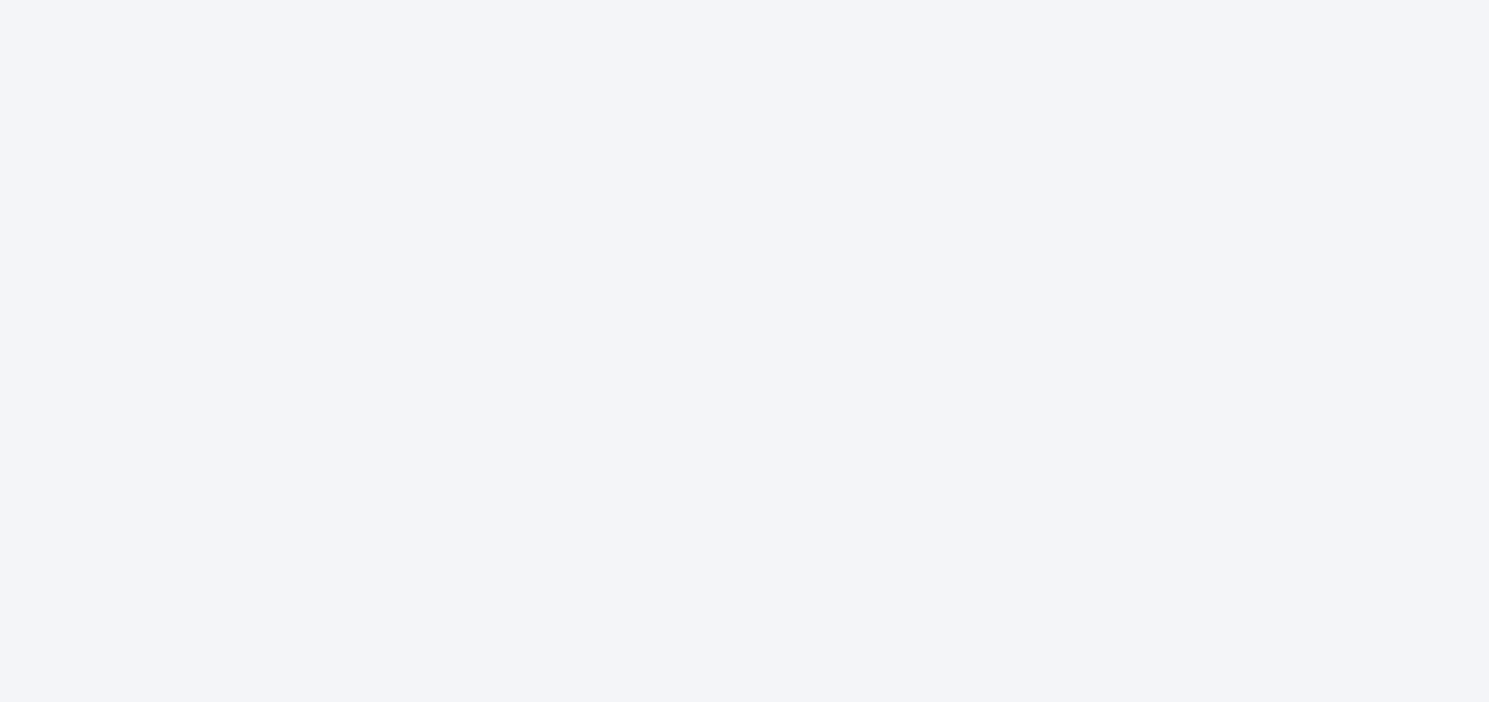 scroll, scrollTop: 0, scrollLeft: 0, axis: both 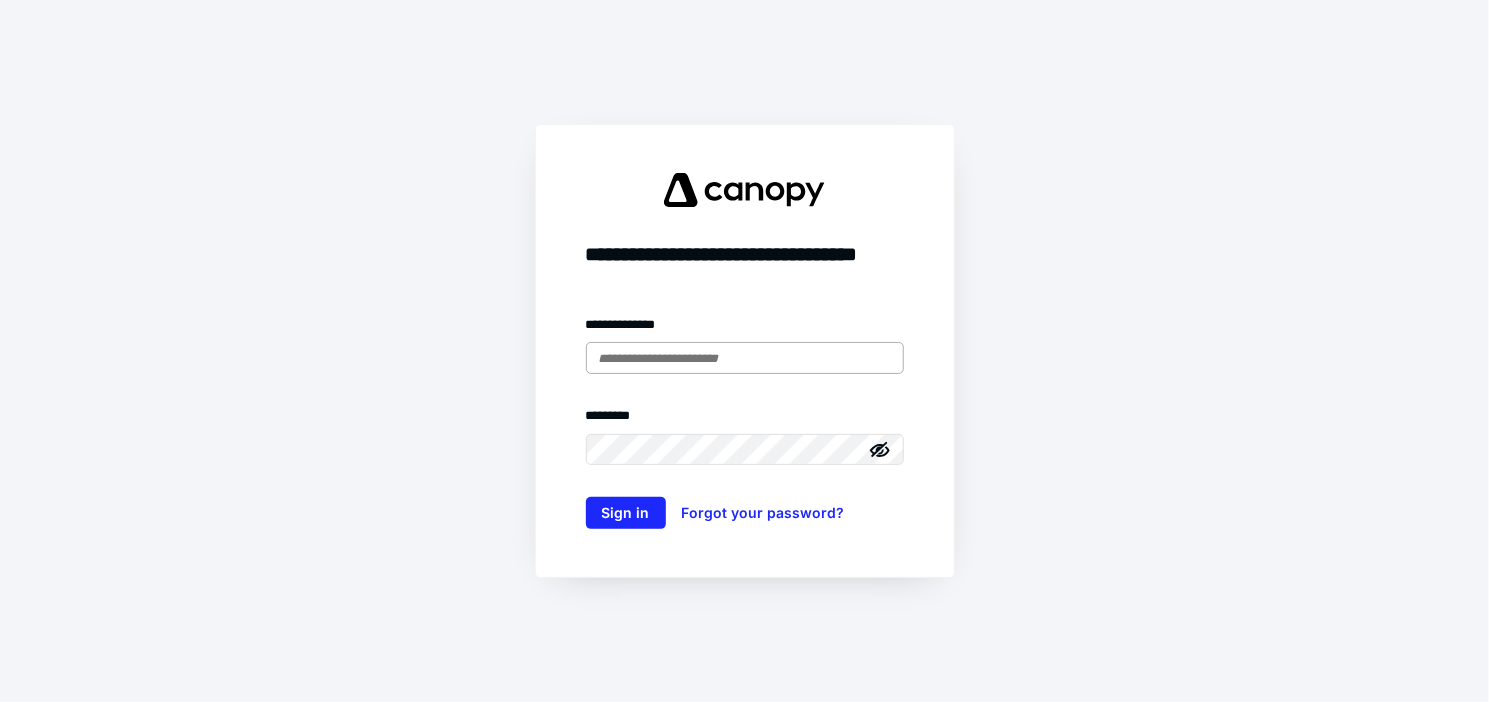 click at bounding box center [745, 358] 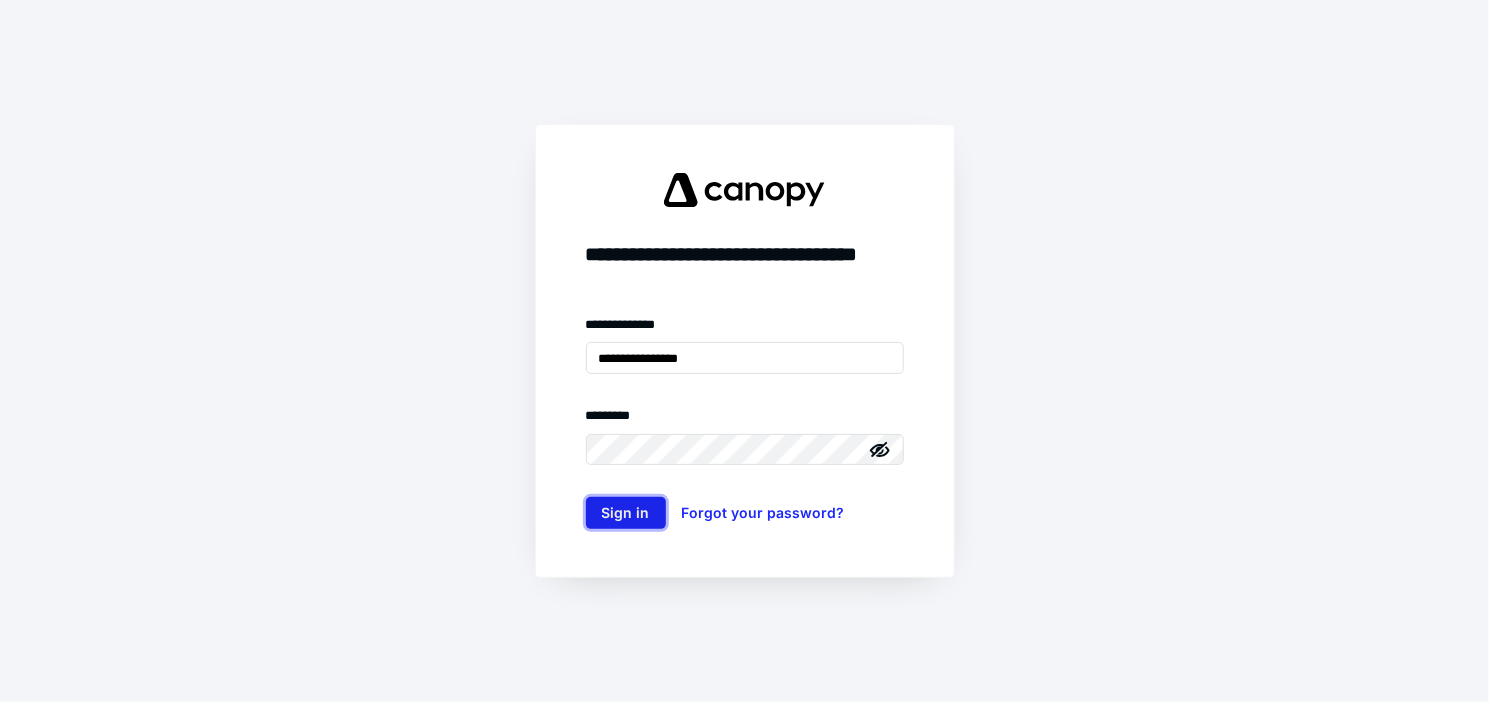 click on "Sign in" at bounding box center [626, 513] 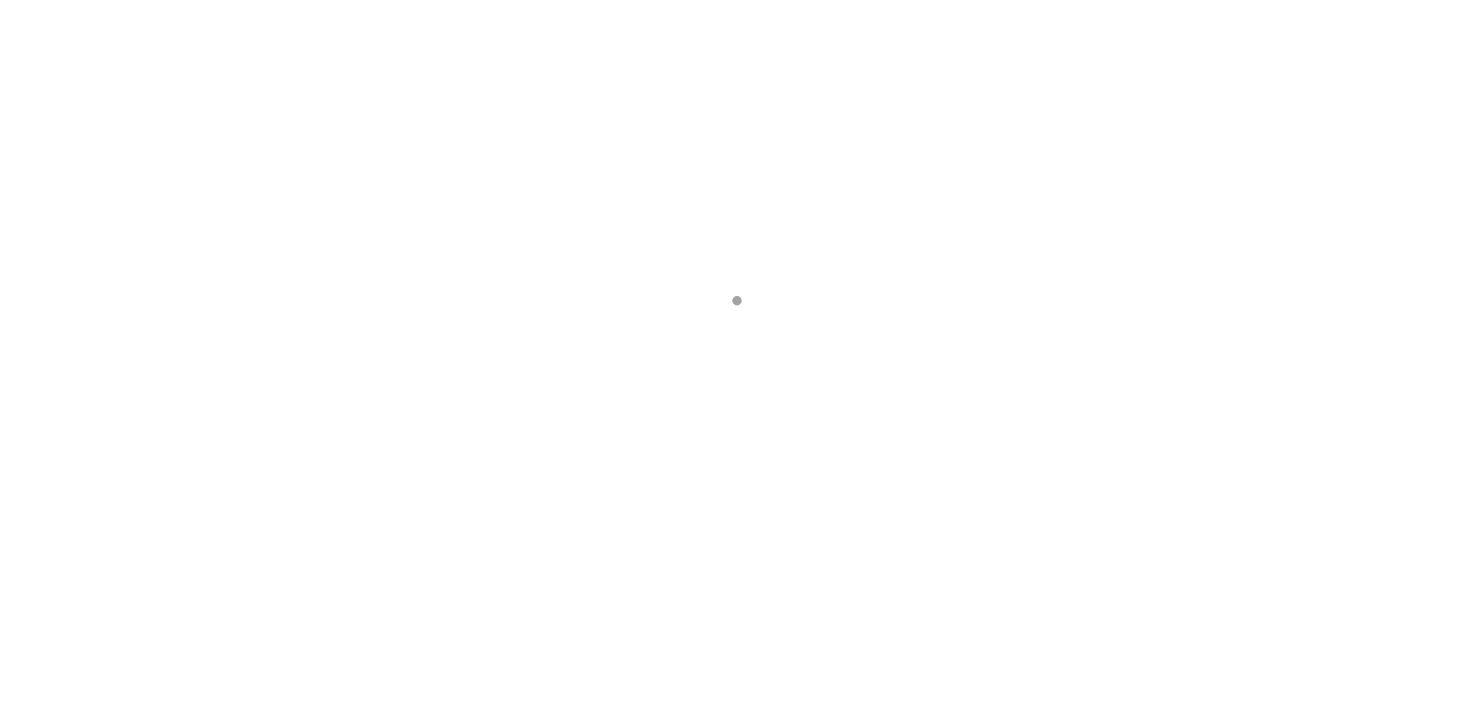 scroll, scrollTop: 0, scrollLeft: 0, axis: both 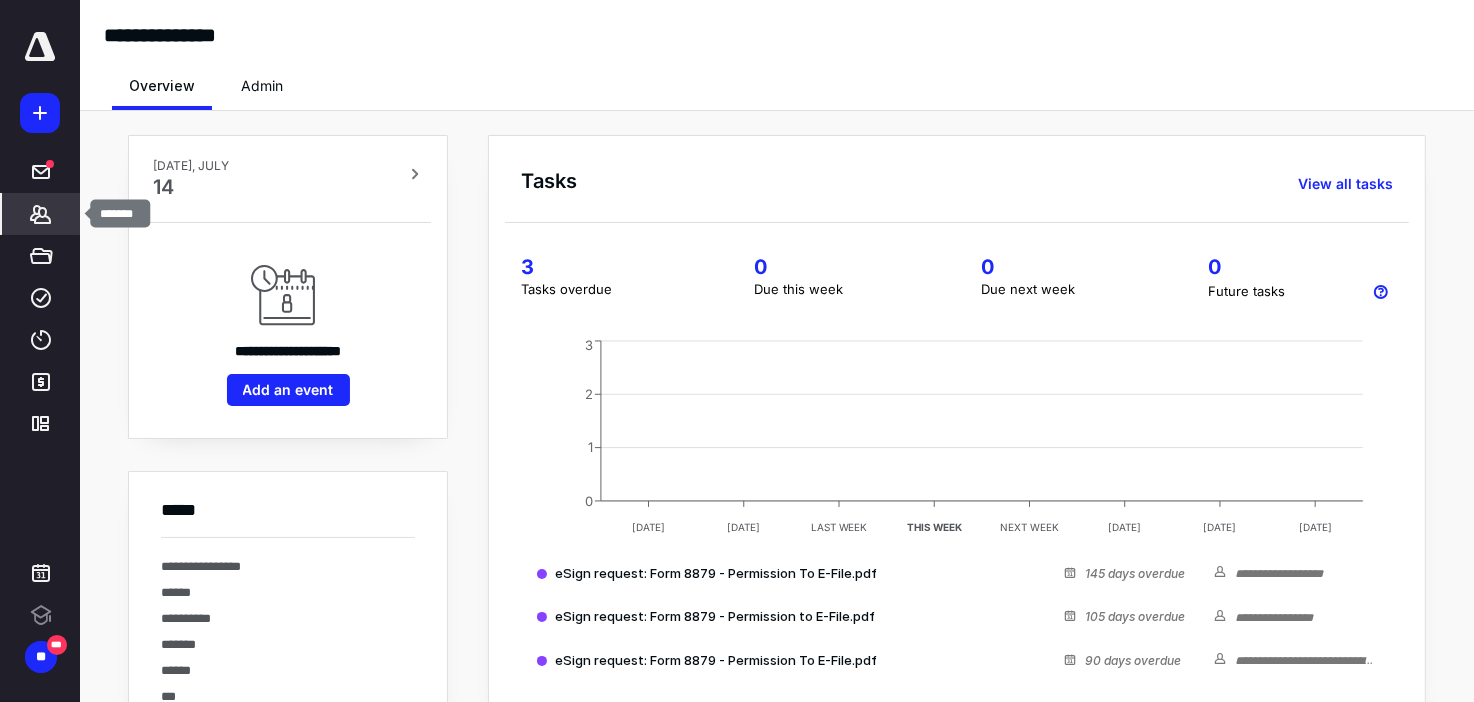 click on "*******" at bounding box center (41, 214) 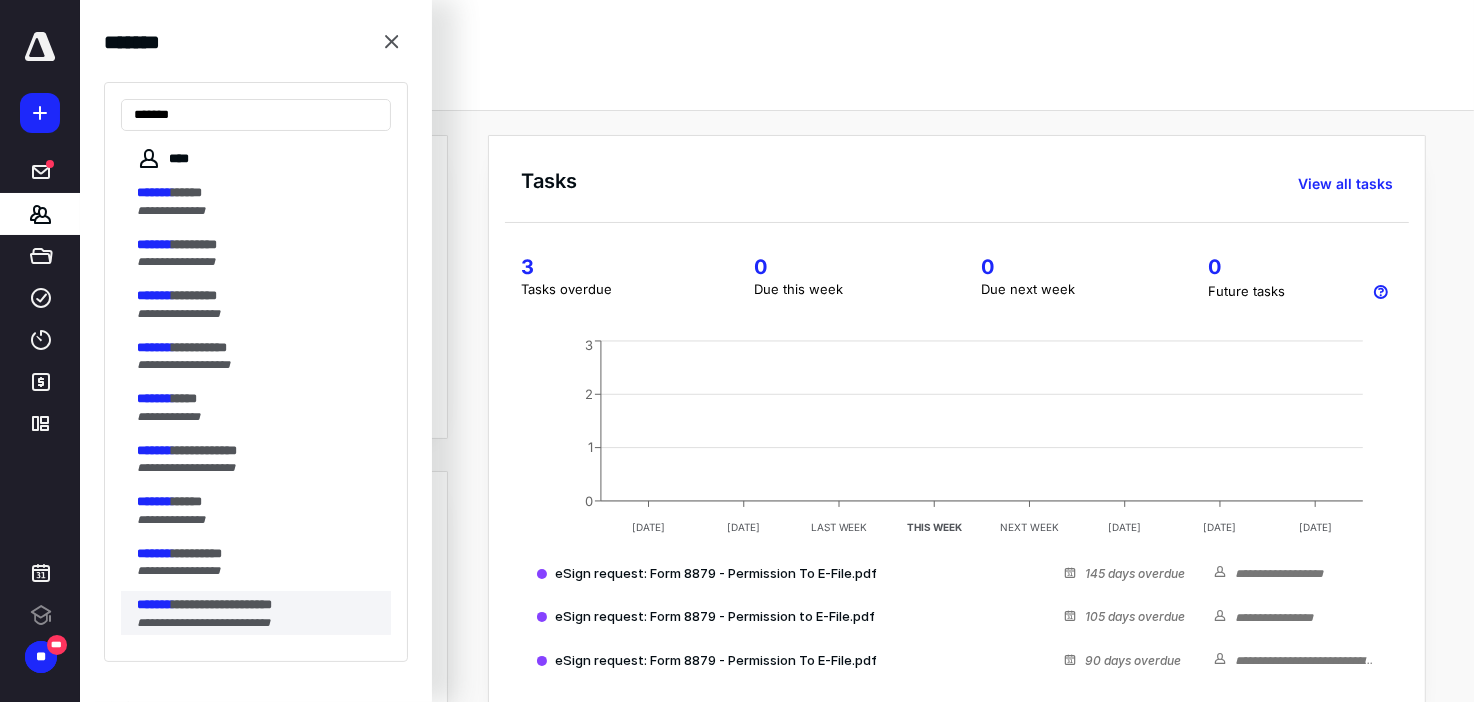 type on "*******" 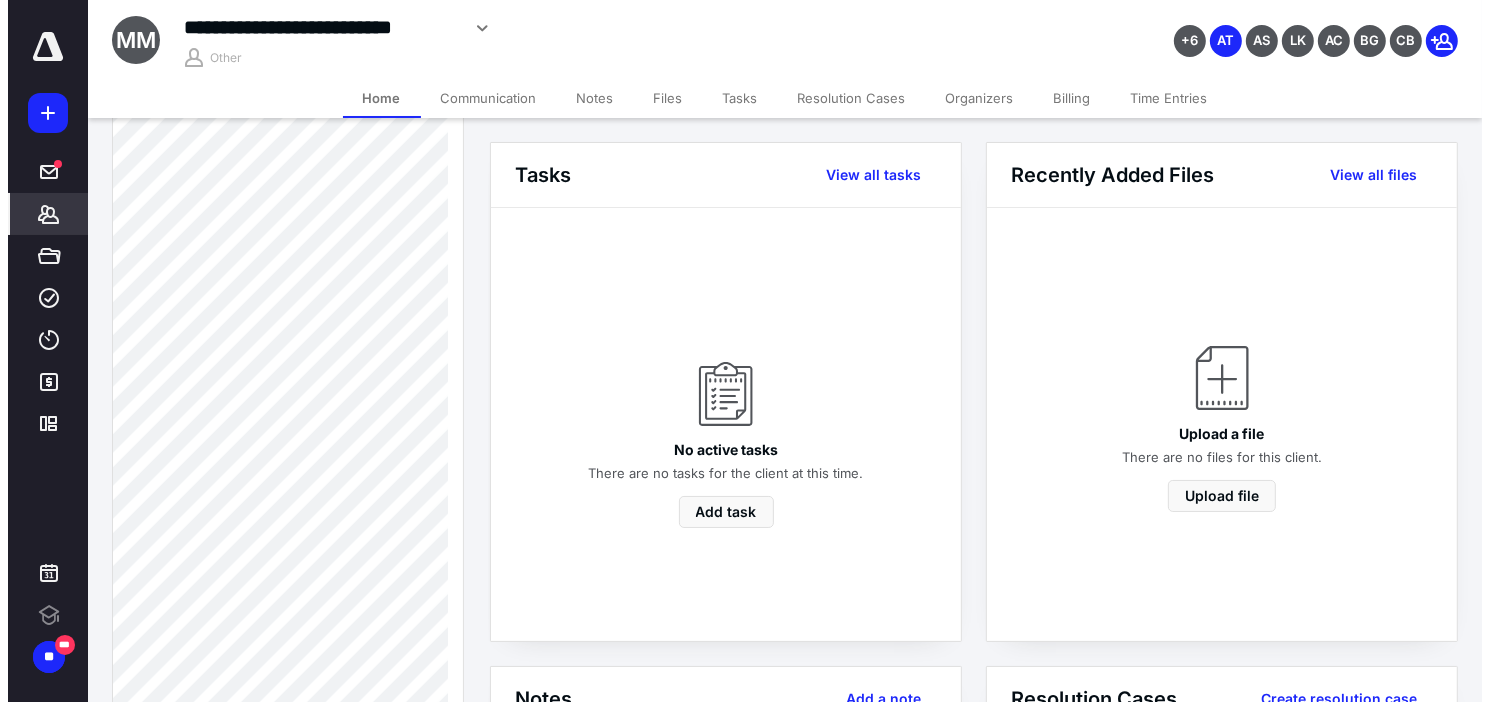 scroll, scrollTop: 1800, scrollLeft: 0, axis: vertical 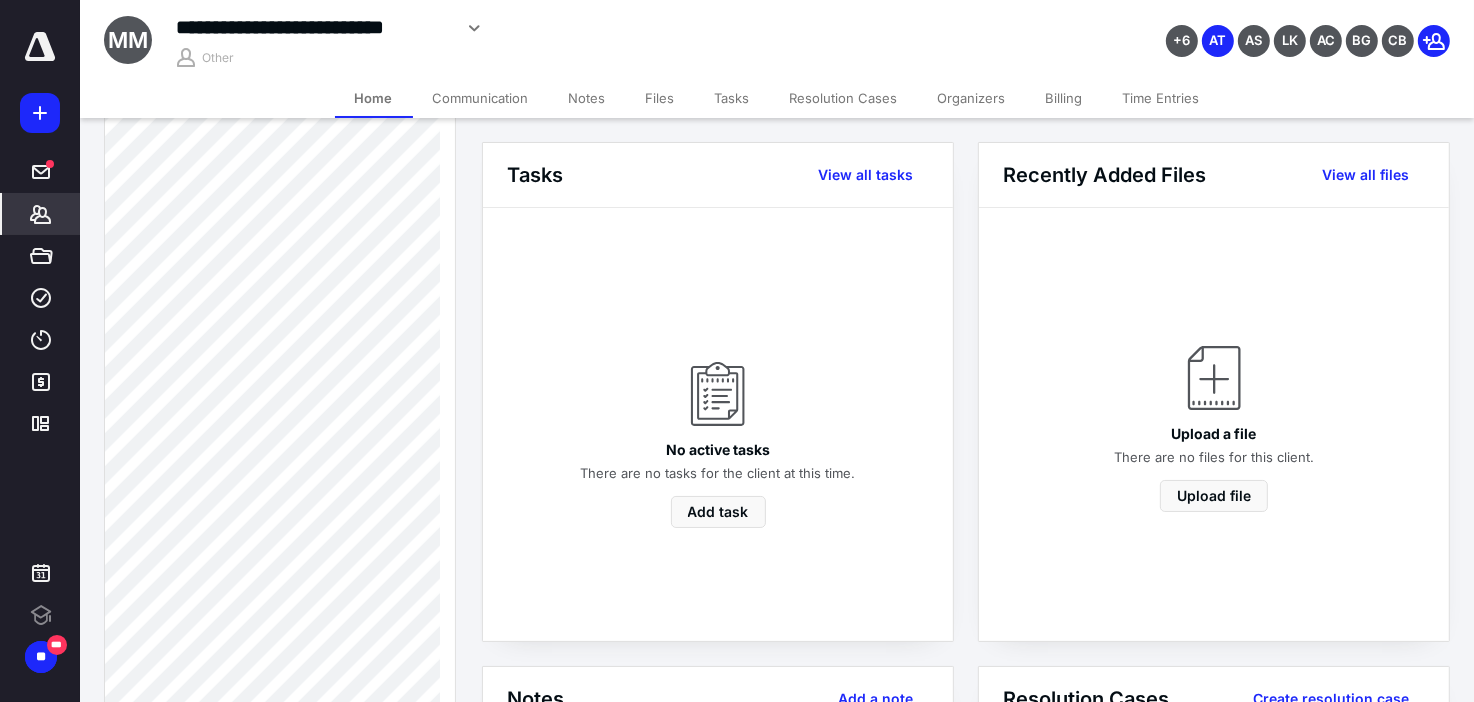 click on "*******" at bounding box center [41, 214] 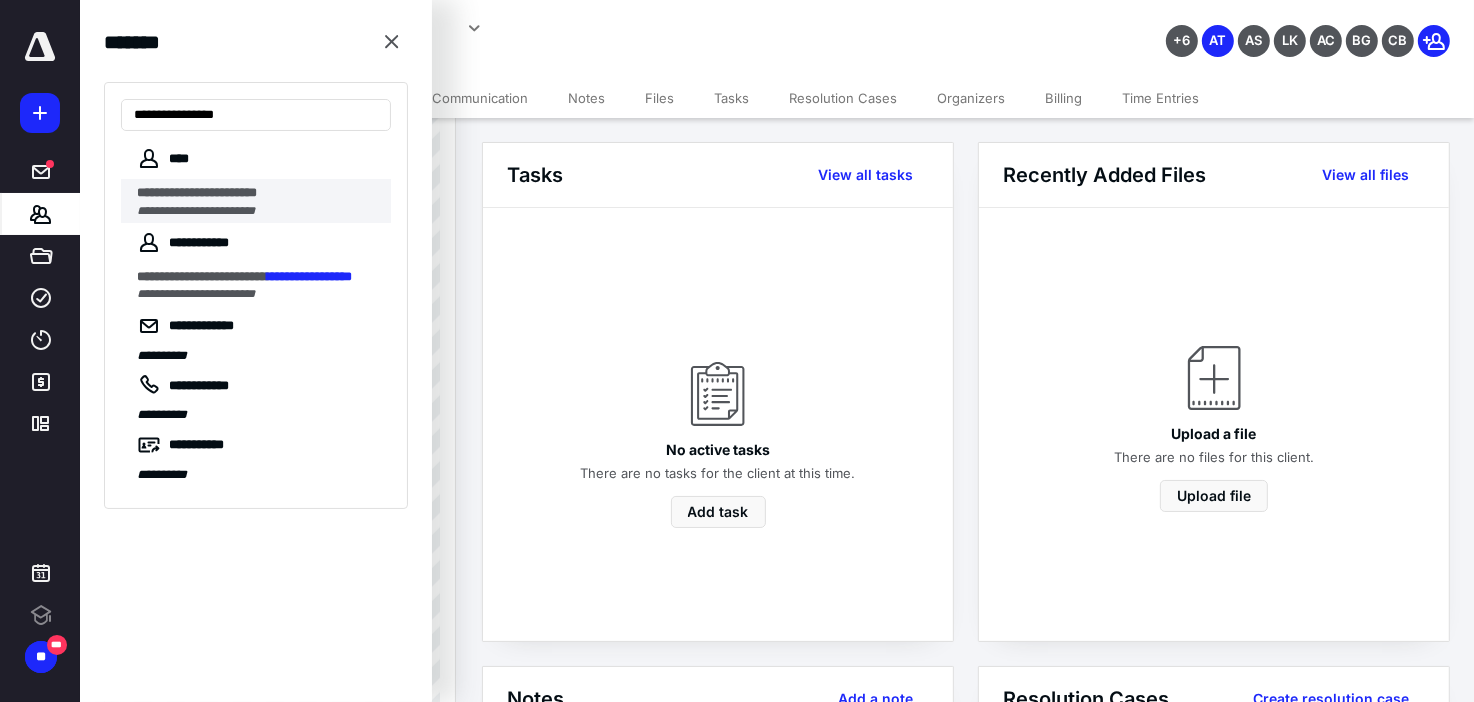 type on "**********" 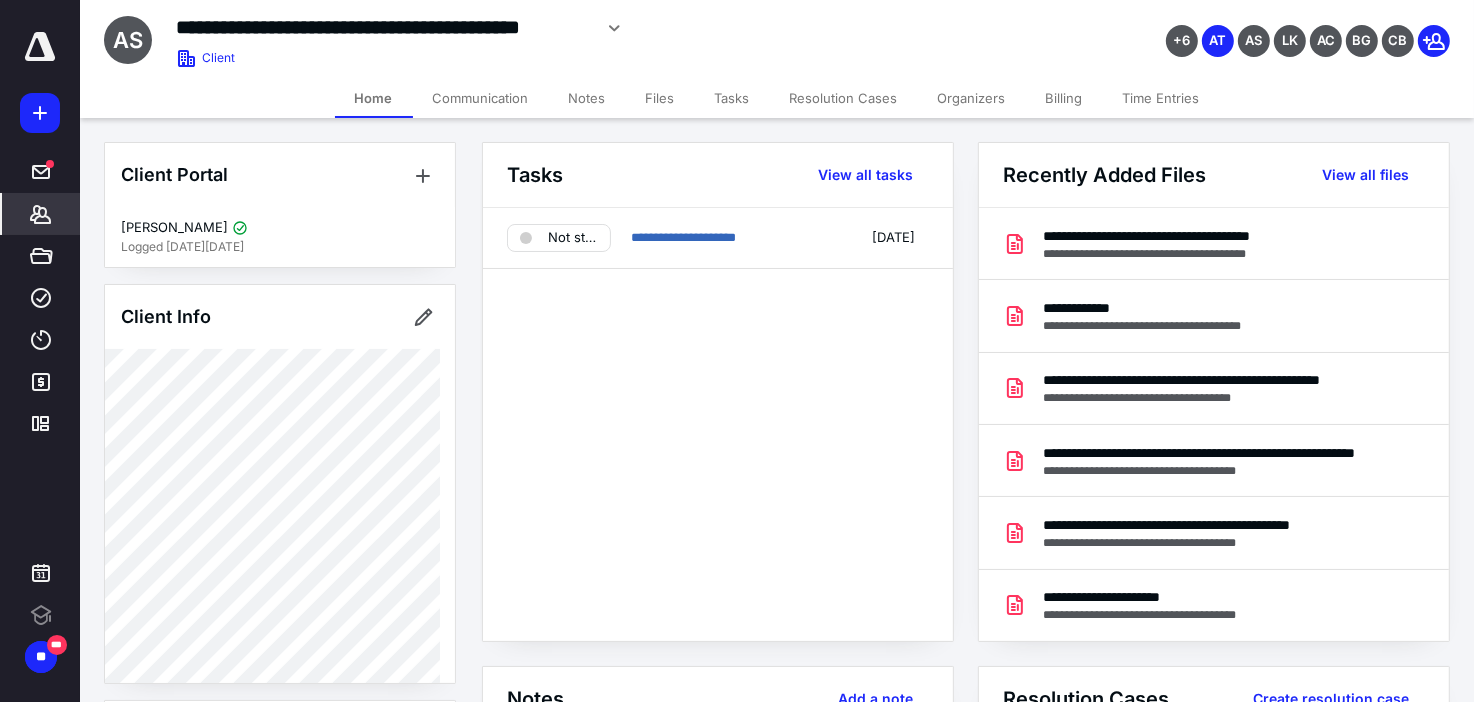 click on "Files" at bounding box center (660, 98) 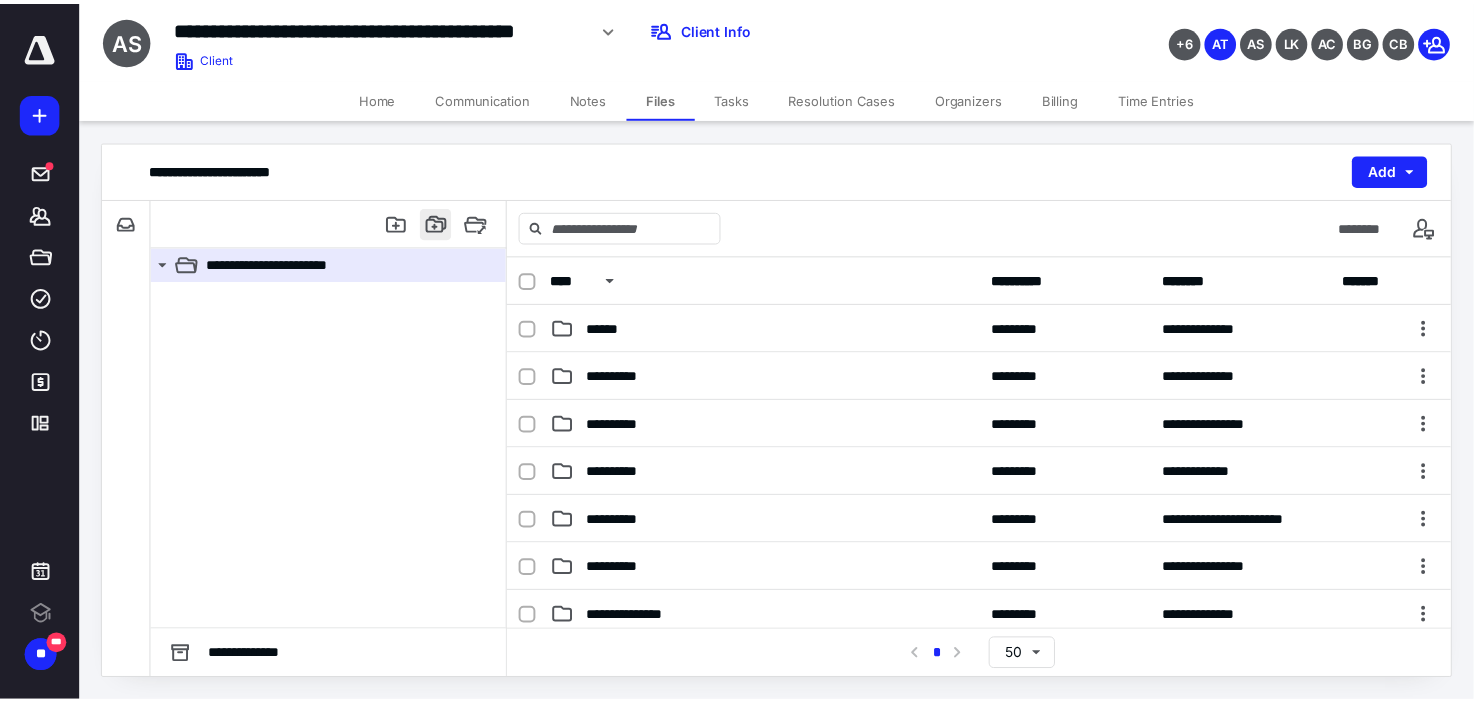 scroll, scrollTop: 0, scrollLeft: 0, axis: both 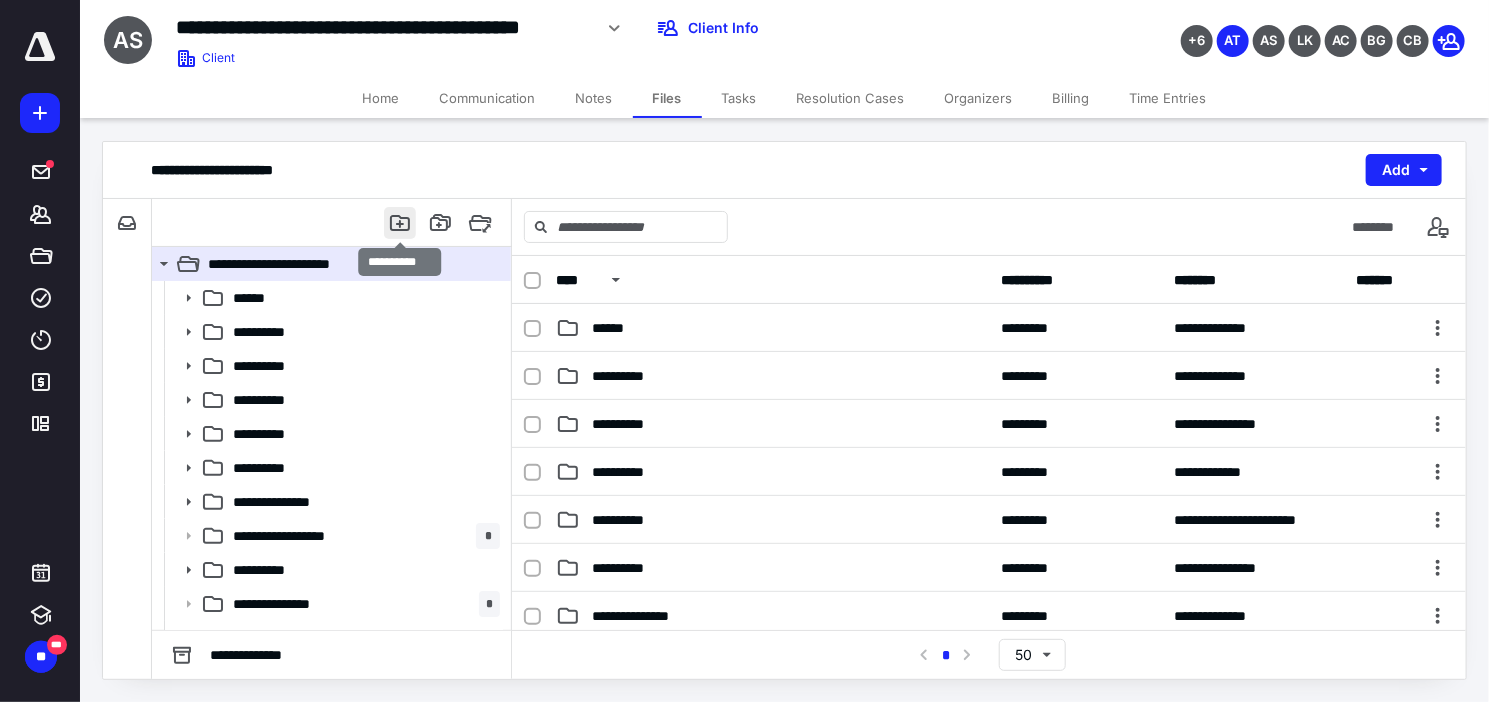 click at bounding box center [400, 223] 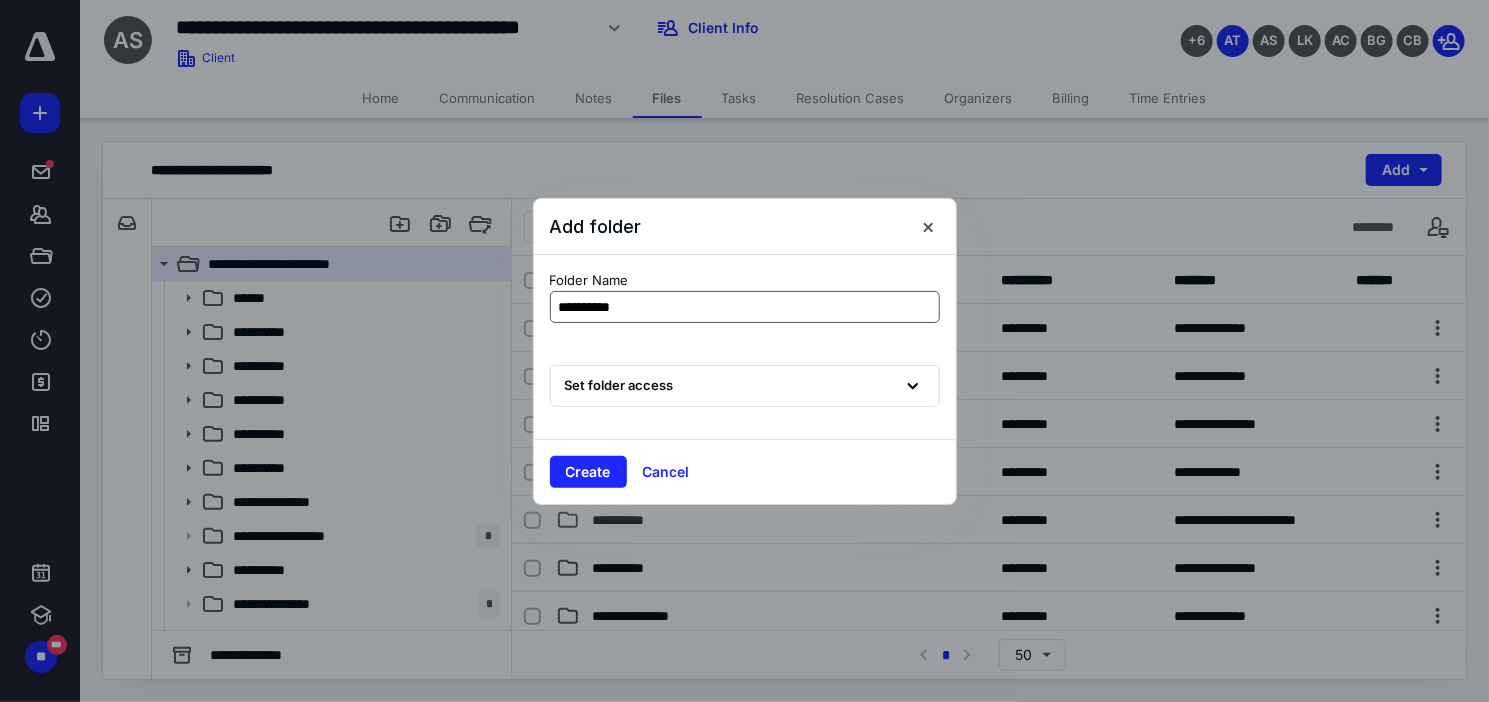 click on "**********" at bounding box center [745, 307] 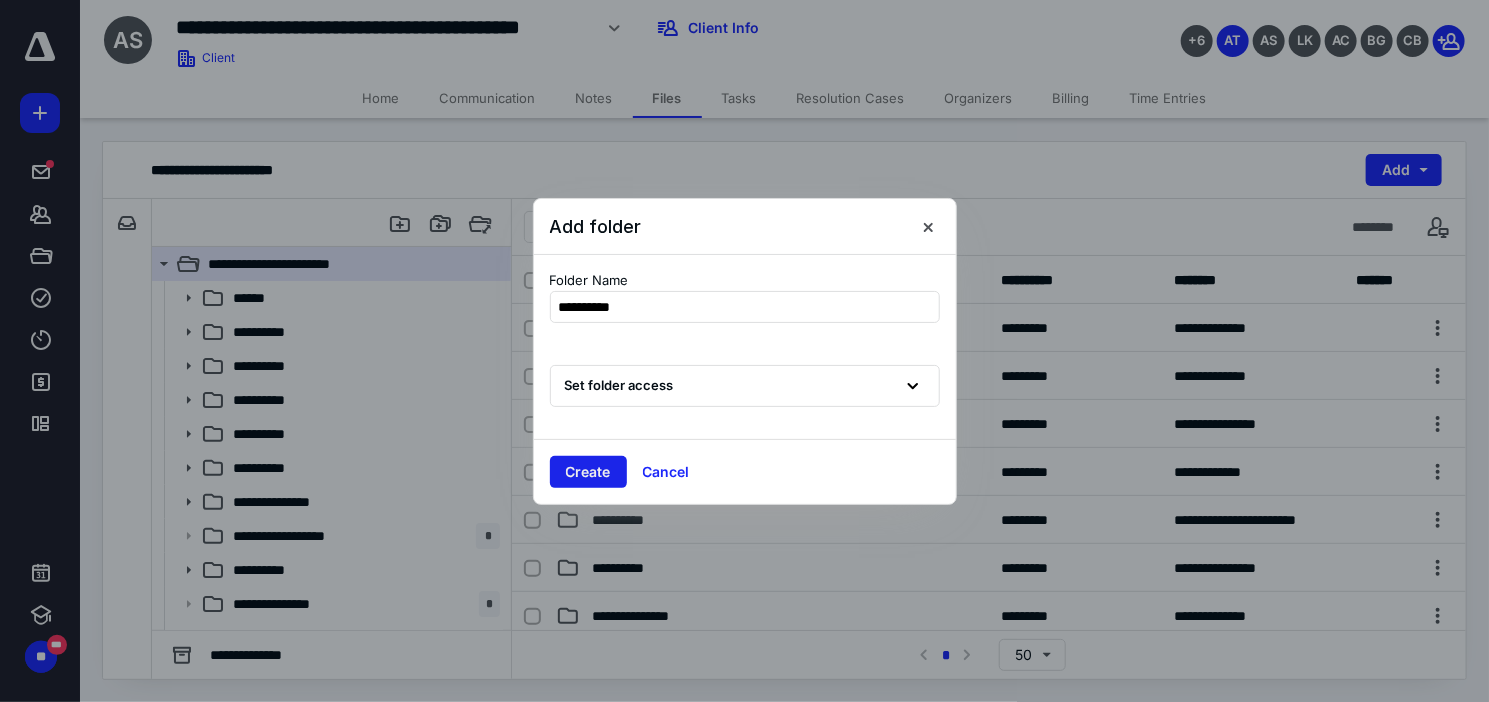 type on "**********" 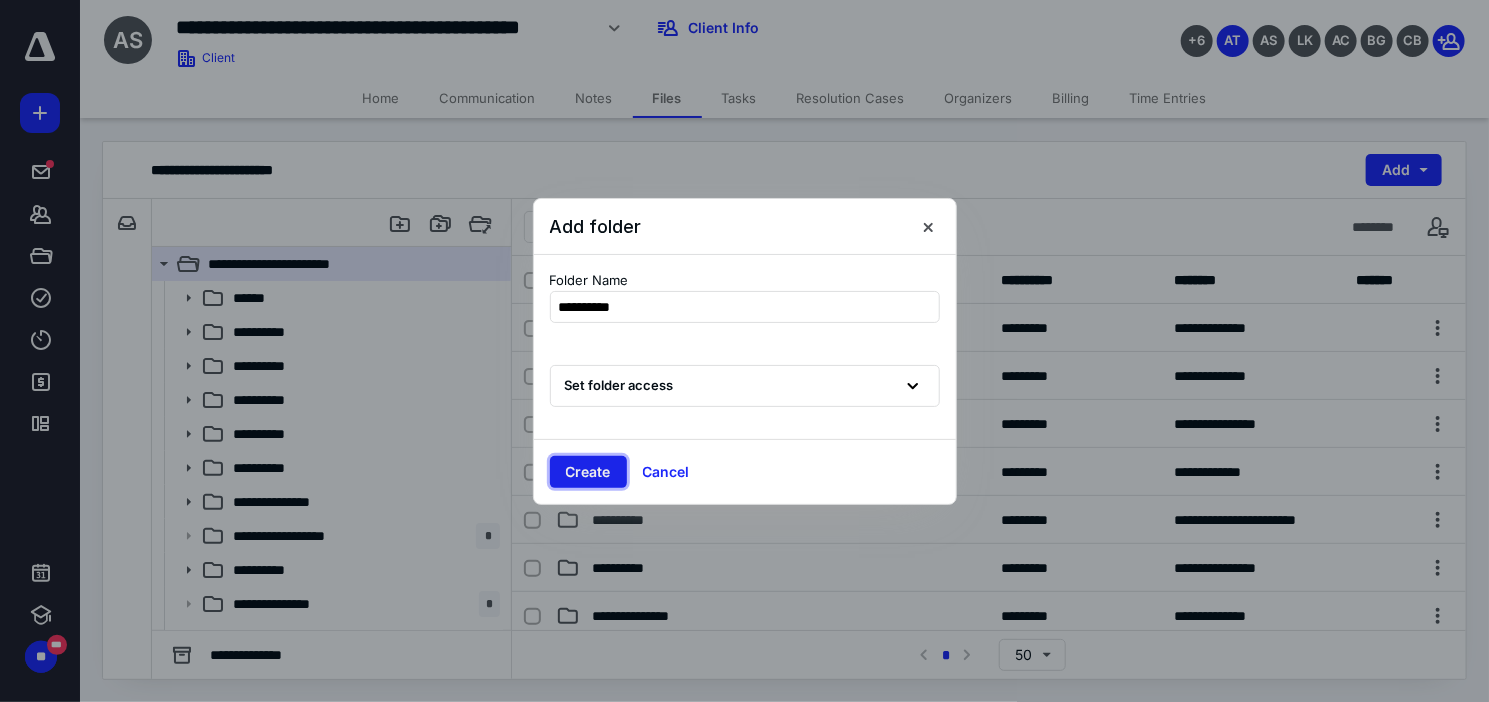 click on "Create" at bounding box center (588, 472) 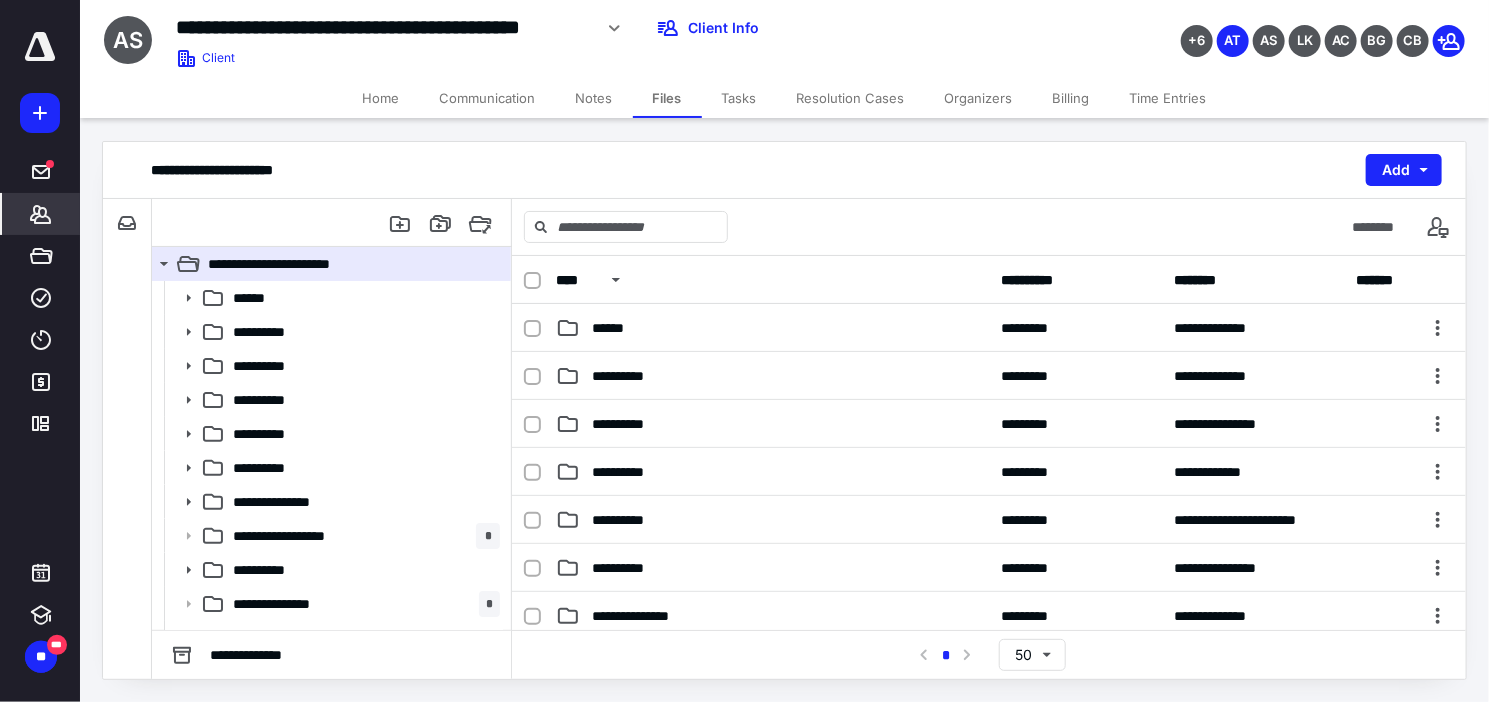 click 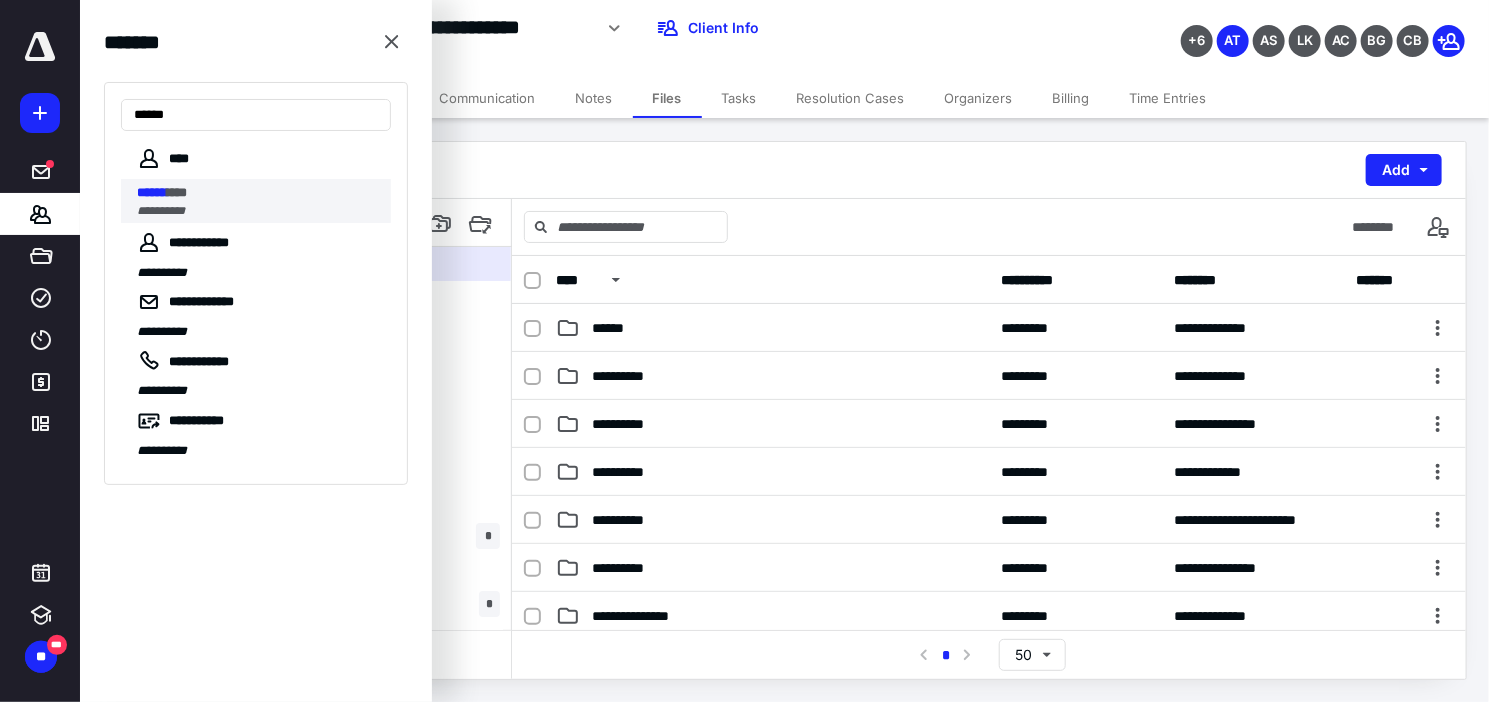 type on "******" 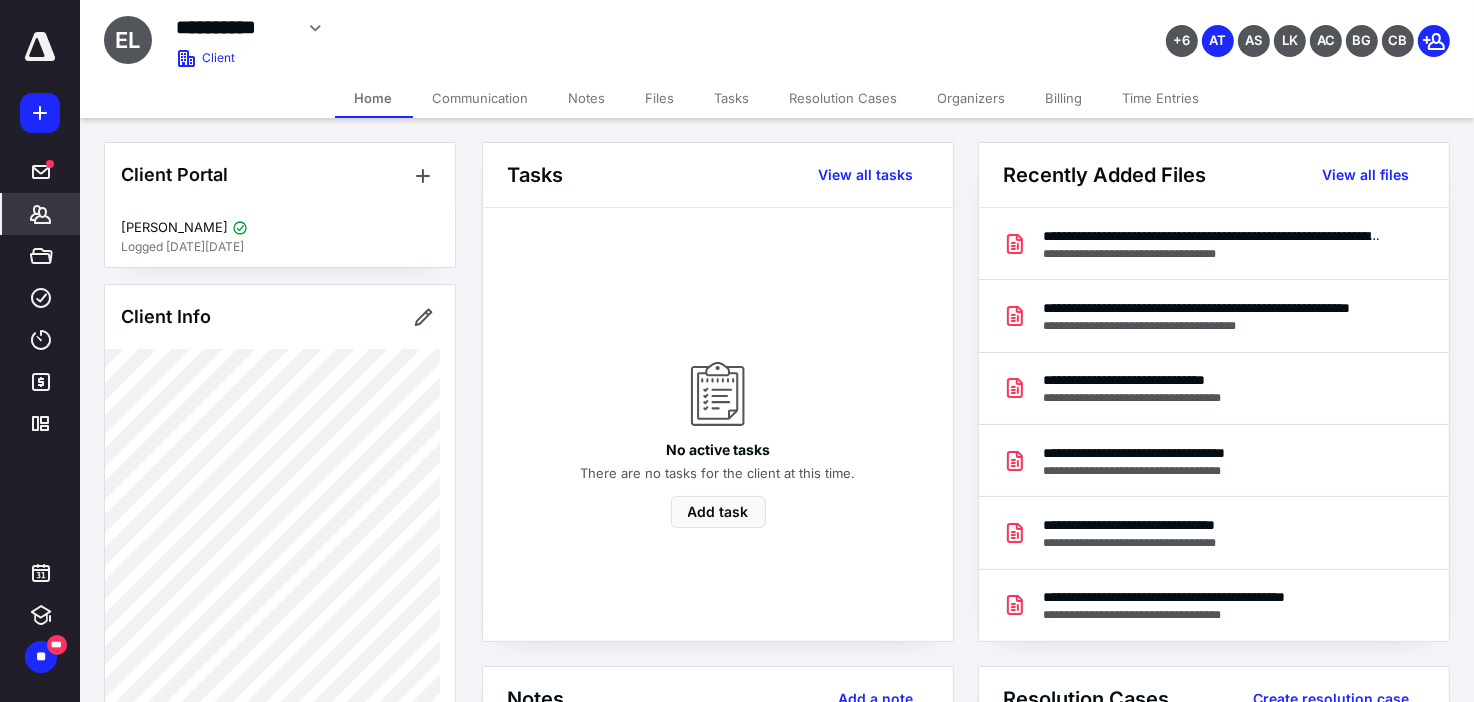 click on "Files" at bounding box center (660, 98) 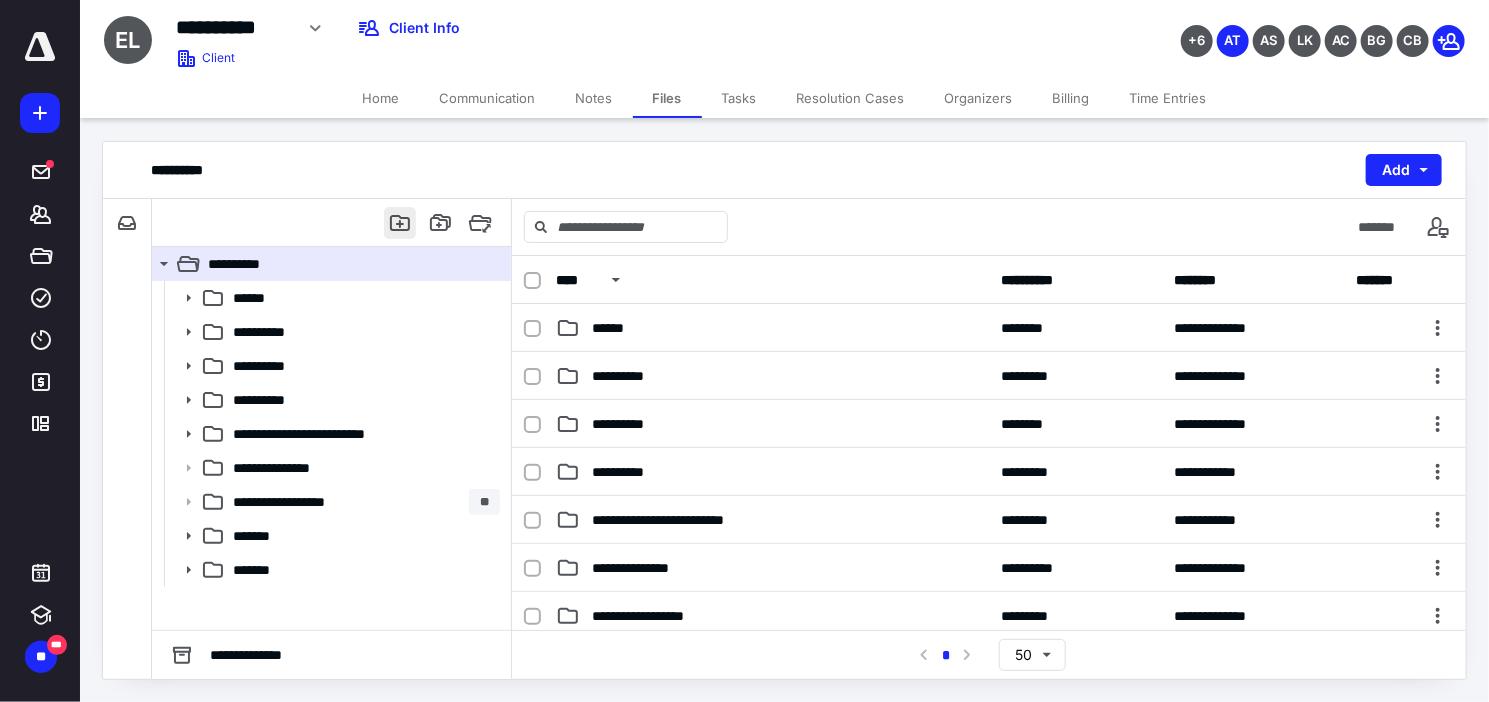 click at bounding box center [400, 223] 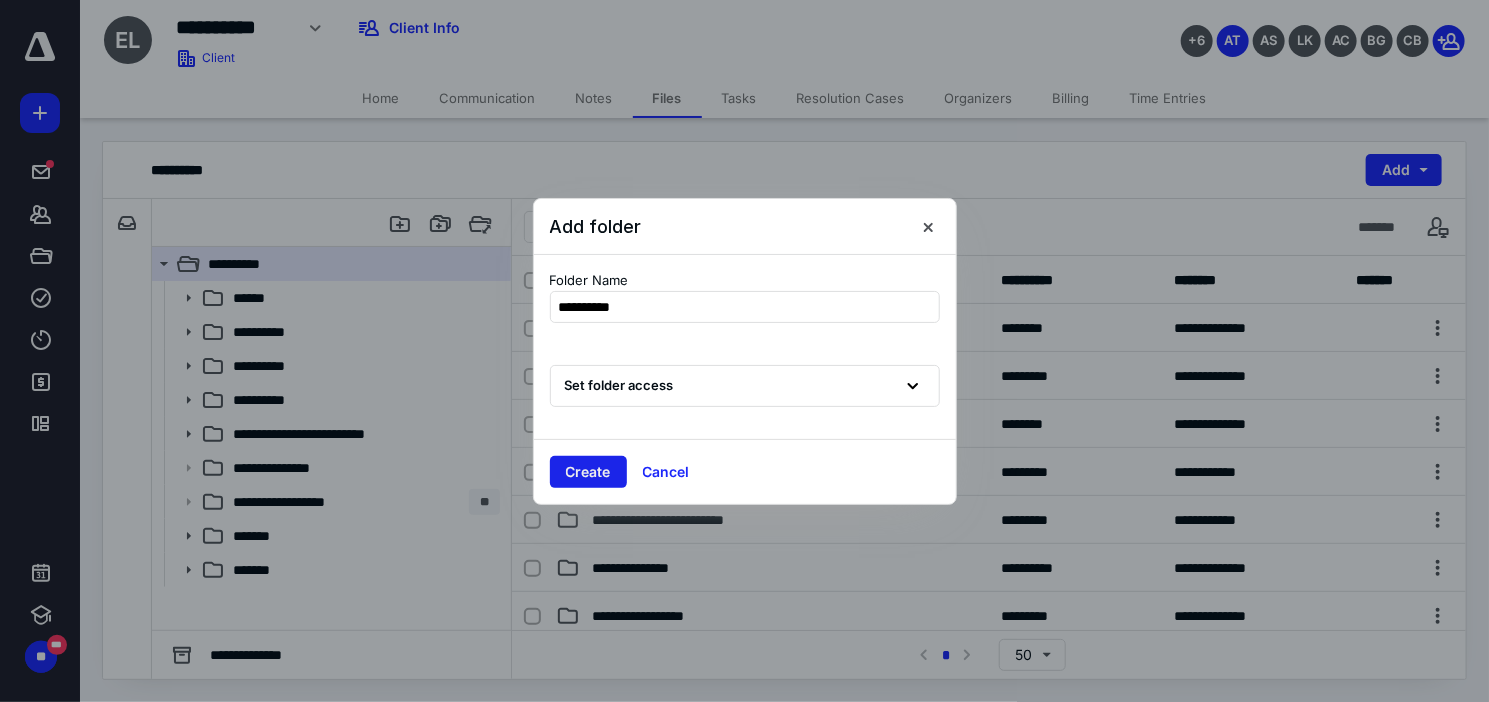 type on "**********" 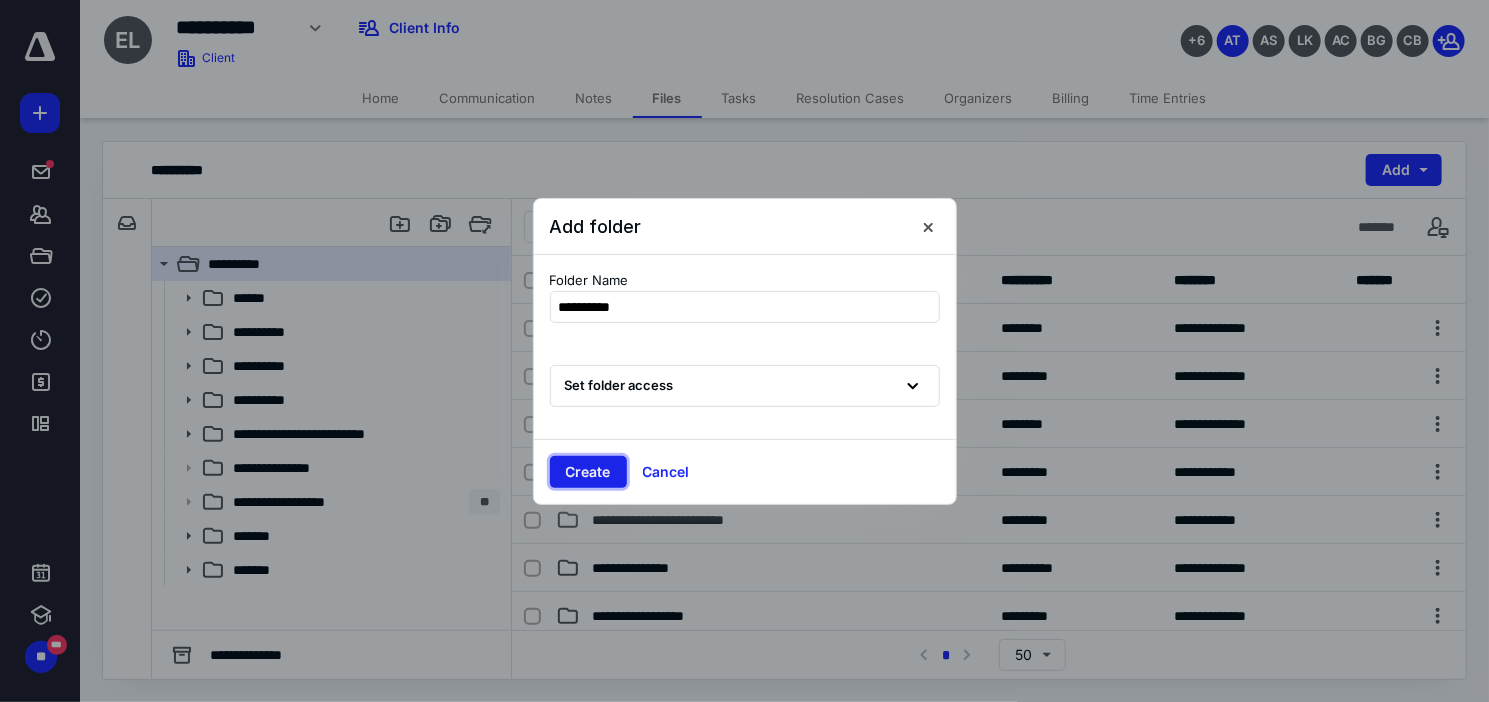 click on "Create" at bounding box center (588, 472) 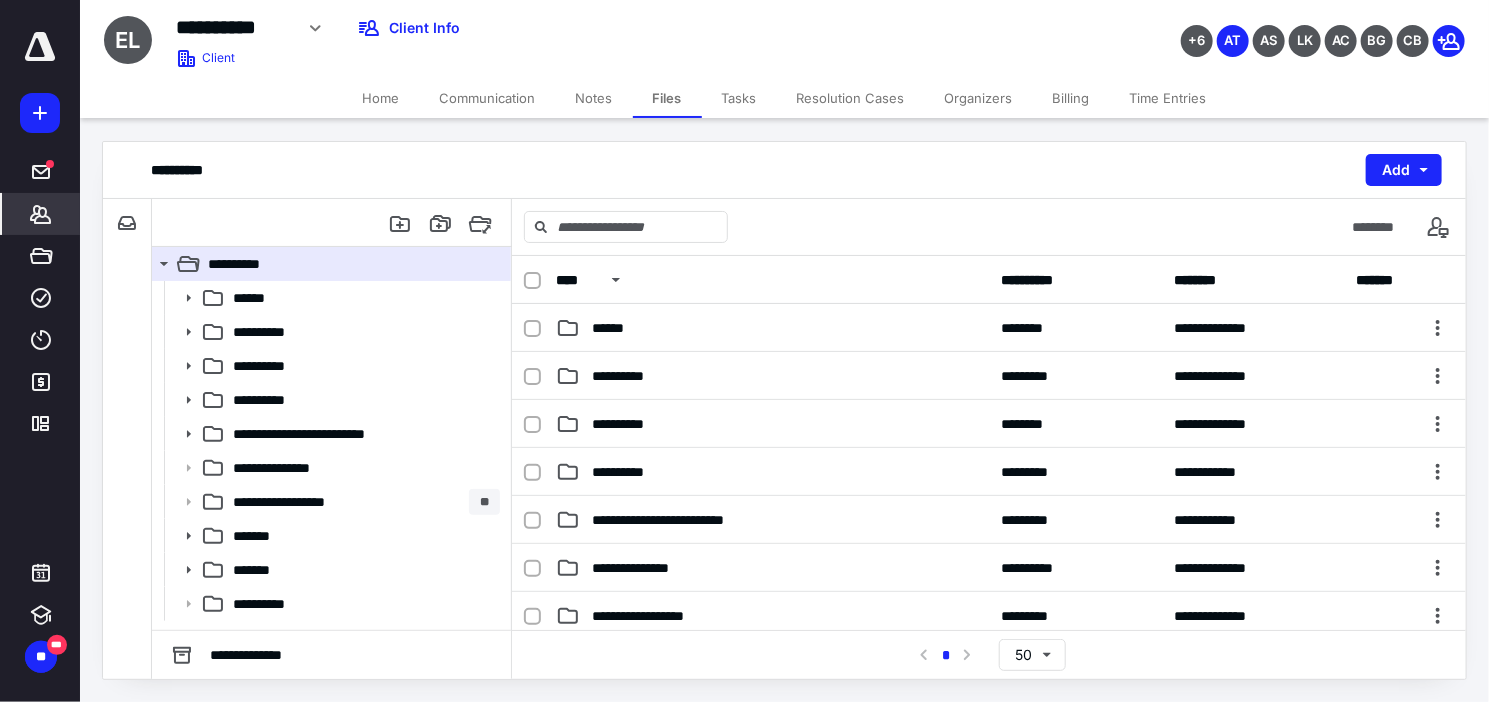 click 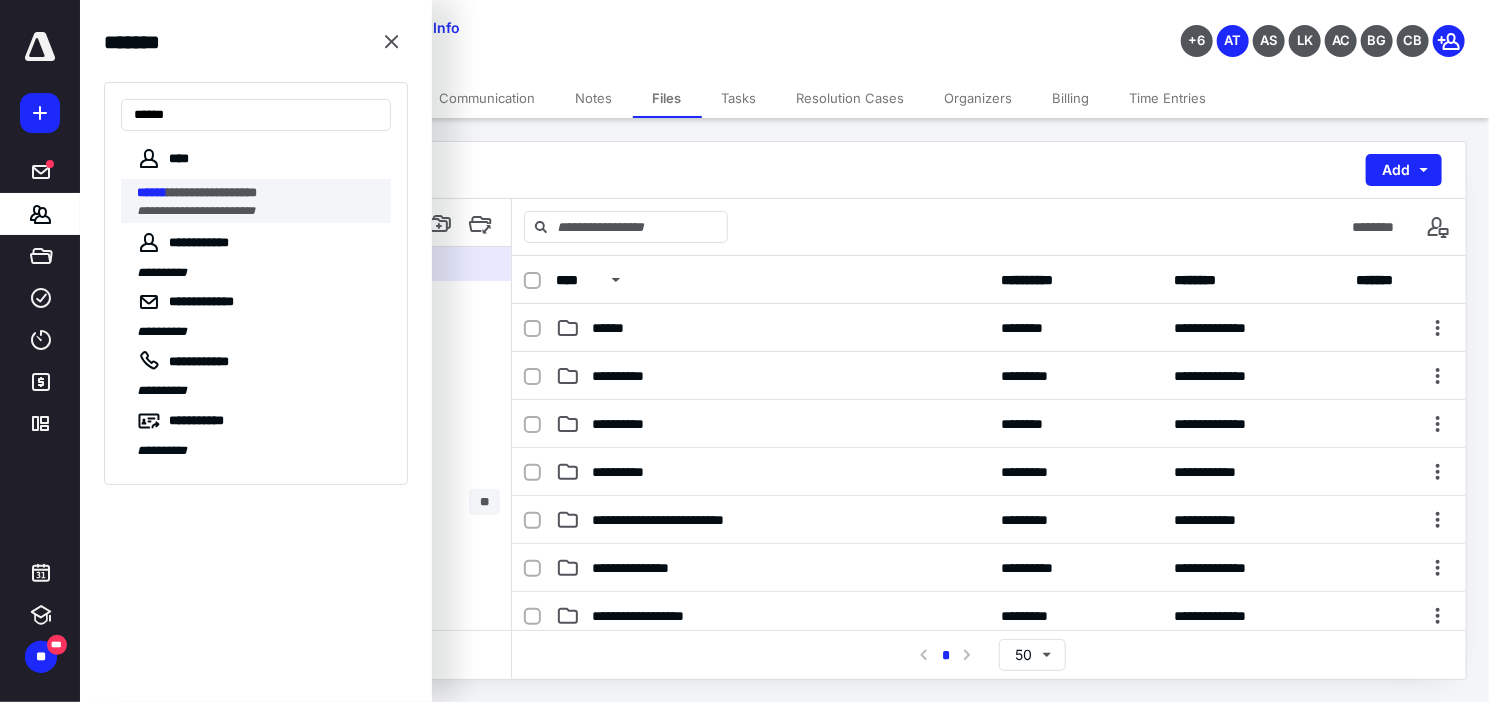 type on "******" 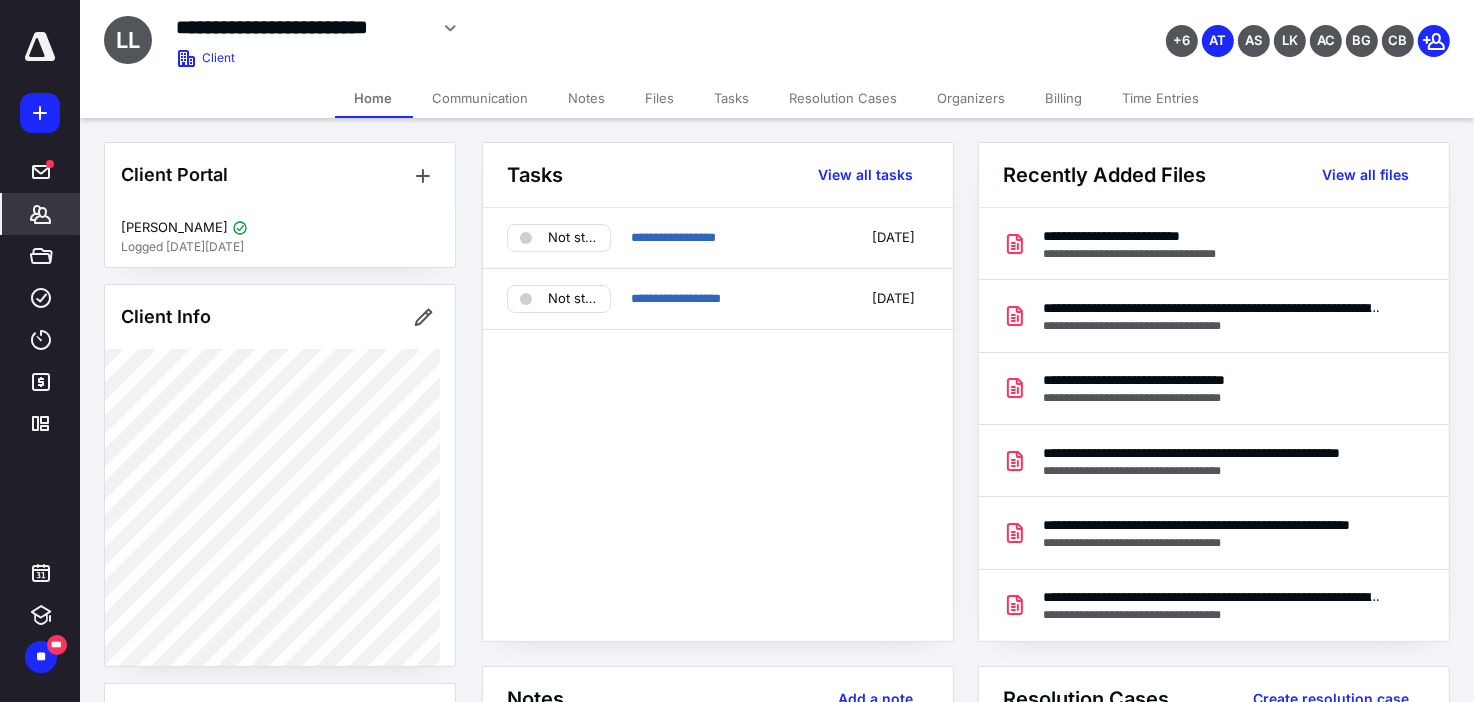 click on "Files" at bounding box center (660, 98) 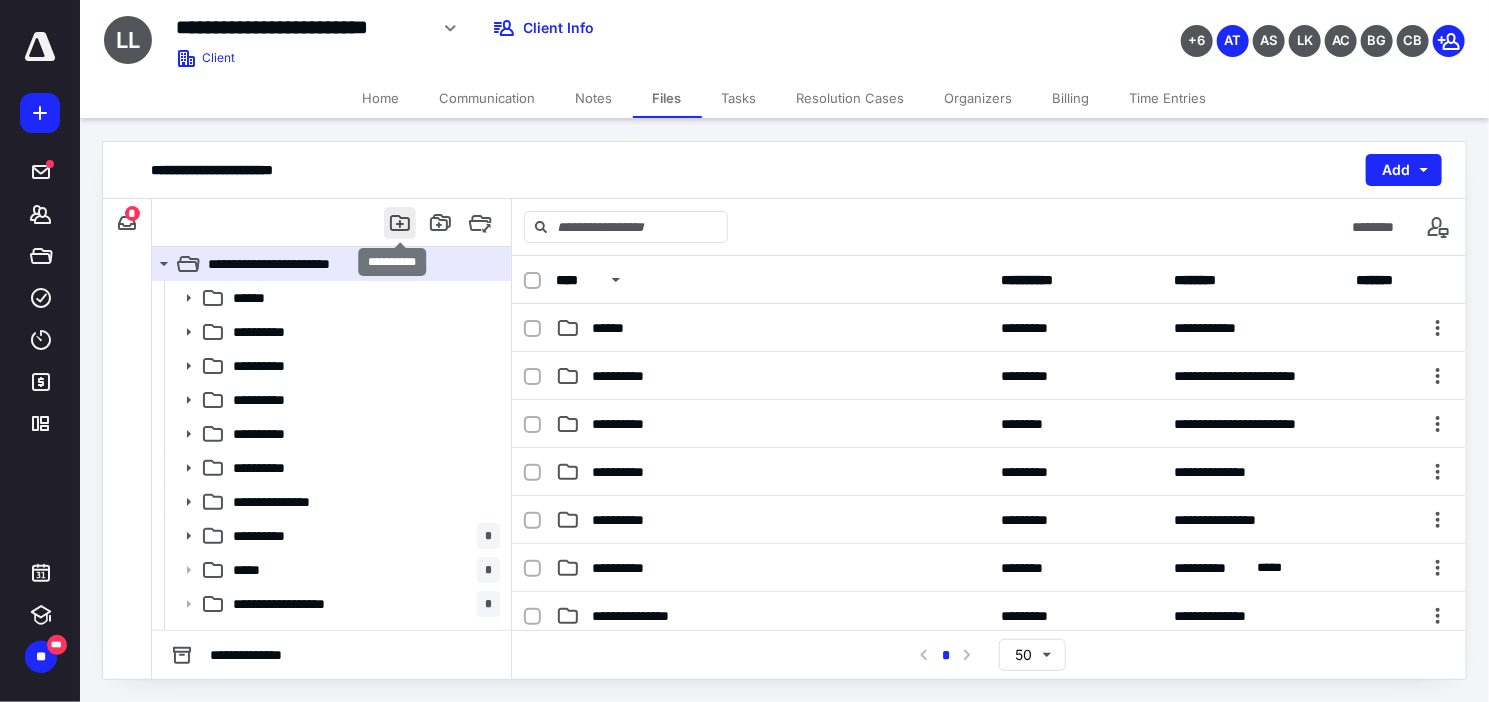click at bounding box center (400, 223) 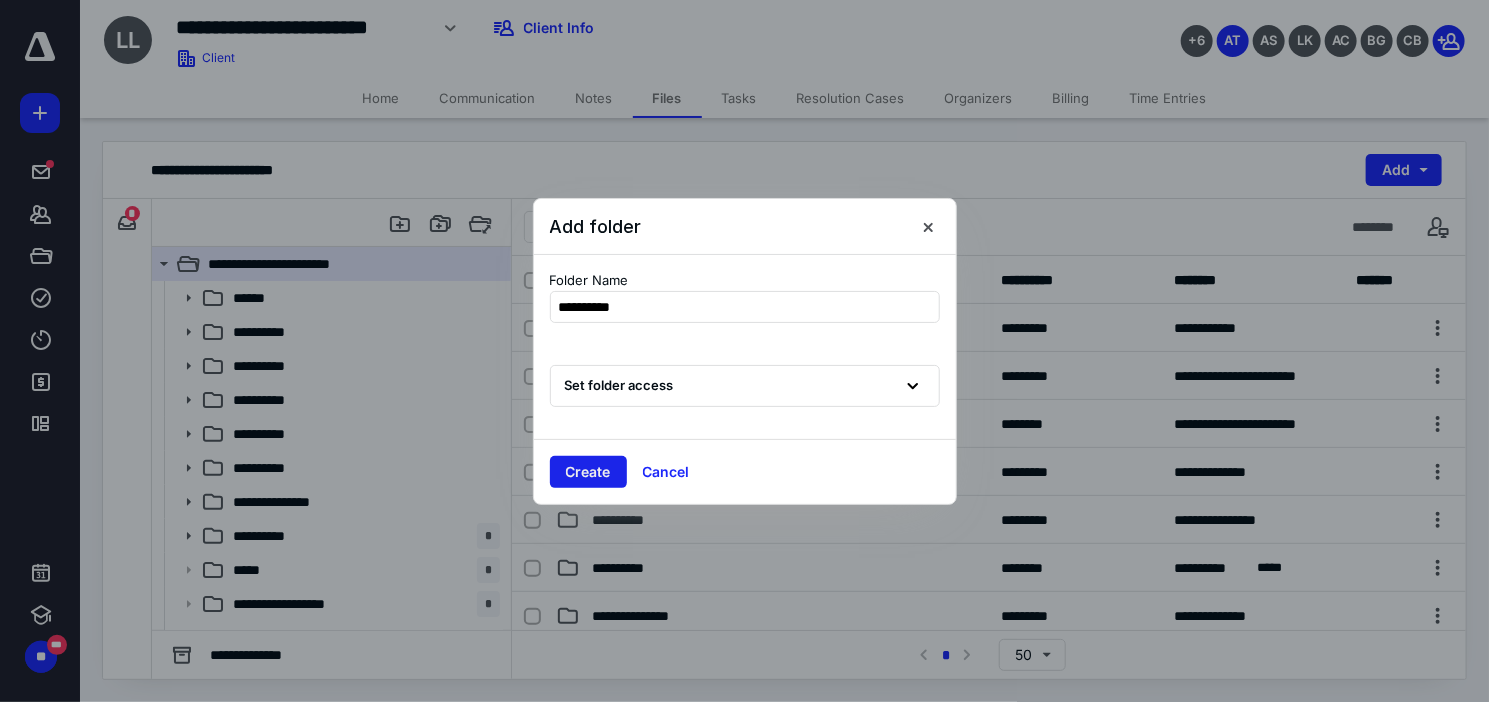 type on "**********" 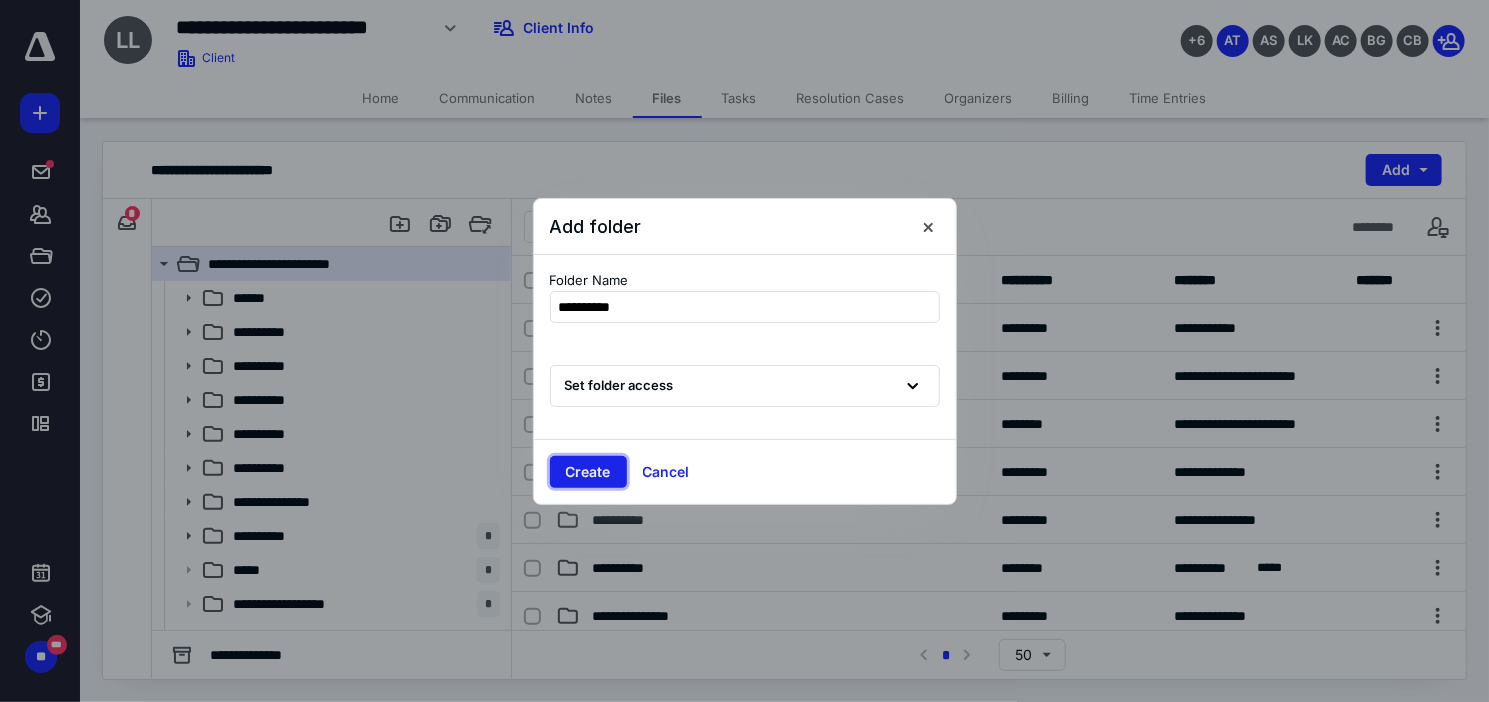 click on "Create" at bounding box center [588, 472] 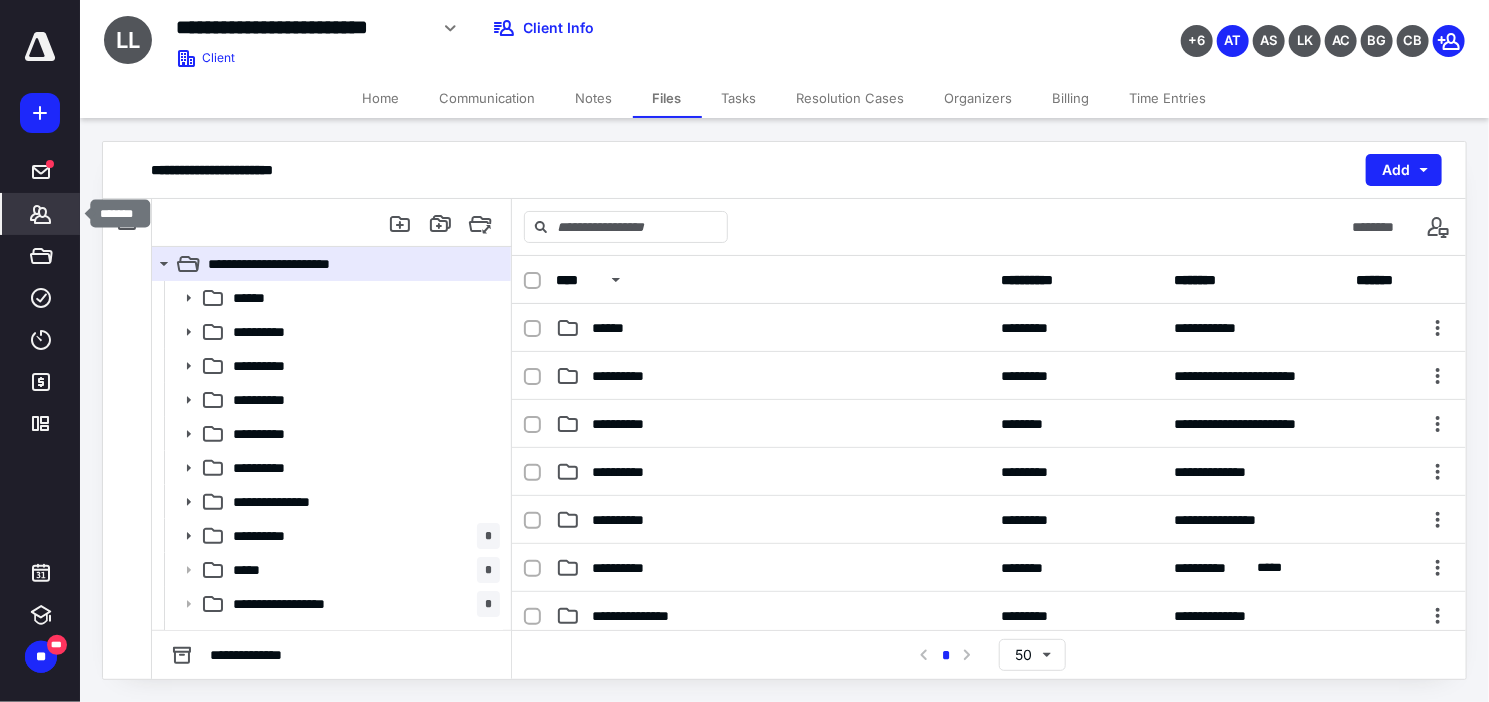 click 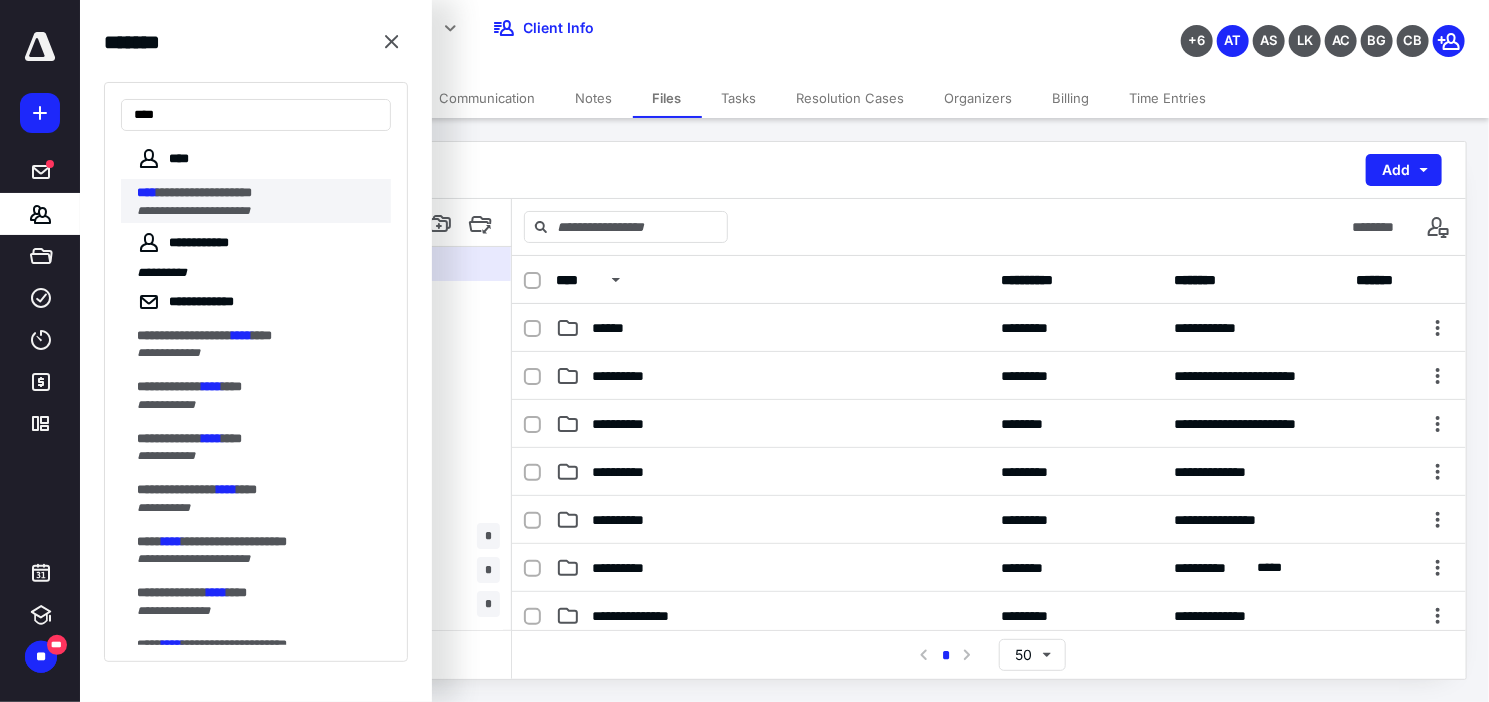 type on "****" 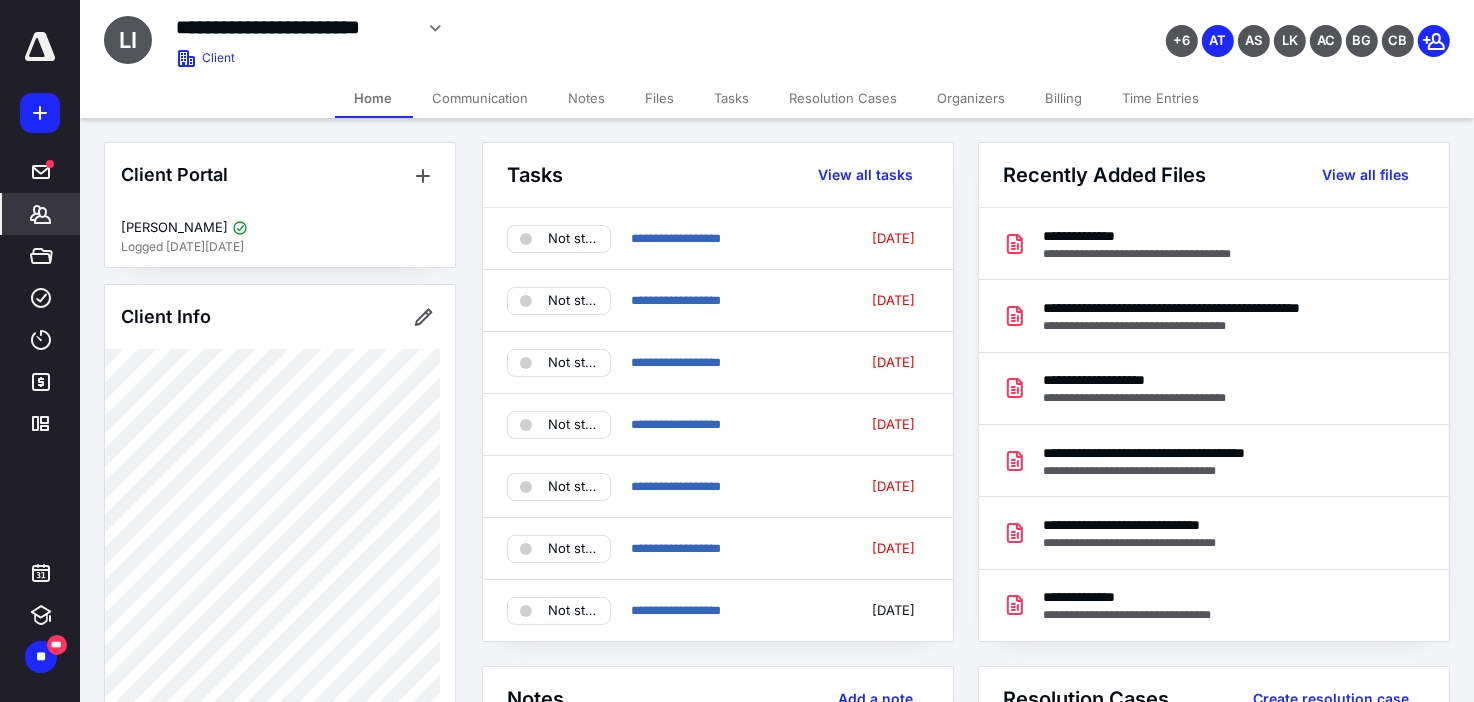 click on "Files" at bounding box center [660, 98] 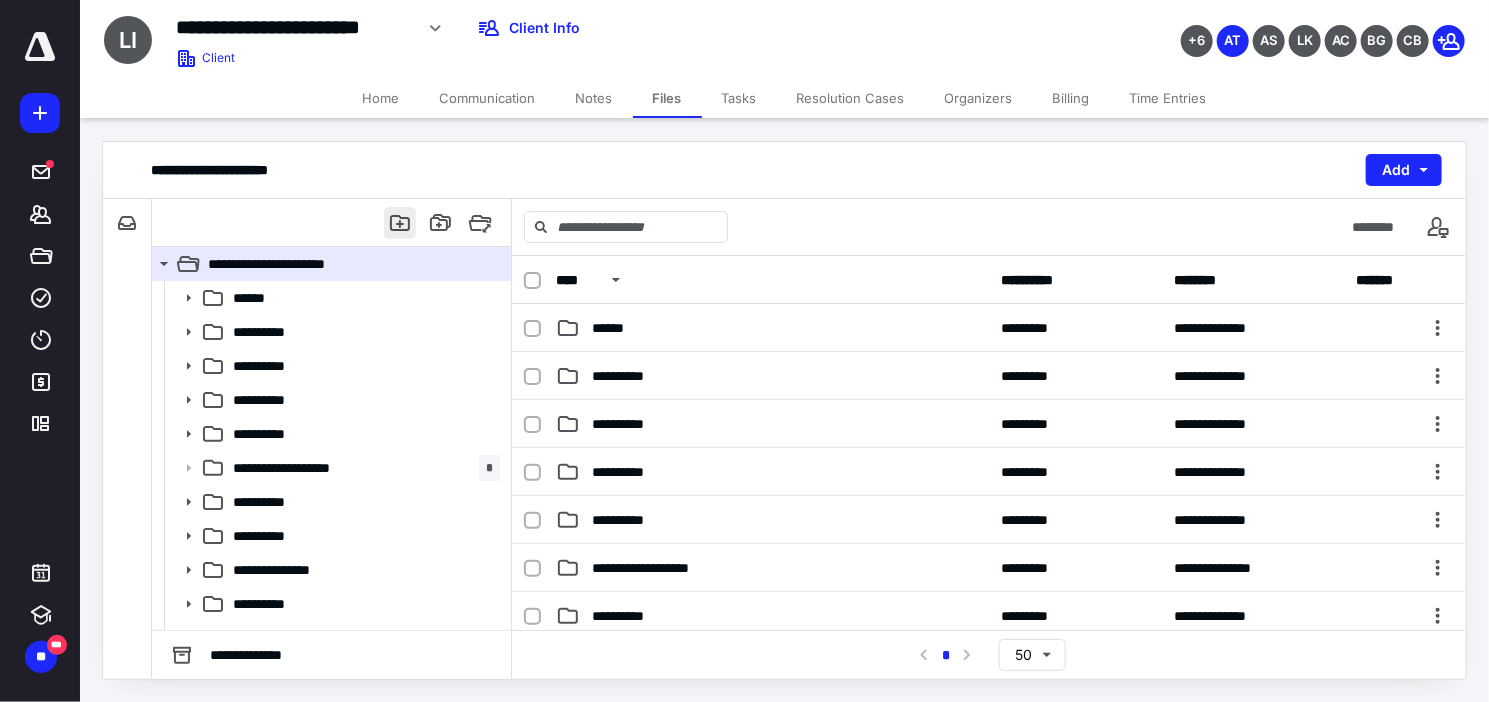 click at bounding box center [400, 223] 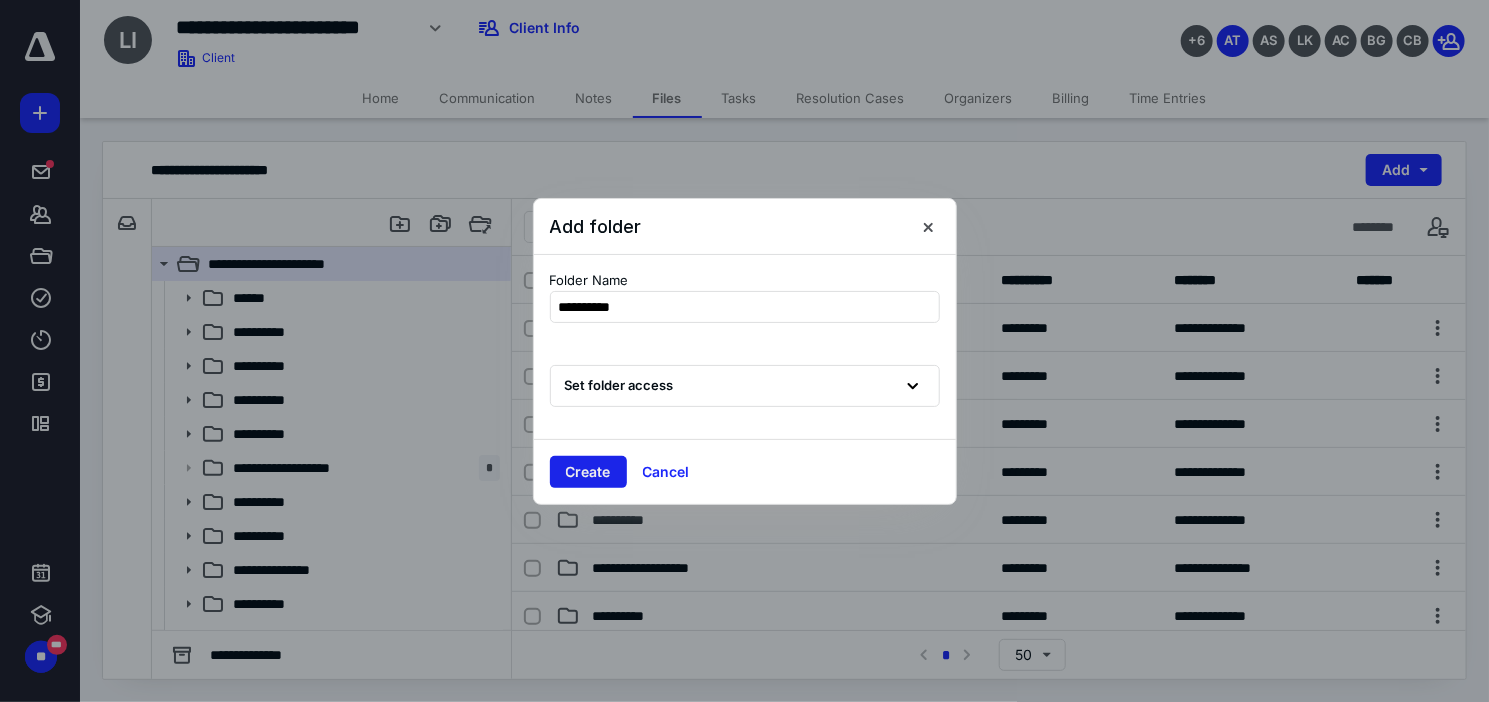 type on "**********" 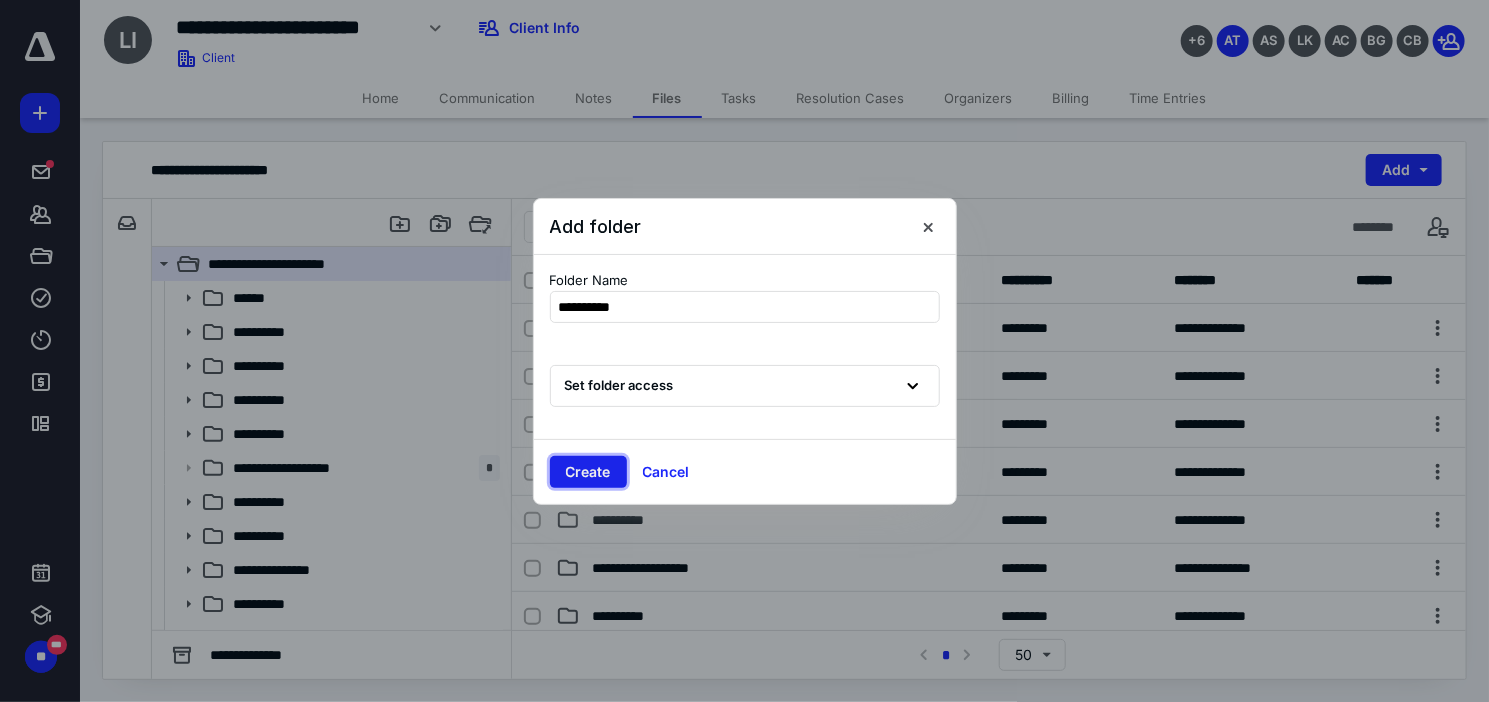 click on "Create" at bounding box center (588, 472) 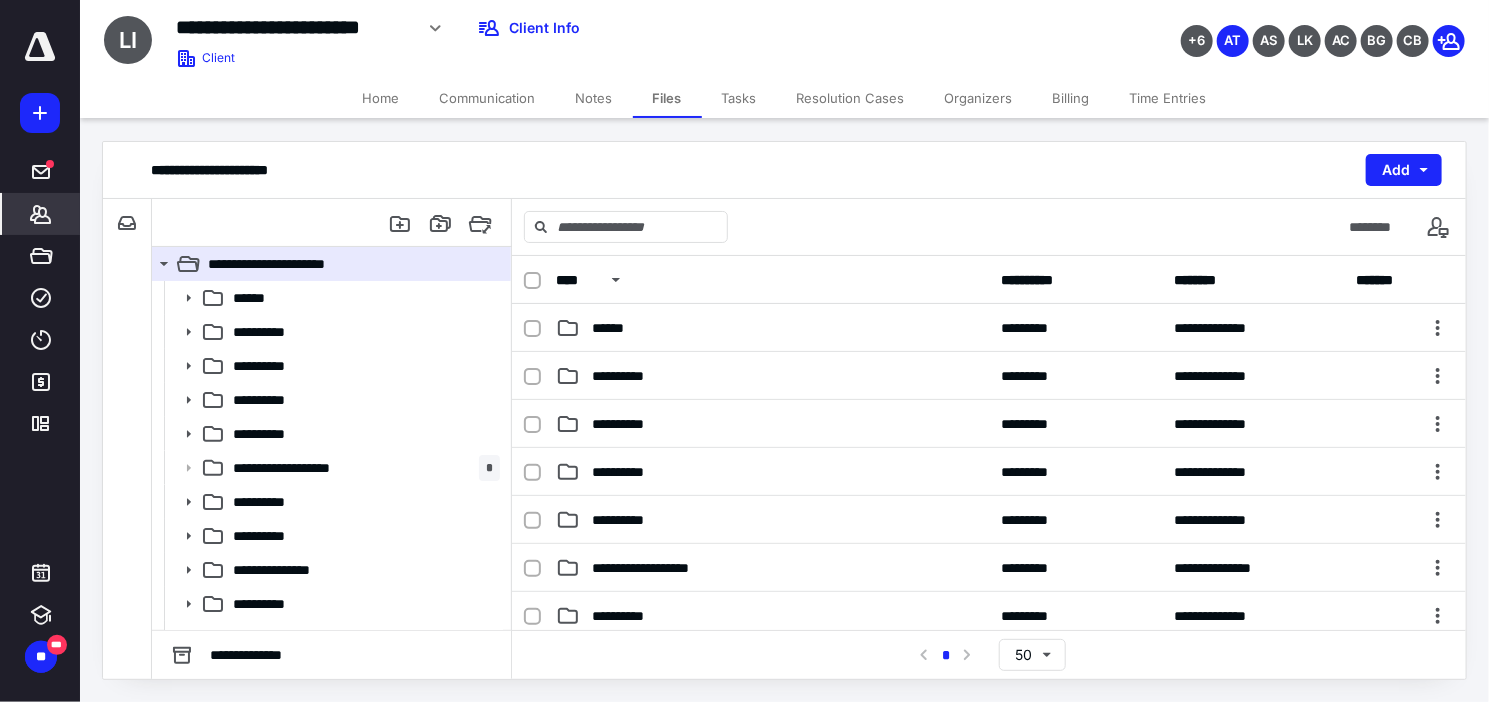 click on "*******" at bounding box center (41, 214) 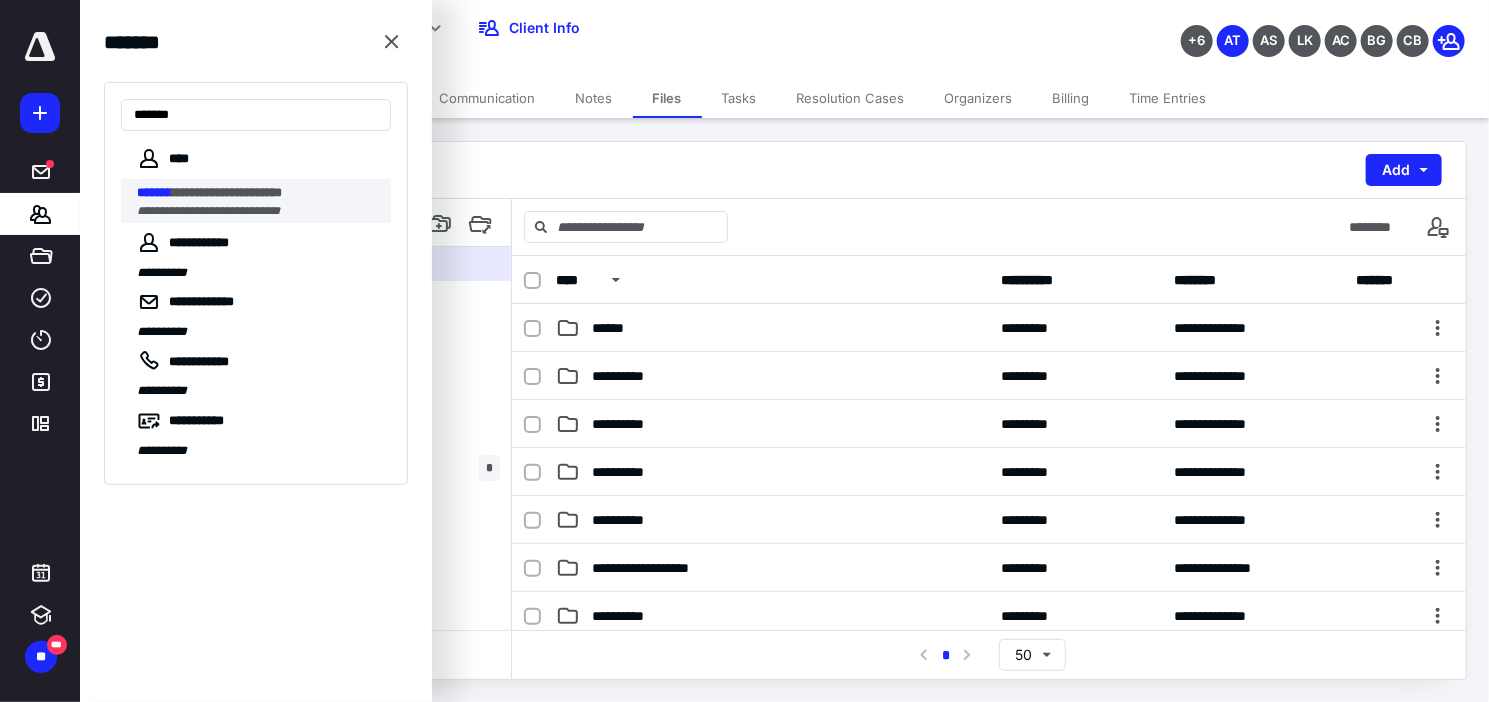 type on "*******" 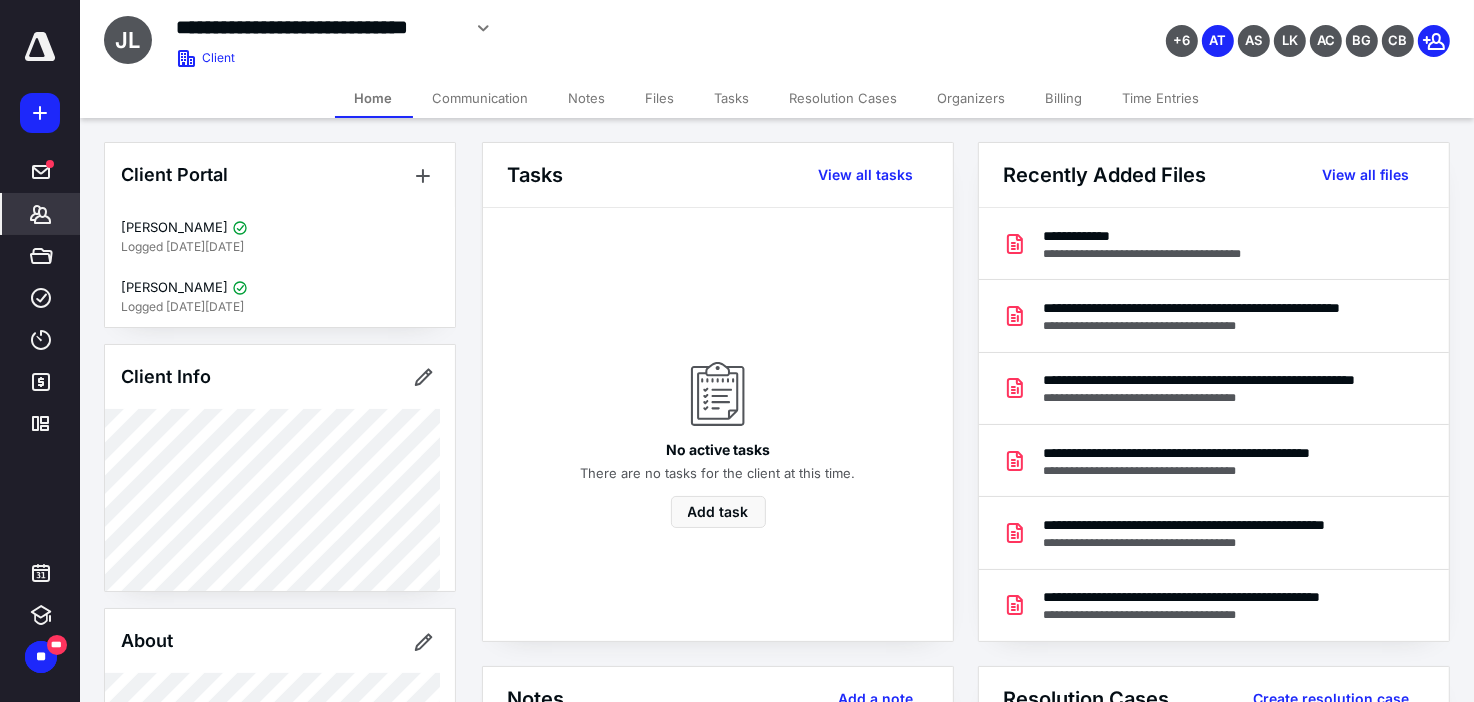 click on "Files" at bounding box center [660, 98] 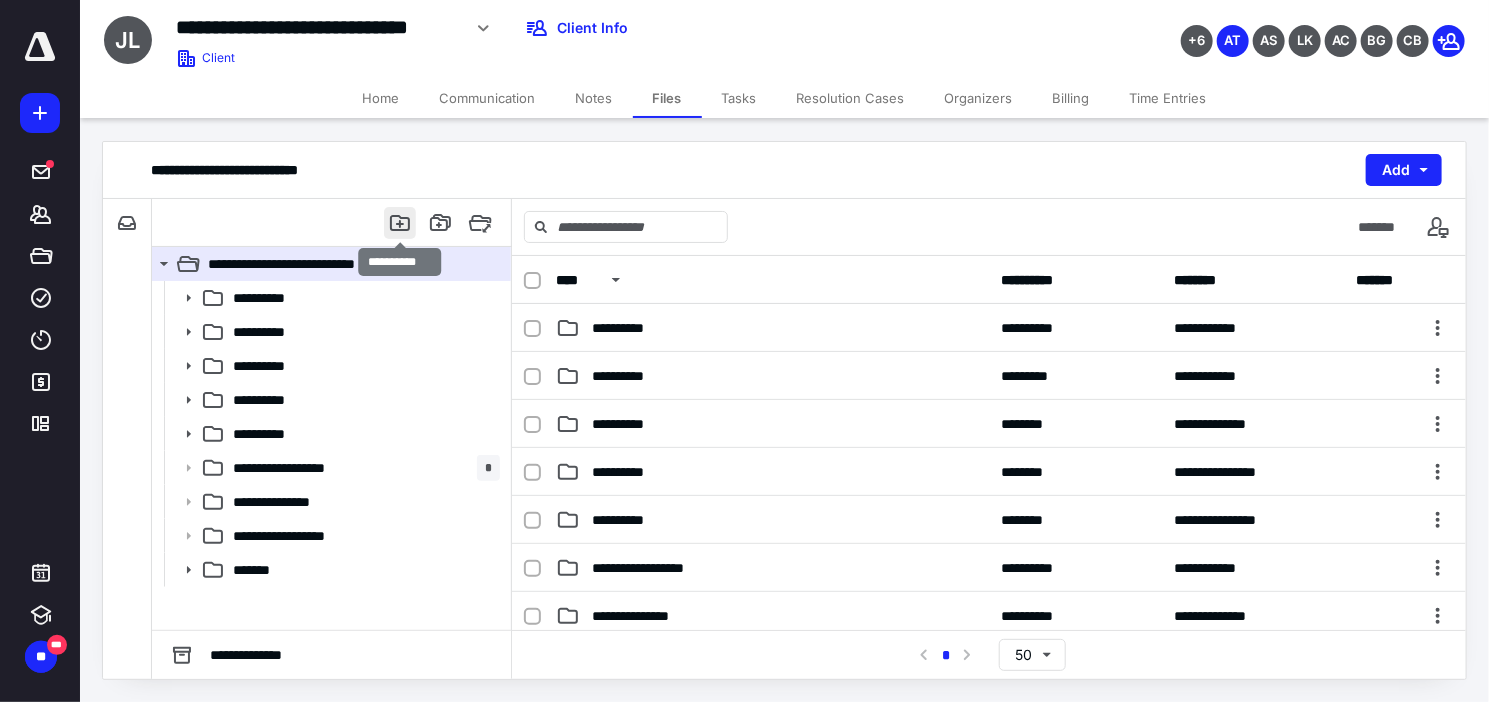 click at bounding box center (400, 223) 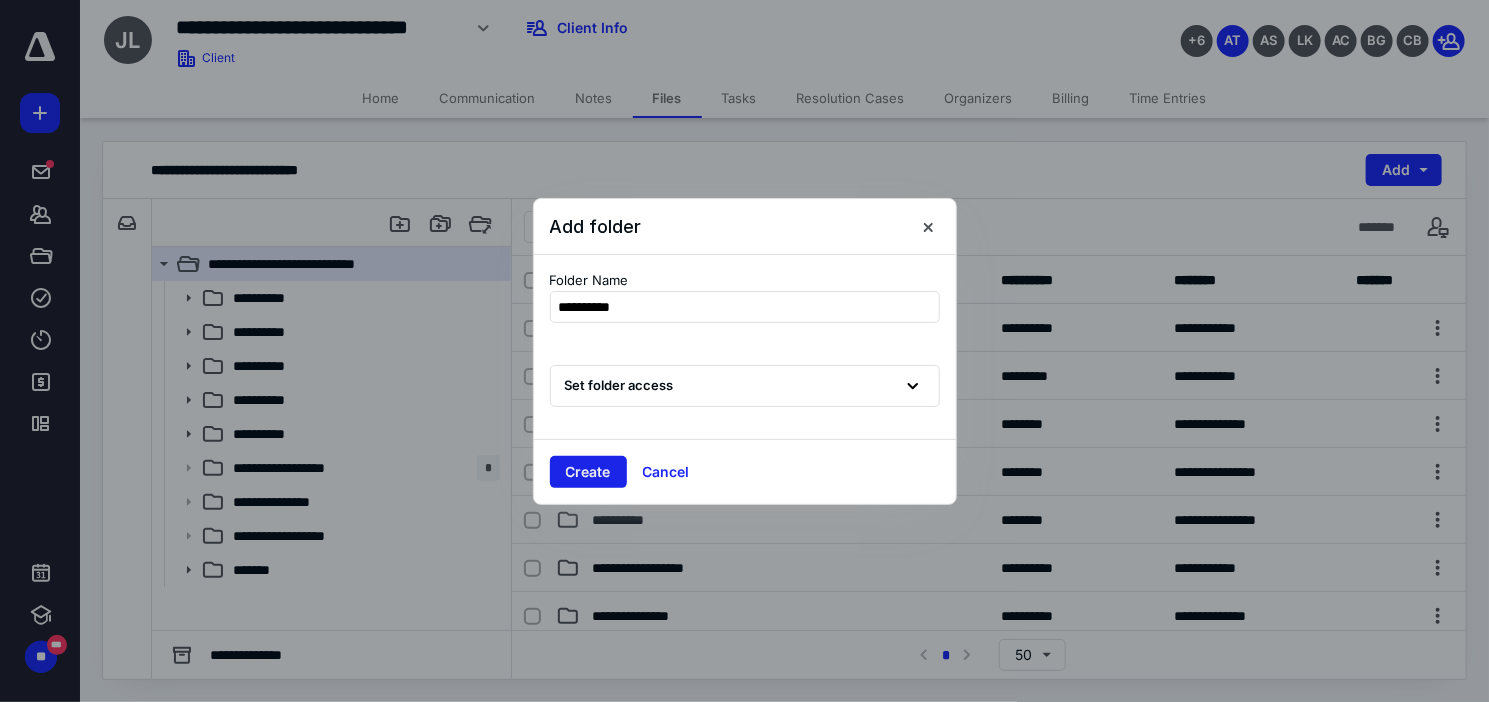 type on "**********" 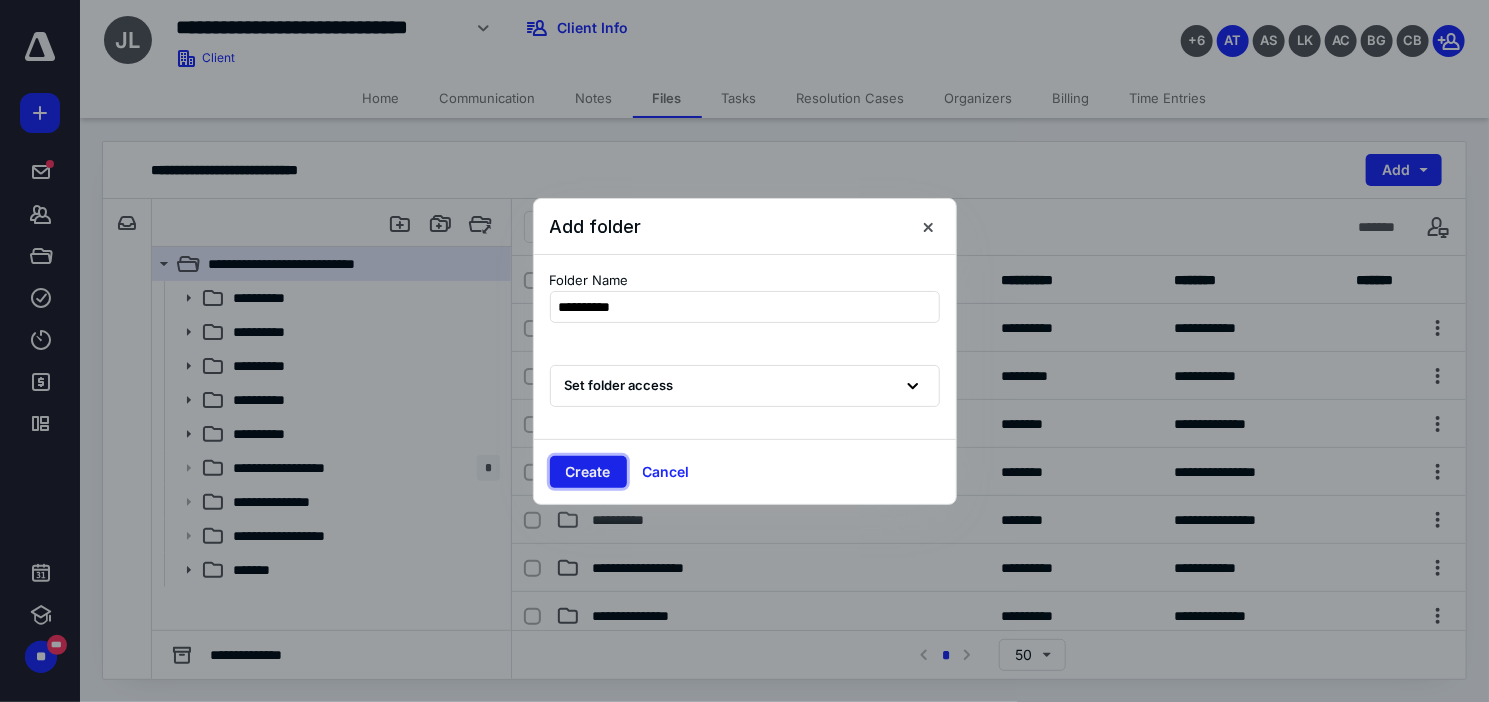 click on "Create" at bounding box center [588, 472] 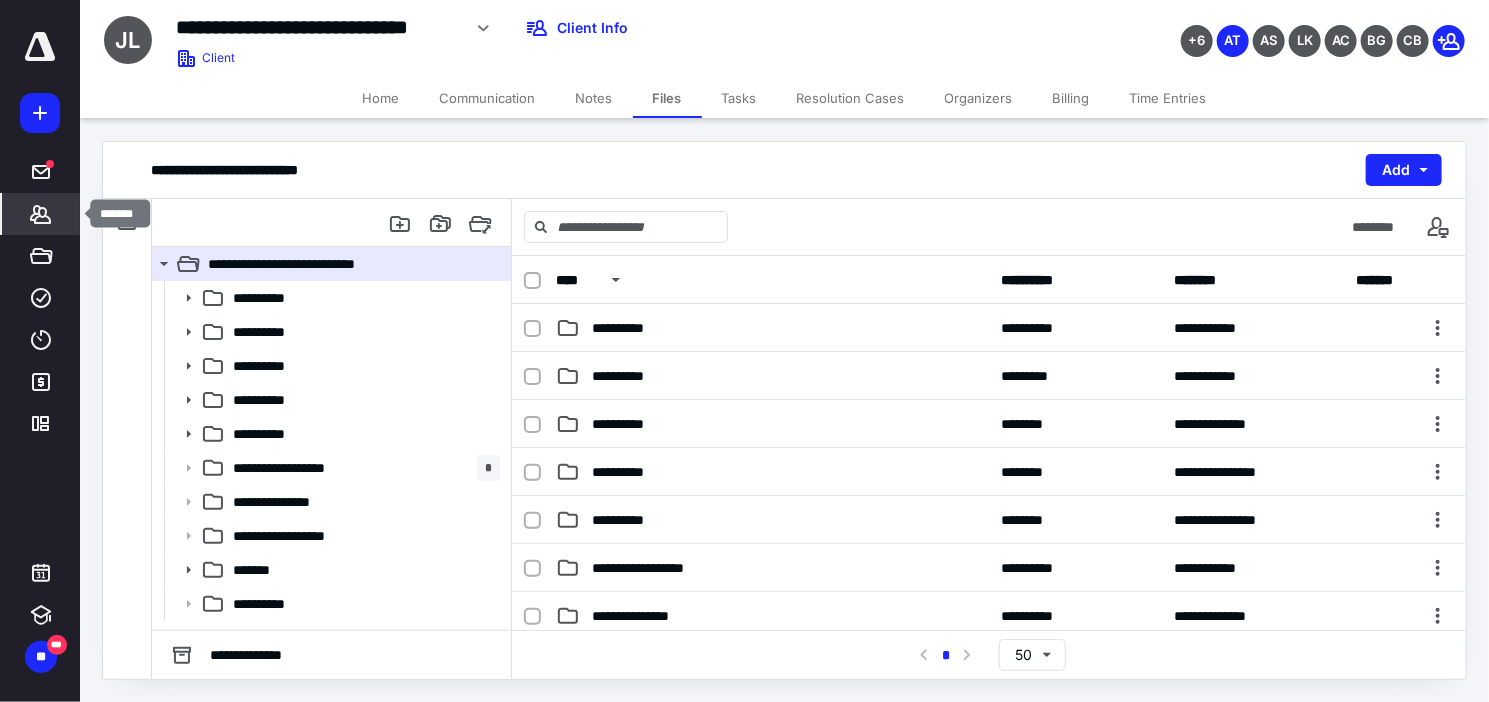 click 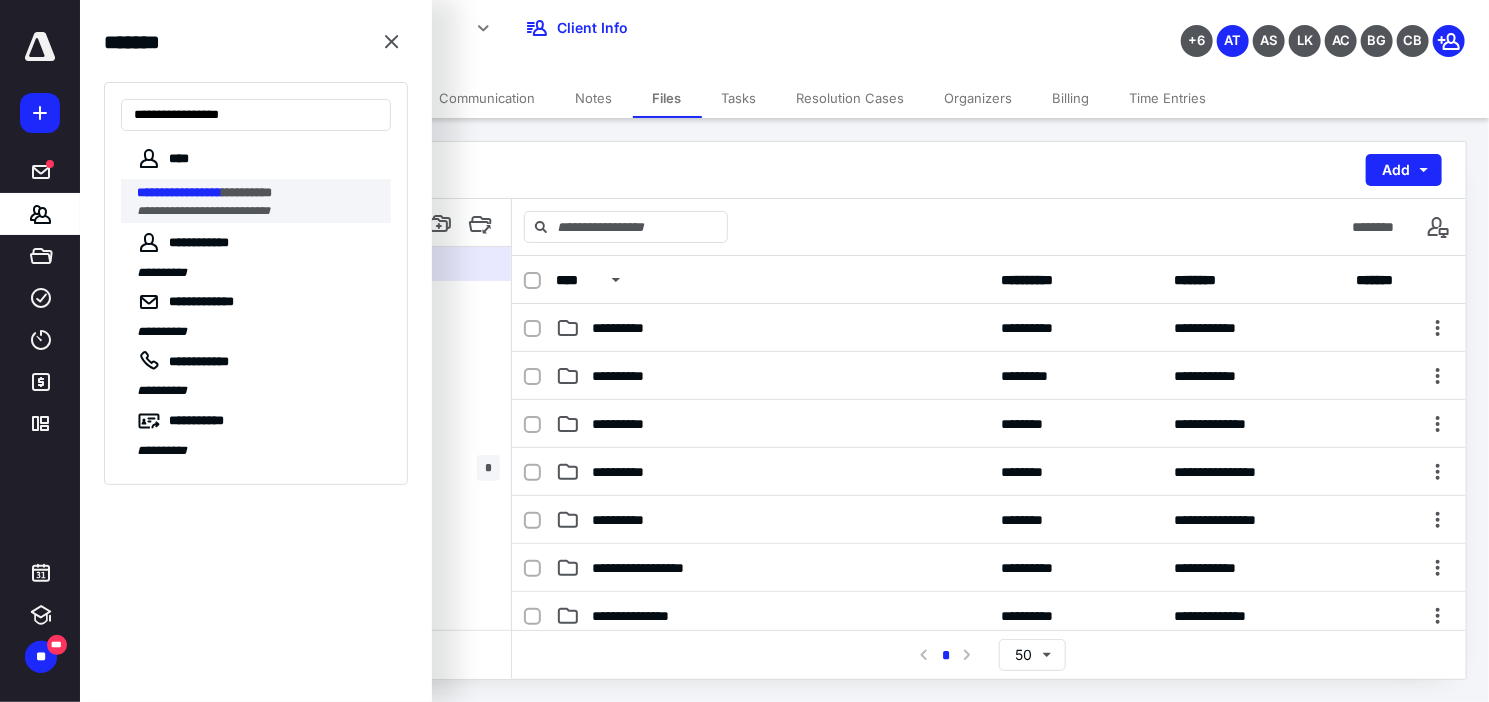 type on "**********" 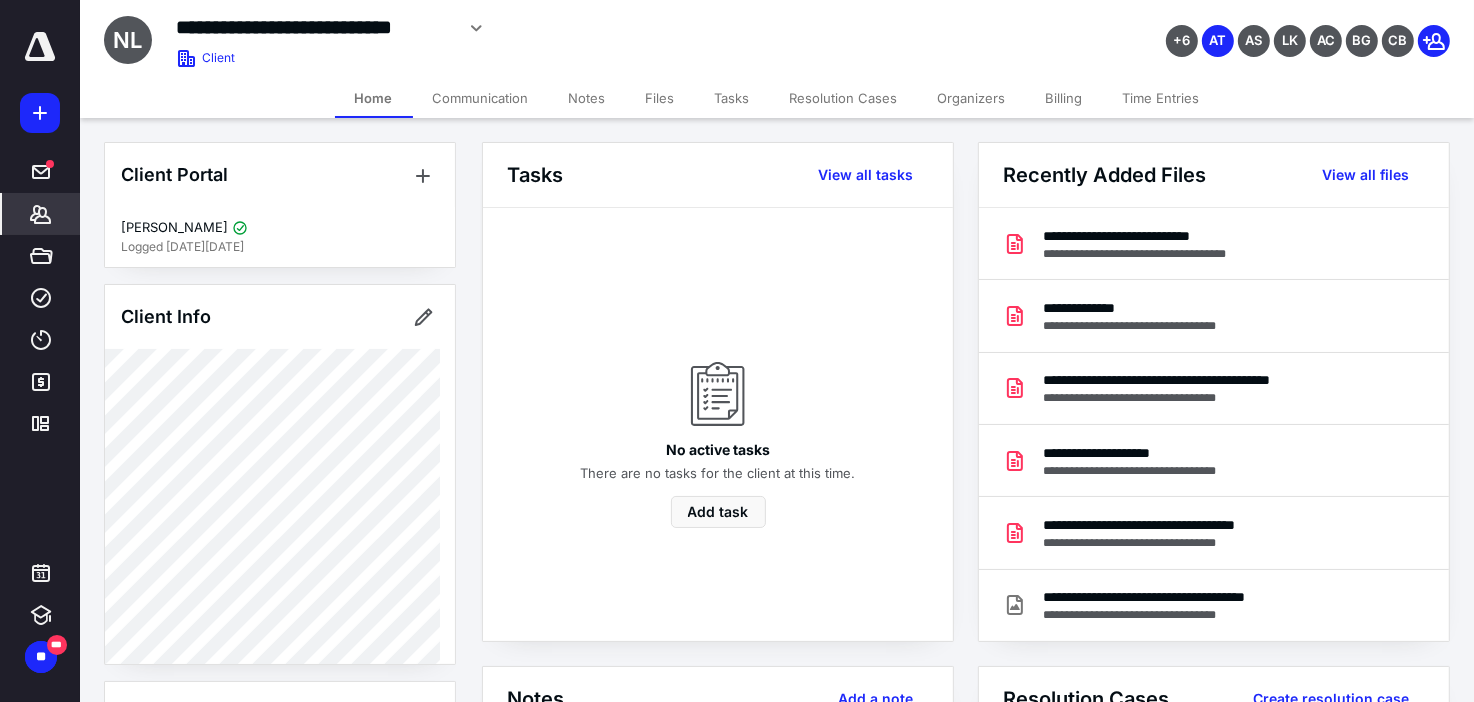 click on "Files" at bounding box center [660, 98] 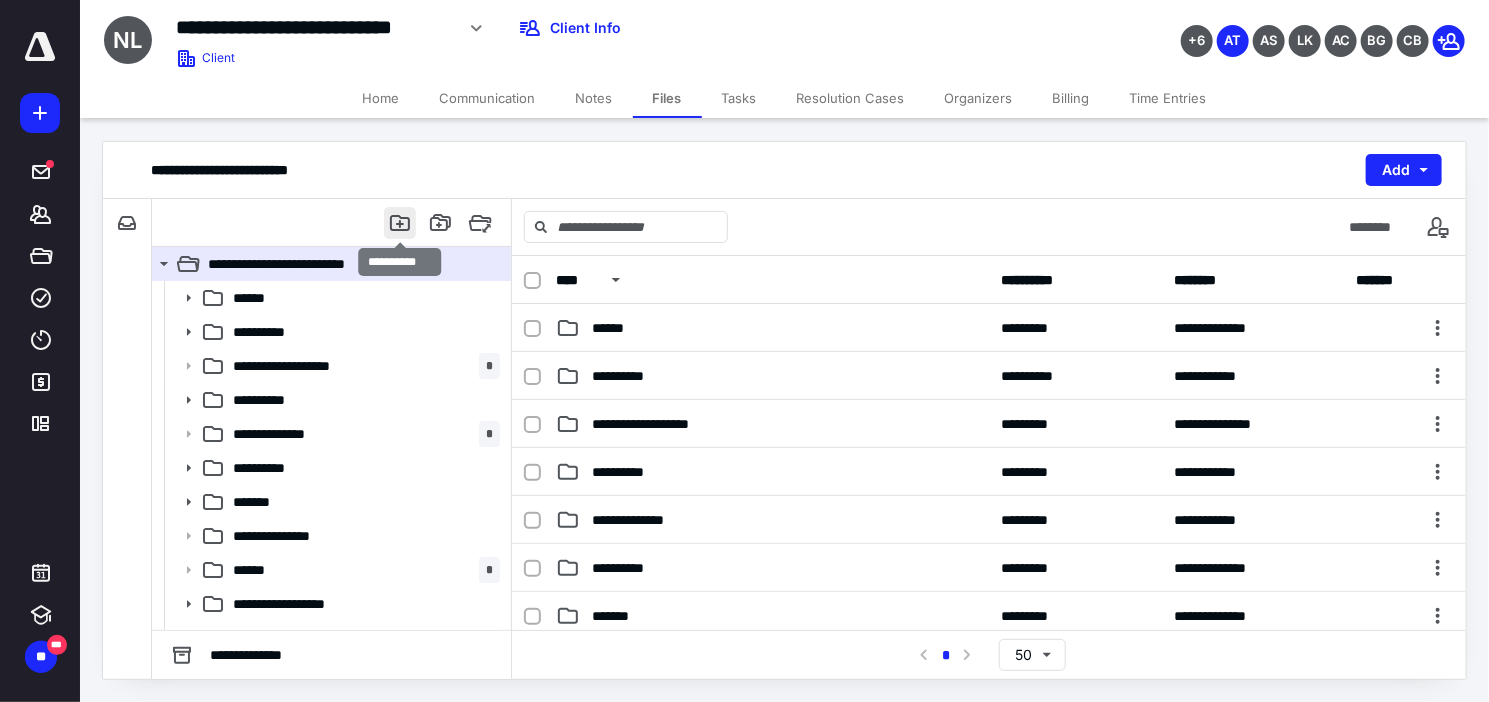 click at bounding box center [400, 223] 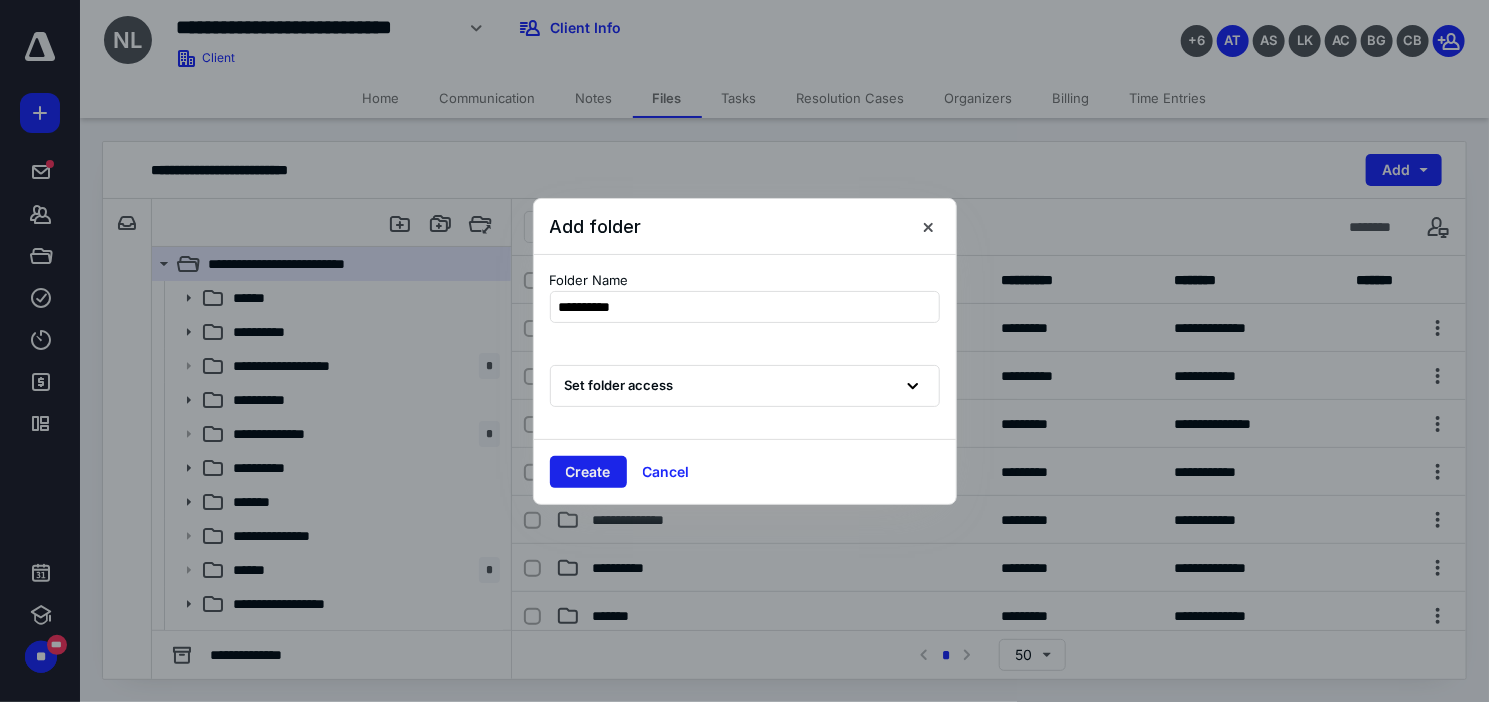 type on "**********" 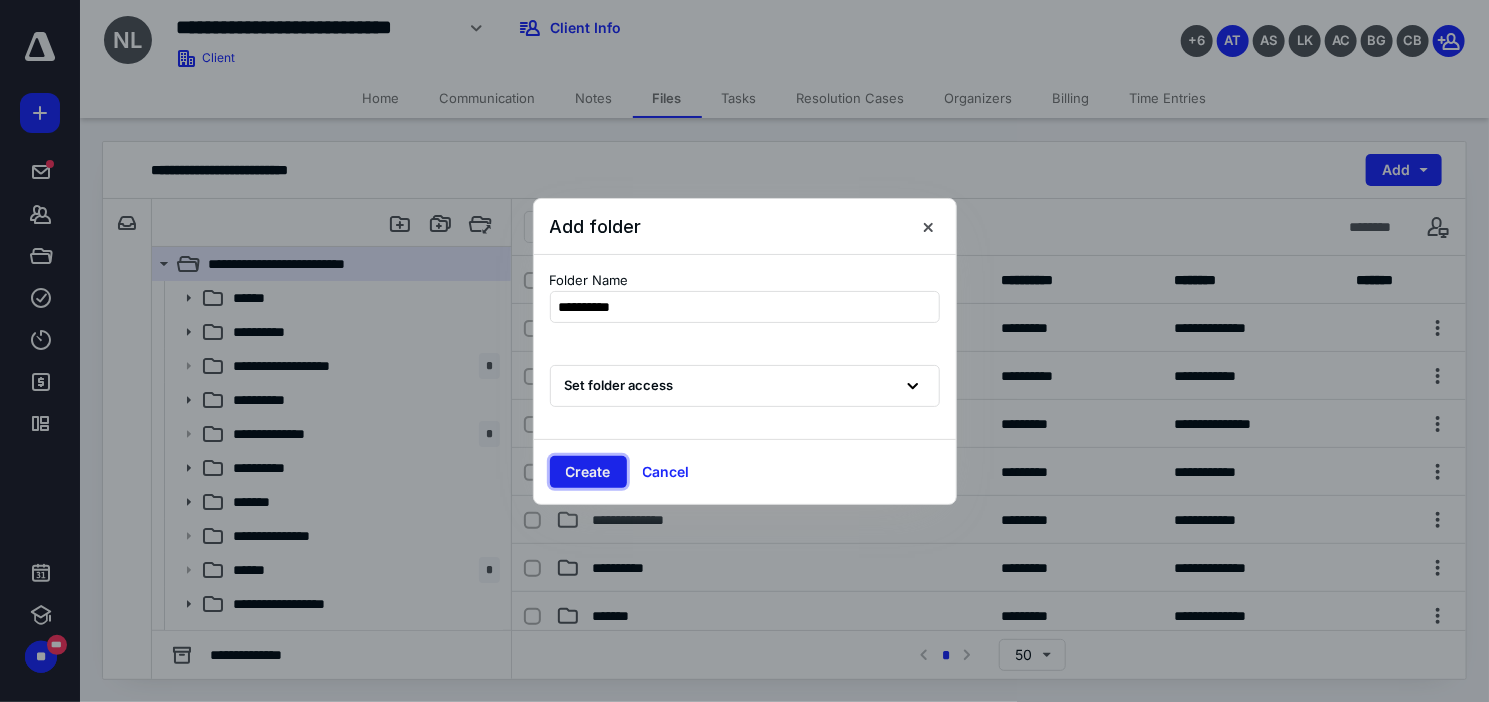 click on "Create" at bounding box center [588, 472] 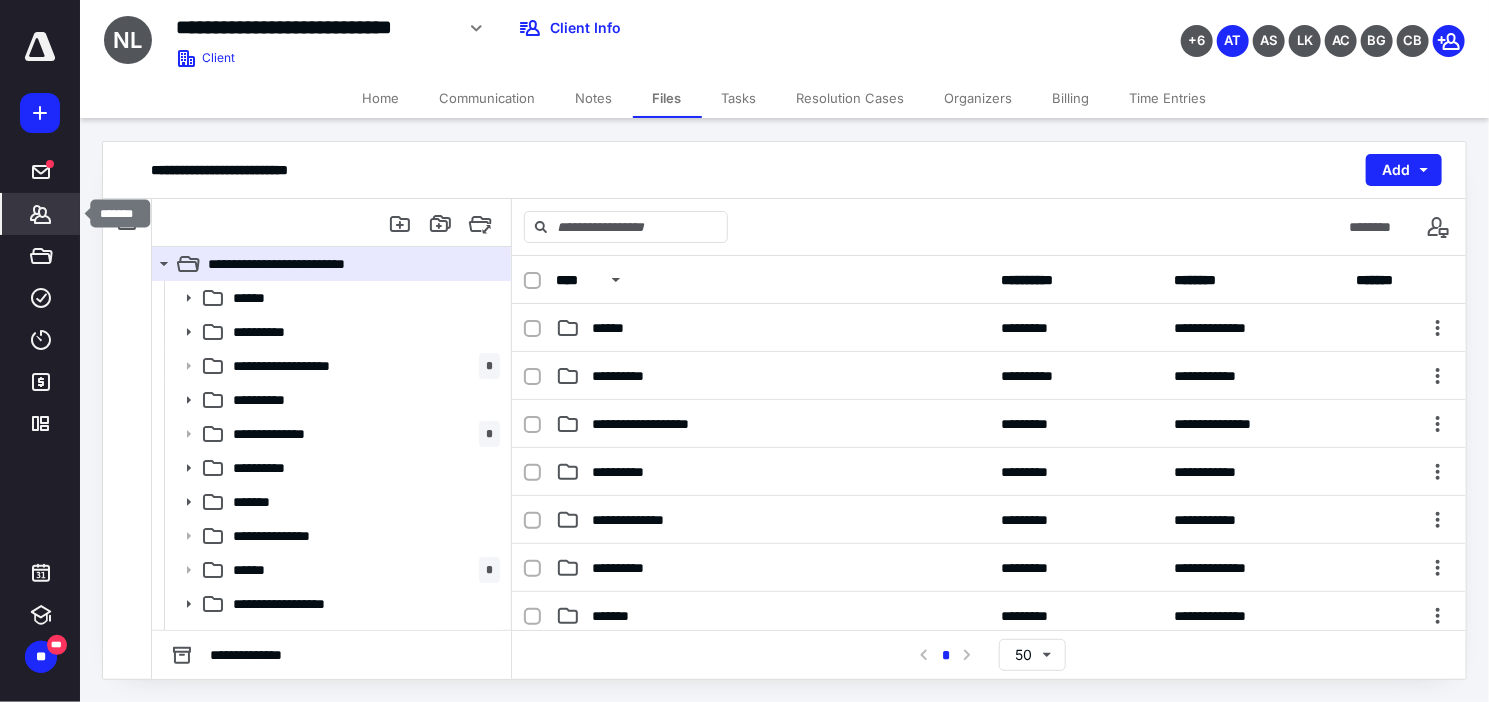 click 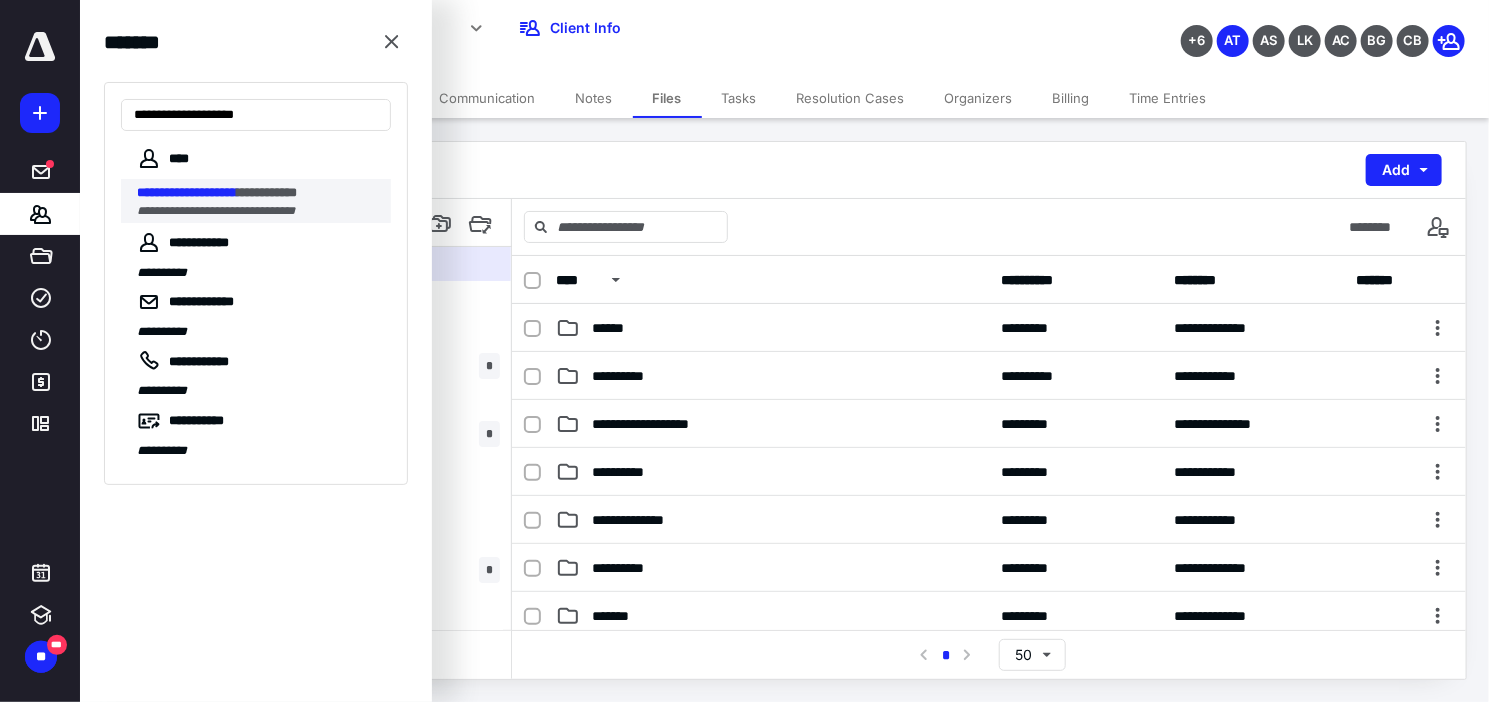 type on "**********" 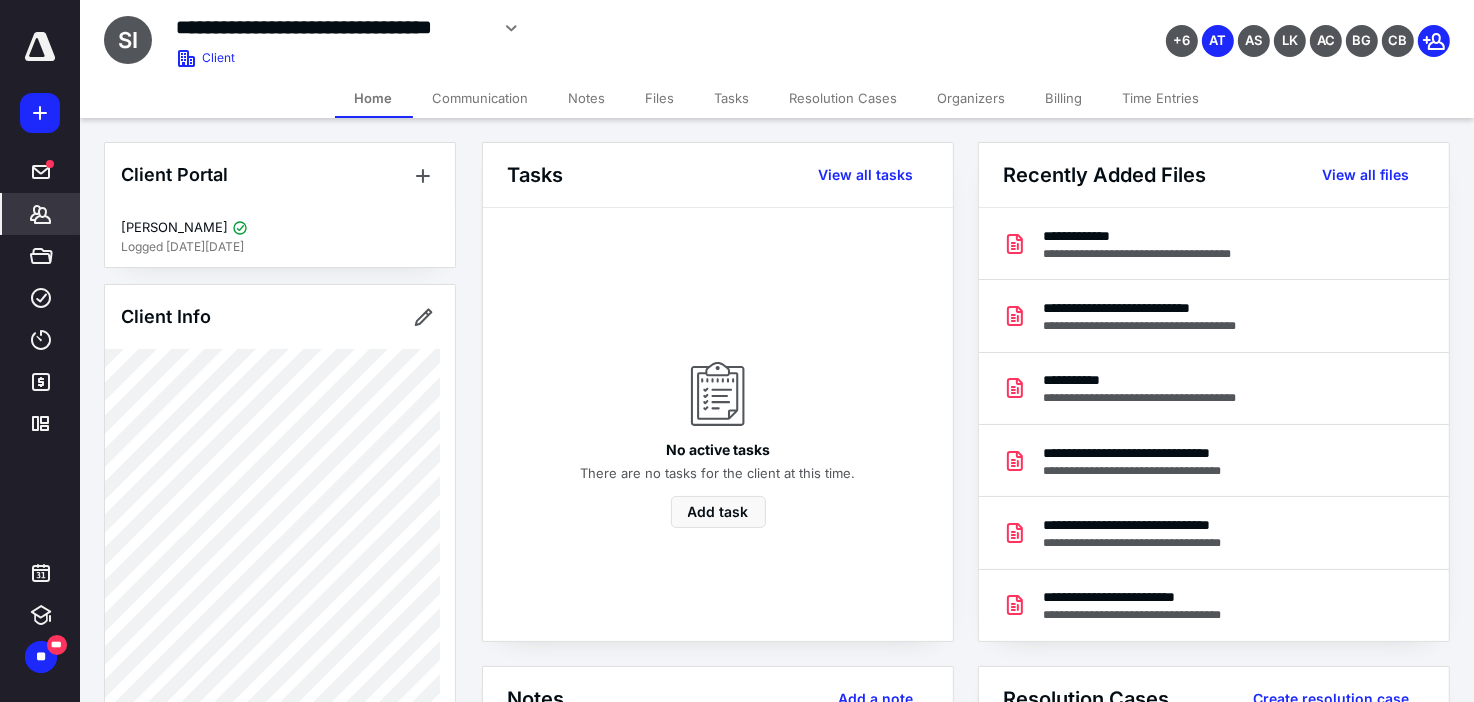 click on "Files" at bounding box center (660, 98) 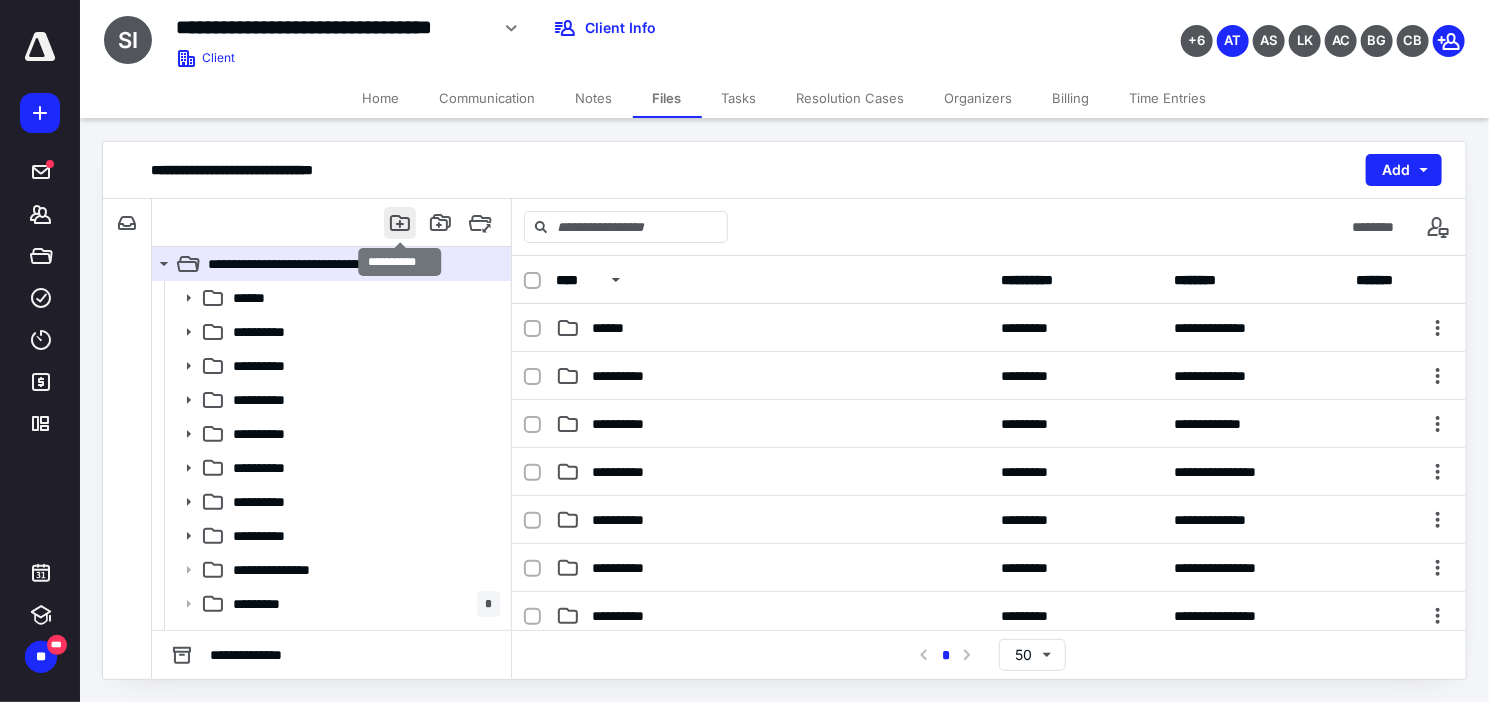 click at bounding box center (400, 223) 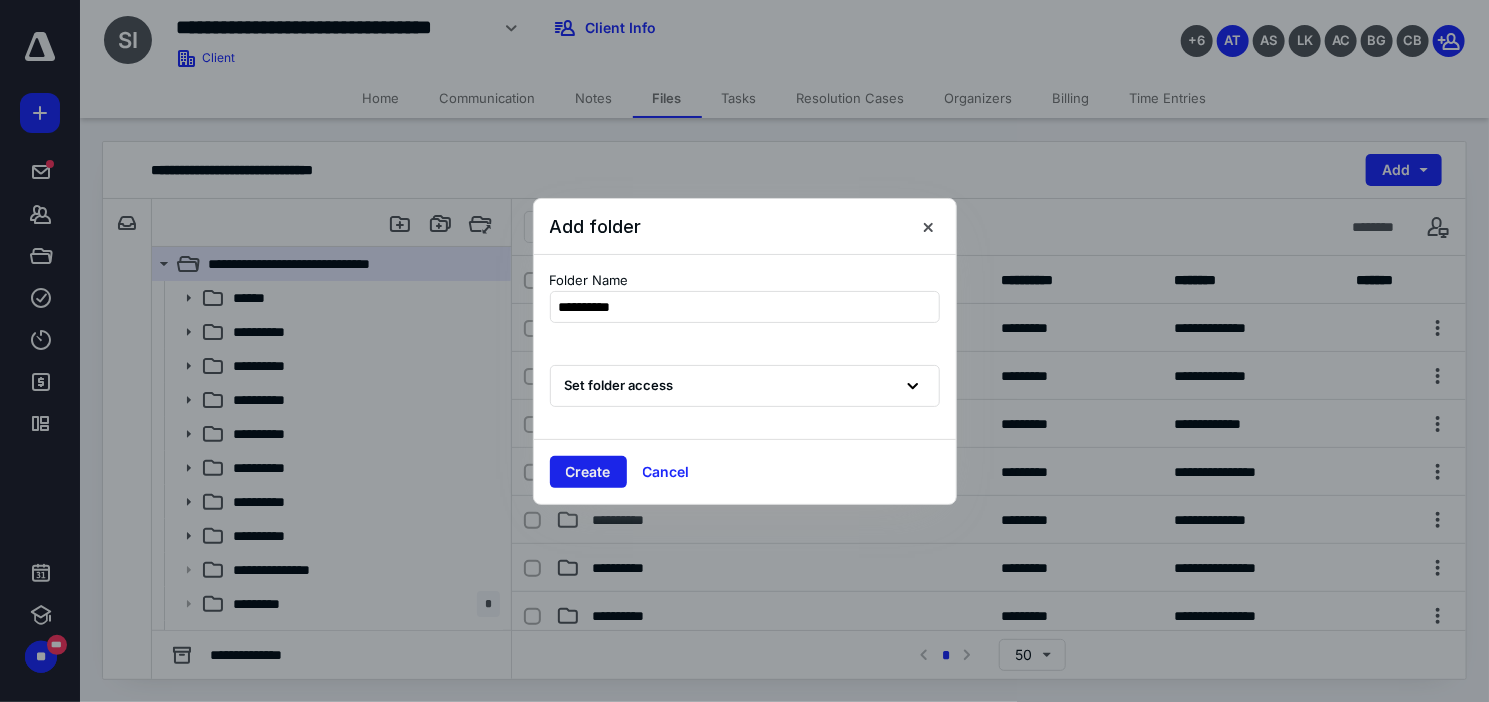type on "**********" 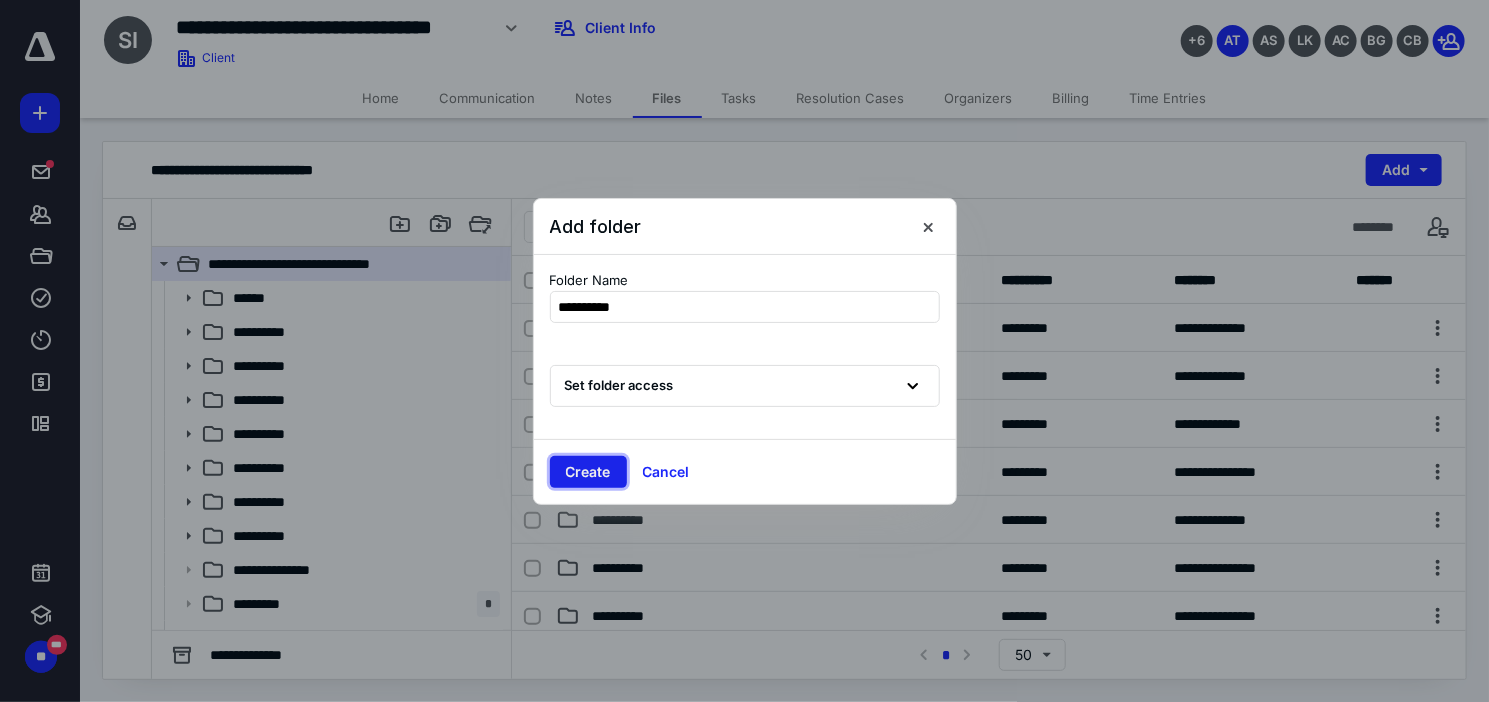 click on "Create" at bounding box center [588, 472] 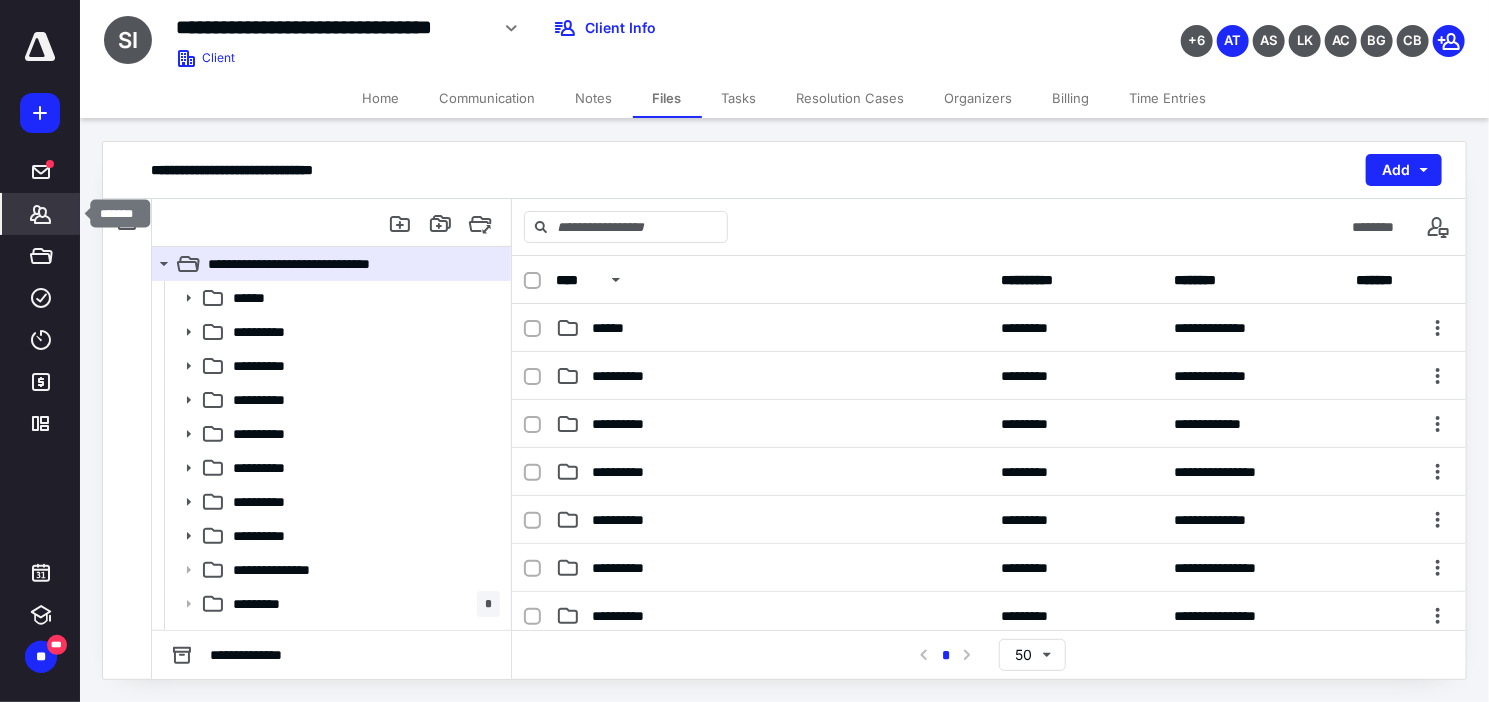 click 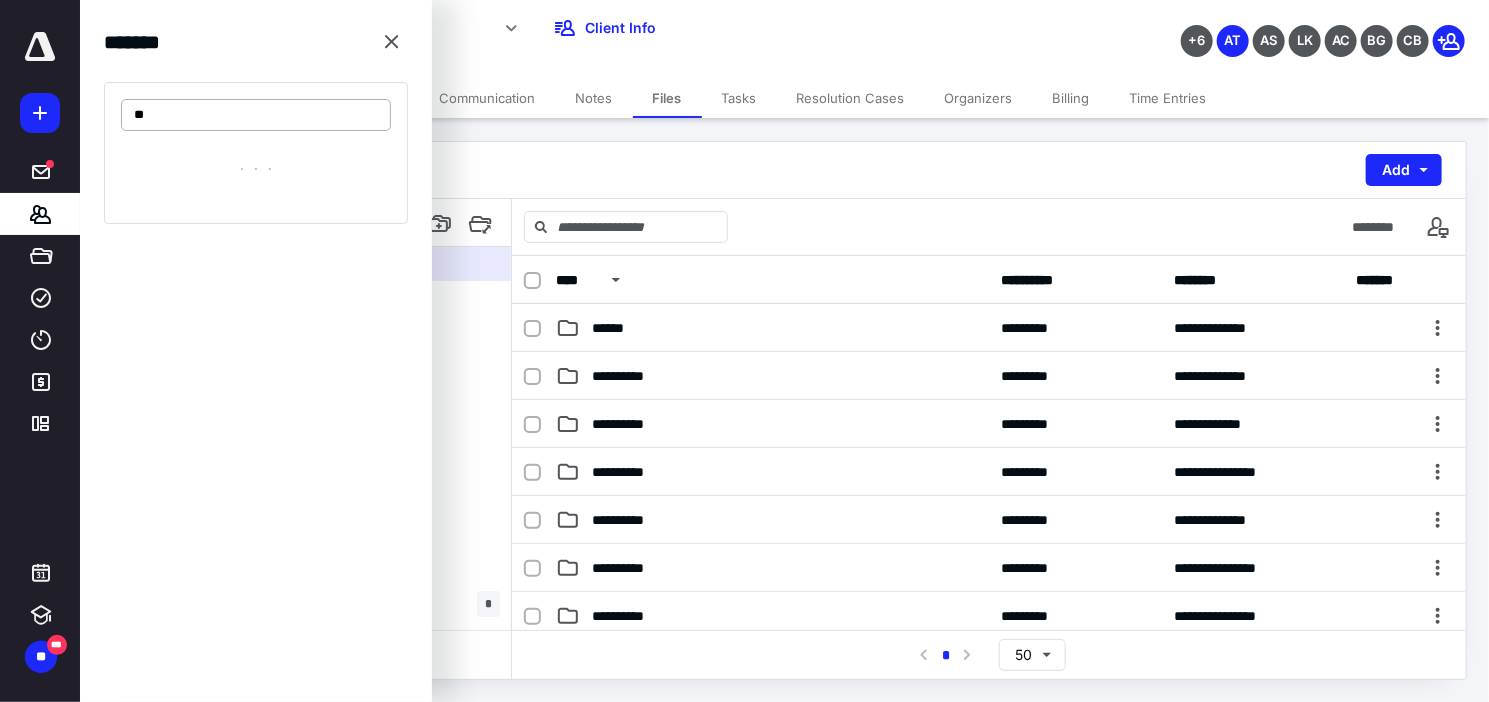 type on "*" 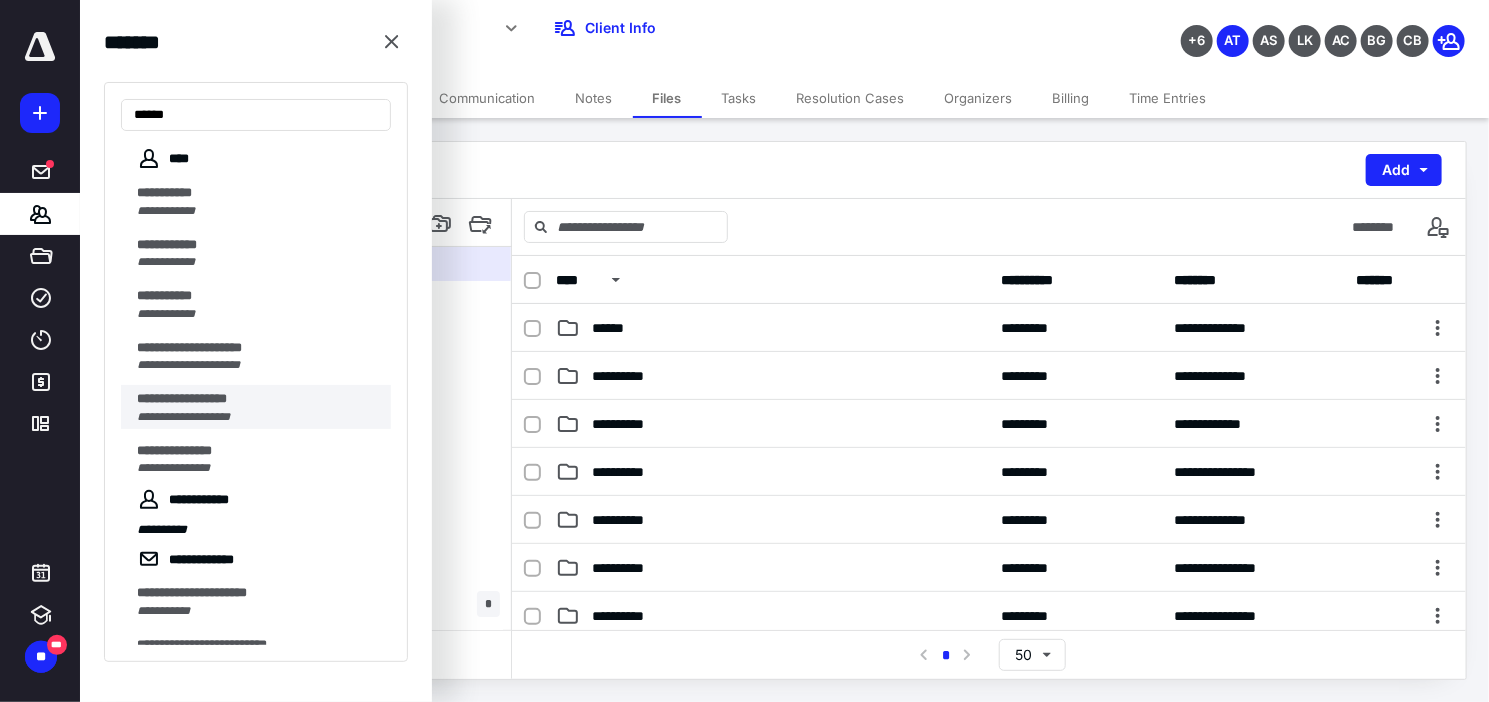 type on "*****" 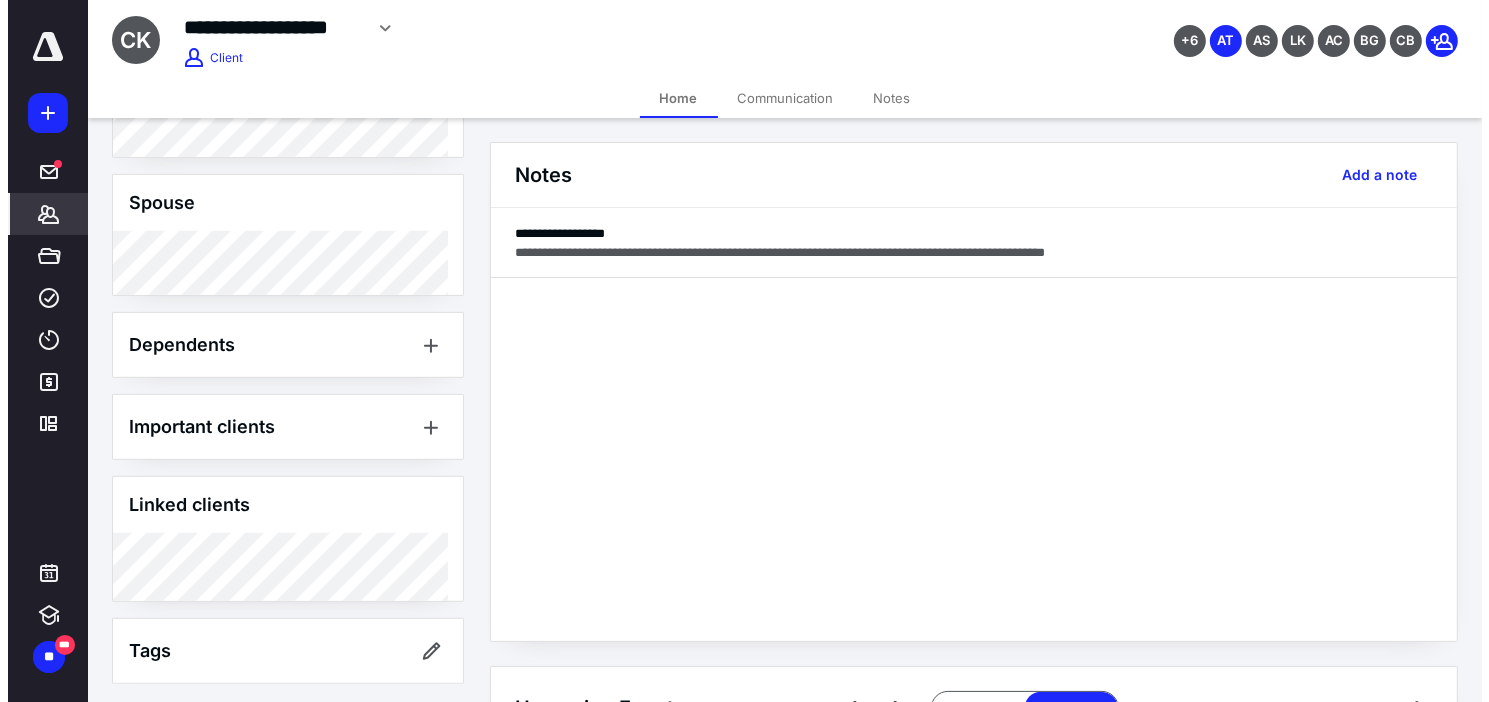 scroll, scrollTop: 920, scrollLeft: 0, axis: vertical 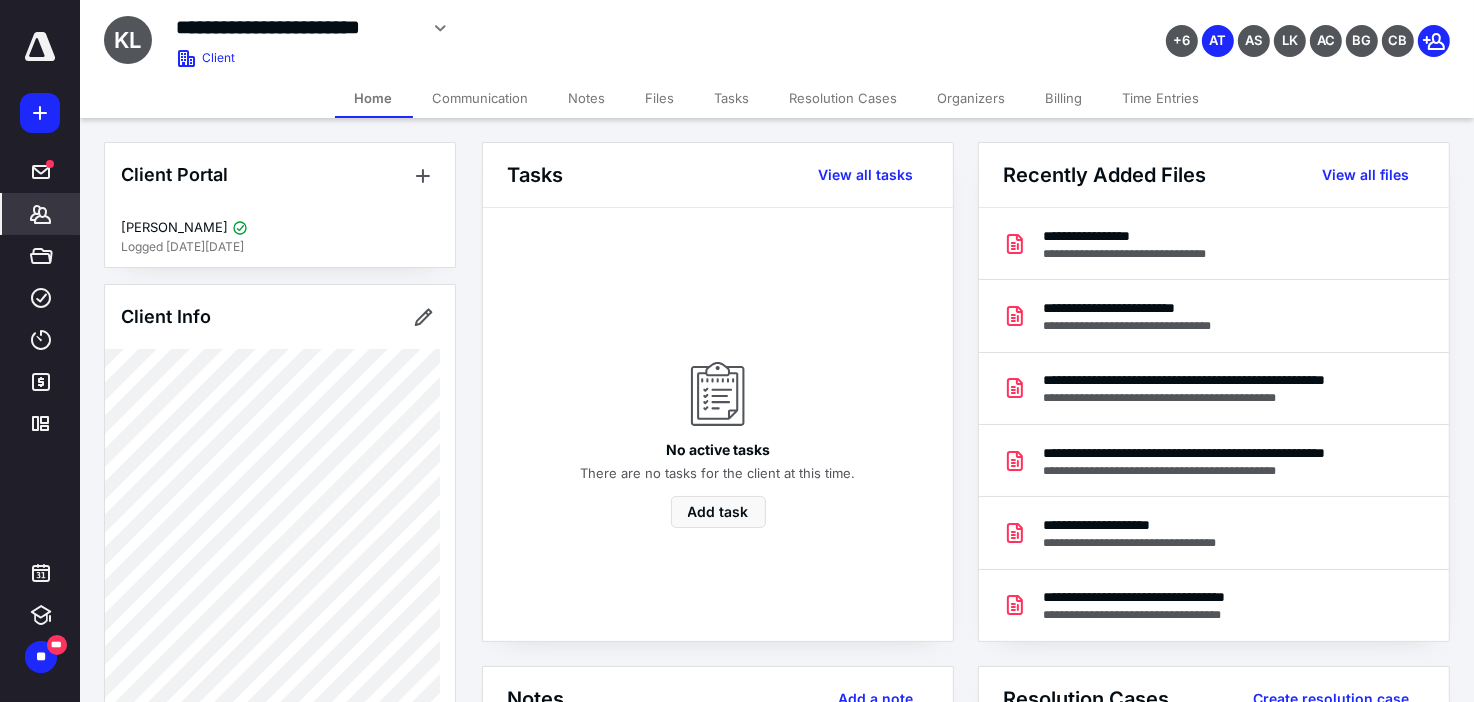 click on "Files" at bounding box center (660, 98) 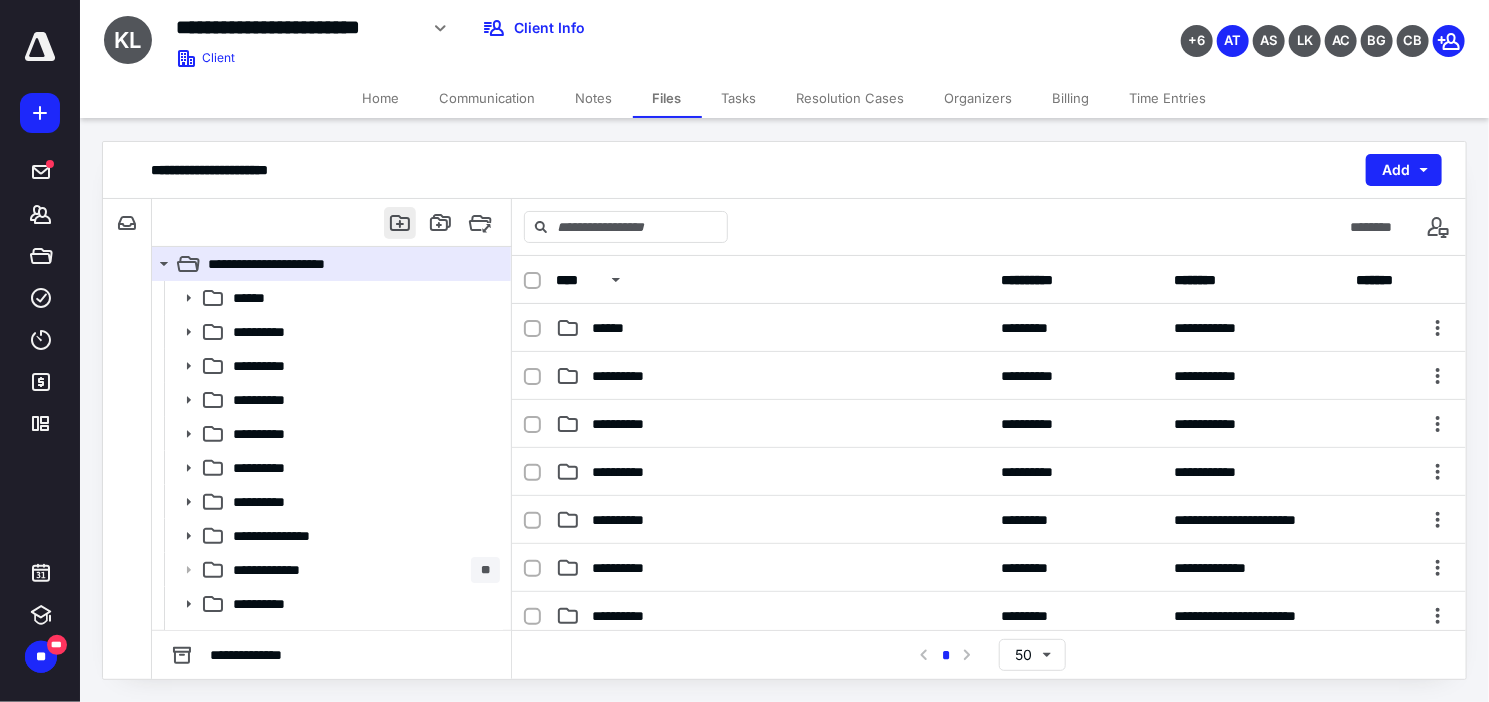 click at bounding box center [400, 223] 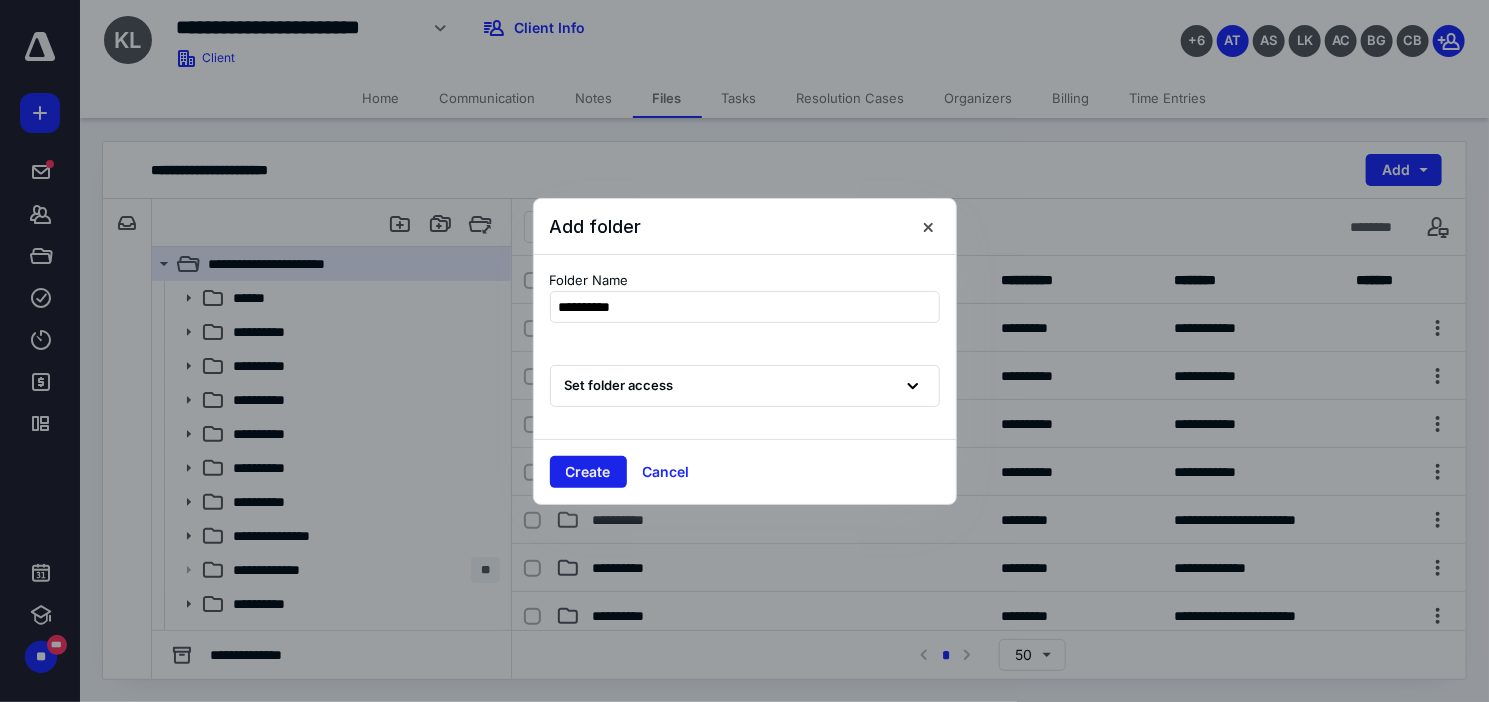 type on "**********" 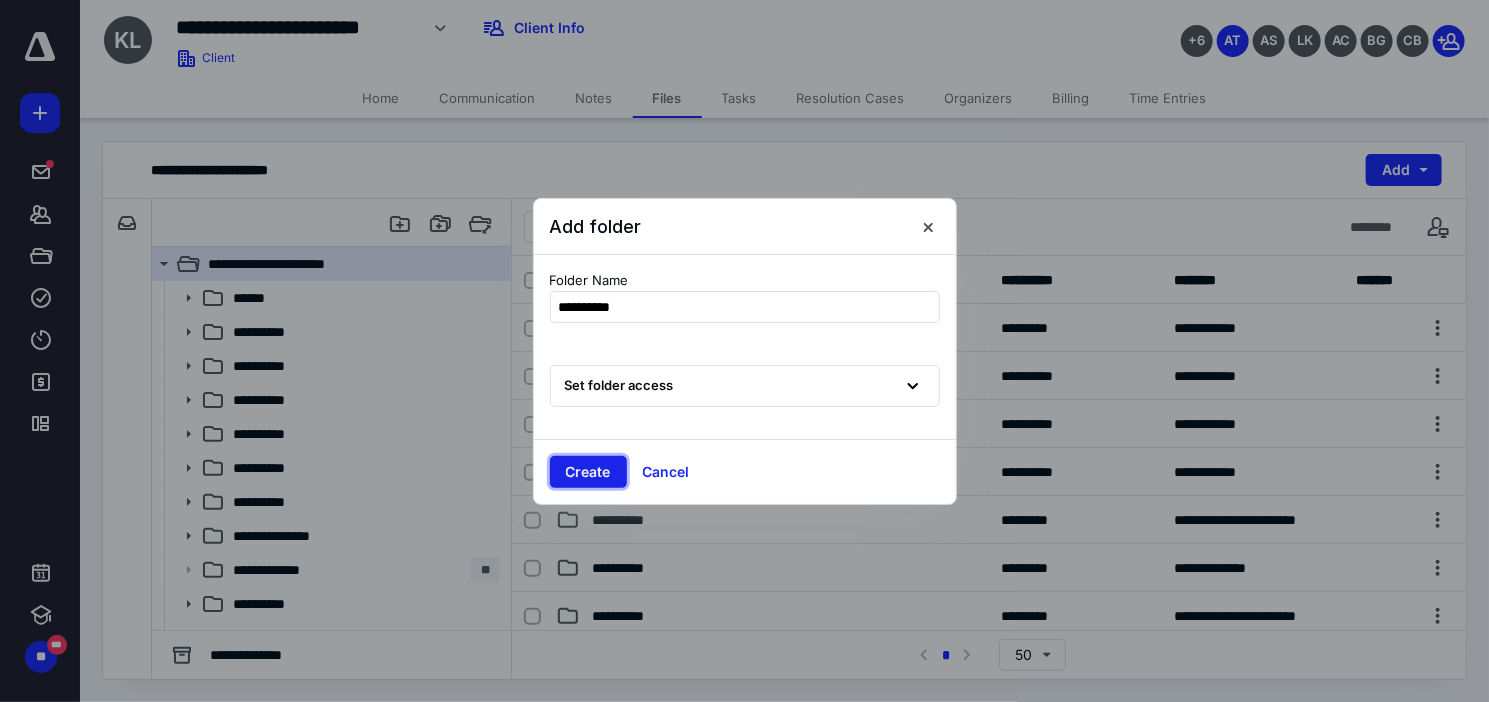 click on "Create" at bounding box center (588, 472) 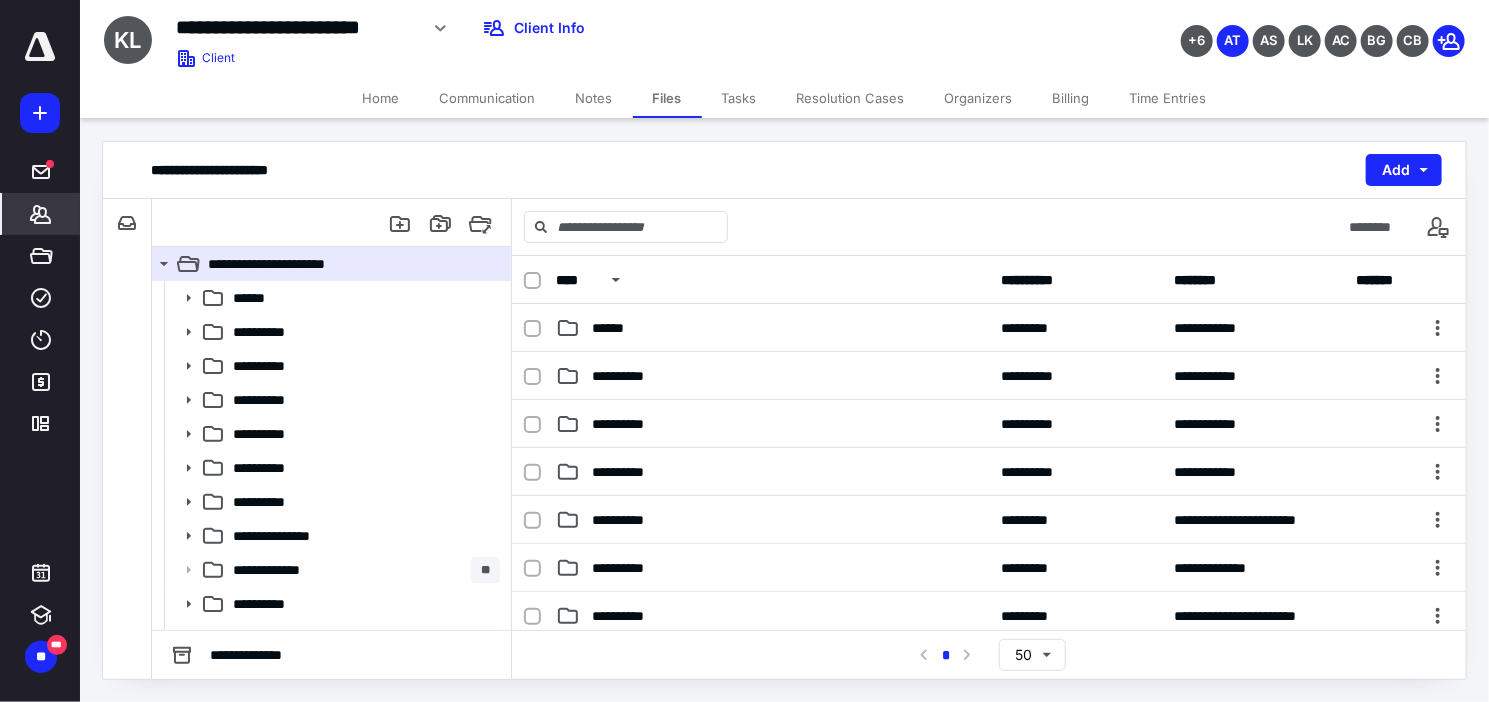 click on "*******" at bounding box center [41, 214] 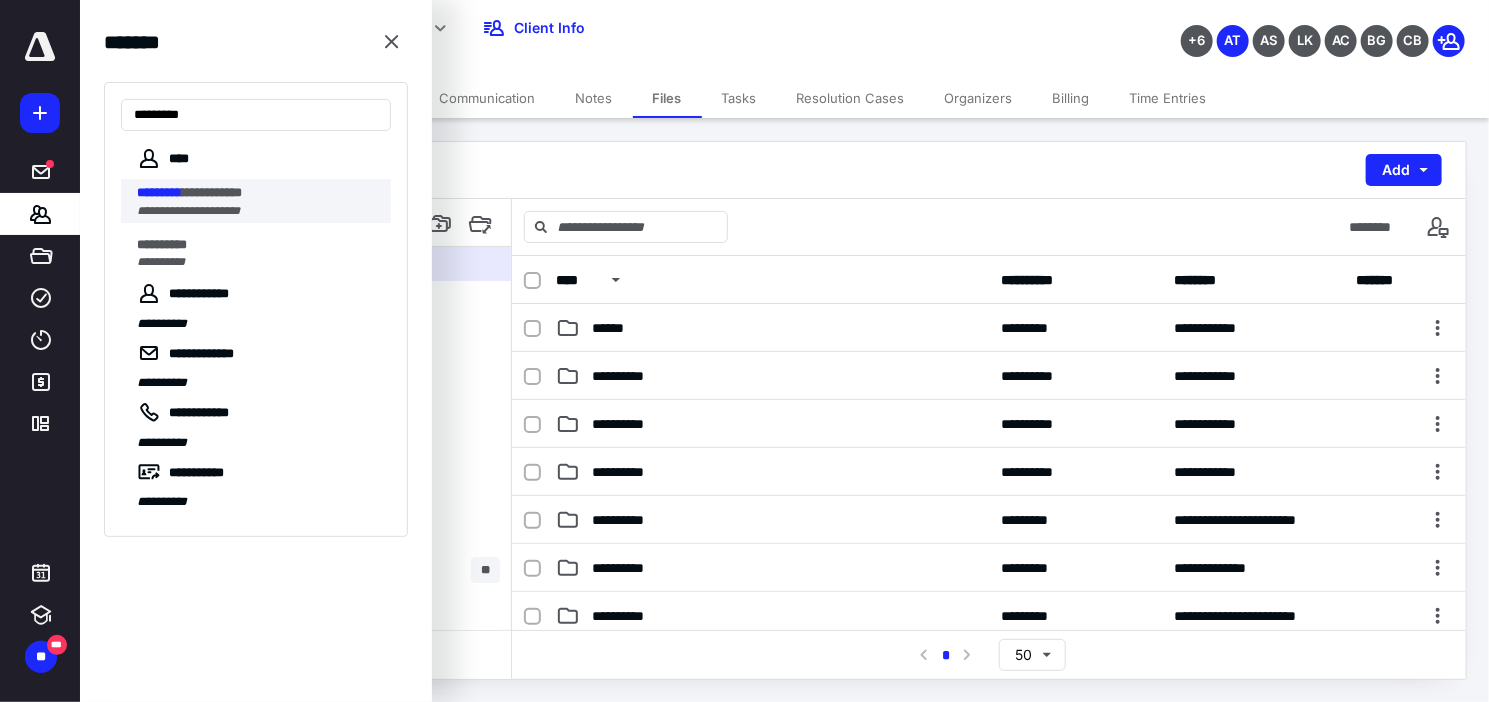 type on "*********" 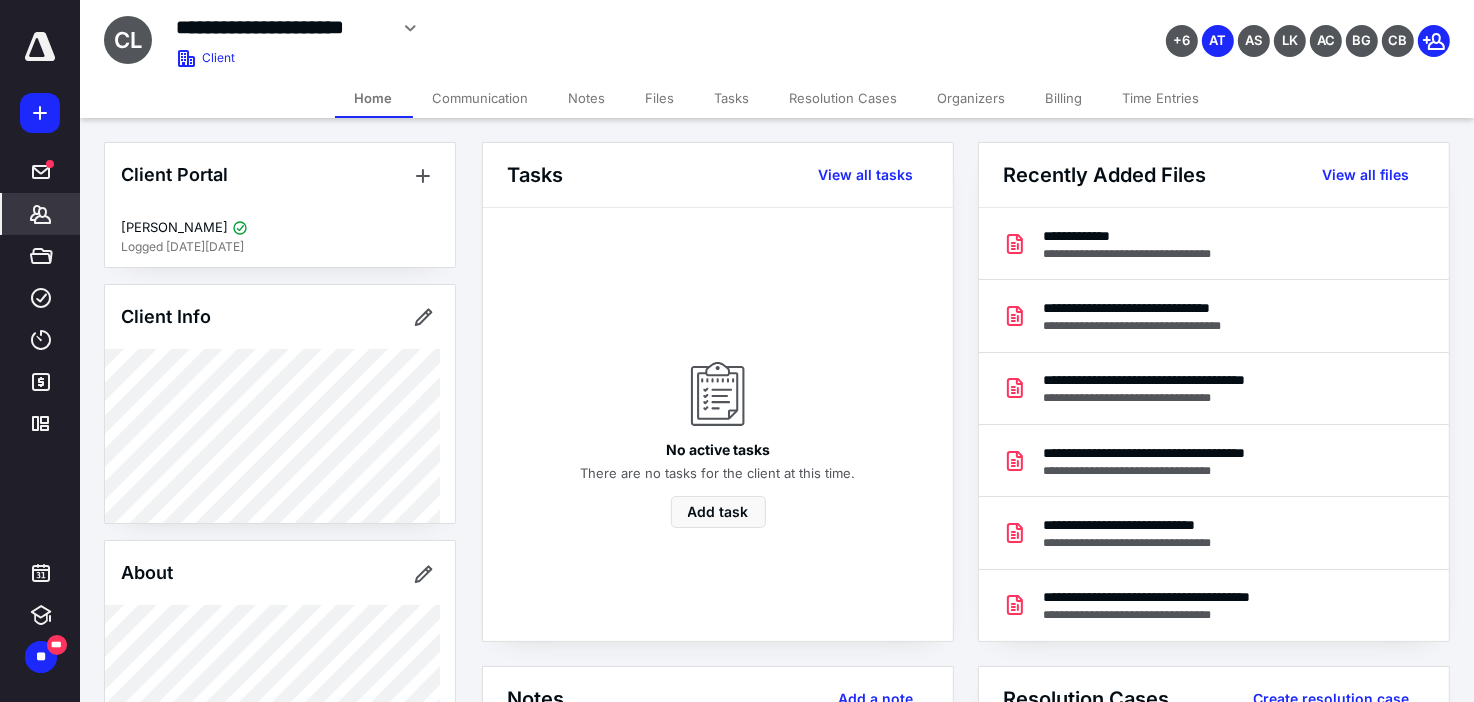 click on "Files" at bounding box center [660, 98] 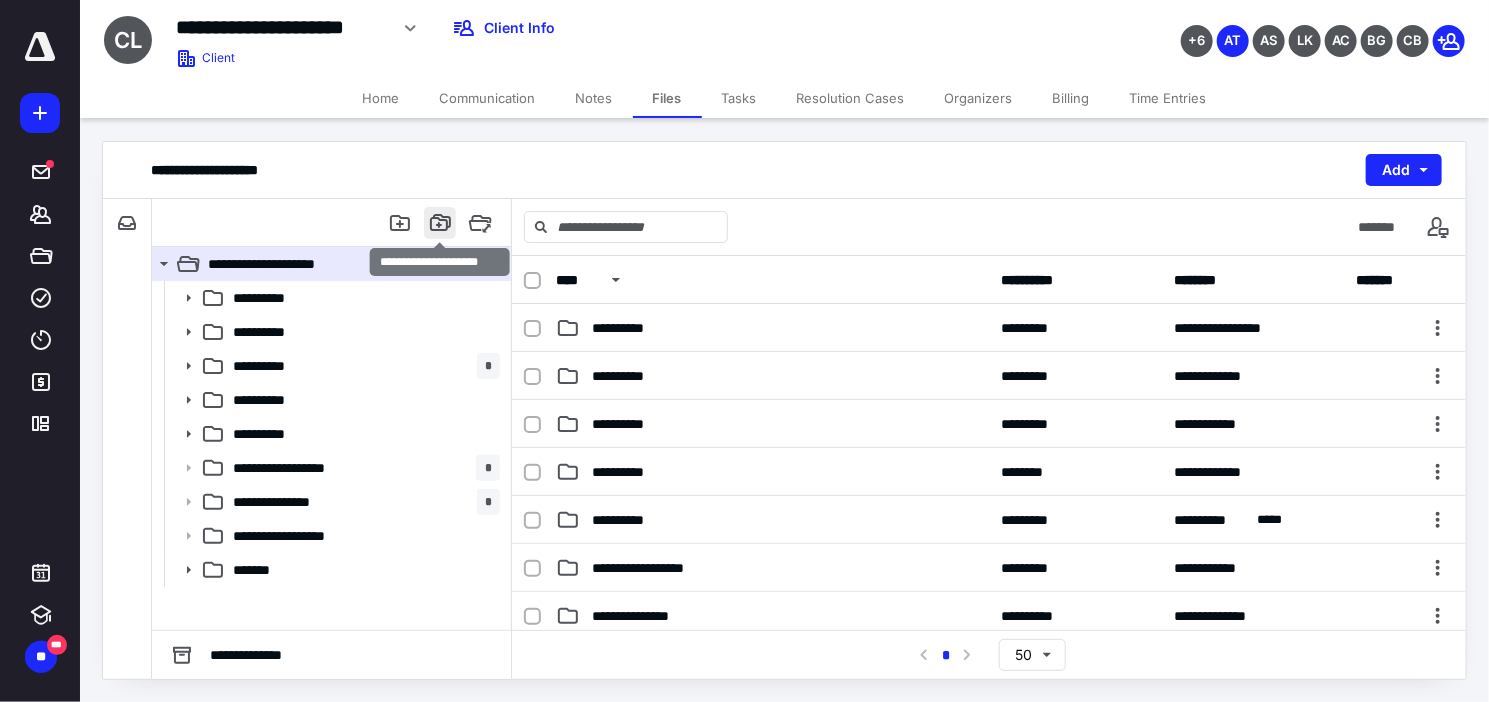 click at bounding box center [440, 223] 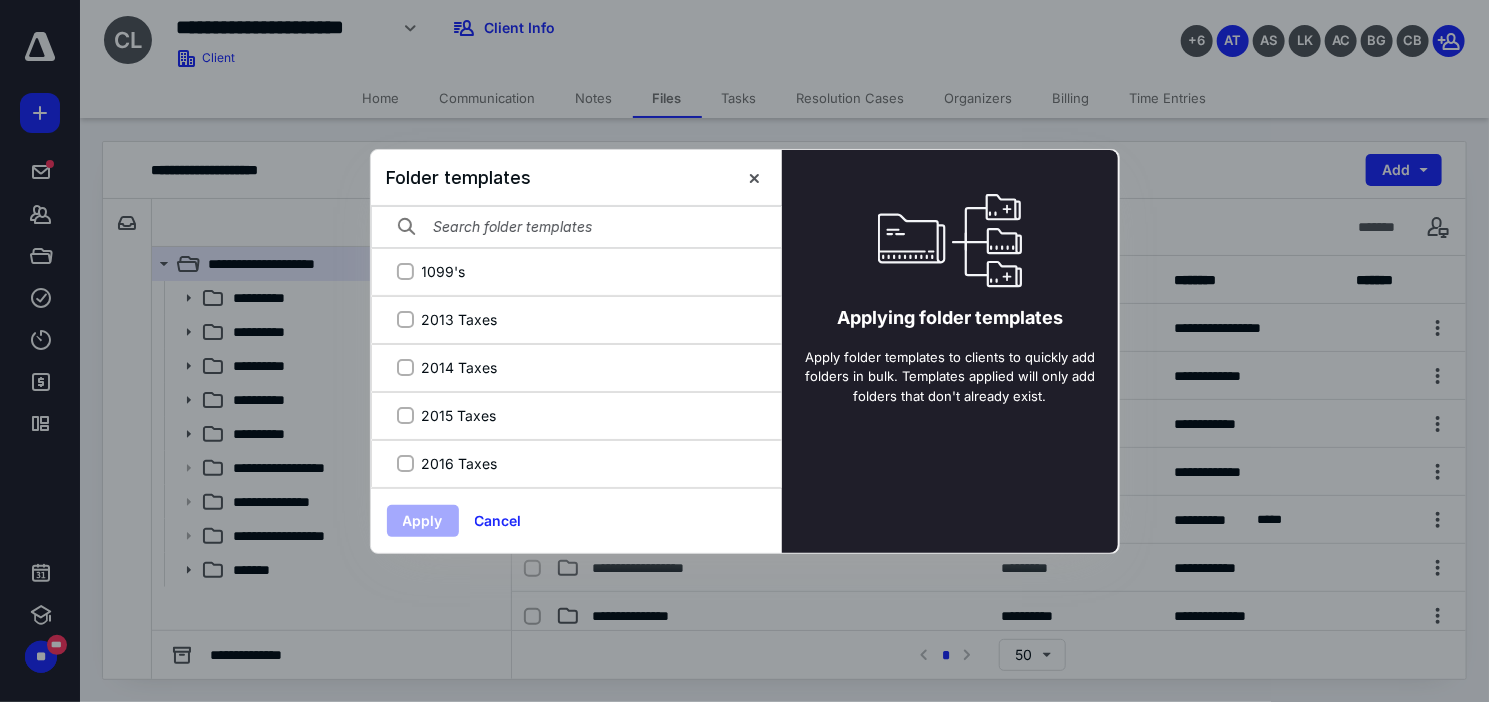 click at bounding box center [744, 351] 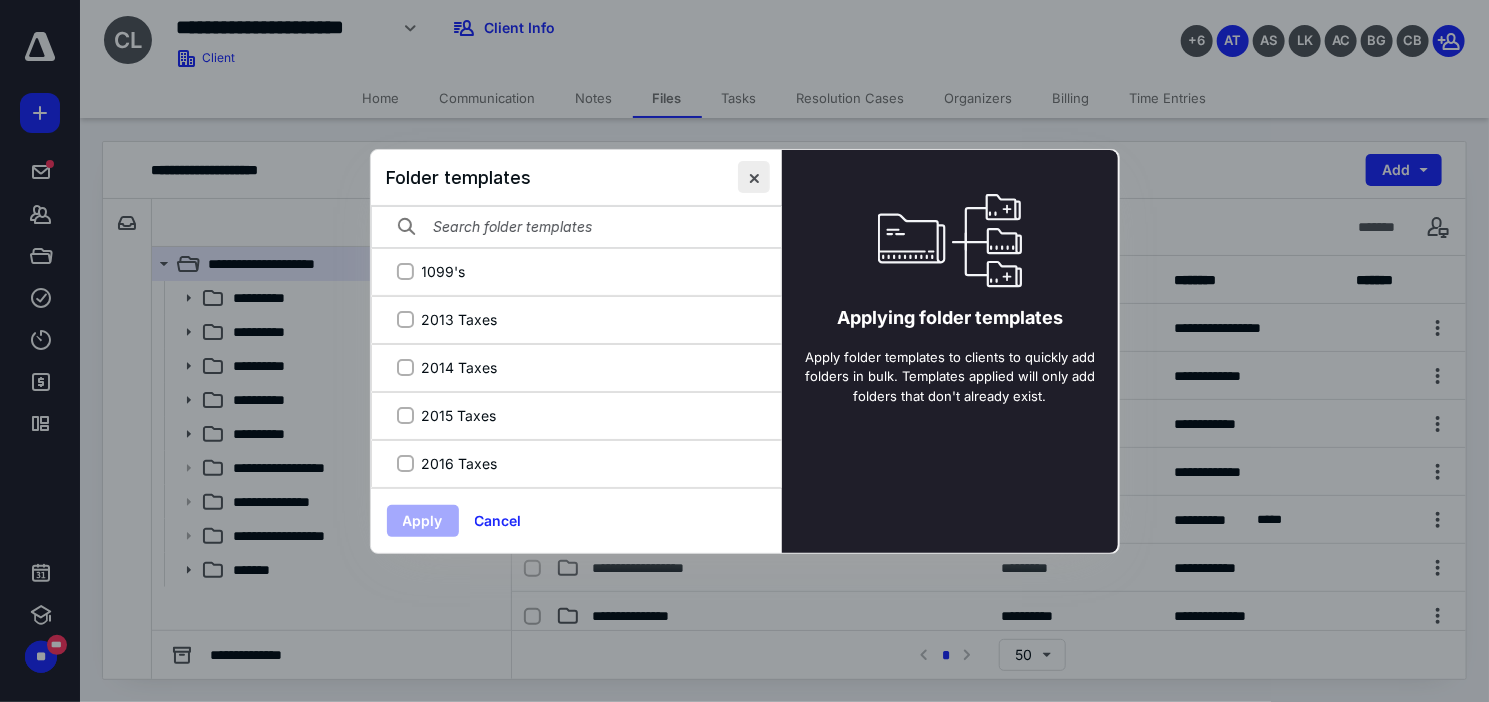 click at bounding box center [754, 177] 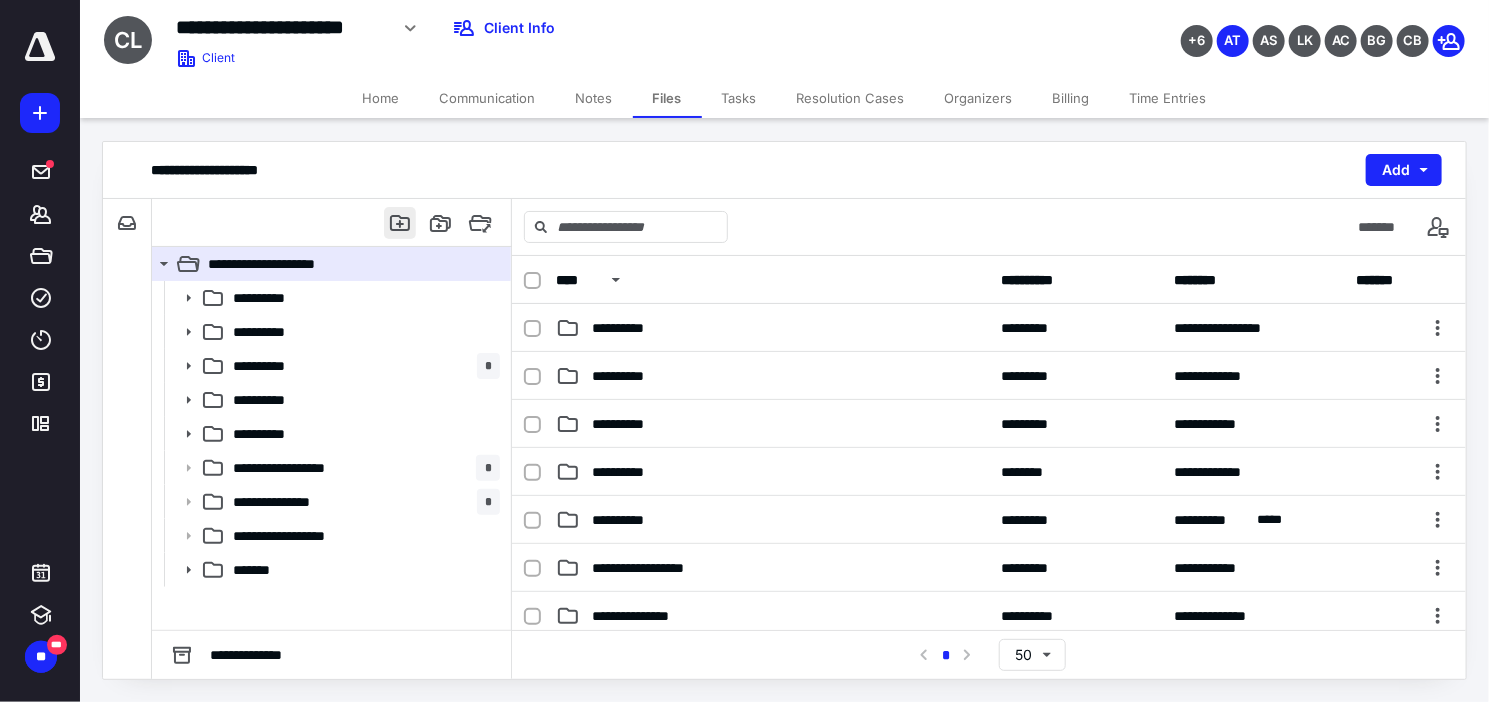 click at bounding box center [400, 223] 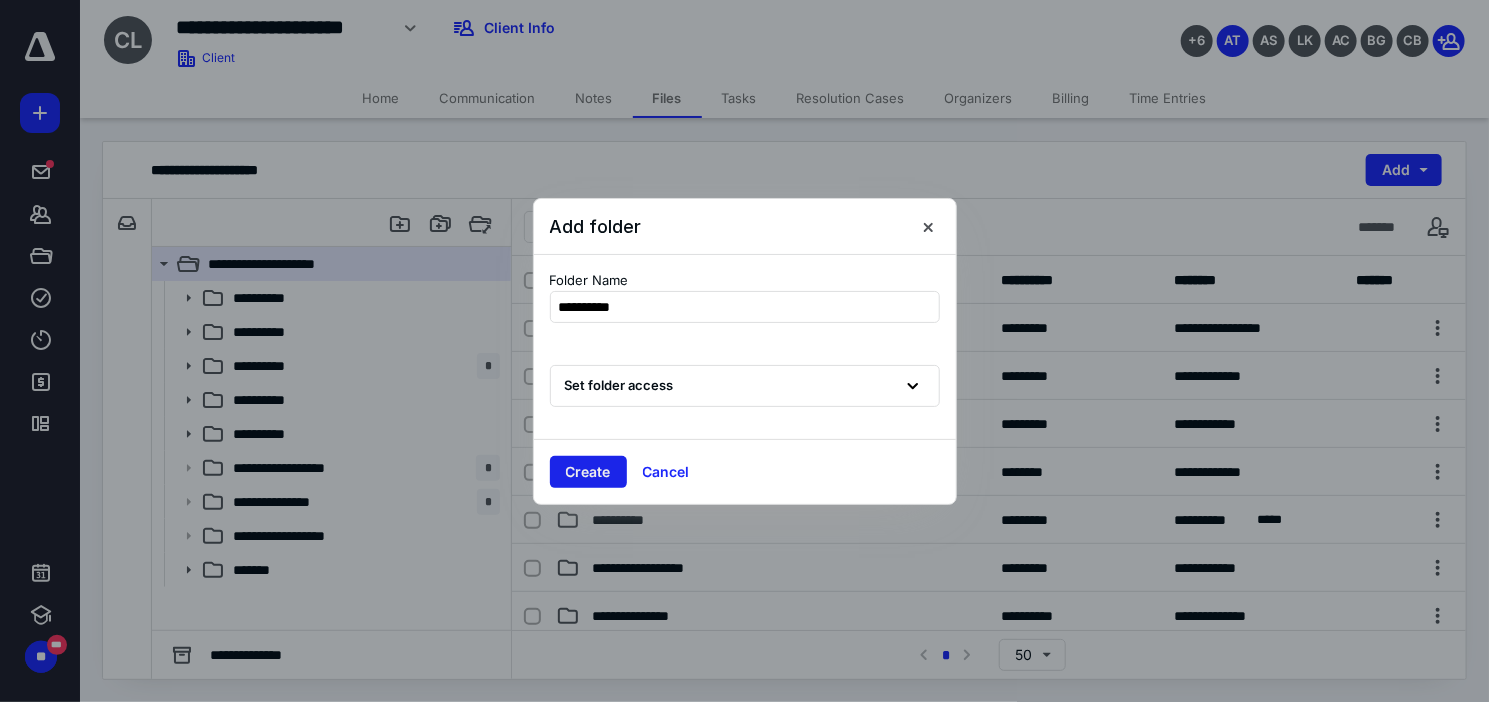 type on "**********" 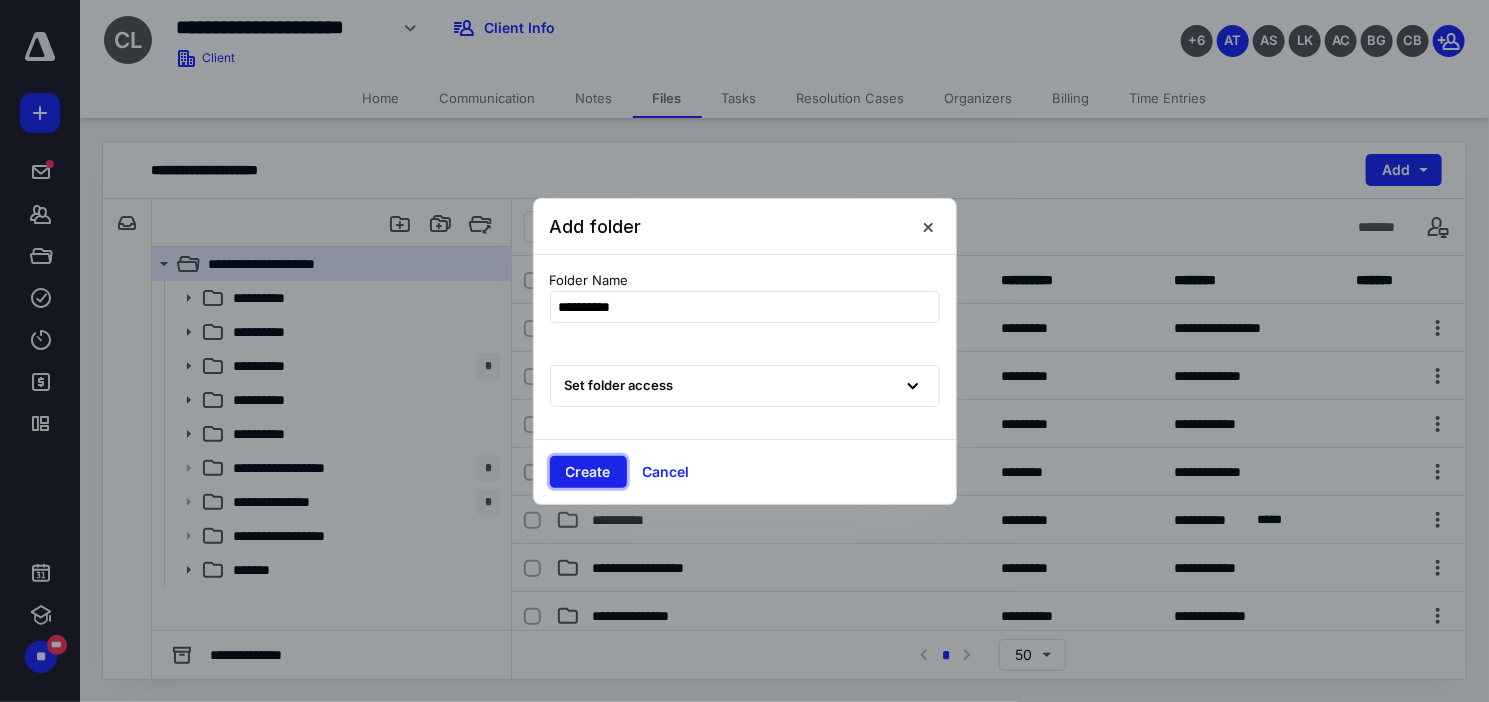 click on "Create" at bounding box center [588, 472] 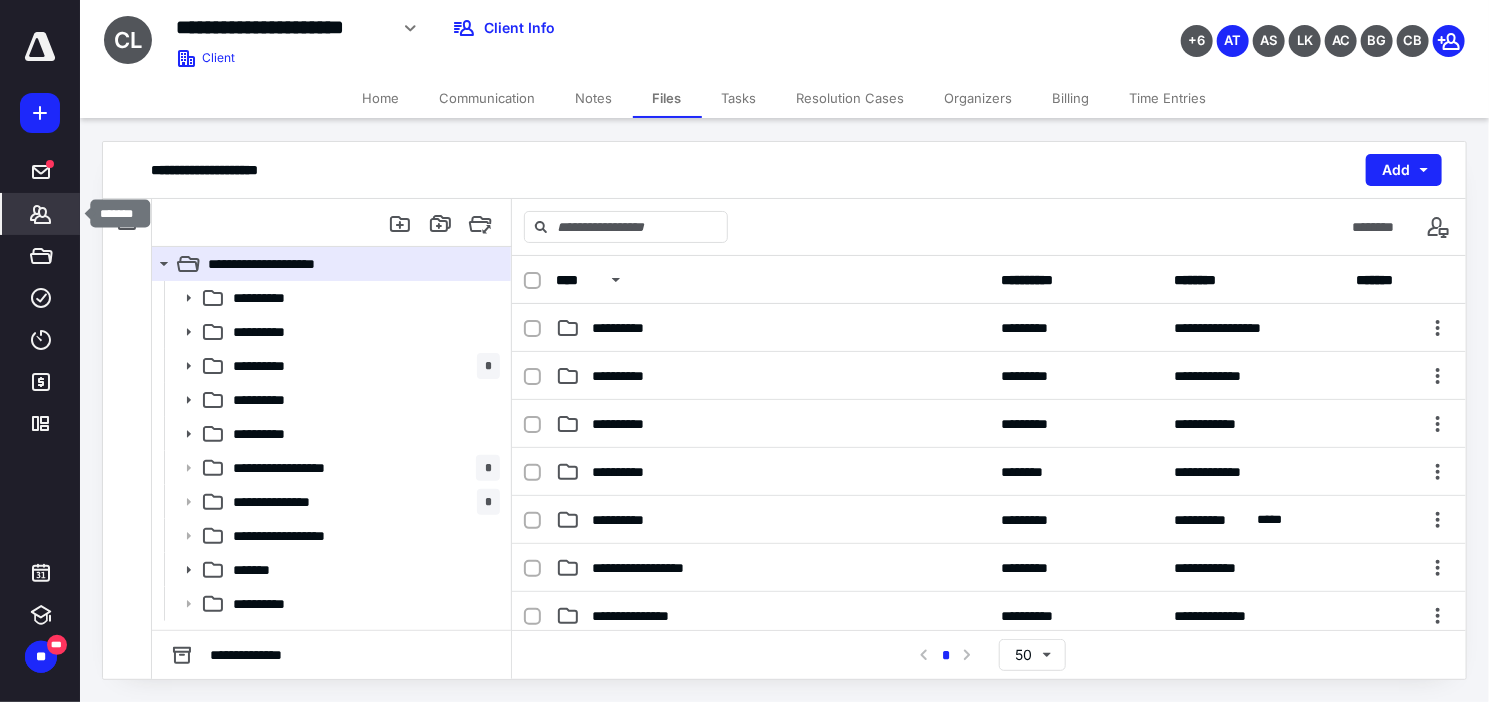 click on "*******" at bounding box center (41, 214) 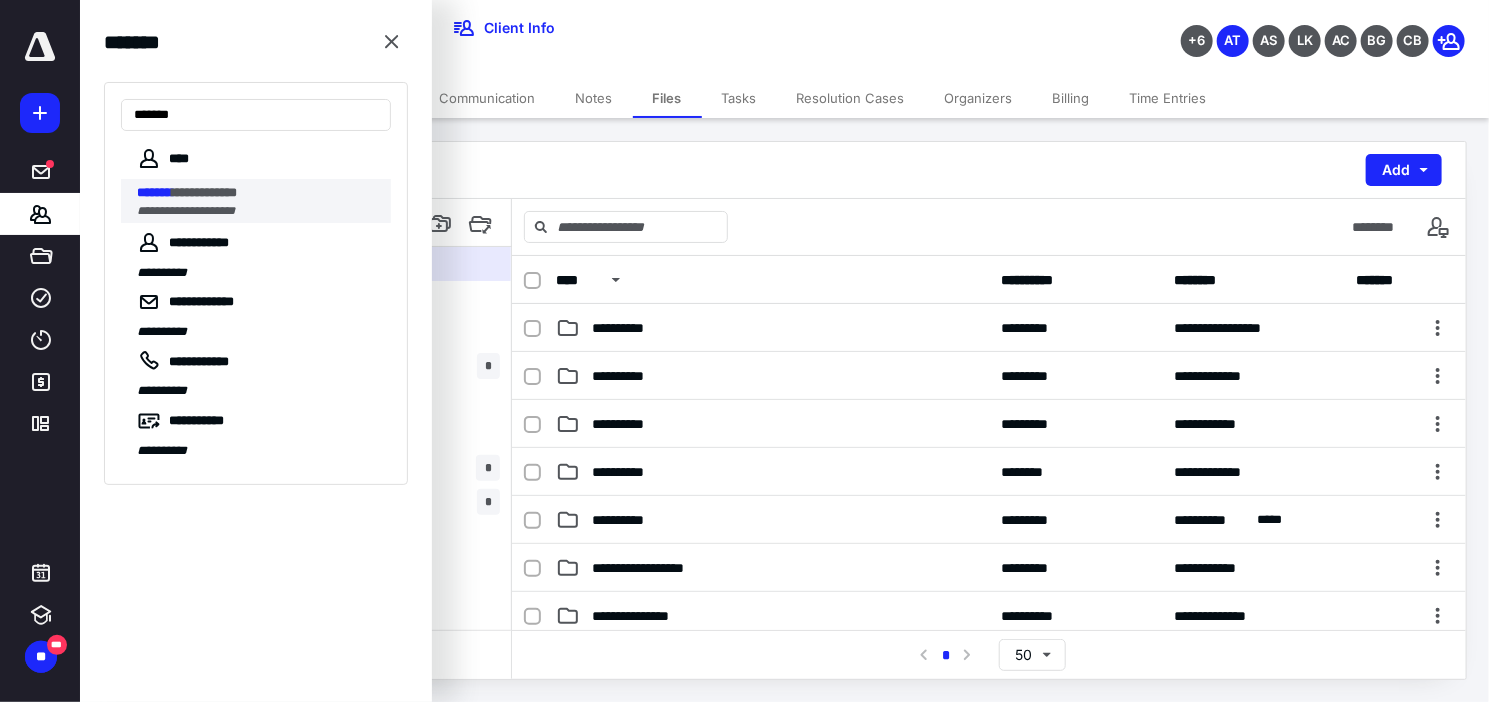 type on "*******" 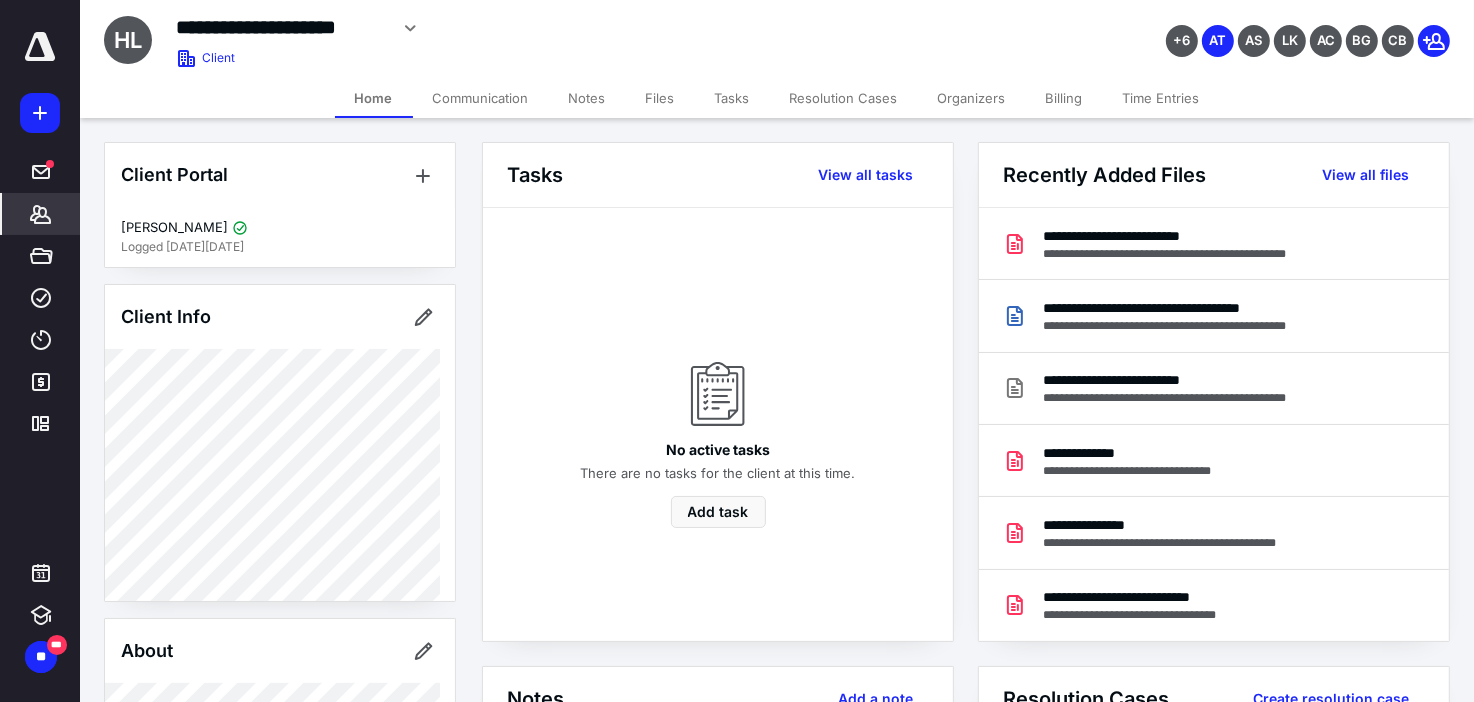 click on "Files" at bounding box center (660, 98) 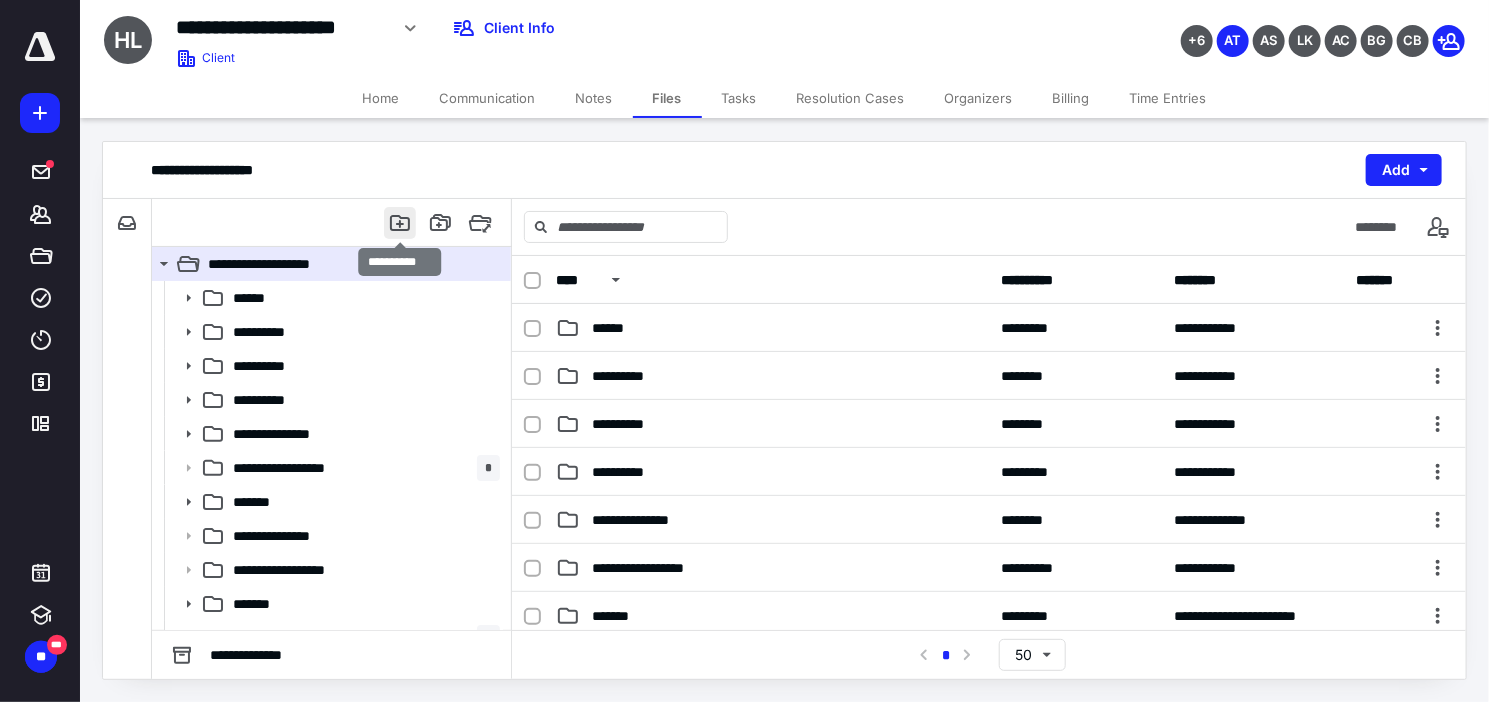 click at bounding box center (400, 223) 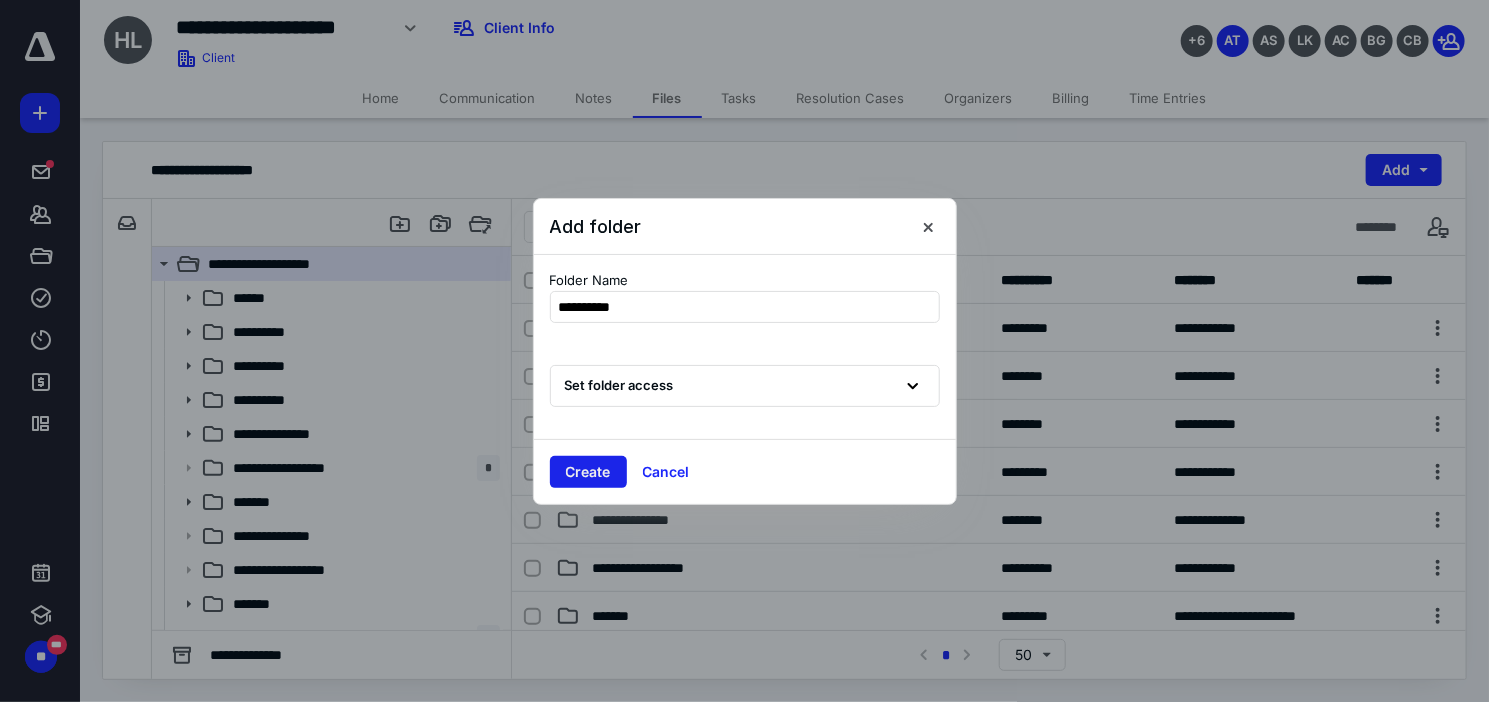 type on "**********" 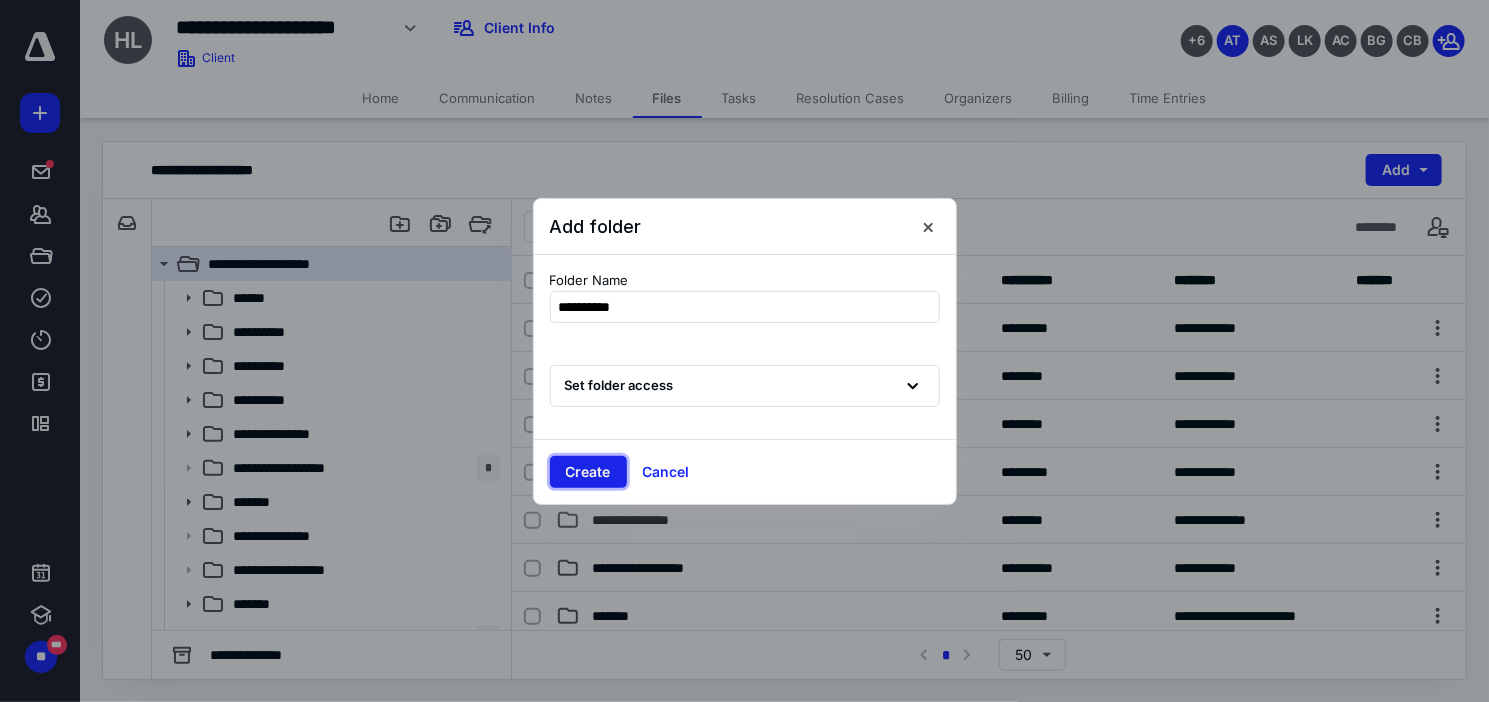 click on "Create" at bounding box center (588, 472) 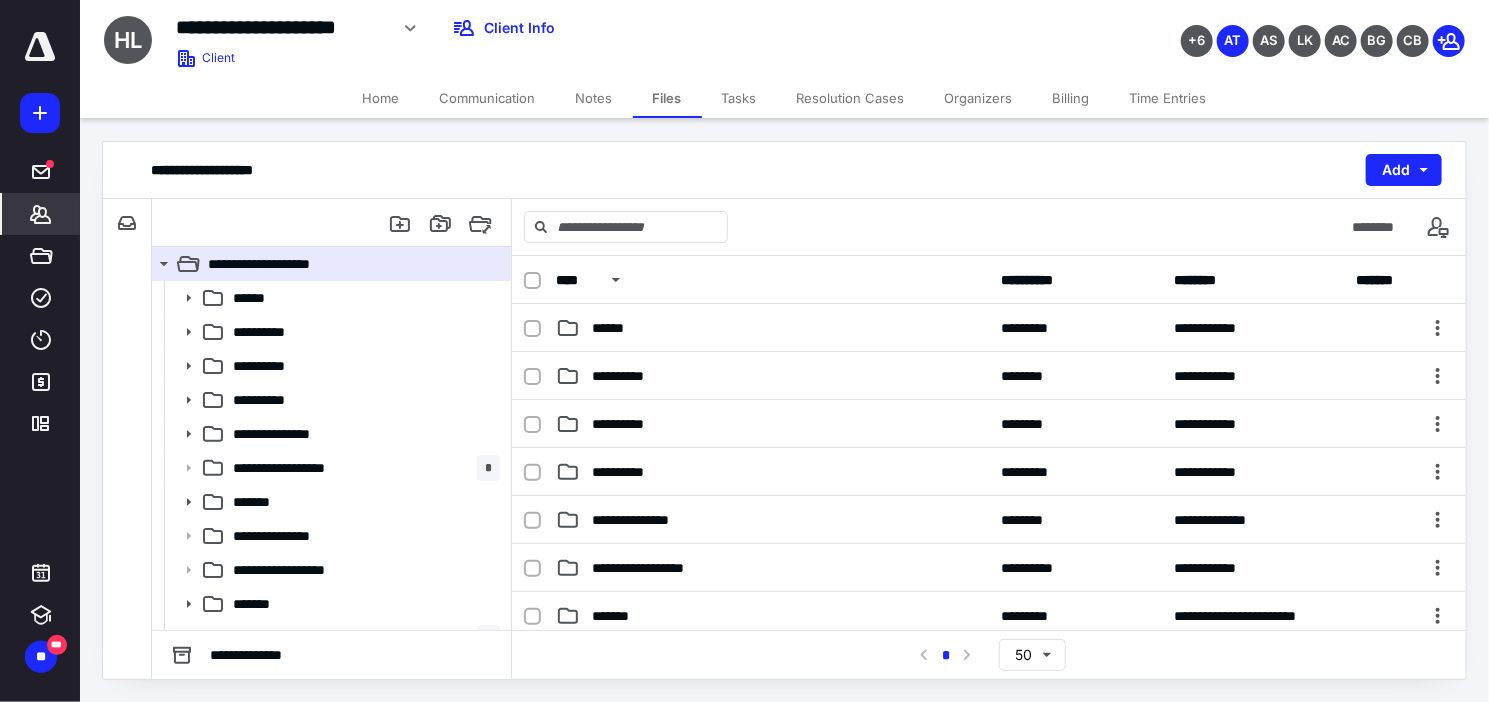click on "*******" at bounding box center (41, 214) 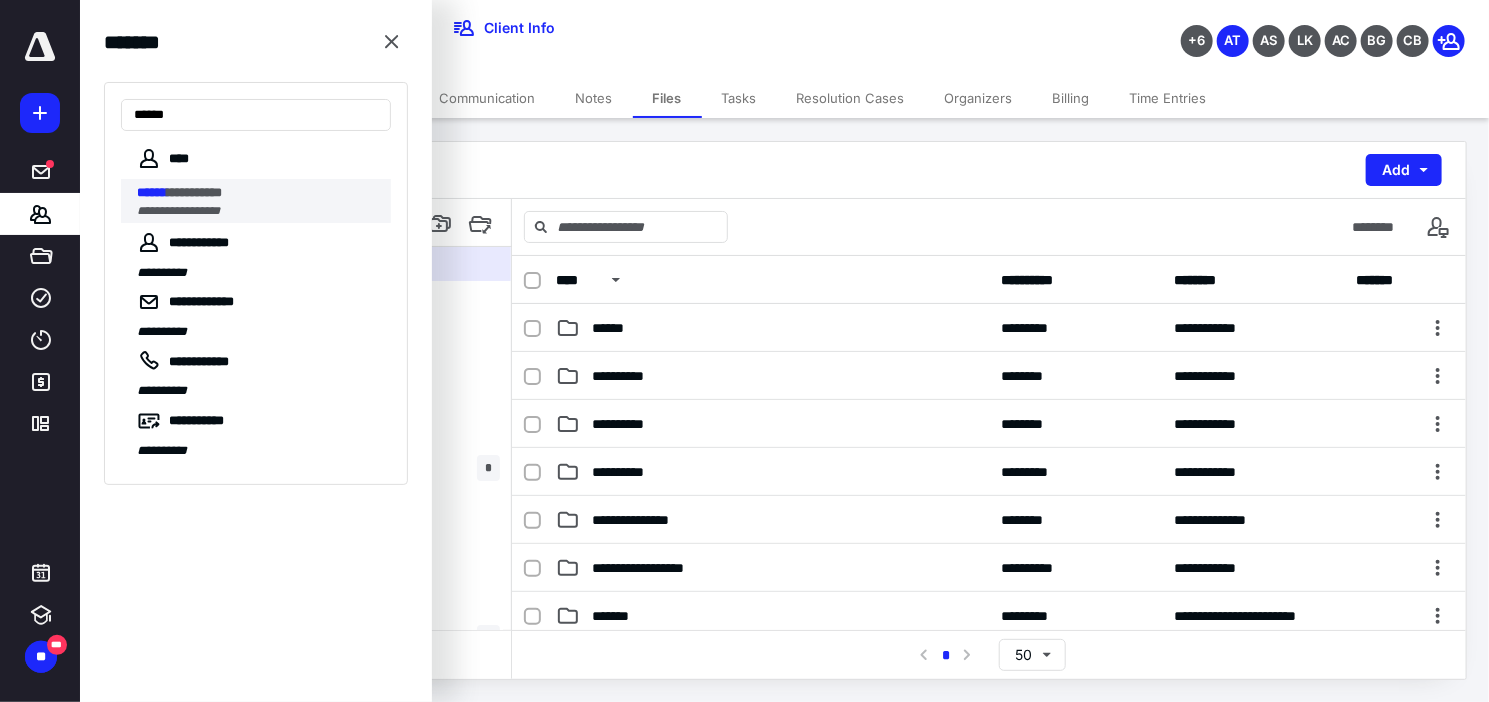 type on "******" 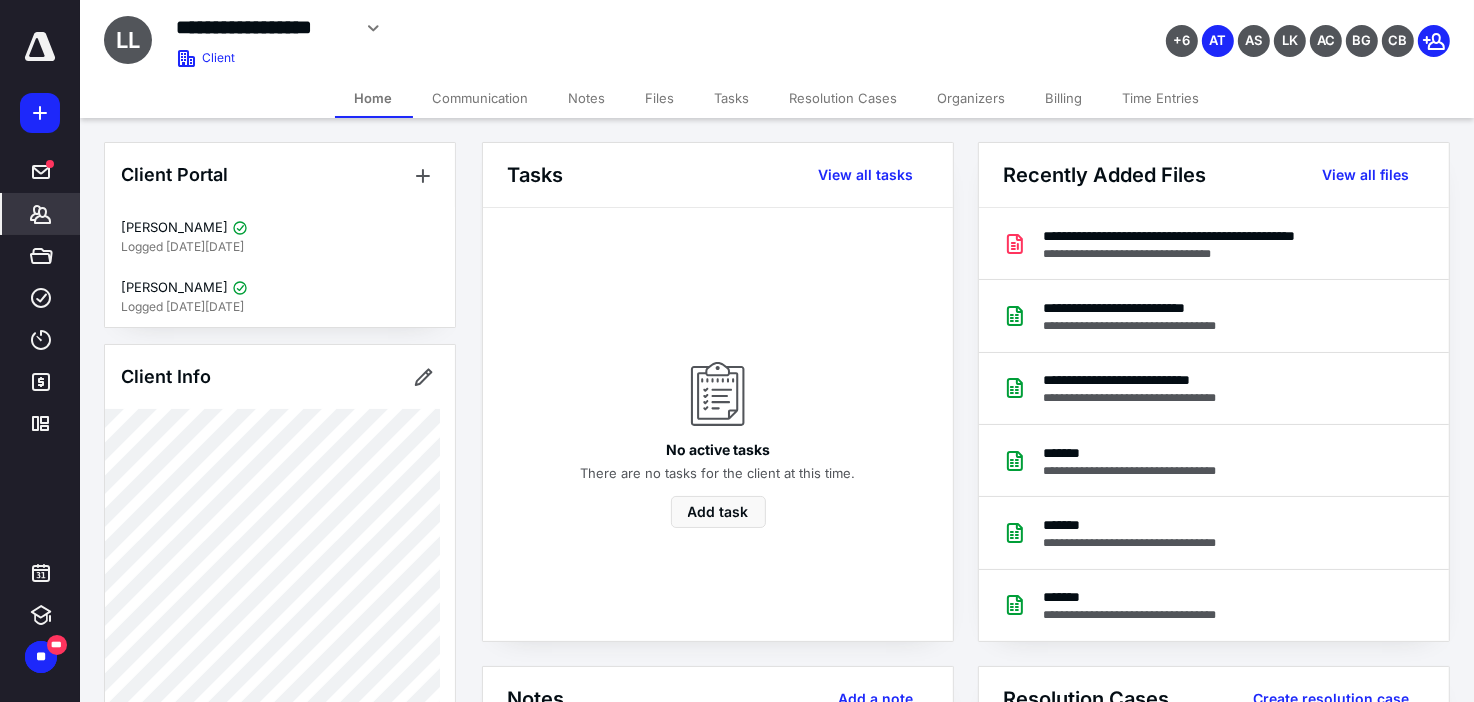 click on "Files" at bounding box center [660, 98] 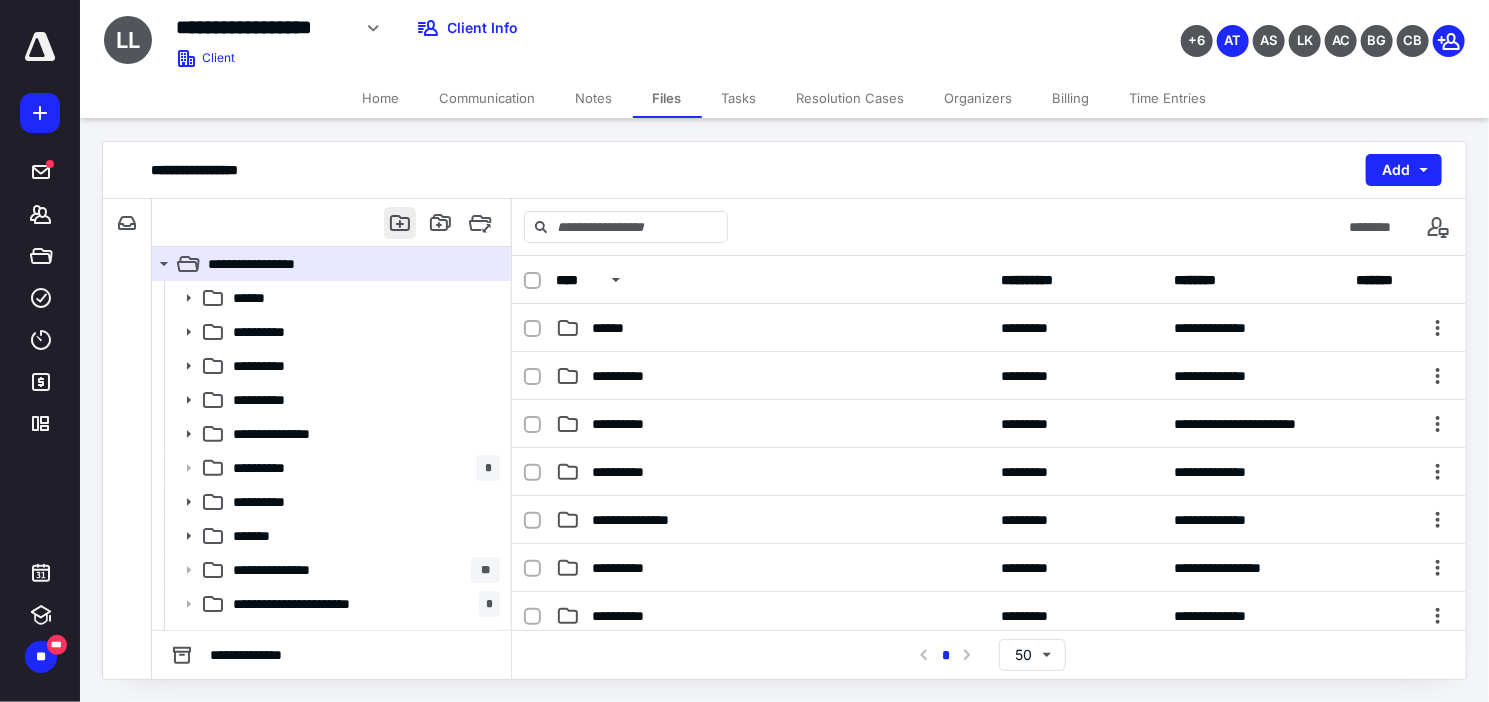 click at bounding box center (400, 223) 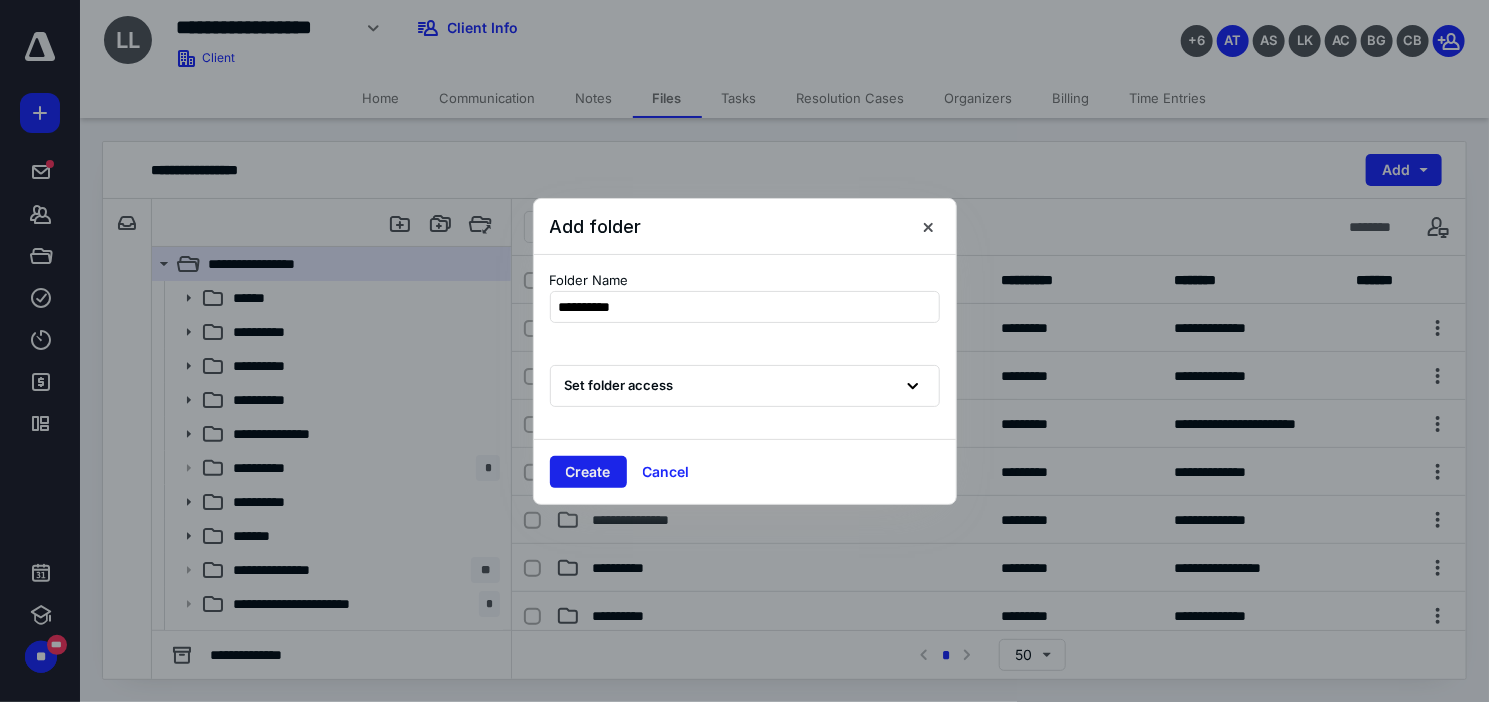type on "**********" 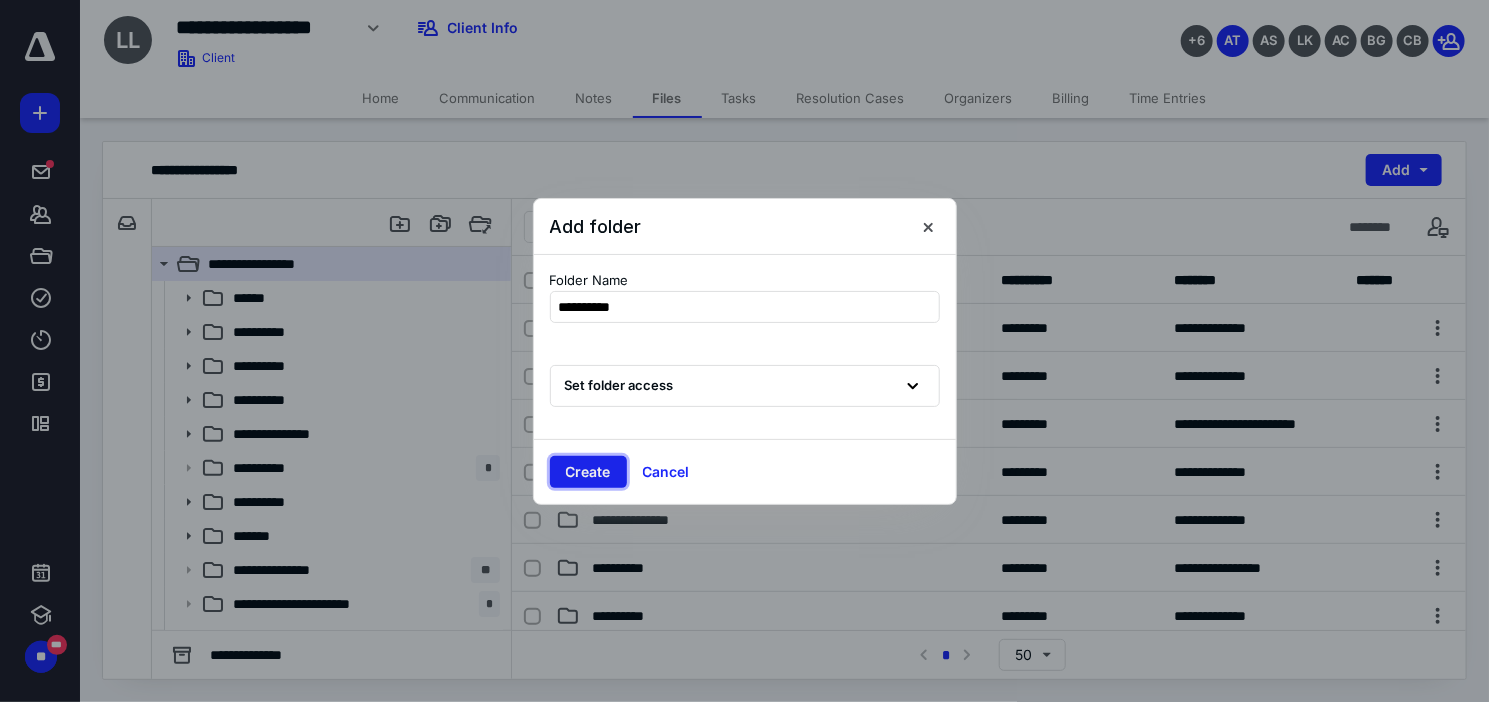 click on "Create" at bounding box center [588, 472] 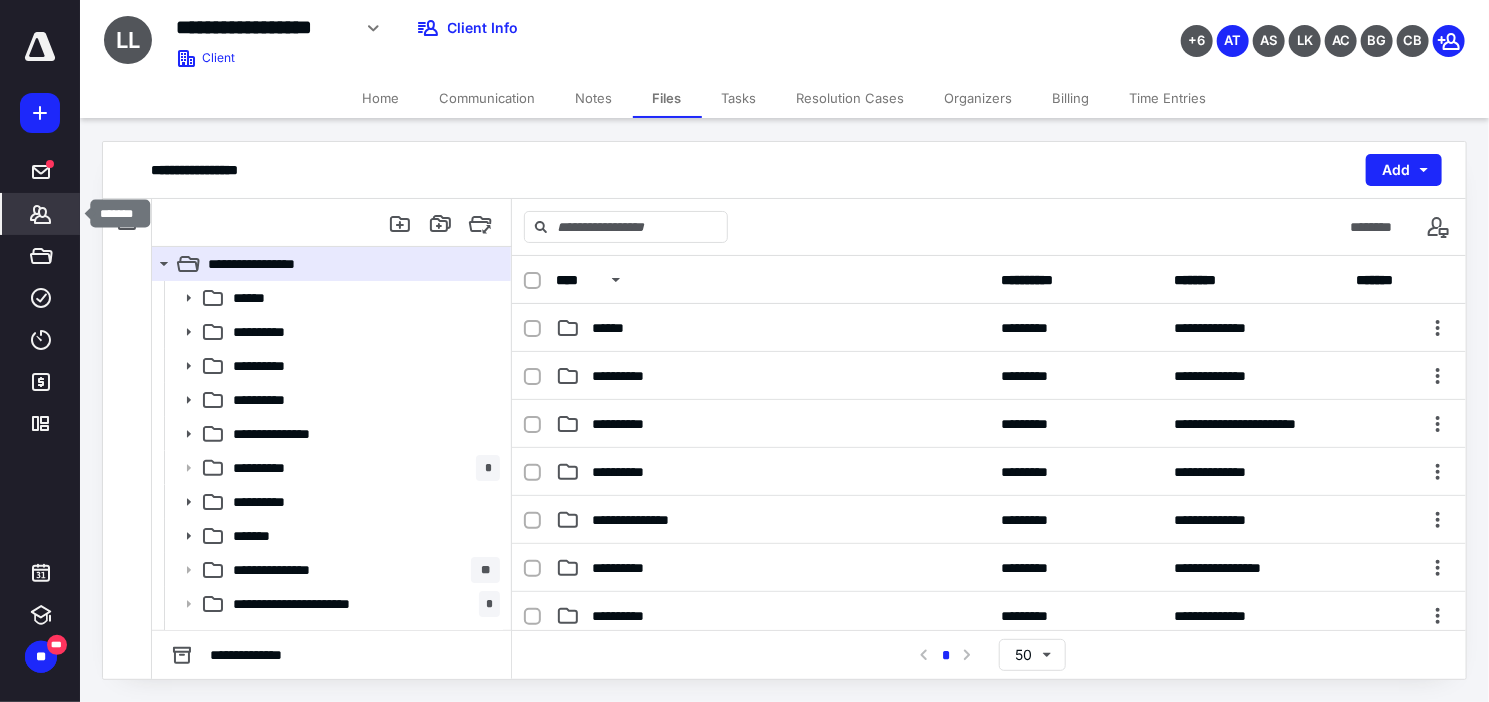 click 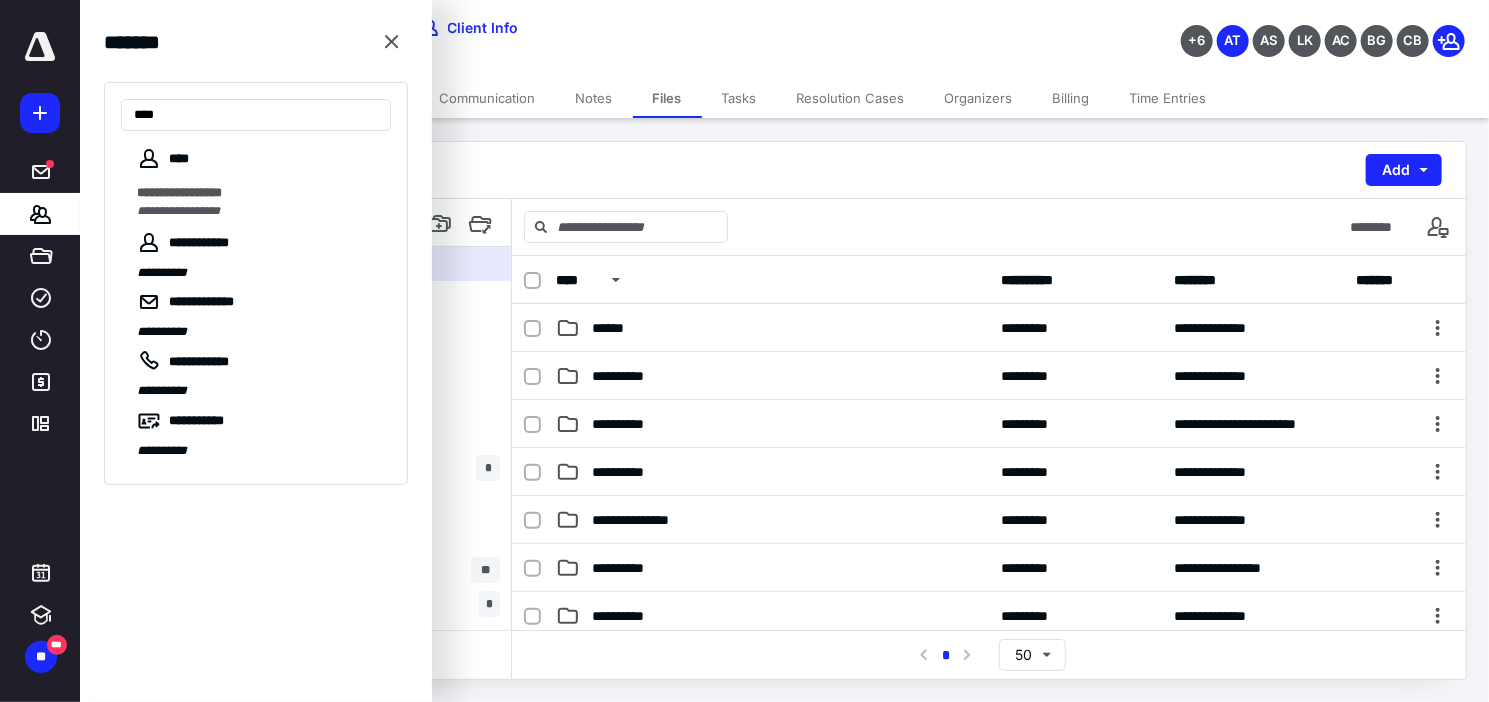 type on "***" 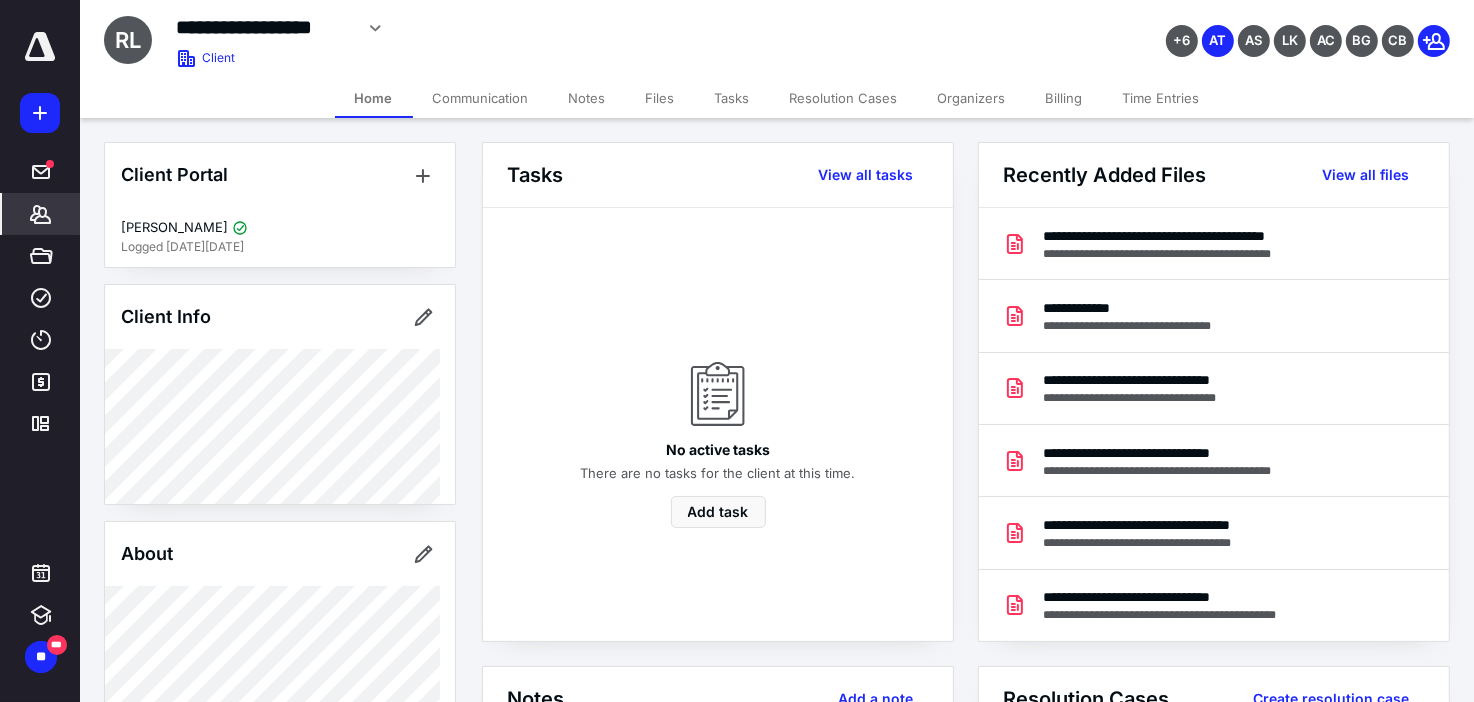 click on "Files" at bounding box center [660, 98] 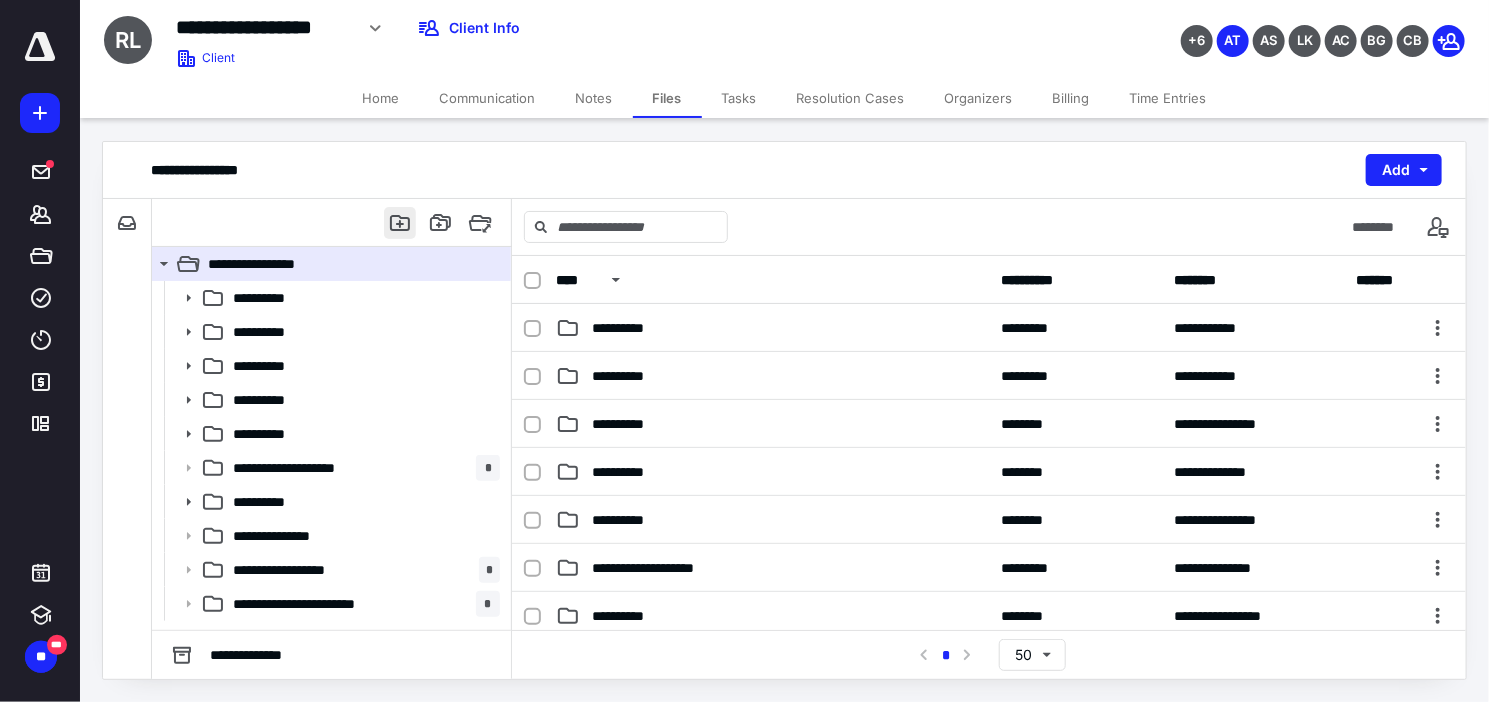 click at bounding box center [400, 223] 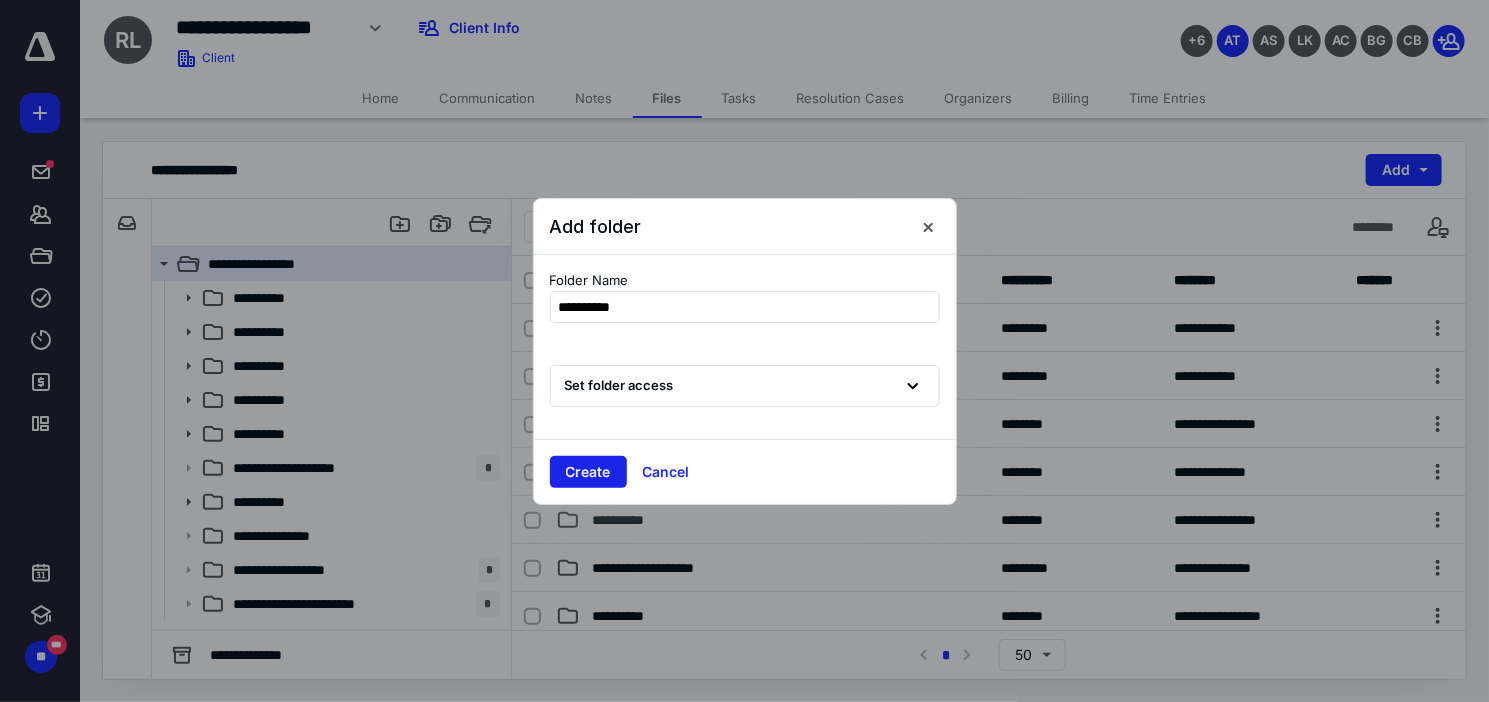type on "**********" 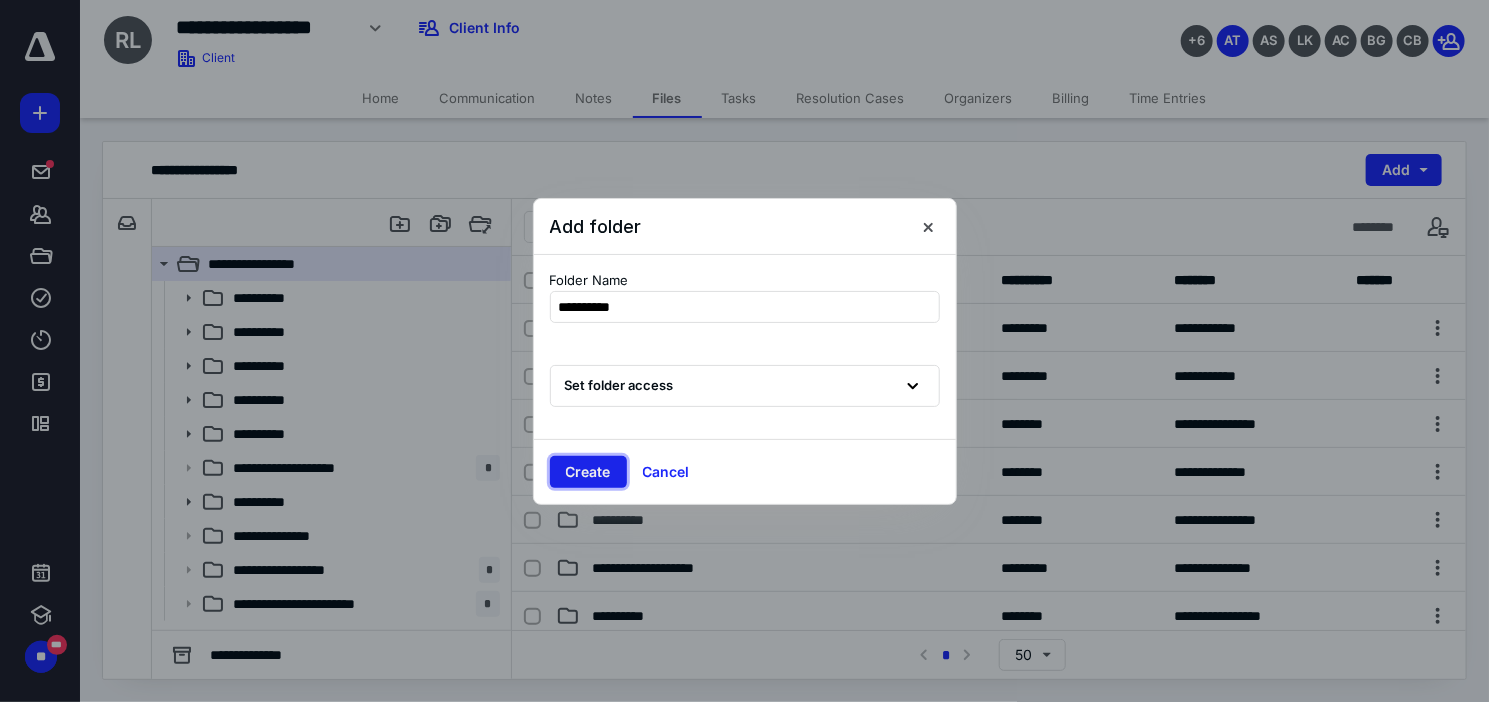 click on "Create" at bounding box center [588, 472] 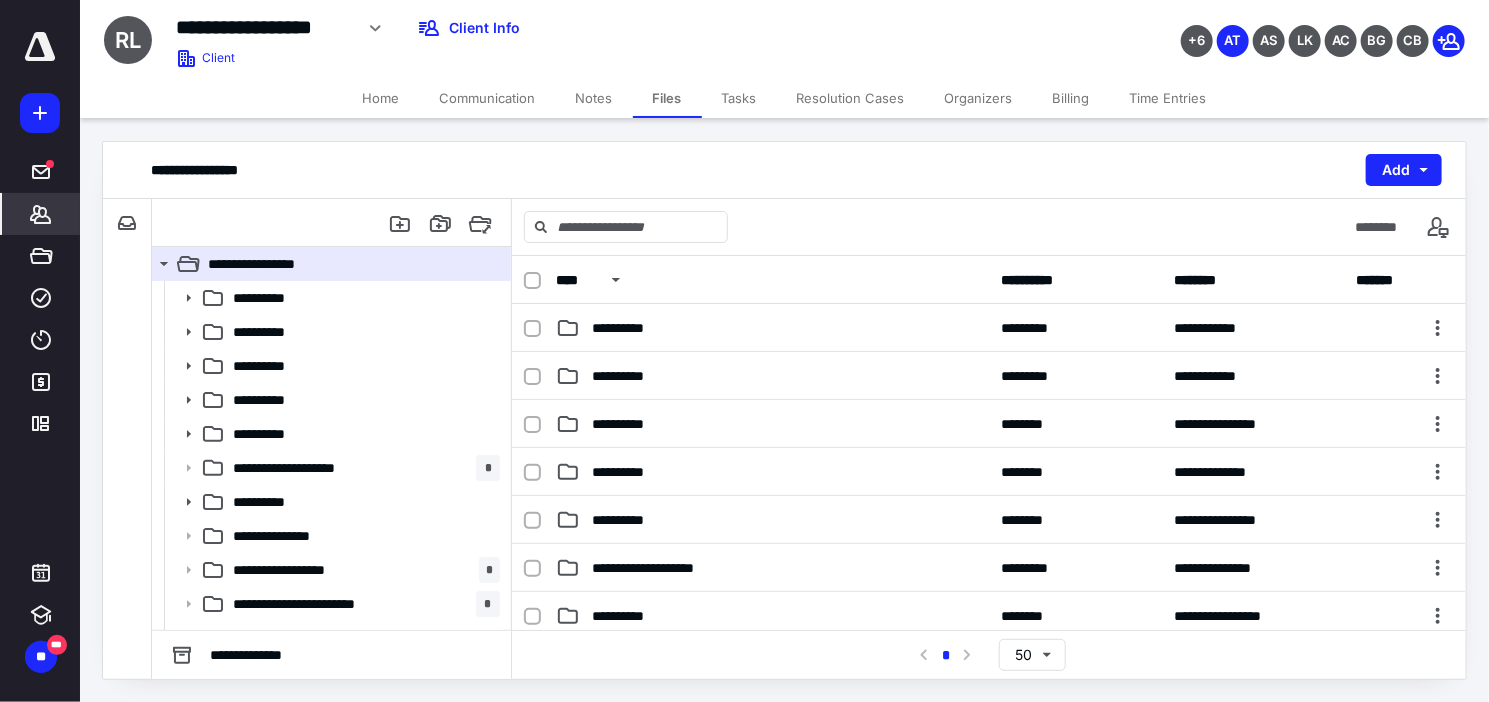click on "*******" at bounding box center (41, 214) 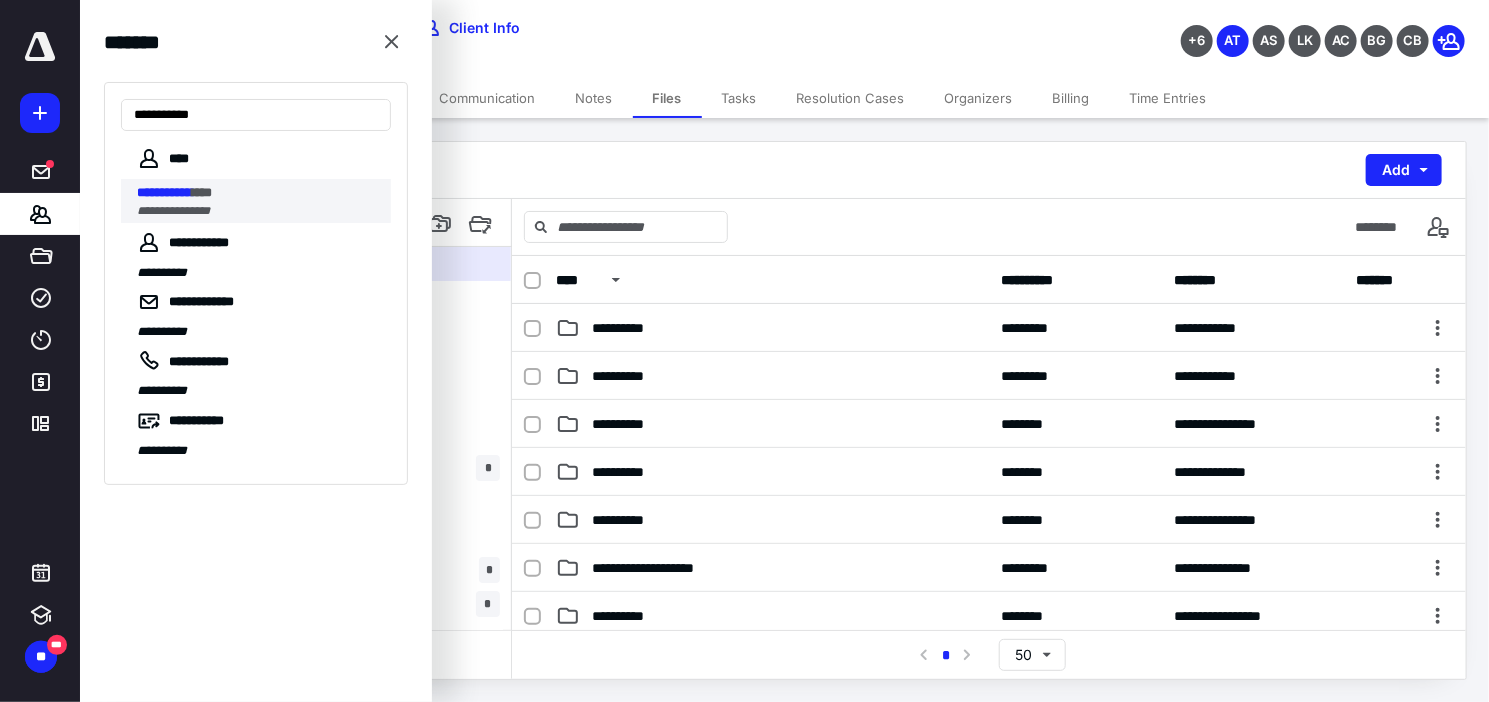 type on "**********" 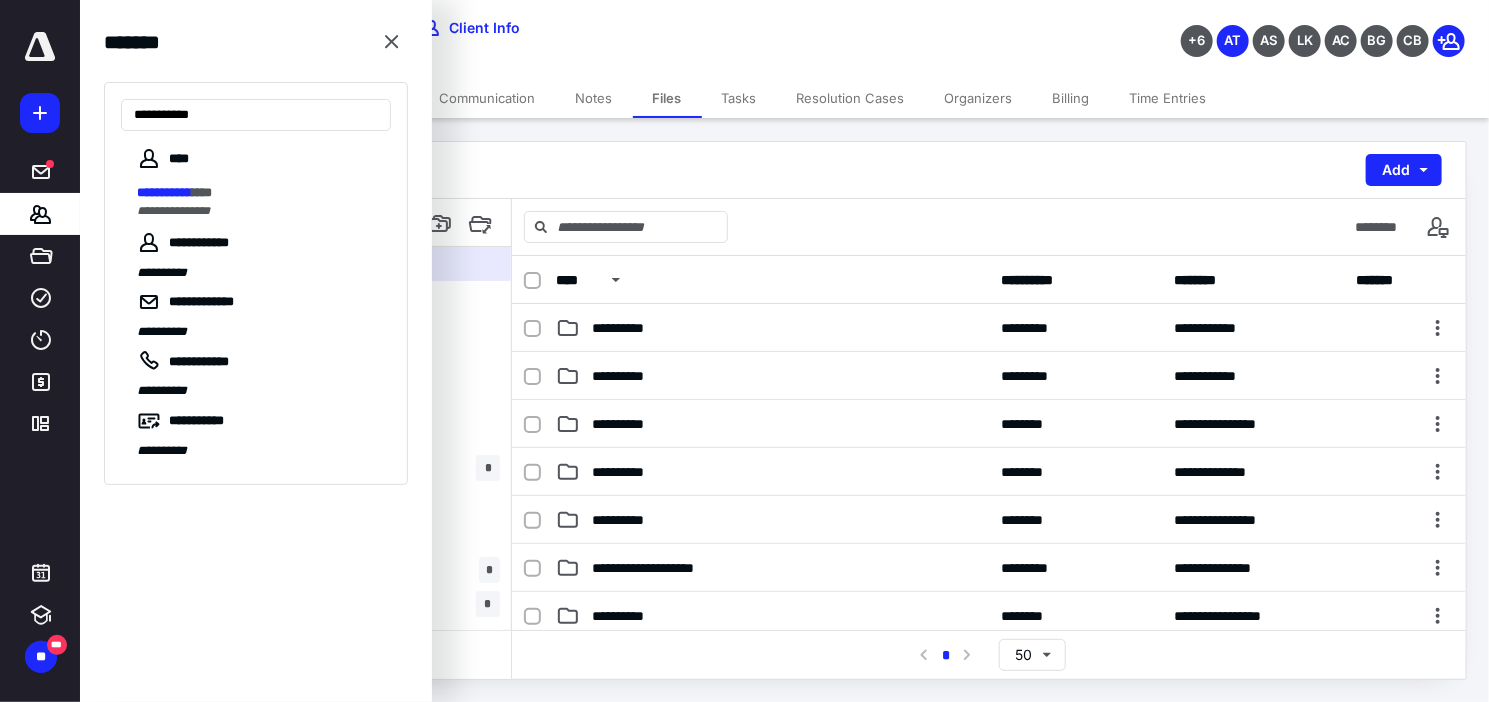 click on "**********" at bounding box center [258, 193] 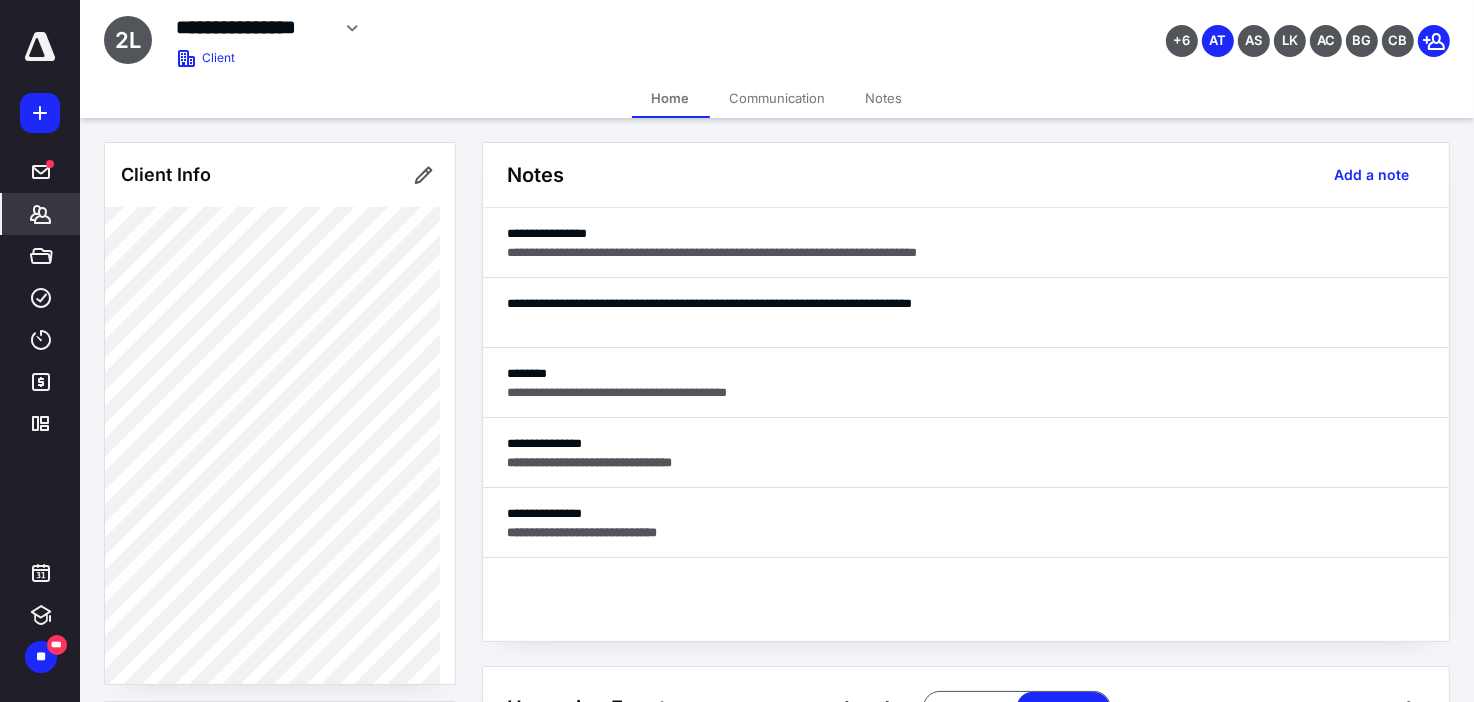 click 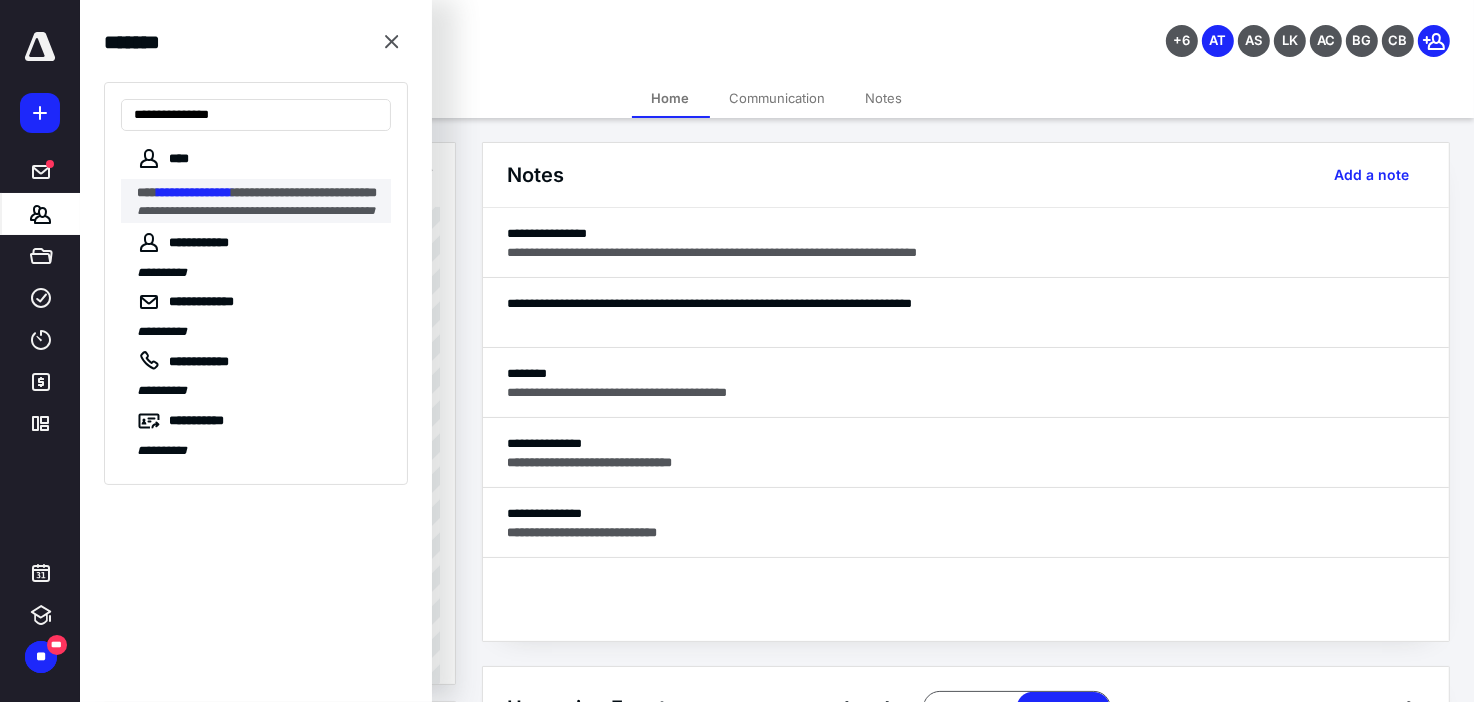 type on "**********" 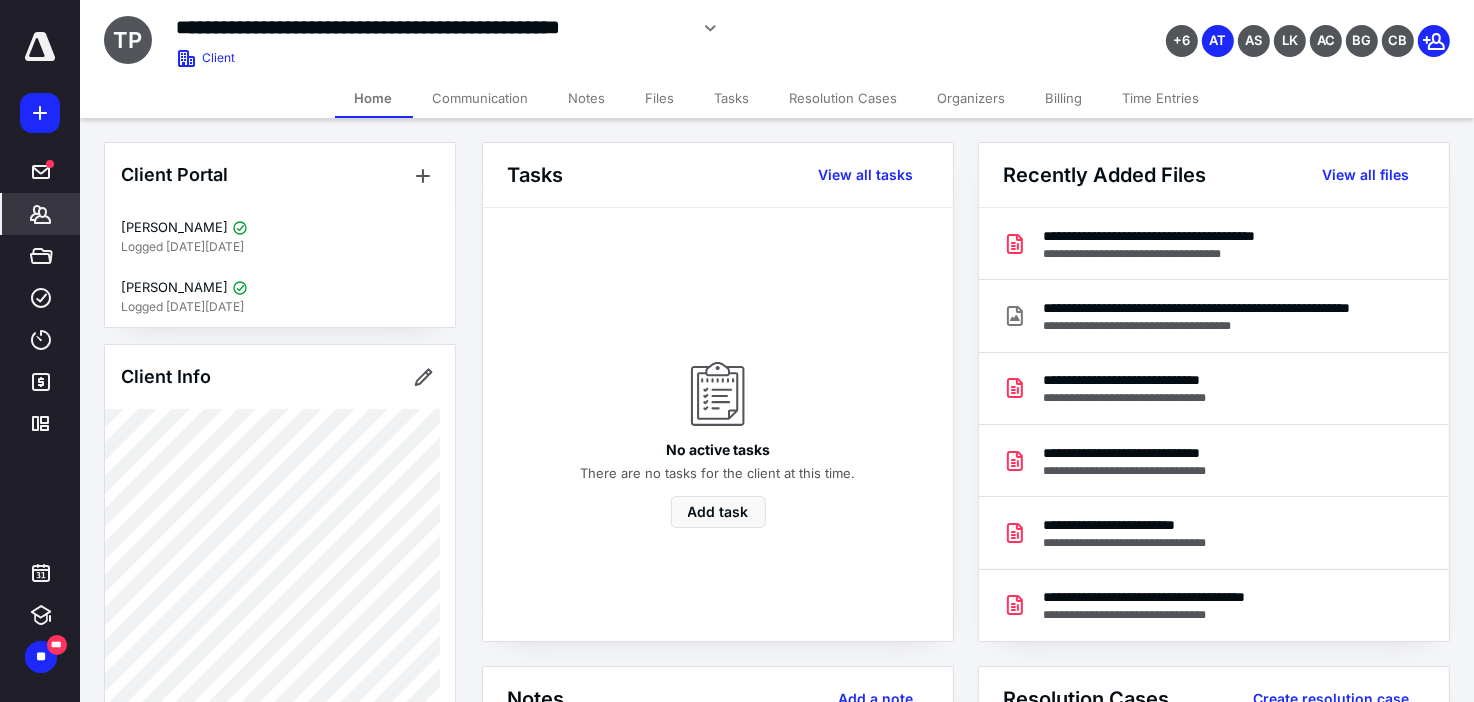 click on "Files" at bounding box center [660, 98] 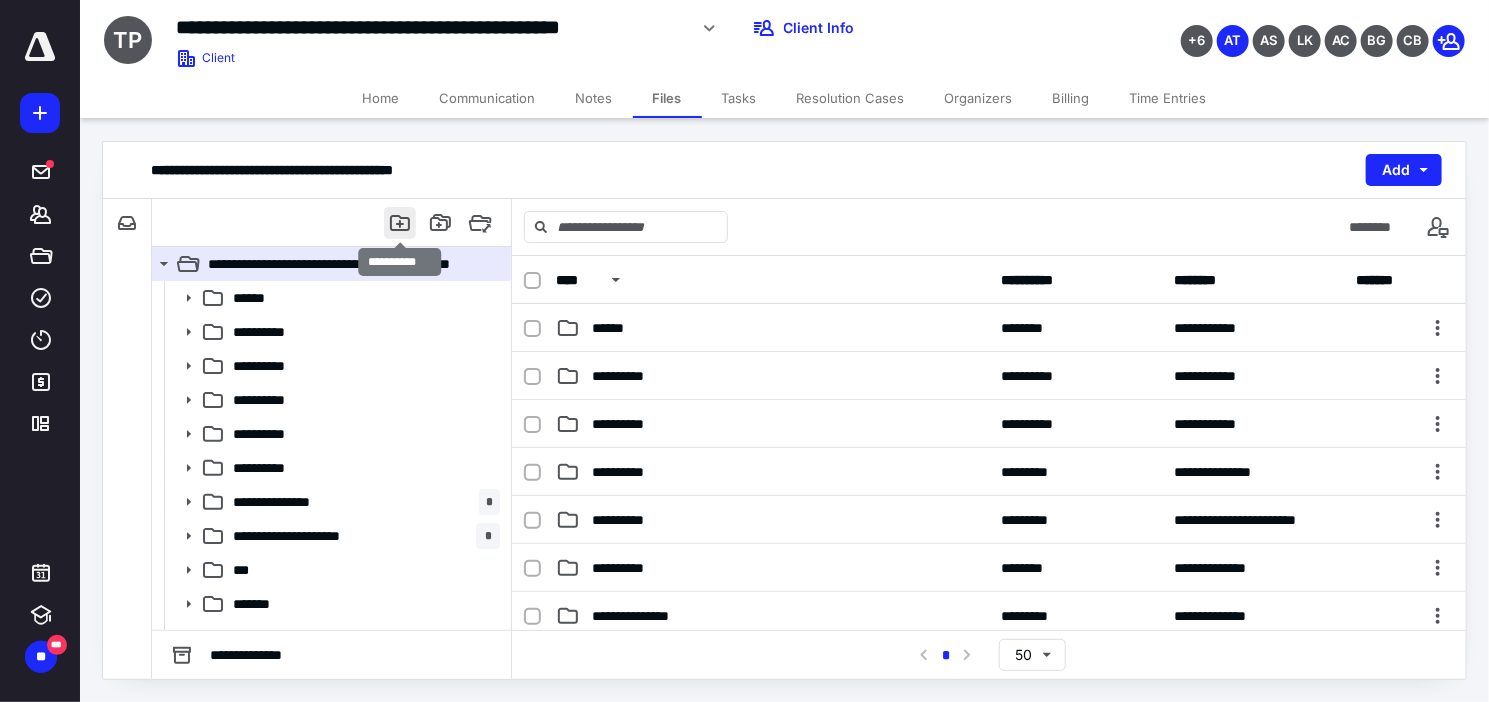 click at bounding box center (400, 223) 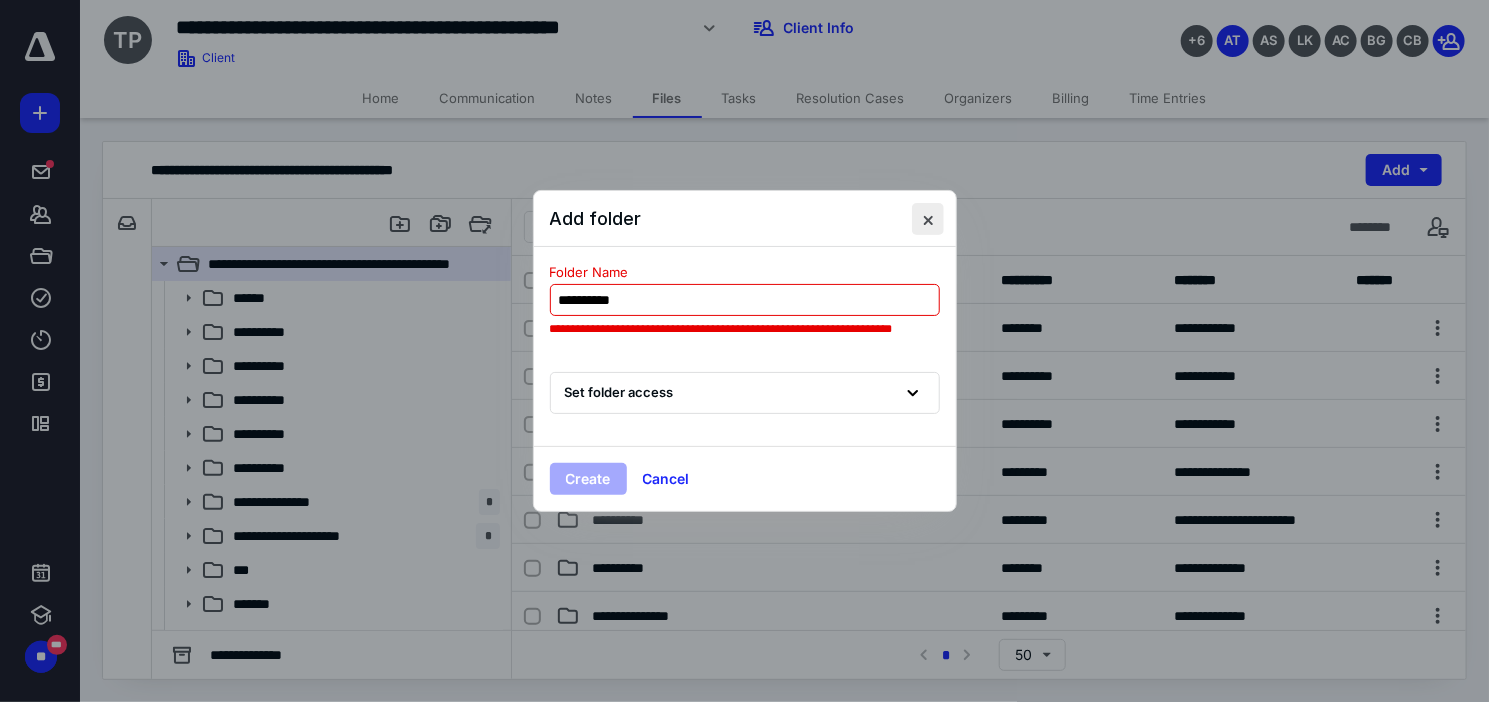type on "**********" 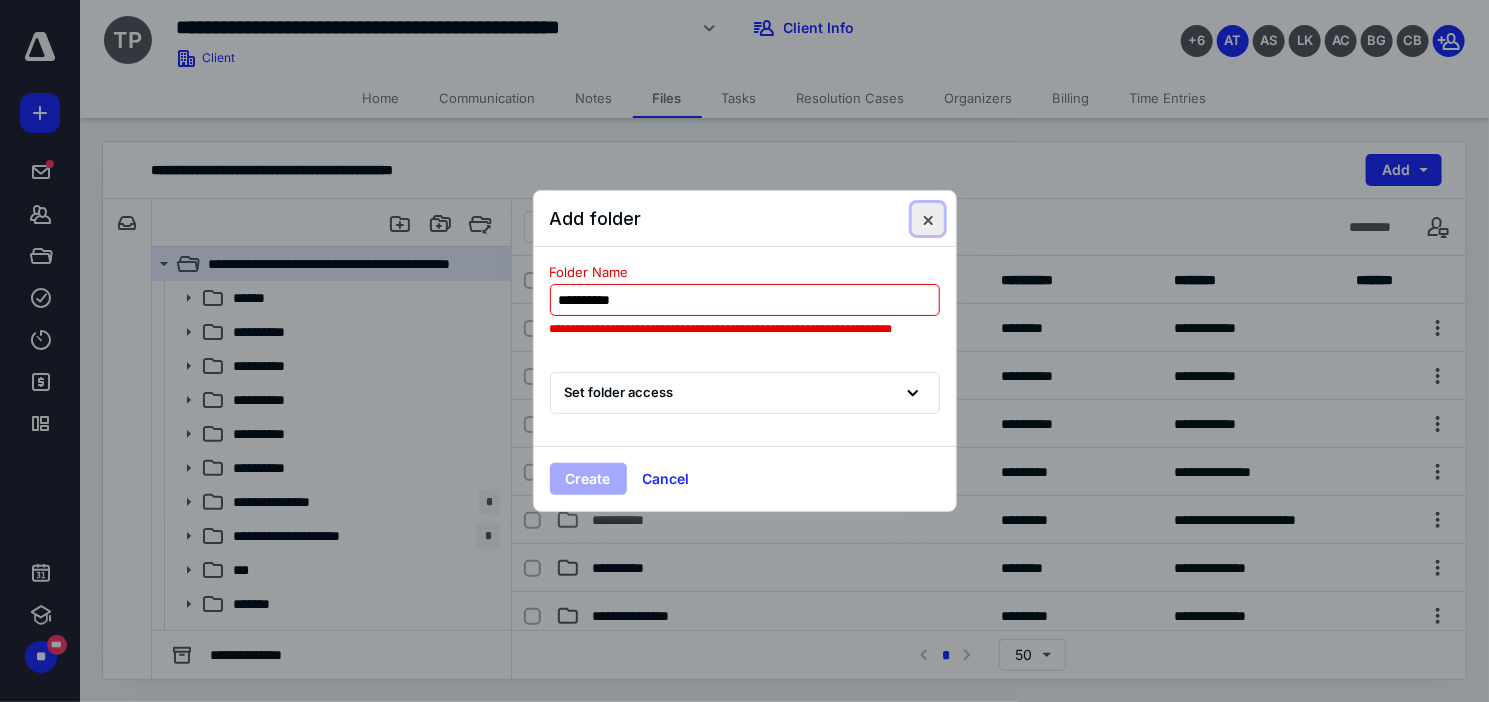 click at bounding box center [928, 219] 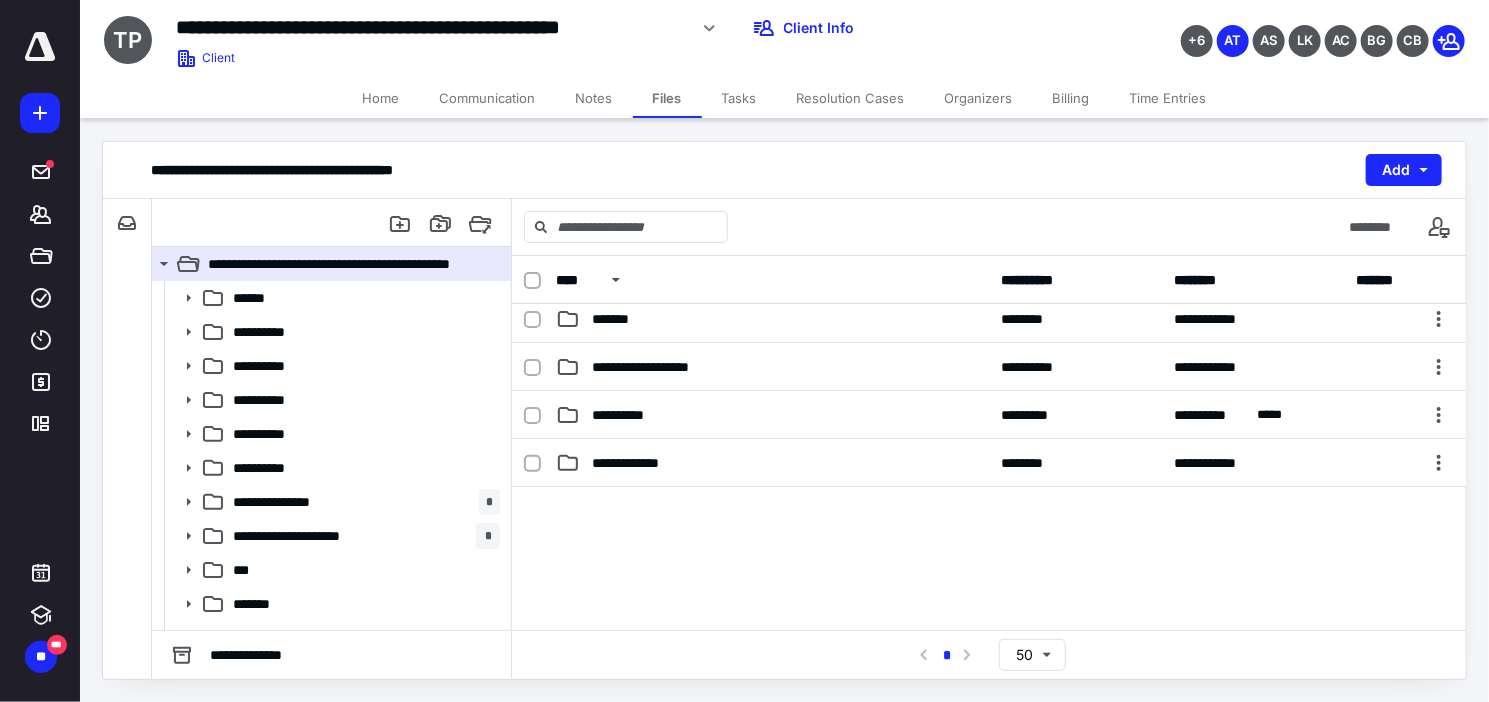 scroll, scrollTop: 732, scrollLeft: 0, axis: vertical 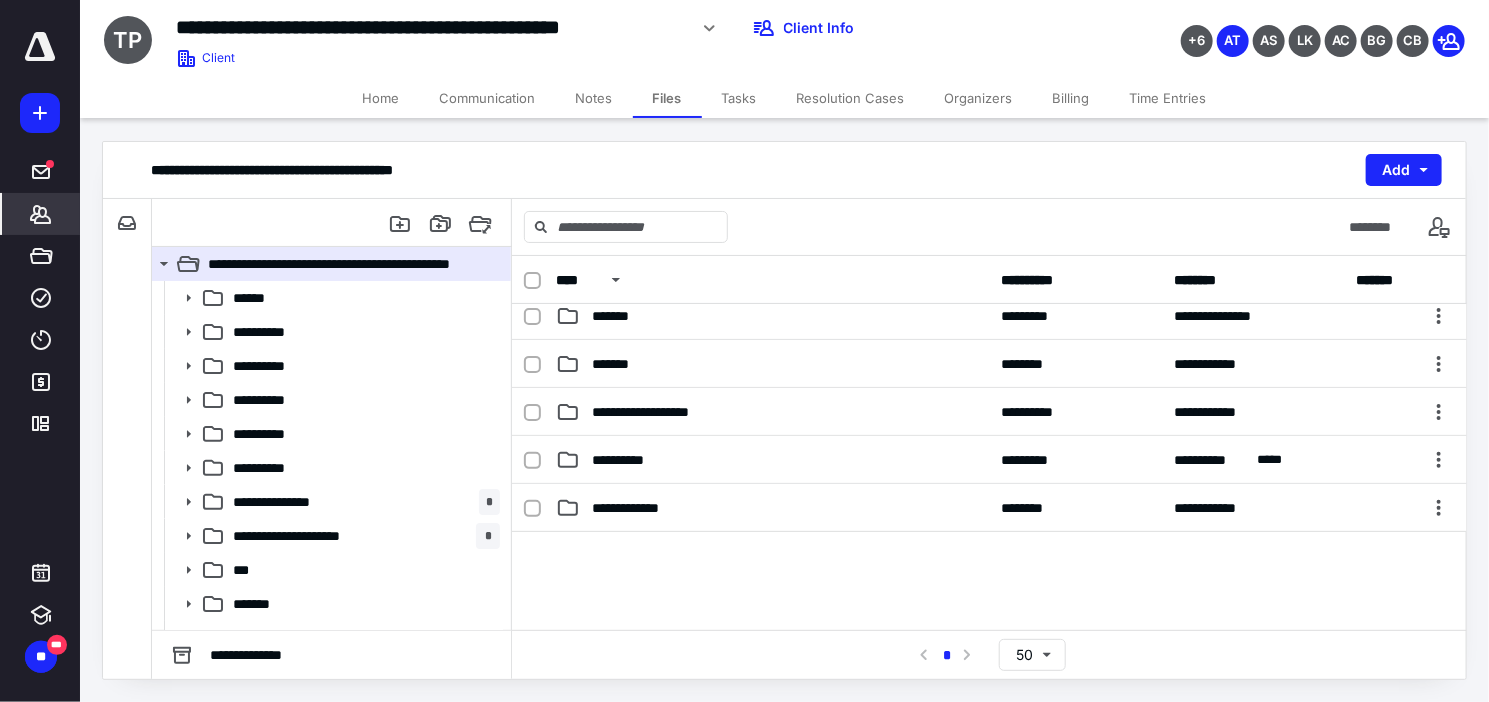click on "*******" at bounding box center [41, 214] 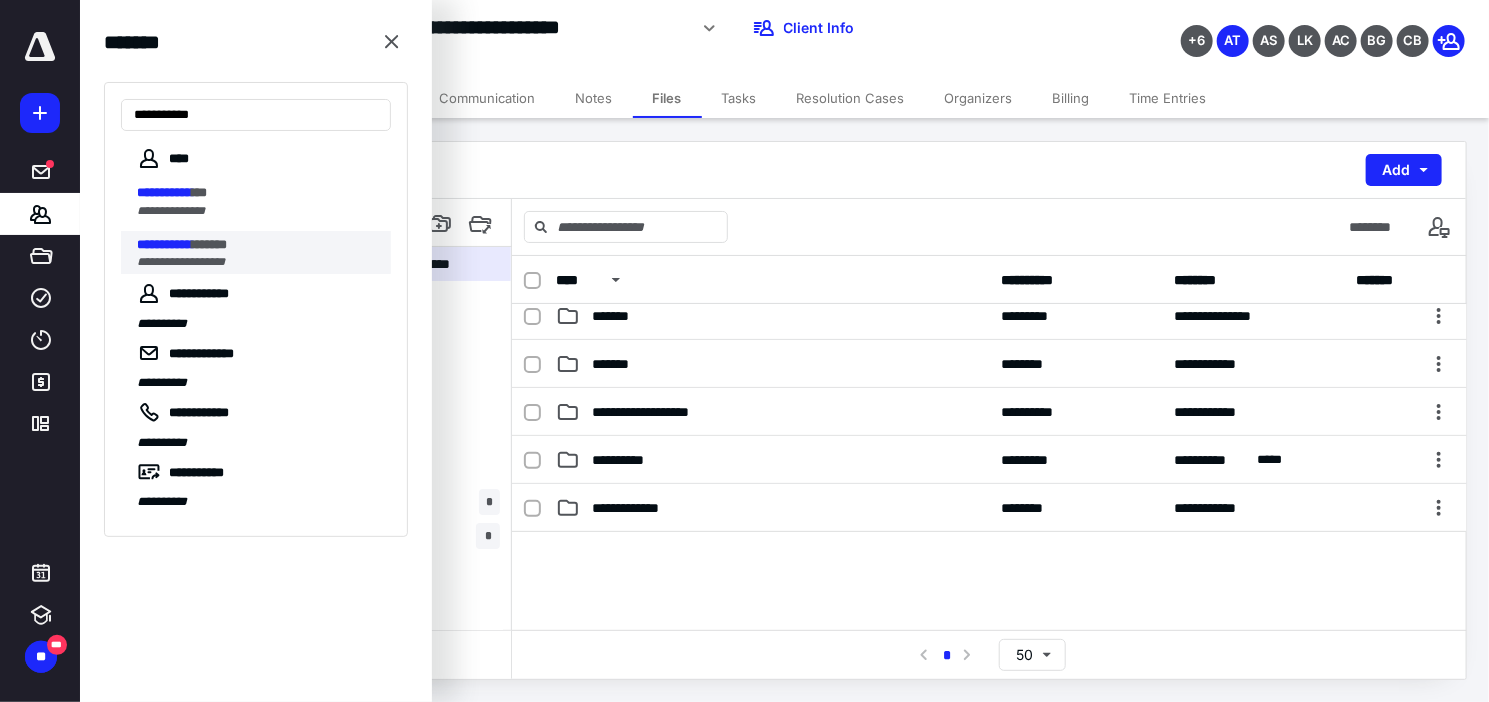 type on "**********" 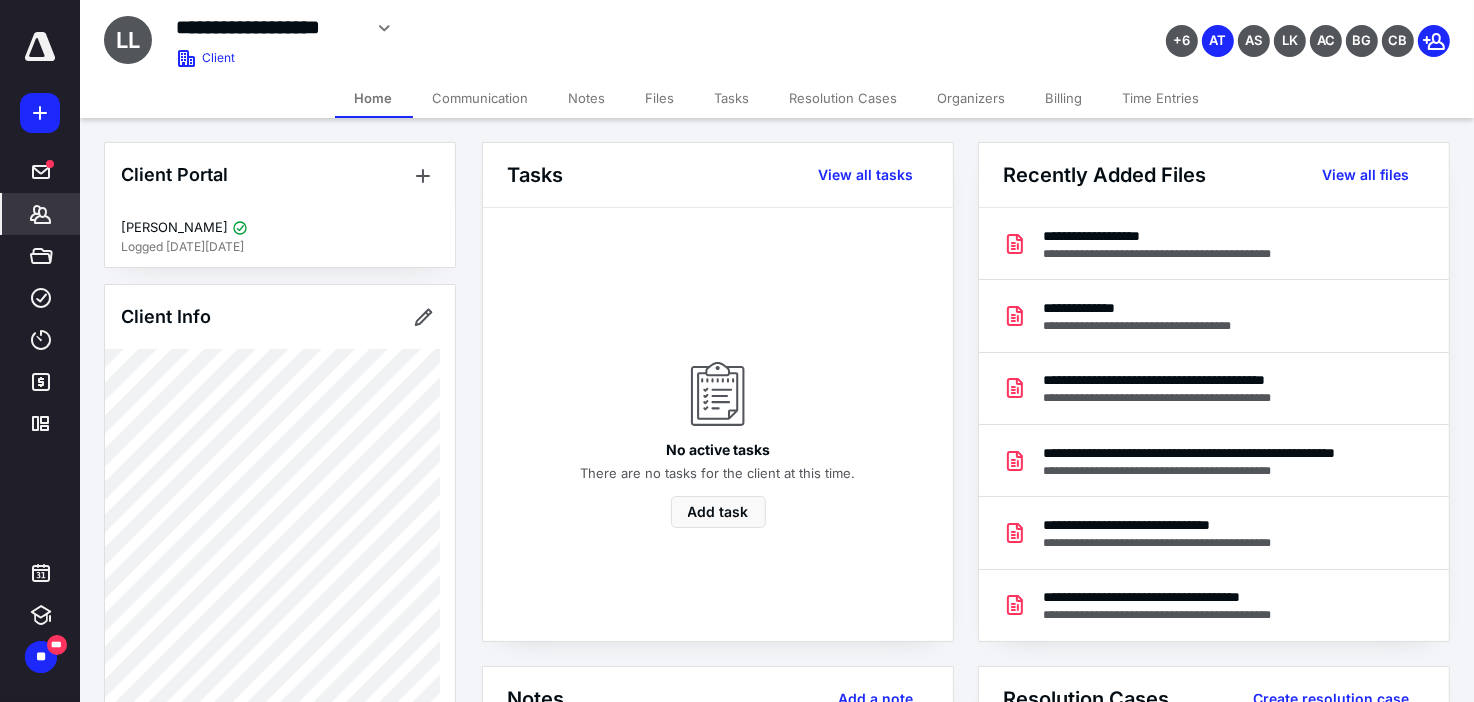 click on "Files" at bounding box center (660, 98) 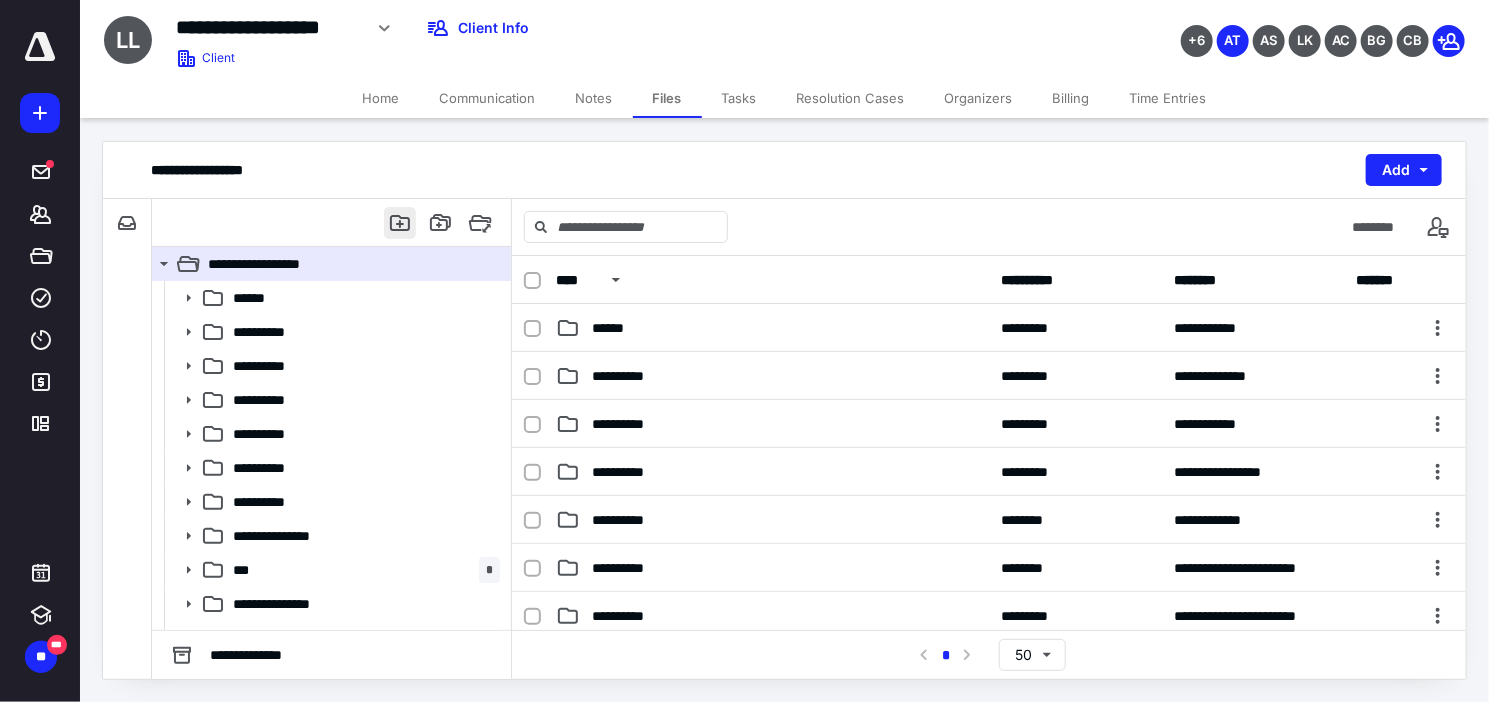 click at bounding box center [400, 223] 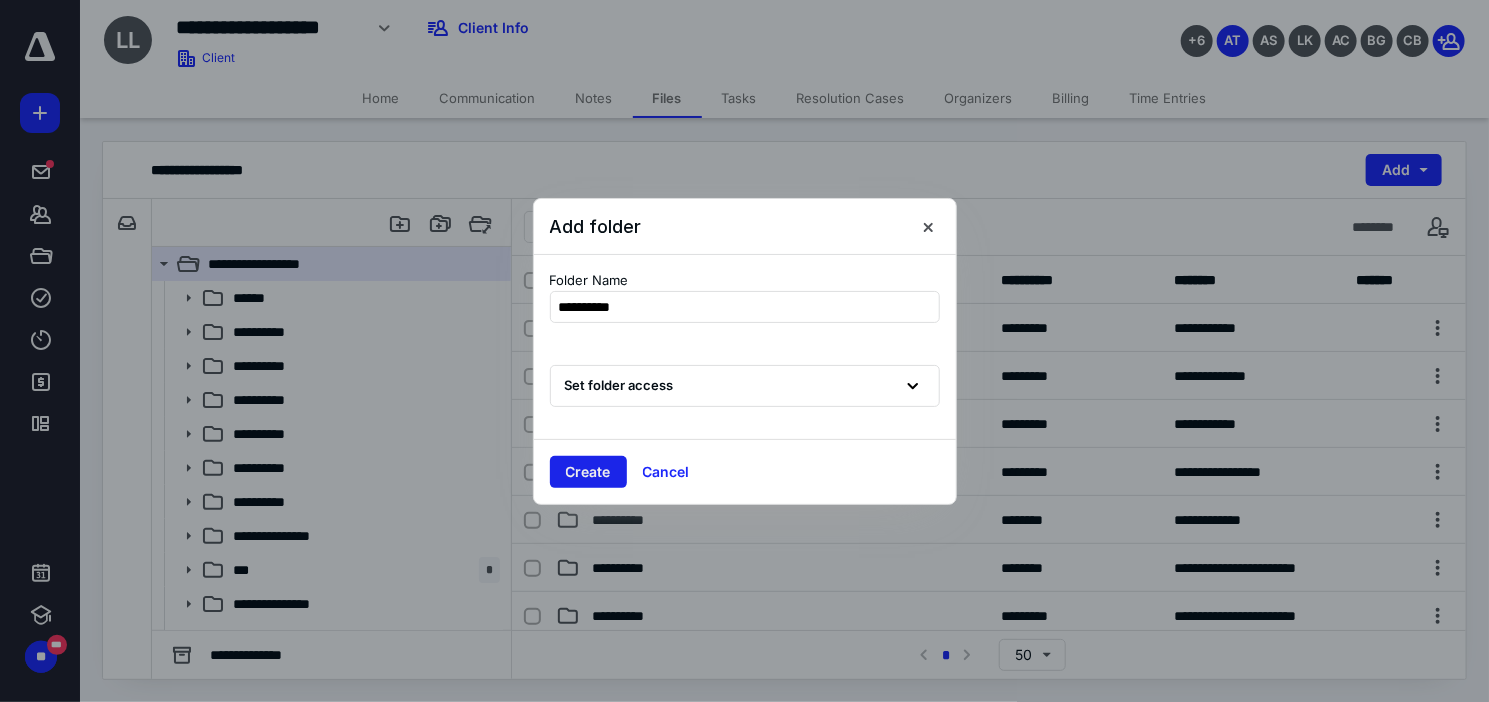 type on "**********" 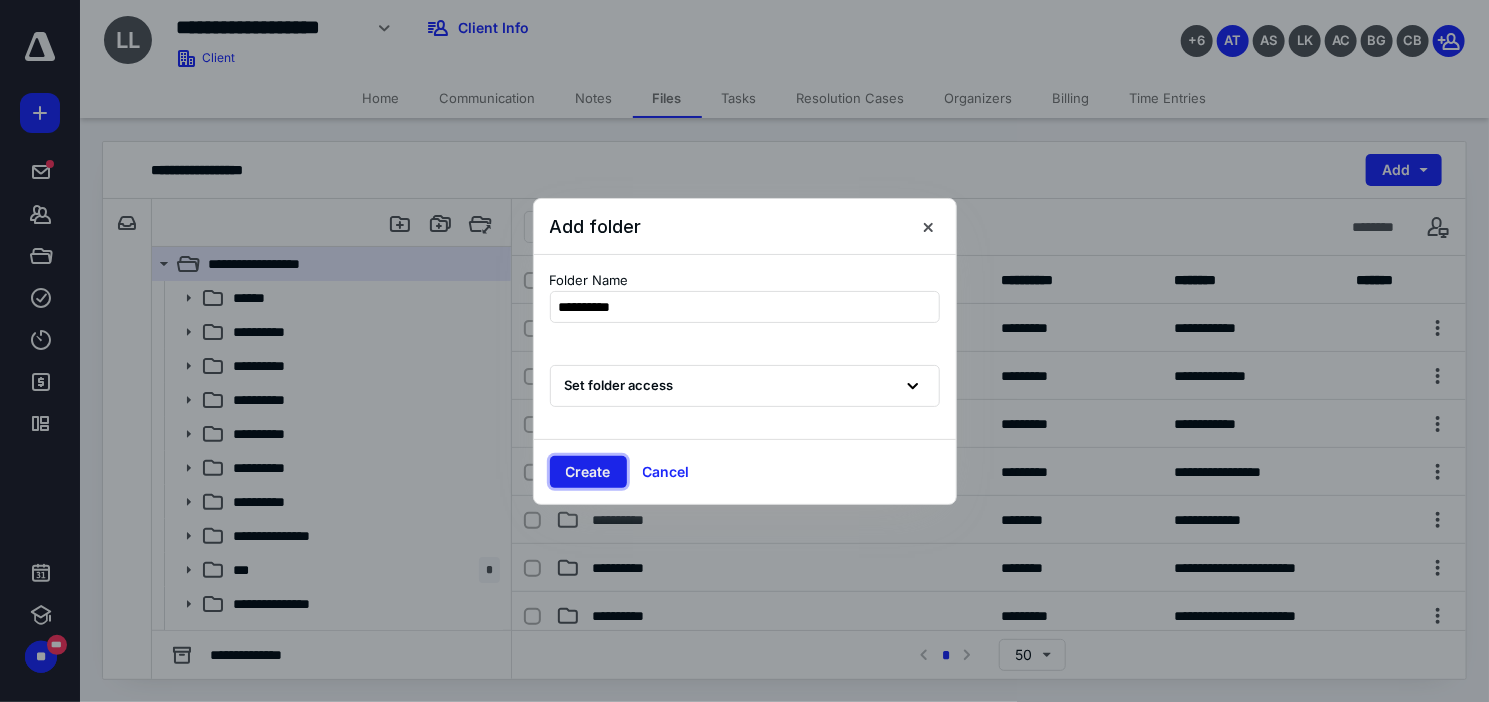 click on "Create" at bounding box center [588, 472] 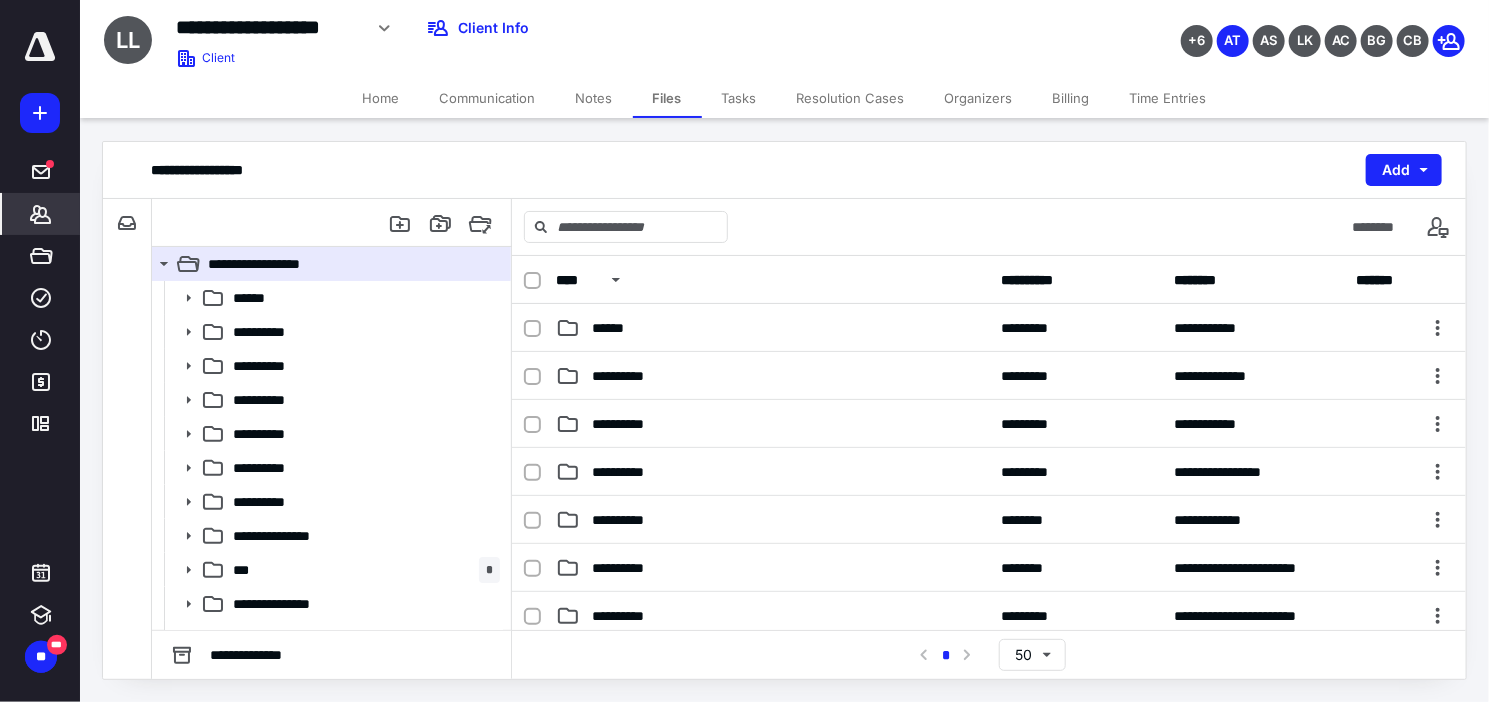 click 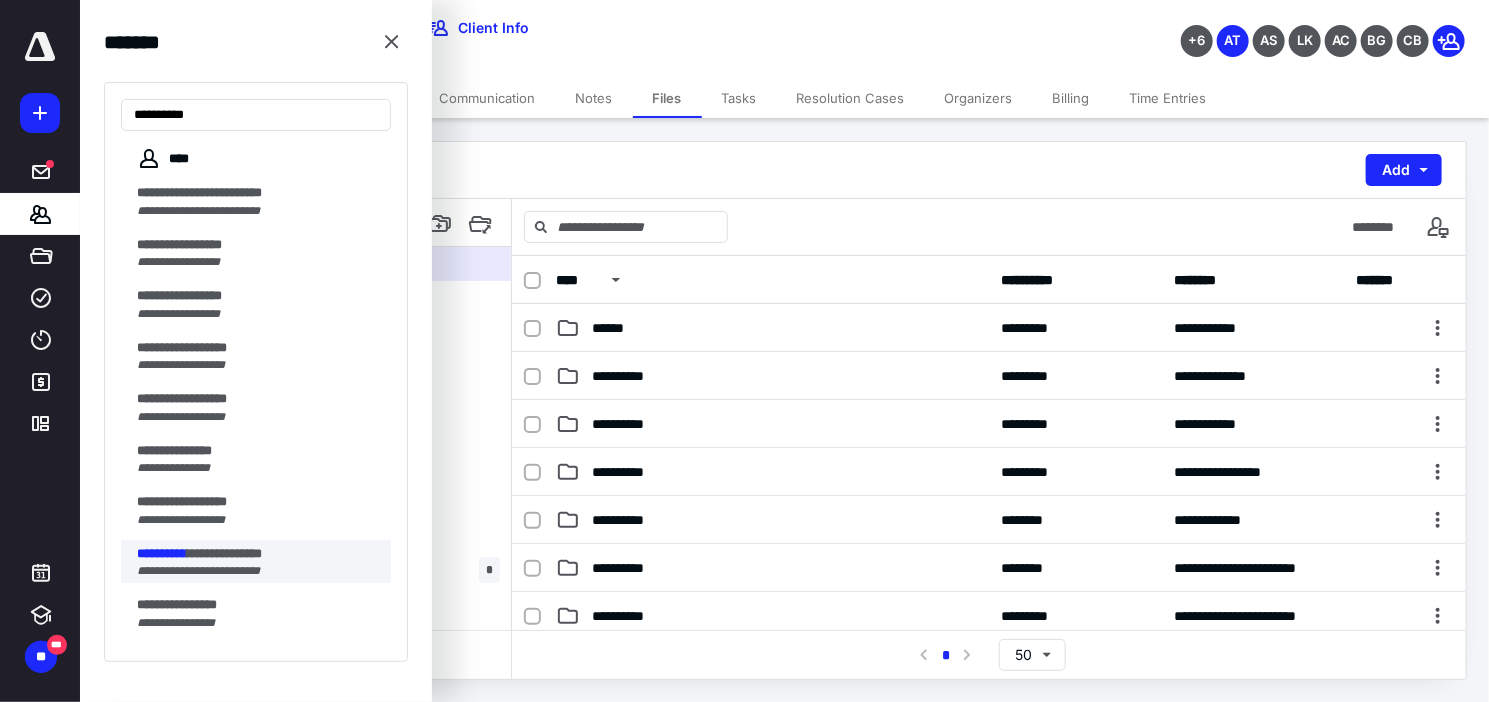 type on "**********" 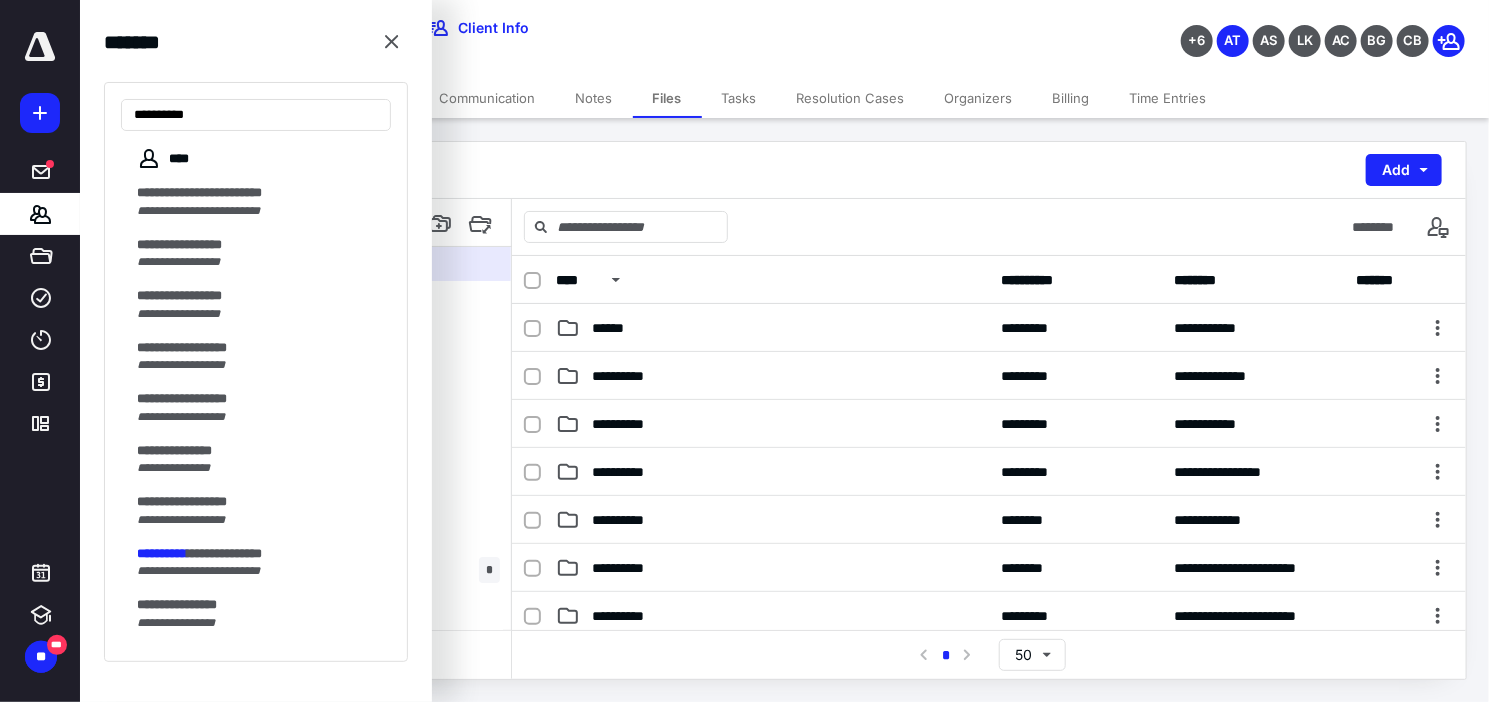 click on "**********" at bounding box center [258, 554] 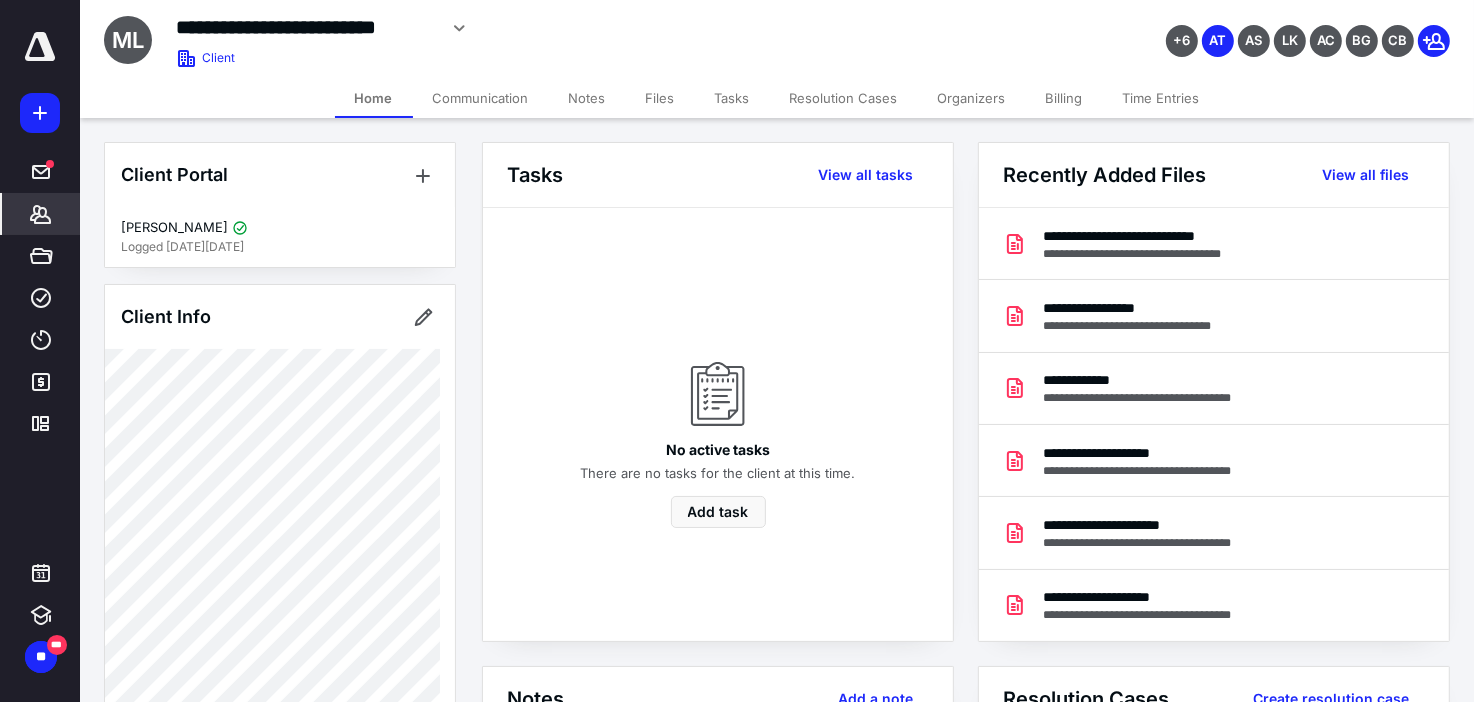 click on "Files" at bounding box center (660, 98) 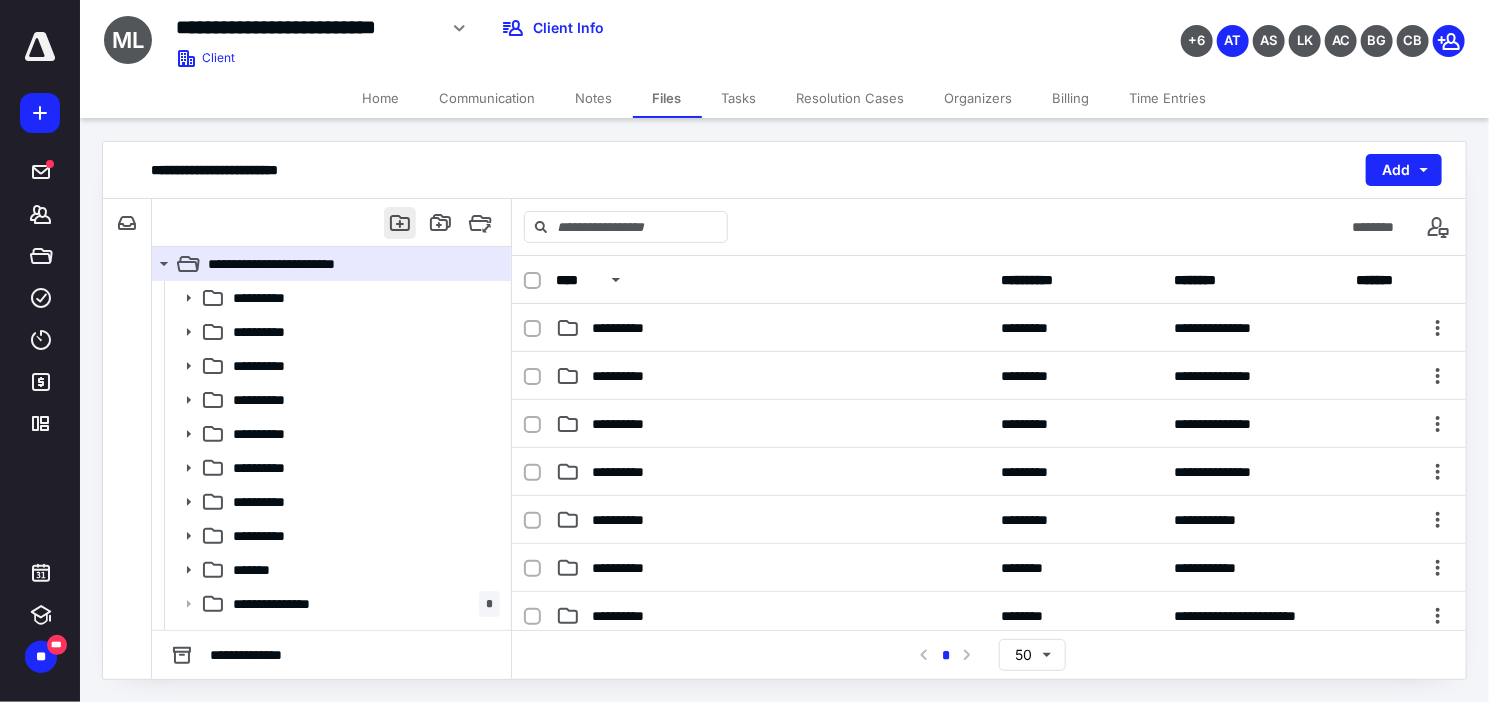 click at bounding box center (400, 223) 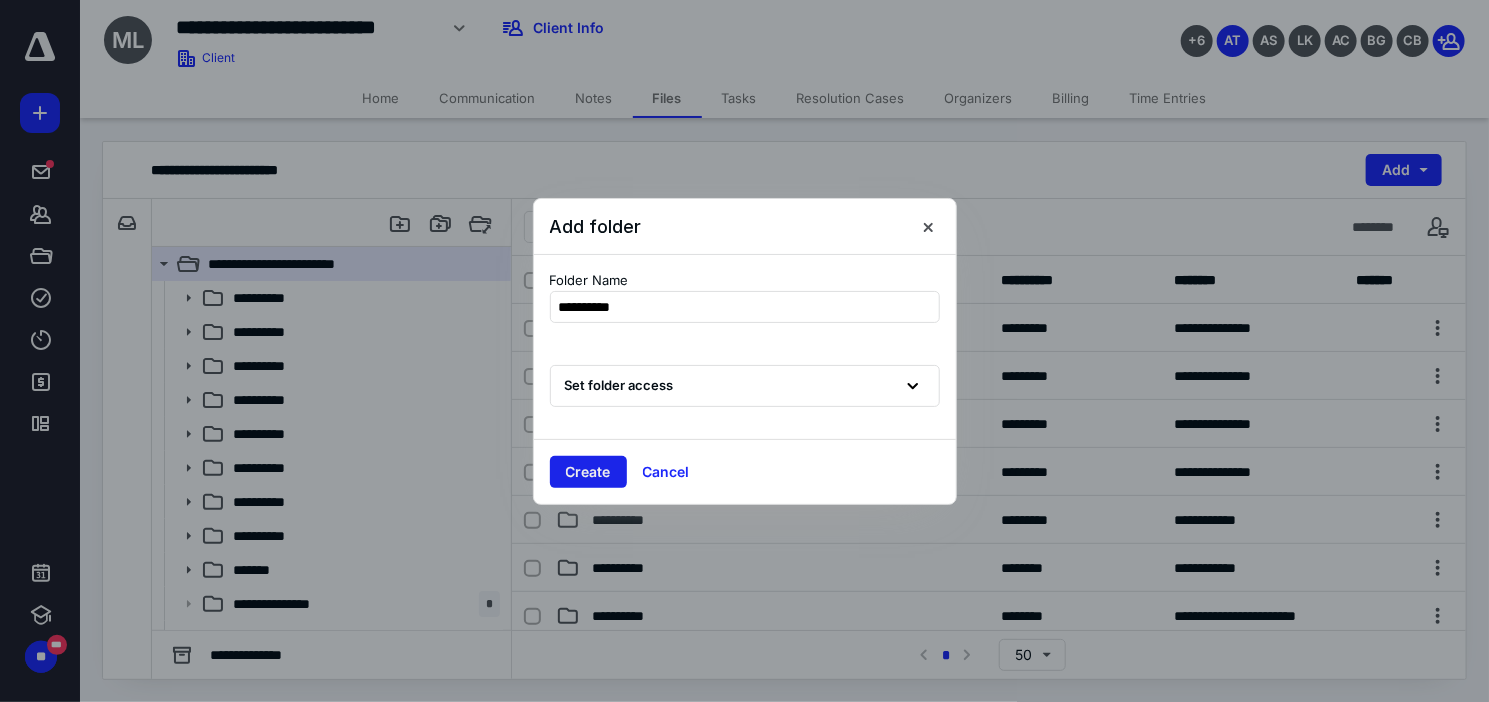 type on "**********" 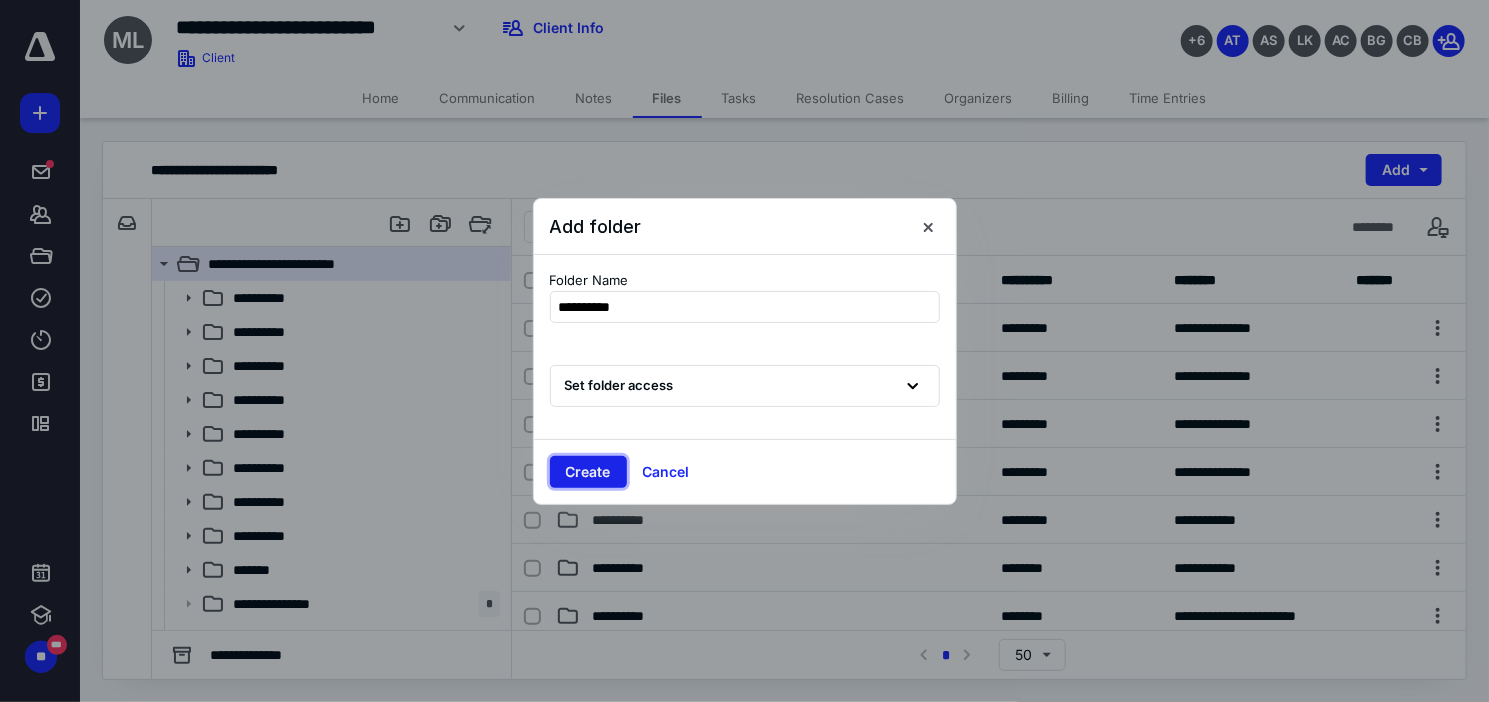 click on "Create" at bounding box center (588, 472) 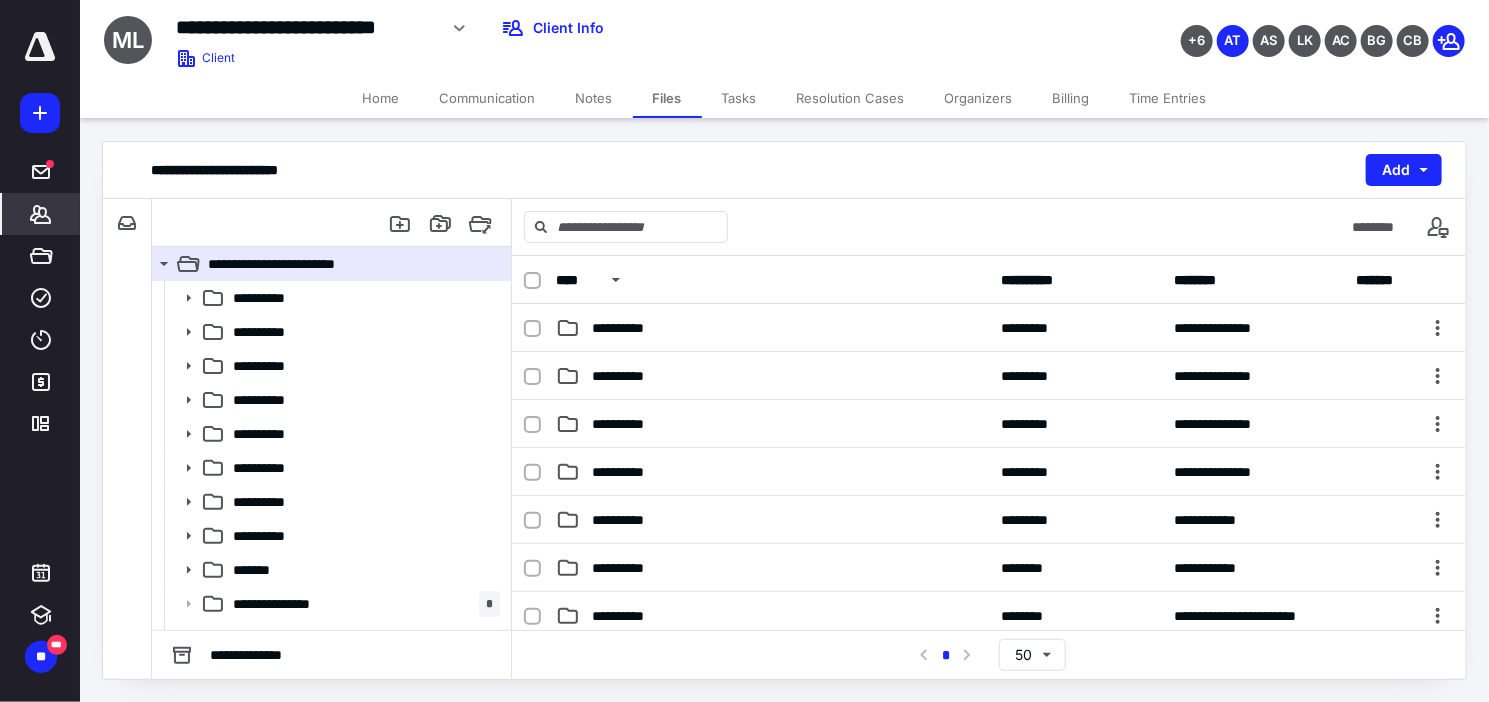 click 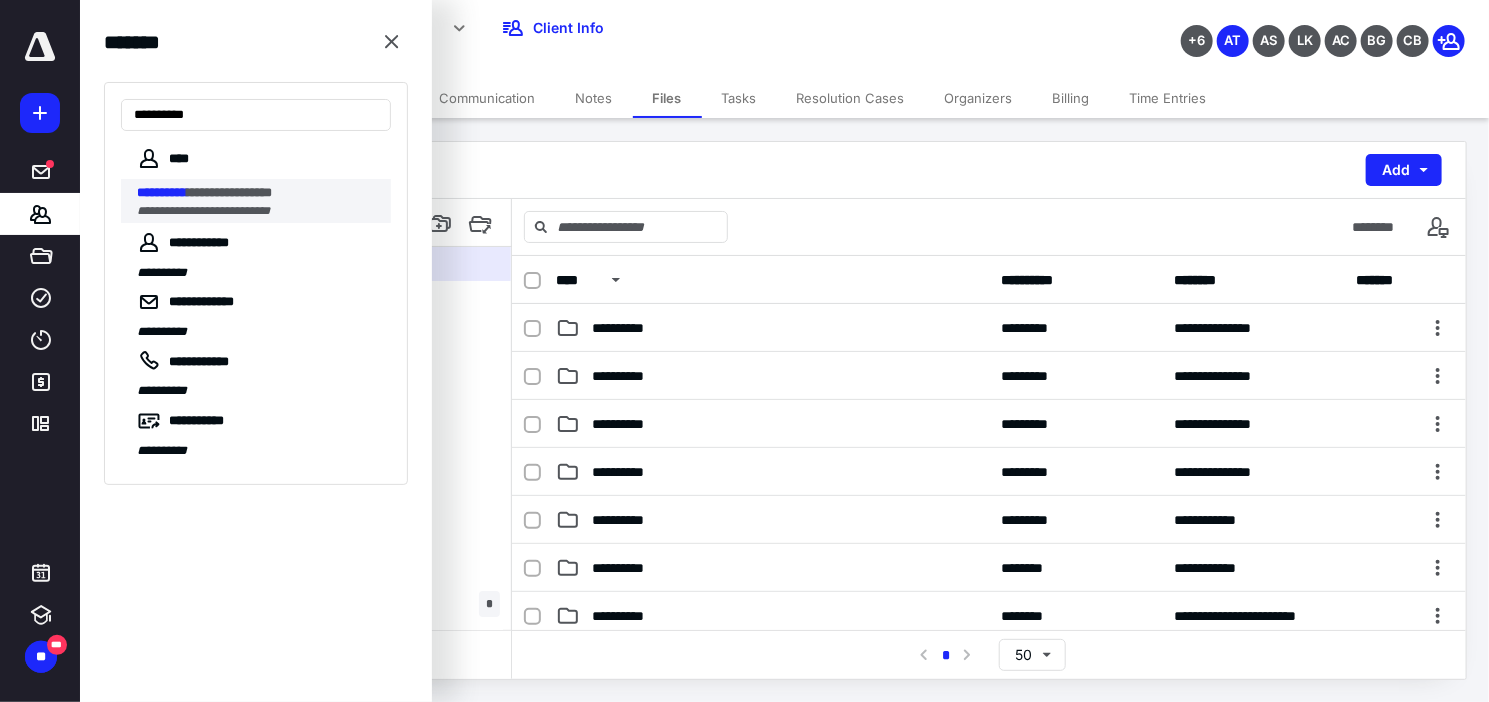 type on "**********" 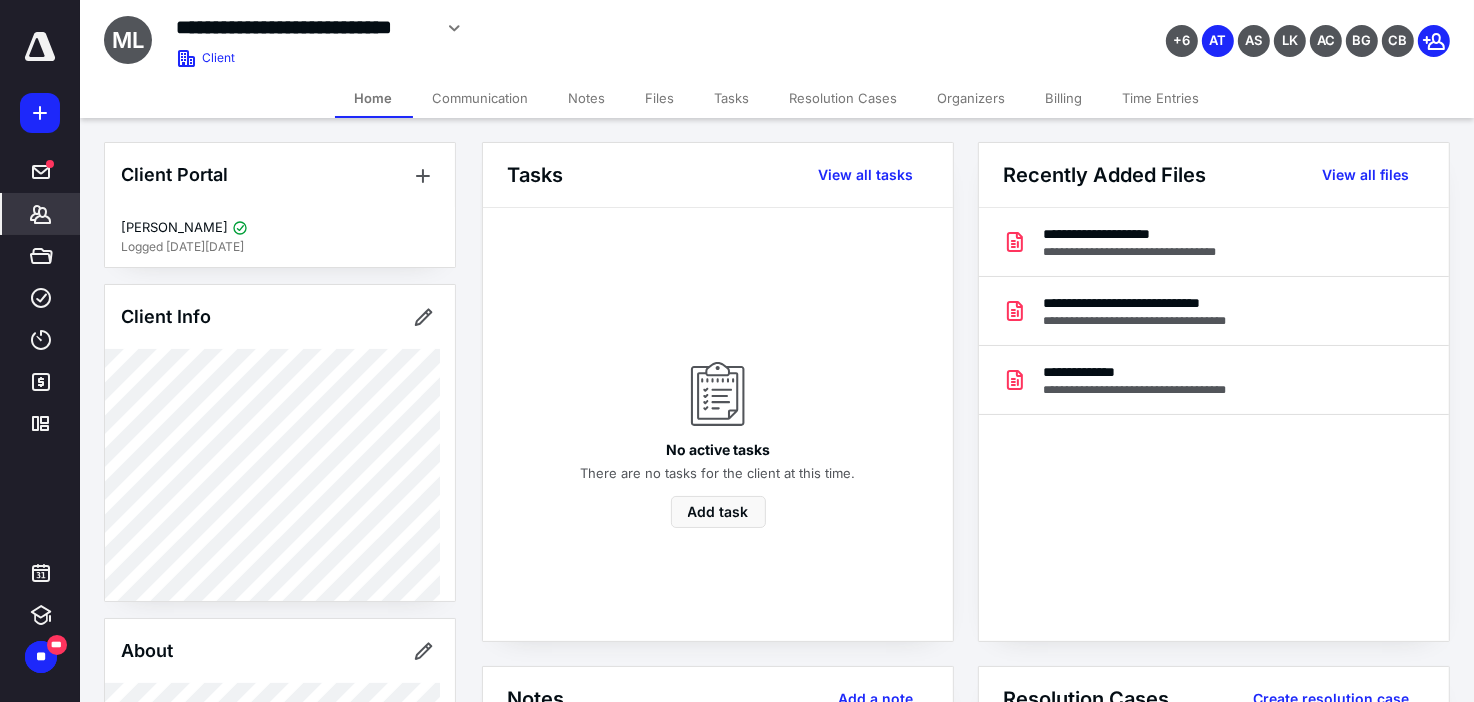 click on "Files" at bounding box center (660, 98) 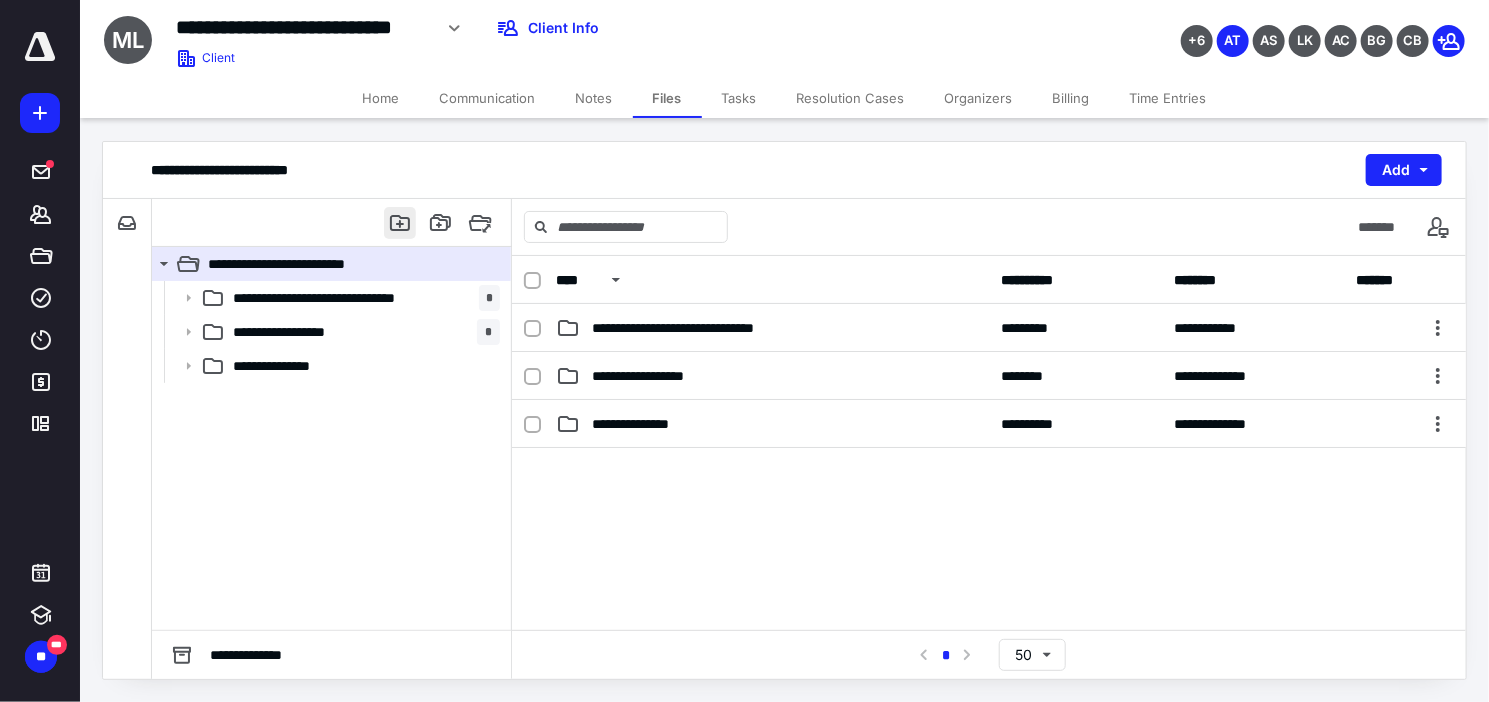 click at bounding box center (400, 223) 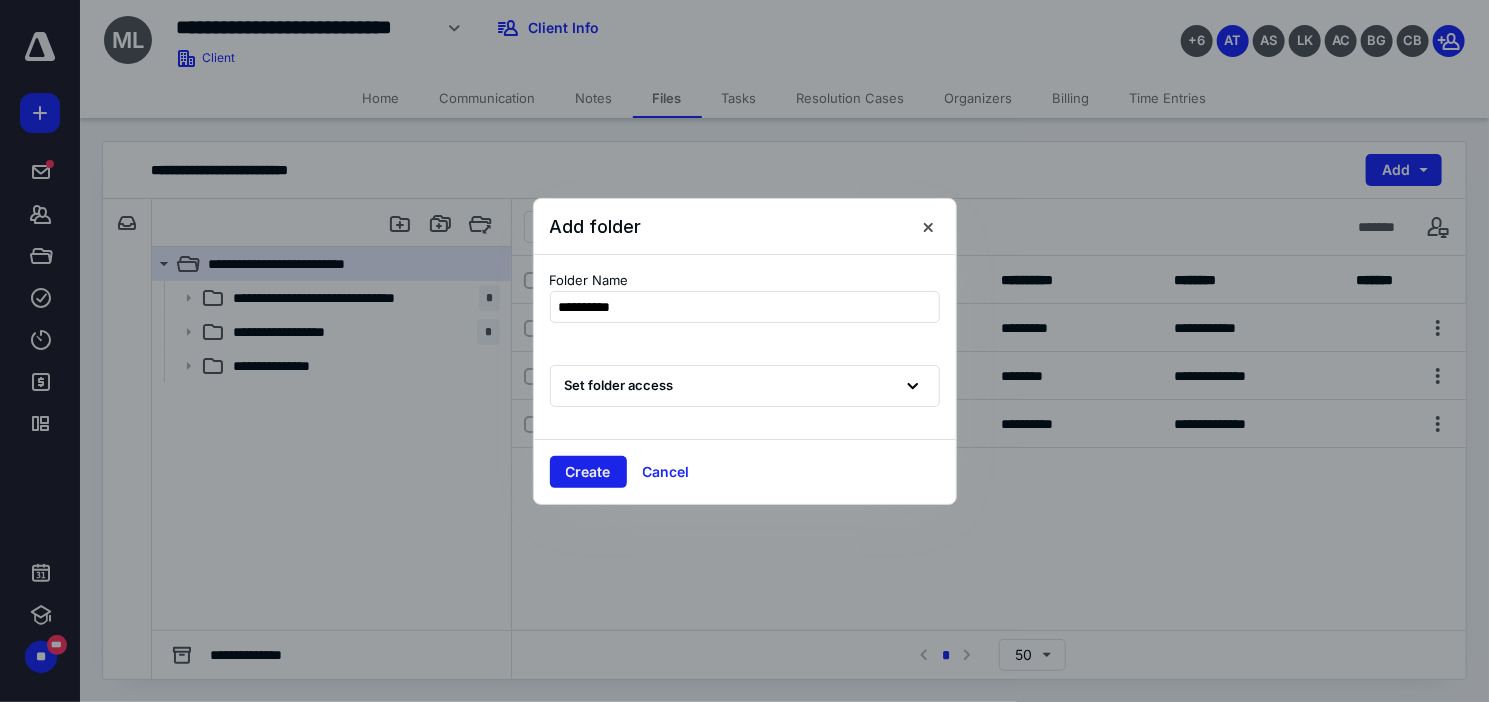 type on "**********" 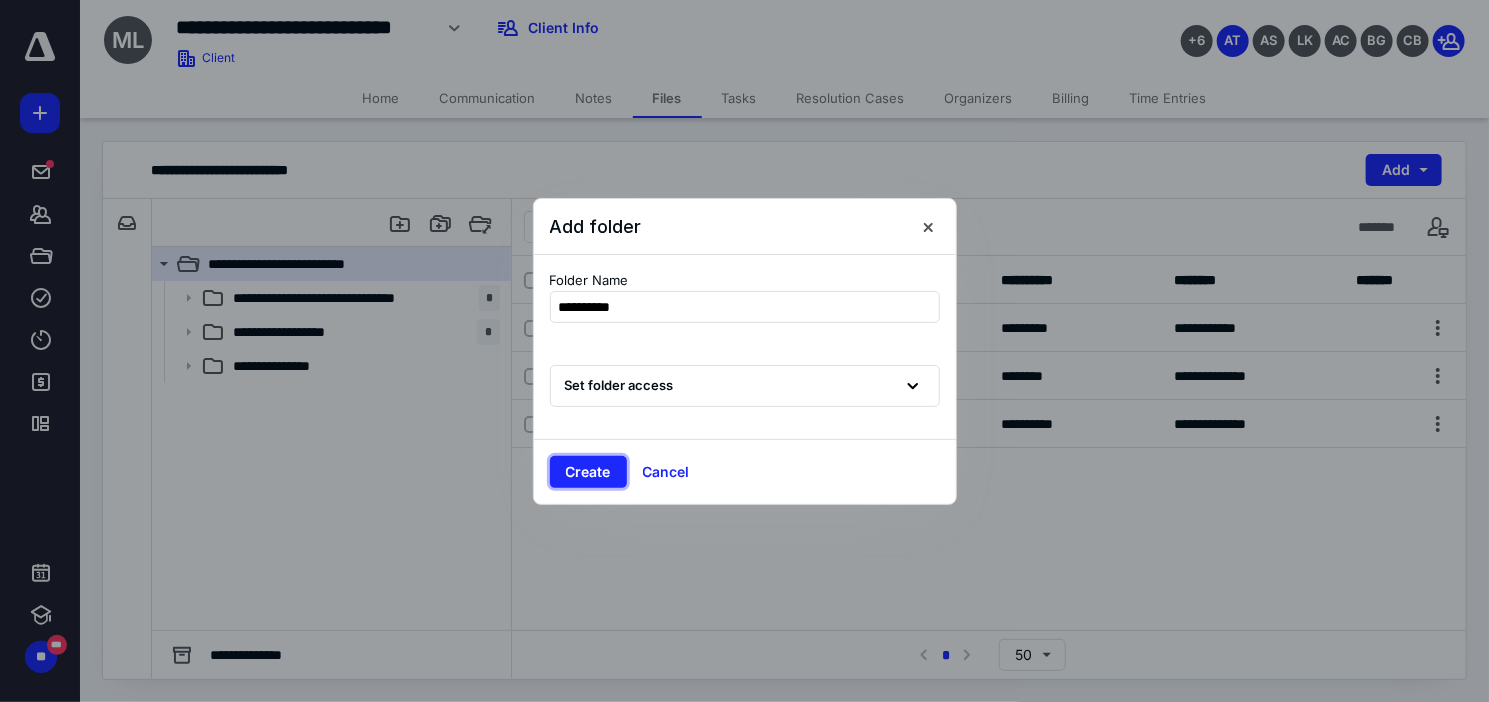 click on "Create" at bounding box center (588, 472) 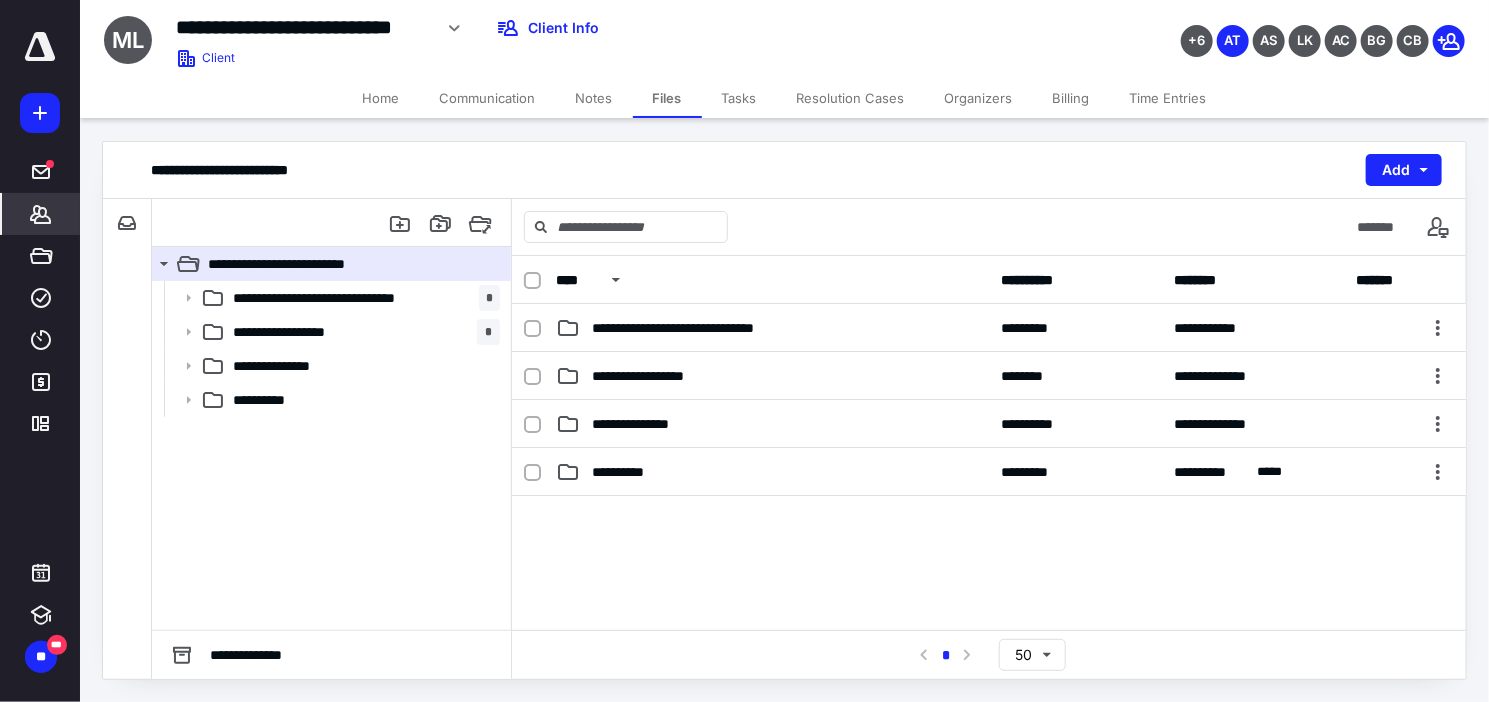 click on "*******" at bounding box center [41, 214] 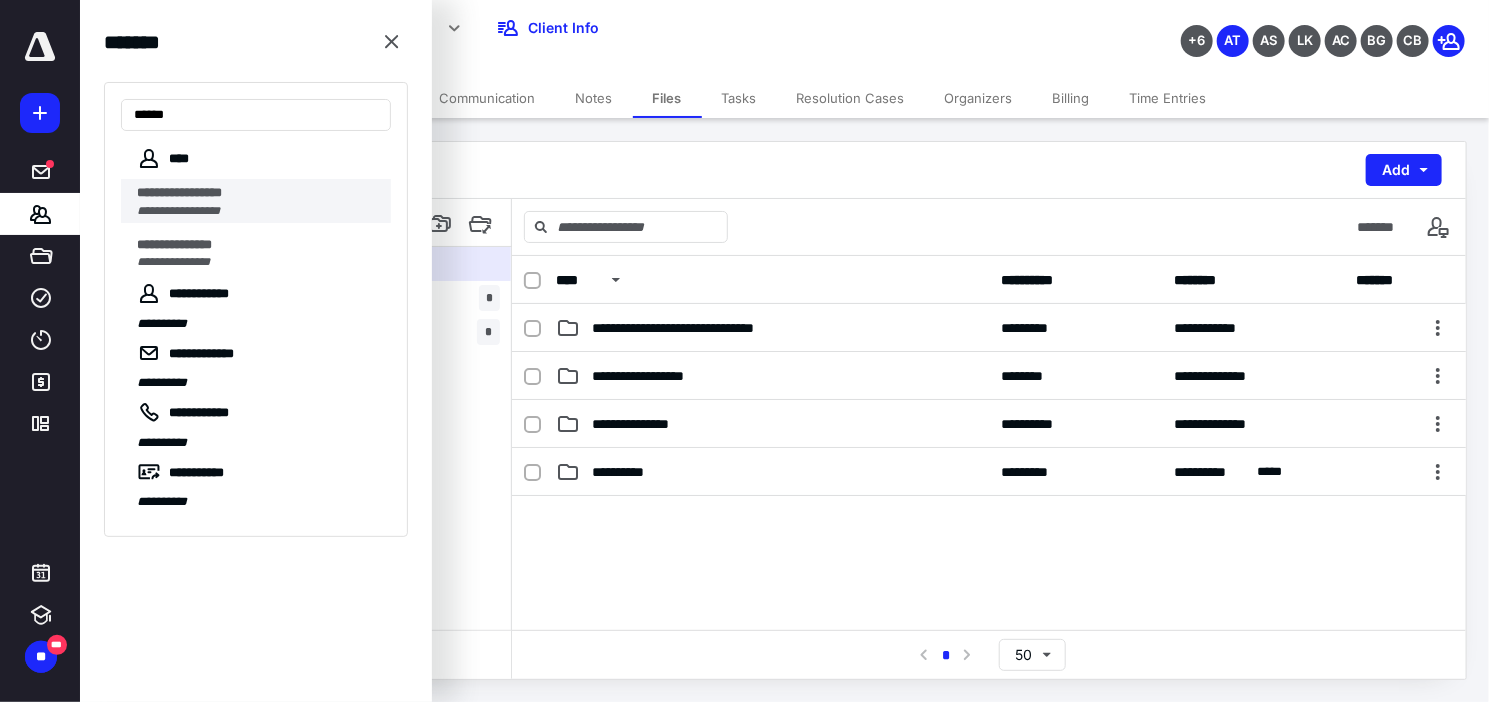 type on "*****" 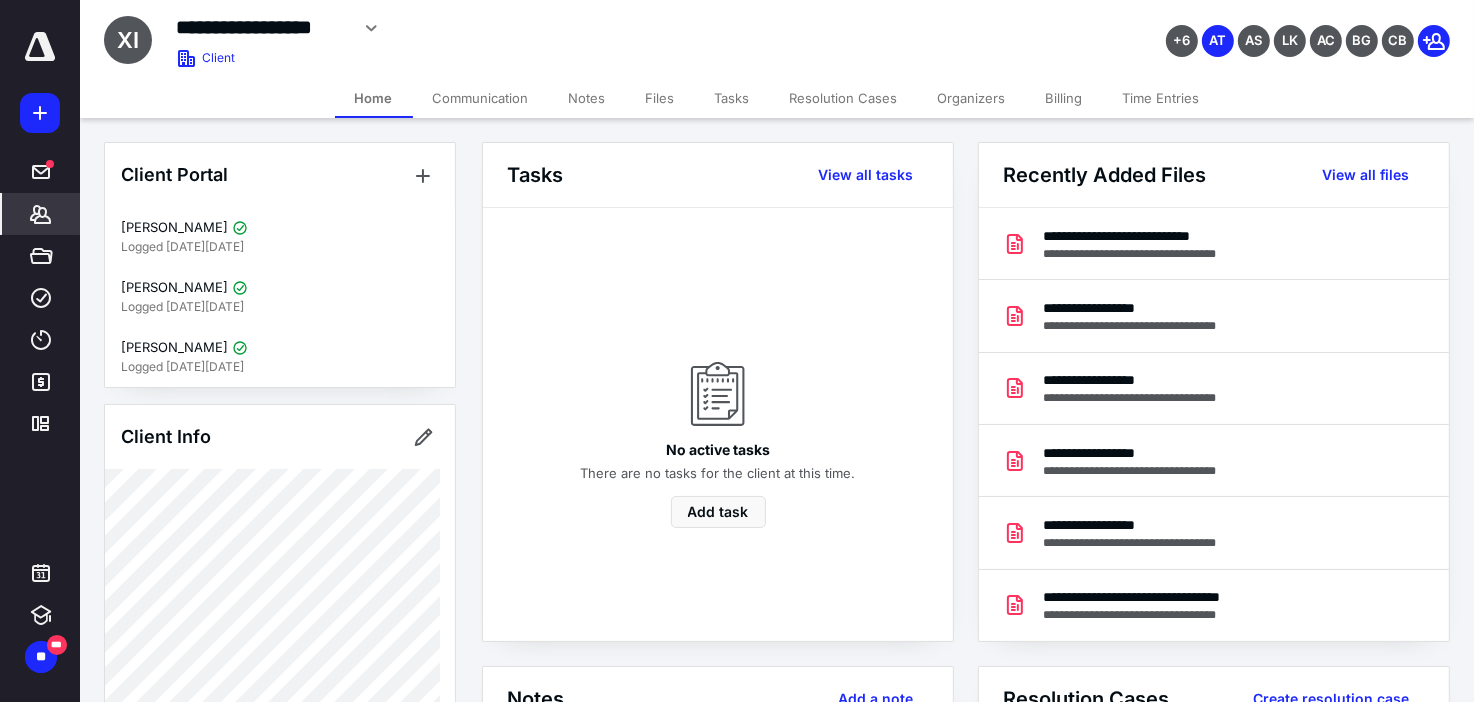 click on "Files" at bounding box center (660, 98) 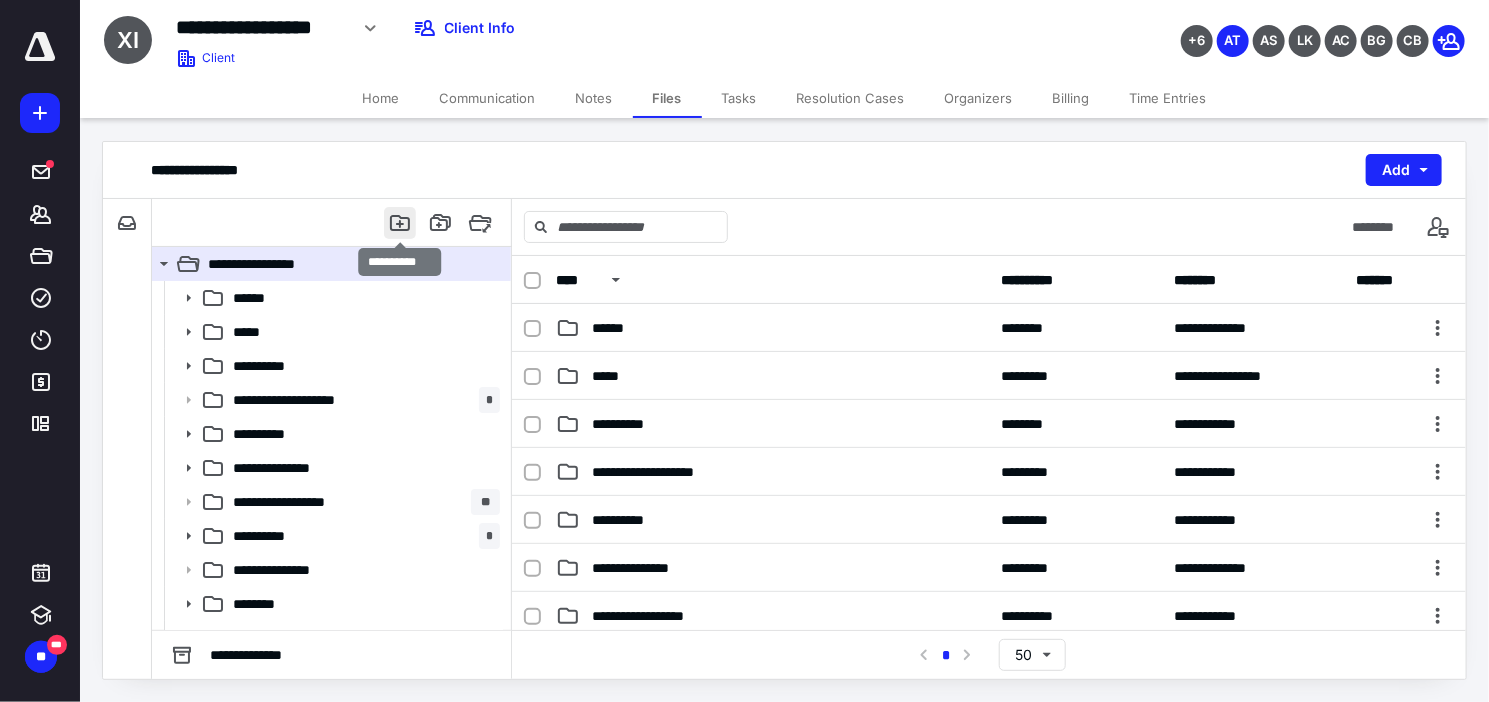 click at bounding box center [400, 223] 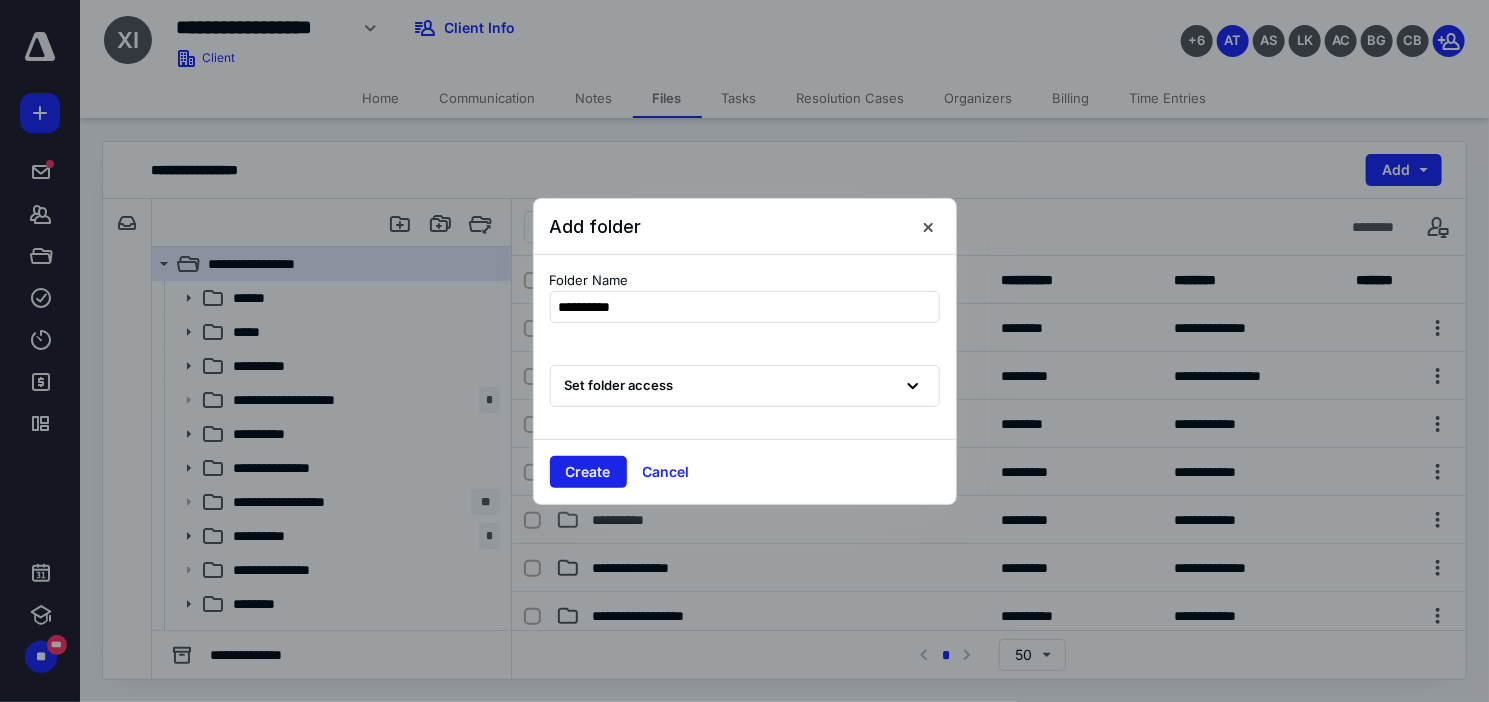 type on "**********" 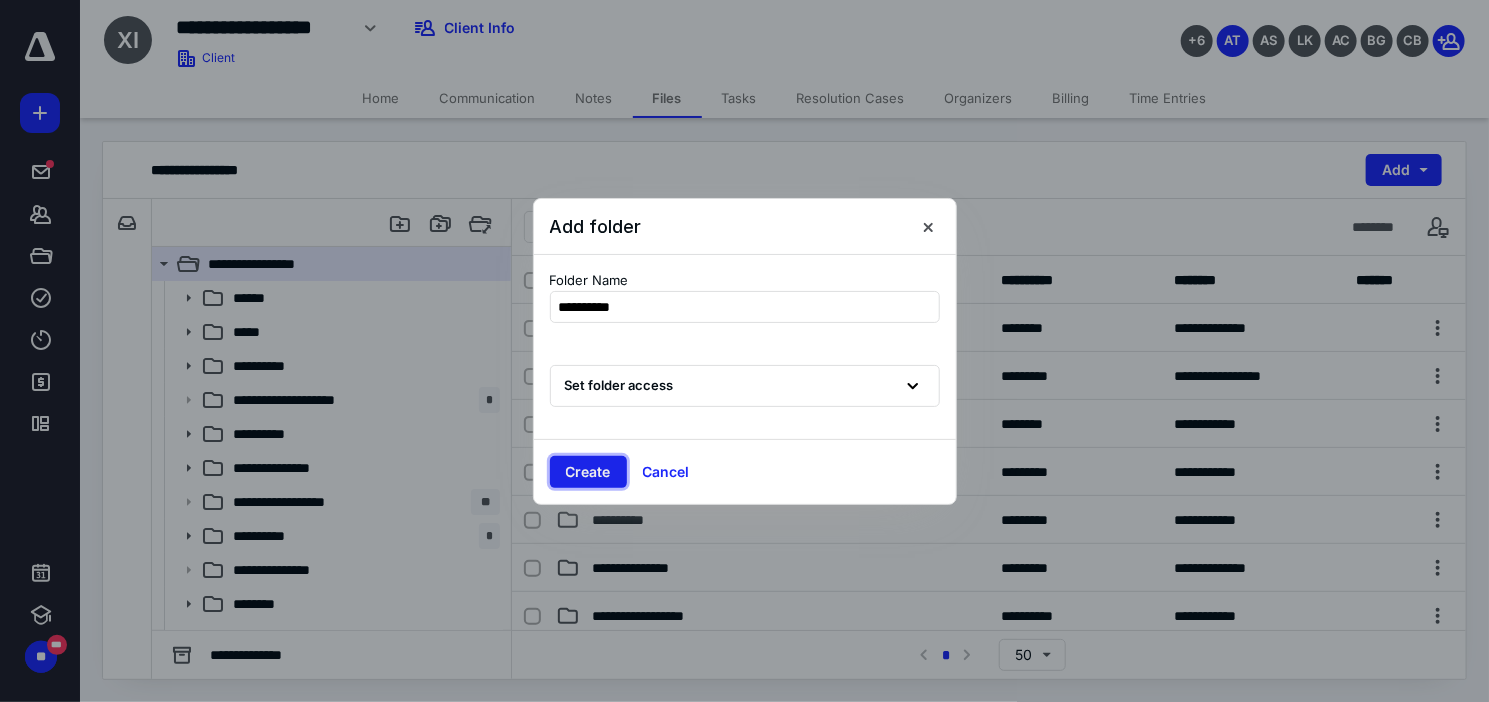 click on "Create" at bounding box center (588, 472) 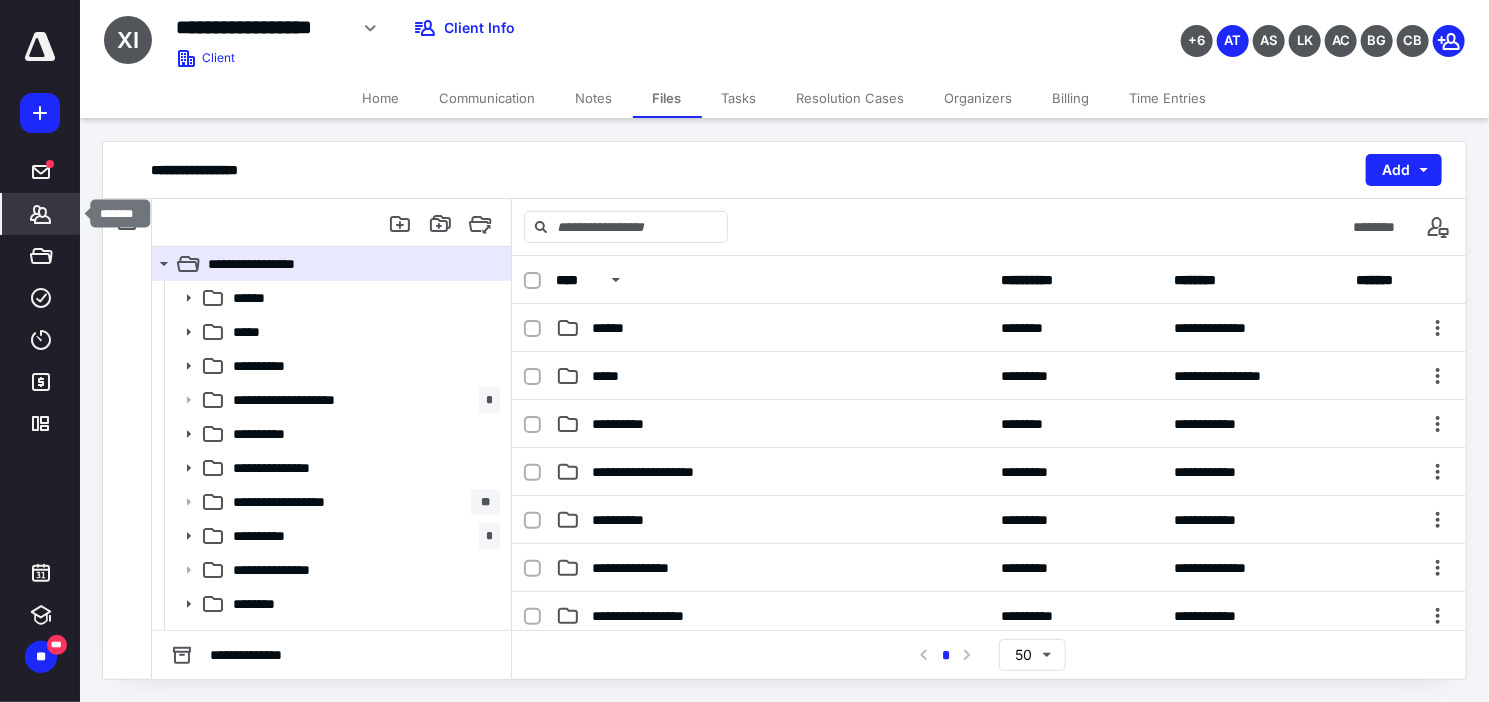 click 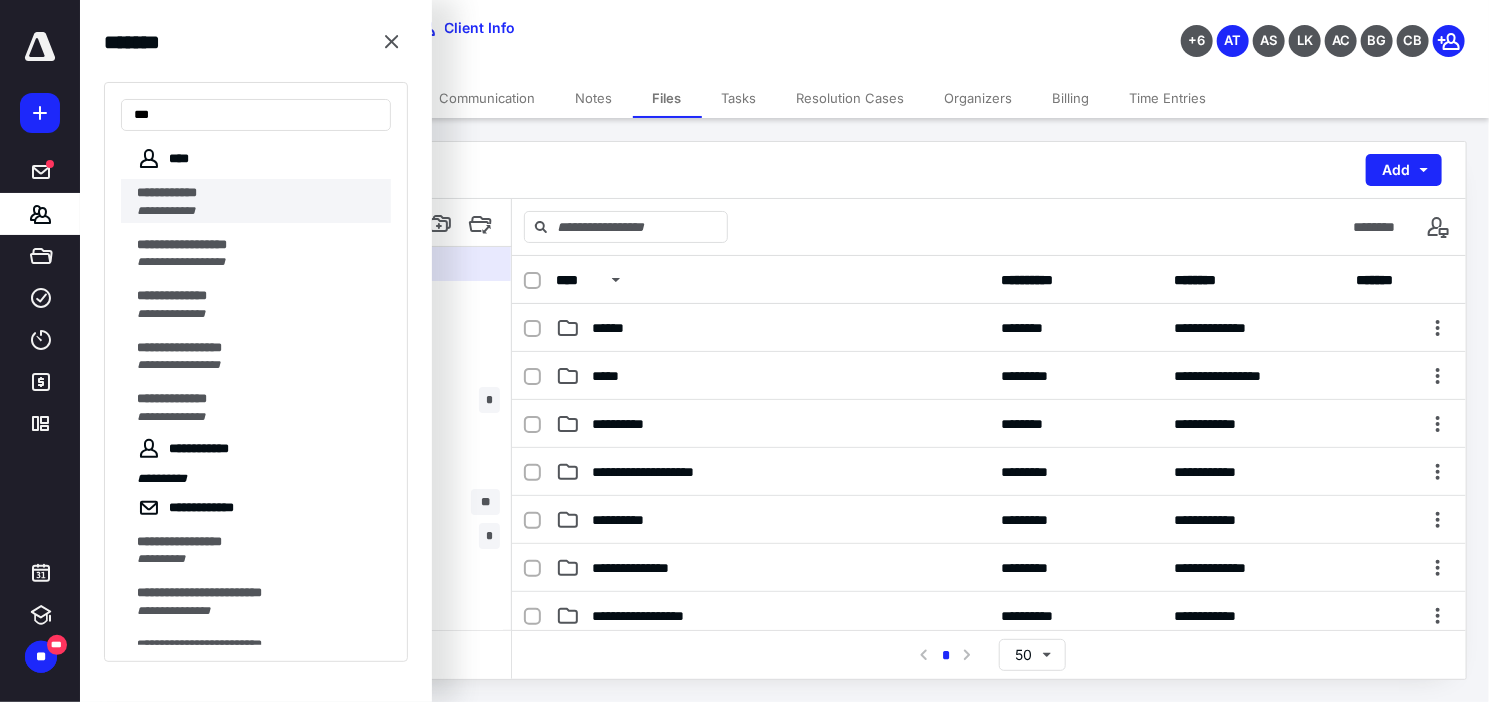 type on "**" 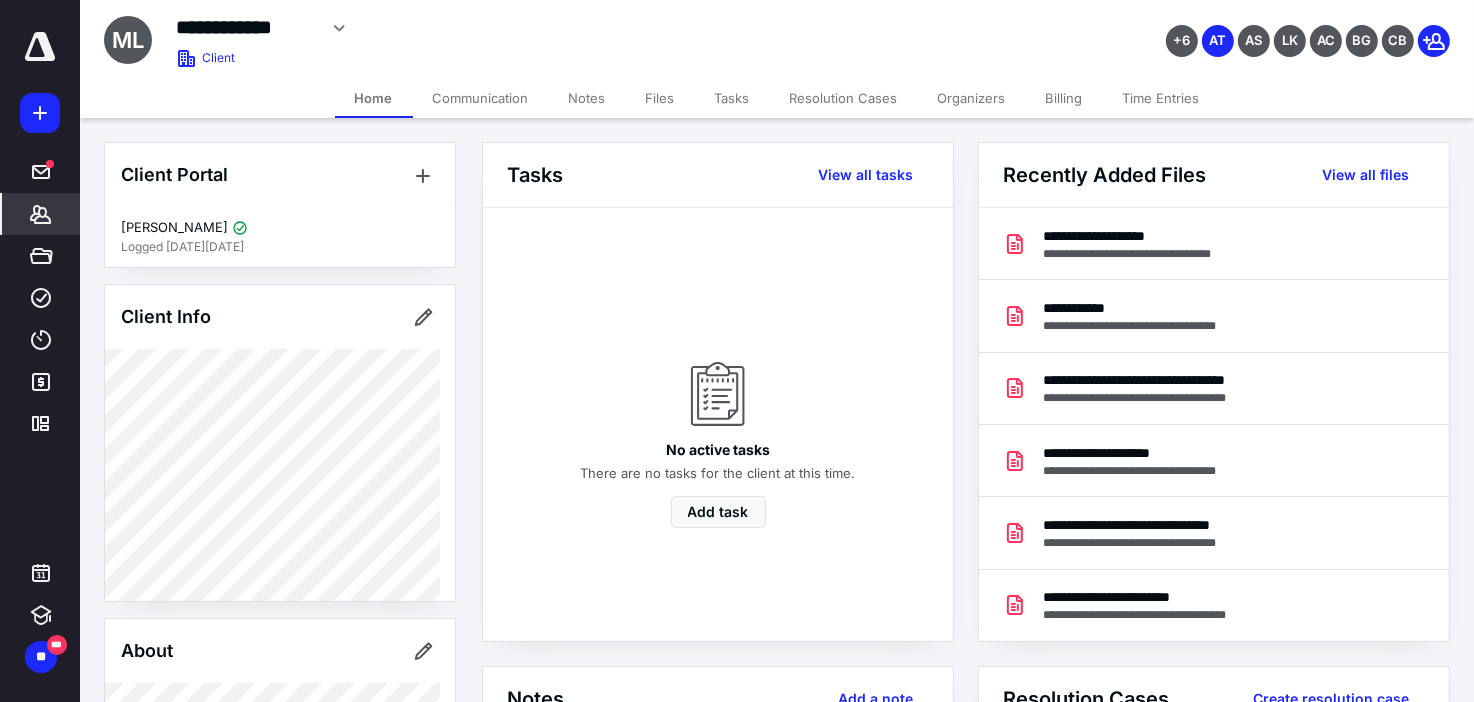 click on "Files" at bounding box center [660, 98] 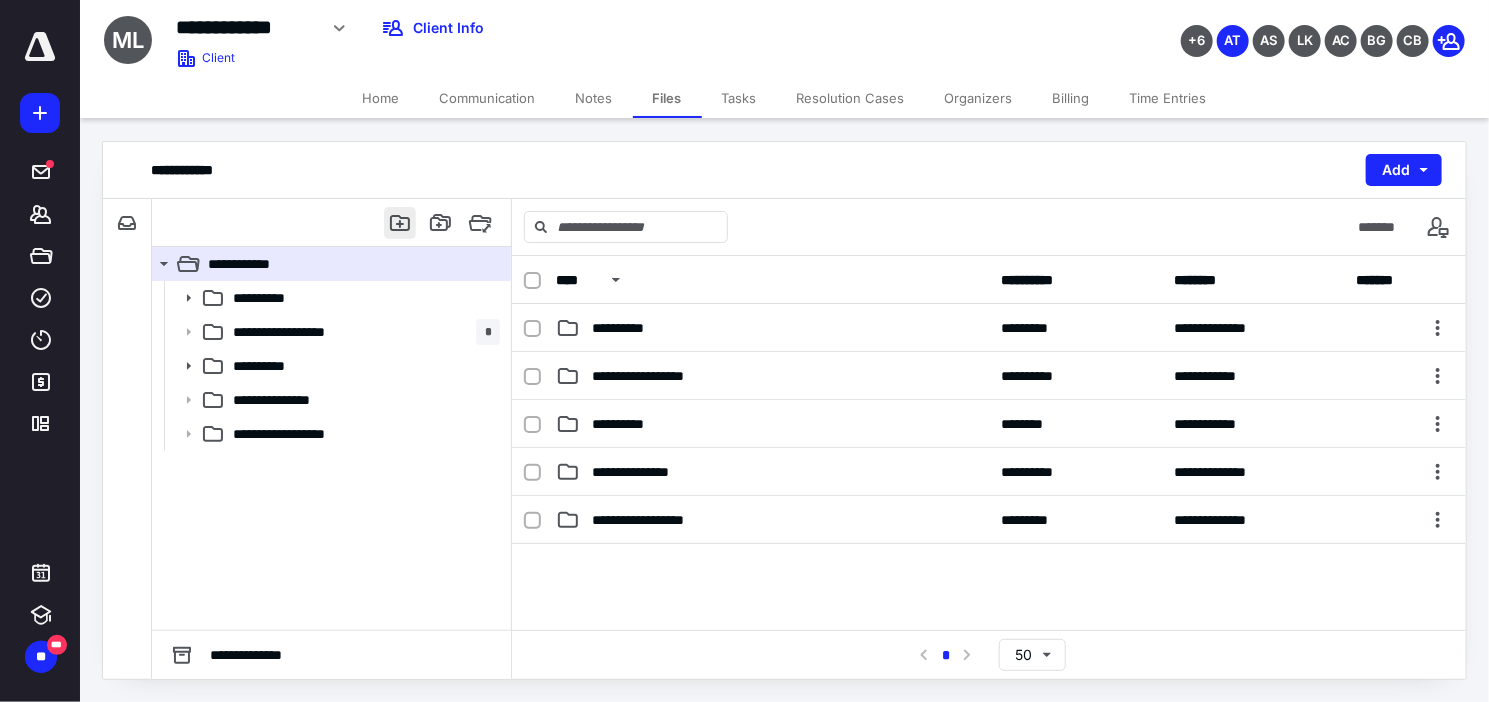 click at bounding box center [400, 223] 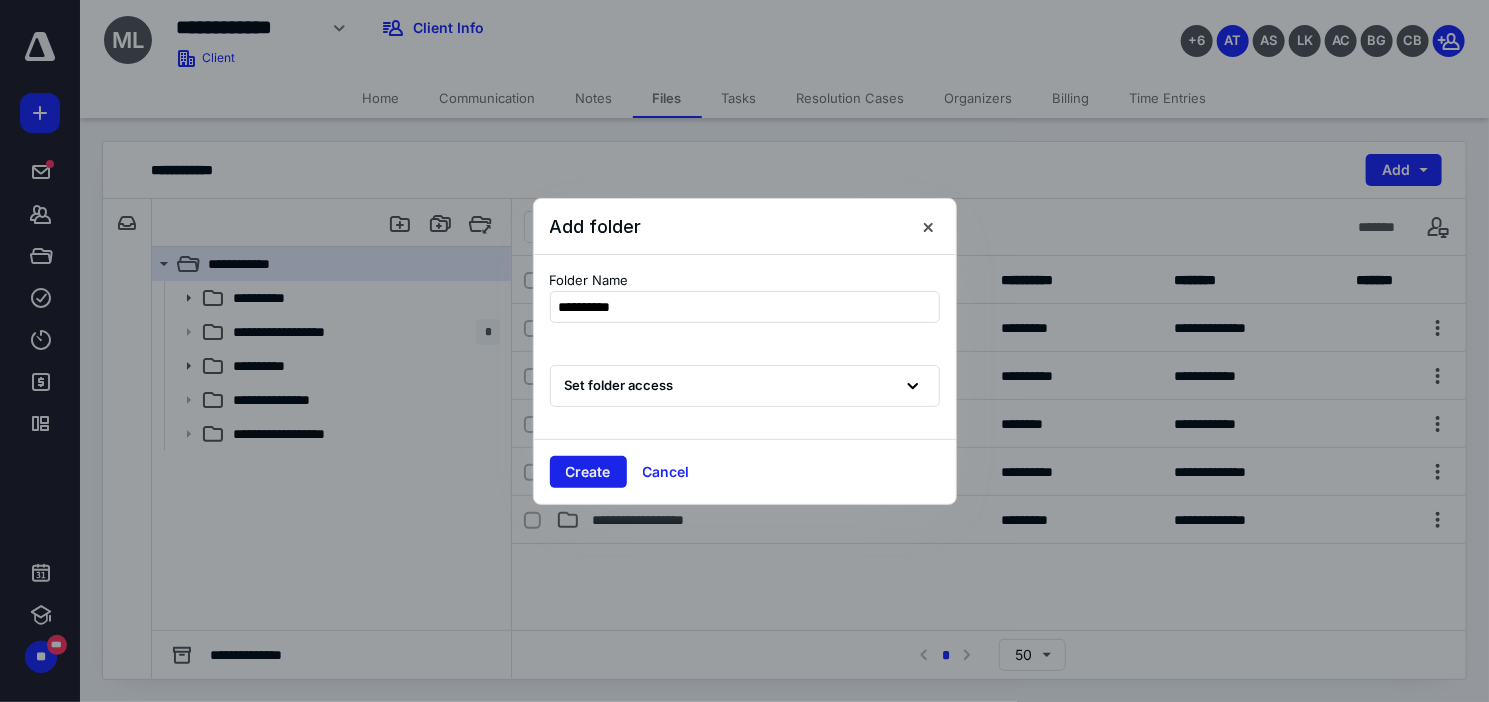 type on "**********" 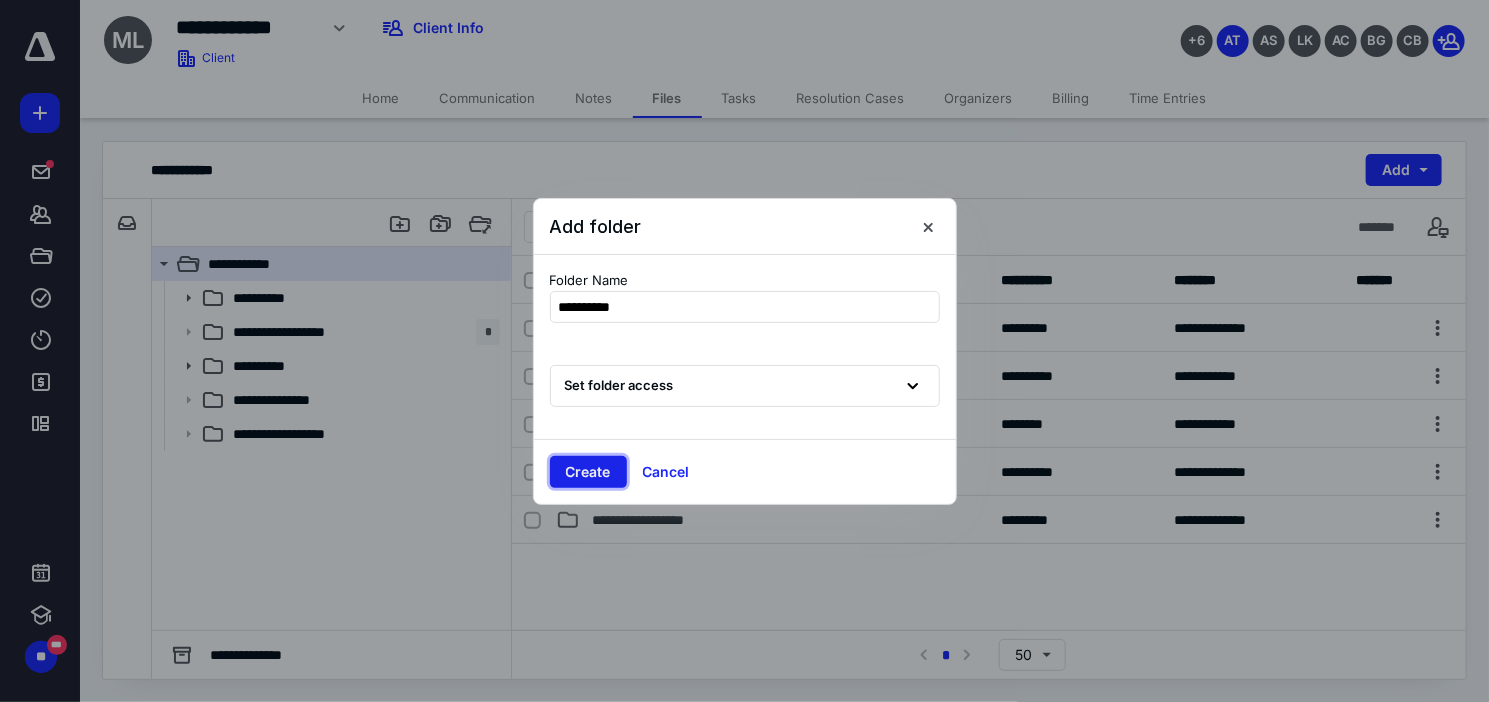 click on "Create" at bounding box center (588, 472) 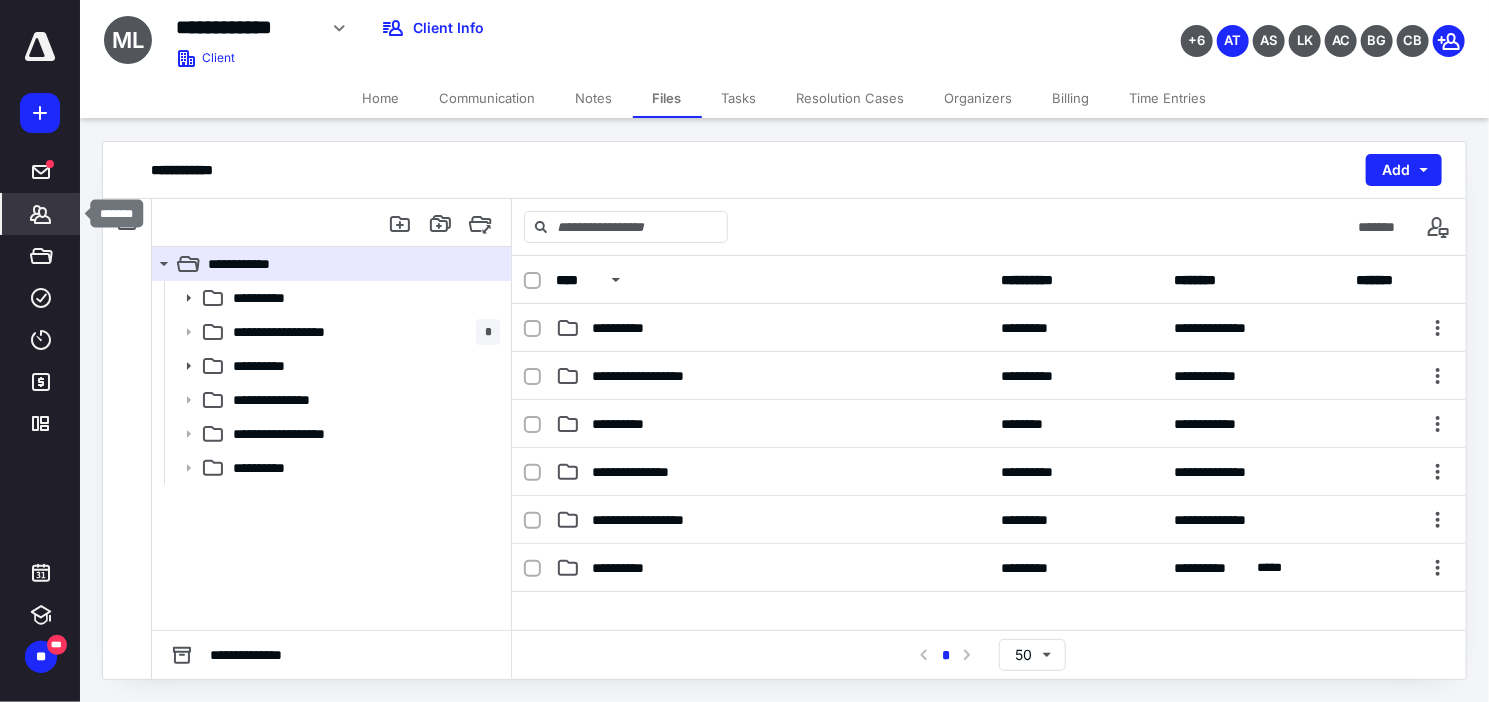 click on "*******" at bounding box center (41, 214) 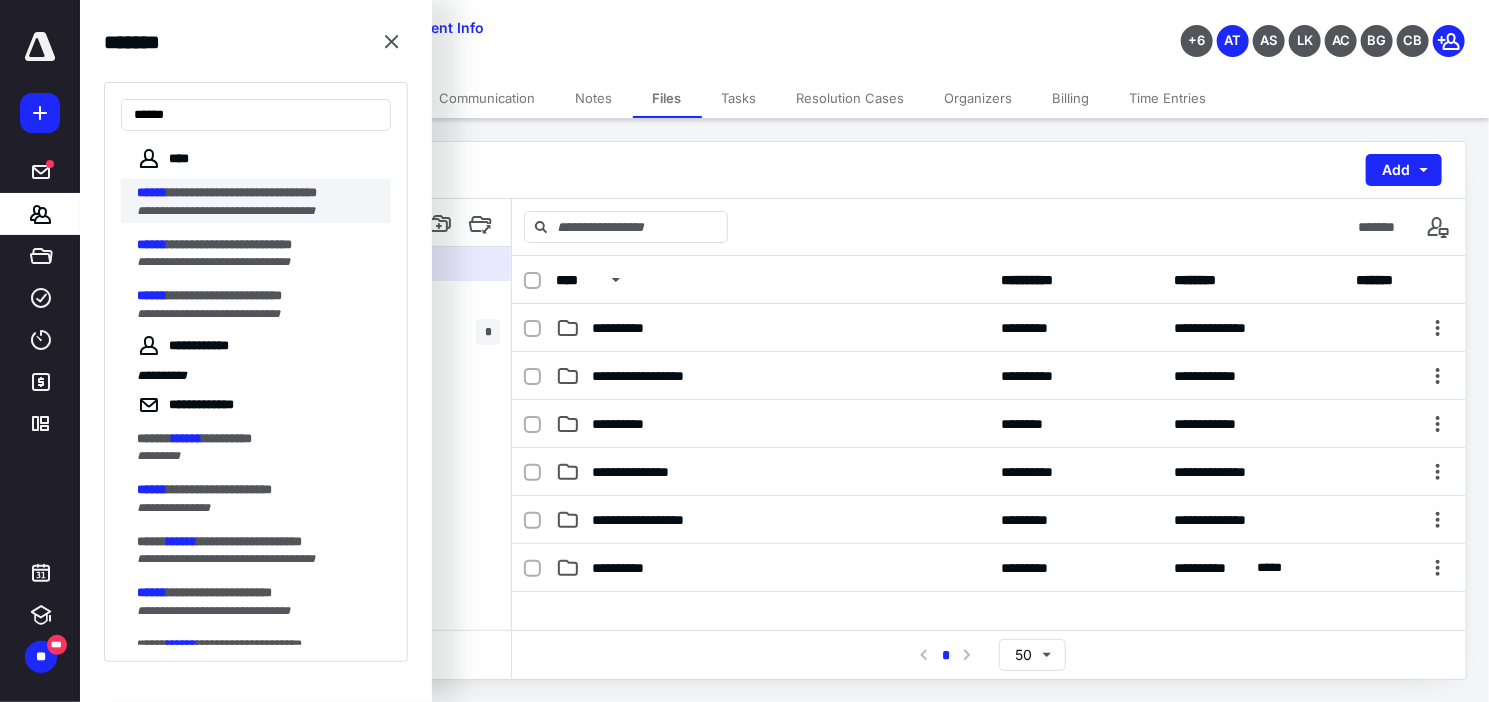 type on "******" 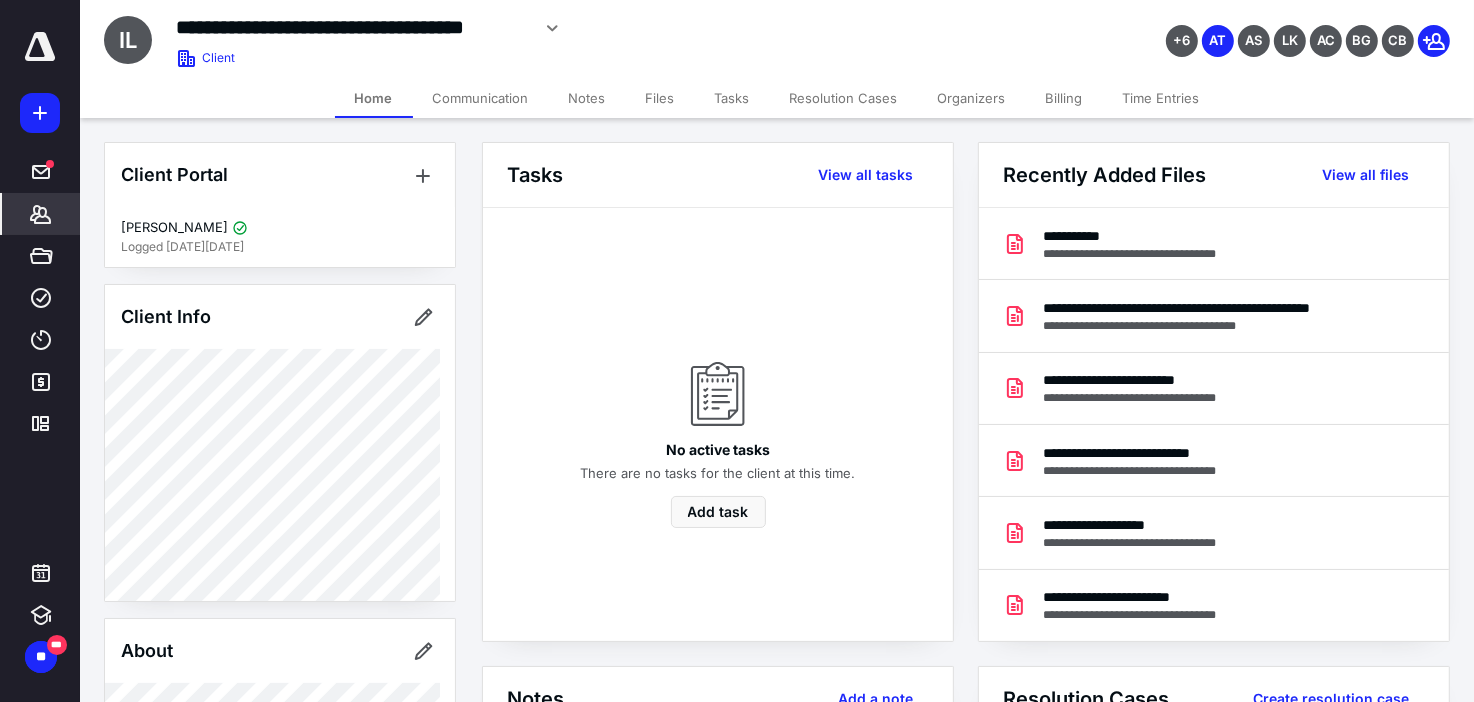click on "Files" at bounding box center (660, 98) 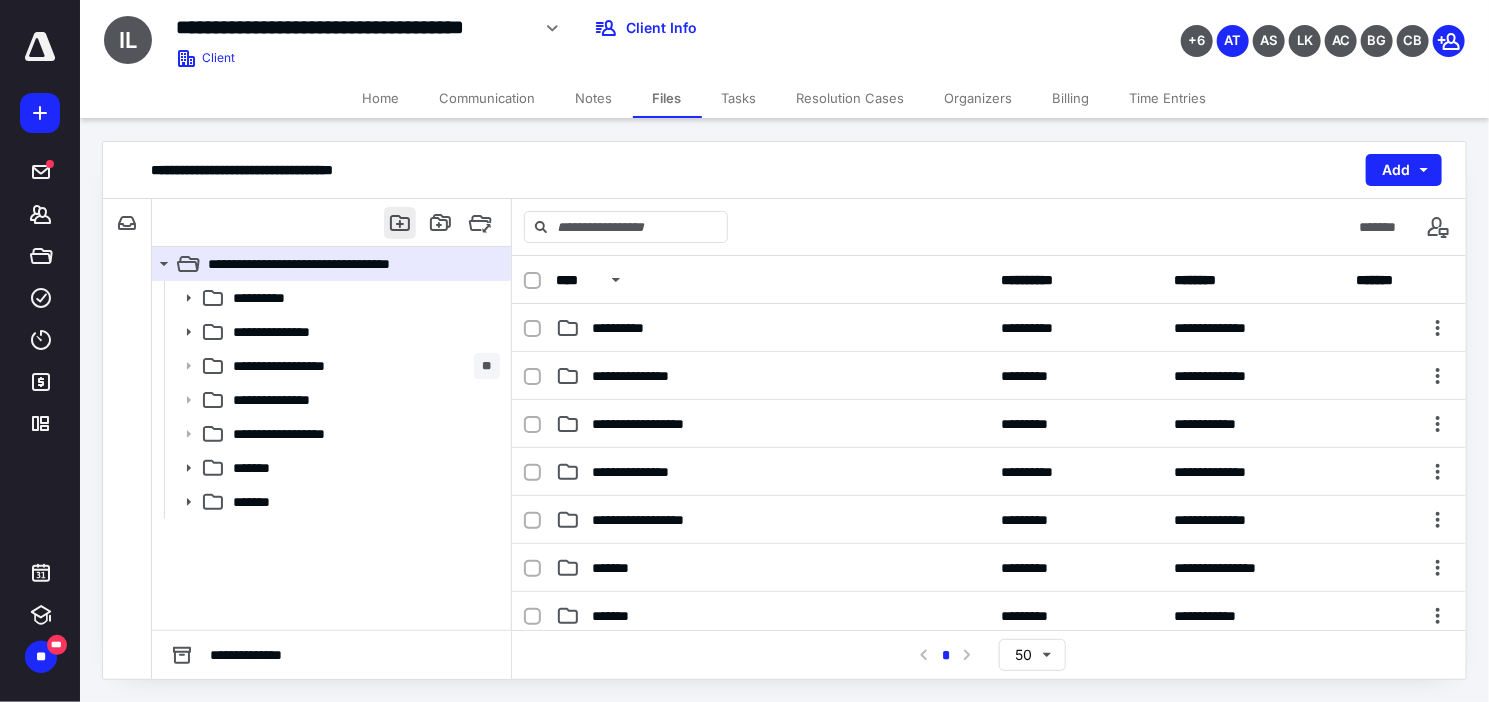 click at bounding box center [400, 223] 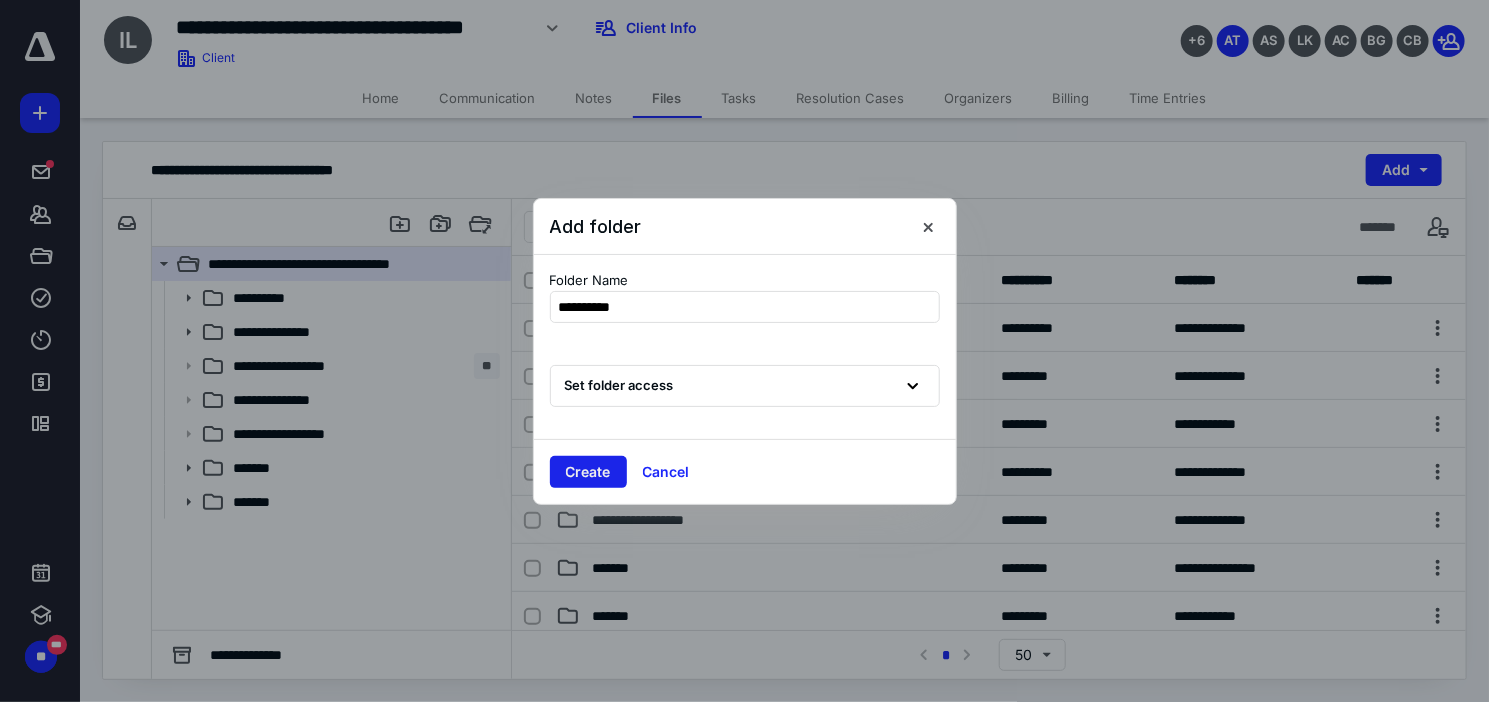 type on "**********" 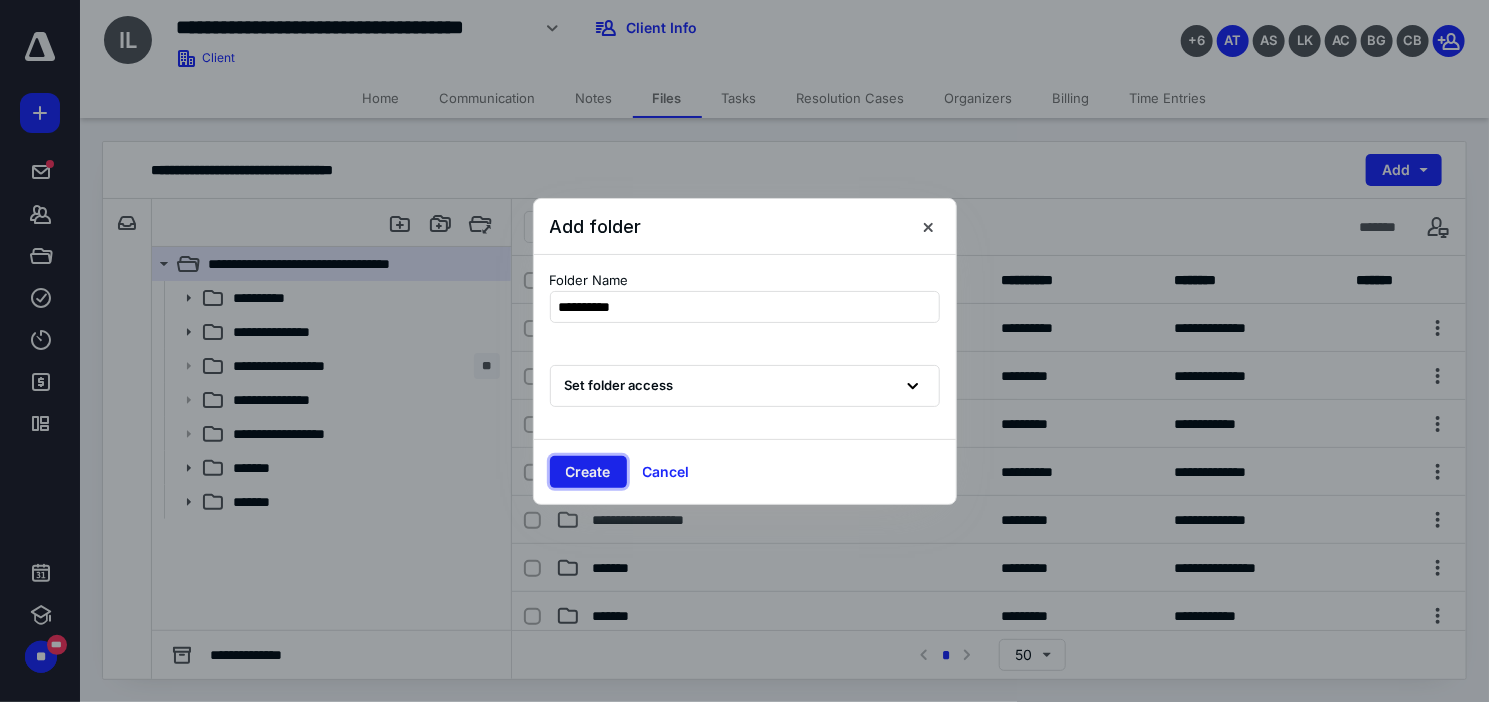 click on "Create" at bounding box center [588, 472] 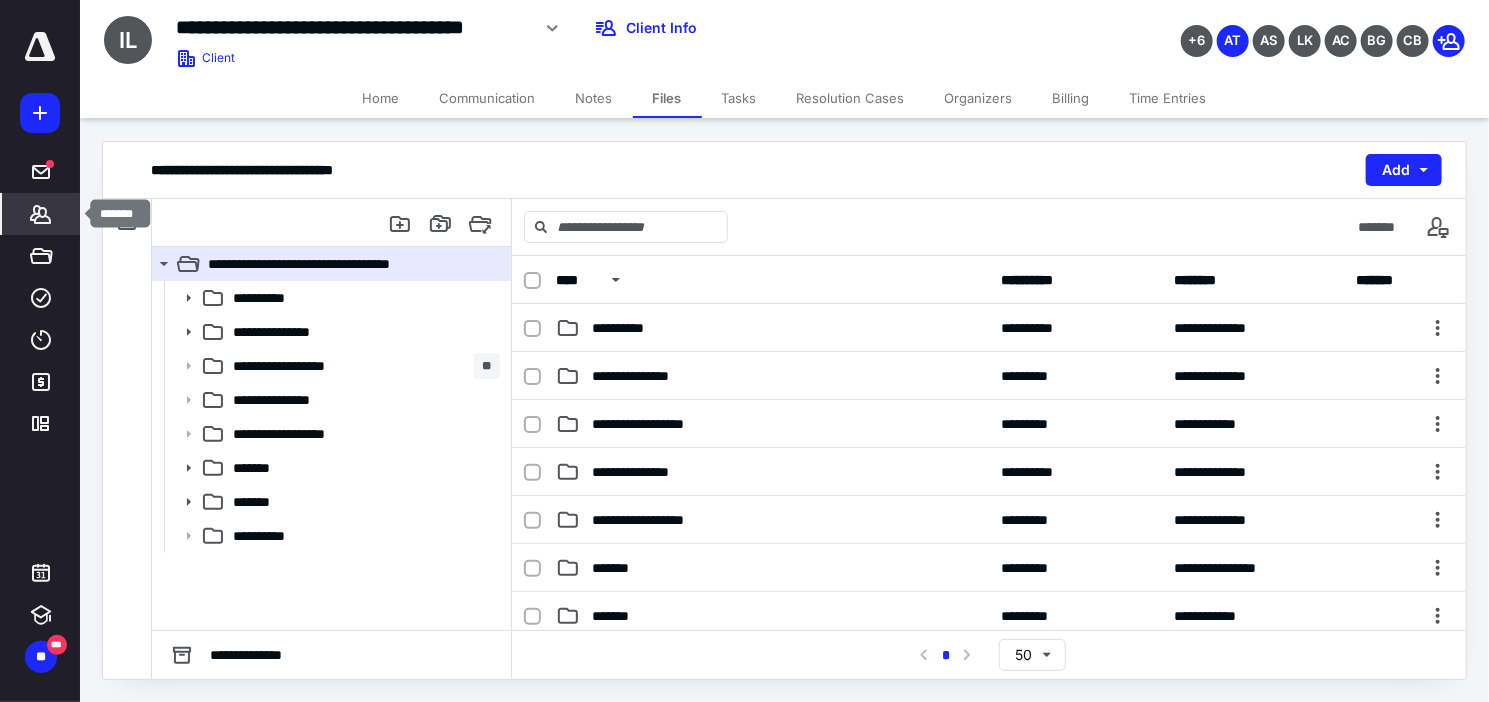 click on "*******" at bounding box center (41, 214) 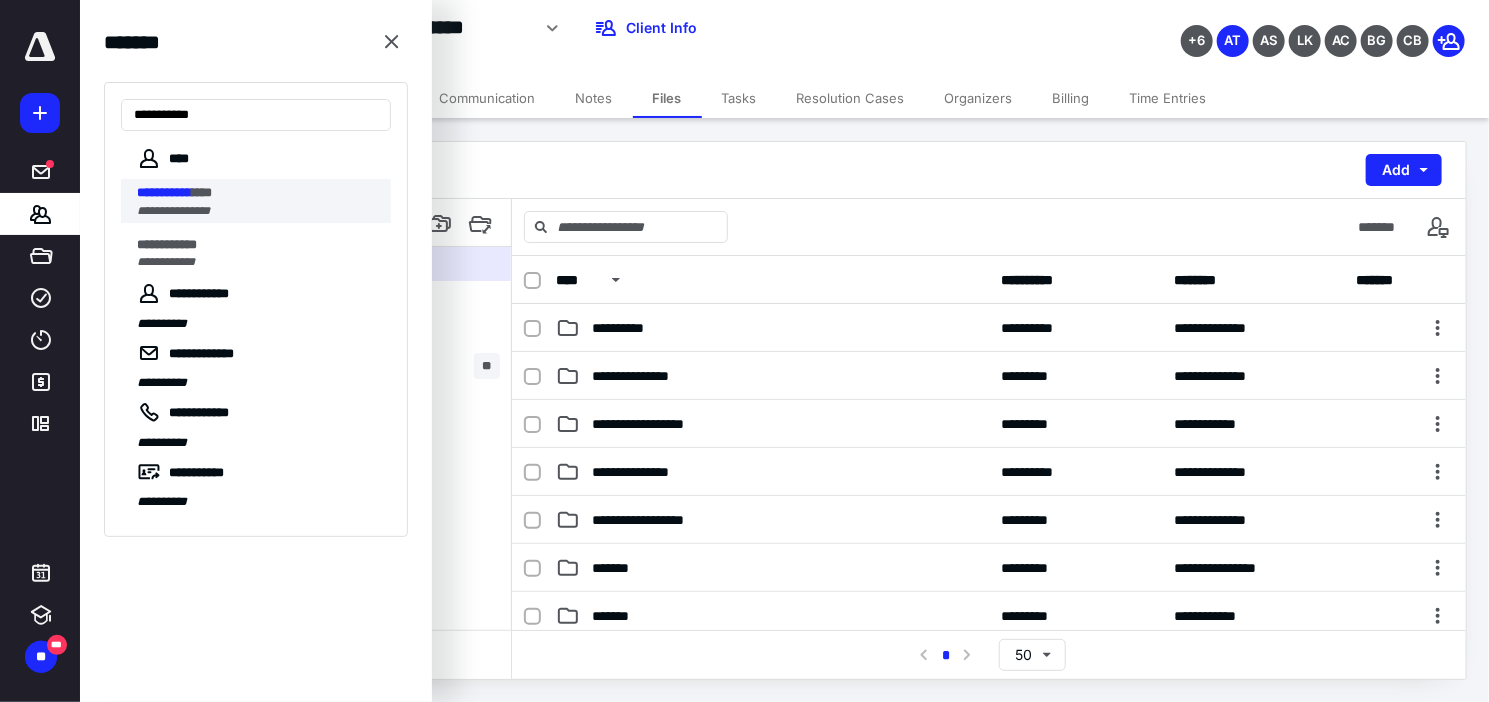type on "**********" 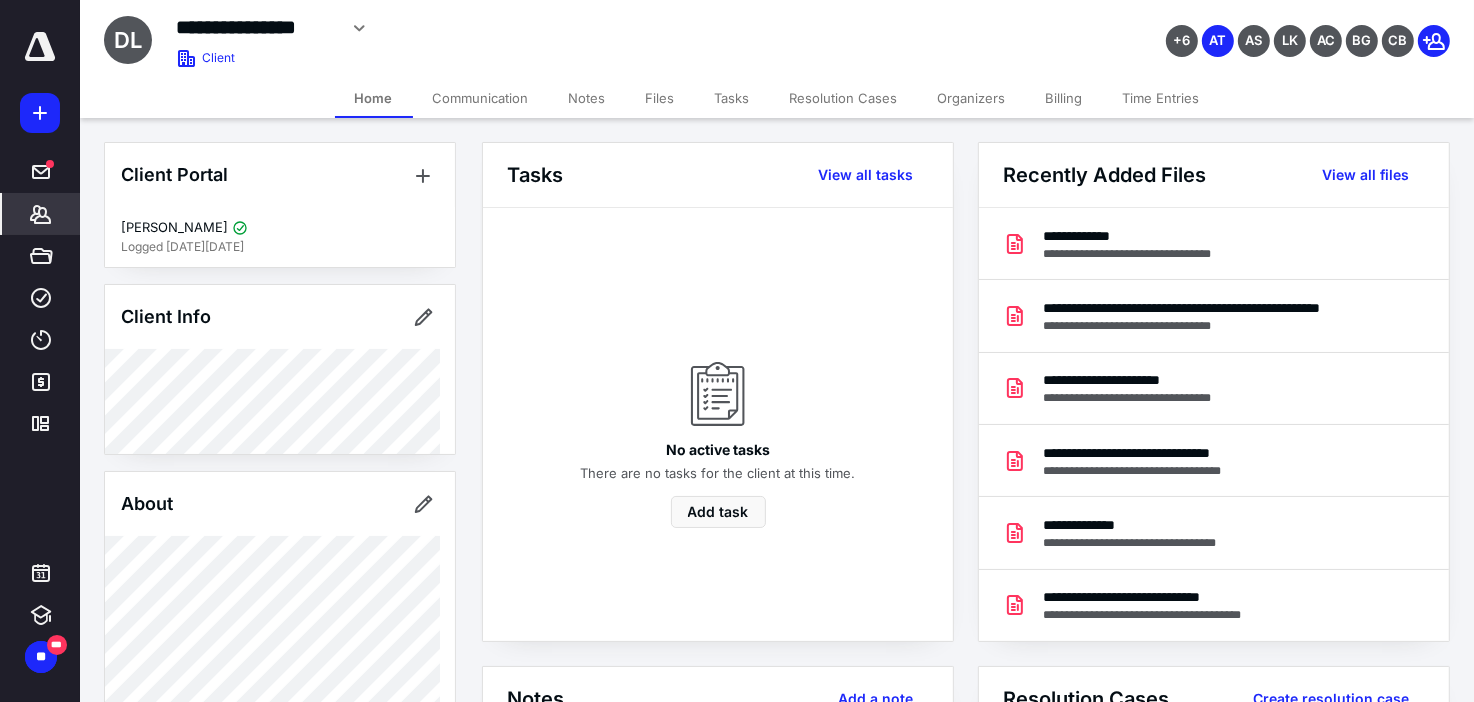 click on "Files" at bounding box center (660, 98) 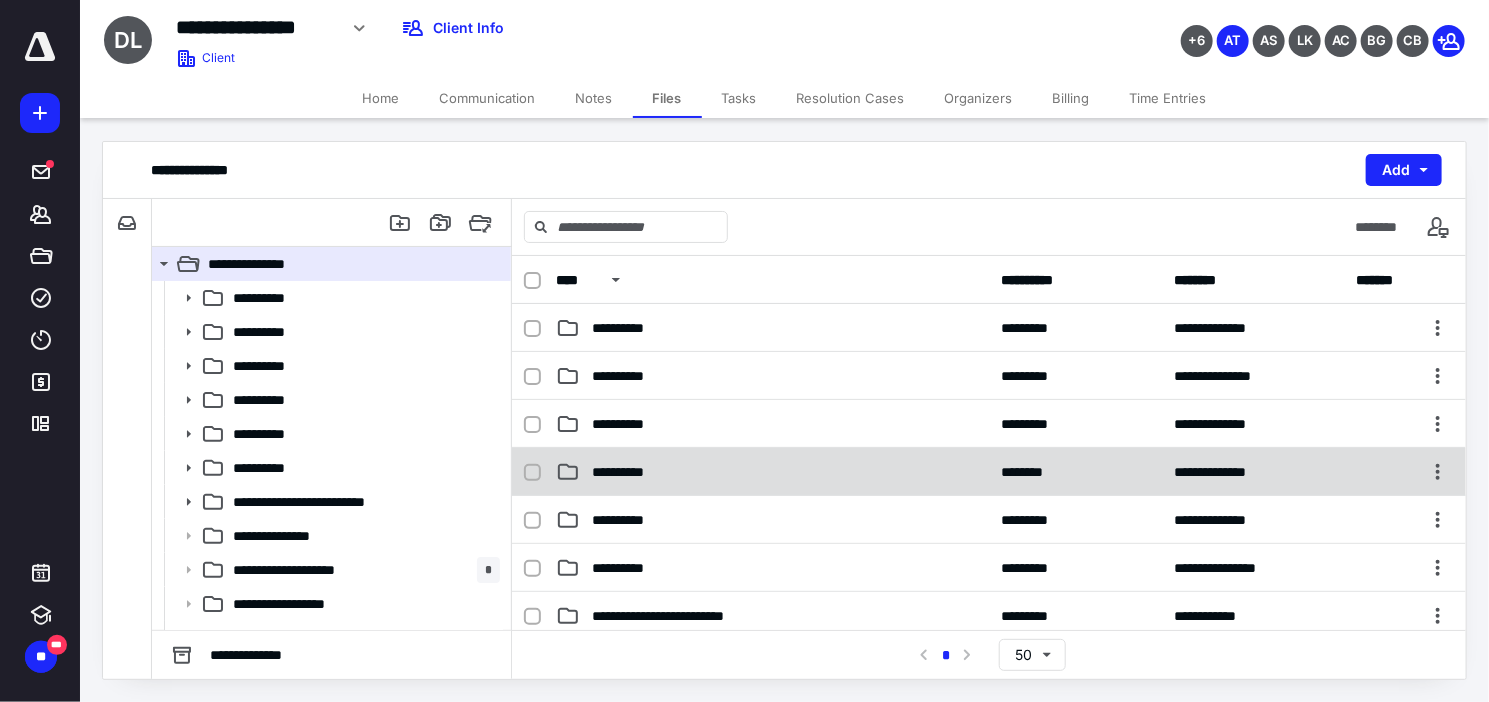 scroll, scrollTop: 499, scrollLeft: 0, axis: vertical 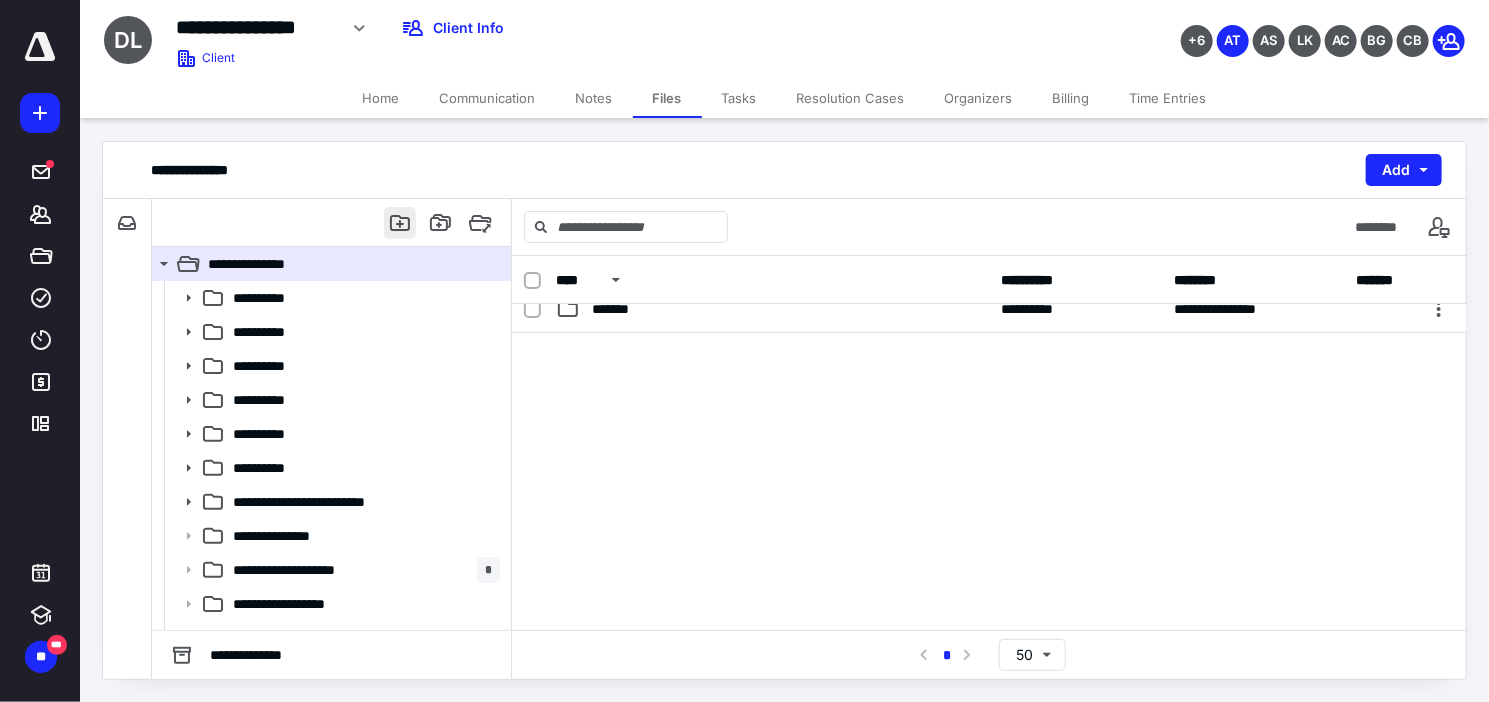 click at bounding box center [400, 223] 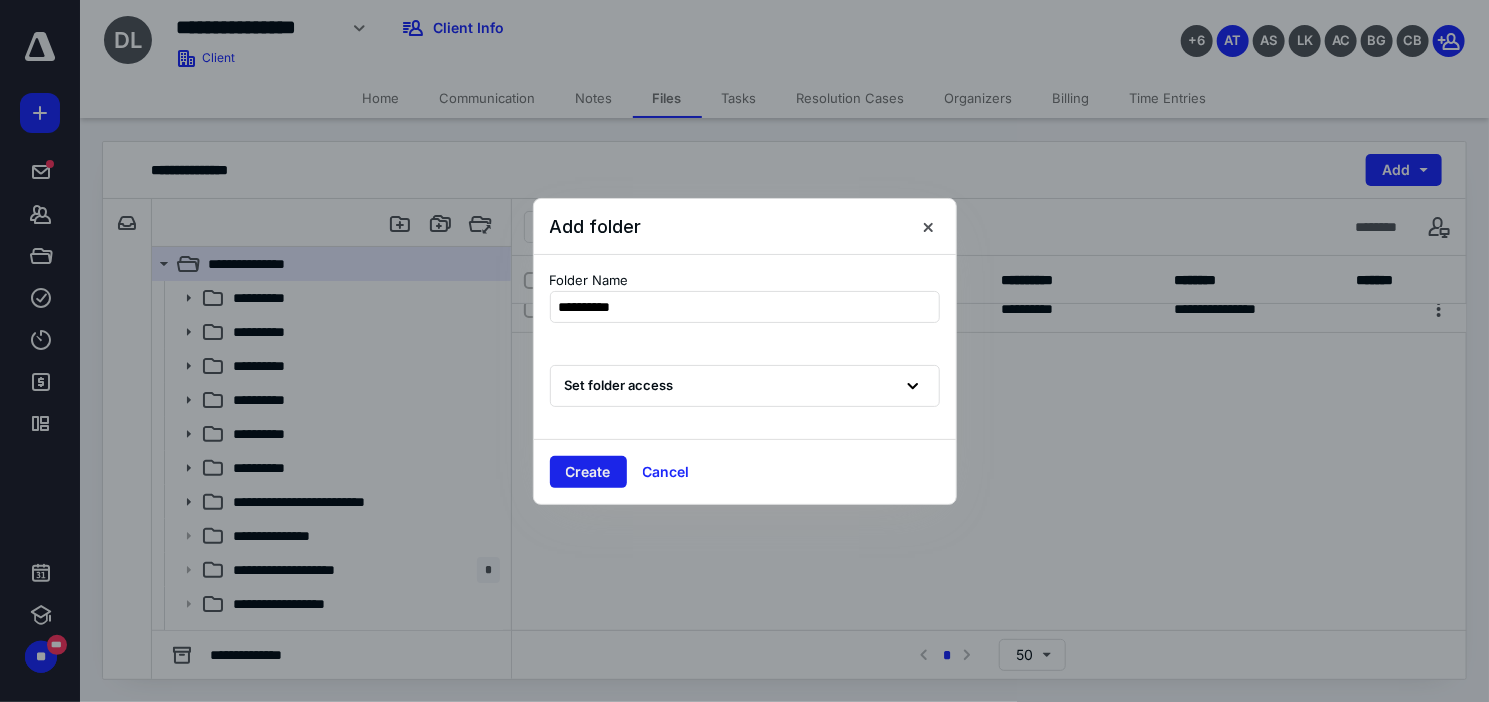 type on "**********" 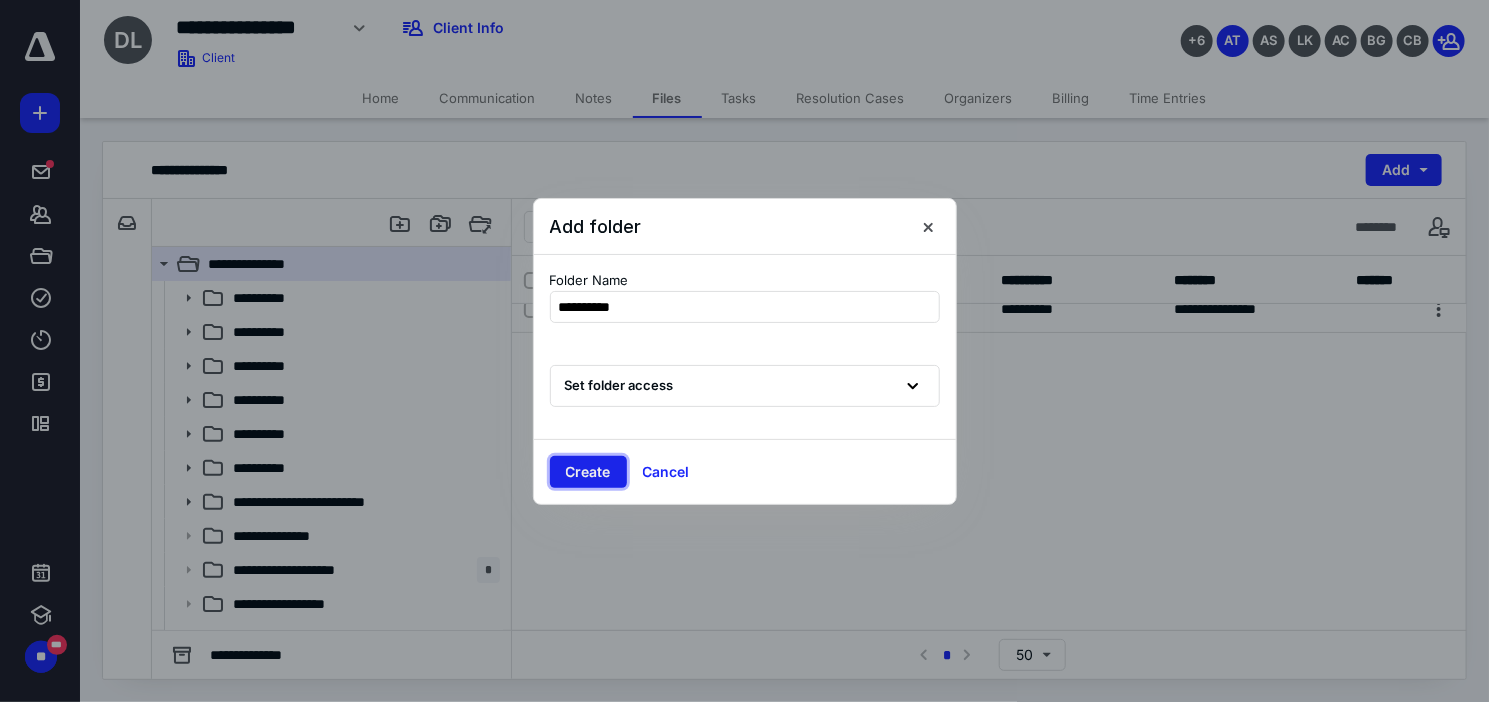 click on "Create" at bounding box center (588, 472) 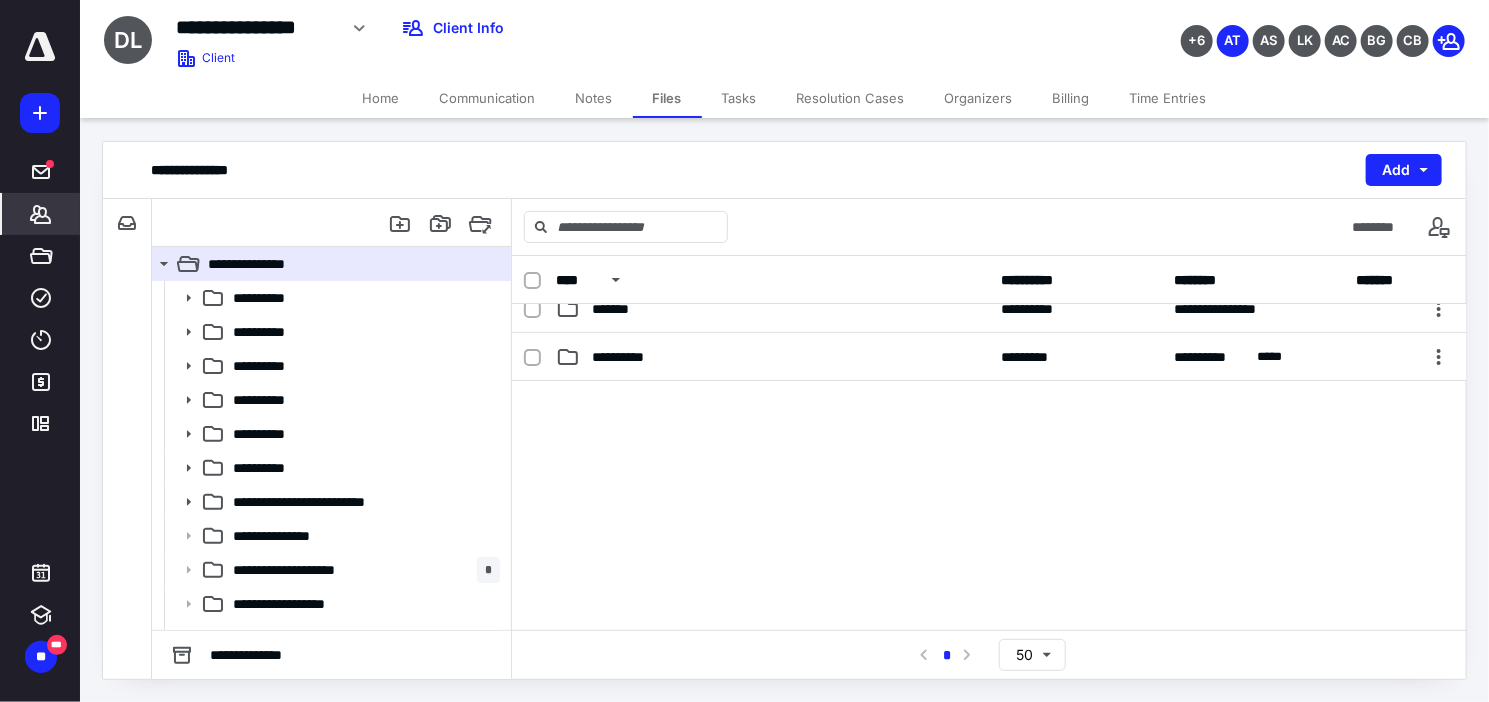 click 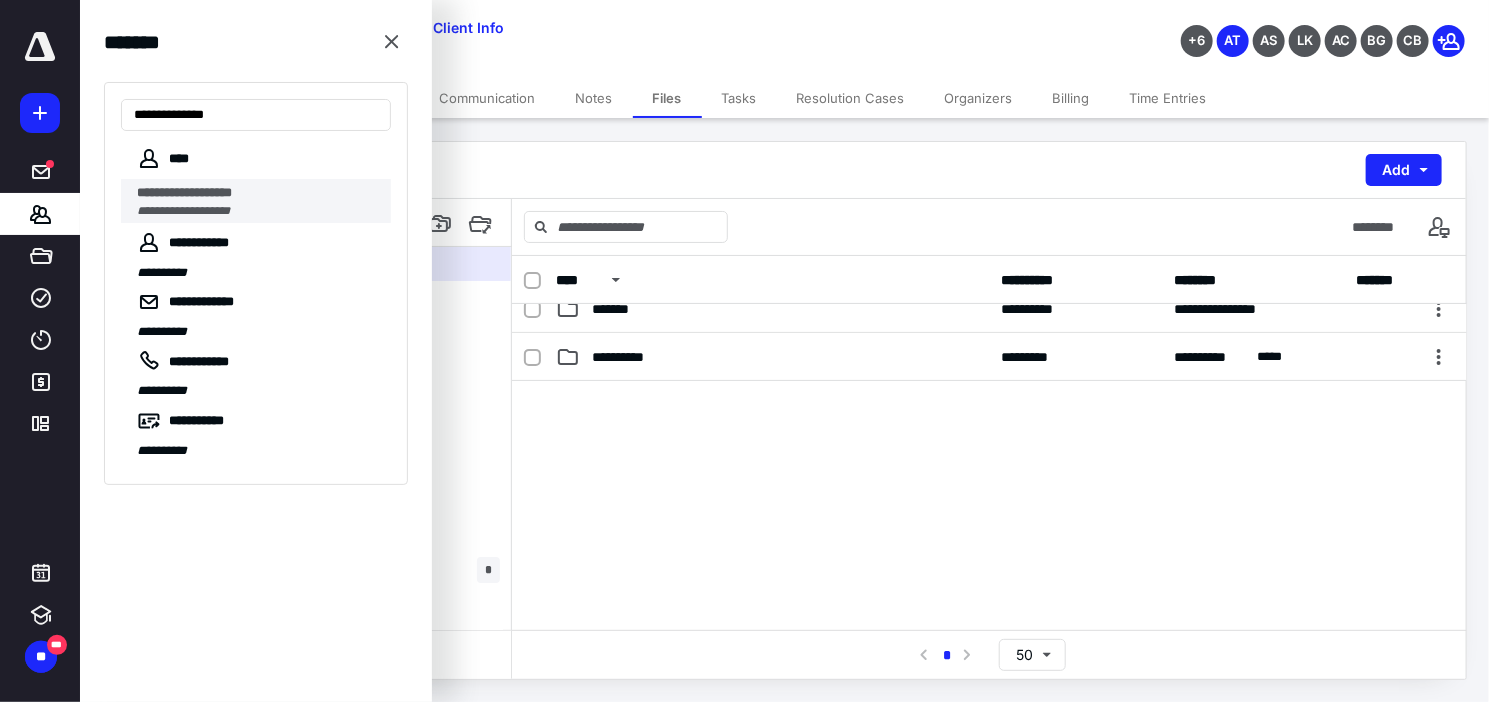 type on "**********" 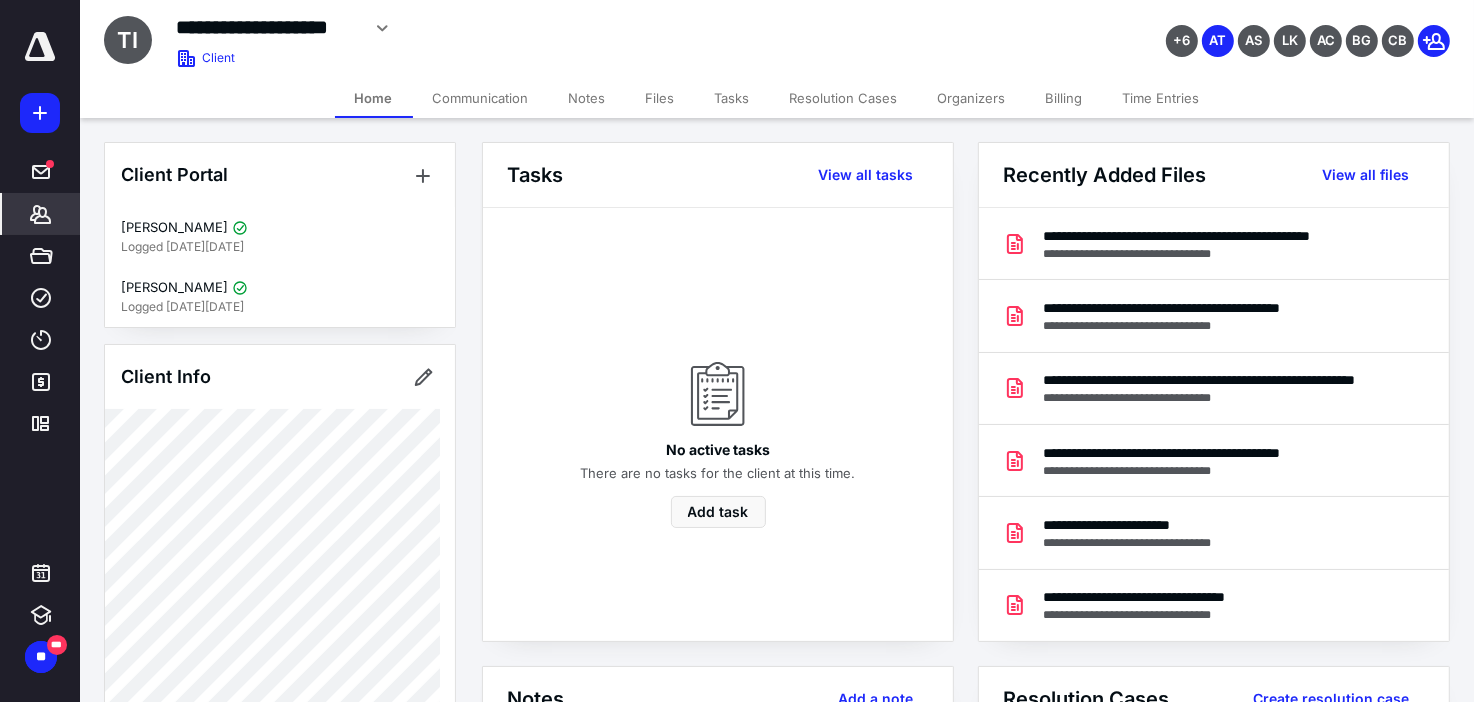 click on "Files" at bounding box center [660, 98] 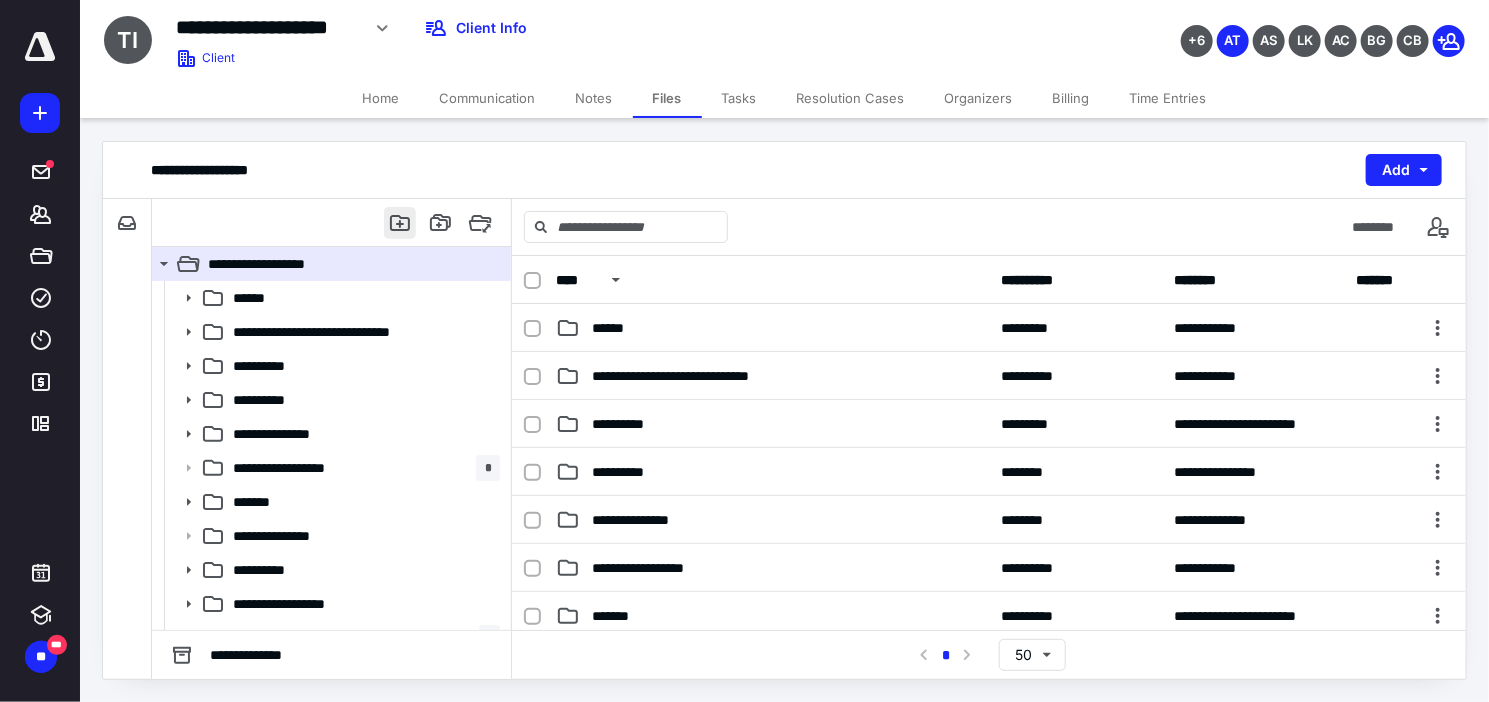 click at bounding box center [400, 223] 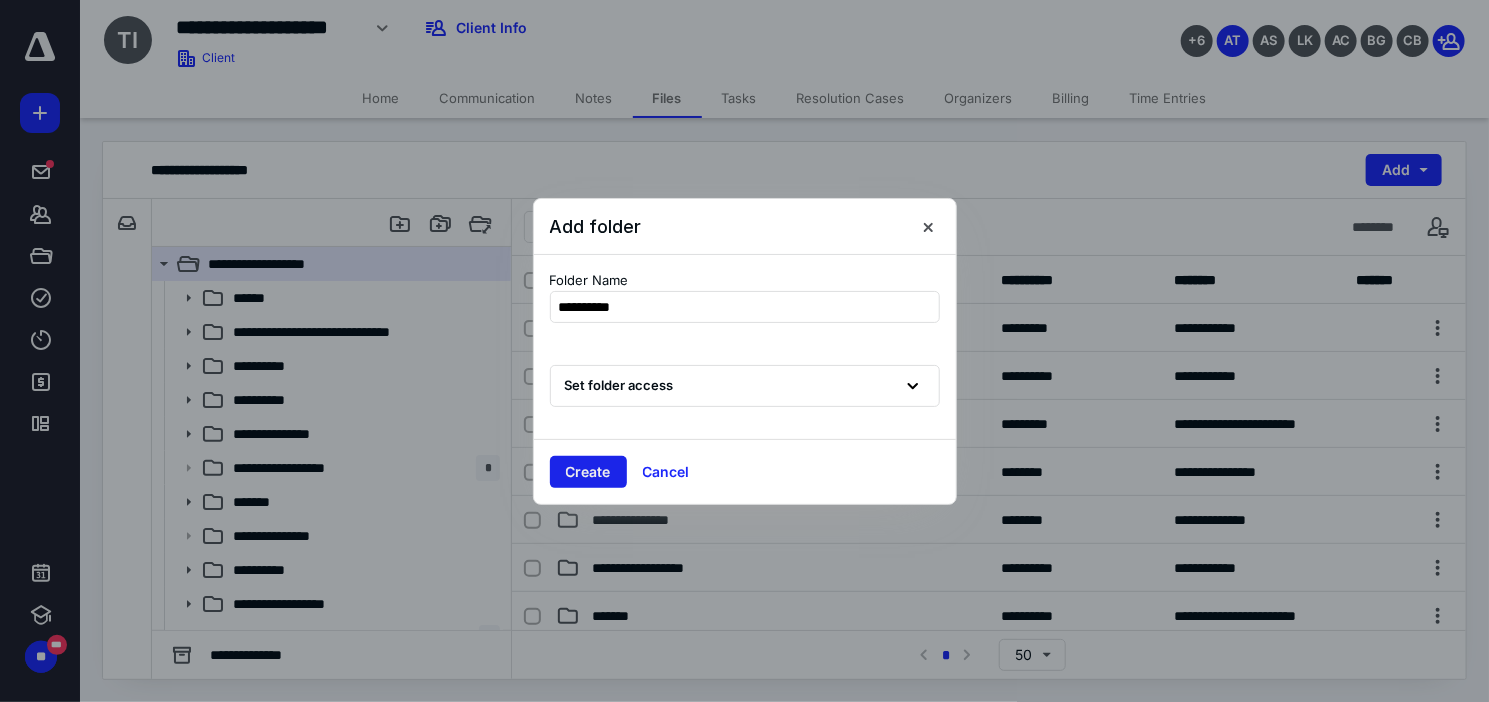 type on "**********" 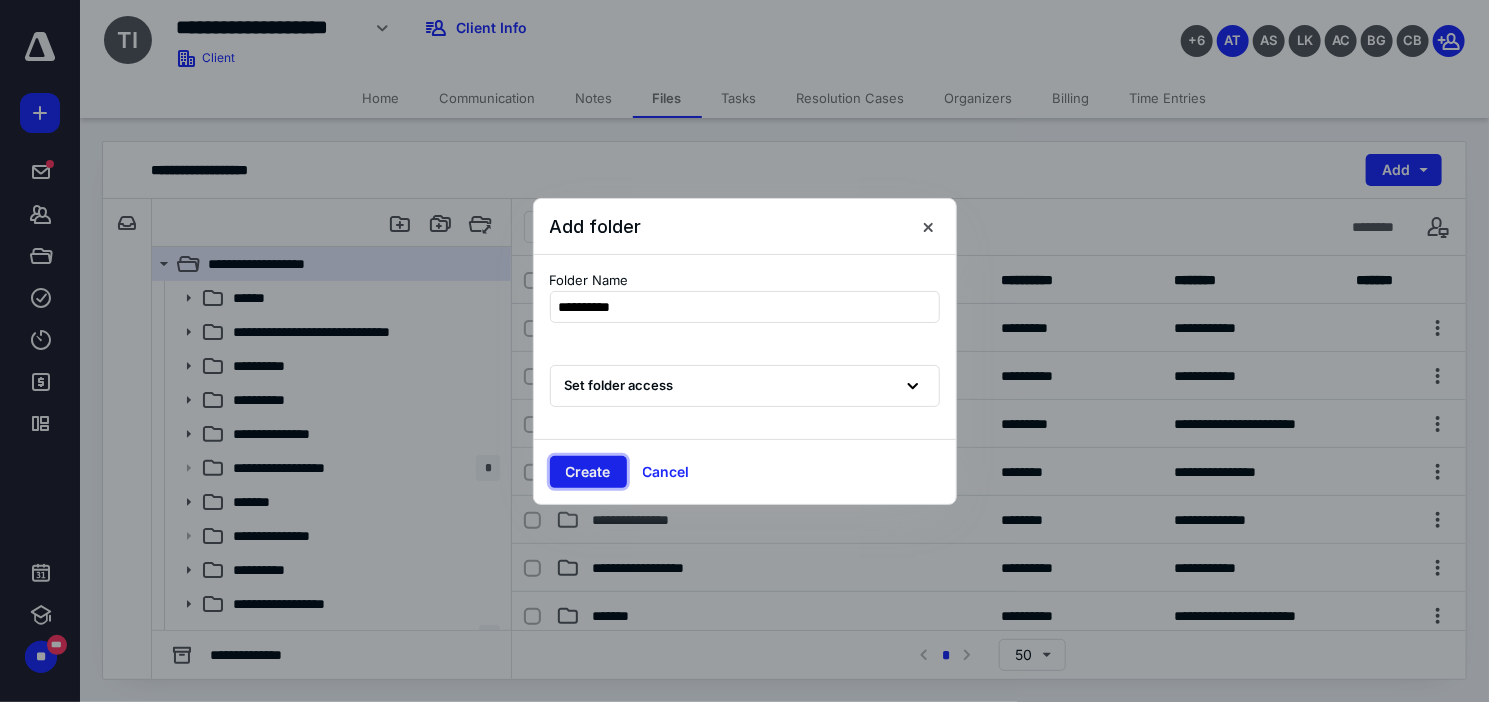 click on "Create" at bounding box center (588, 472) 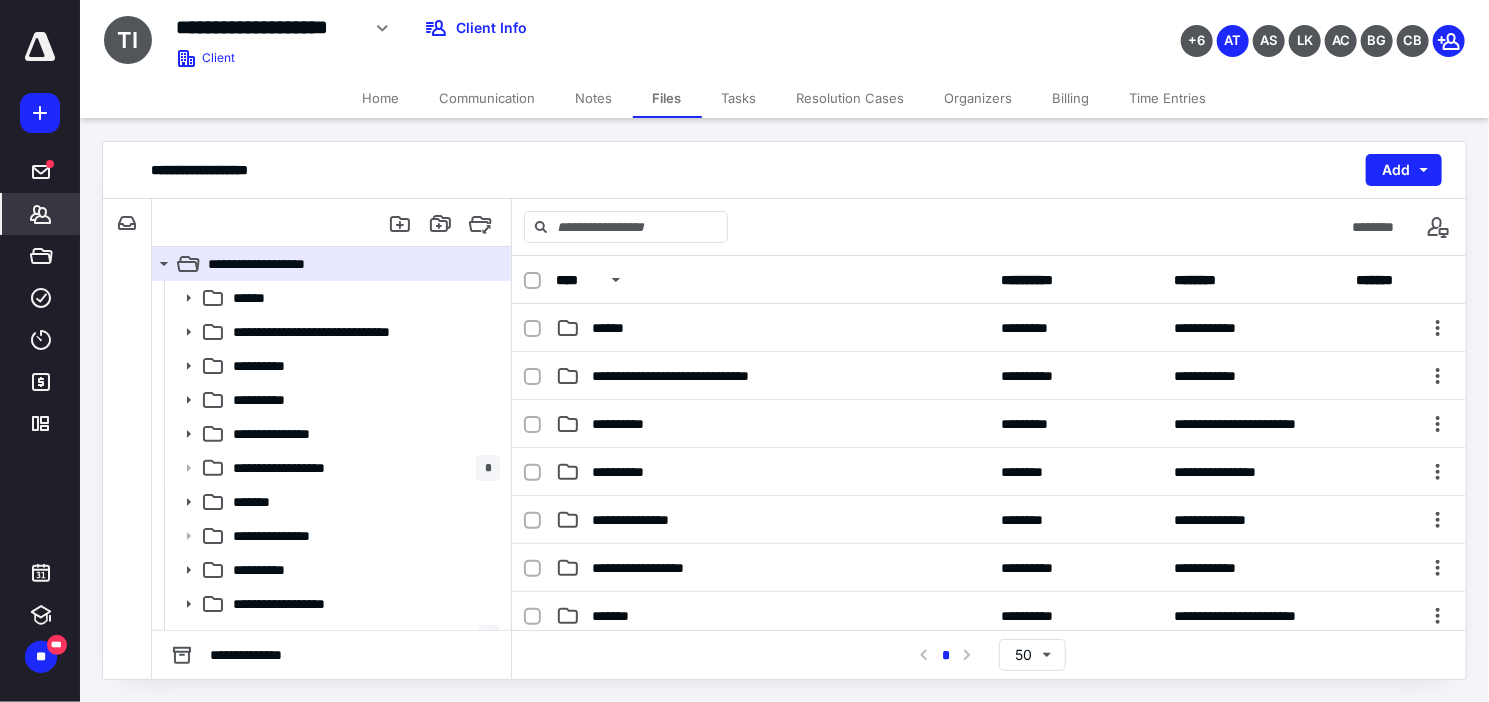 click 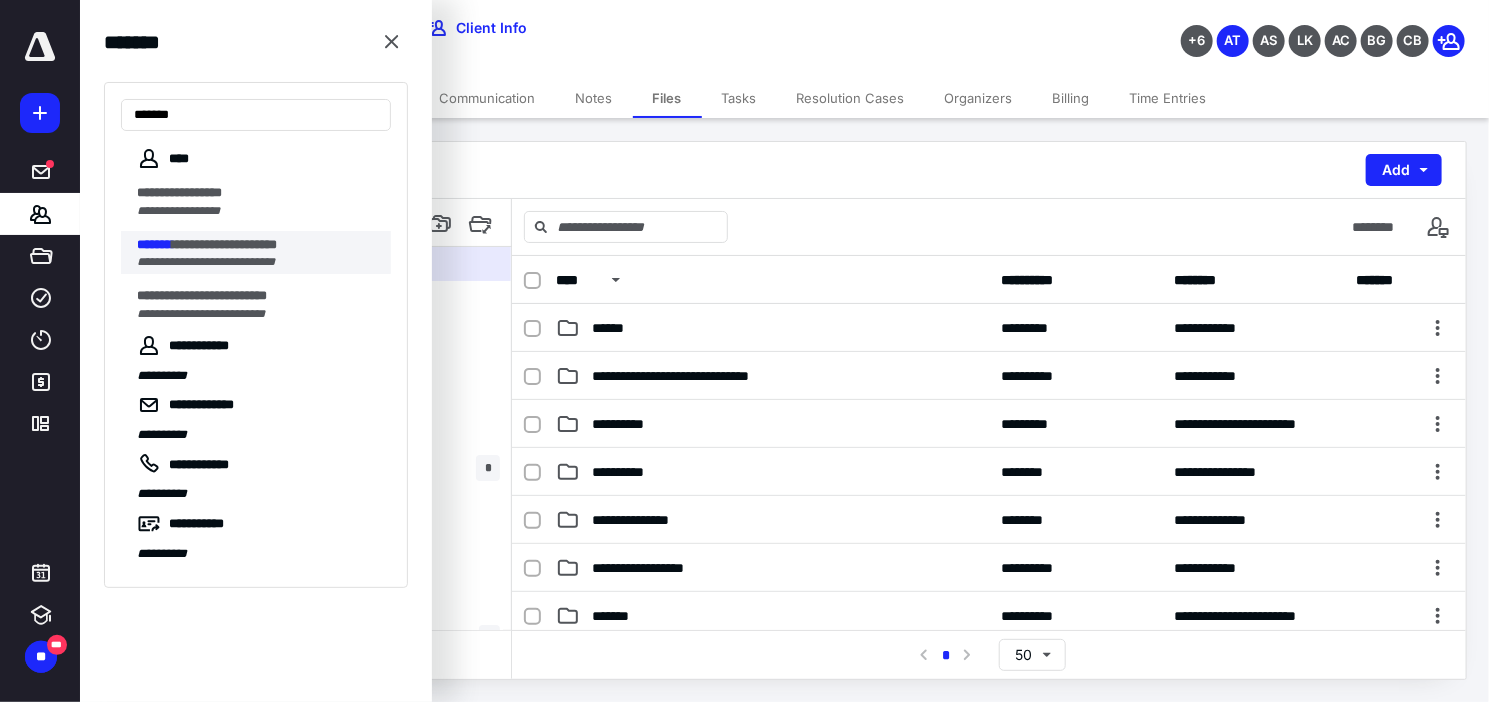 type on "*******" 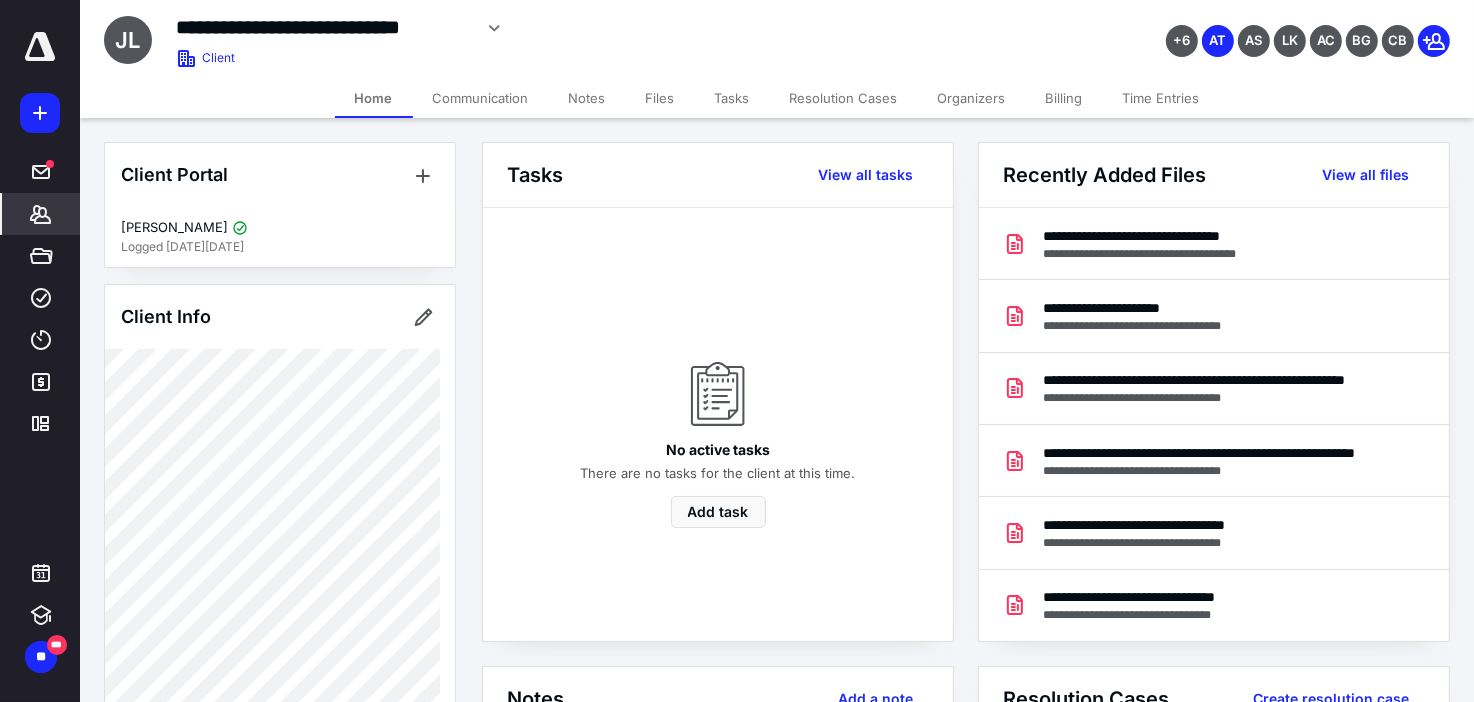 click on "Files" at bounding box center (660, 98) 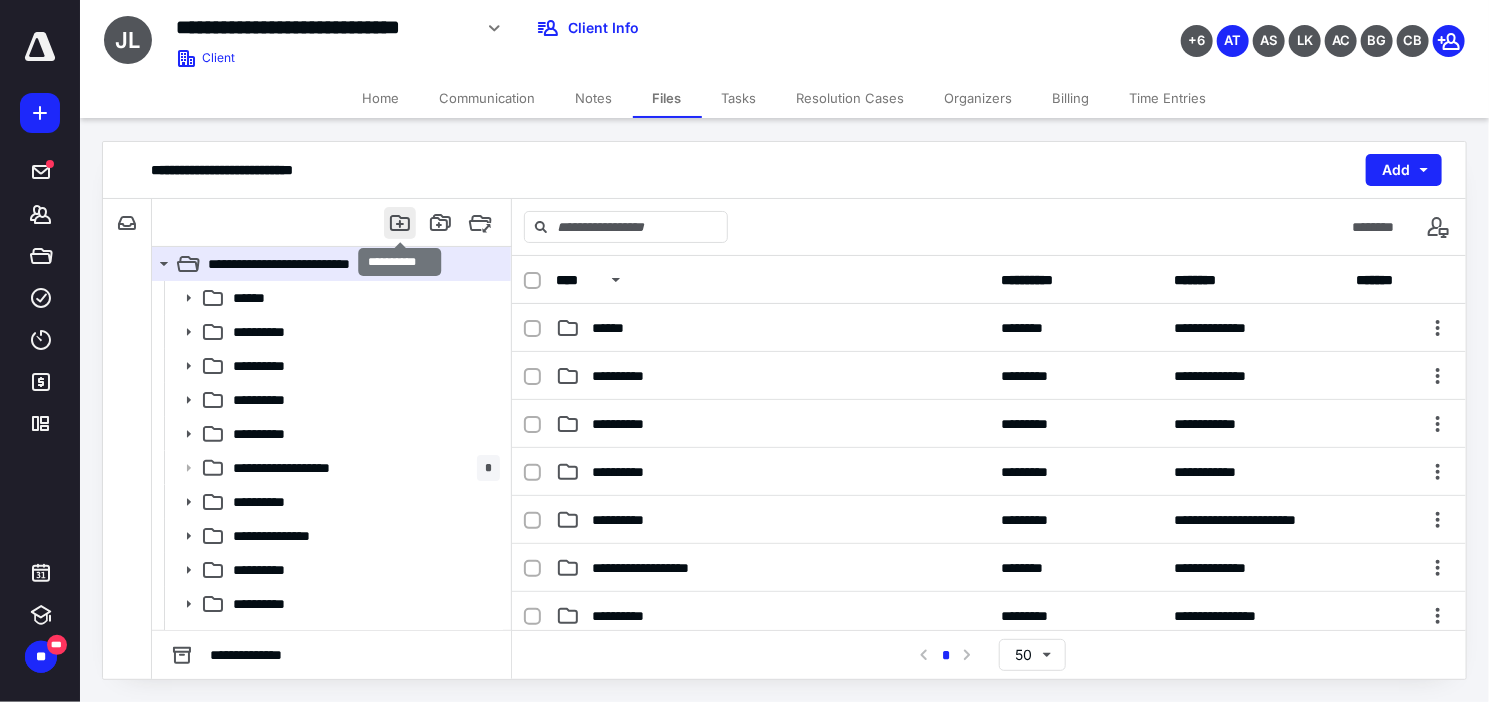 click at bounding box center (400, 223) 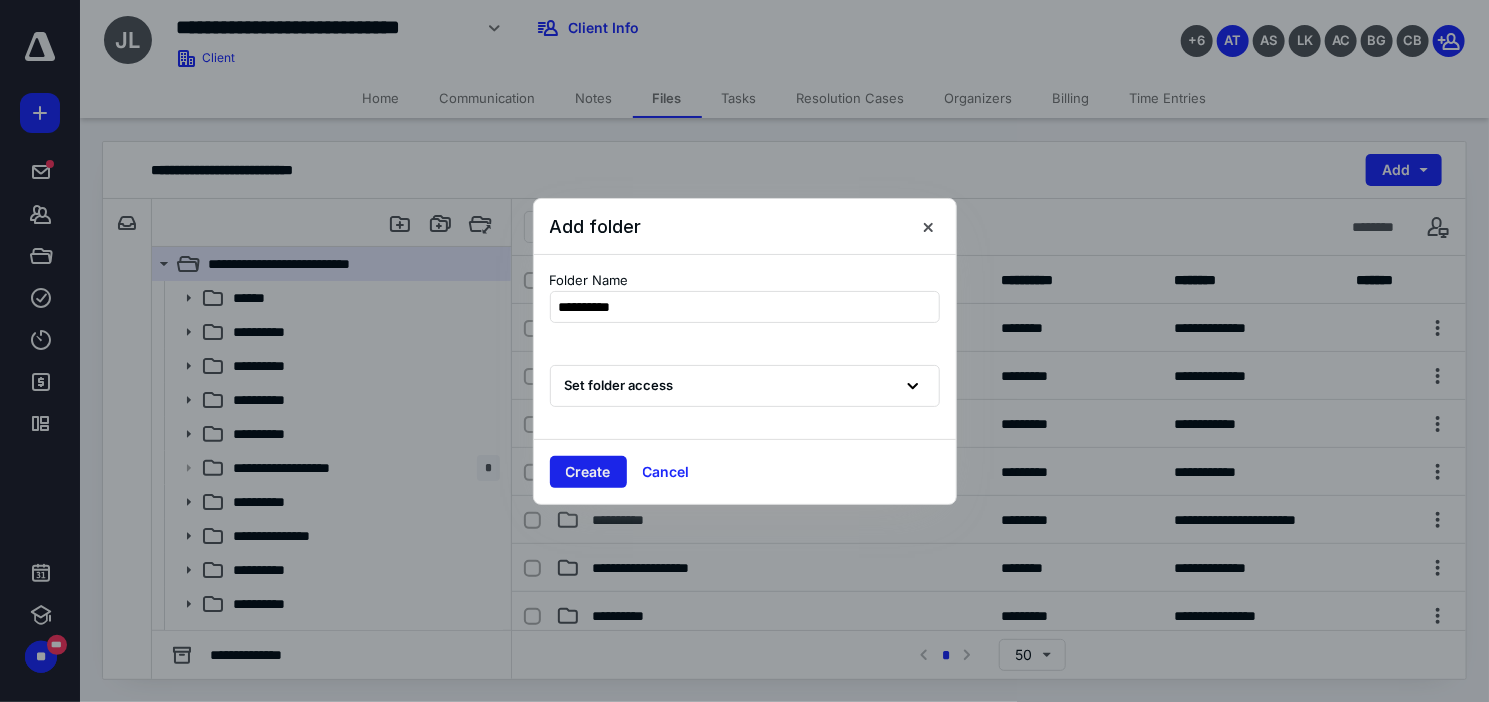 type on "**********" 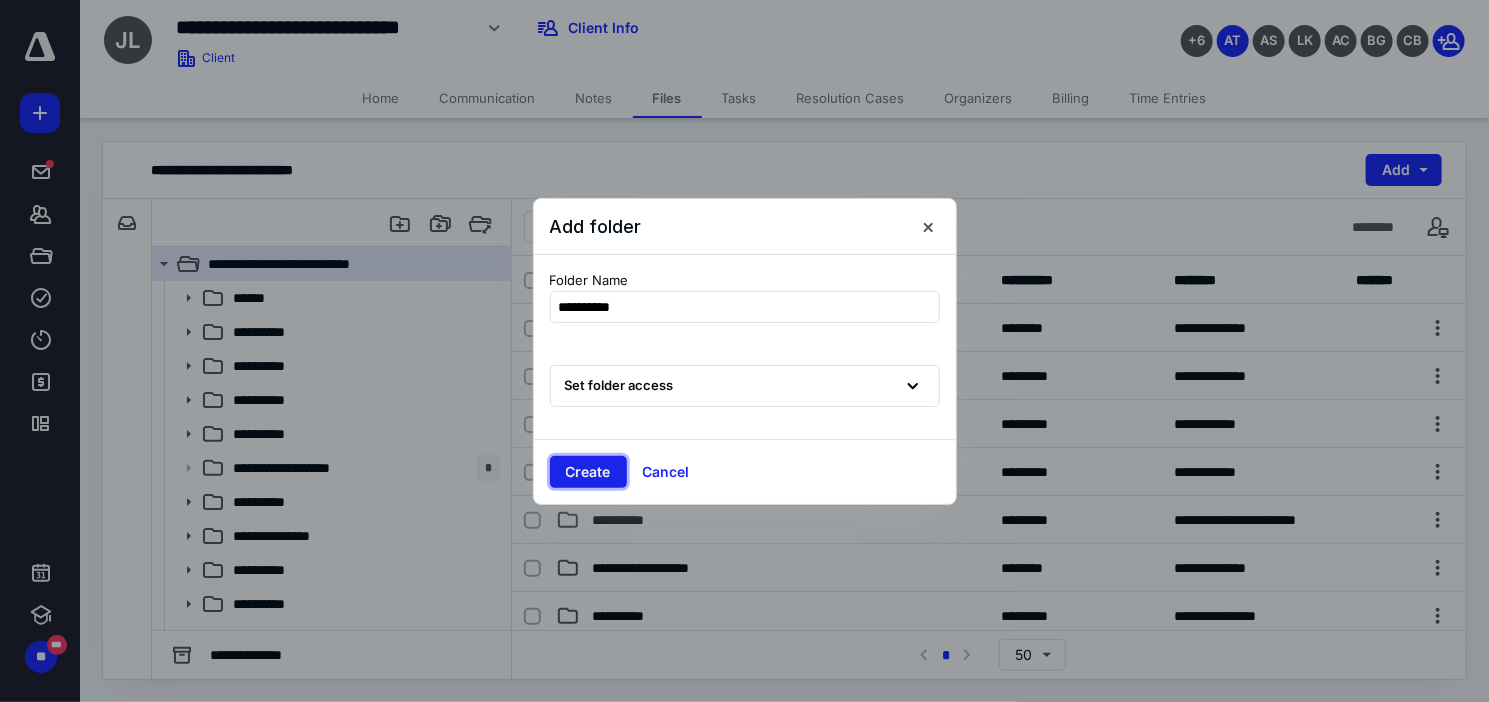 click on "Create" at bounding box center [588, 472] 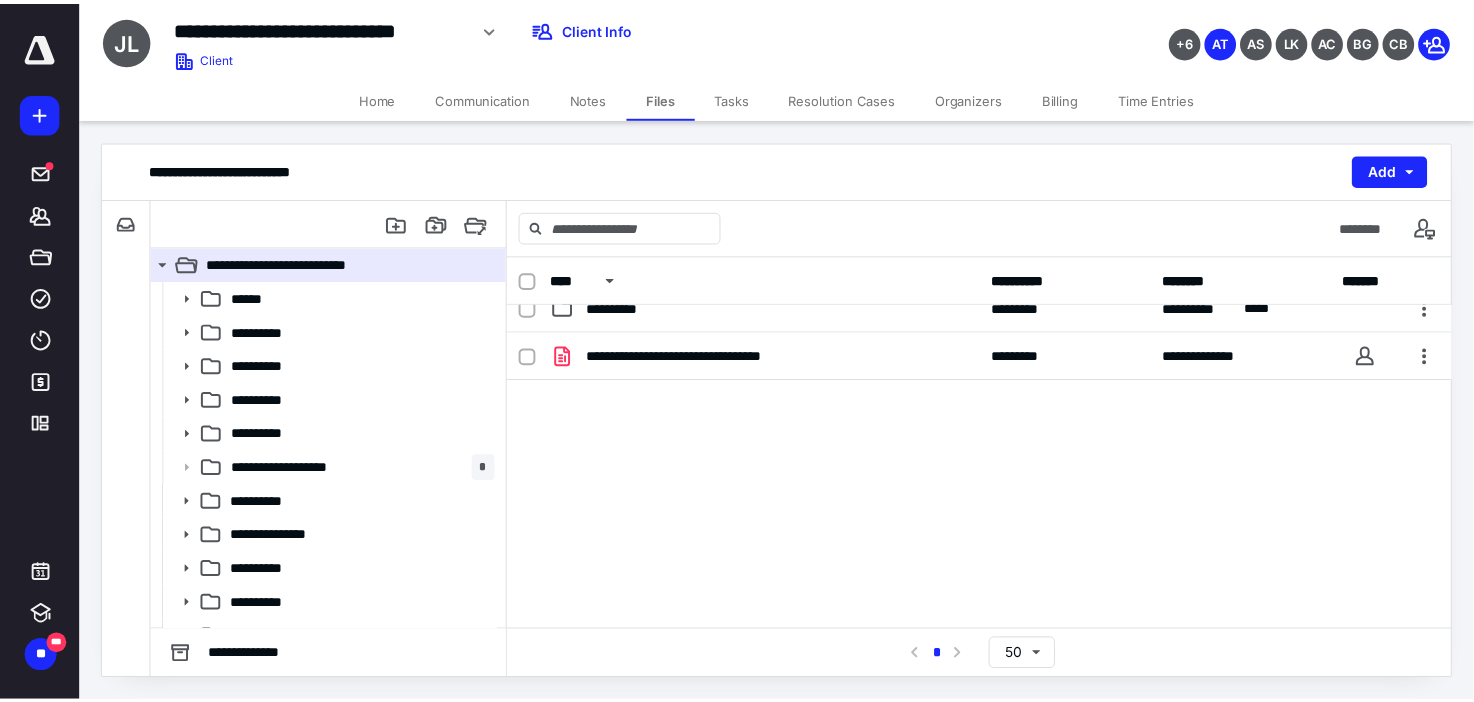 scroll, scrollTop: 544, scrollLeft: 0, axis: vertical 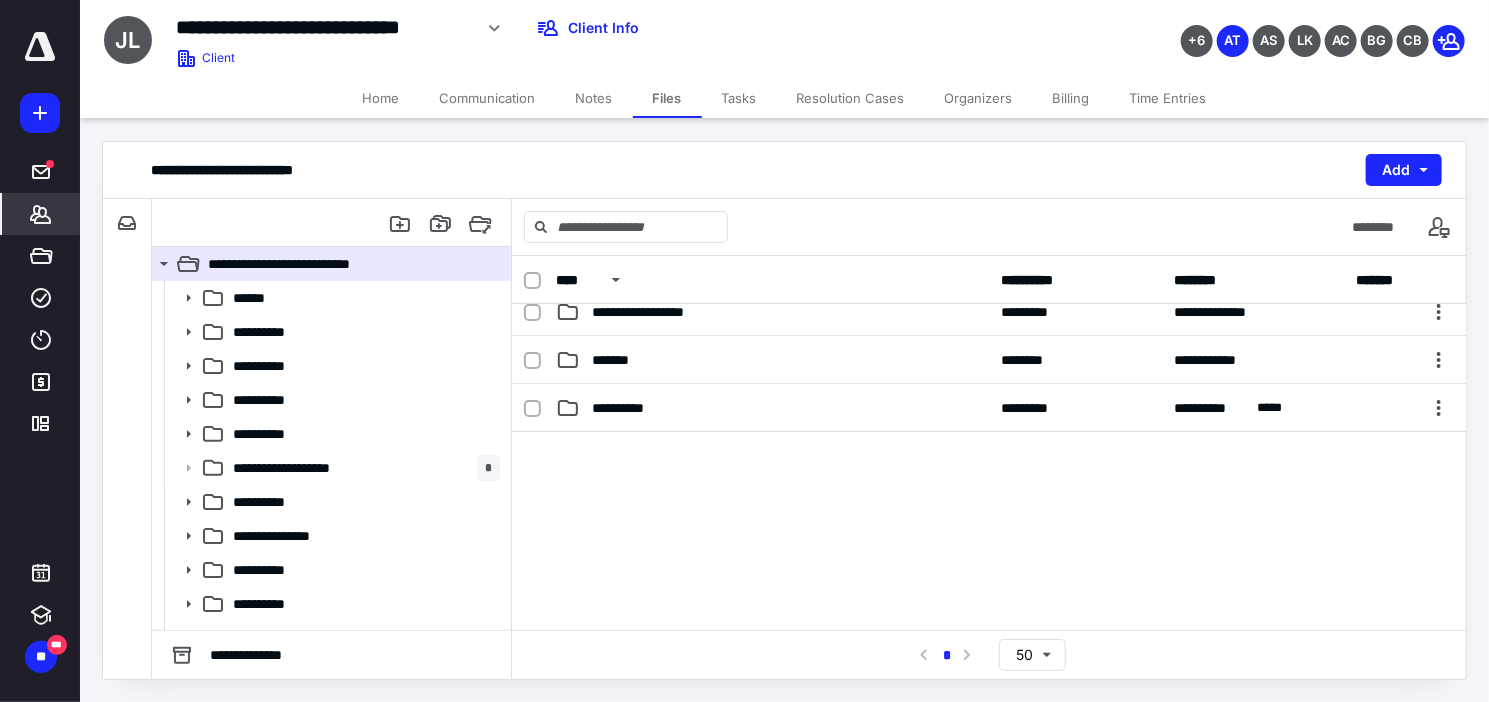 click 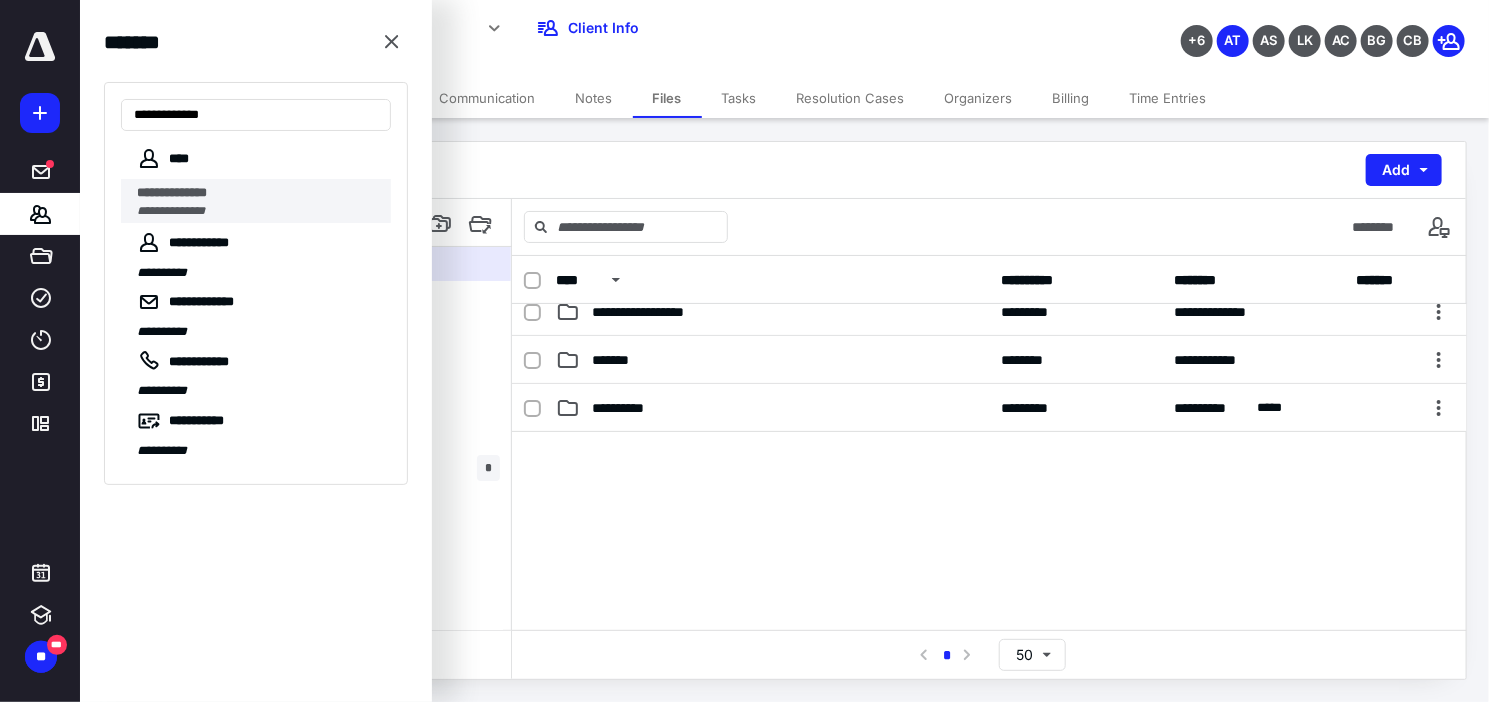 type on "**********" 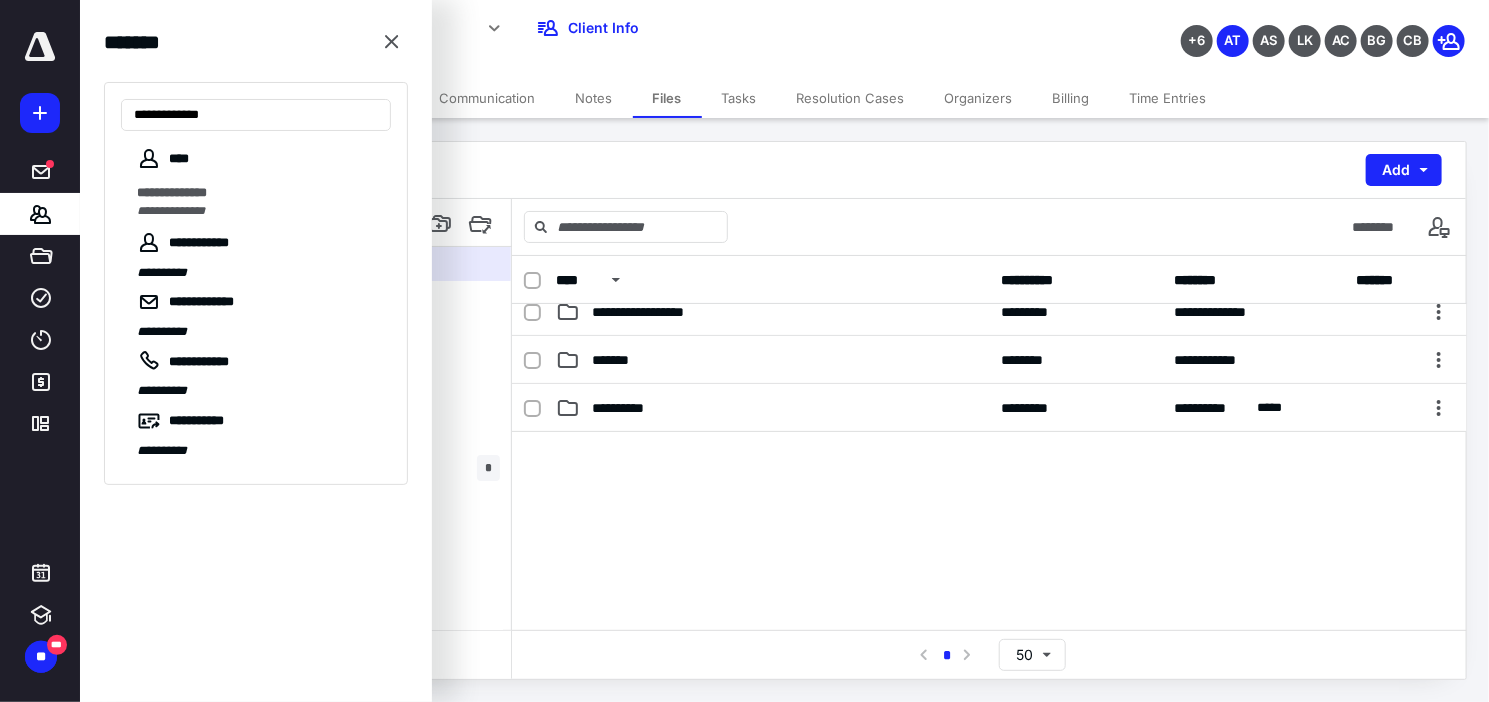 click on "**********" at bounding box center (258, 193) 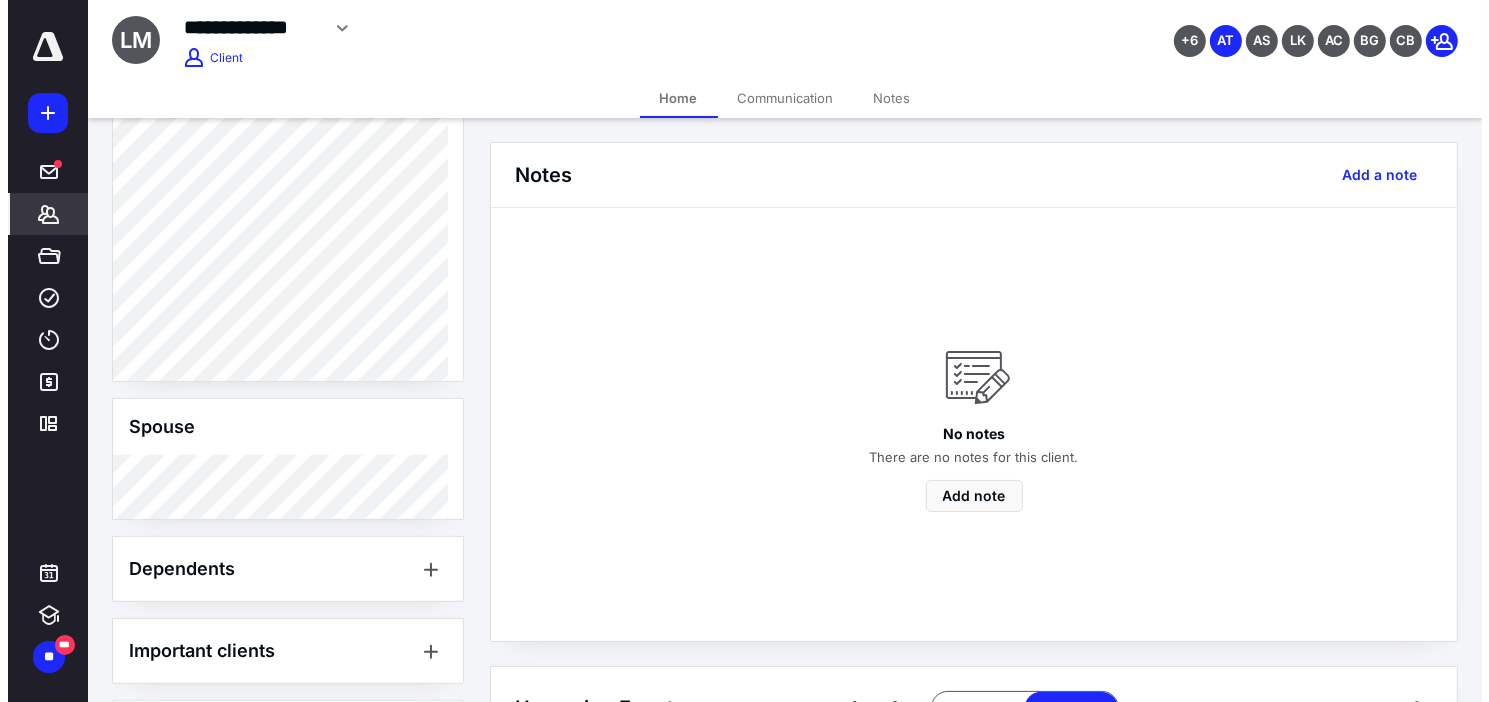 scroll, scrollTop: 926, scrollLeft: 0, axis: vertical 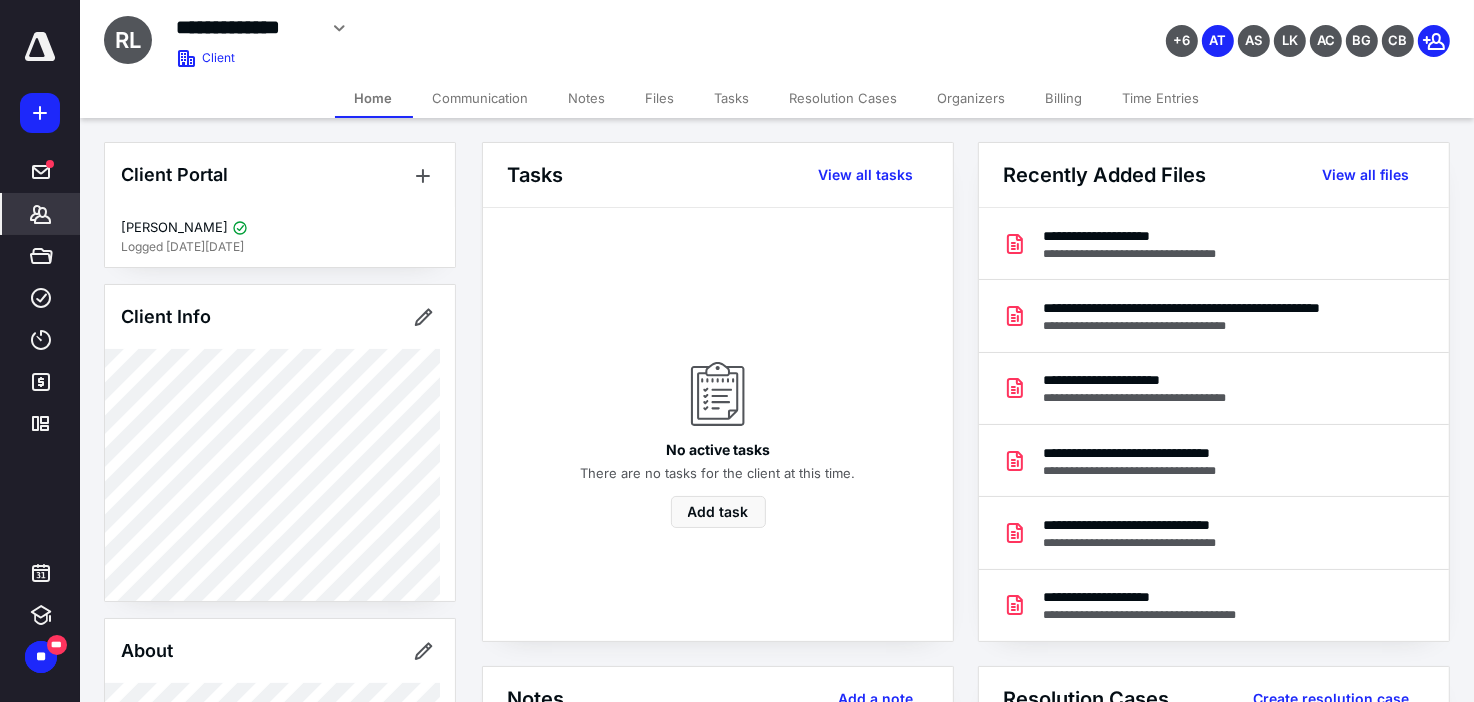 click on "Files" at bounding box center (660, 98) 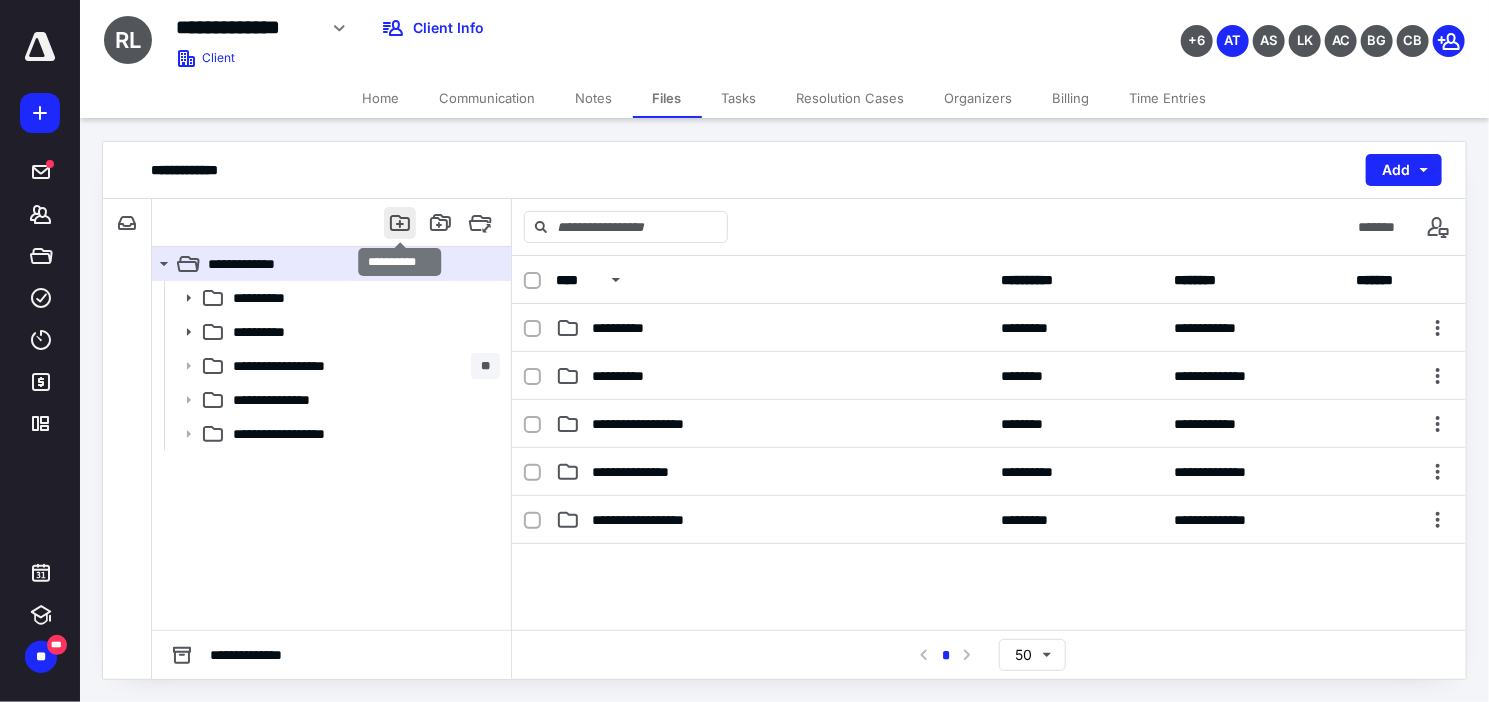 click at bounding box center [400, 223] 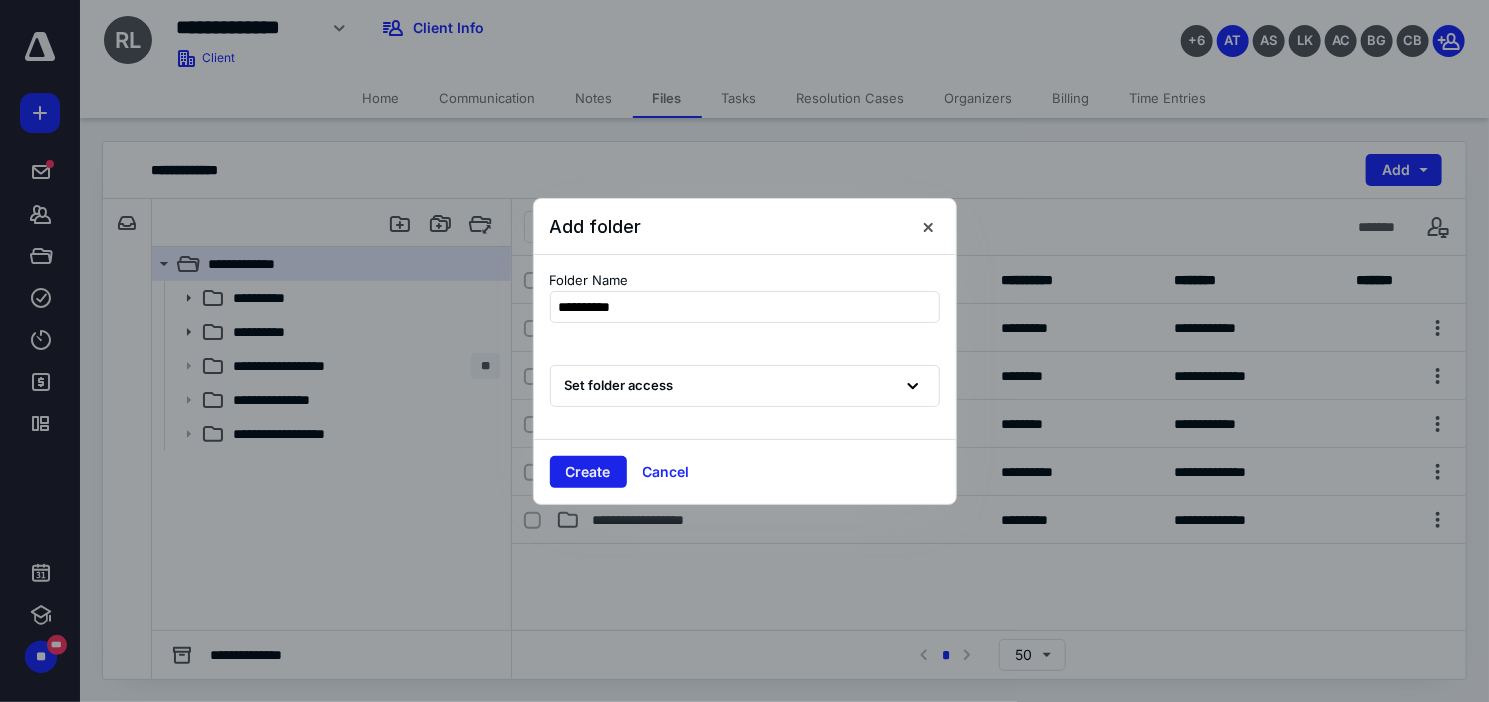 type on "**********" 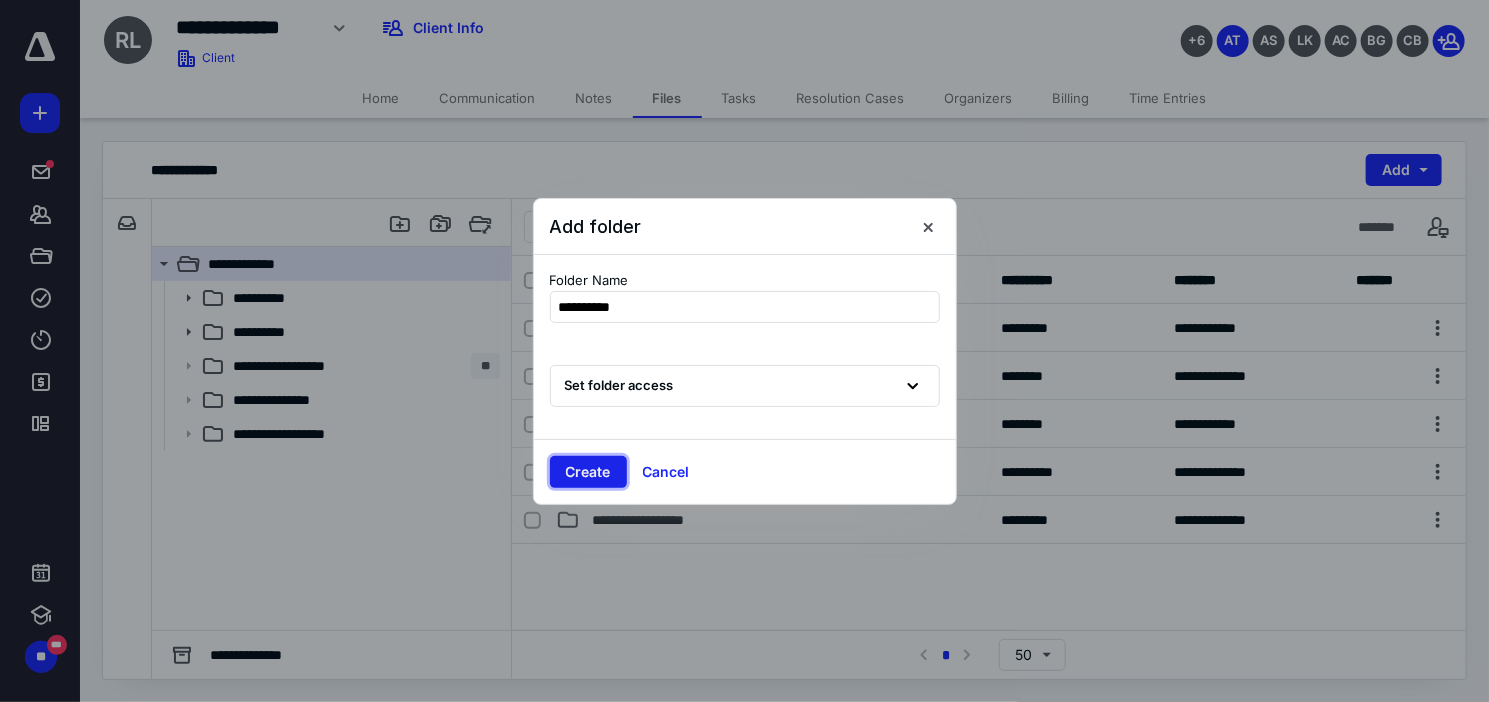 click on "Create" at bounding box center (588, 472) 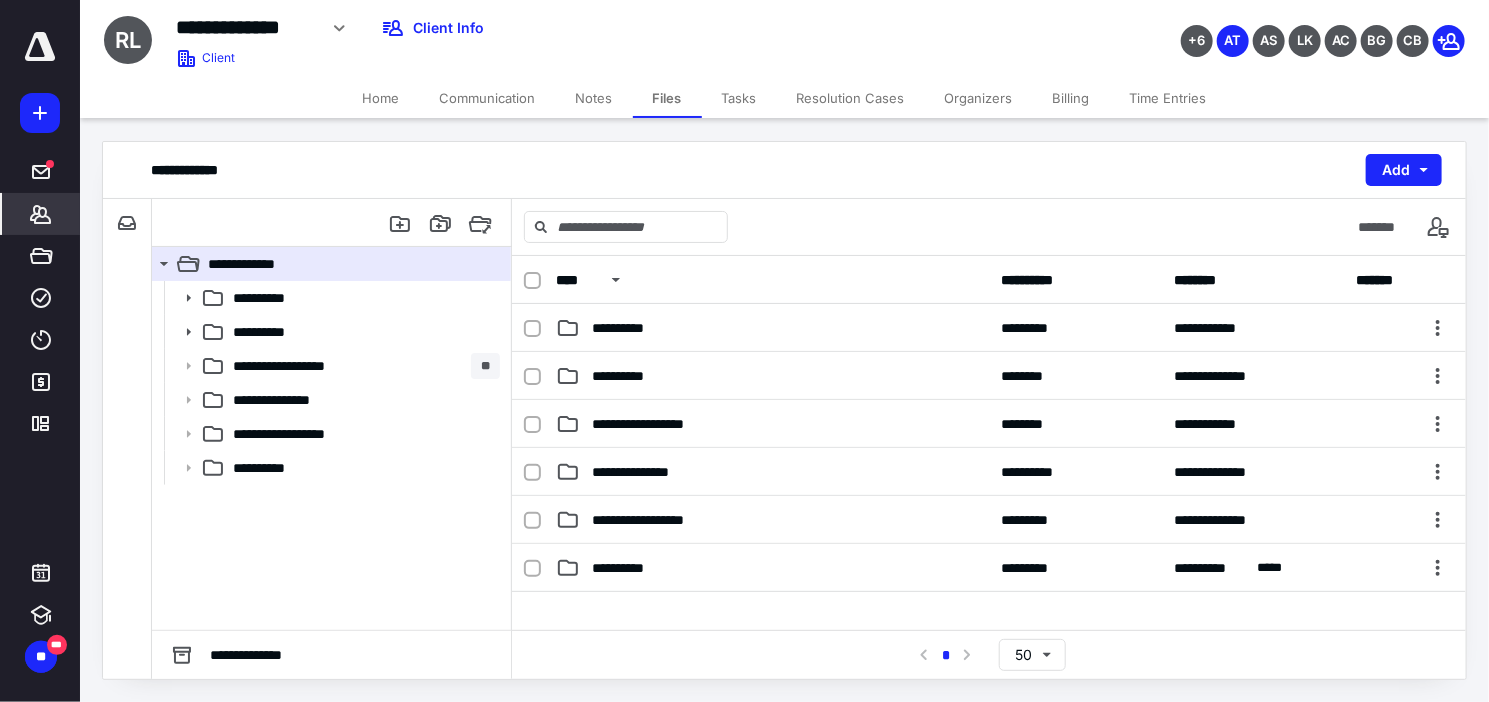 click 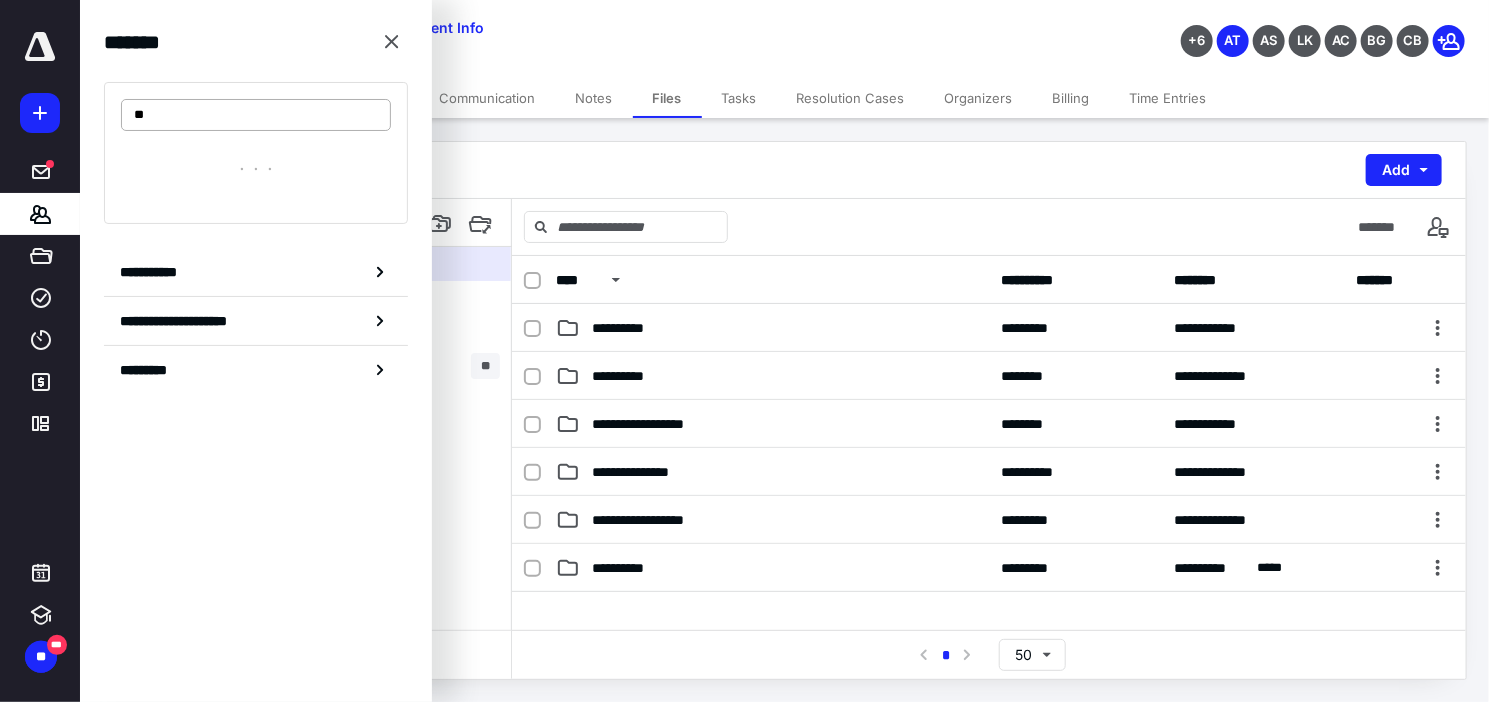 type on "*" 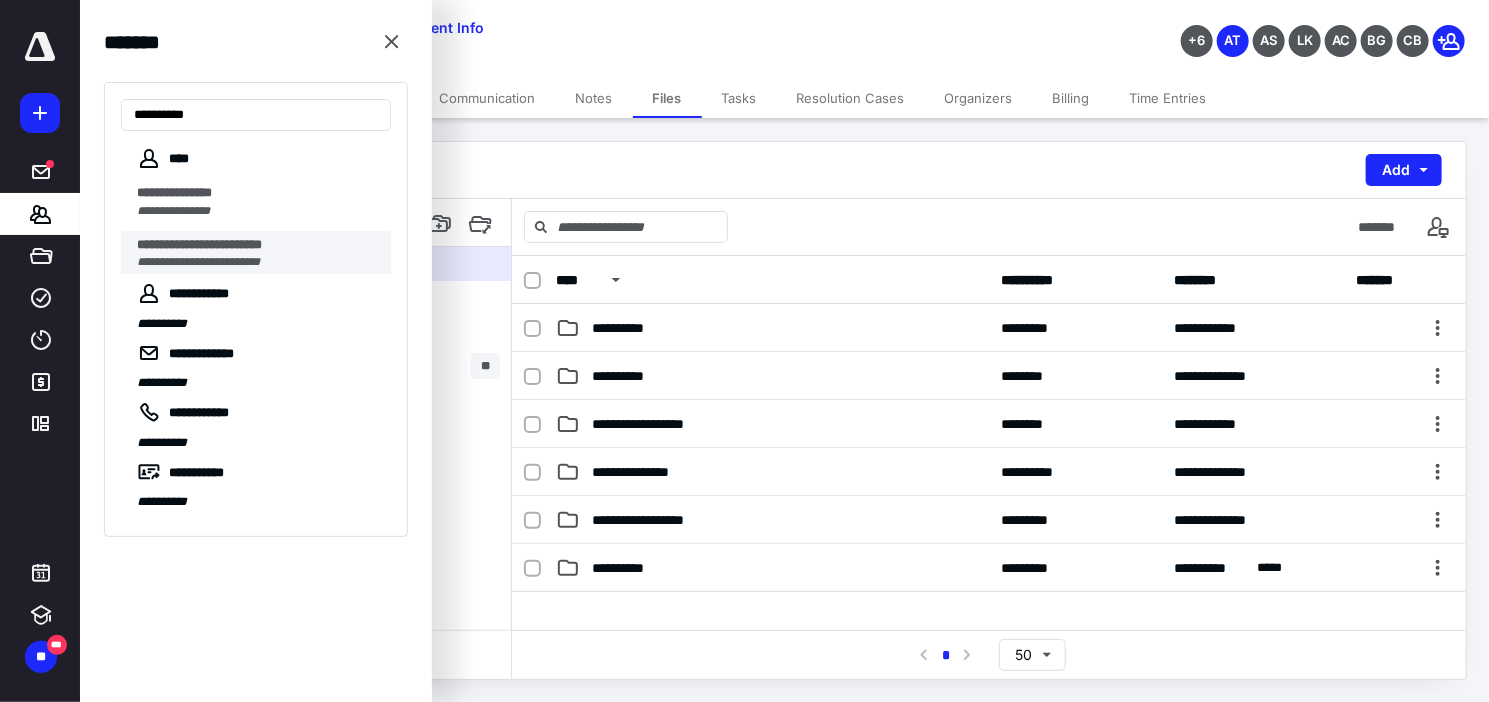 type on "**********" 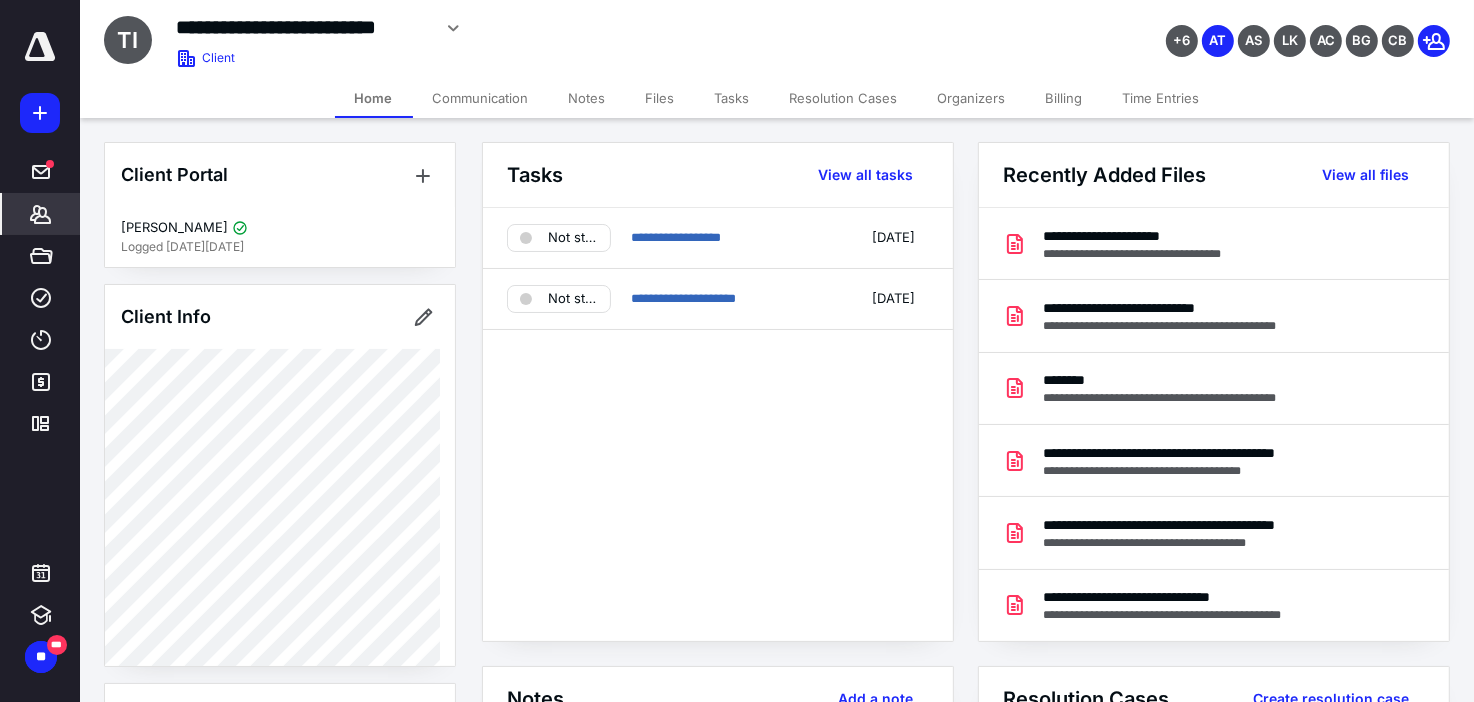 click on "Files" at bounding box center [660, 98] 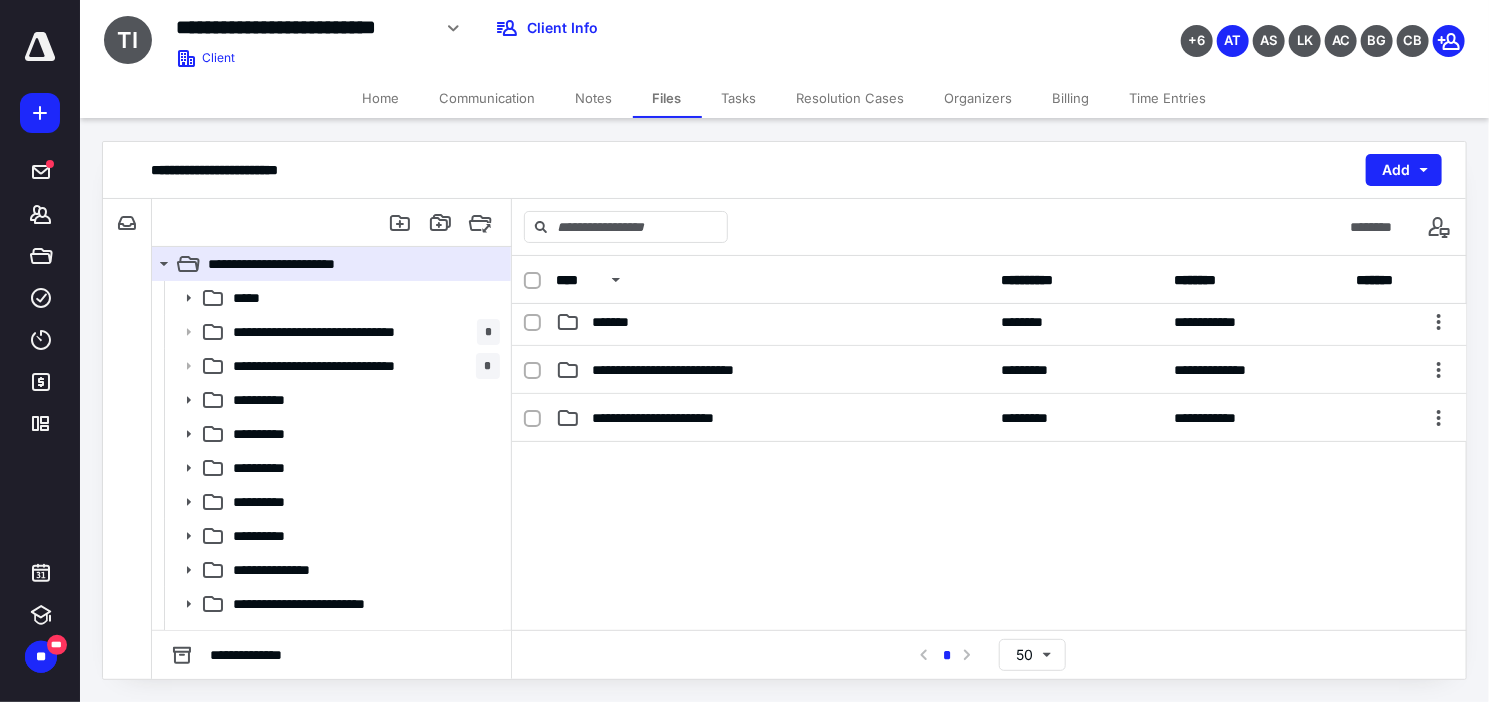 scroll, scrollTop: 800, scrollLeft: 0, axis: vertical 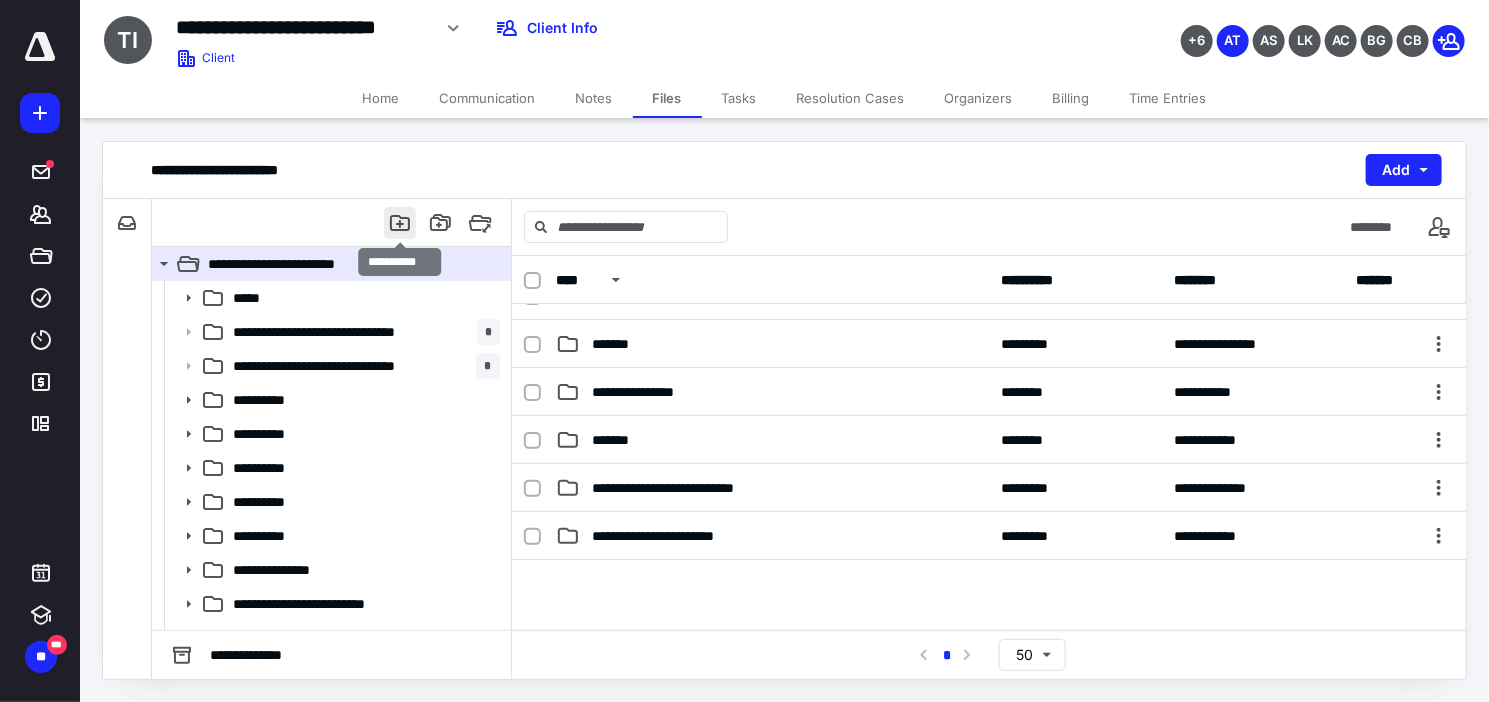 click at bounding box center [400, 223] 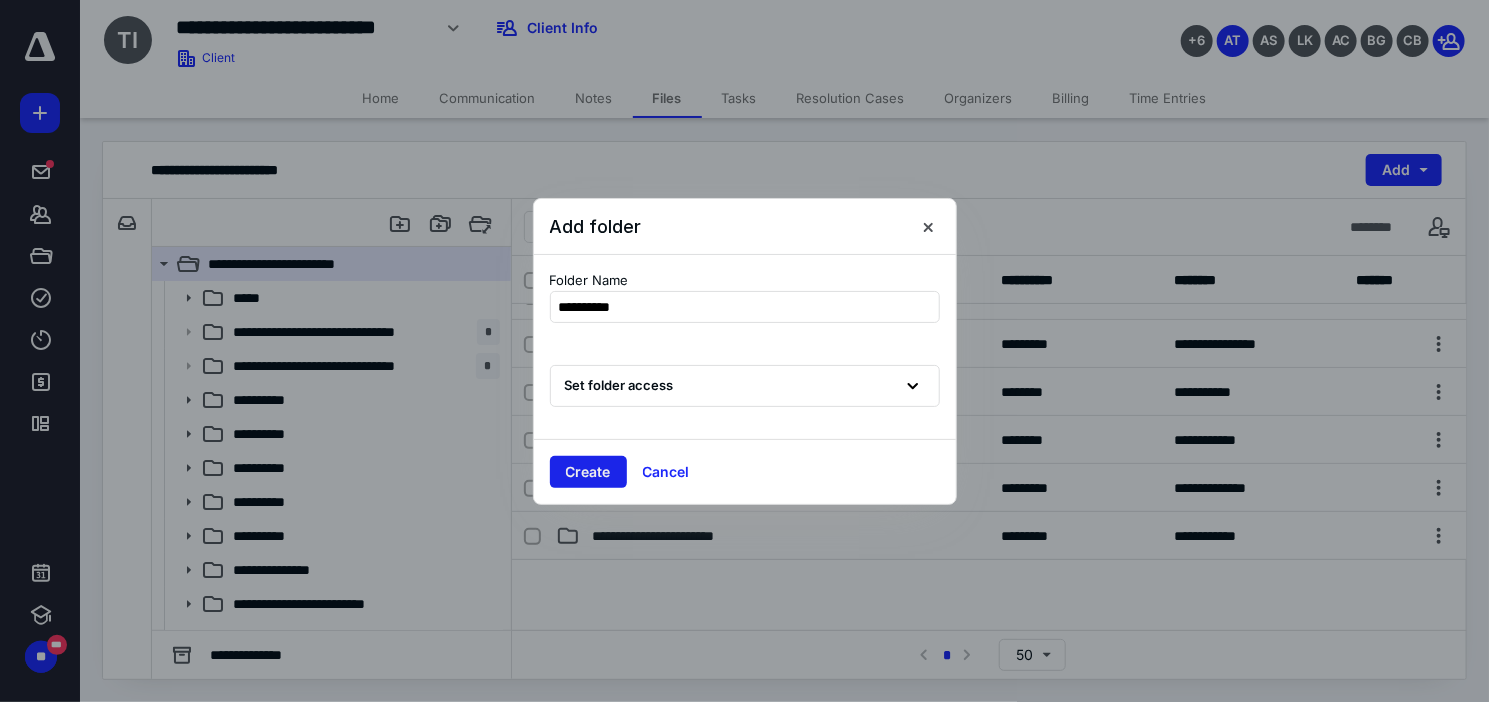 type on "**********" 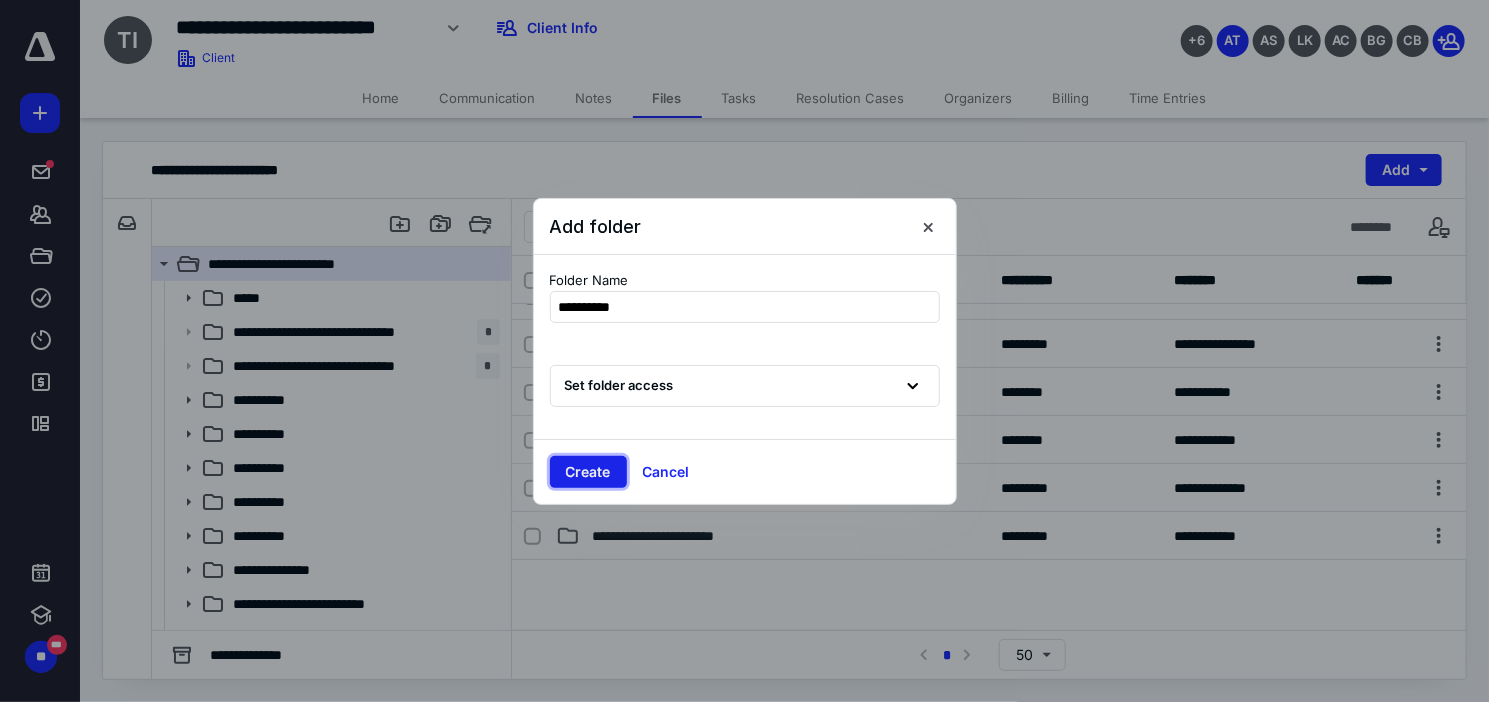 click on "Create" at bounding box center [588, 472] 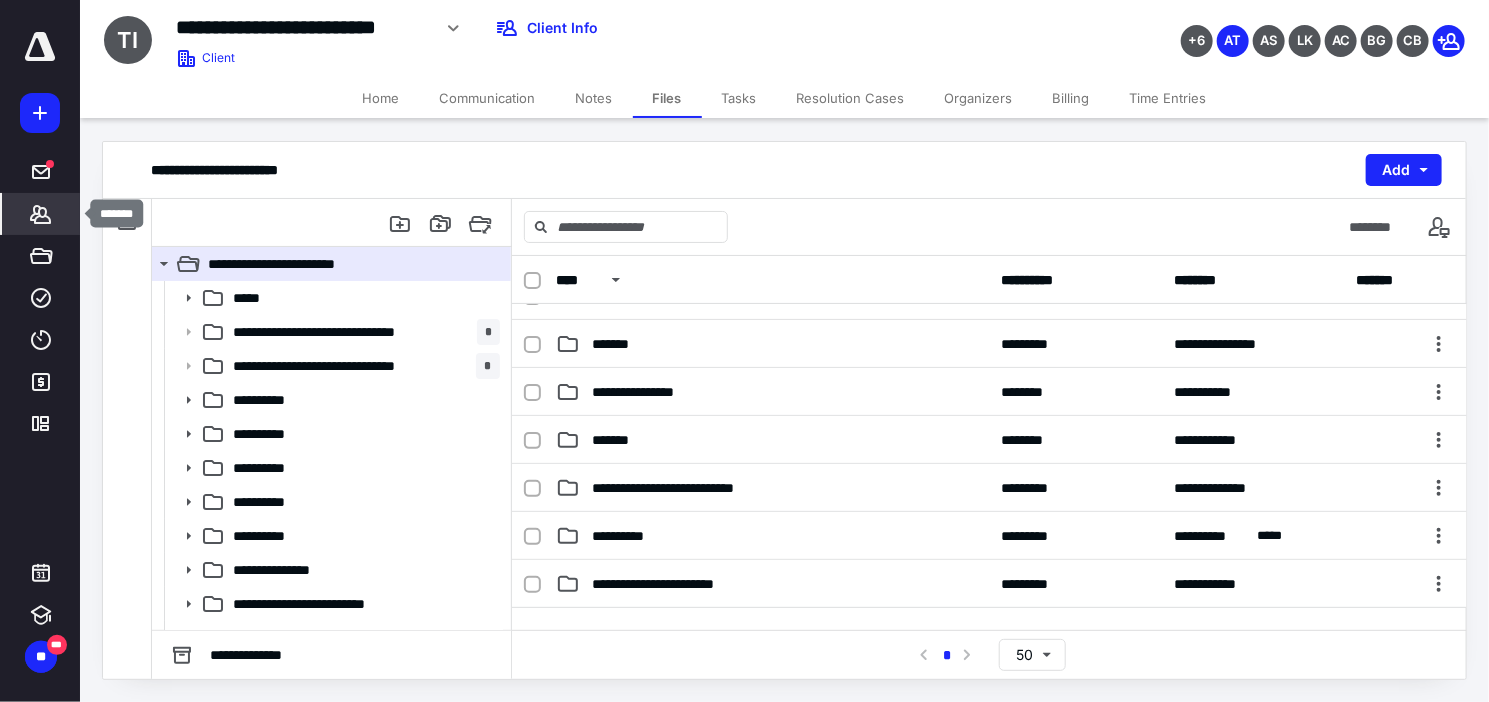 click on "*******" at bounding box center (41, 214) 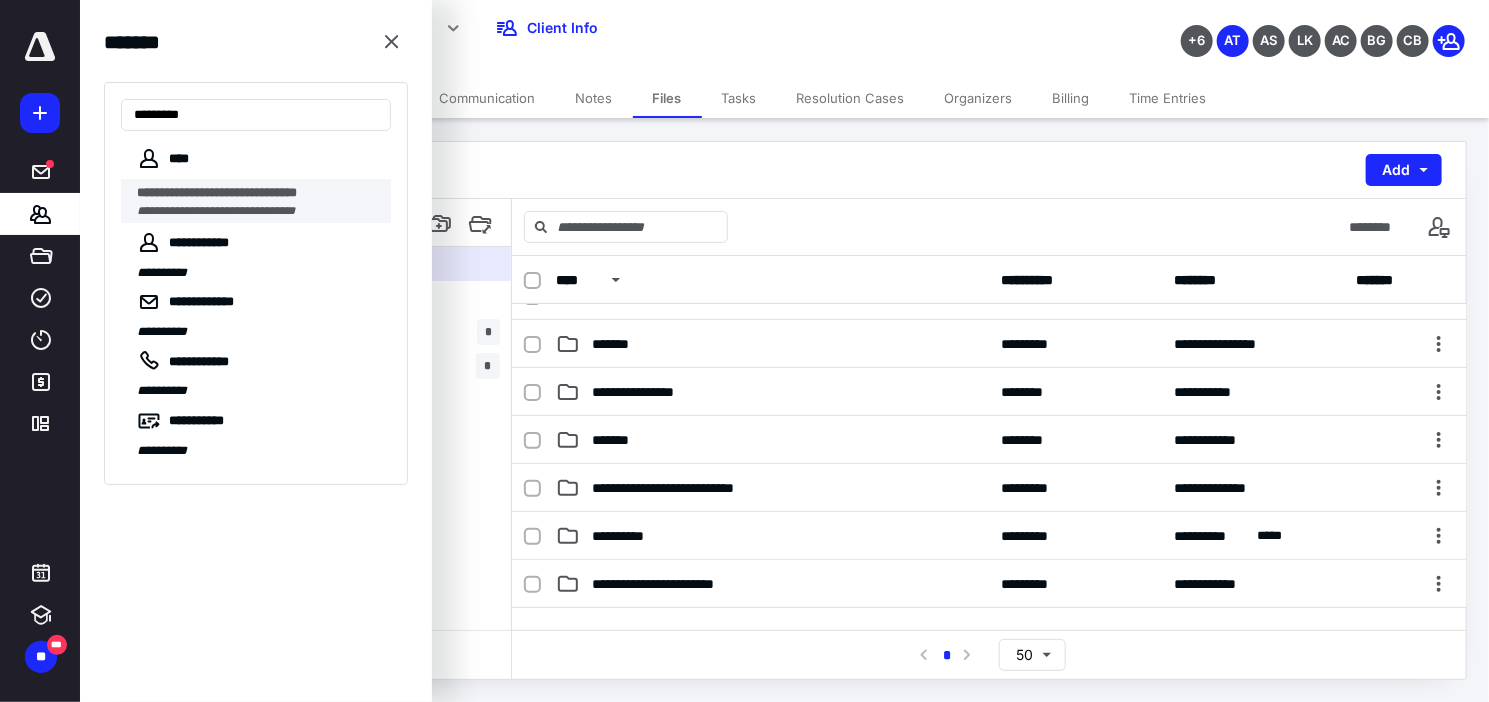 type on "*********" 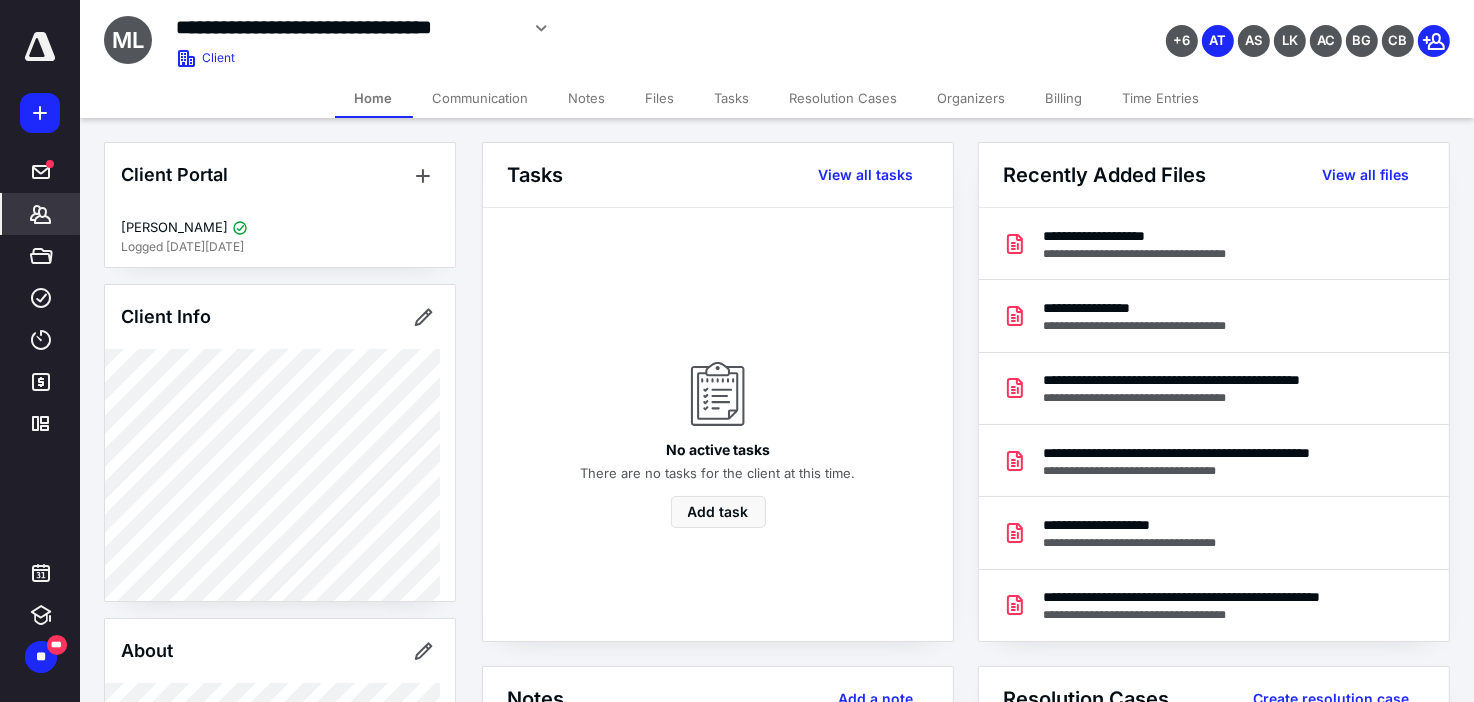 click on "Files" at bounding box center [660, 98] 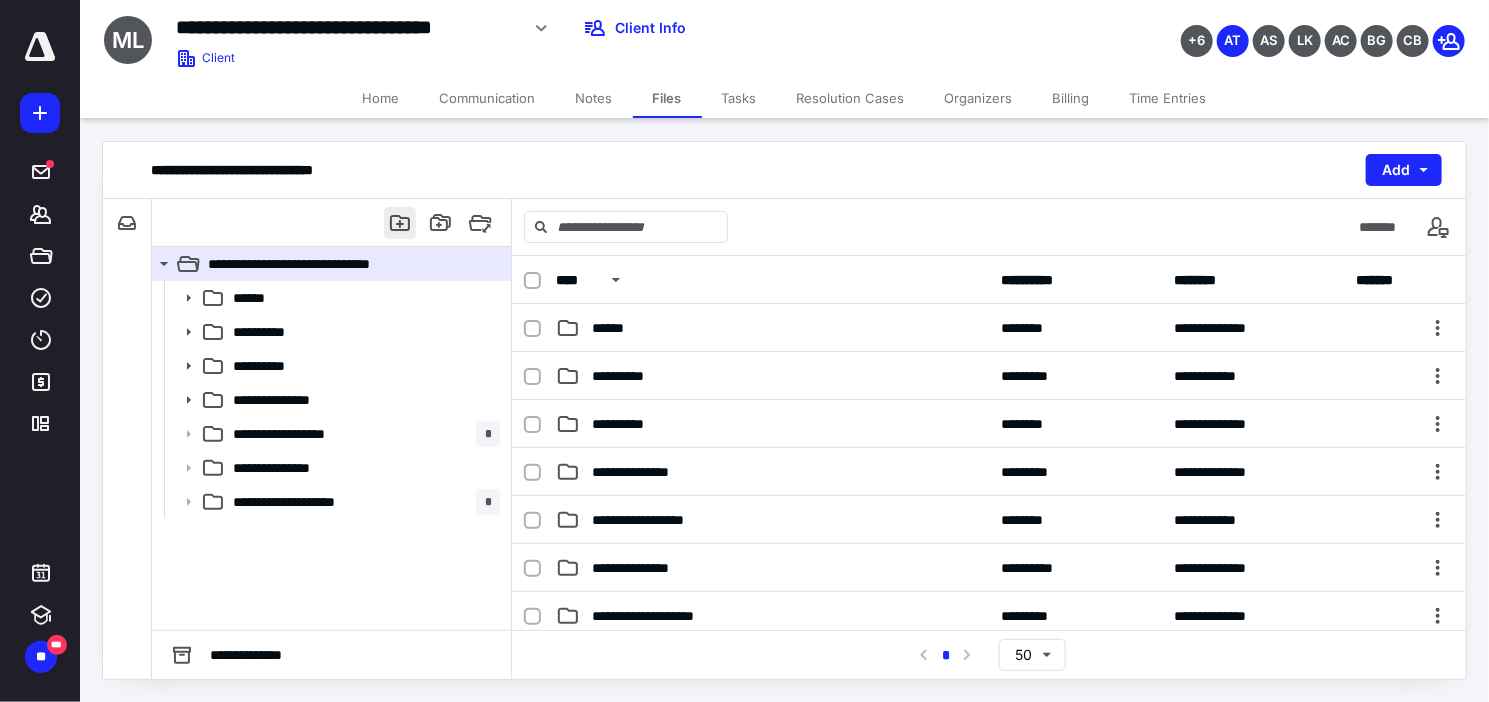click at bounding box center (400, 223) 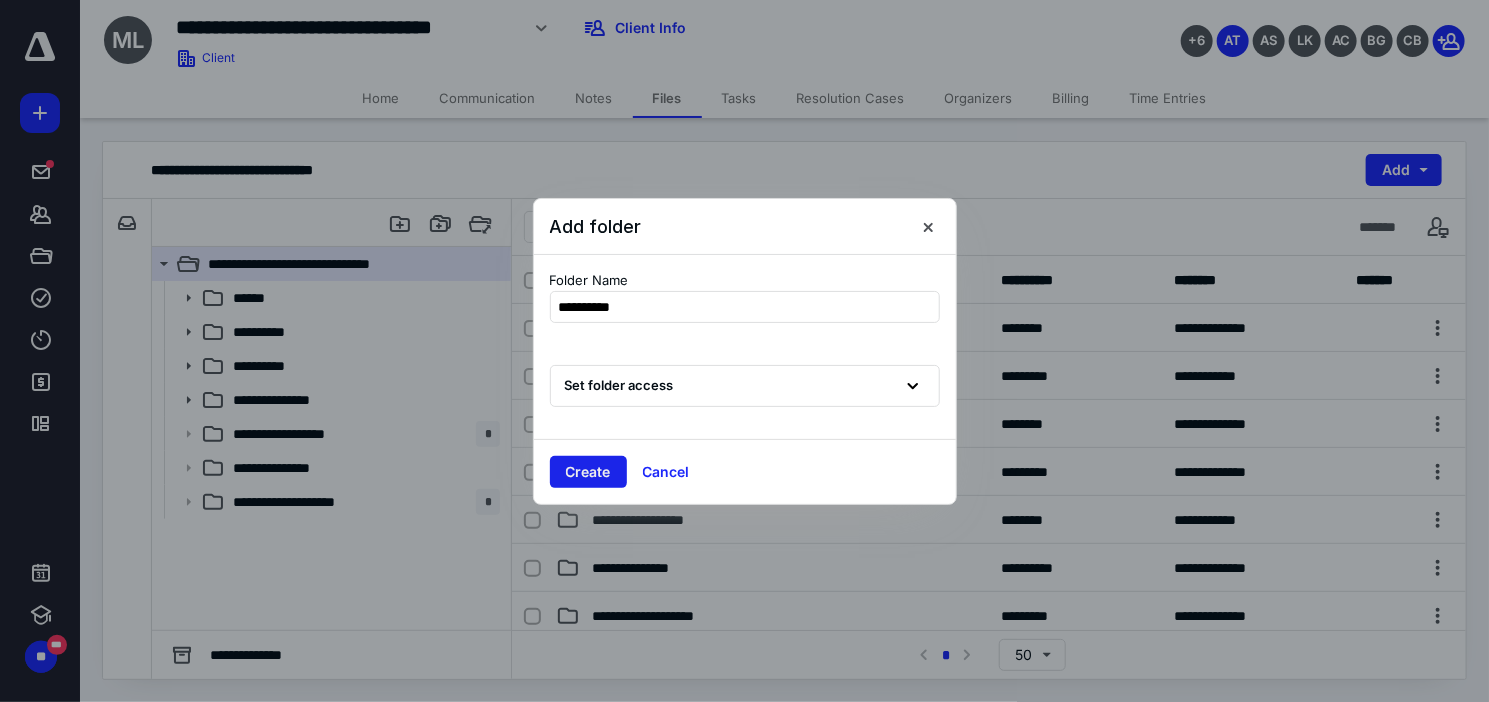 type on "**********" 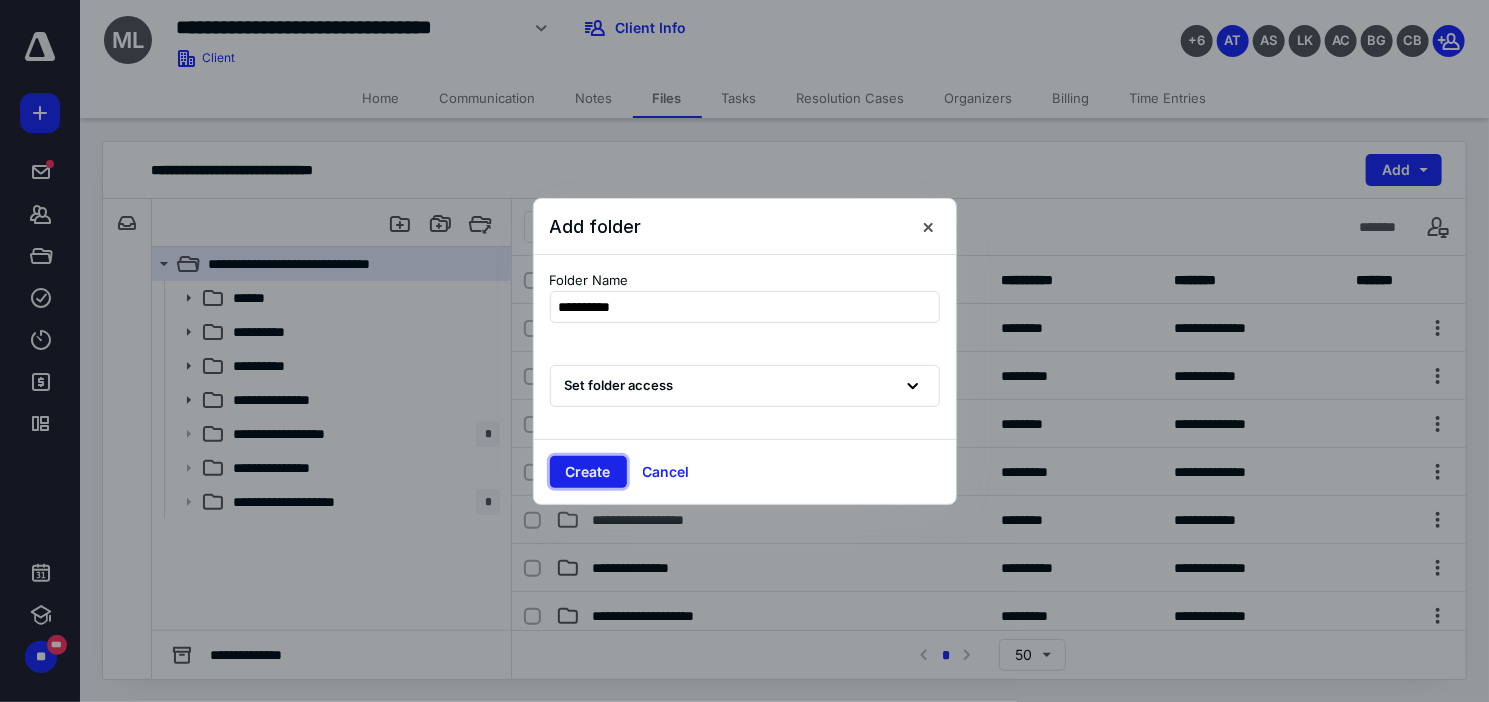 click on "Create" at bounding box center [588, 472] 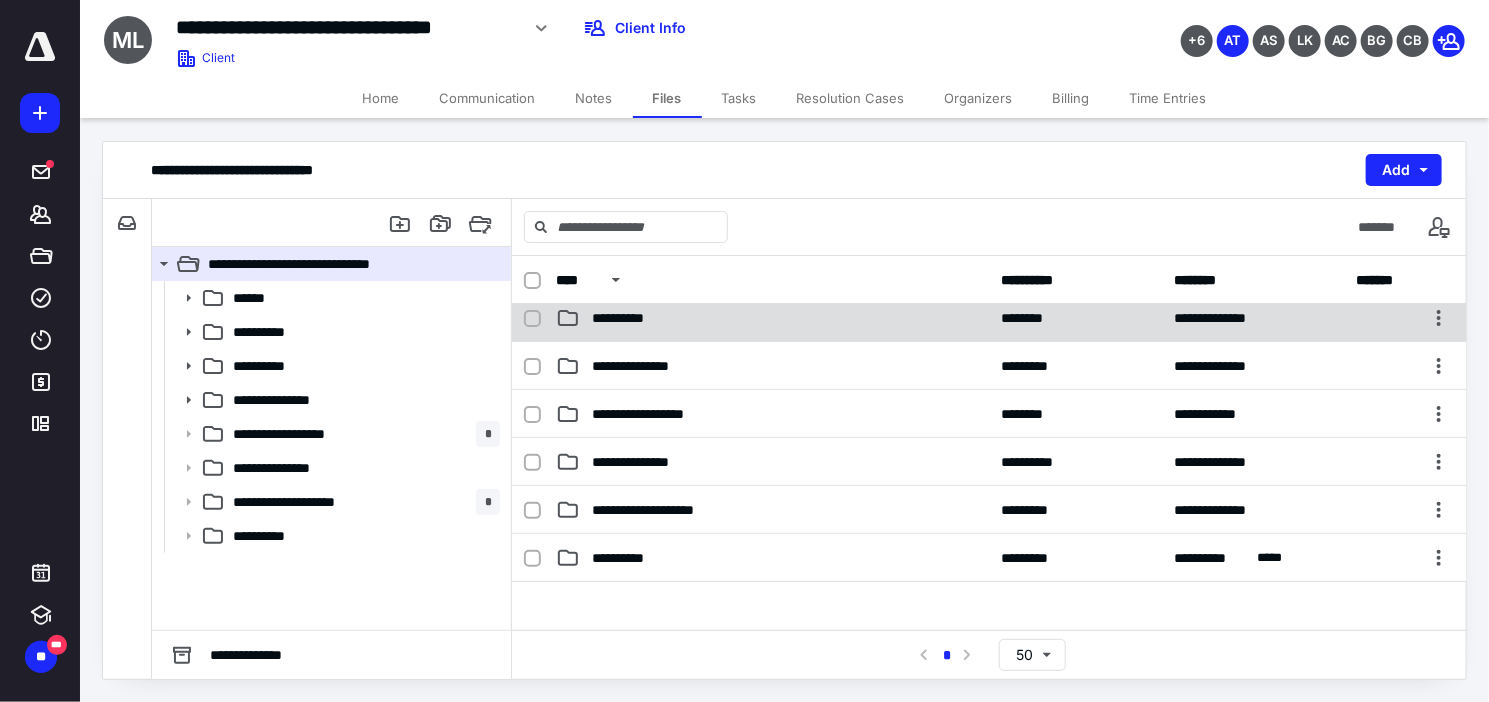 scroll, scrollTop: 300, scrollLeft: 0, axis: vertical 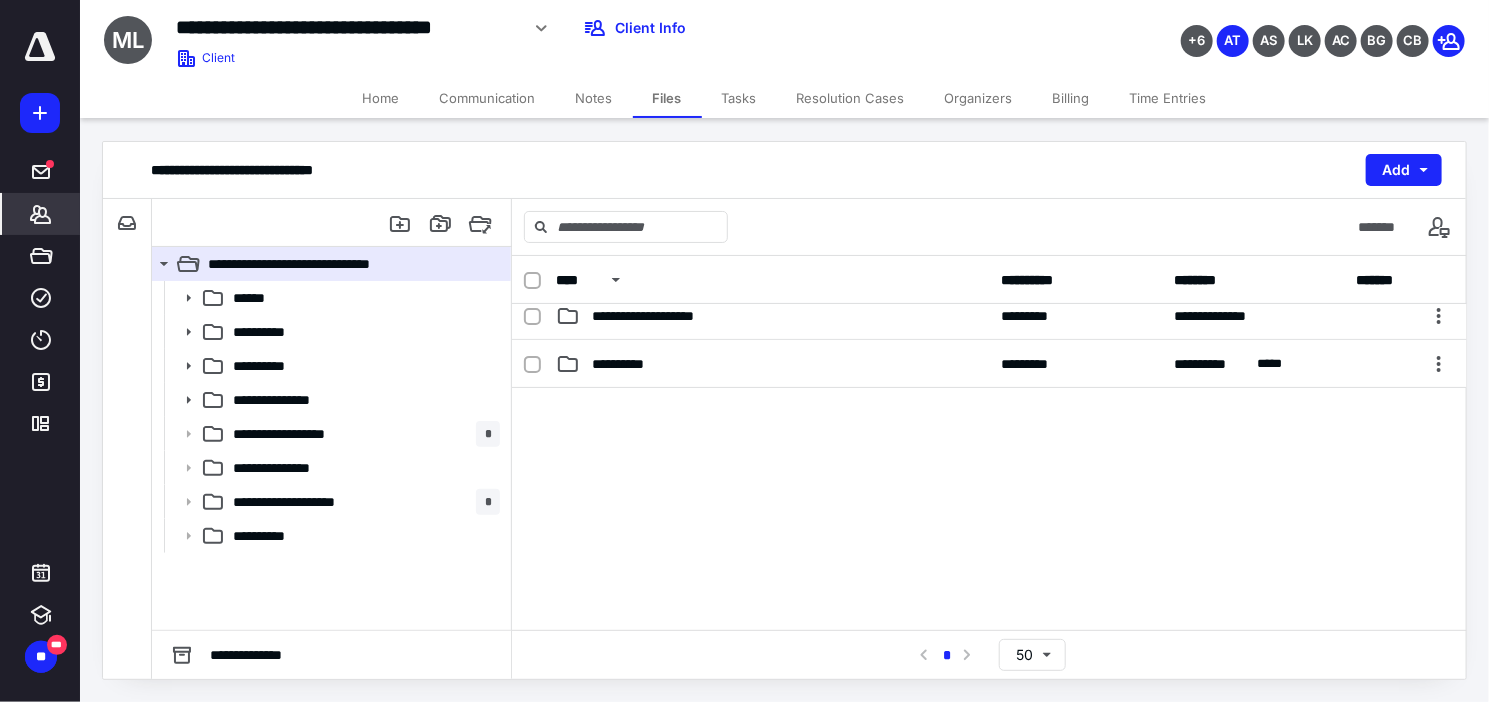 click 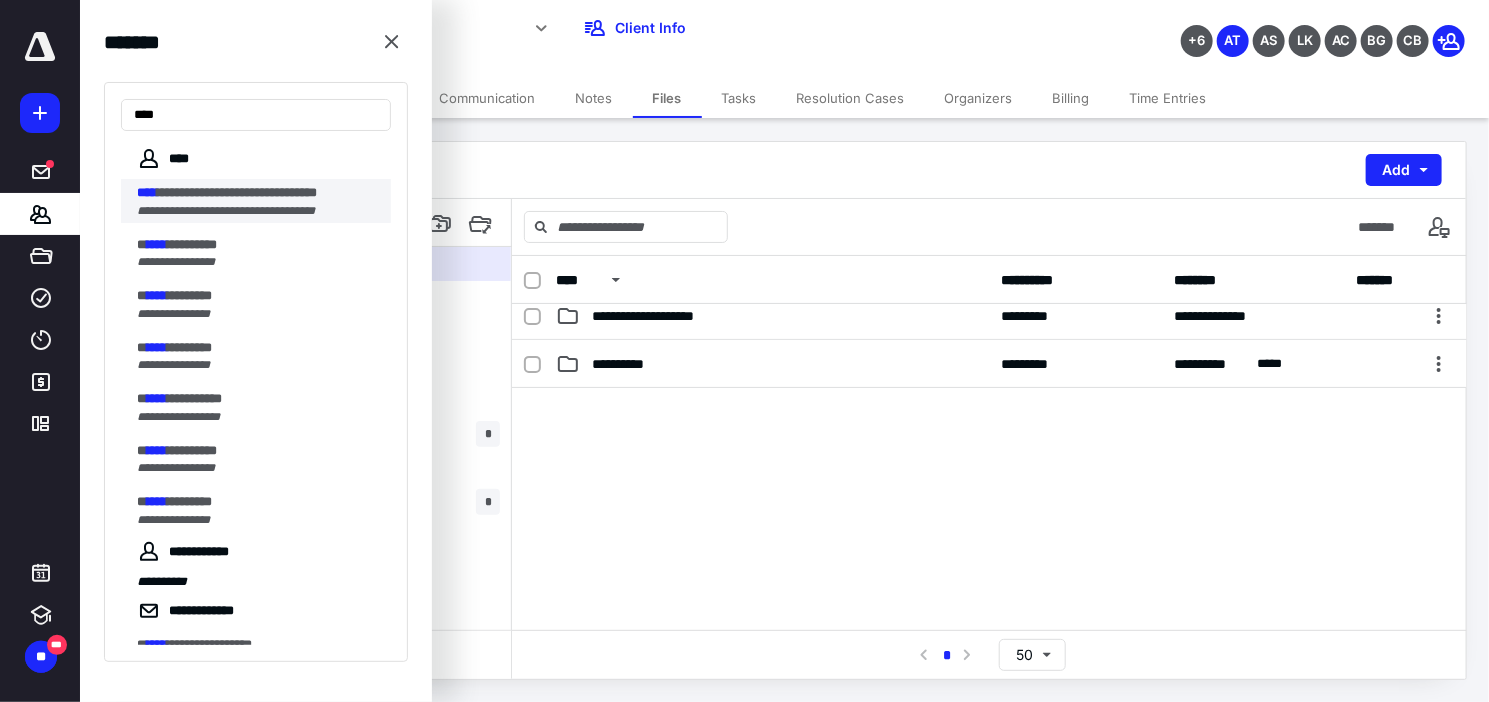 type on "****" 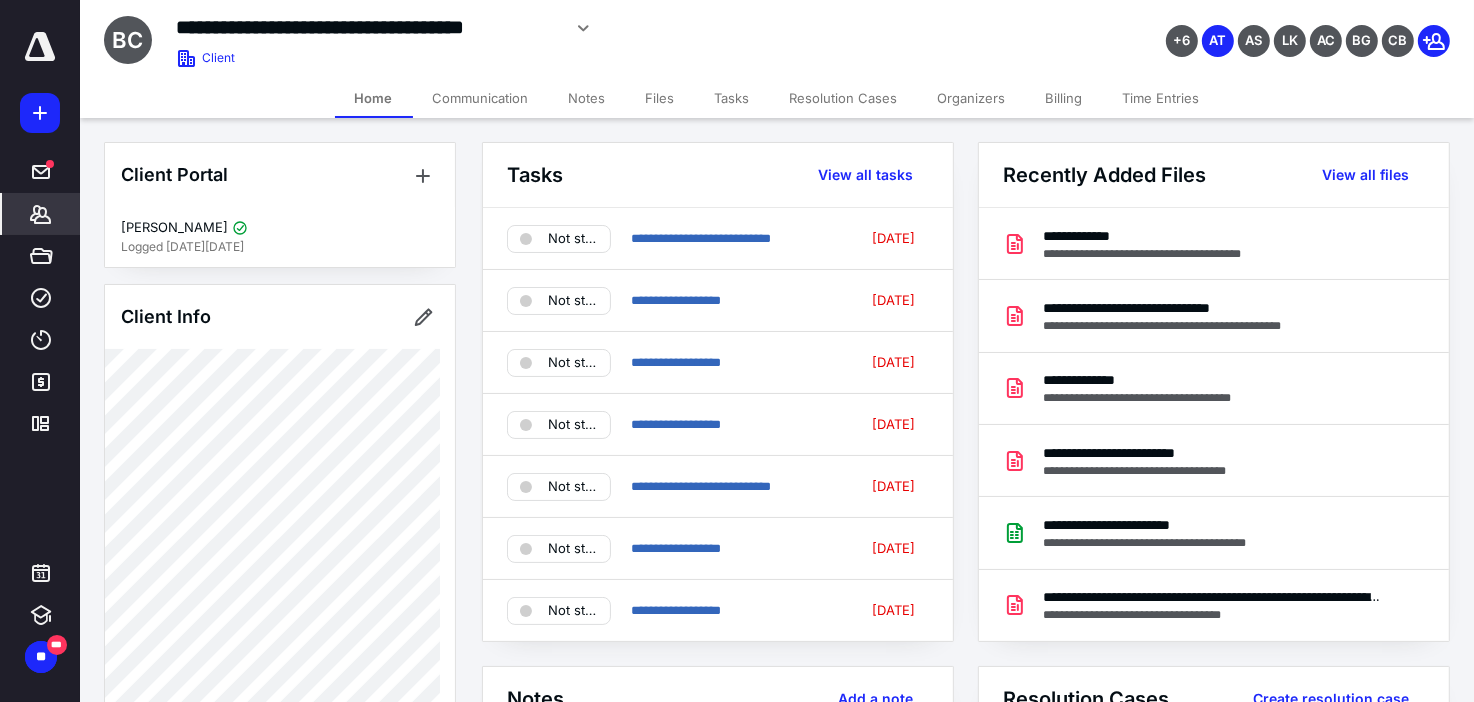 click on "Files" at bounding box center [660, 98] 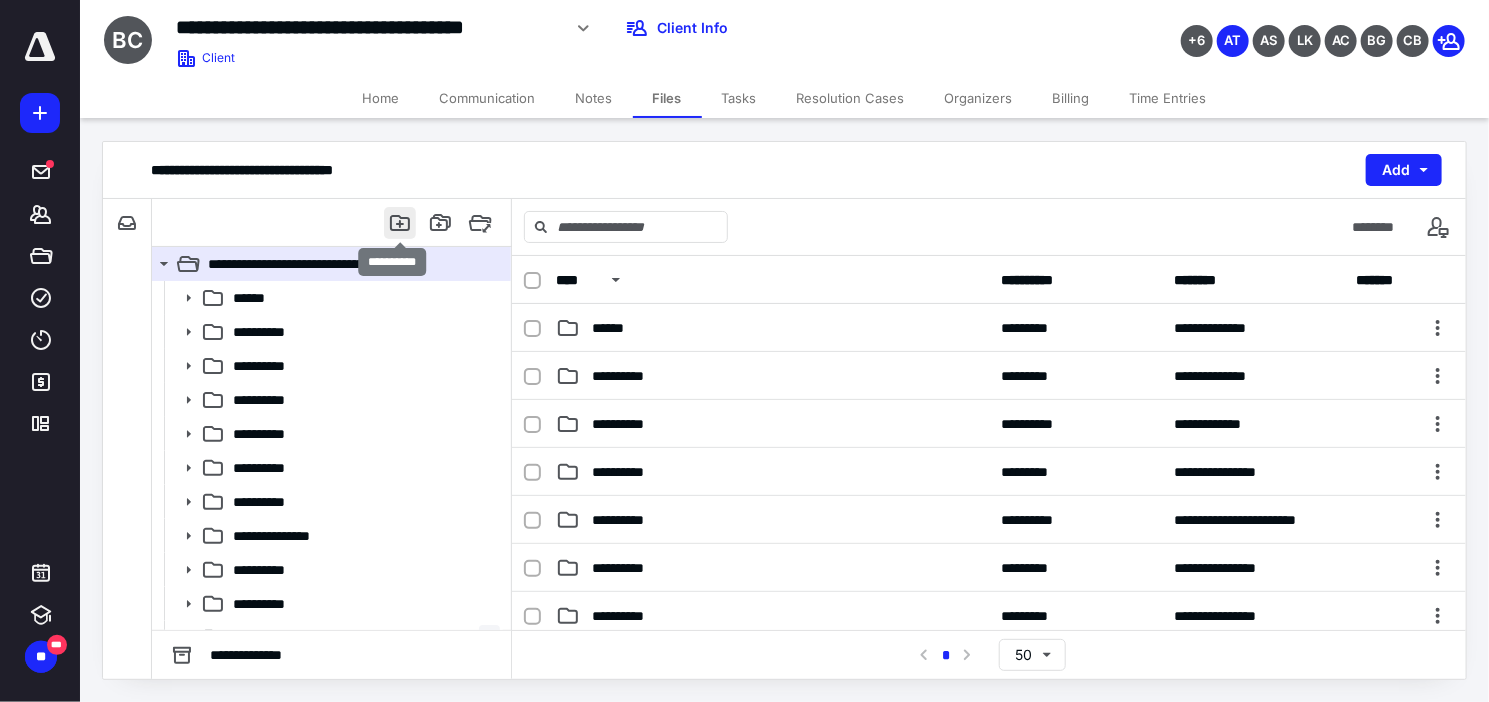 click at bounding box center [400, 223] 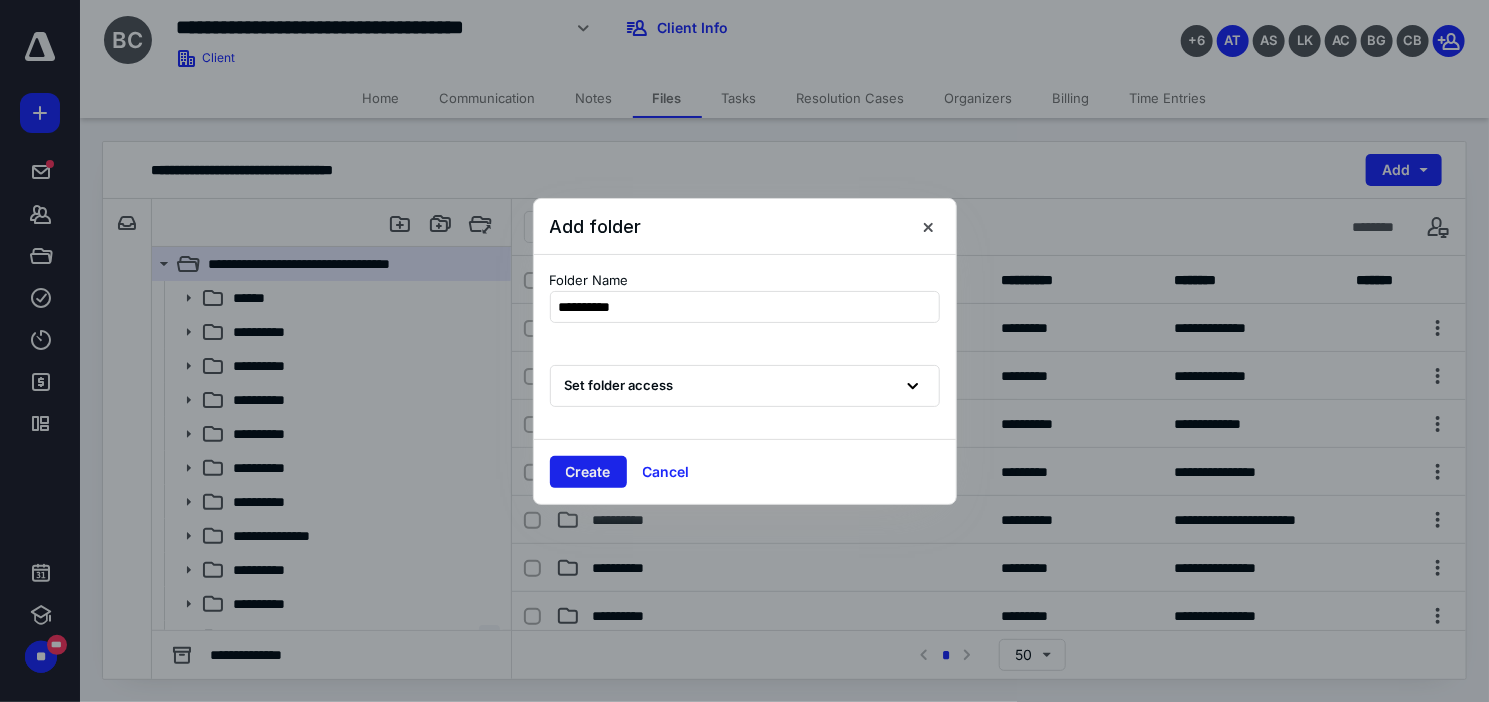 type on "**********" 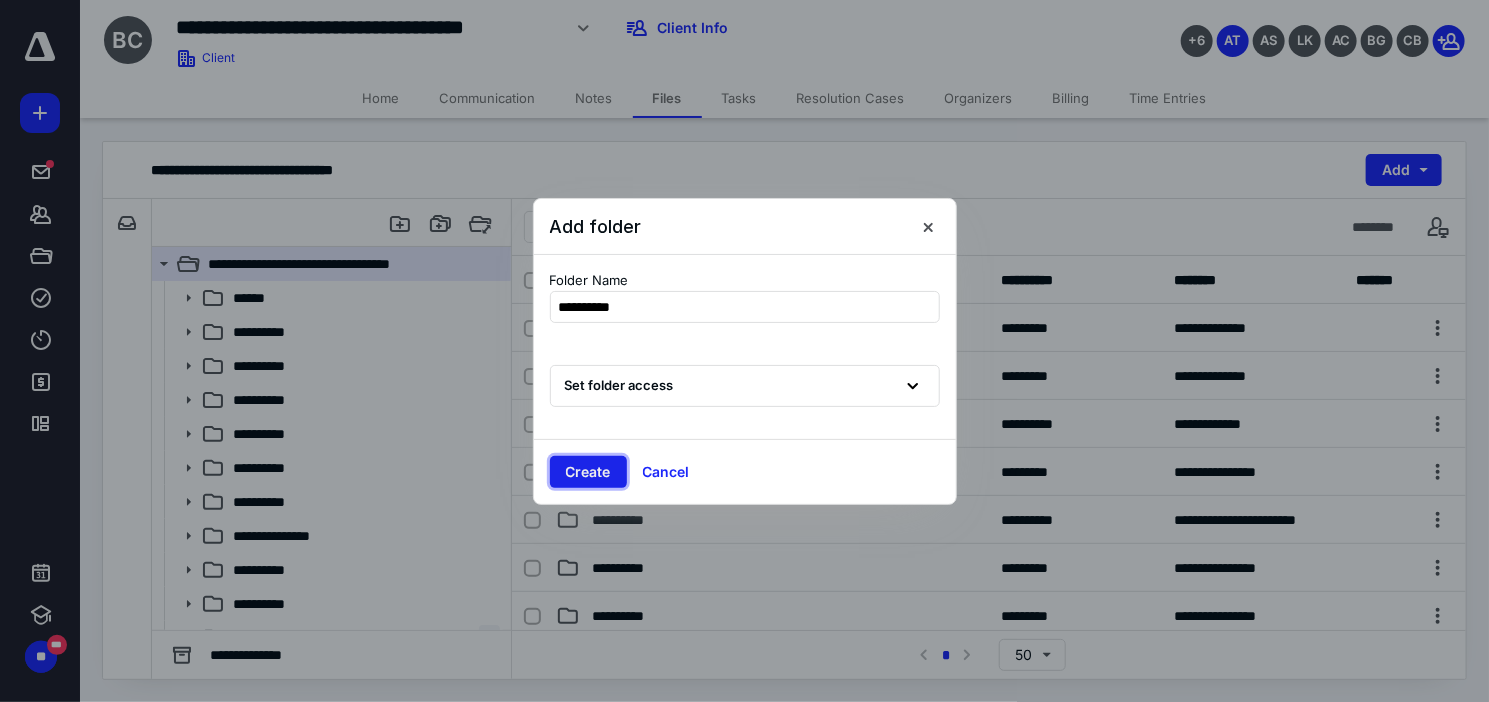 click on "Create" at bounding box center (588, 472) 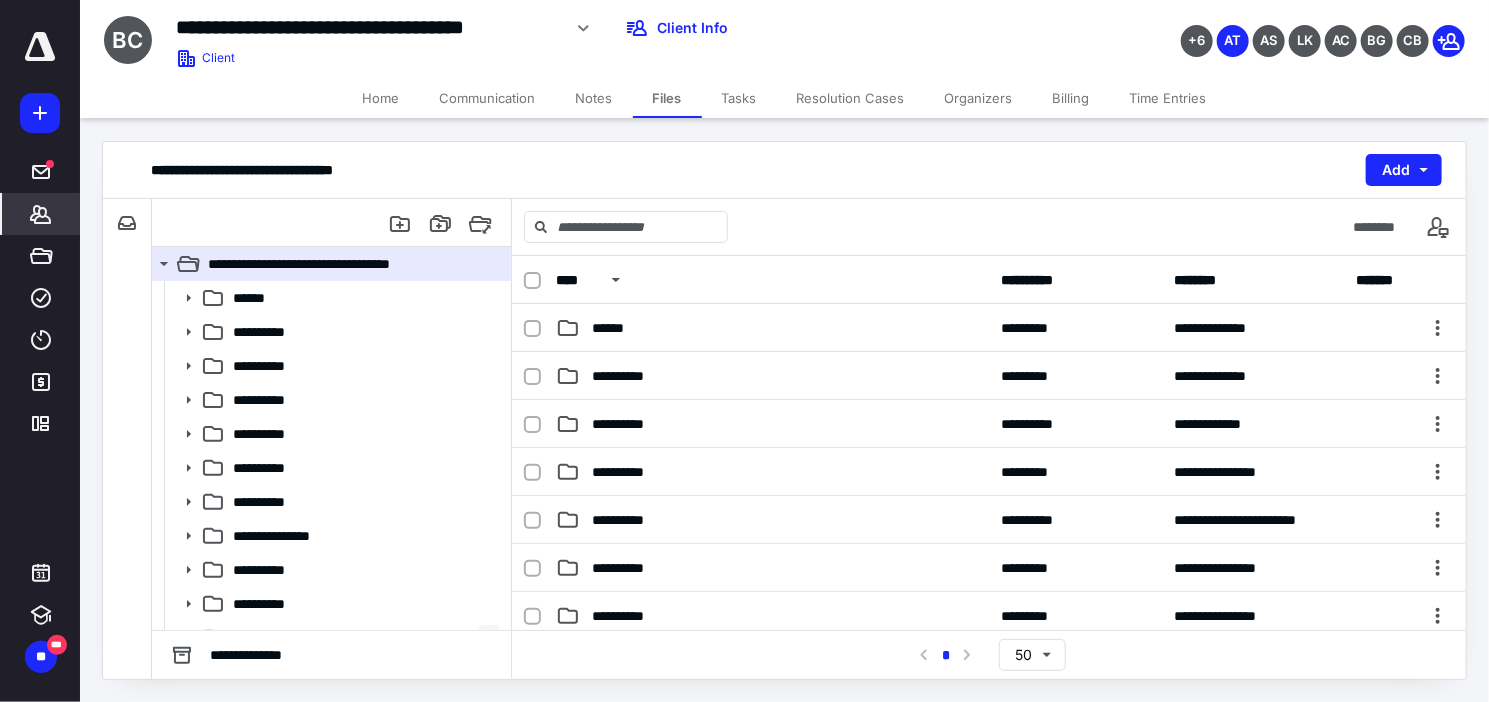 click 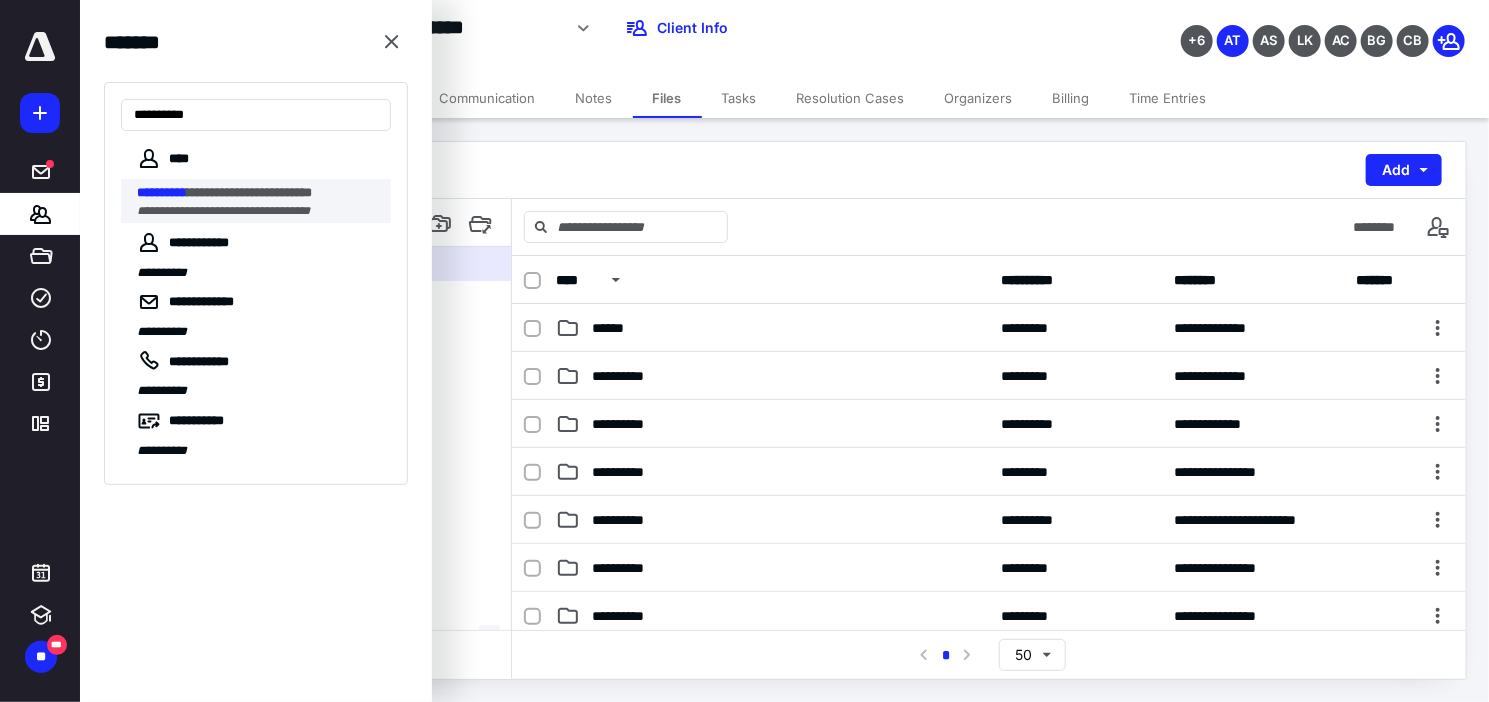 type on "**********" 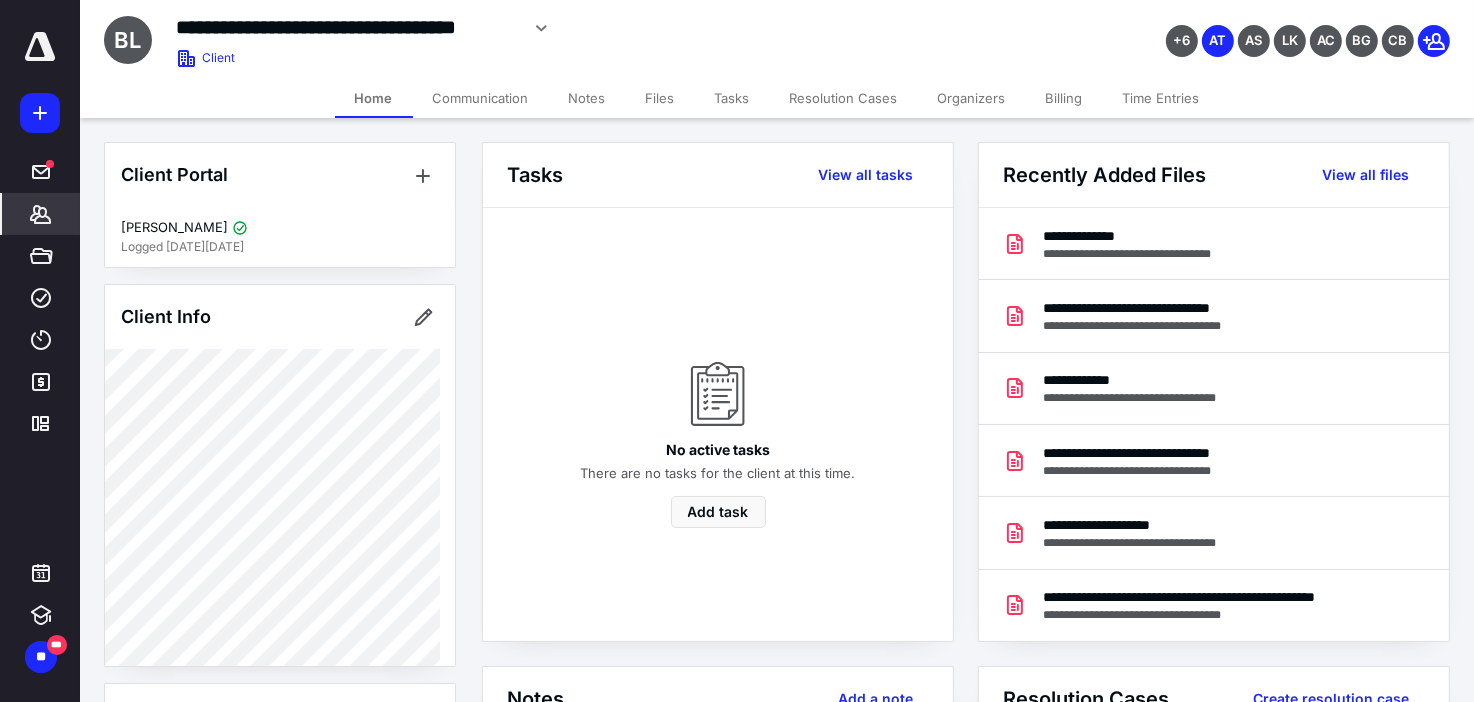 click on "Files" at bounding box center (660, 98) 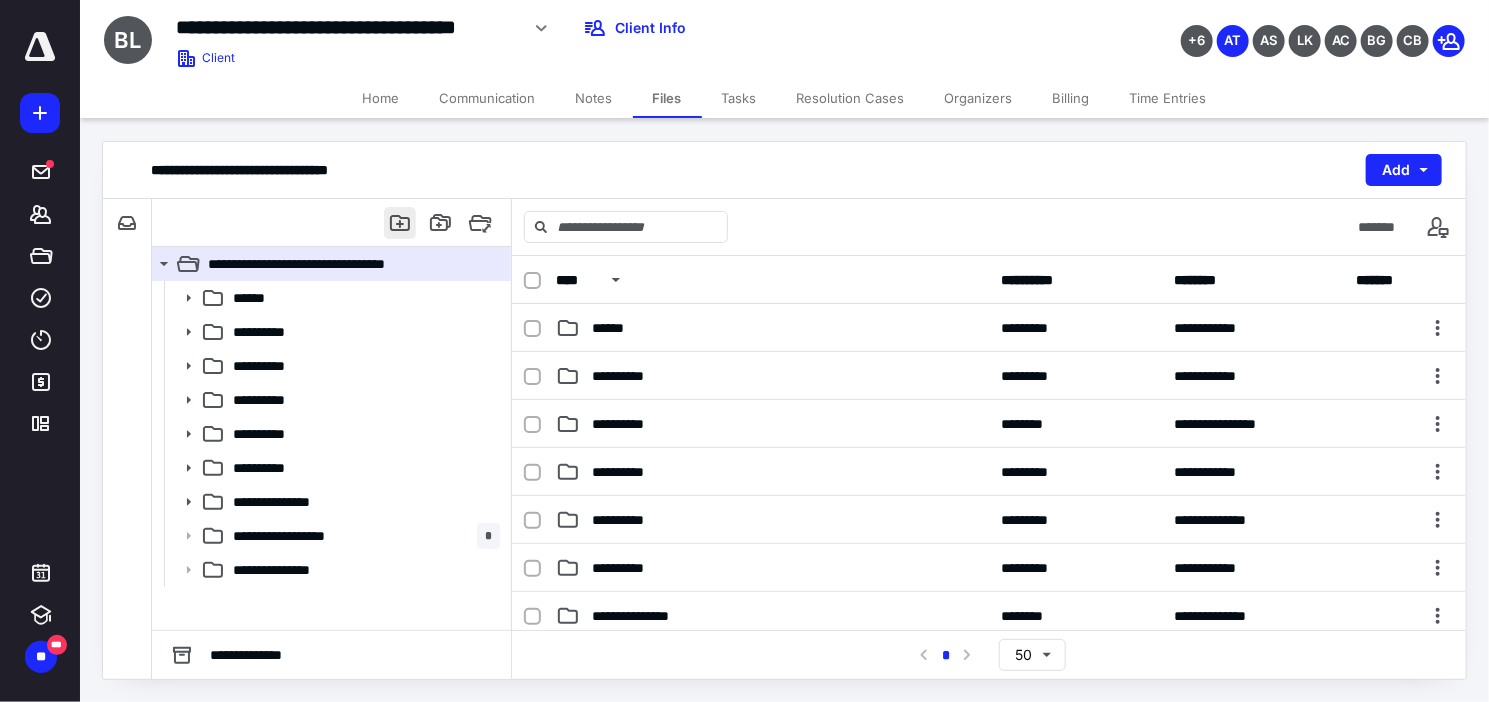 click at bounding box center (400, 223) 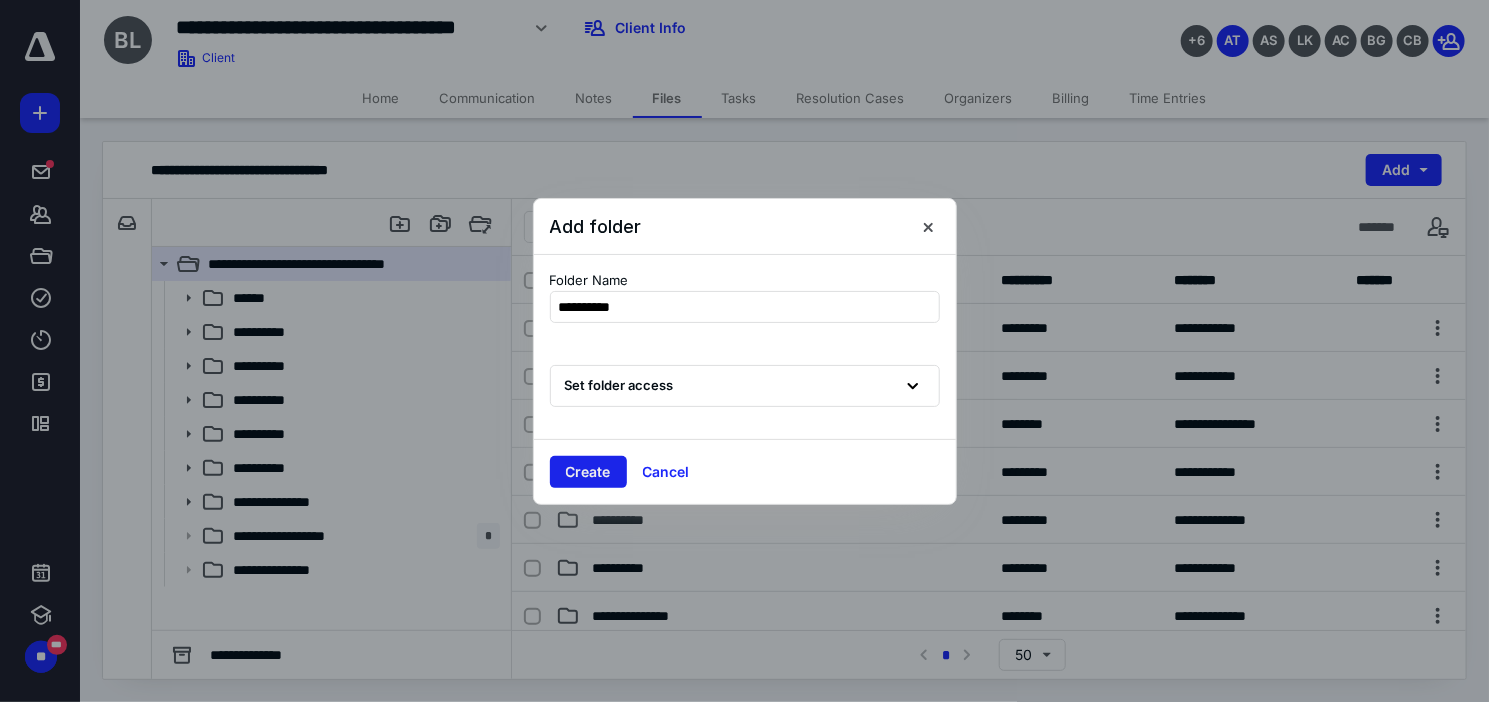 type on "**********" 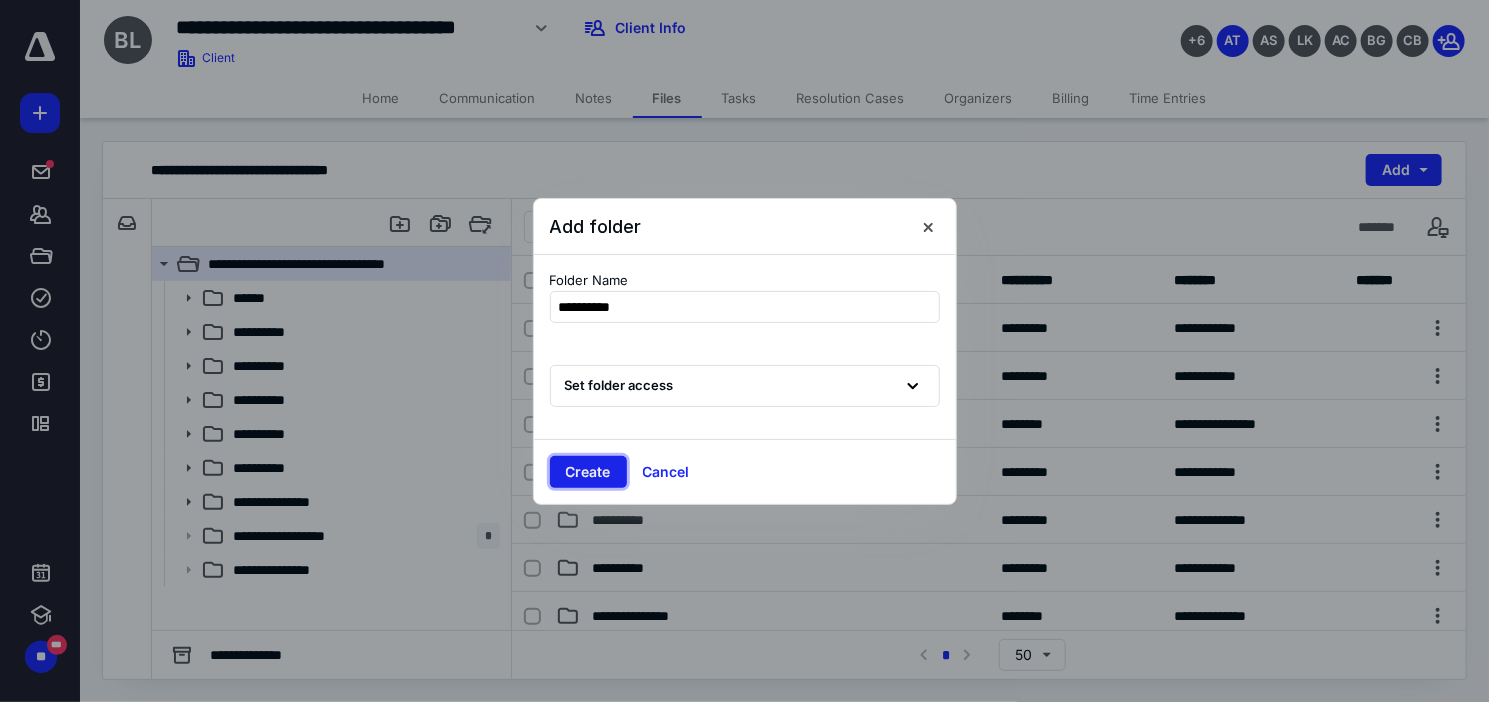 click on "Create" at bounding box center [588, 472] 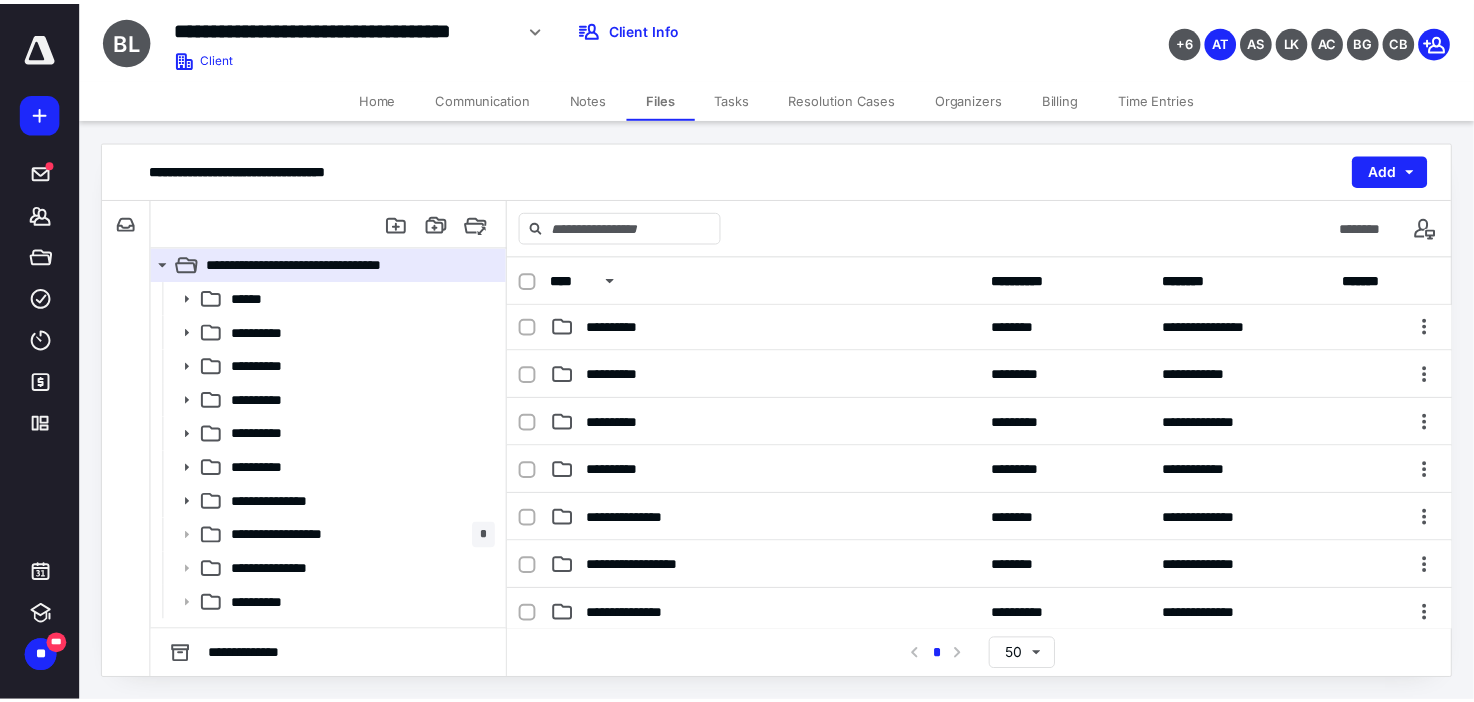 scroll, scrollTop: 0, scrollLeft: 0, axis: both 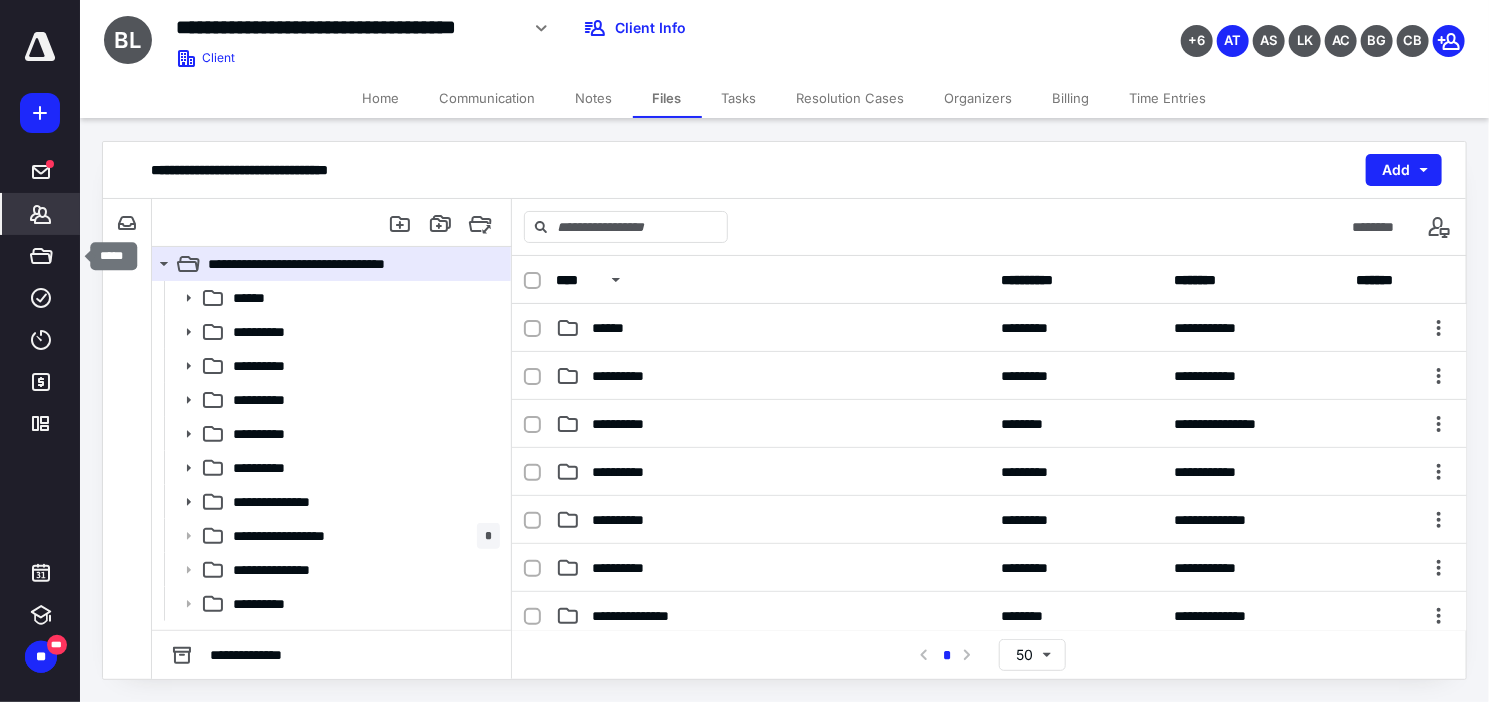 click on "*******" at bounding box center (41, 214) 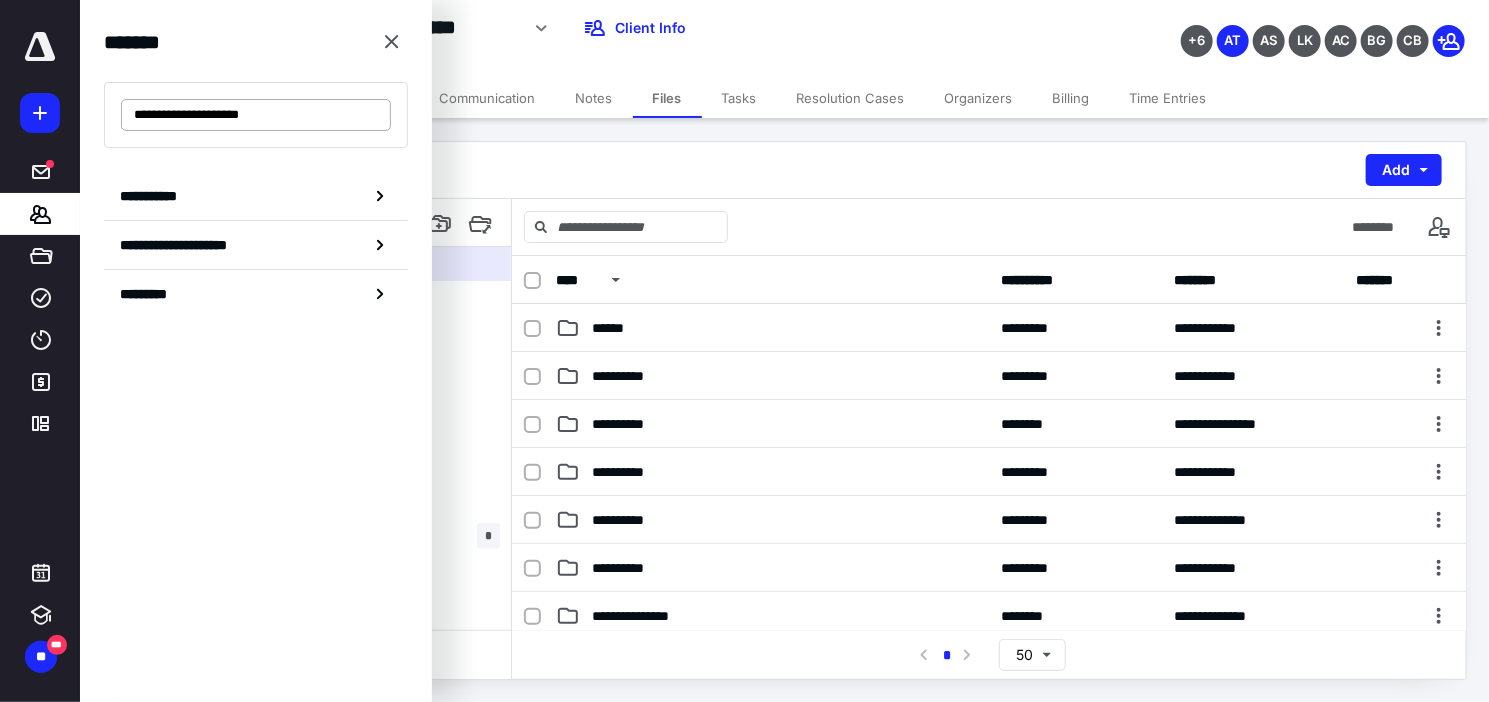 click on "**********" at bounding box center [256, 115] 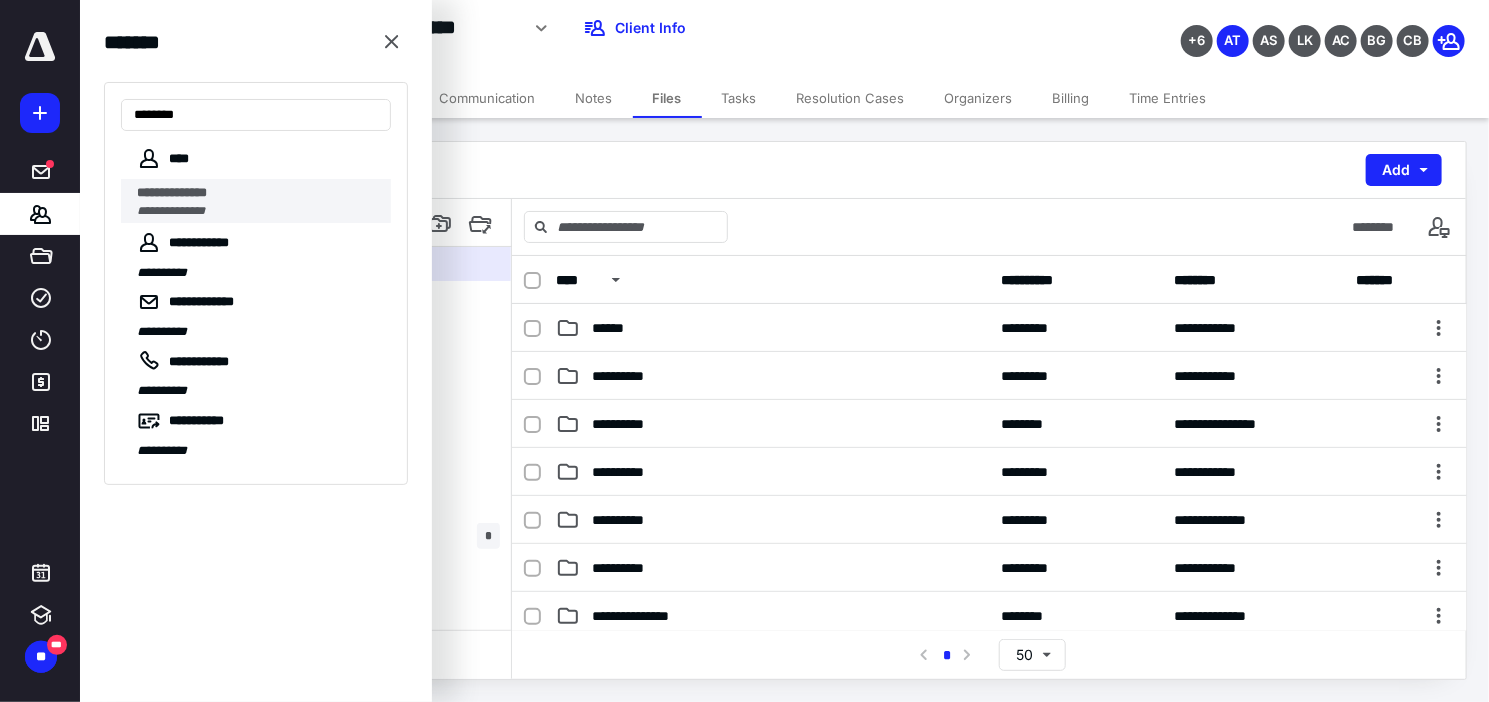 type on "********" 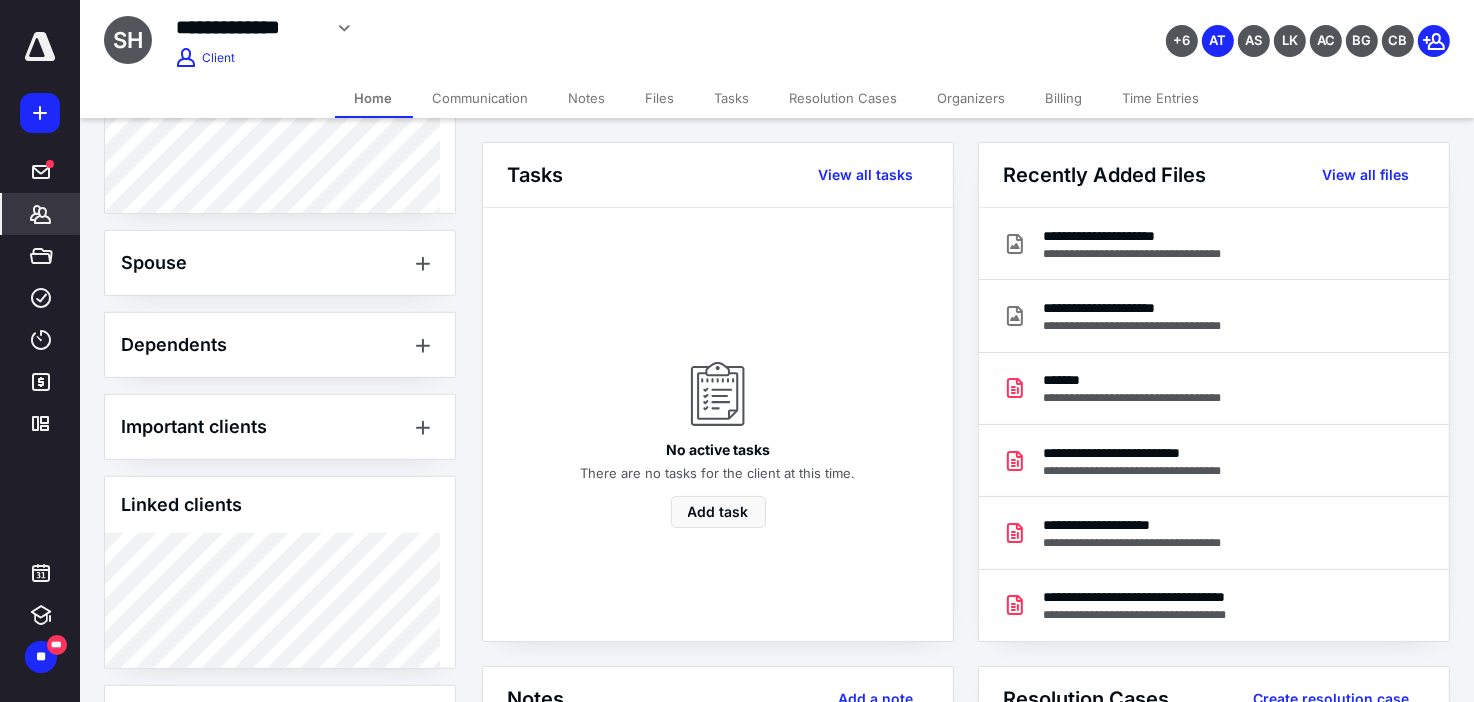 scroll, scrollTop: 1013, scrollLeft: 0, axis: vertical 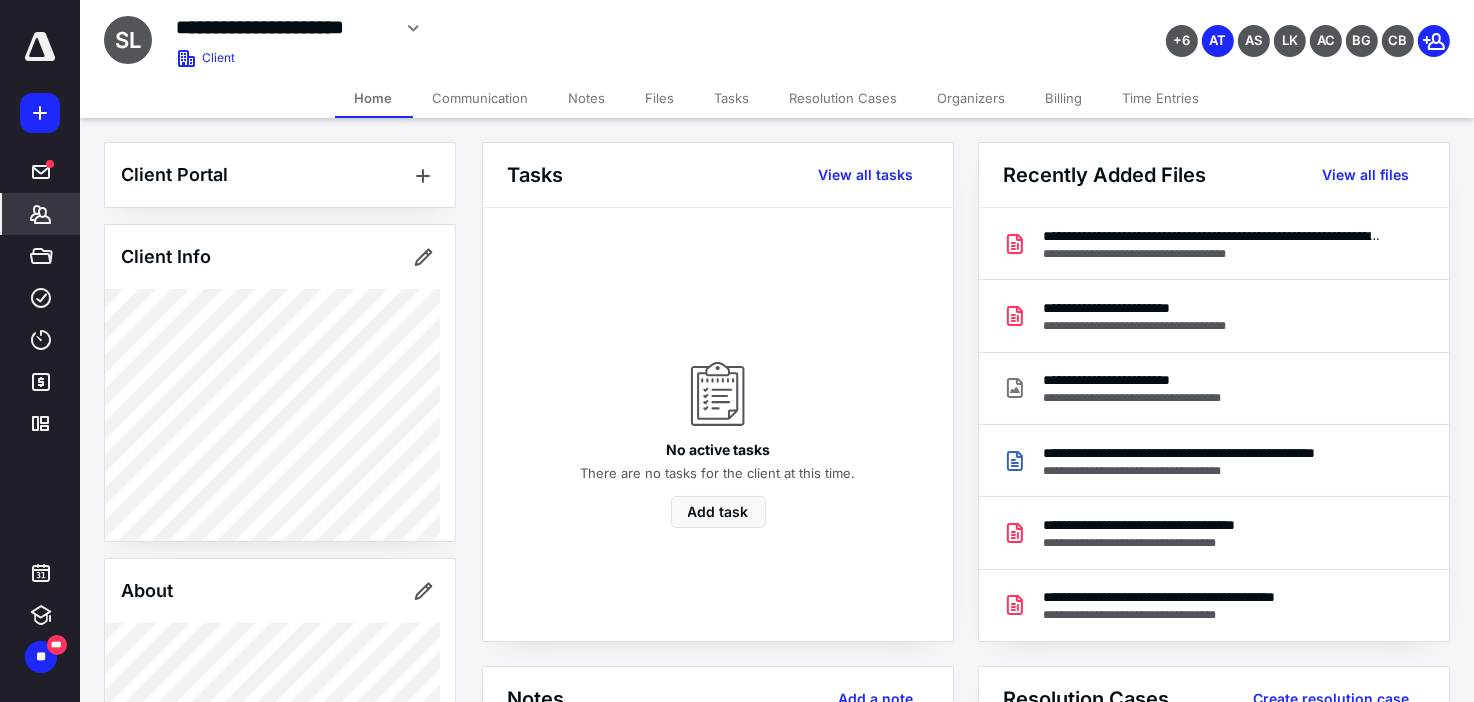click on "Files" at bounding box center (660, 98) 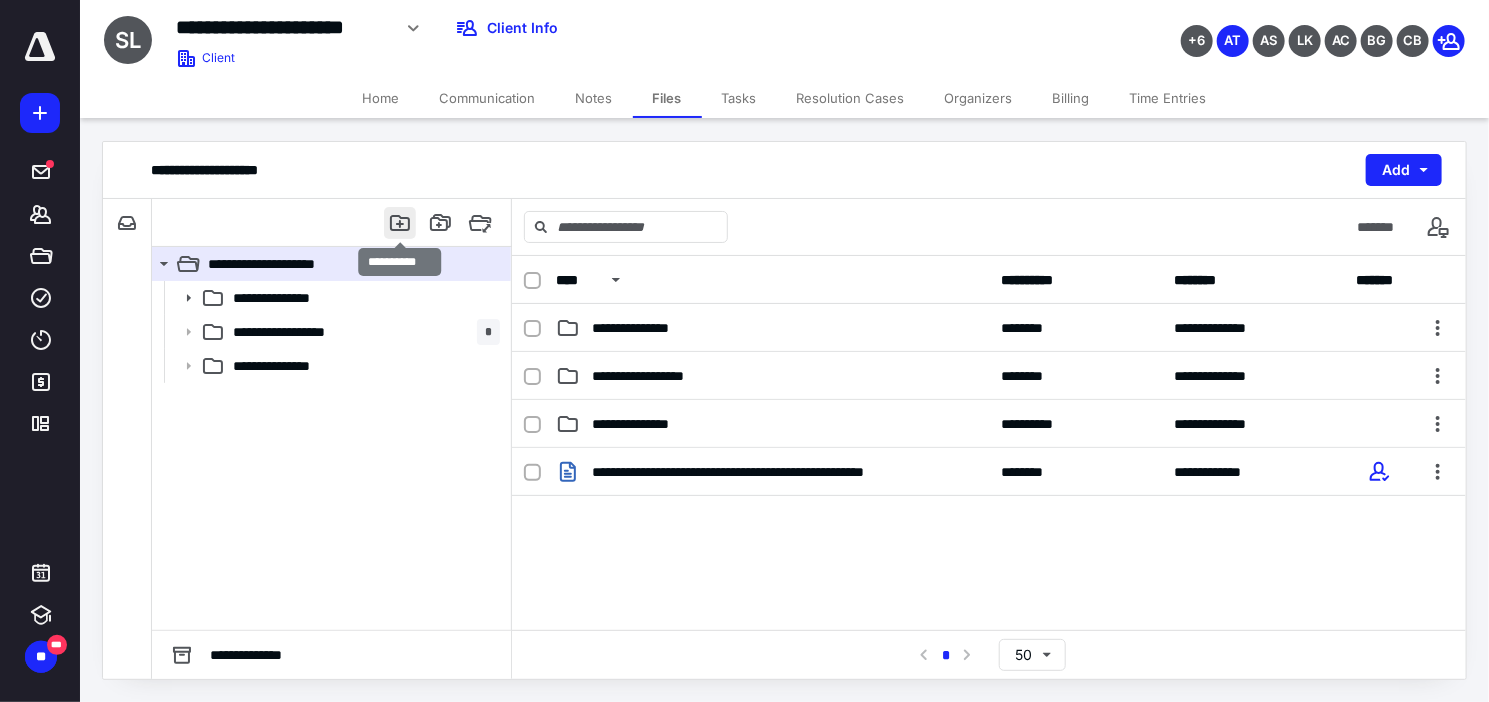 click at bounding box center (400, 223) 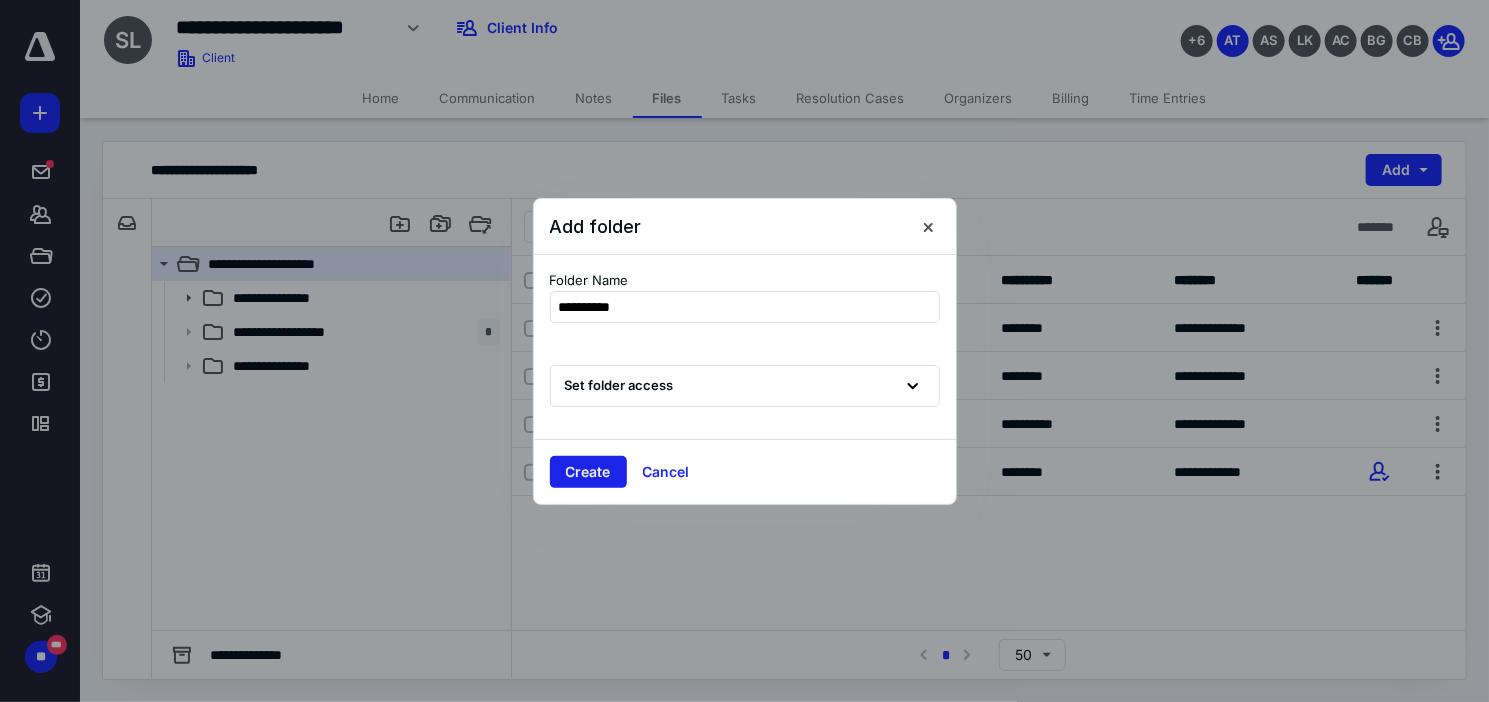 type on "**********" 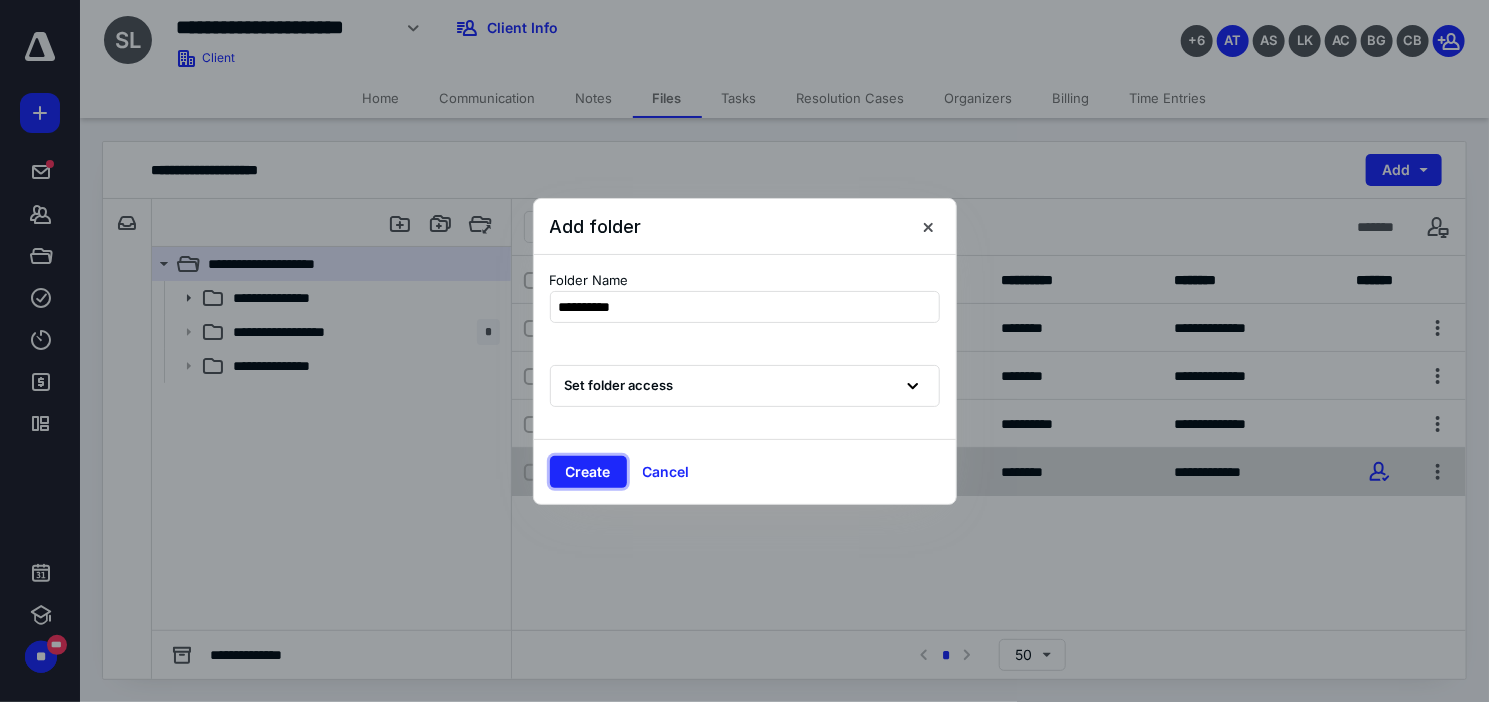 click on "Create" at bounding box center [588, 472] 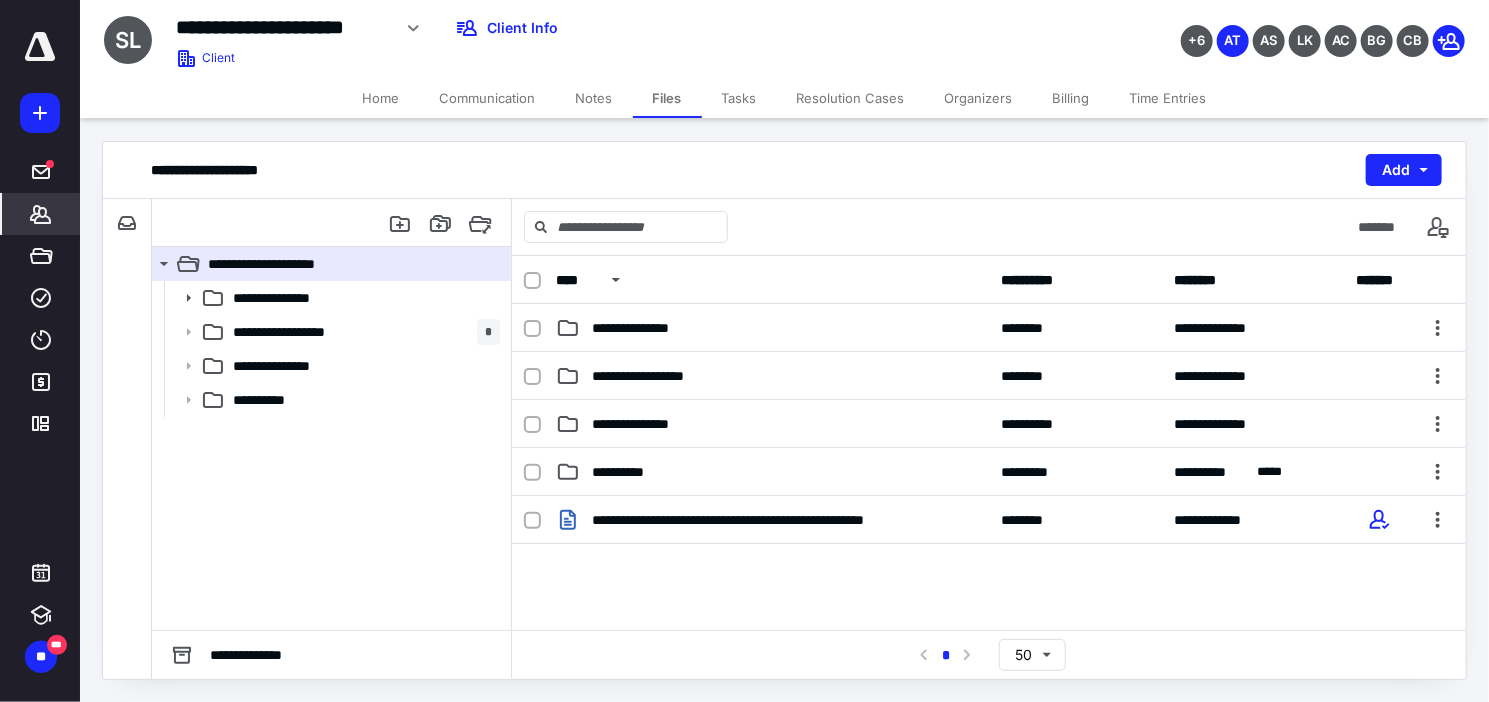 click on "*******" at bounding box center [41, 214] 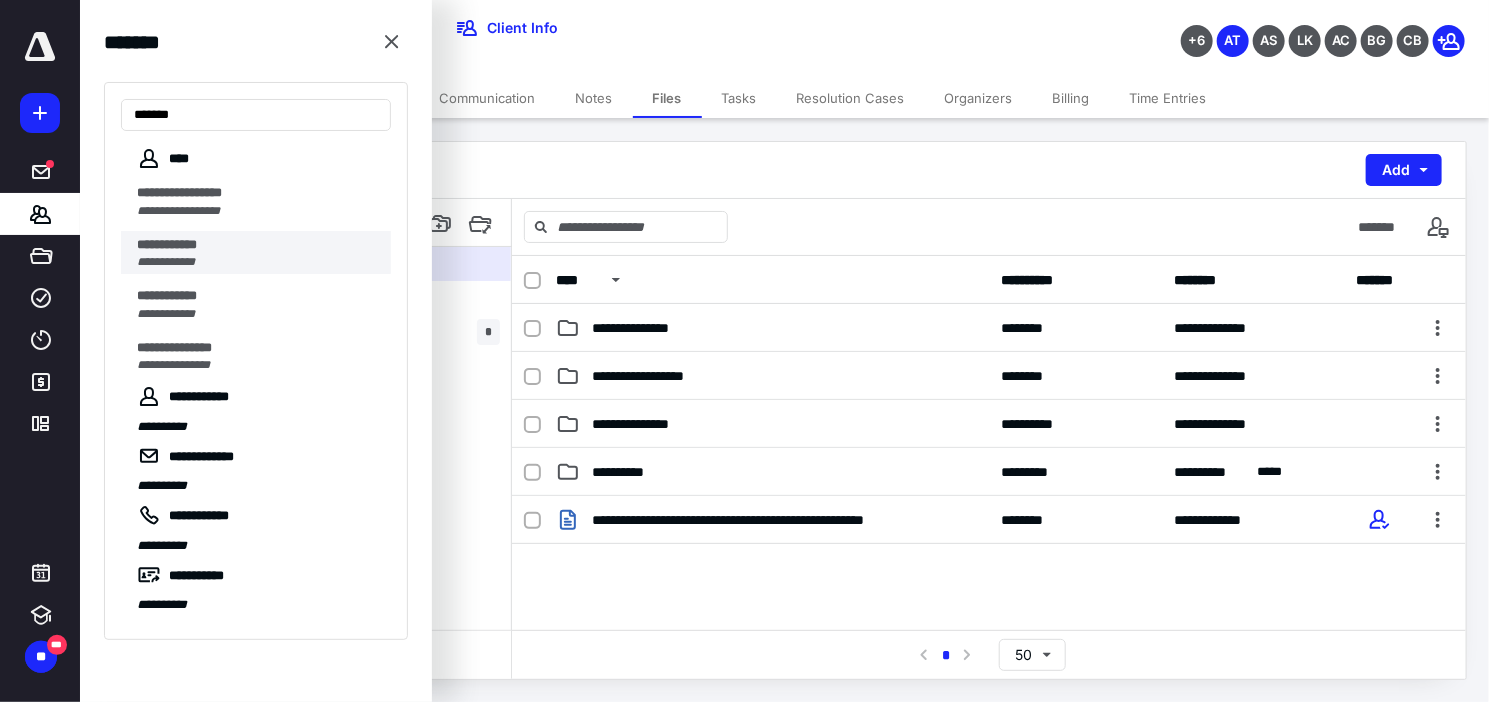 type on "*******" 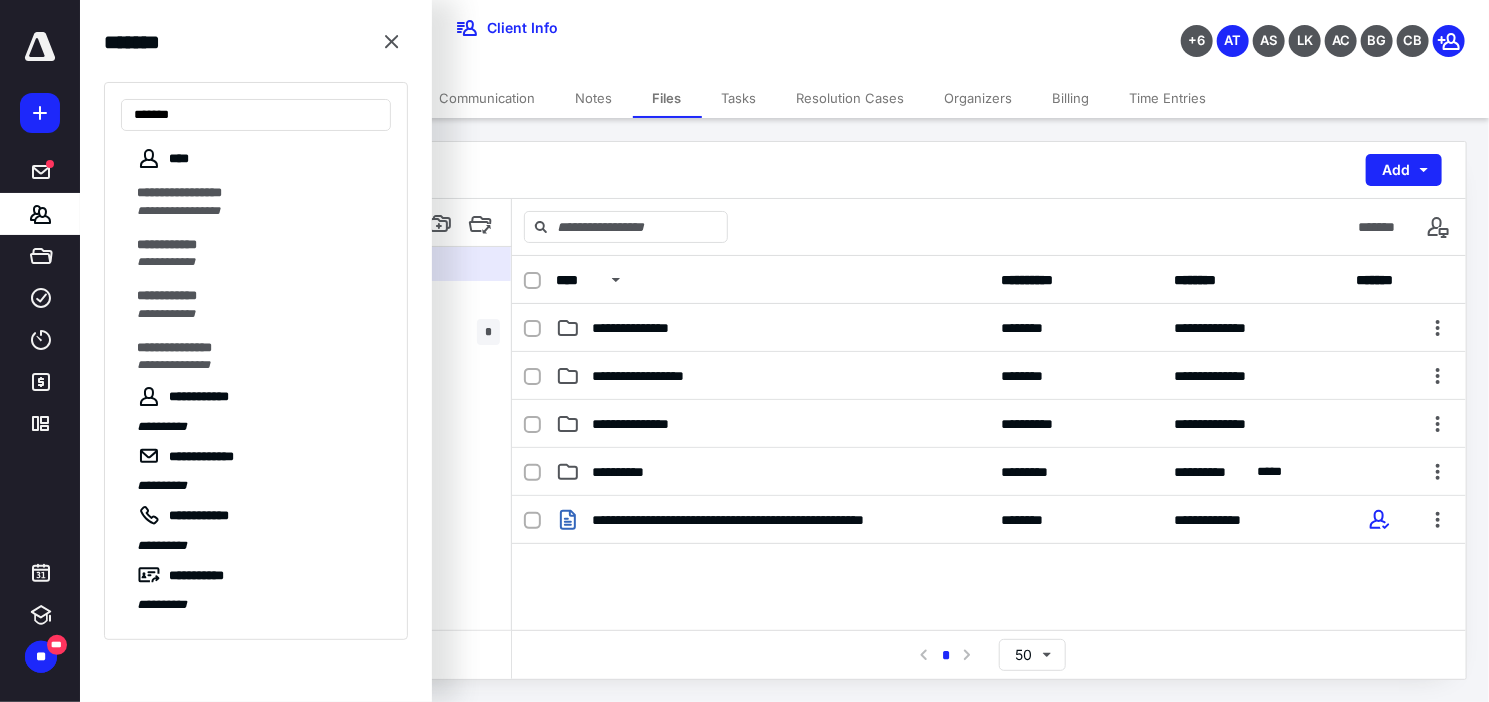 click on "**********" at bounding box center (258, 245) 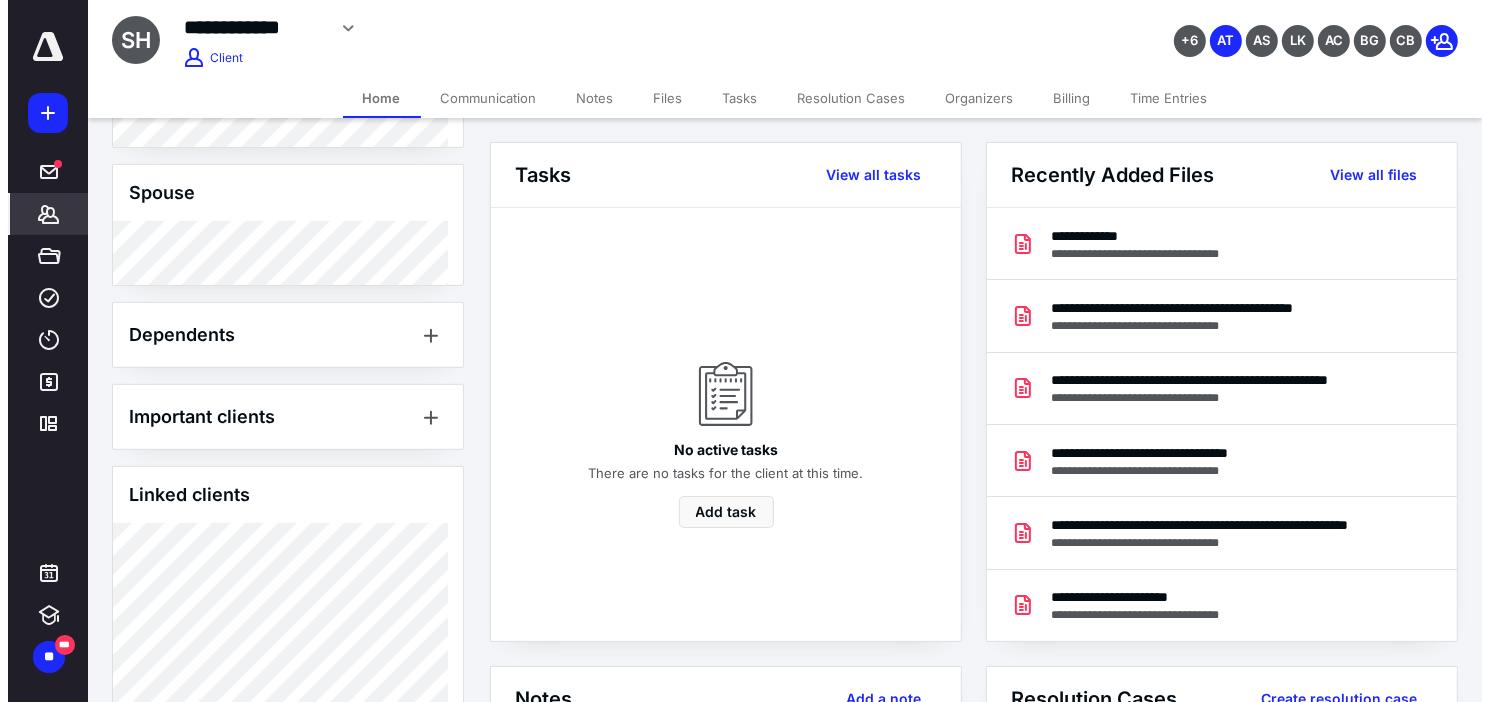 scroll, scrollTop: 1099, scrollLeft: 0, axis: vertical 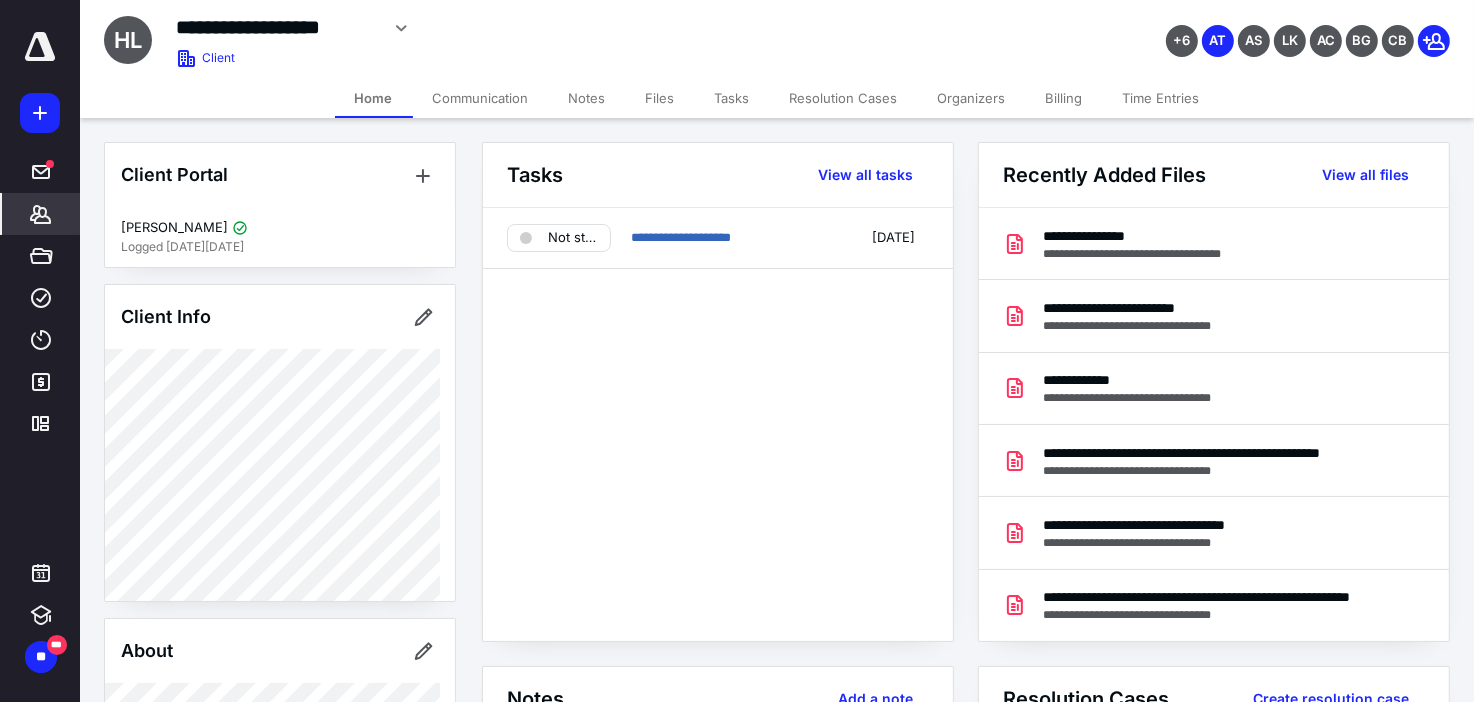 click on "Files" at bounding box center [660, 98] 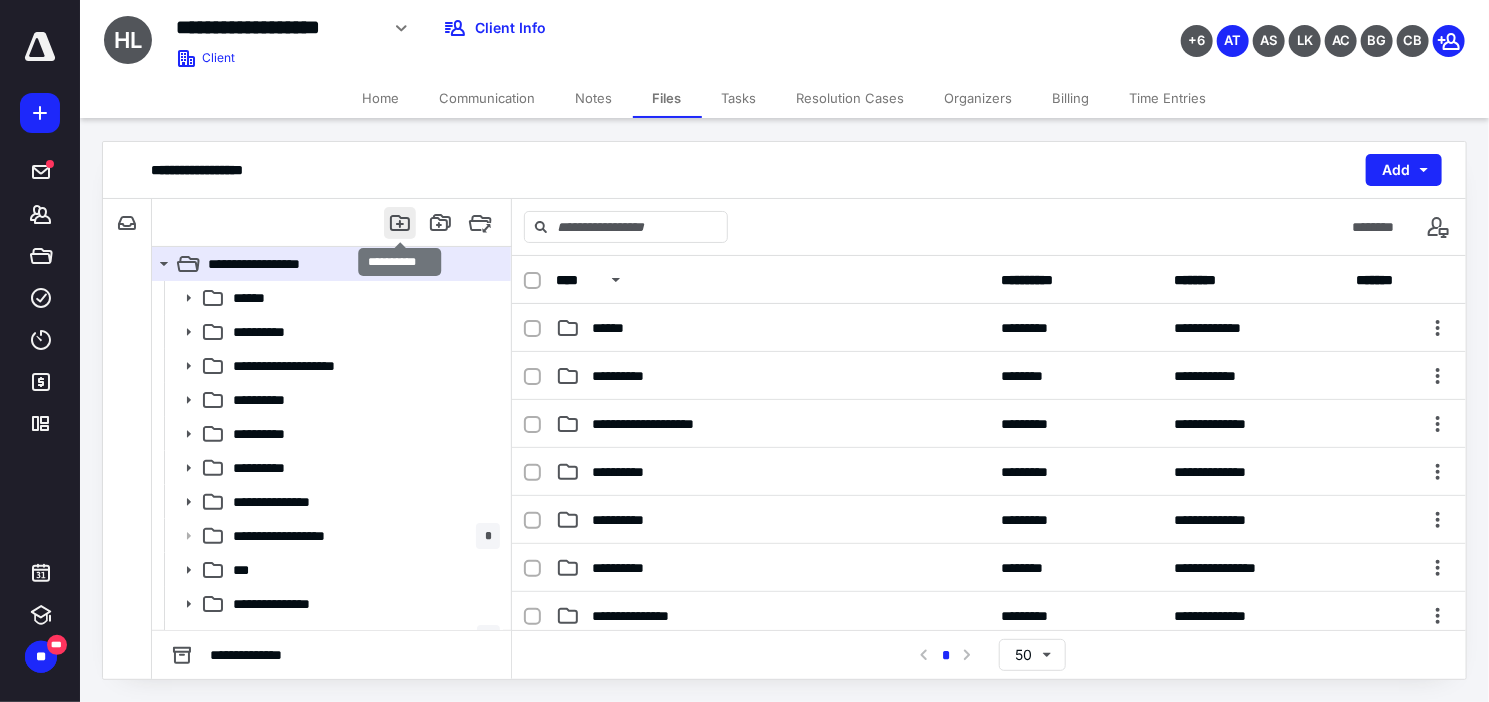 click at bounding box center (400, 223) 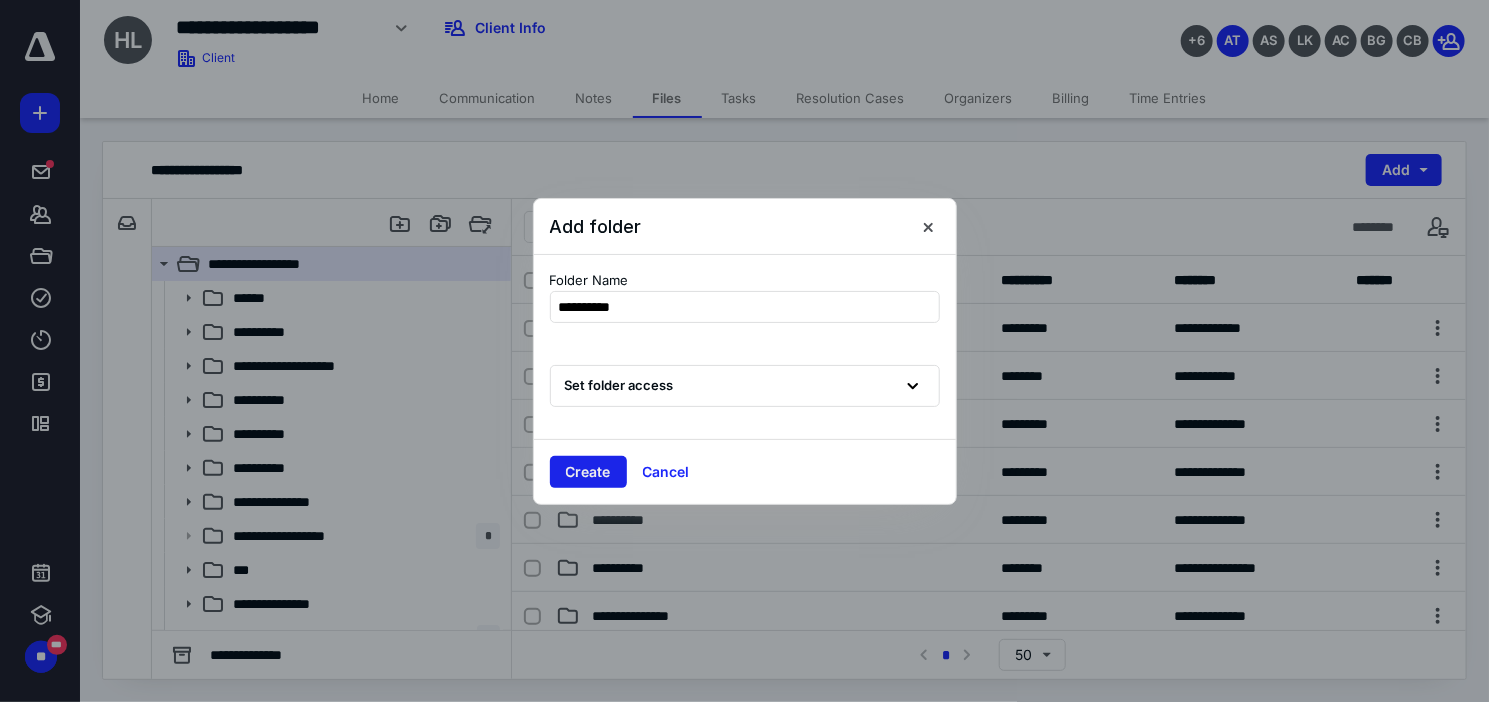 type on "**********" 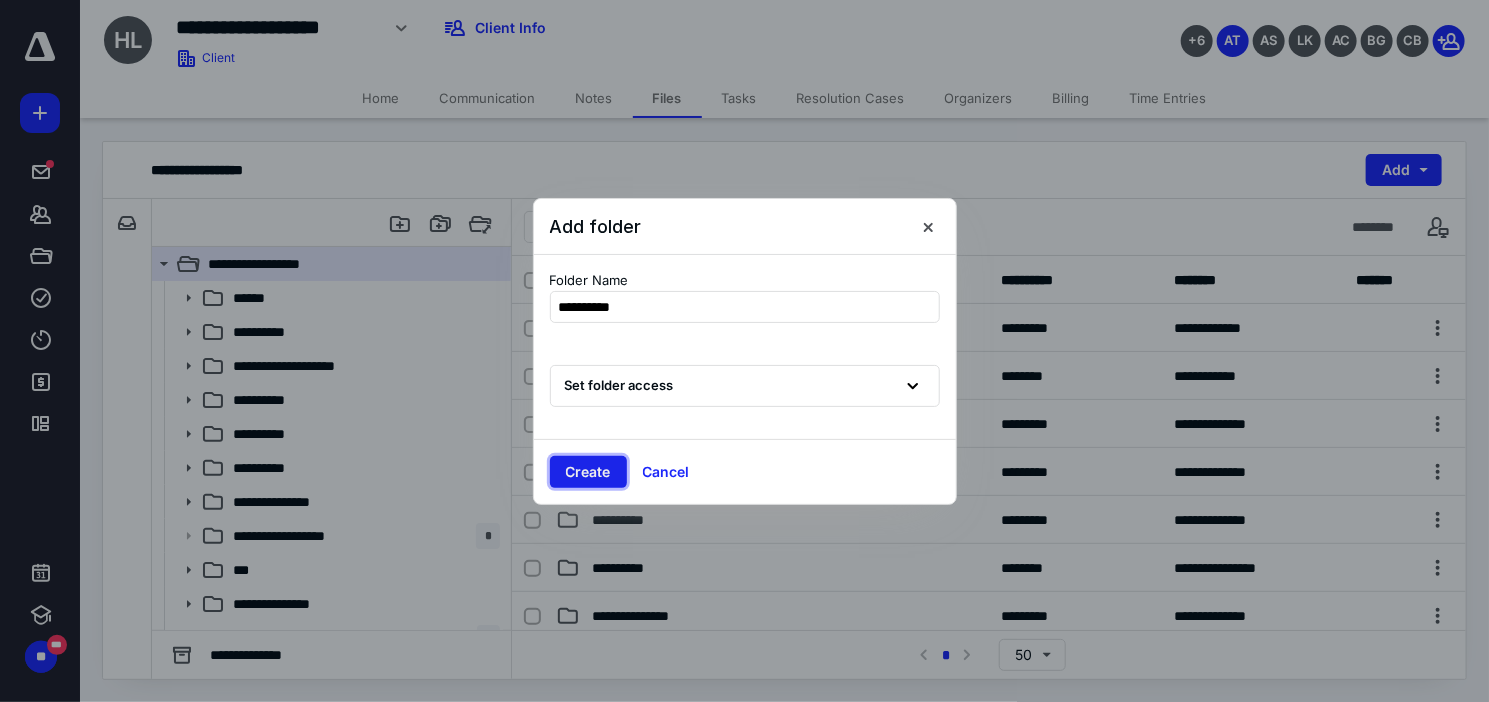 click on "Create" at bounding box center (588, 472) 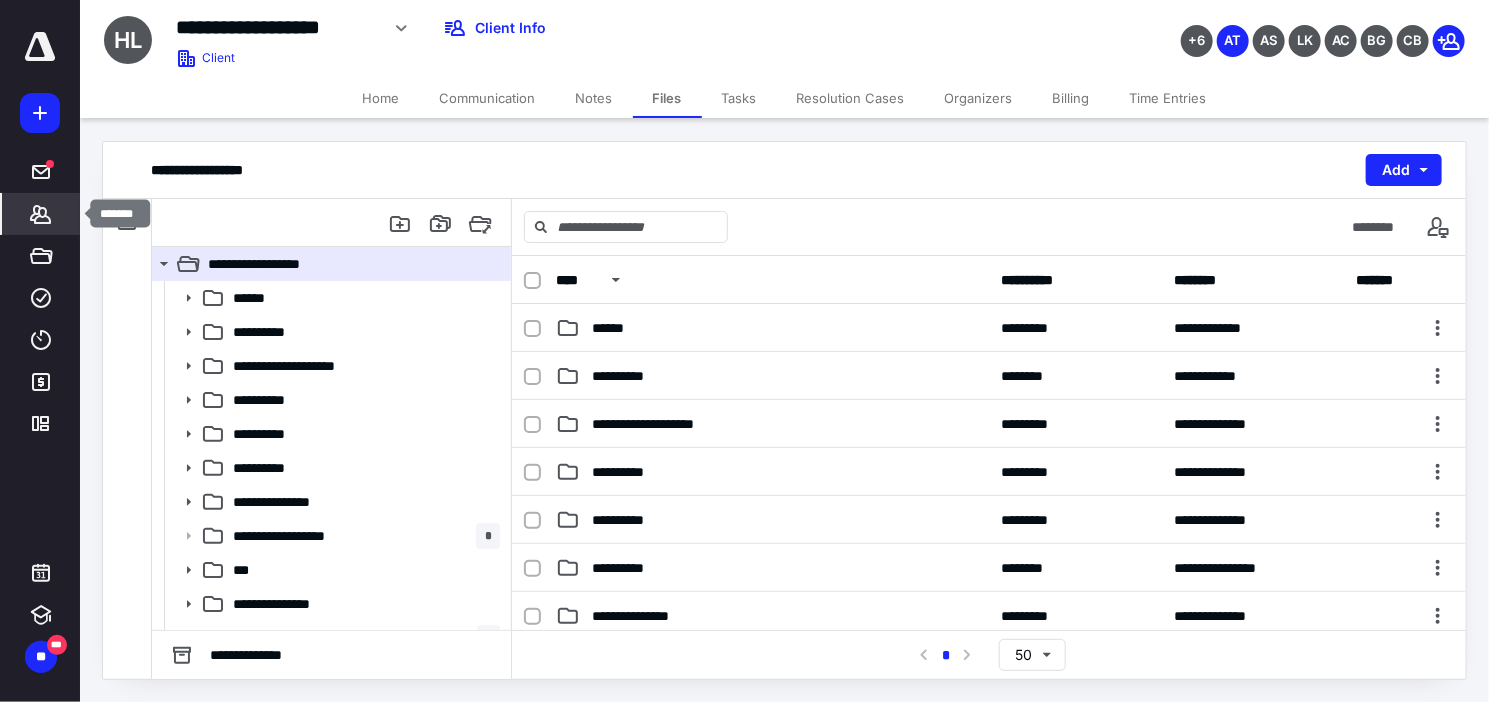 click on "*******" at bounding box center [41, 214] 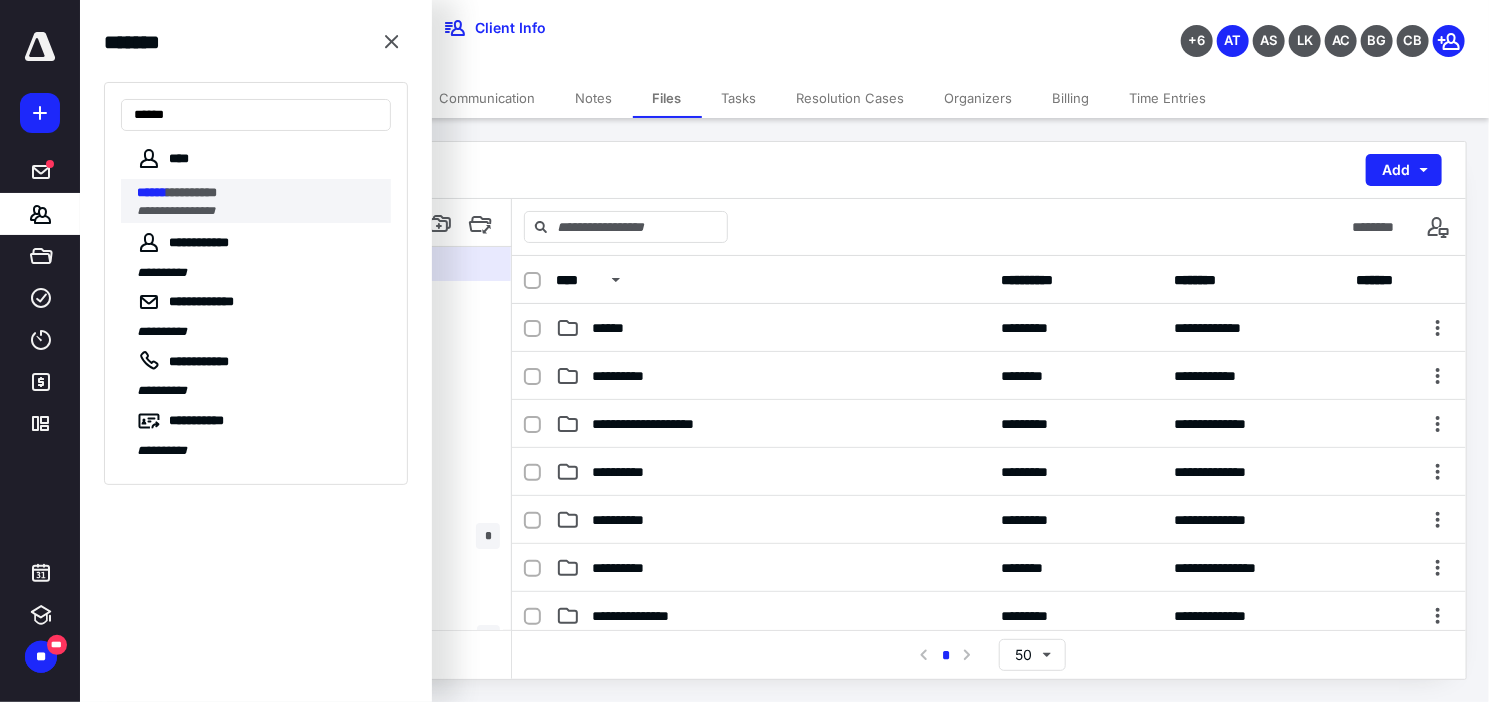 type on "******" 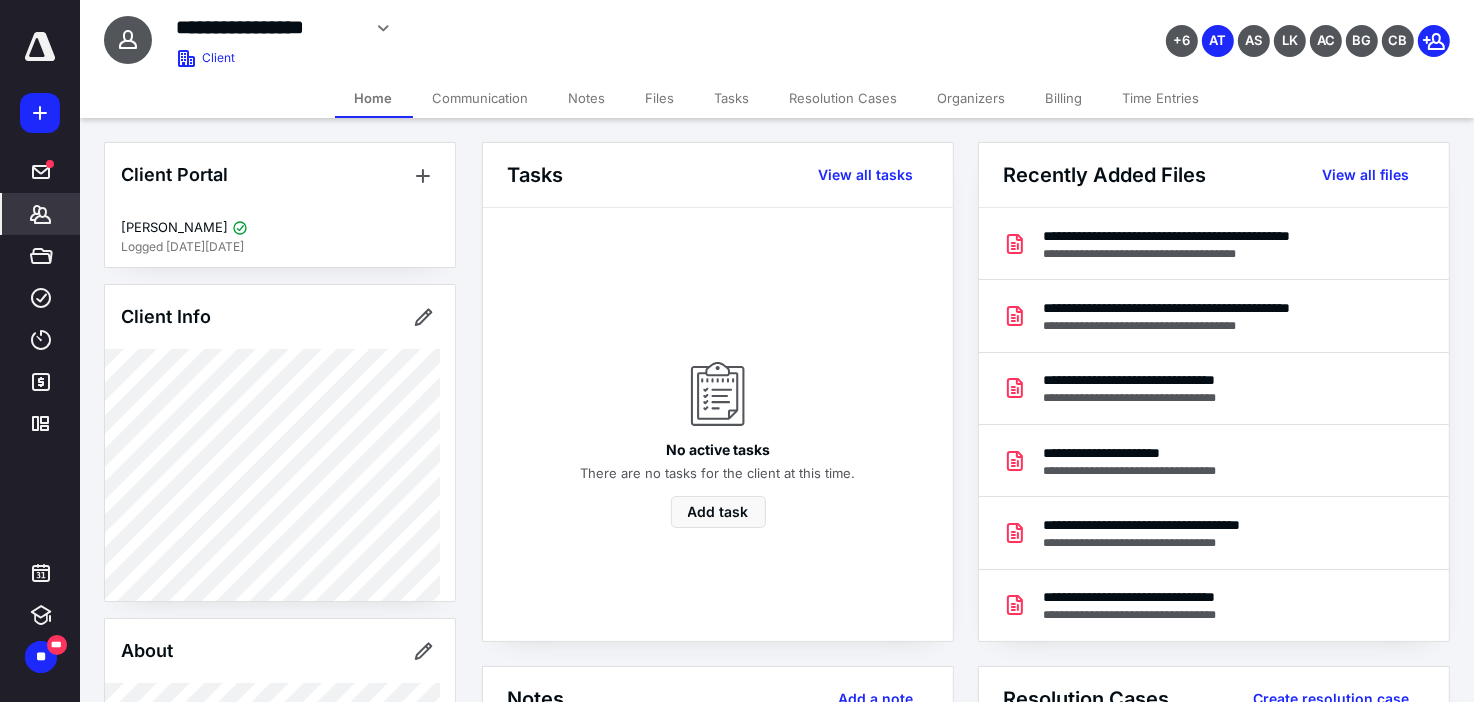 click on "Files" at bounding box center [660, 98] 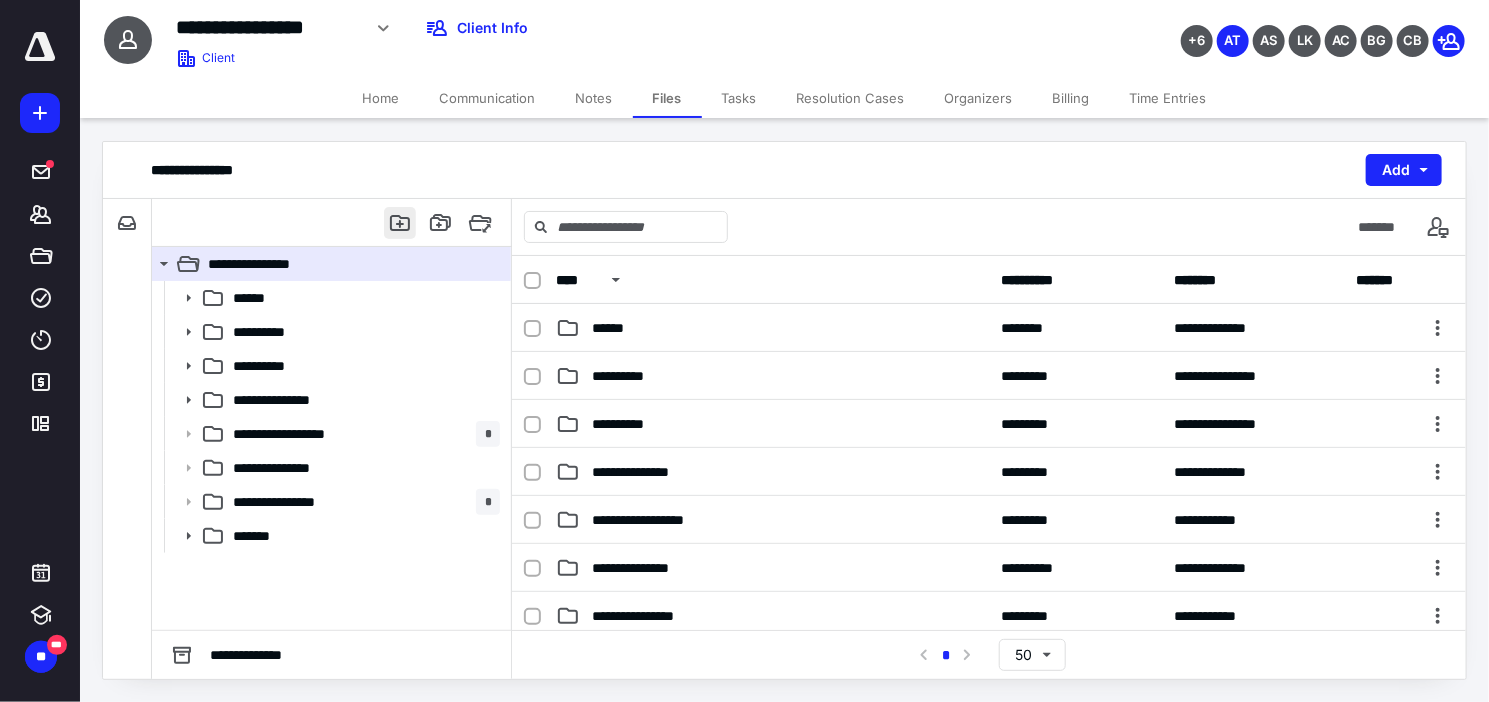 click at bounding box center (400, 223) 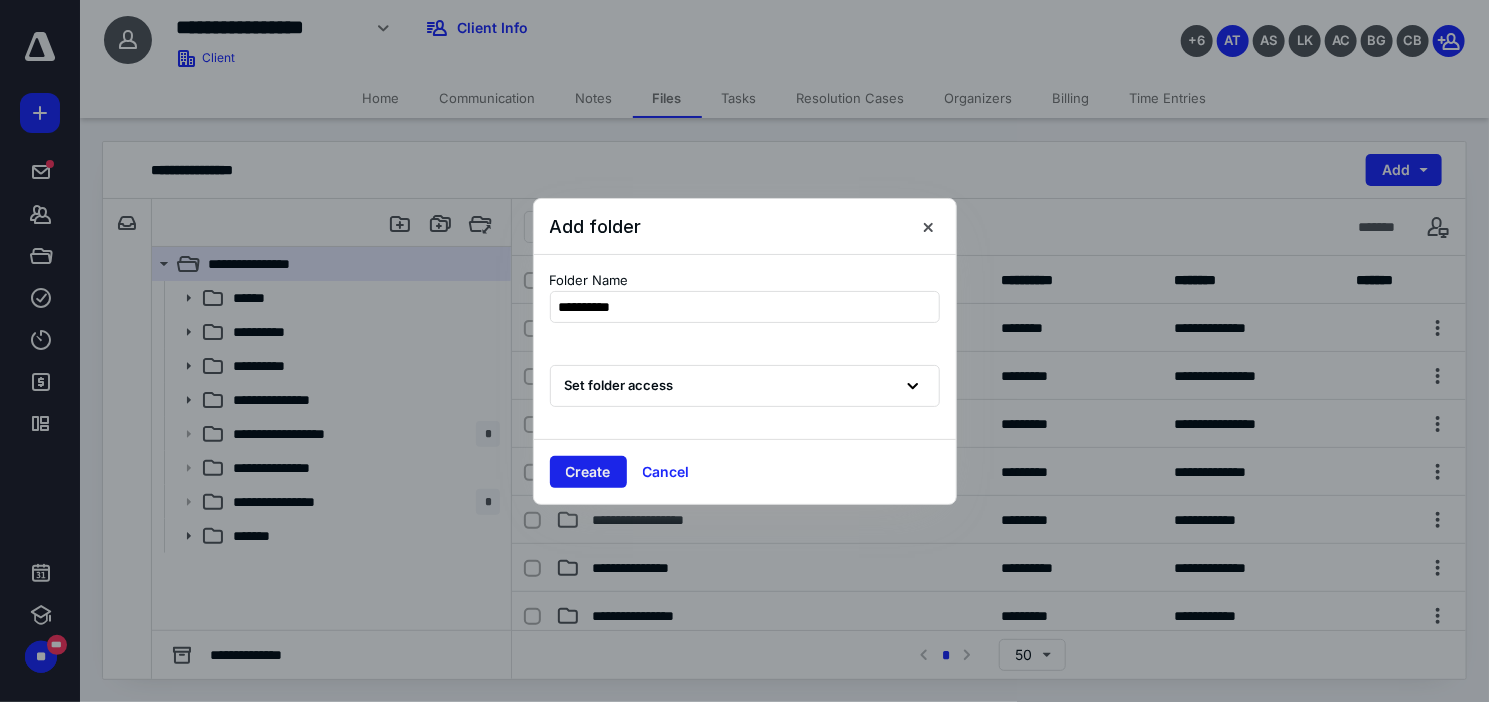 type on "**********" 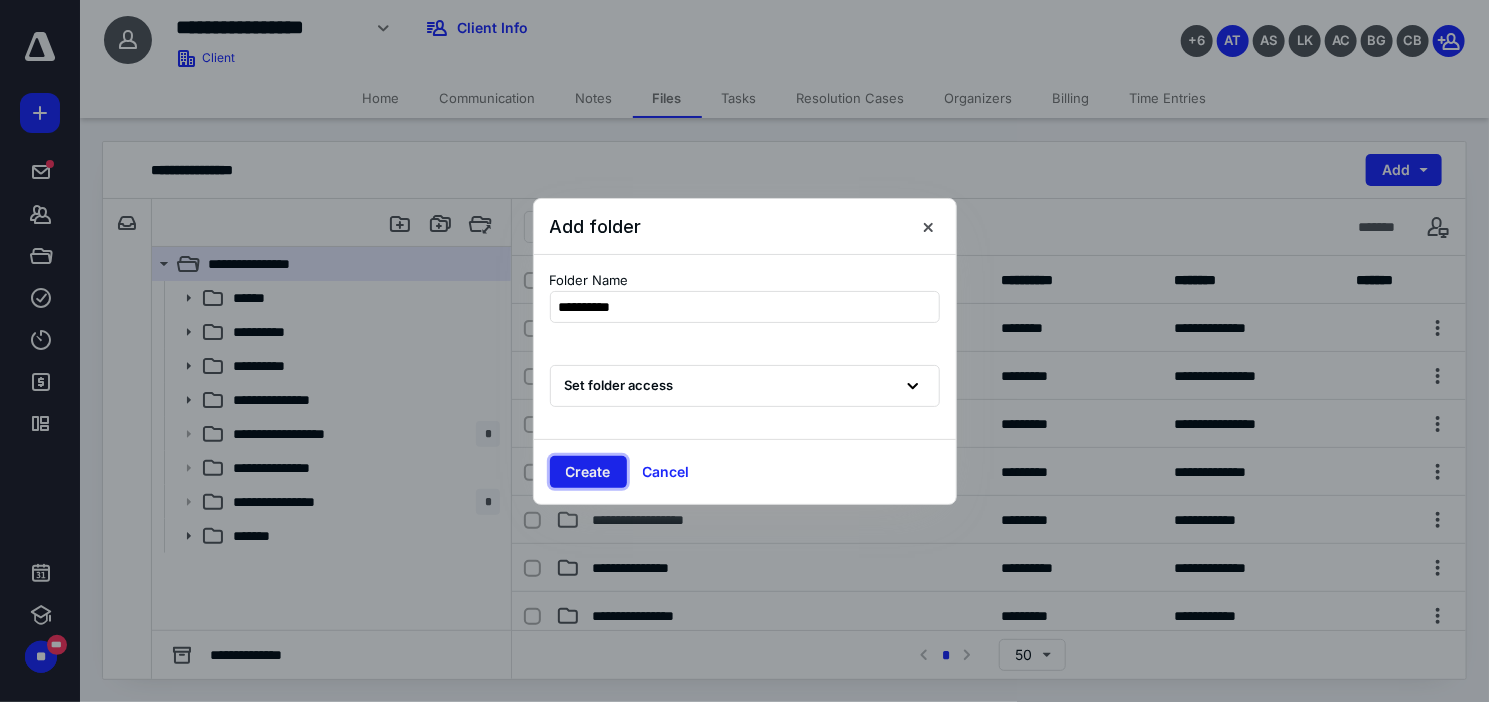click on "Create" at bounding box center [588, 472] 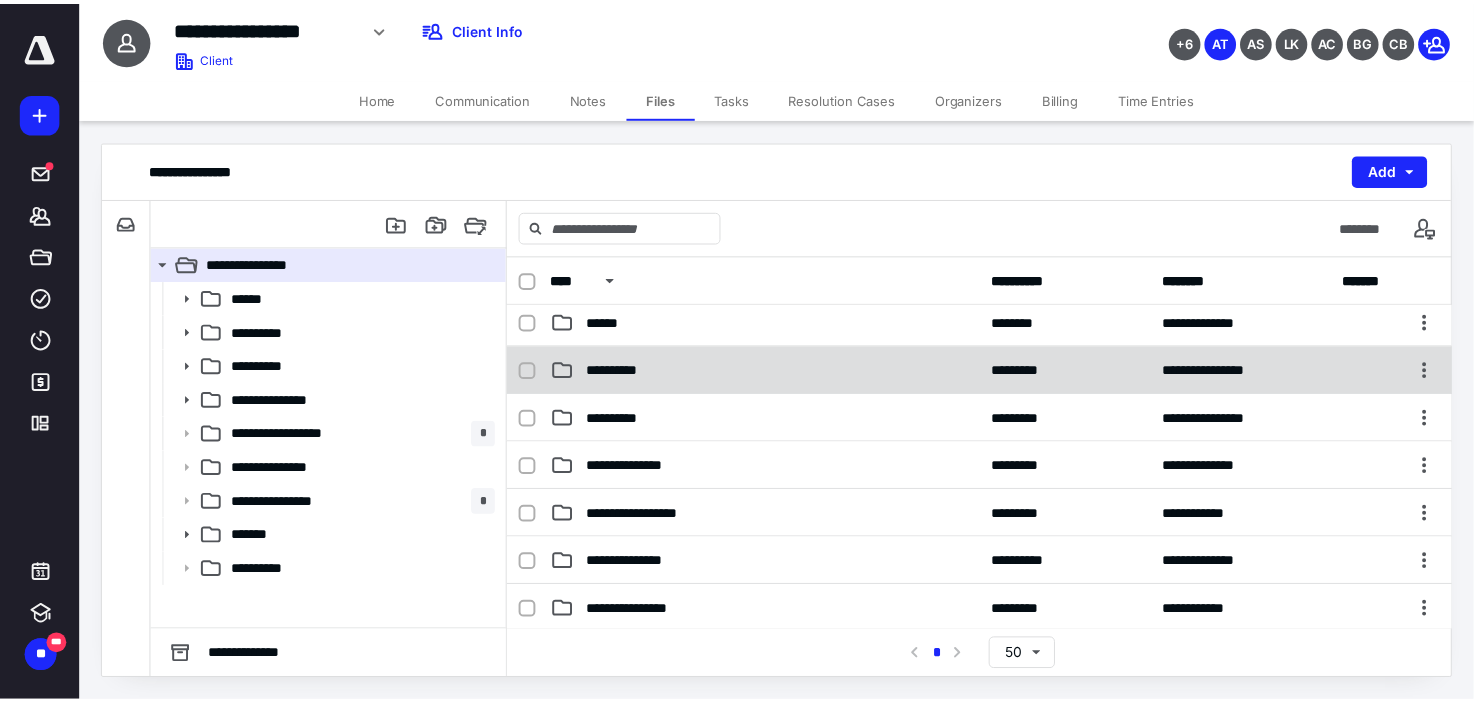 scroll, scrollTop: 0, scrollLeft: 0, axis: both 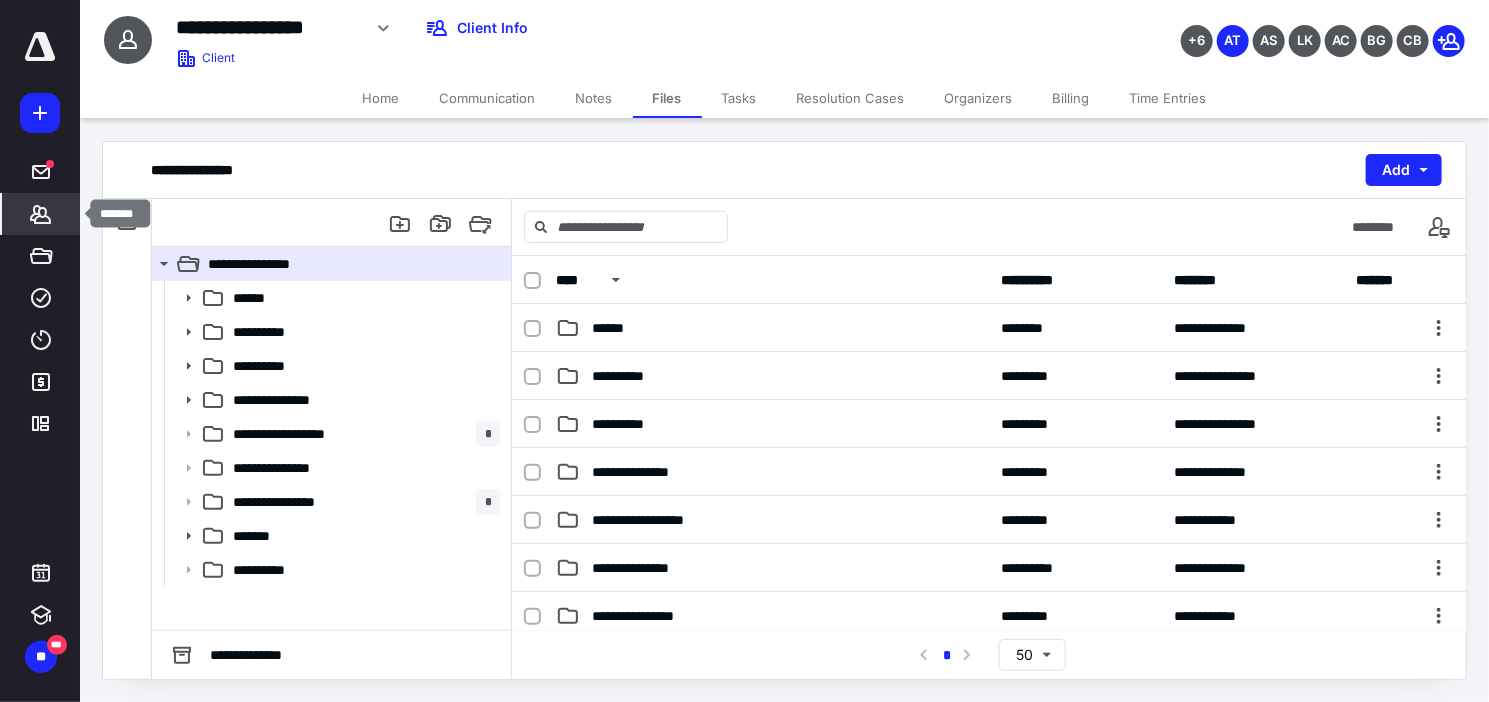 click on "*******" at bounding box center (41, 214) 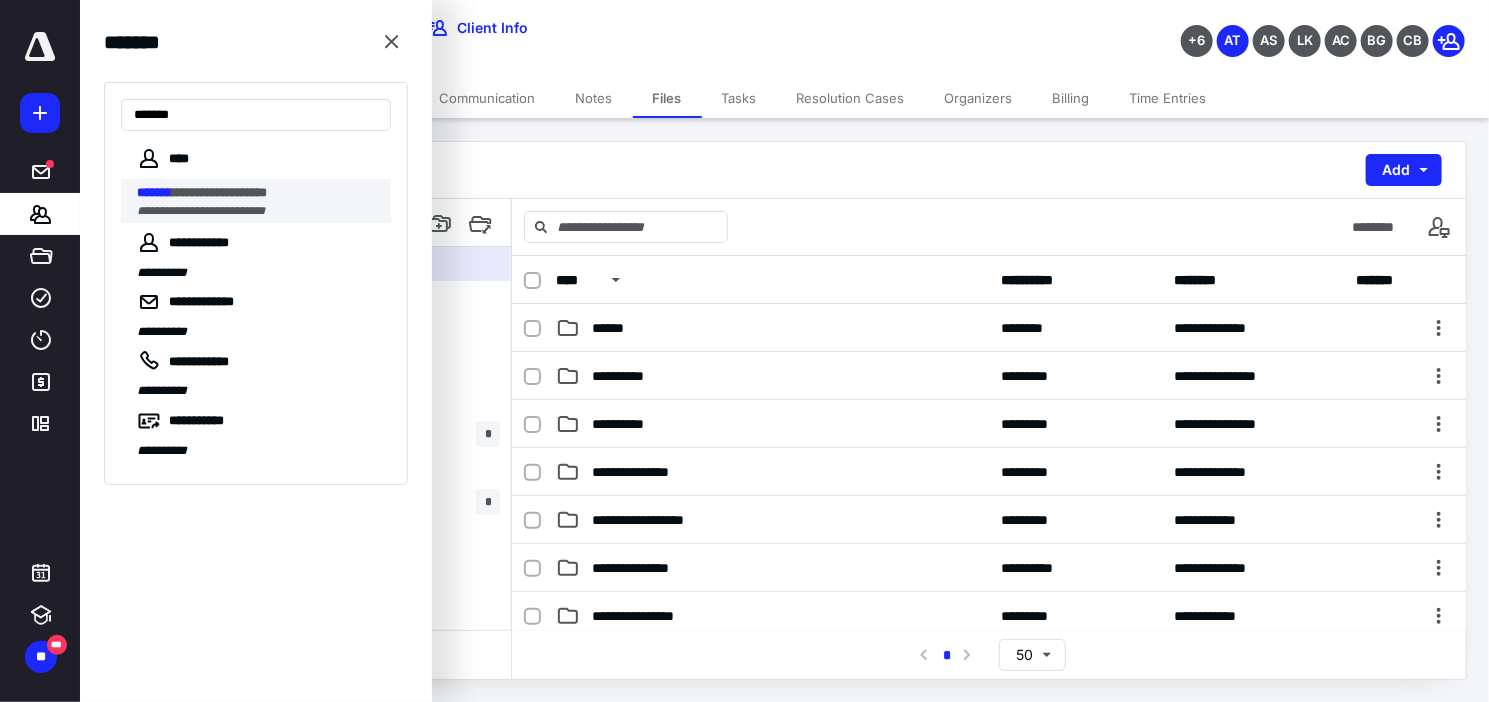 type on "*******" 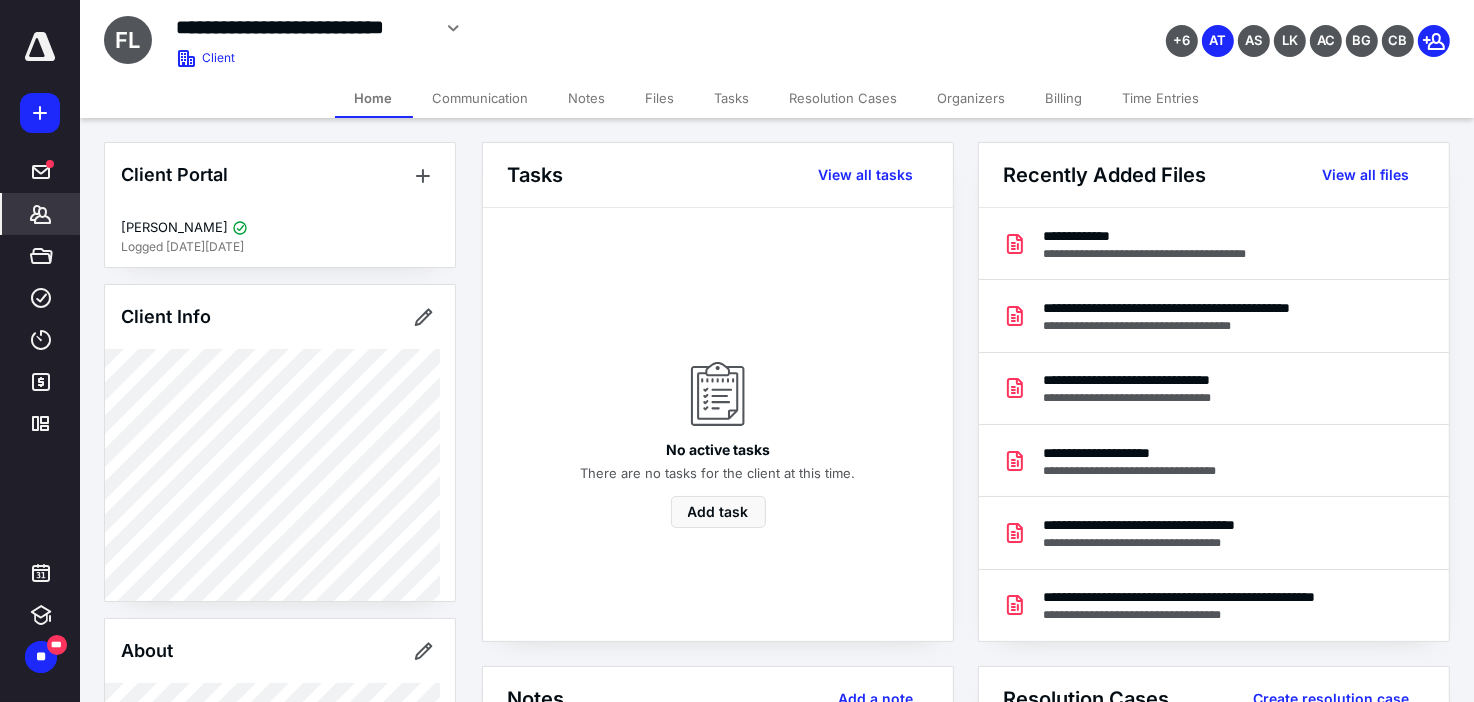 click on "Files" at bounding box center (660, 98) 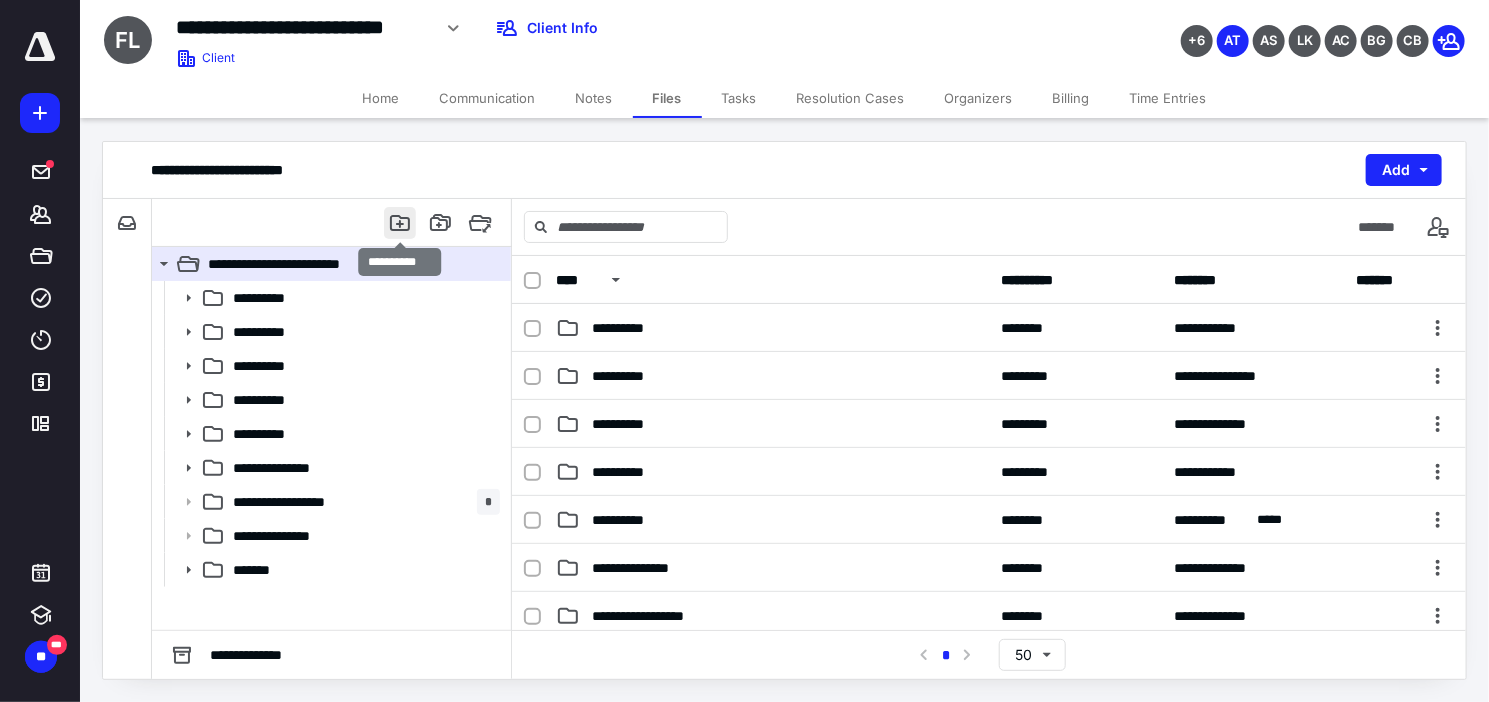 click at bounding box center (400, 223) 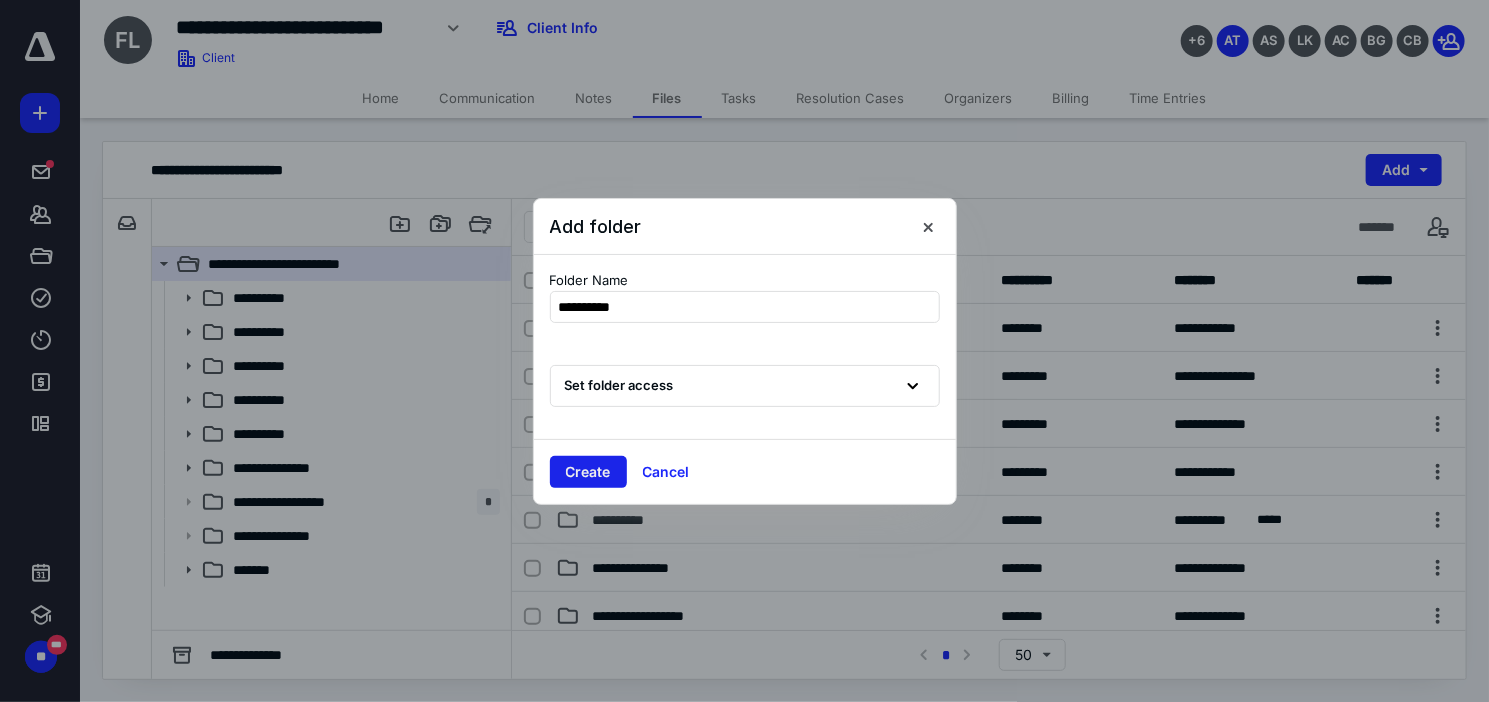 type on "**********" 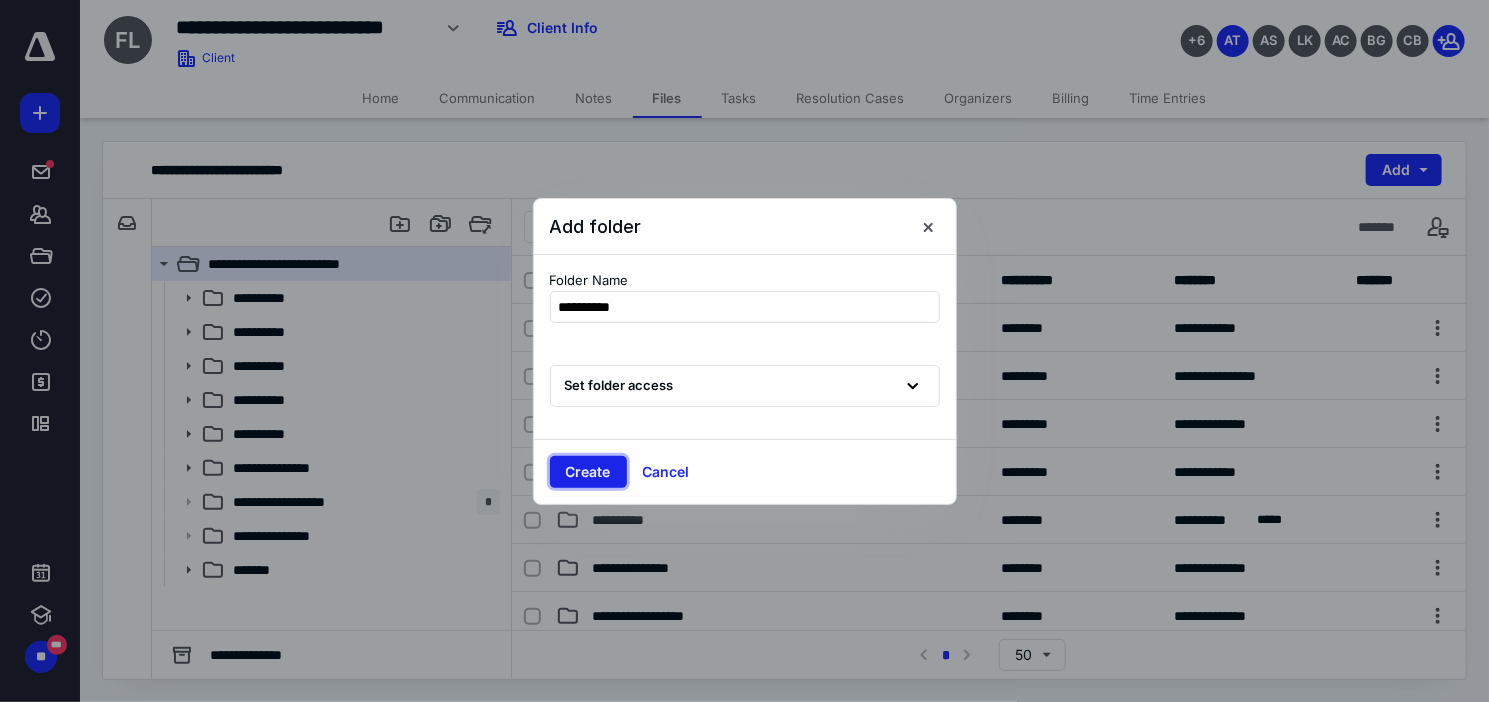click on "Create" at bounding box center (588, 472) 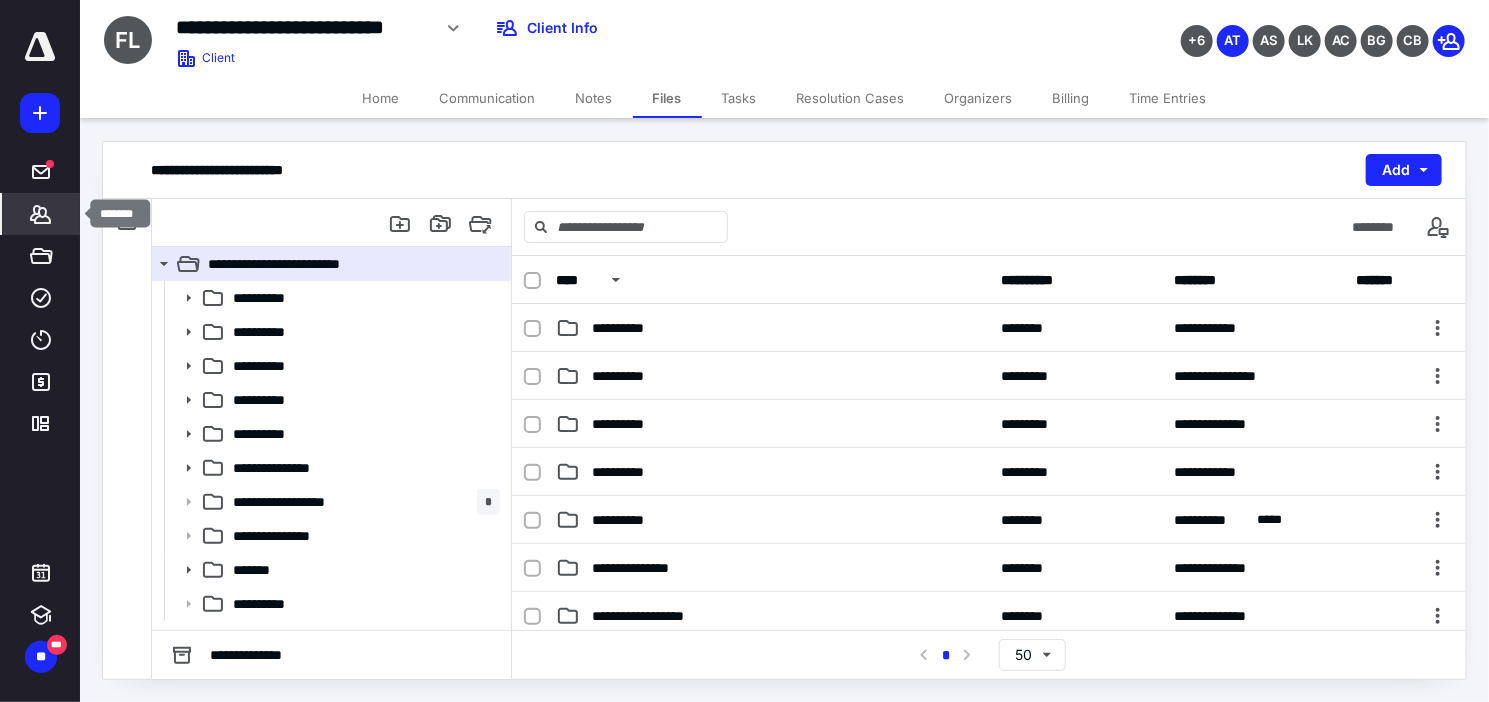 click on "*******" at bounding box center [41, 214] 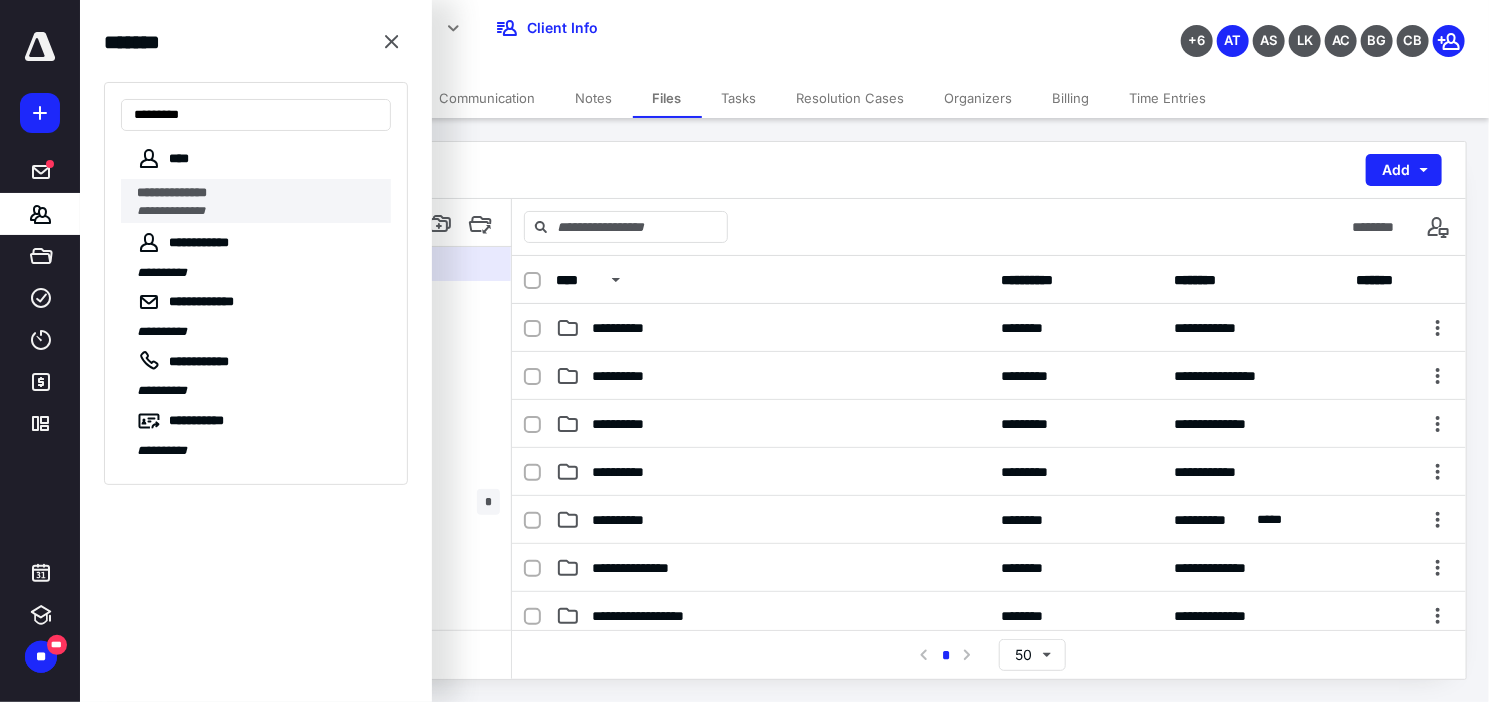 type on "*********" 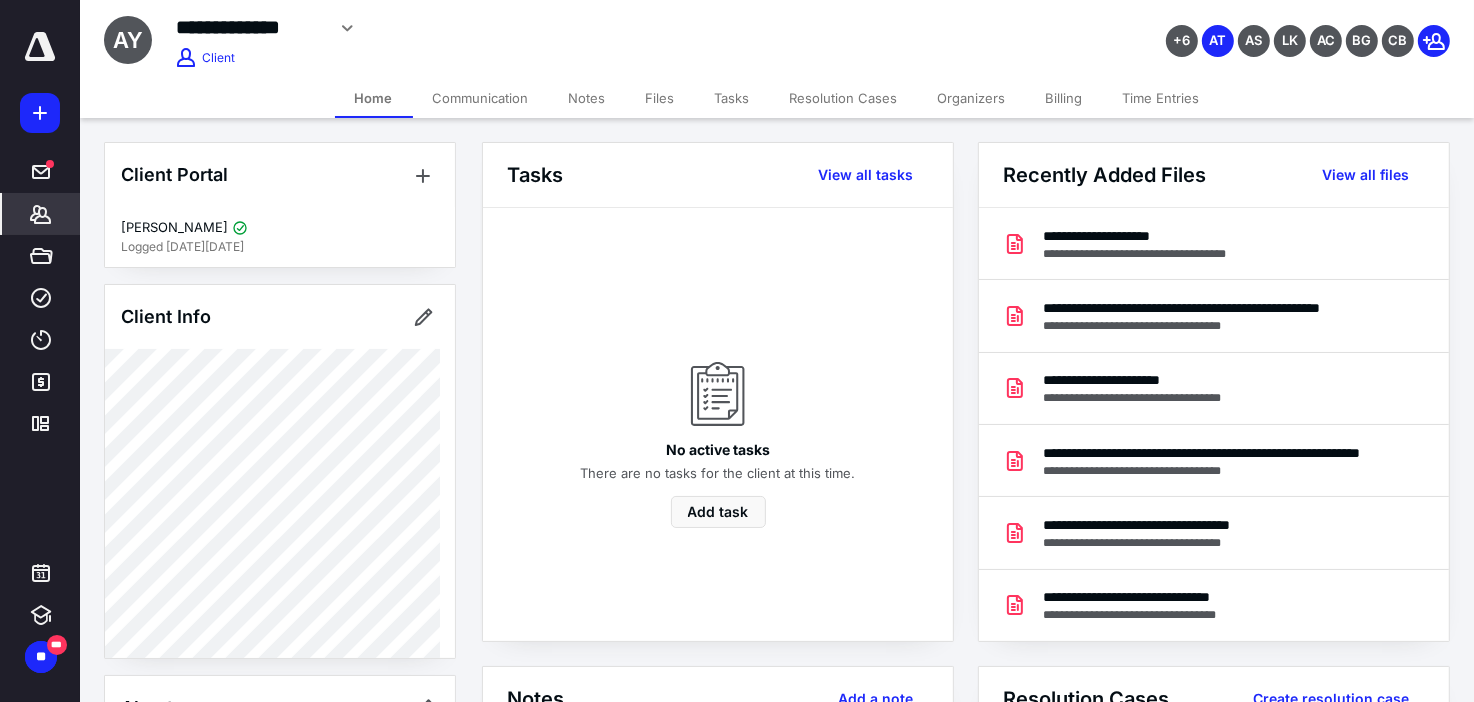 click on "Files" at bounding box center (660, 98) 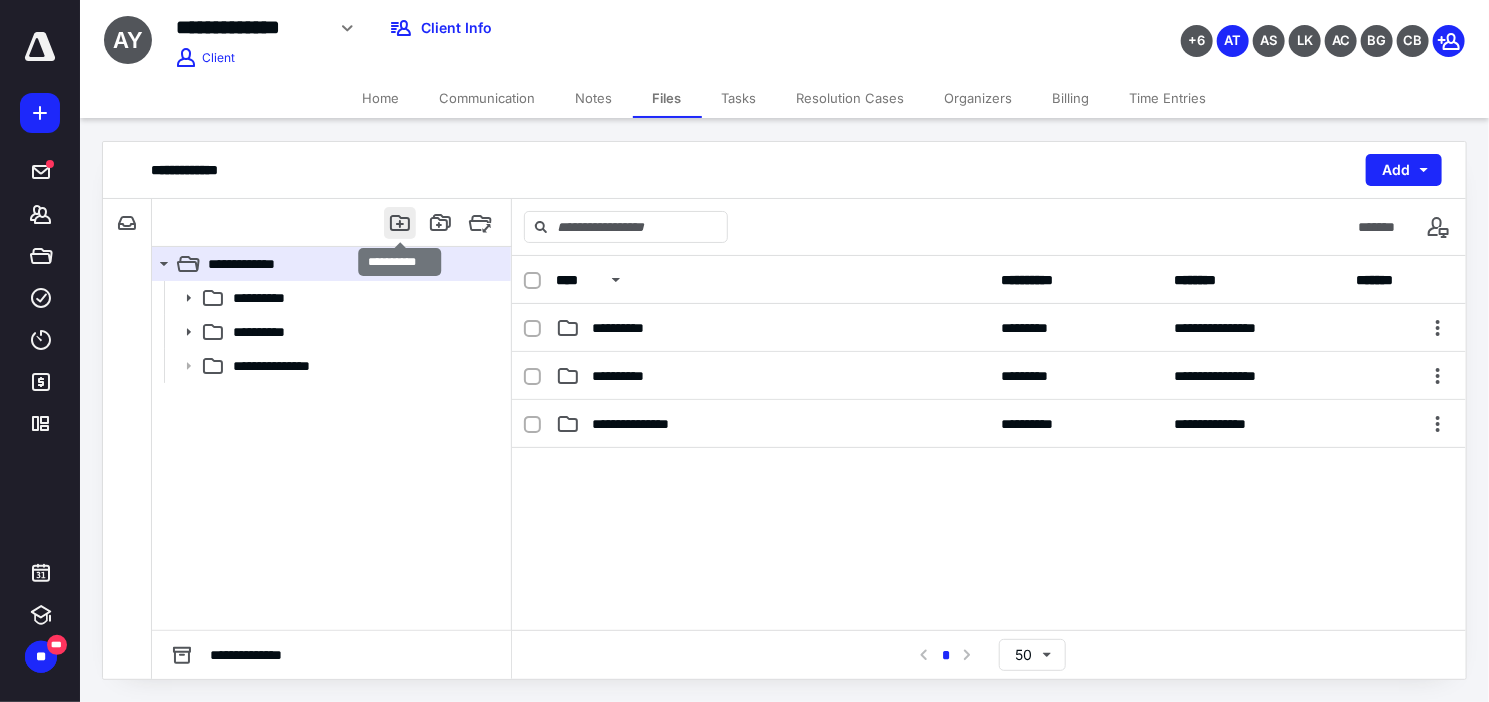click at bounding box center (400, 223) 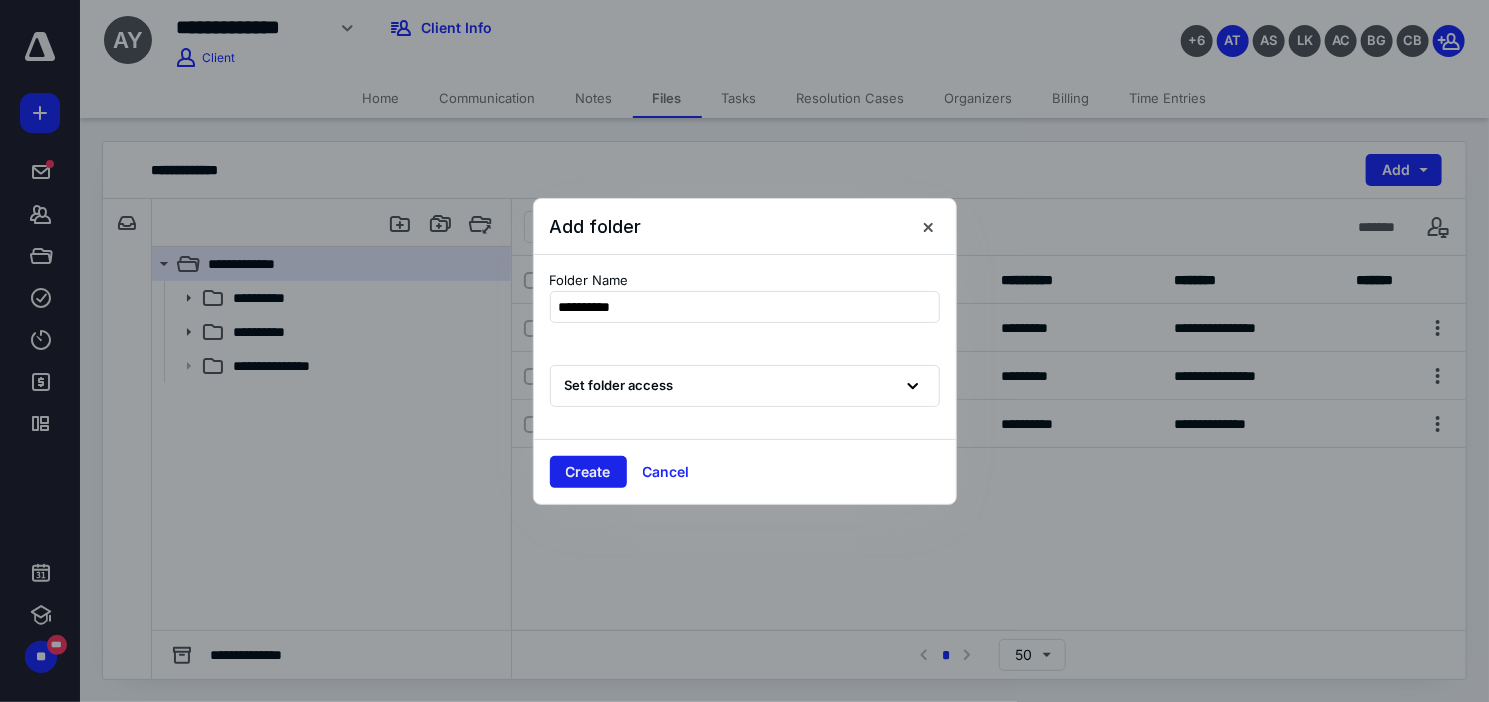 type on "**********" 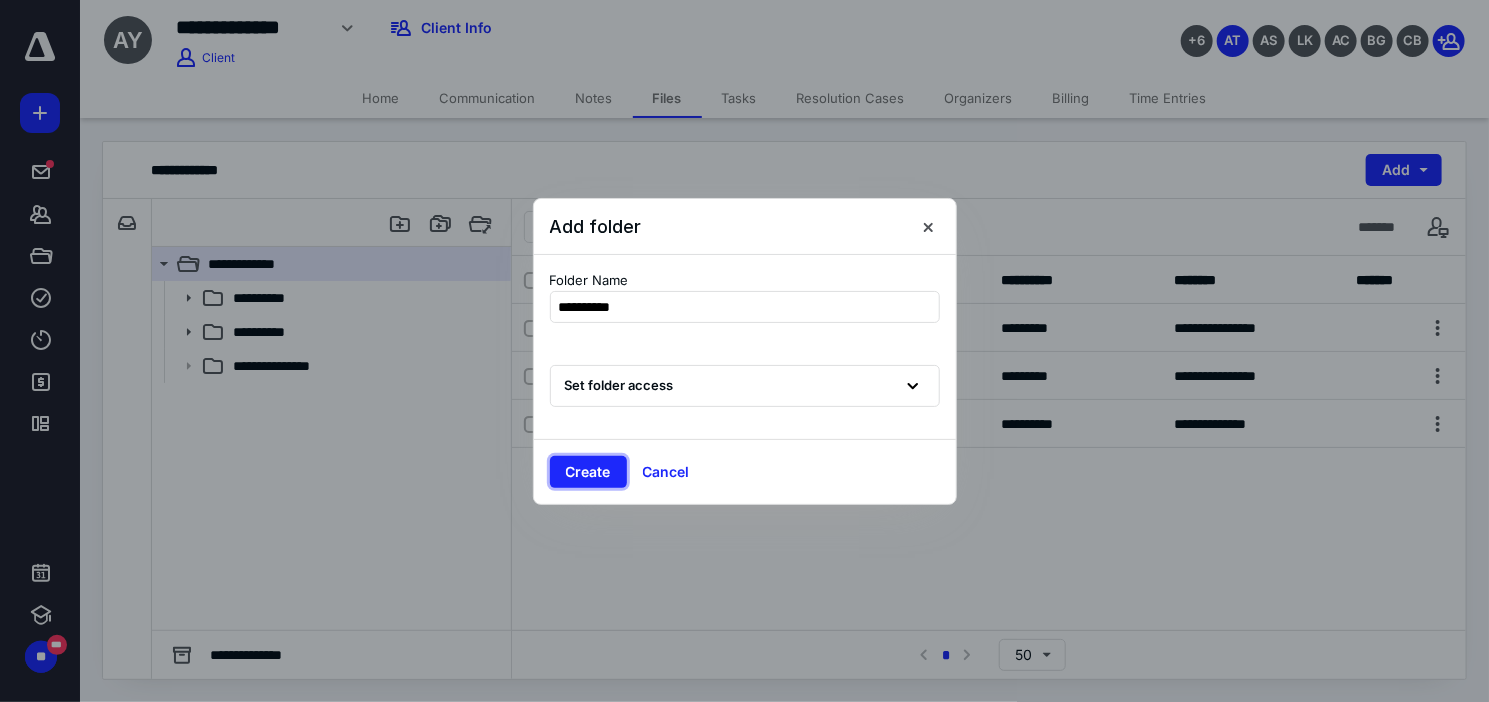 click on "Create" at bounding box center (588, 472) 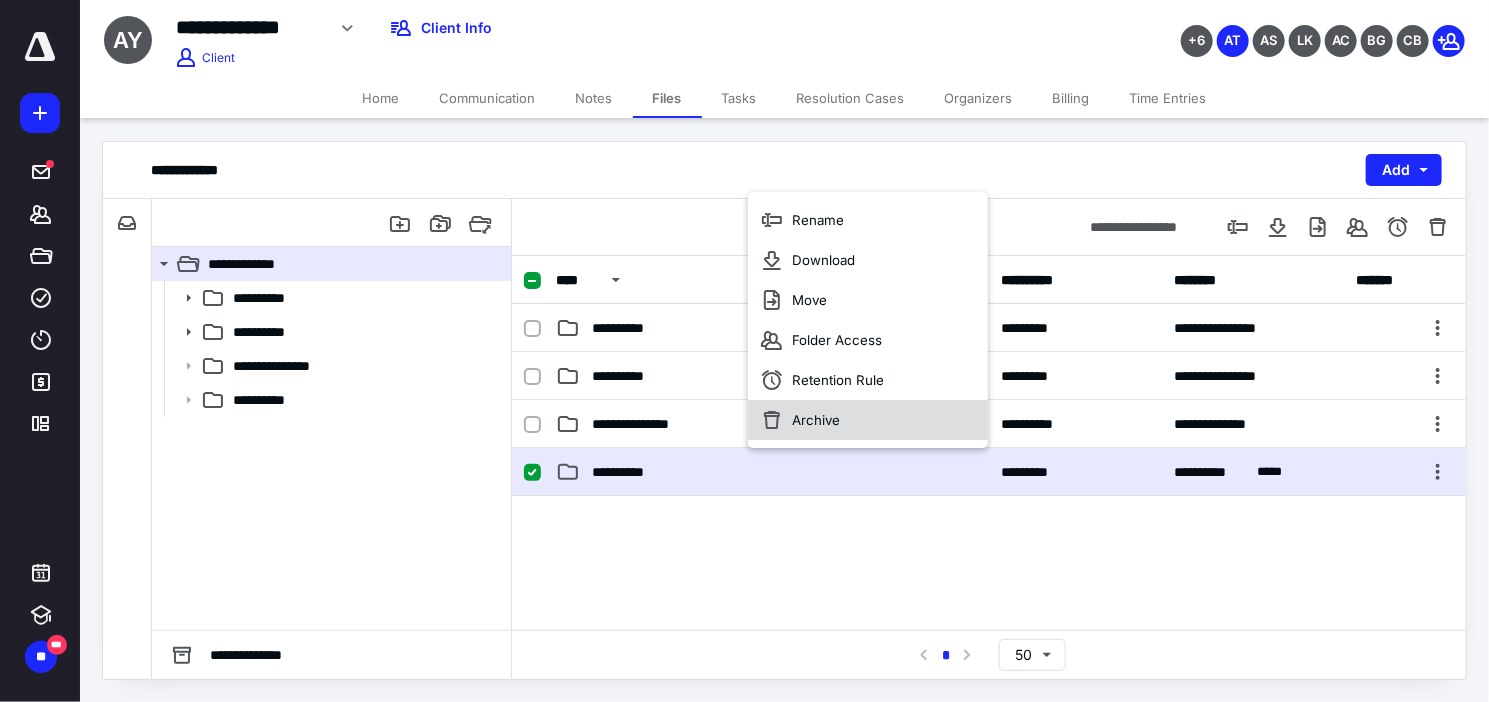 click on "Archive" at bounding box center (868, 421) 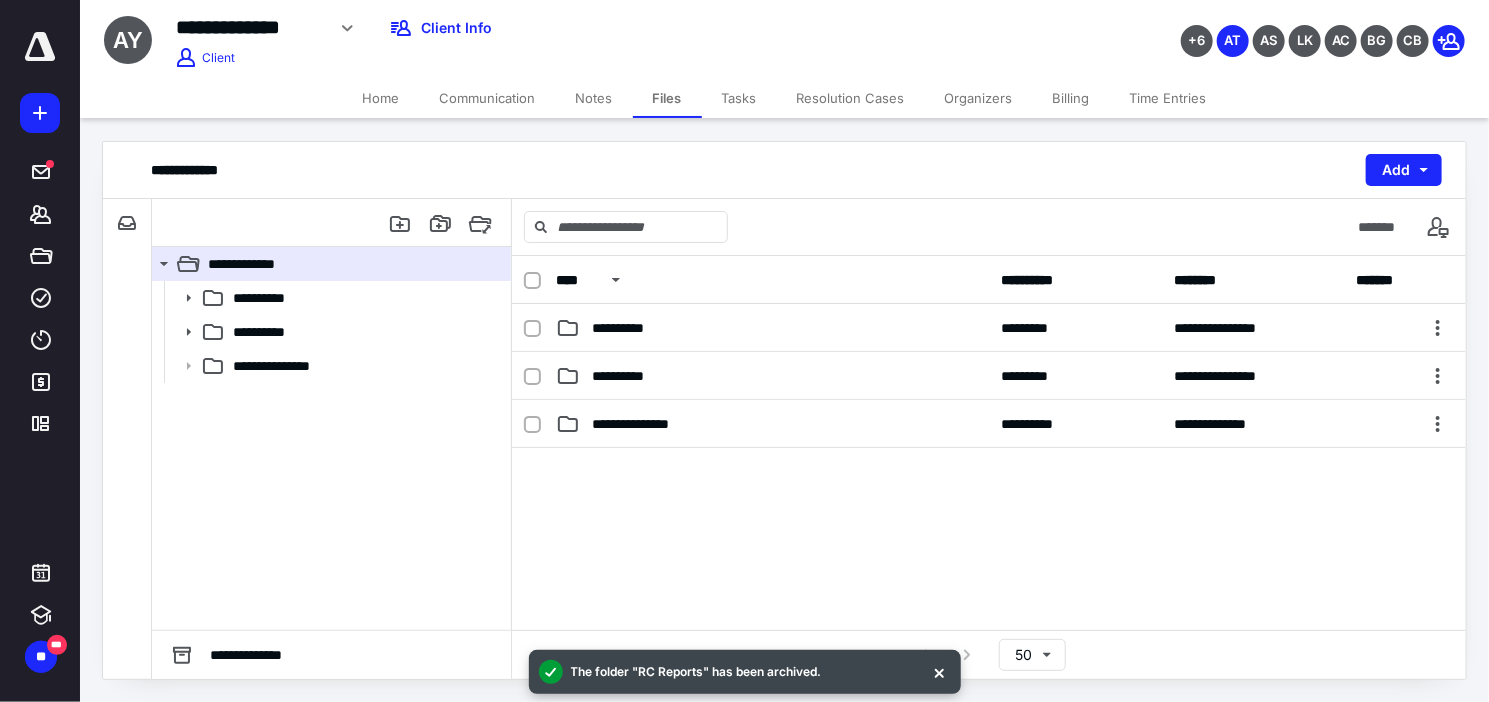 click on "Home" at bounding box center (381, 98) 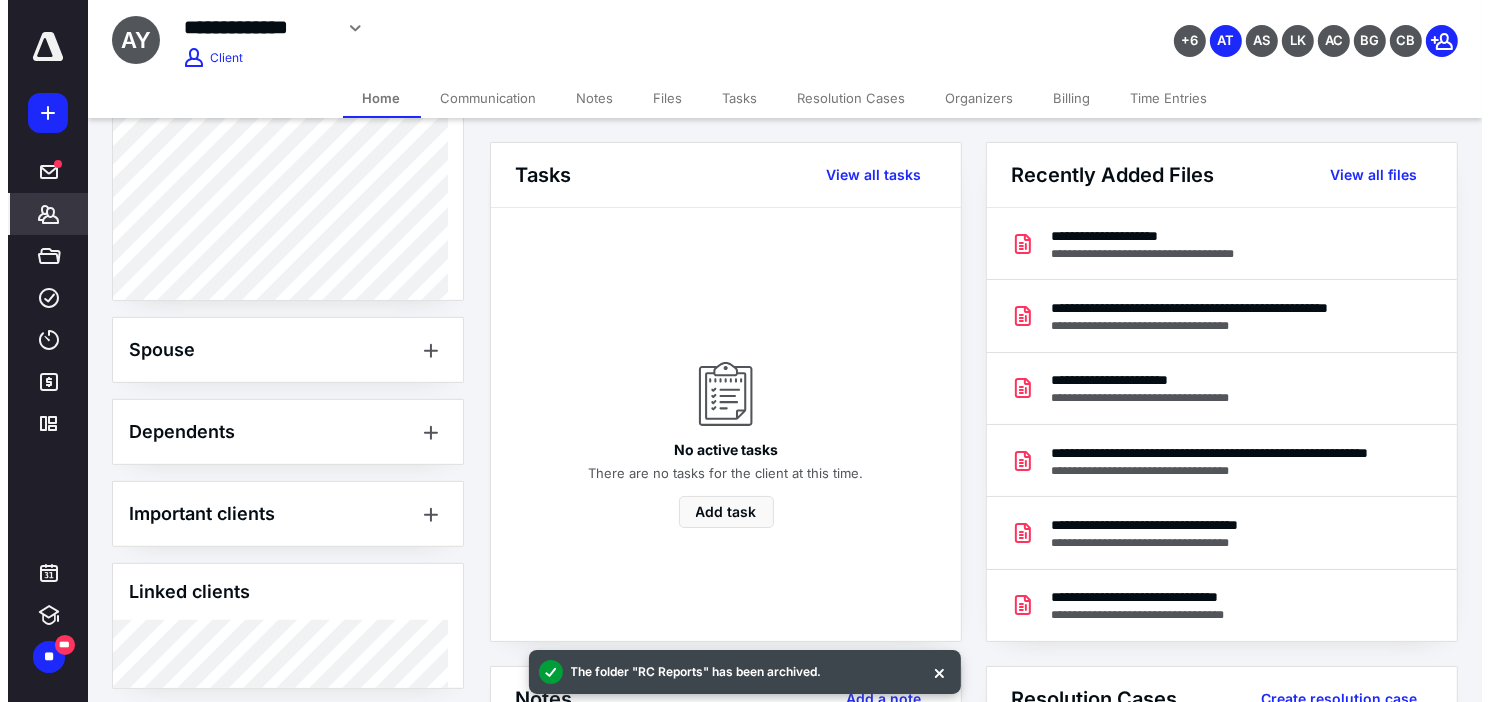scroll, scrollTop: 800, scrollLeft: 0, axis: vertical 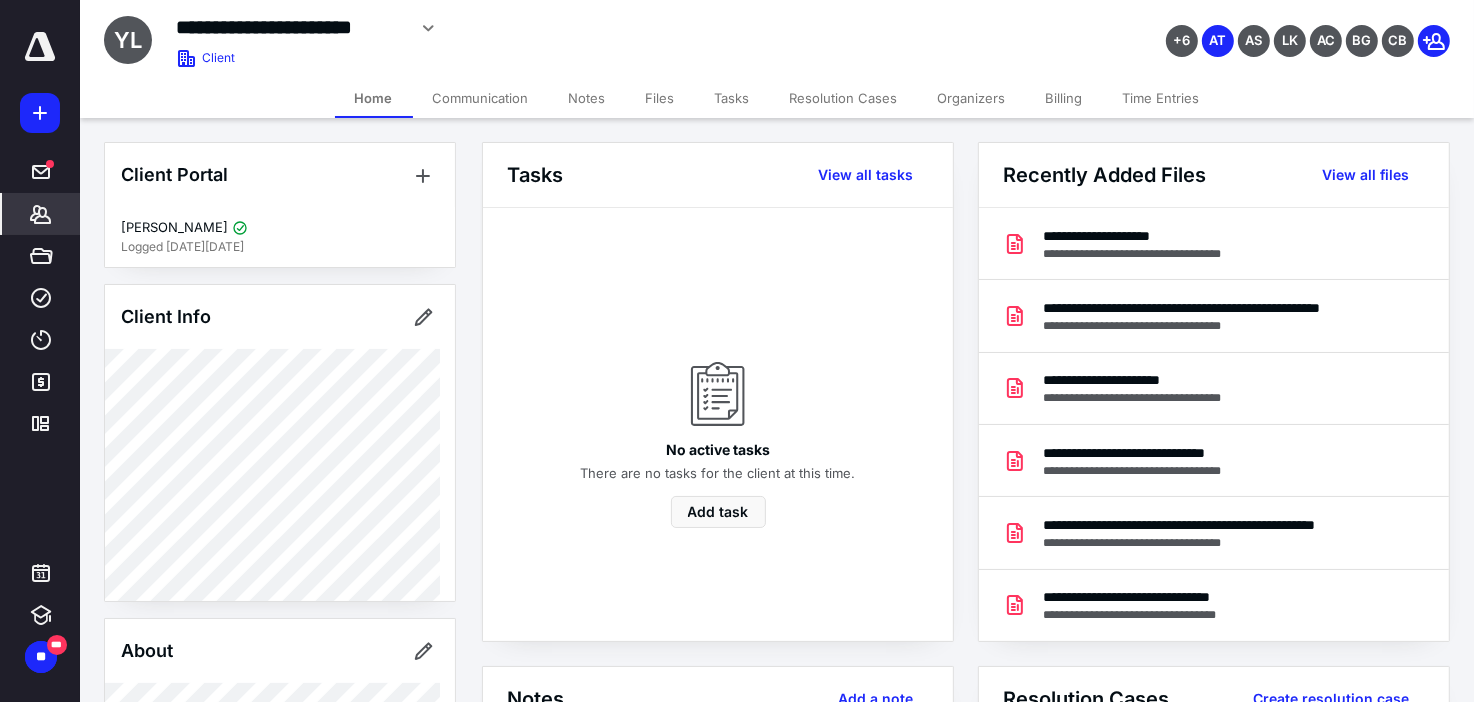 click on "Files" at bounding box center [660, 98] 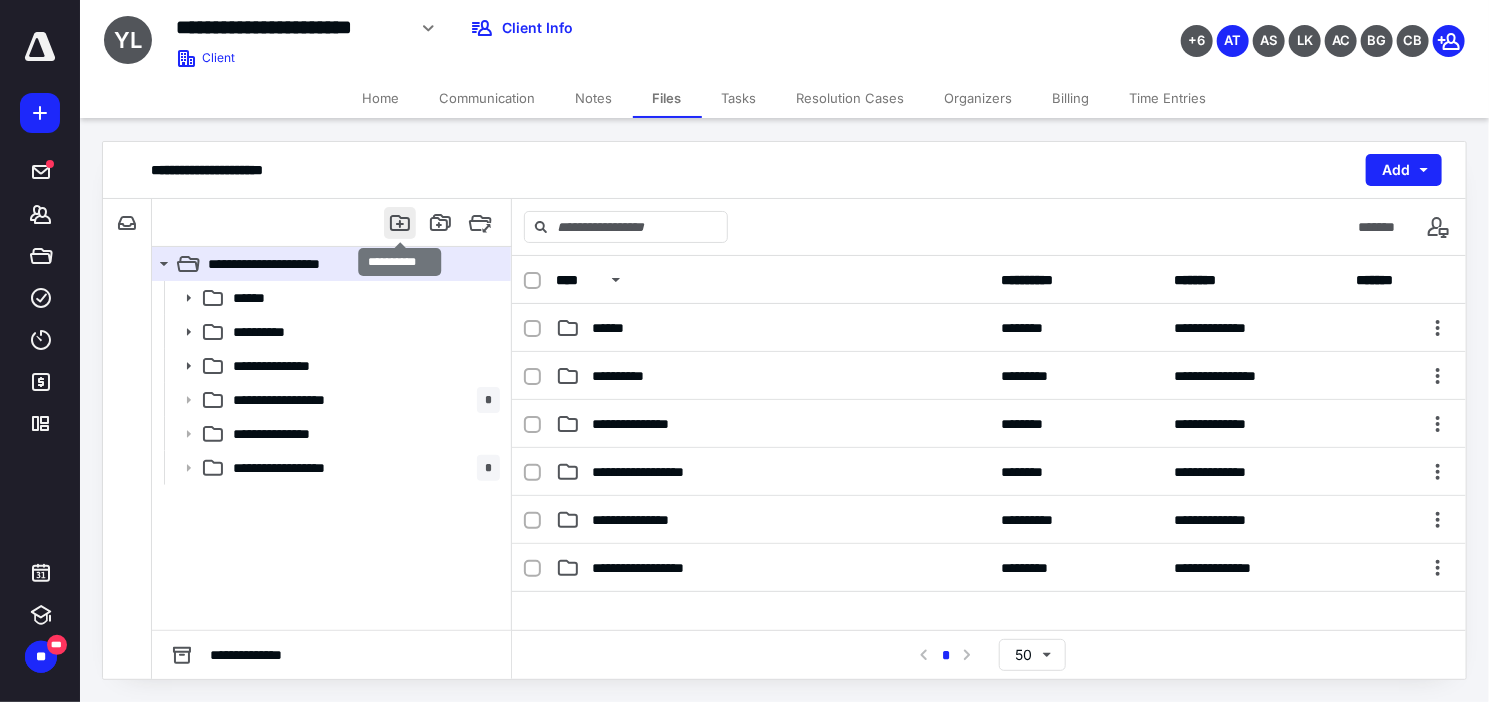 click at bounding box center [400, 223] 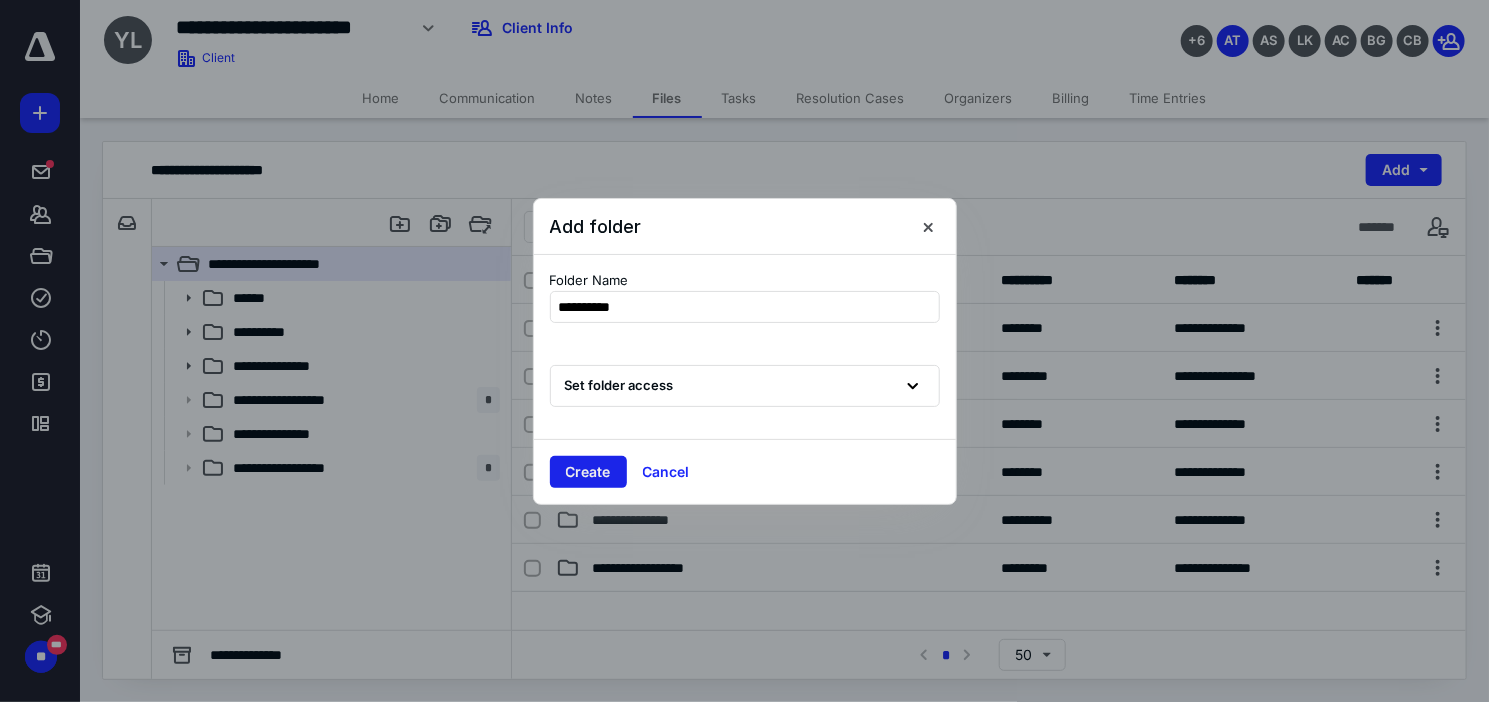 type on "**********" 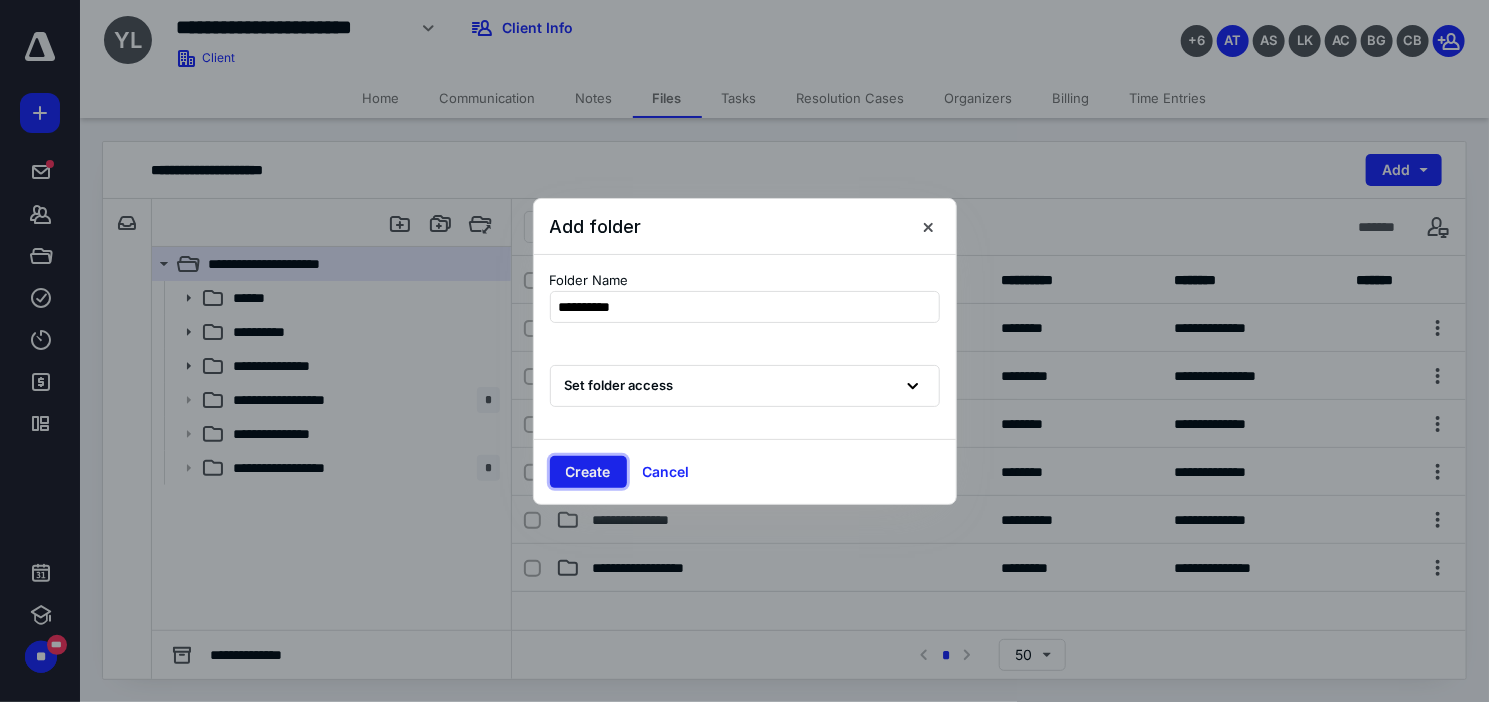 click on "Create" at bounding box center [588, 472] 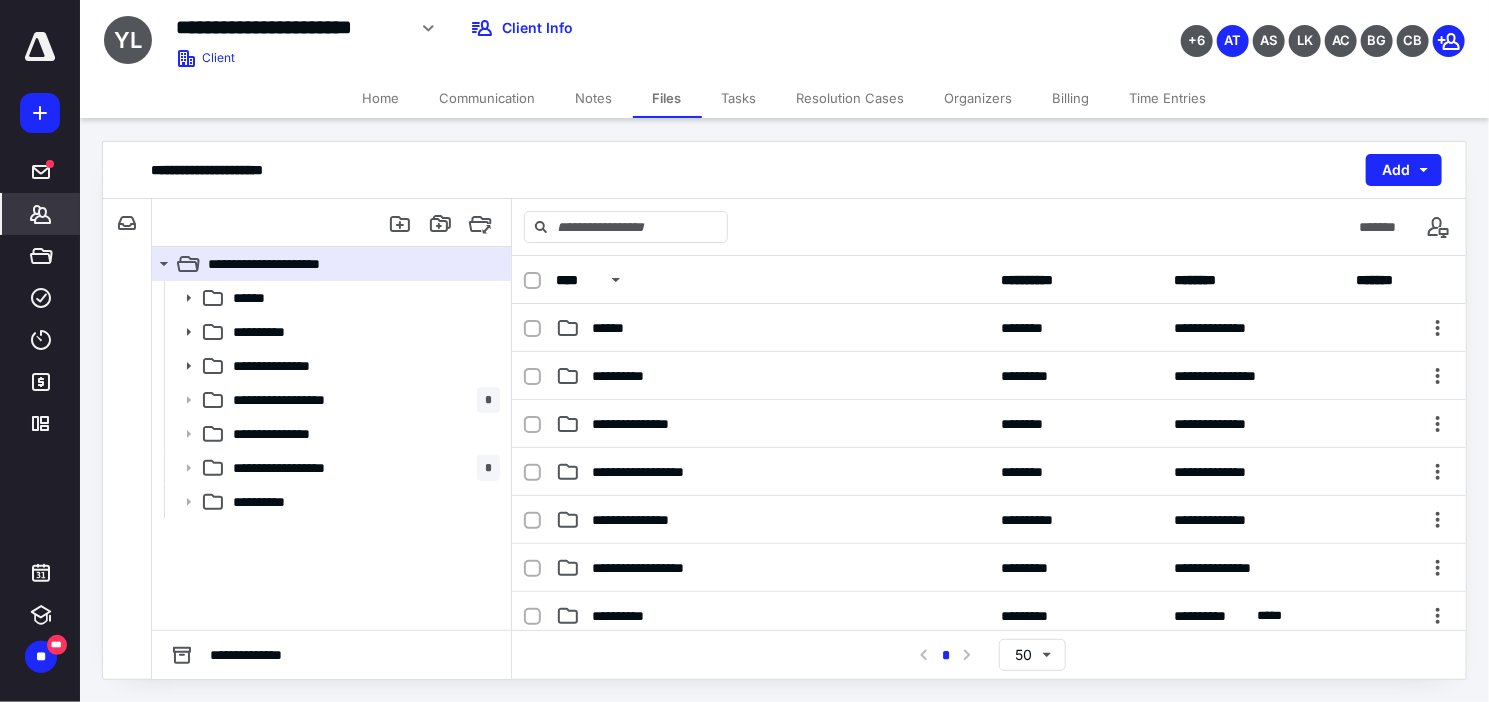 click on "*******" at bounding box center (41, 214) 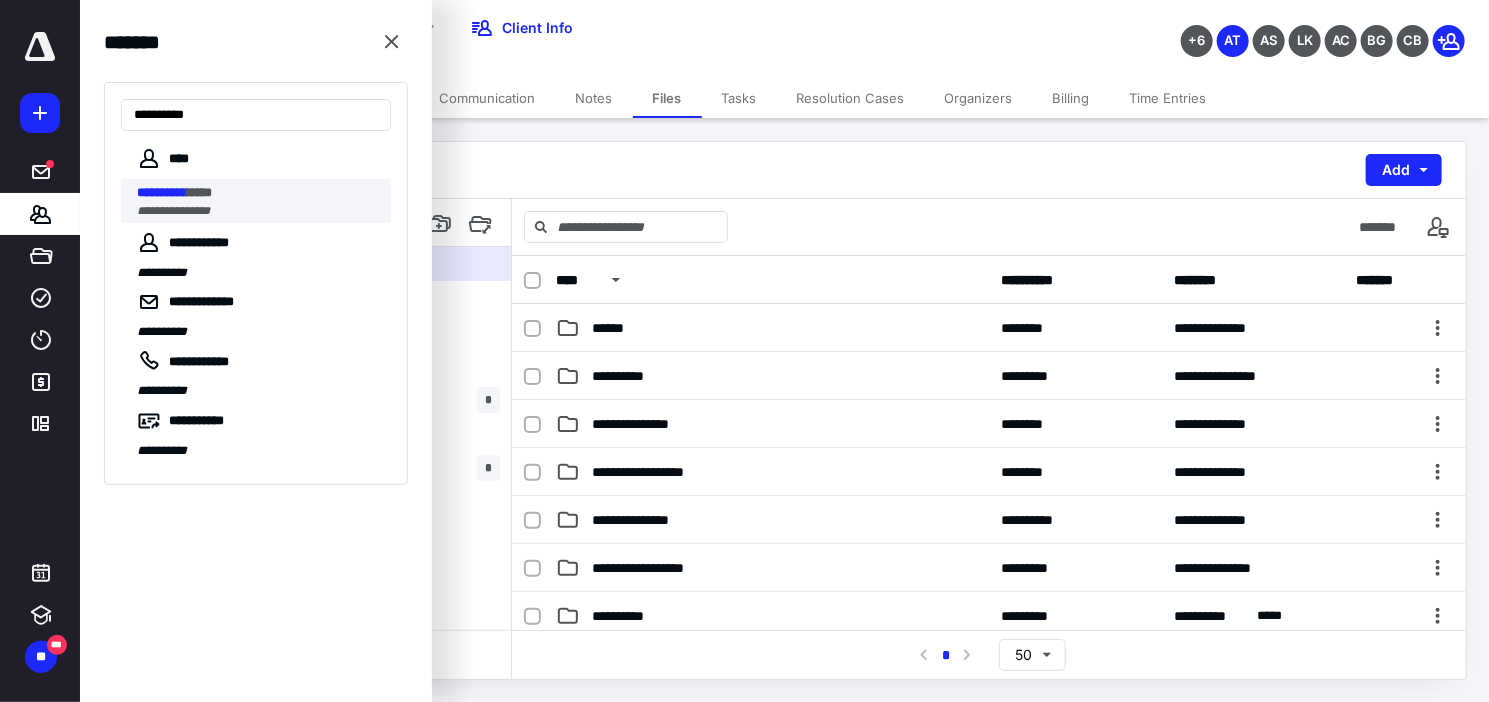 type on "**********" 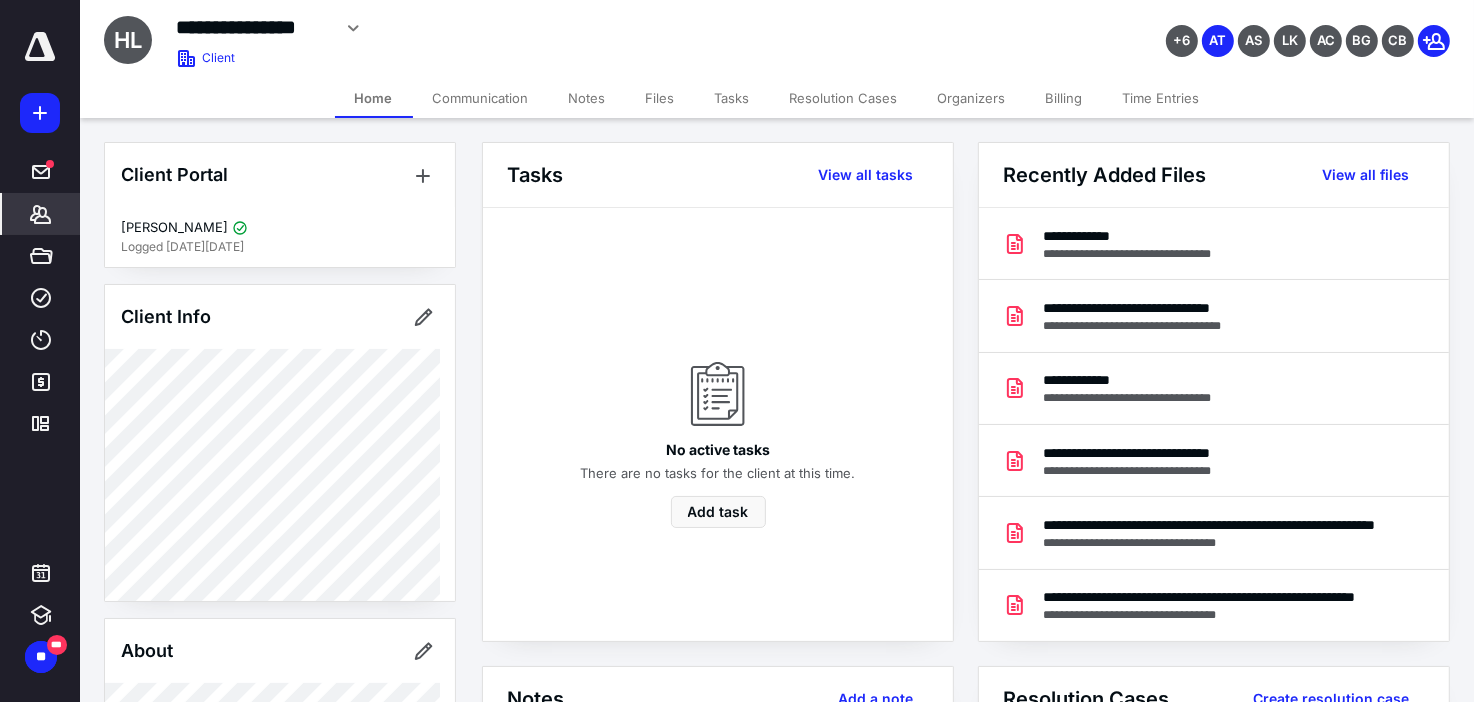 click on "Files" at bounding box center (660, 98) 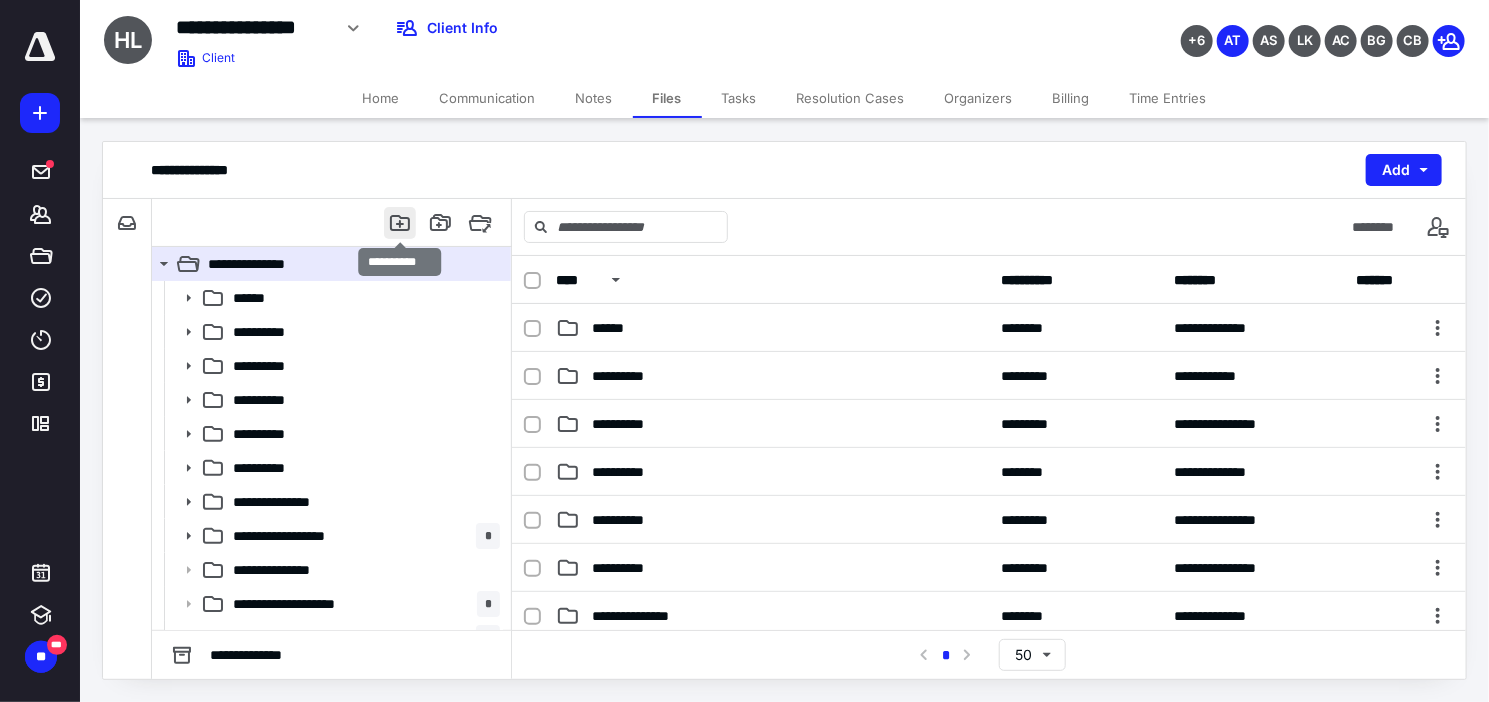 click at bounding box center [400, 223] 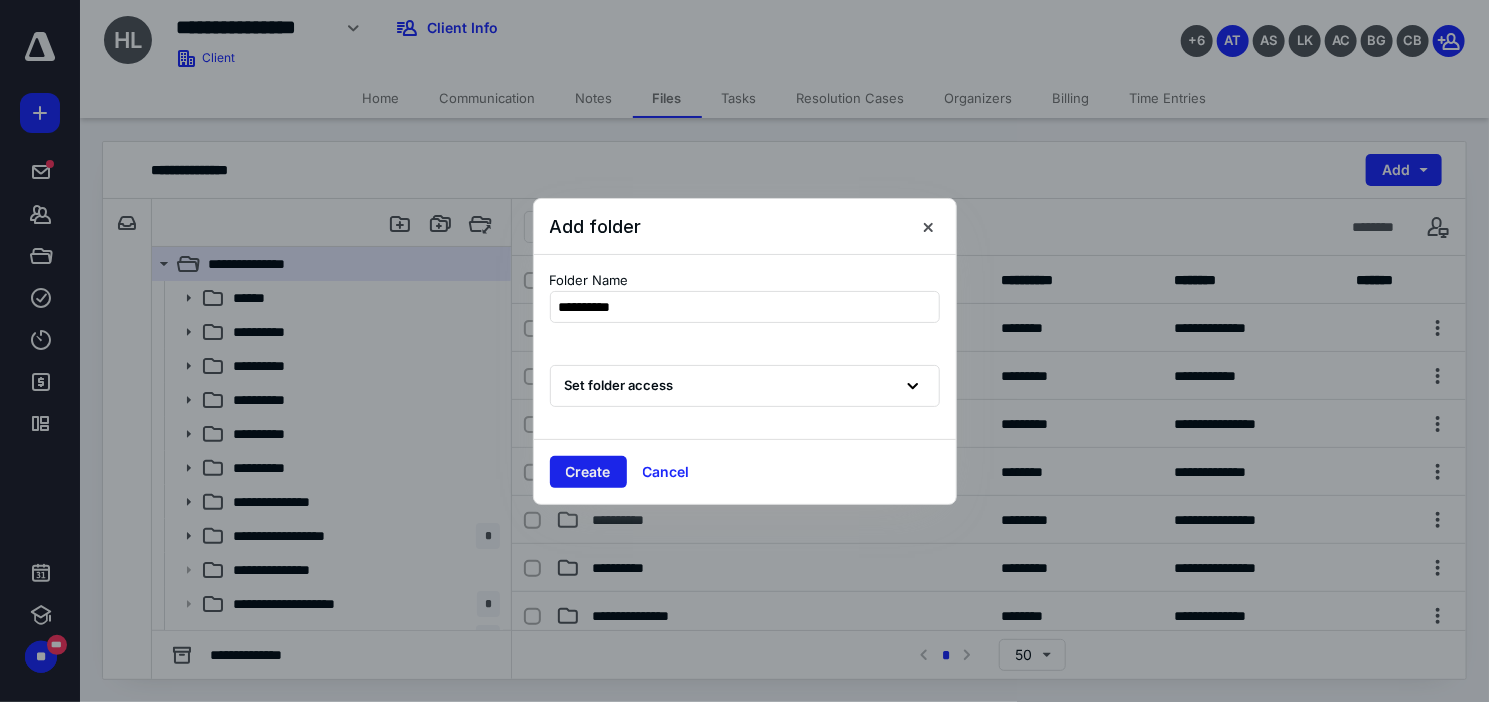 type on "**********" 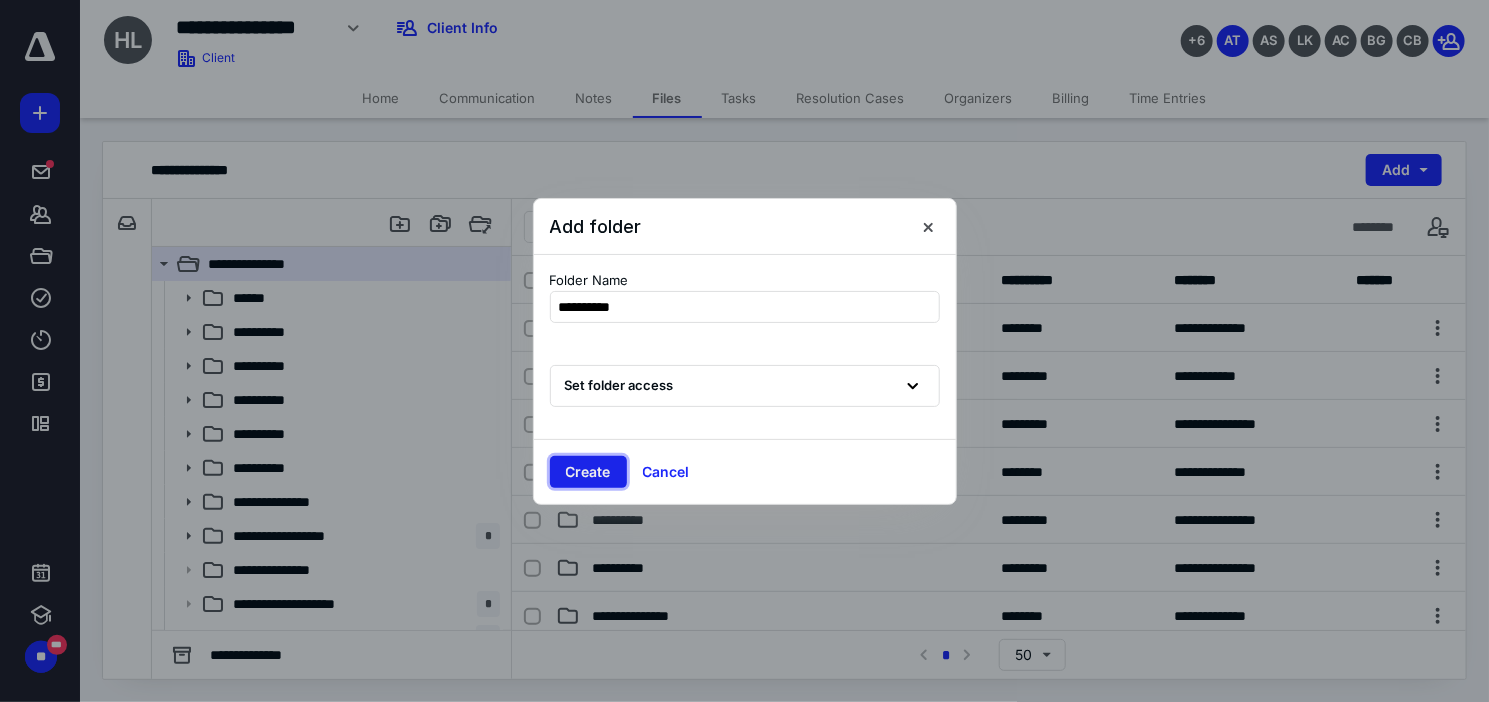 click on "Create" at bounding box center (588, 472) 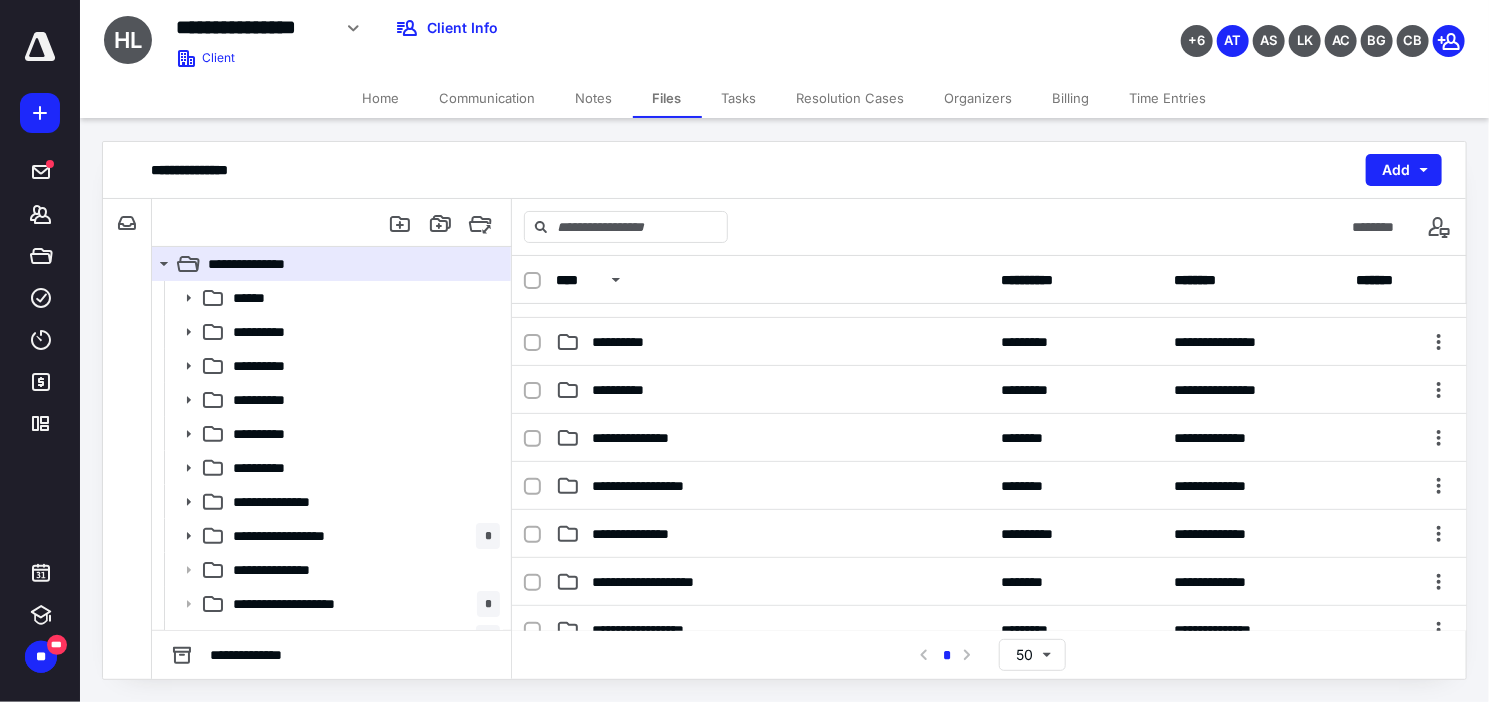 scroll, scrollTop: 96, scrollLeft: 0, axis: vertical 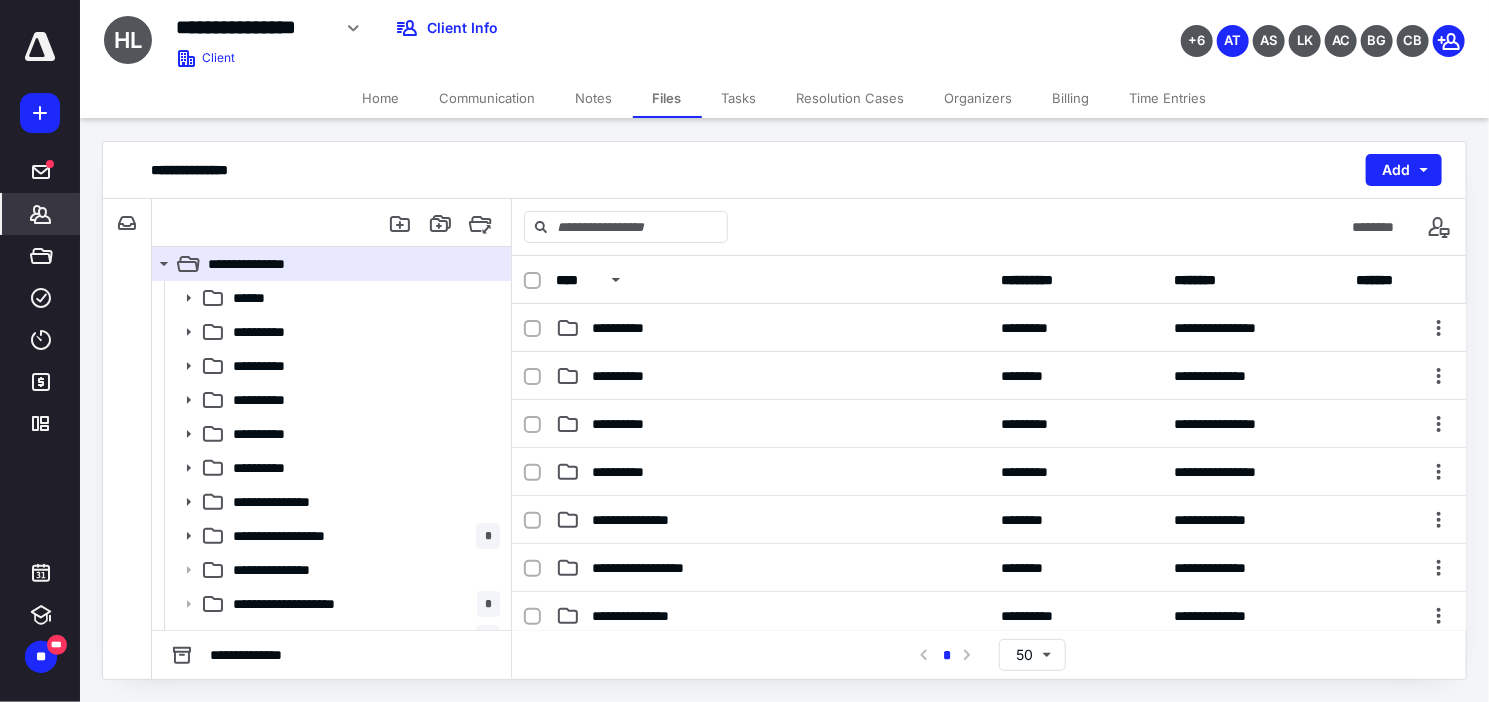click 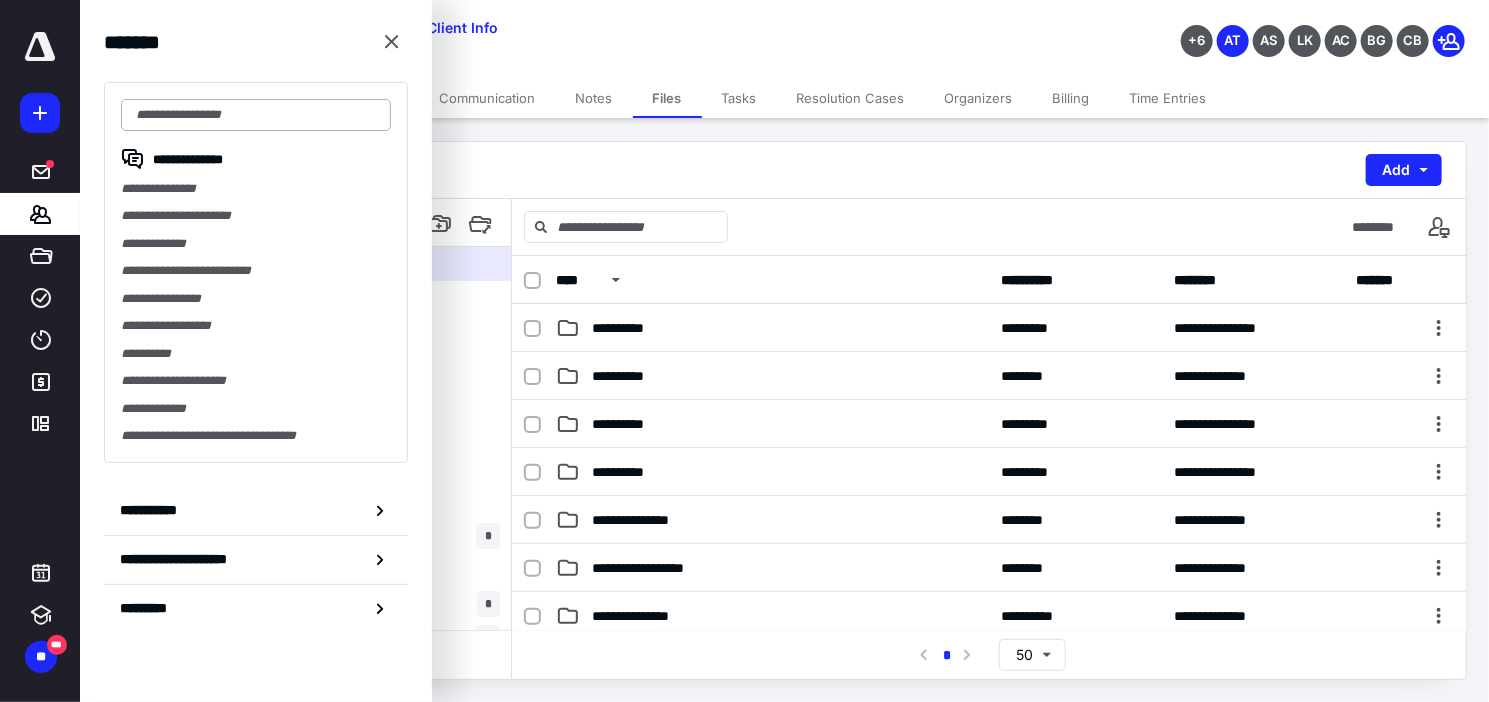 type on "*" 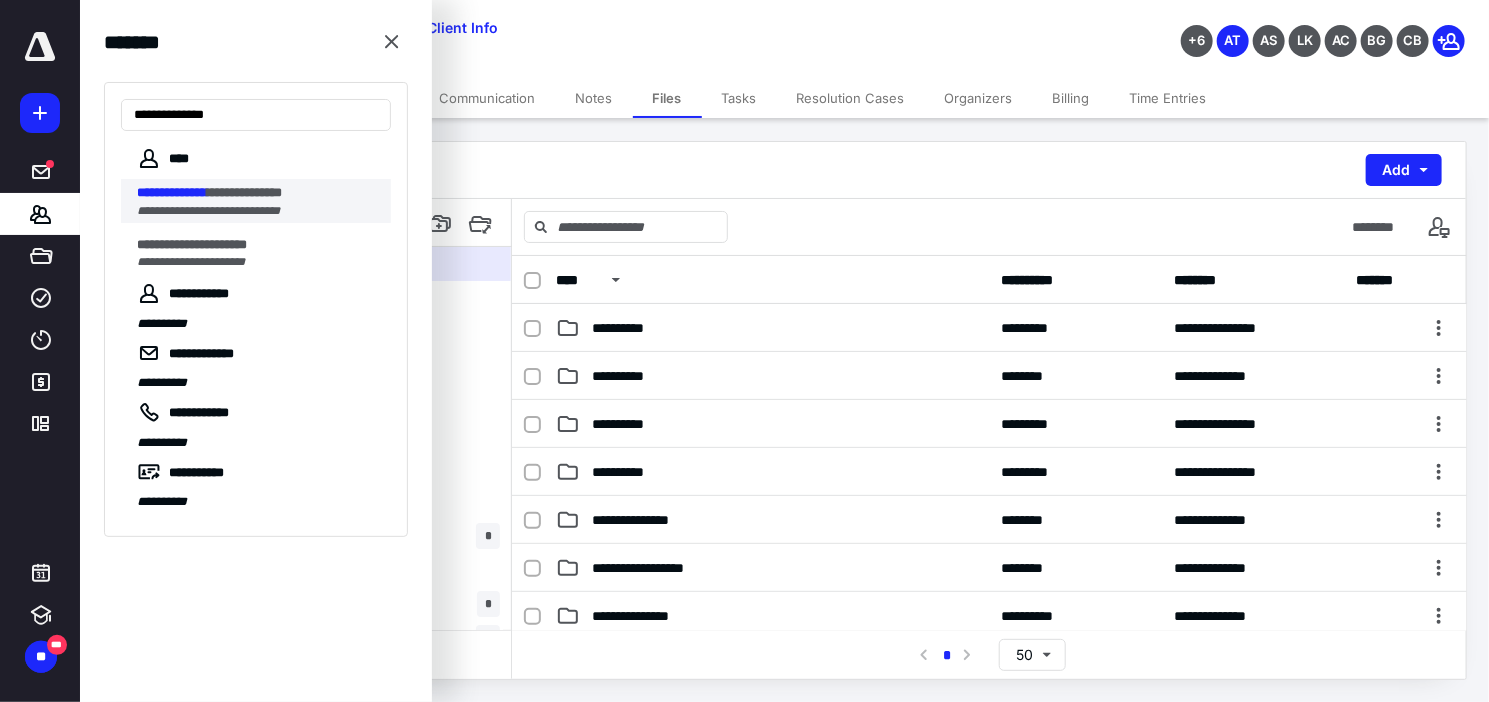 type on "**********" 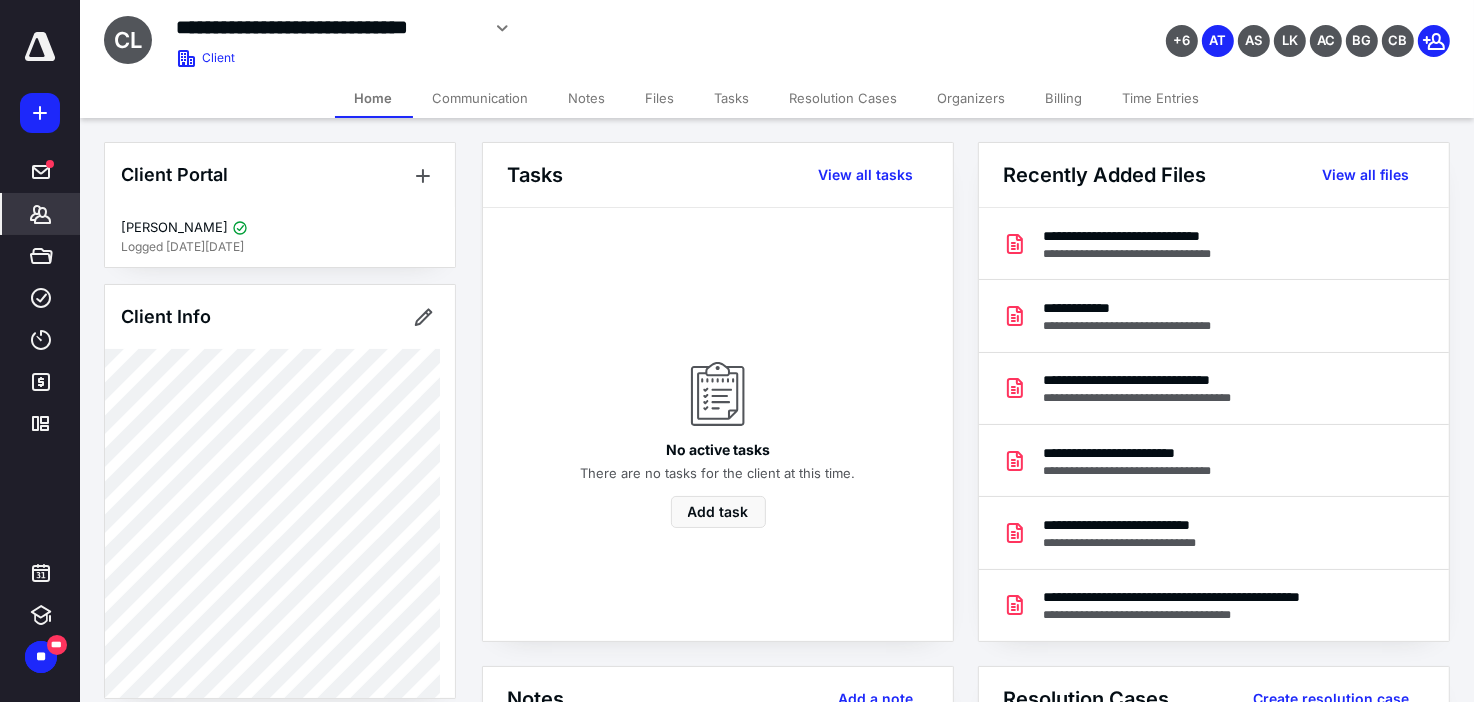 click on "Files" at bounding box center (660, 98) 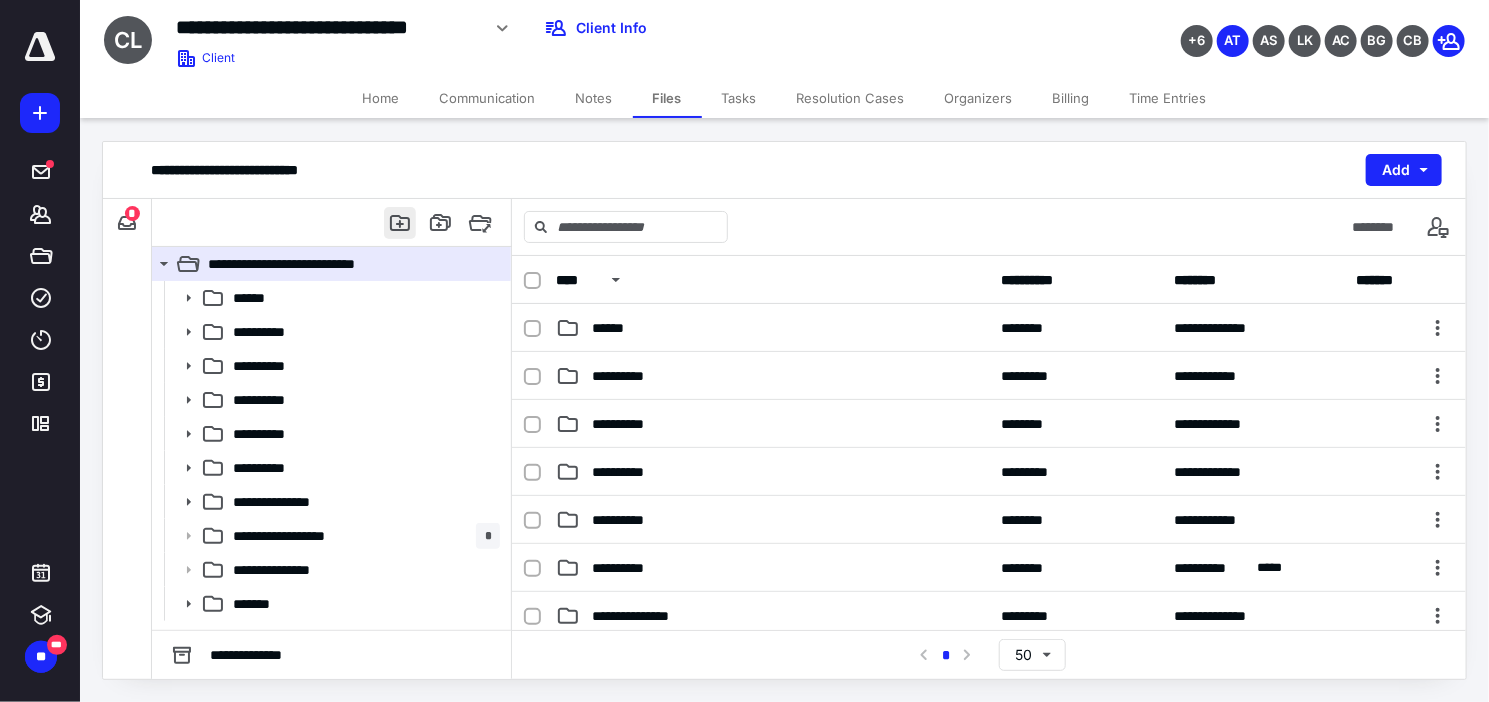 click at bounding box center [400, 223] 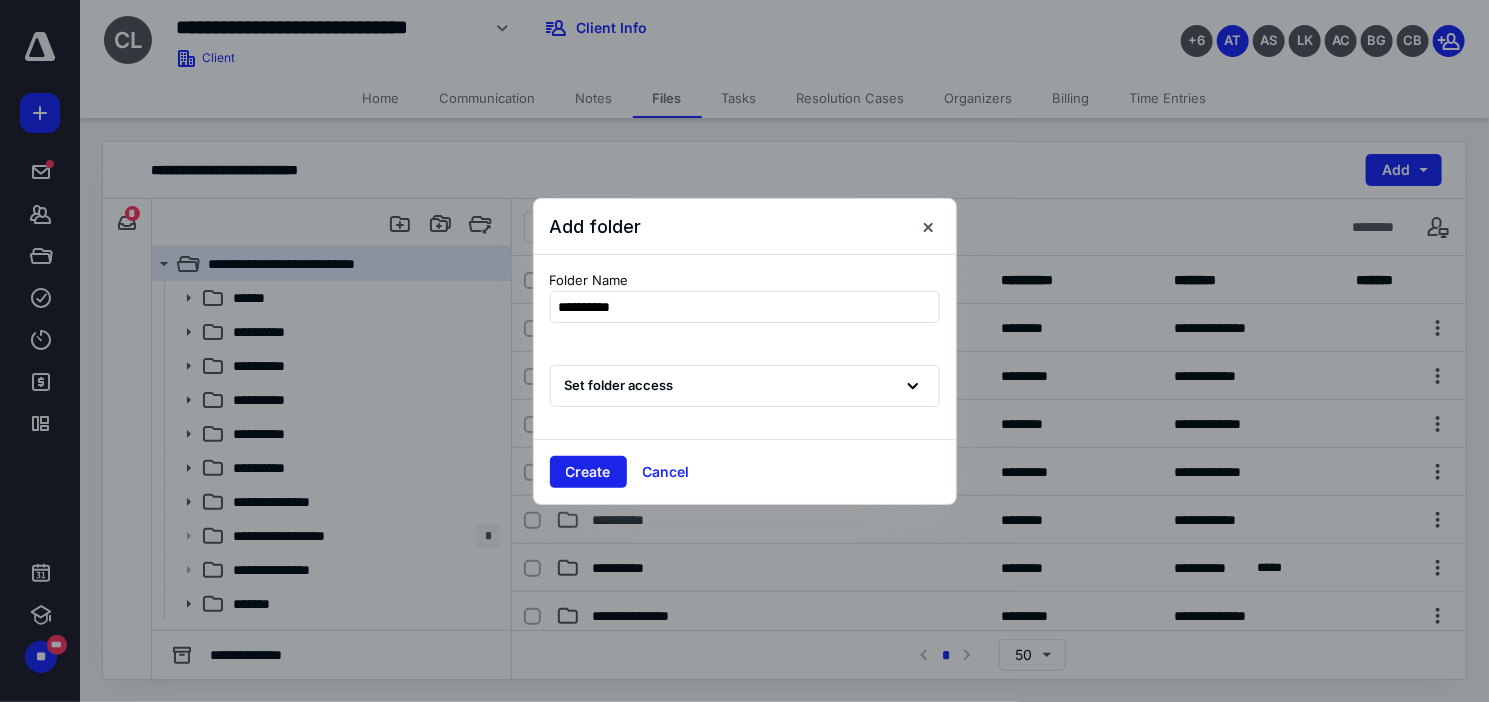 type on "**********" 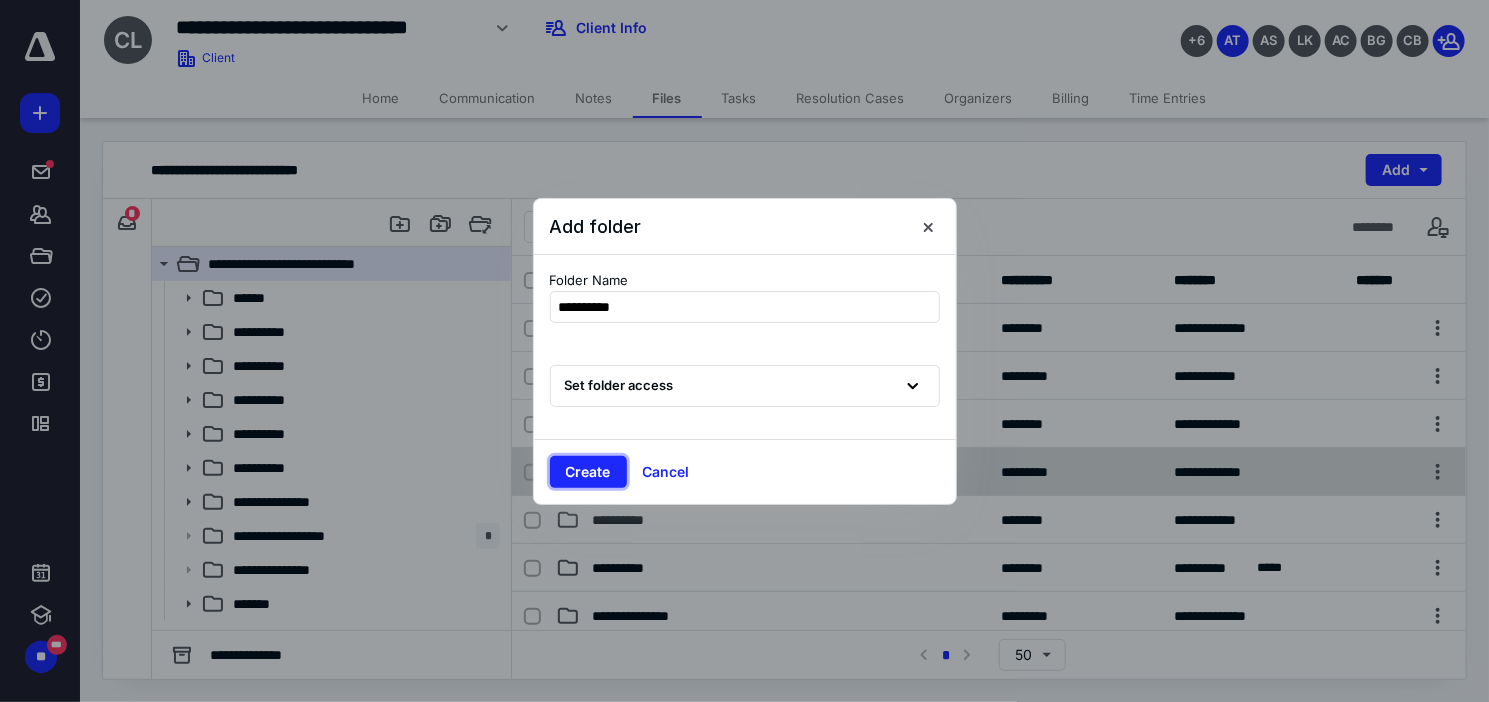 click on "Create" at bounding box center (588, 472) 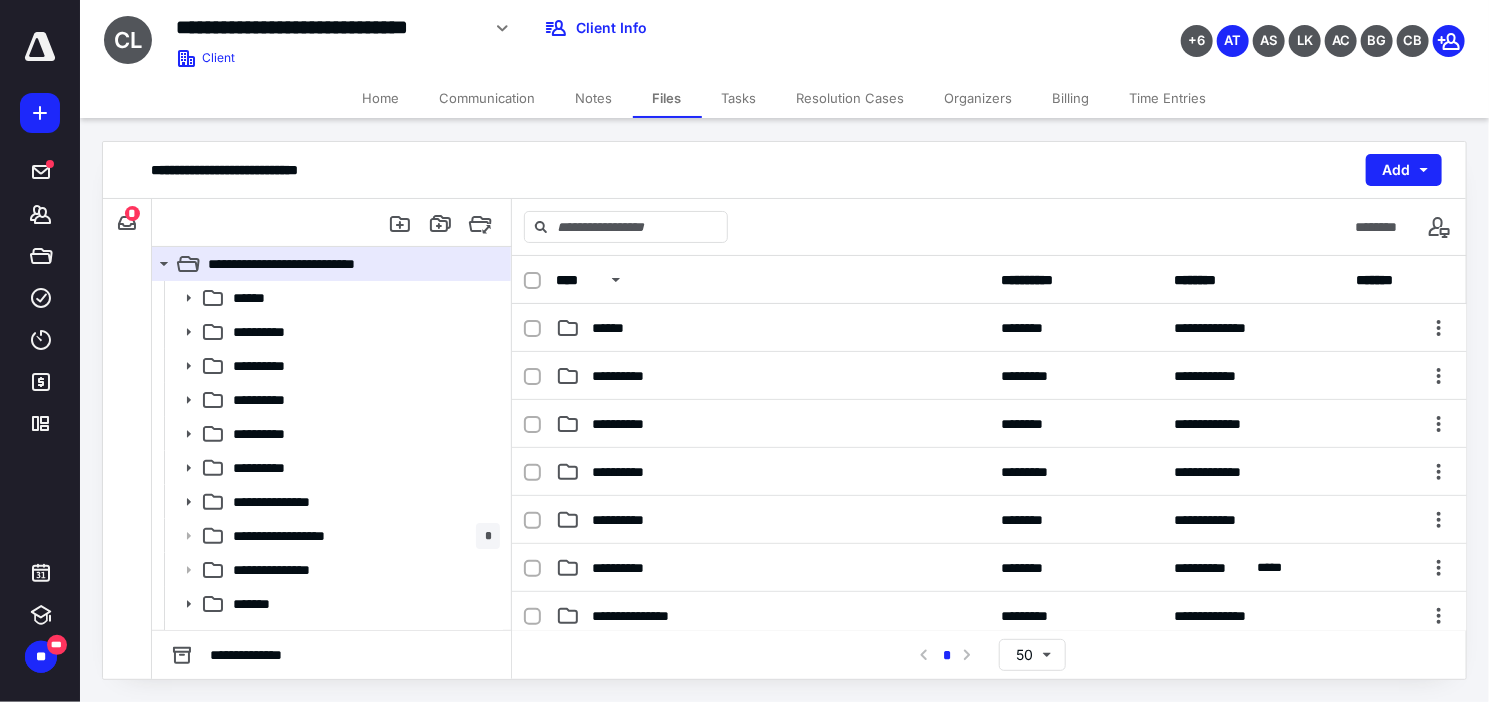 scroll, scrollTop: 0, scrollLeft: 0, axis: both 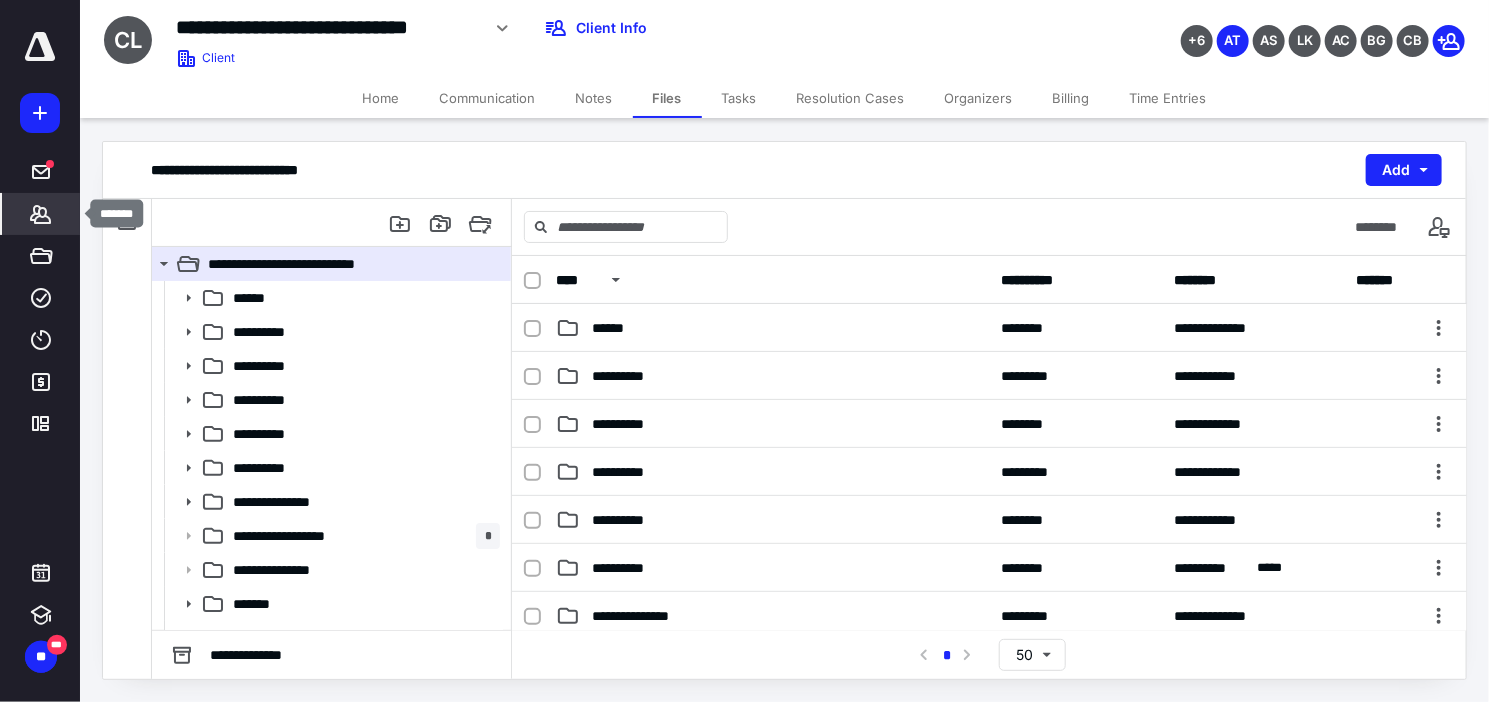 click on "*******" at bounding box center [41, 214] 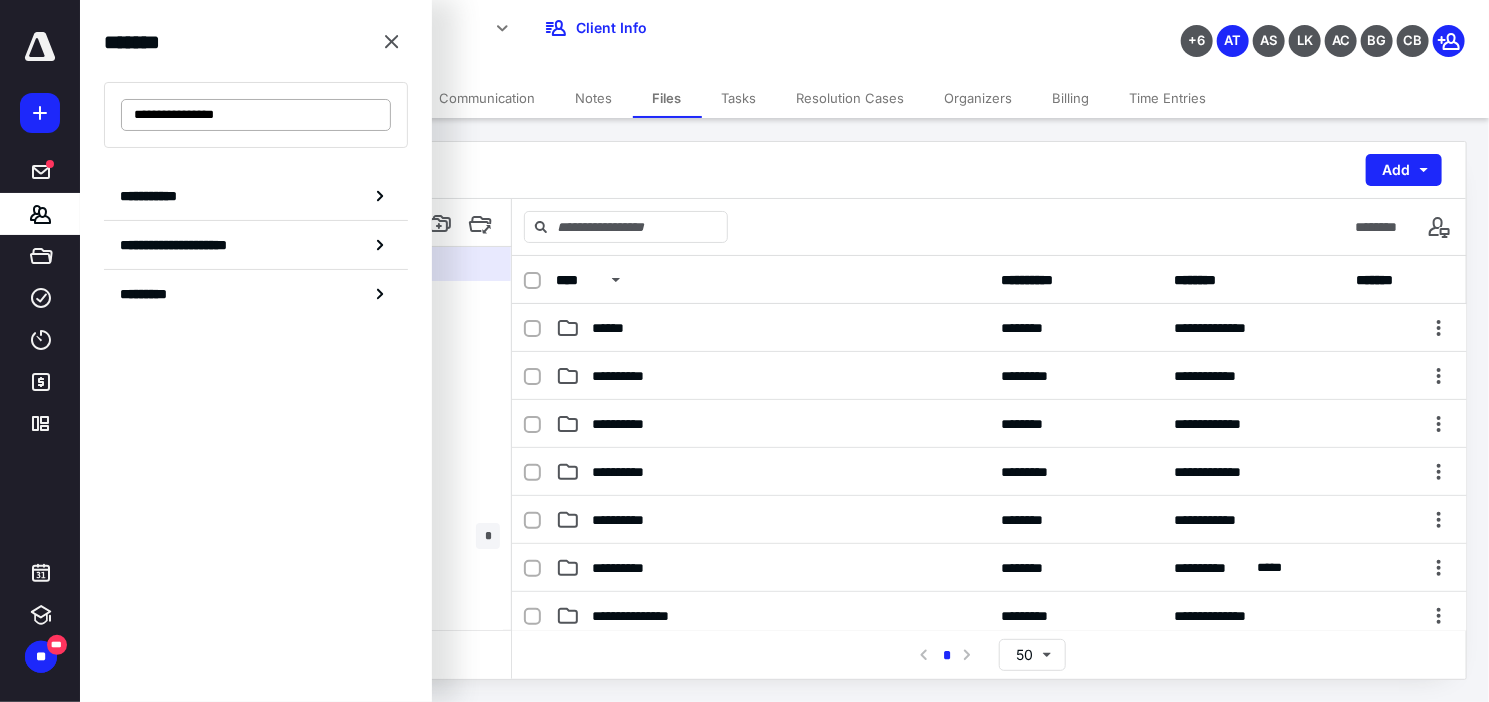 click on "**********" at bounding box center (256, 115) 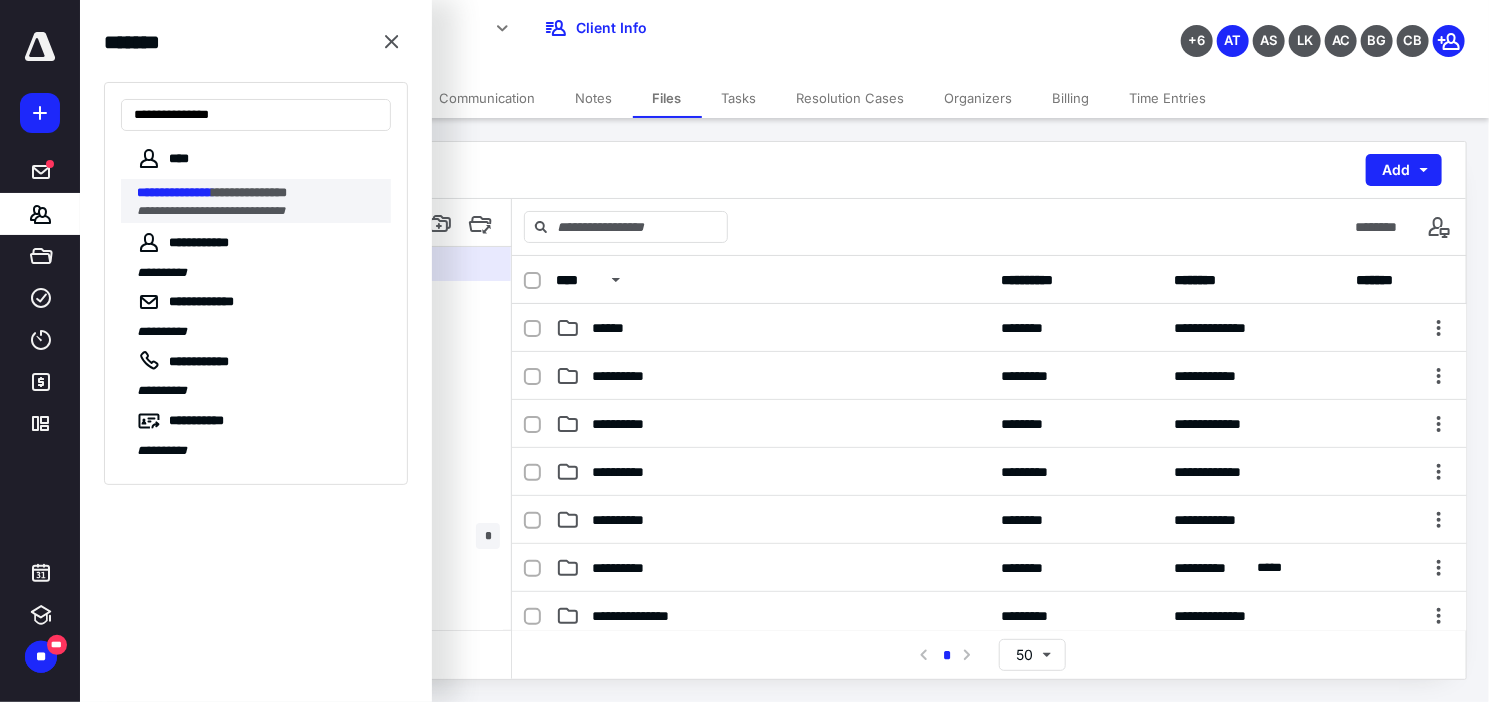 type on "**********" 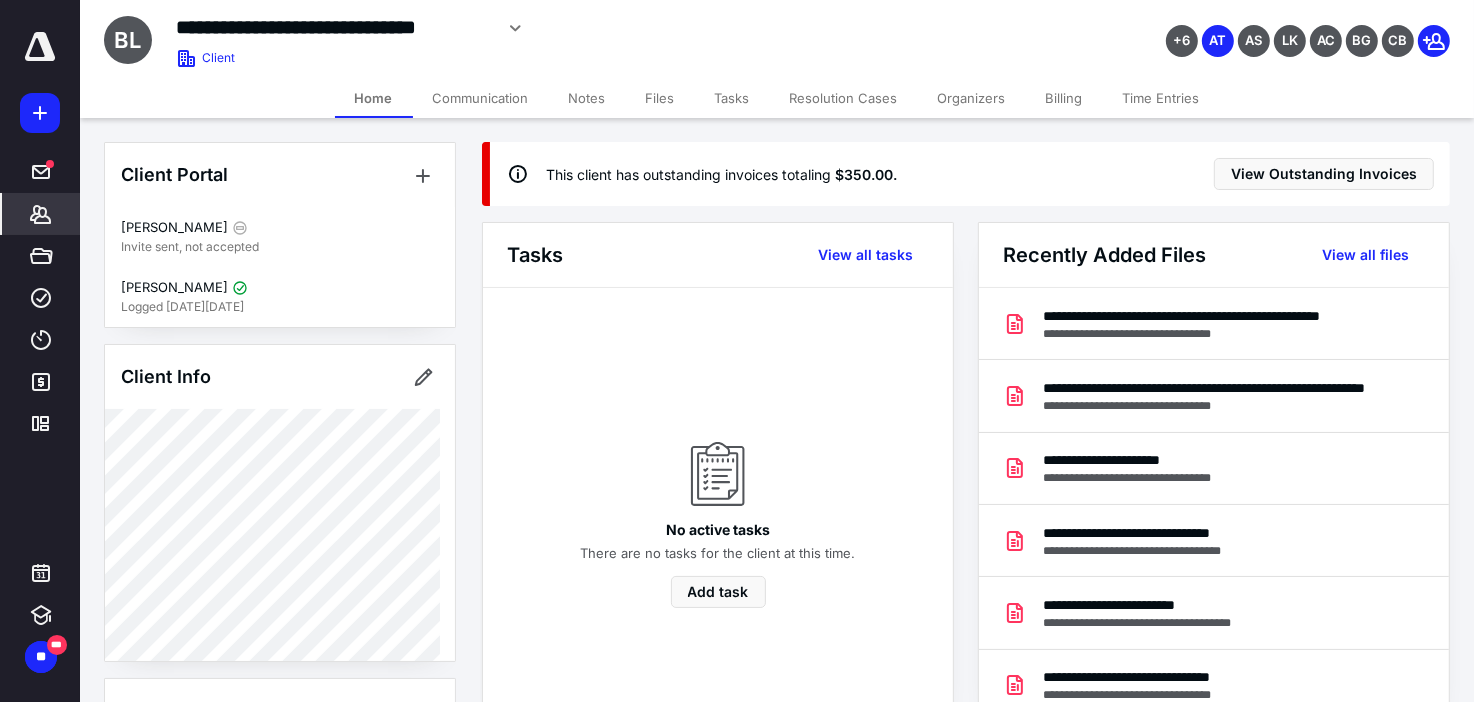 click on "Files" at bounding box center (660, 98) 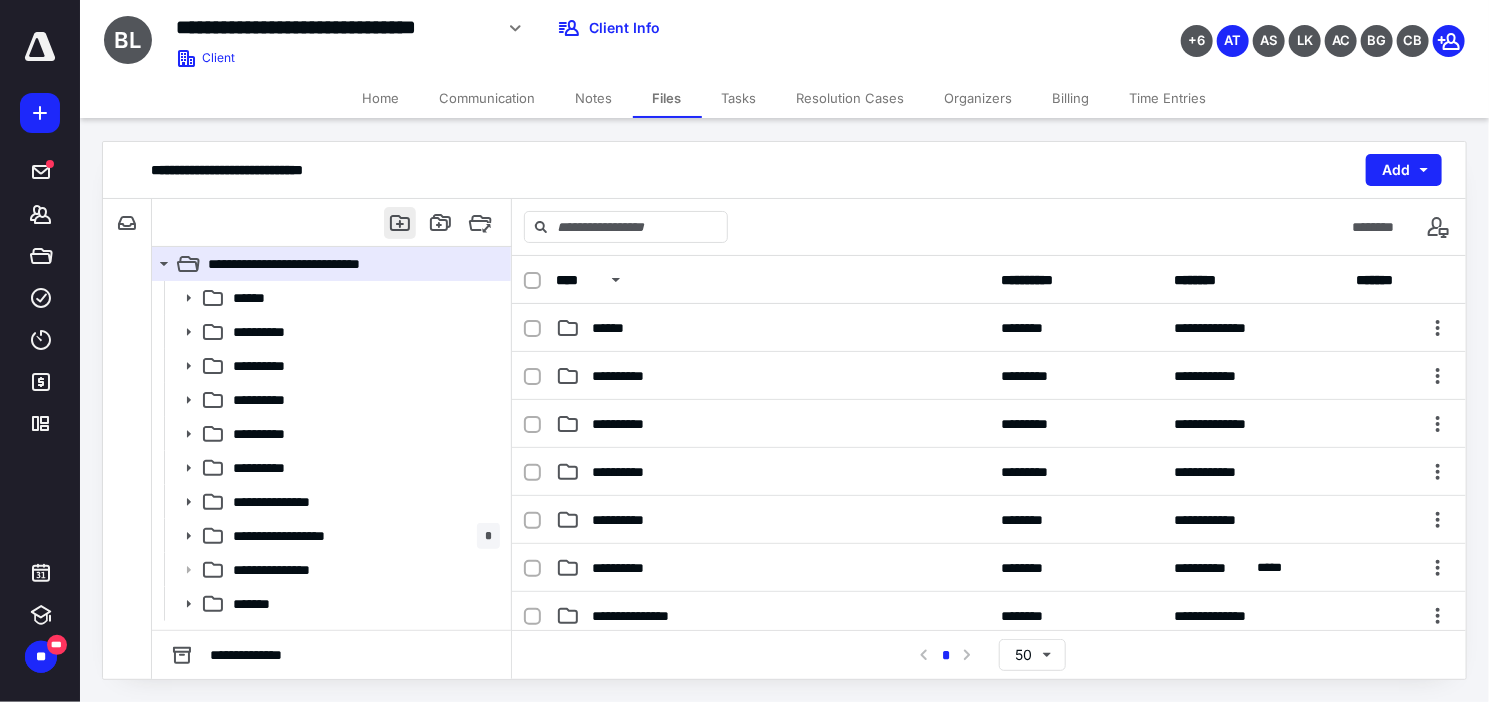 click at bounding box center [400, 223] 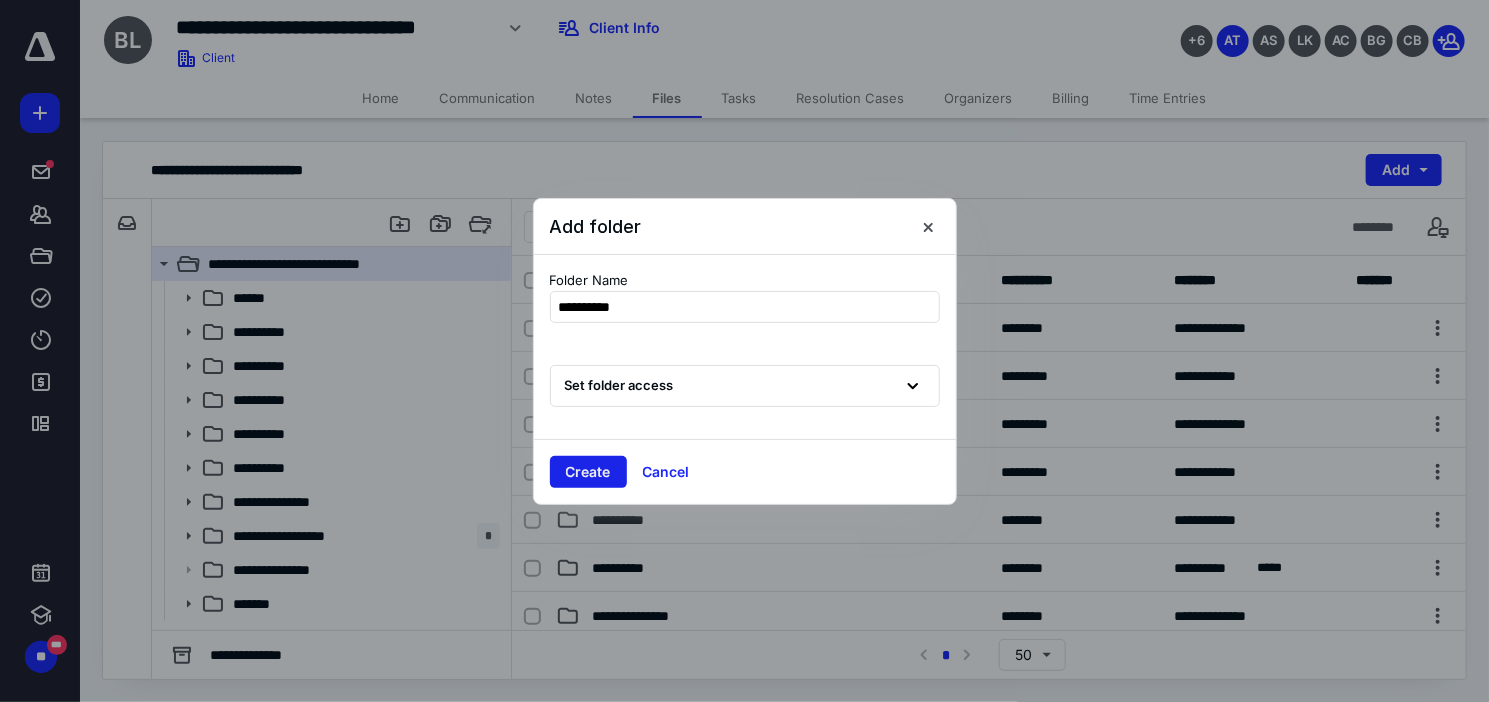 type on "**********" 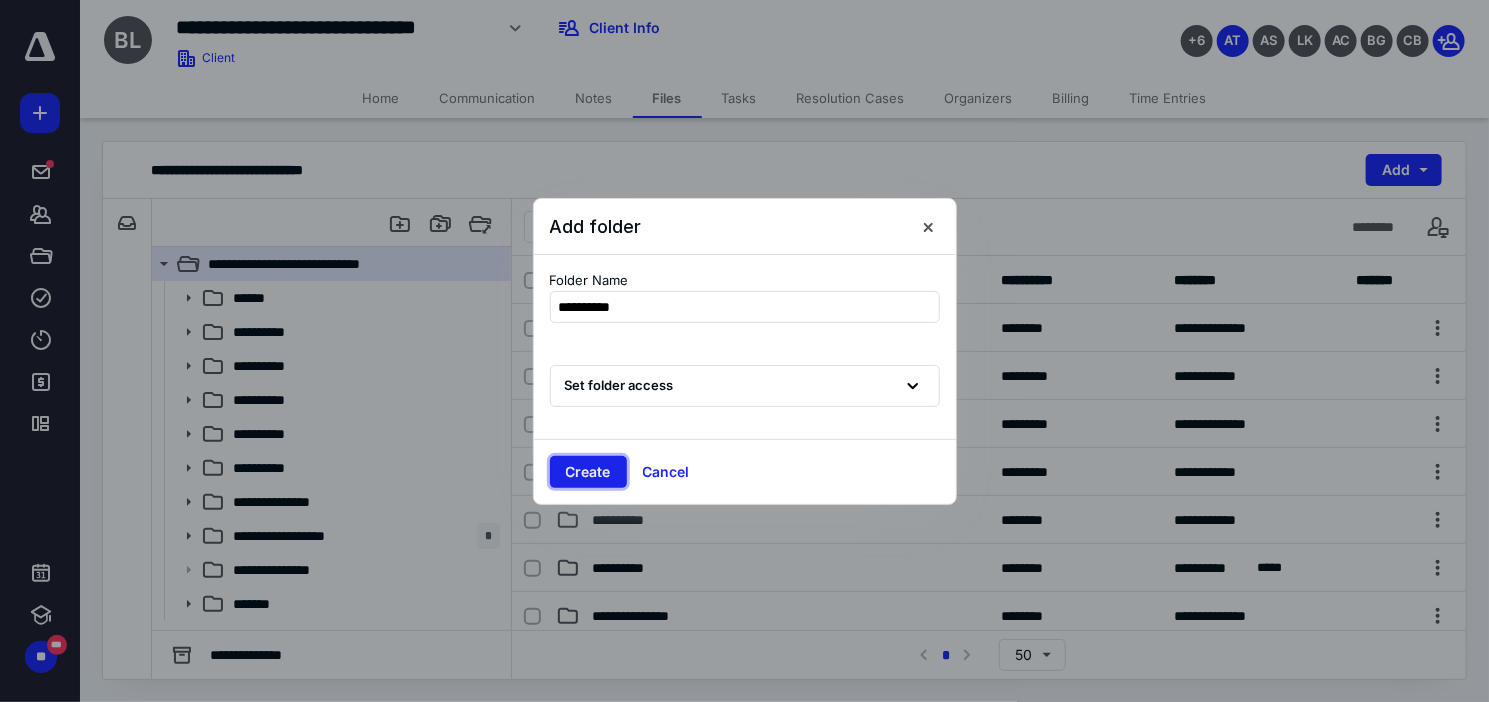 click on "Create" at bounding box center [588, 472] 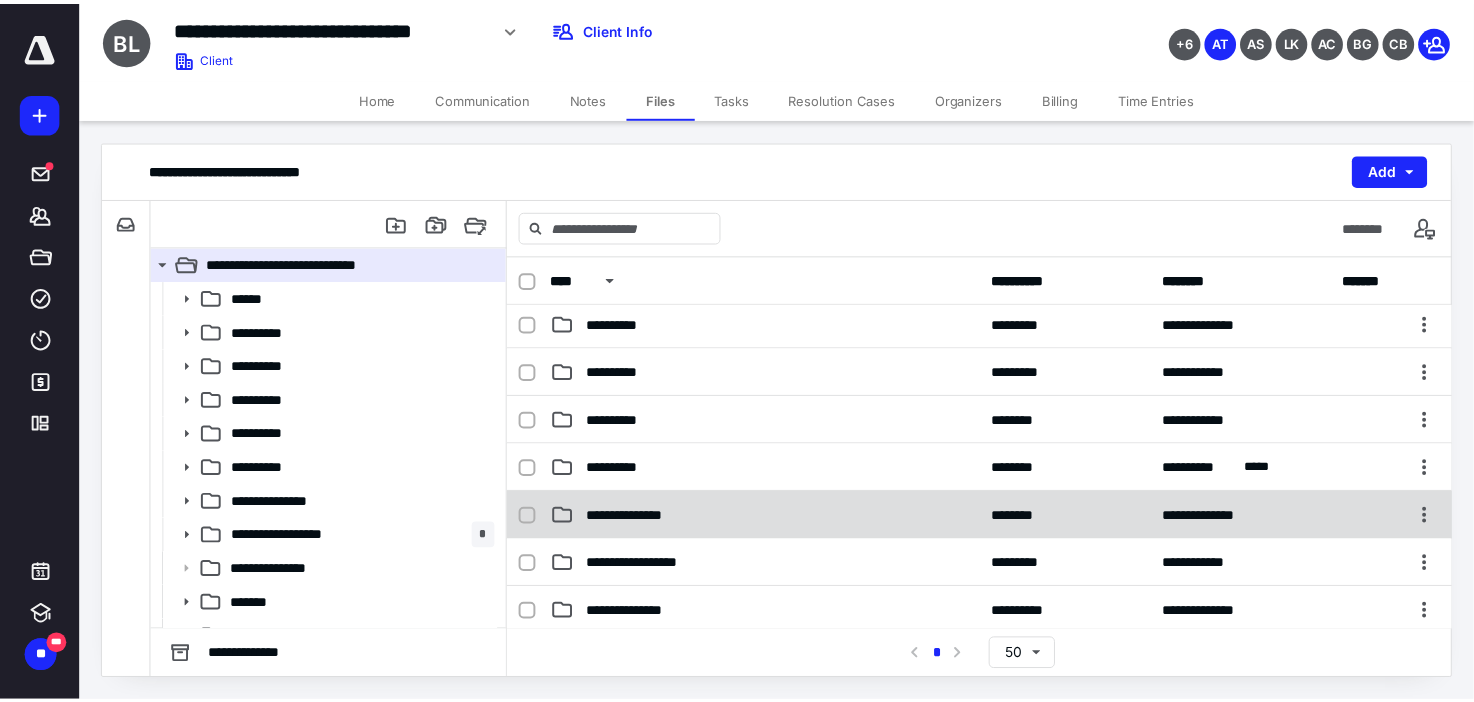 scroll, scrollTop: 0, scrollLeft: 0, axis: both 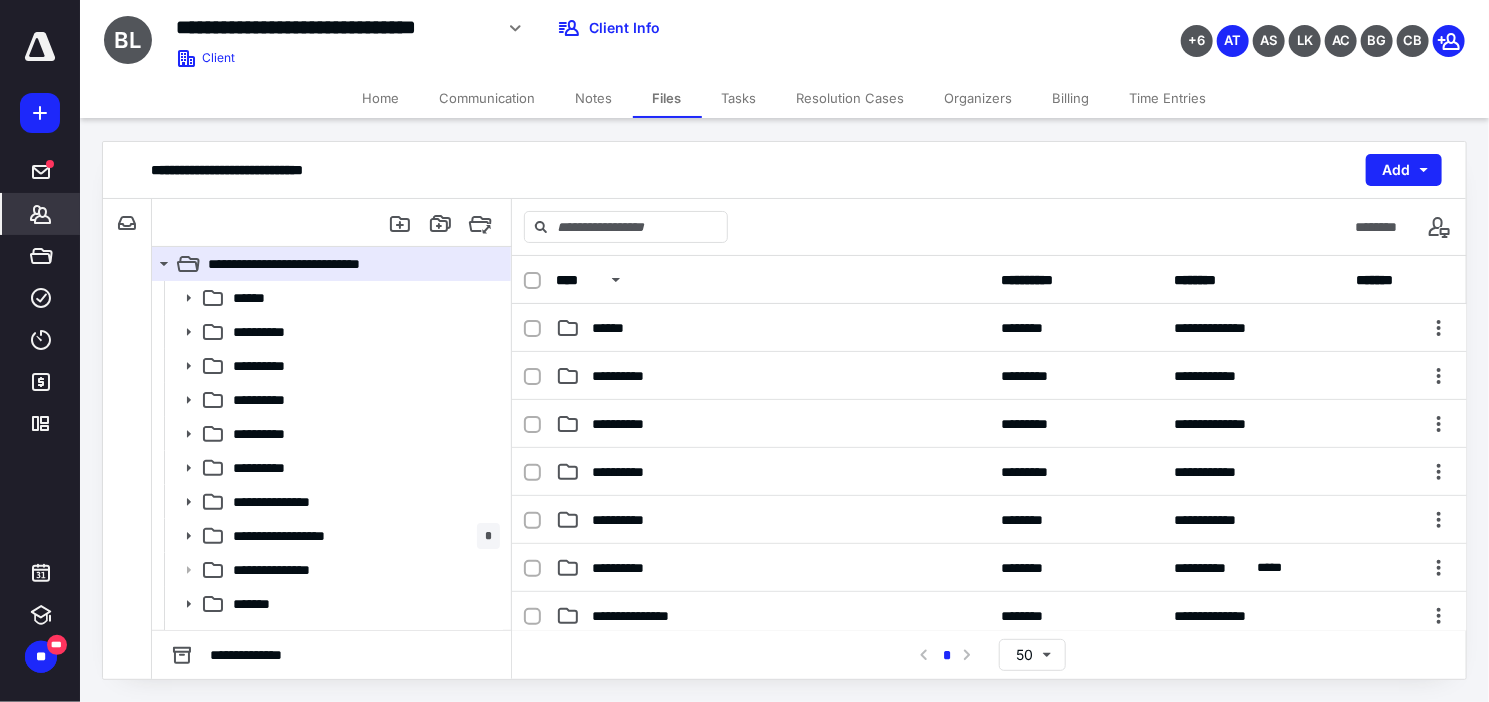 click on "*******" at bounding box center (41, 214) 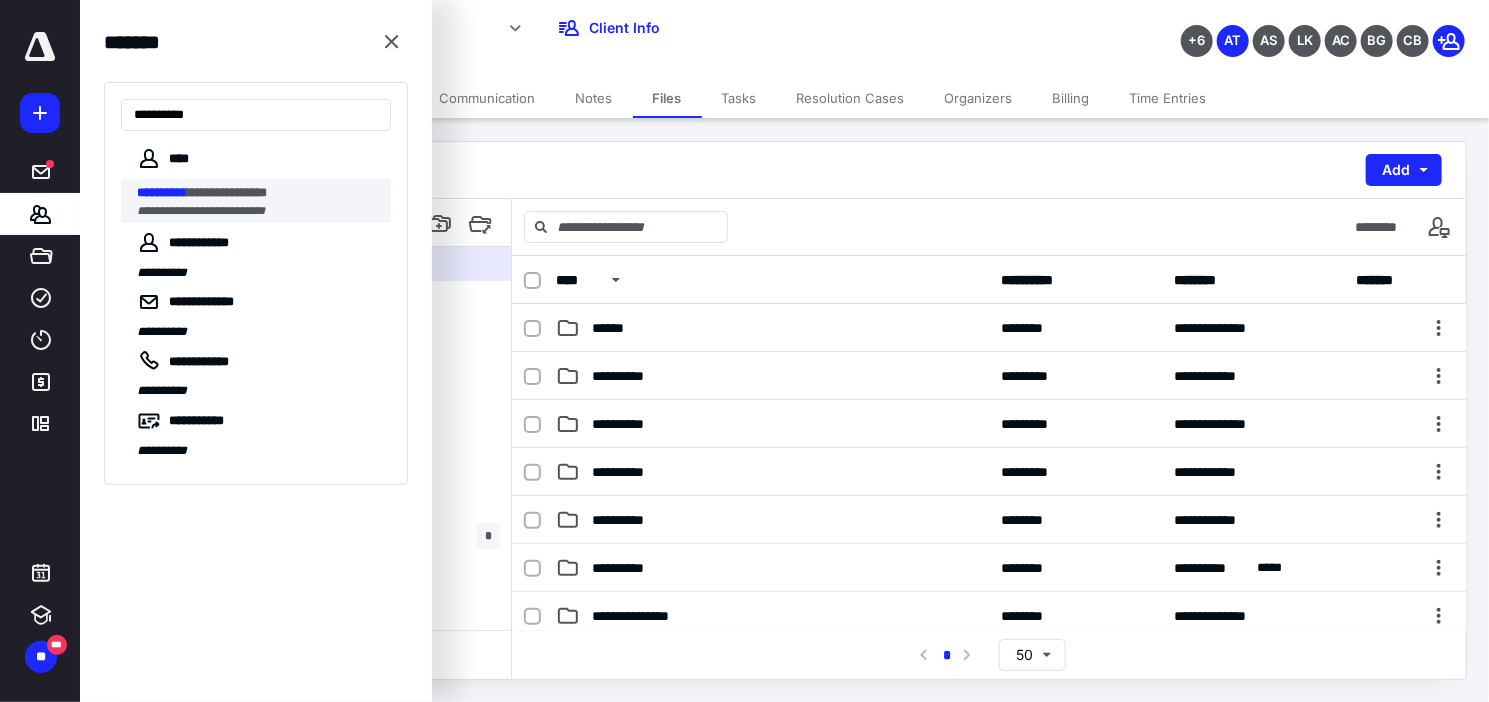 type on "**********" 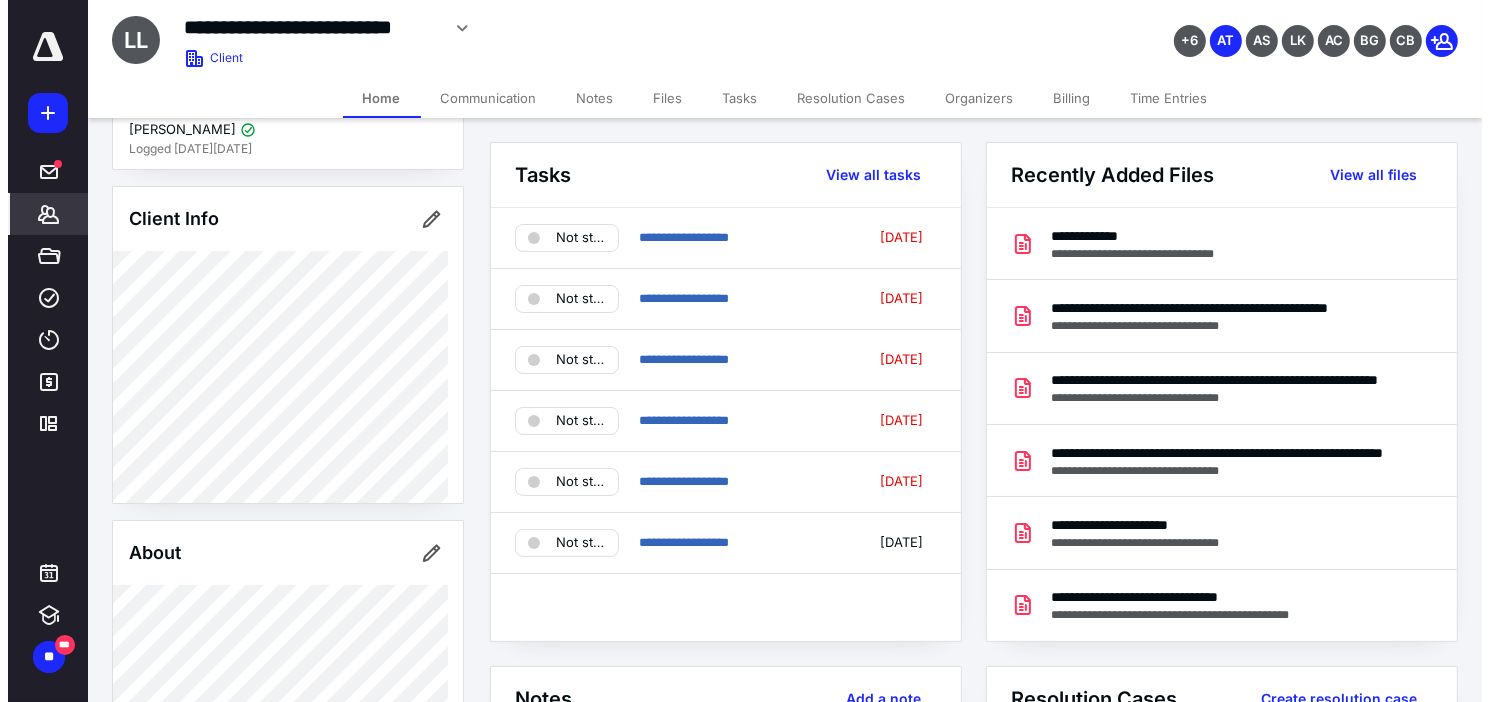 scroll, scrollTop: 99, scrollLeft: 0, axis: vertical 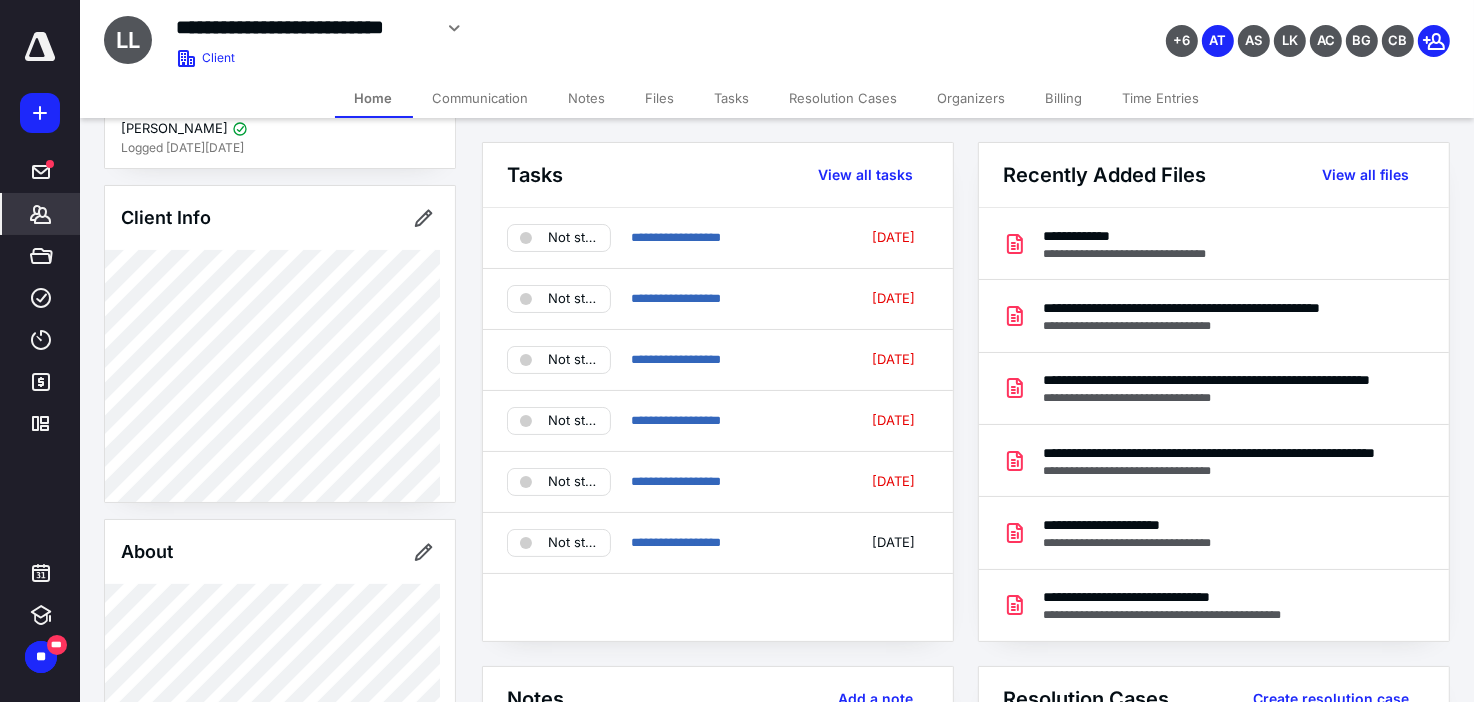 click on "Files" at bounding box center [660, 98] 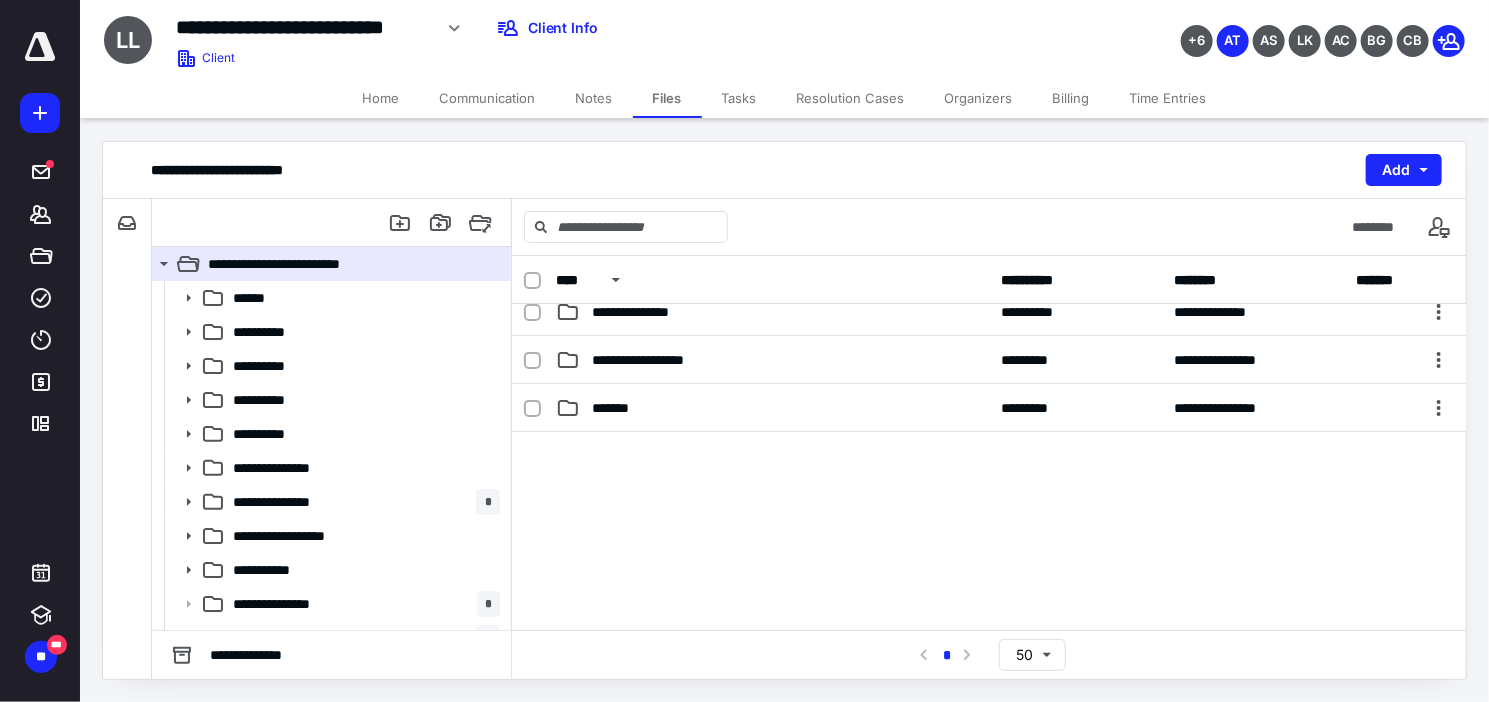 scroll, scrollTop: 248, scrollLeft: 0, axis: vertical 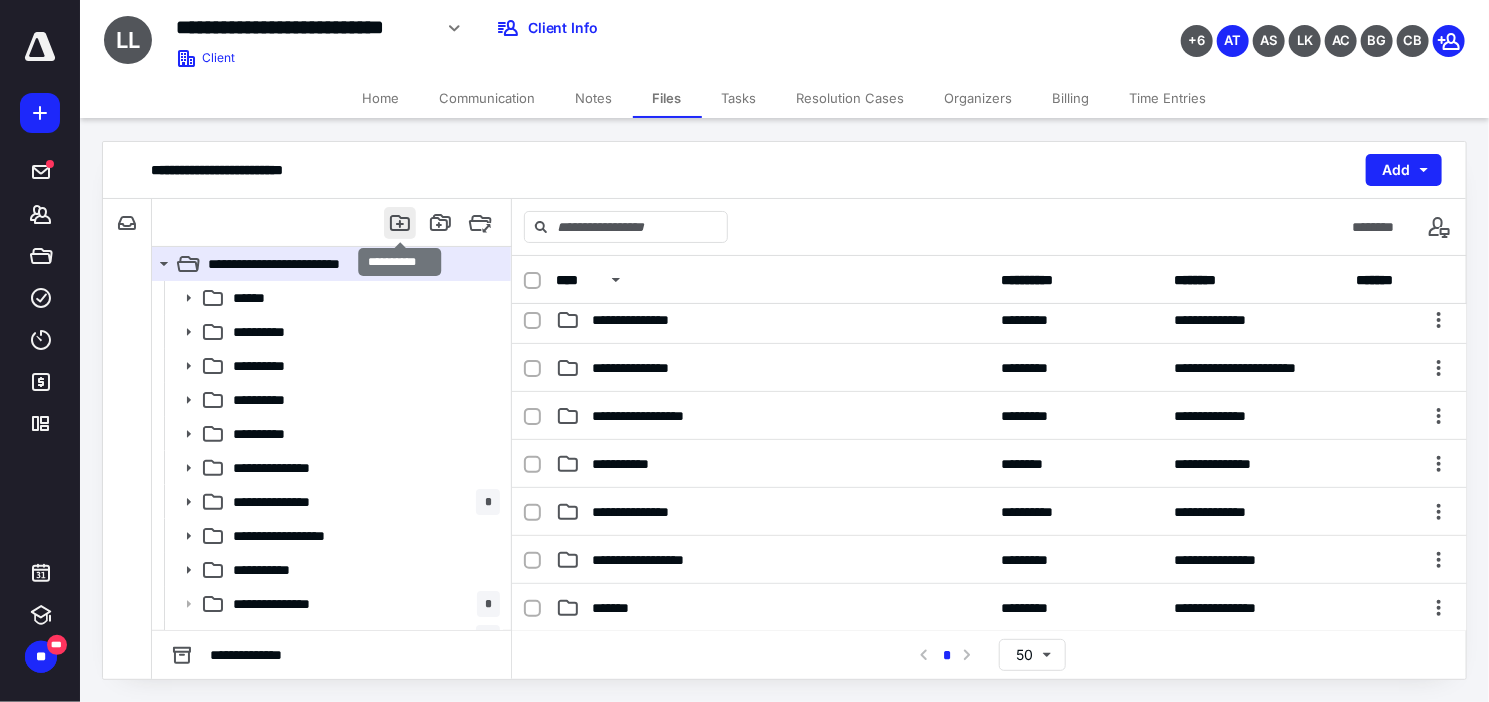 click at bounding box center (400, 223) 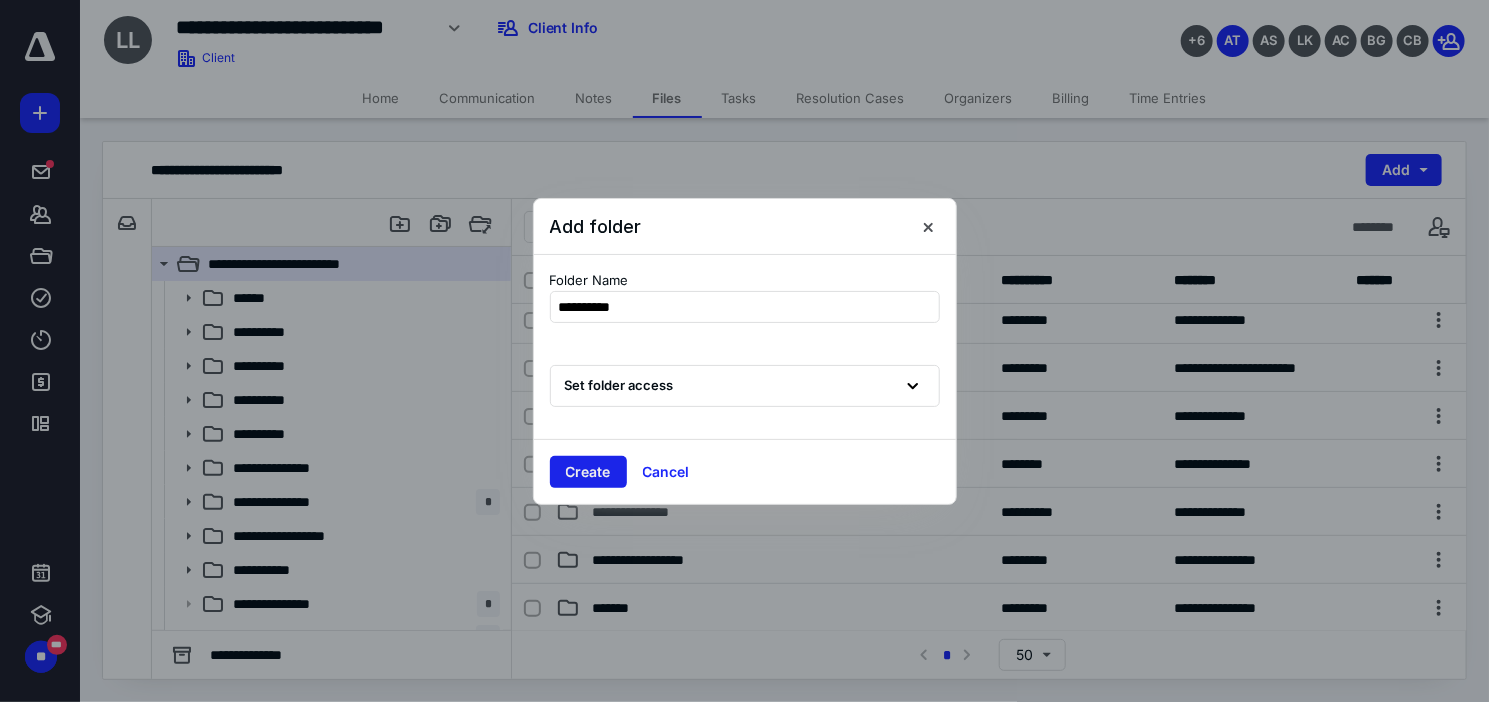 type on "**********" 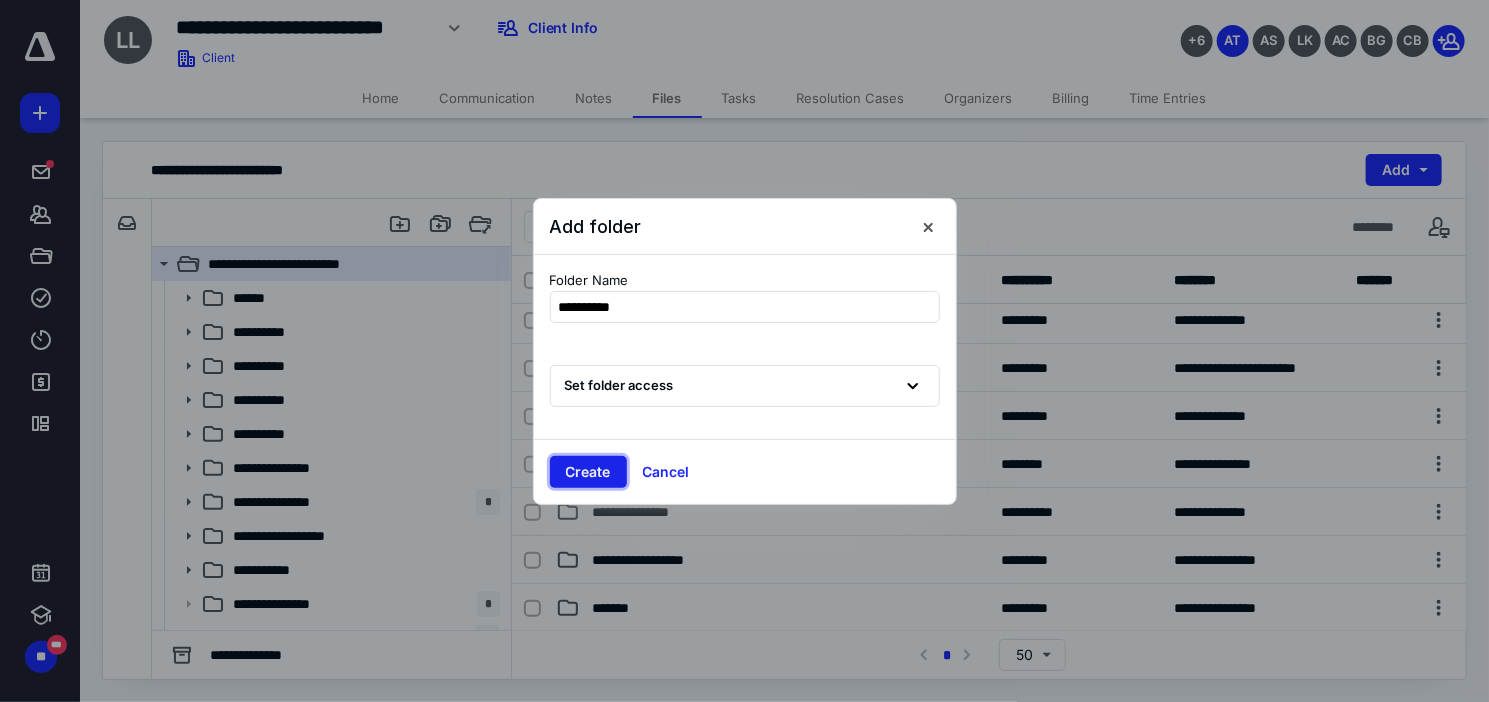 click on "Create" at bounding box center (588, 472) 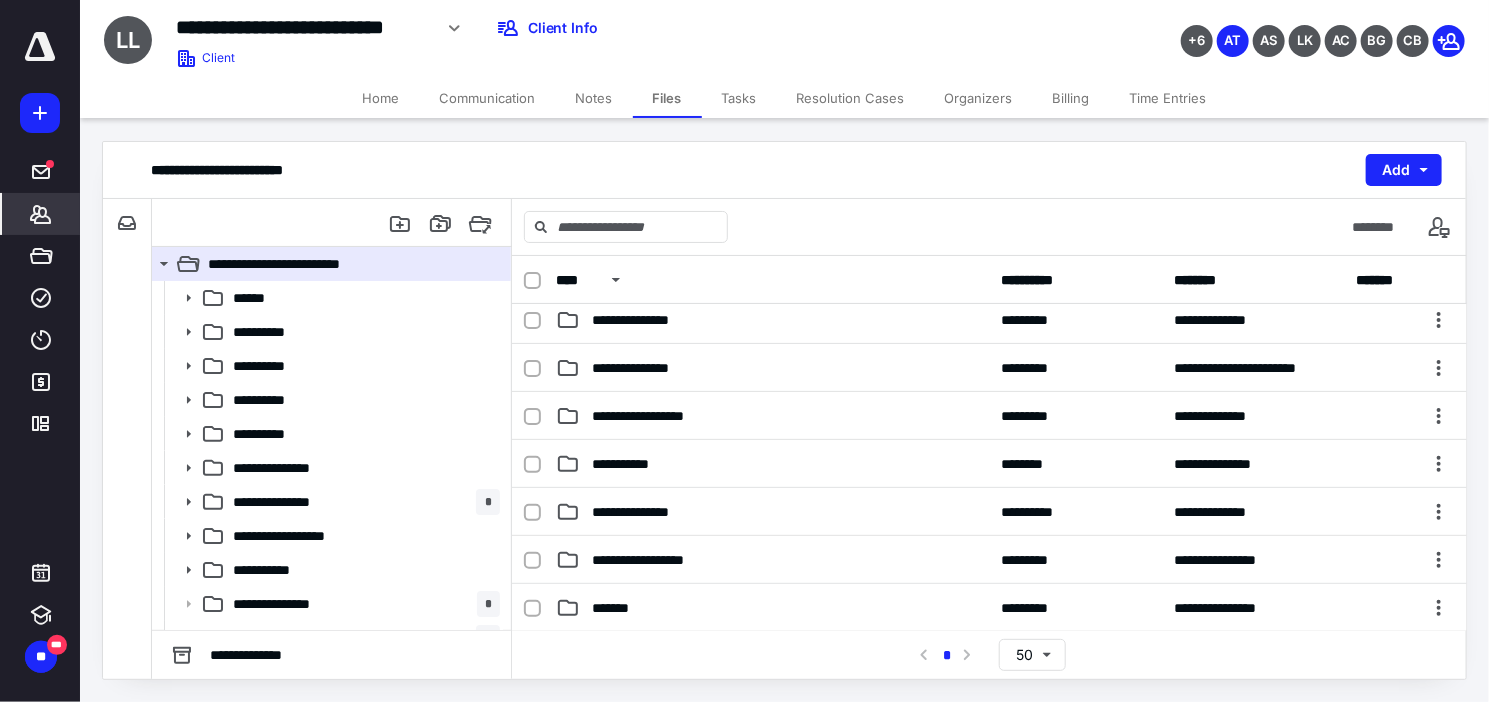 click on "*******" at bounding box center (41, 214) 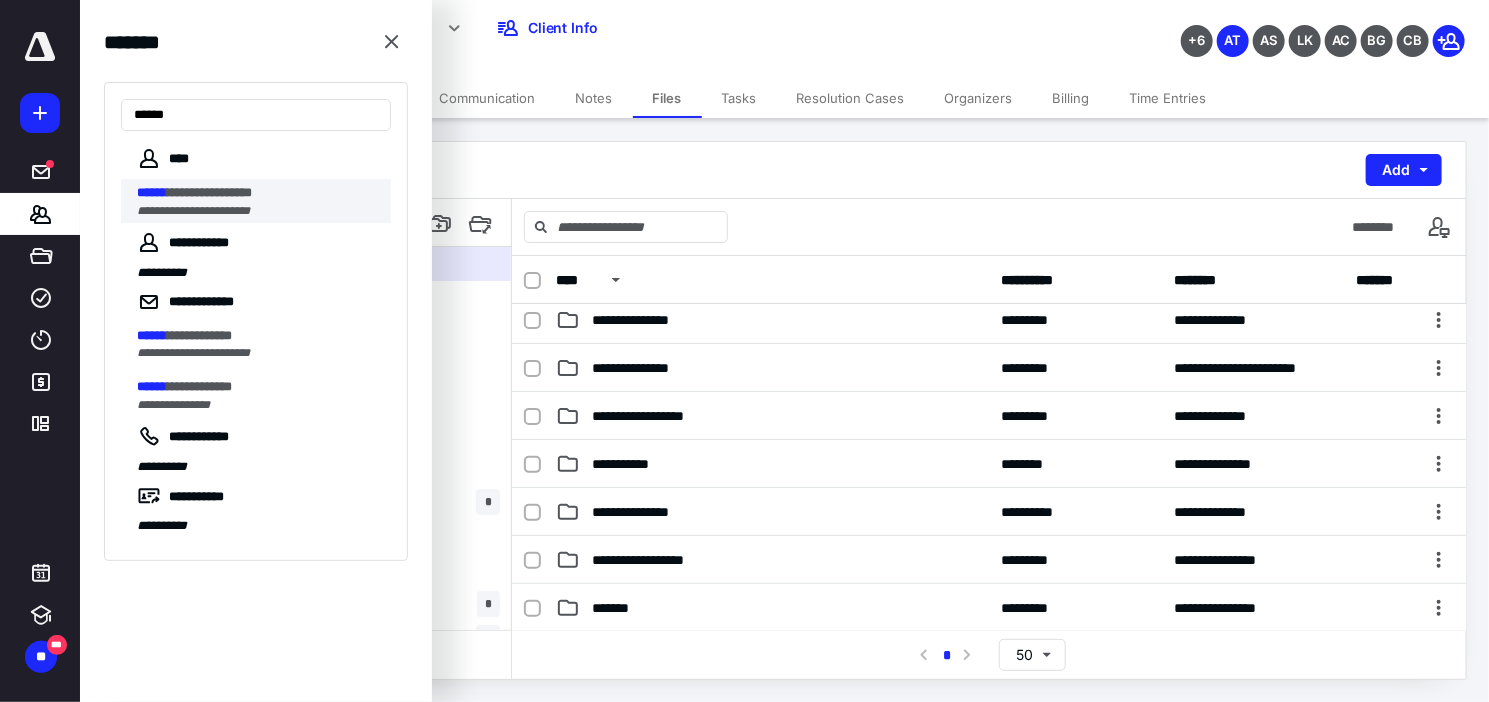 type on "******" 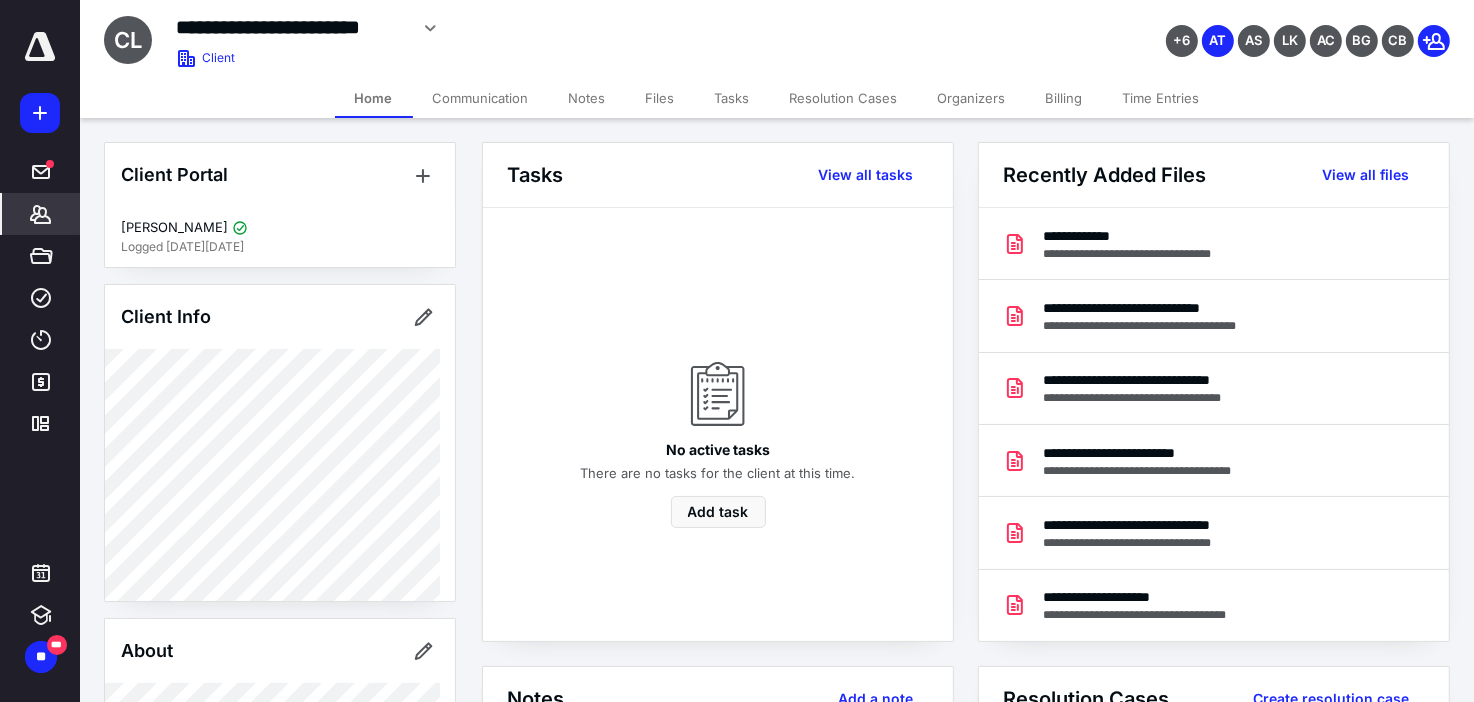 click on "Files" at bounding box center (660, 98) 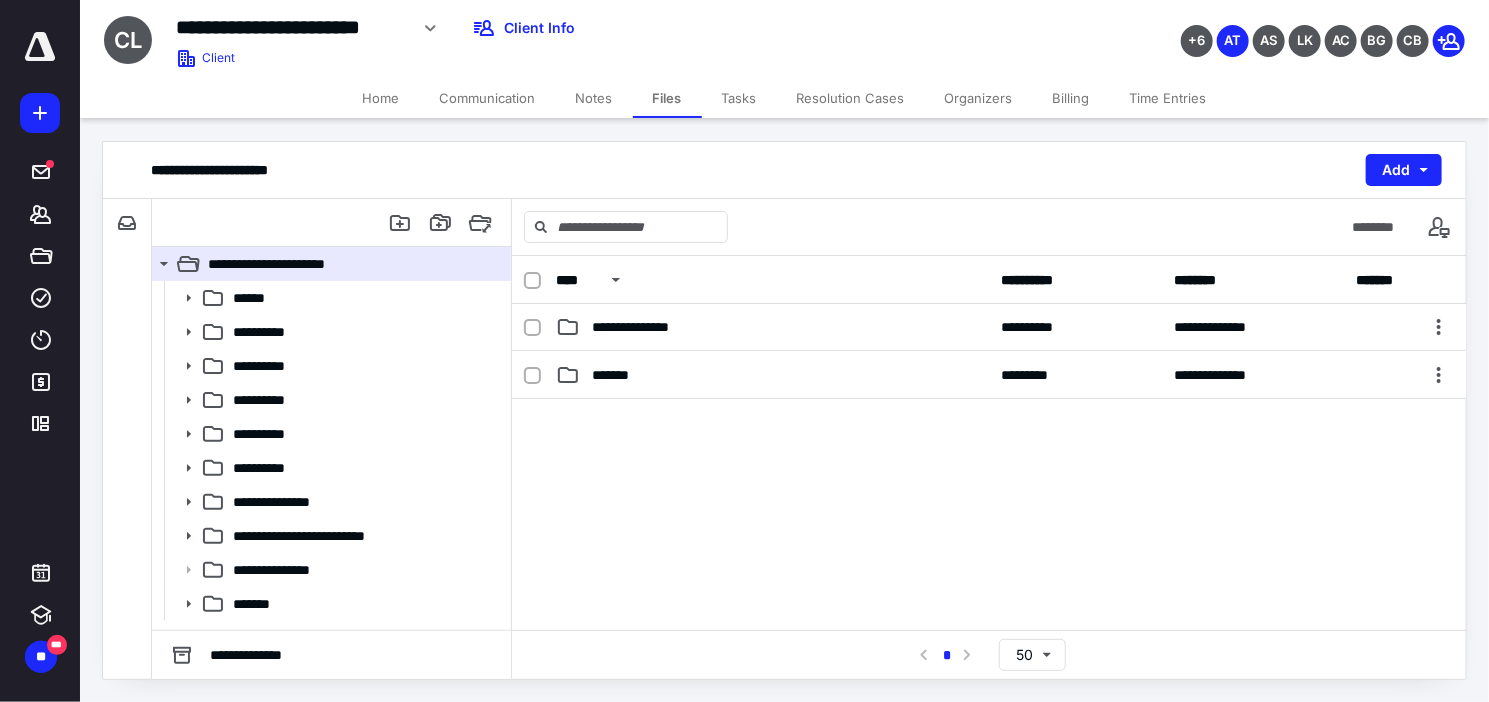 scroll, scrollTop: 352, scrollLeft: 0, axis: vertical 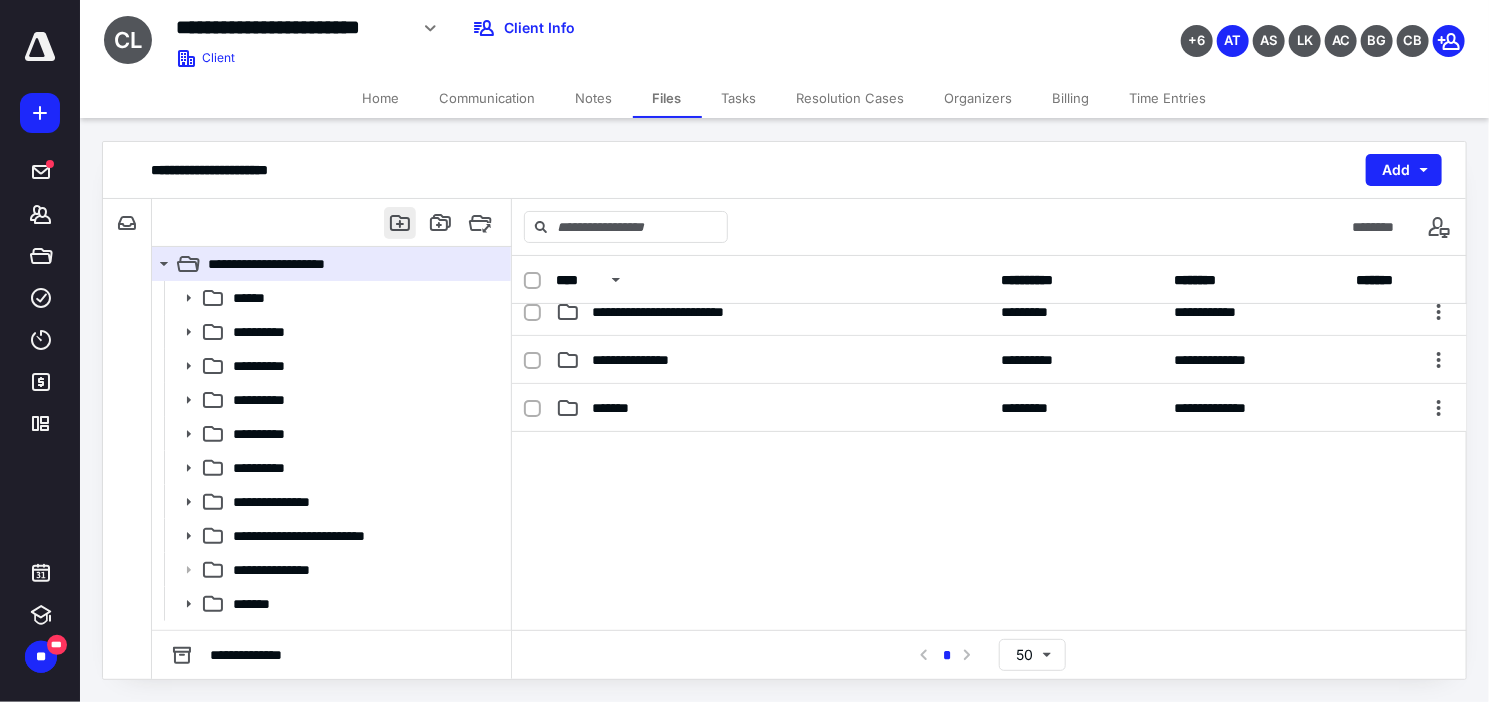 click at bounding box center [400, 223] 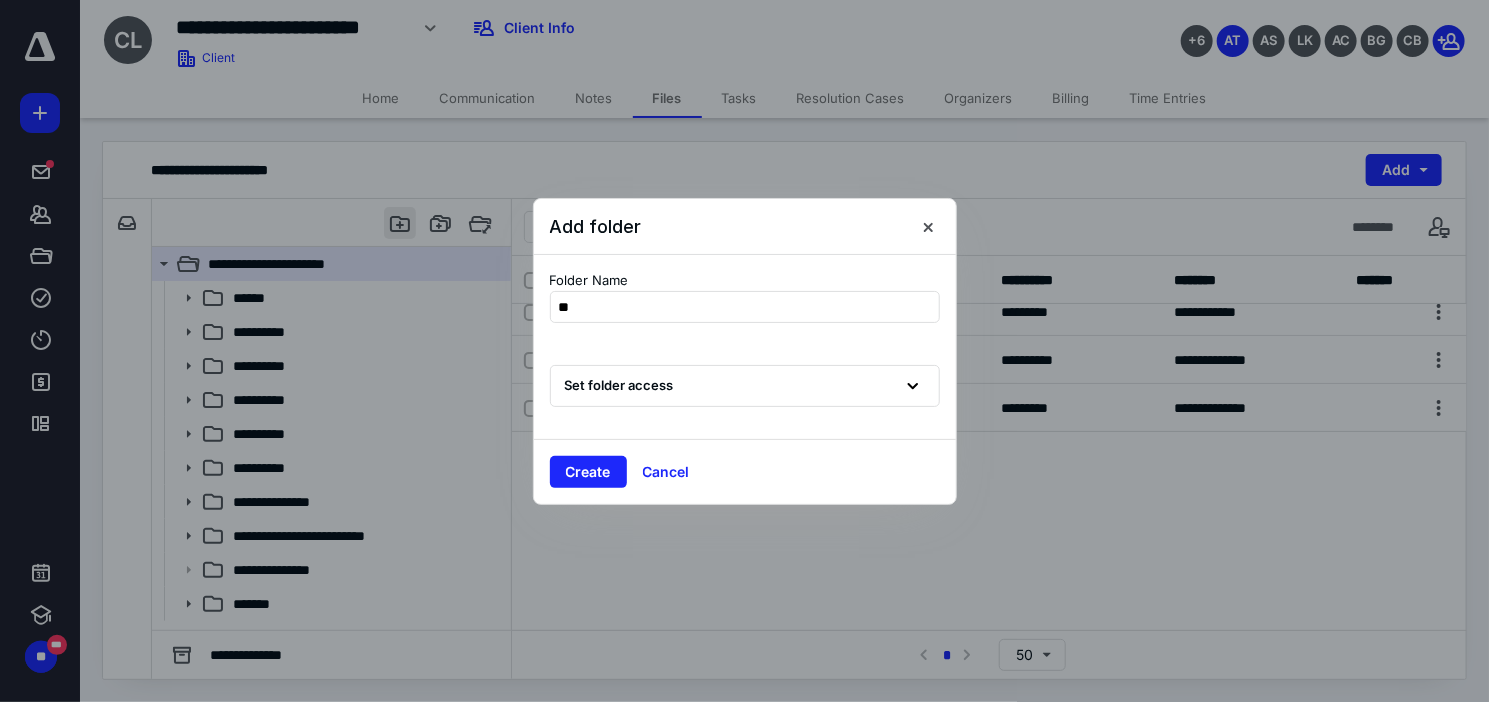 type on "*" 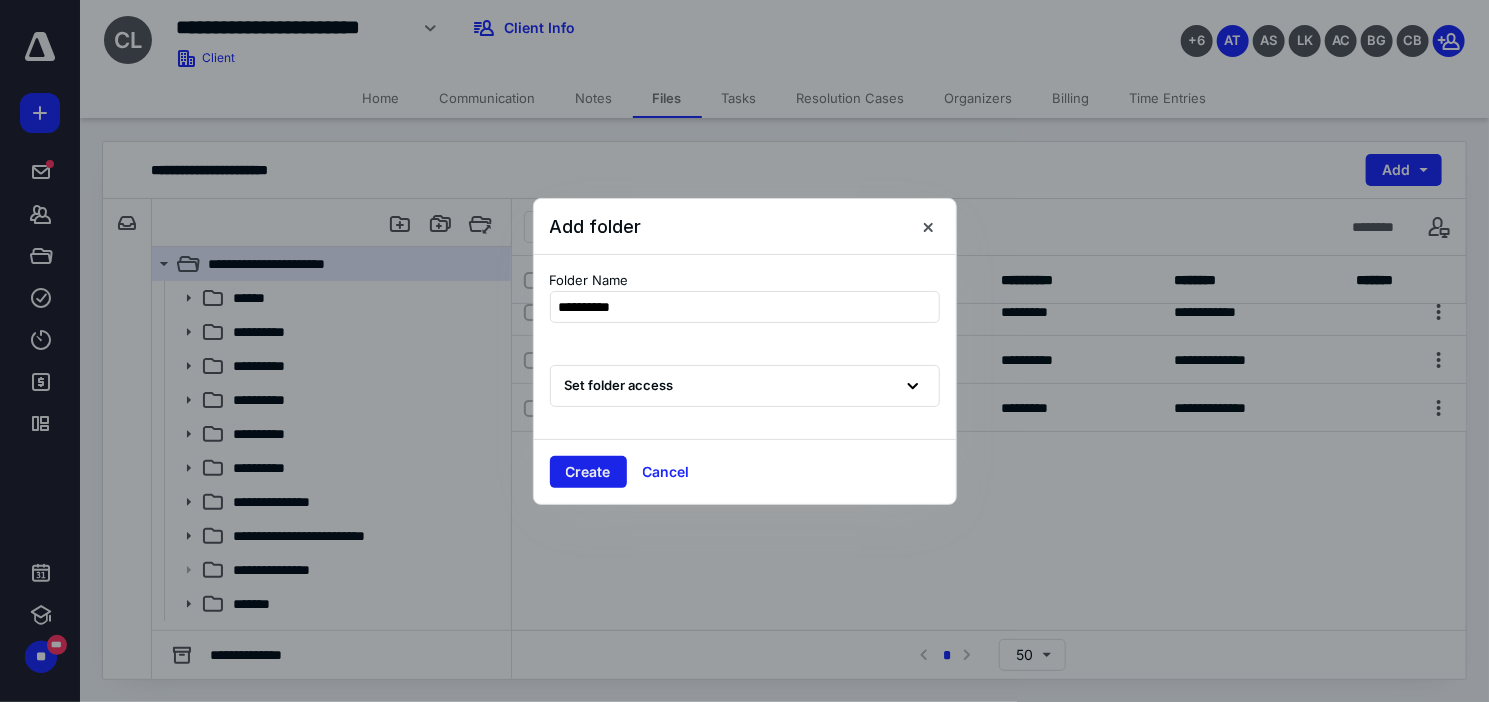 type on "**********" 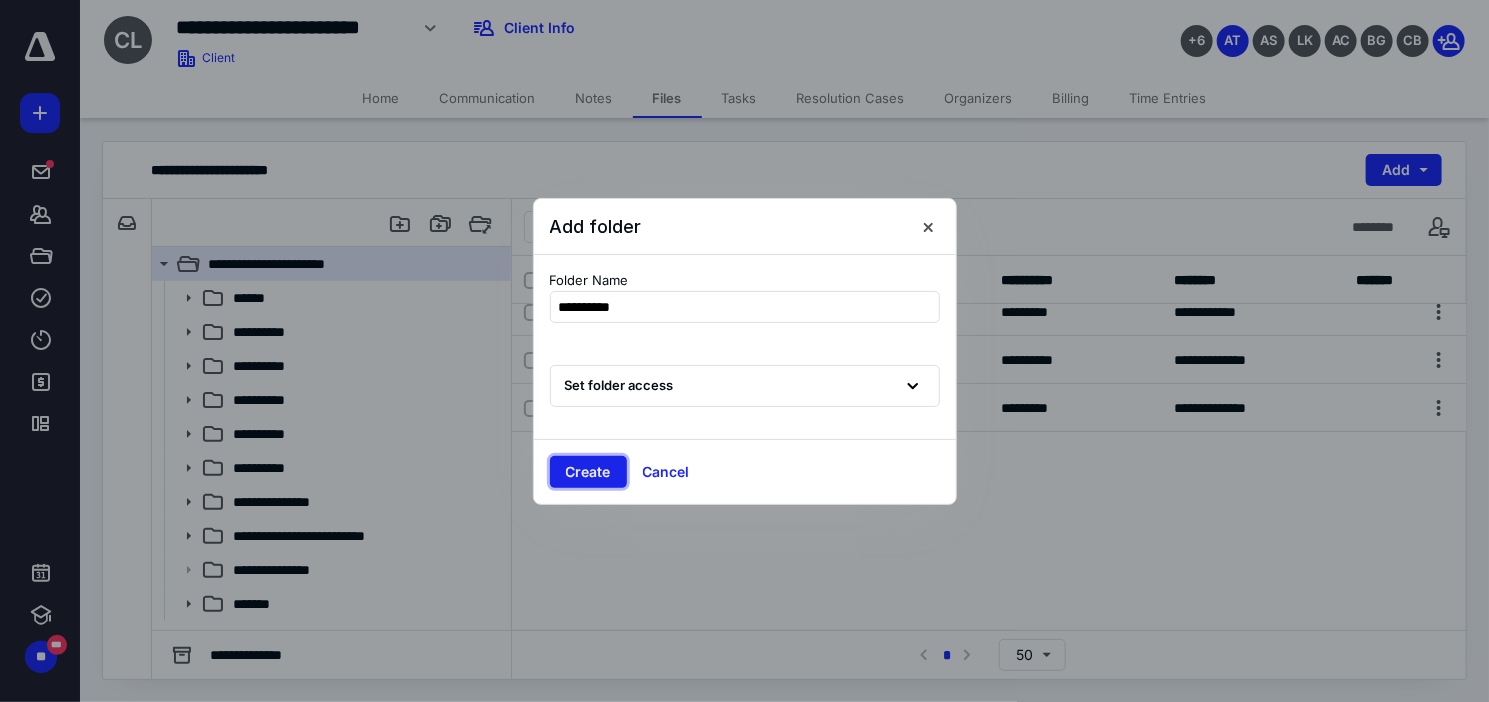 click on "Create" at bounding box center (588, 472) 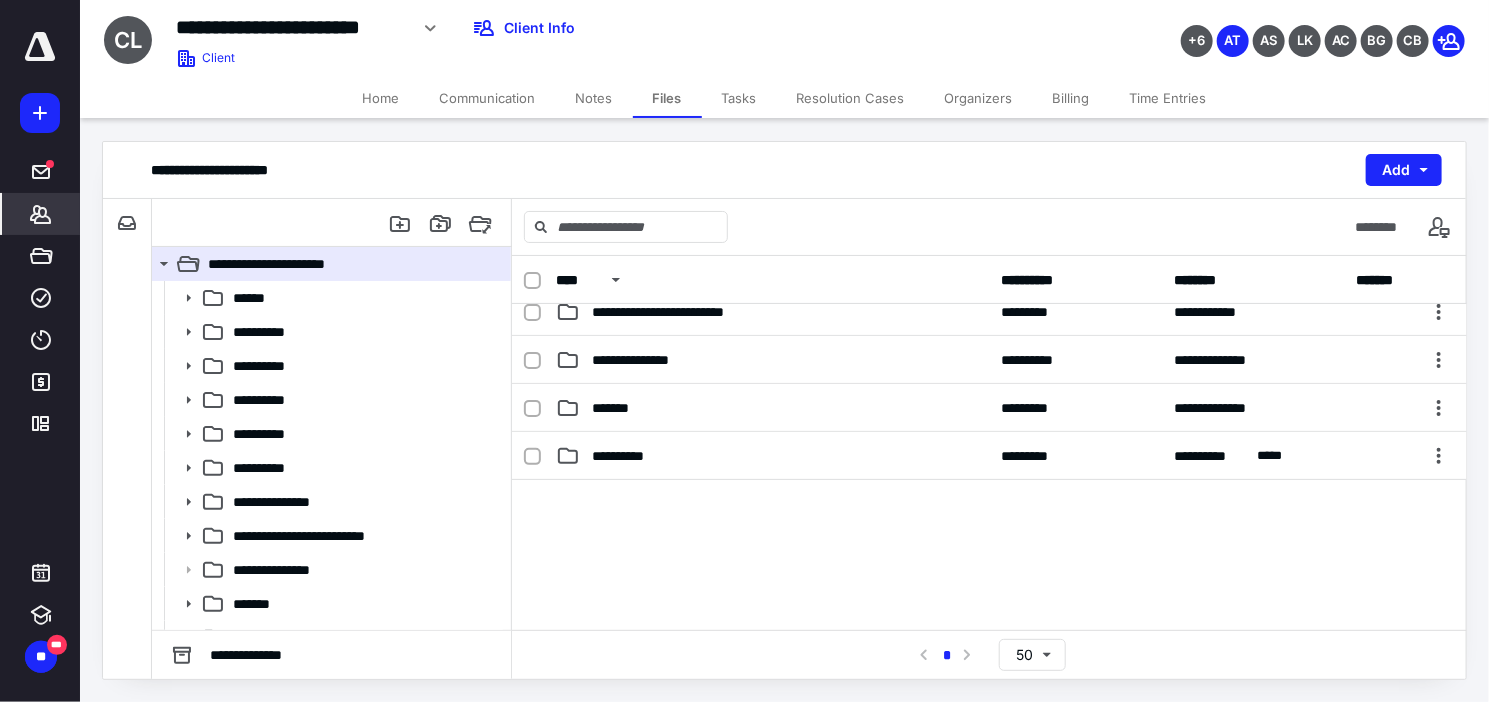 click 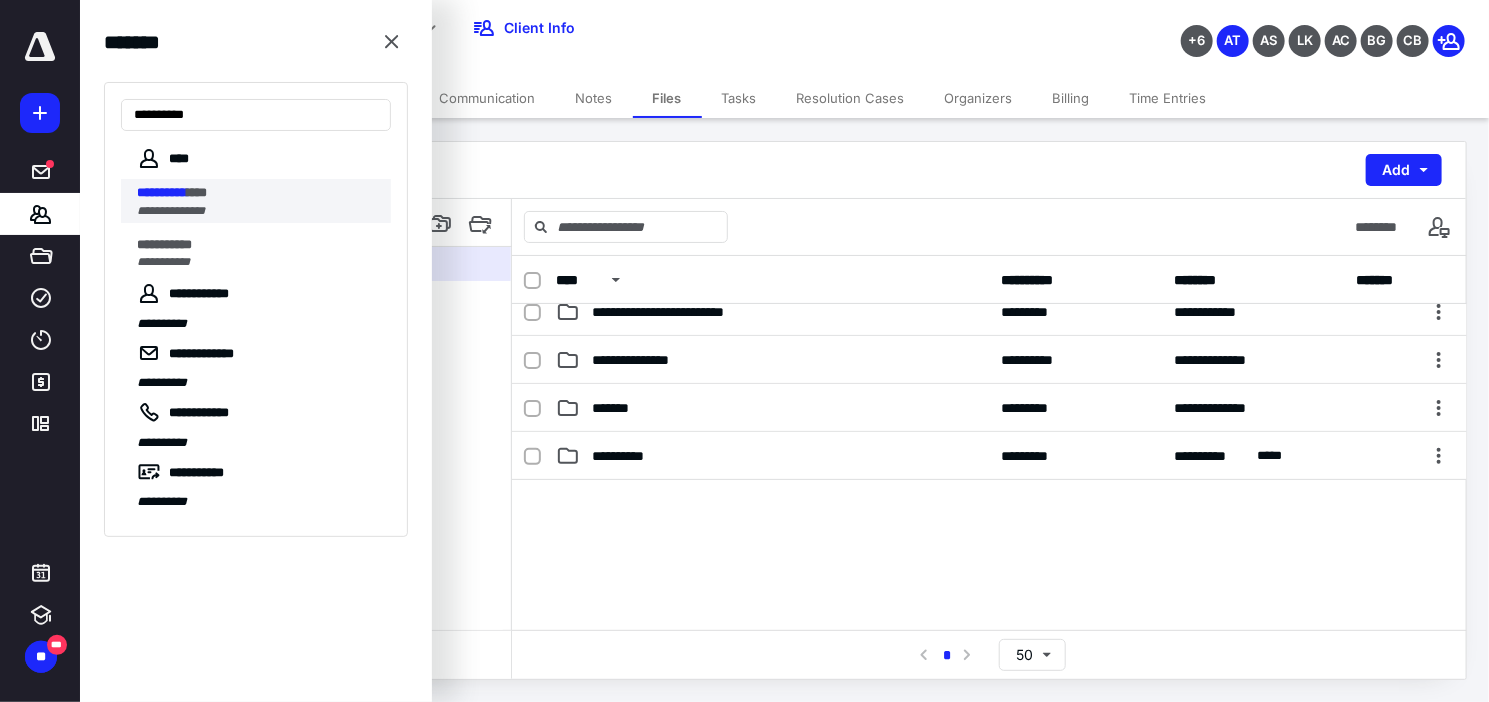 type on "**********" 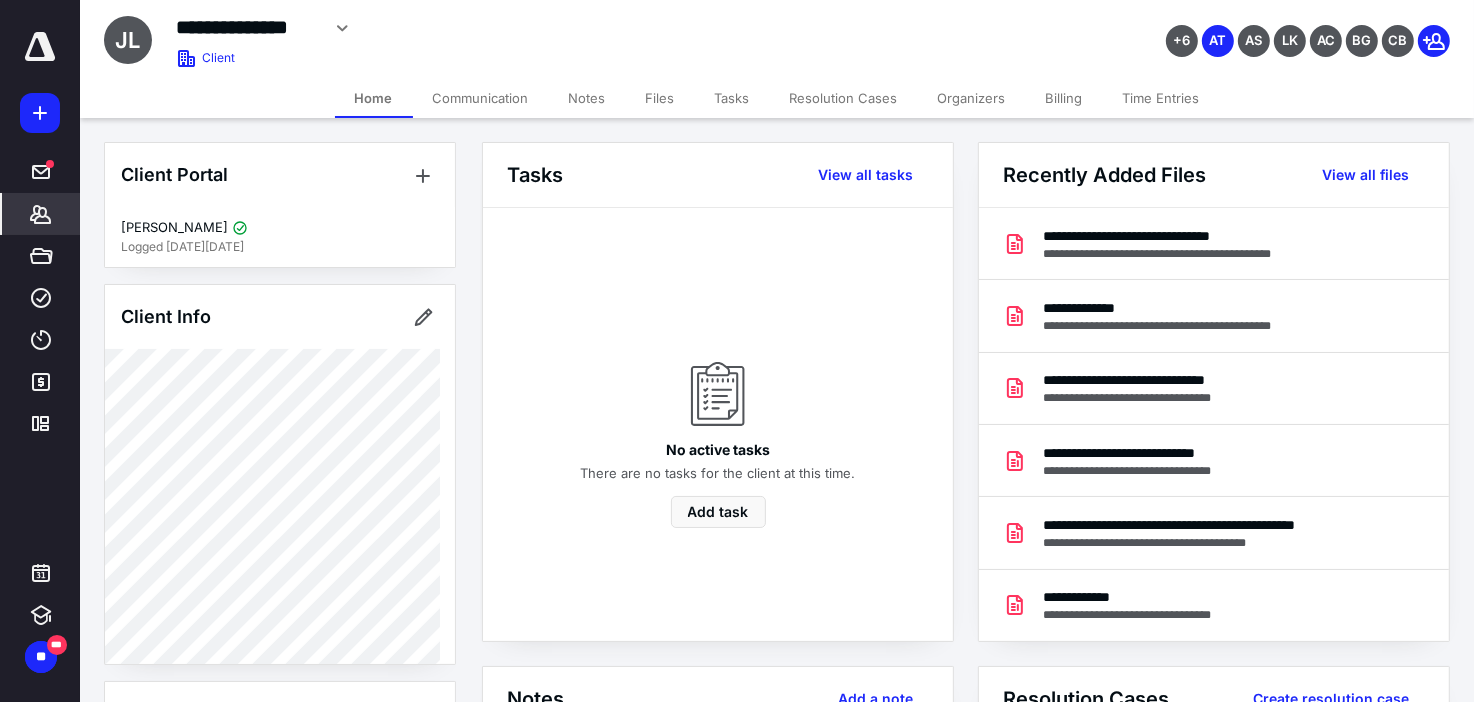 click on "Files" at bounding box center [660, 98] 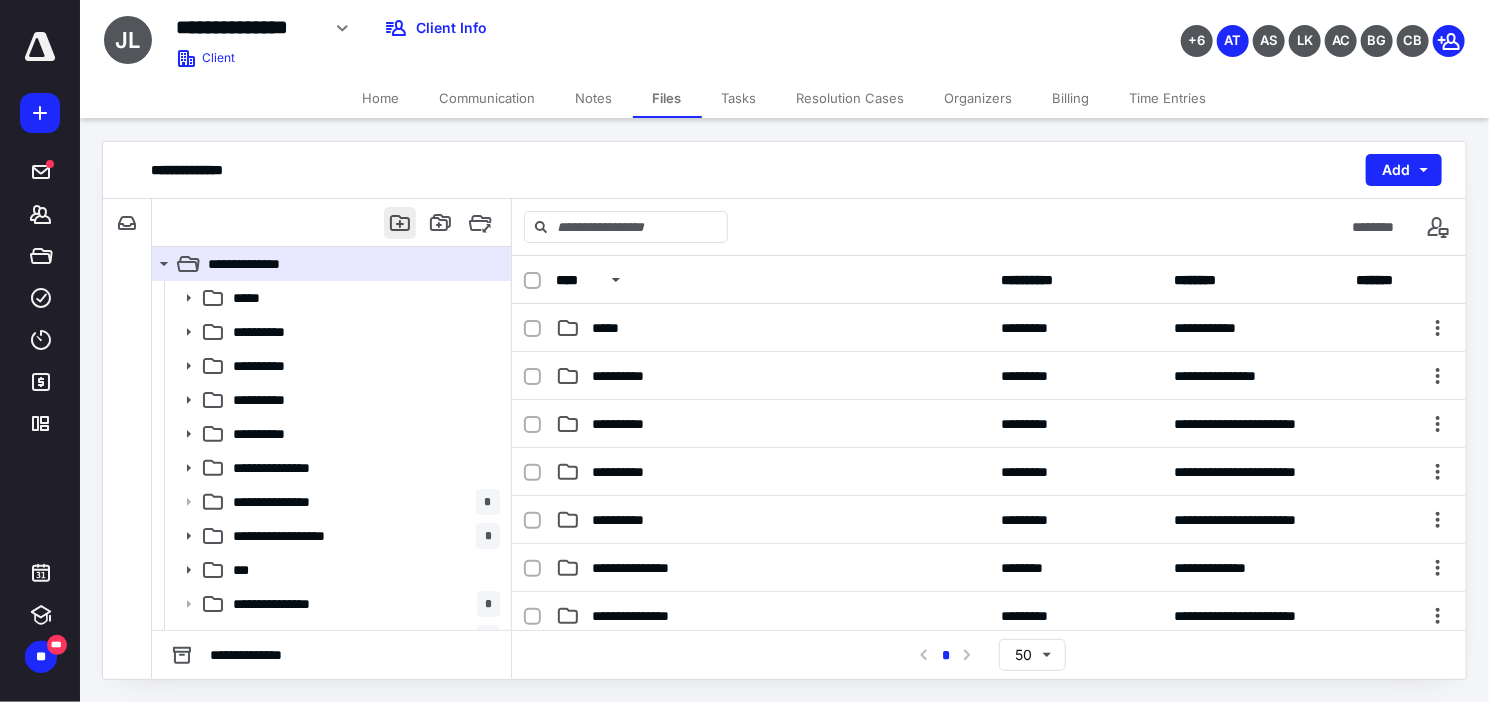 click at bounding box center [400, 223] 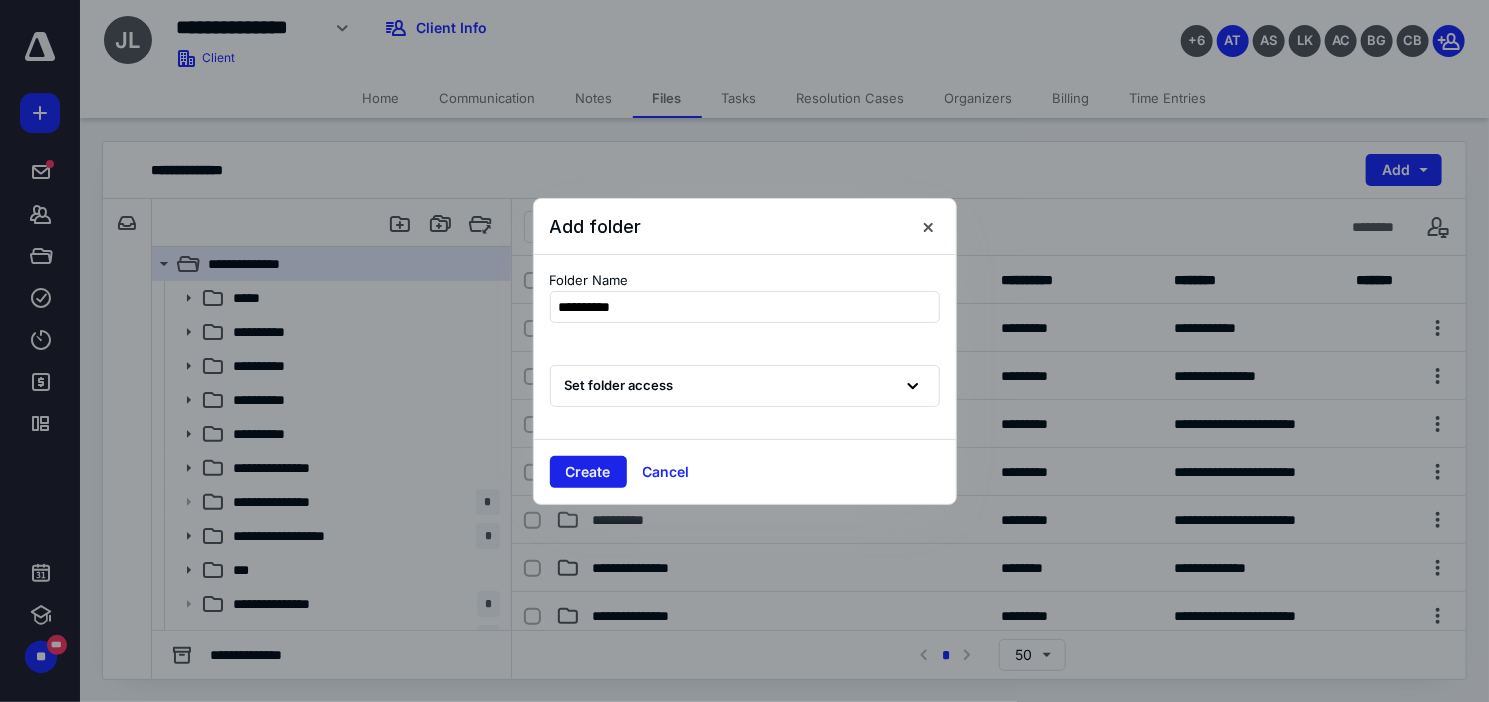 type on "**********" 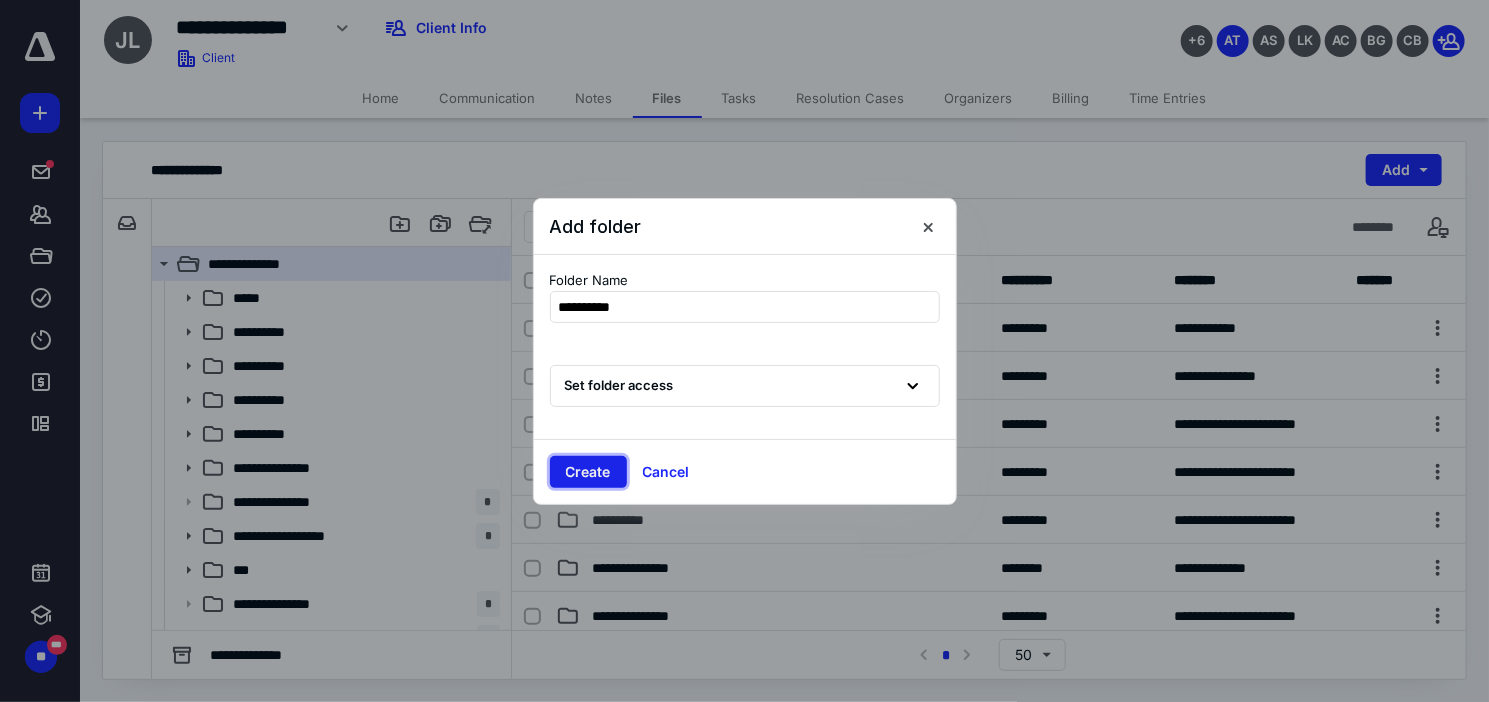 click on "Create" at bounding box center (588, 472) 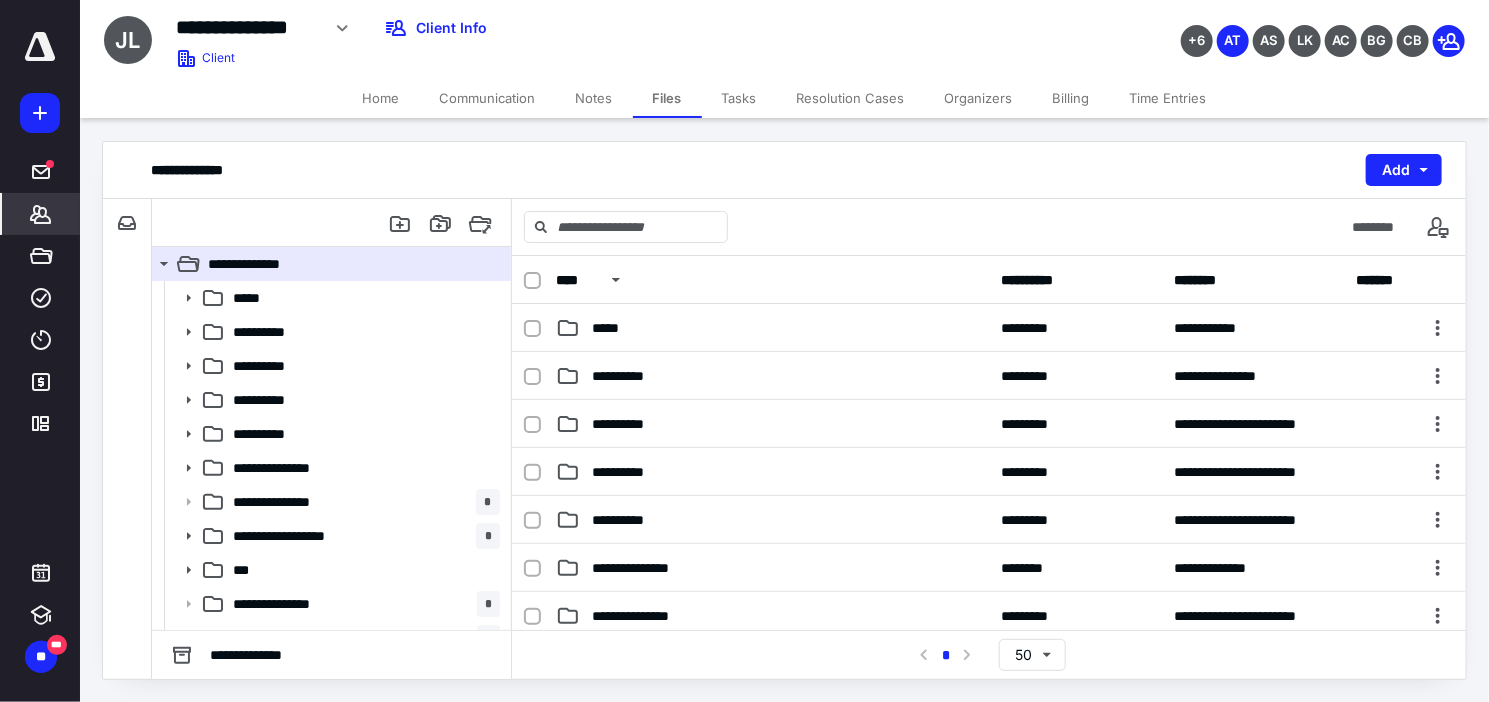 click 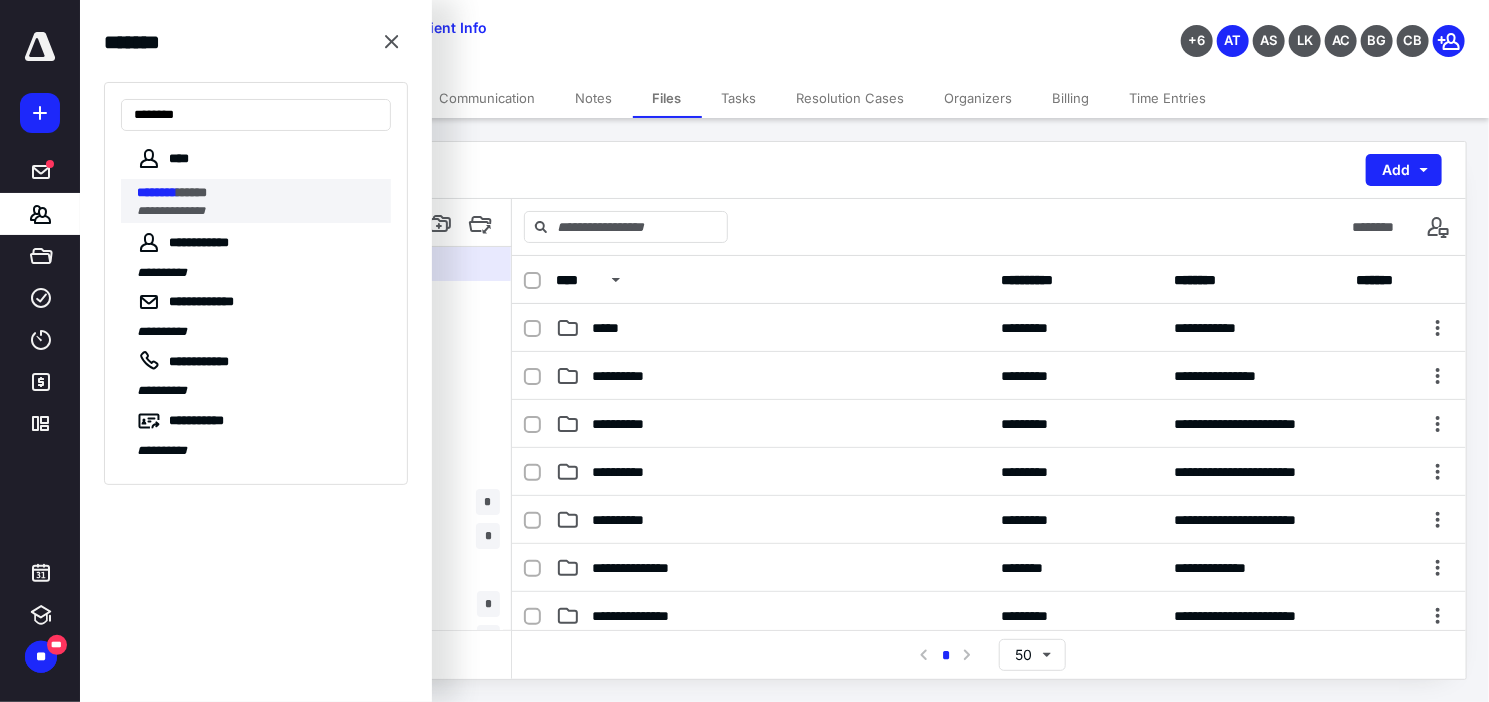 type on "********" 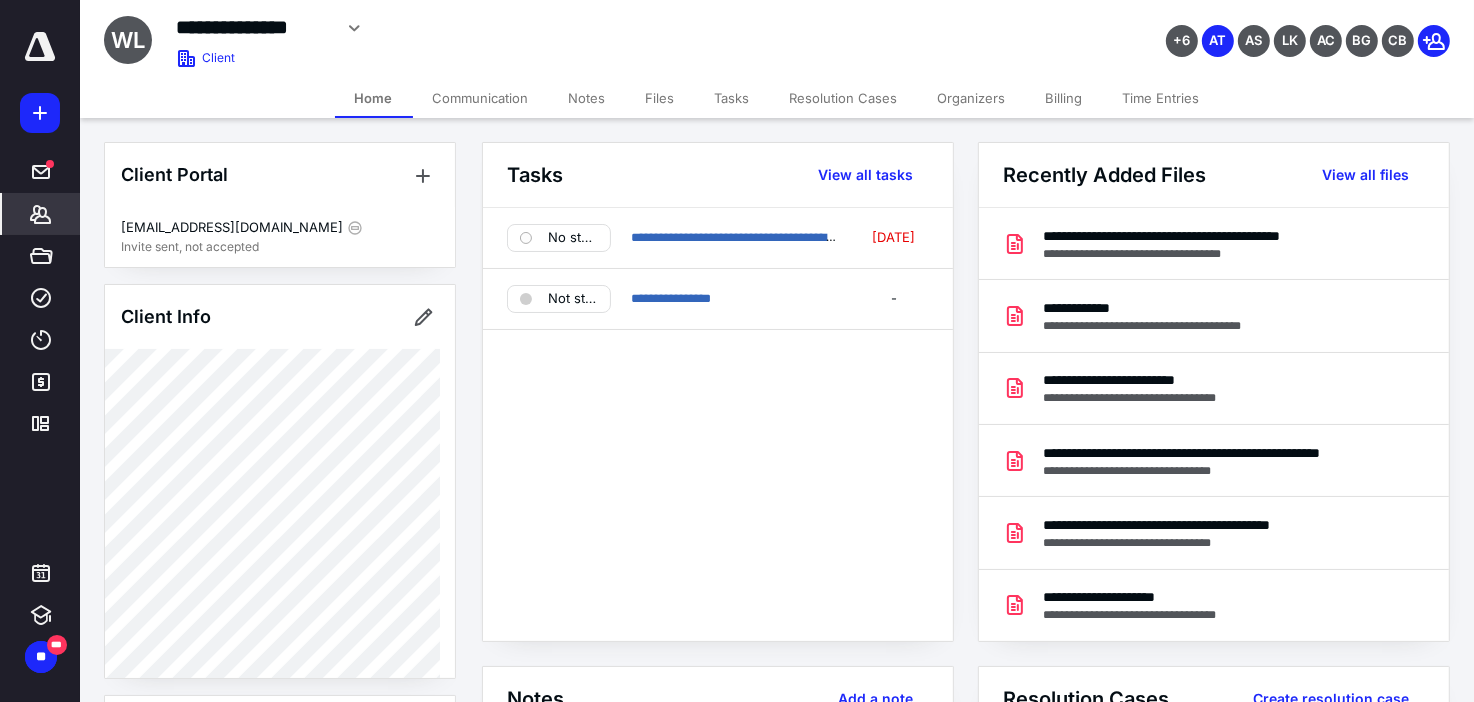 click on "Files" at bounding box center [660, 98] 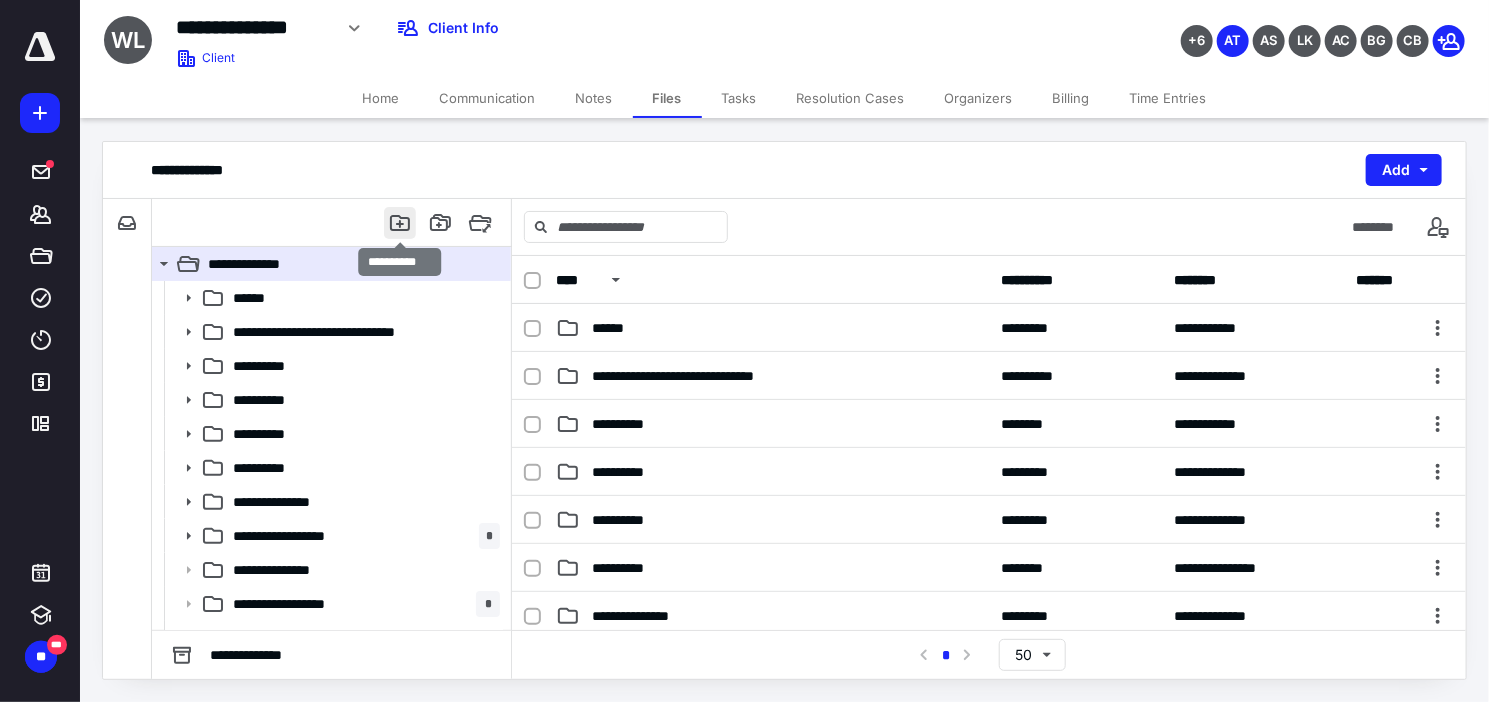 click at bounding box center (400, 223) 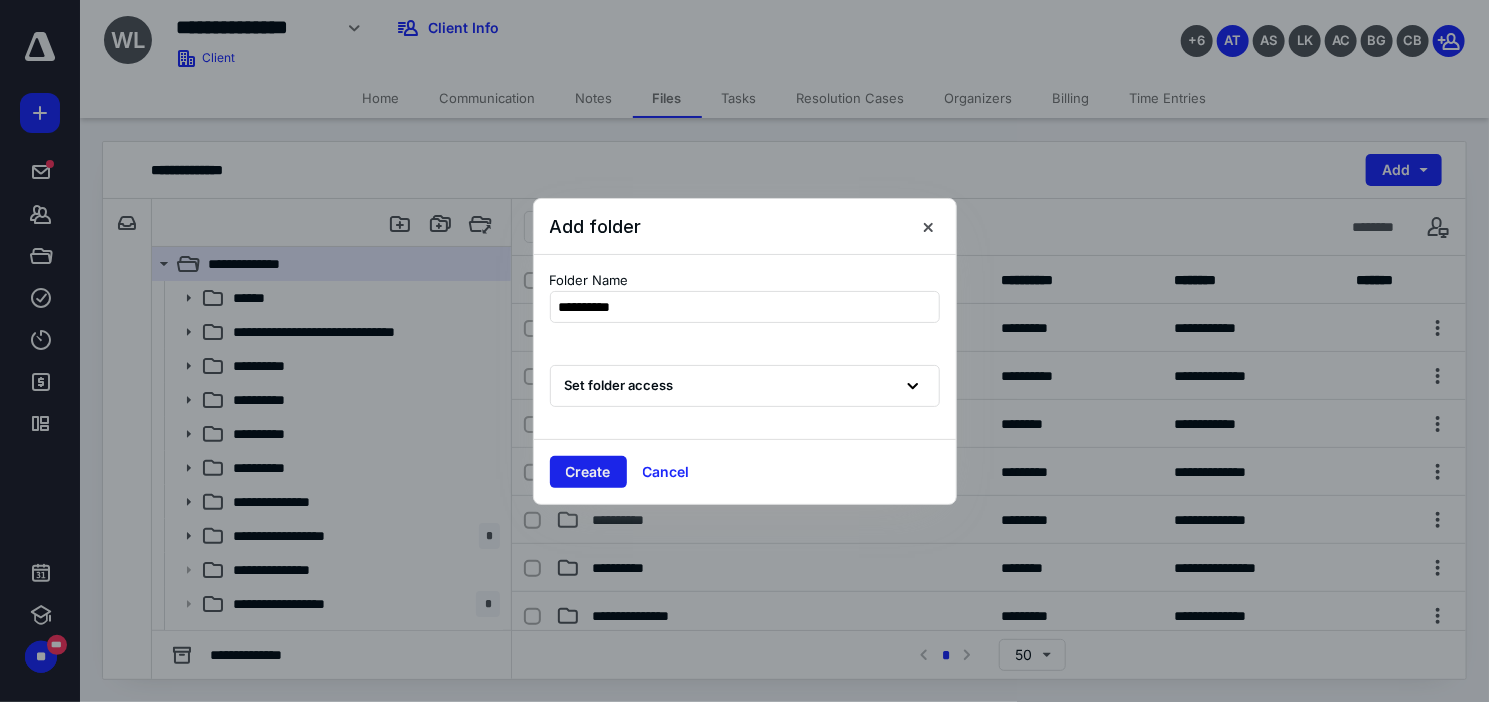 type on "**********" 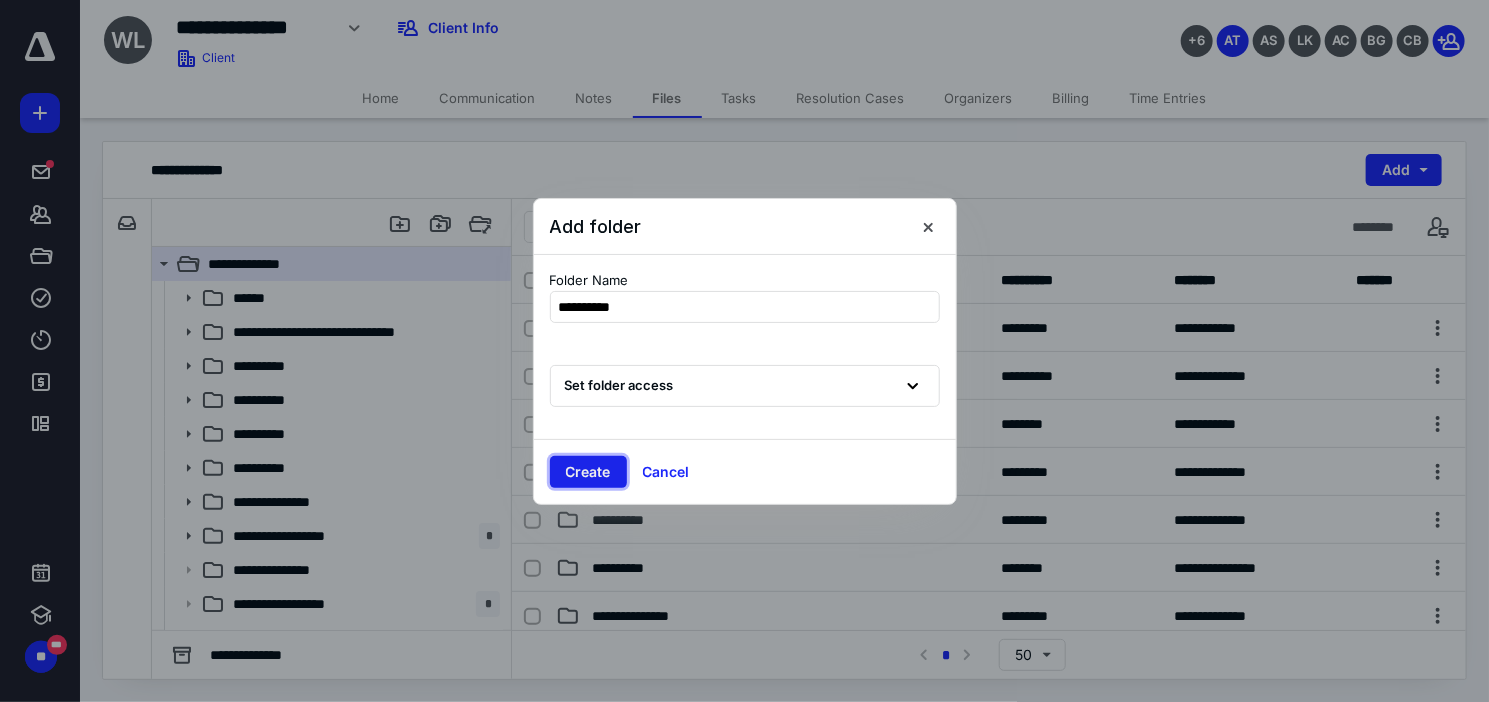 click on "Create" at bounding box center (588, 472) 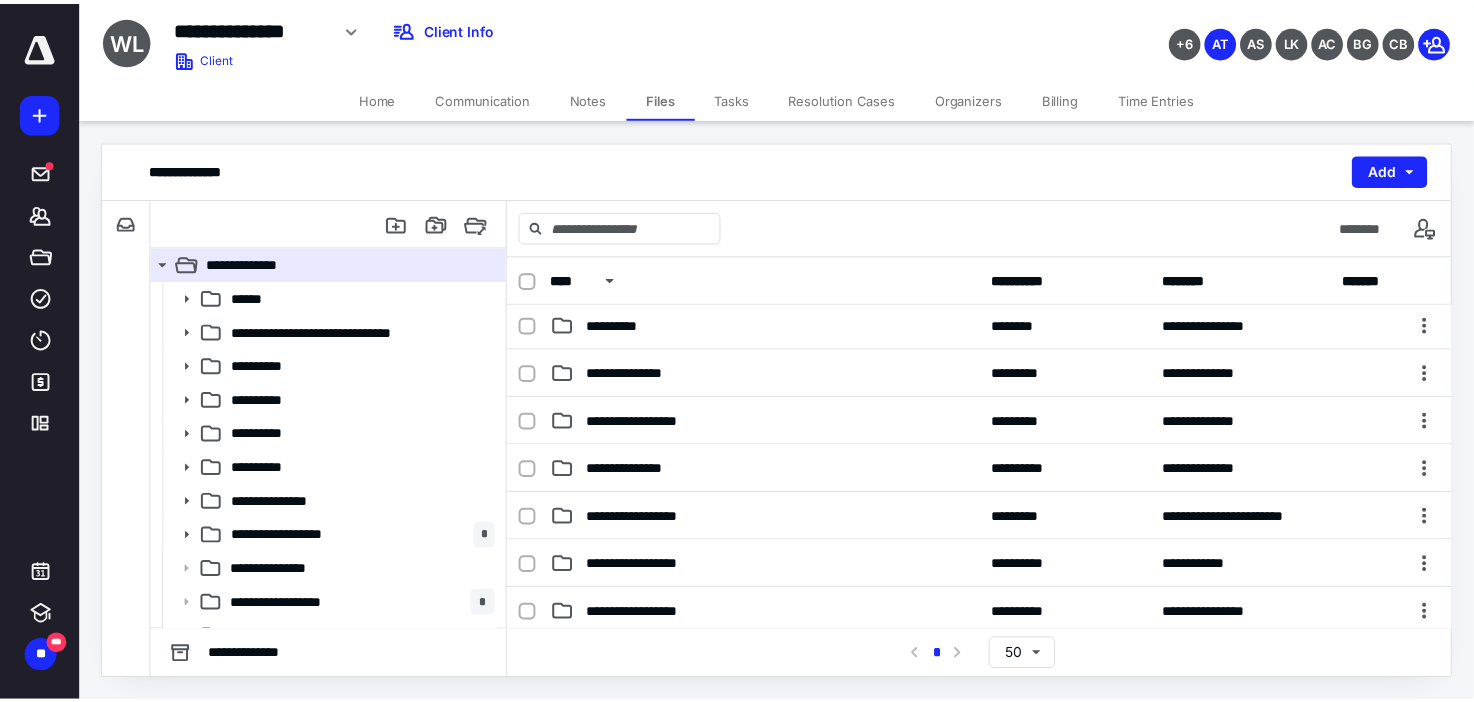 scroll, scrollTop: 599, scrollLeft: 0, axis: vertical 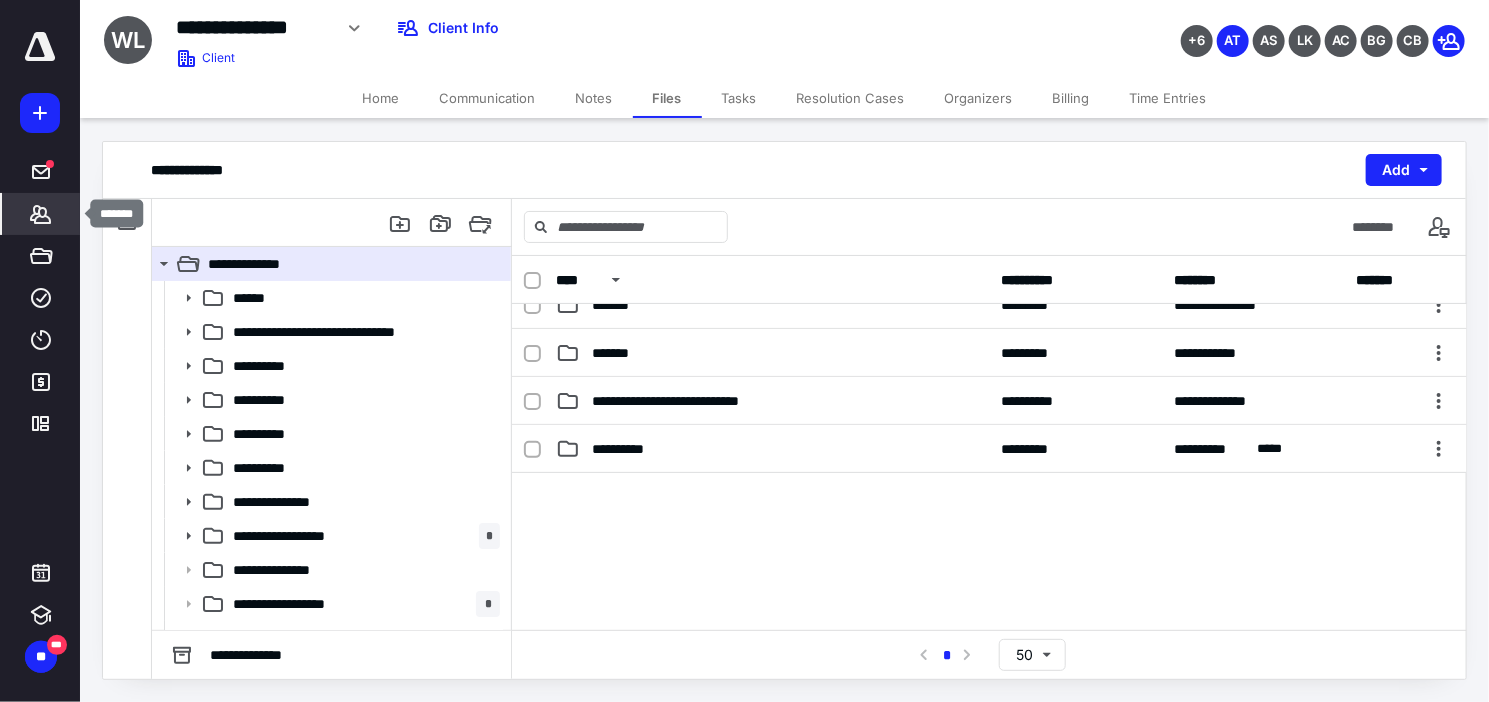 click on "*******" at bounding box center (41, 214) 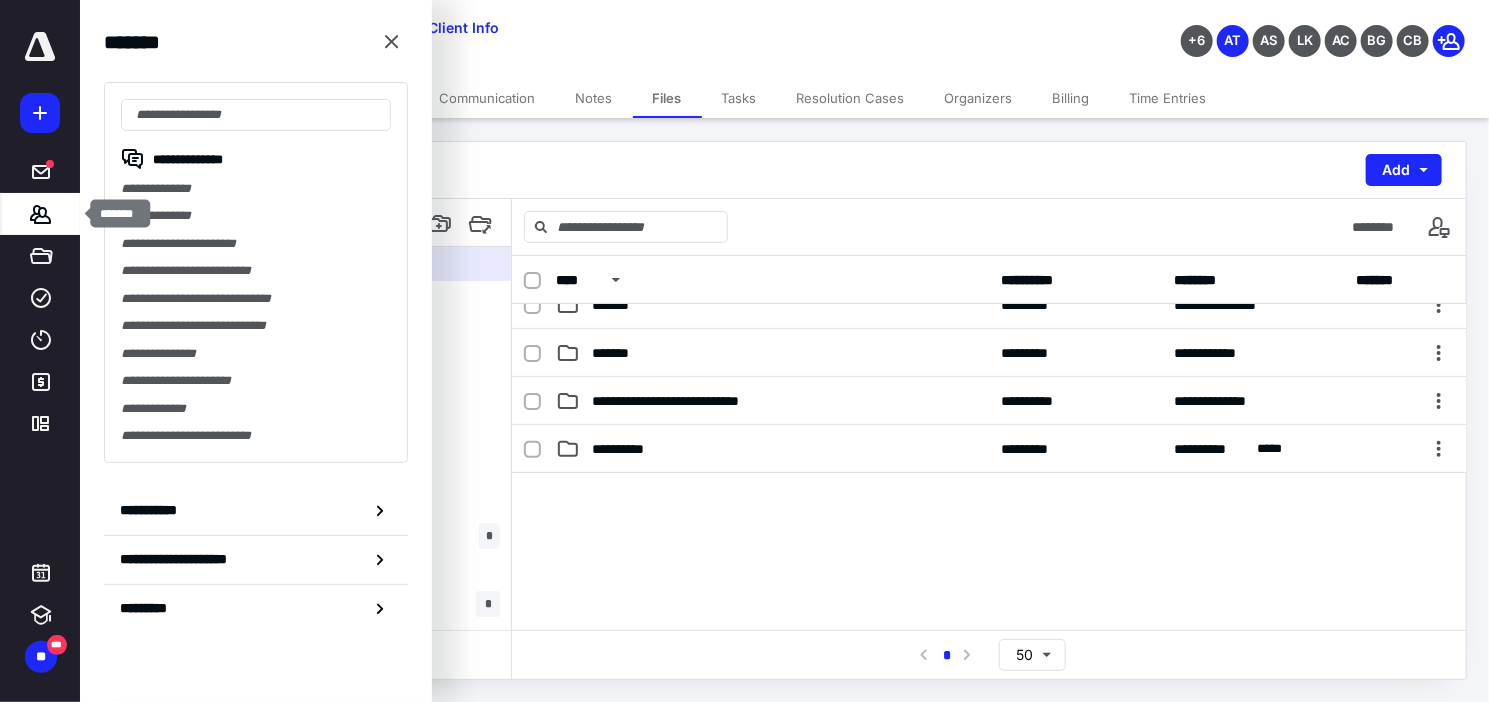 click on "*******" at bounding box center (41, 214) 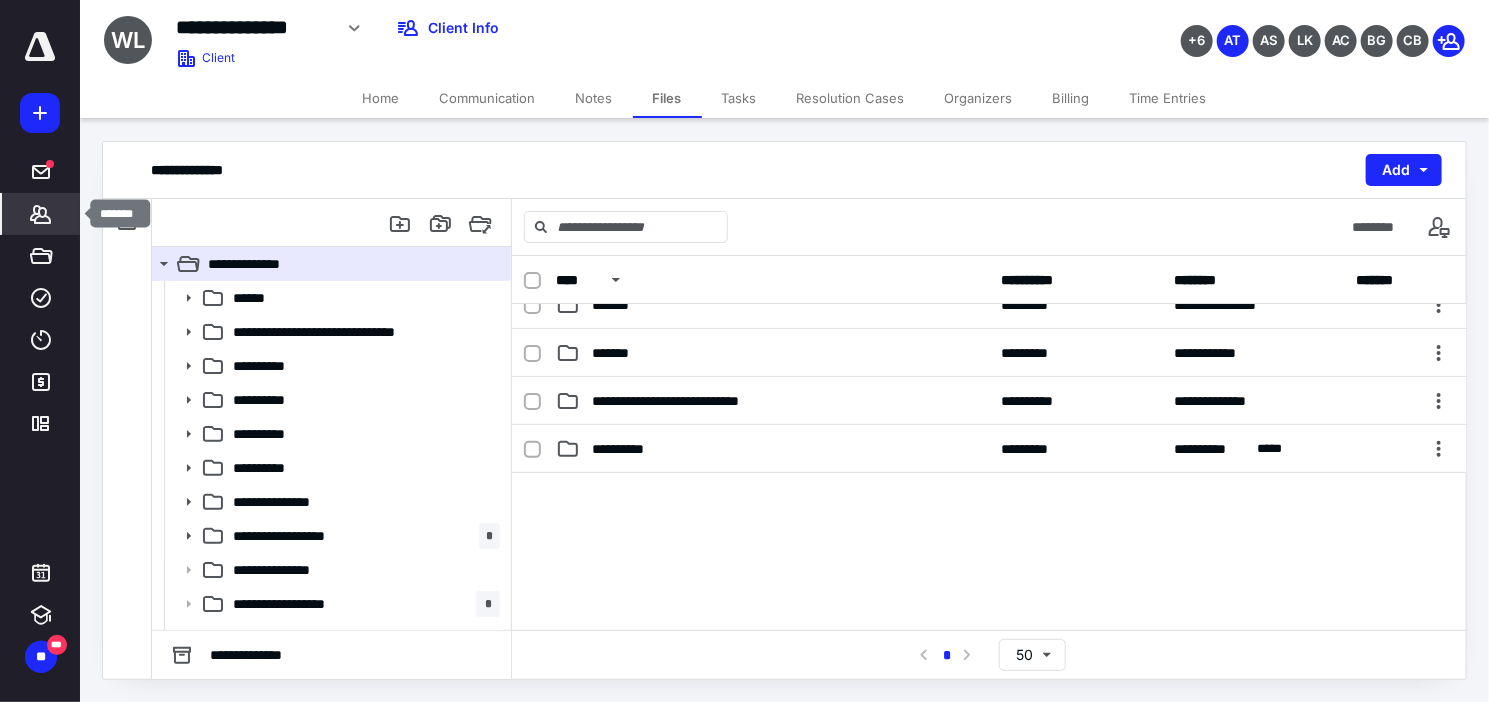 click on "*******" at bounding box center (41, 214) 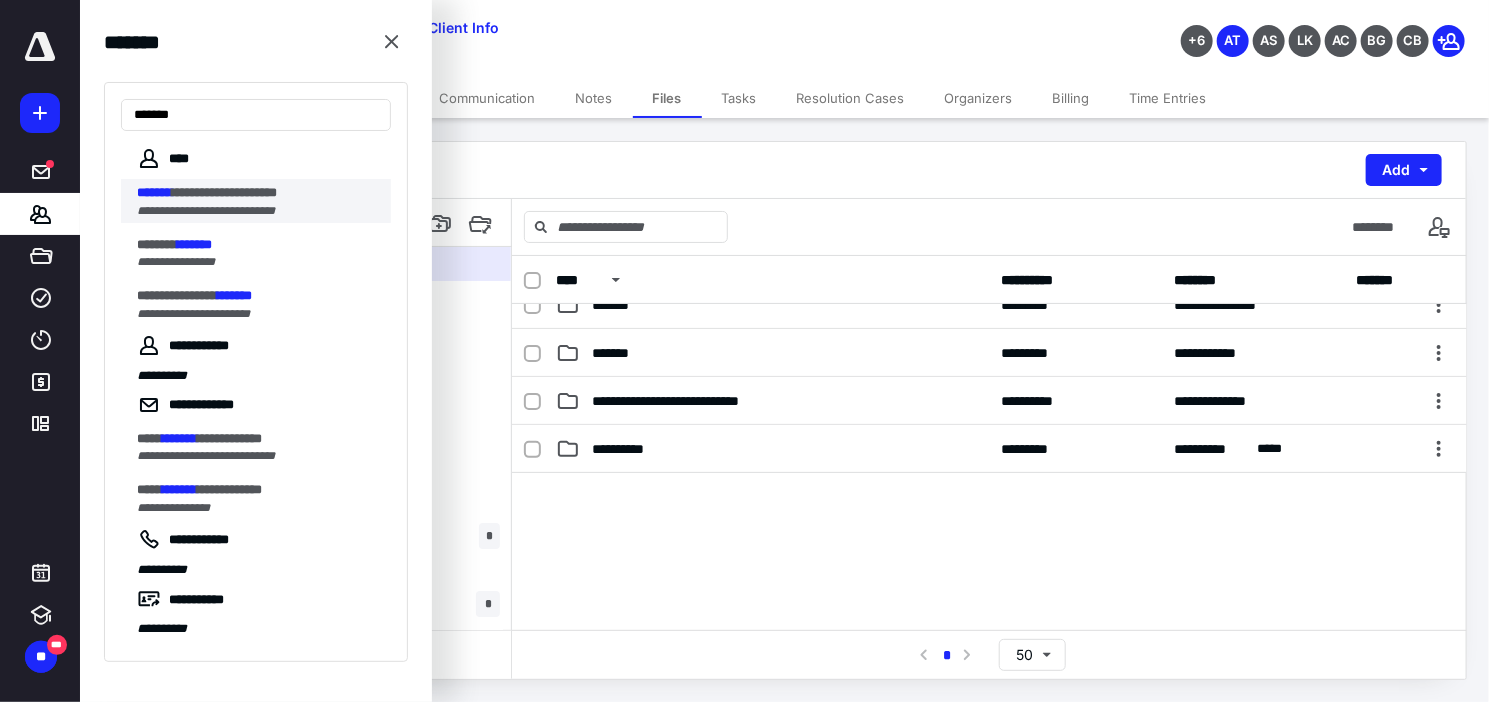 type on "*******" 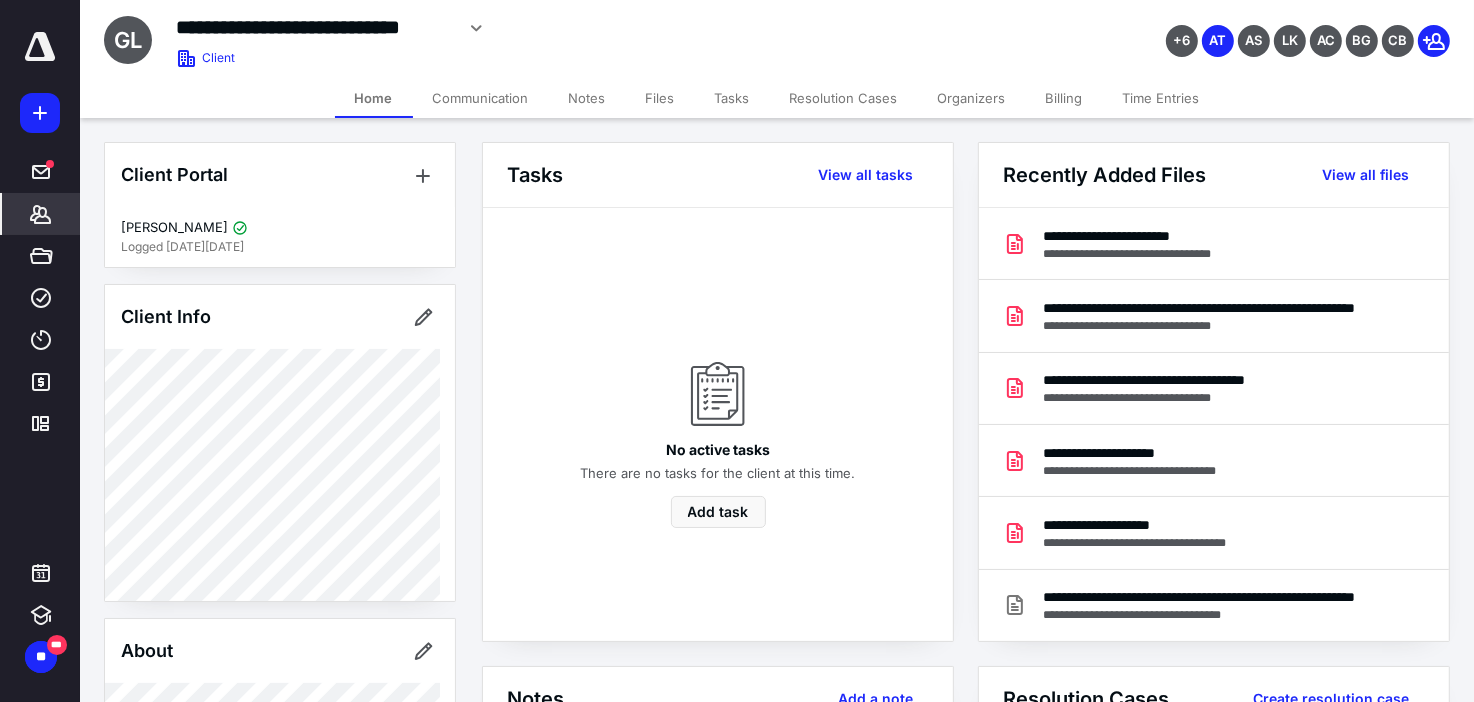 click on "Files" at bounding box center [660, 98] 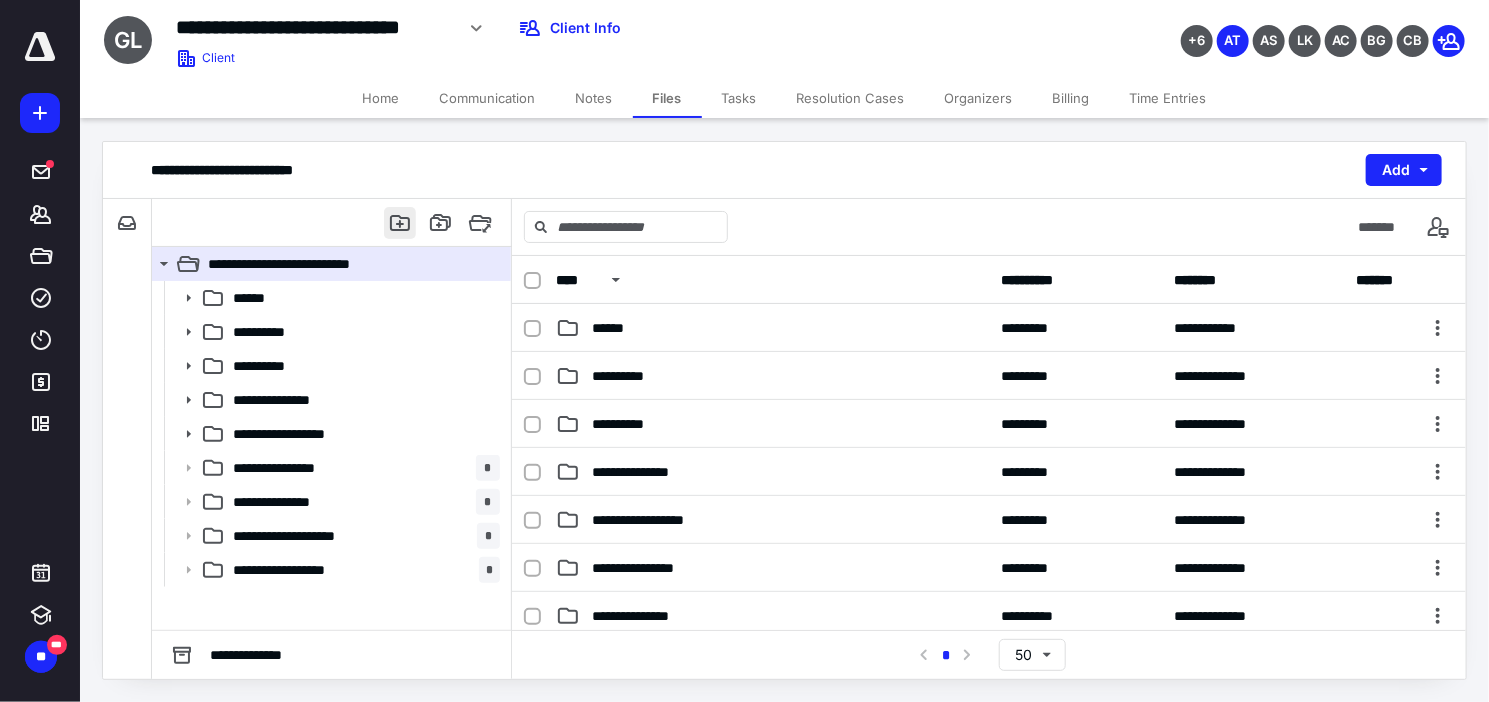 click at bounding box center (400, 223) 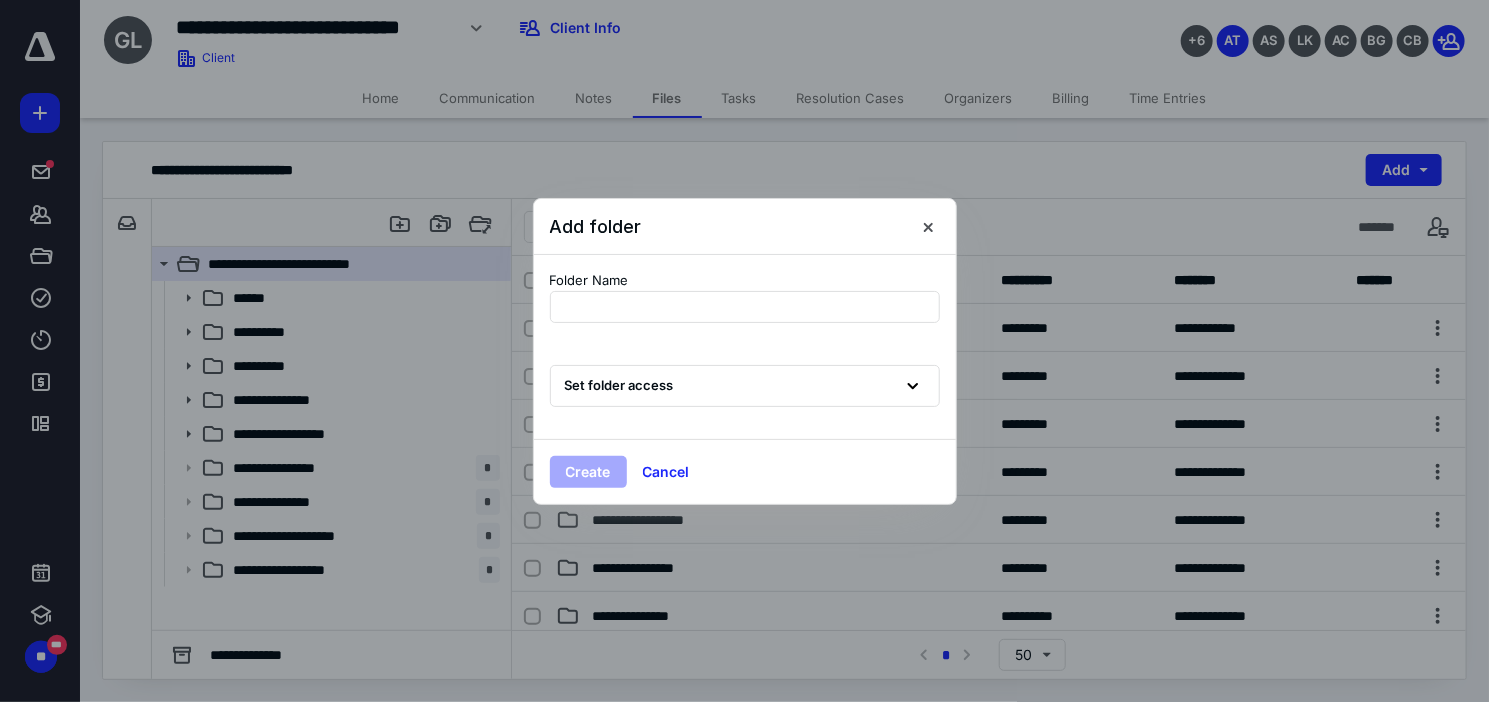 click at bounding box center [744, 351] 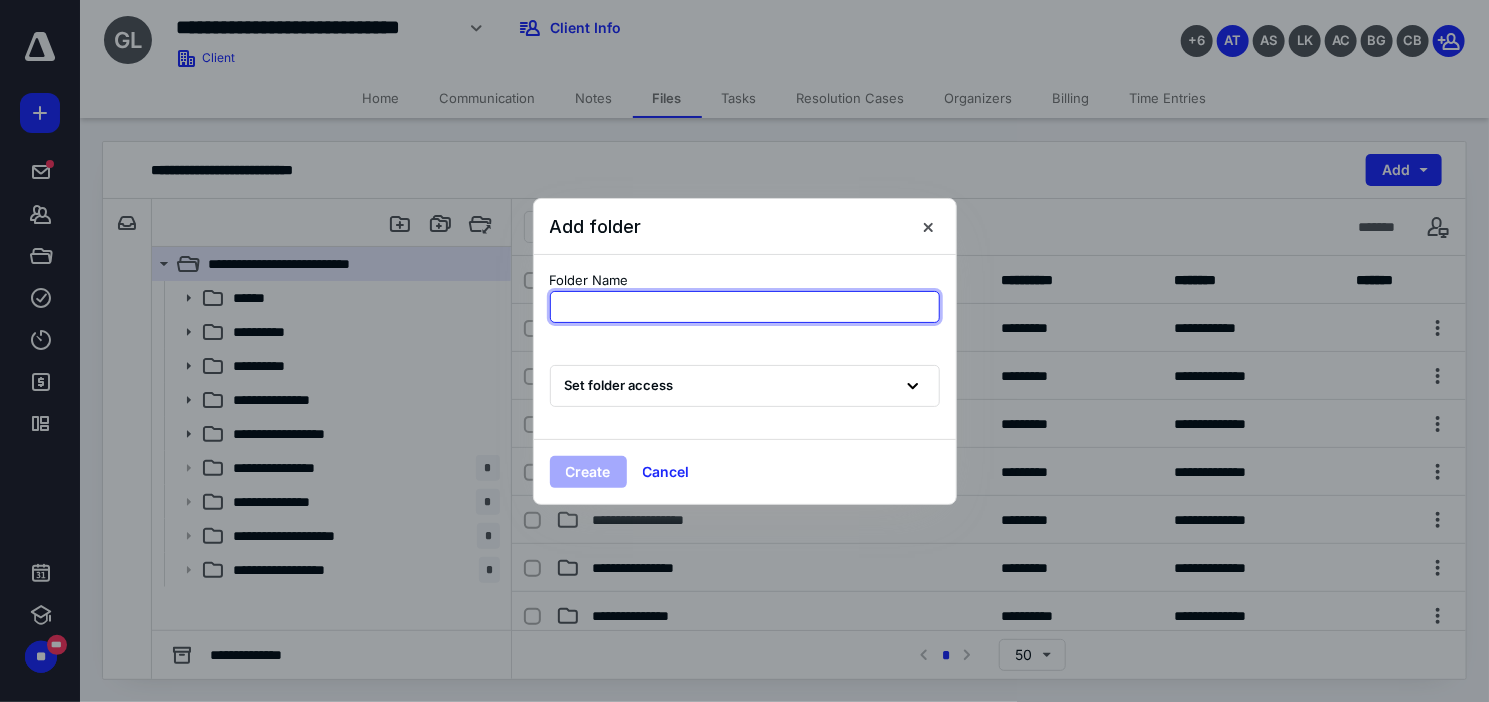 click at bounding box center [745, 307] 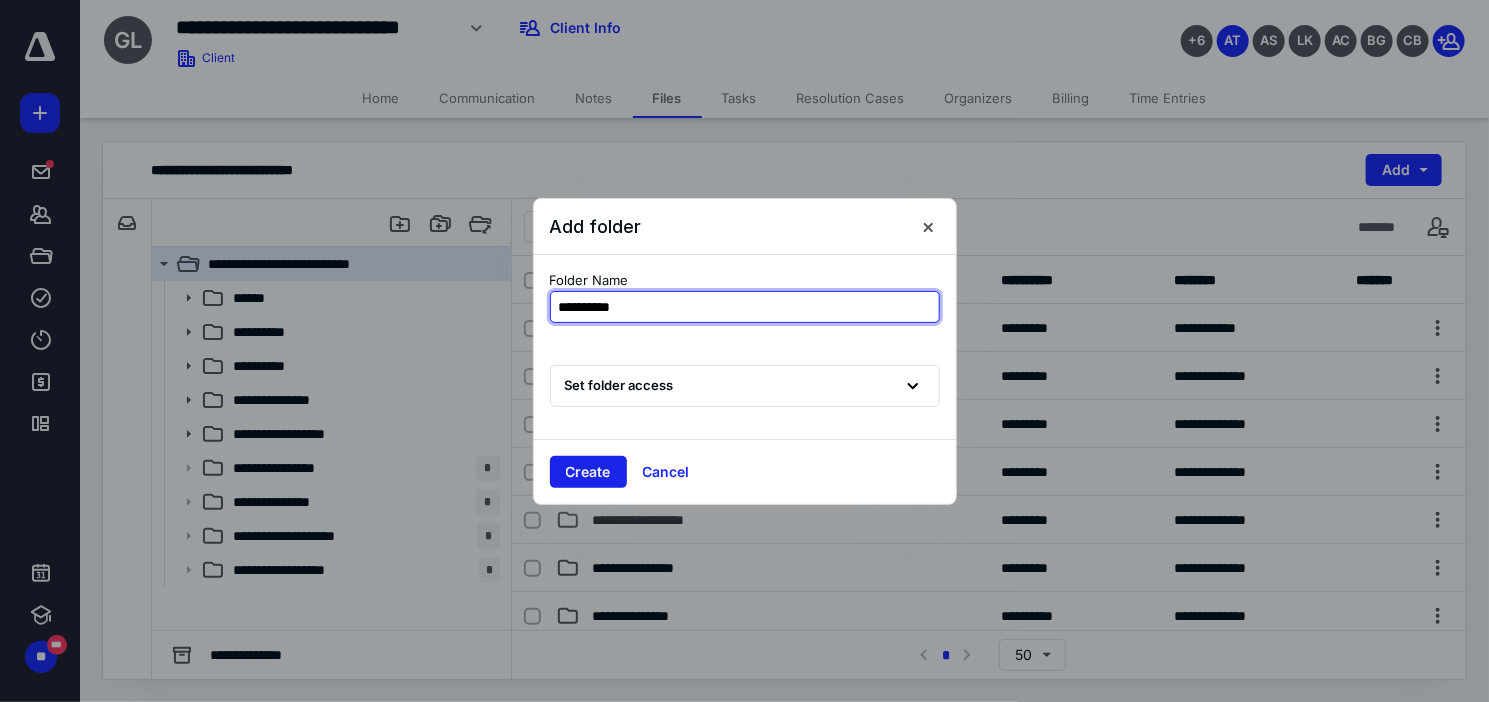 type on "**********" 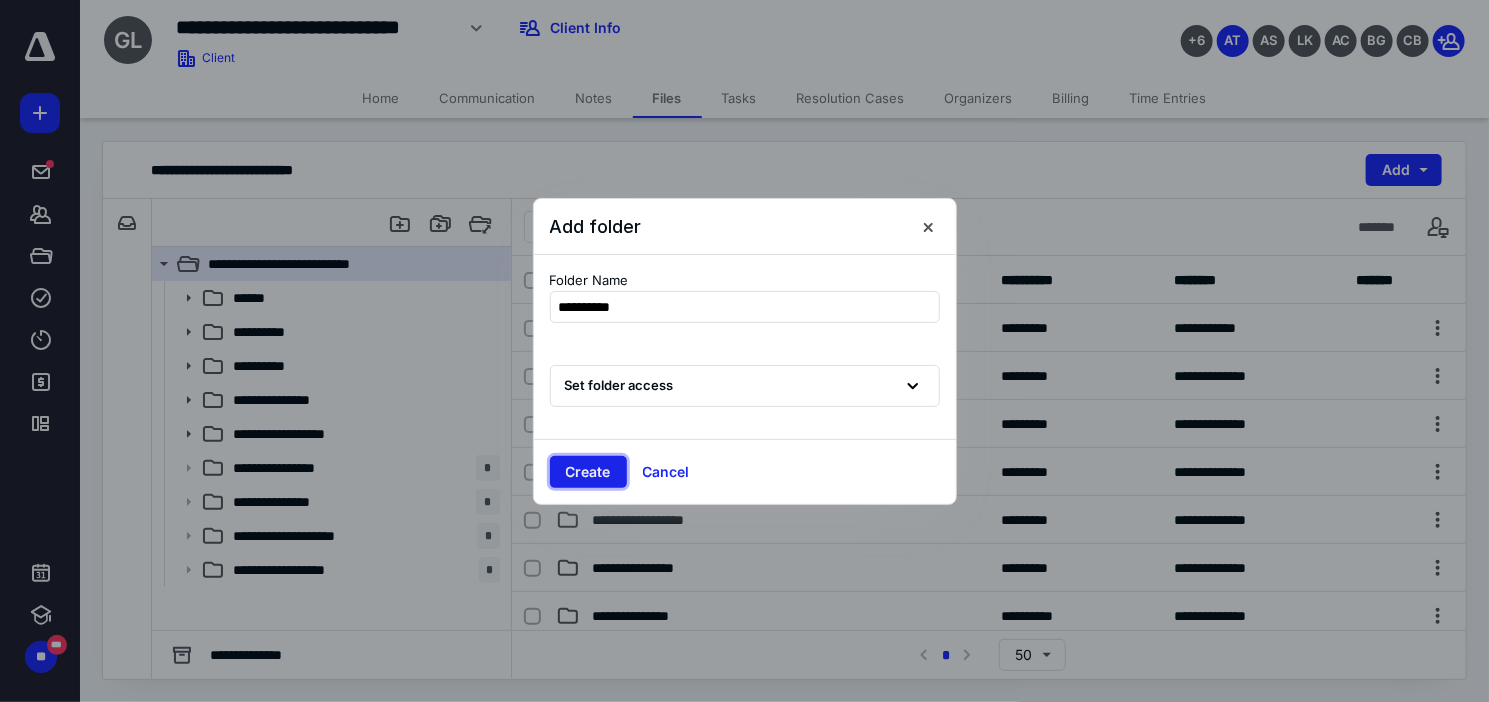 click on "Create" at bounding box center [588, 472] 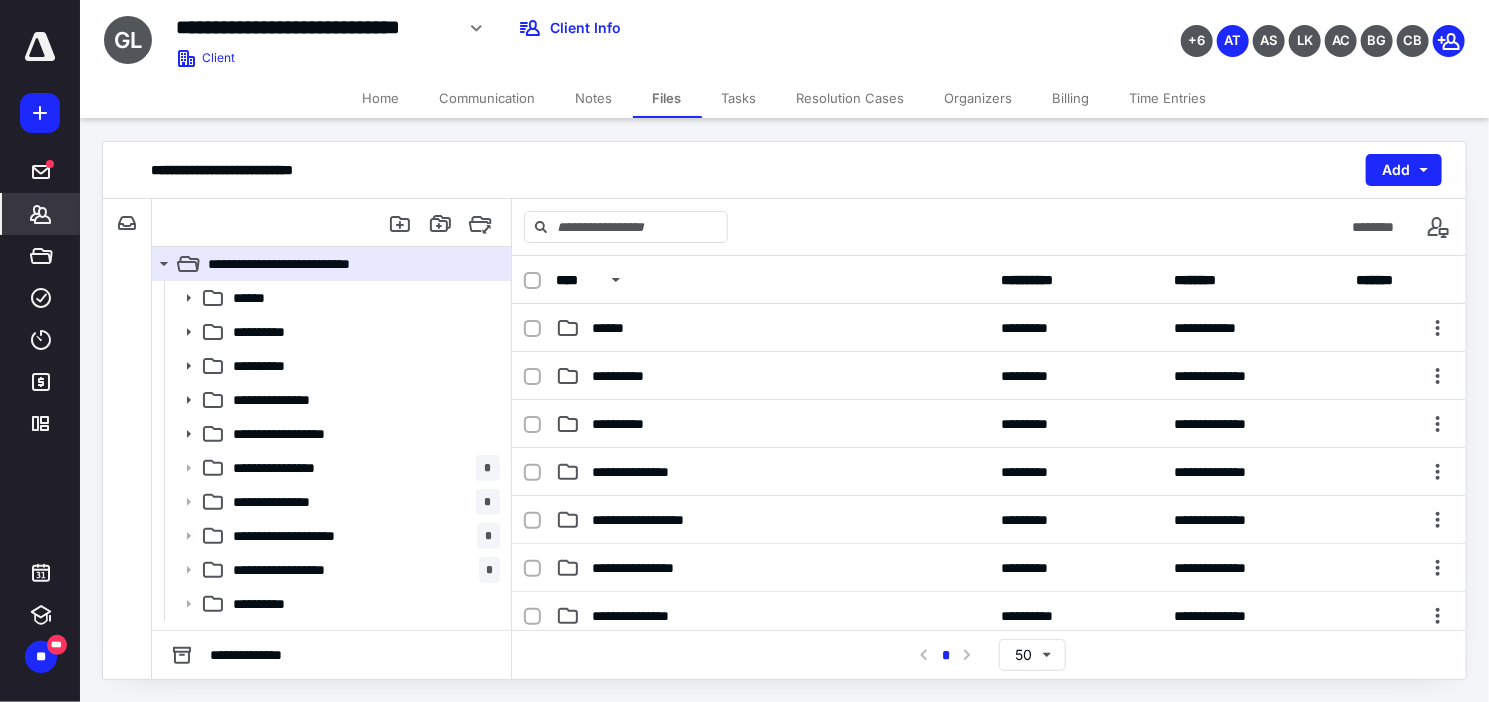 click 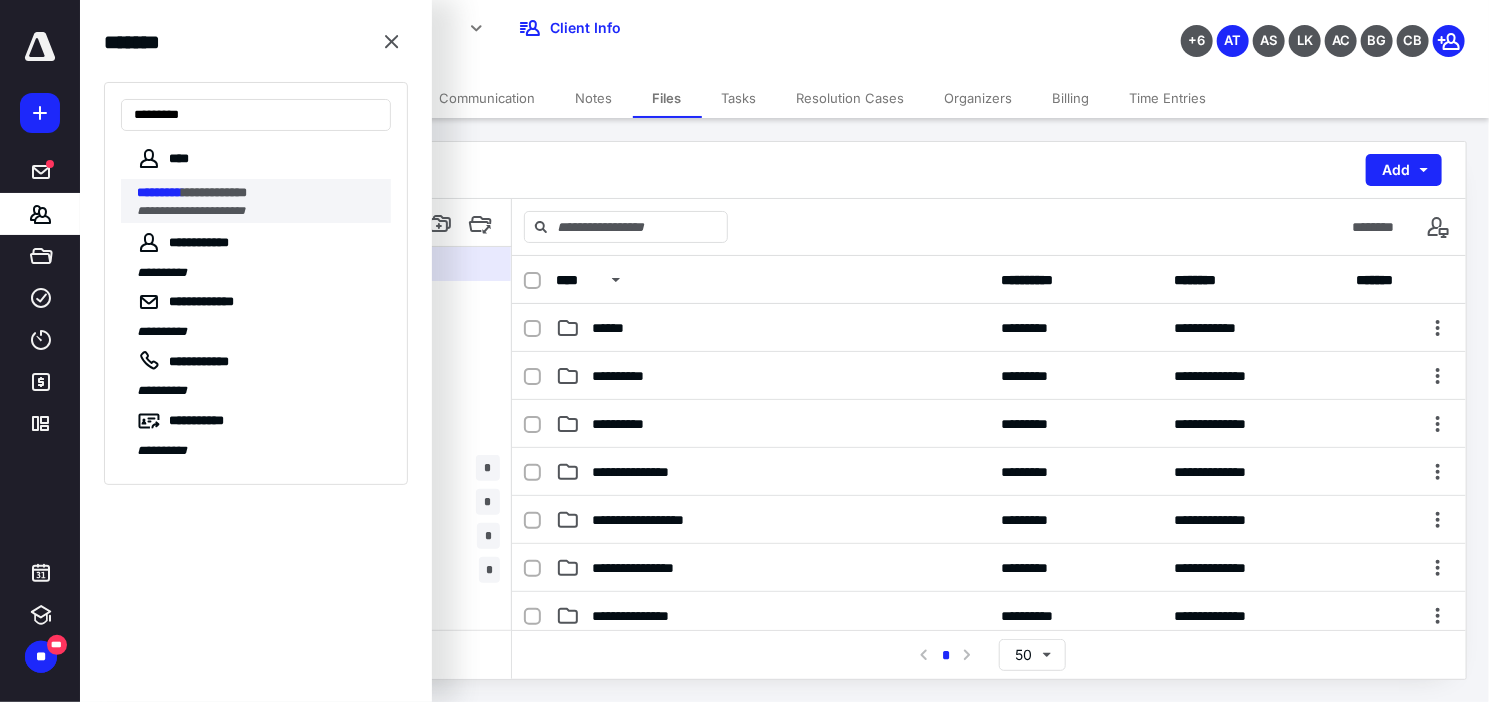 type on "*********" 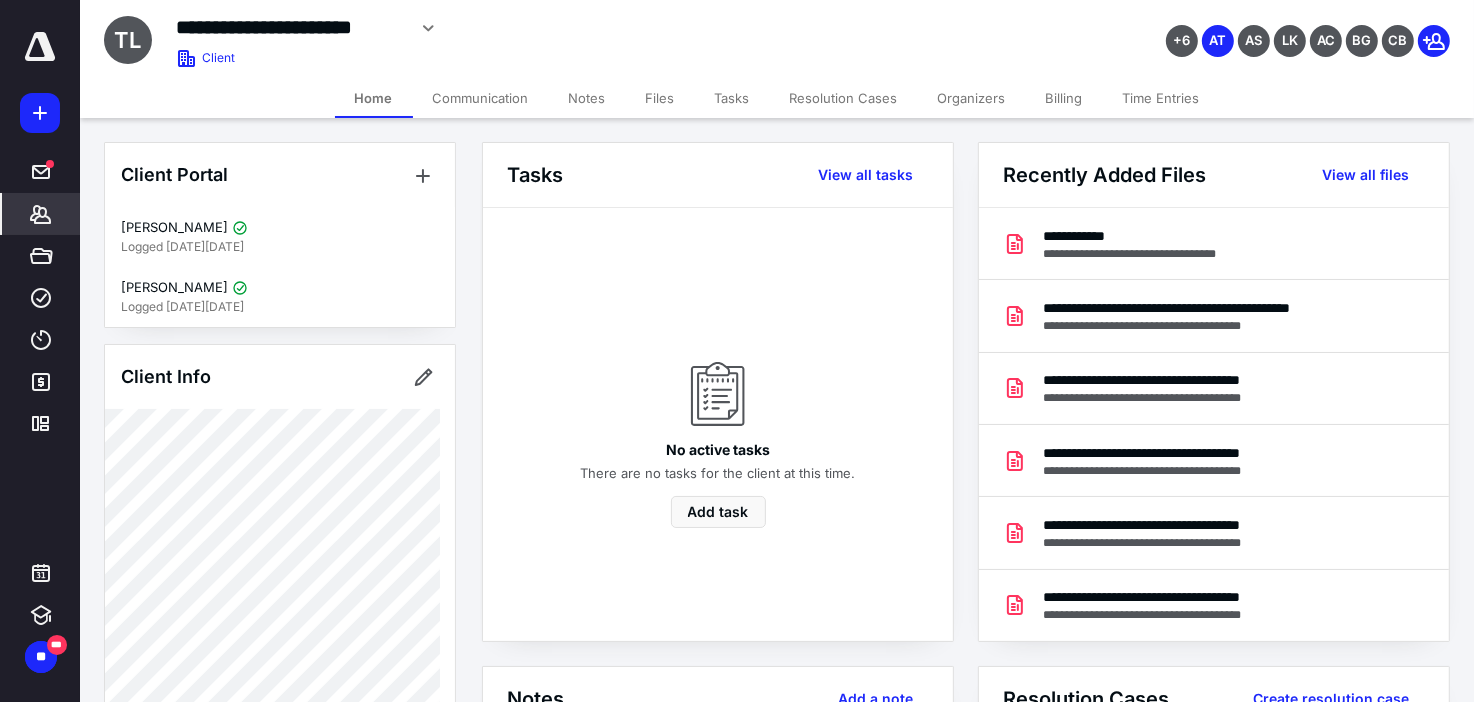 click on "Files" at bounding box center [660, 98] 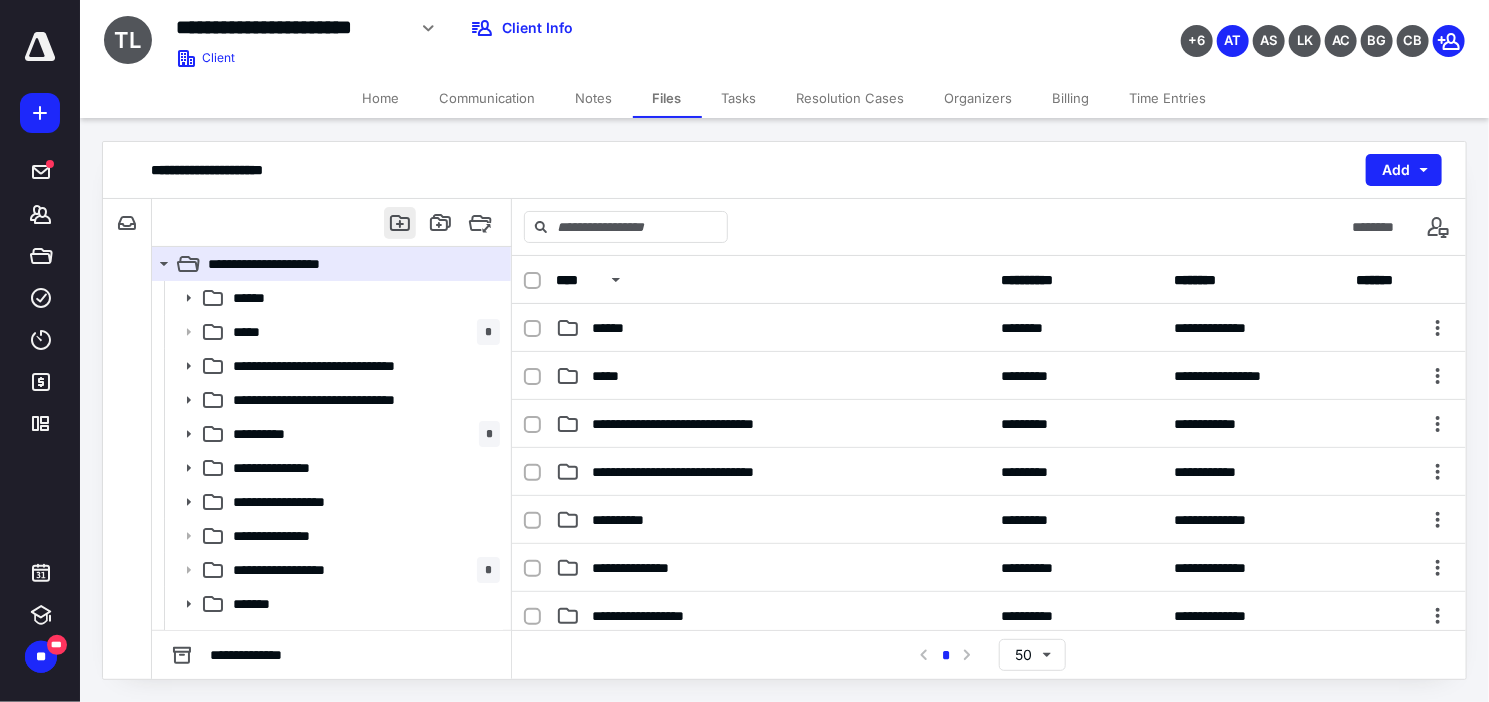 click at bounding box center (400, 223) 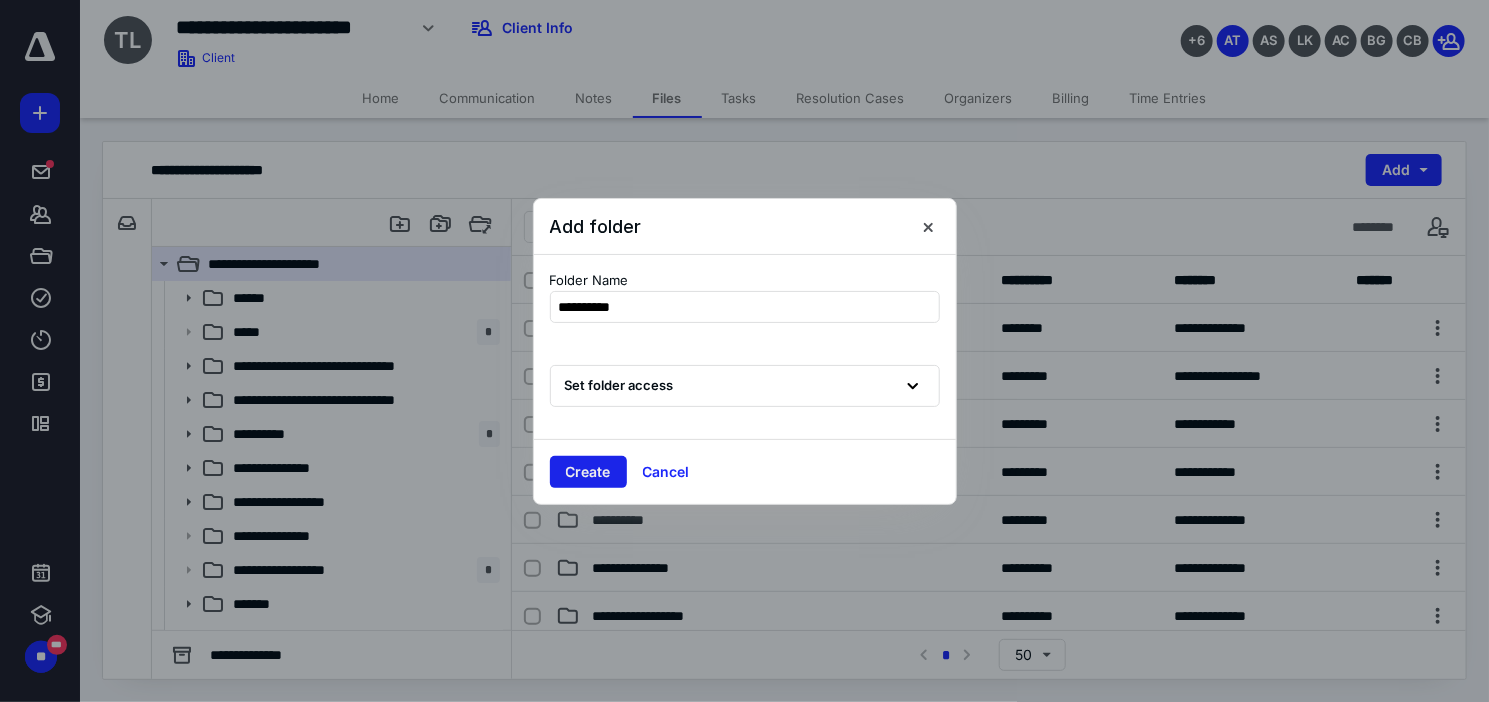 type on "**********" 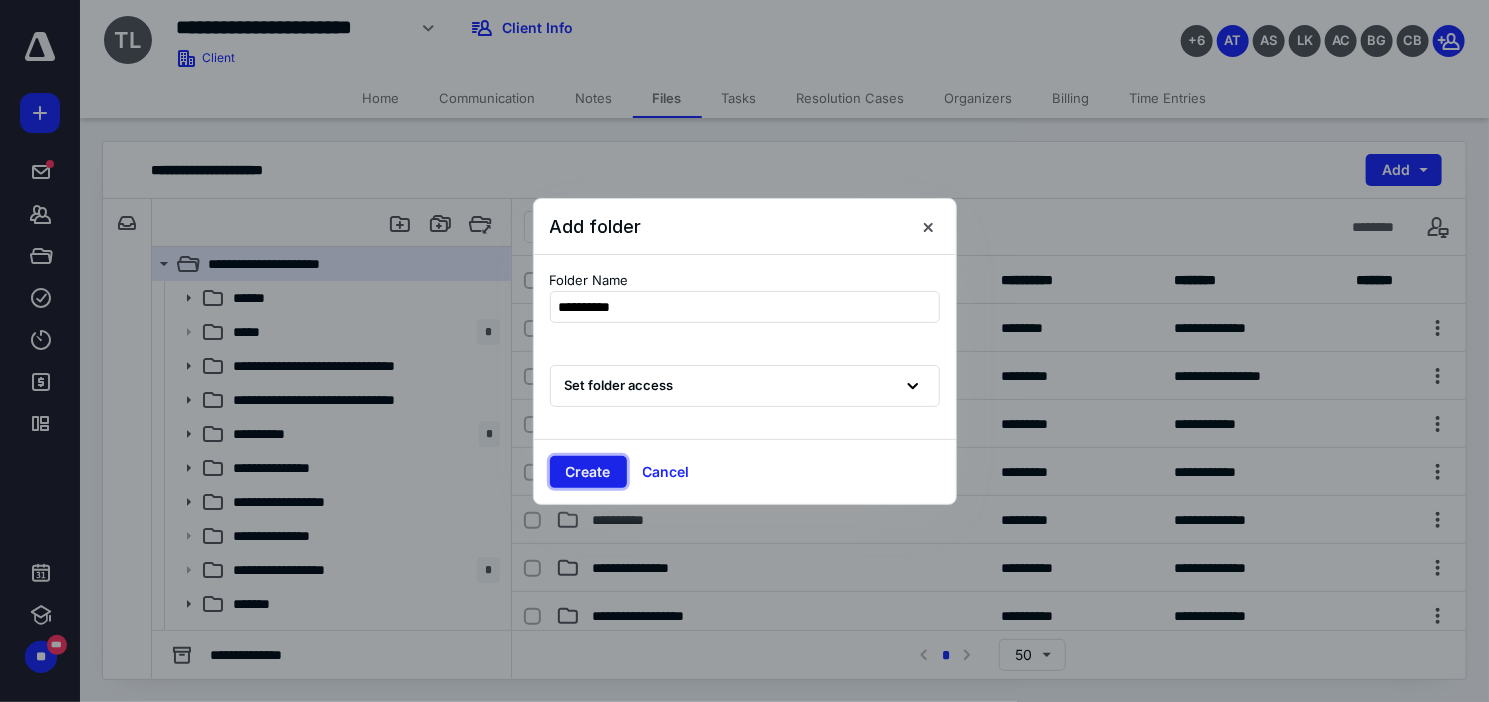 click on "Create" at bounding box center (588, 472) 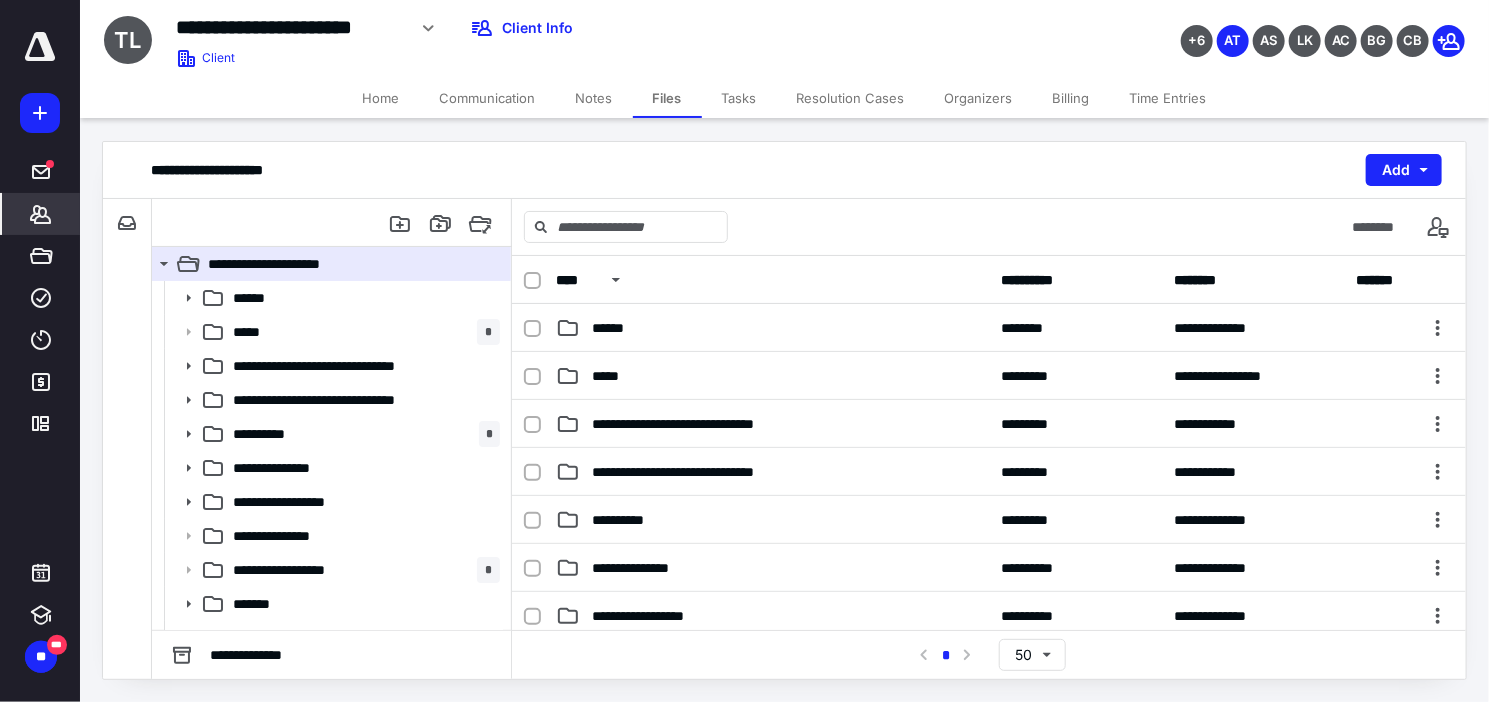 click on "*******" at bounding box center [41, 214] 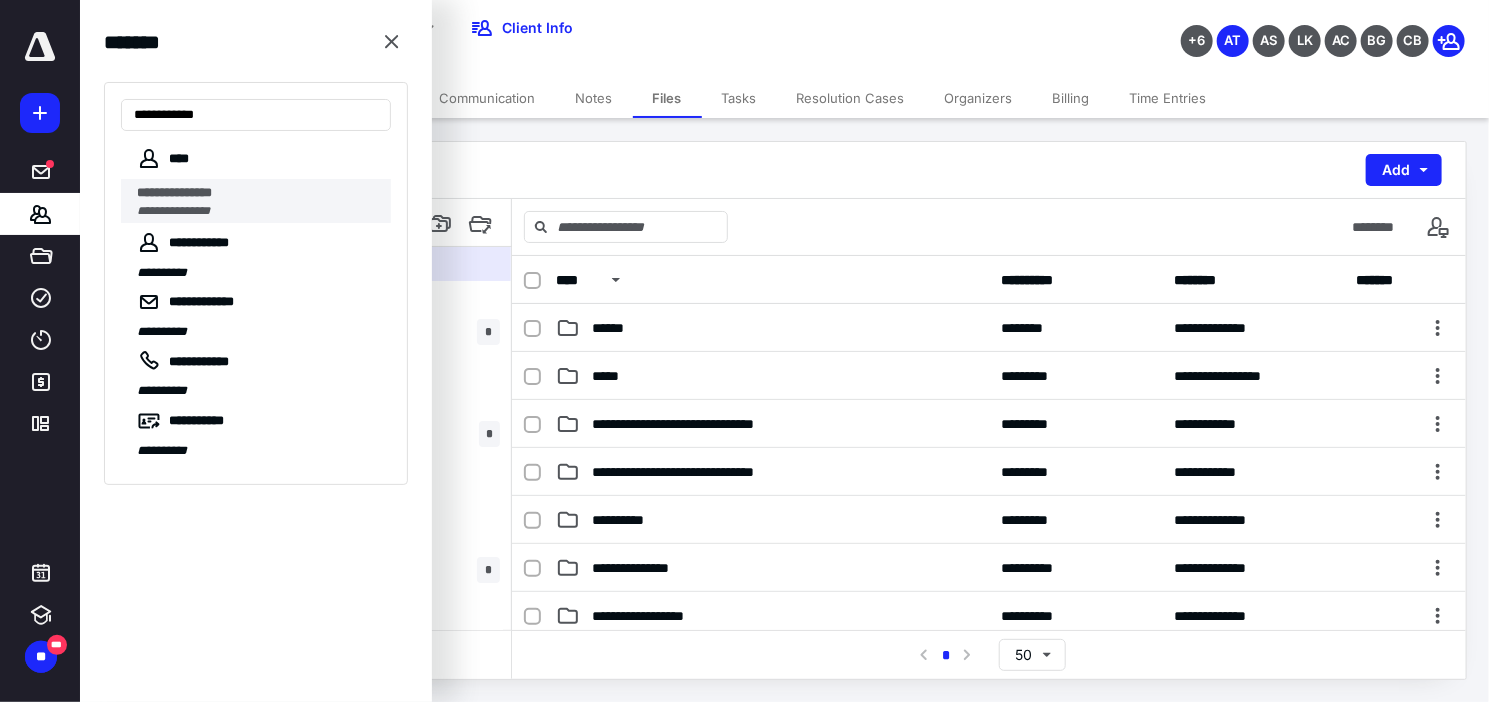 type on "**********" 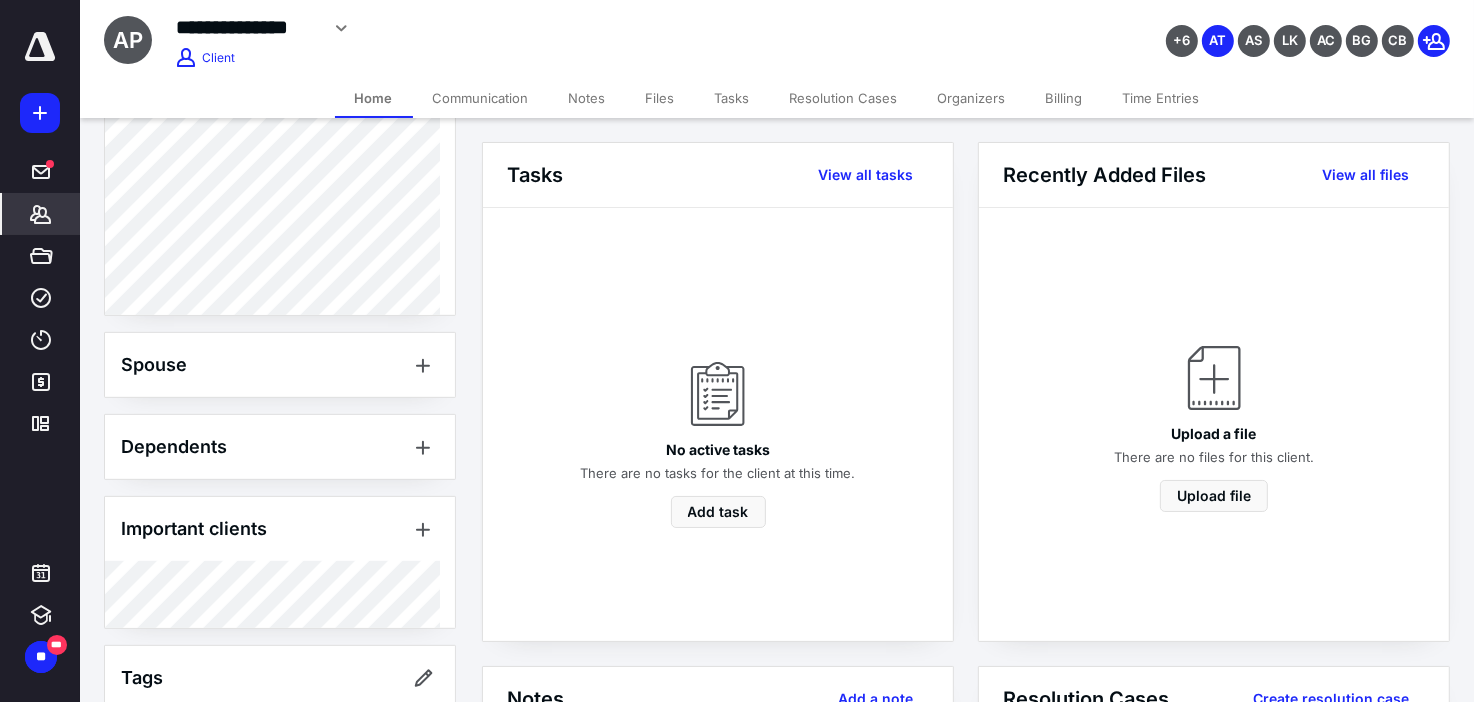 scroll, scrollTop: 789, scrollLeft: 0, axis: vertical 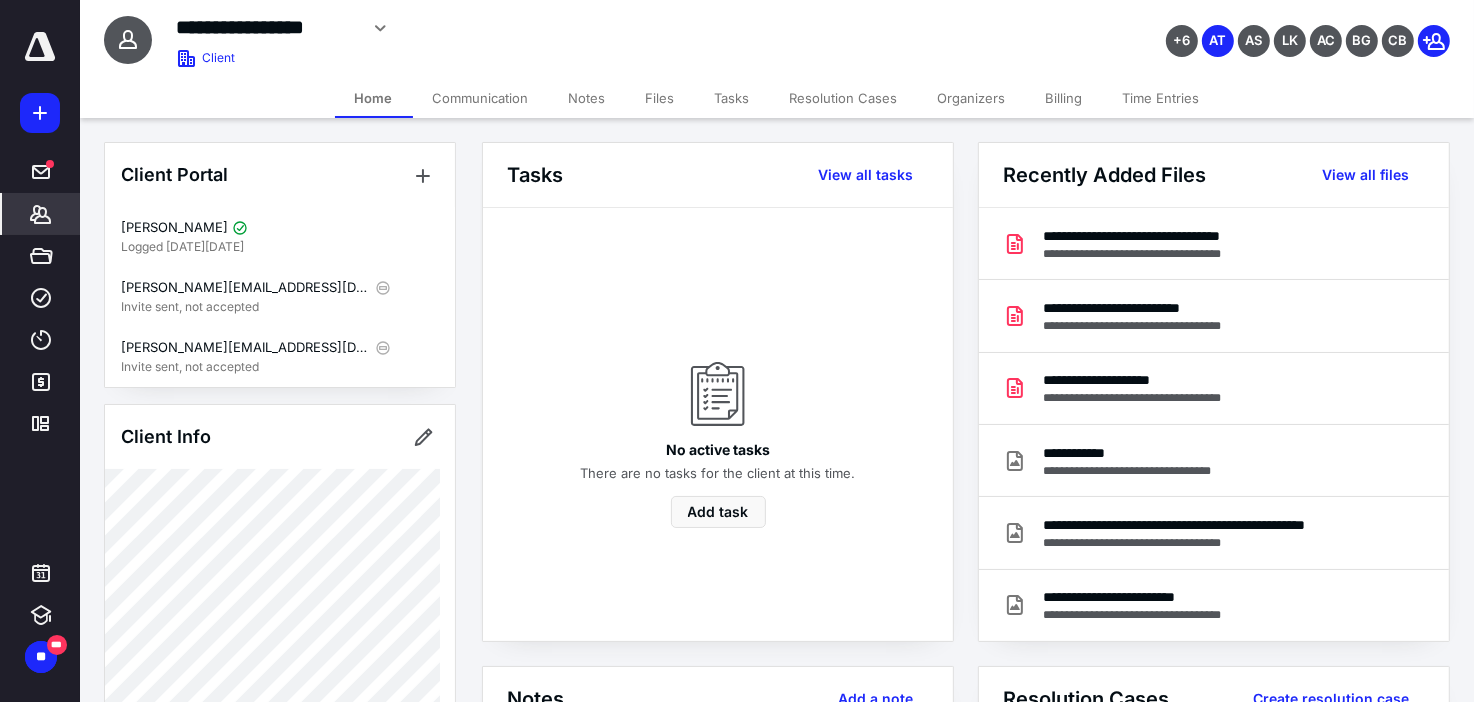 click on "Files" at bounding box center [660, 98] 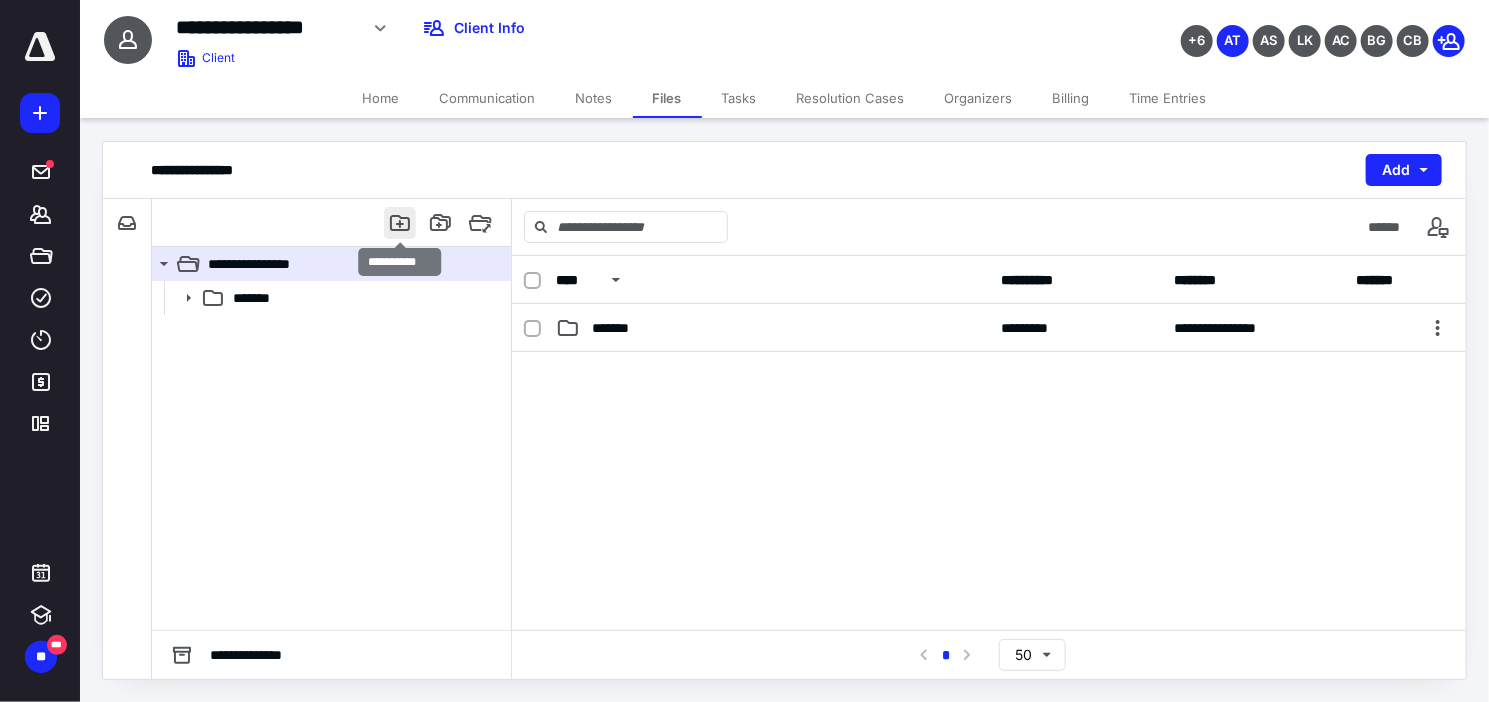 click at bounding box center [400, 223] 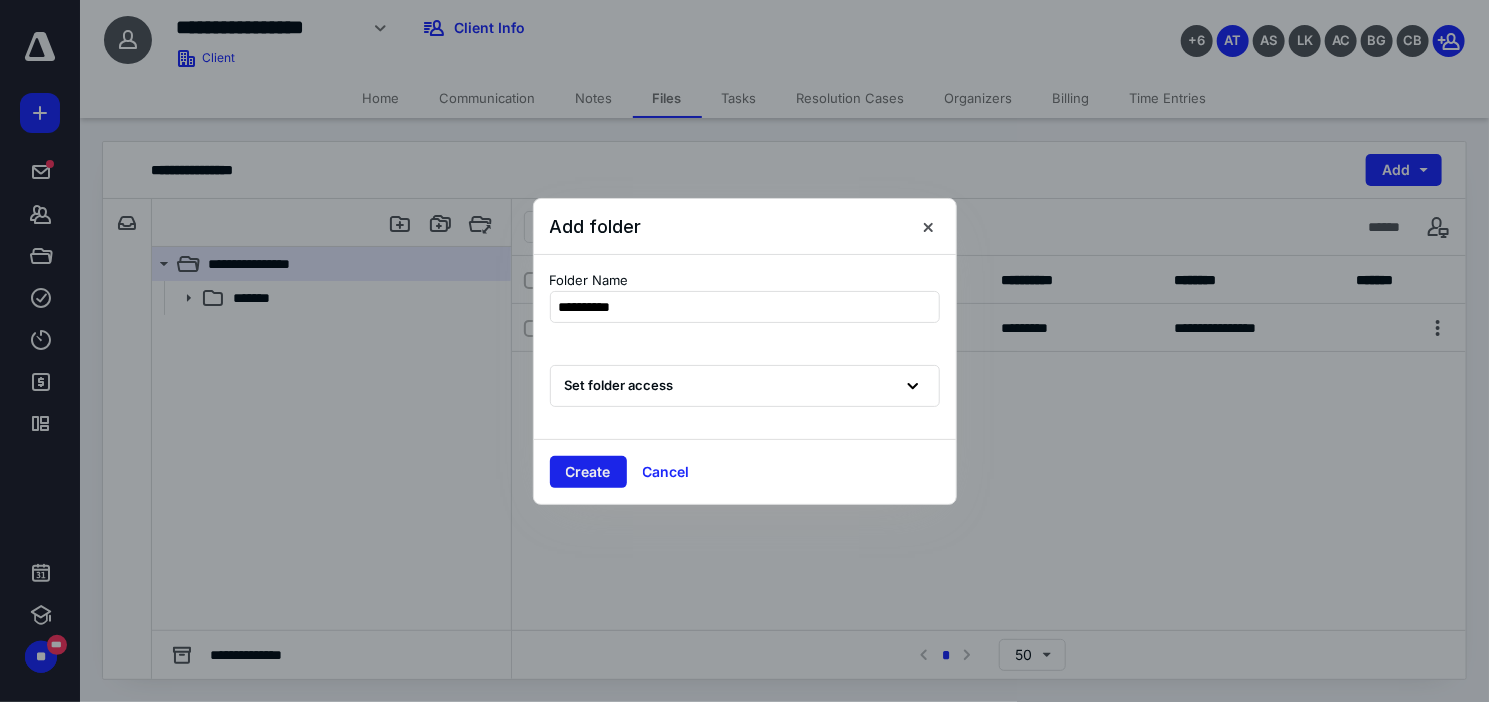 type on "**********" 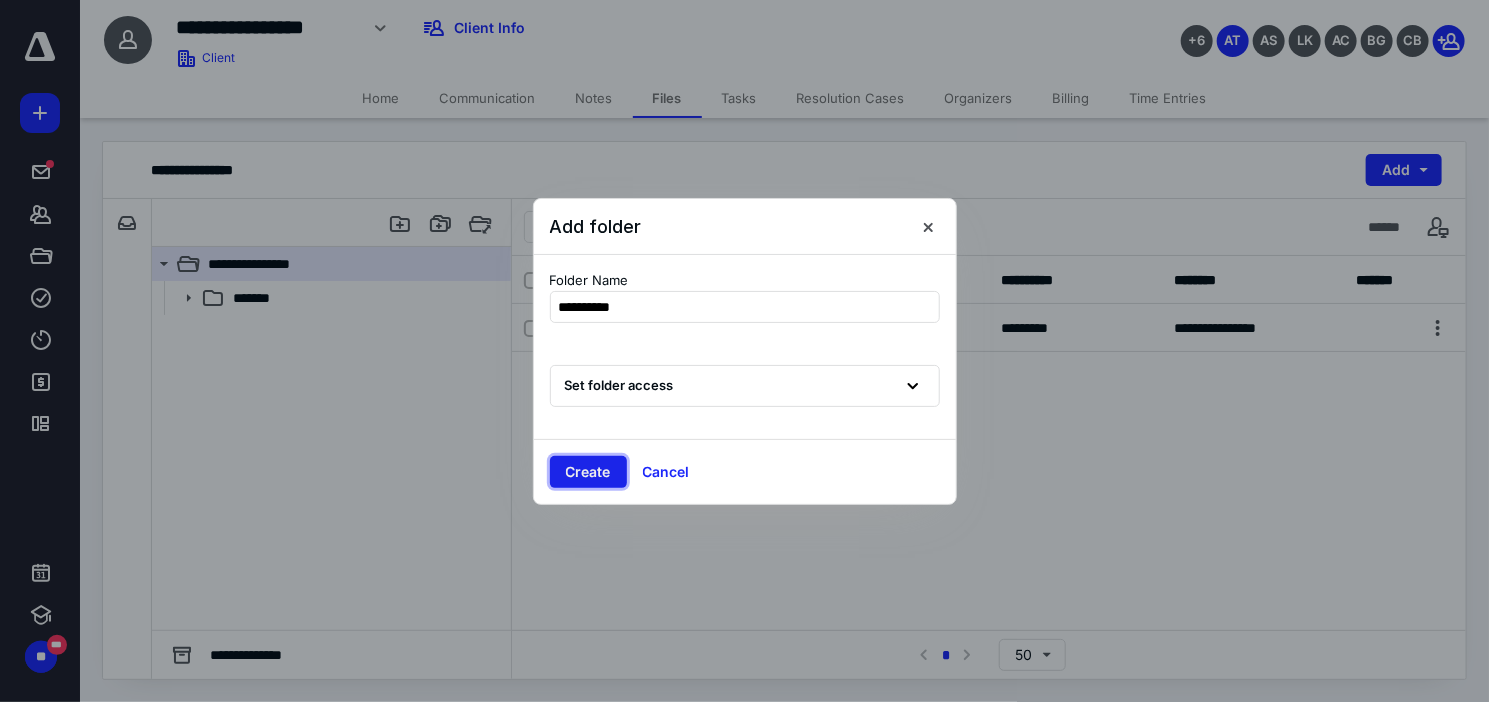 click on "Create" at bounding box center (588, 472) 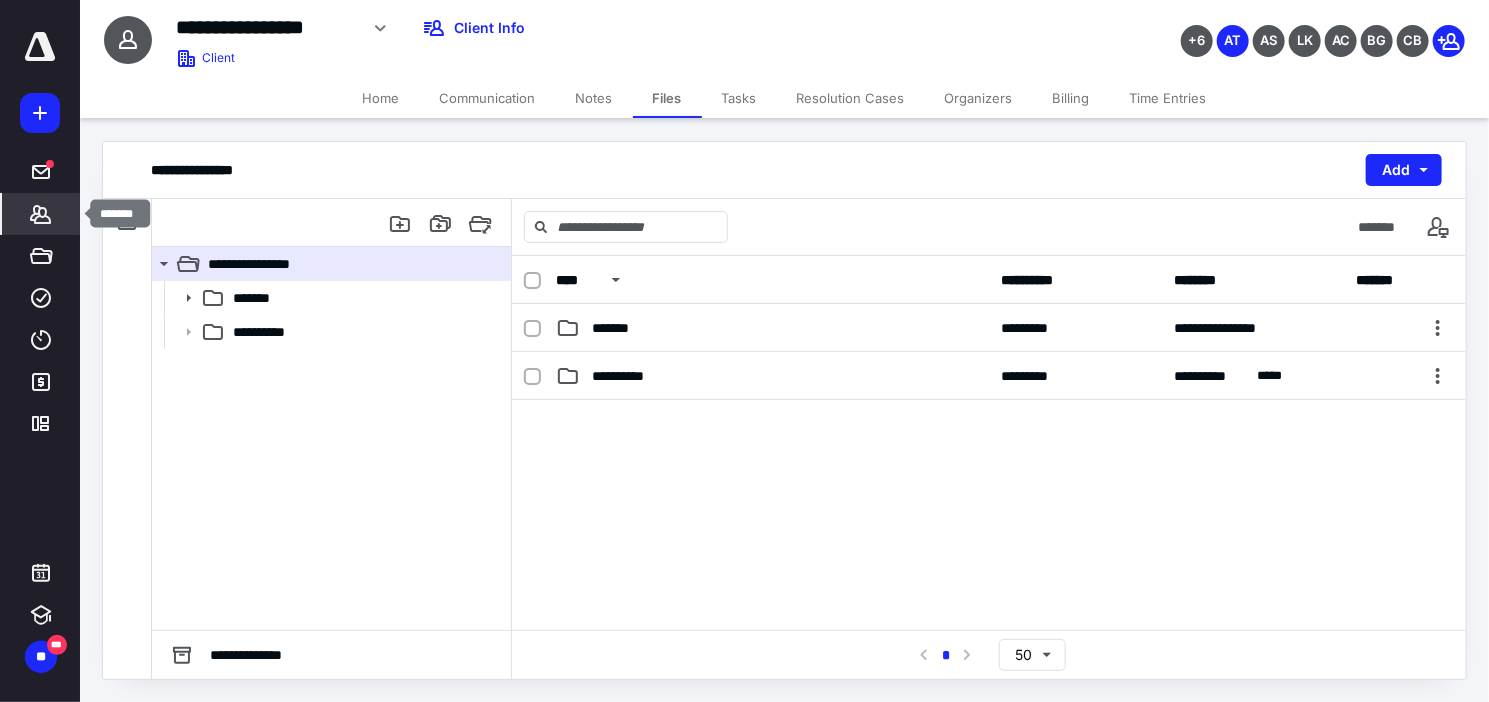 click 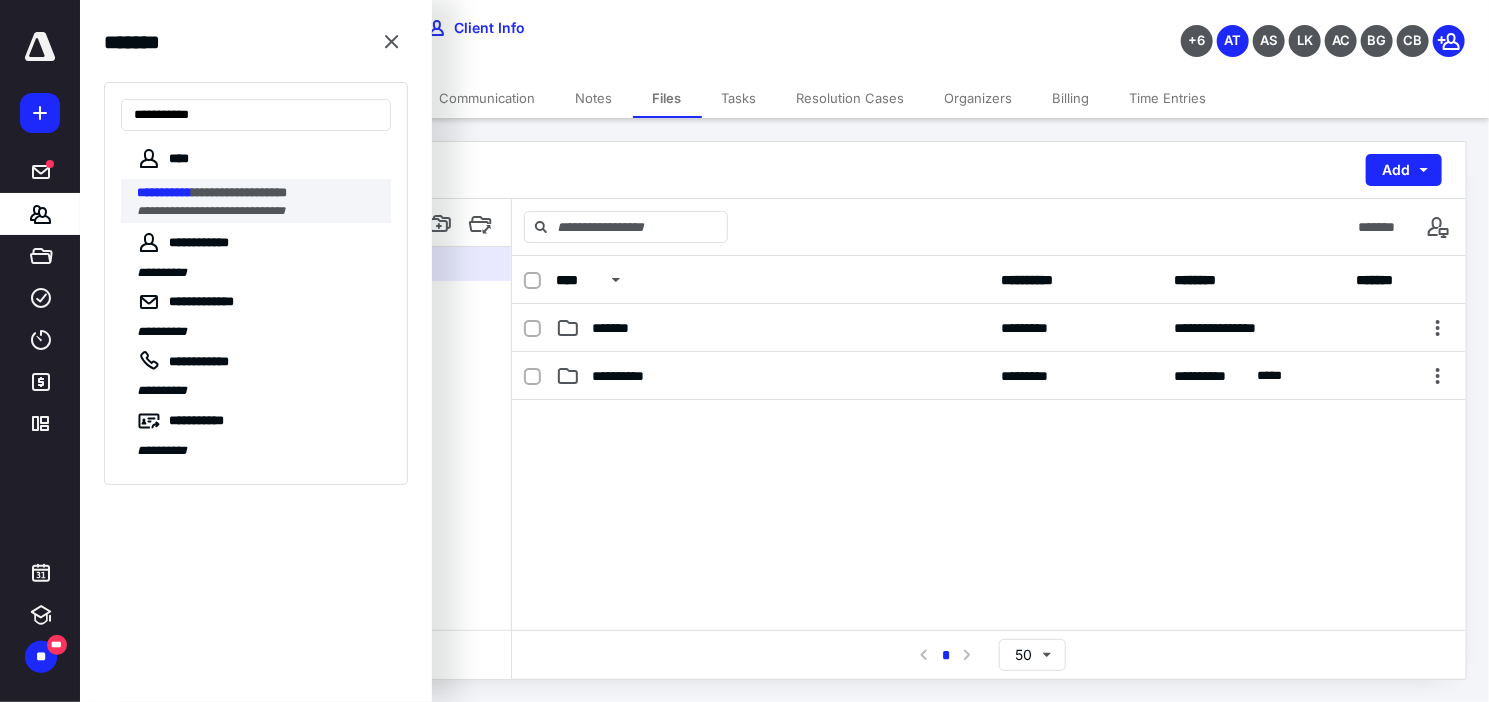 type on "**********" 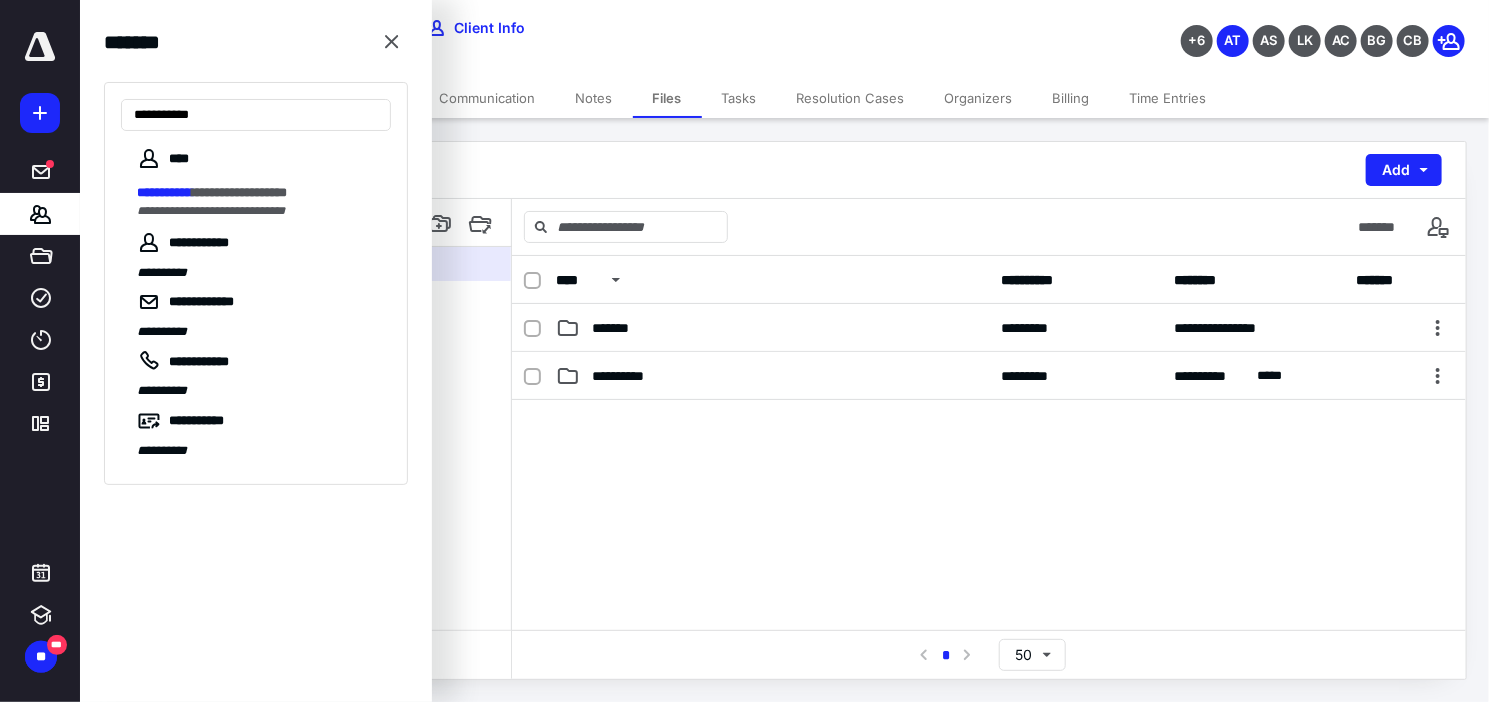 click on "**********" at bounding box center [239, 192] 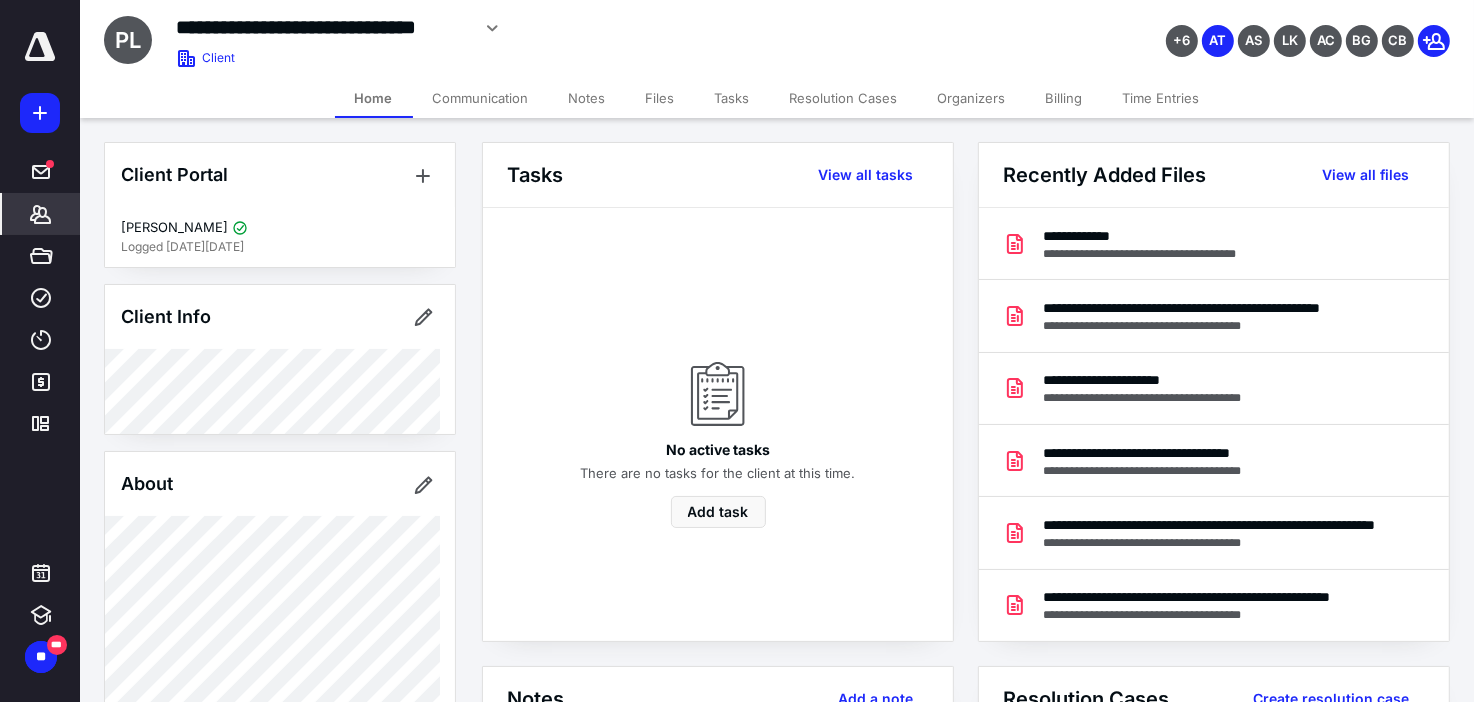 click on "Files" at bounding box center (660, 98) 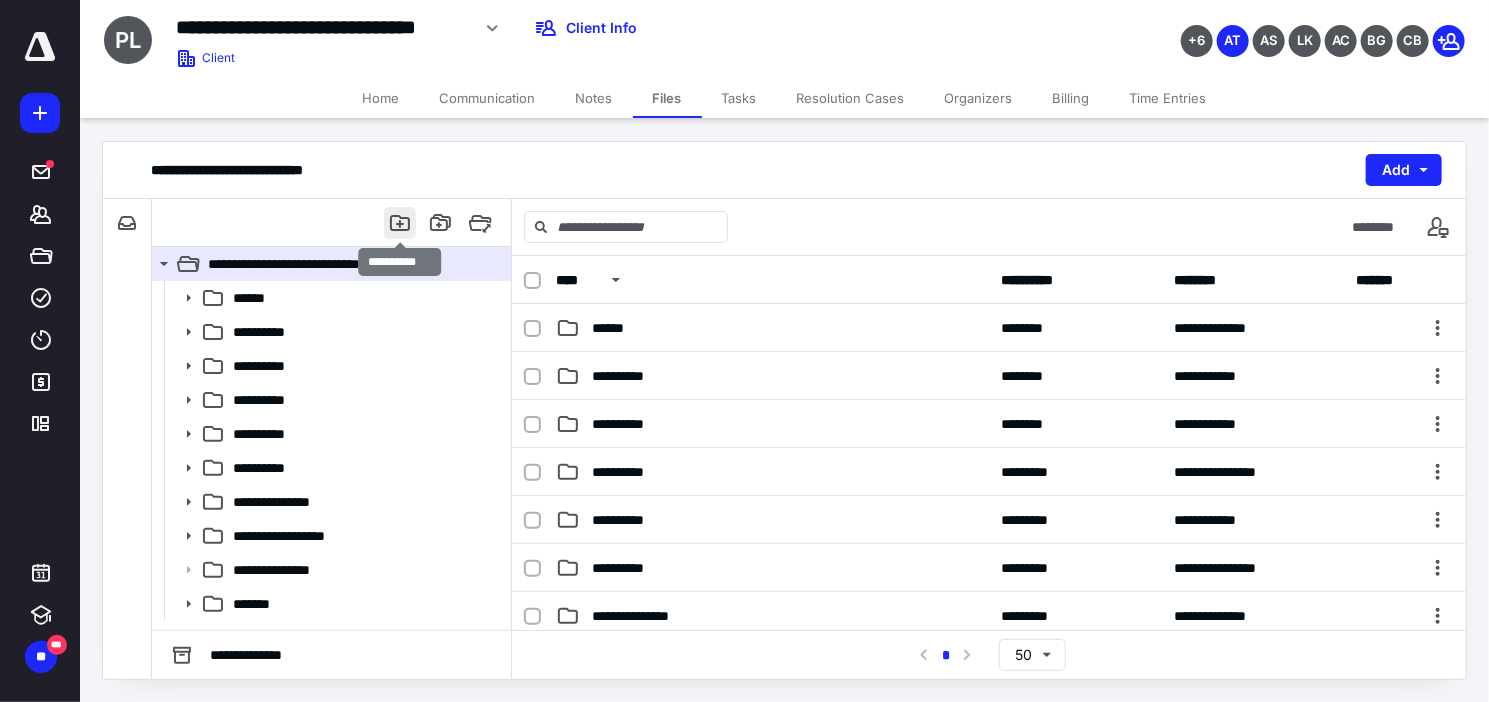 click at bounding box center (400, 223) 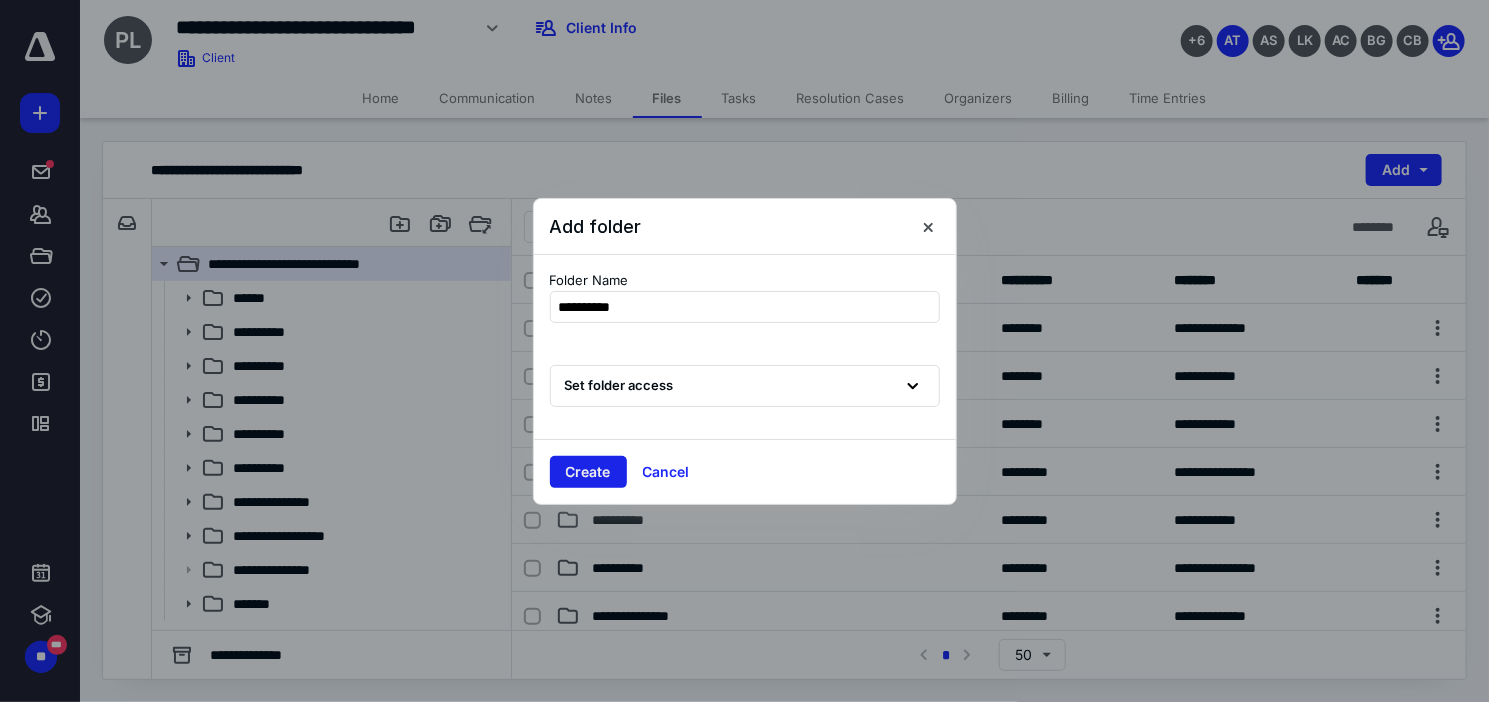 type on "**********" 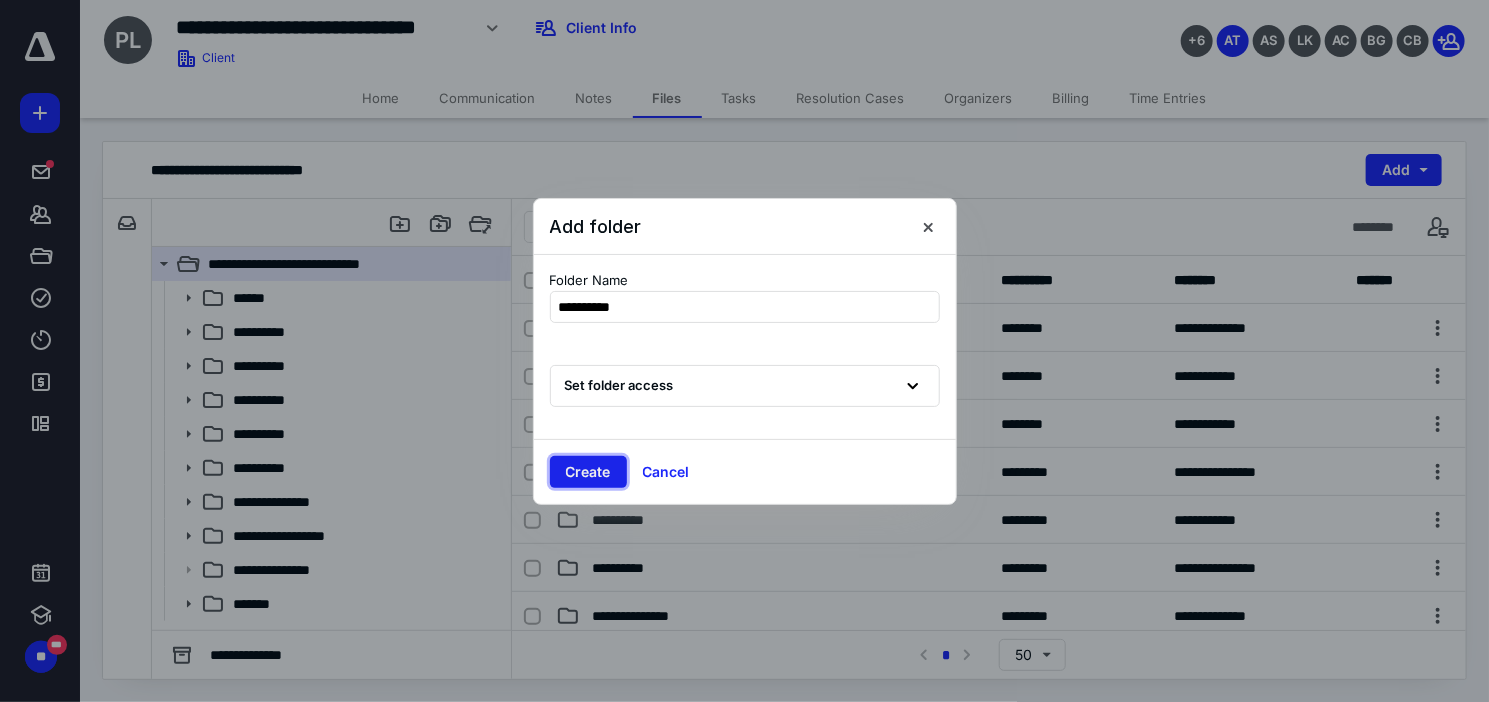 click on "Create" at bounding box center (588, 472) 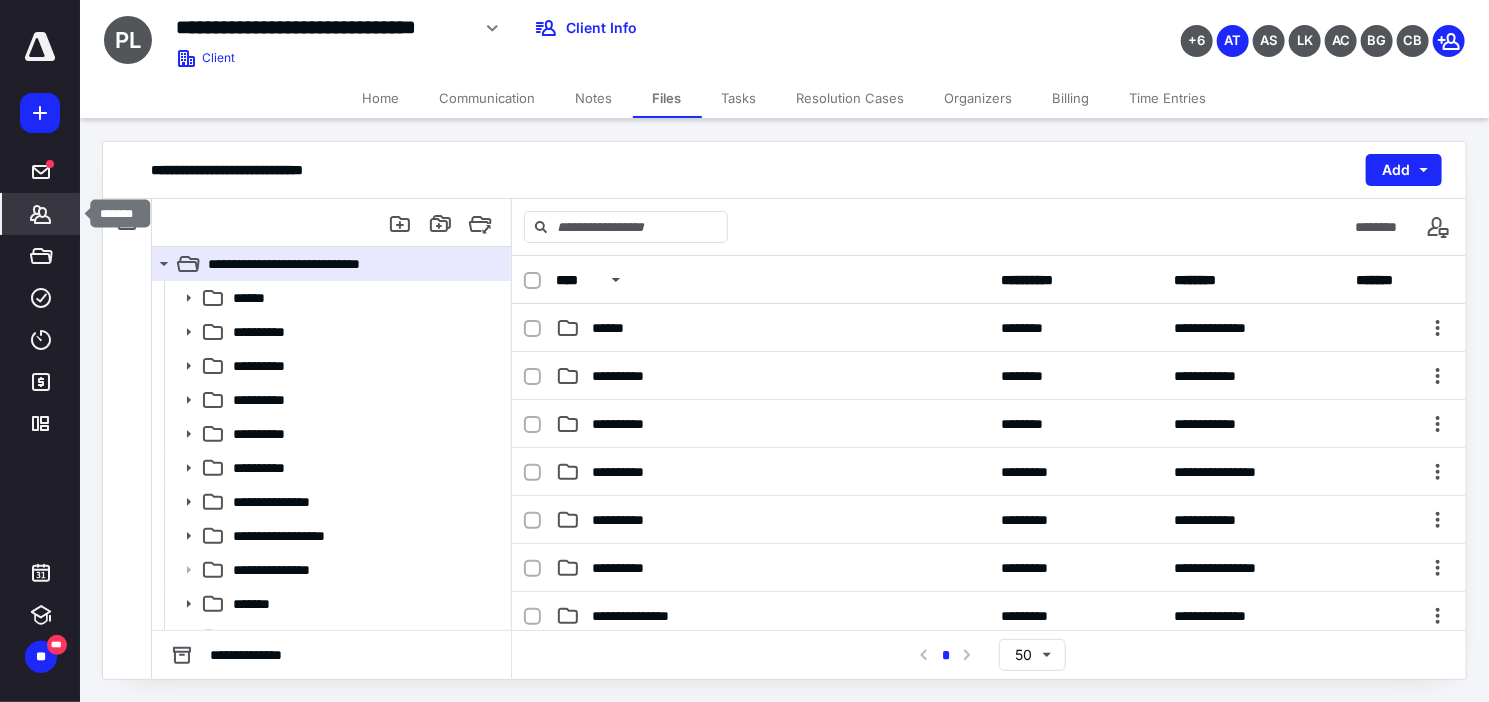 click 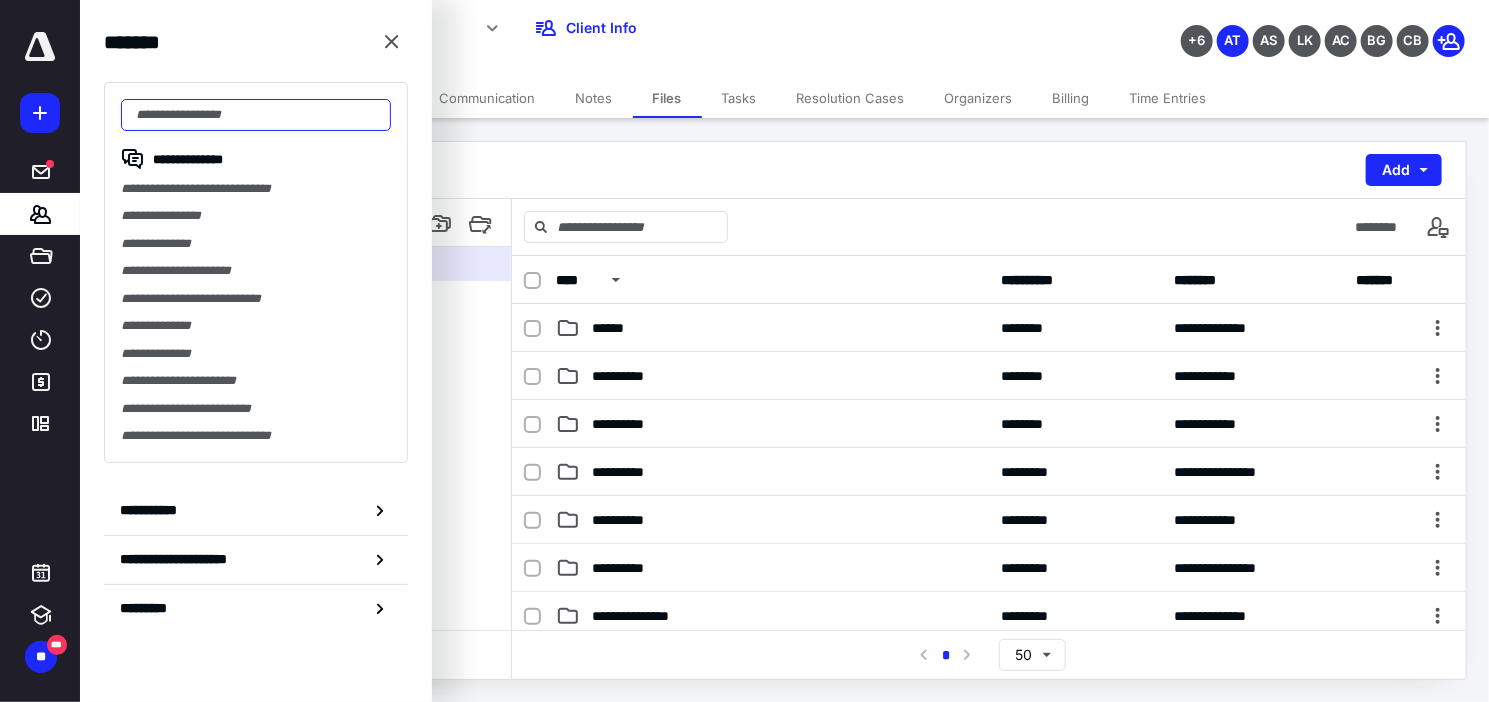 click at bounding box center (256, 115) 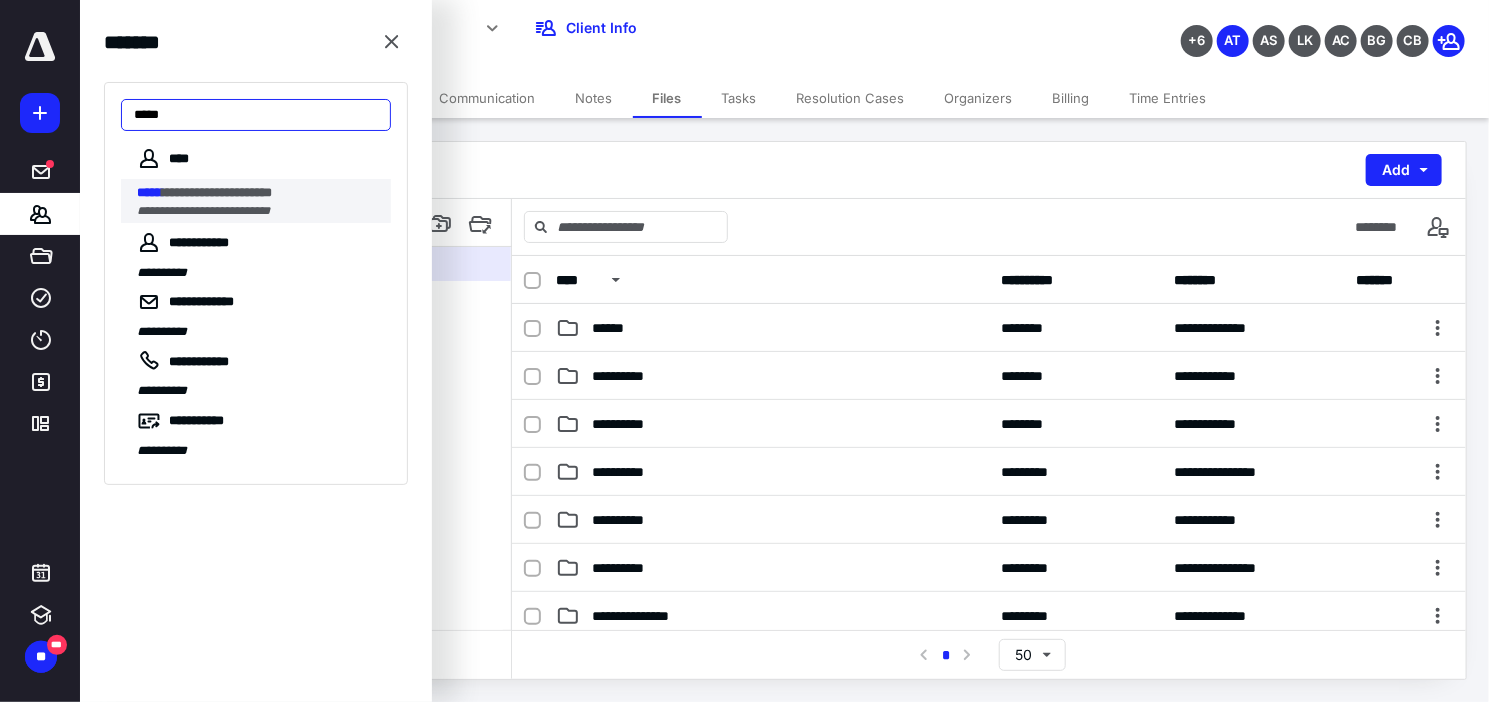 type on "*****" 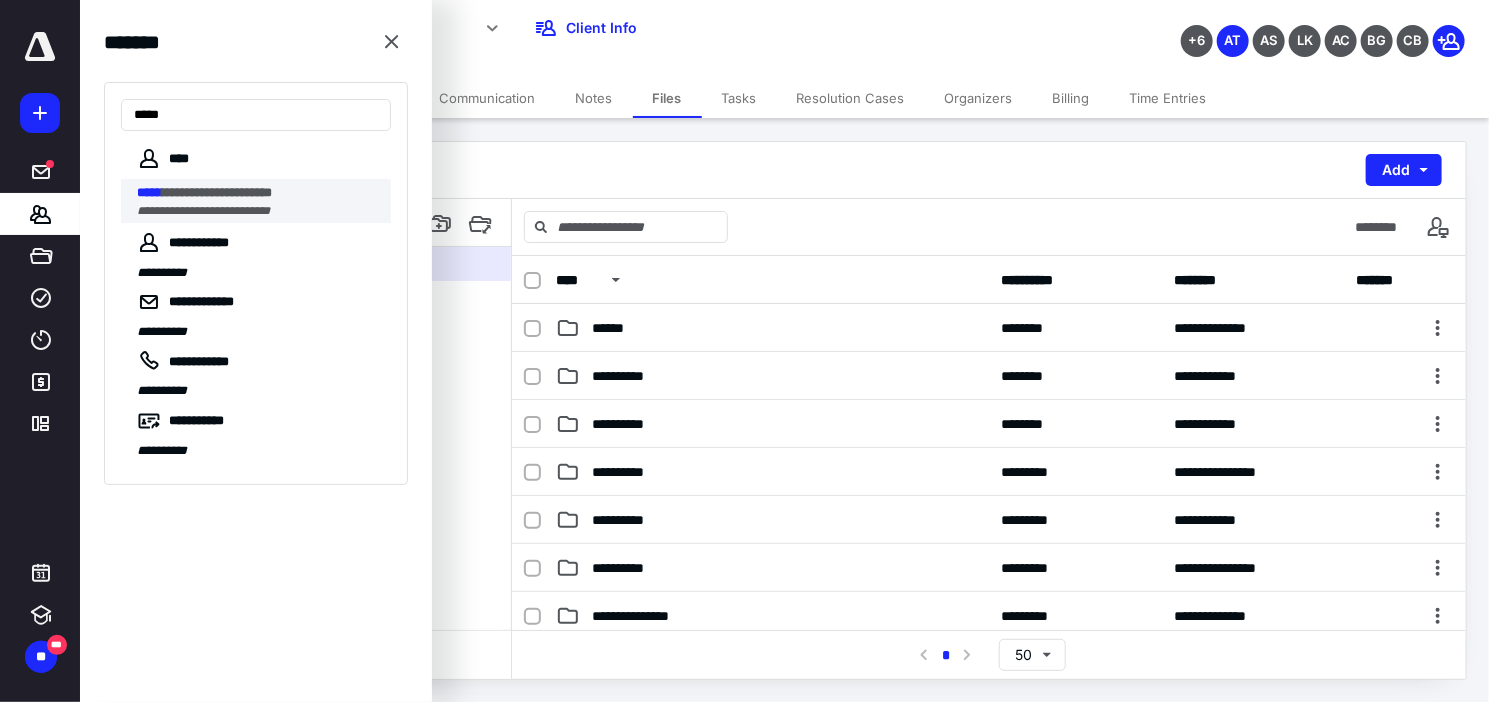 click on "**********" at bounding box center (203, 211) 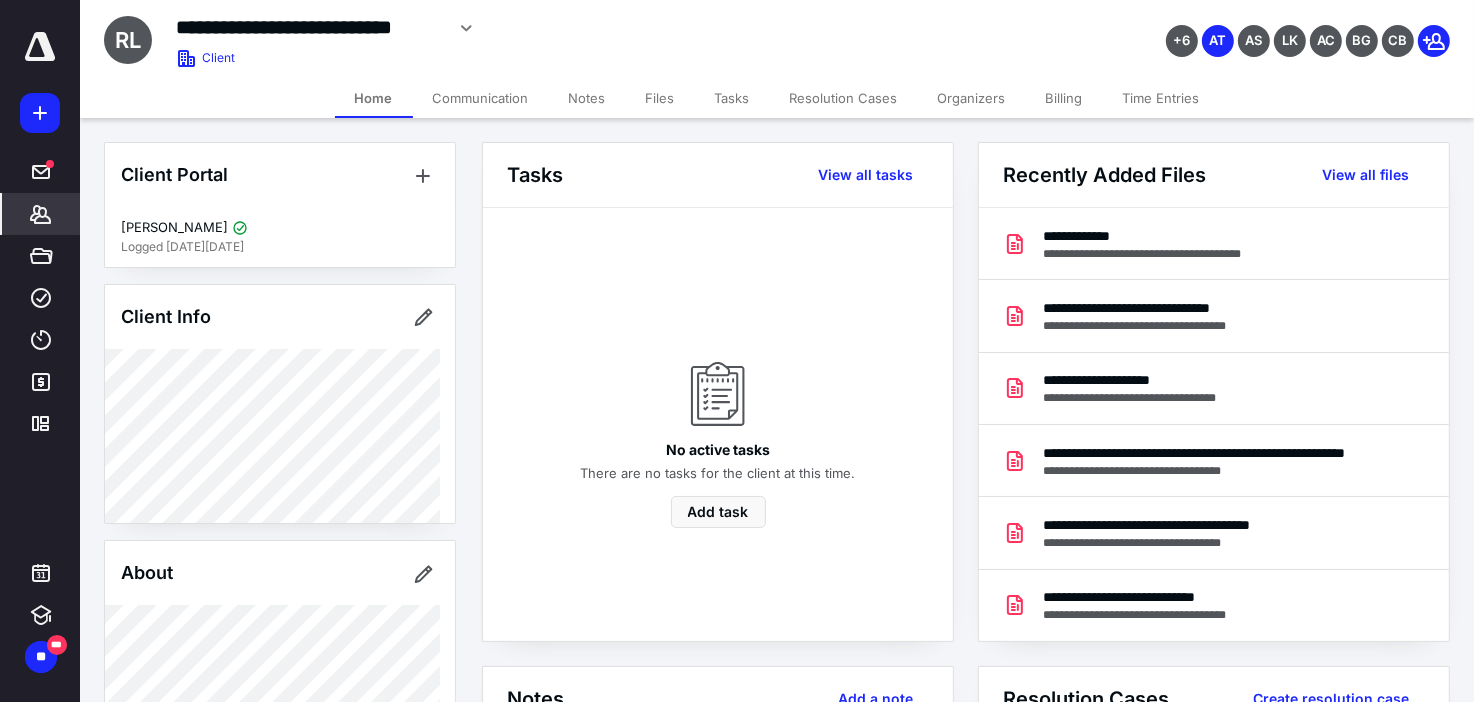 click on "Files" at bounding box center (660, 98) 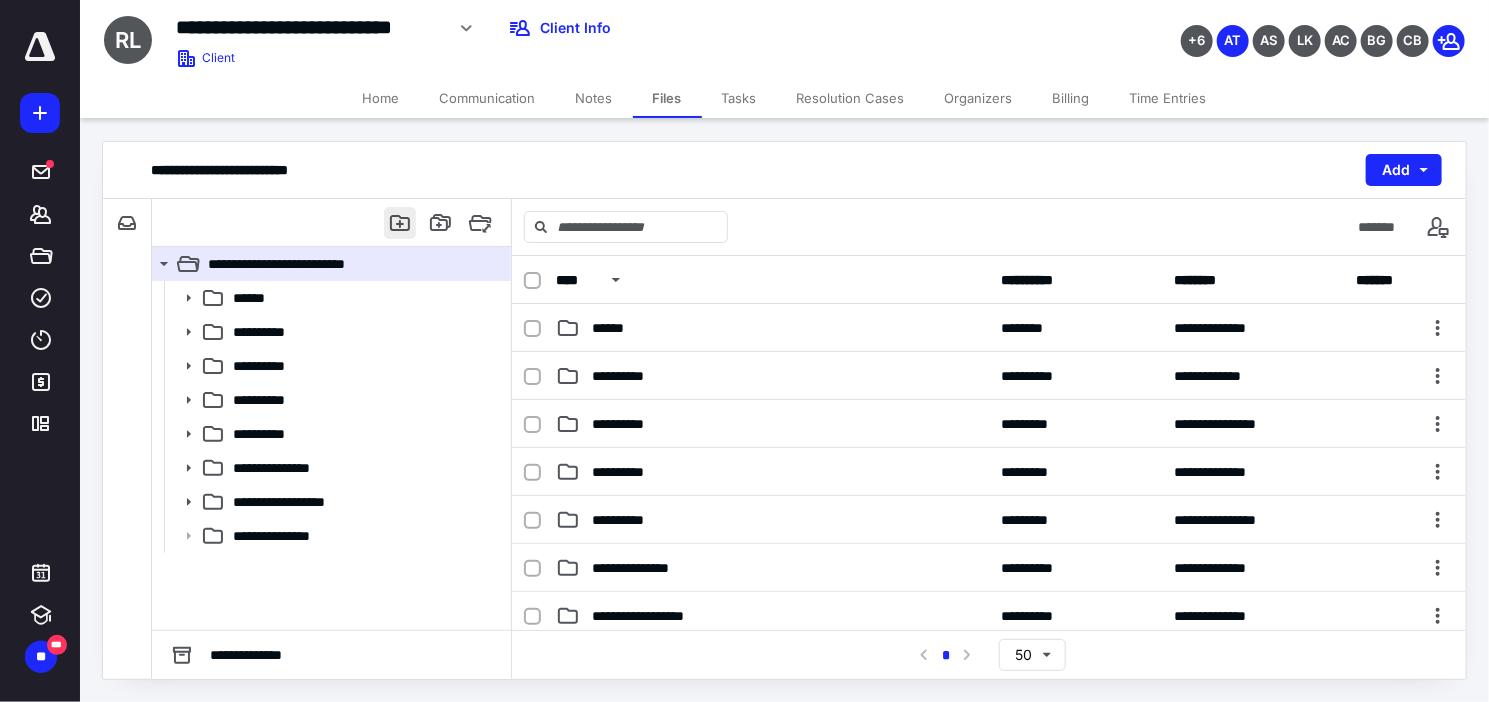click at bounding box center (400, 223) 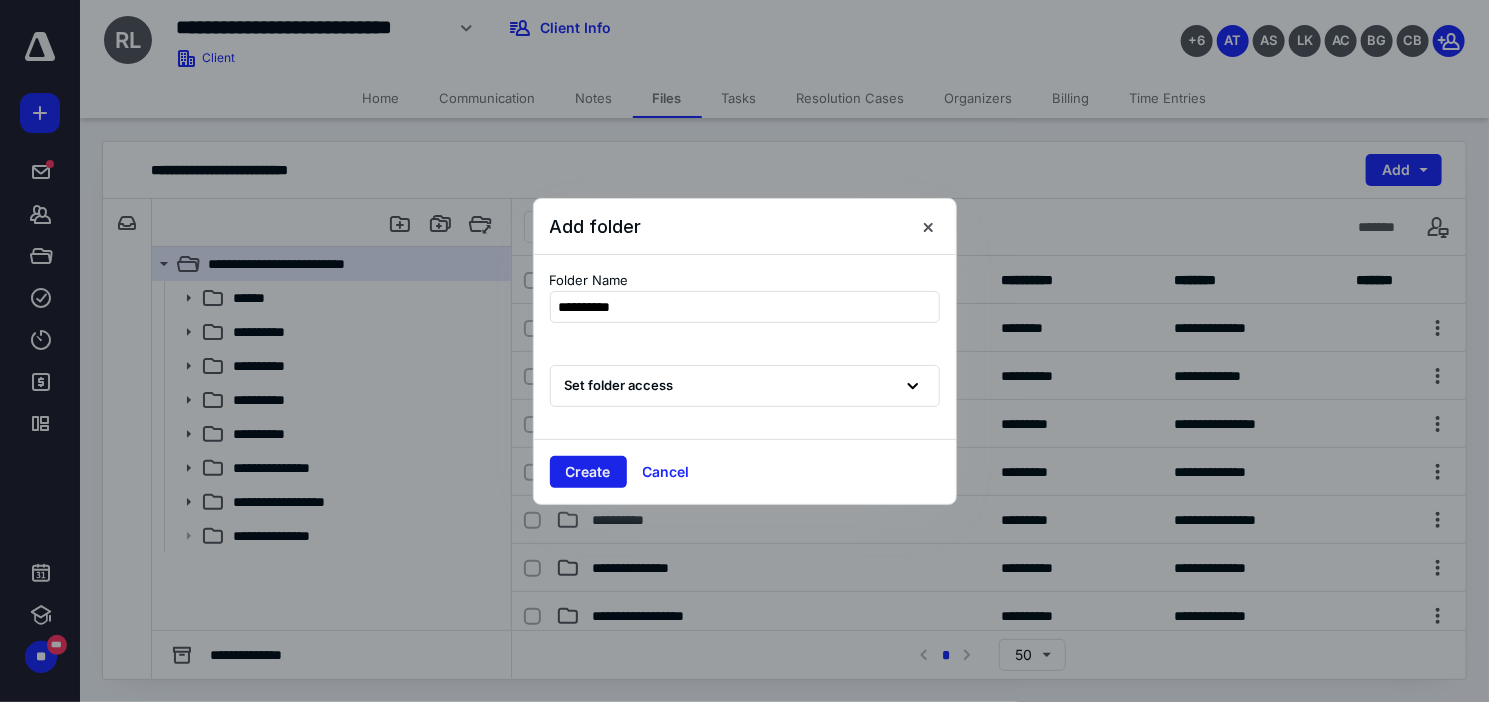 type on "**********" 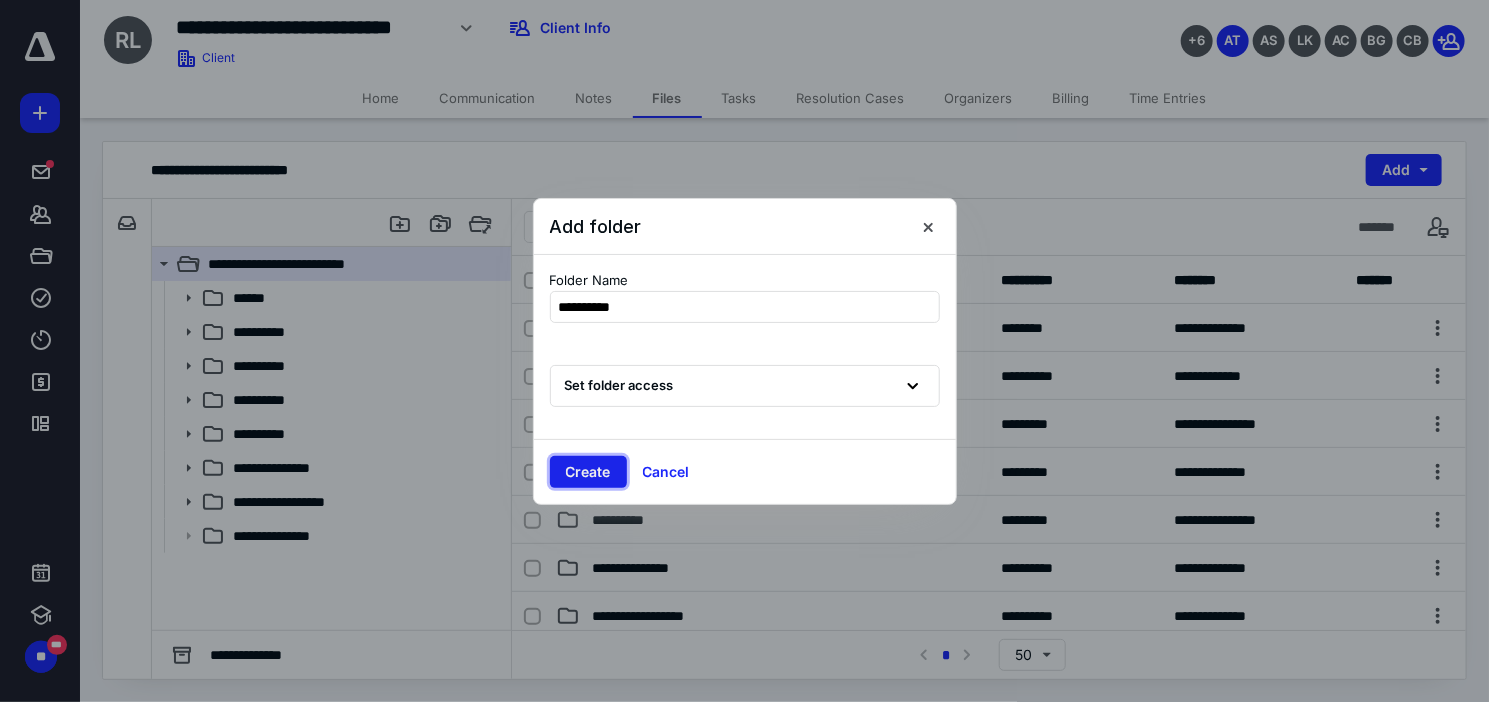 click on "Create" at bounding box center (588, 472) 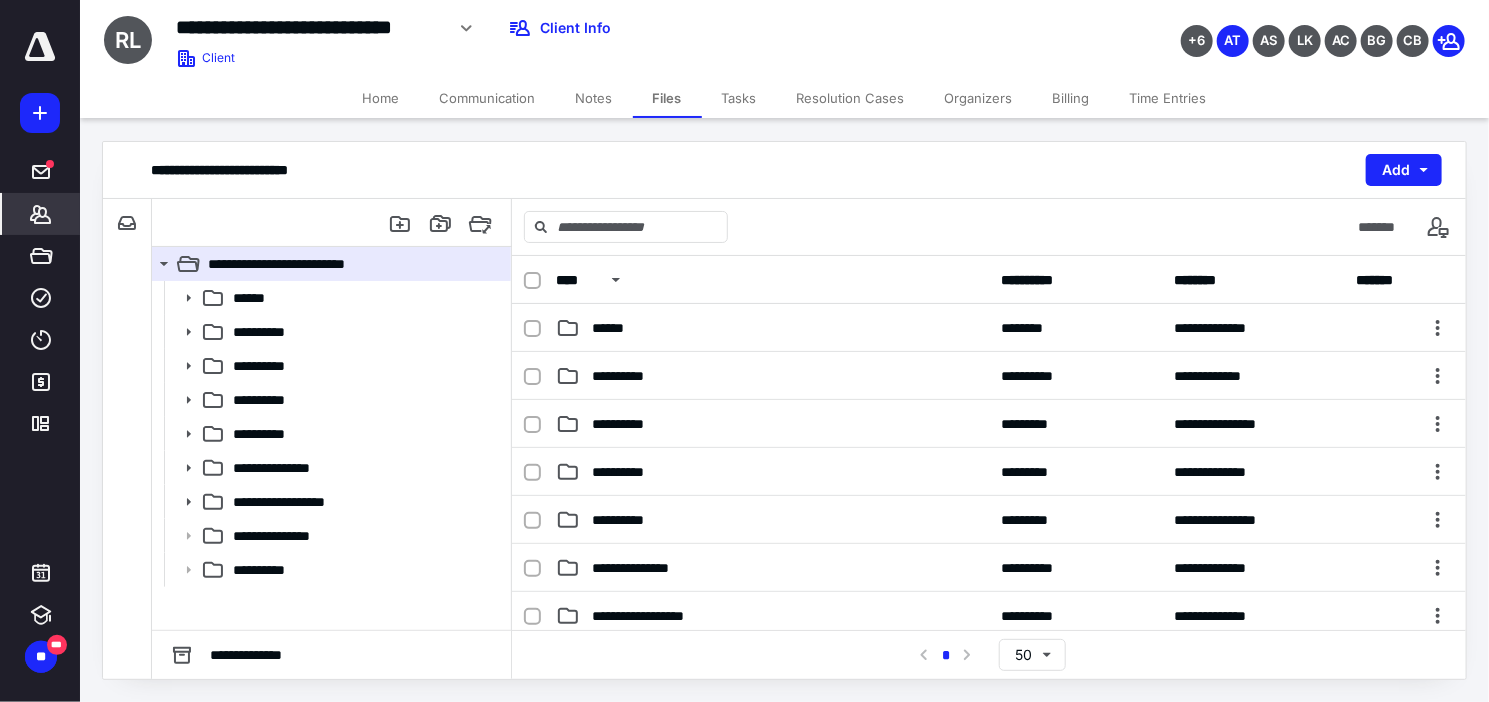 click on "*******" at bounding box center (41, 214) 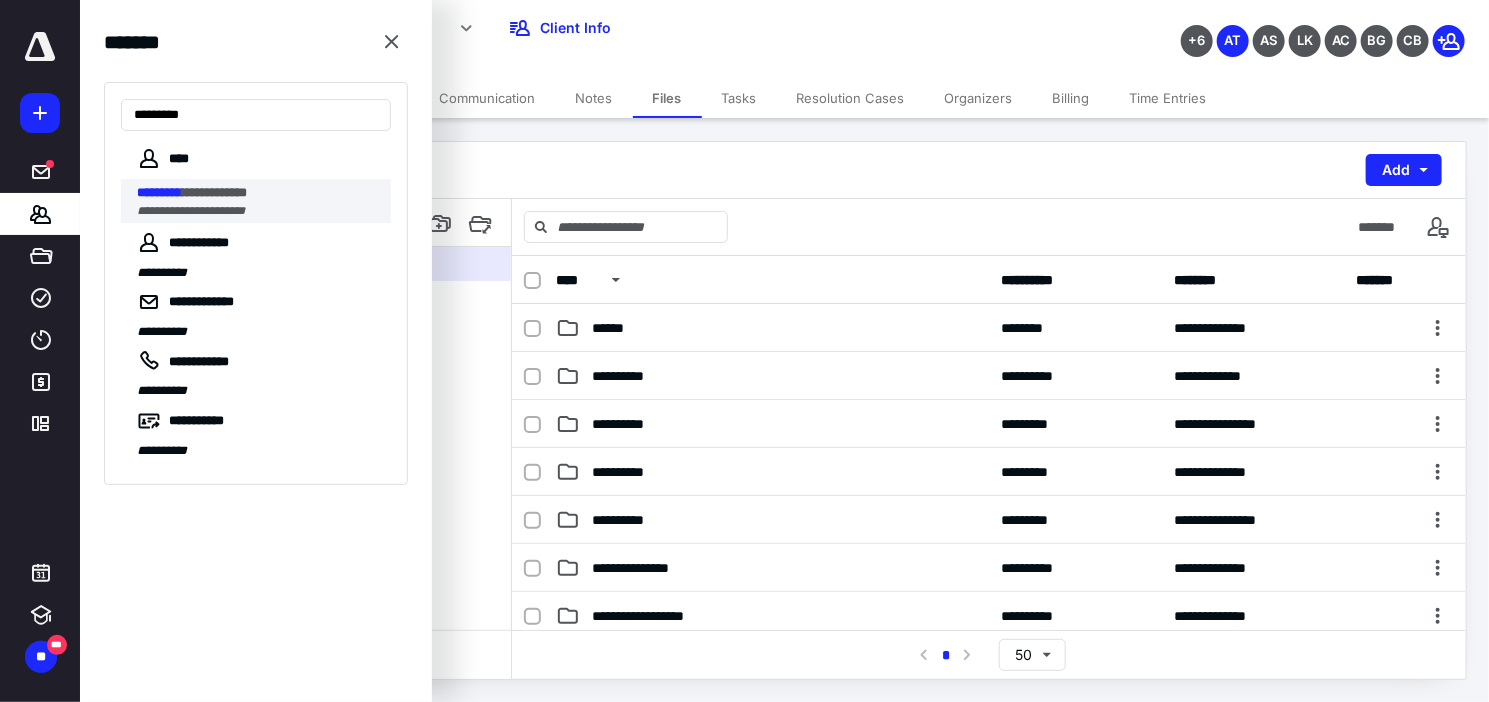 type on "*********" 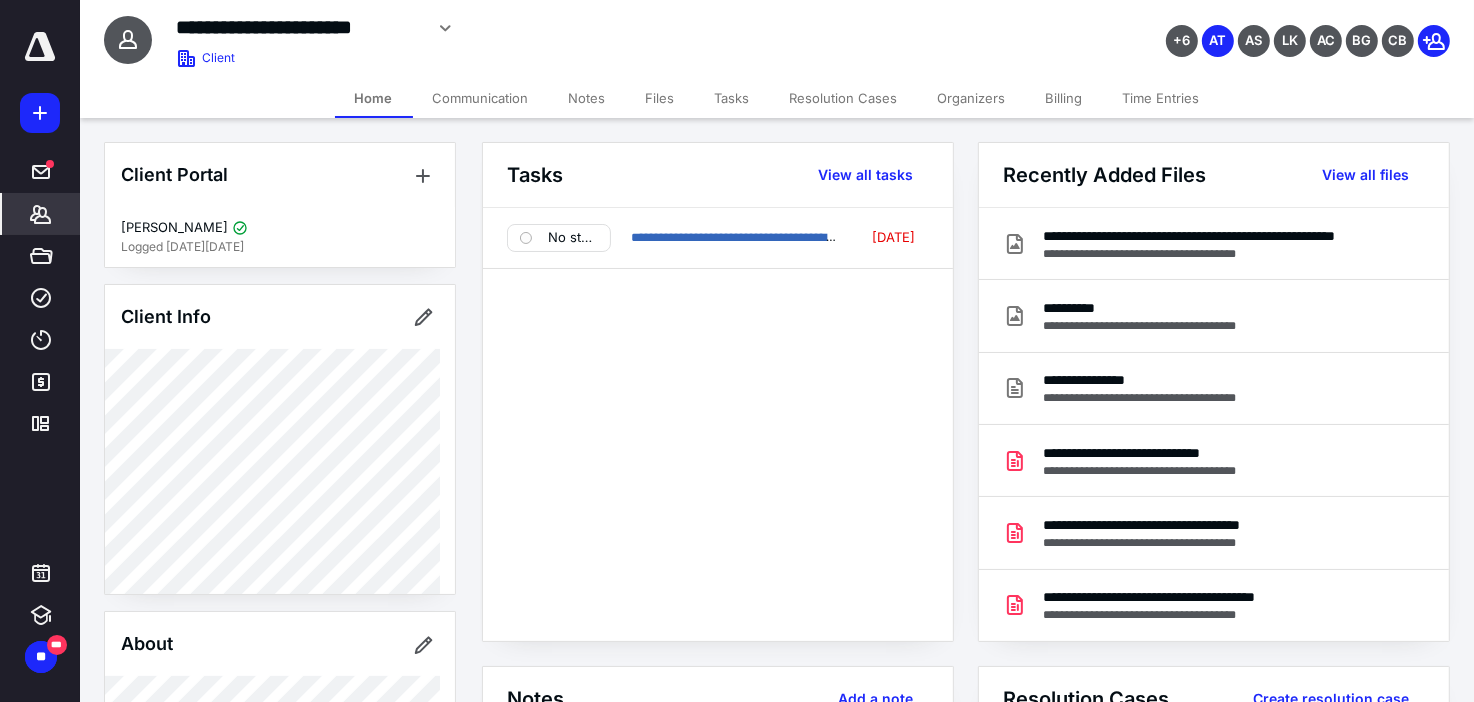 click on "Files" at bounding box center (660, 98) 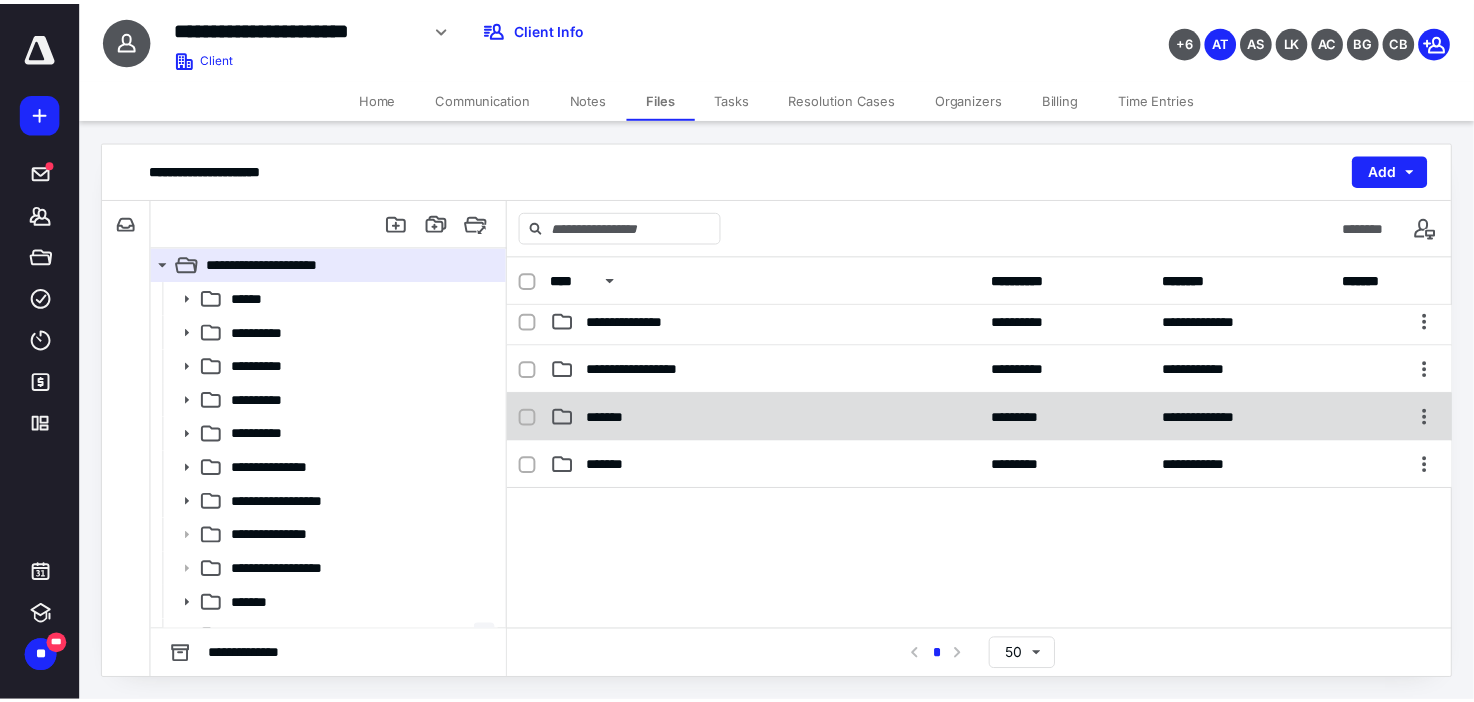 scroll, scrollTop: 300, scrollLeft: 0, axis: vertical 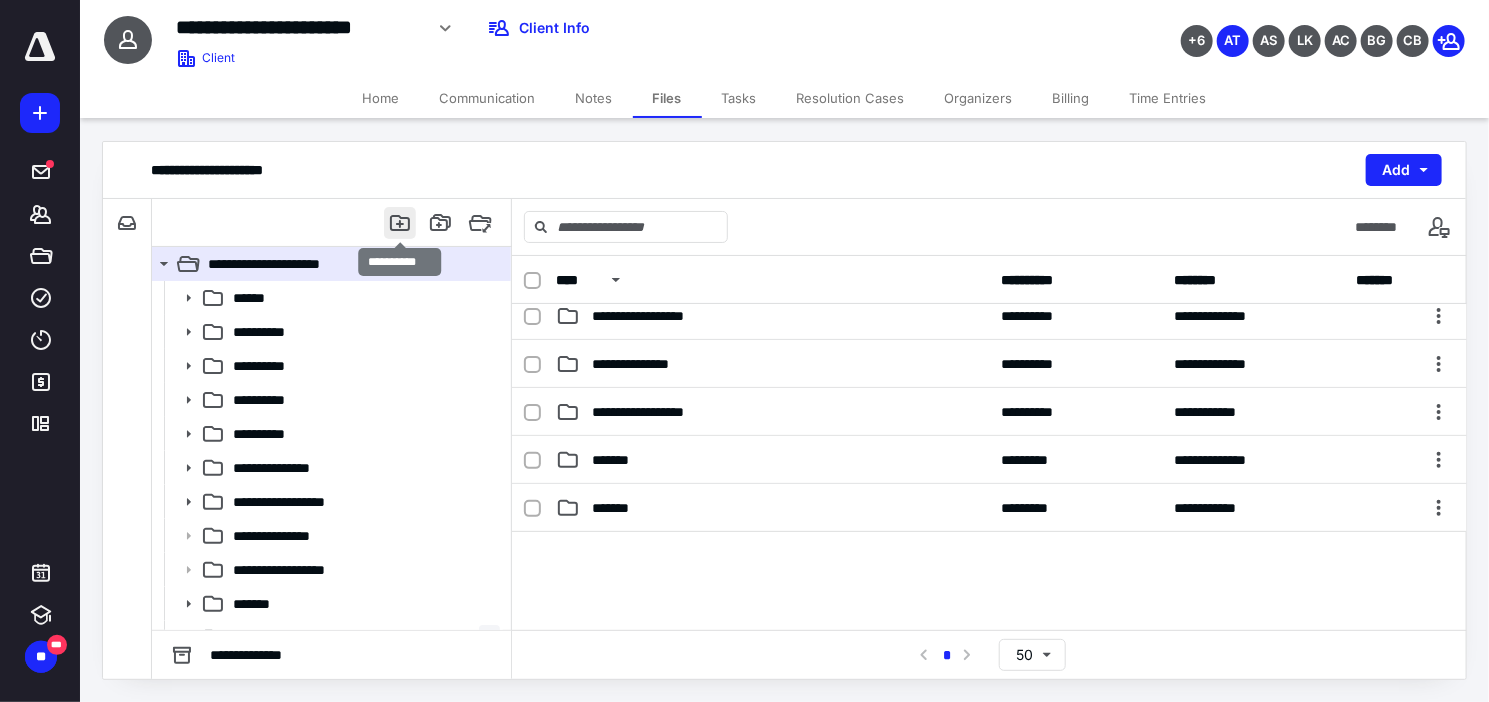 click at bounding box center [400, 223] 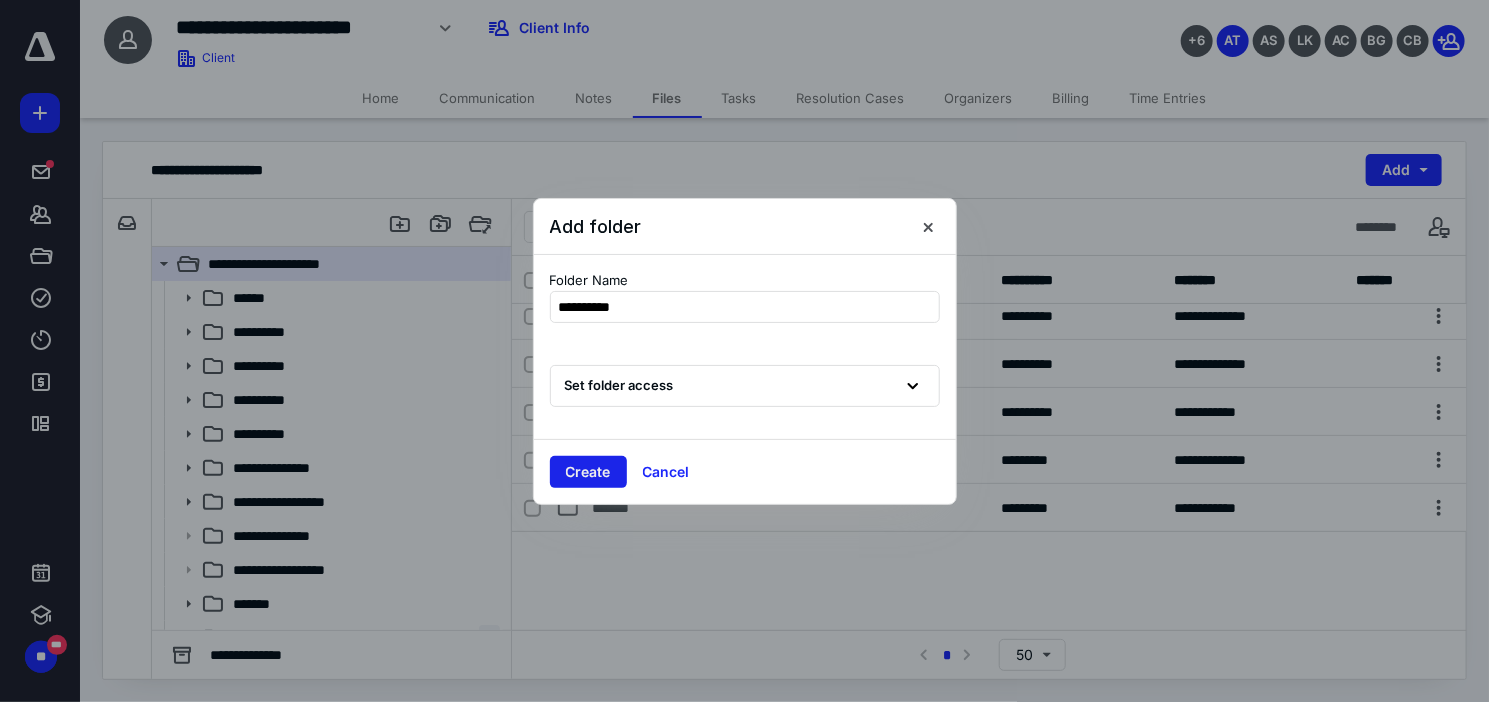 type on "**********" 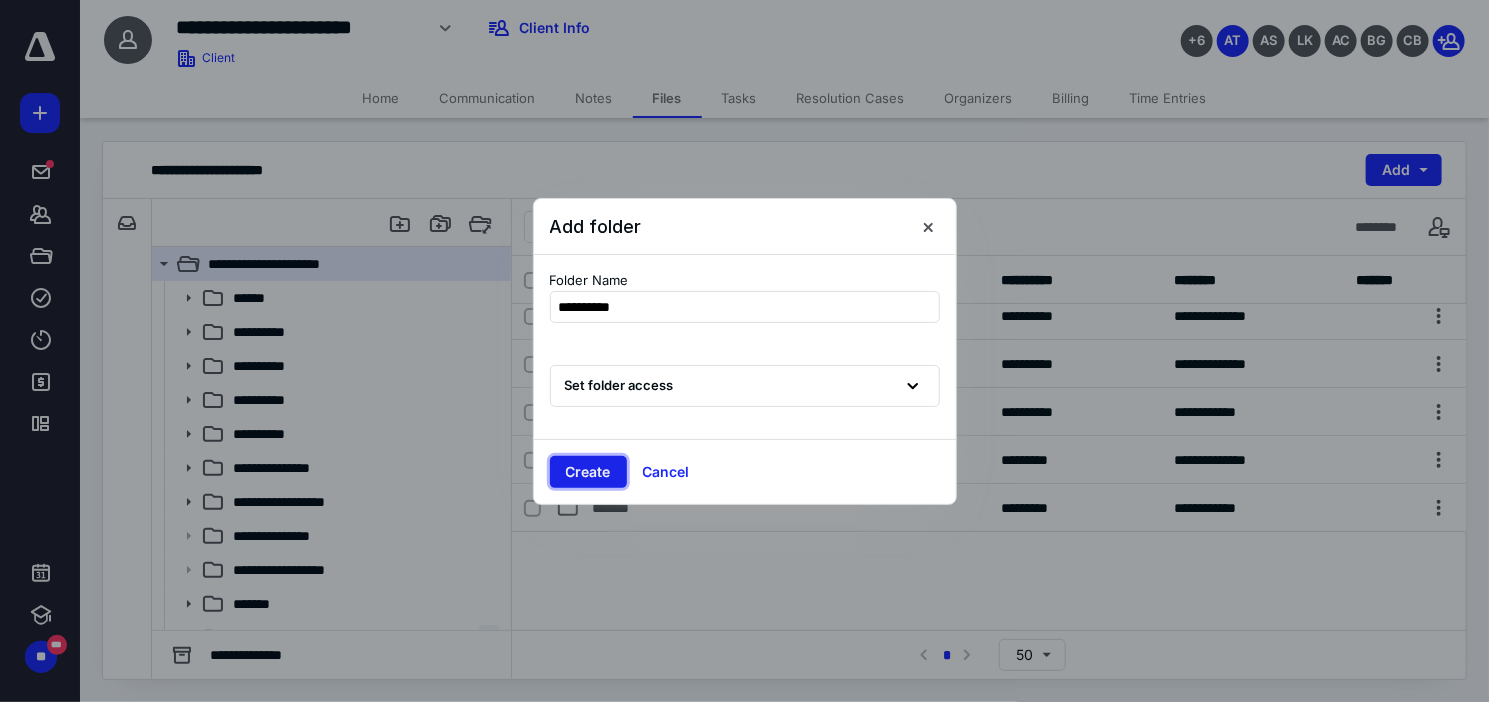click on "Create" at bounding box center (588, 472) 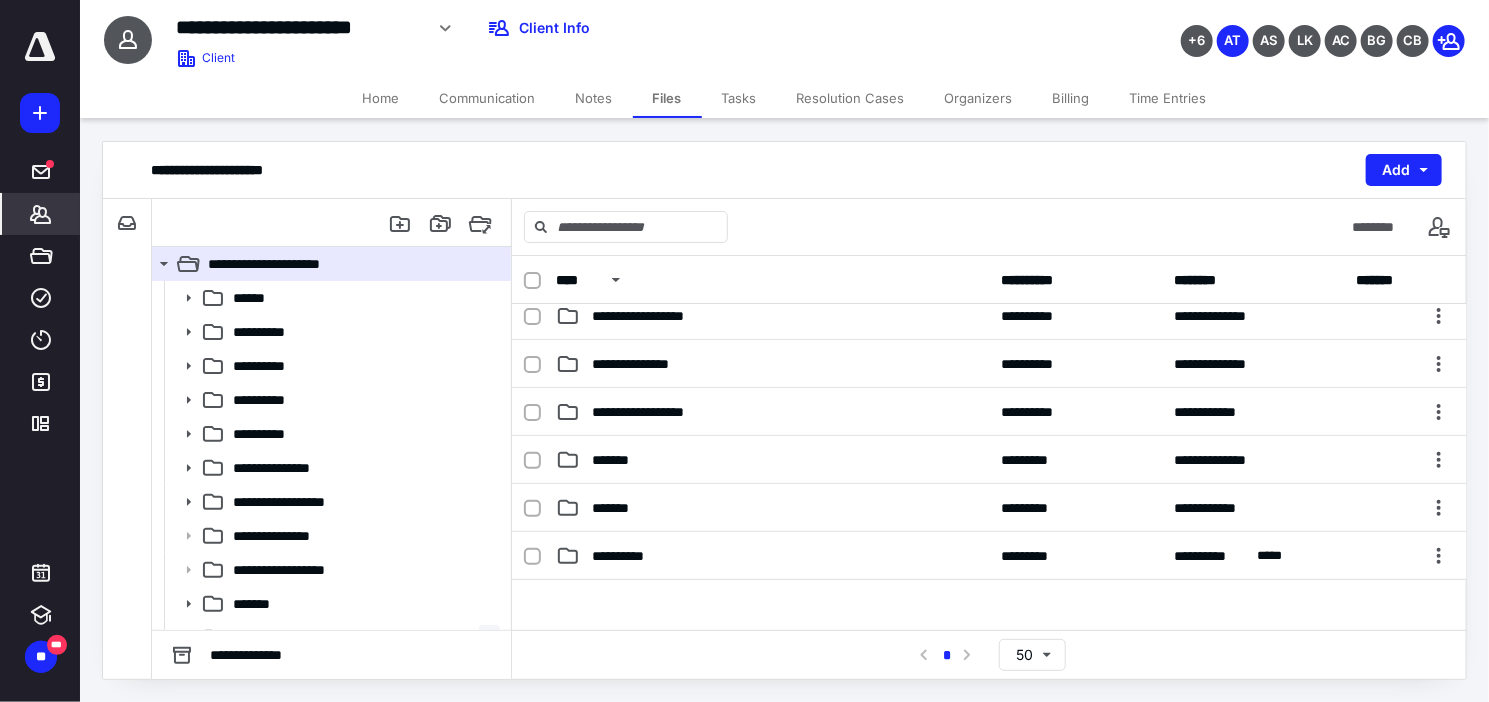 click 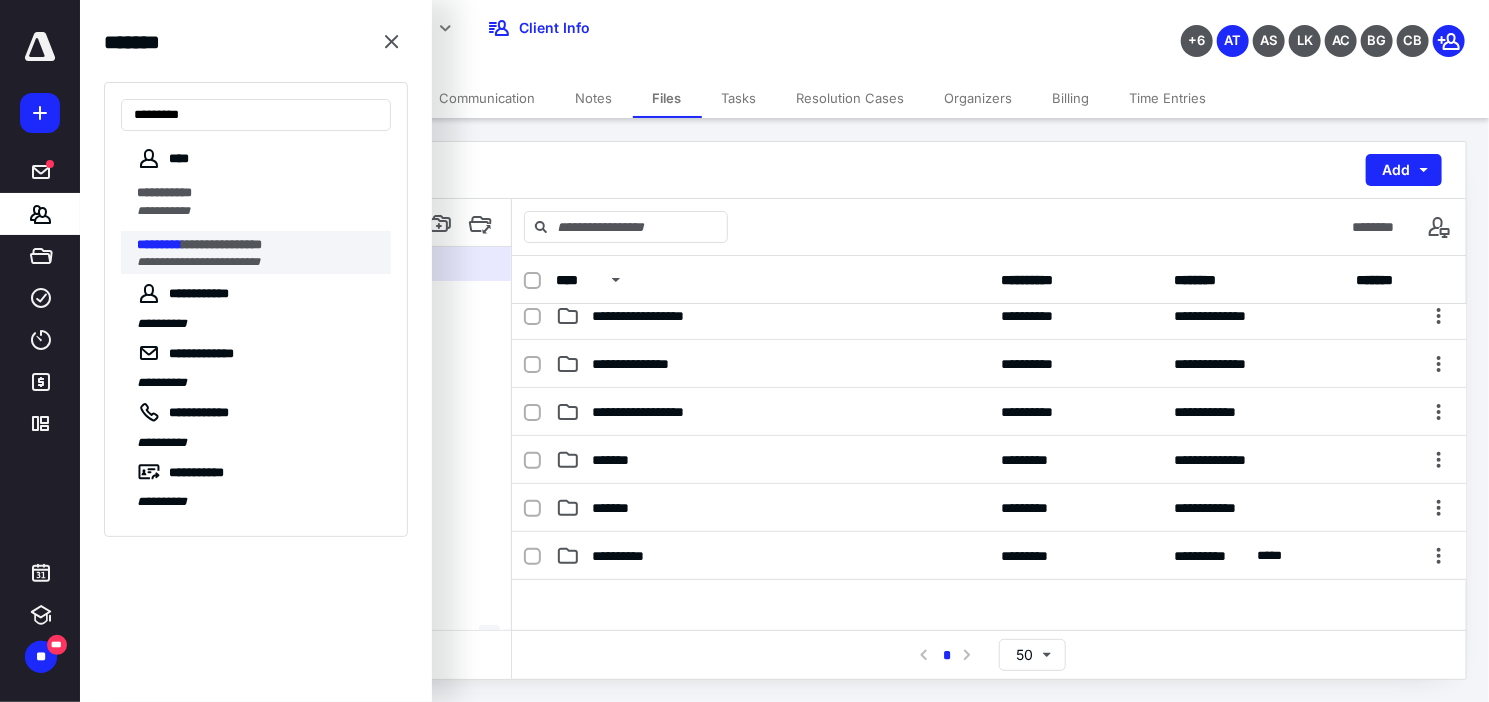 type on "*********" 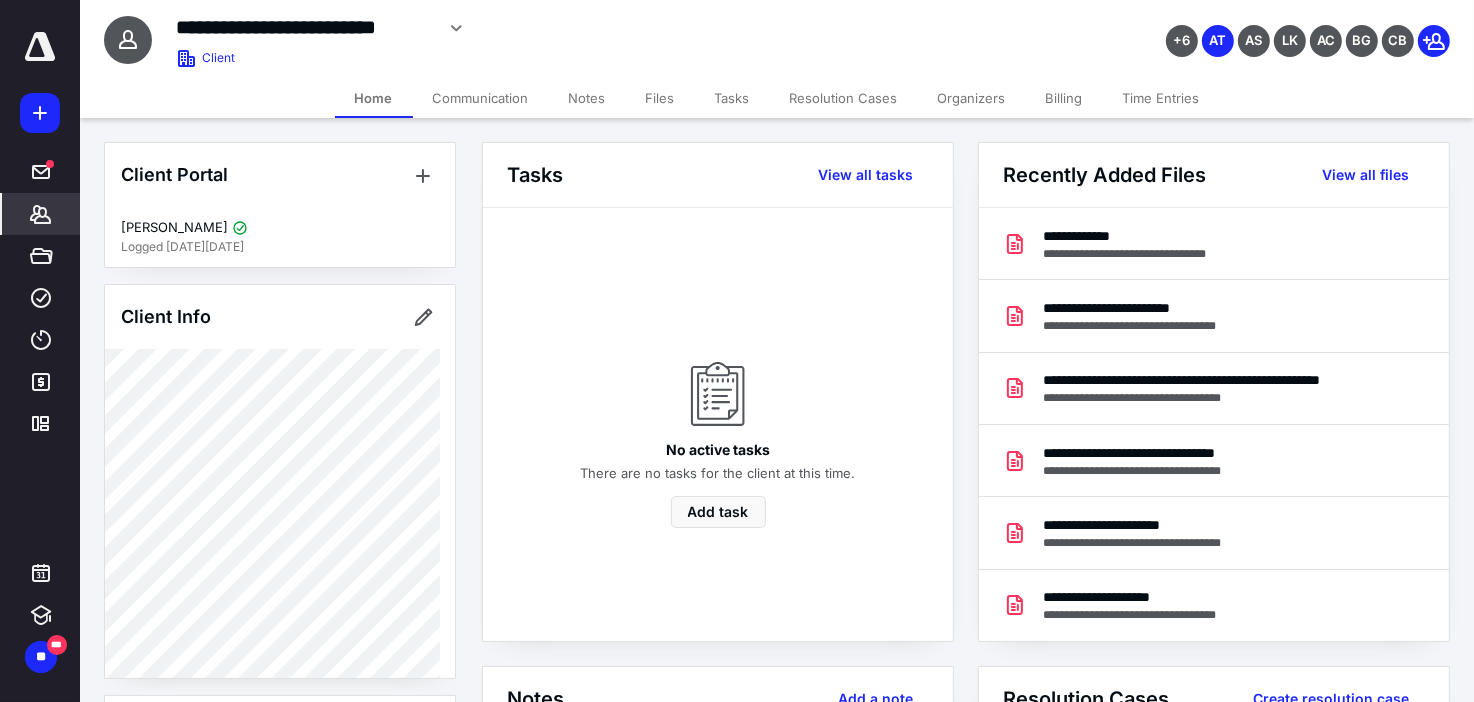 click on "Files" at bounding box center [660, 98] 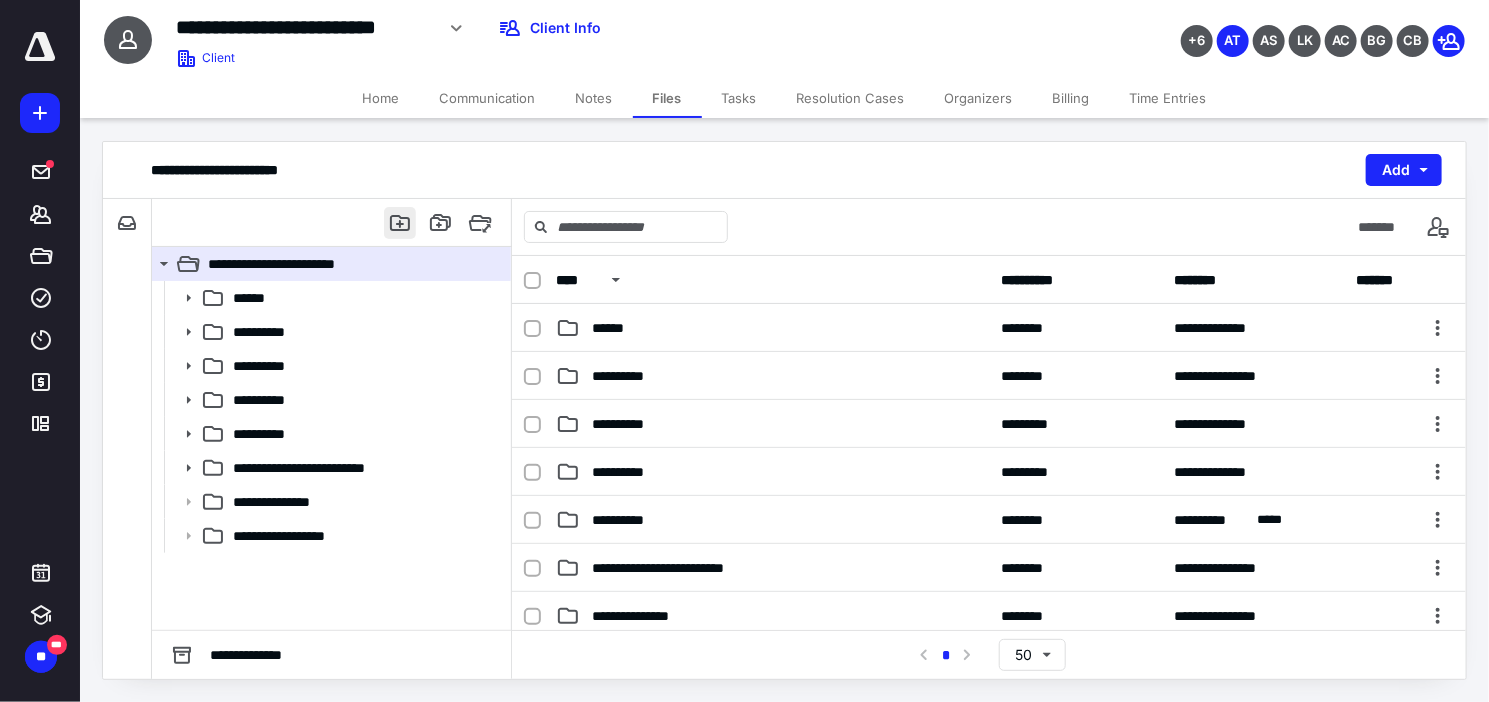 click at bounding box center (400, 223) 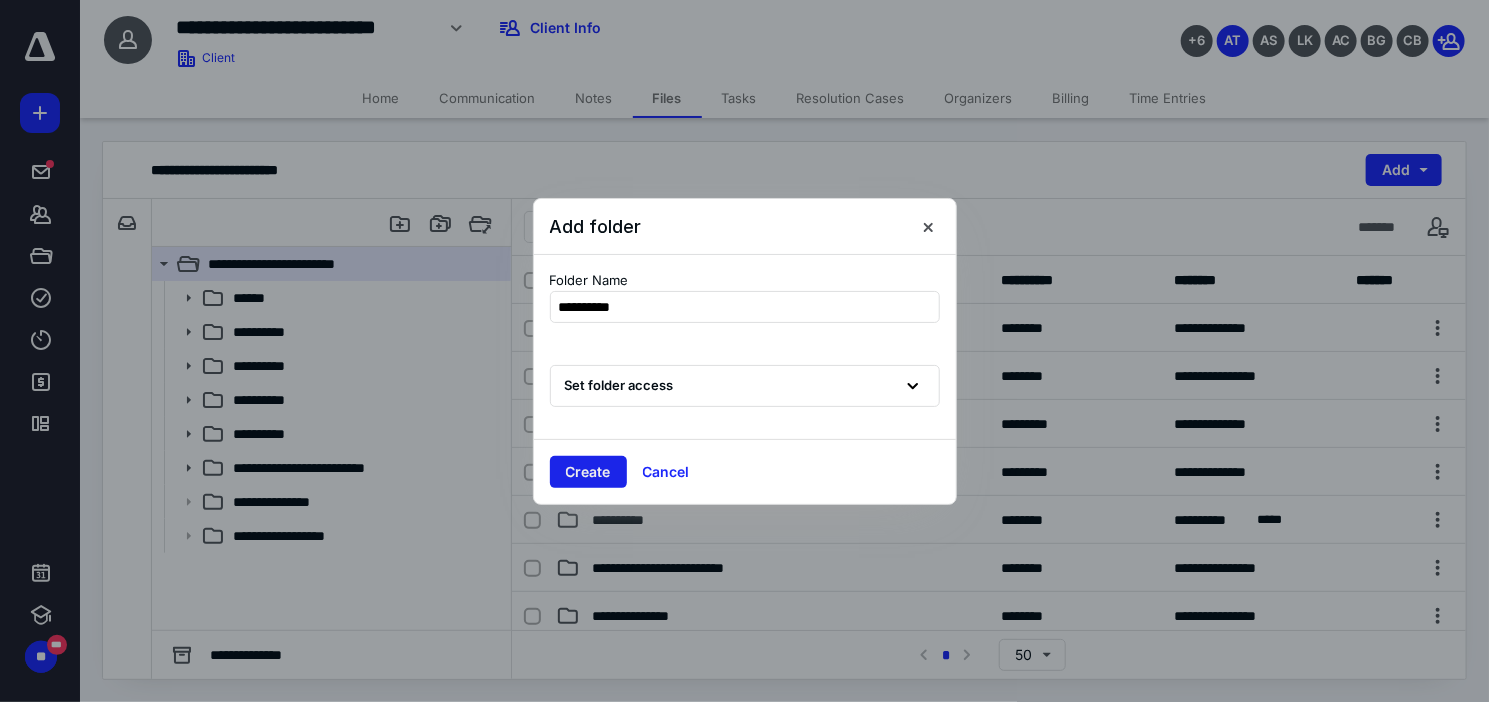 type on "**********" 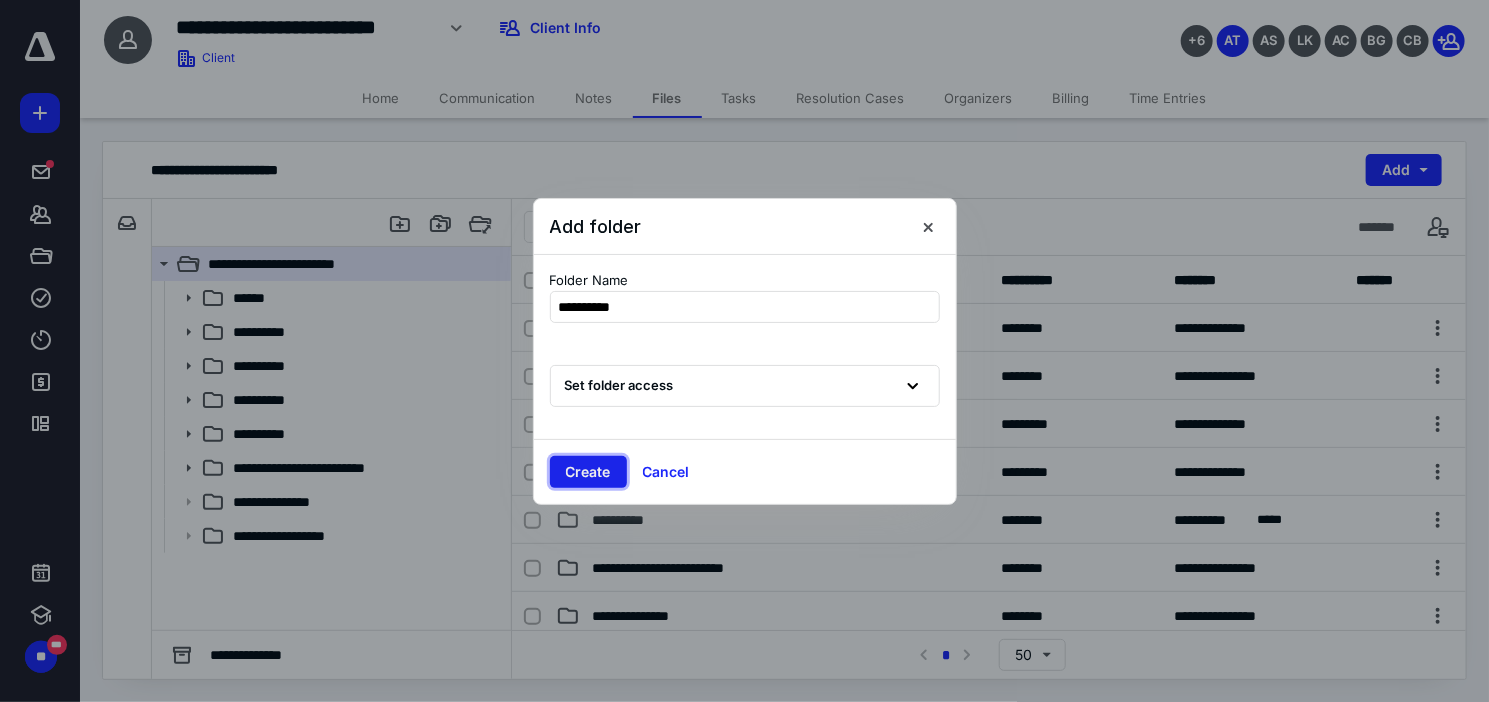 click on "Create" at bounding box center (588, 472) 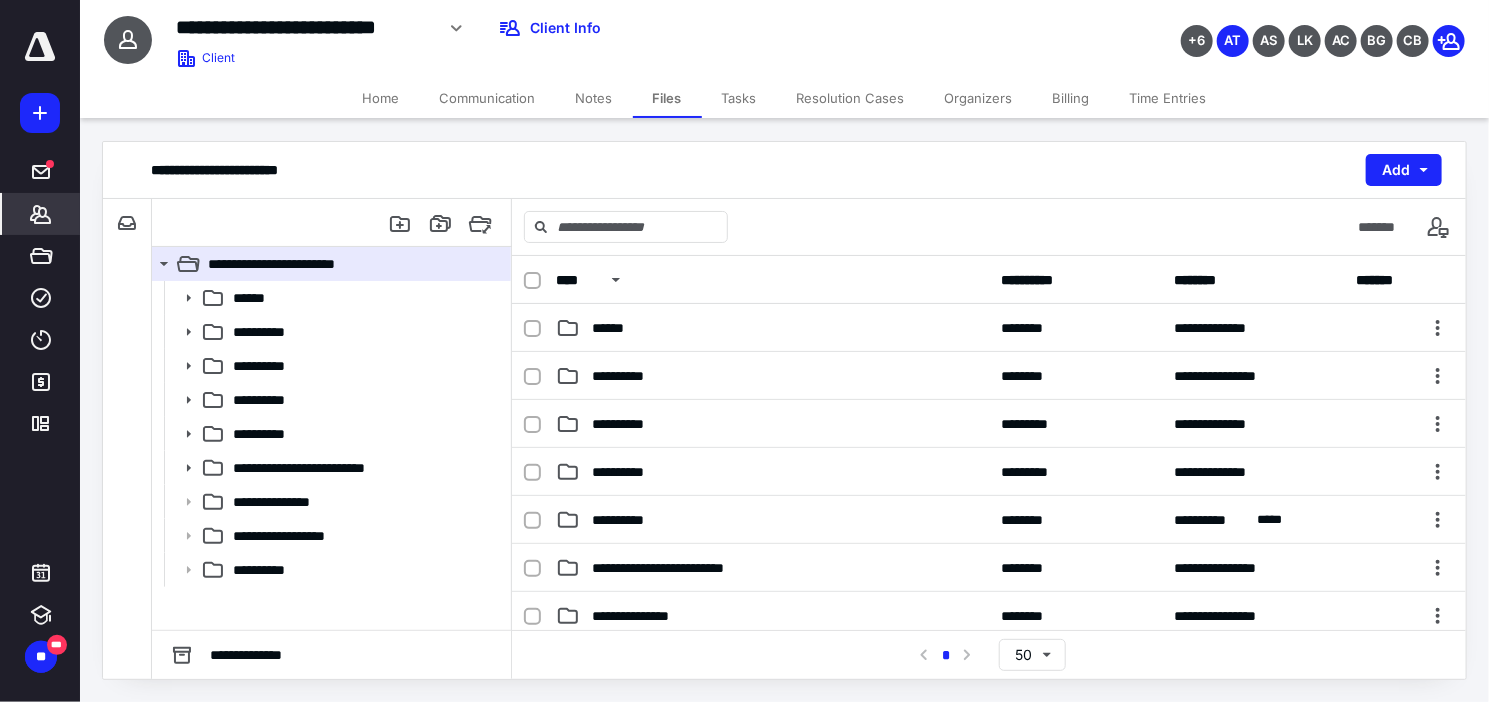 click 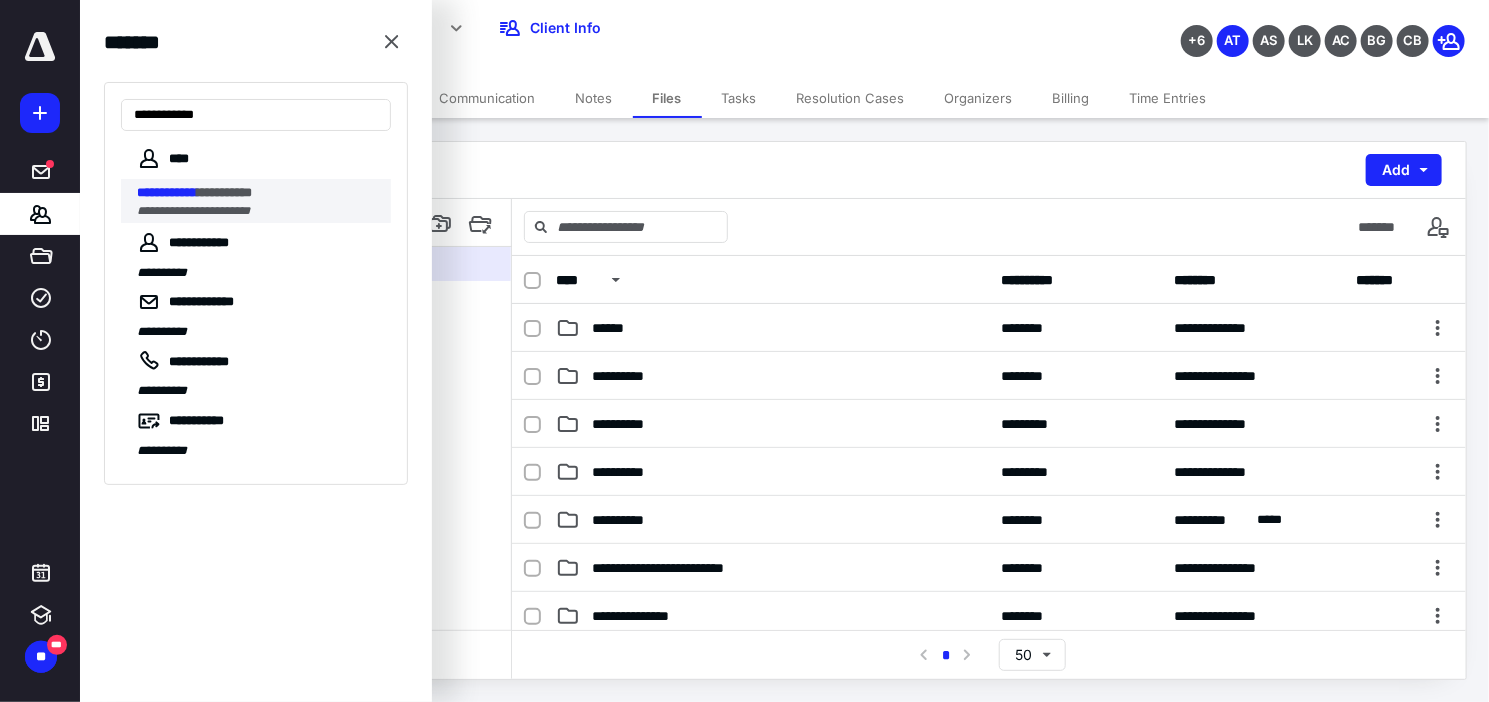 type on "**********" 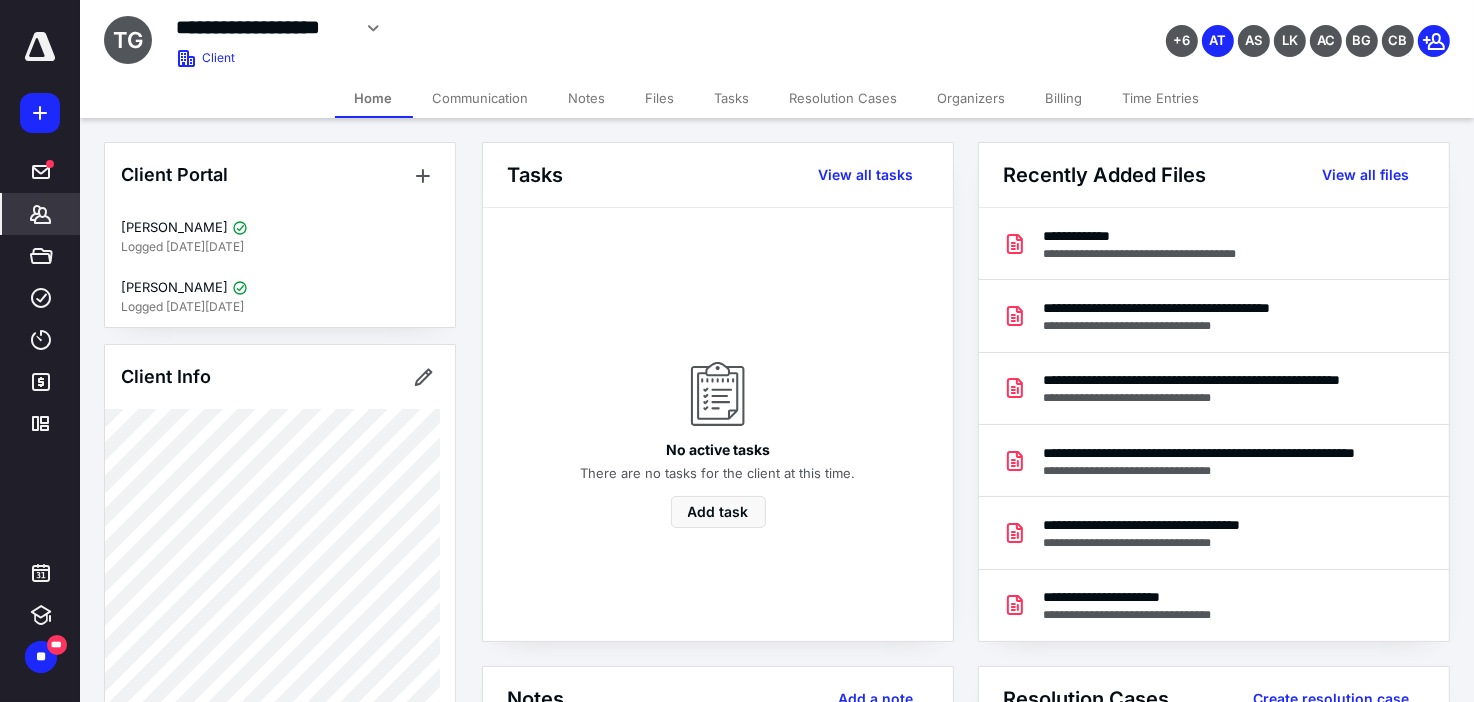 click on "Files" at bounding box center (660, 98) 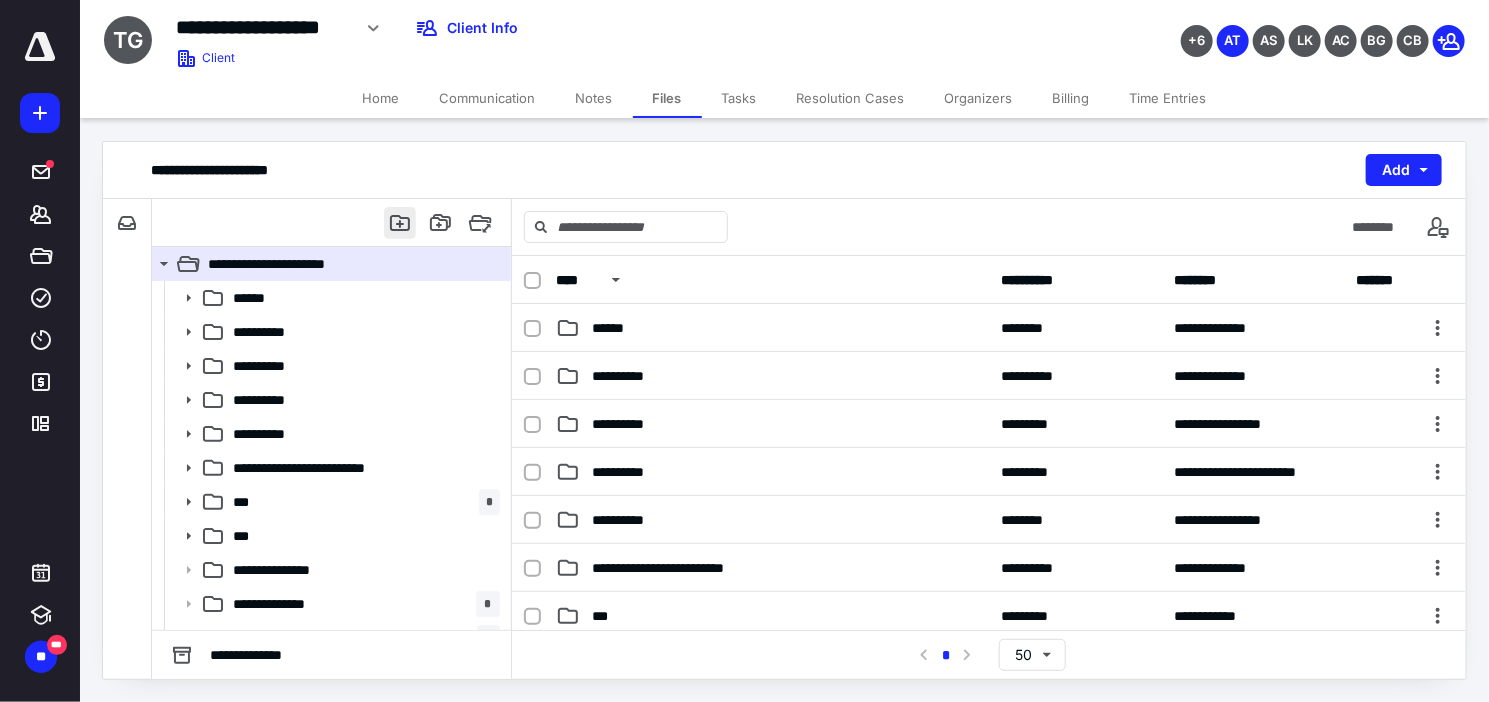 click at bounding box center (400, 223) 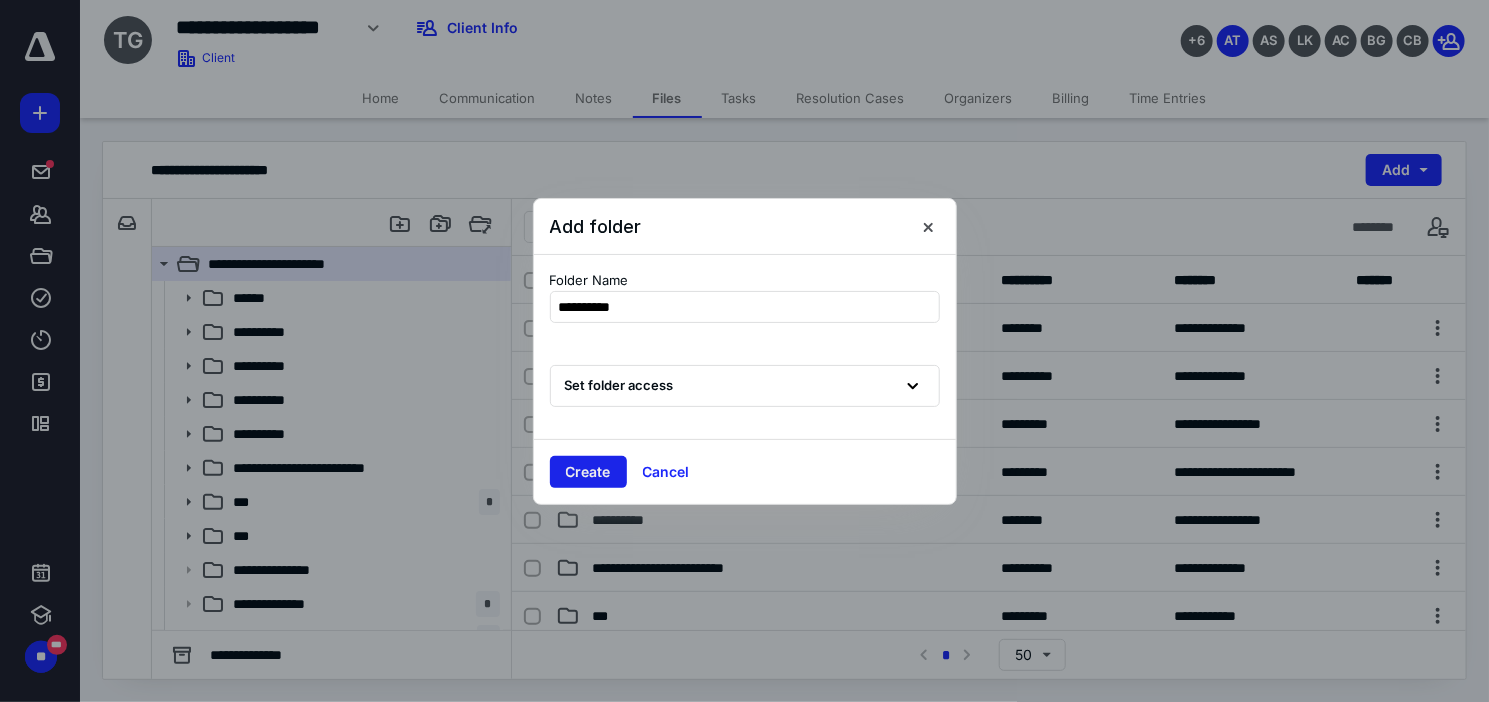 type on "**********" 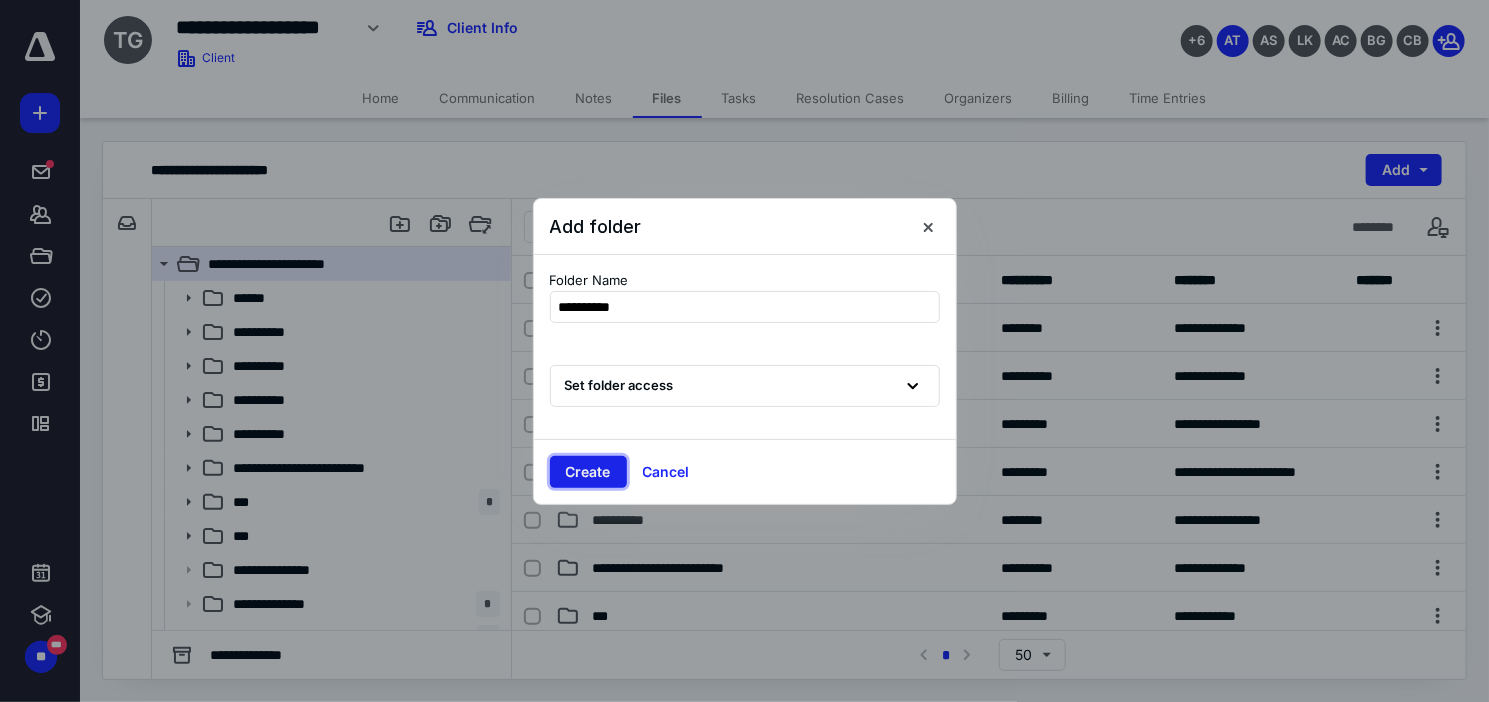 click on "Create" at bounding box center (588, 472) 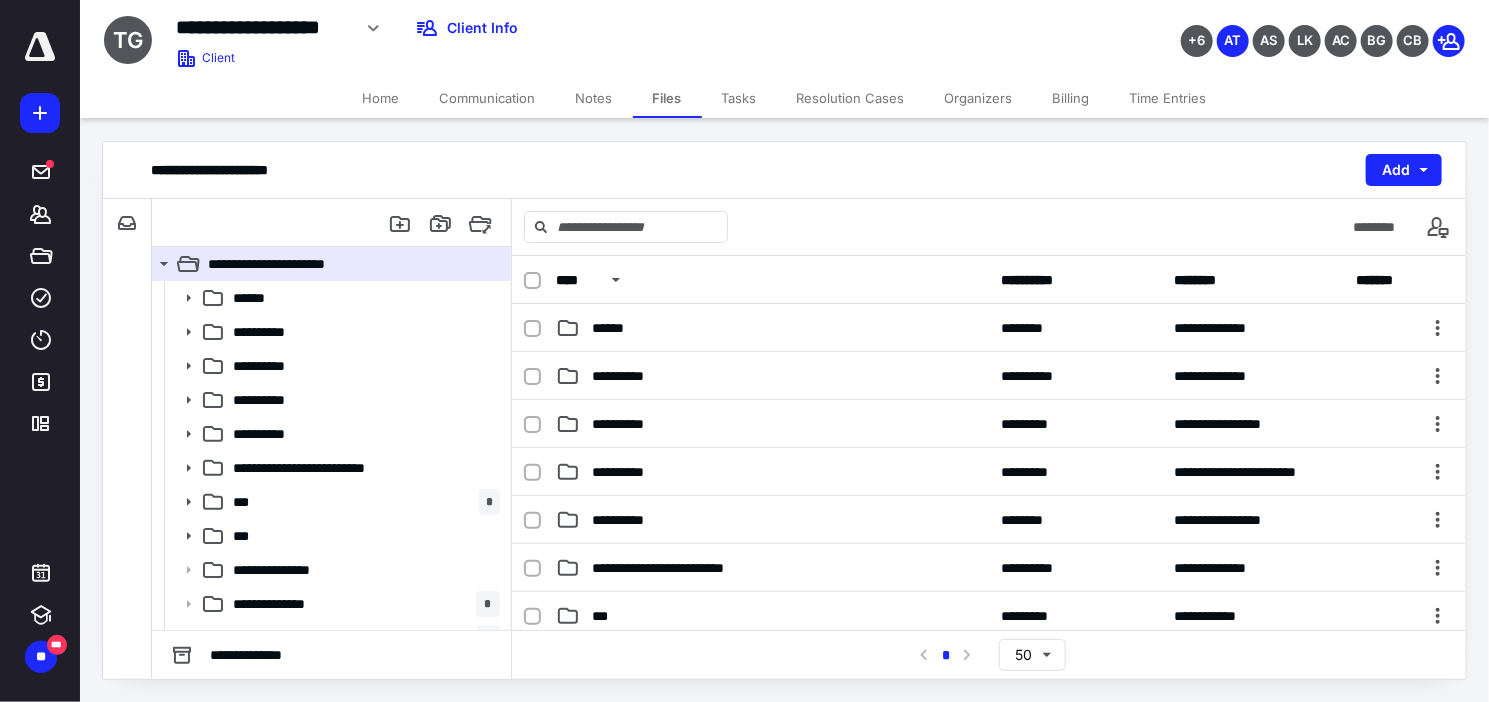 click on "Home" at bounding box center [381, 98] 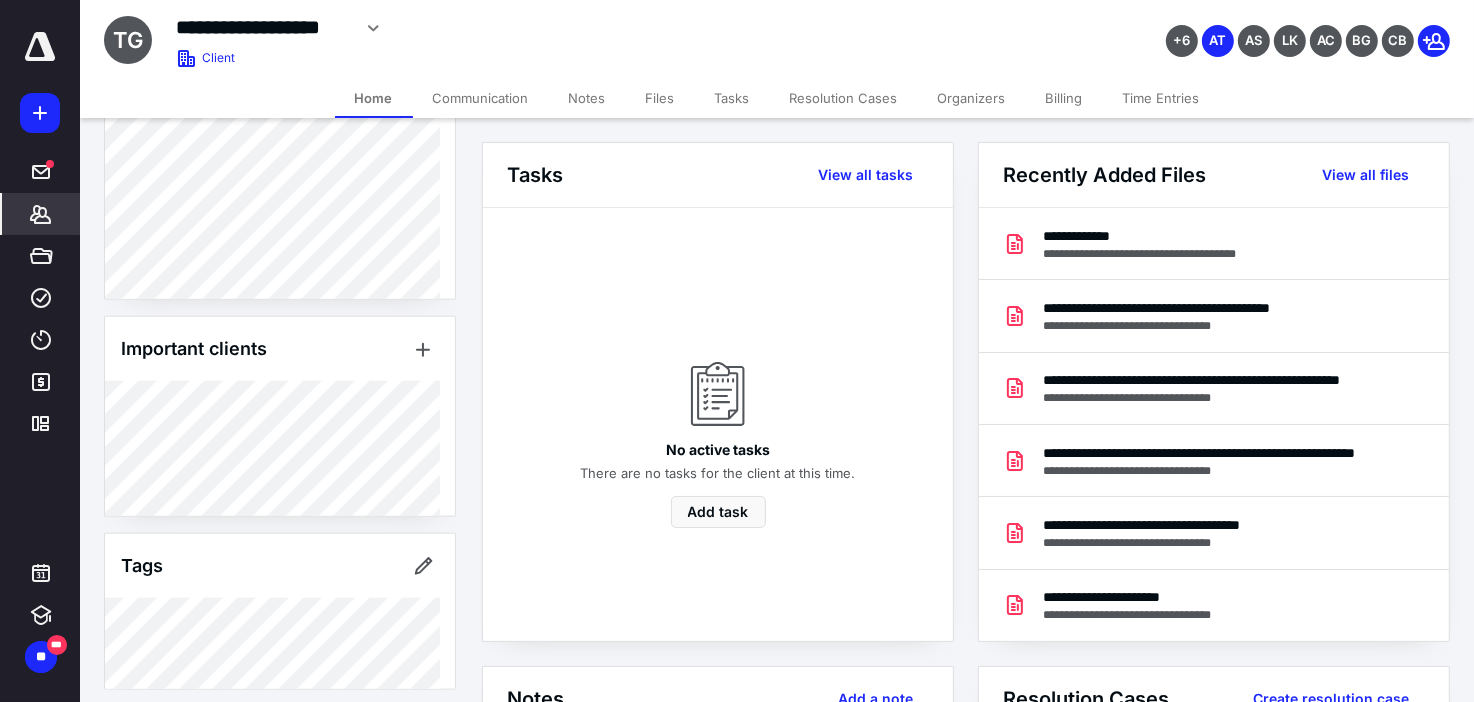 scroll, scrollTop: 1975, scrollLeft: 0, axis: vertical 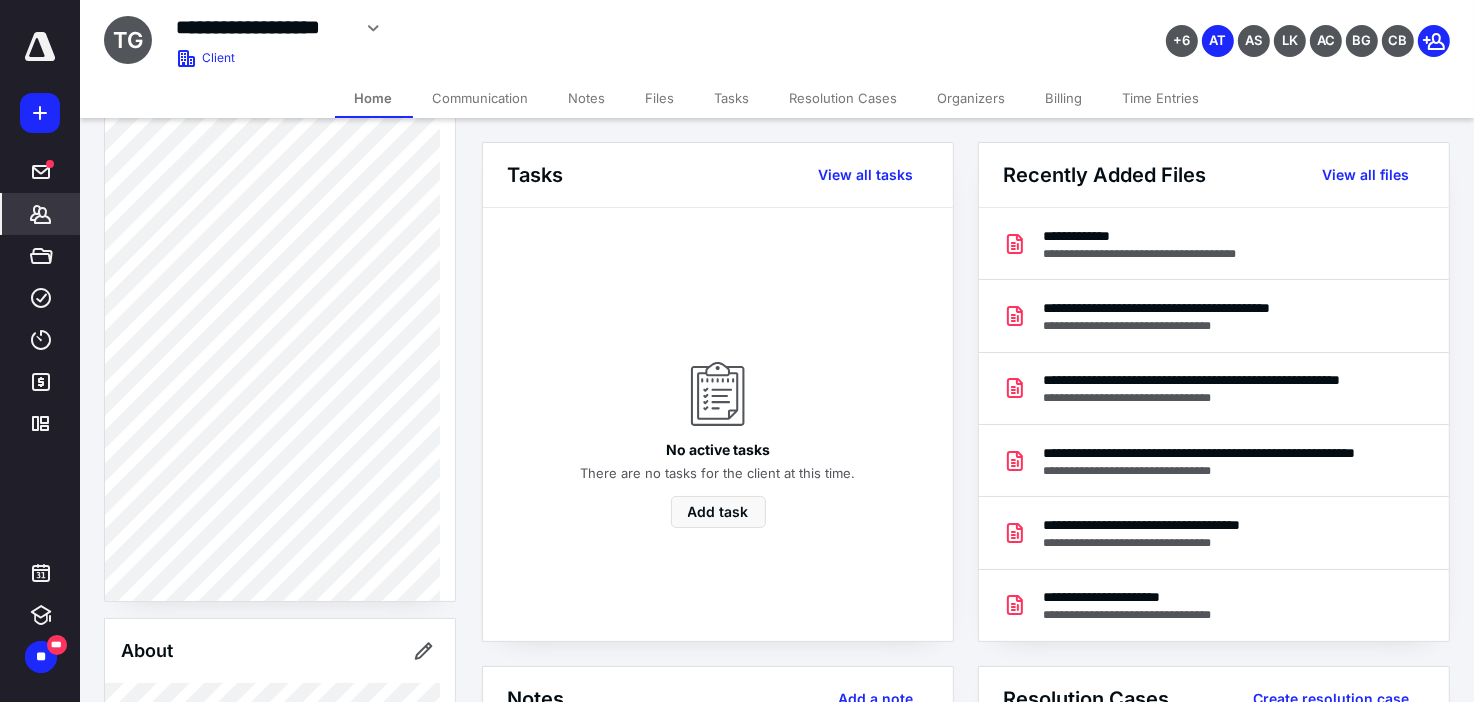 click on "Files" at bounding box center [660, 98] 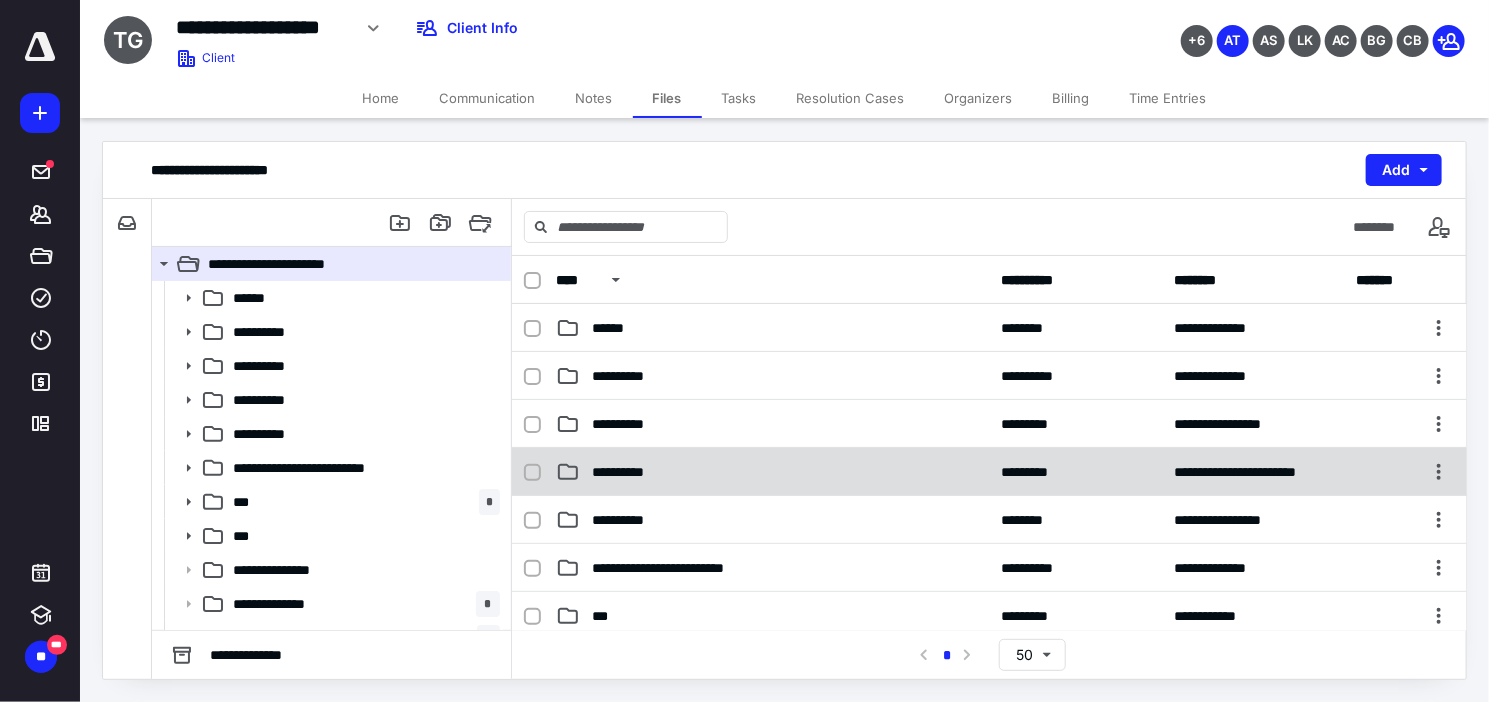 scroll, scrollTop: 0, scrollLeft: 0, axis: both 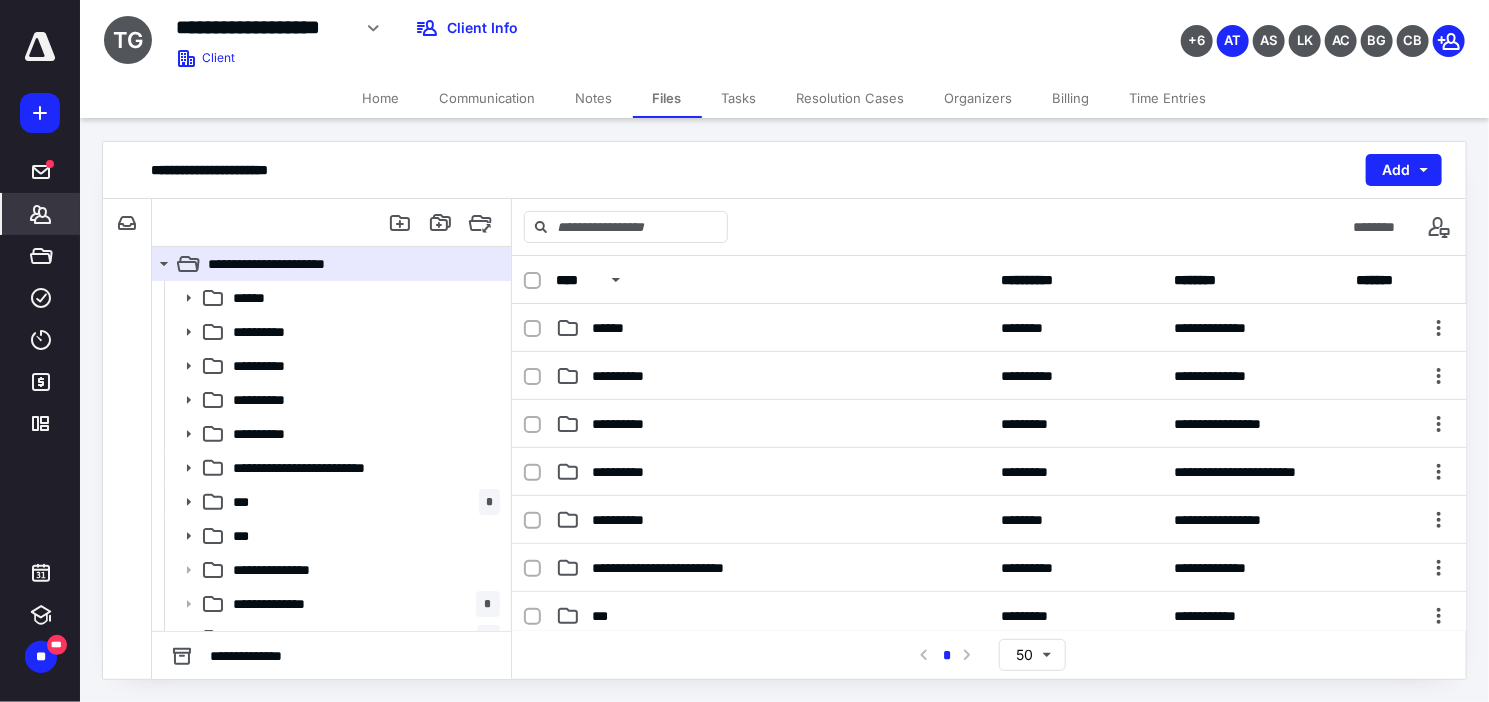 click on "*******" at bounding box center [41, 214] 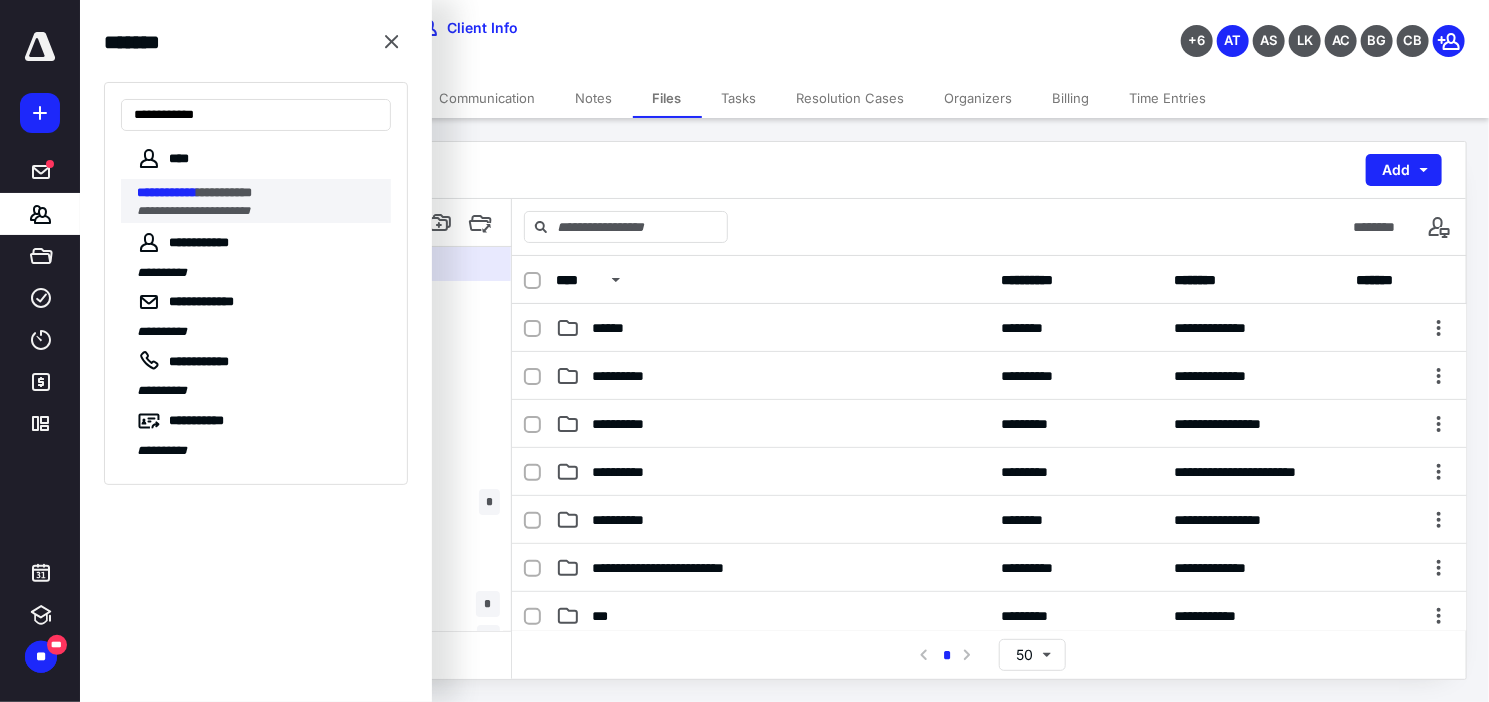 type on "**********" 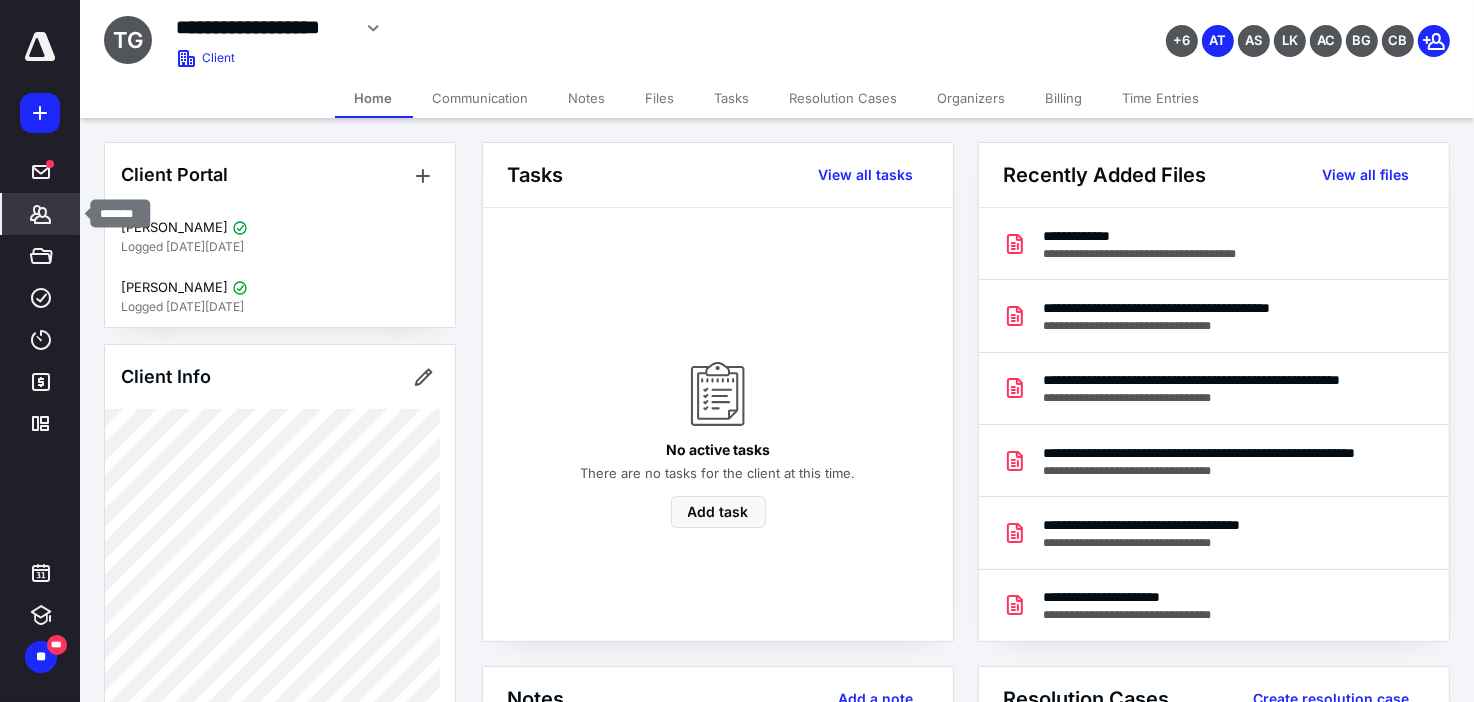 click on "*******" at bounding box center (41, 214) 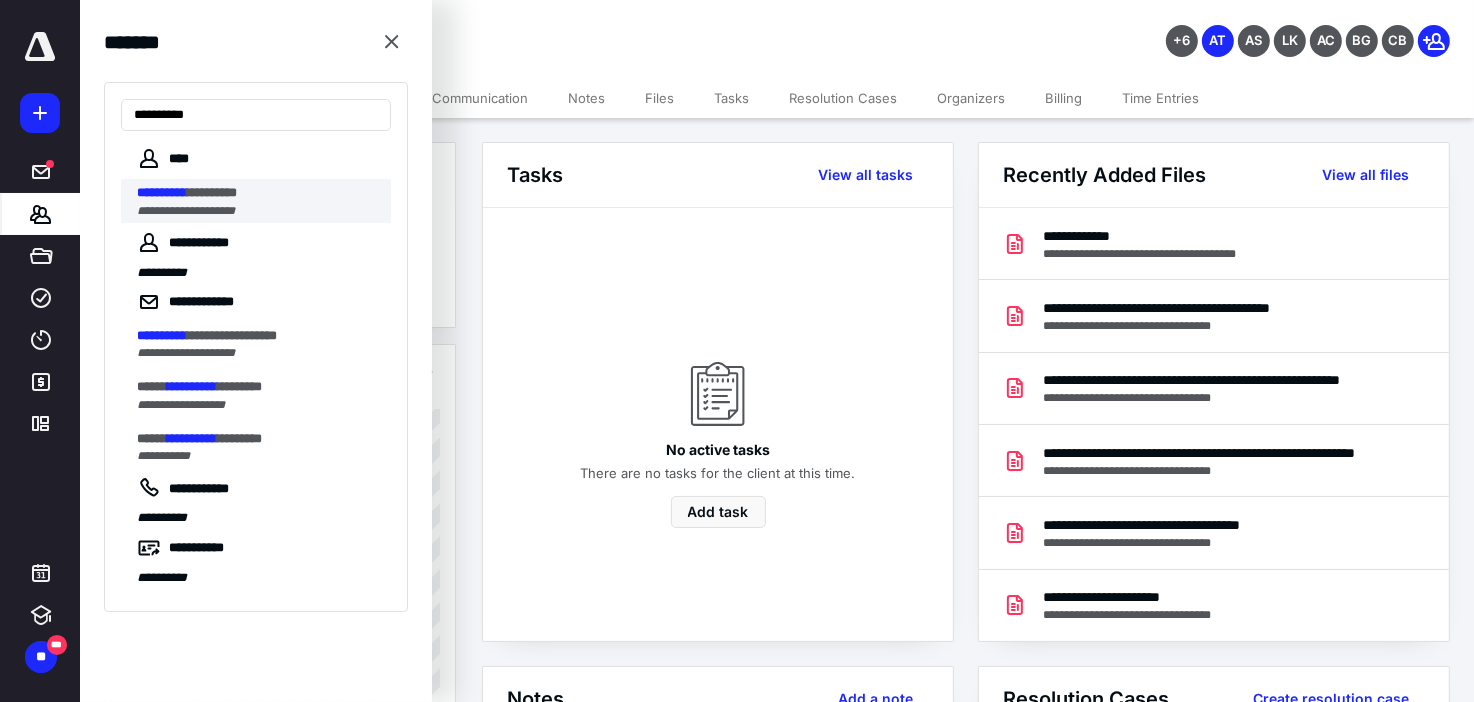 type on "**********" 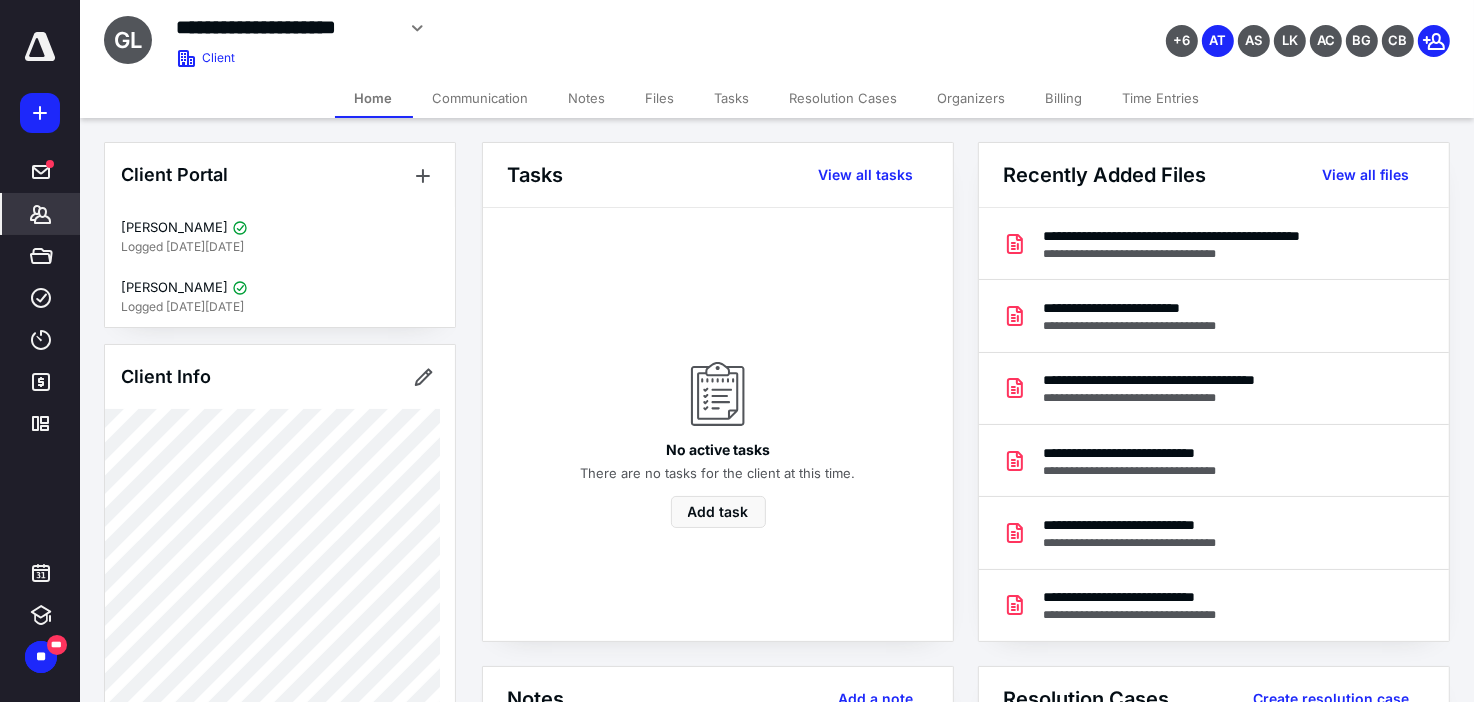 click on "Files" at bounding box center (660, 98) 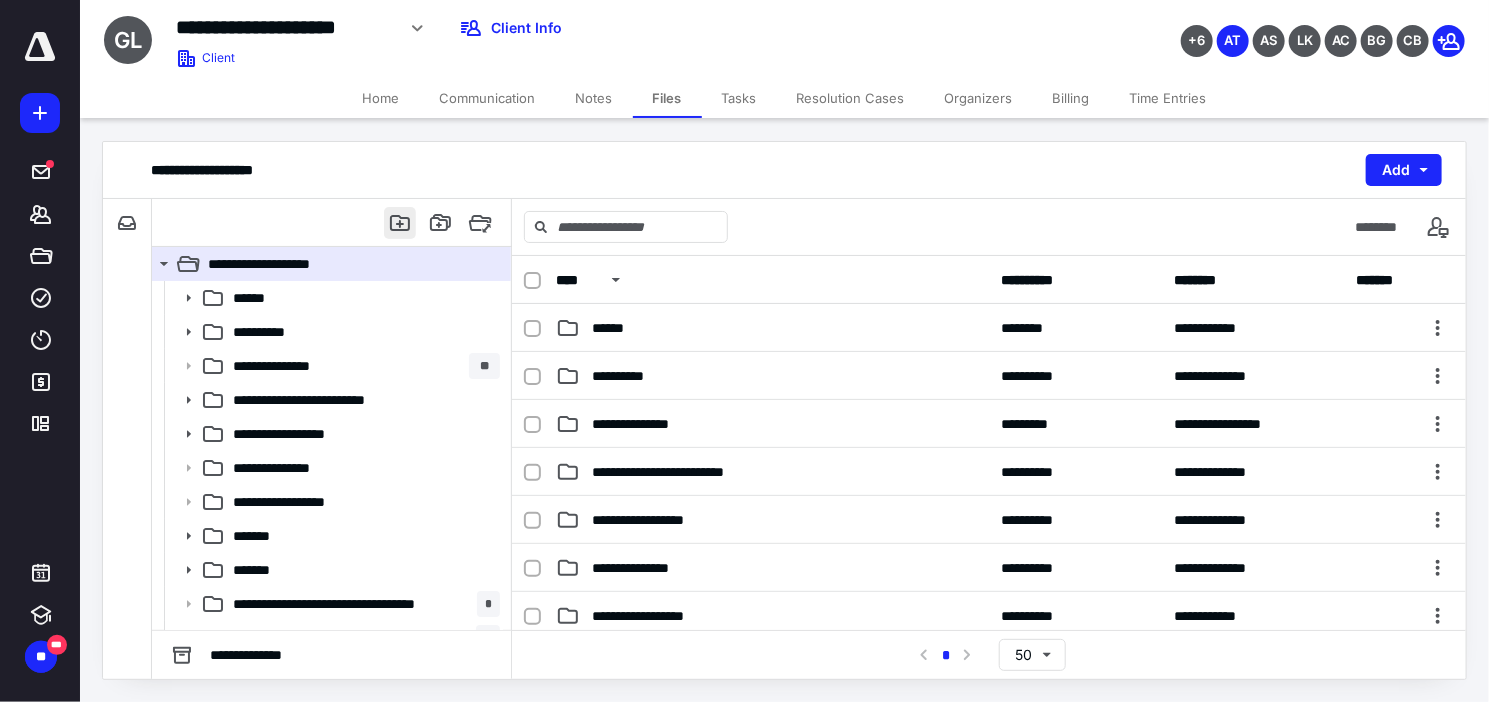 click at bounding box center [400, 223] 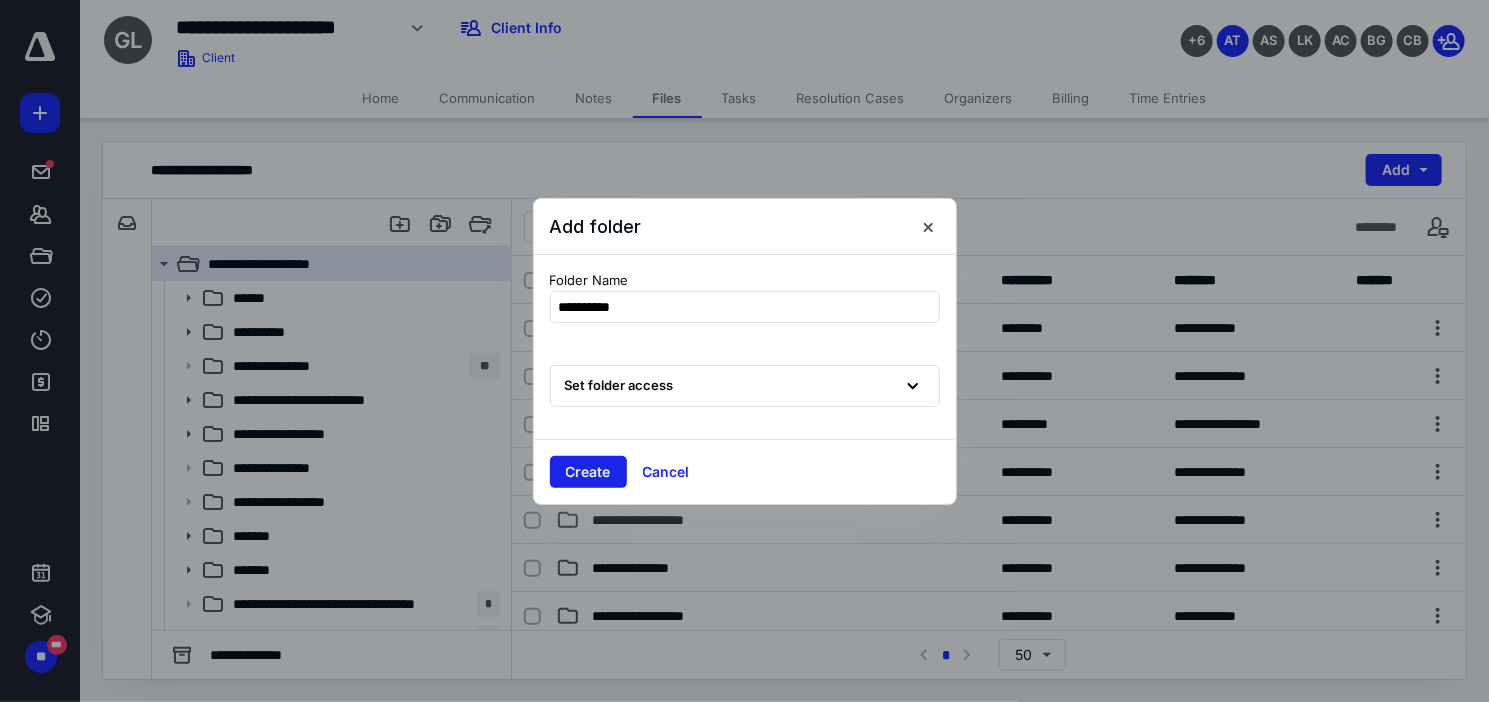type on "**********" 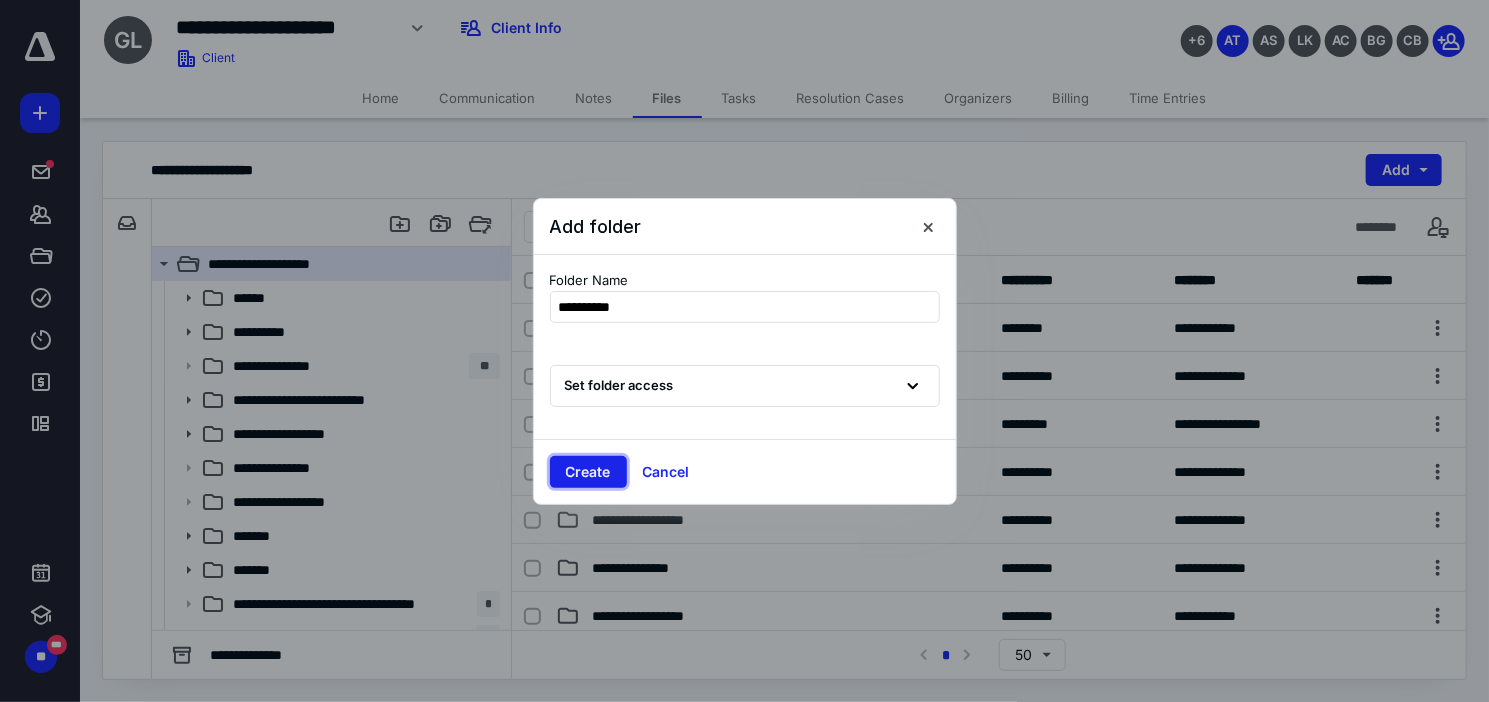 click on "Create" at bounding box center (588, 472) 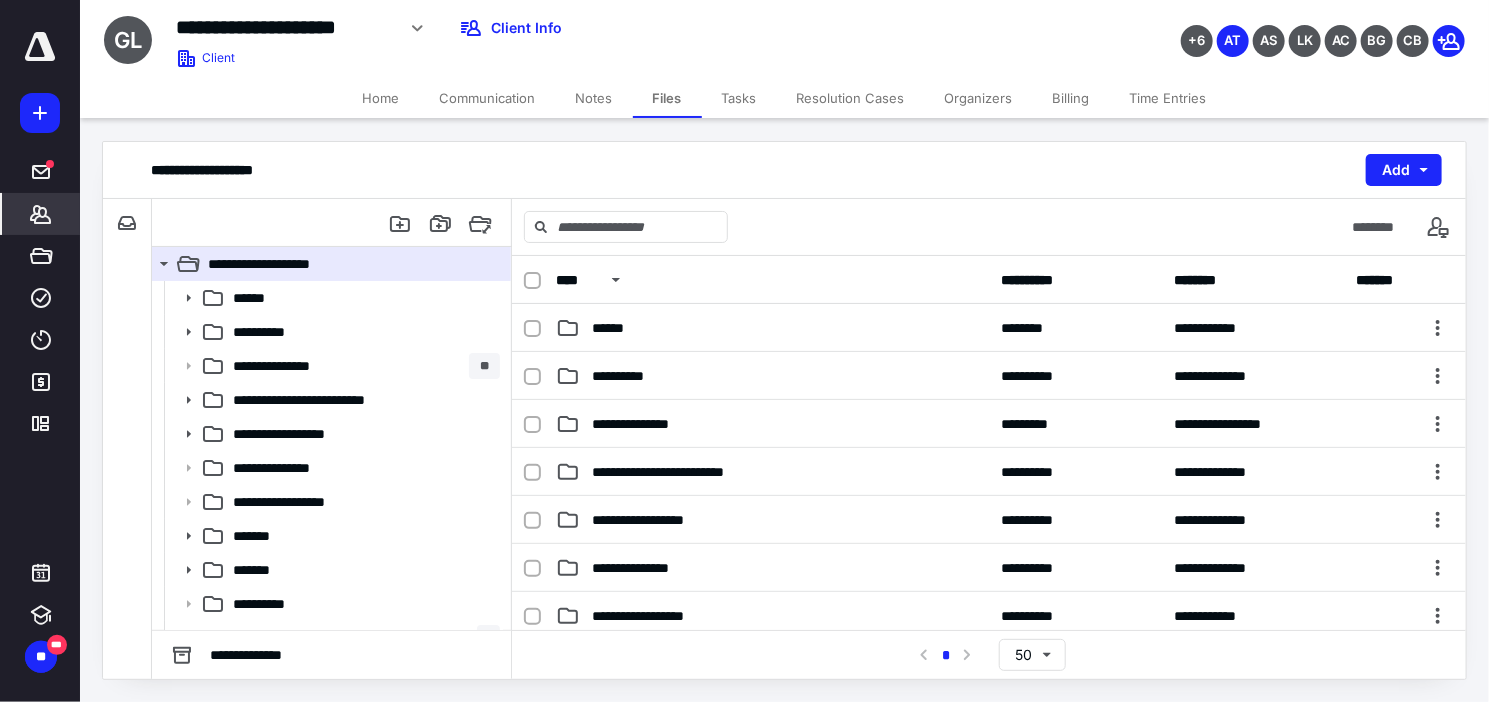 click 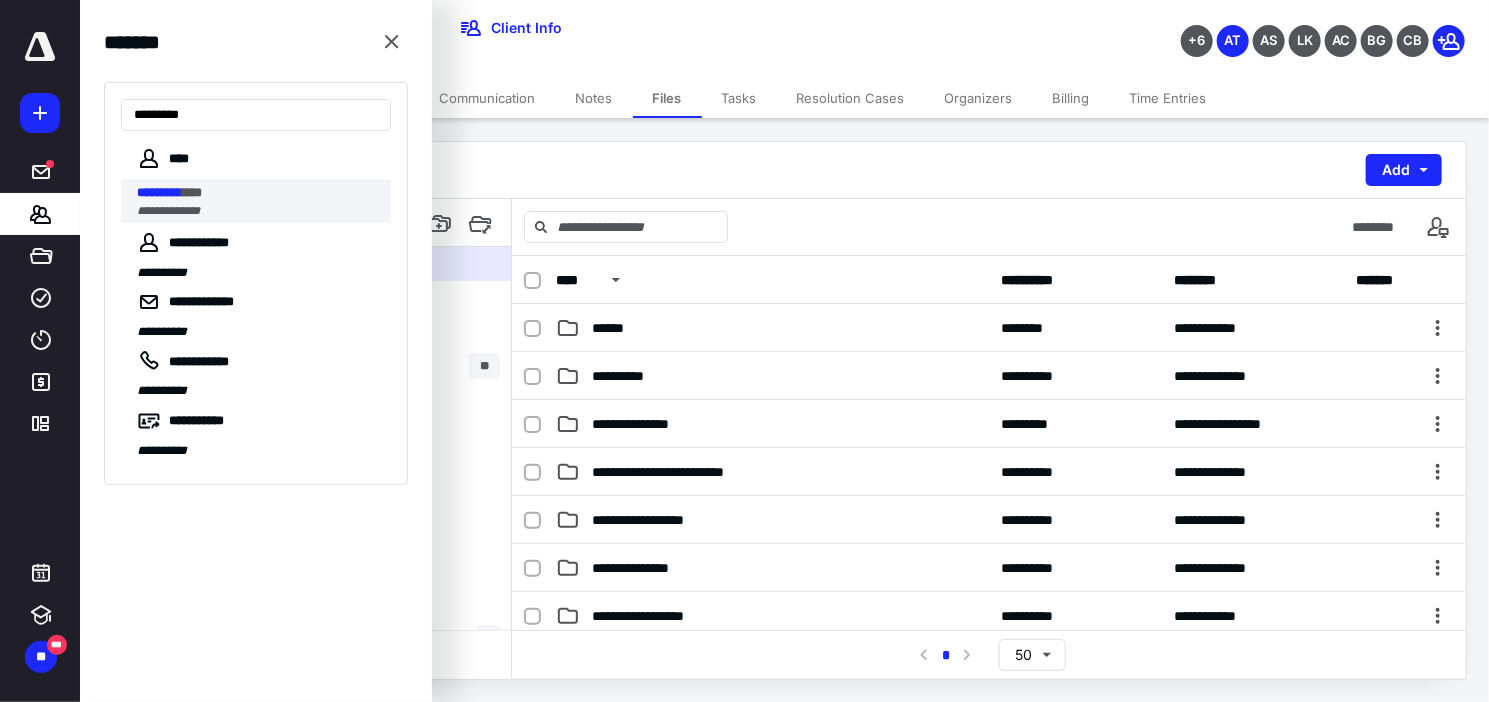 type on "*********" 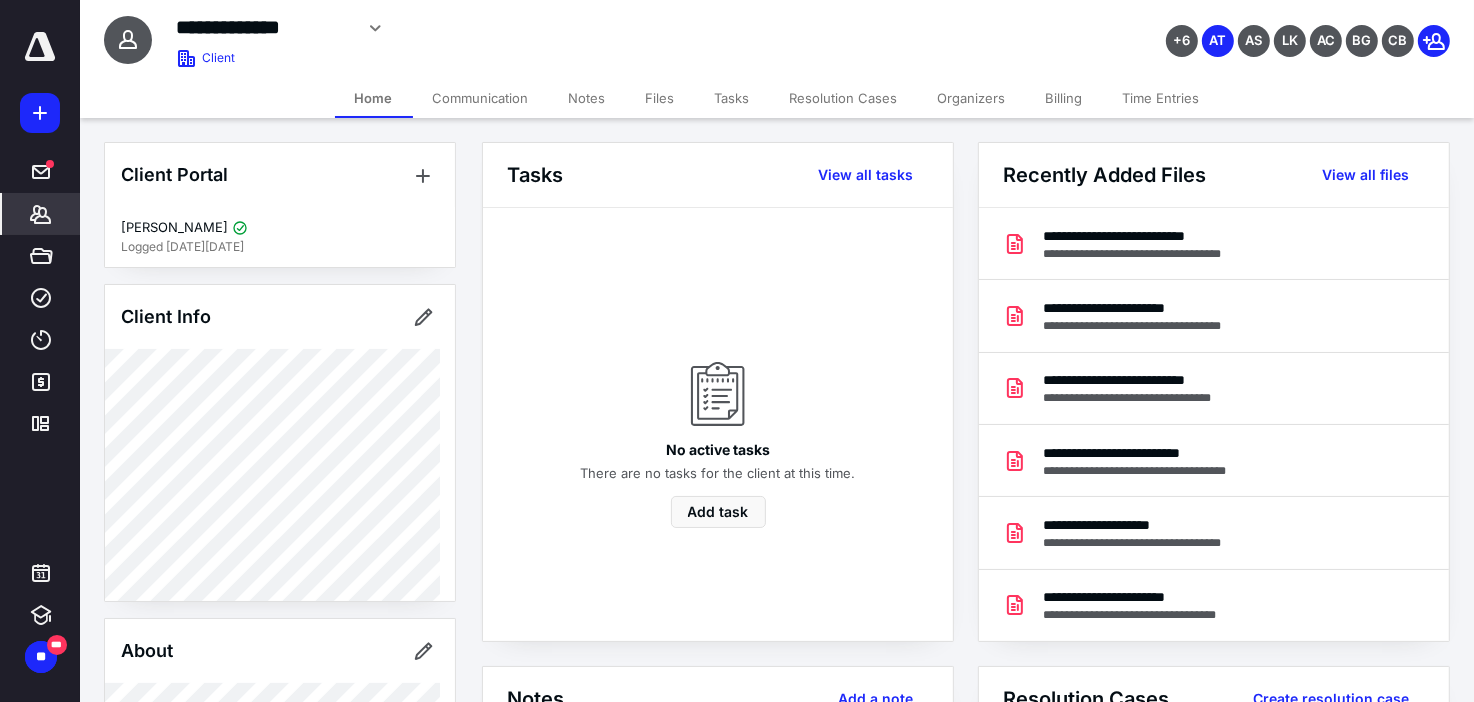 click on "Files" at bounding box center (660, 98) 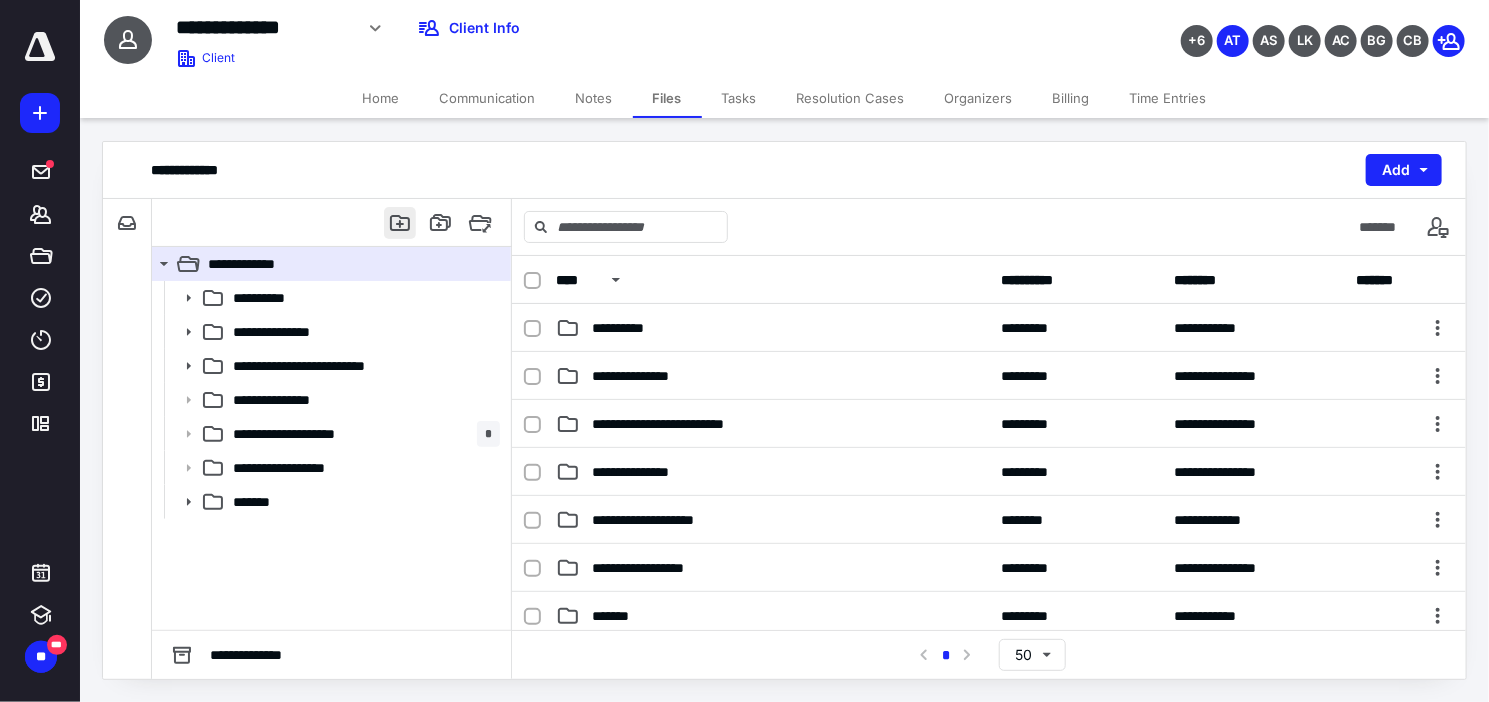 click at bounding box center (400, 223) 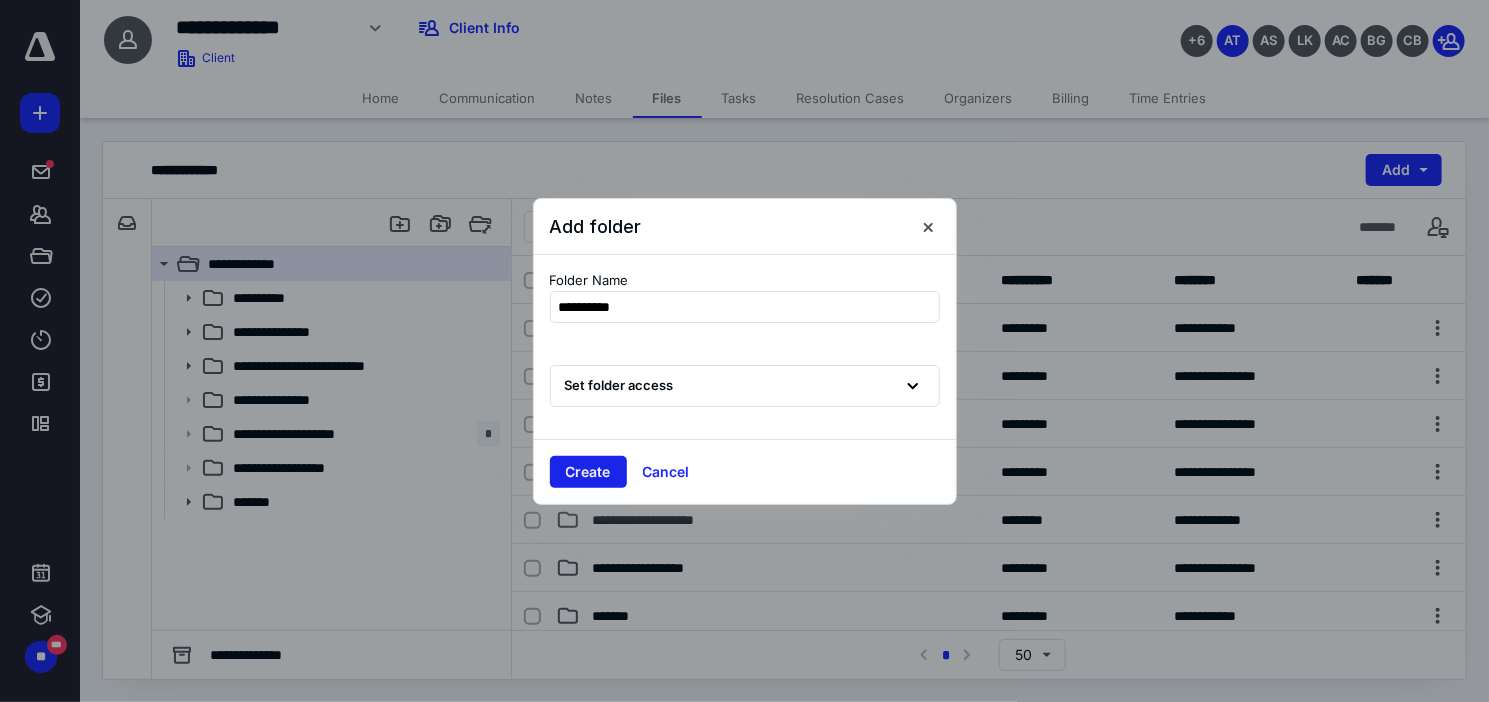 type on "**********" 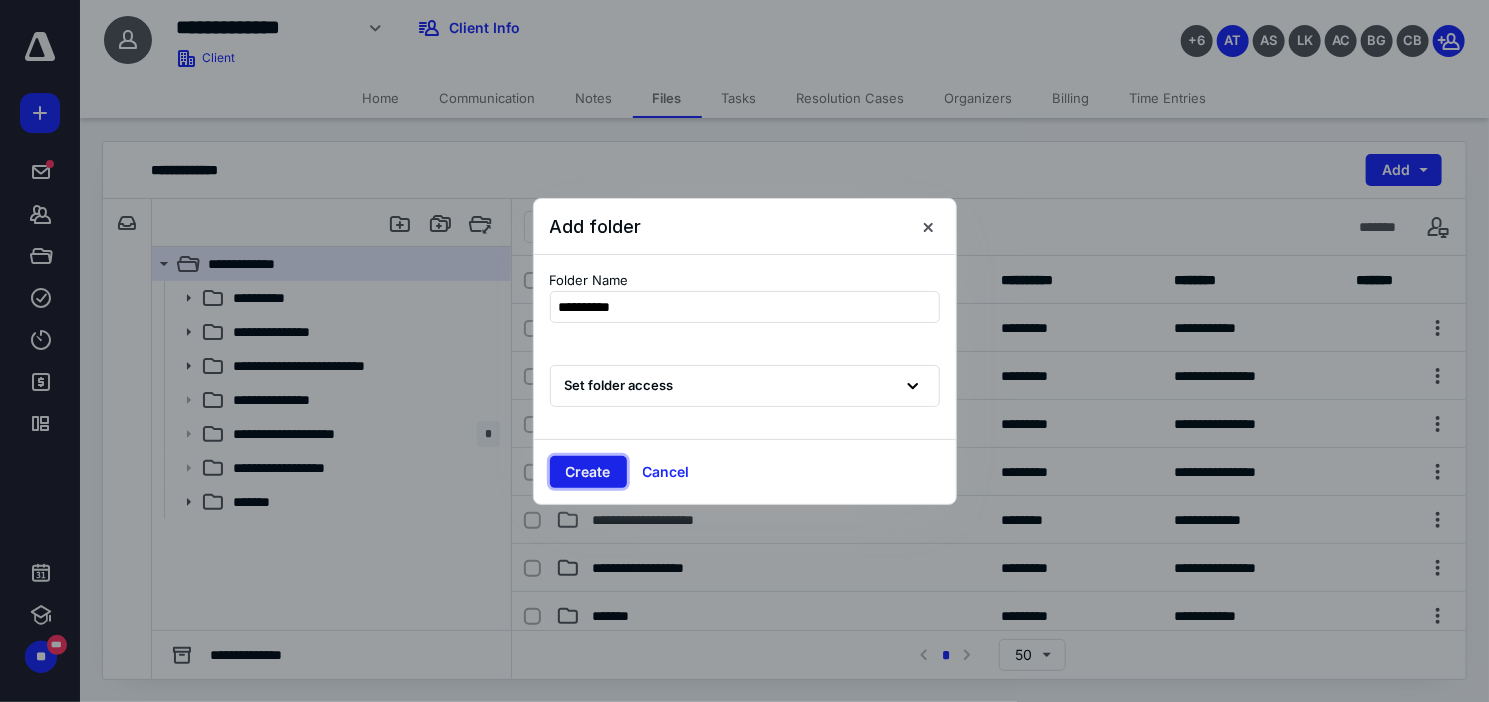 click on "Create" at bounding box center [588, 472] 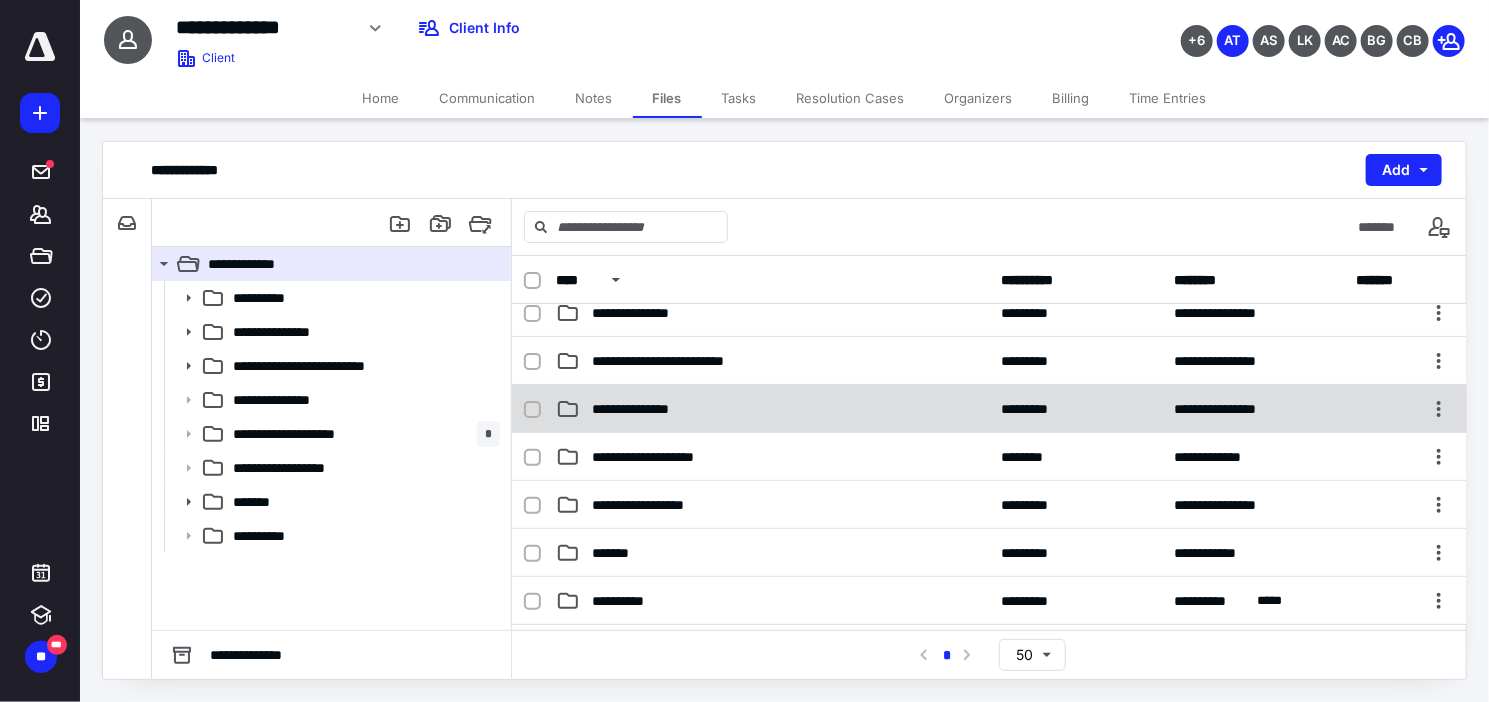 scroll, scrollTop: 57, scrollLeft: 0, axis: vertical 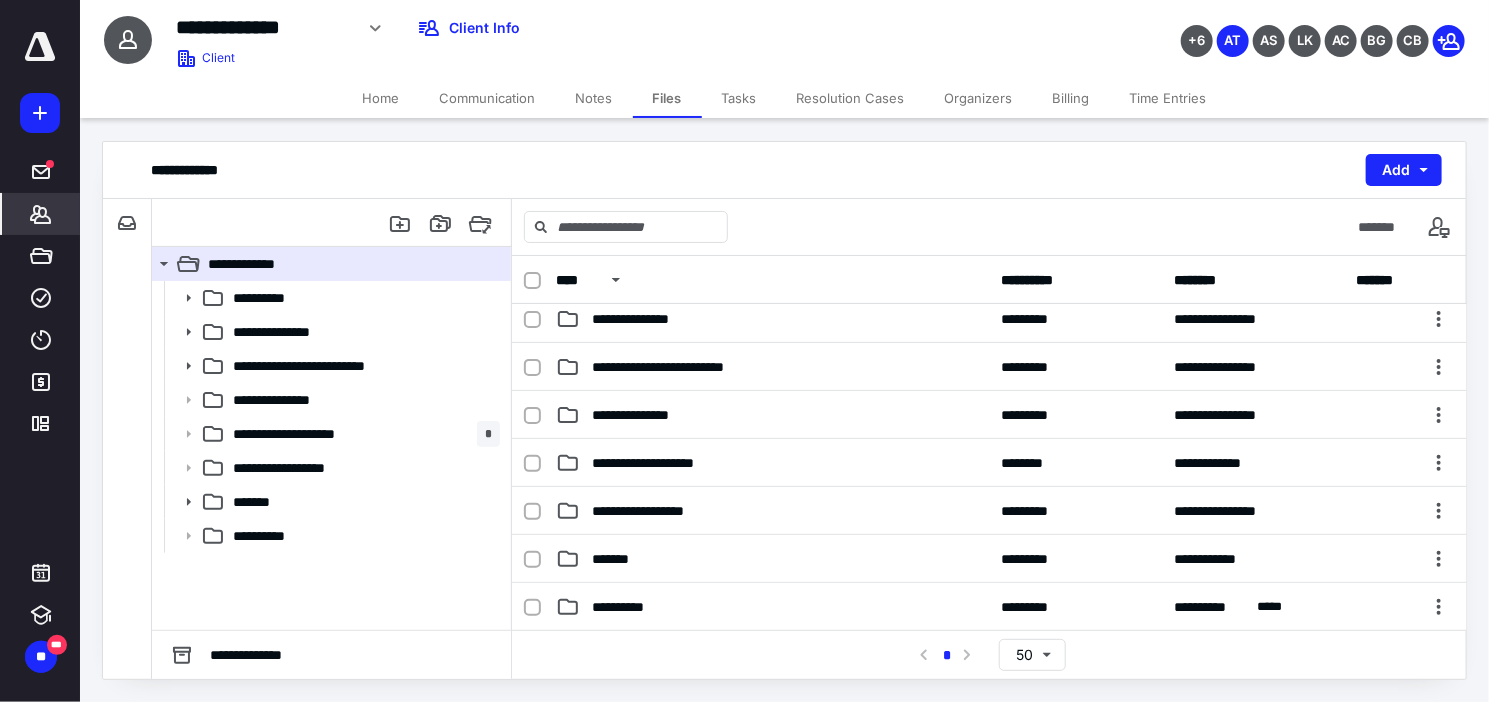 click 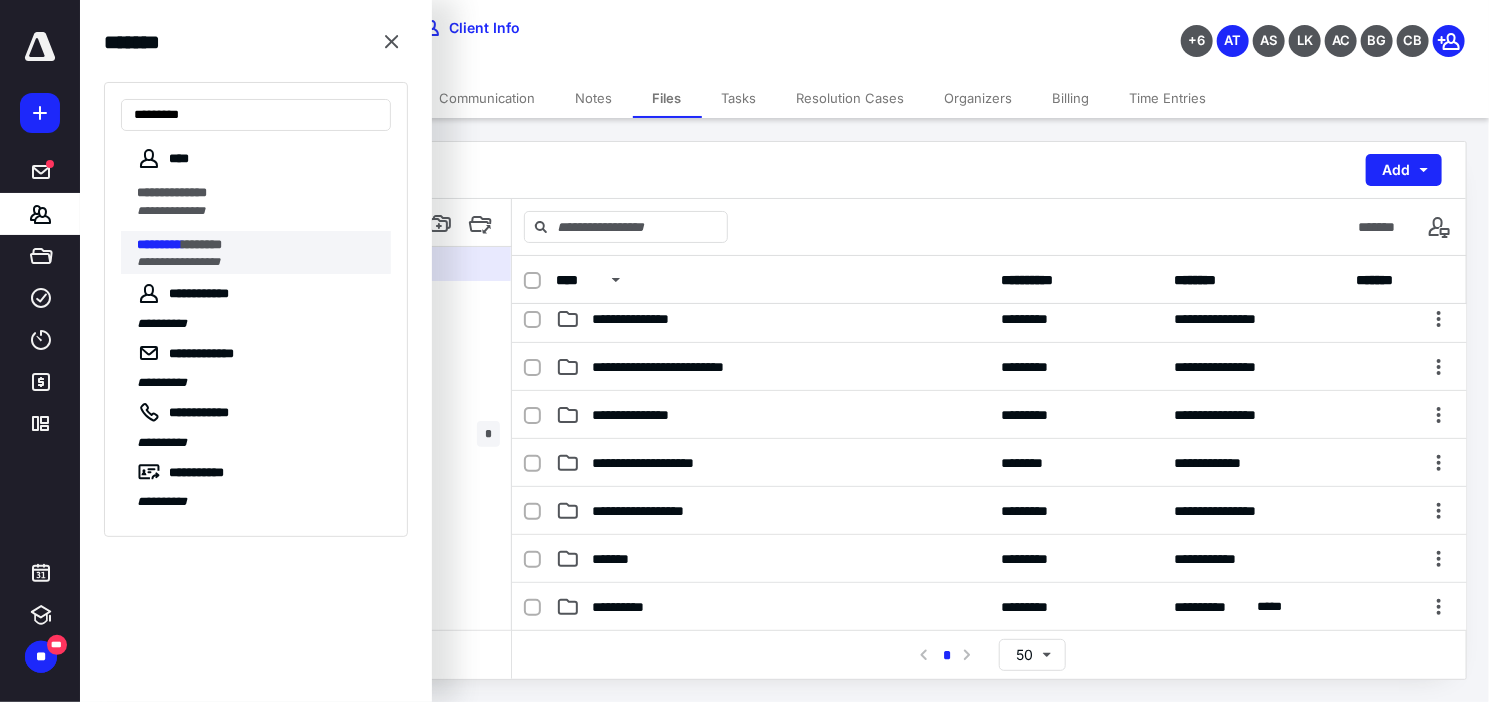 type on "*********" 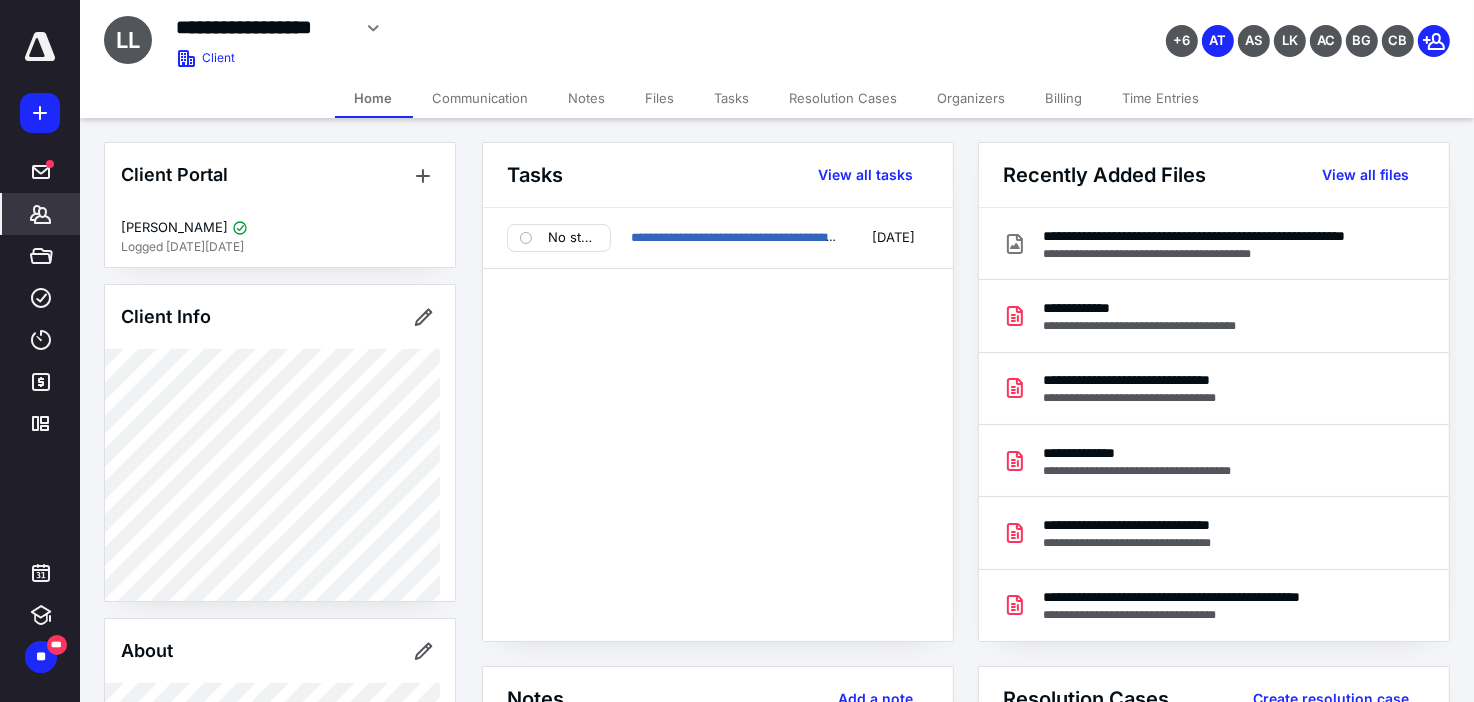 click on "Files" at bounding box center (660, 98) 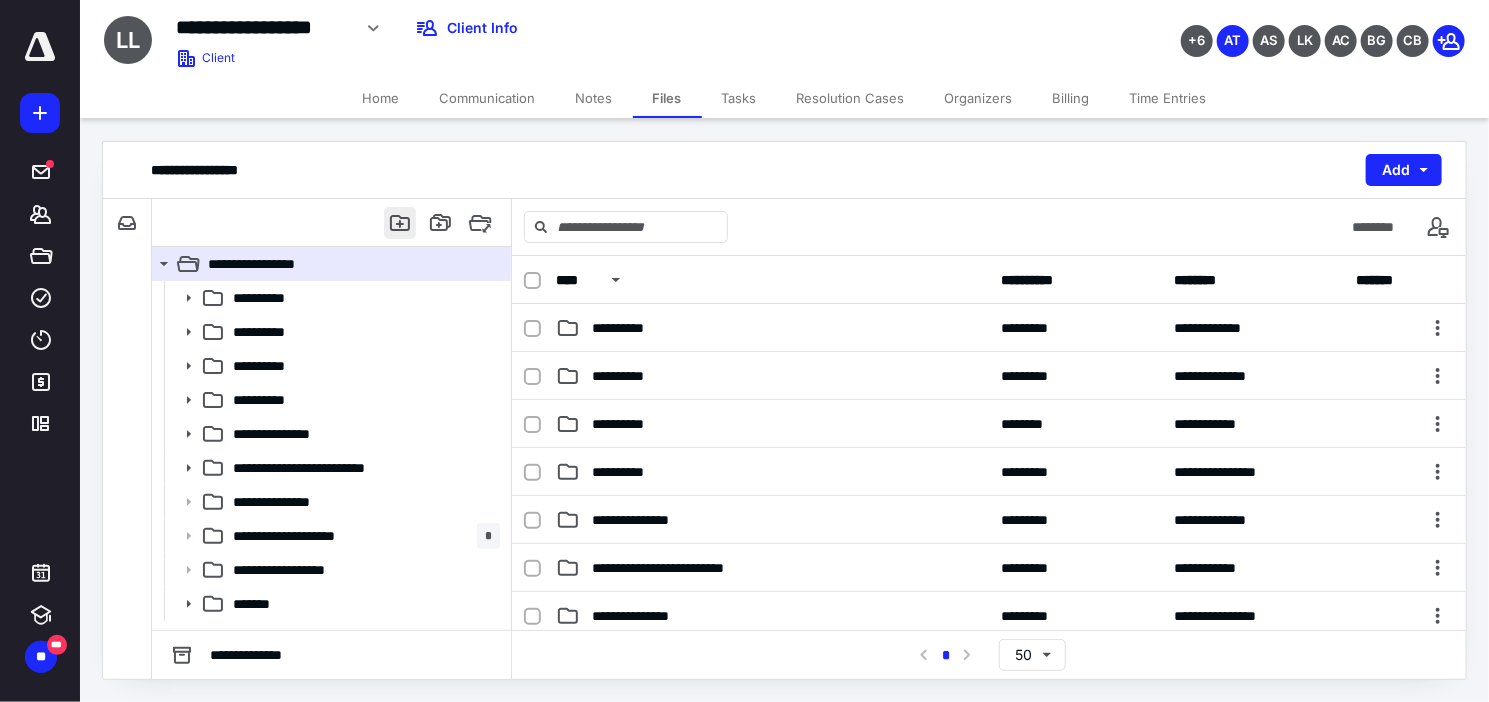 click at bounding box center [400, 223] 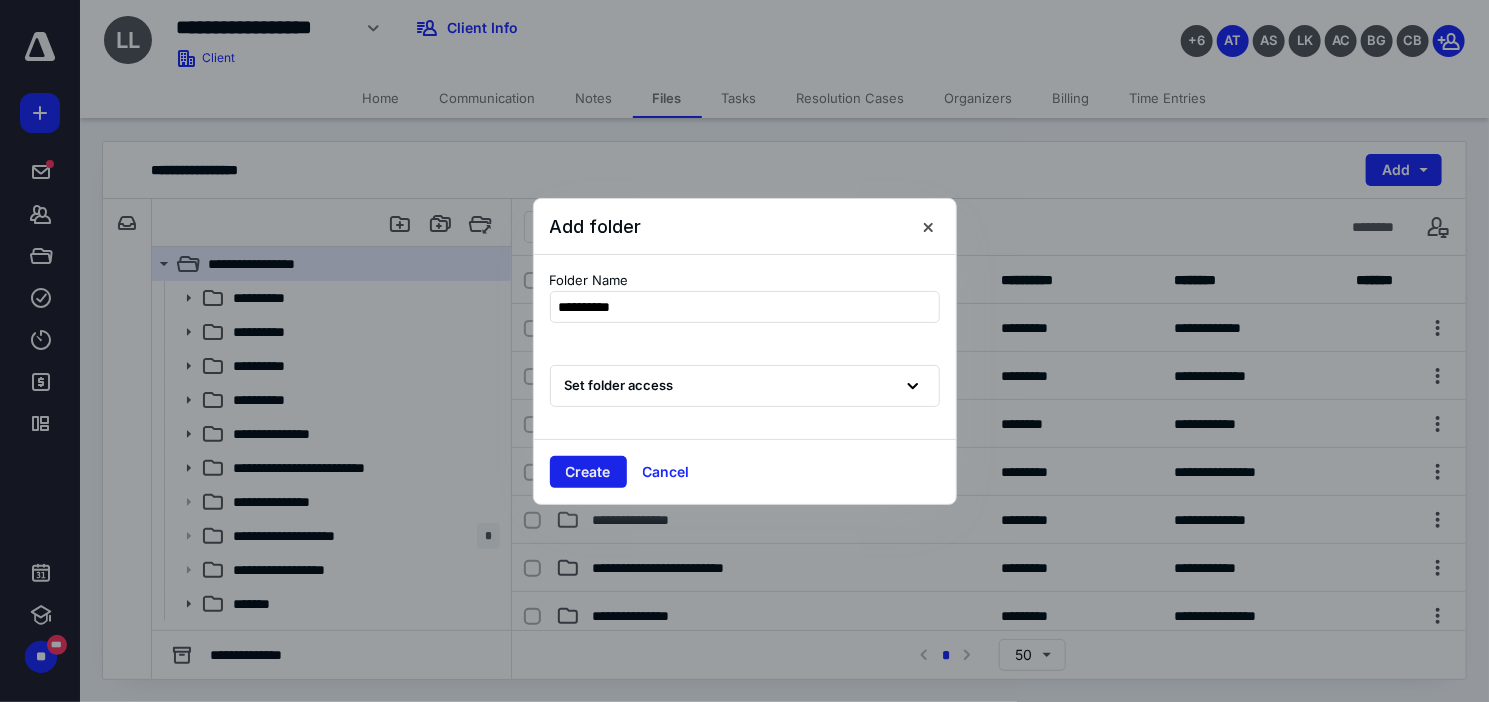 type on "**********" 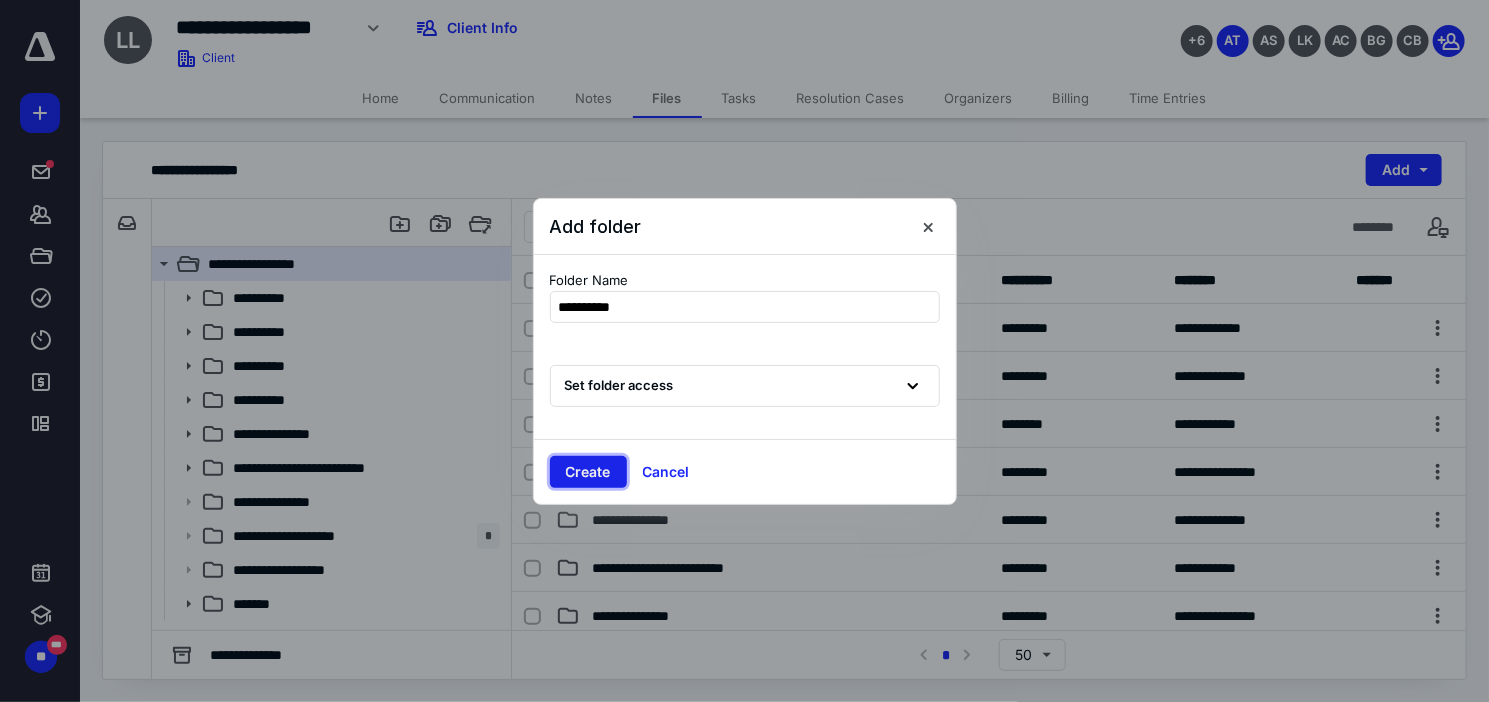 click on "Create" at bounding box center [588, 472] 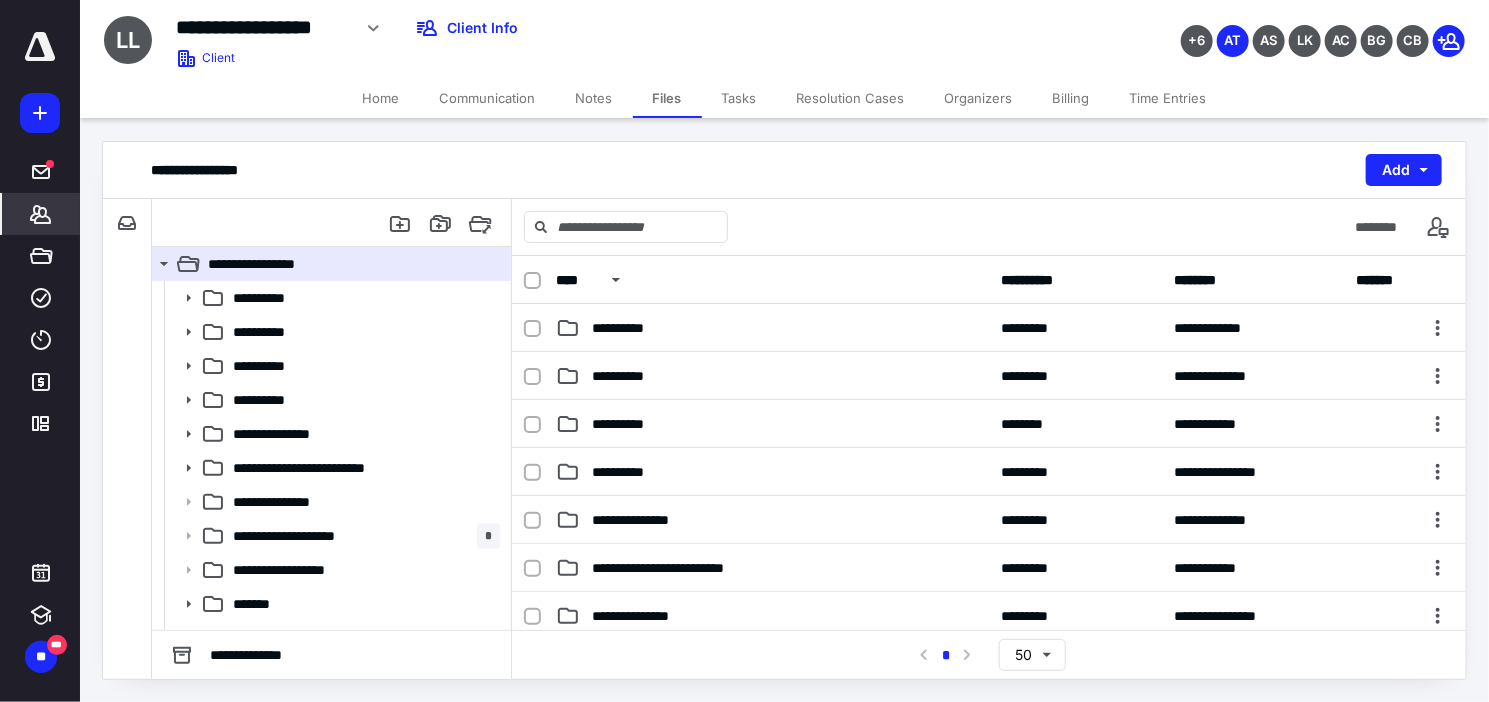click on "*******" at bounding box center [41, 214] 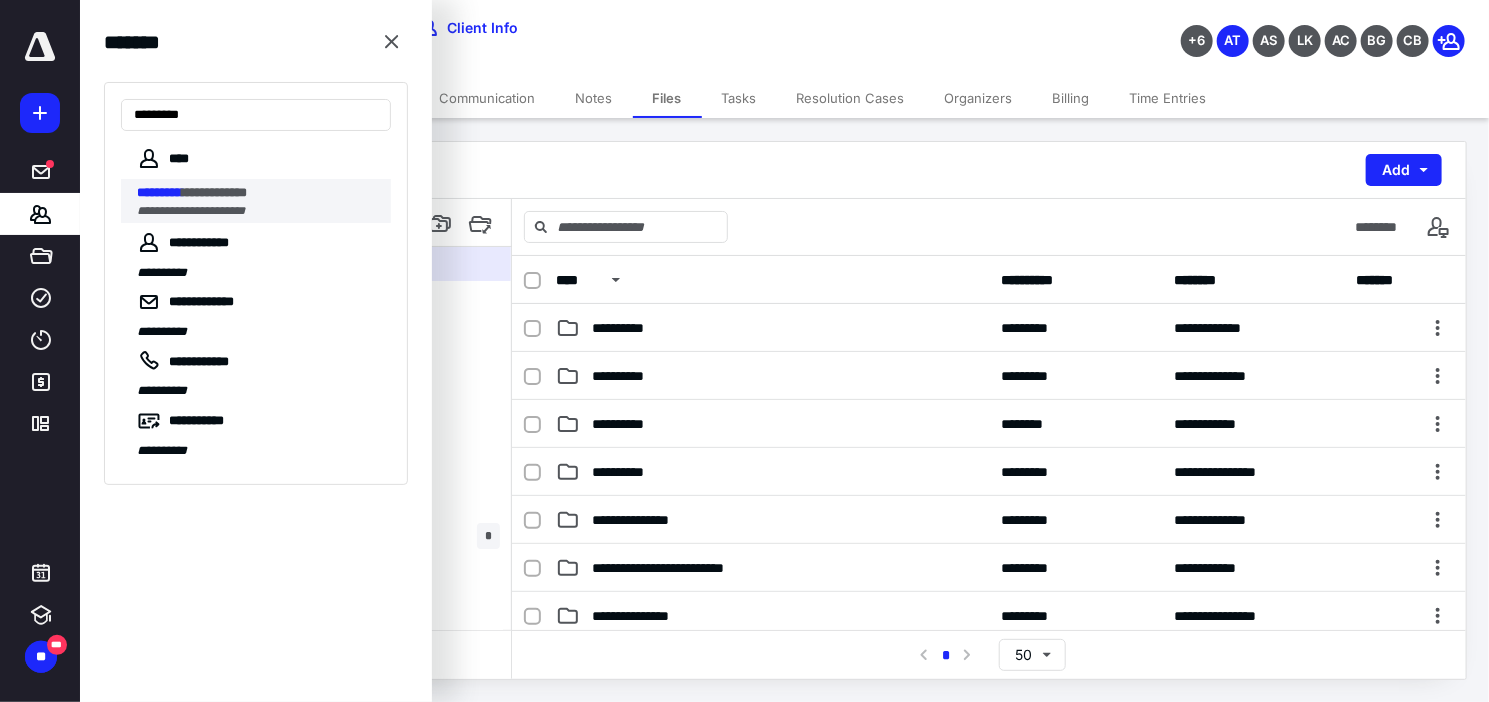 type on "*********" 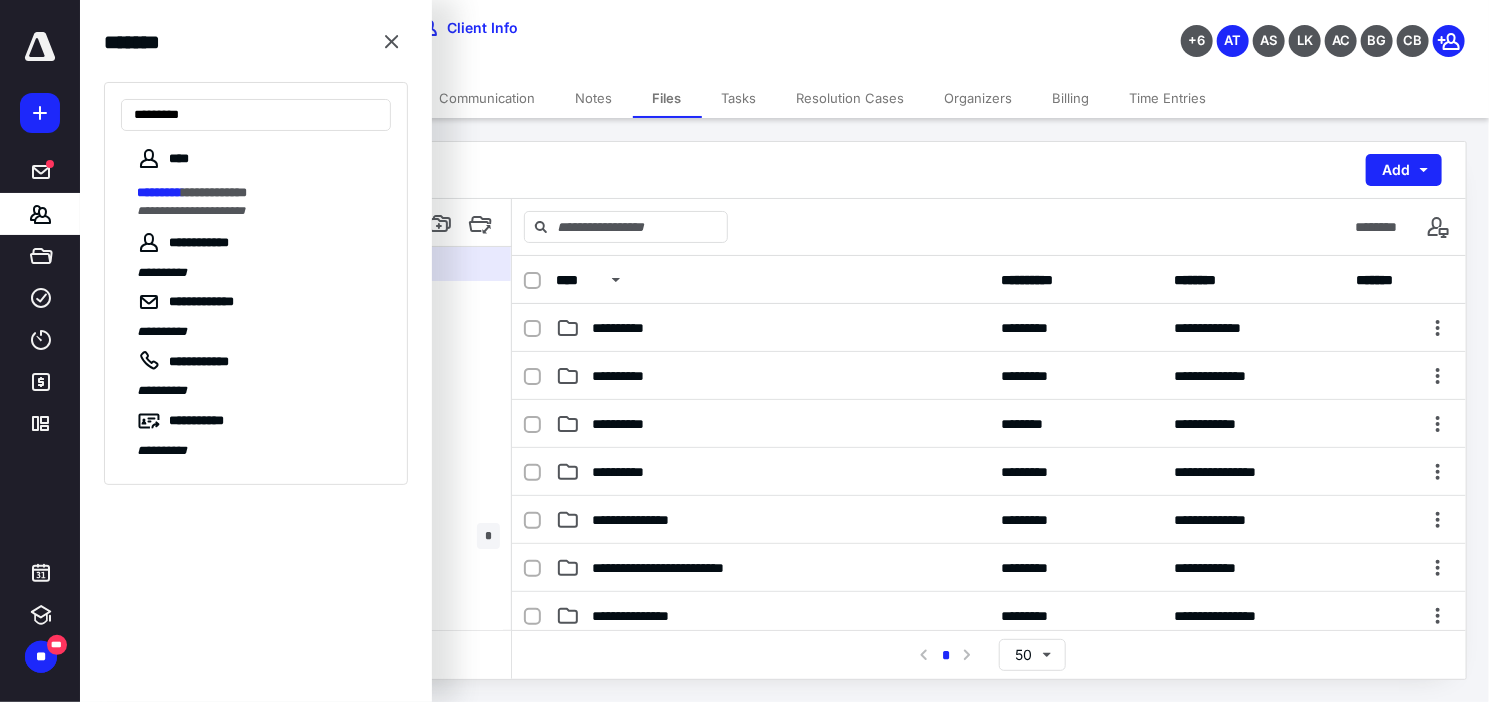 click on "**********" at bounding box center [214, 192] 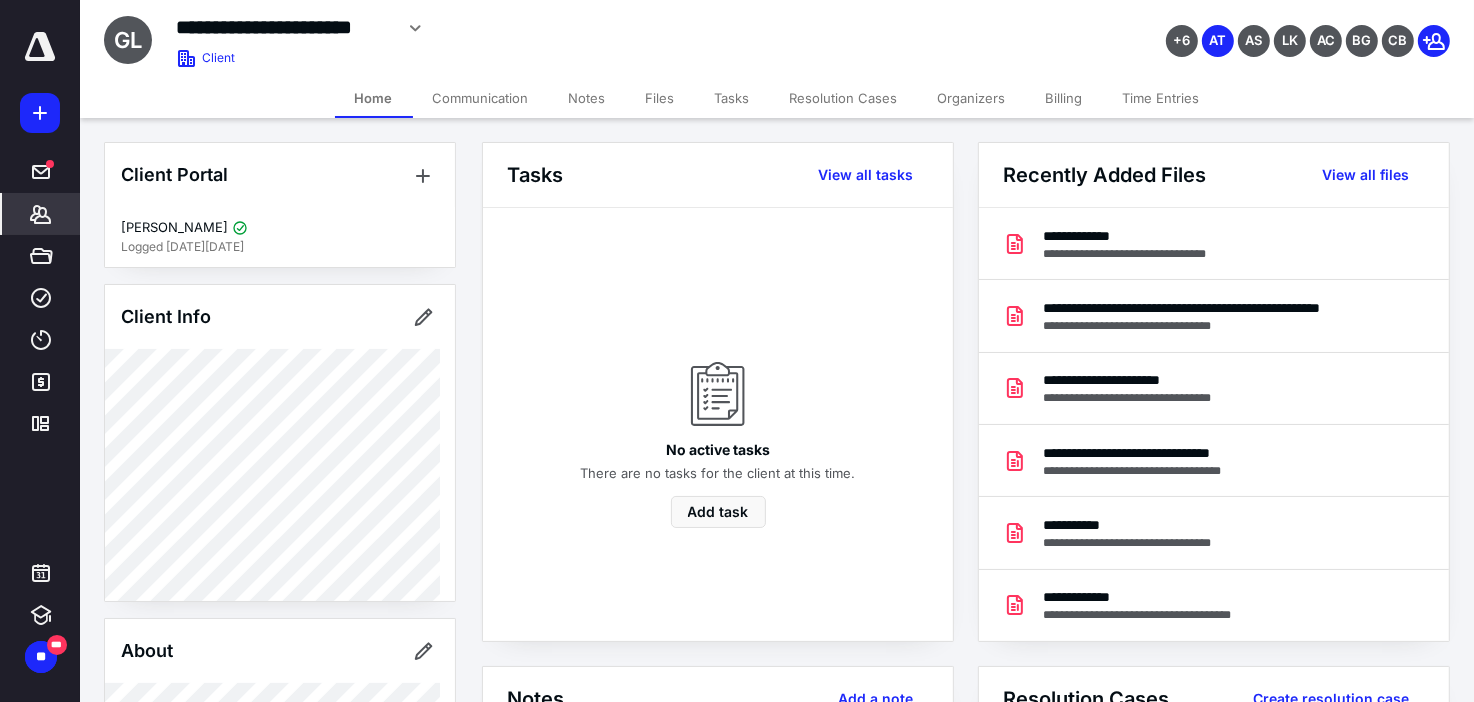 click on "Files" at bounding box center [660, 98] 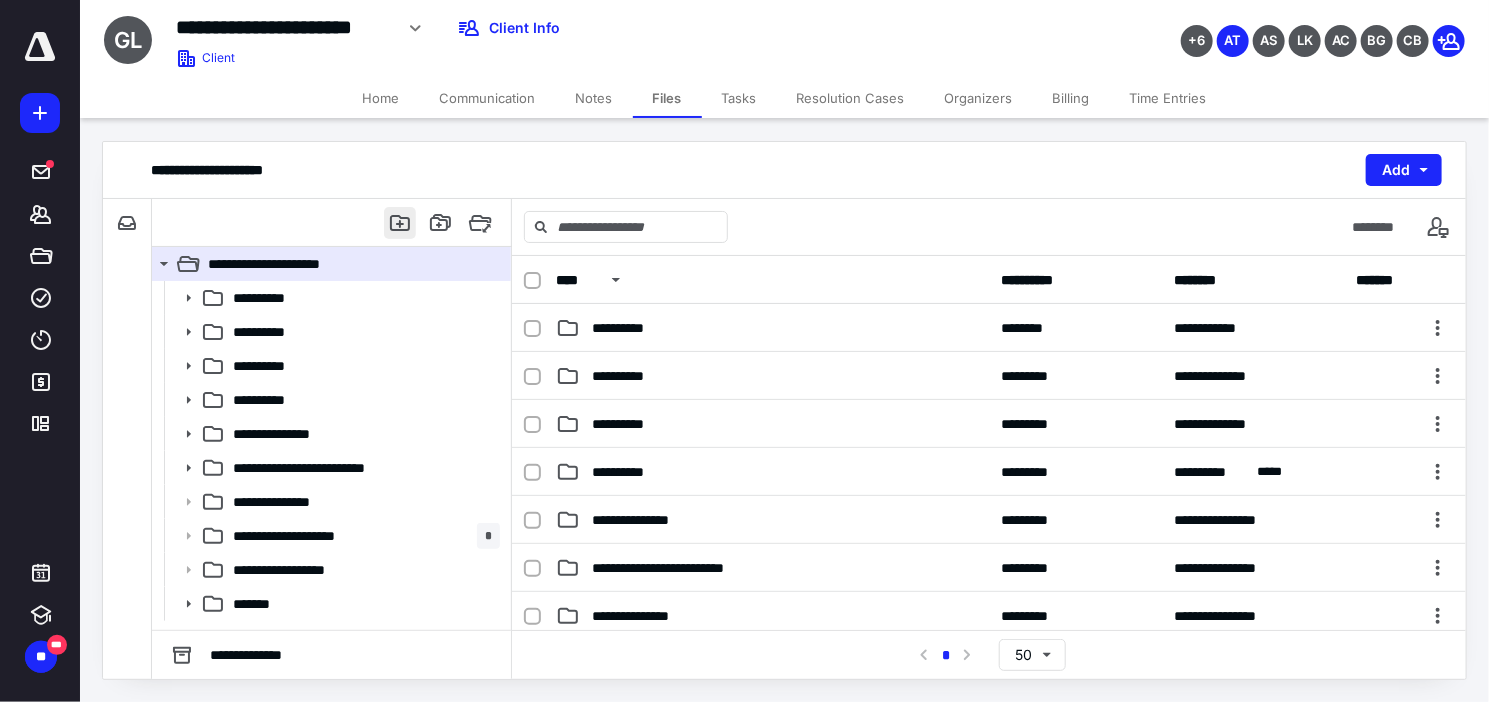 drag, startPoint x: 380, startPoint y: 228, endPoint x: 403, endPoint y: 221, distance: 24.04163 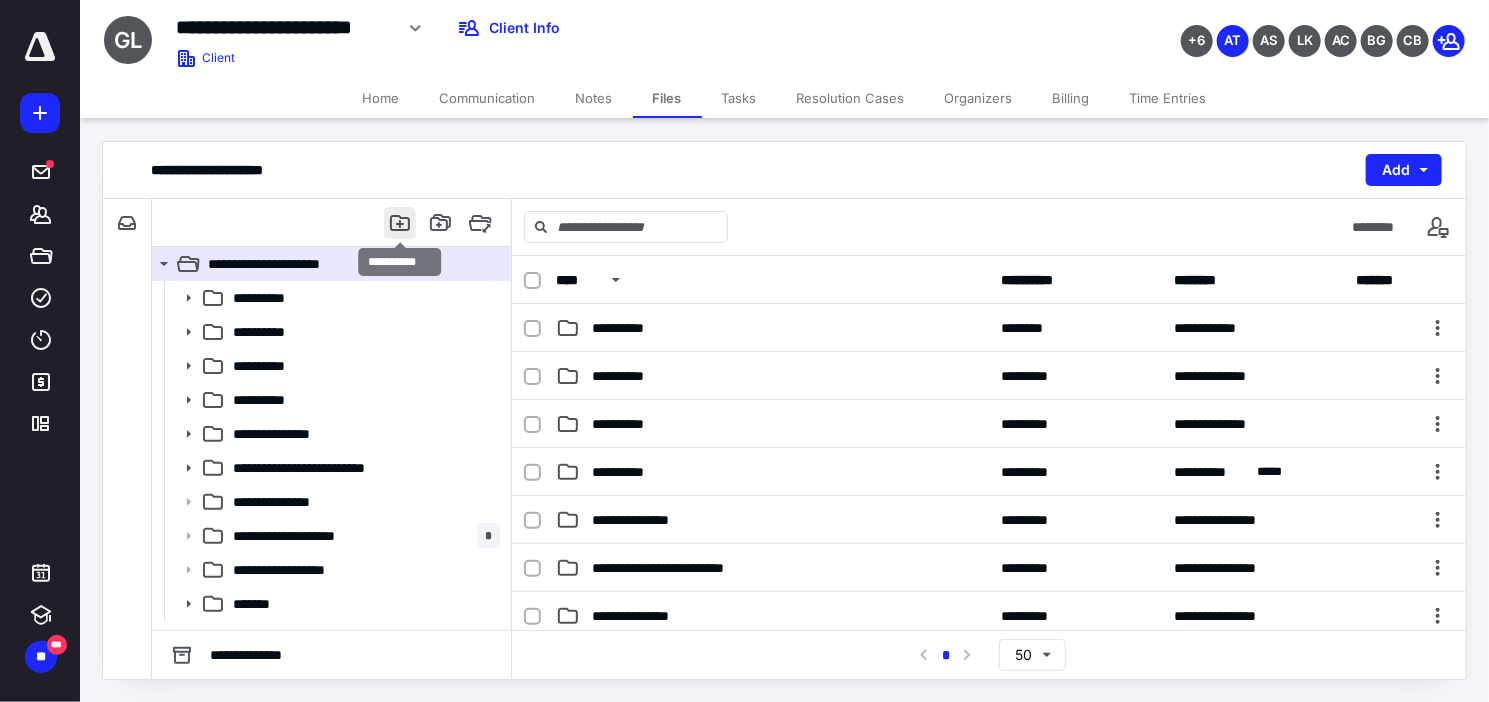 click at bounding box center [400, 223] 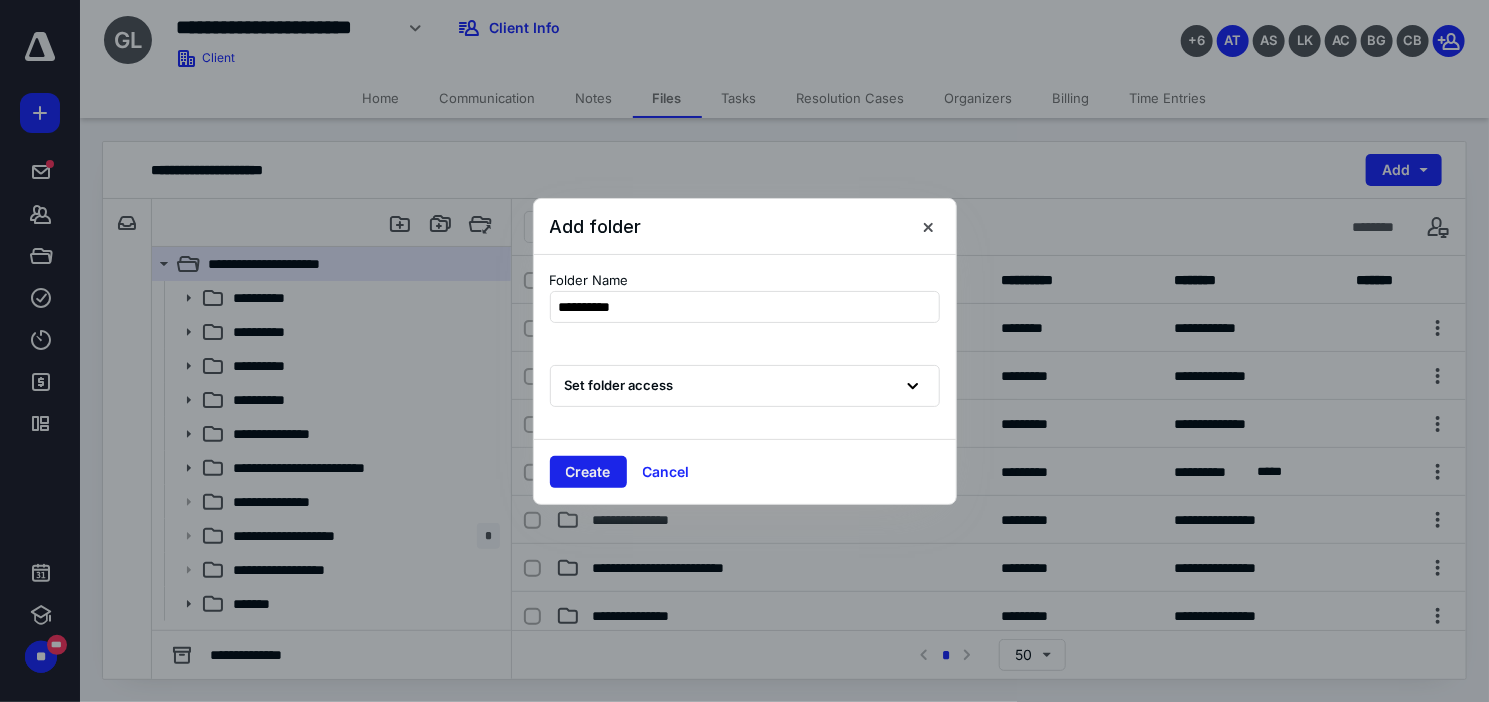 type on "**********" 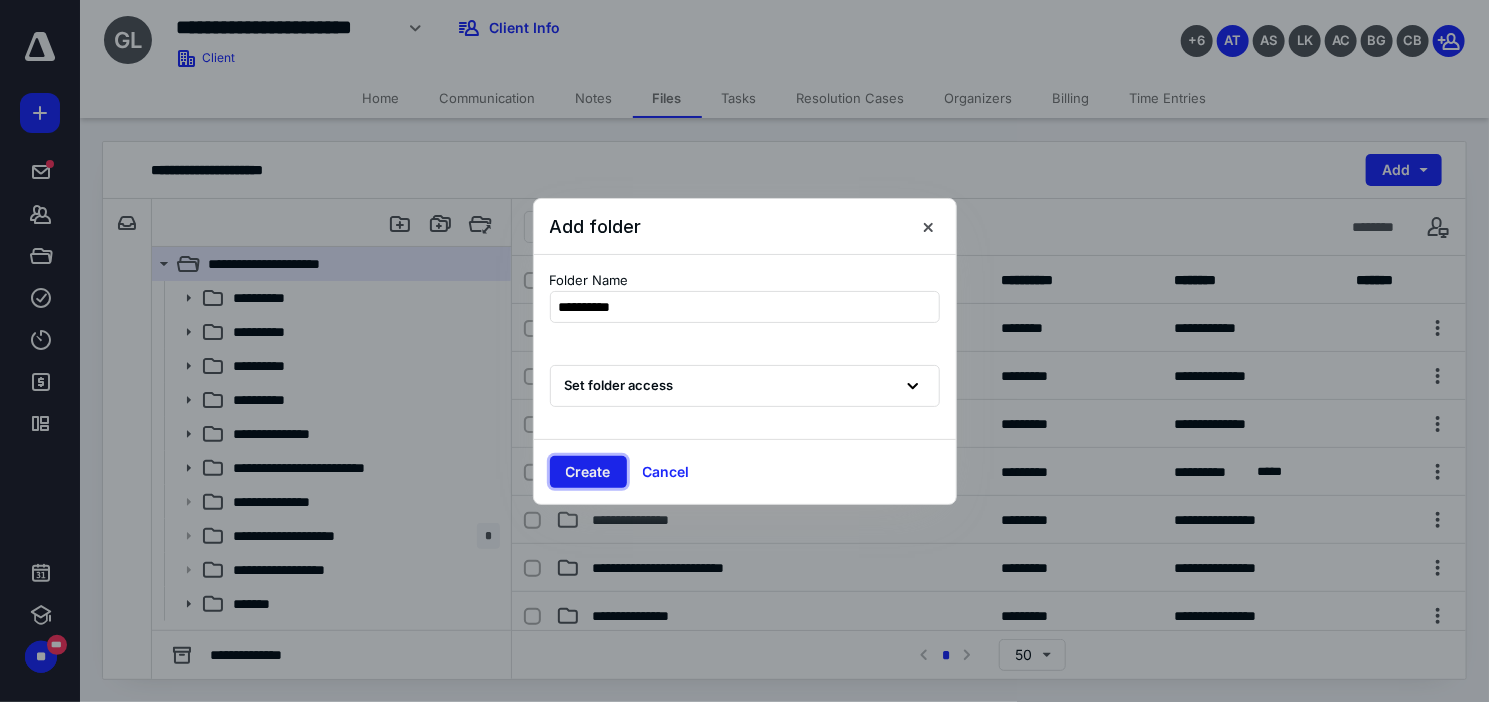 click on "Create" at bounding box center (588, 472) 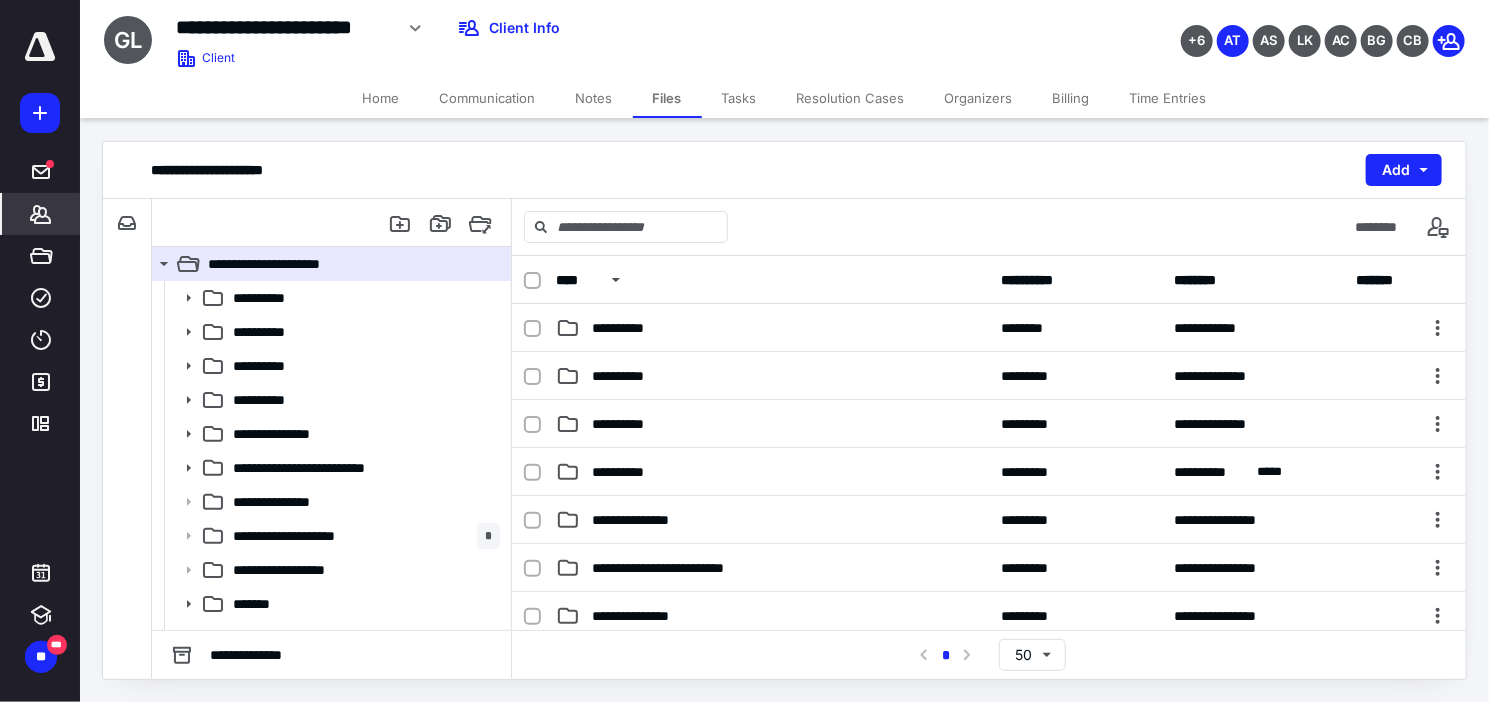 click 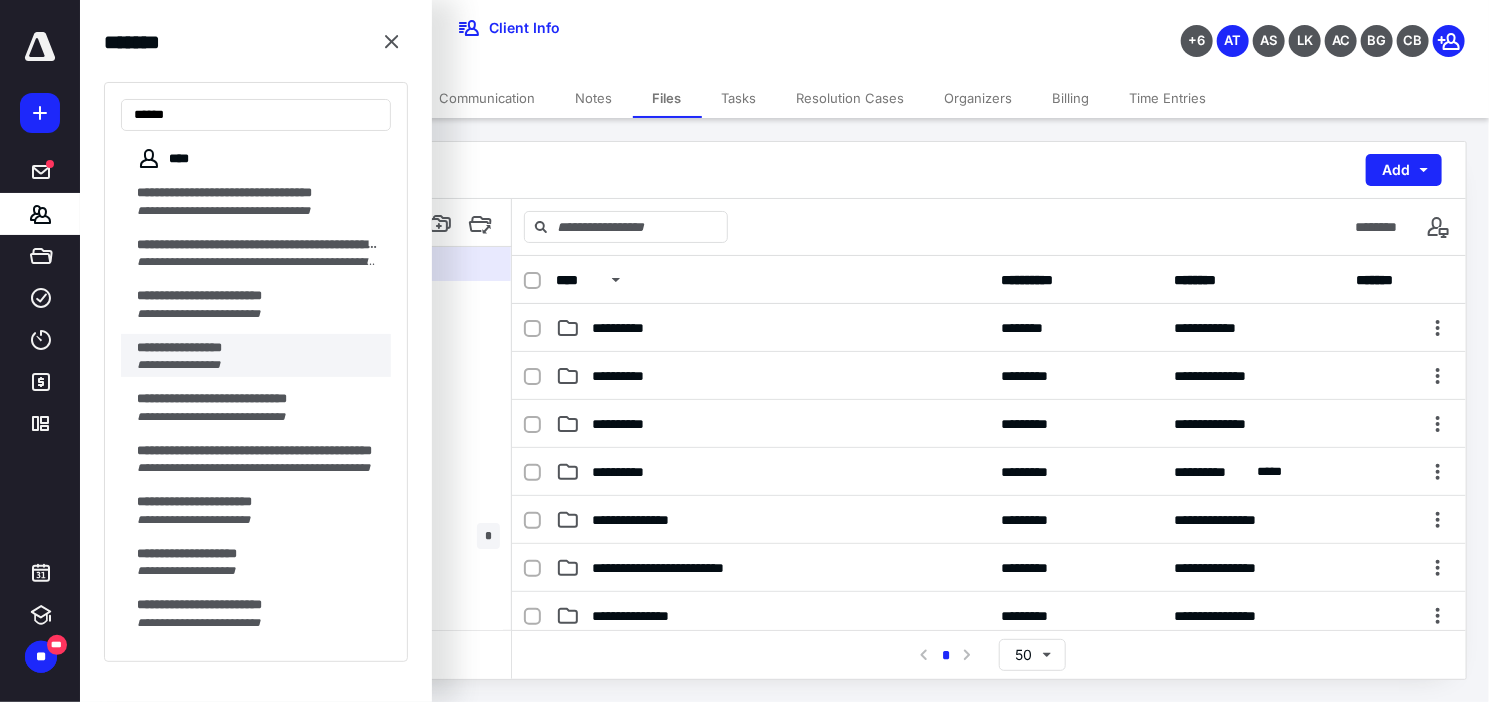 type on "*****" 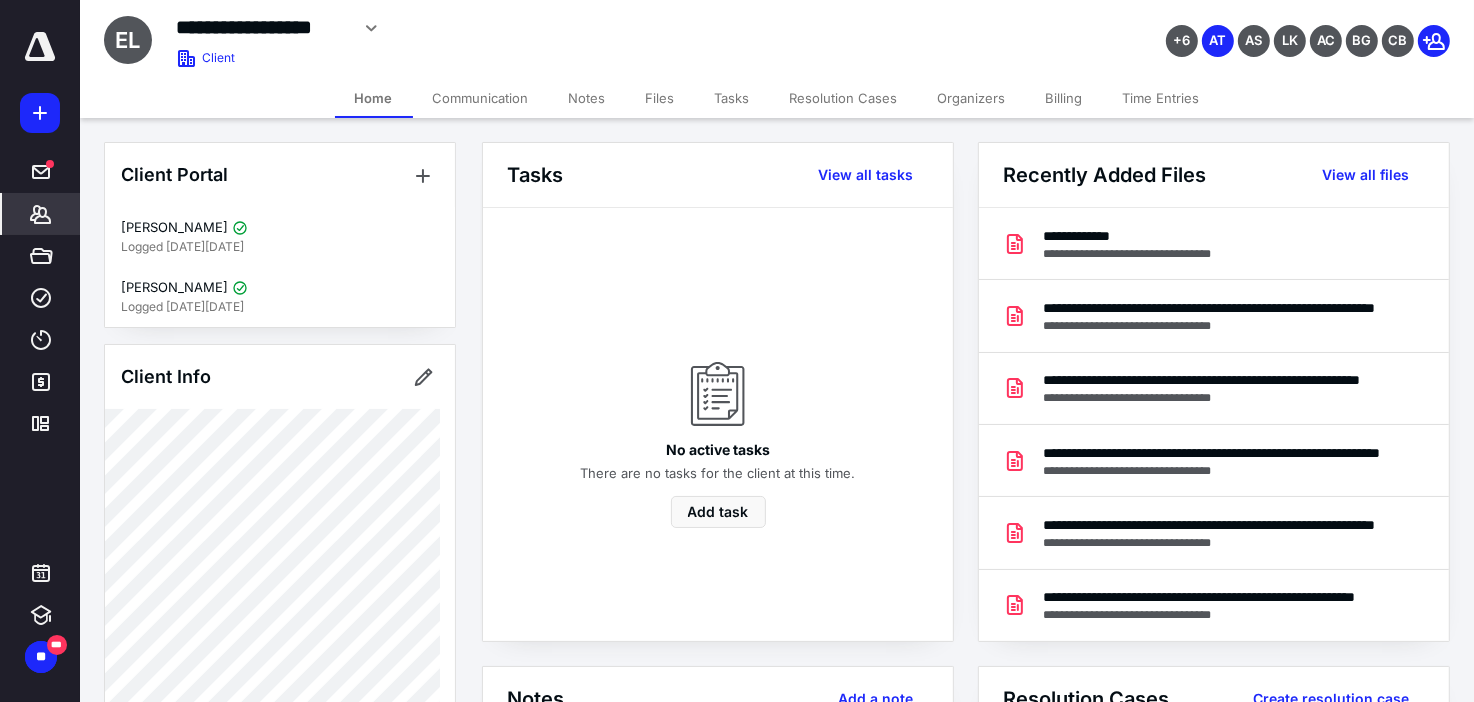 click on "Files" at bounding box center (660, 98) 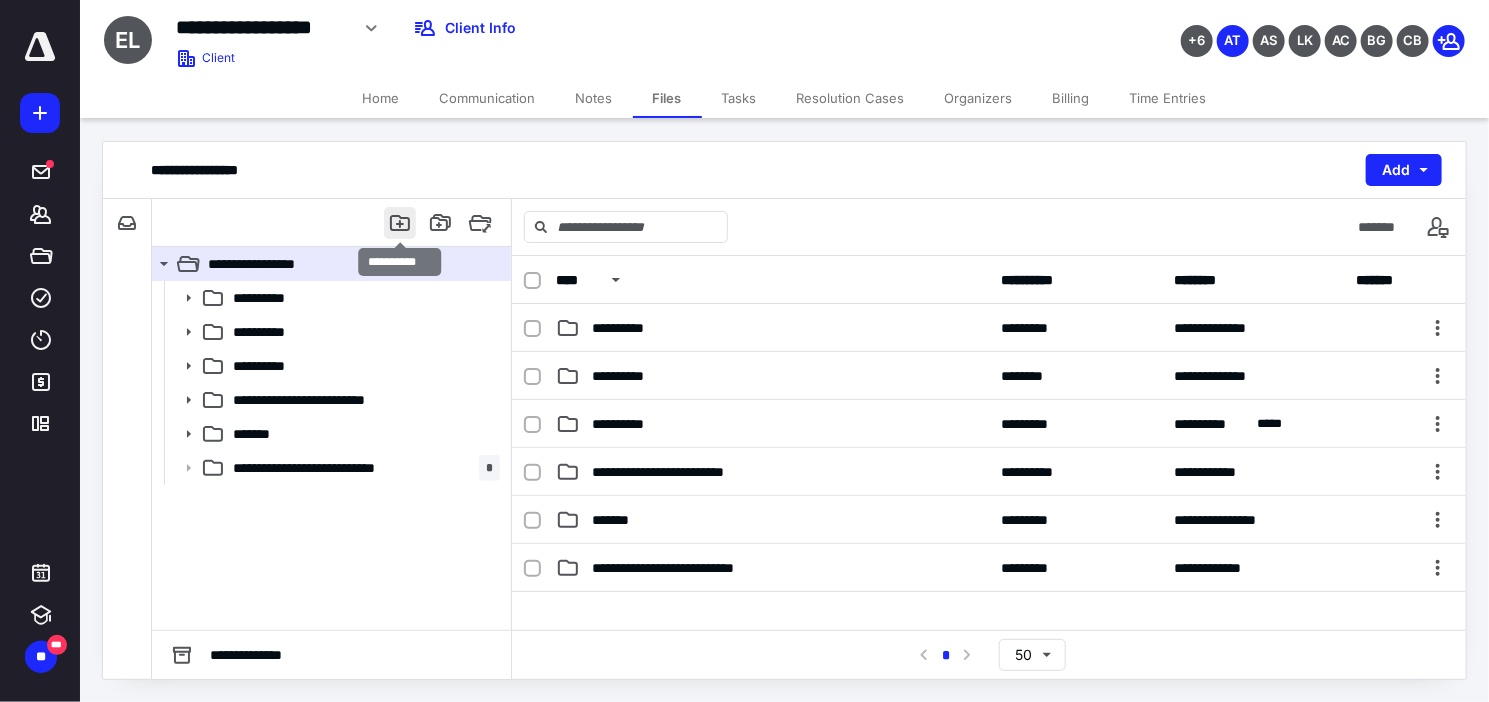 click at bounding box center [400, 223] 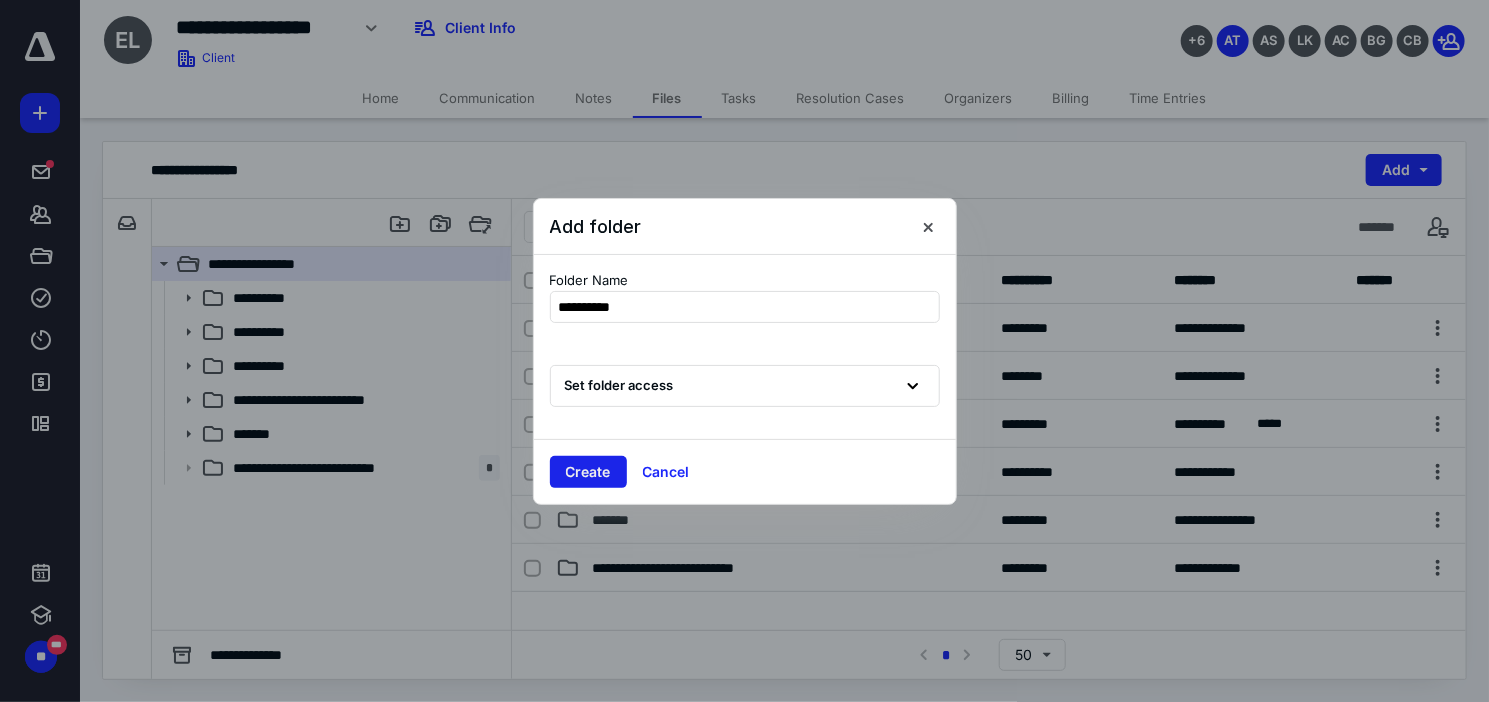 type on "**********" 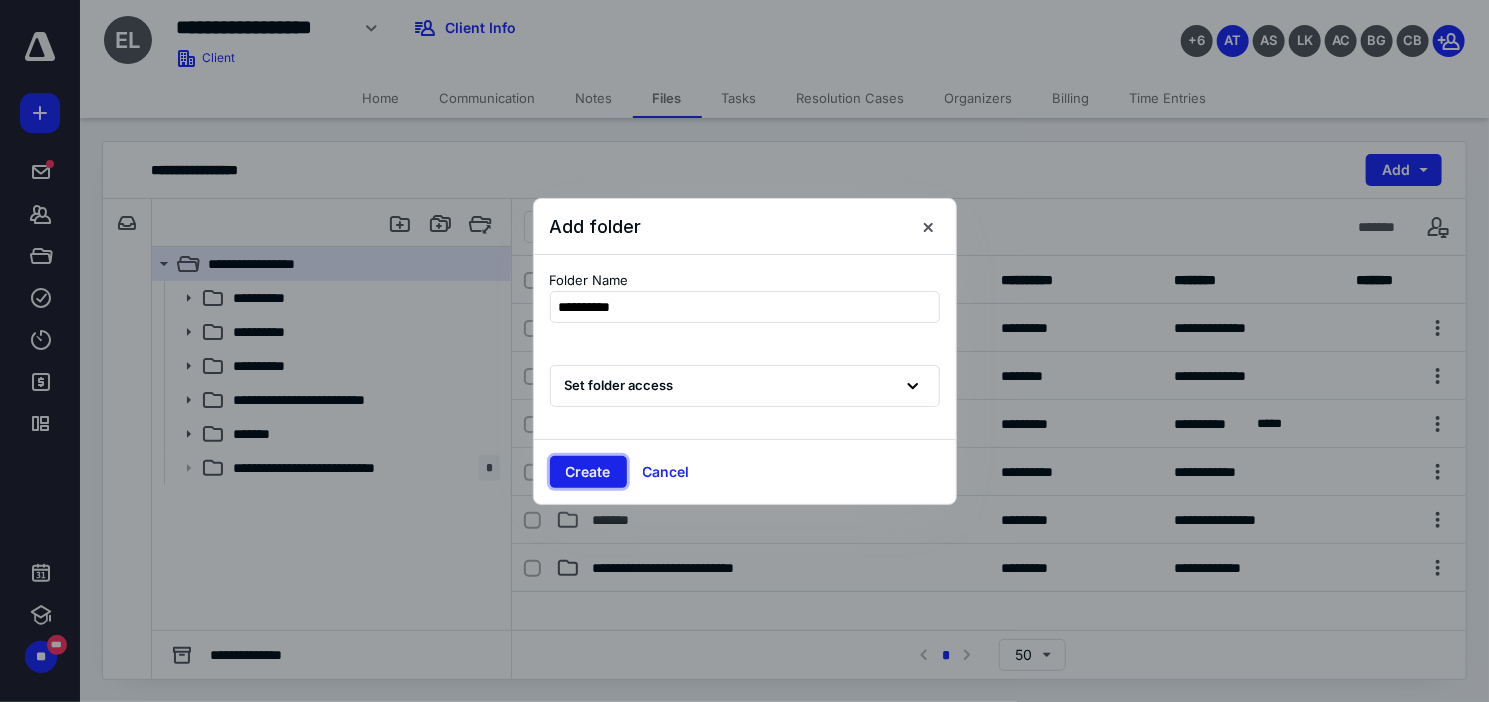 click on "Create" at bounding box center (588, 472) 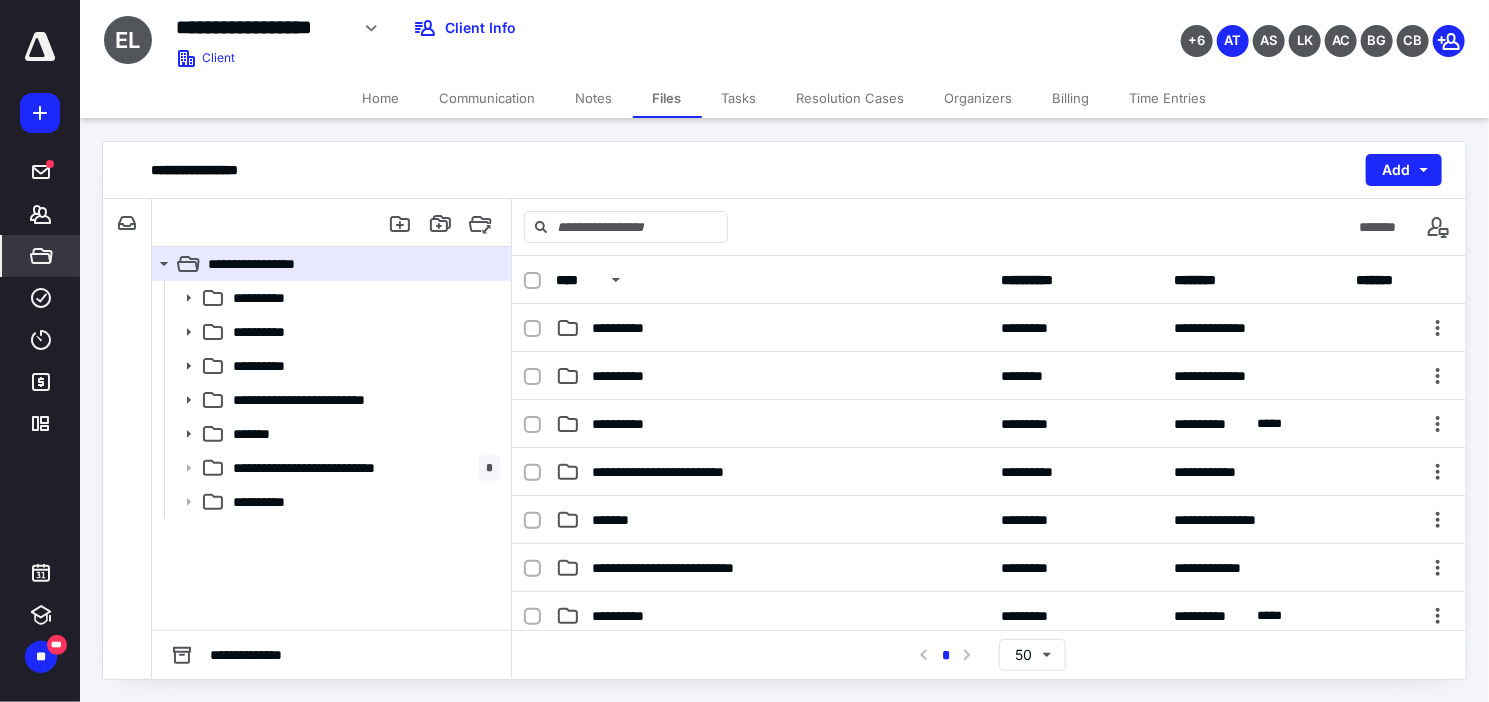 click on "*****" at bounding box center (41, 256) 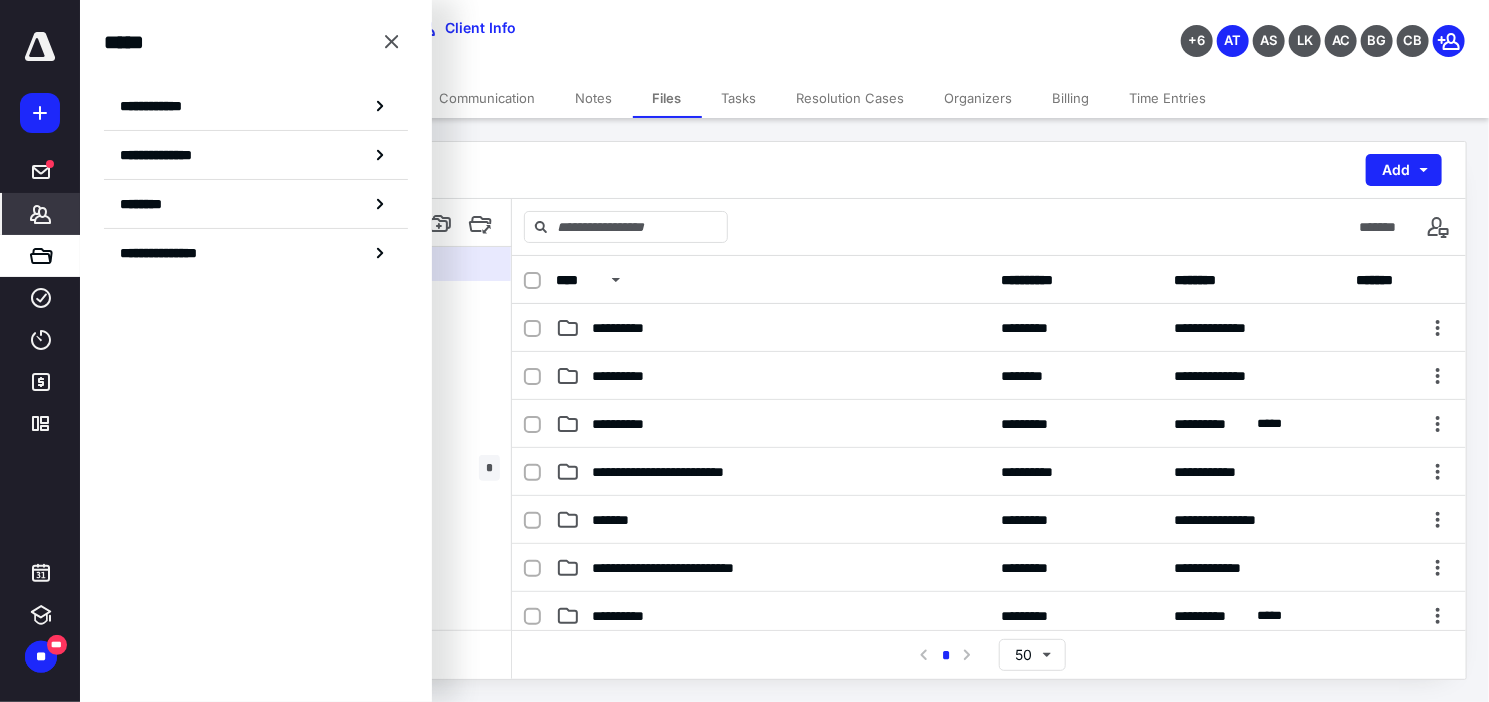 click 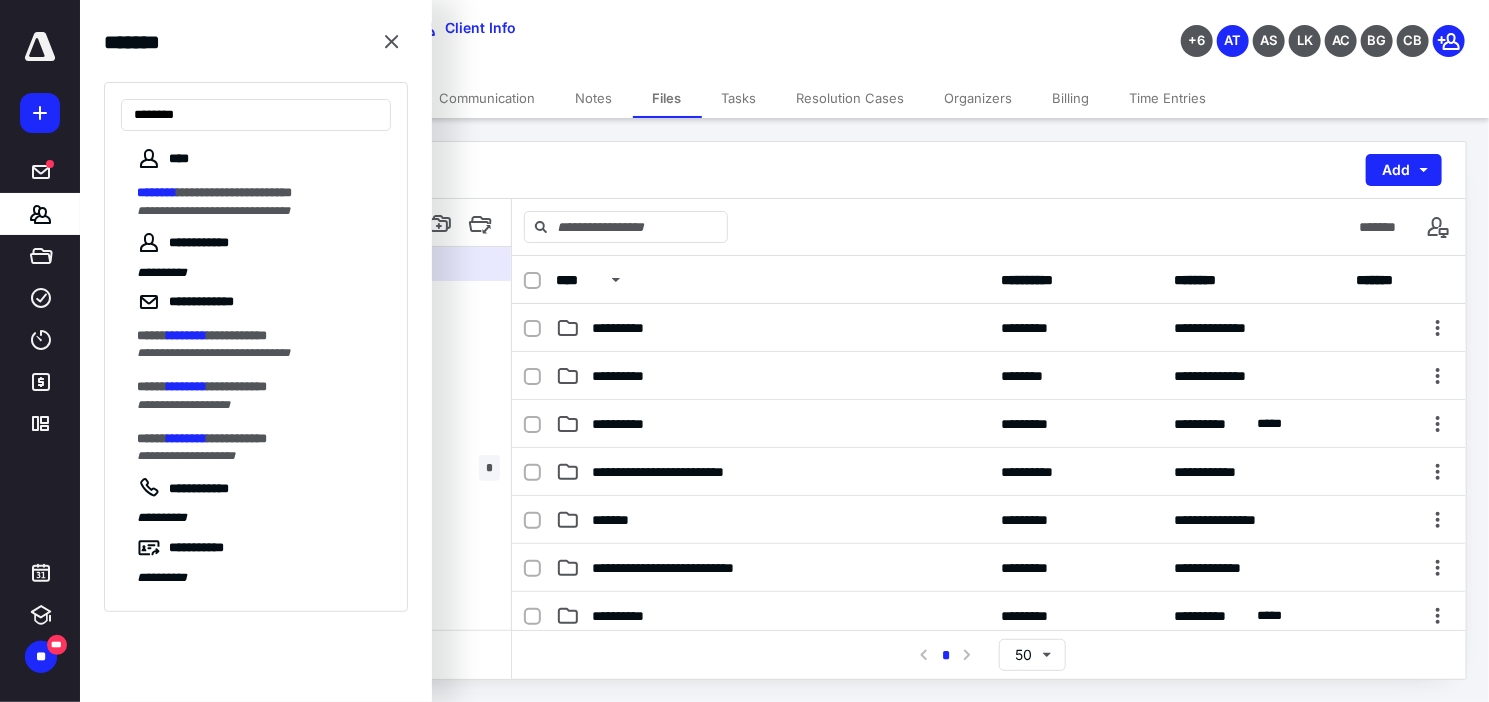 type on "********" 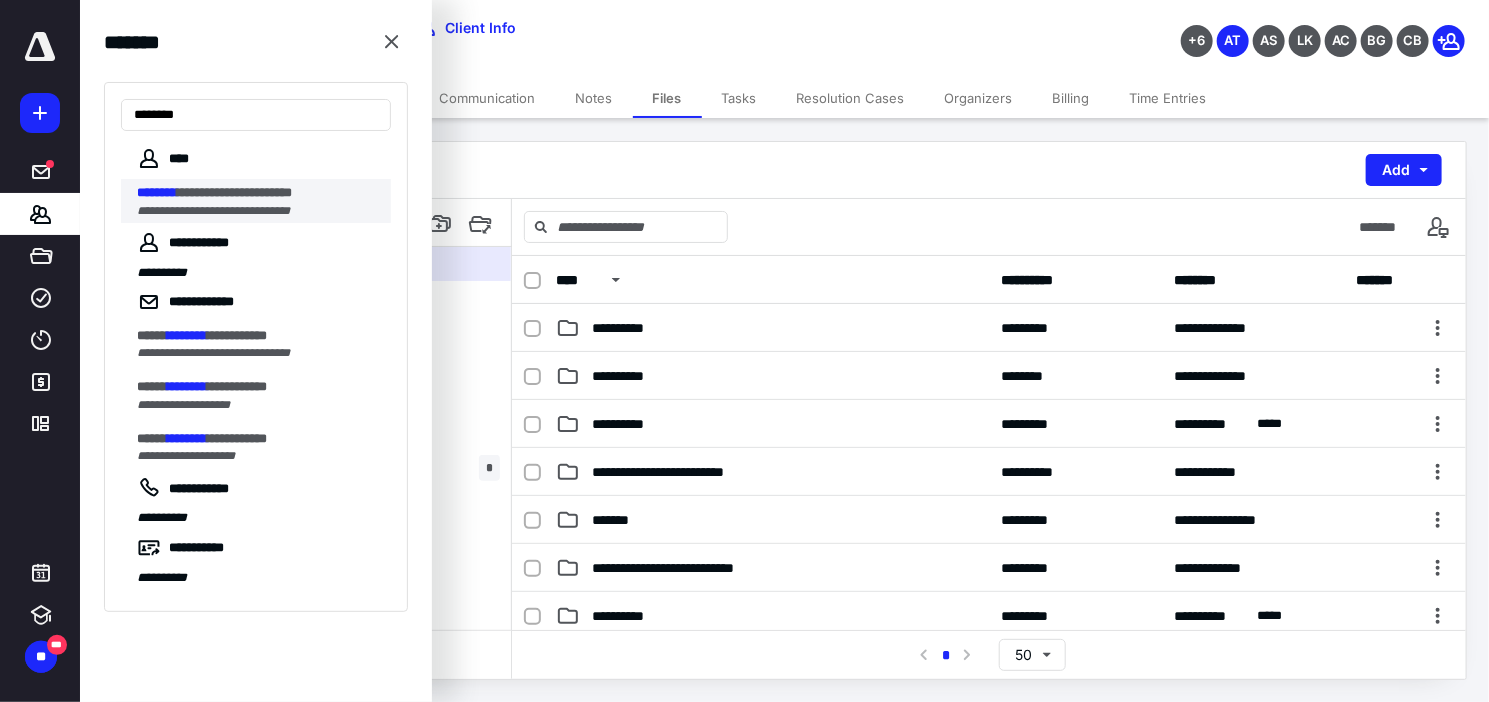 click on "**********" at bounding box center (213, 211) 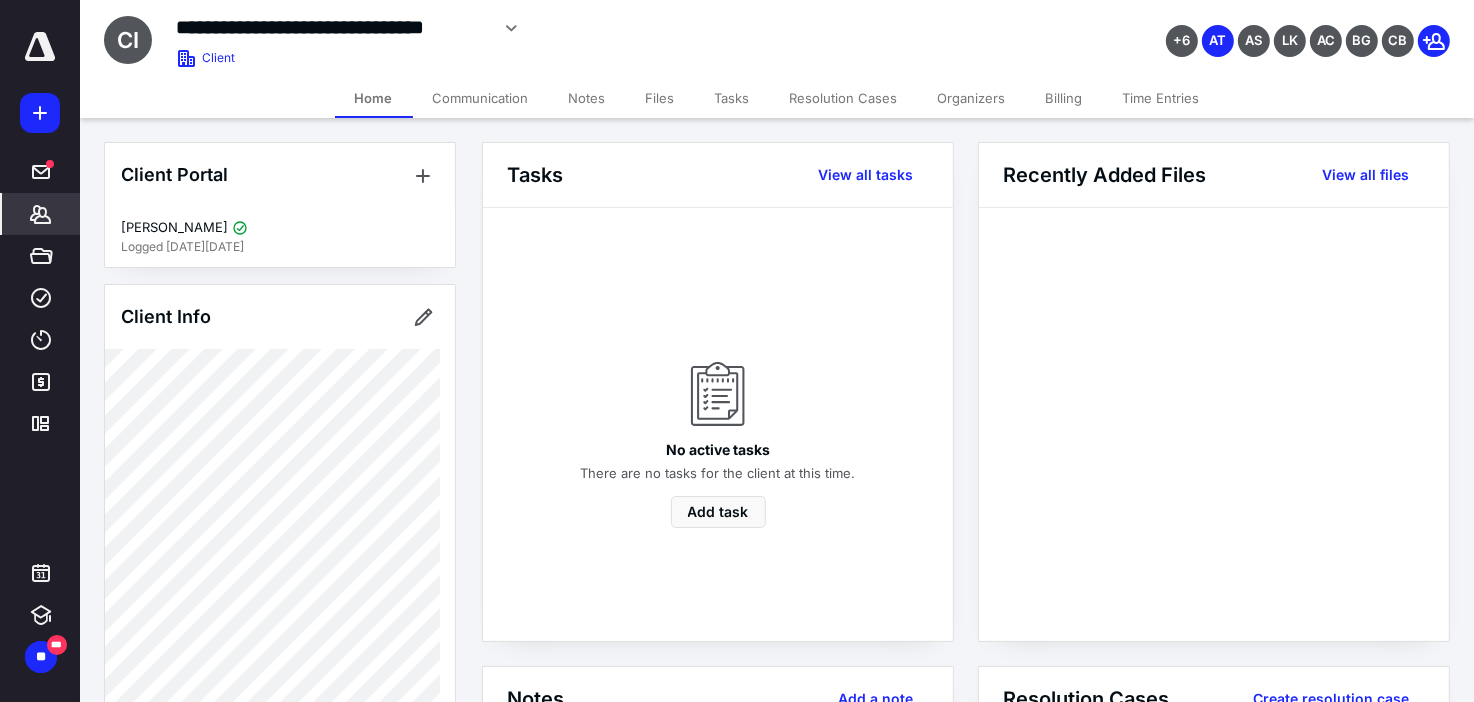 click on "Files" at bounding box center [660, 98] 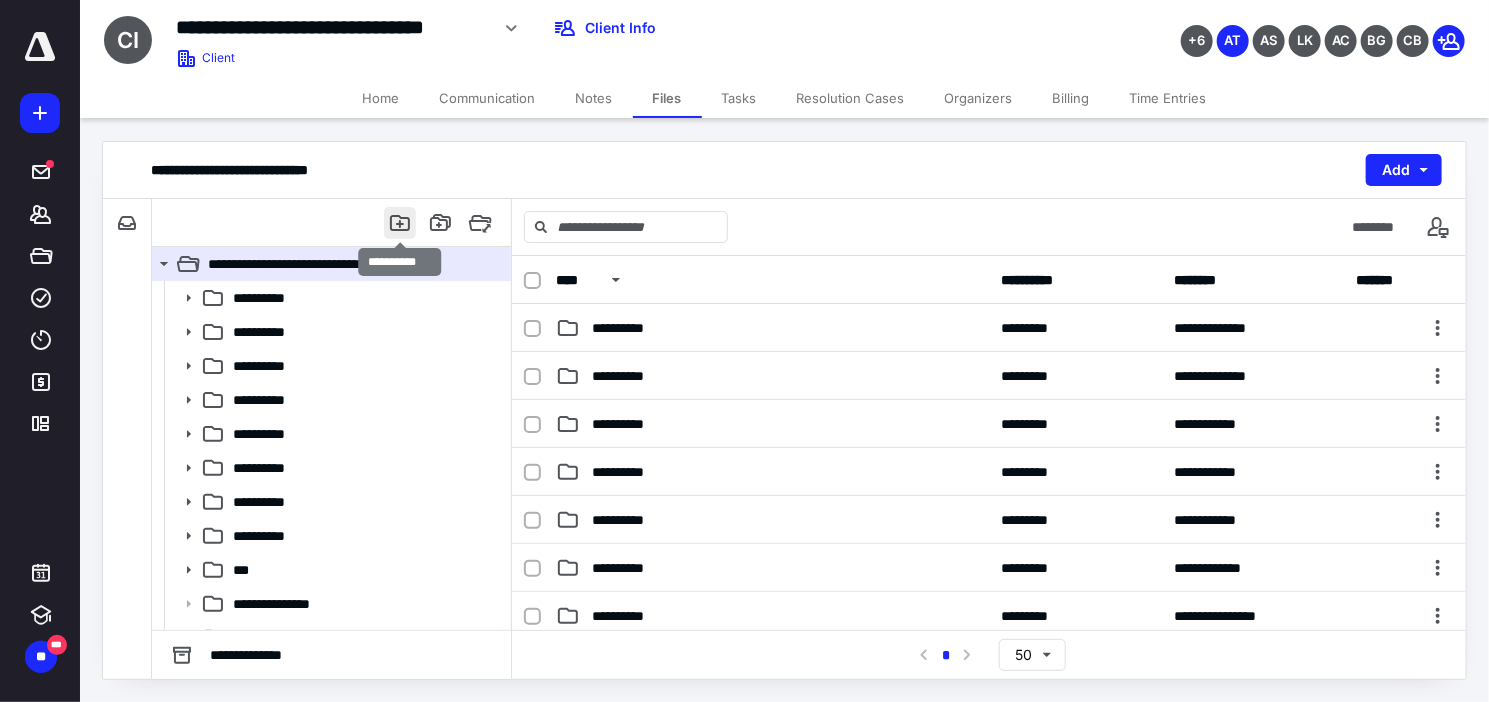 click at bounding box center (400, 223) 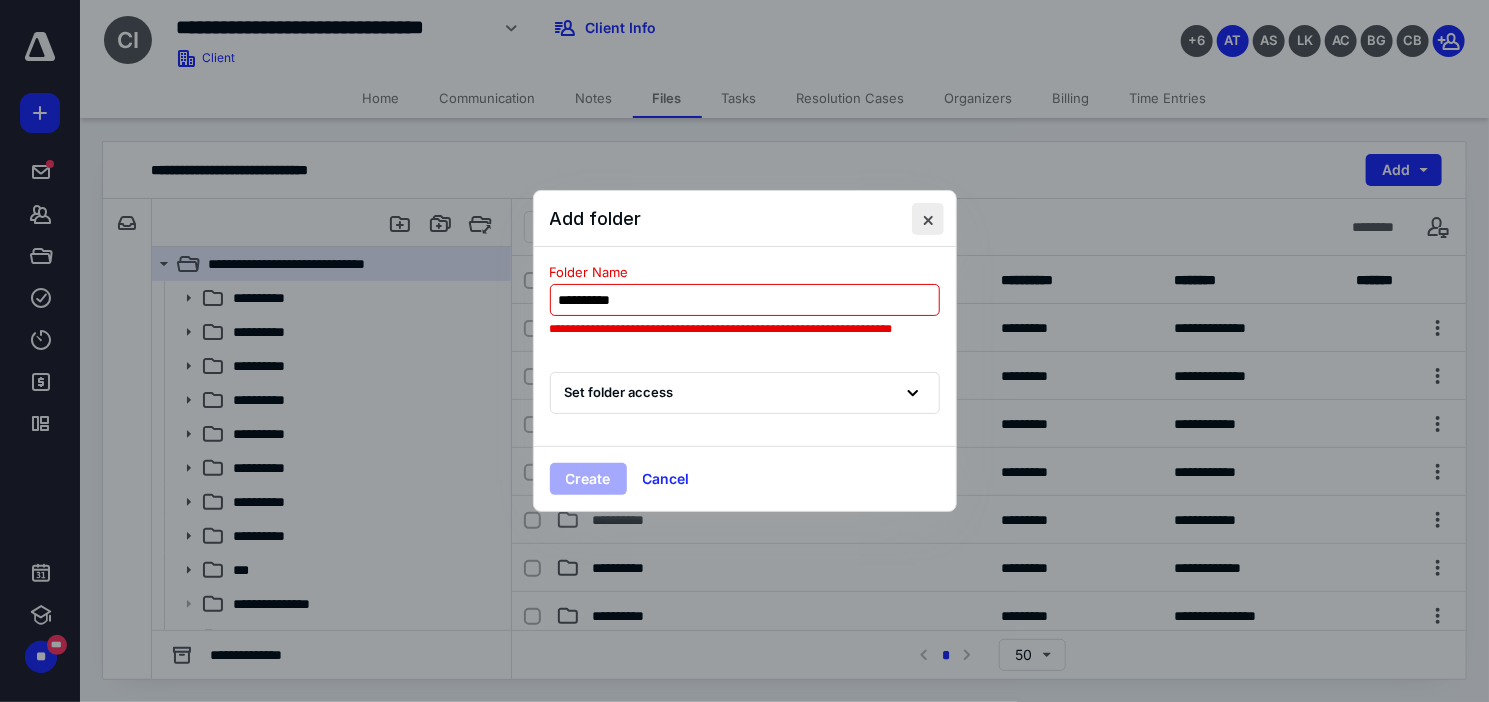 type on "**********" 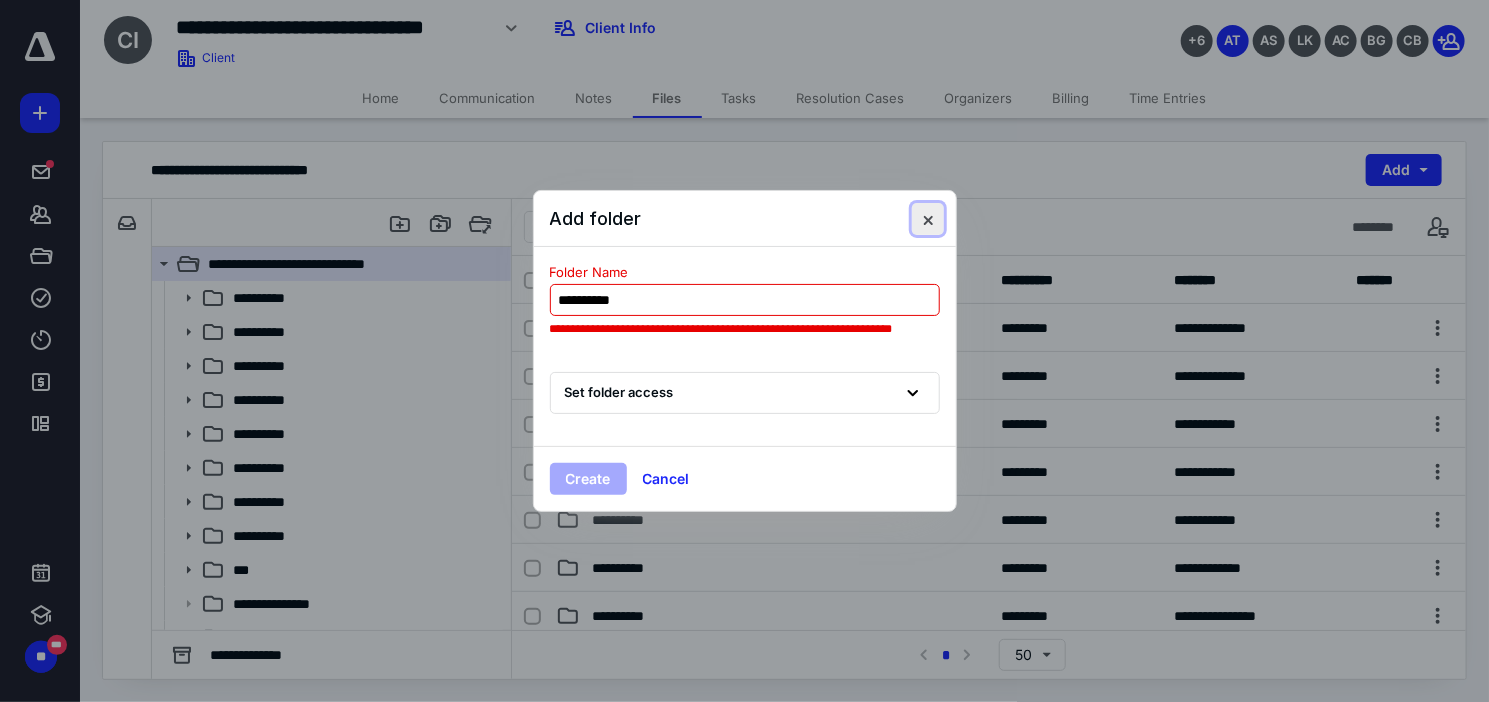 click at bounding box center [928, 219] 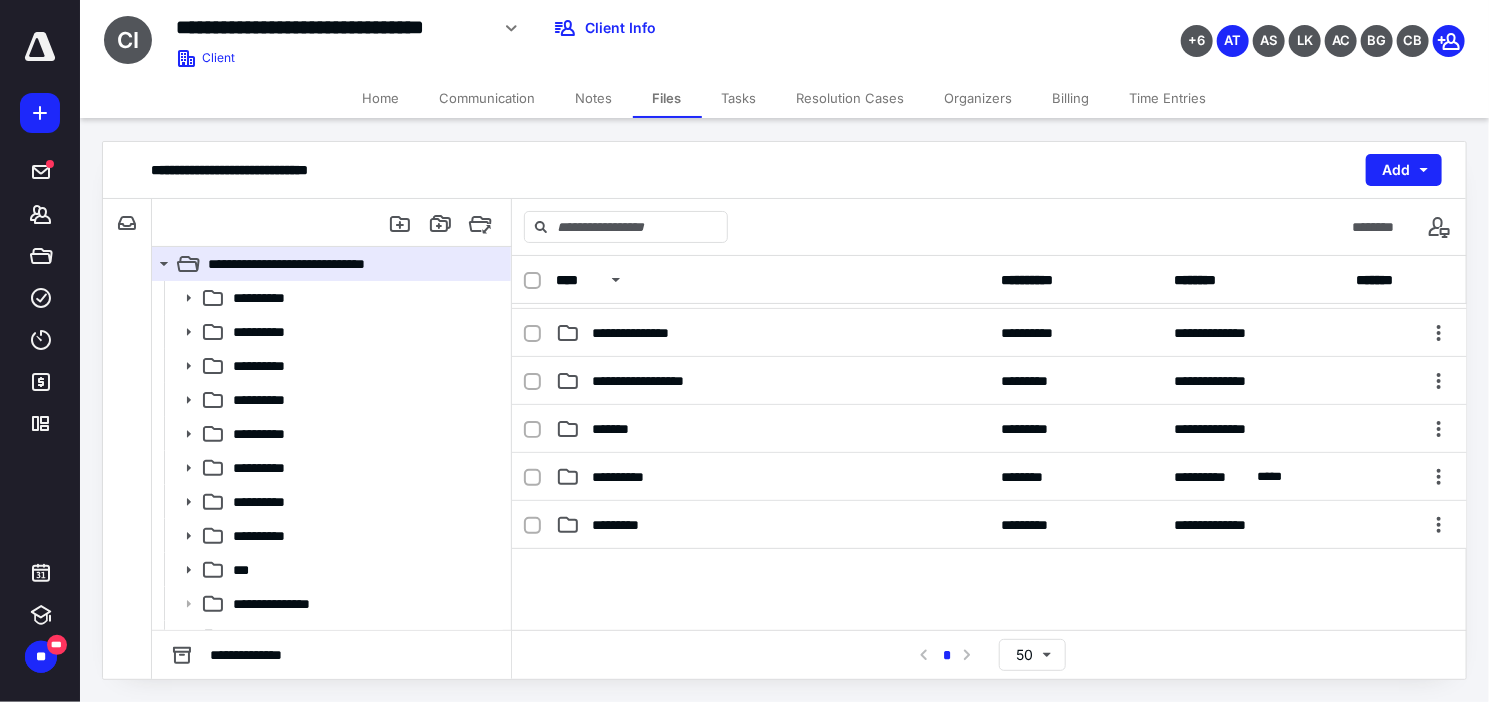 scroll, scrollTop: 400, scrollLeft: 0, axis: vertical 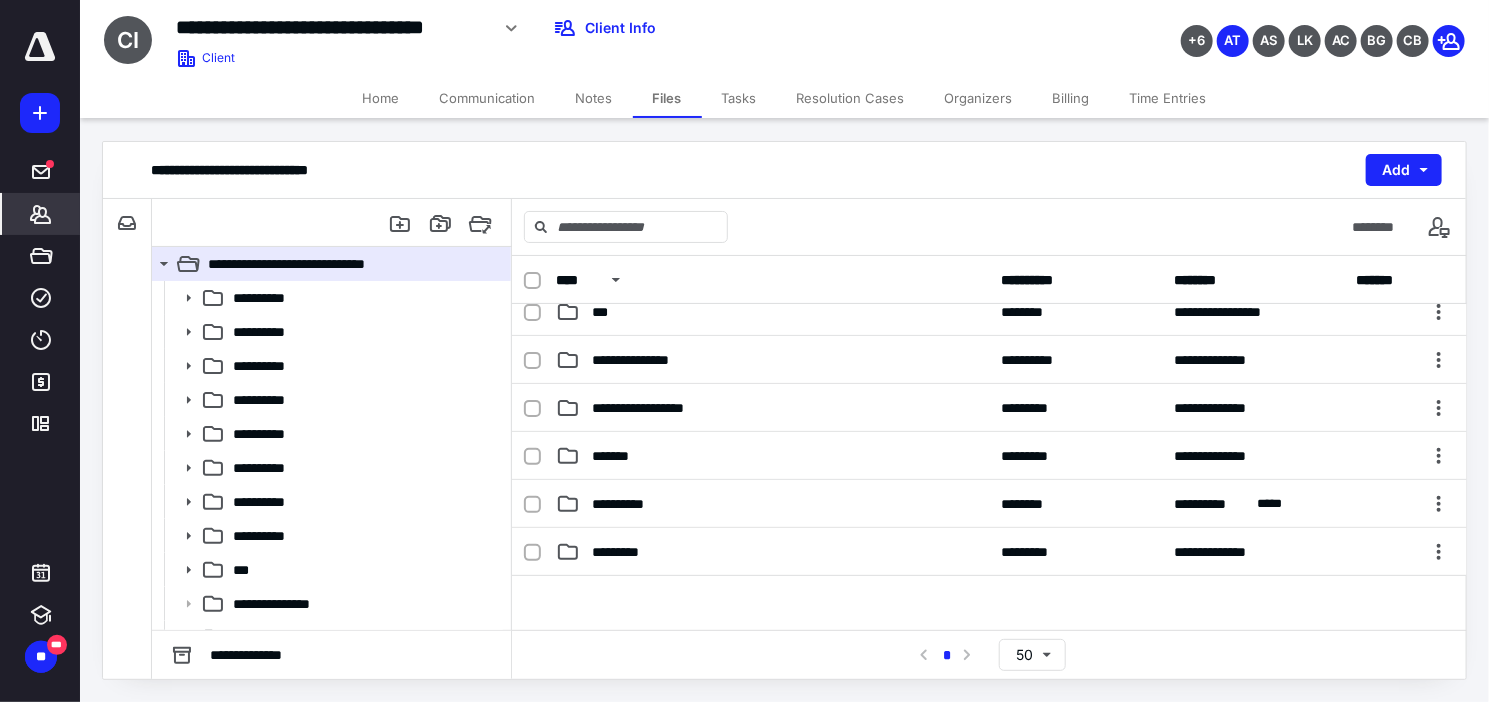 click 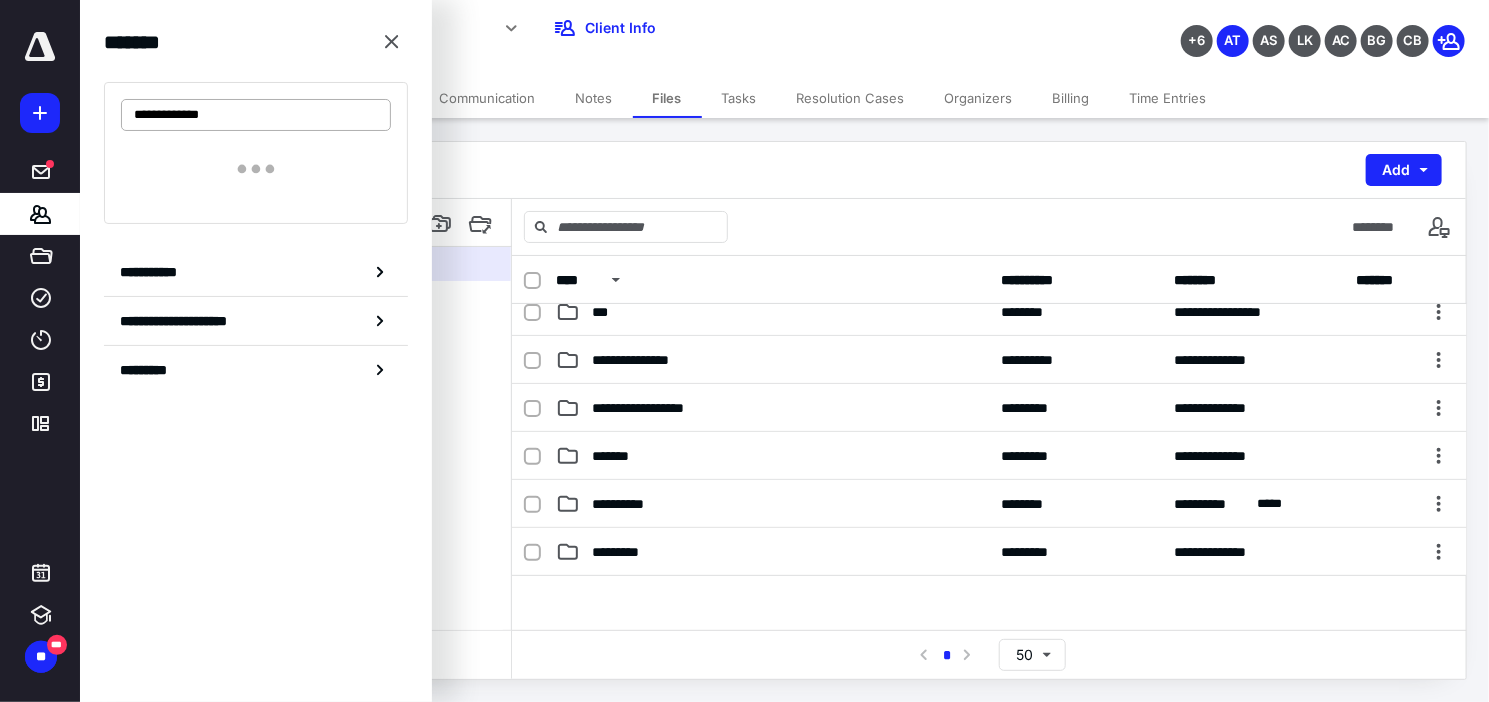 click on "**********" at bounding box center [256, 115] 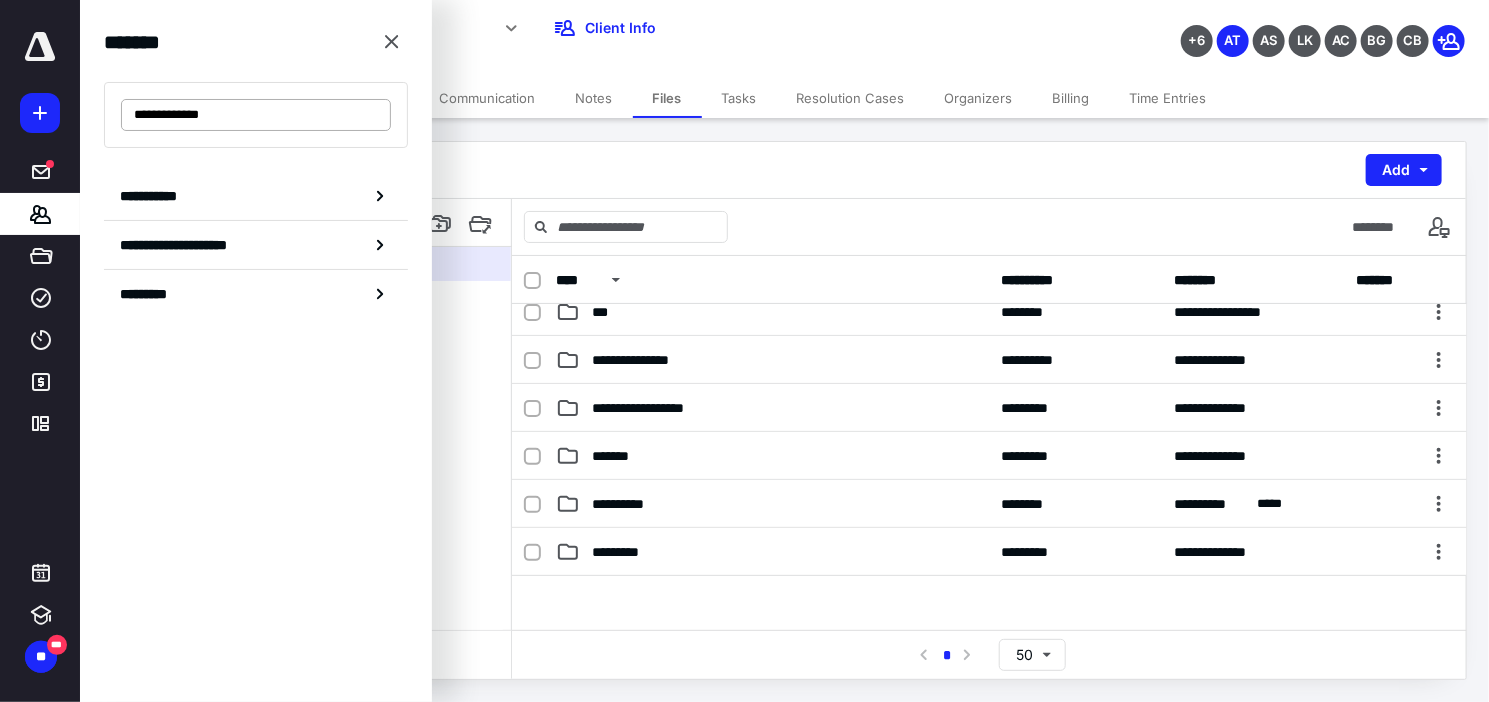 click on "**********" at bounding box center [256, 115] 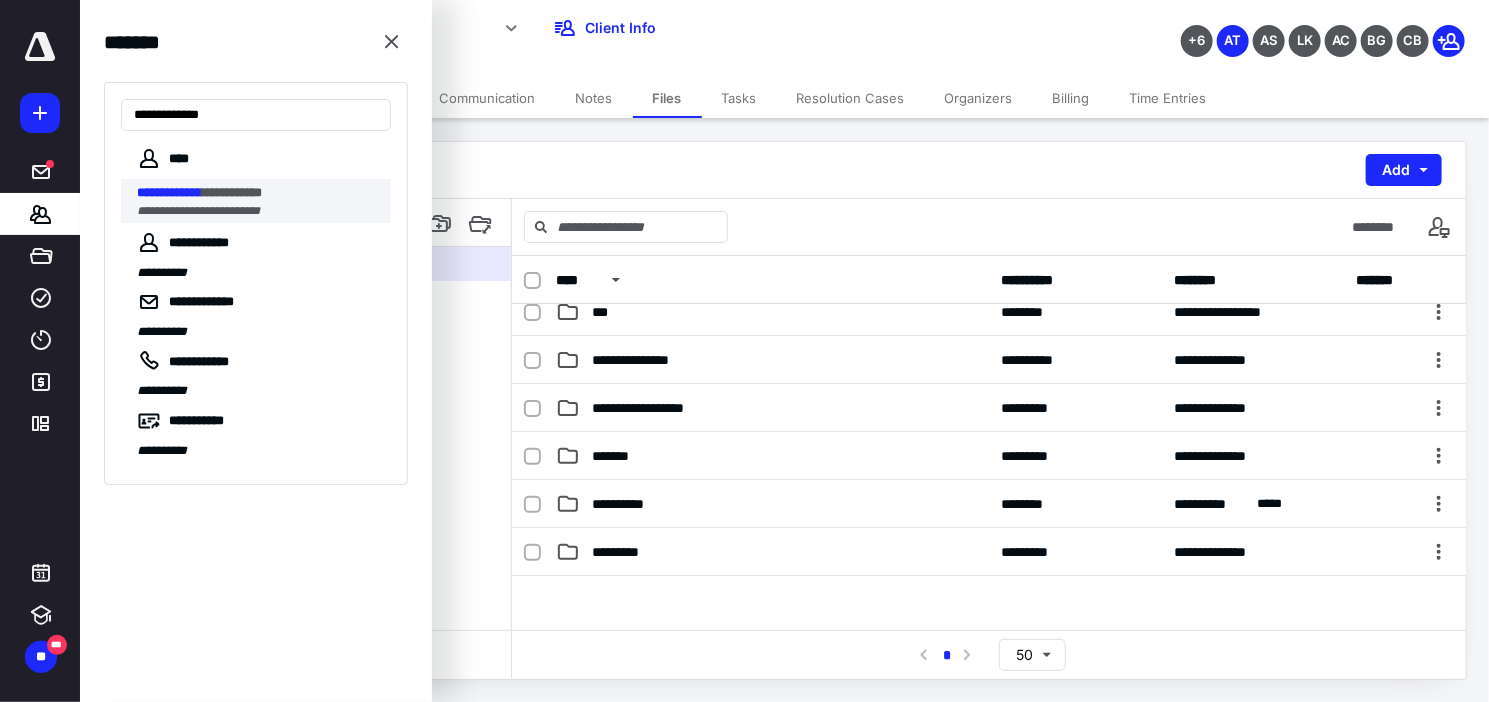 type on "**********" 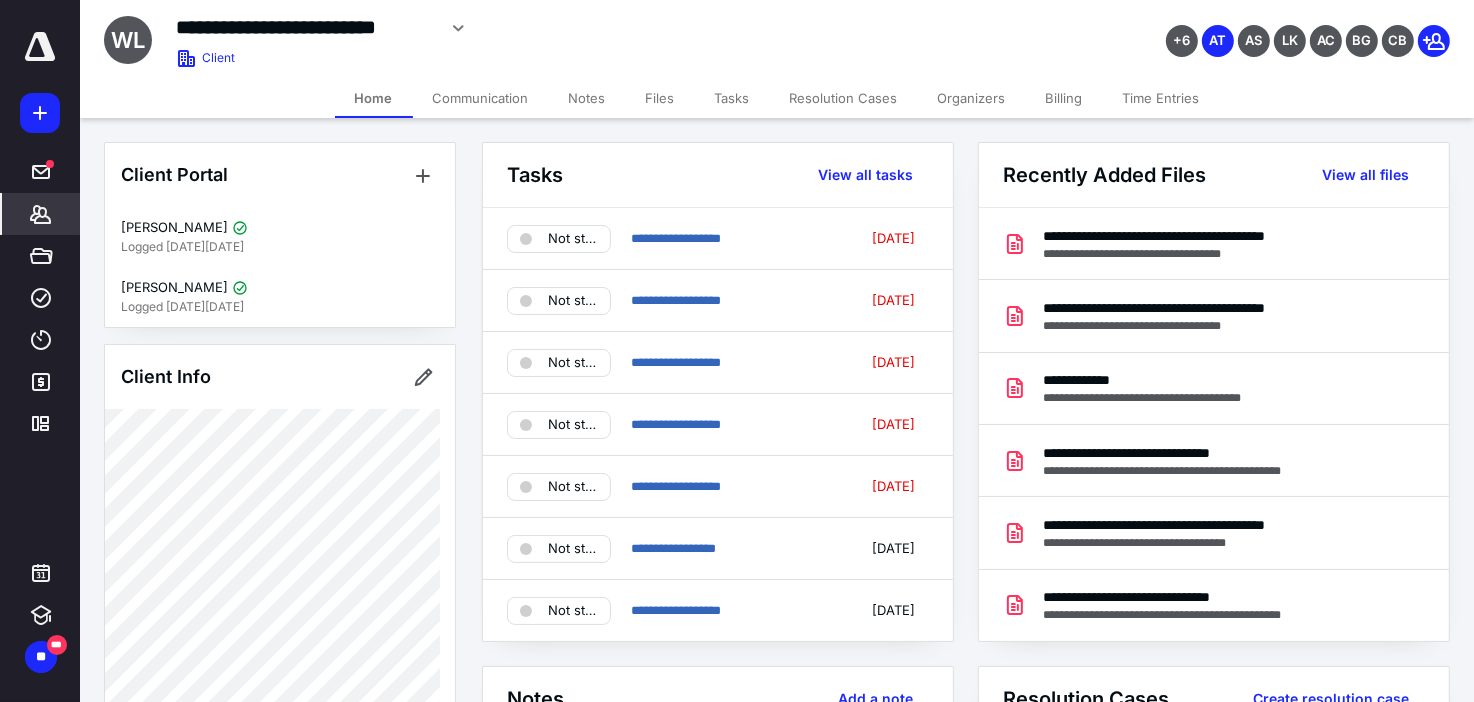 click on "Files" at bounding box center [660, 98] 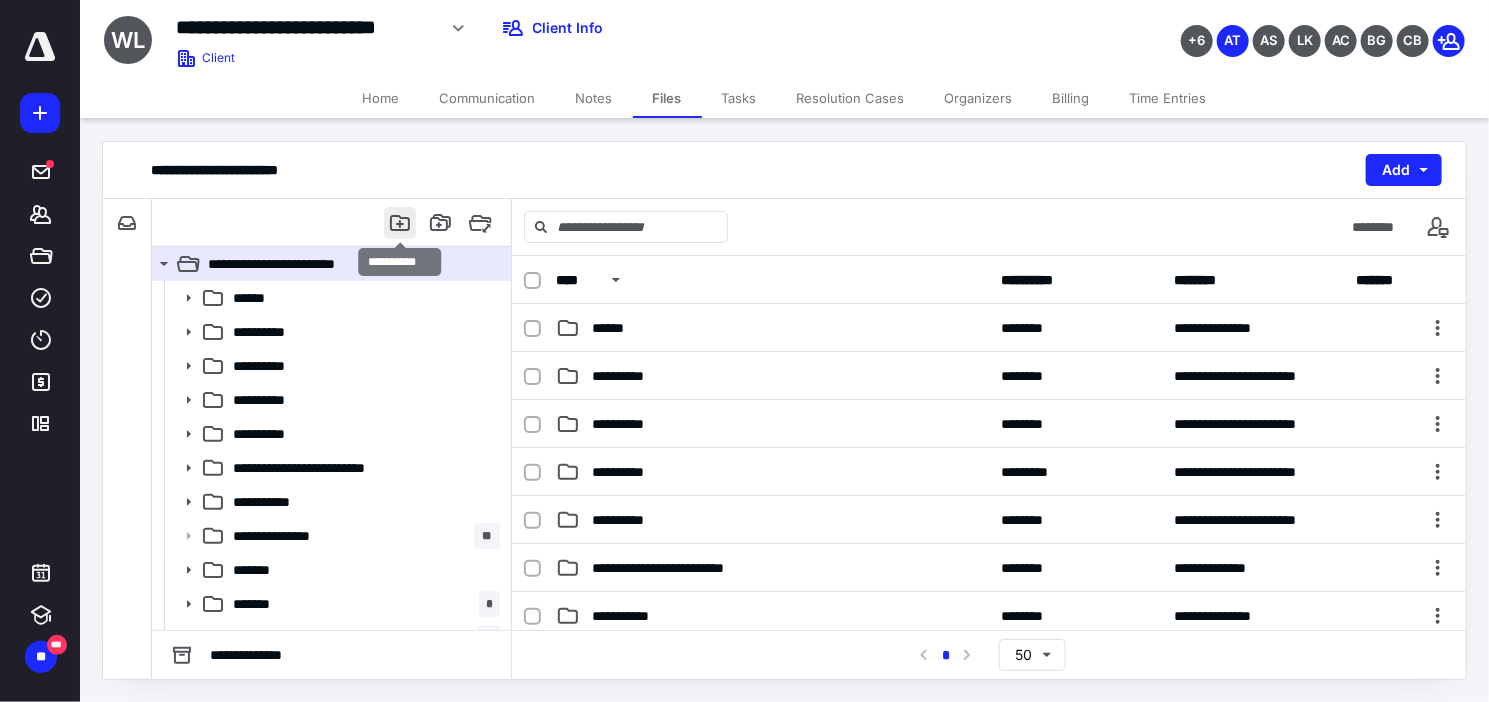 click at bounding box center [400, 223] 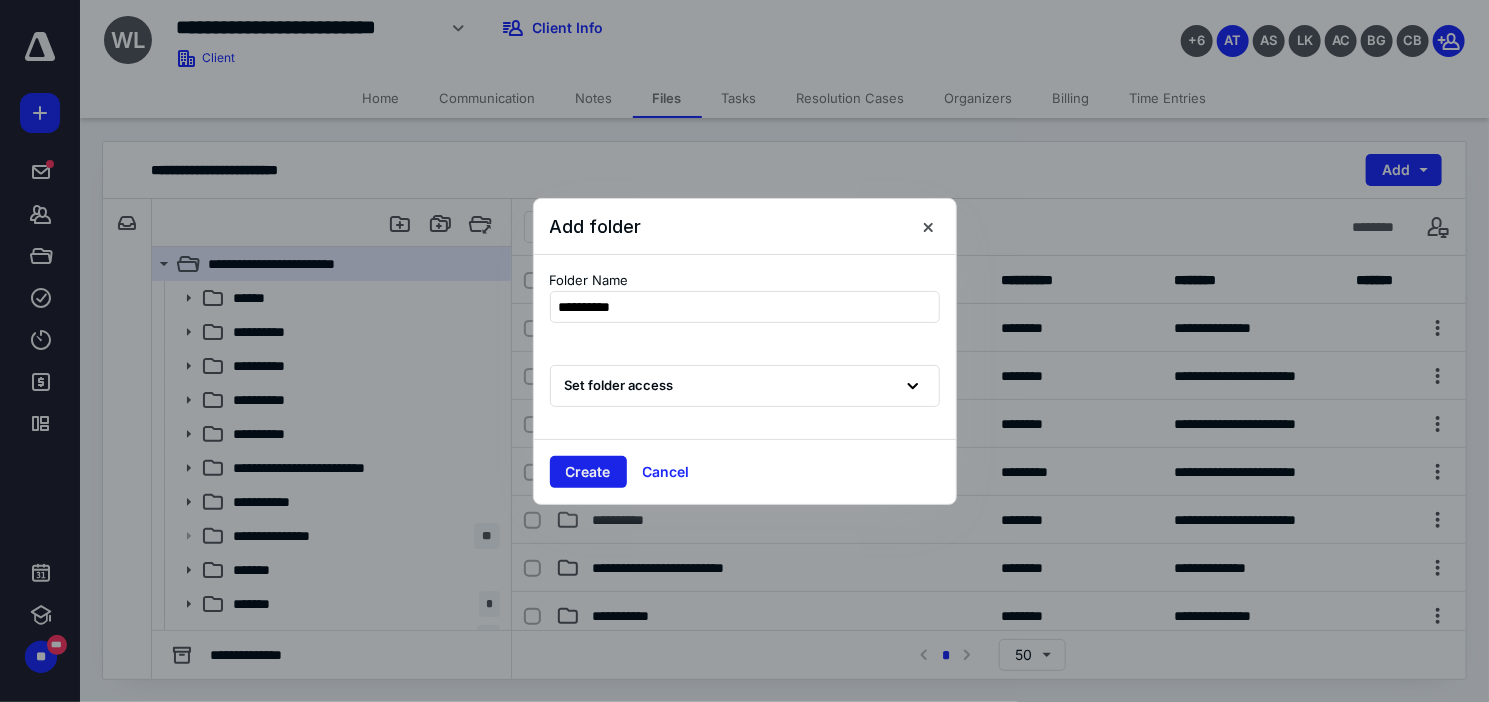 type on "**********" 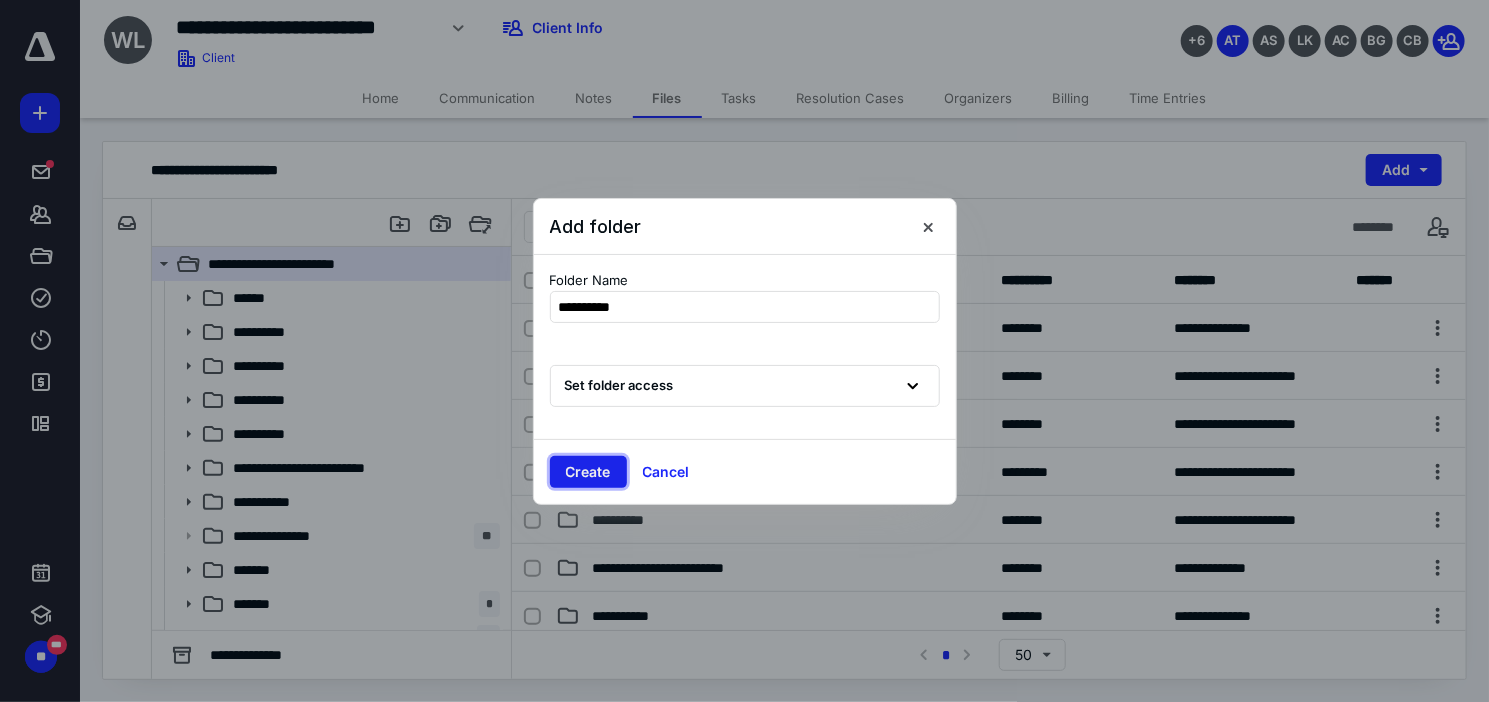 click on "Create" at bounding box center [588, 472] 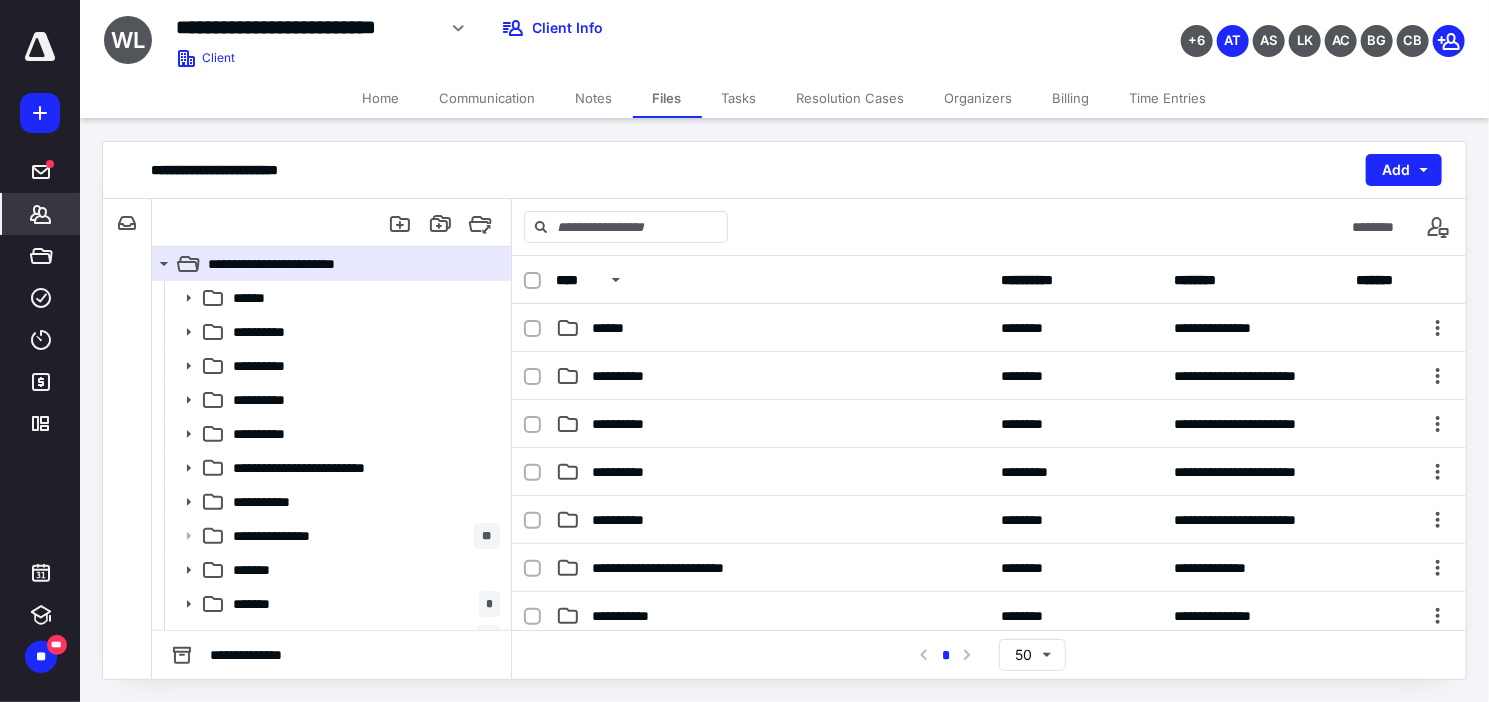 click 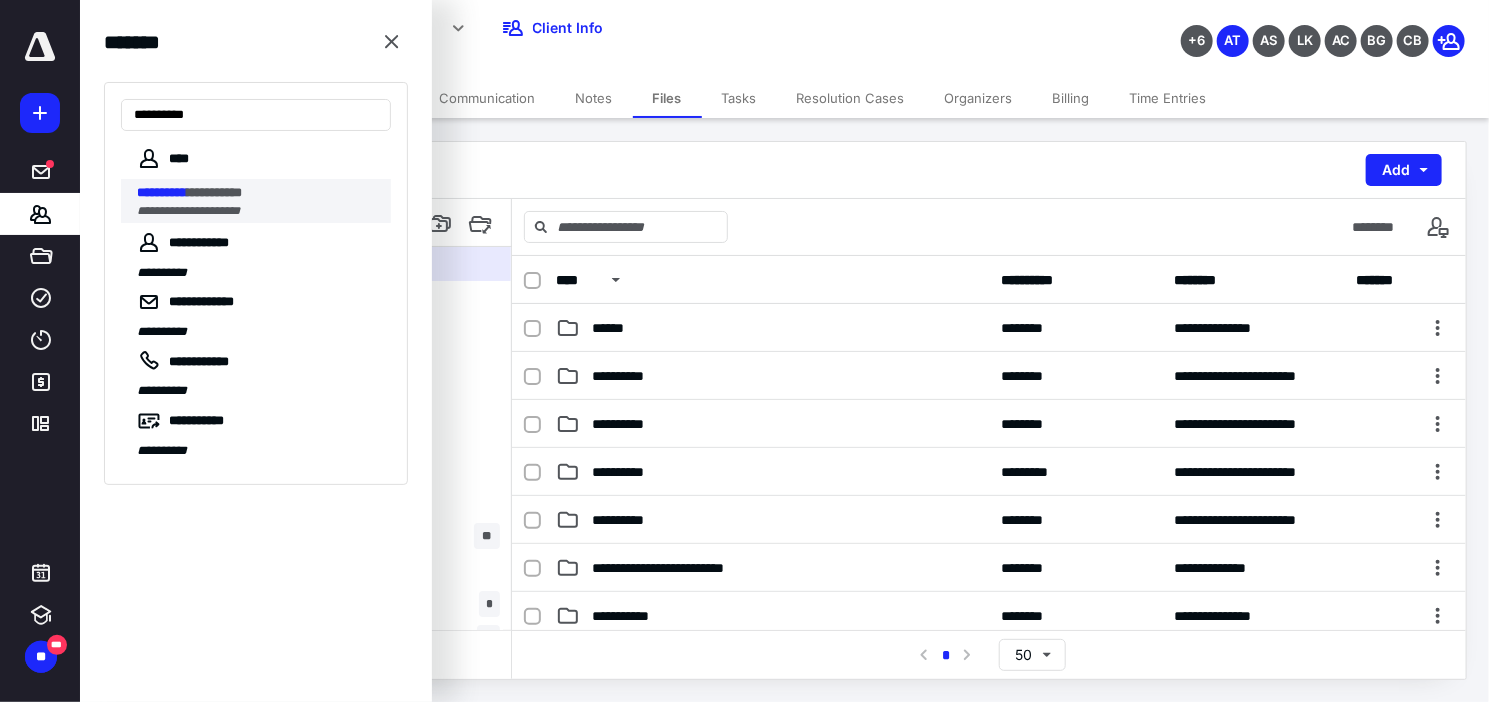 type on "**********" 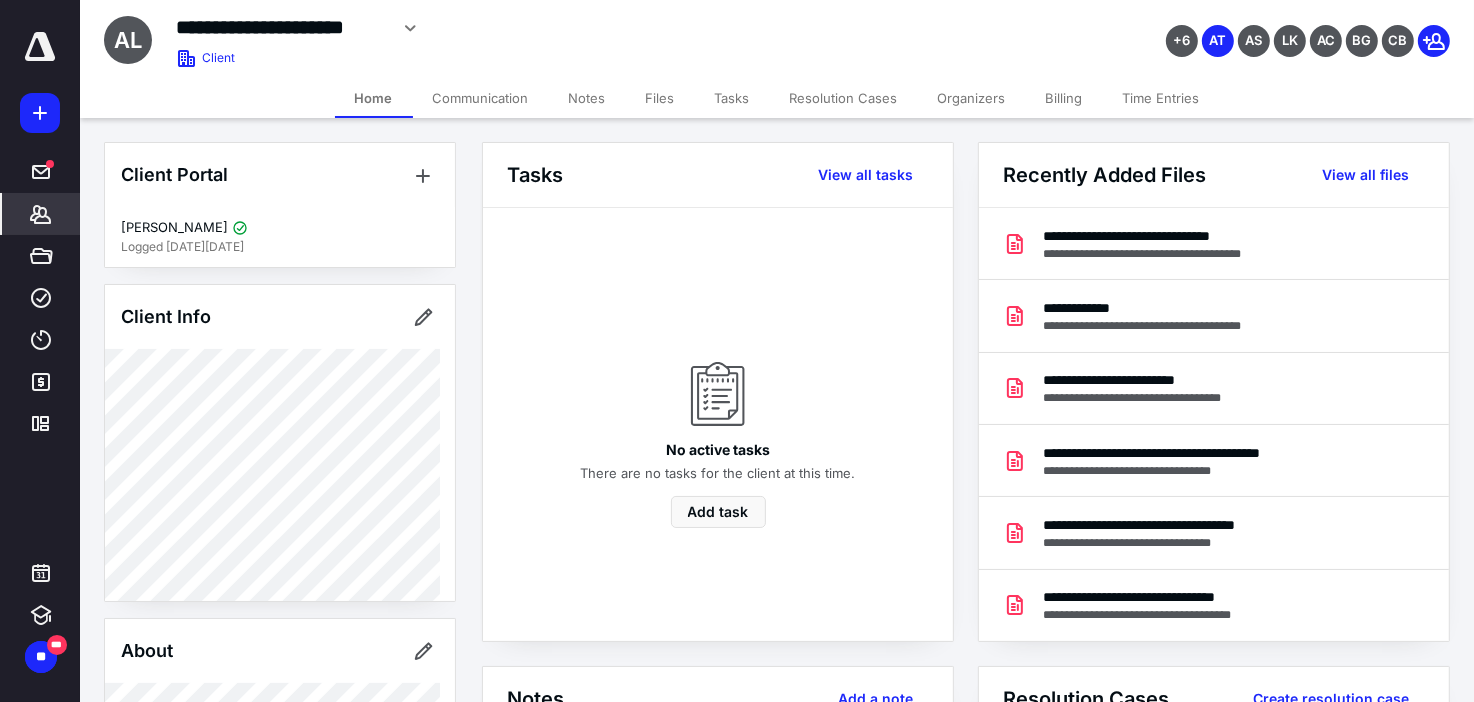 click on "Files" at bounding box center (660, 98) 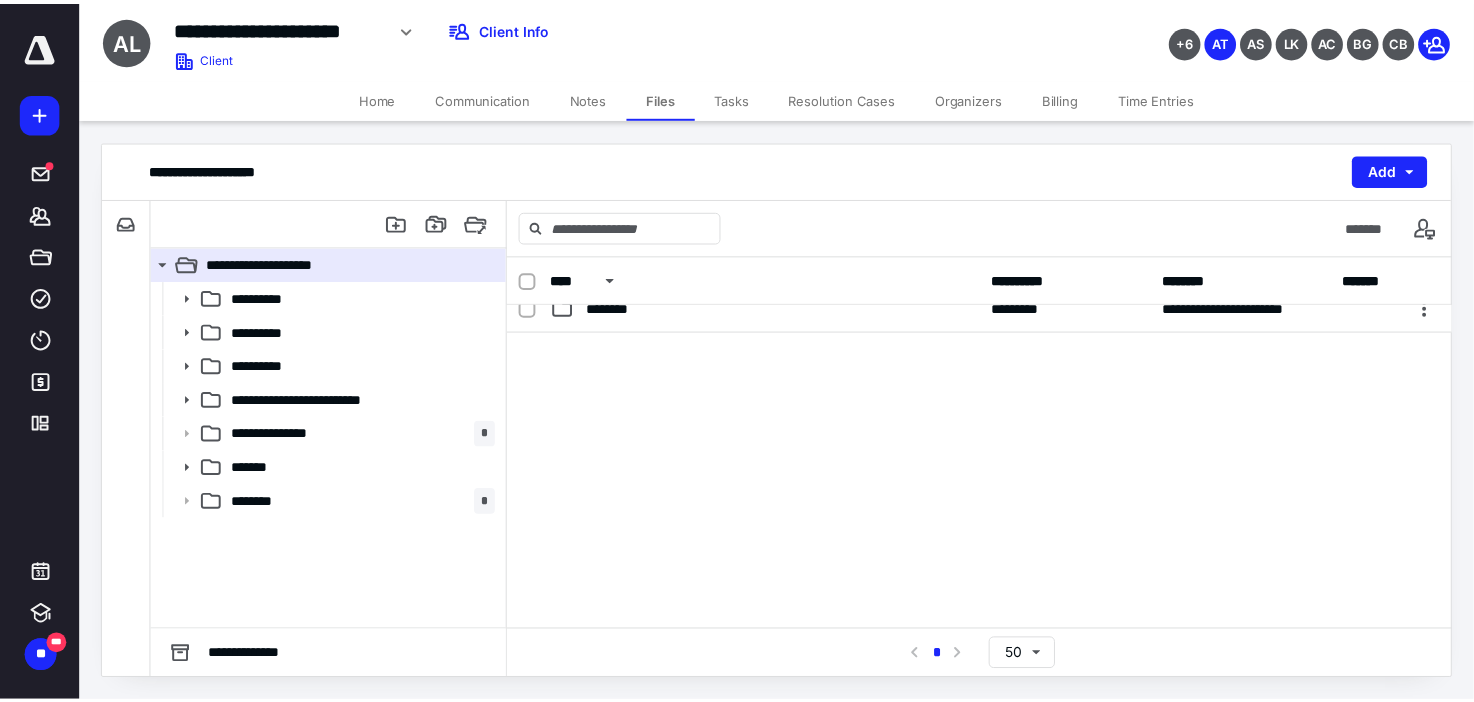 scroll, scrollTop: 209, scrollLeft: 0, axis: vertical 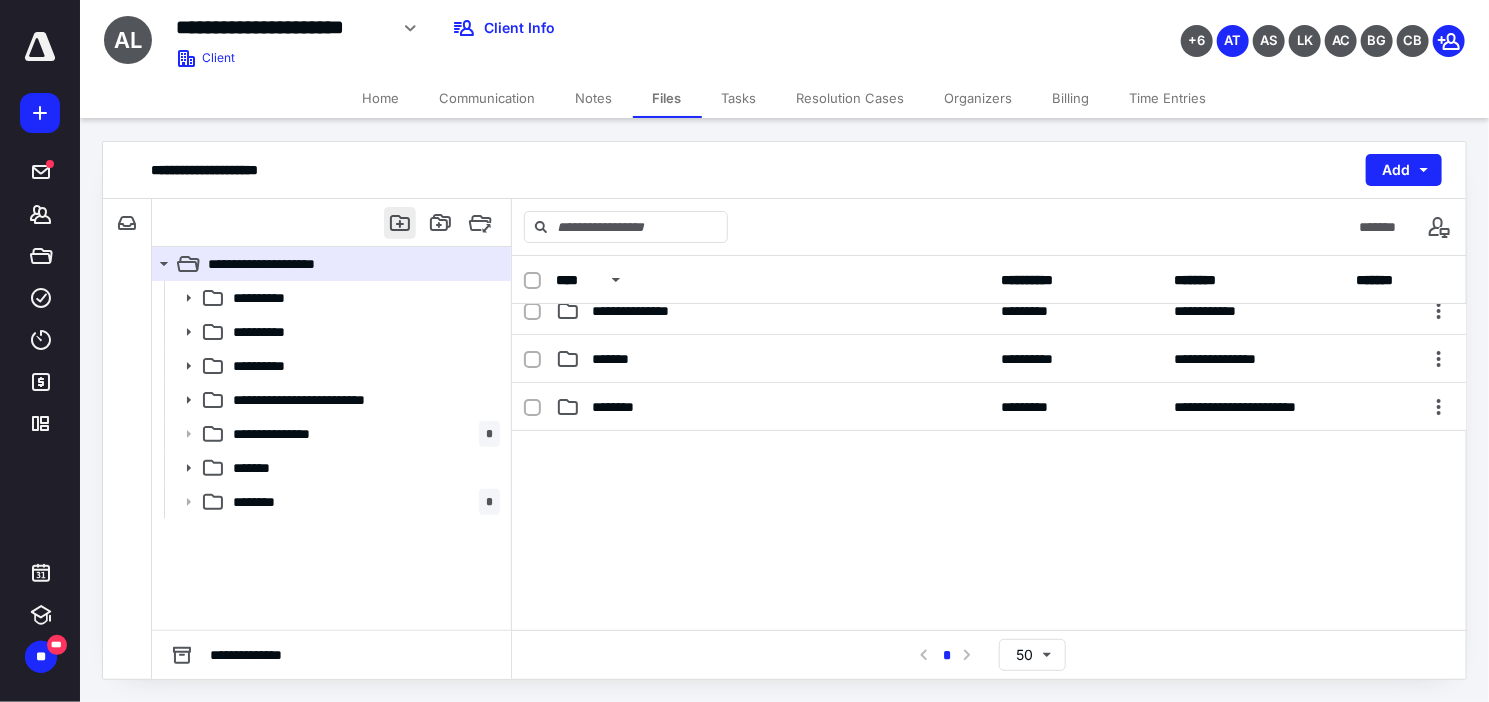 click at bounding box center (400, 223) 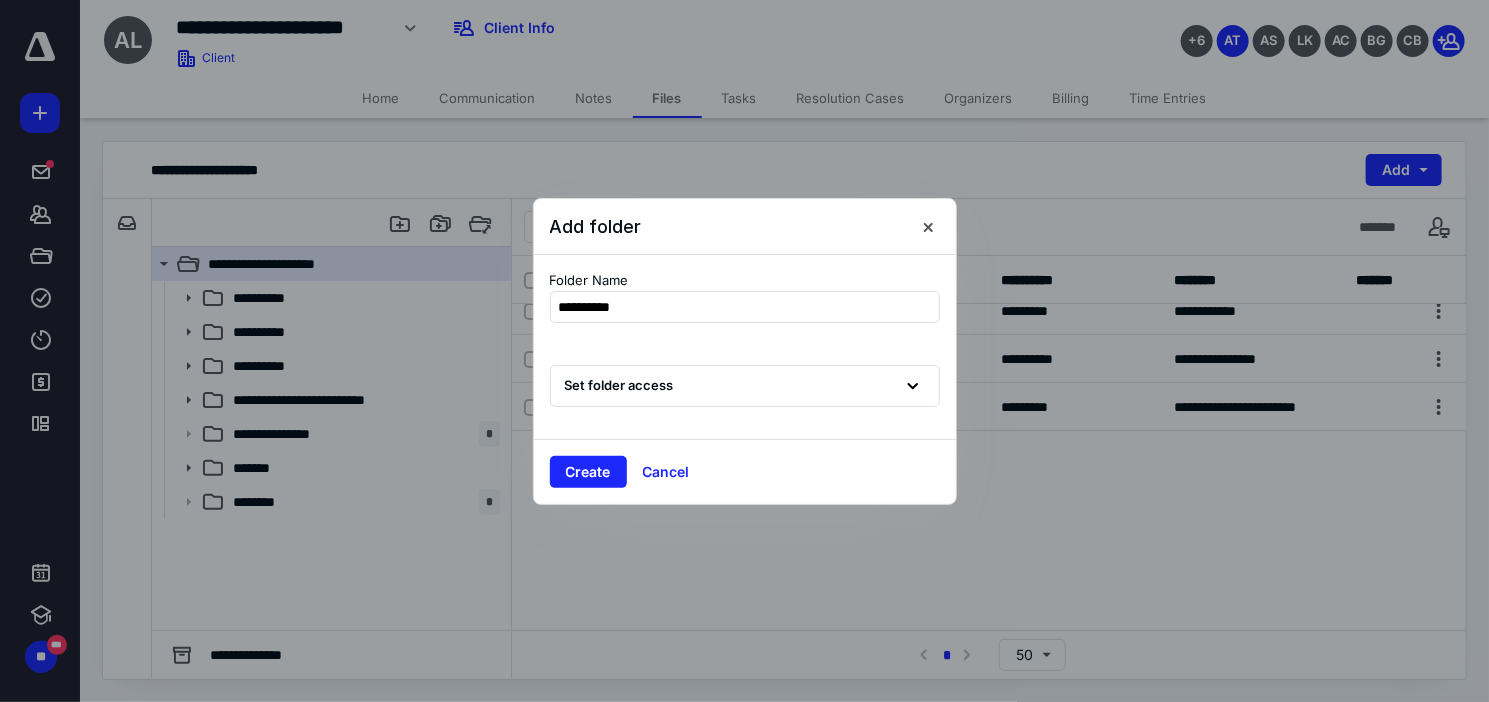 type on "**********" 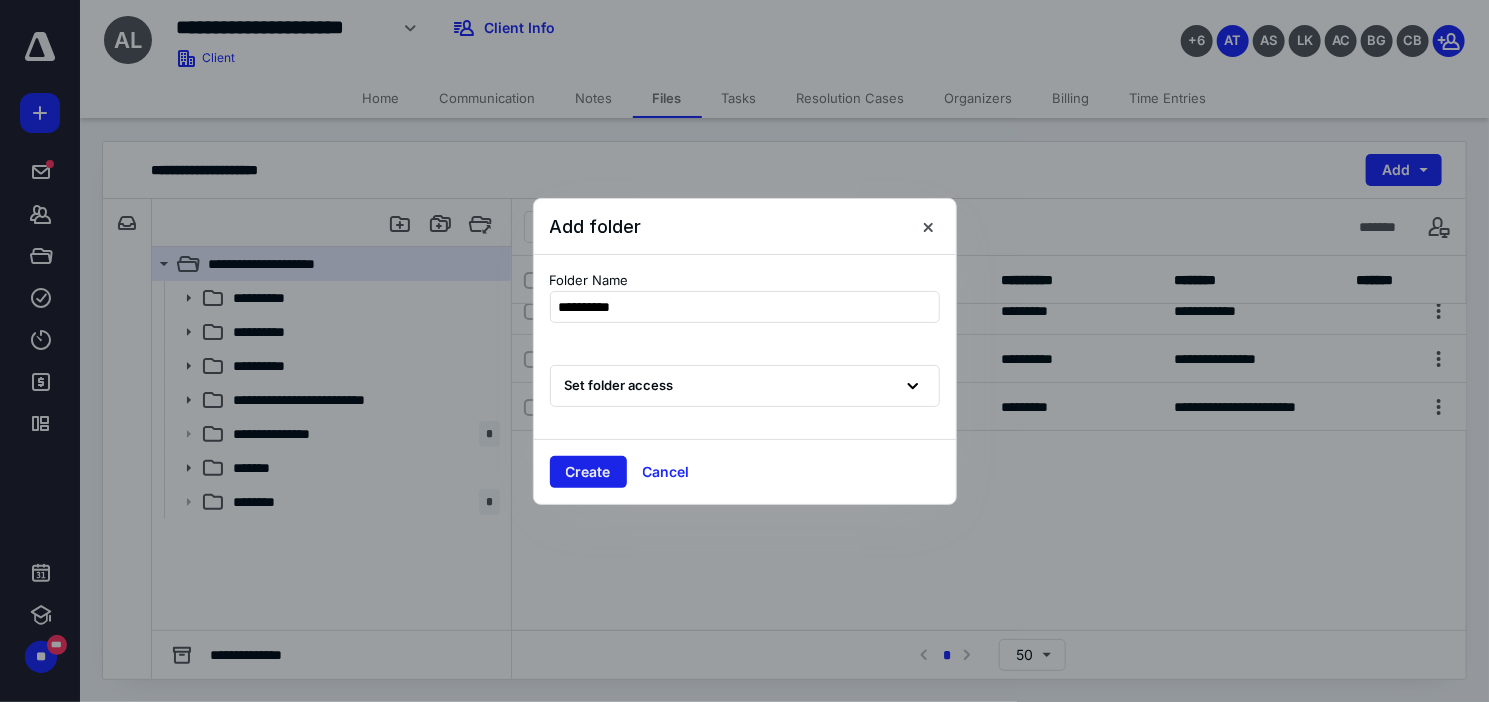 click on "Create Cancel" at bounding box center [745, 471] 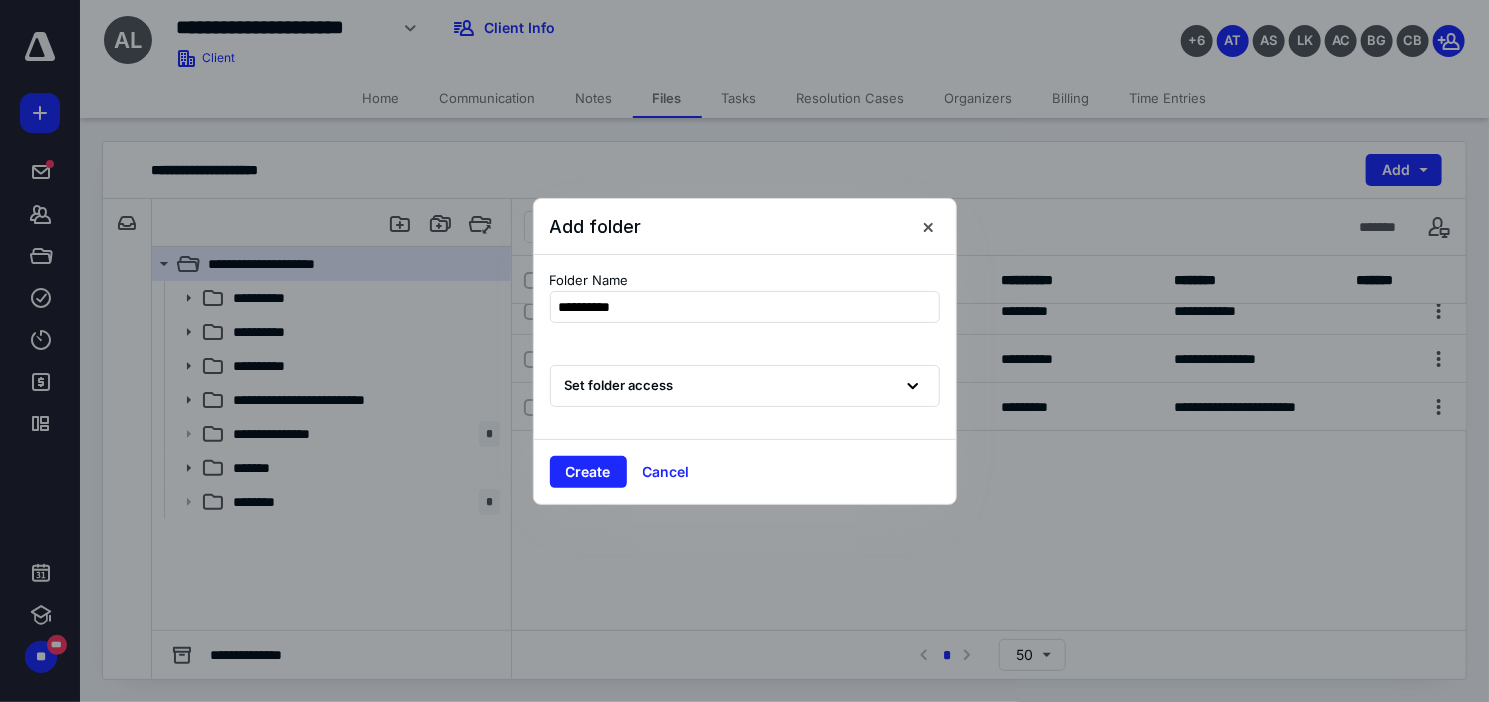 drag, startPoint x: 589, startPoint y: 469, endPoint x: 615, endPoint y: 488, distance: 32.202484 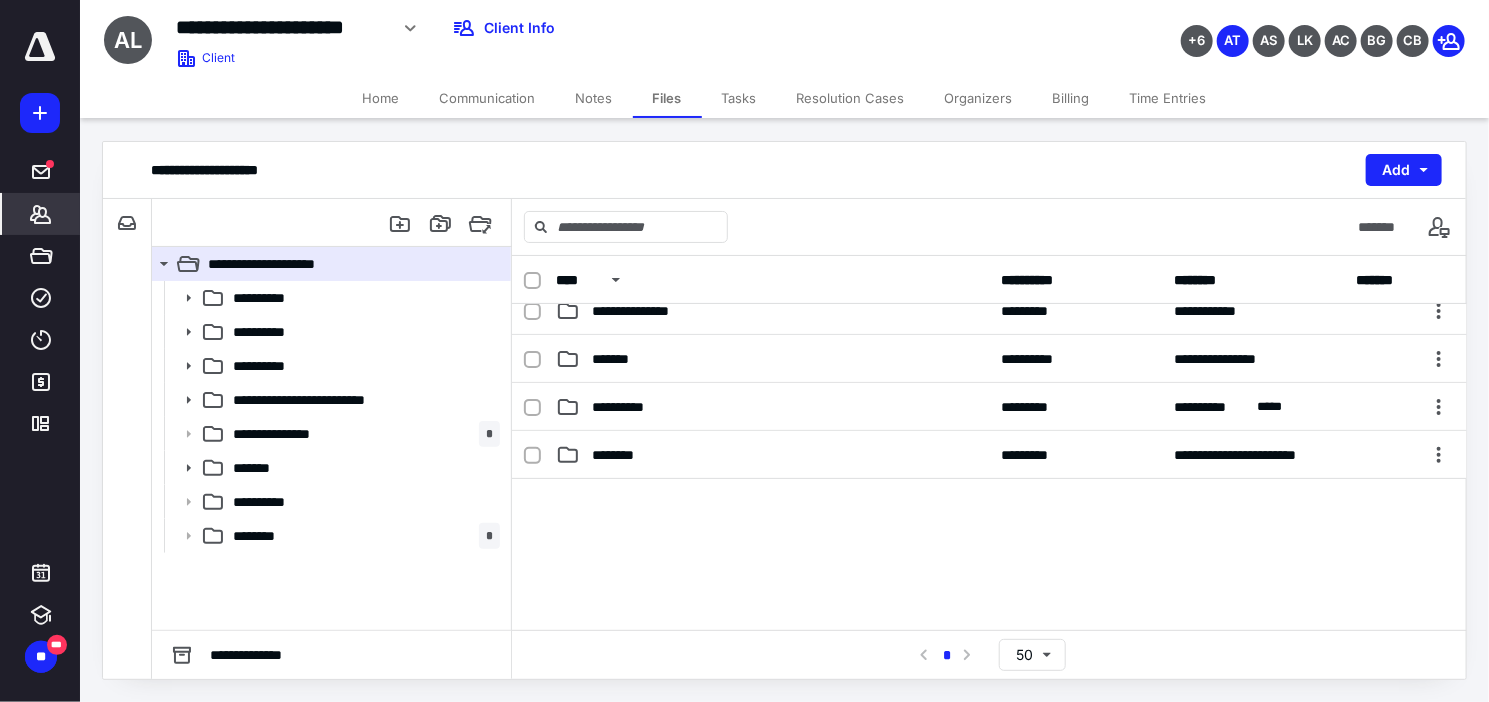 click 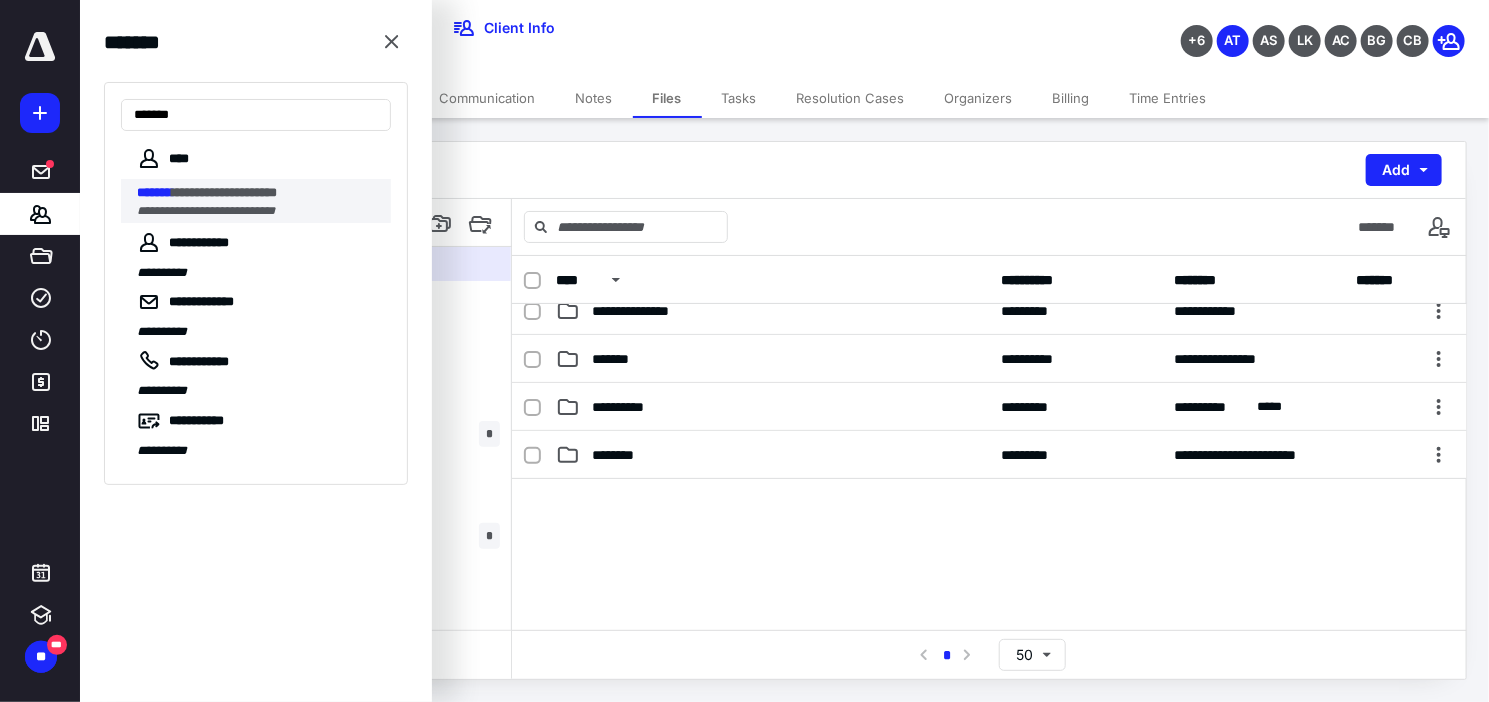 type on "*******" 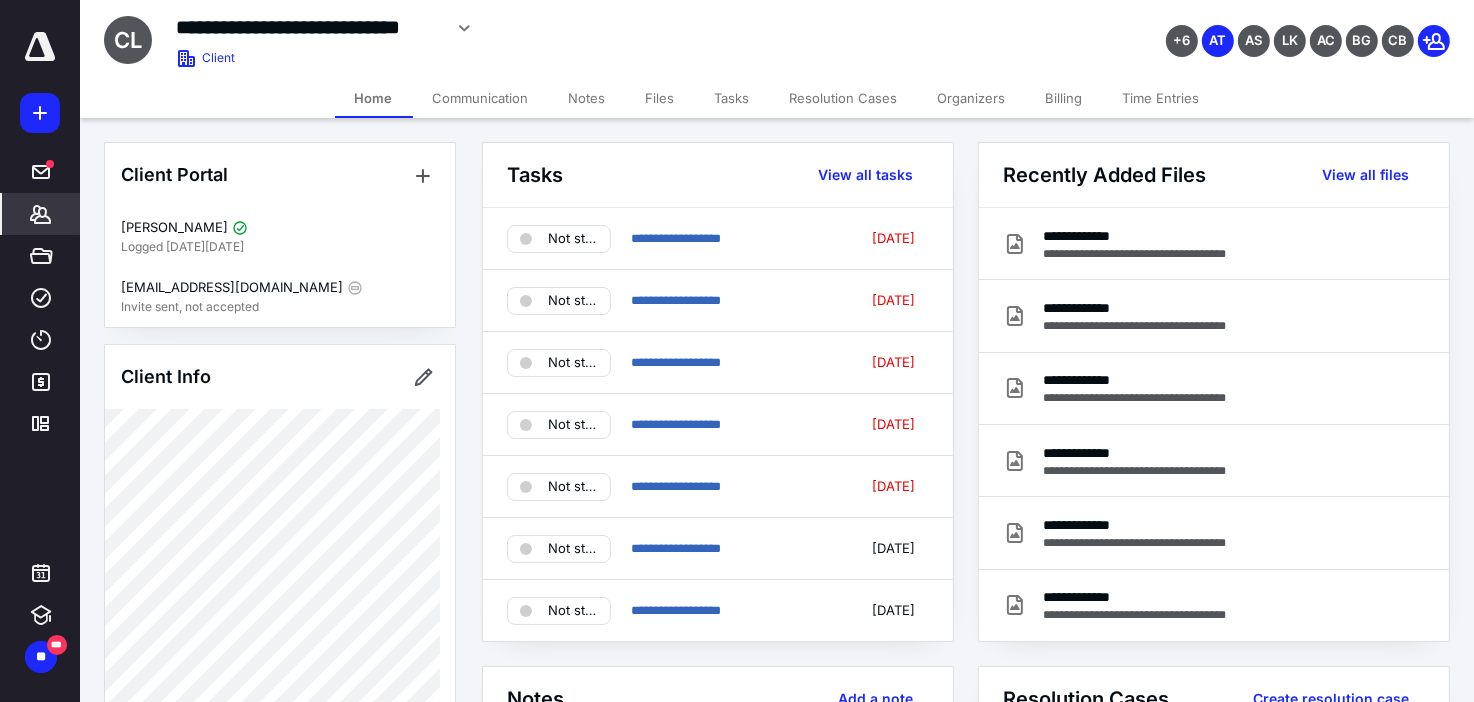click on "Files" at bounding box center (660, 98) 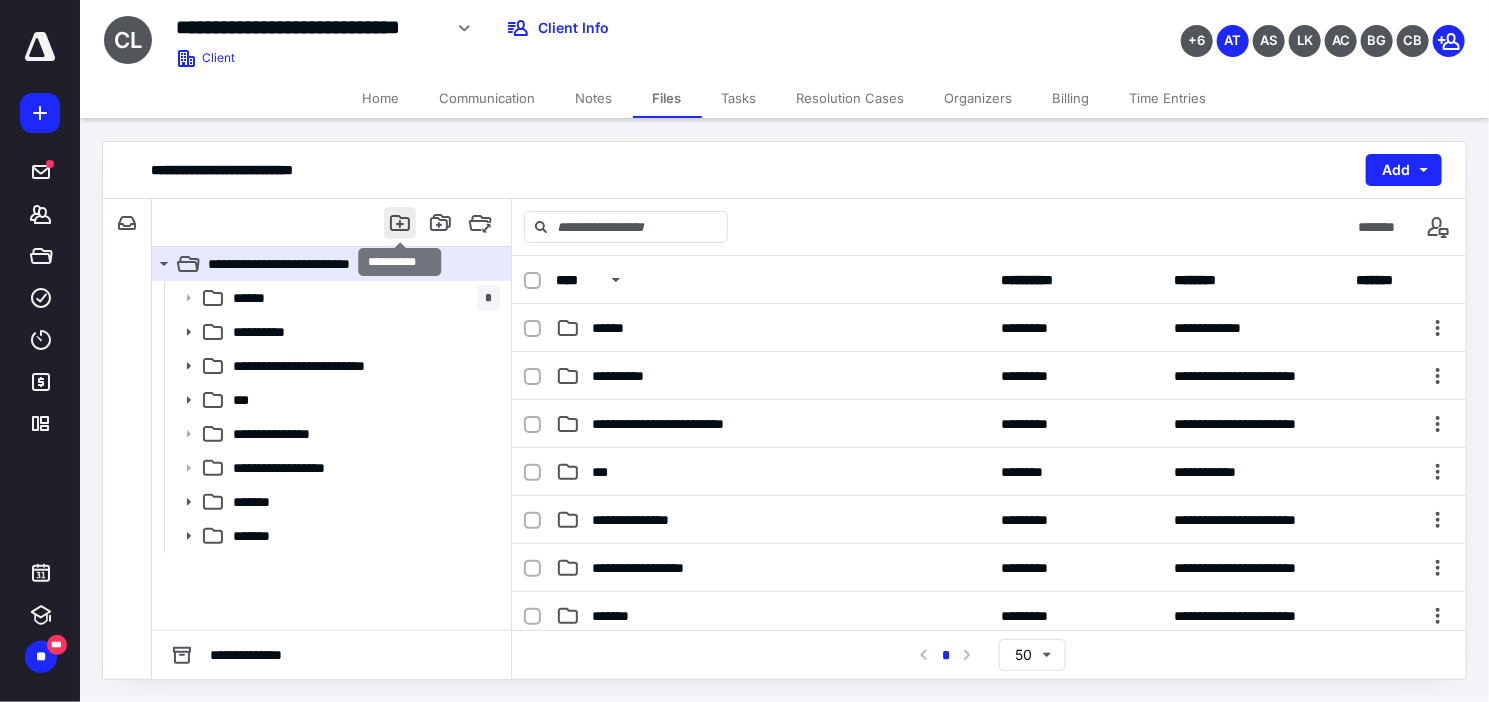 click at bounding box center [400, 223] 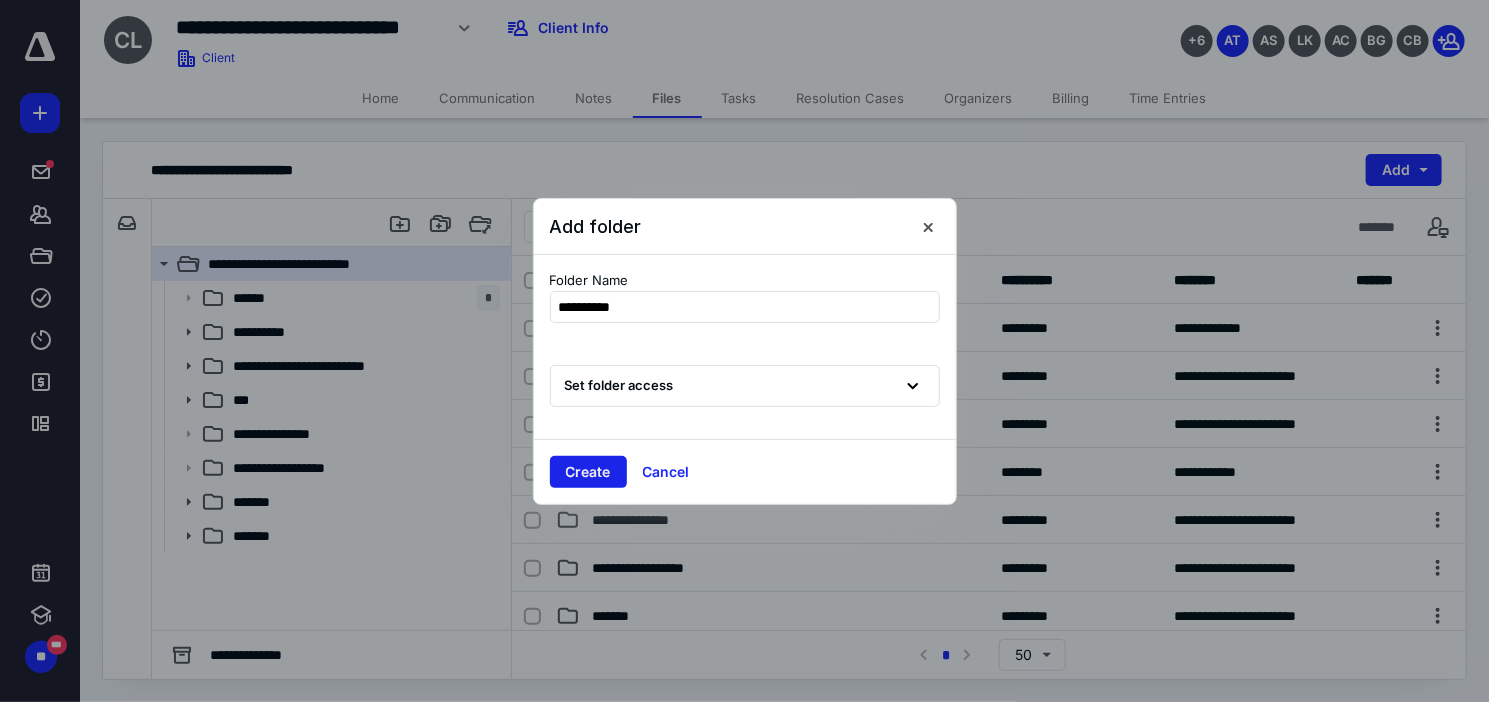 type on "**********" 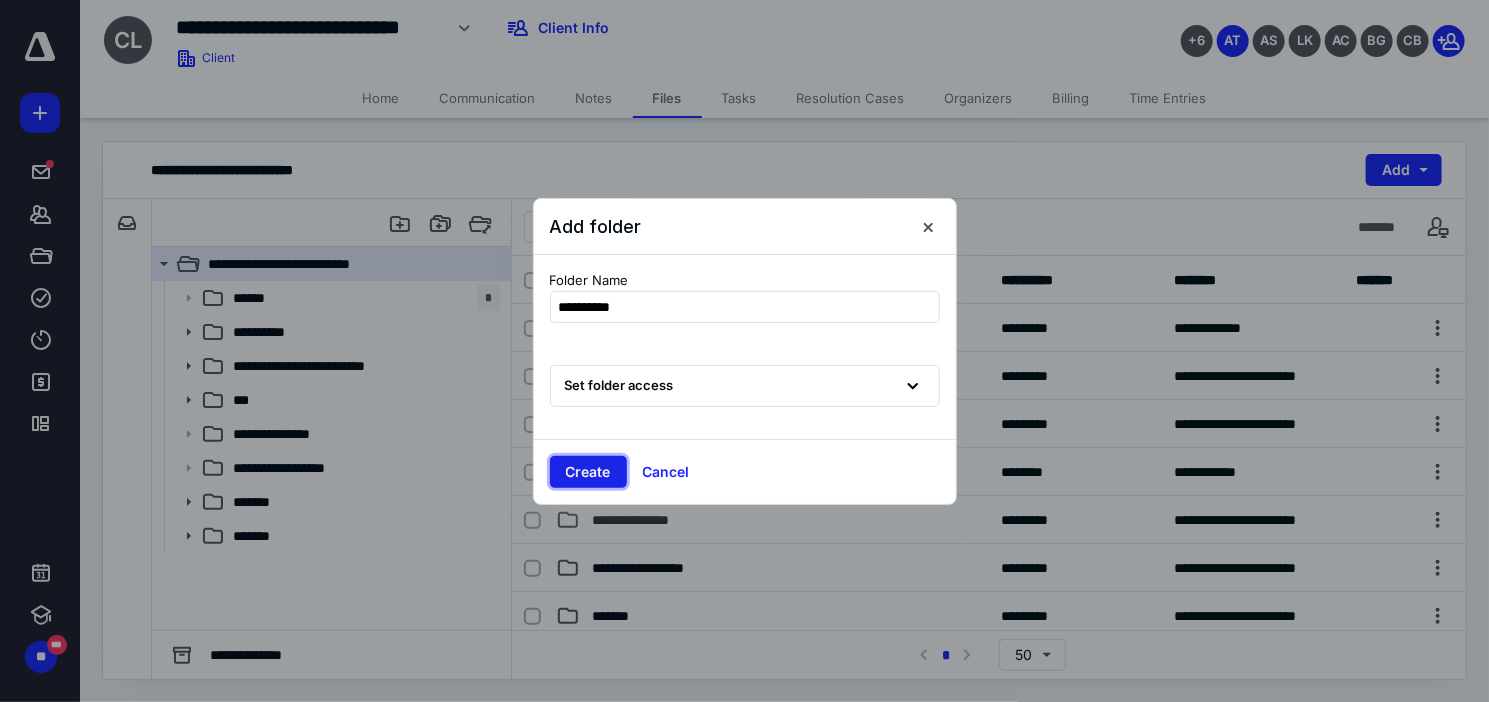 click on "Create" at bounding box center [588, 472] 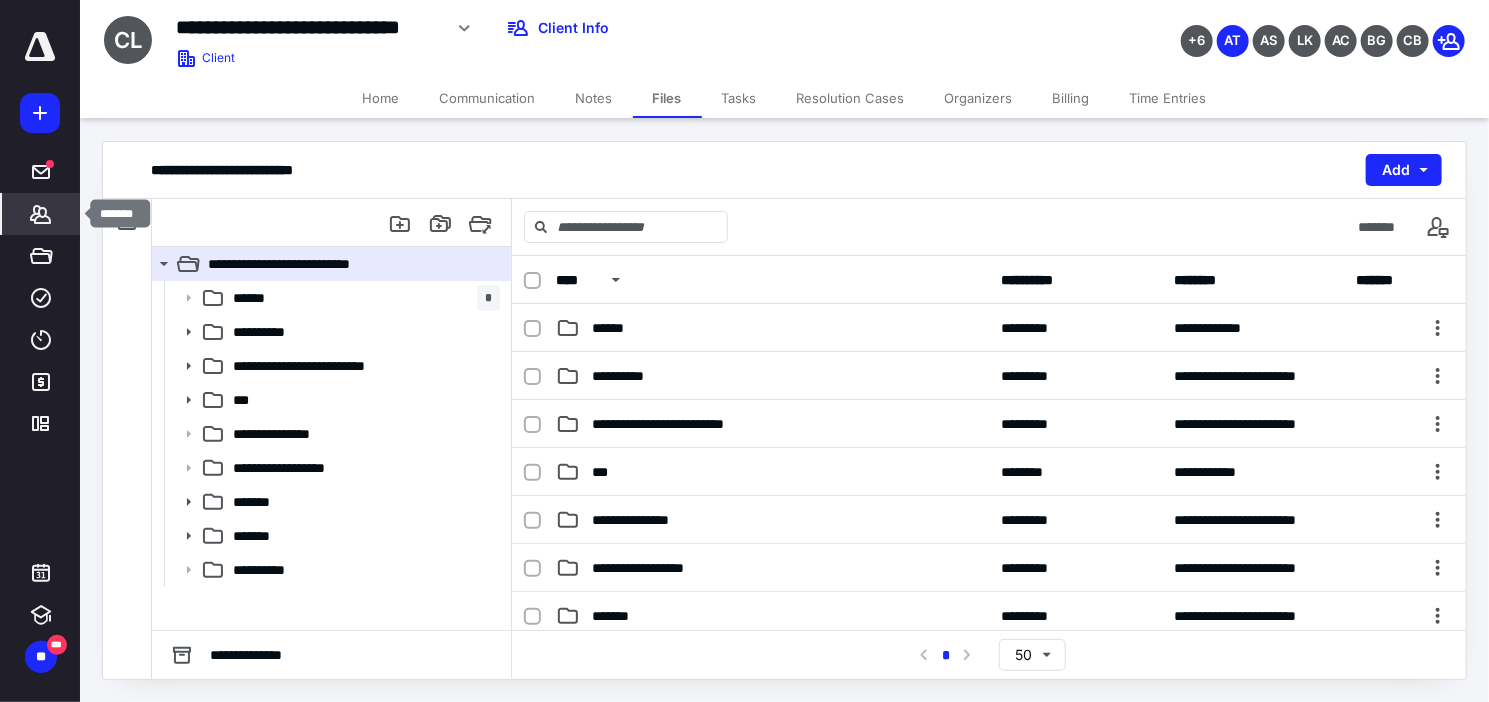 click on "*******" at bounding box center [41, 214] 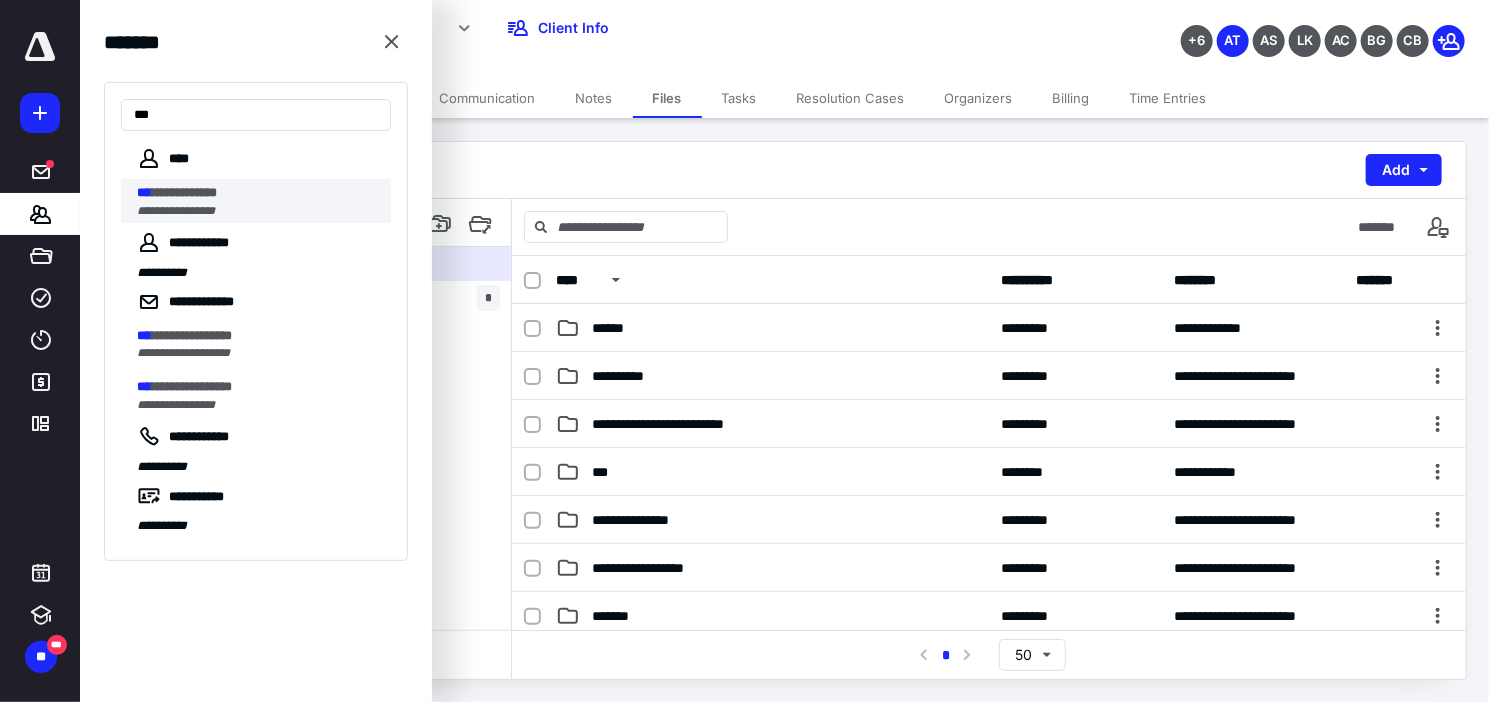 type on "***" 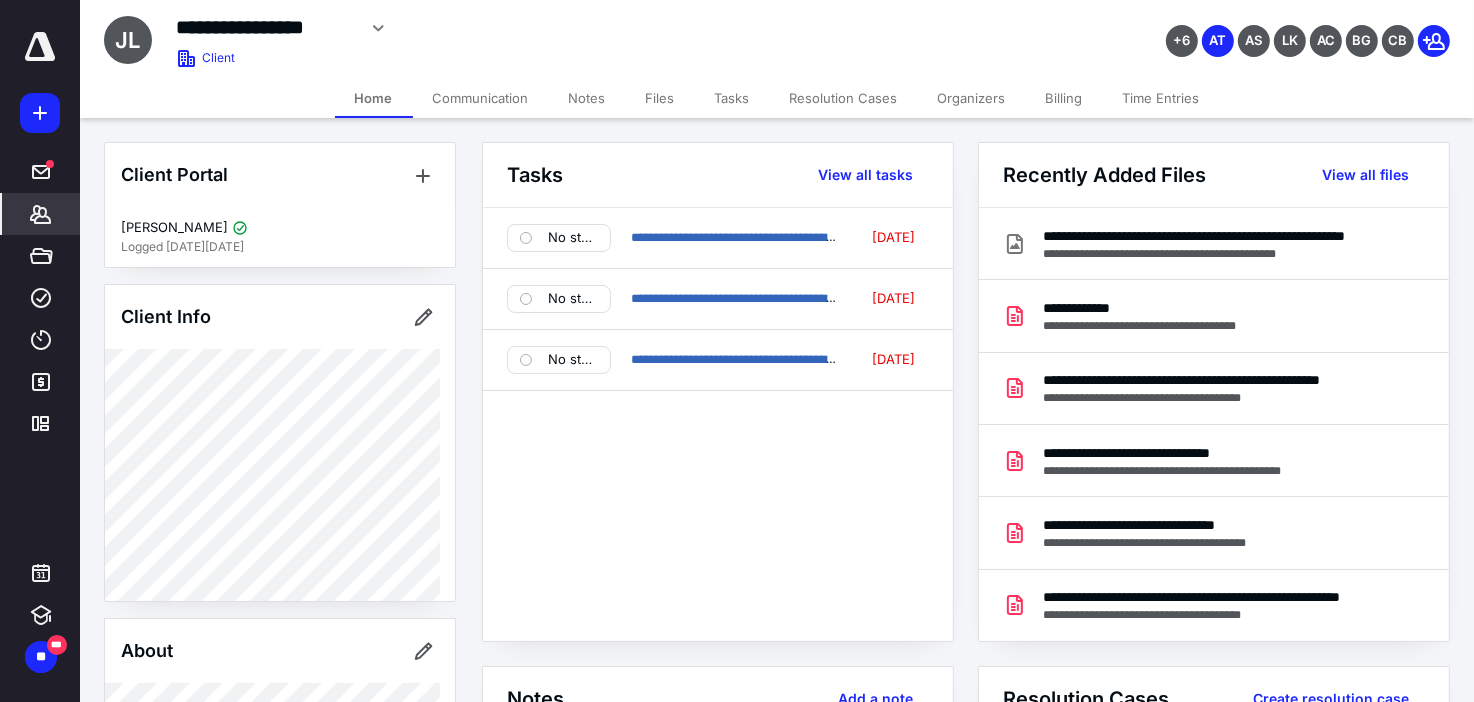 click on "Files" at bounding box center [660, 98] 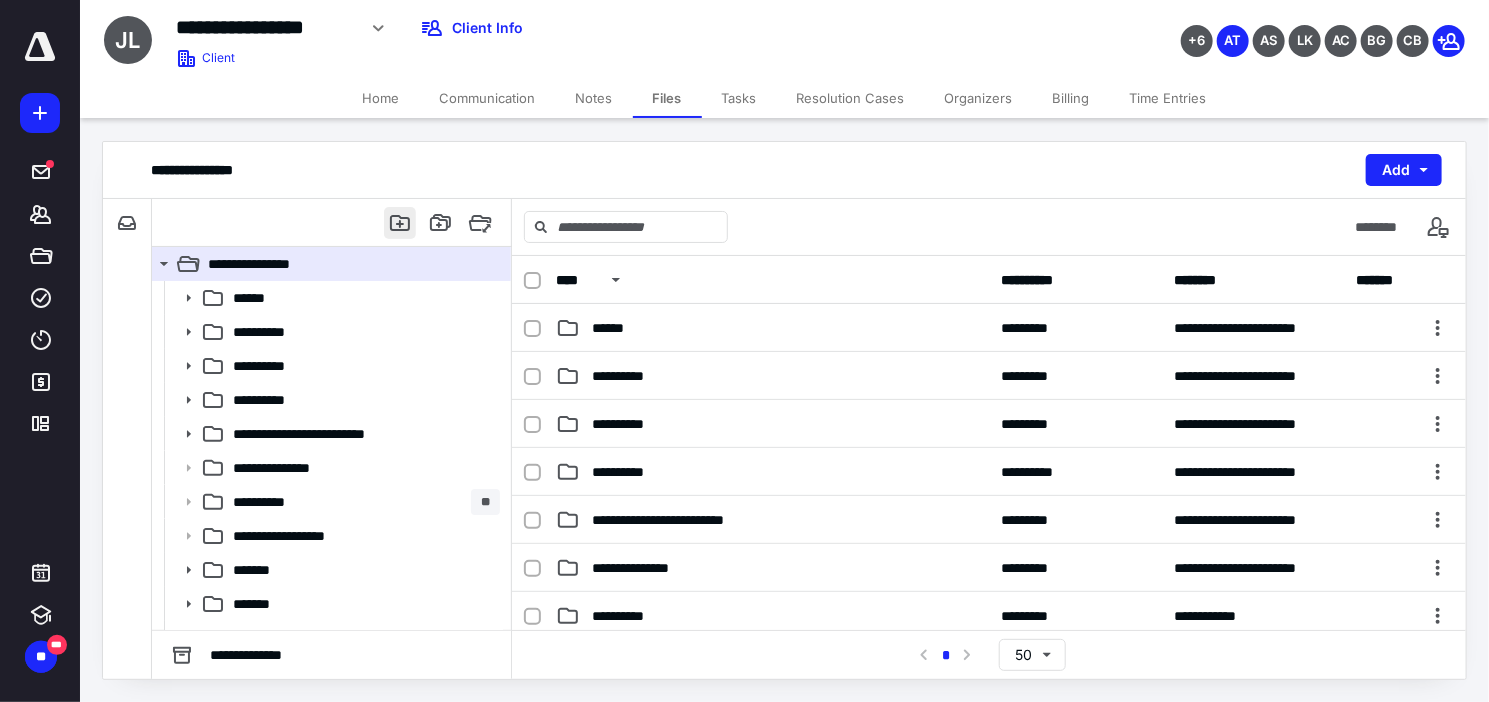 click at bounding box center [400, 223] 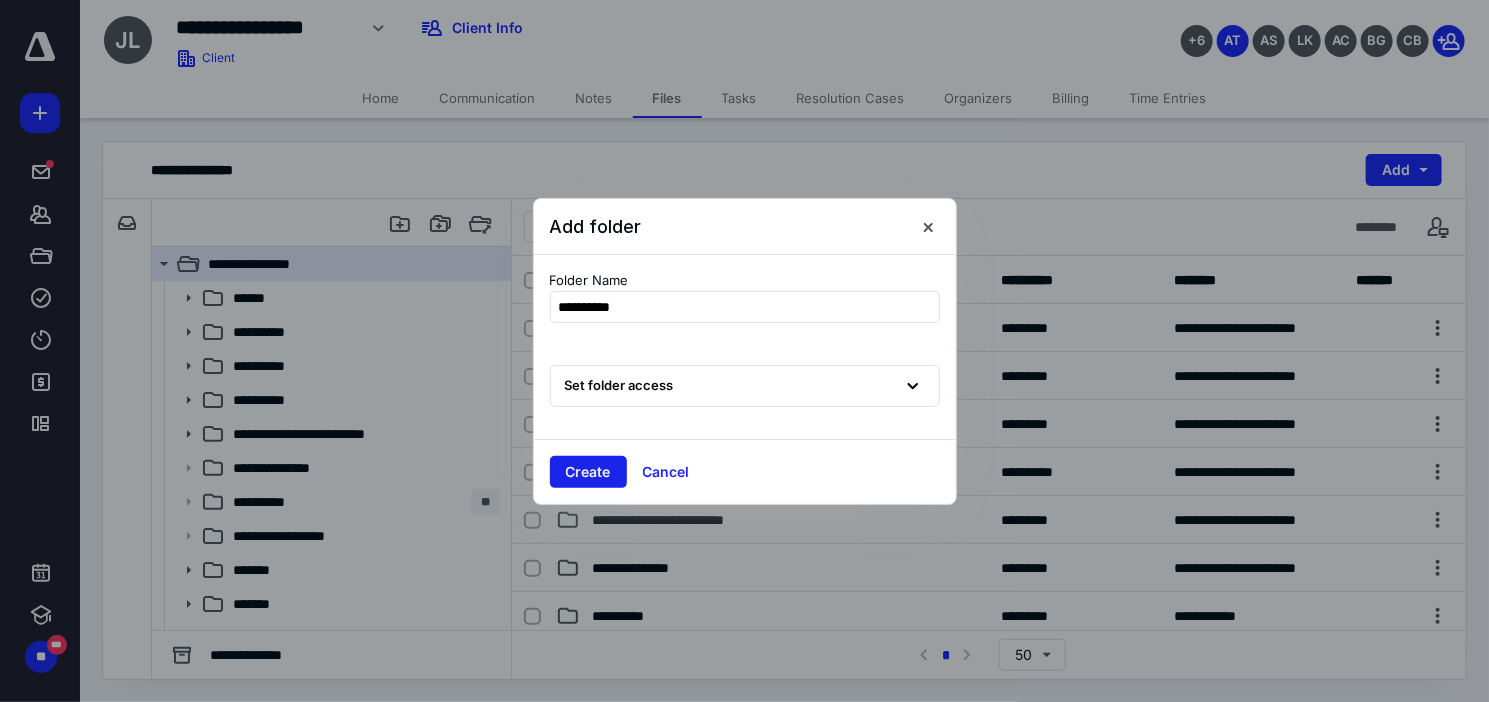 type on "**********" 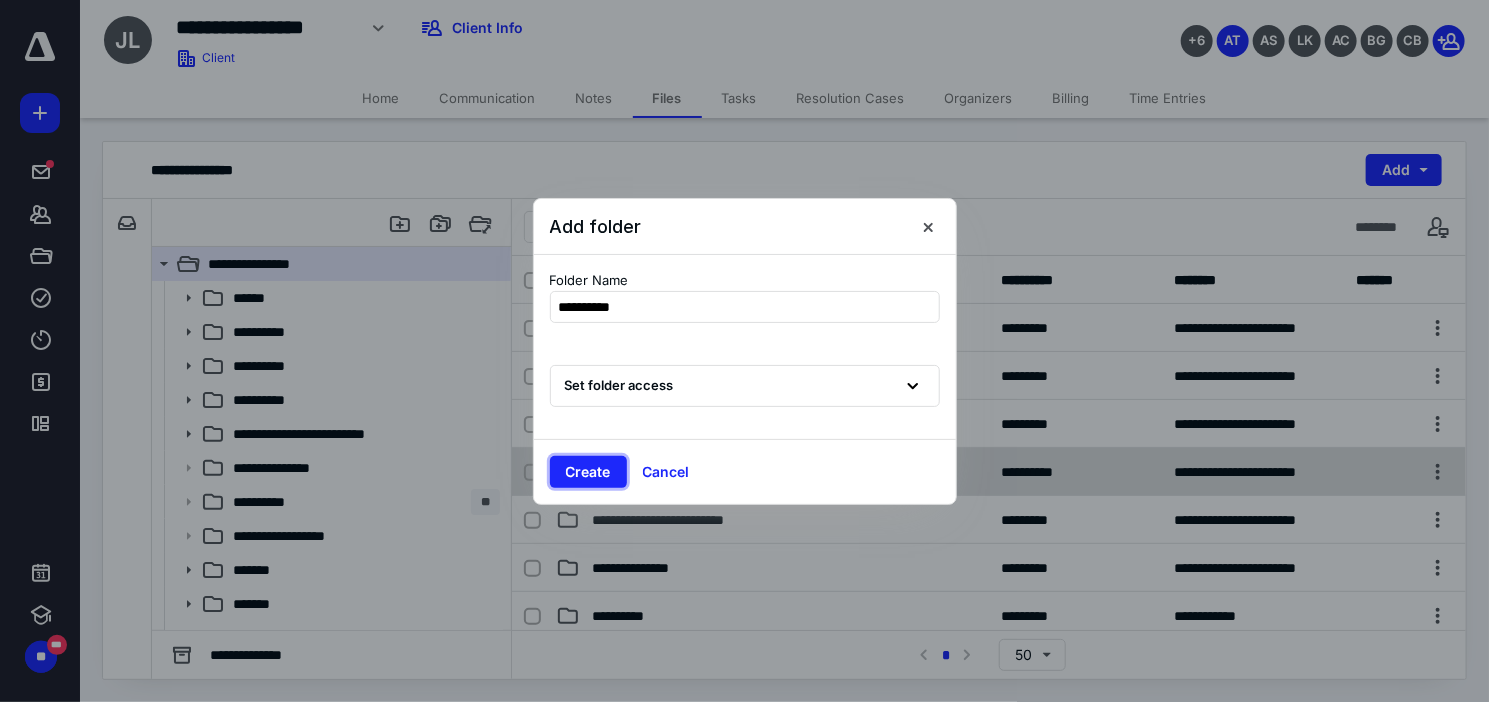 click on "Create" at bounding box center [588, 472] 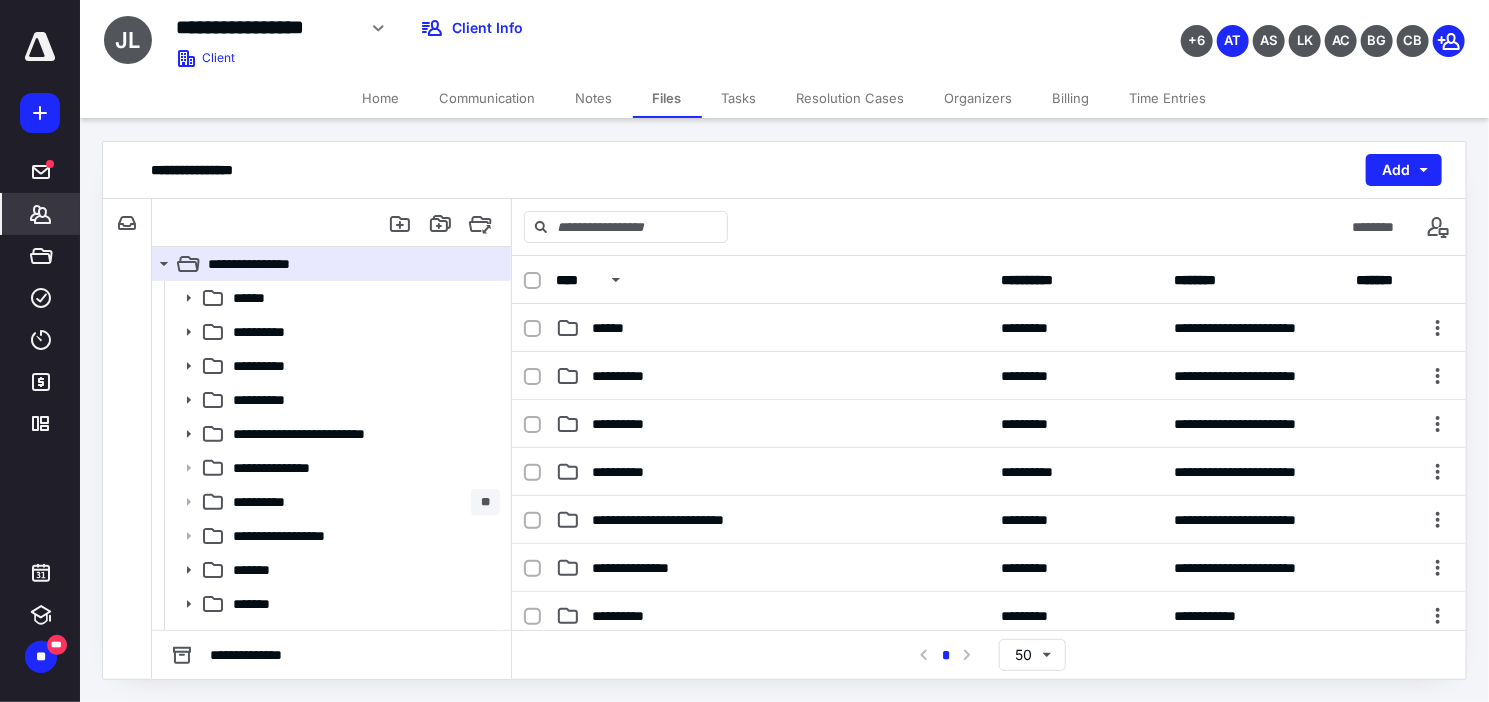 click 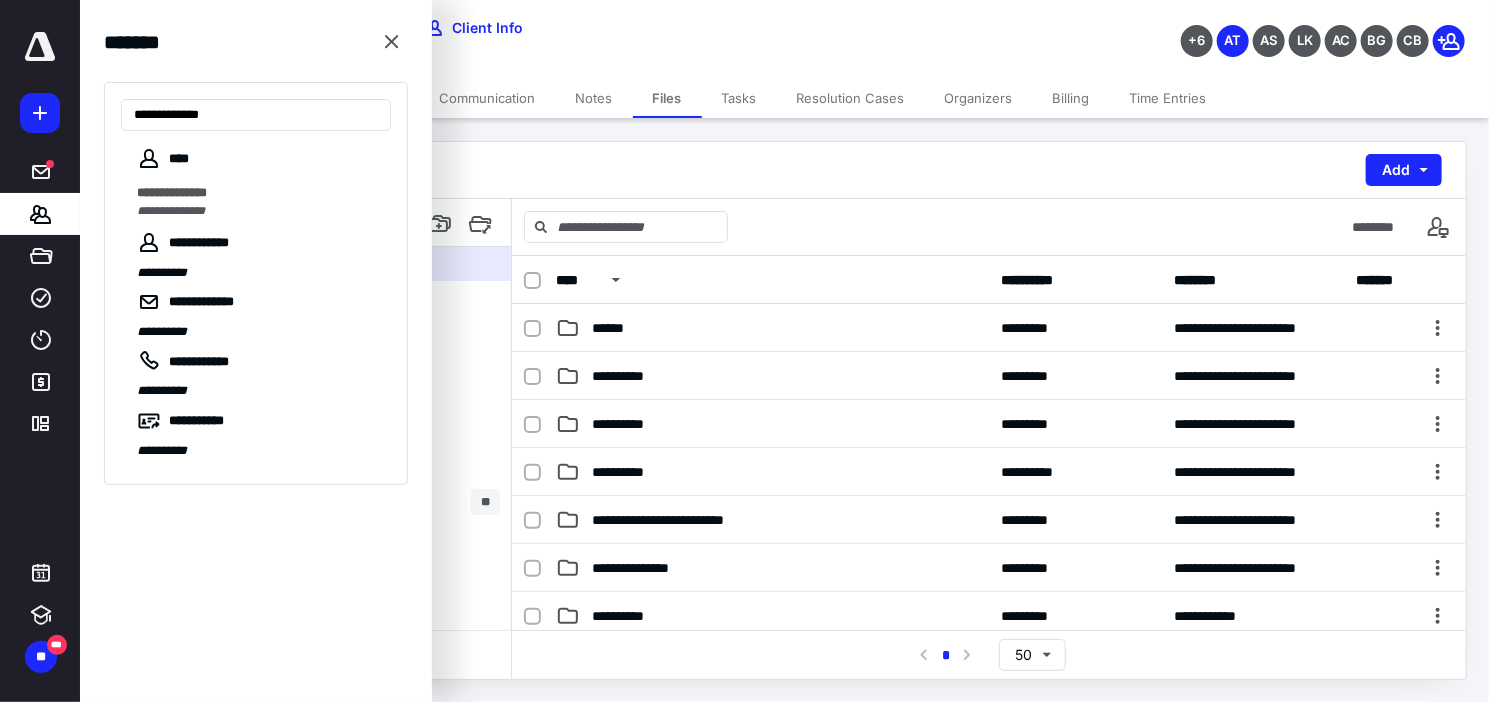 type on "**********" 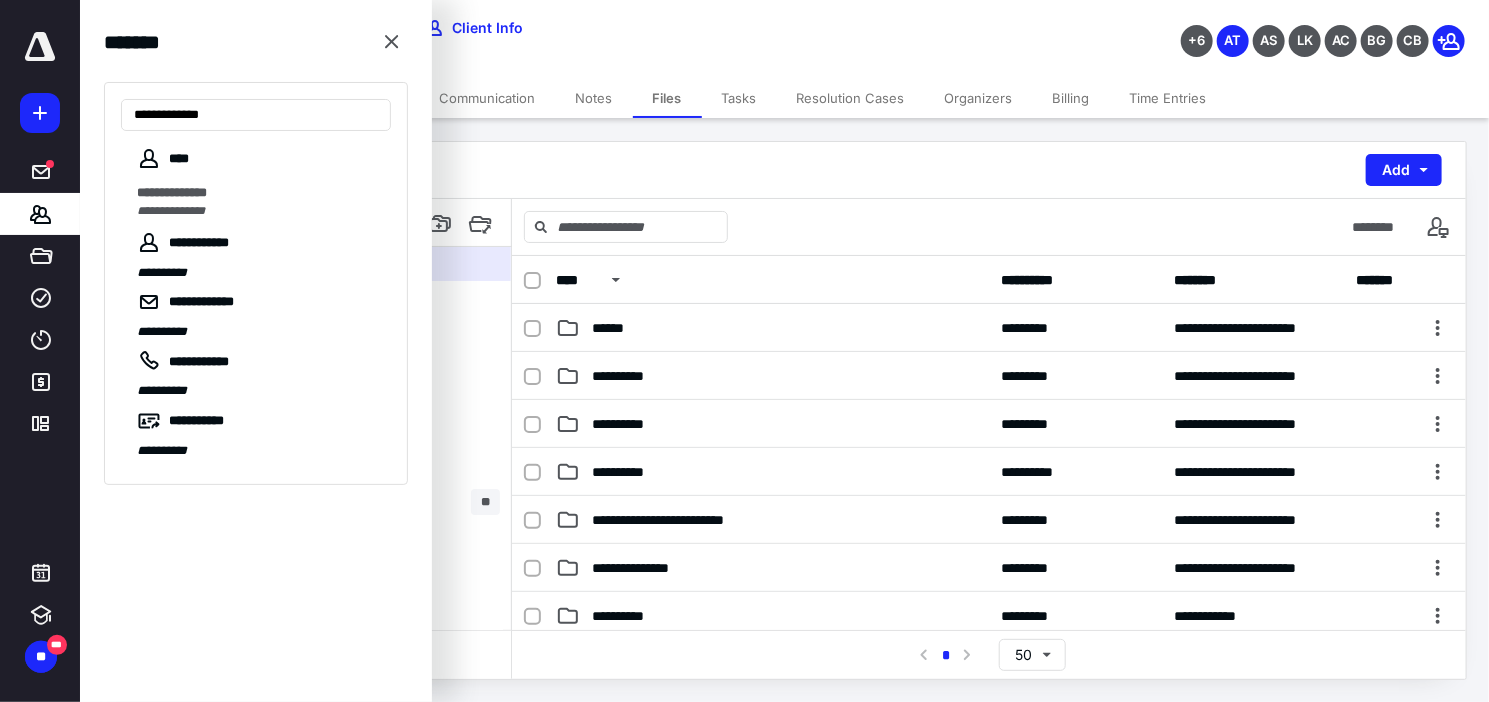click on "**********" at bounding box center (264, 201) 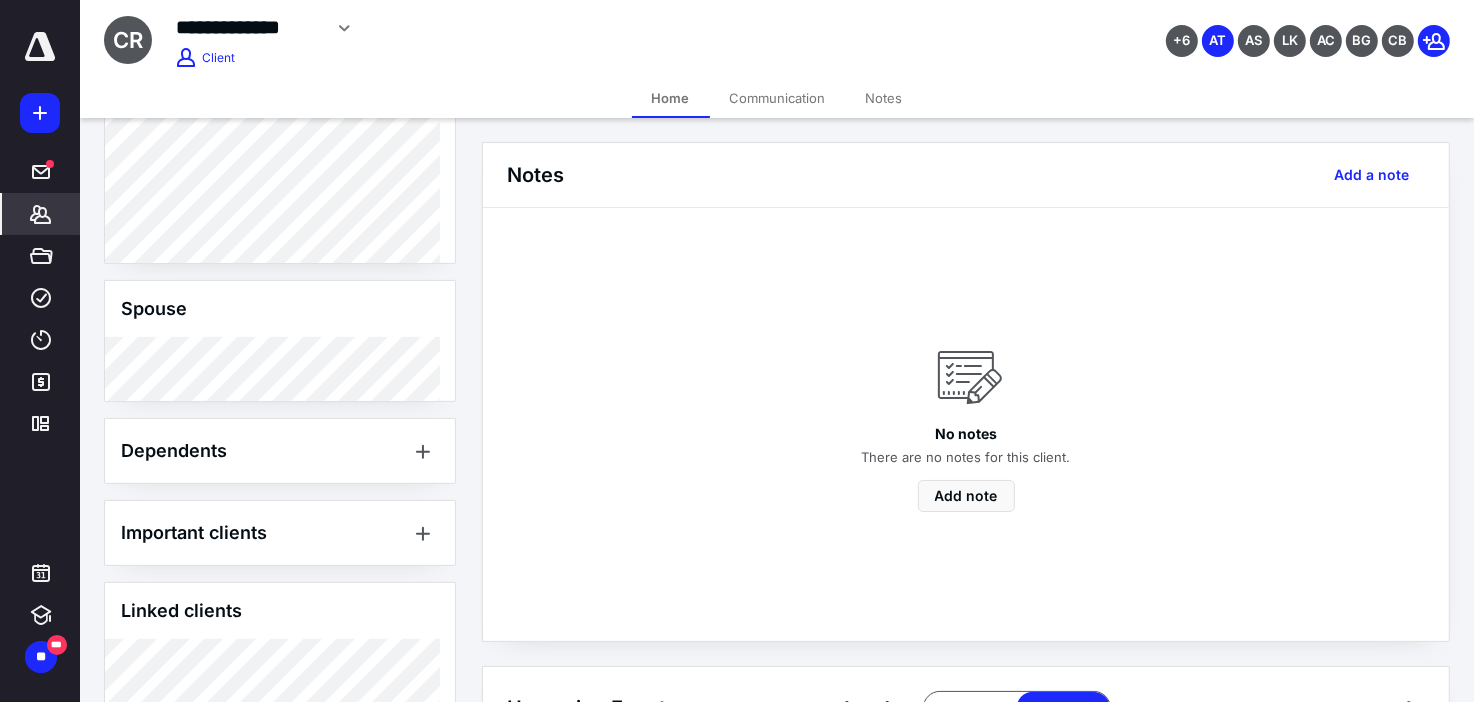 scroll, scrollTop: 770, scrollLeft: 0, axis: vertical 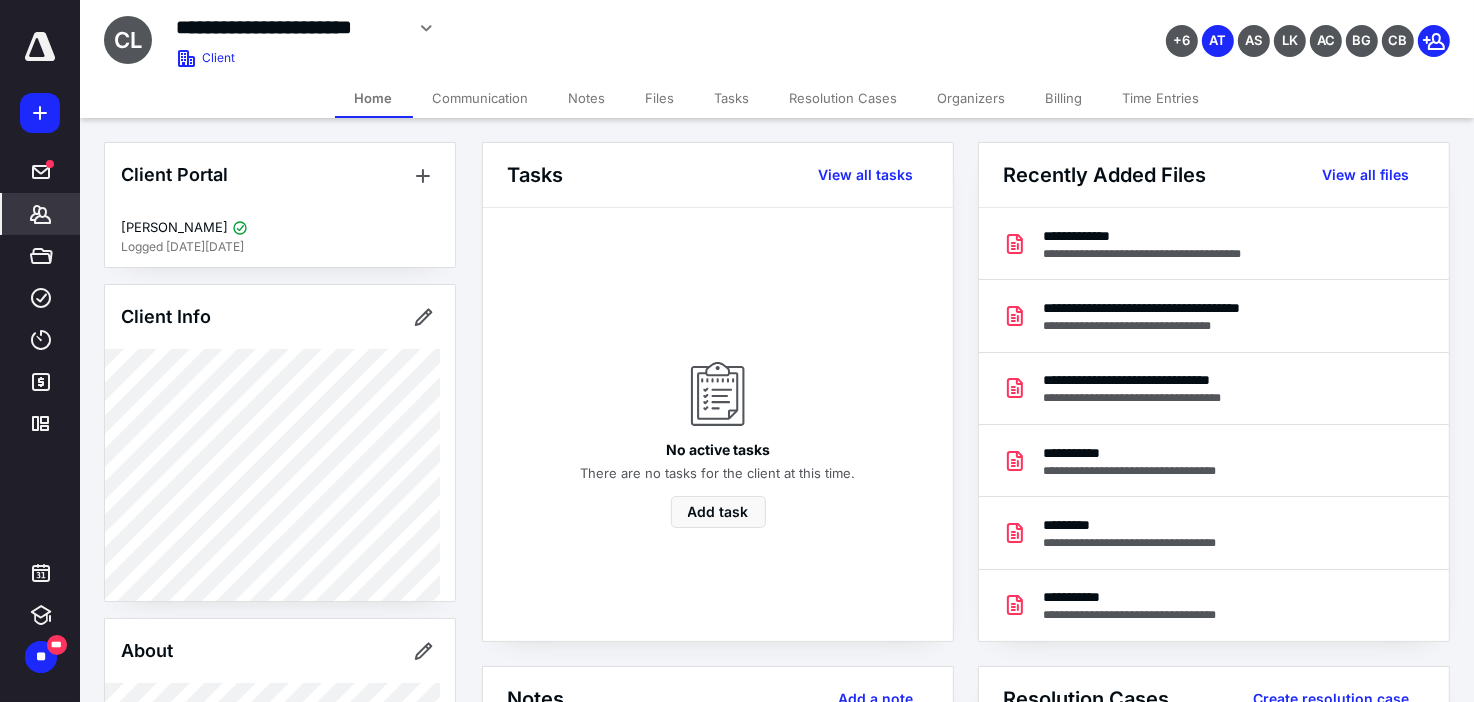 click on "Files" at bounding box center [660, 98] 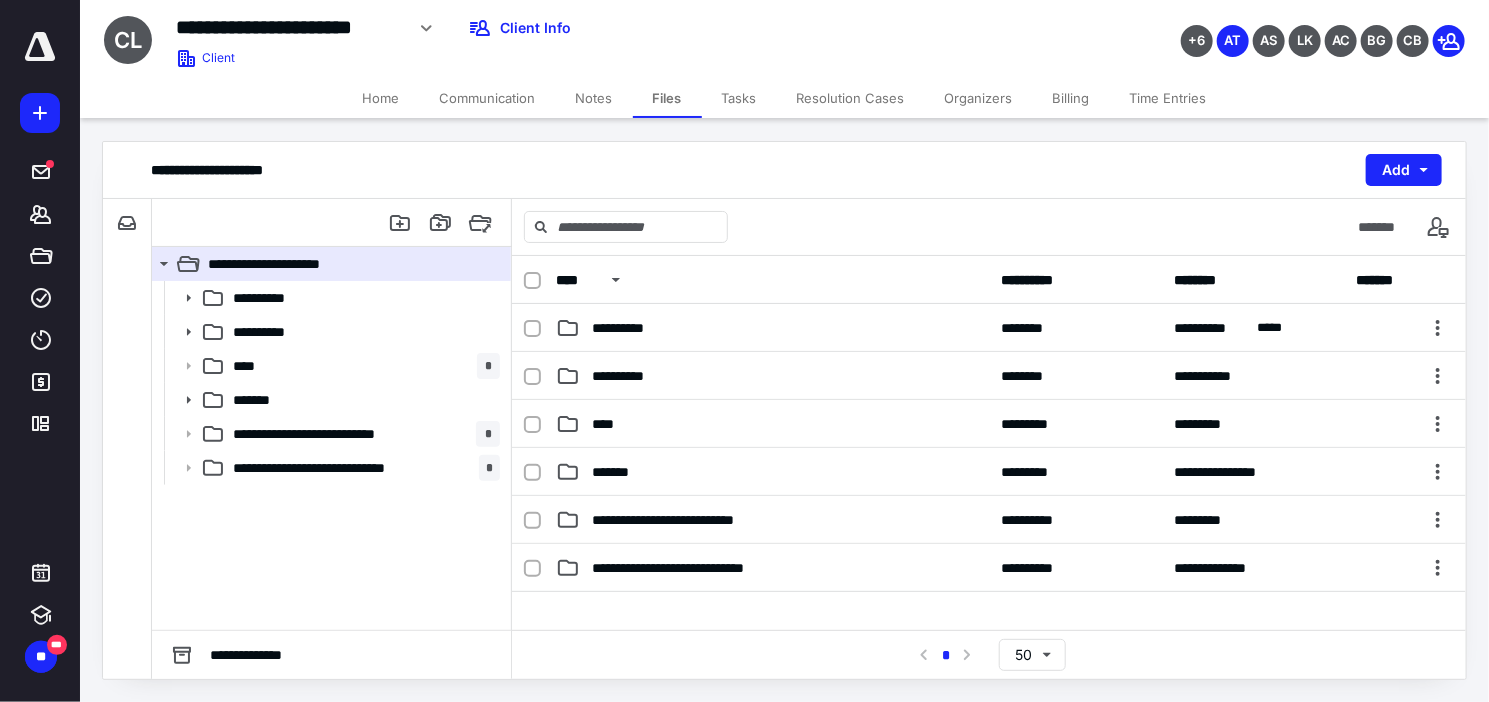 click at bounding box center (332, 223) 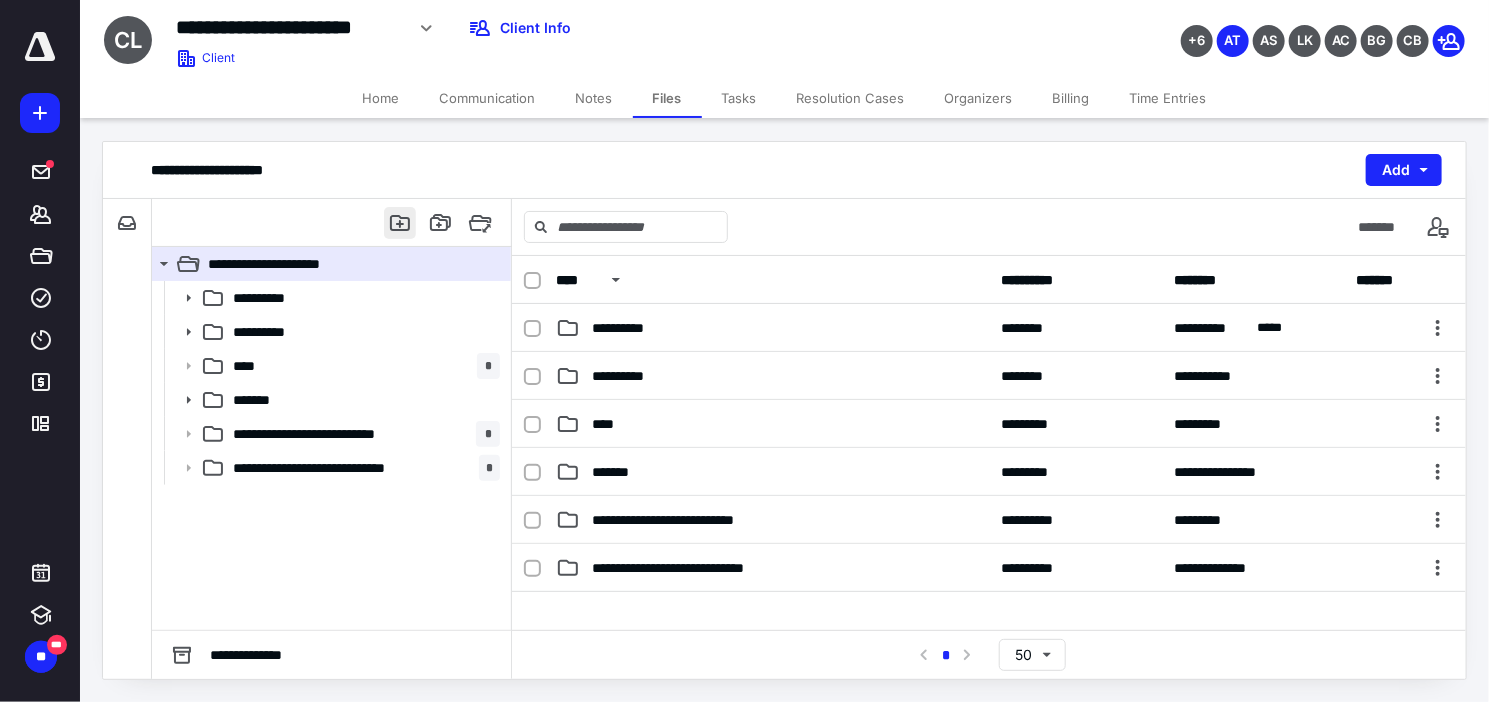 click at bounding box center [400, 223] 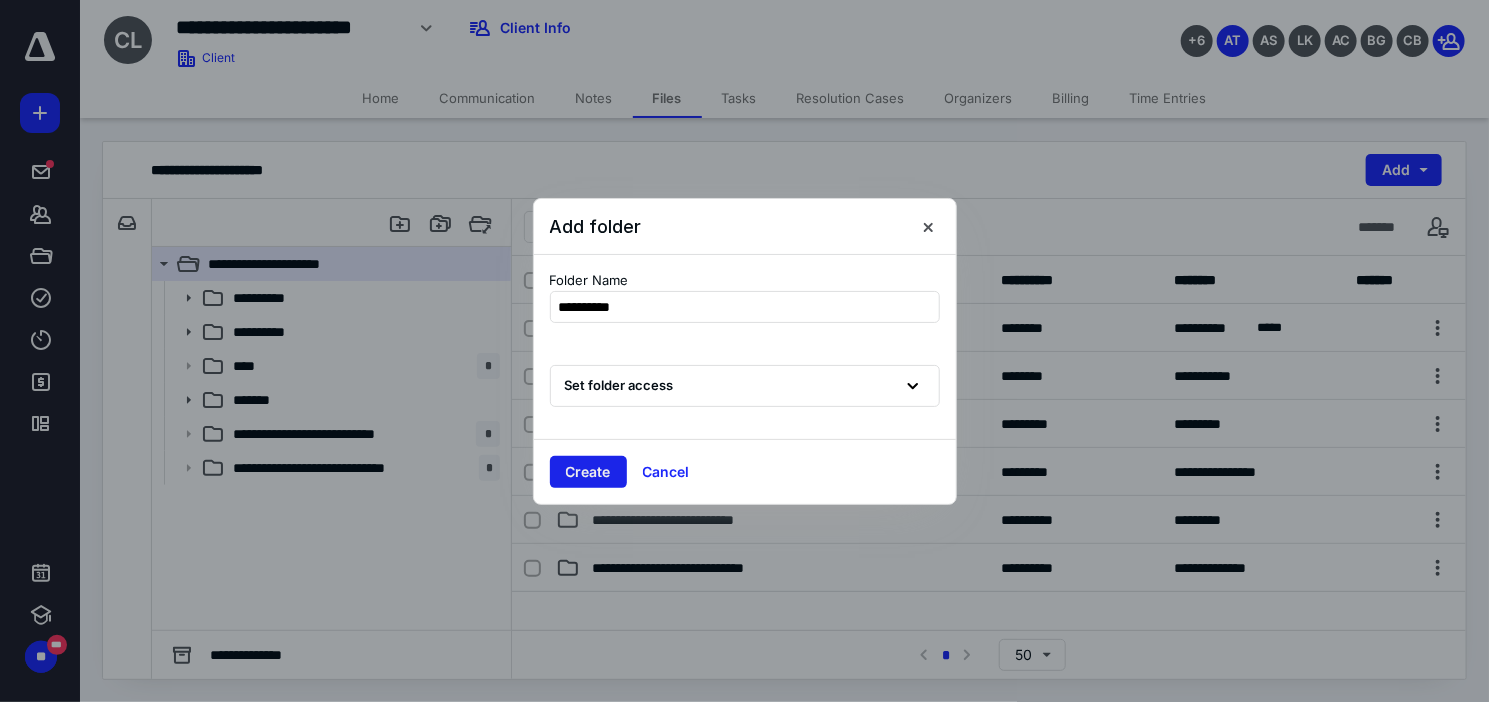 type on "**********" 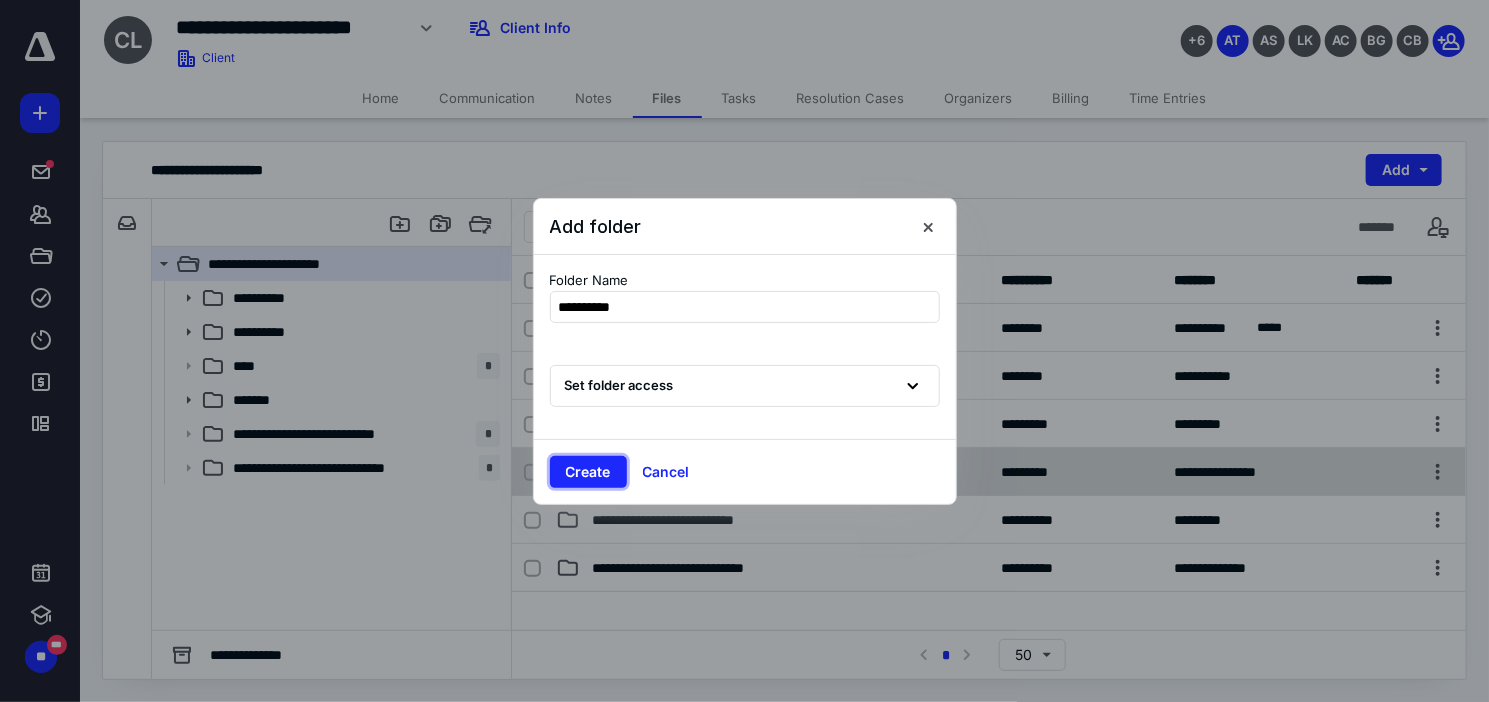 click on "Create" at bounding box center [588, 472] 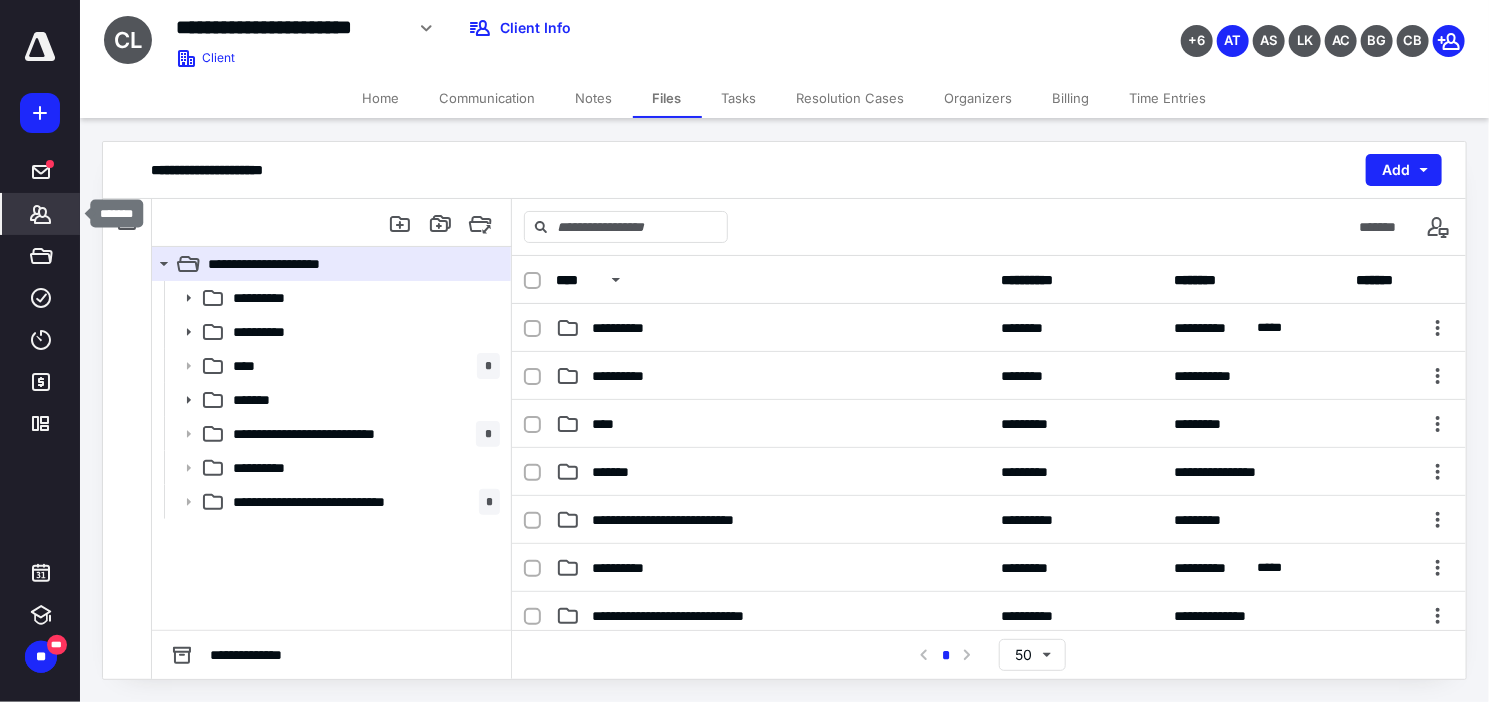 click on "*******" at bounding box center [41, 214] 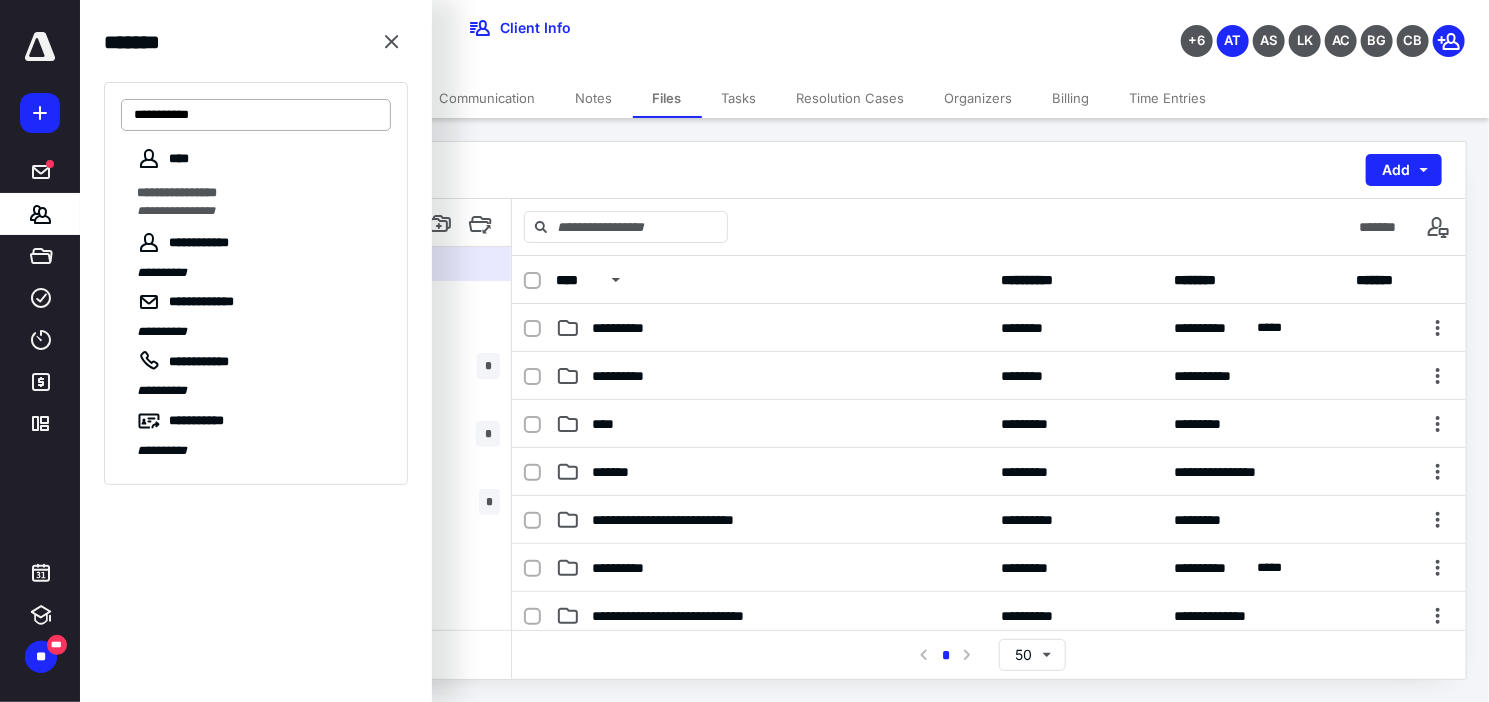 click on "**********" at bounding box center (256, 115) 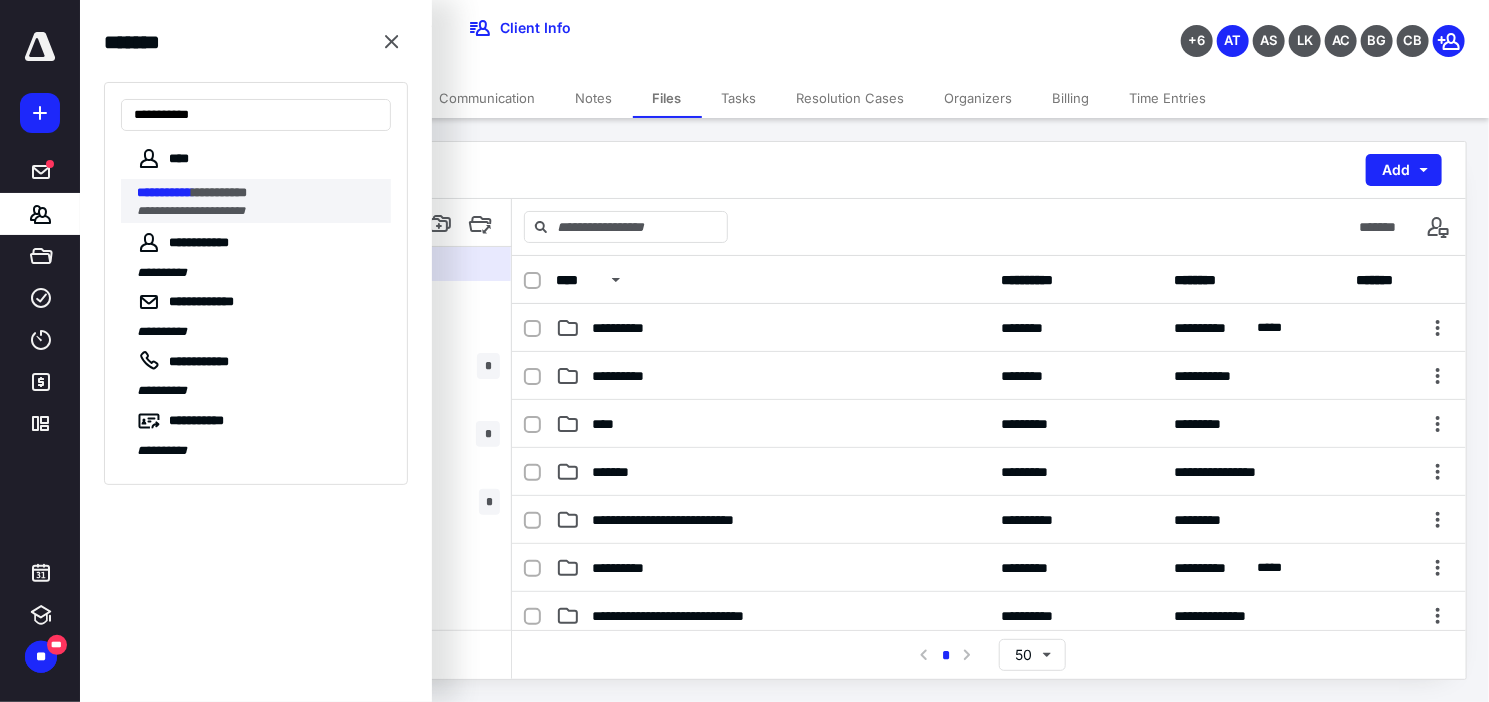 type on "**********" 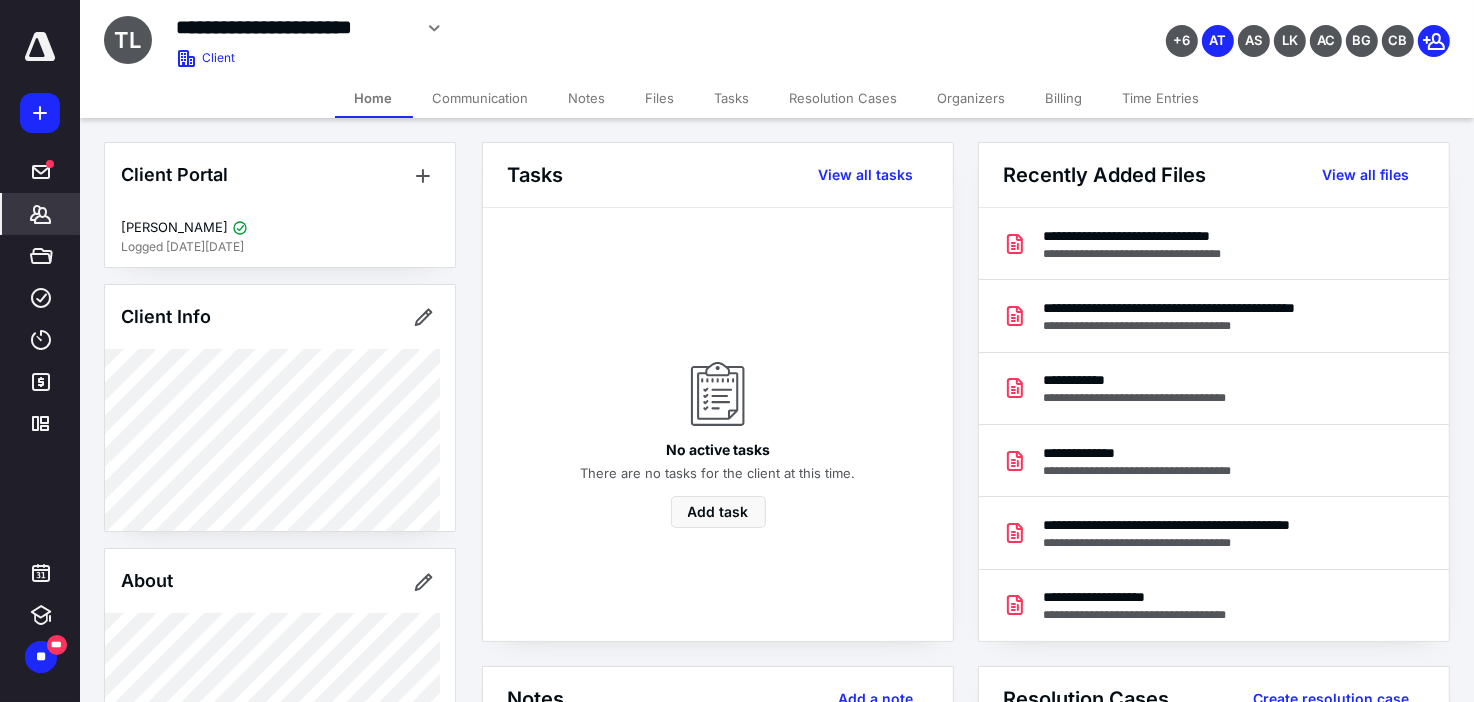 click on "Files" at bounding box center (660, 98) 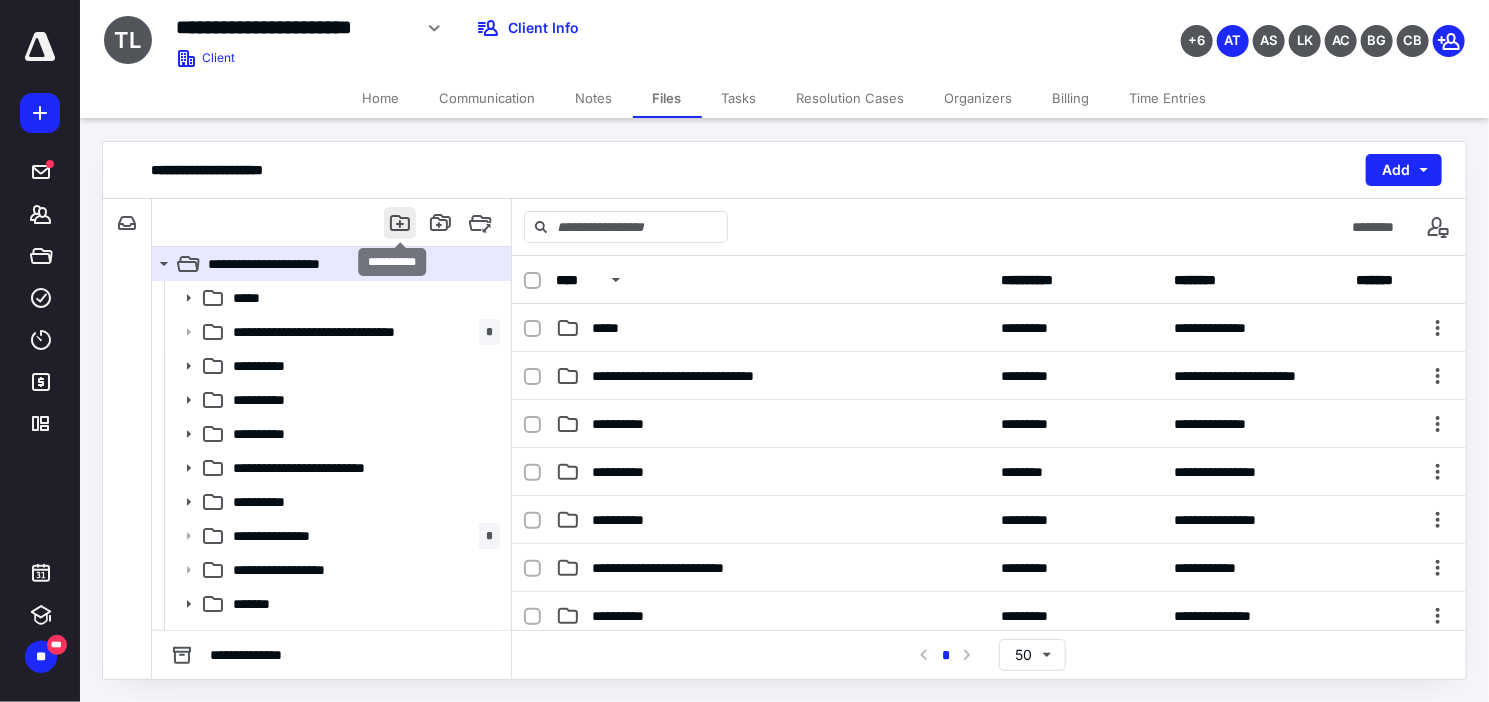 click at bounding box center [400, 223] 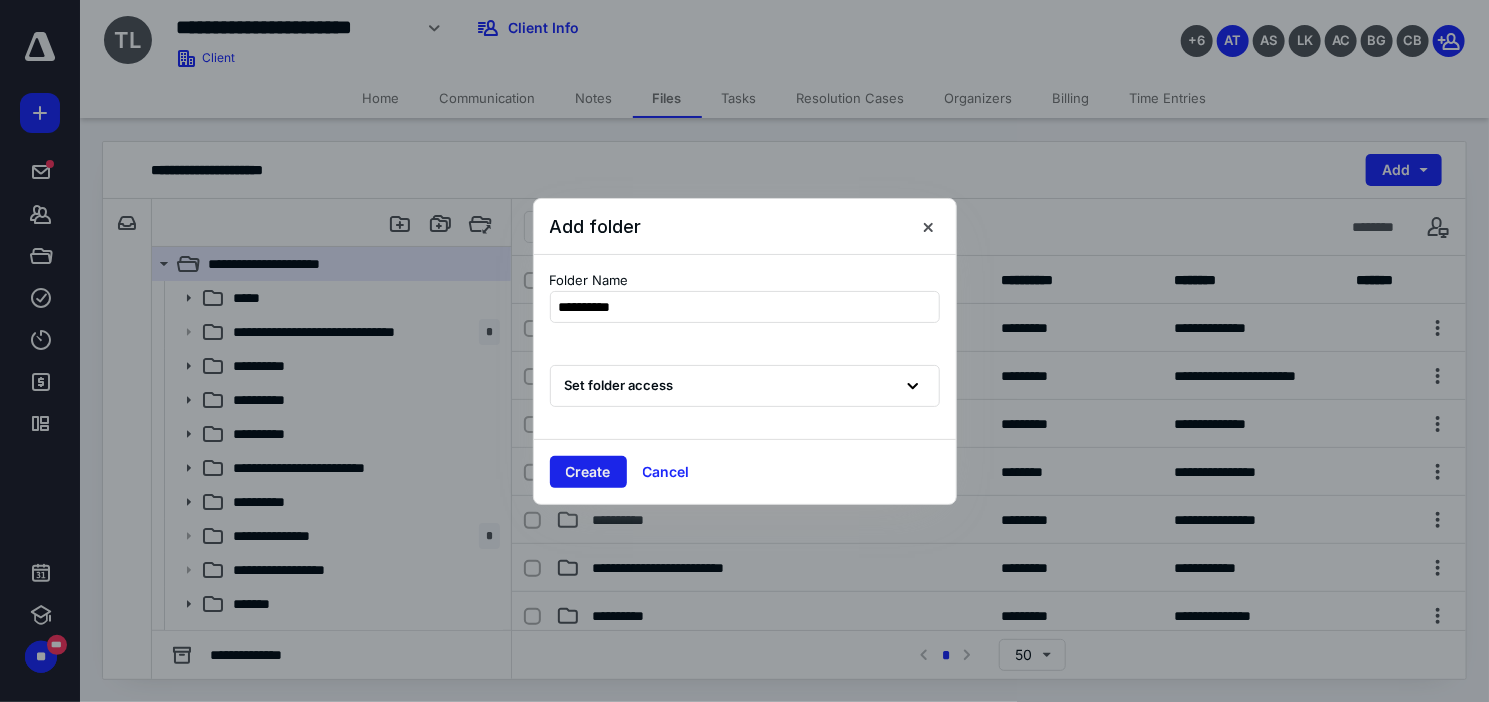 type on "**********" 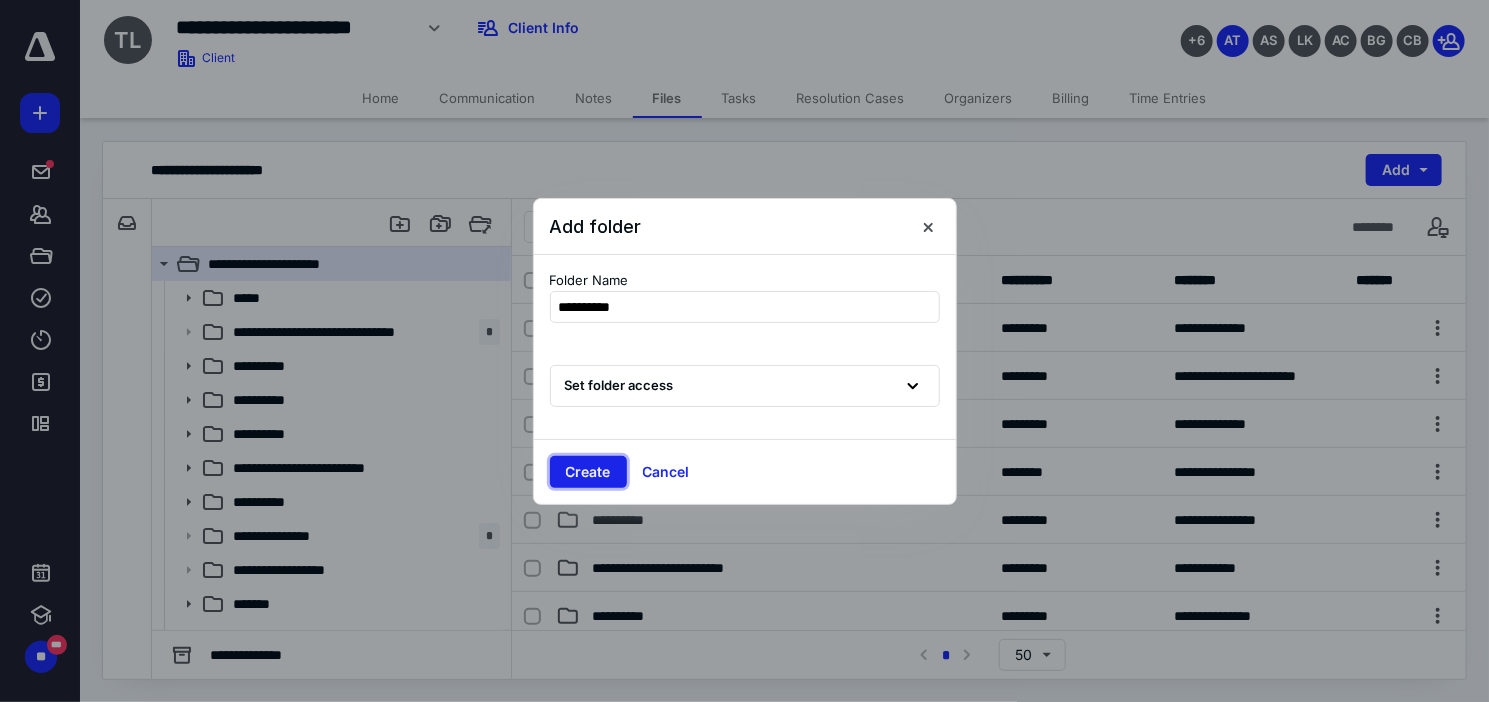 click on "Create" at bounding box center (588, 472) 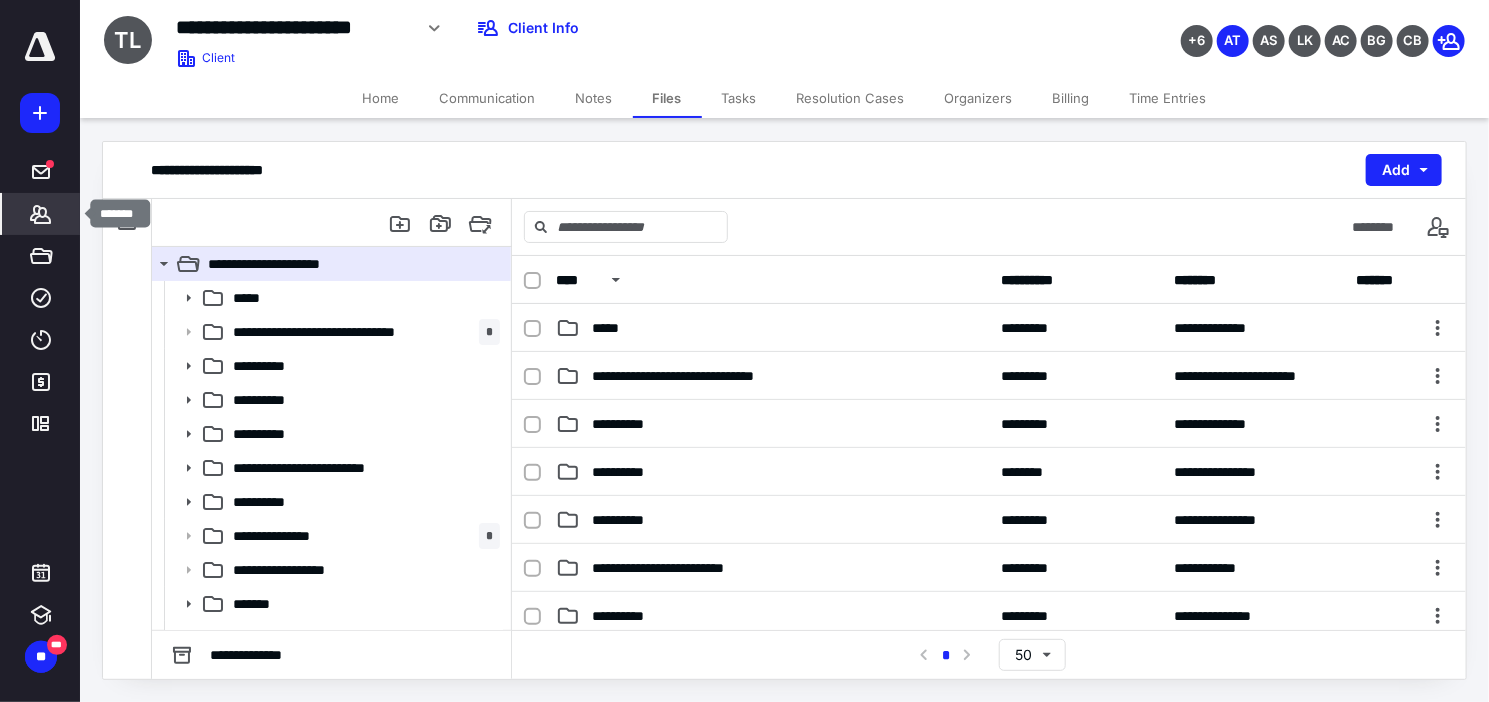 drag, startPoint x: 57, startPoint y: 219, endPoint x: 76, endPoint y: 214, distance: 19.646883 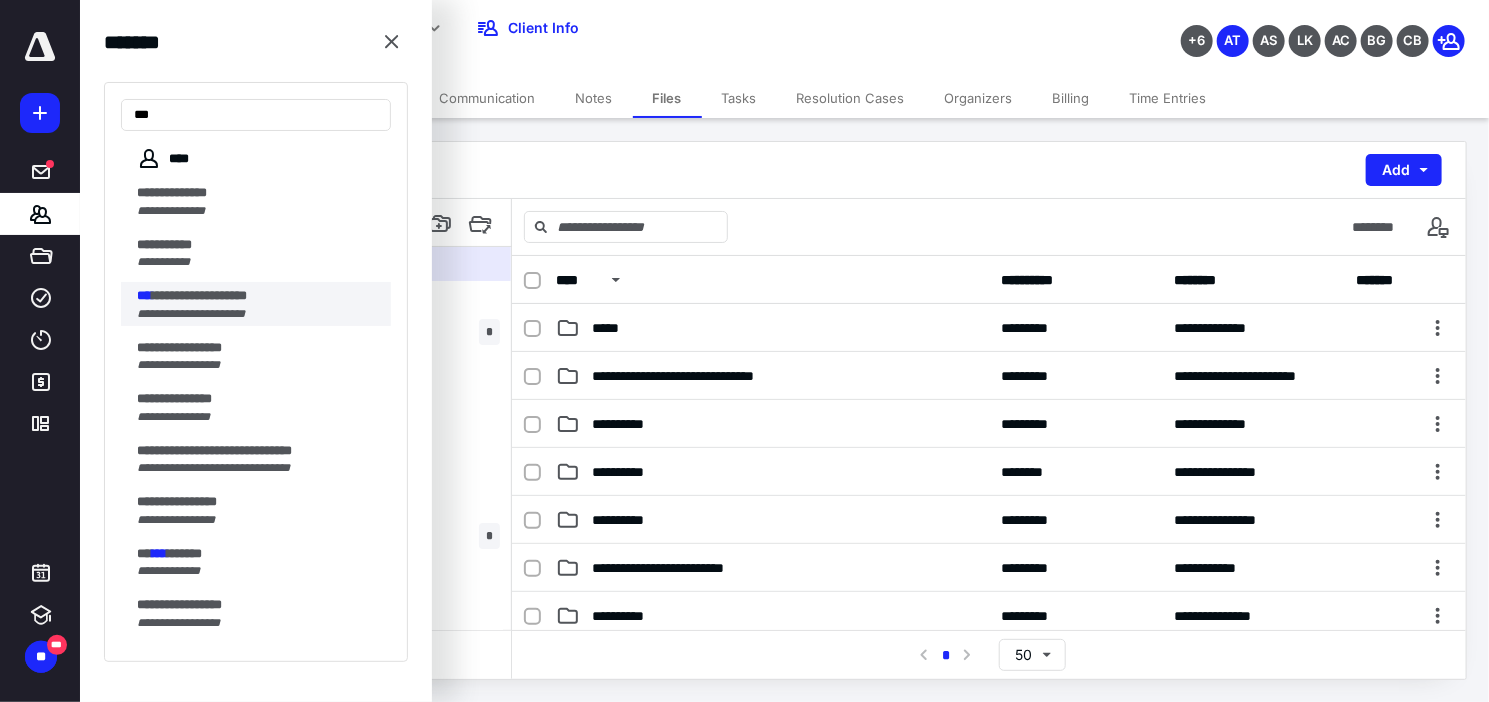 type on "***" 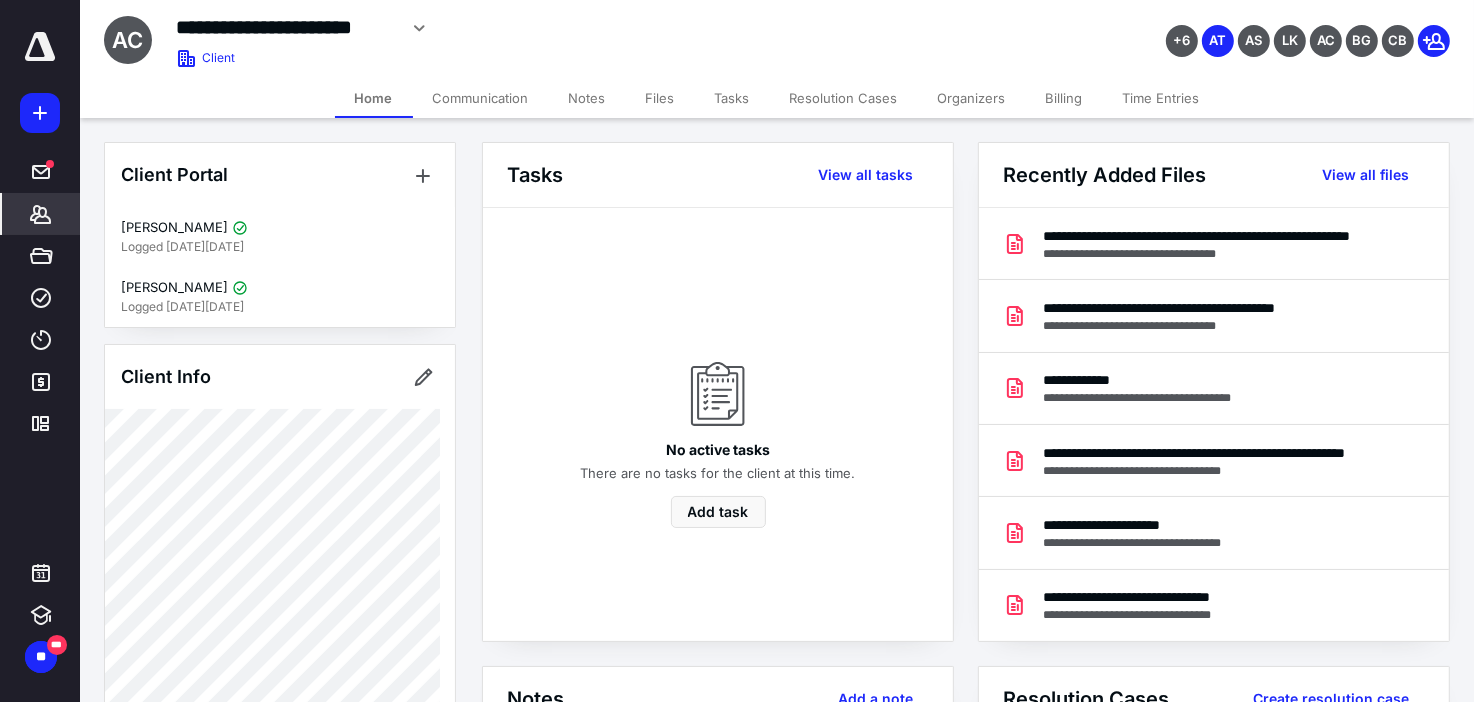 click on "Files" at bounding box center [660, 98] 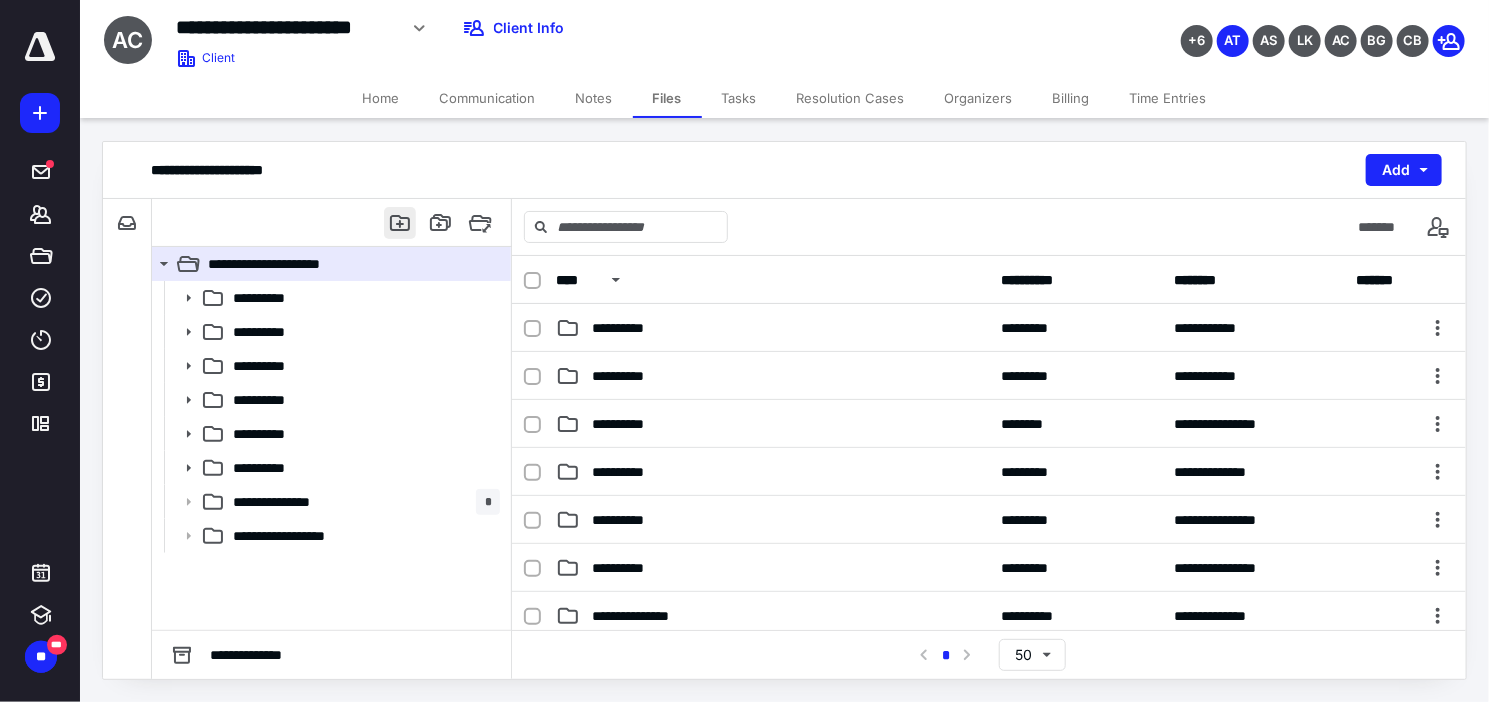 click at bounding box center (400, 223) 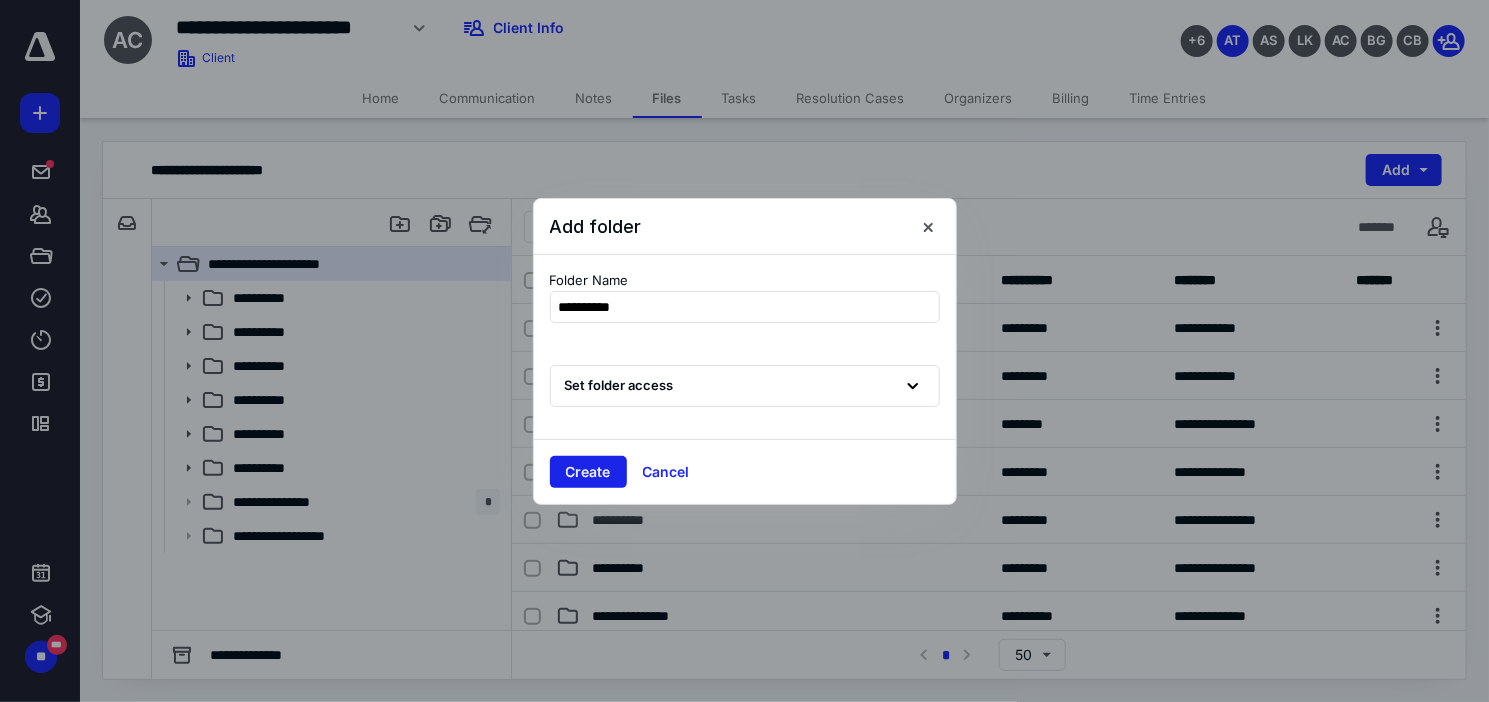 type on "**********" 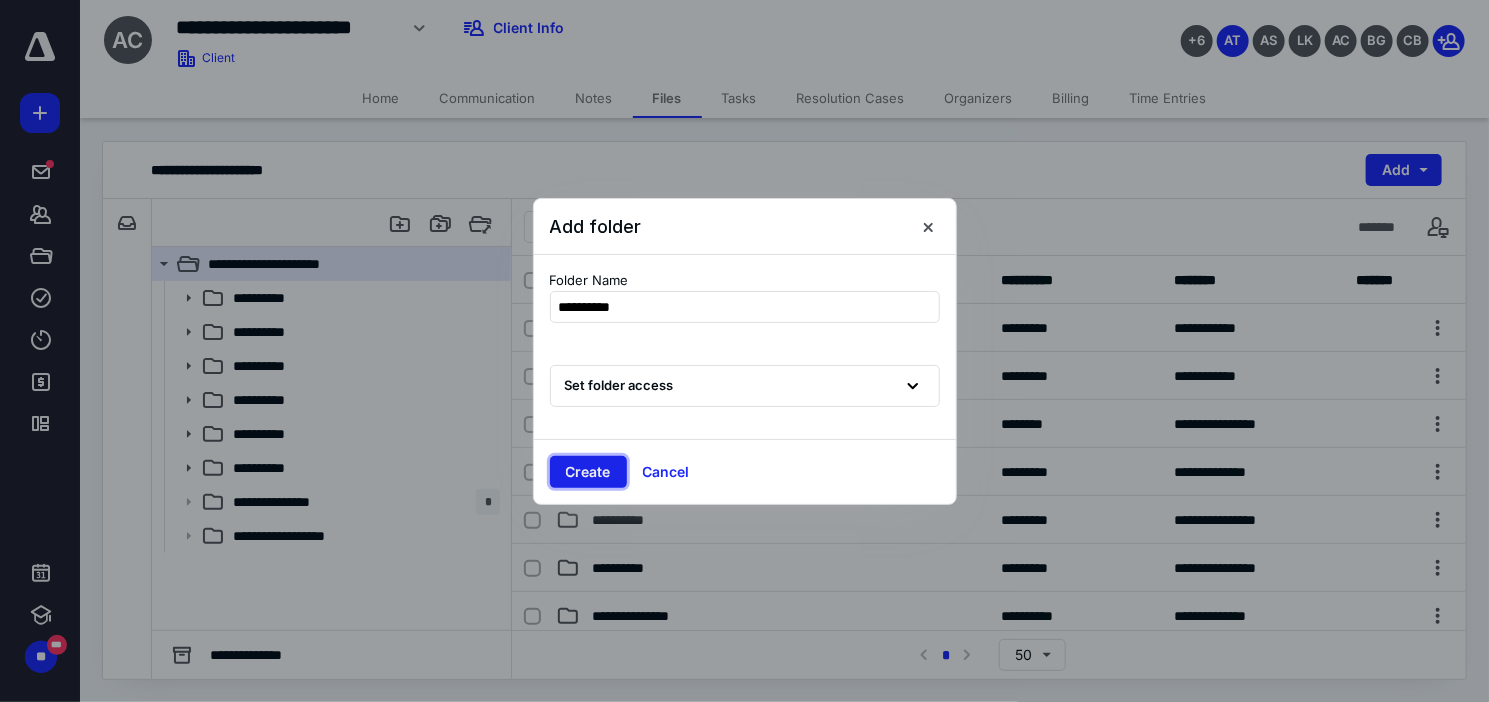 click on "Create" at bounding box center (588, 472) 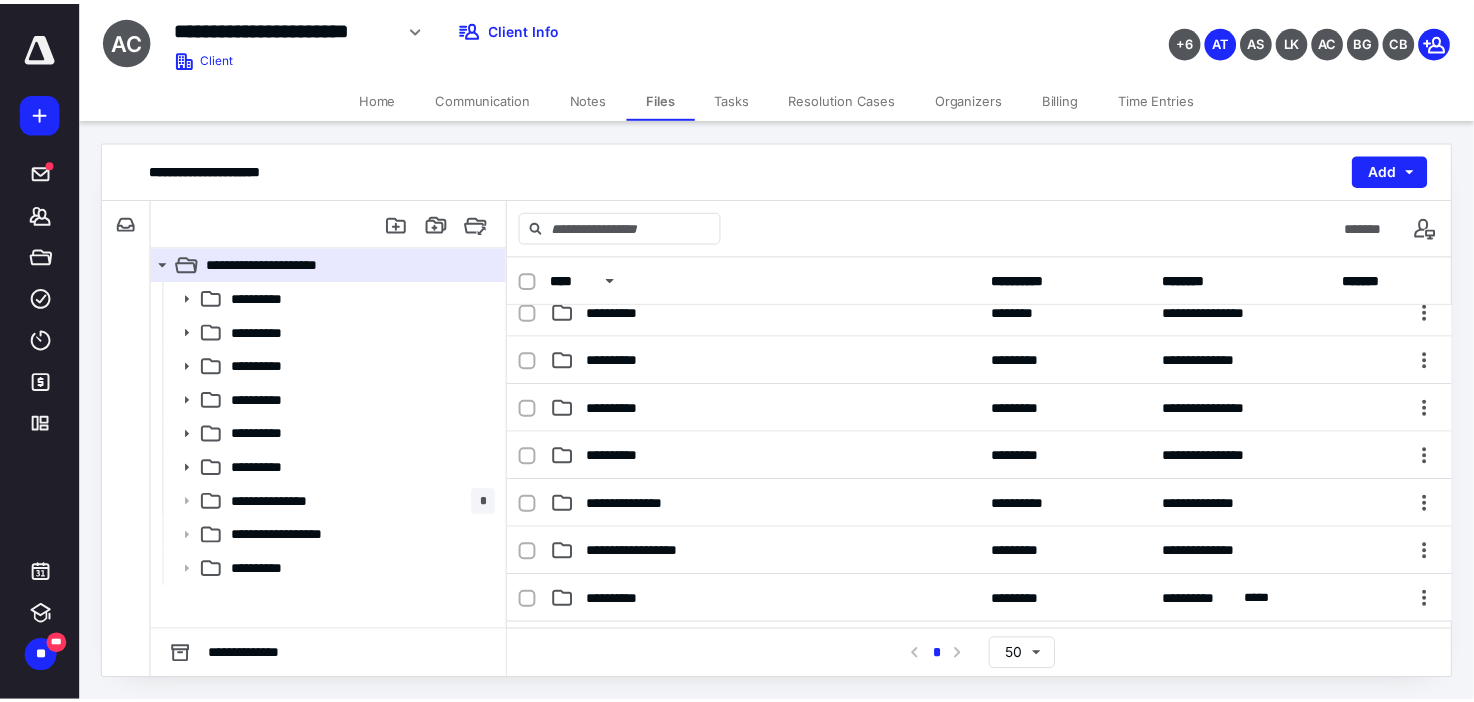 scroll, scrollTop: 0, scrollLeft: 0, axis: both 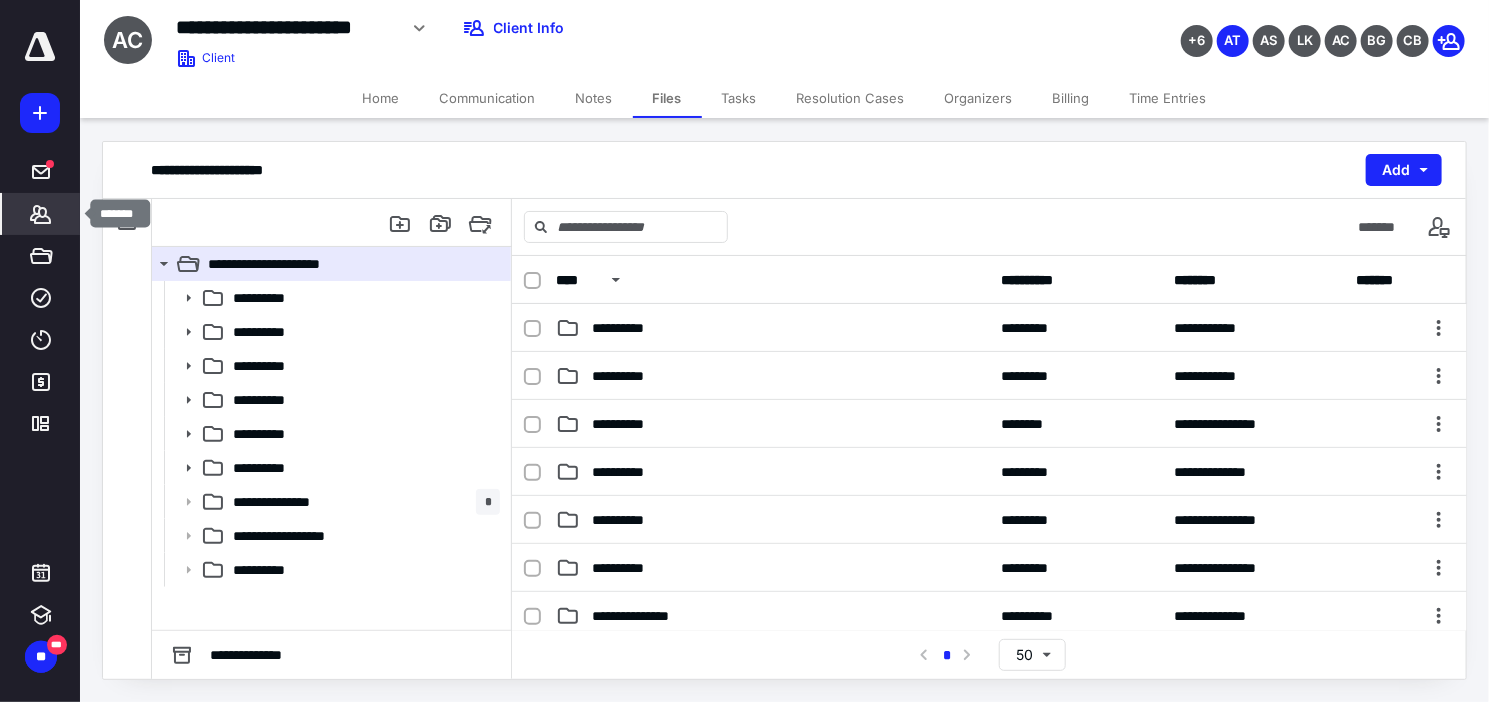drag, startPoint x: 36, startPoint y: 211, endPoint x: 20, endPoint y: 212, distance: 16.03122 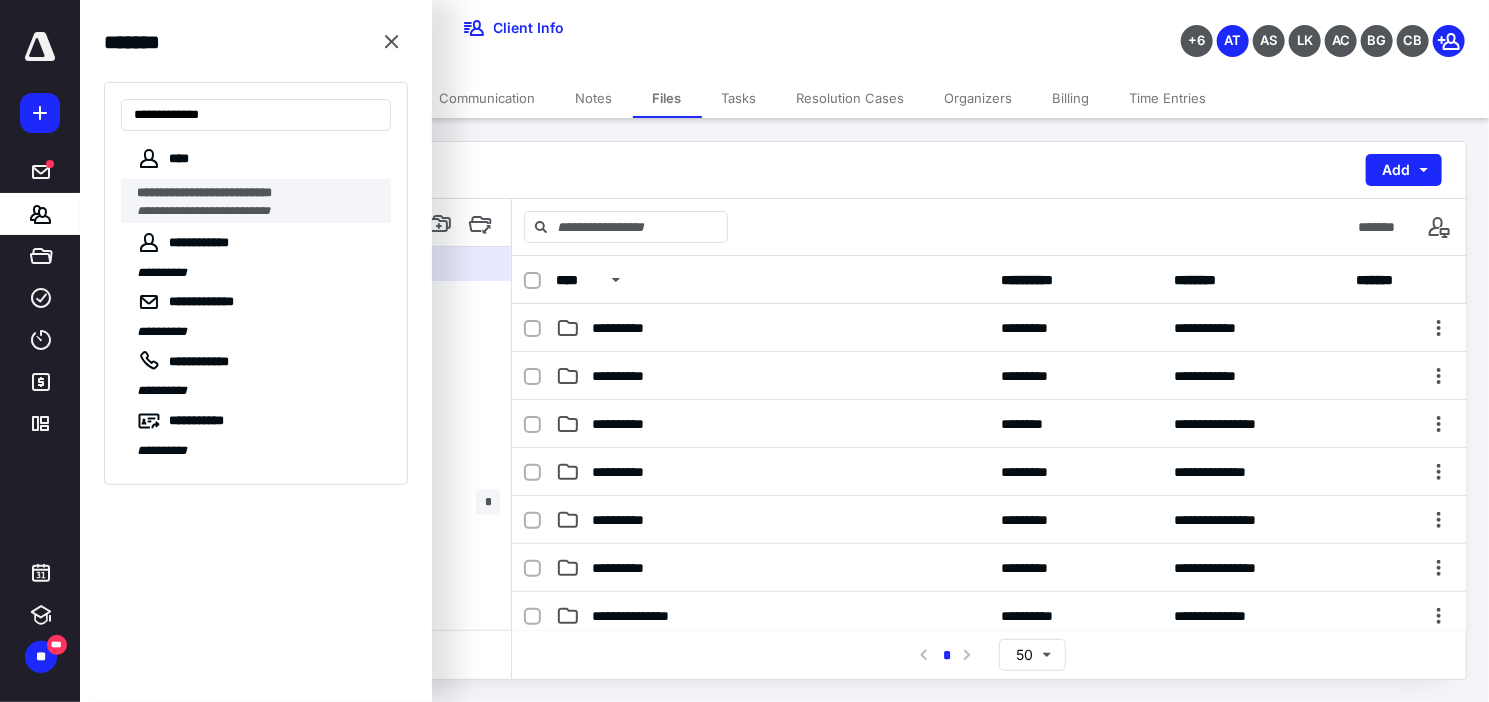 type on "**********" 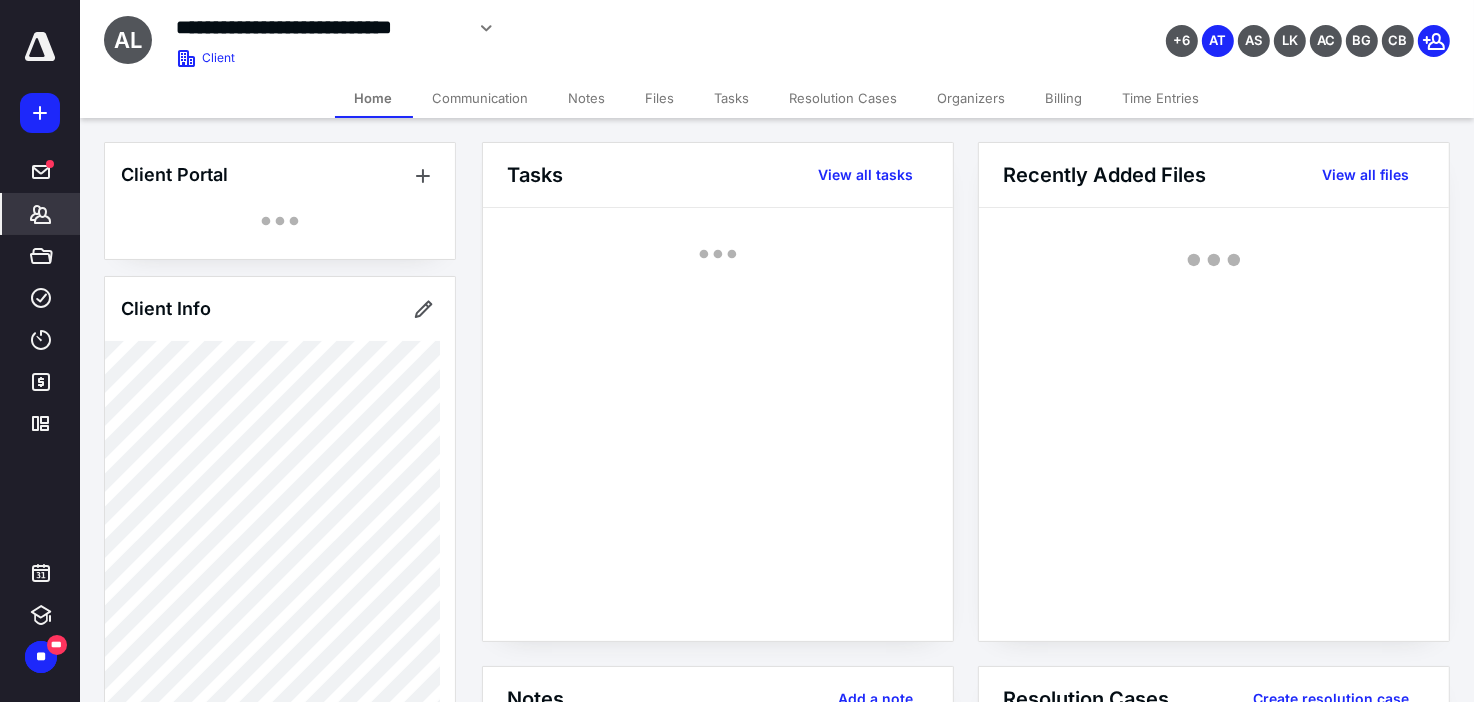 click on "Files" at bounding box center [660, 98] 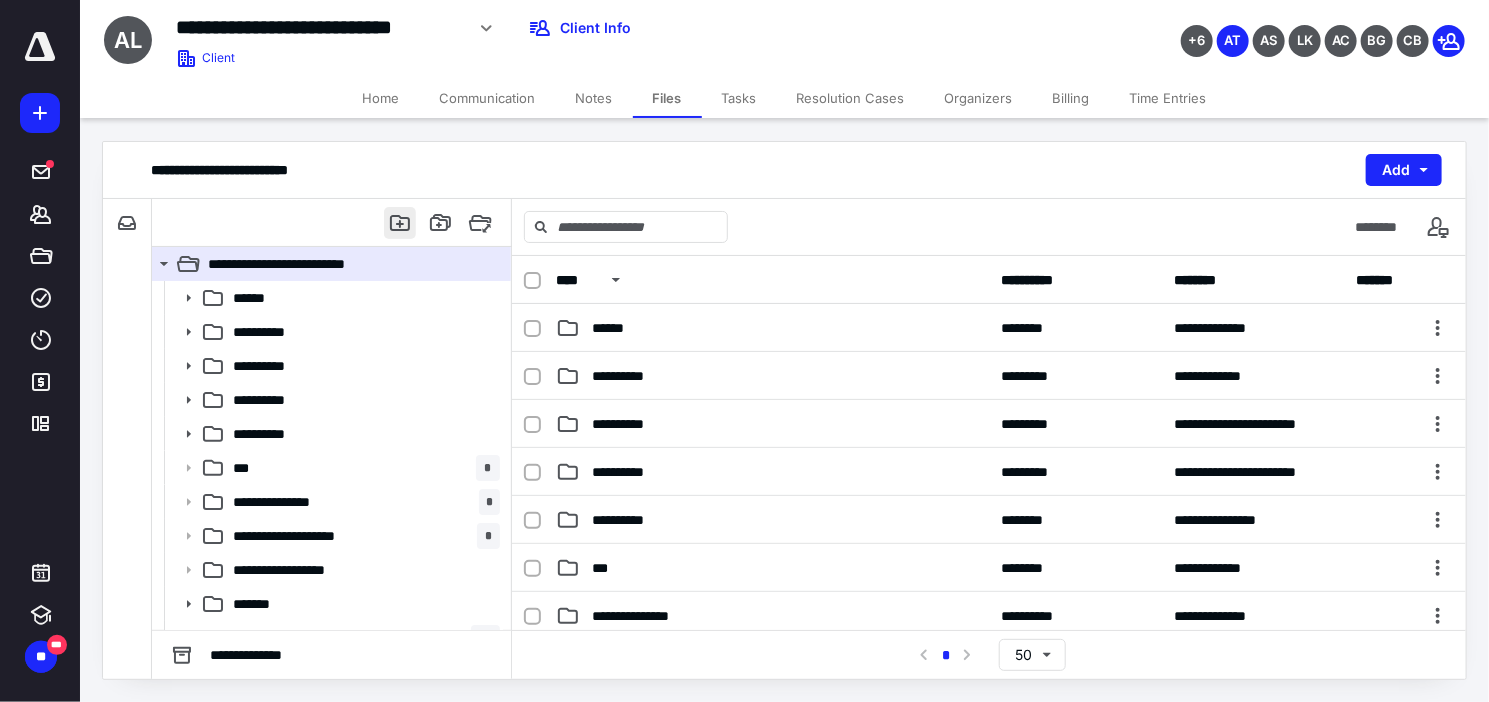 click at bounding box center [400, 223] 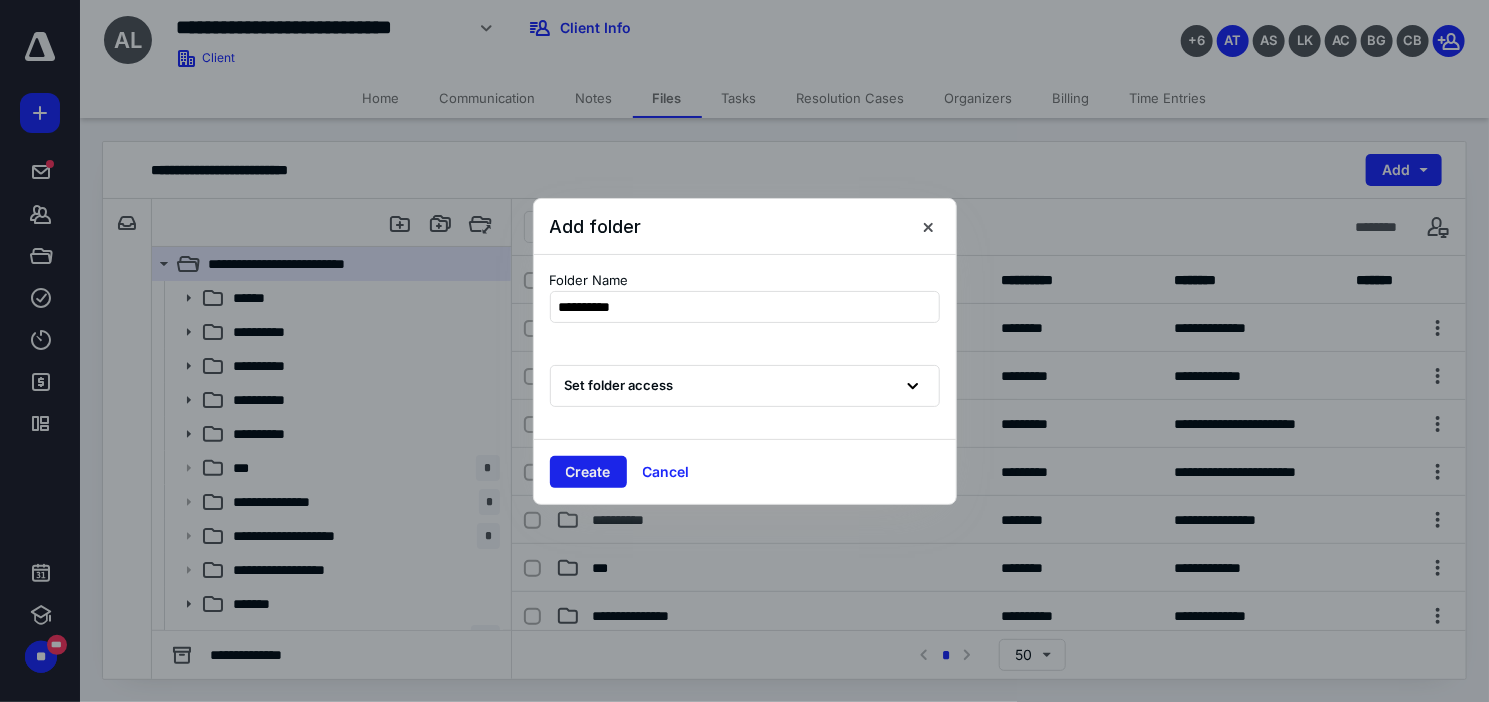type on "**********" 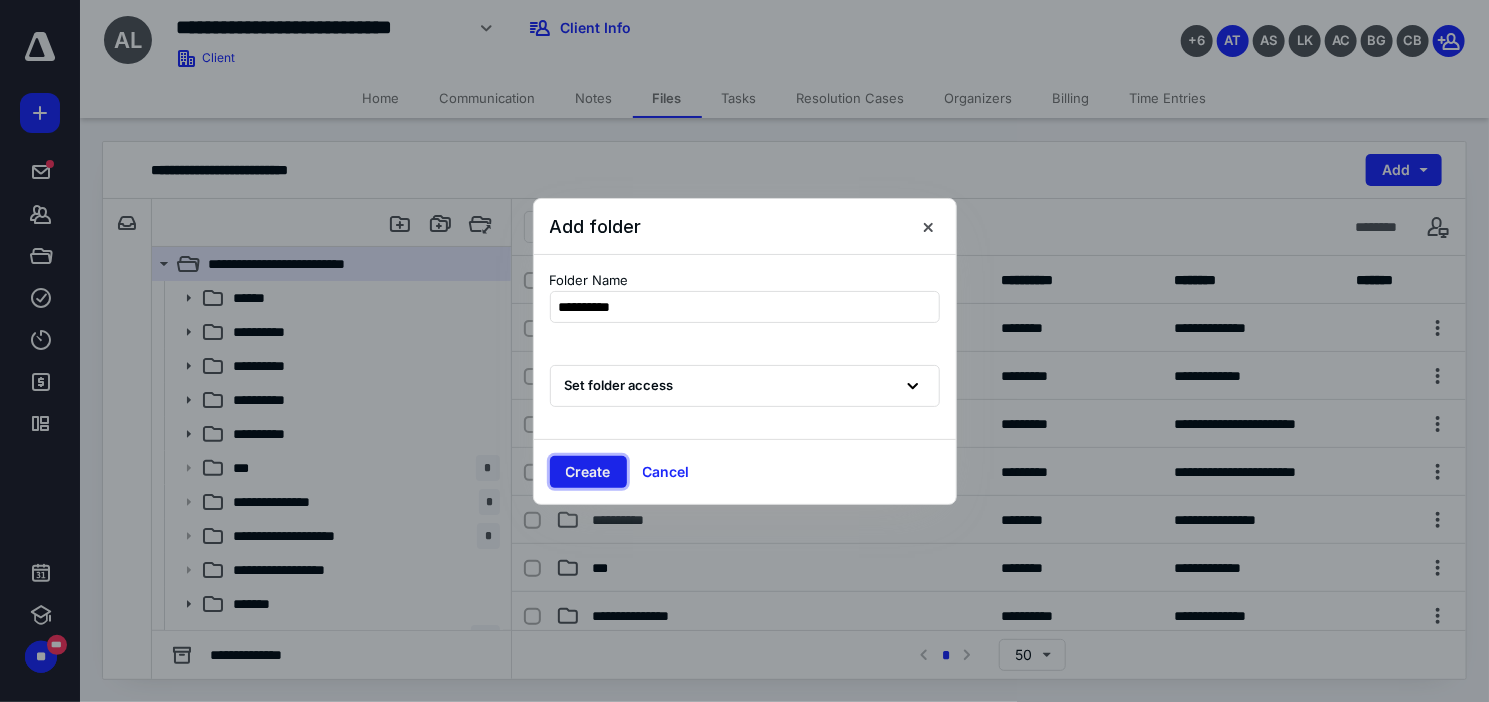 click on "Create" at bounding box center [588, 472] 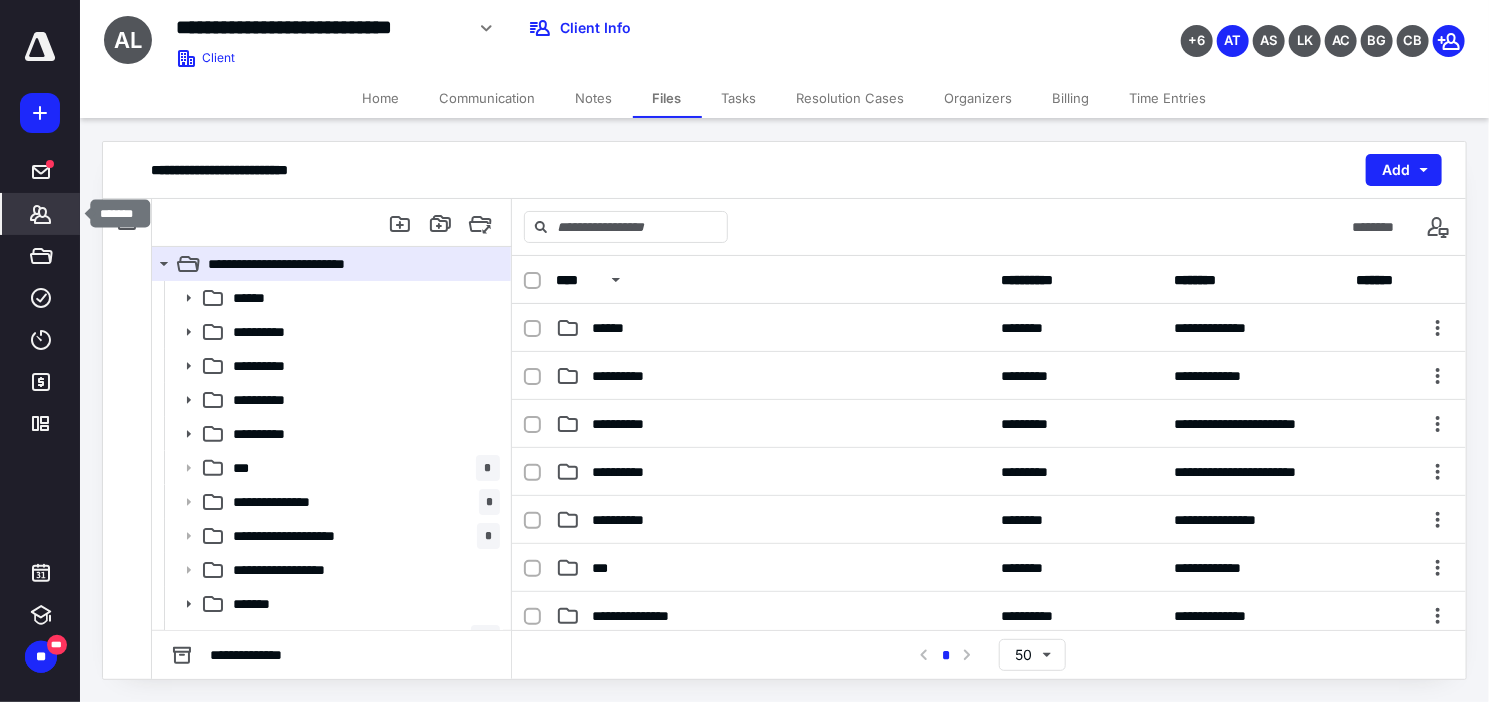 click 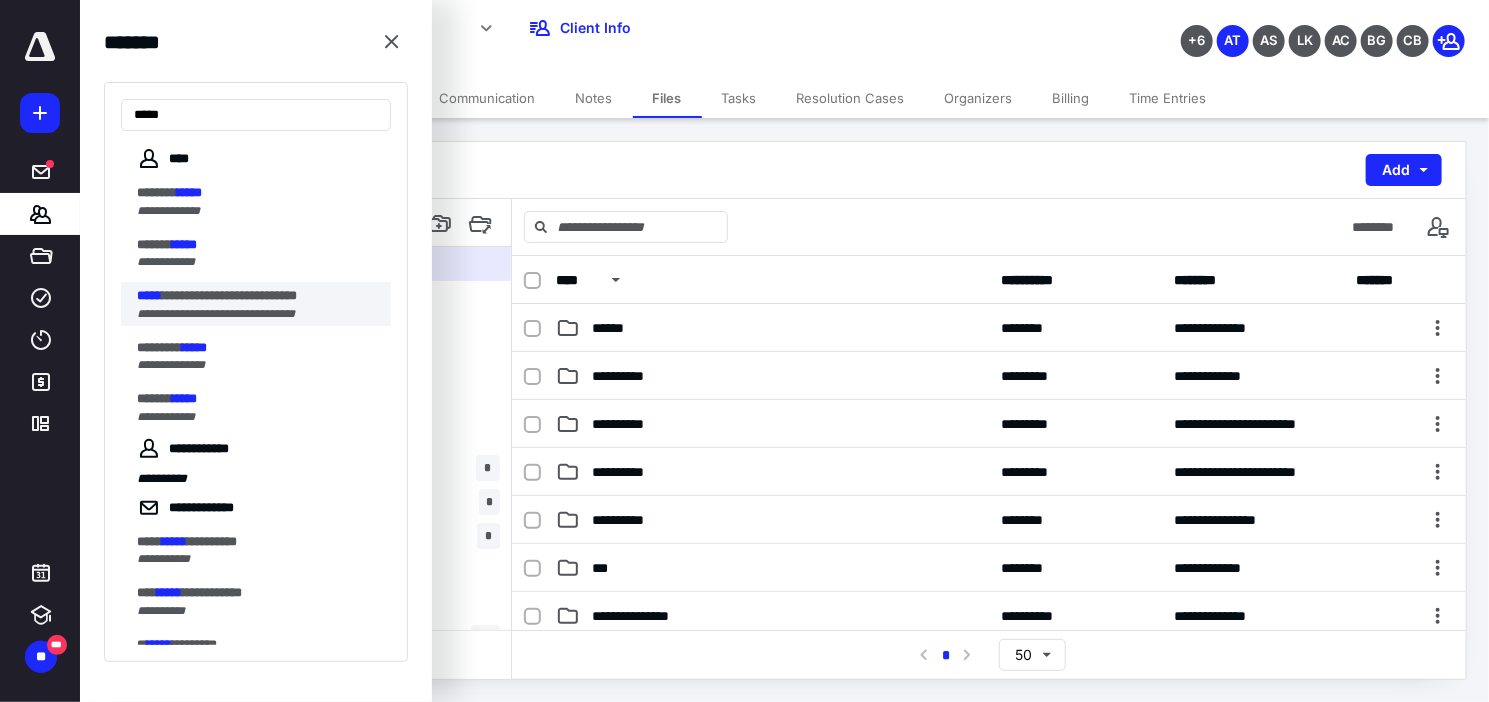 type on "*****" 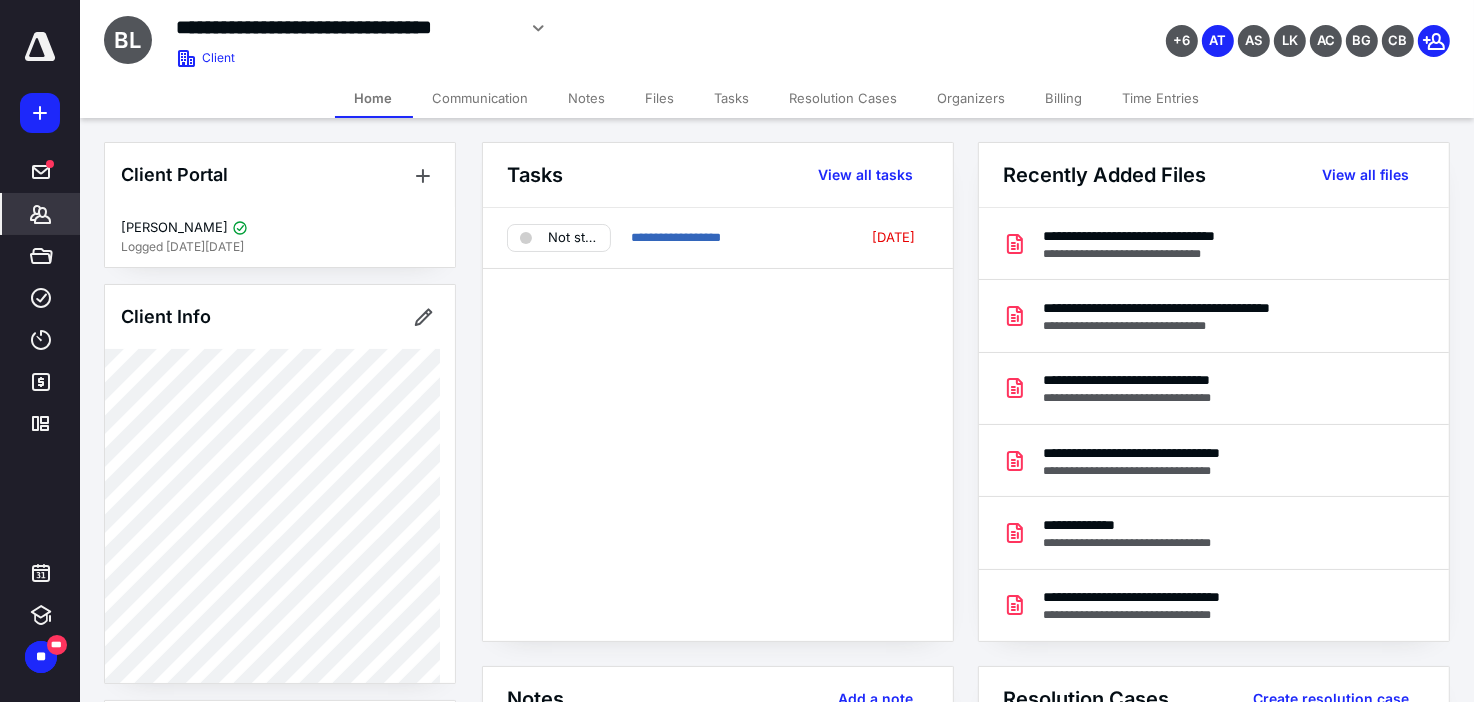 click on "Files" at bounding box center [660, 98] 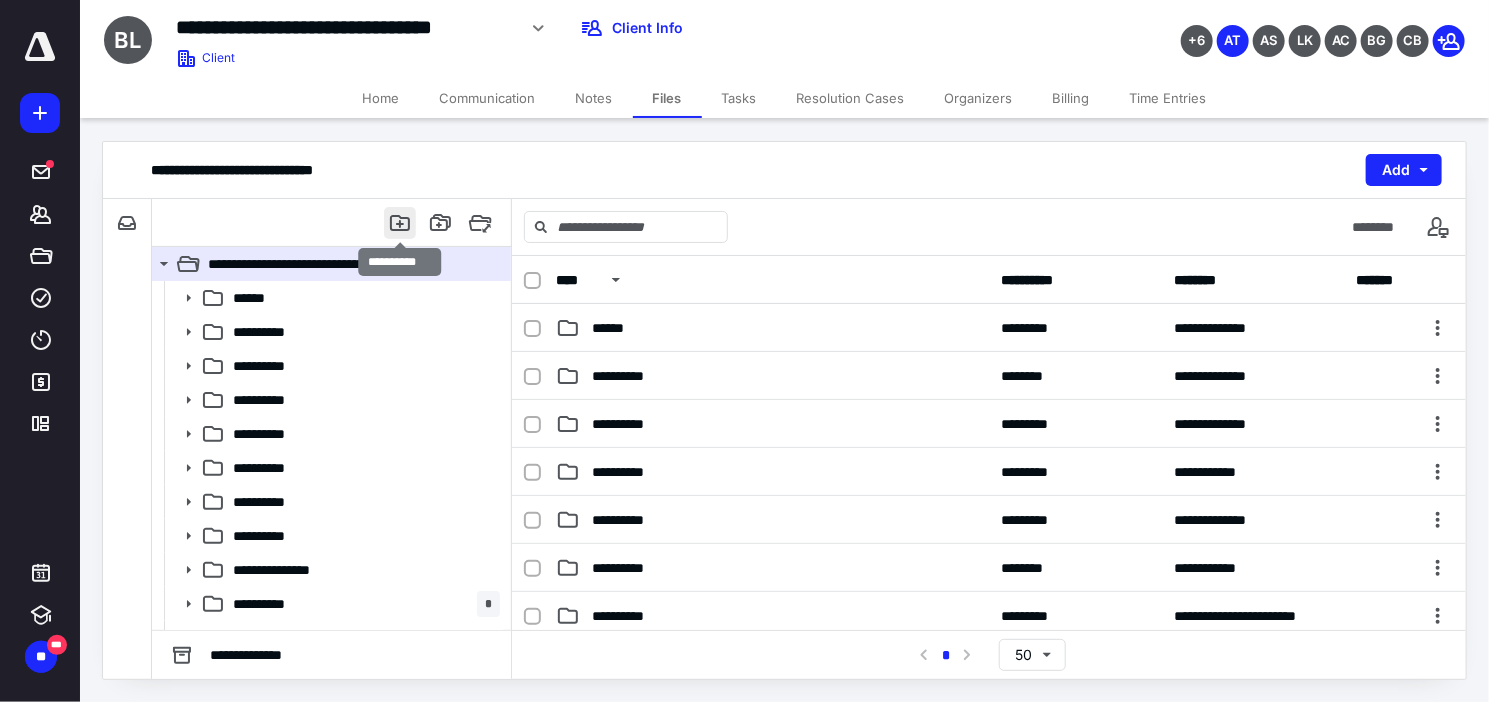 click at bounding box center (400, 223) 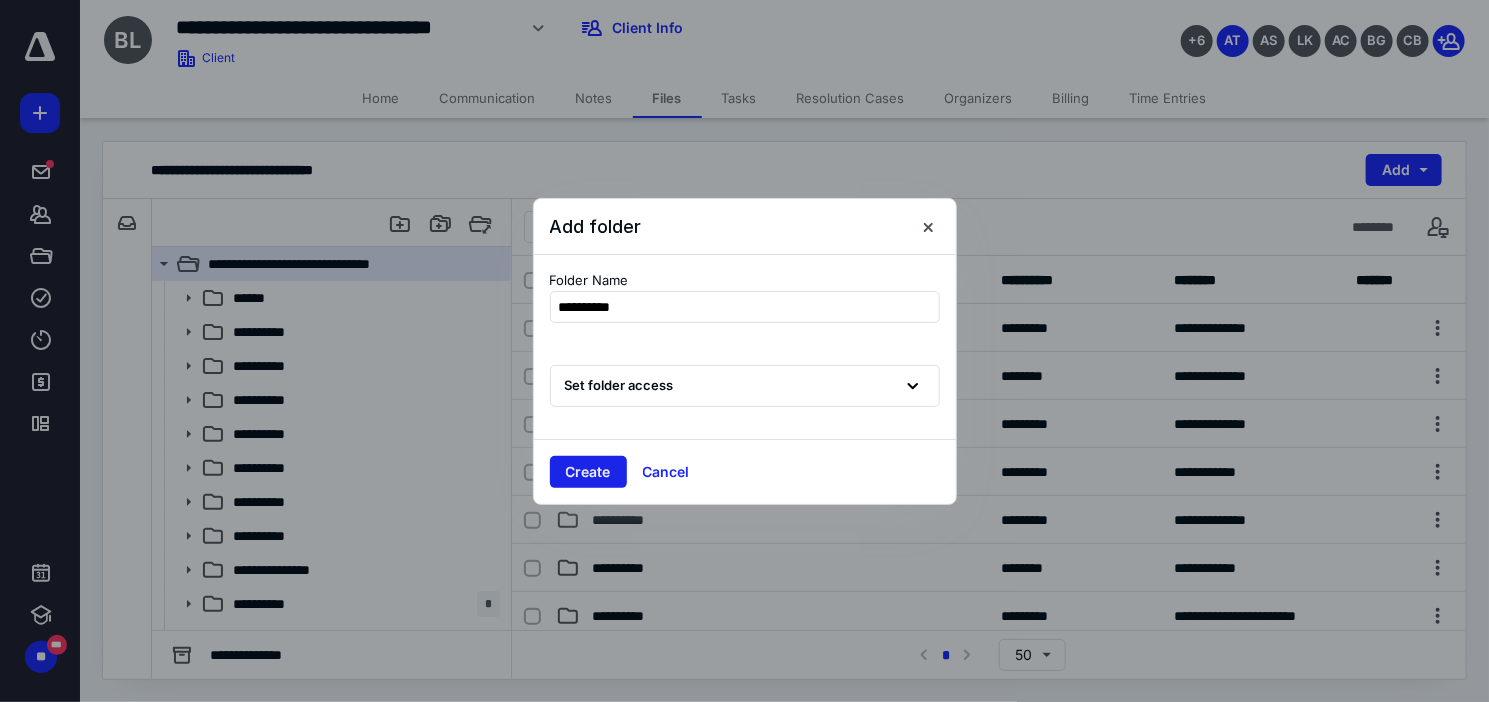 type on "**********" 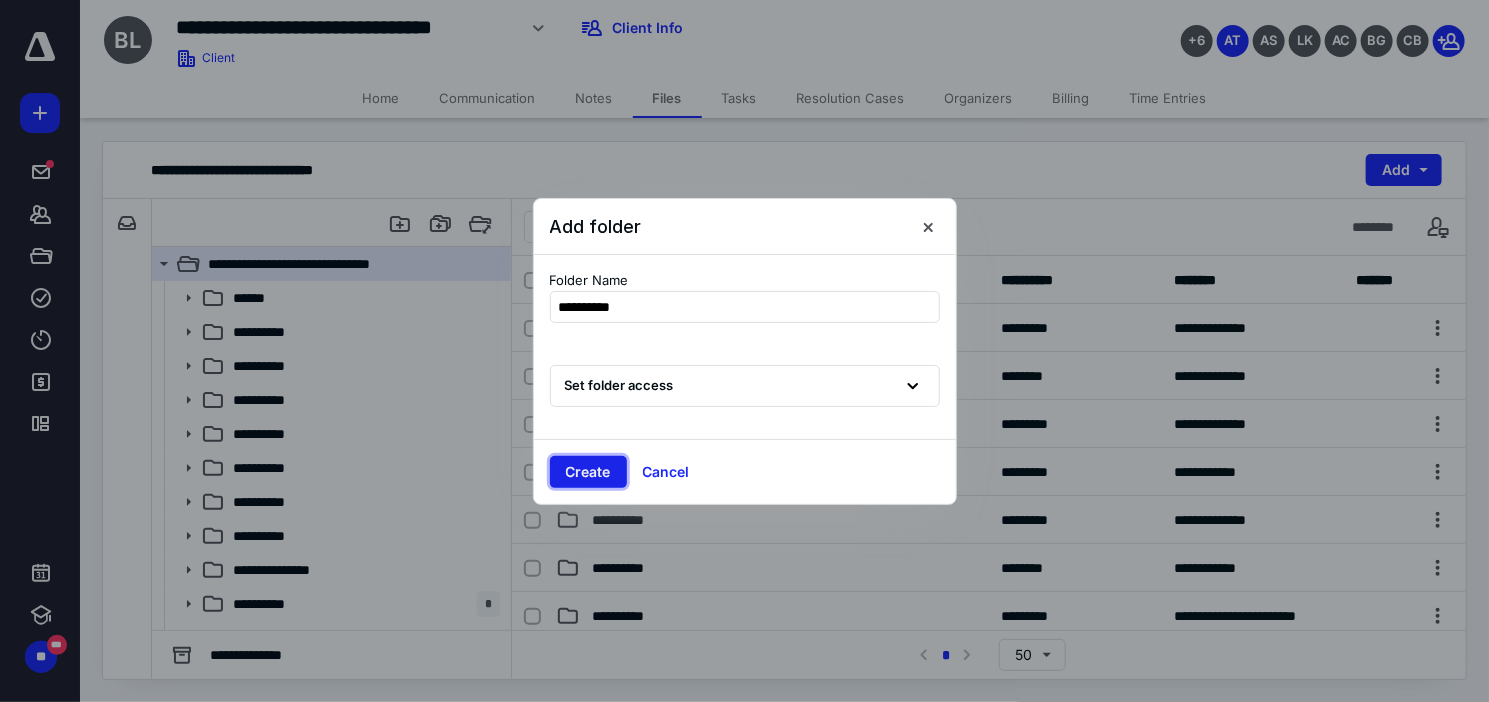 click on "Create" at bounding box center (588, 472) 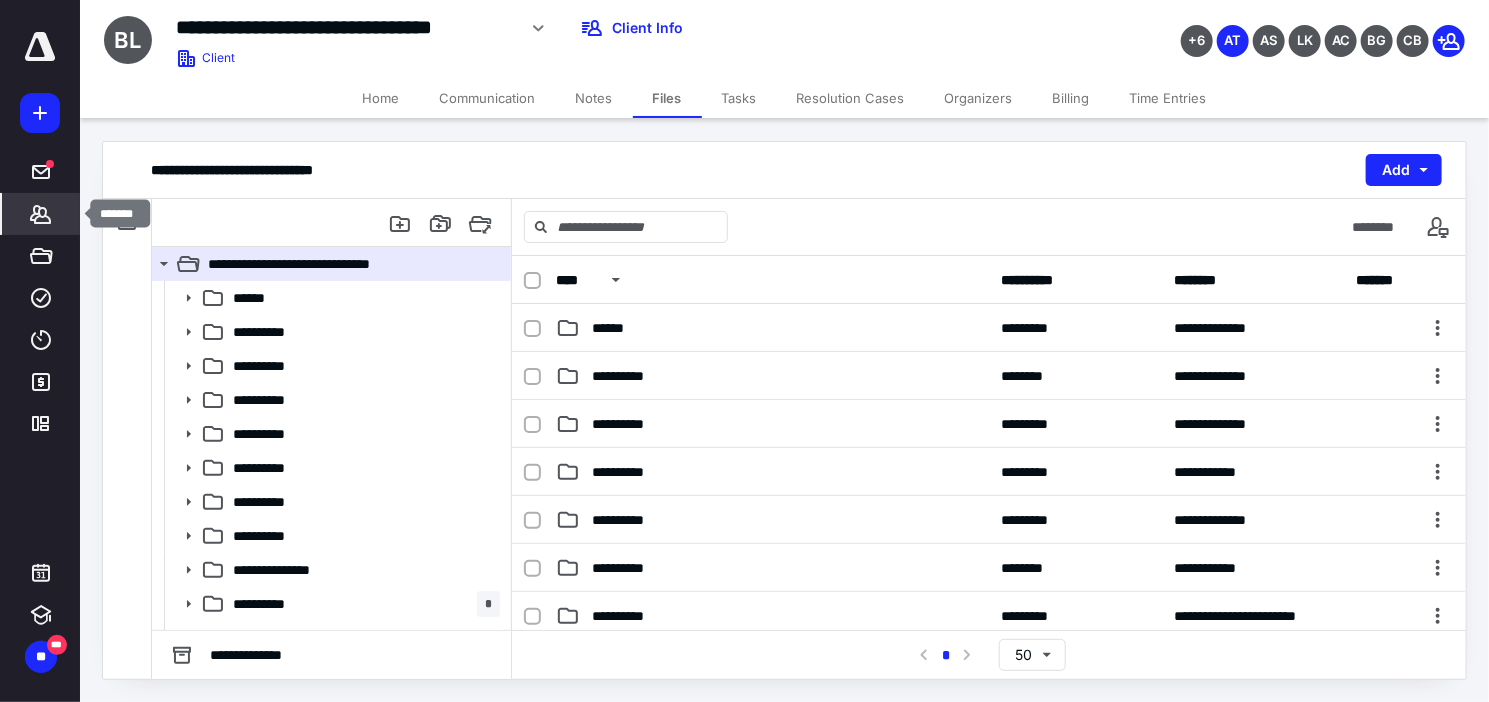 click 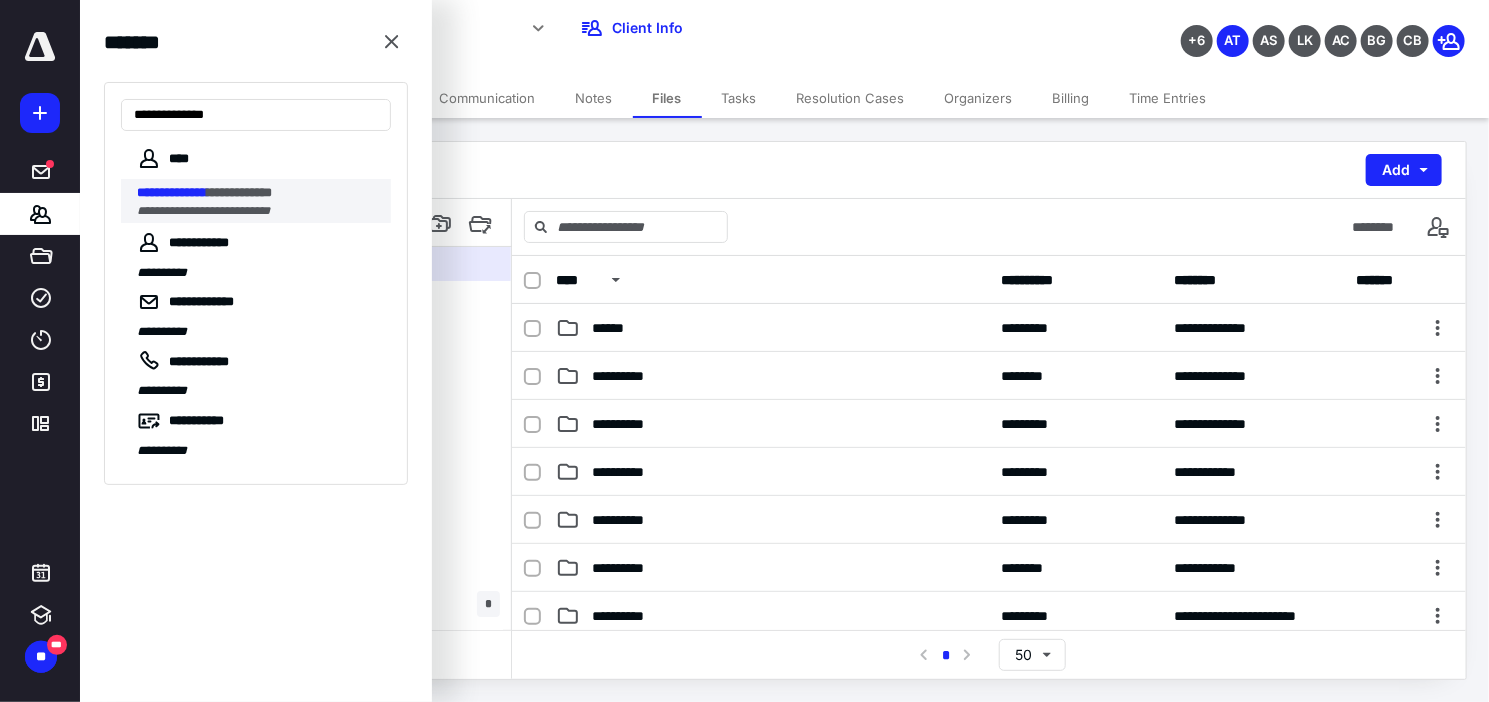 type on "**********" 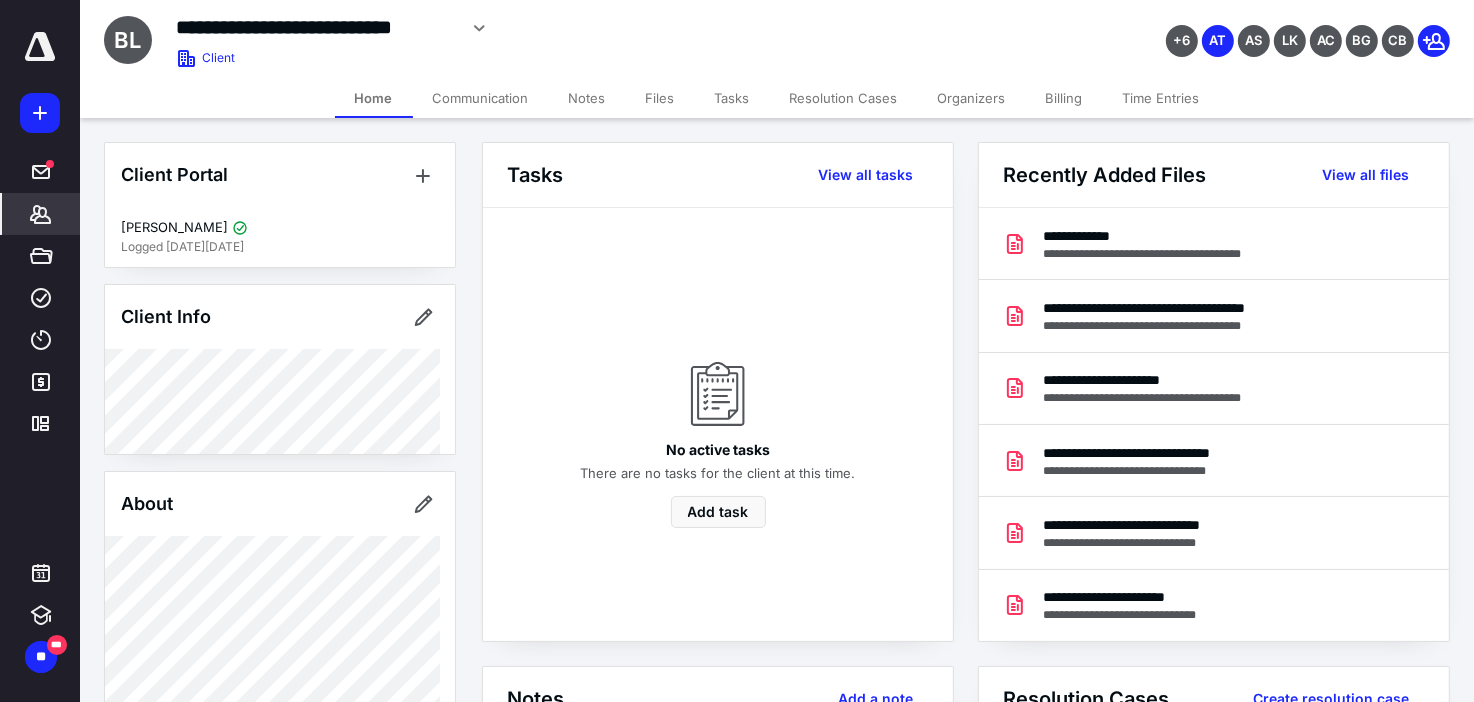 click on "Files" at bounding box center (660, 98) 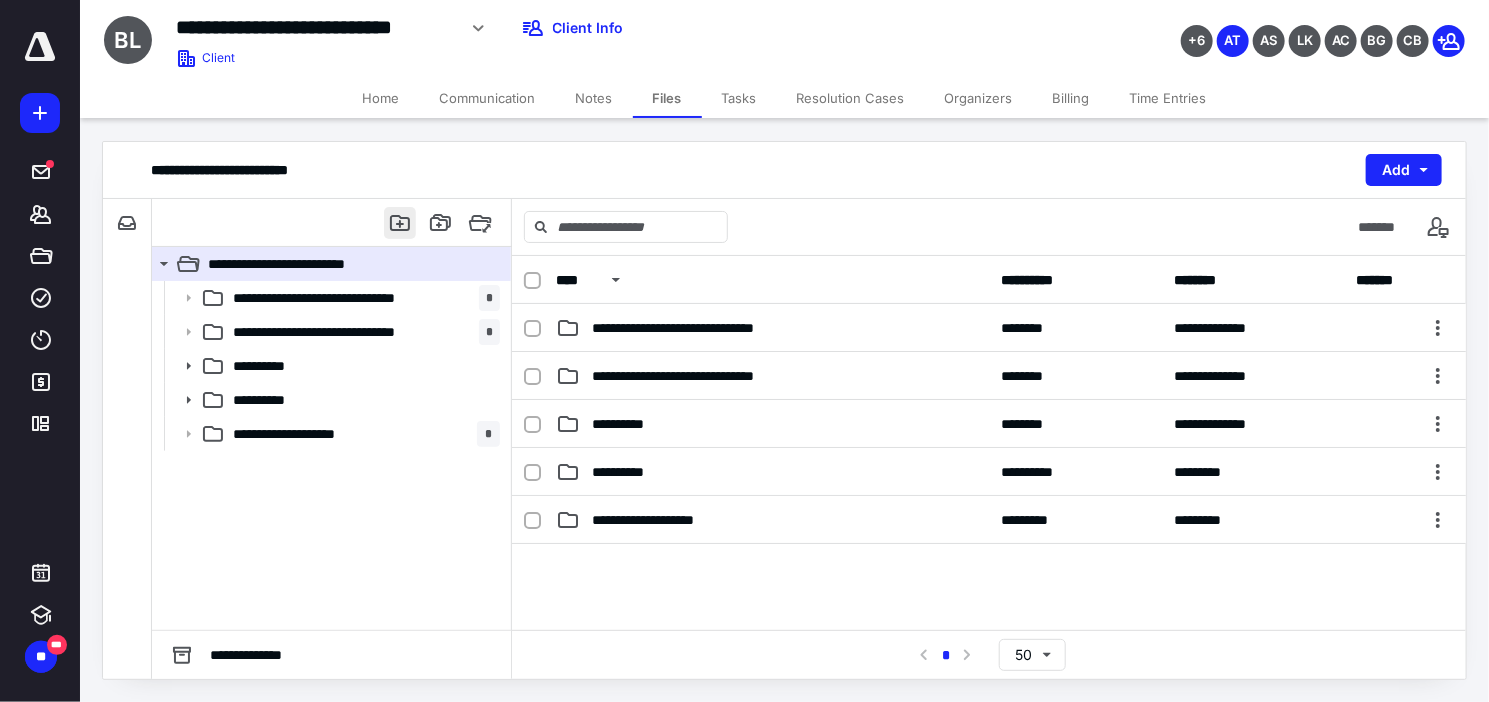 click at bounding box center (400, 223) 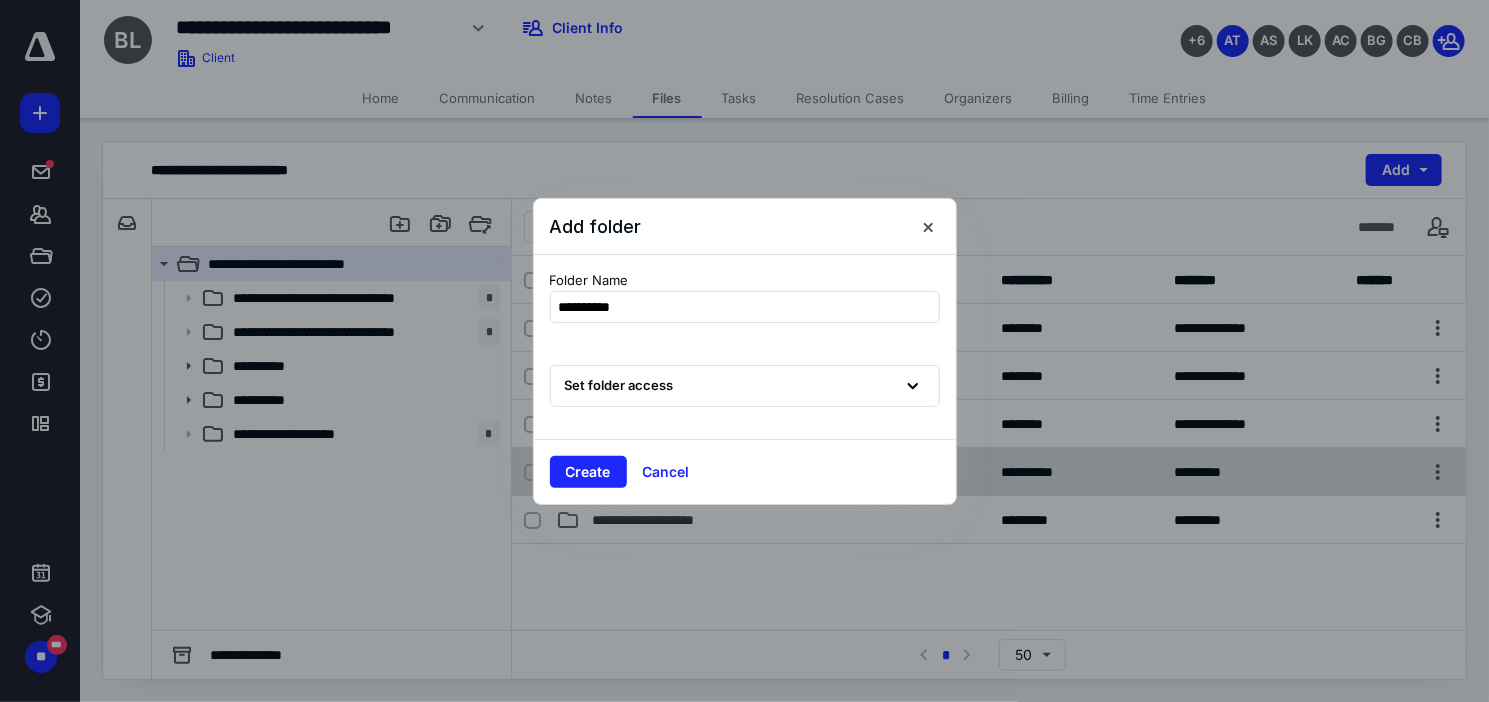 type on "**********" 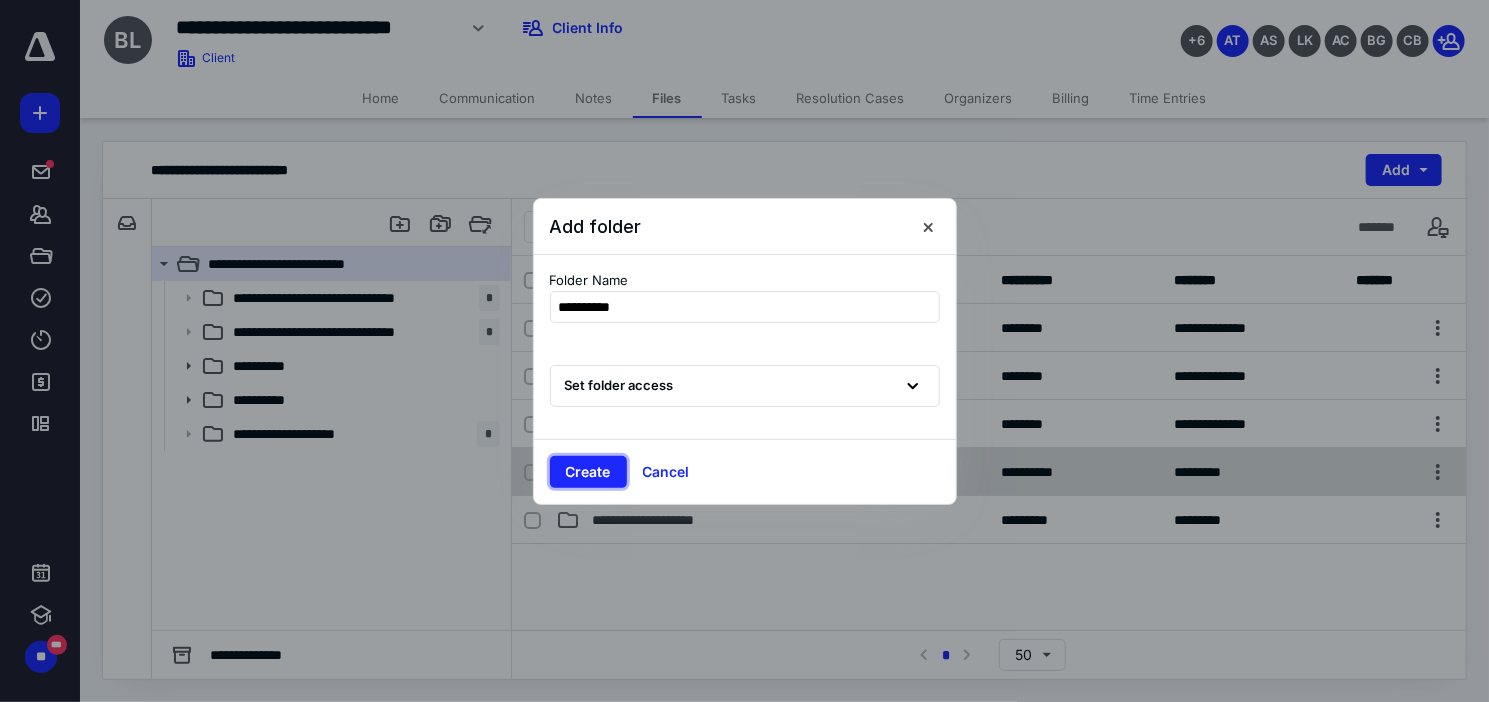 click on "Create" at bounding box center [588, 472] 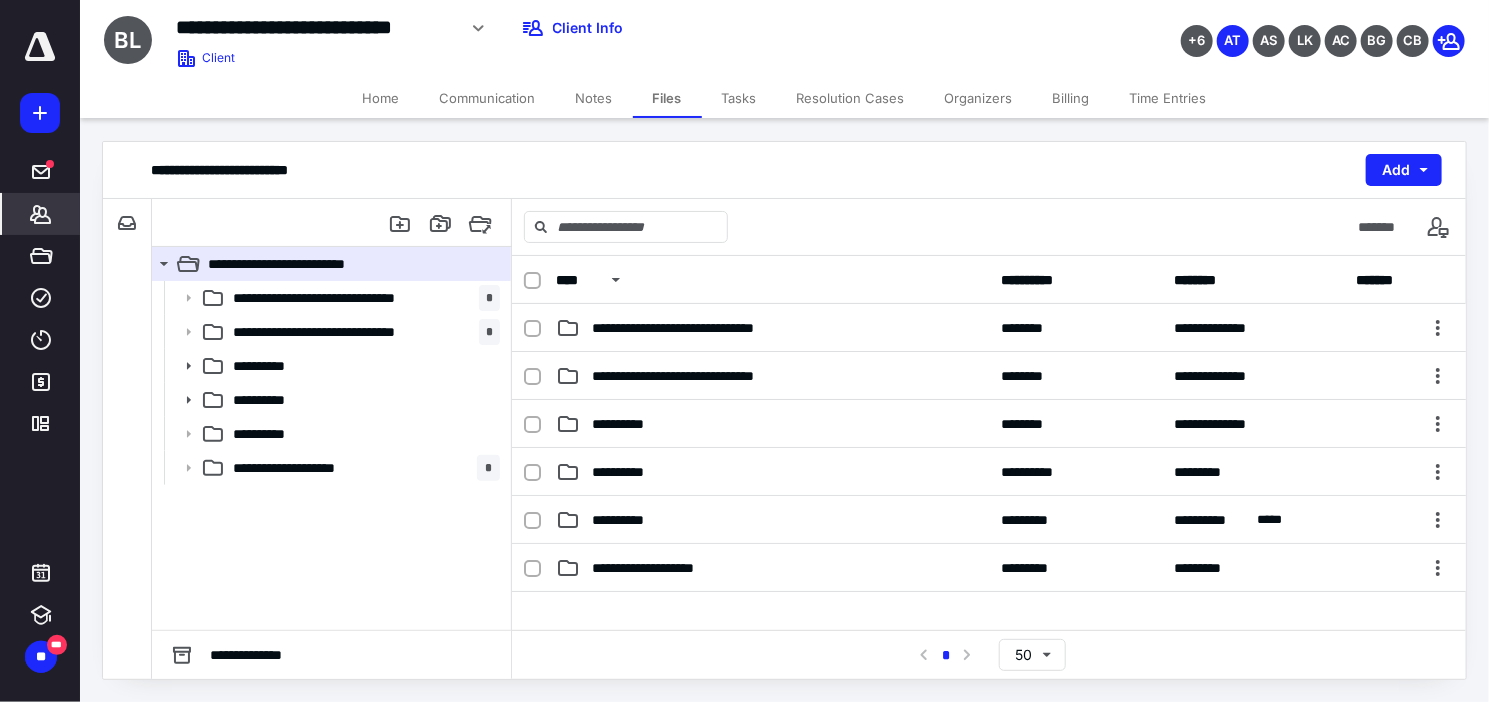 click on "*******" at bounding box center (41, 214) 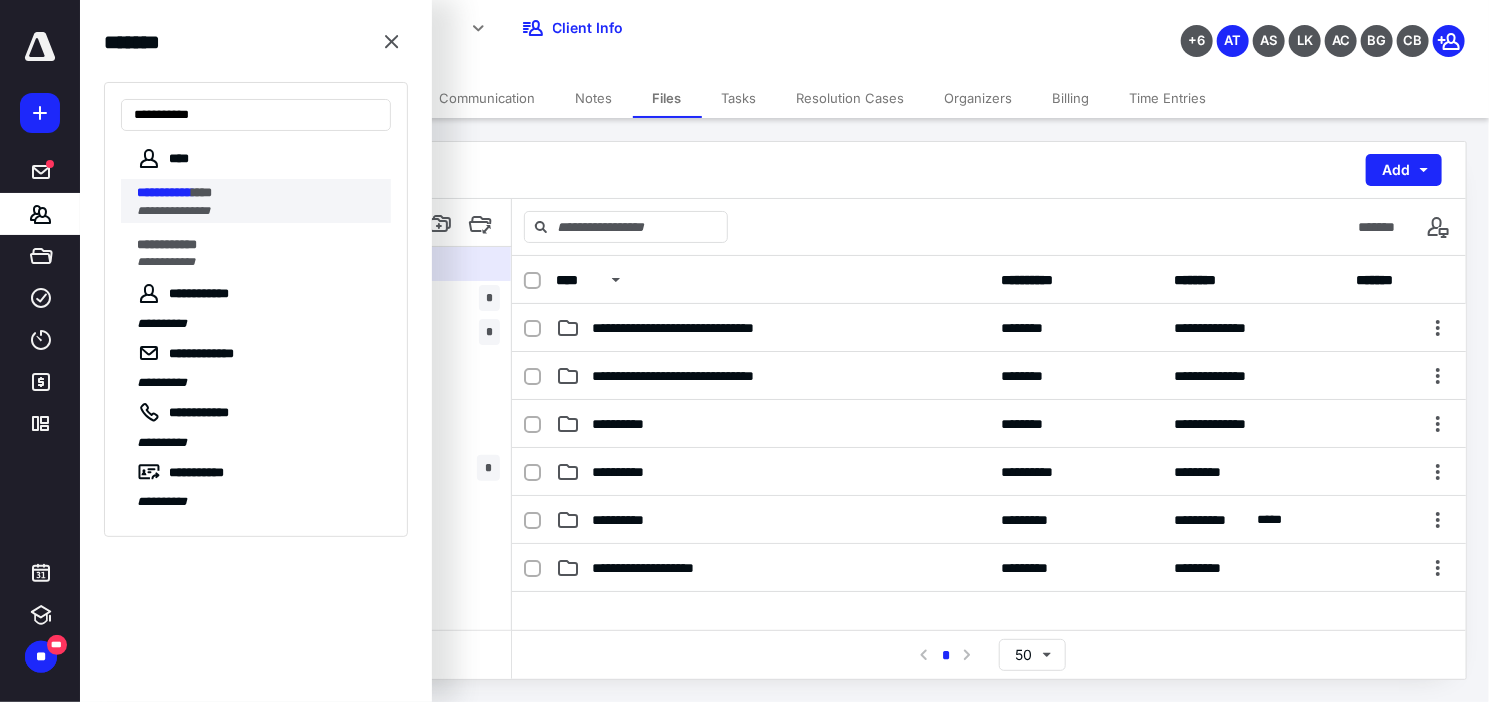 type on "**********" 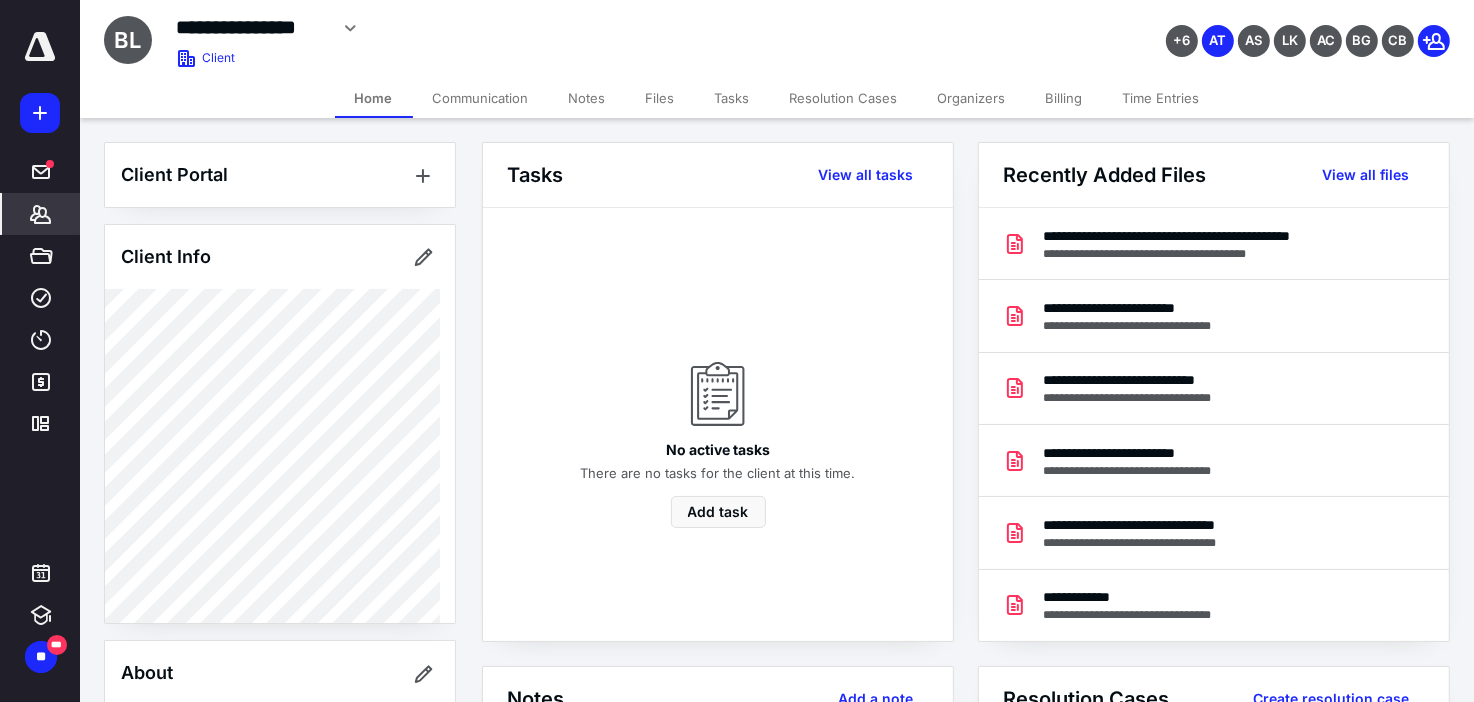 click on "Files" at bounding box center [660, 98] 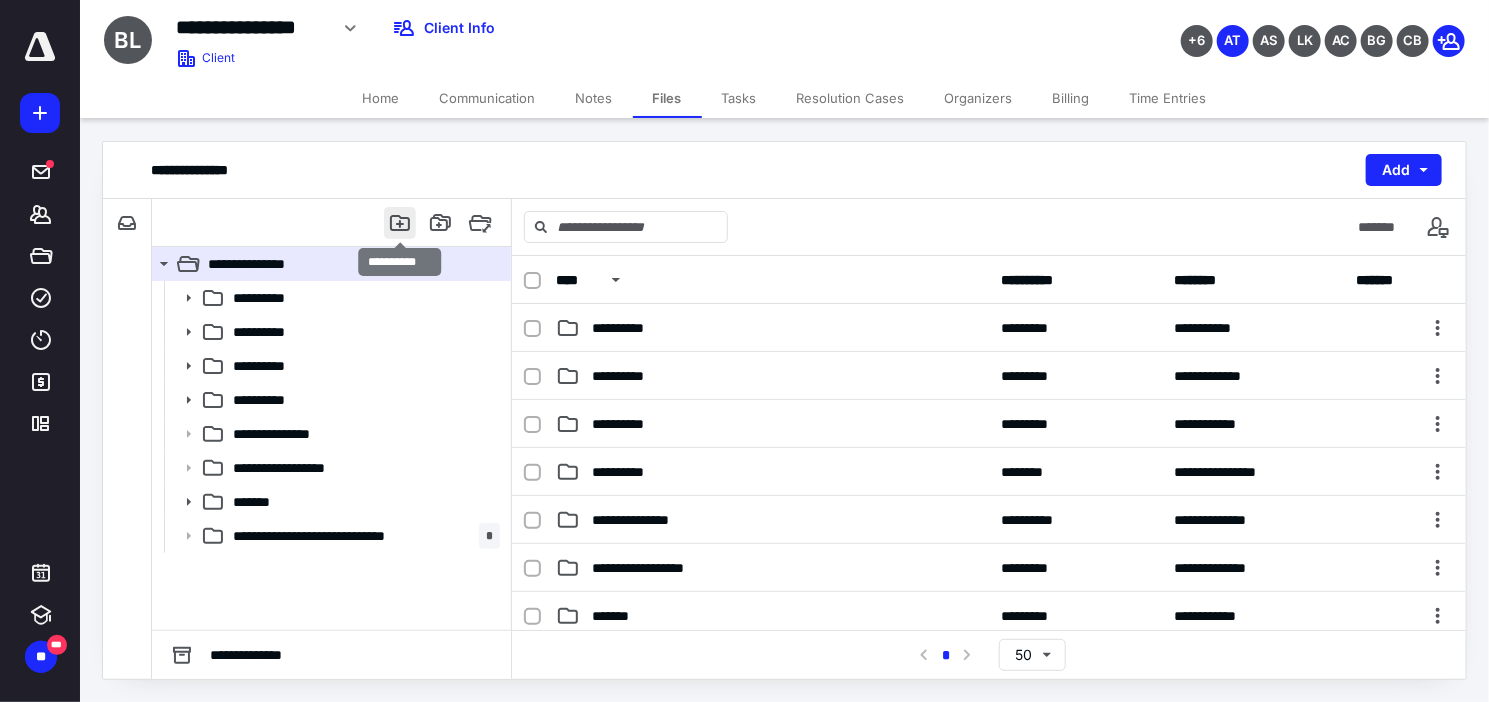 click at bounding box center [400, 223] 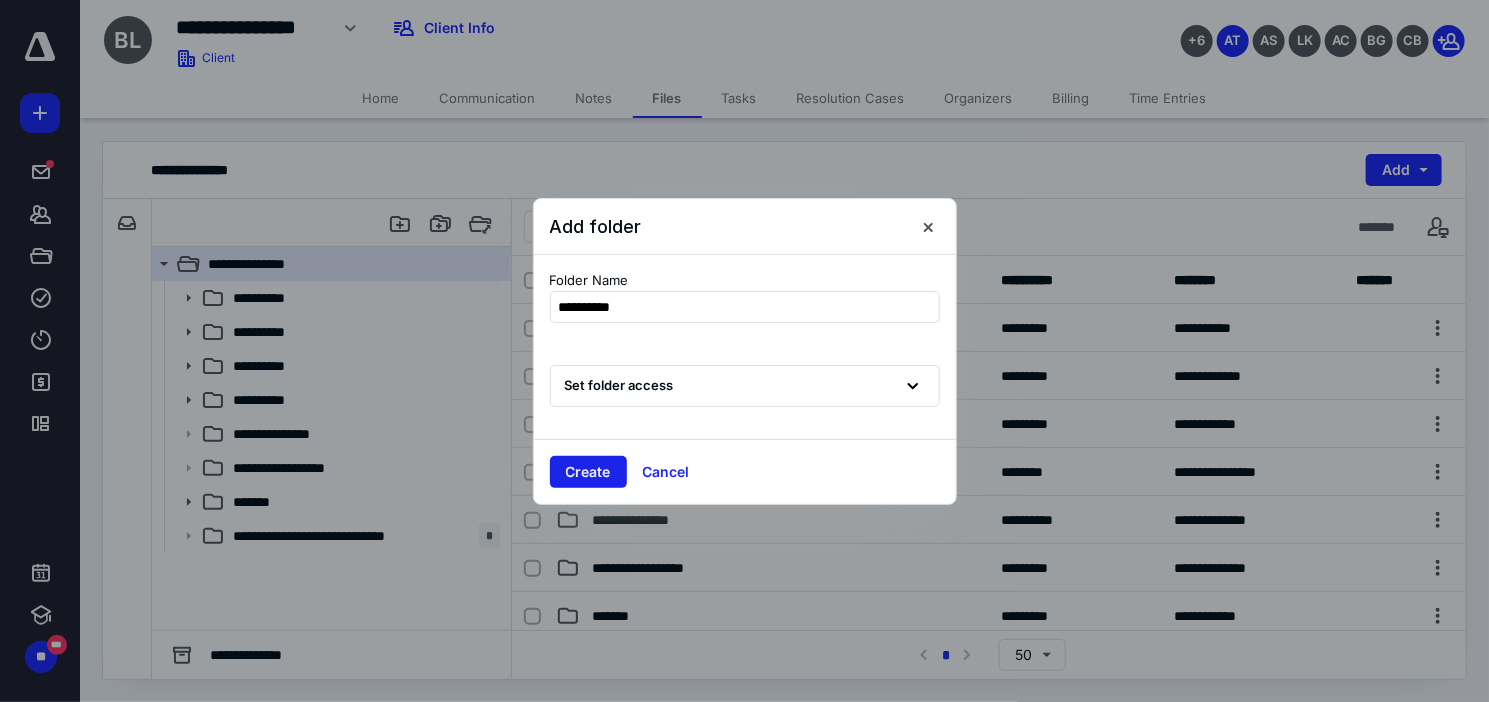 type on "**********" 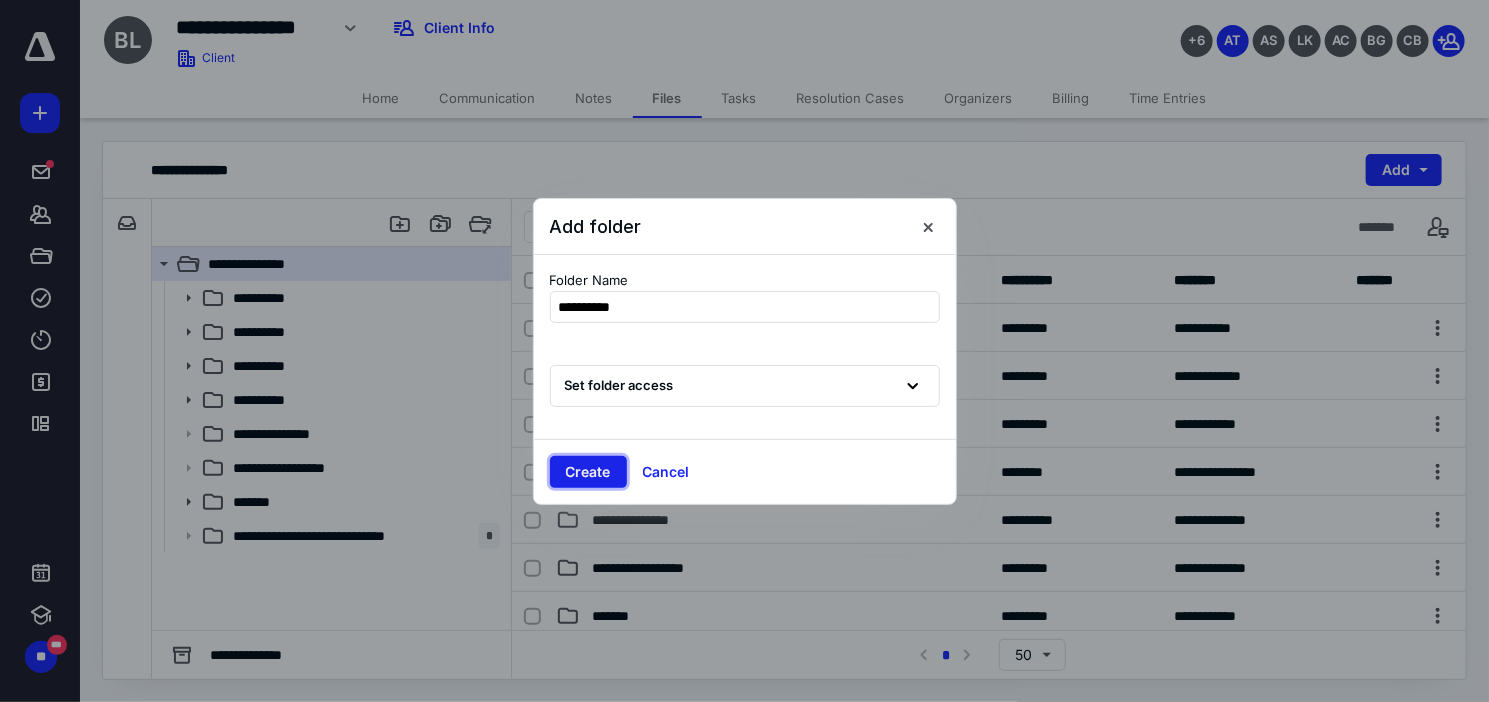 click on "Create" at bounding box center (588, 472) 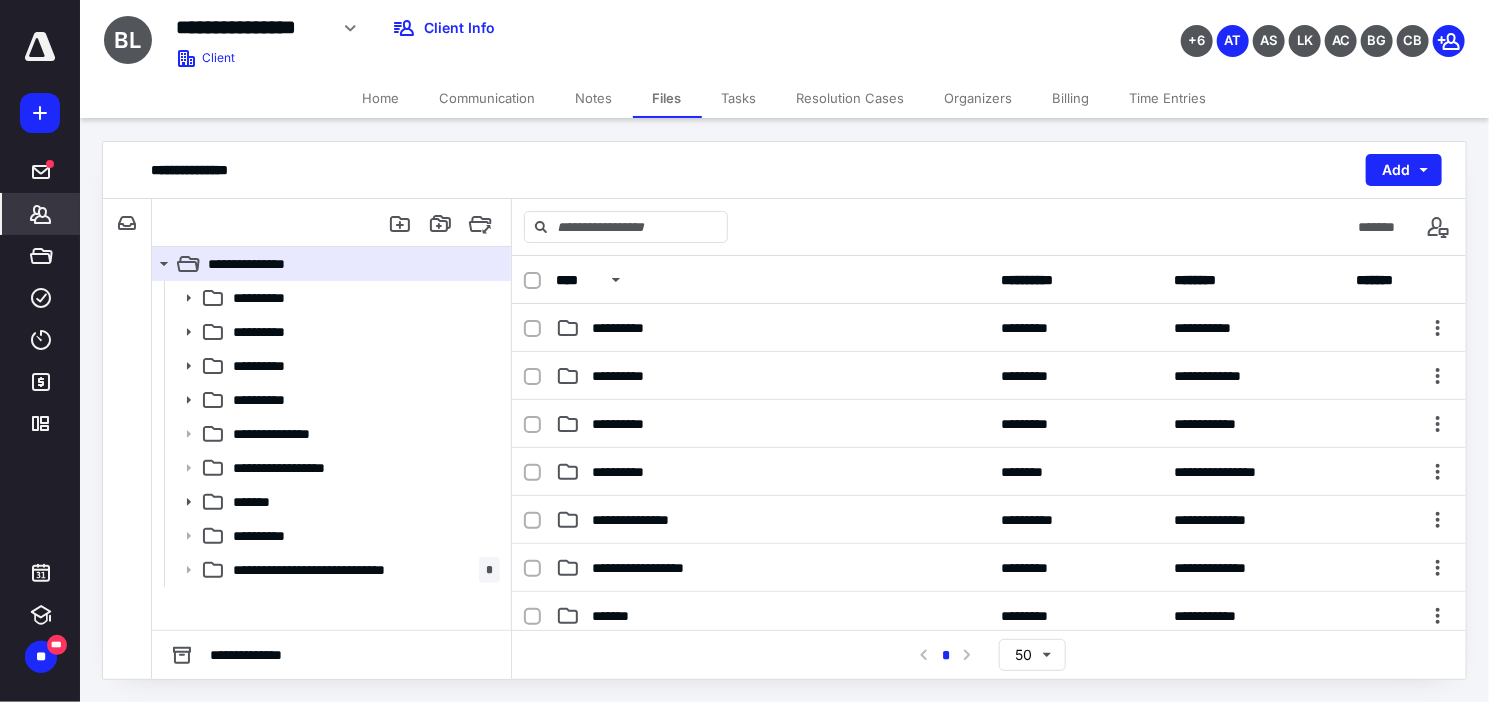 click on "*******" at bounding box center (41, 214) 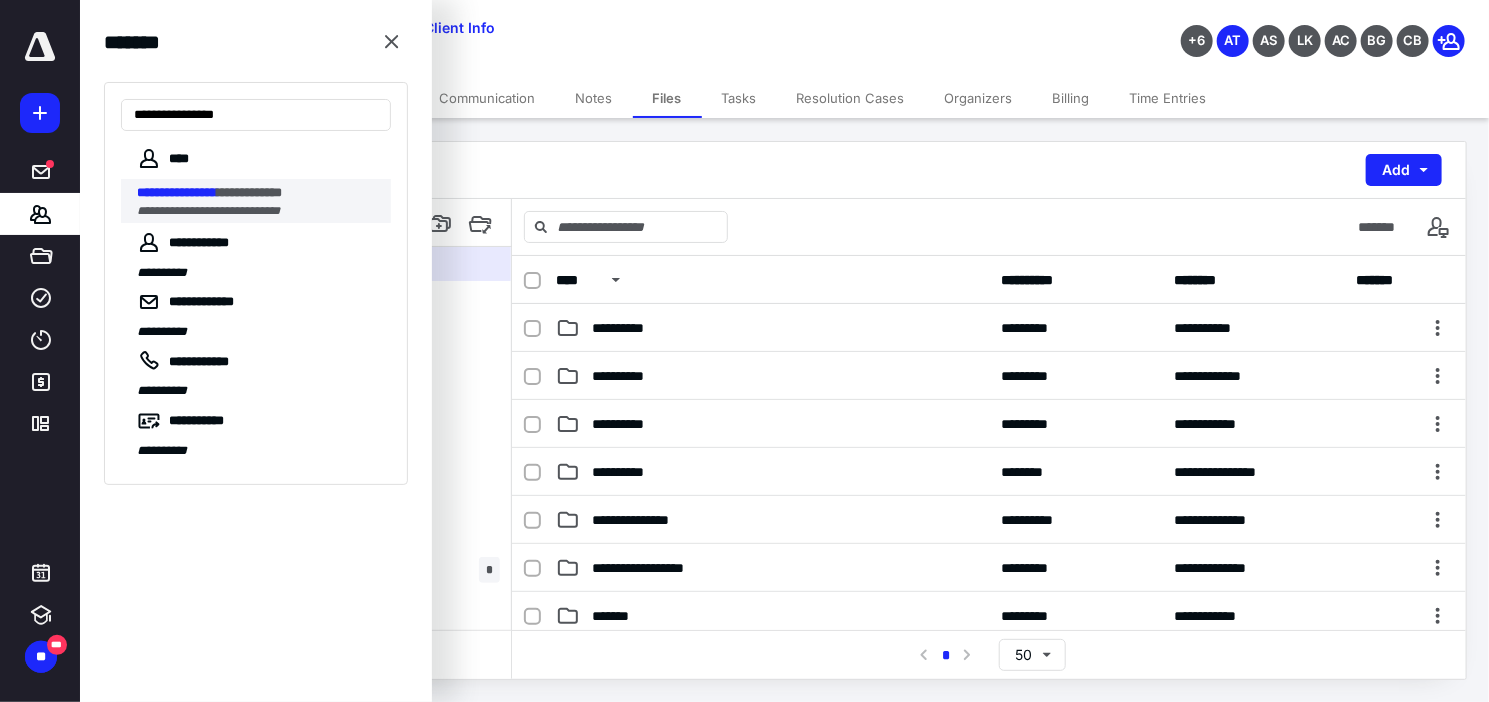 type on "**********" 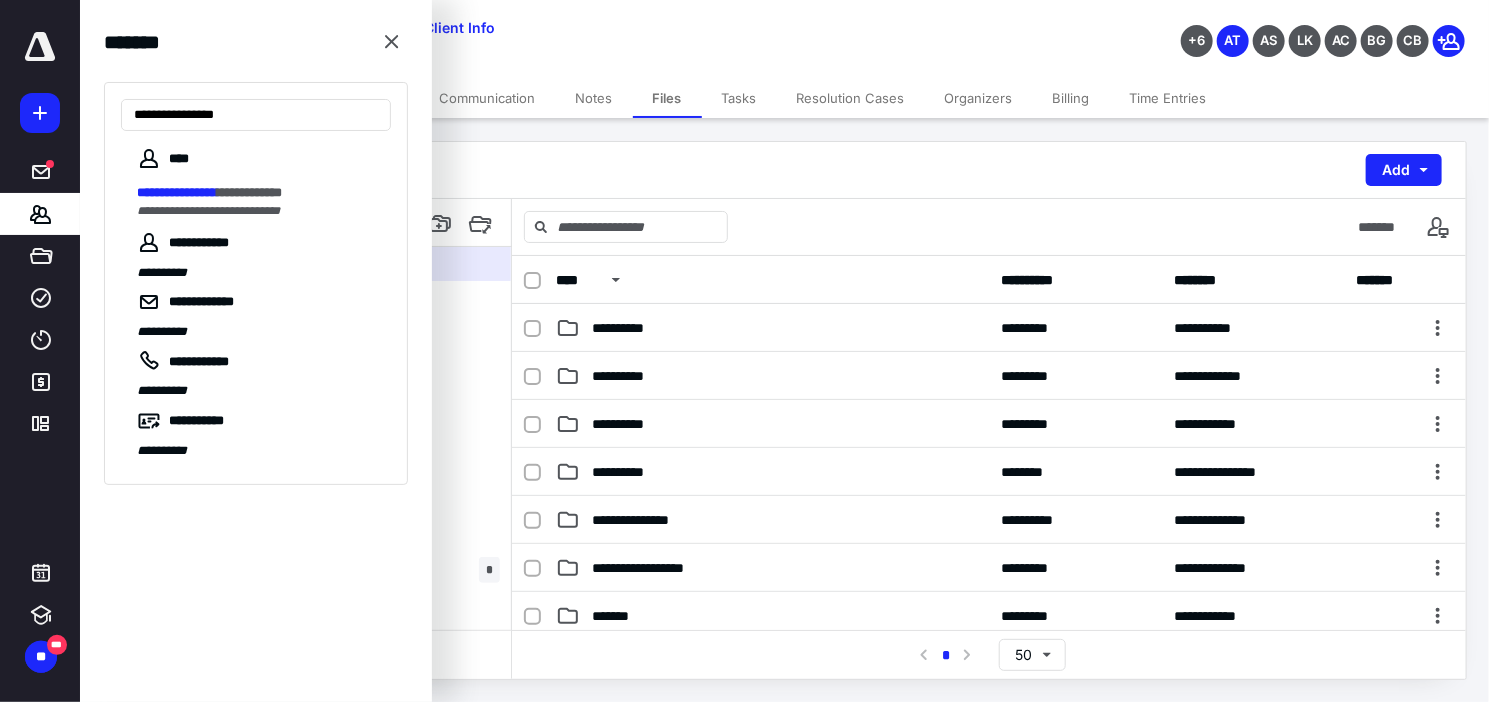 click on "**********" at bounding box center [208, 211] 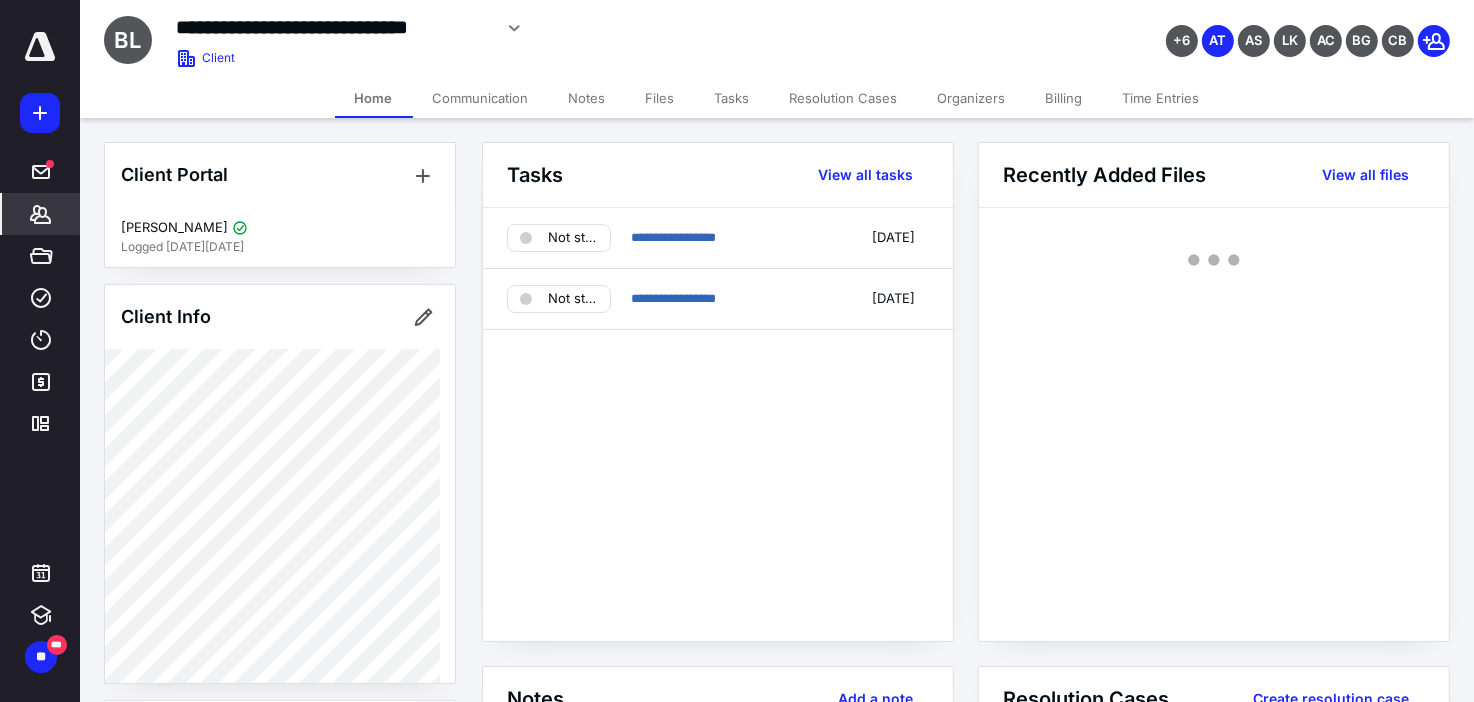 click on "Files" at bounding box center [660, 98] 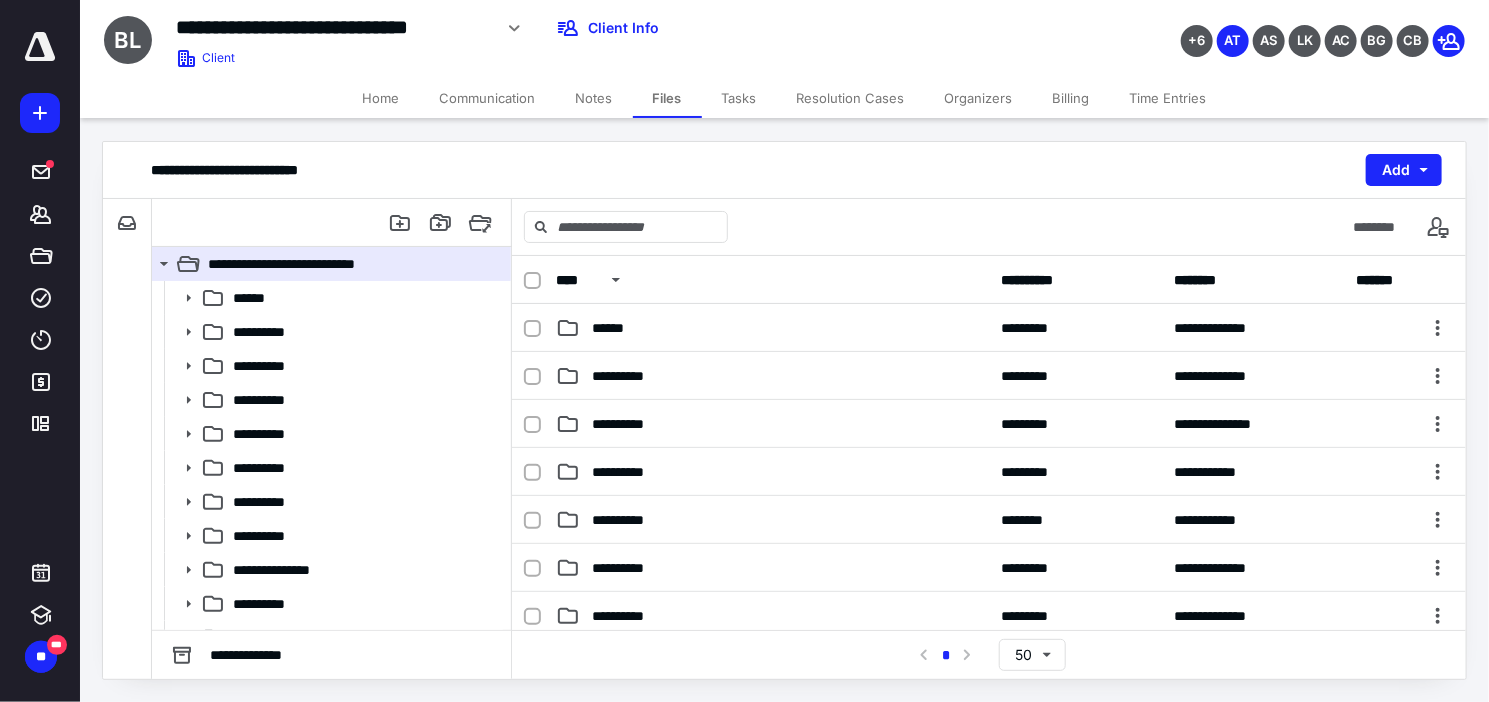 click at bounding box center [332, 223] 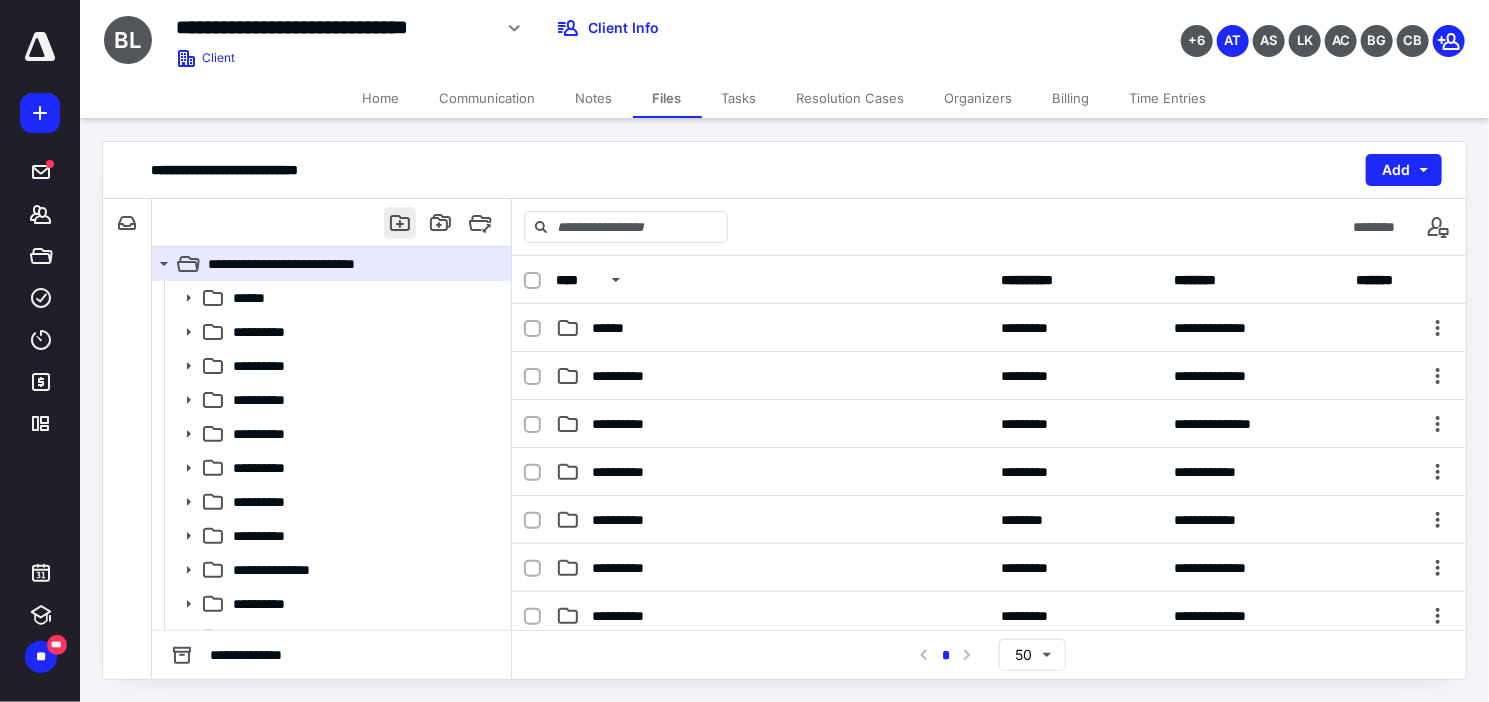 click at bounding box center (400, 223) 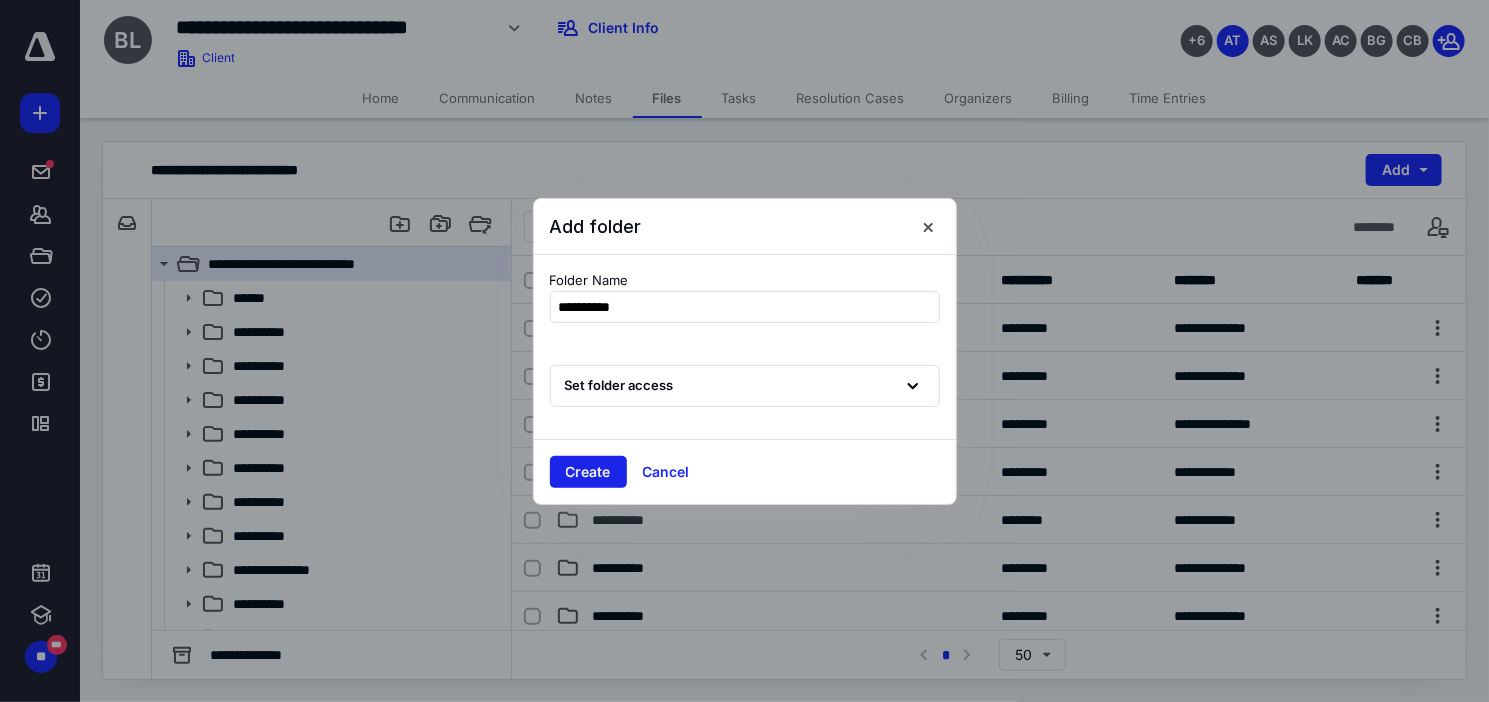 type on "**********" 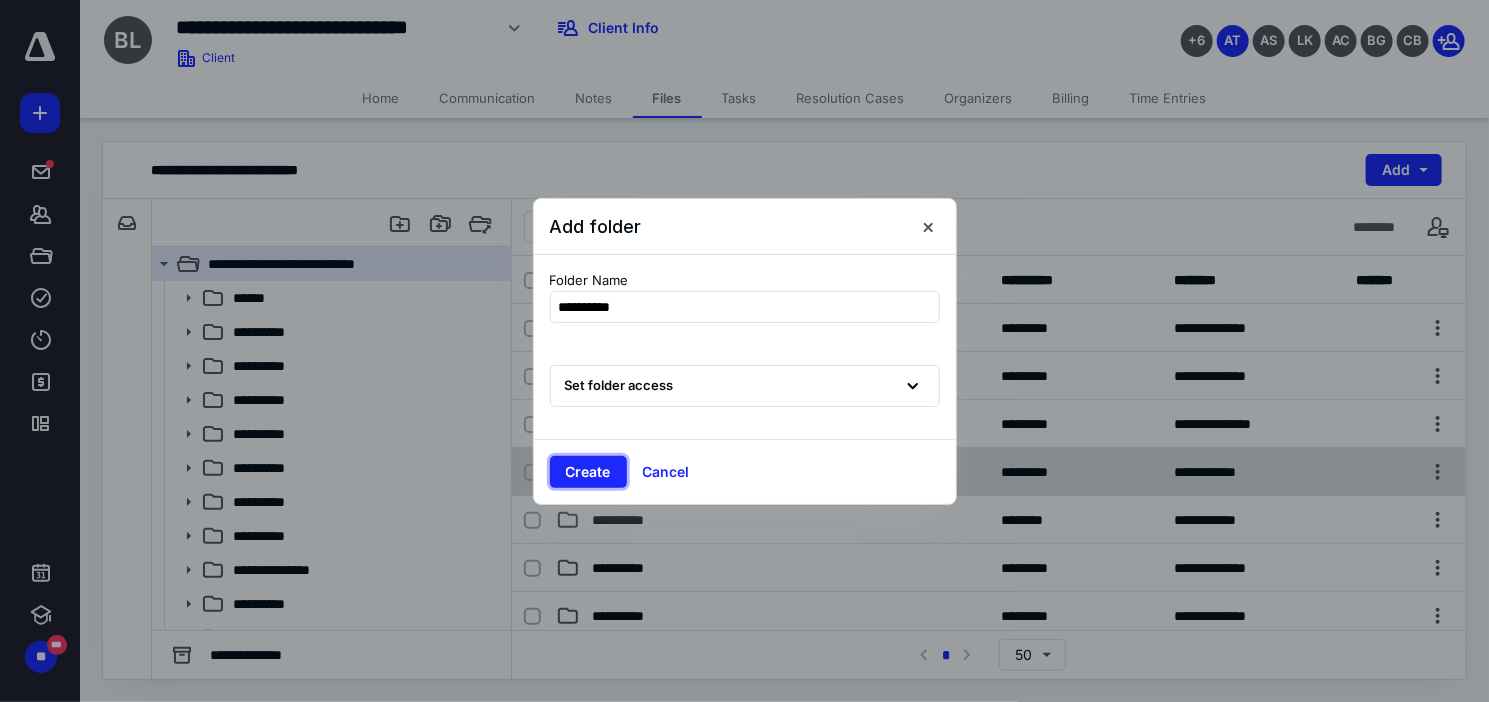 click on "Create" at bounding box center (588, 472) 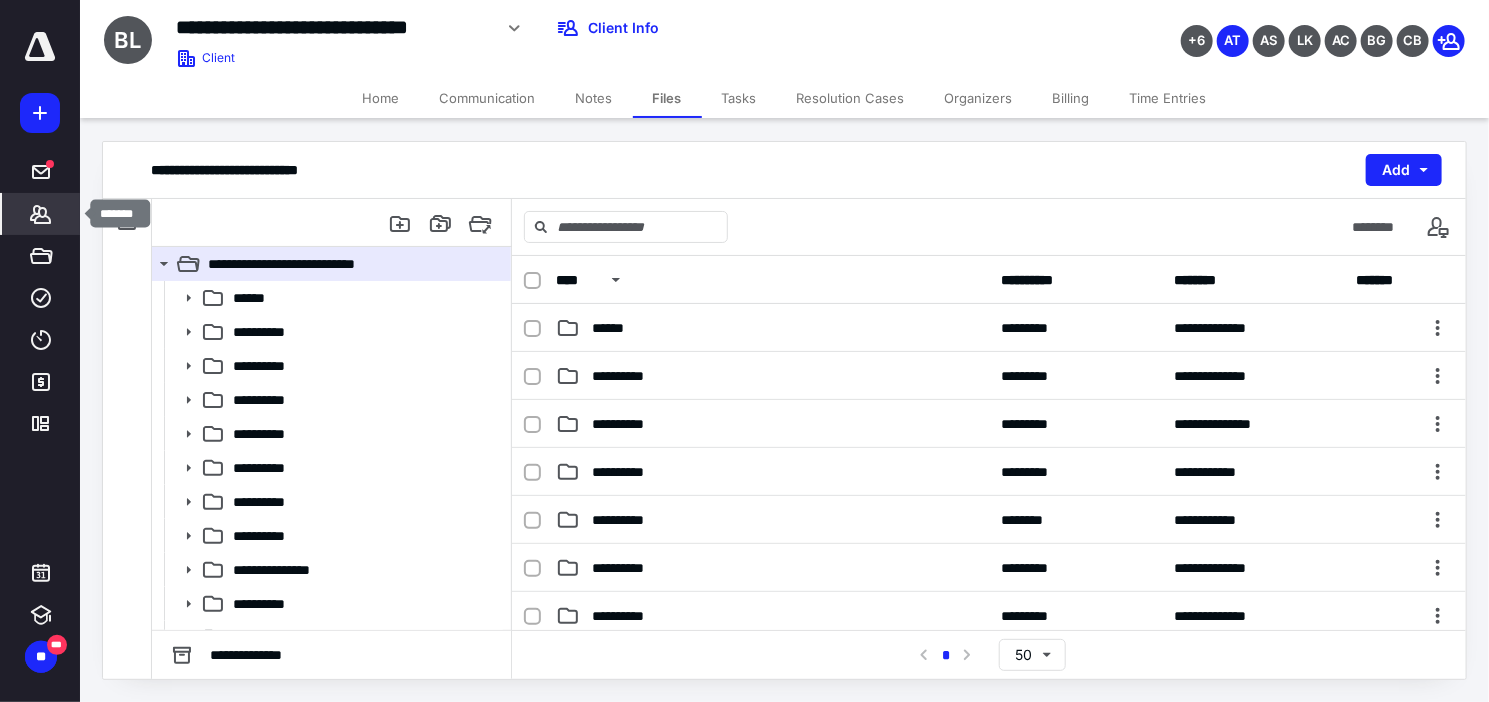 click on "*******" at bounding box center (41, 214) 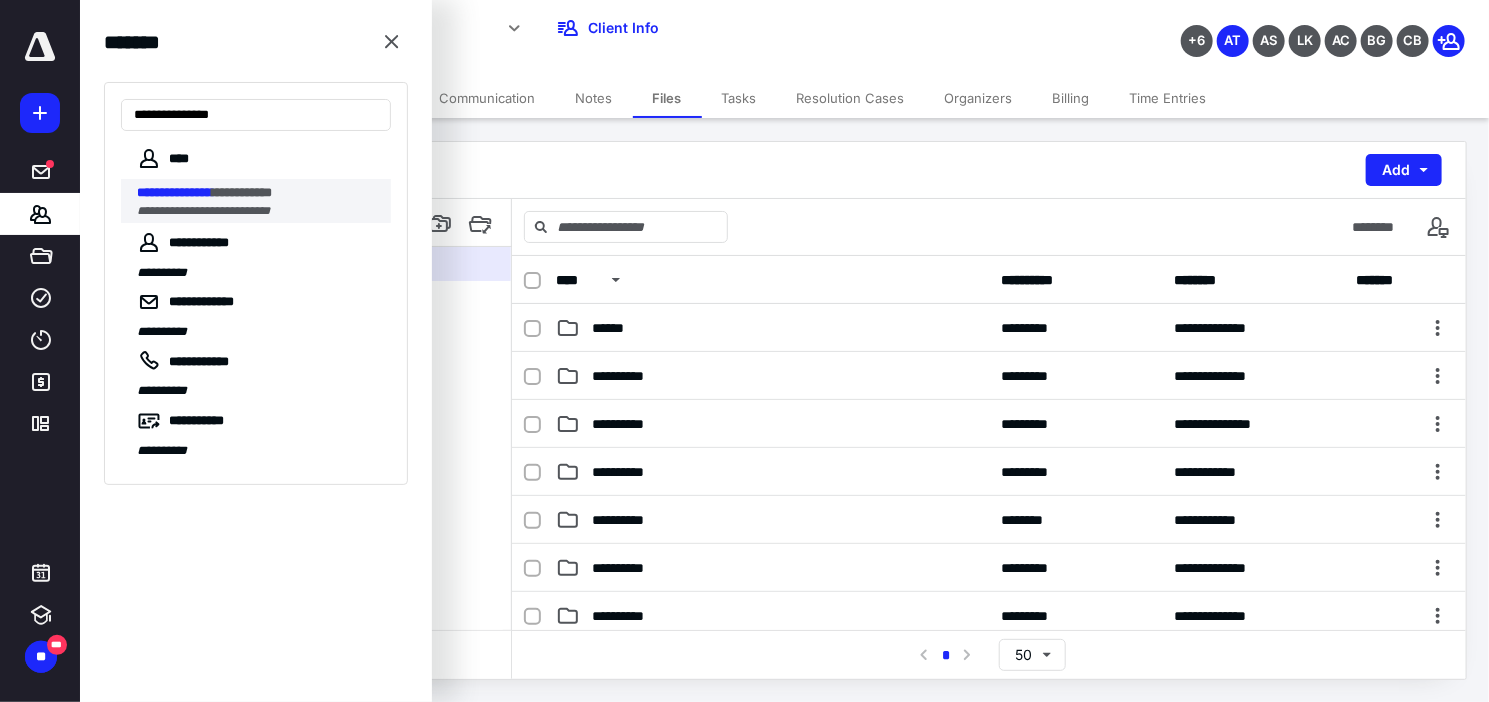 type on "**********" 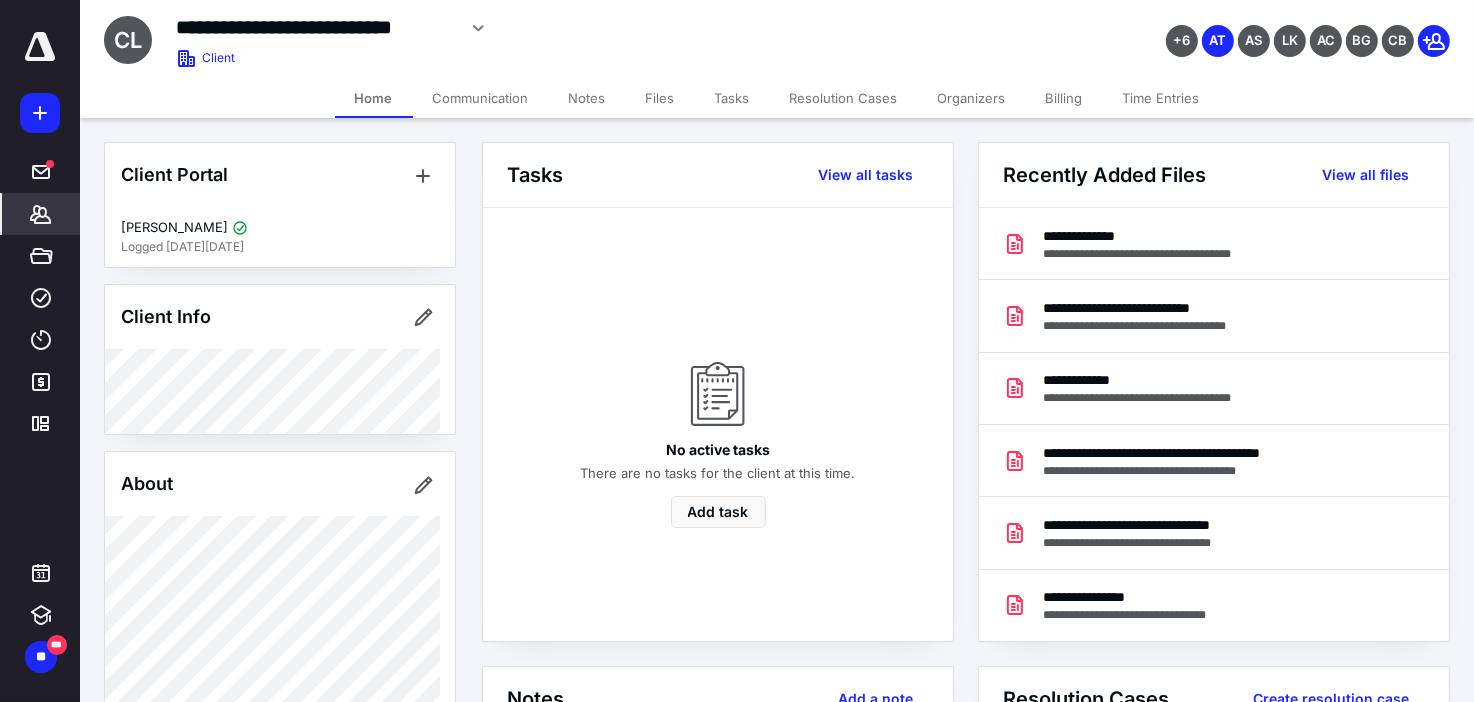 click on "Files" at bounding box center (660, 98) 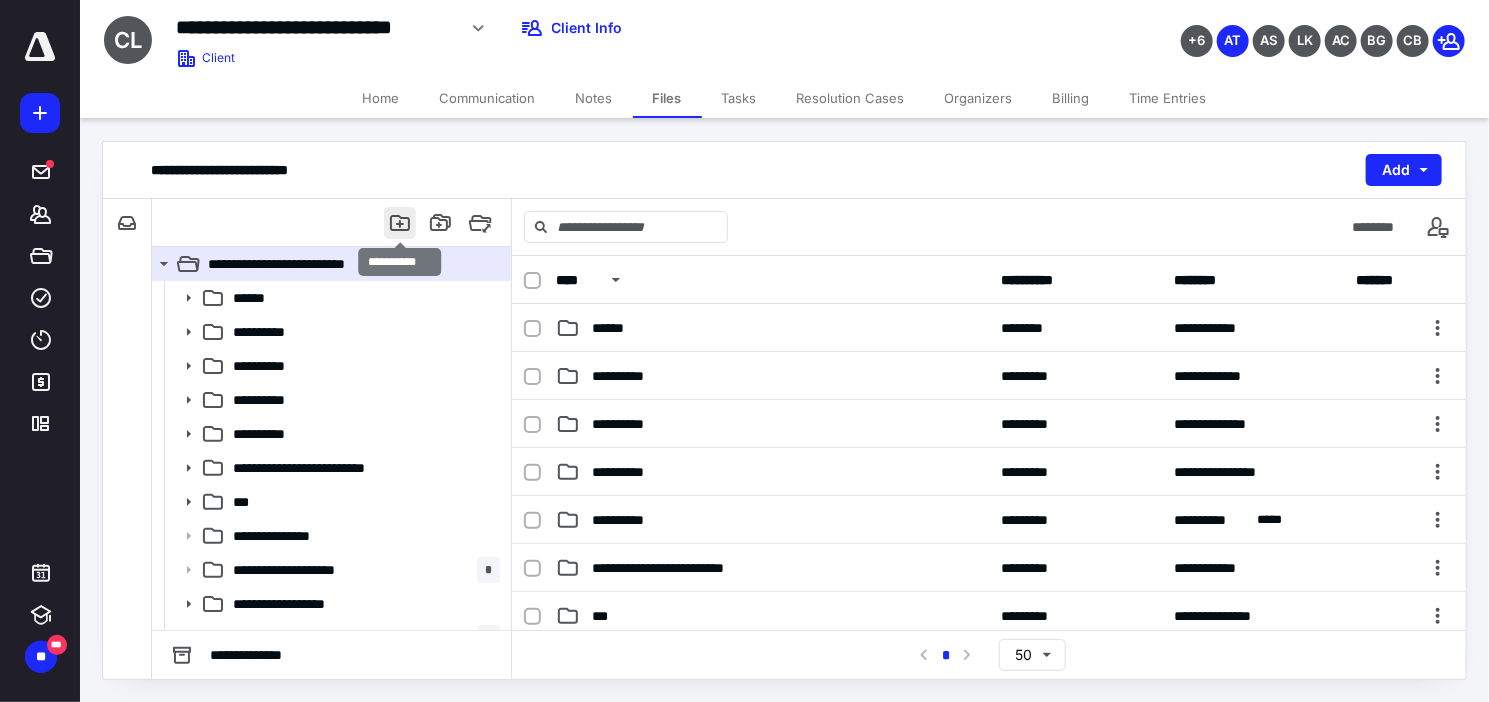 click at bounding box center [400, 223] 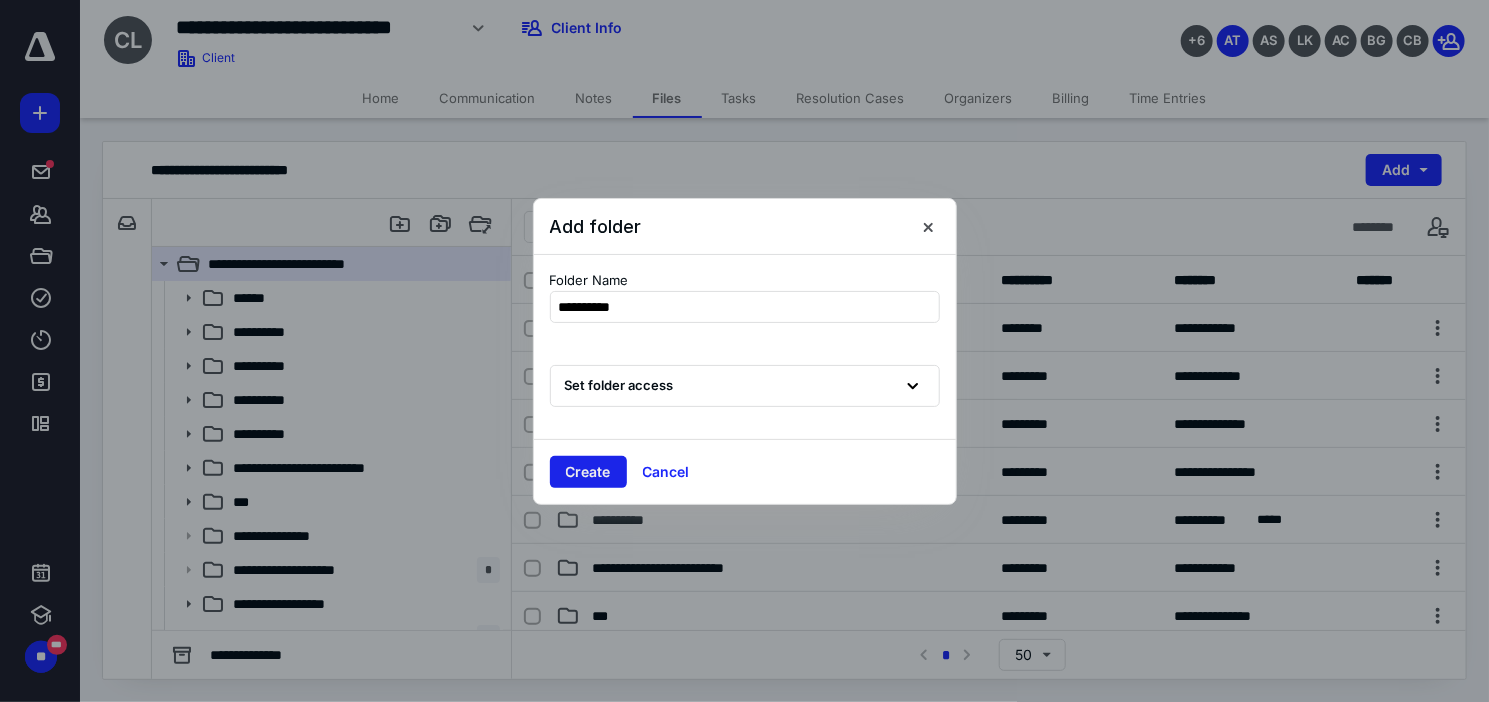 type on "**********" 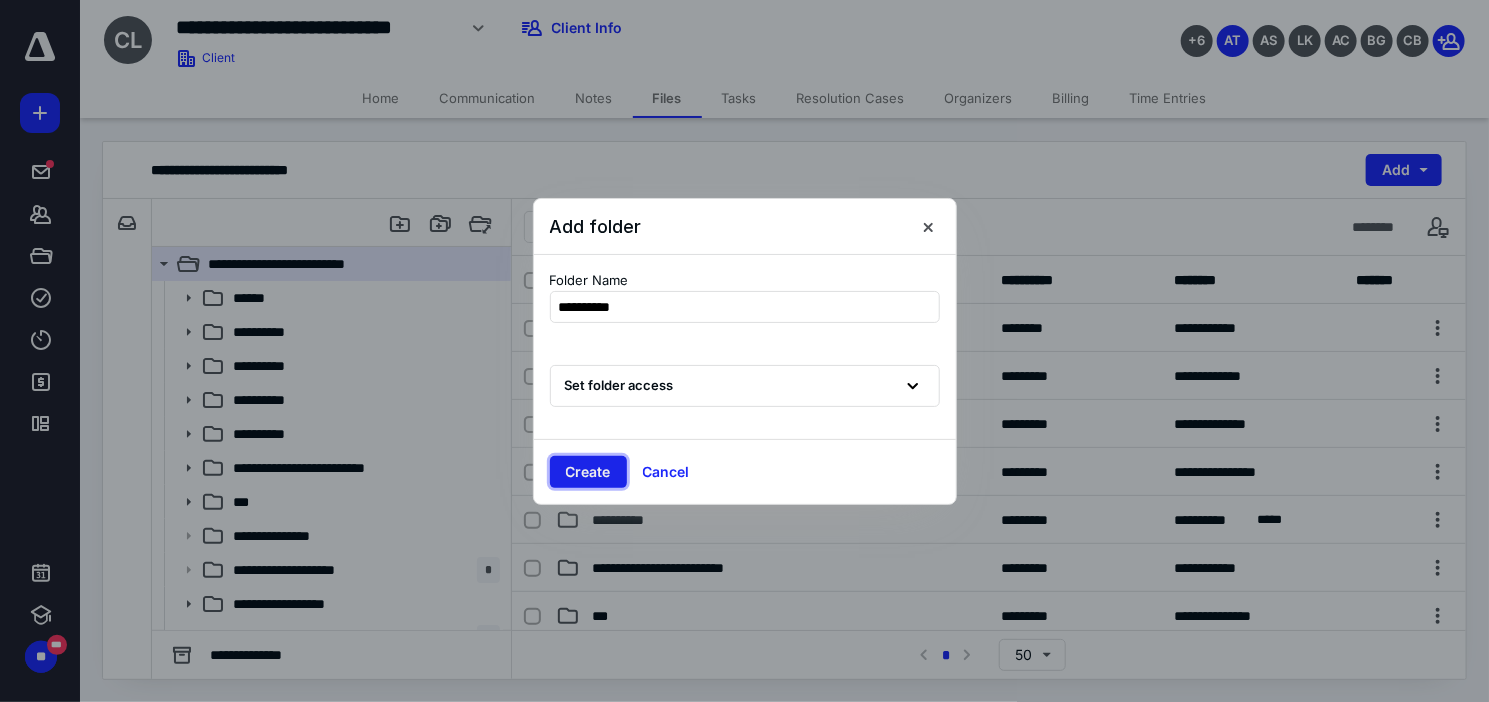 click on "Create" at bounding box center [588, 472] 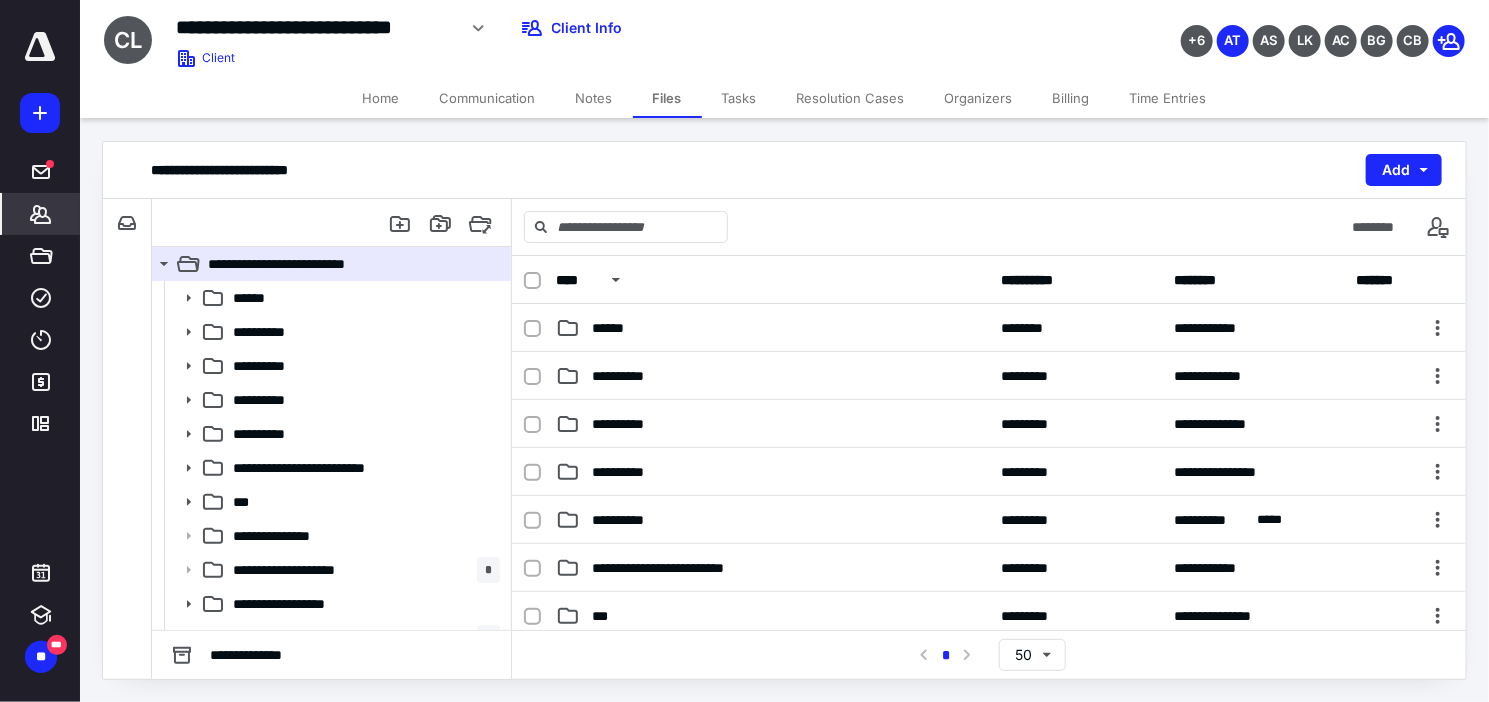 click on "*******" at bounding box center (41, 214) 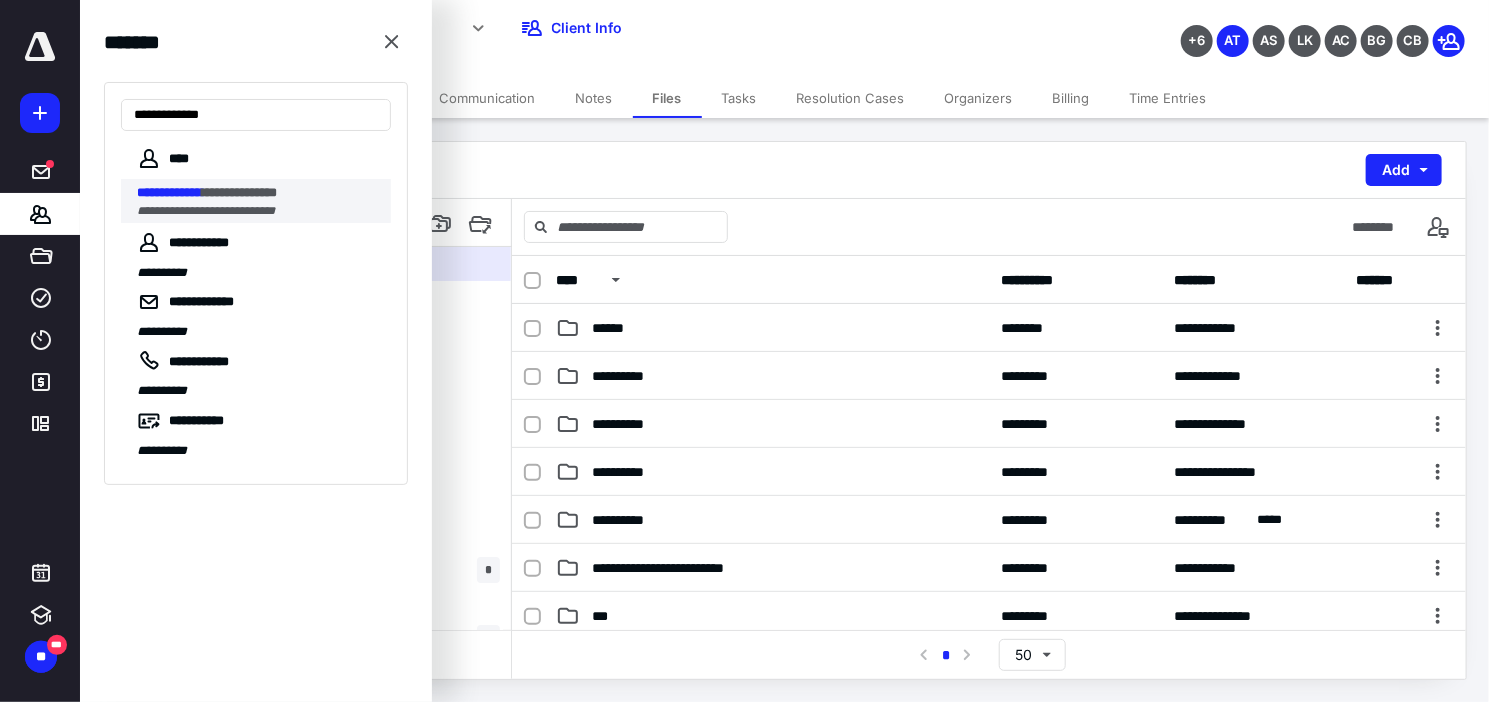 type on "**********" 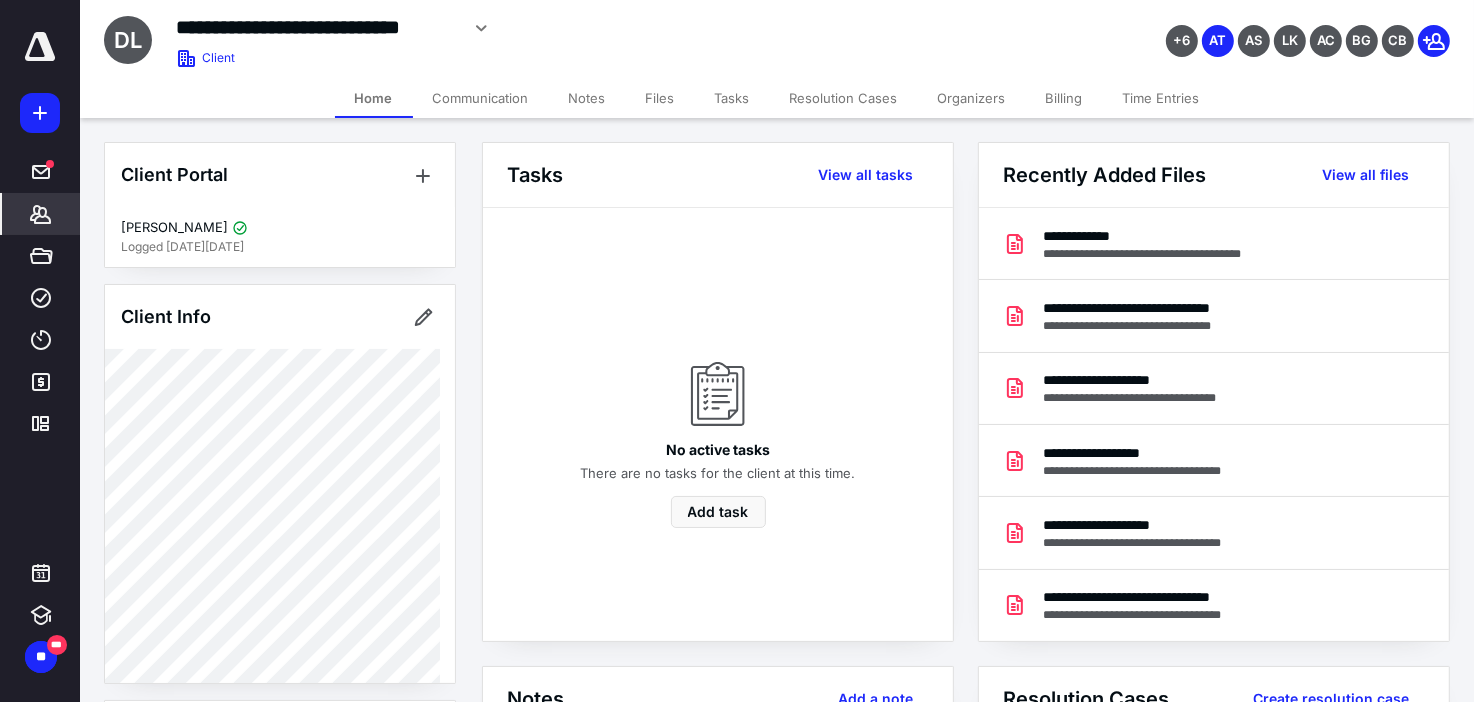 click on "Files" at bounding box center [660, 98] 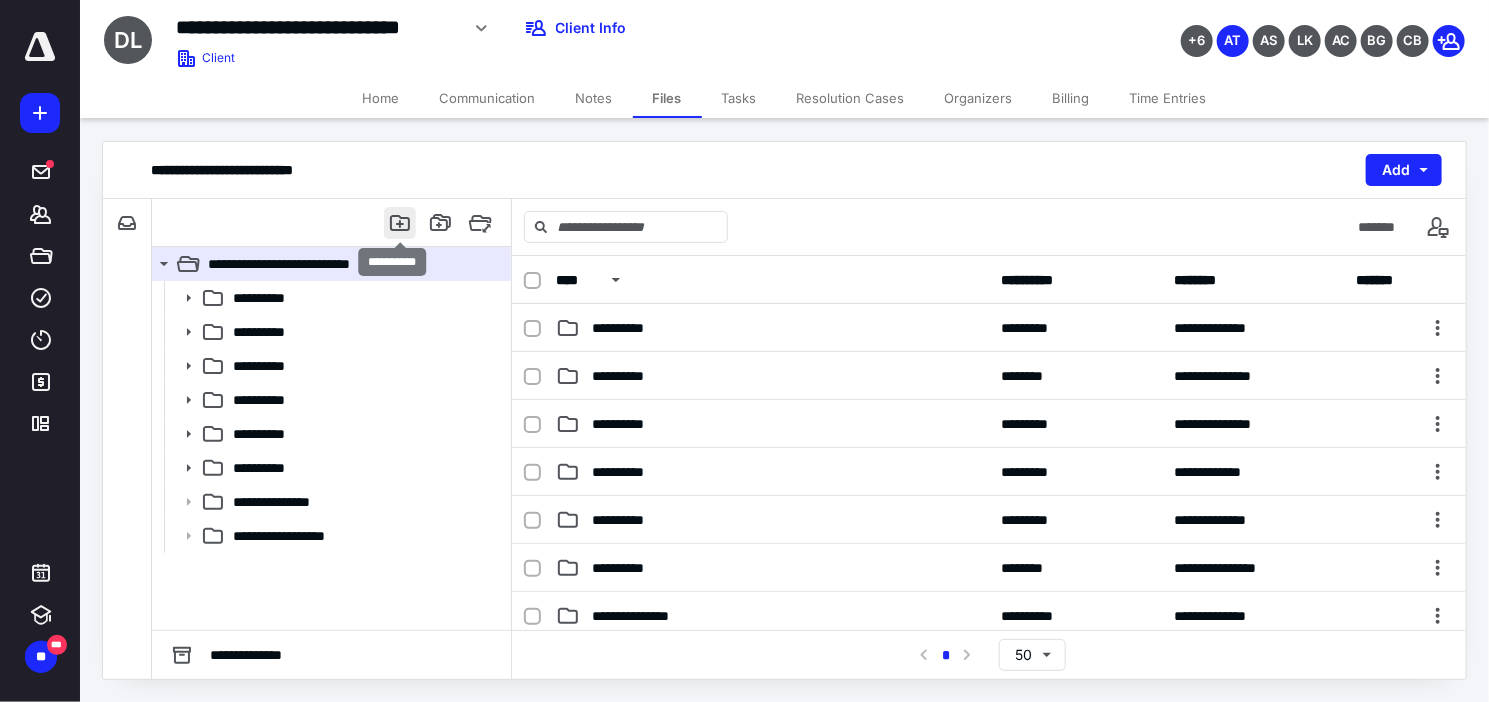 click at bounding box center (400, 223) 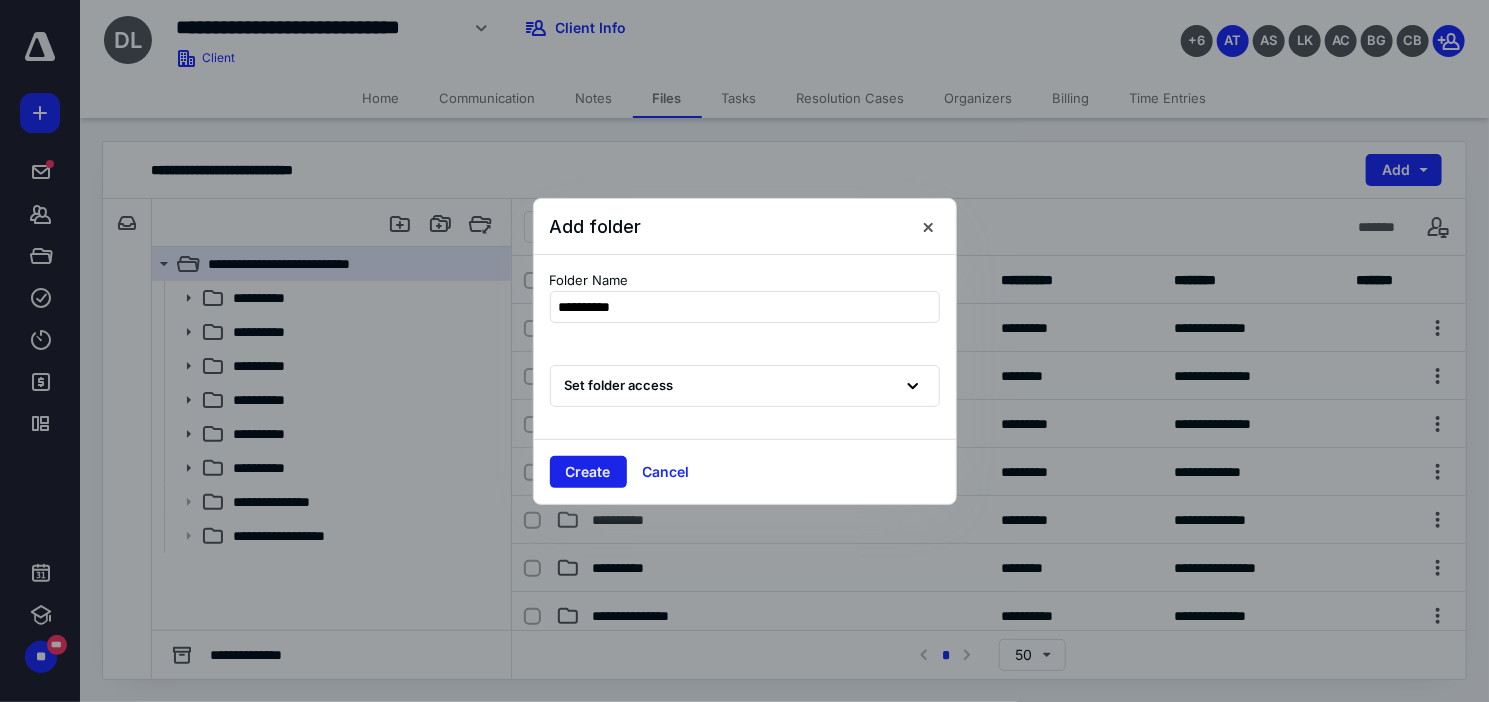 type on "**********" 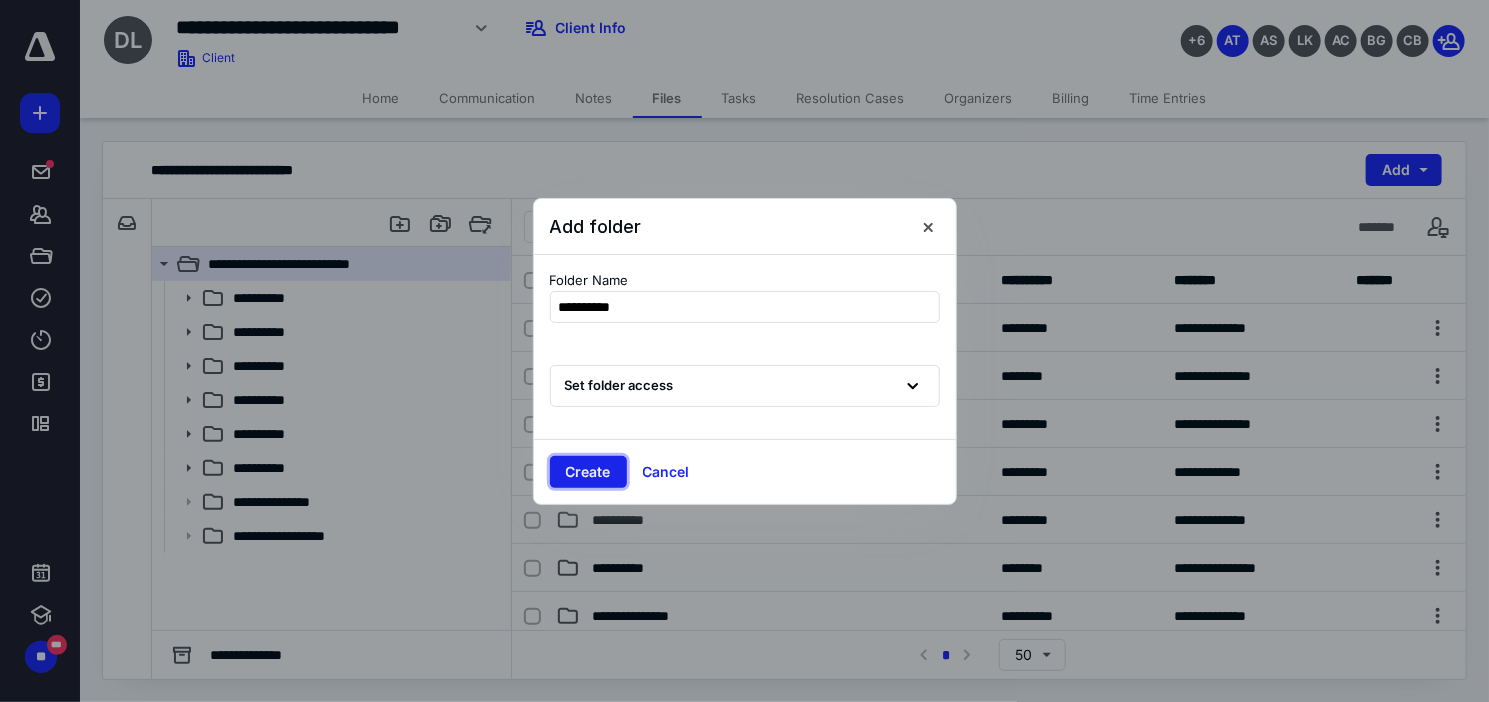 click on "Create" at bounding box center [588, 472] 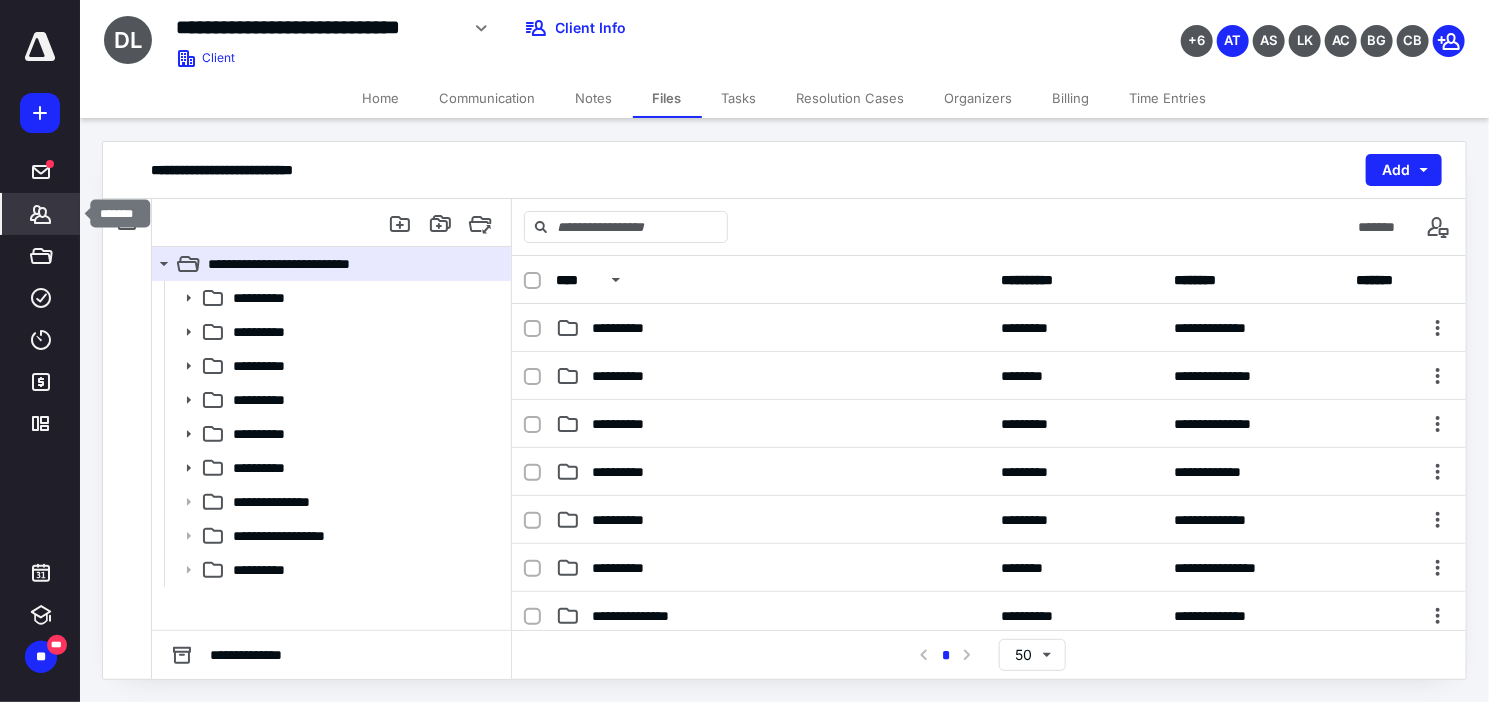 click 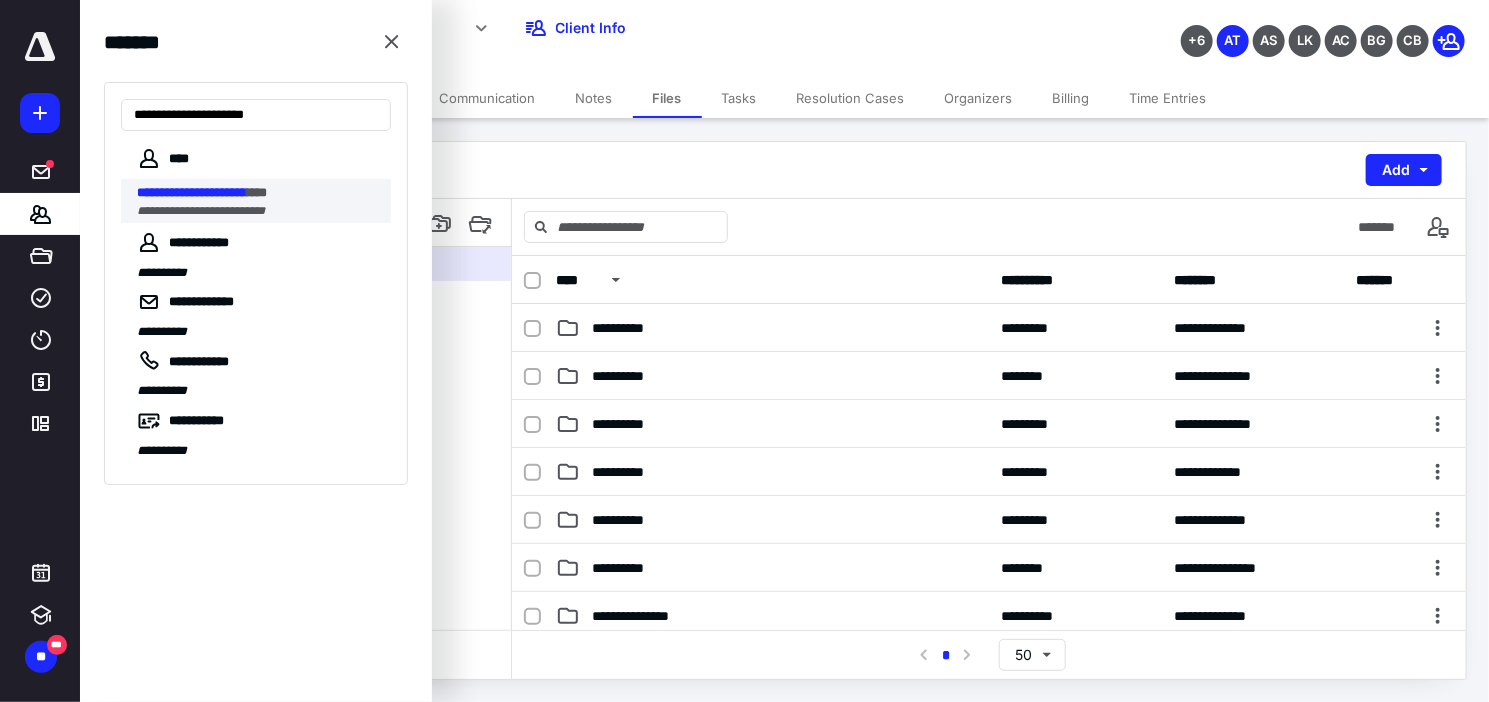 type on "**********" 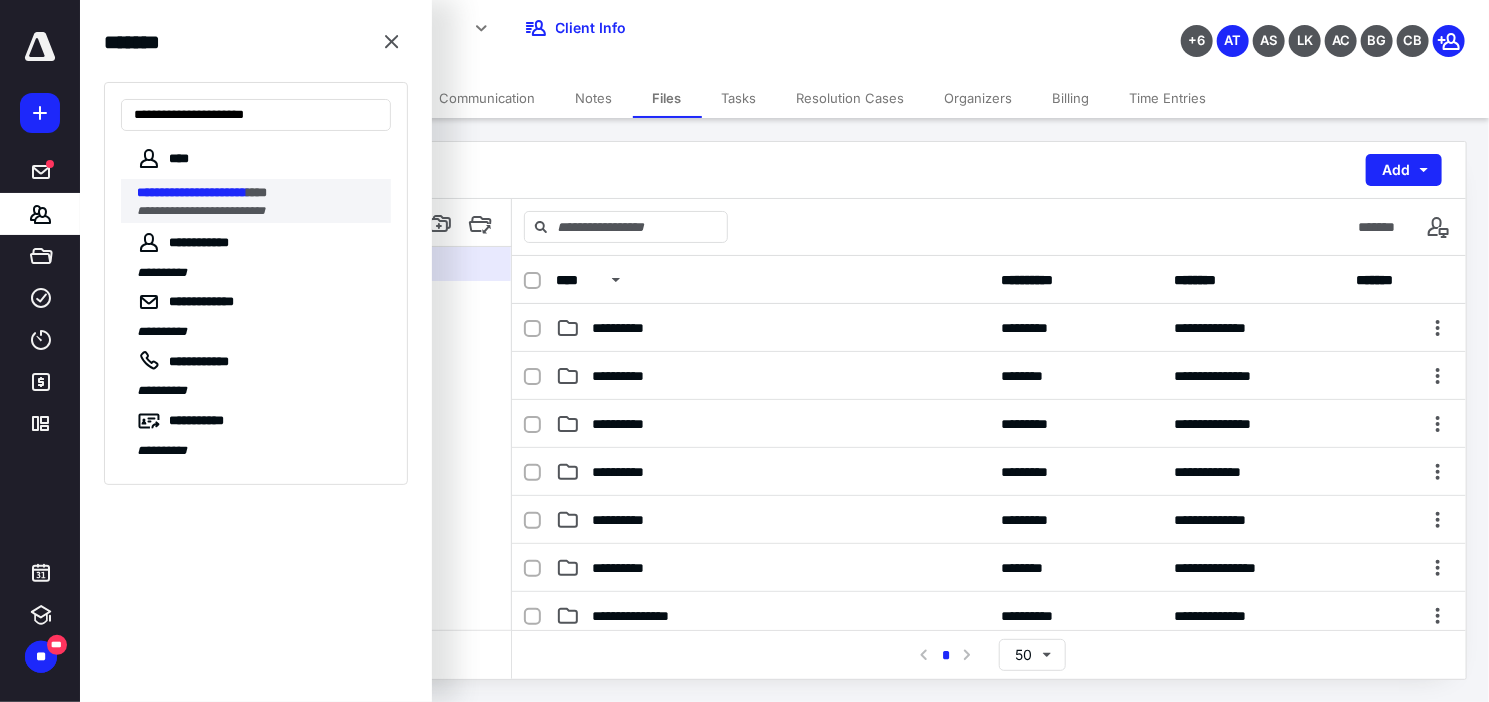 click on "**********" at bounding box center [258, 211] 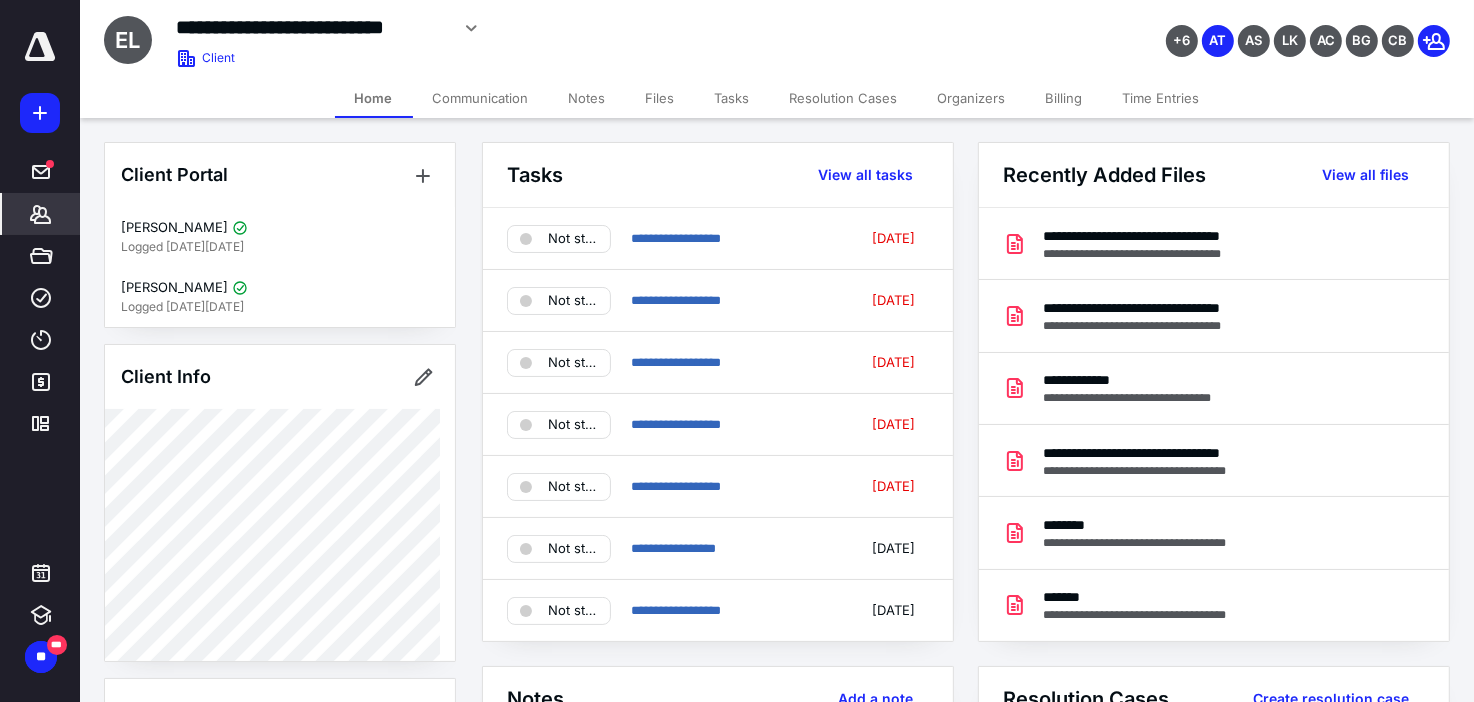 click on "Files" at bounding box center [660, 98] 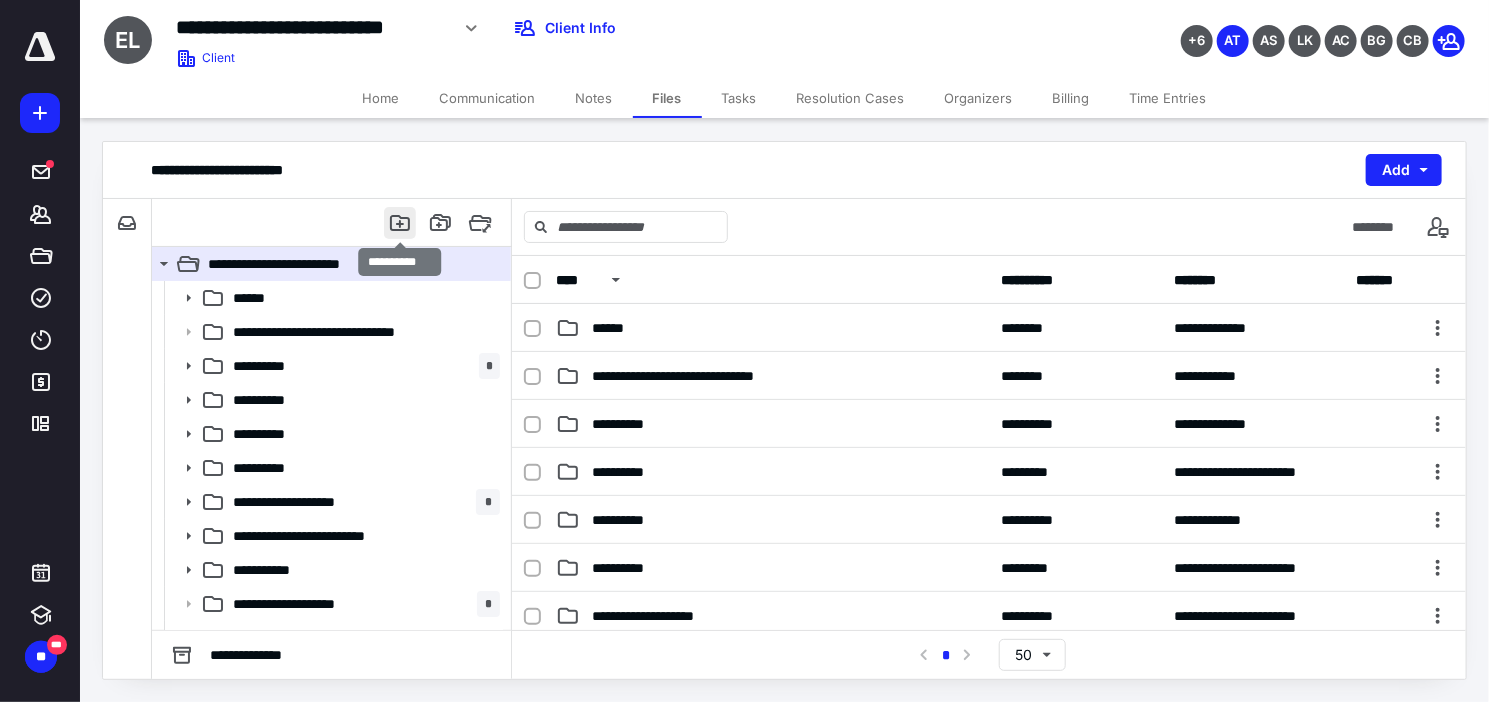 click at bounding box center (400, 223) 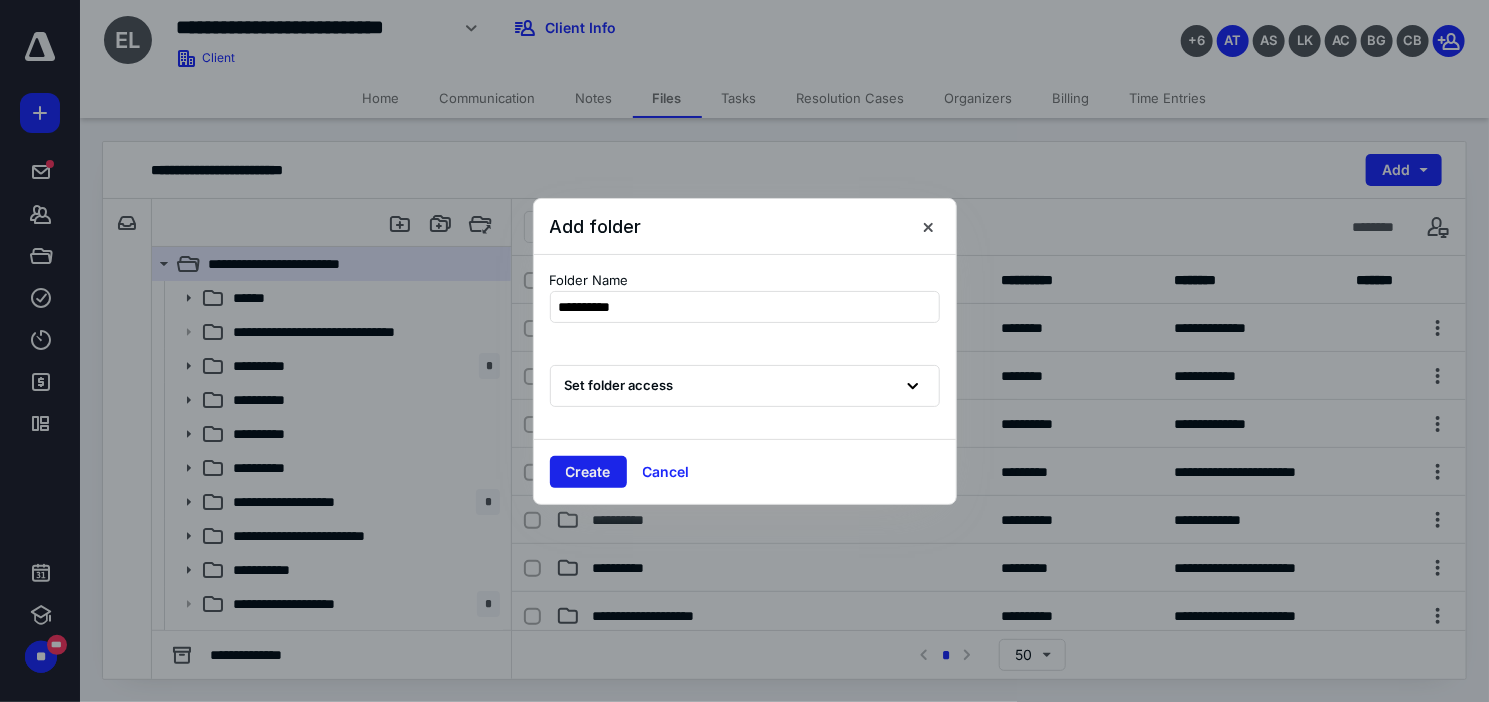 type on "**********" 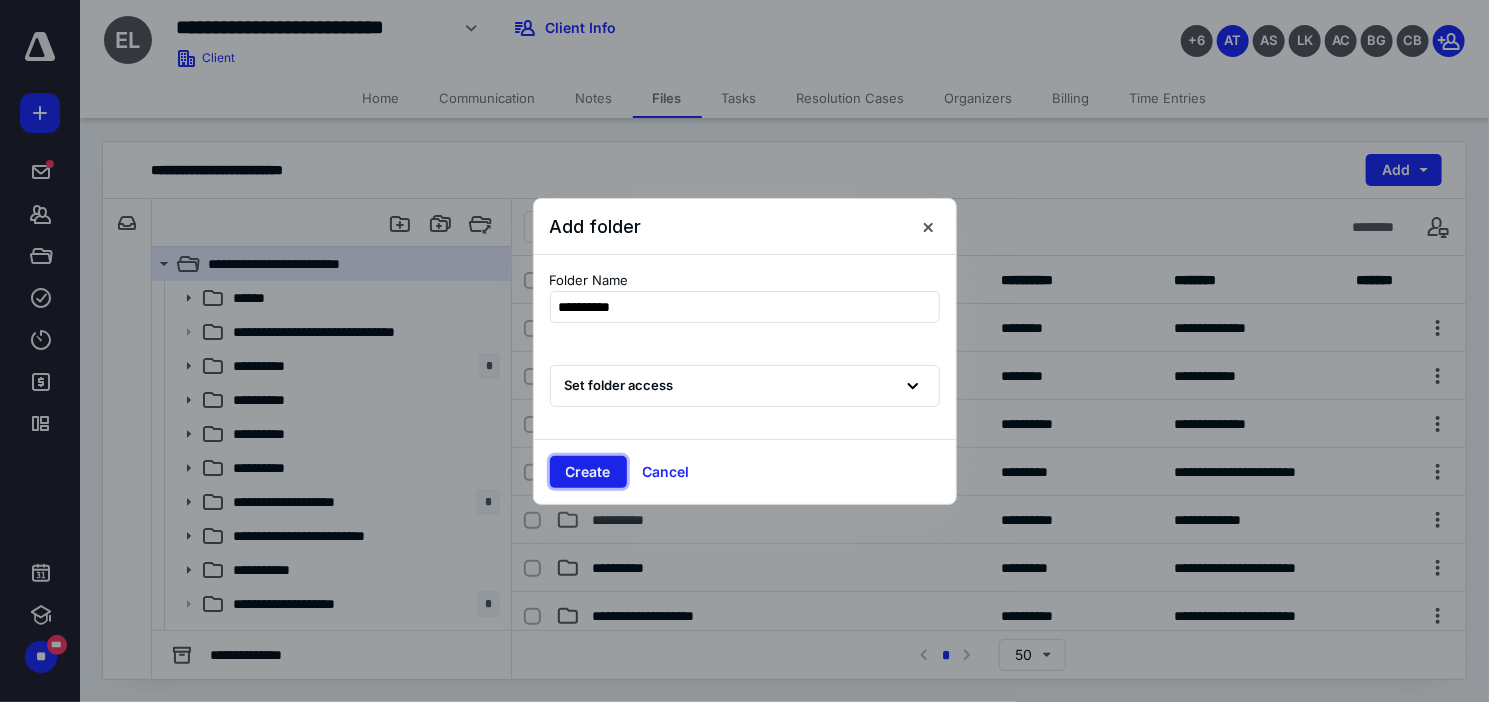 click on "Create" at bounding box center [588, 472] 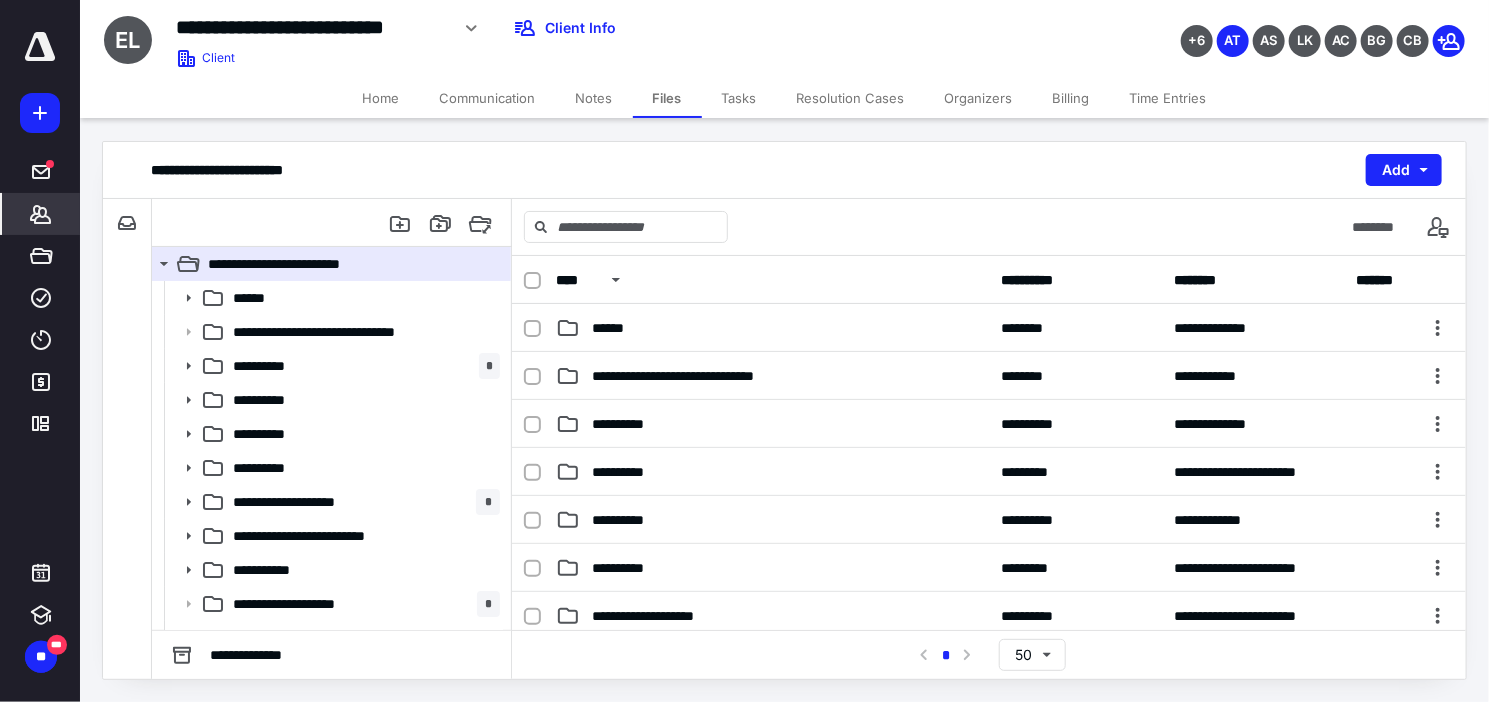 click on "*******" at bounding box center (41, 214) 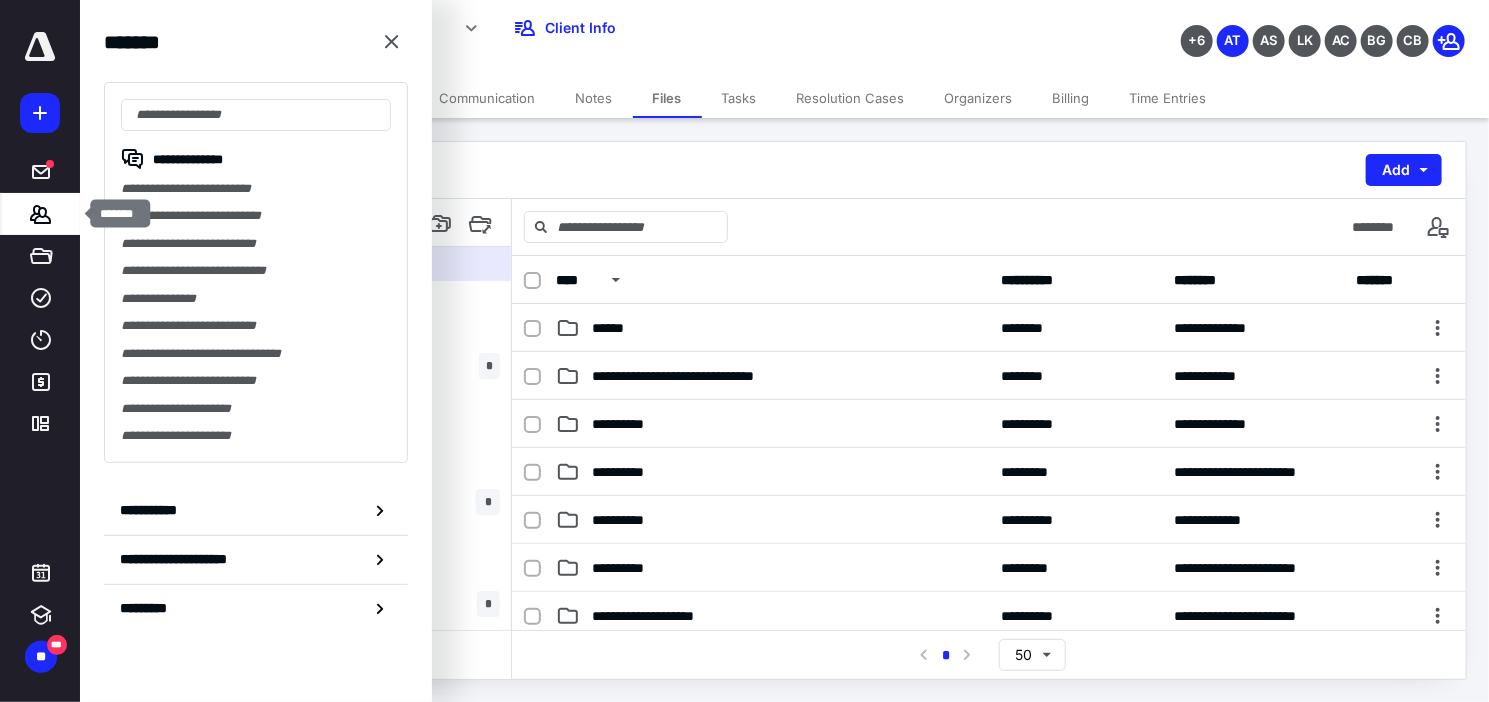 type on "*" 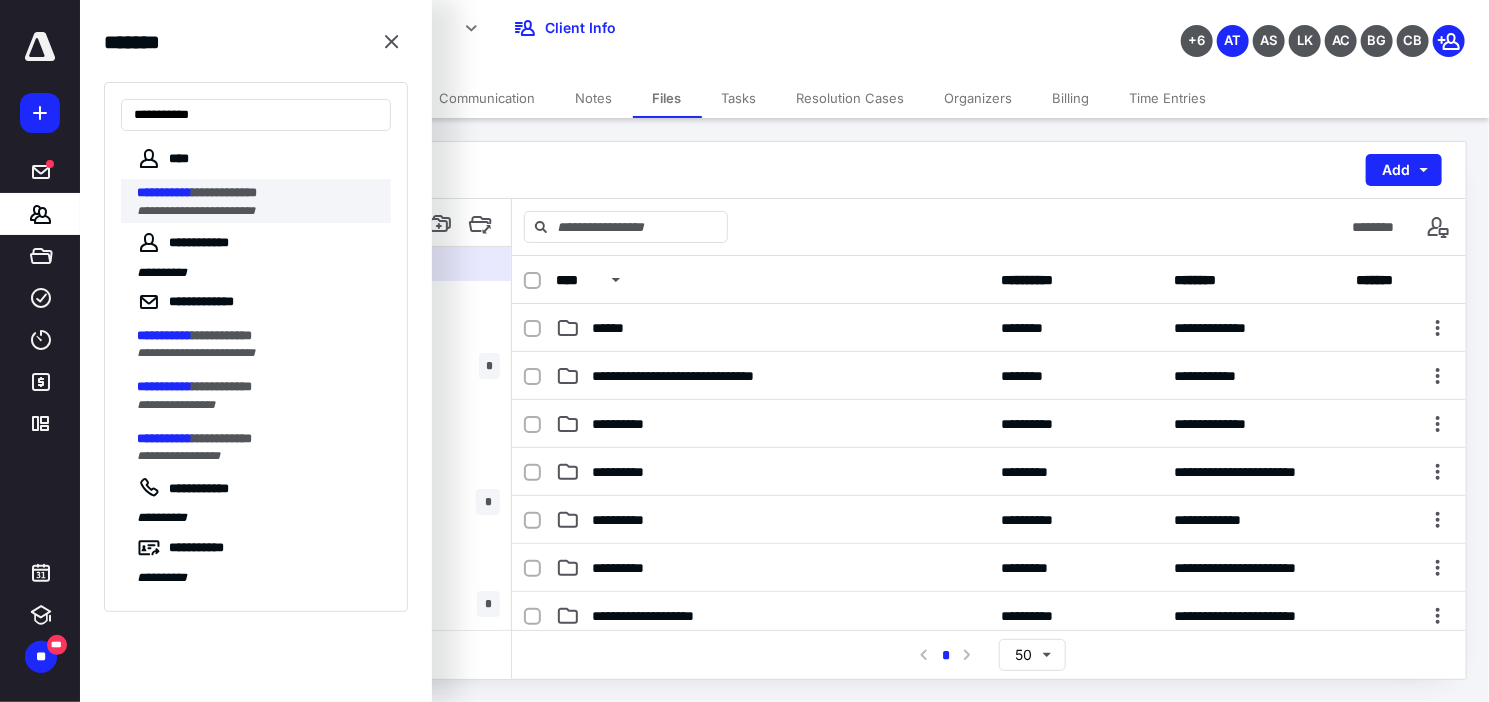 type on "**********" 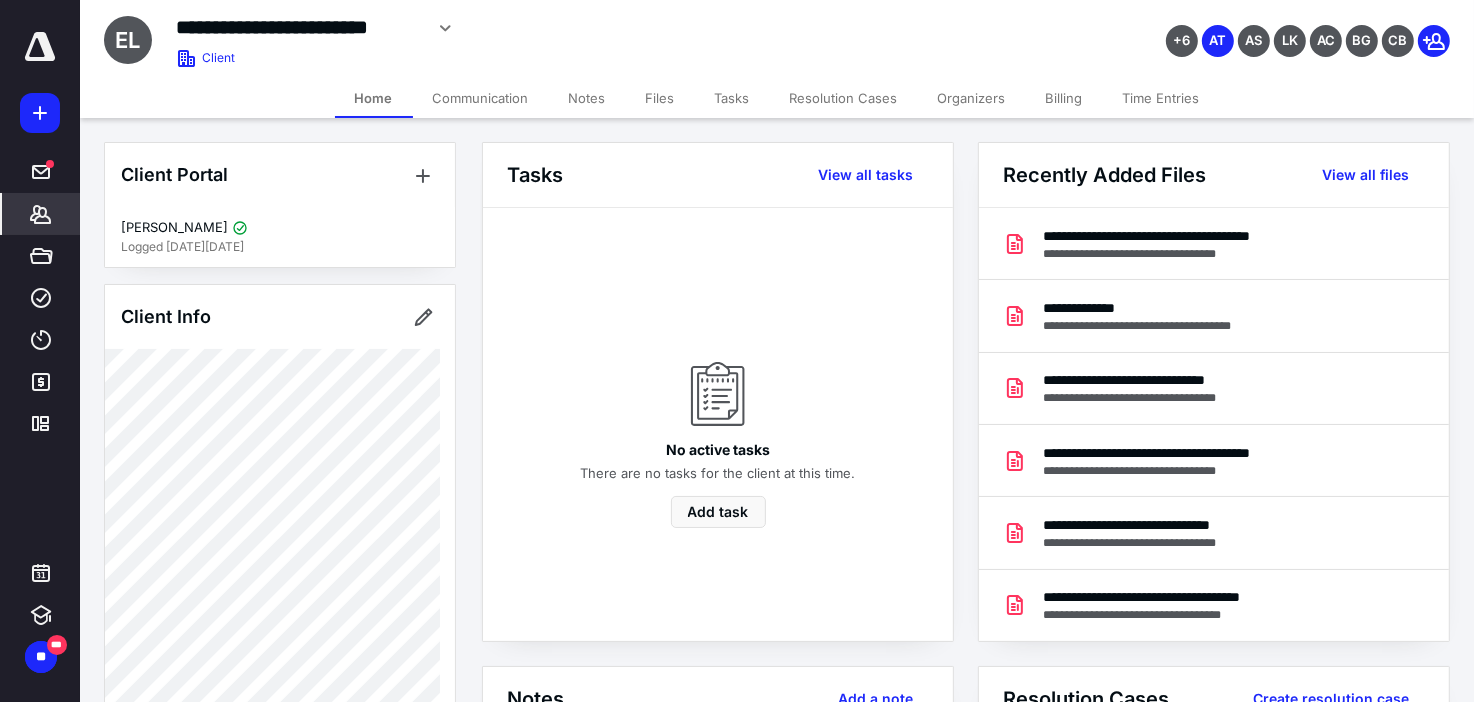 click on "Files" at bounding box center (660, 98) 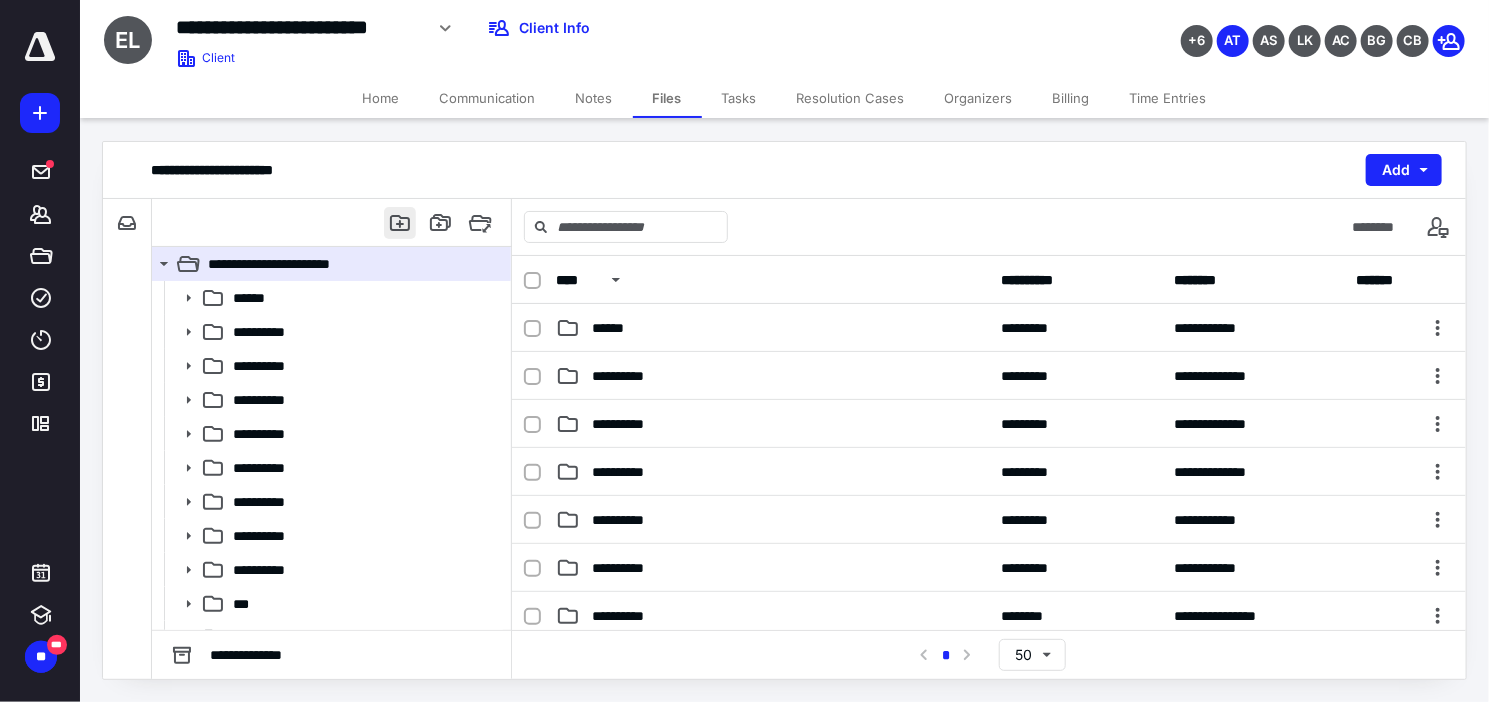 click at bounding box center [400, 223] 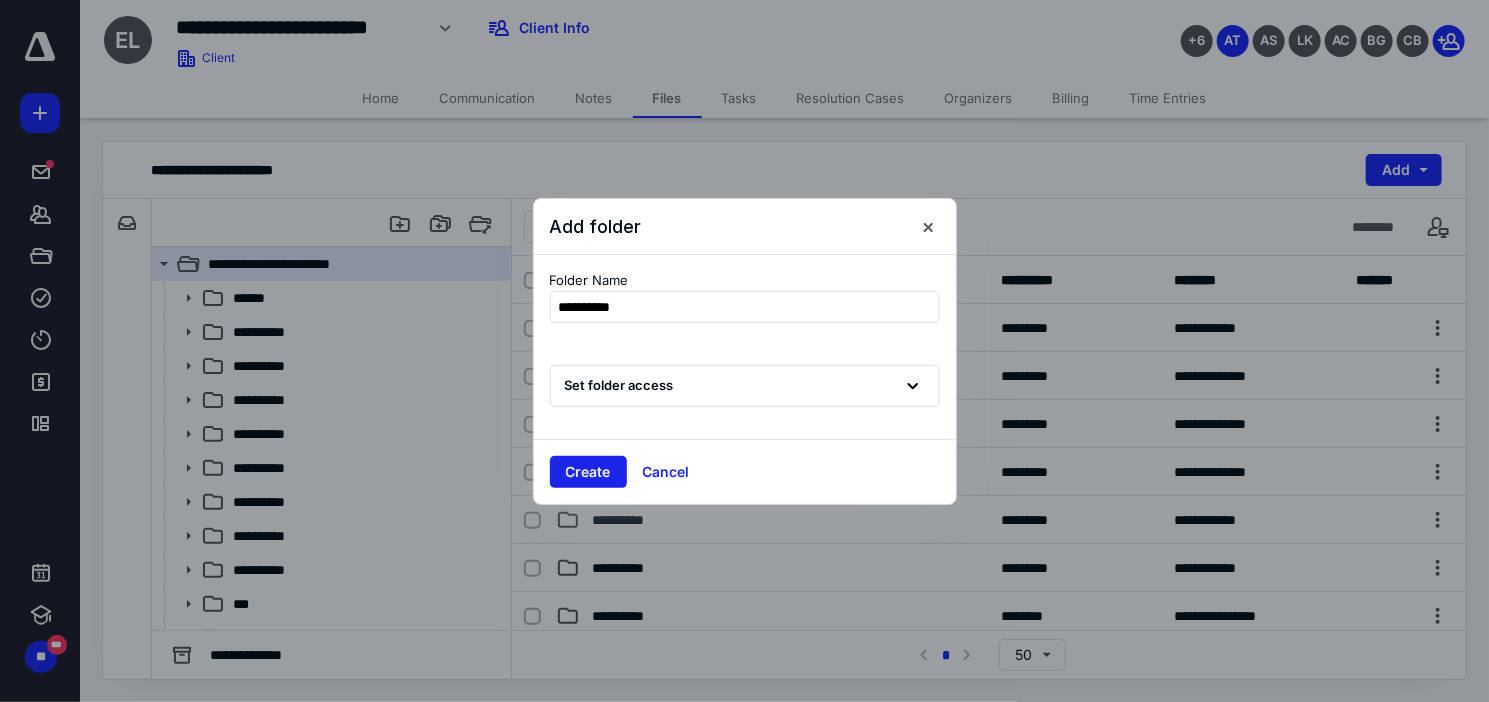type on "**********" 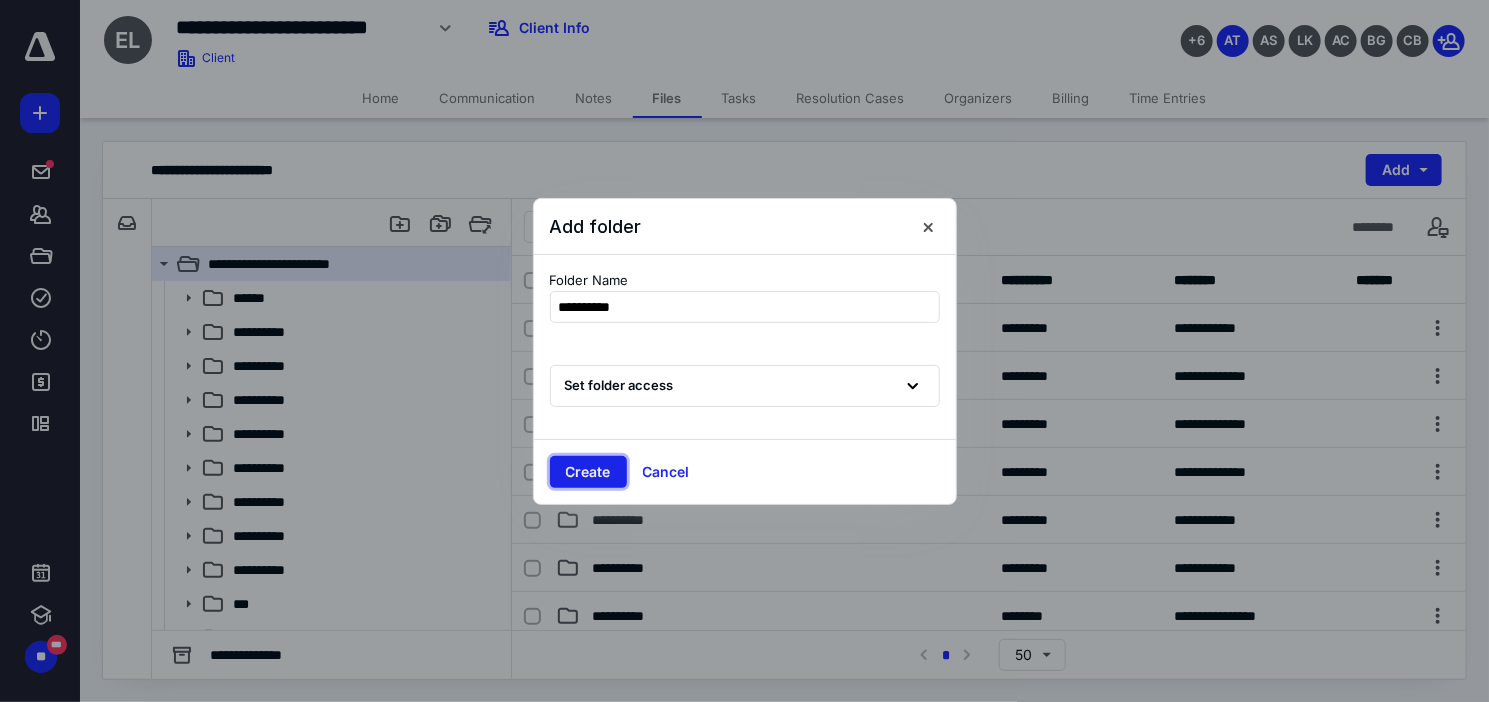 click on "Create" at bounding box center [588, 472] 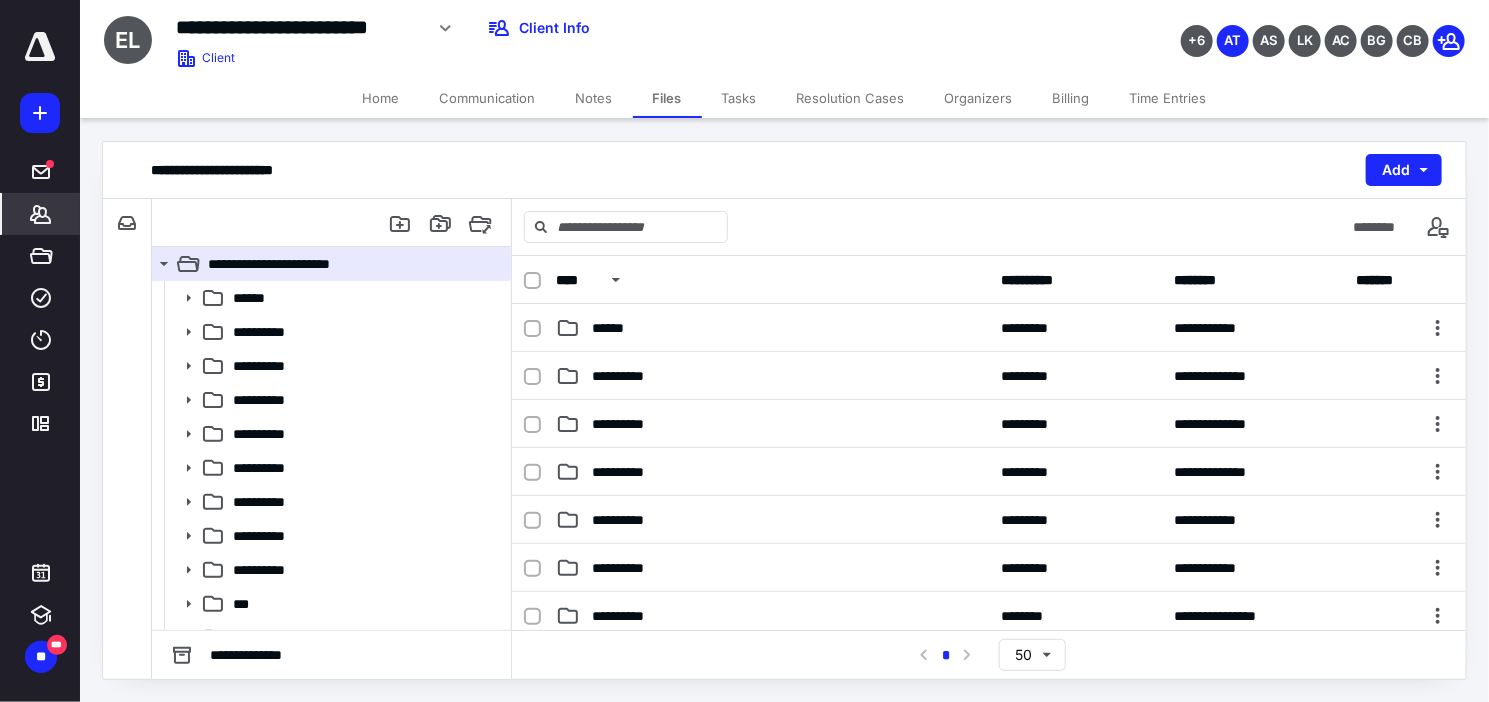 click on "*******" at bounding box center (41, 214) 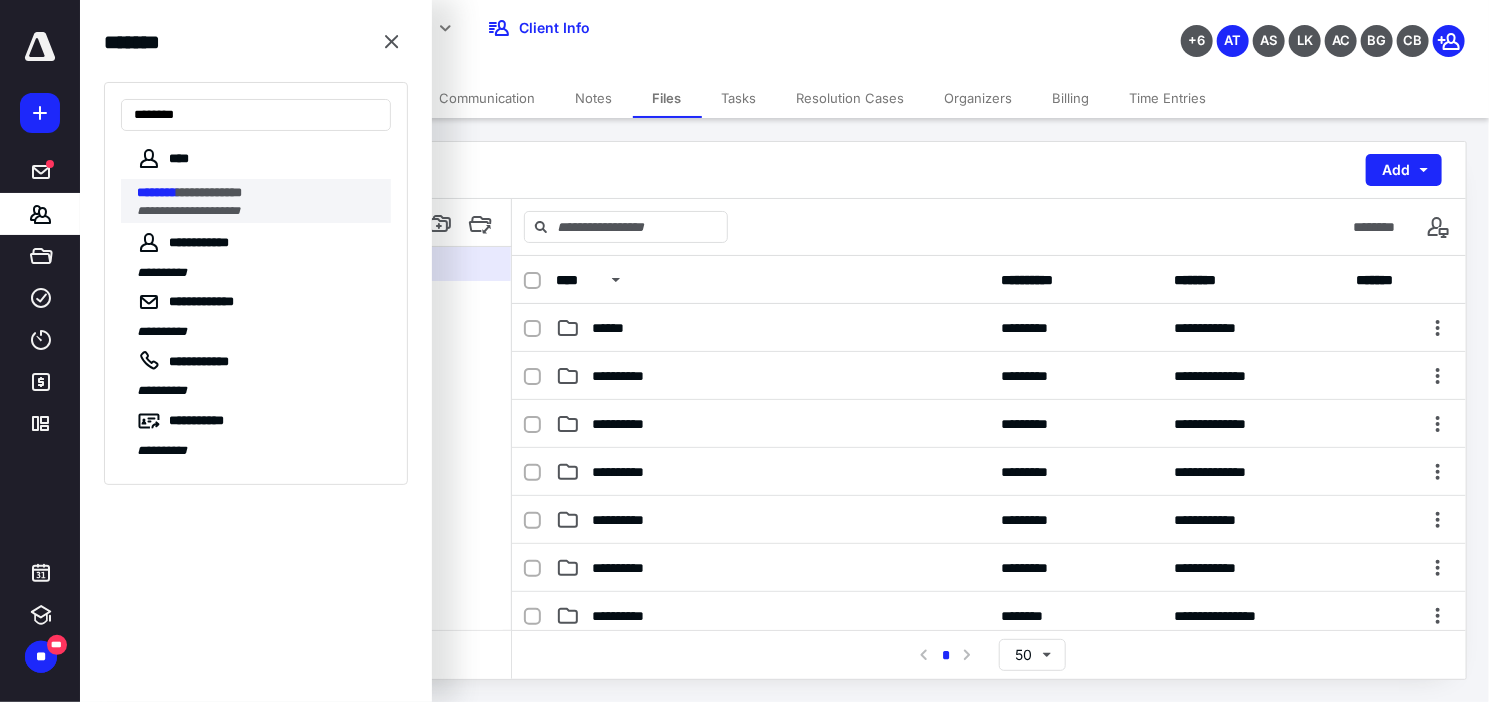 type on "********" 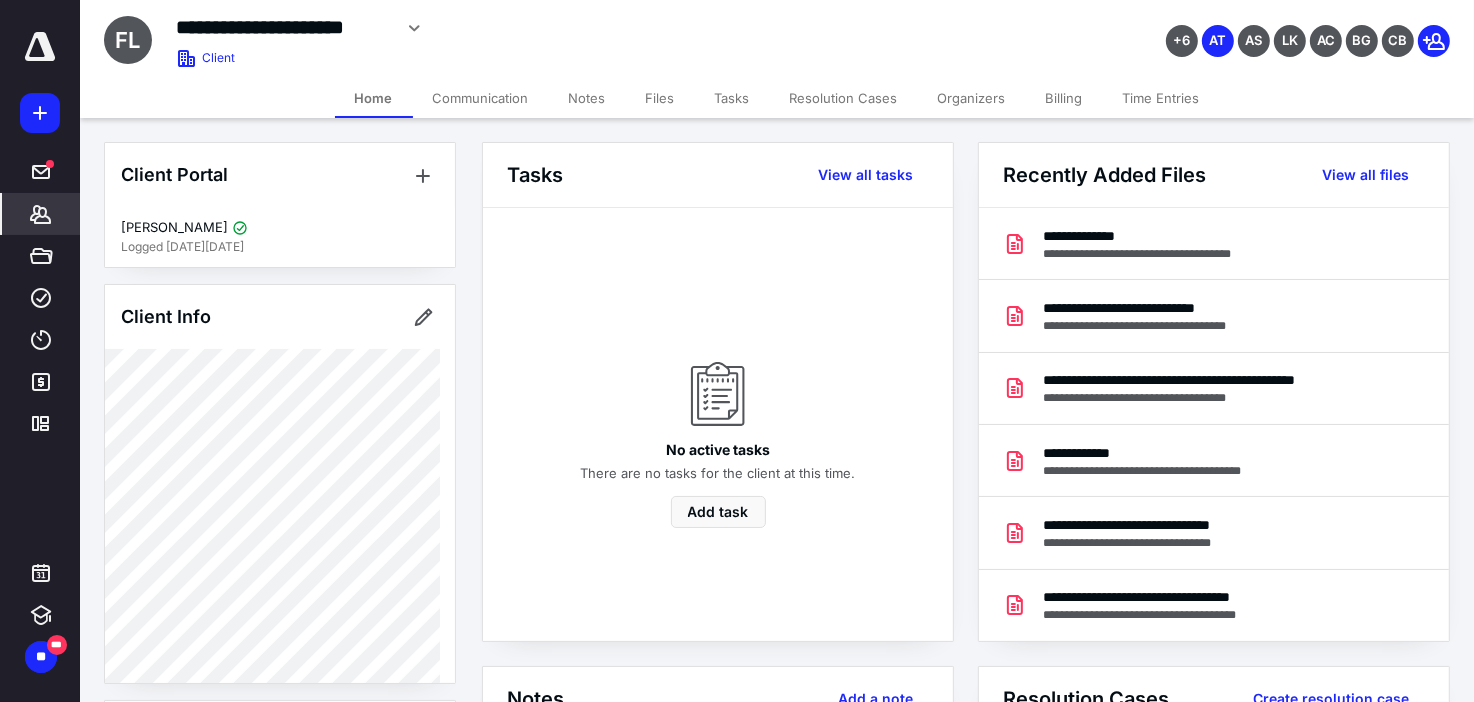 click on "Files" at bounding box center [660, 98] 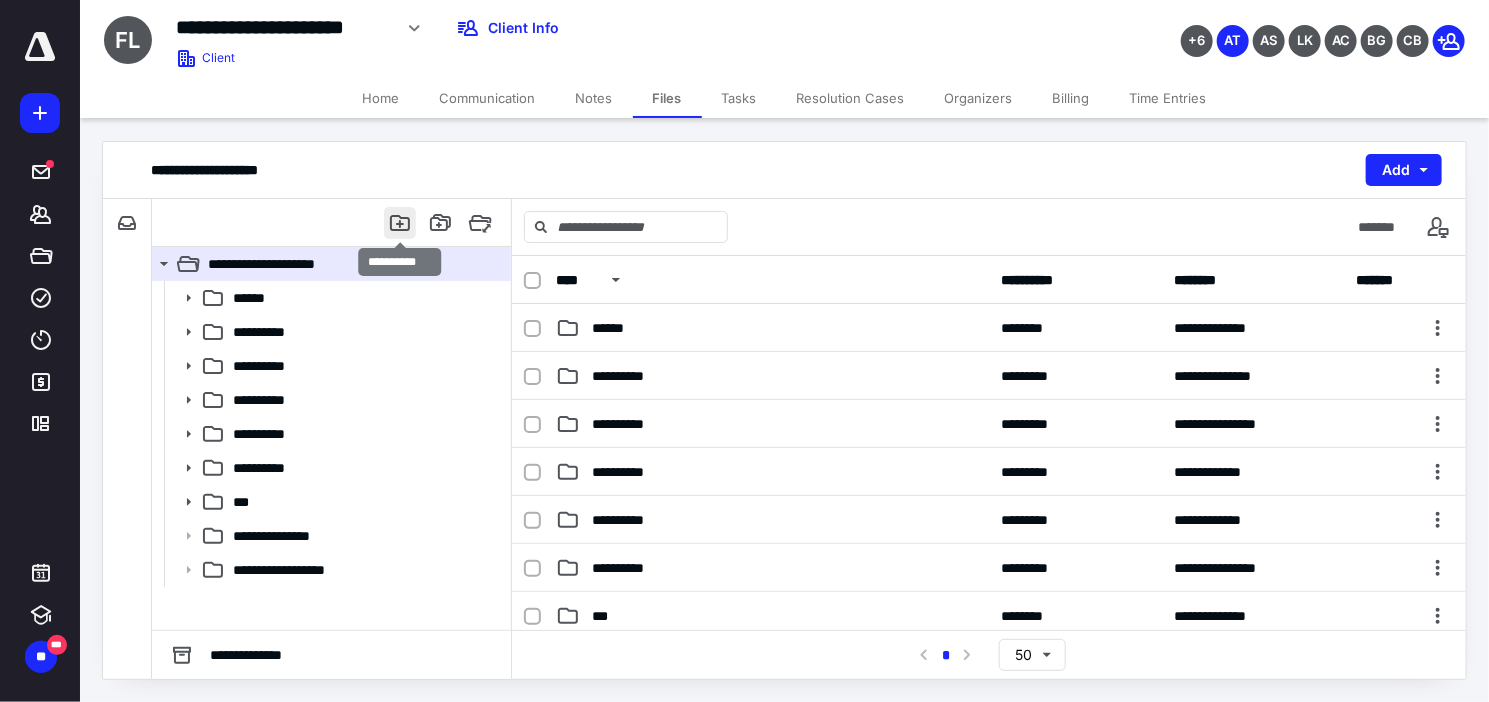click at bounding box center (400, 223) 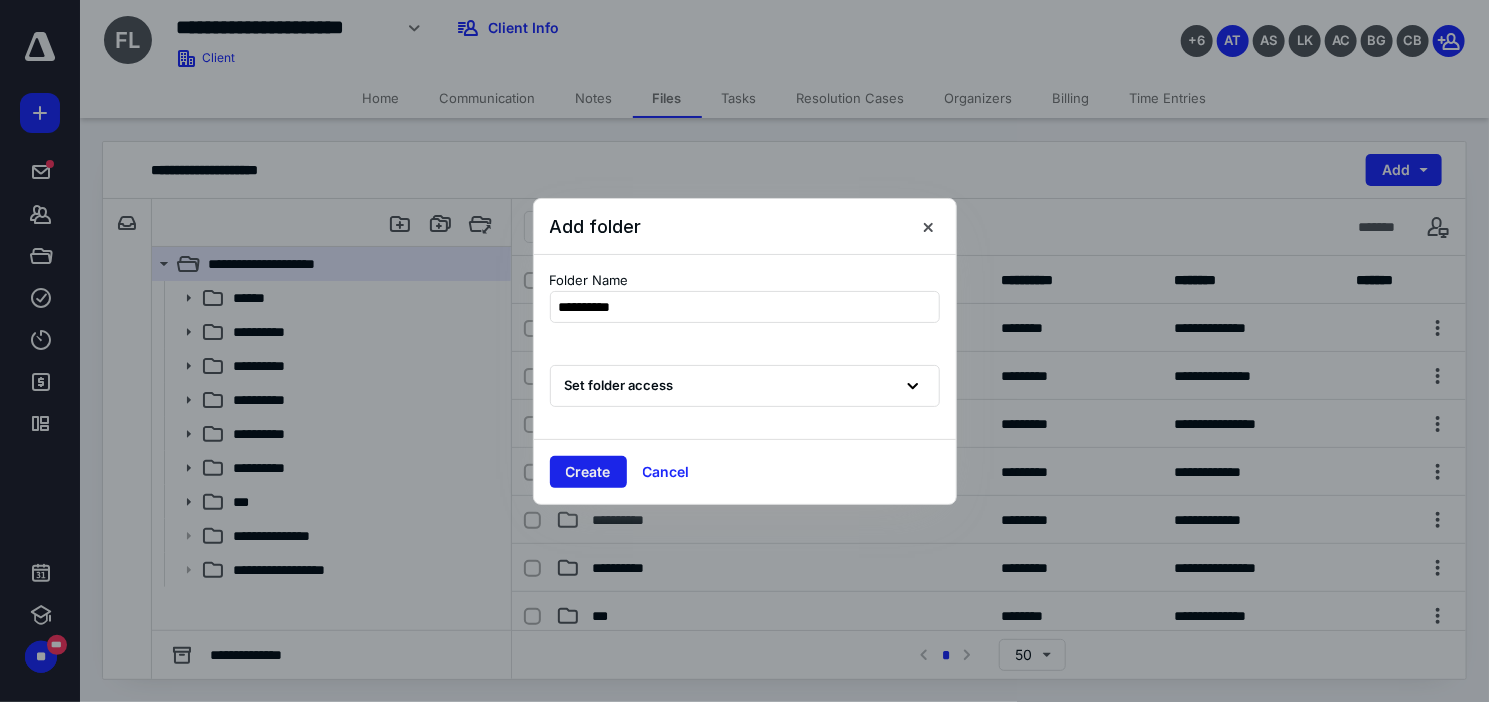 type on "**********" 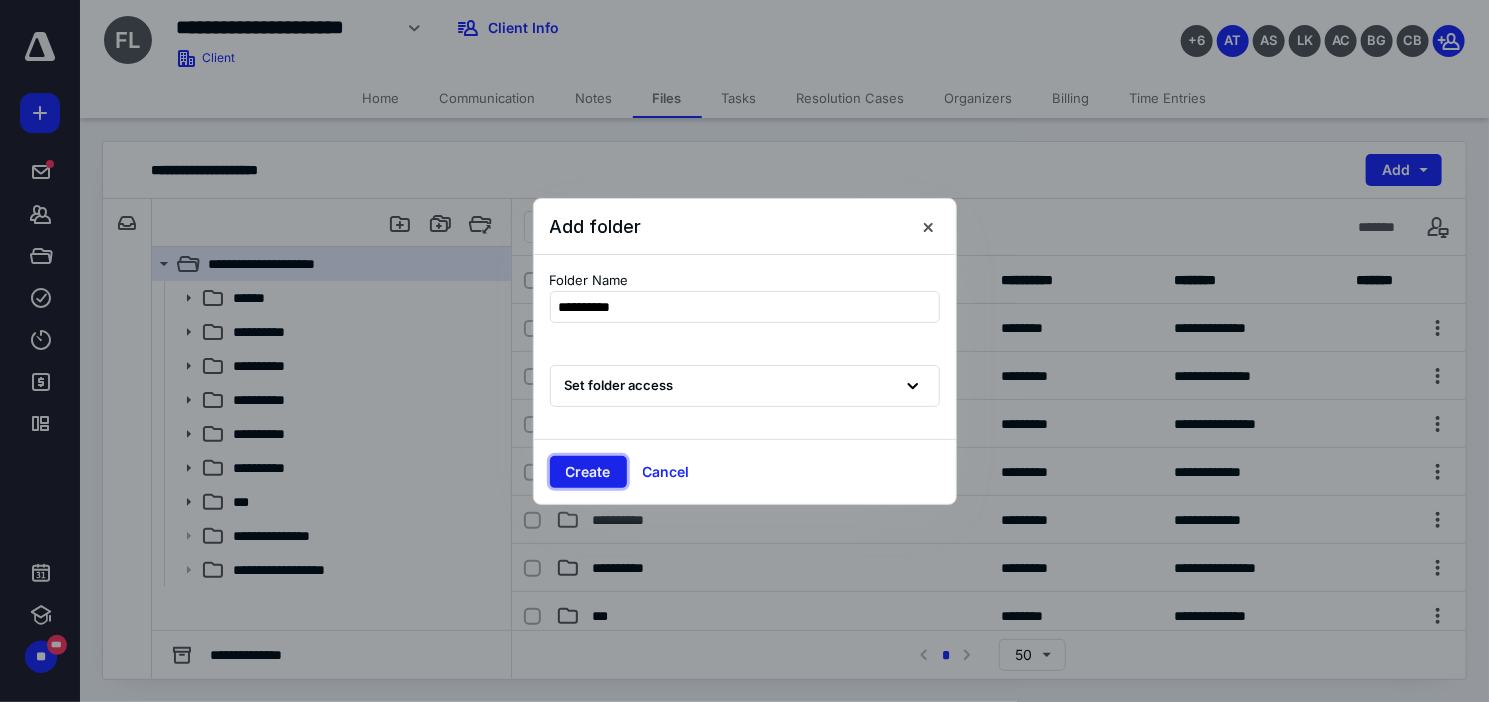 click on "Create" at bounding box center (588, 472) 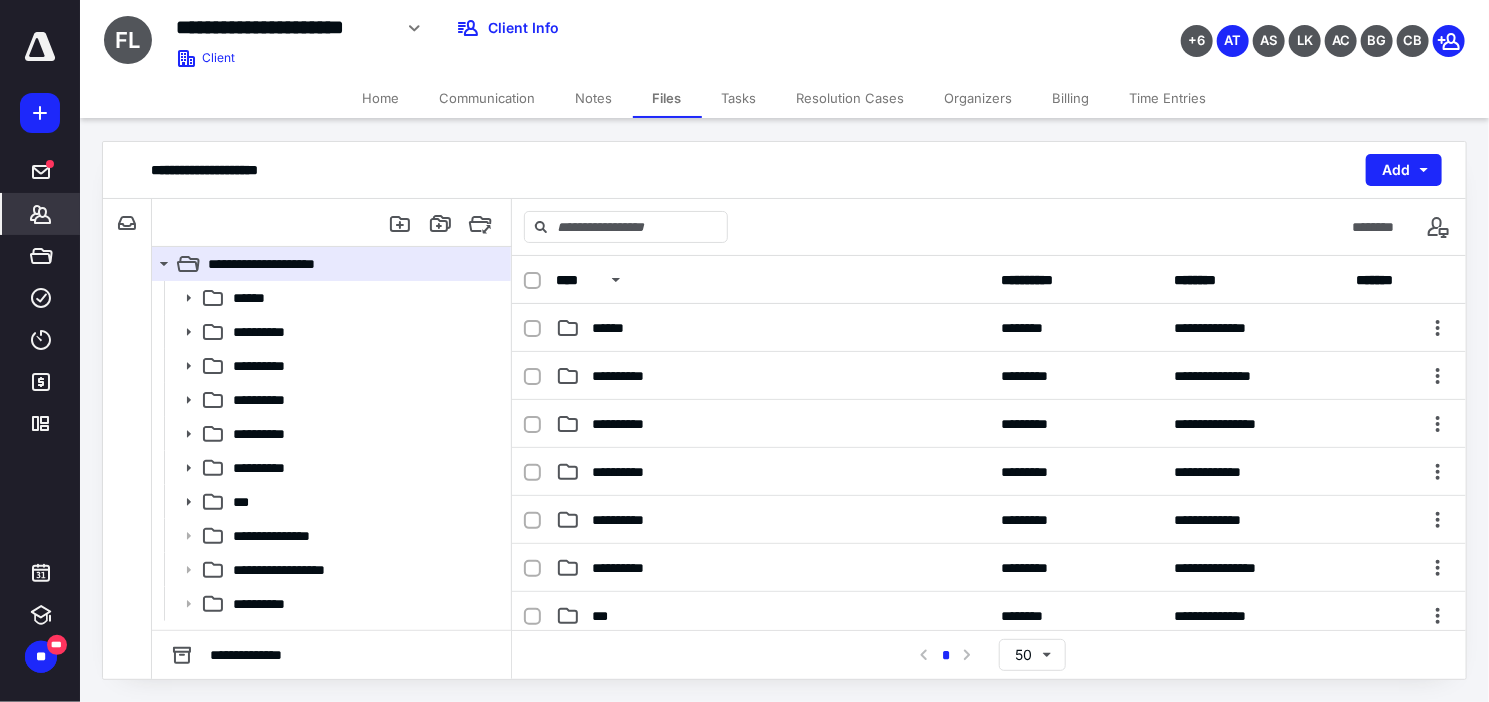 click 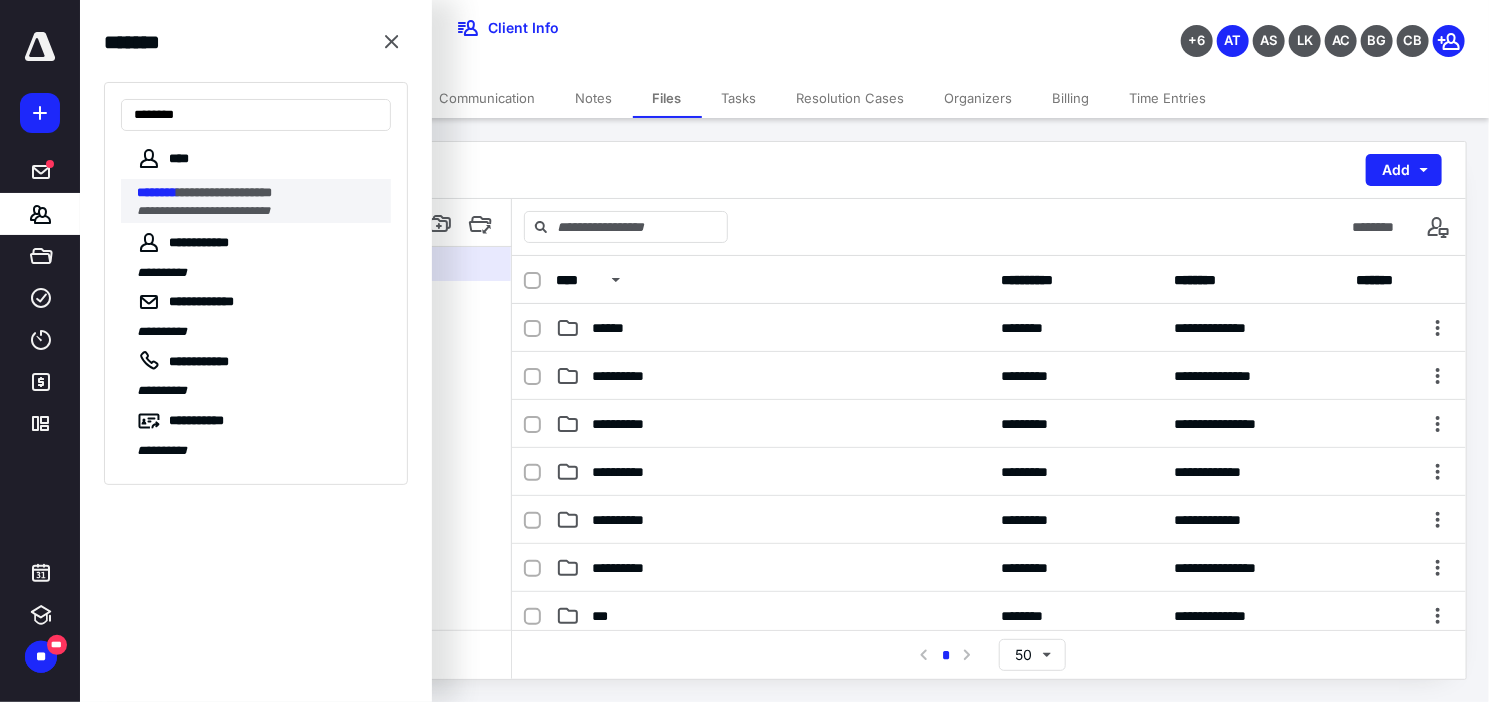 type on "********" 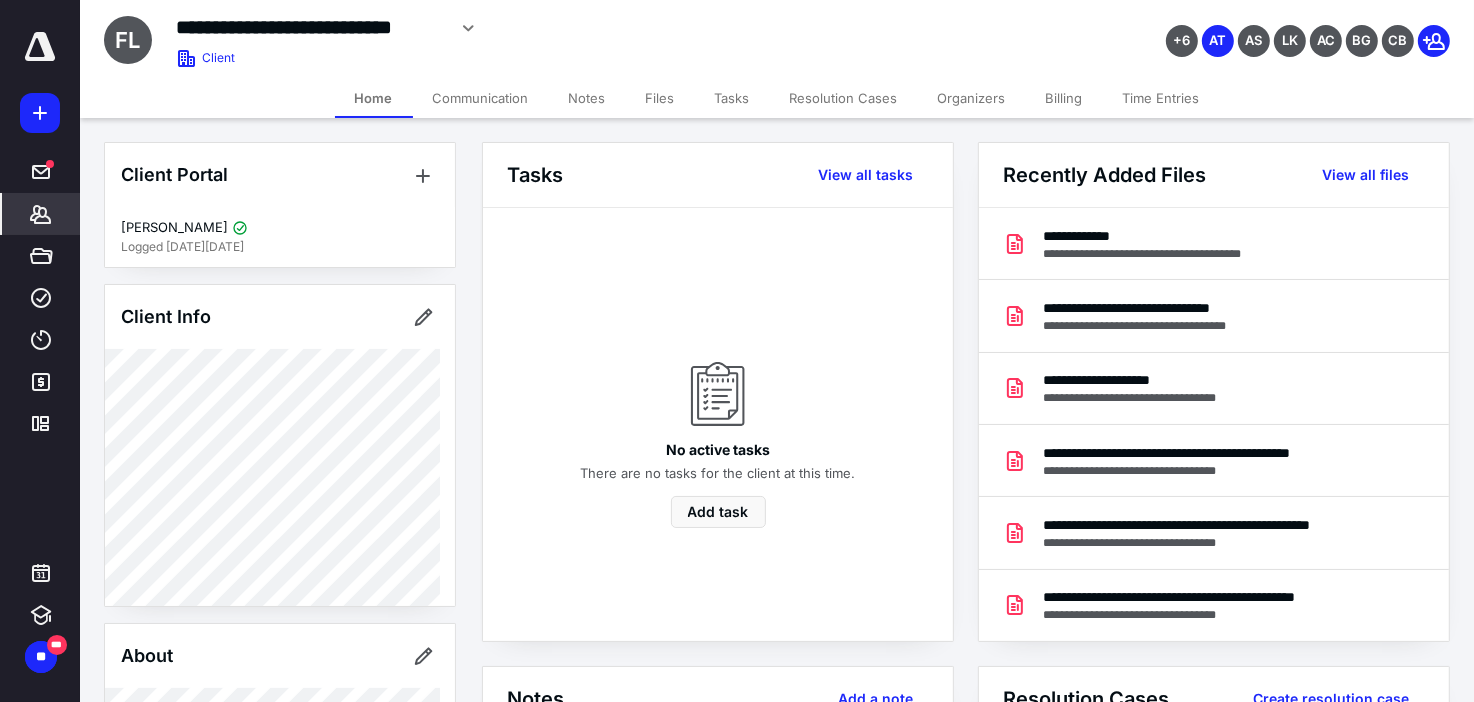 click on "Files" at bounding box center [660, 98] 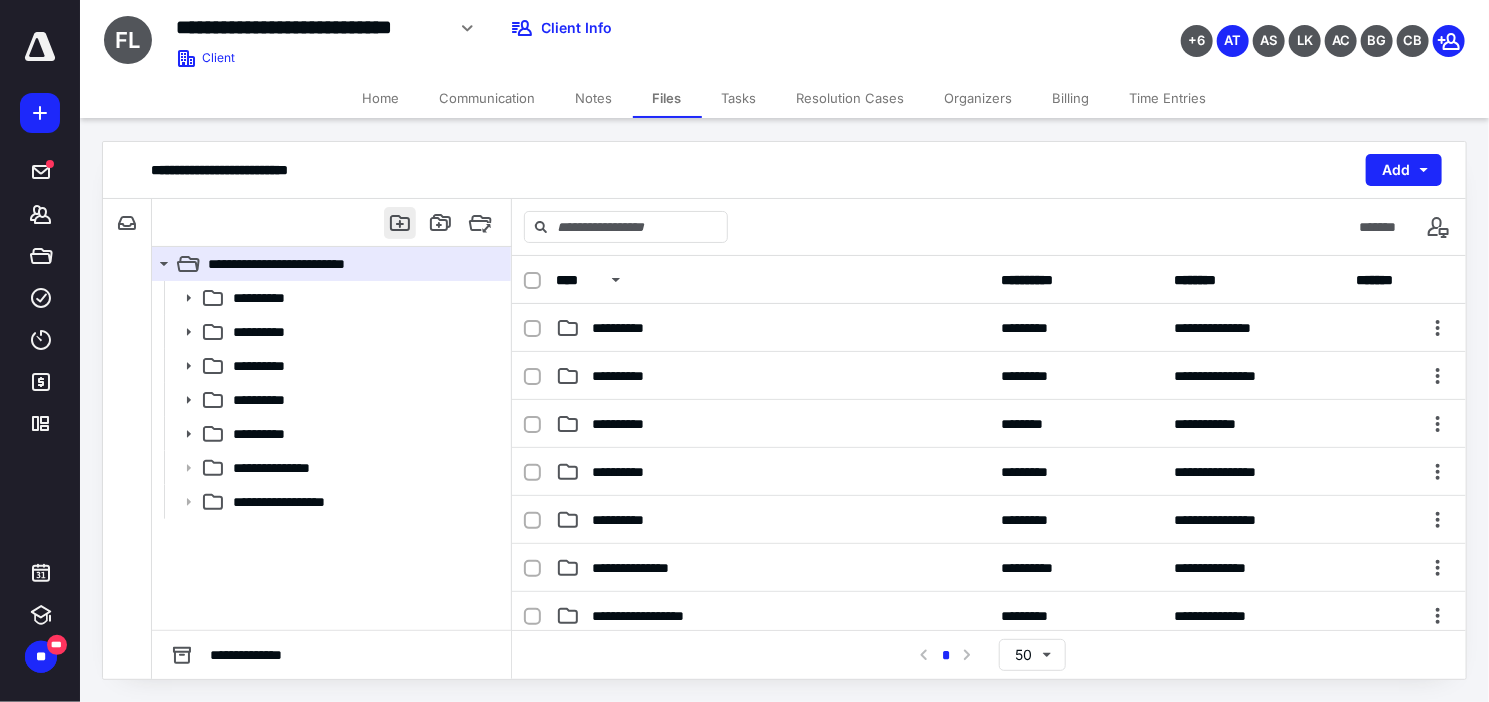 click at bounding box center (400, 223) 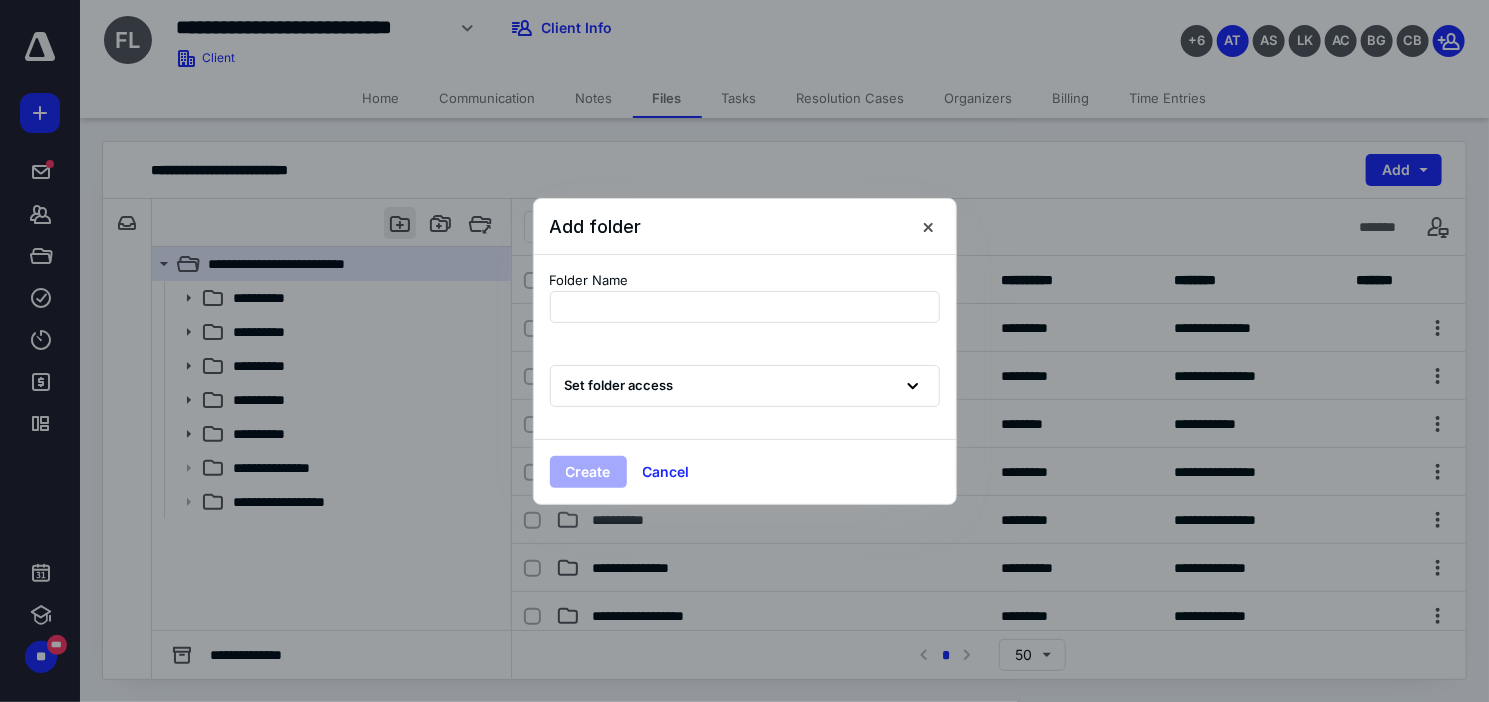 type on "**********" 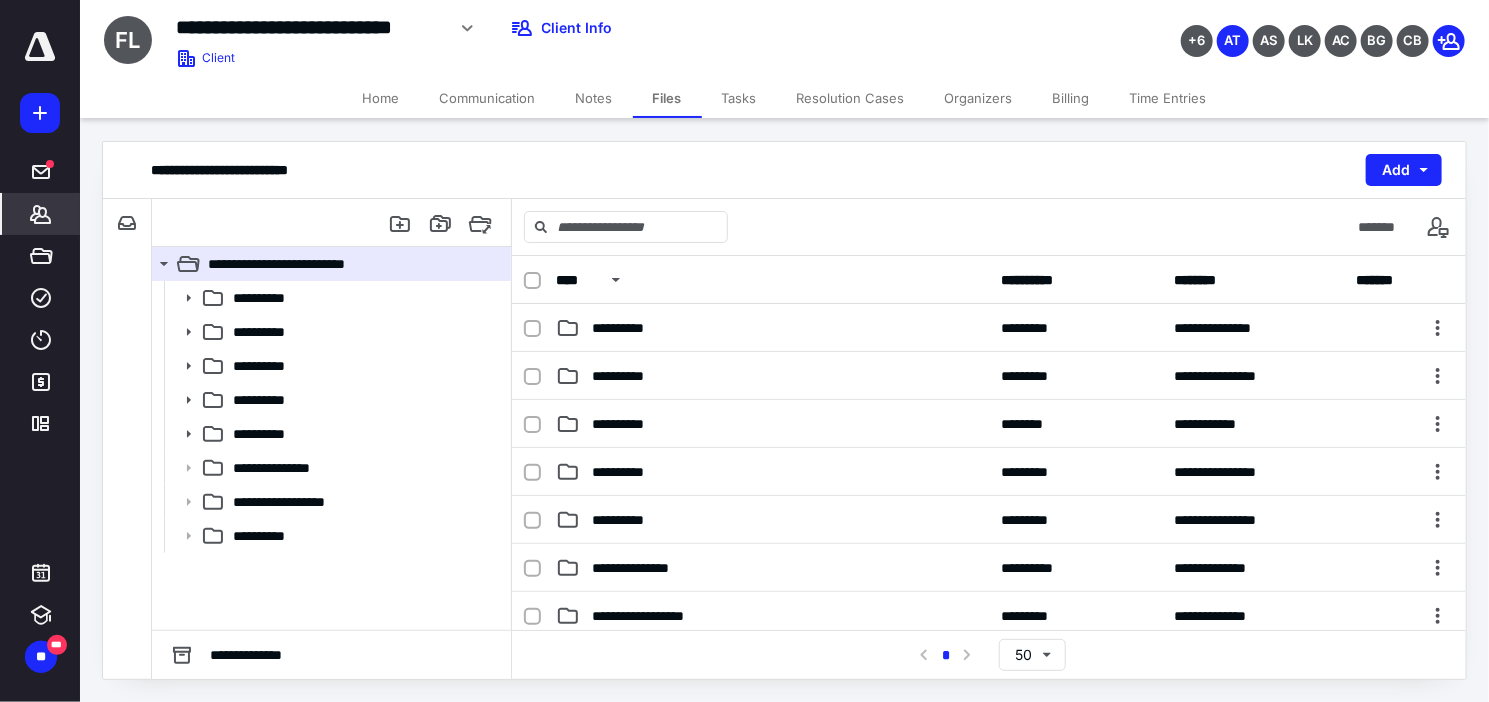 click on "*******" at bounding box center [41, 214] 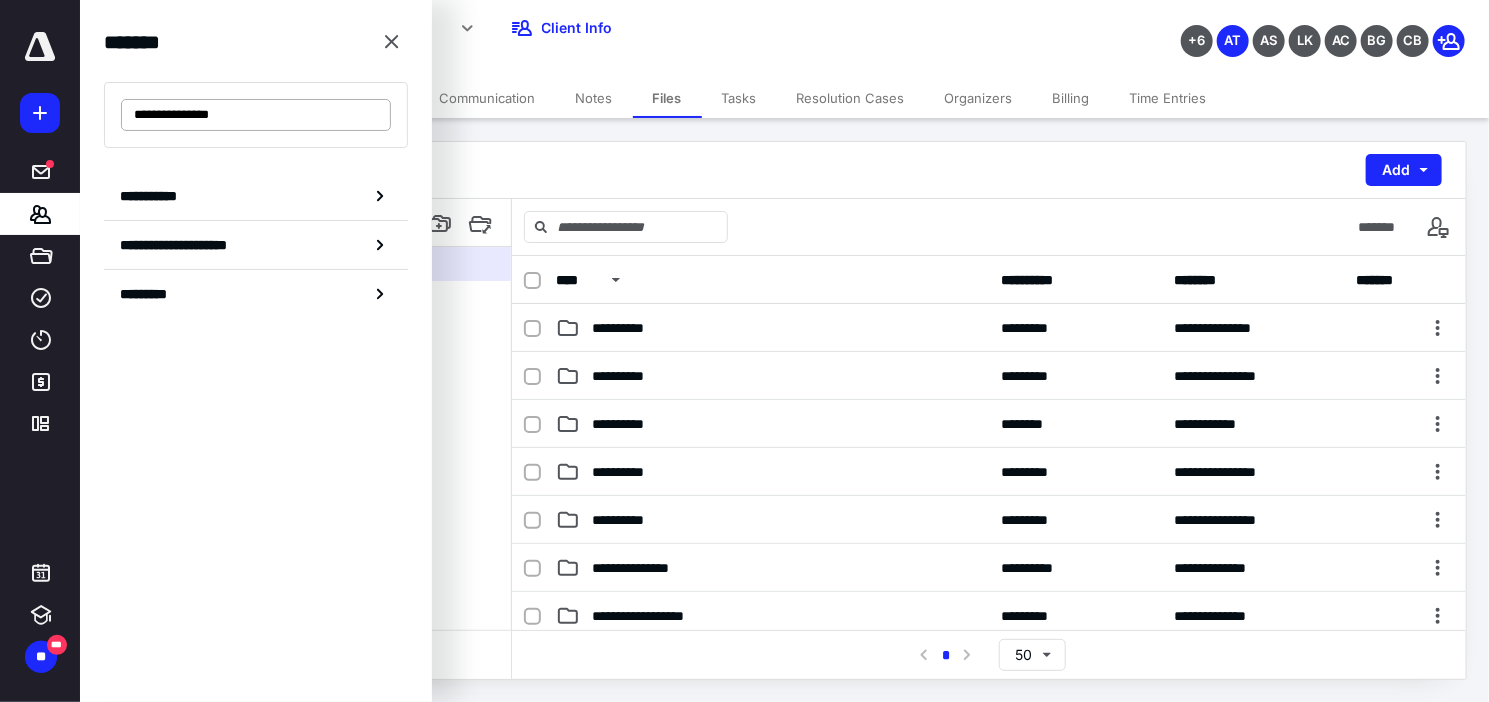 click on "**********" at bounding box center (256, 115) 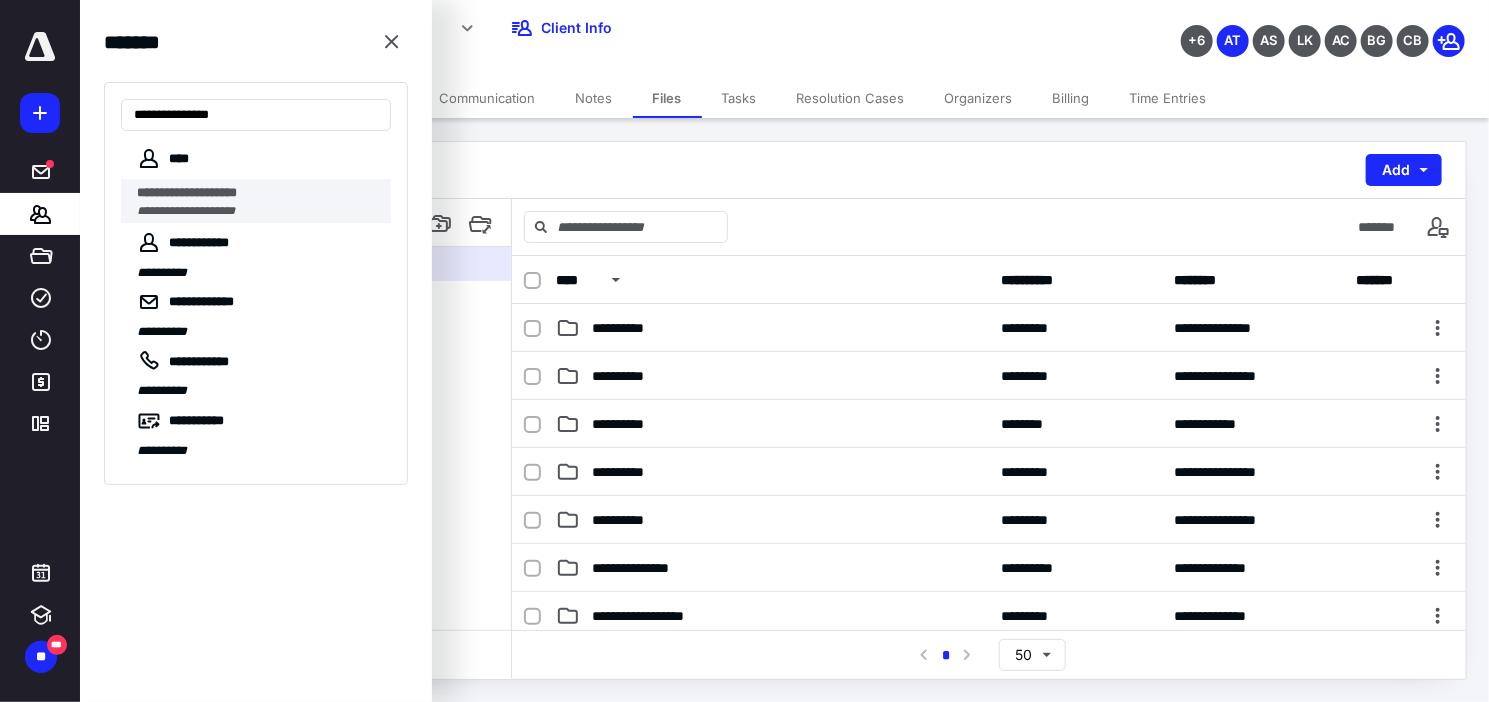 type on "**********" 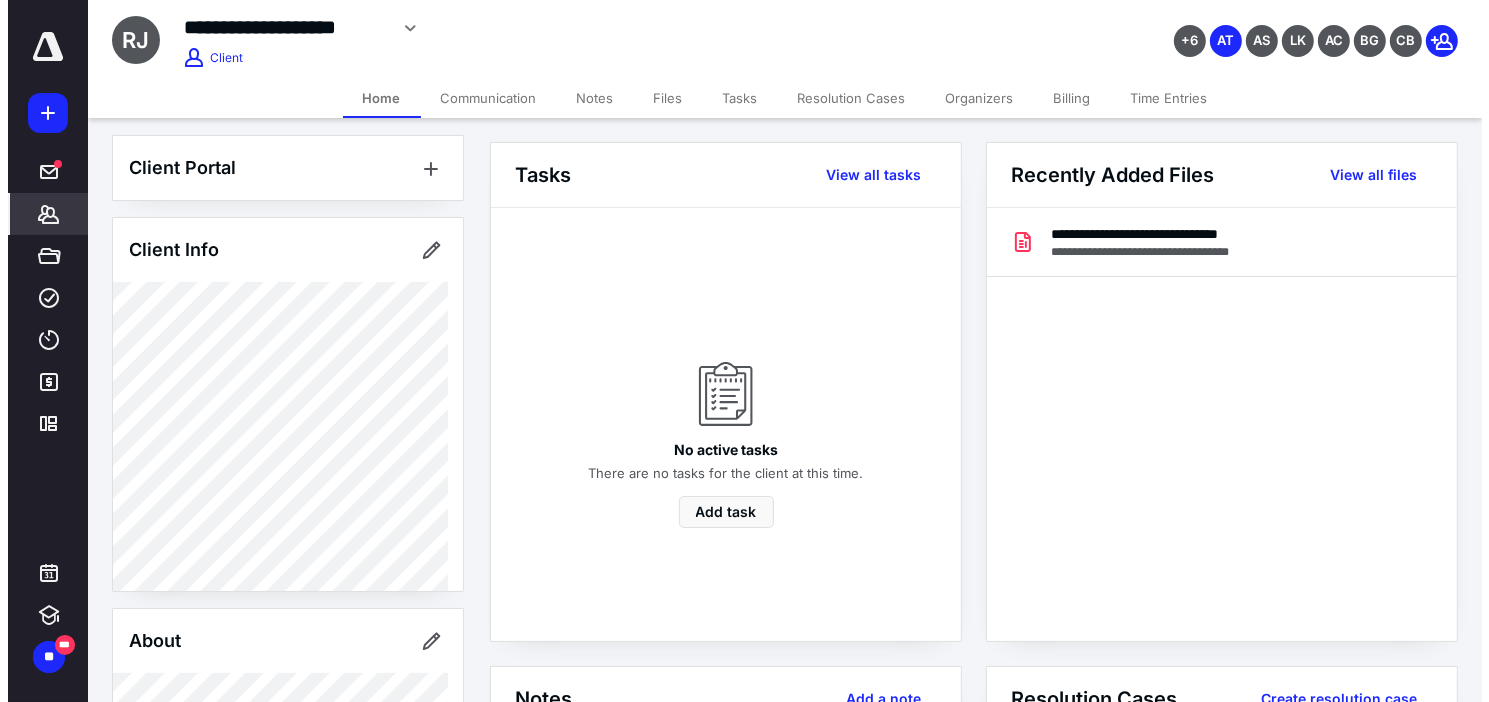 scroll, scrollTop: 0, scrollLeft: 0, axis: both 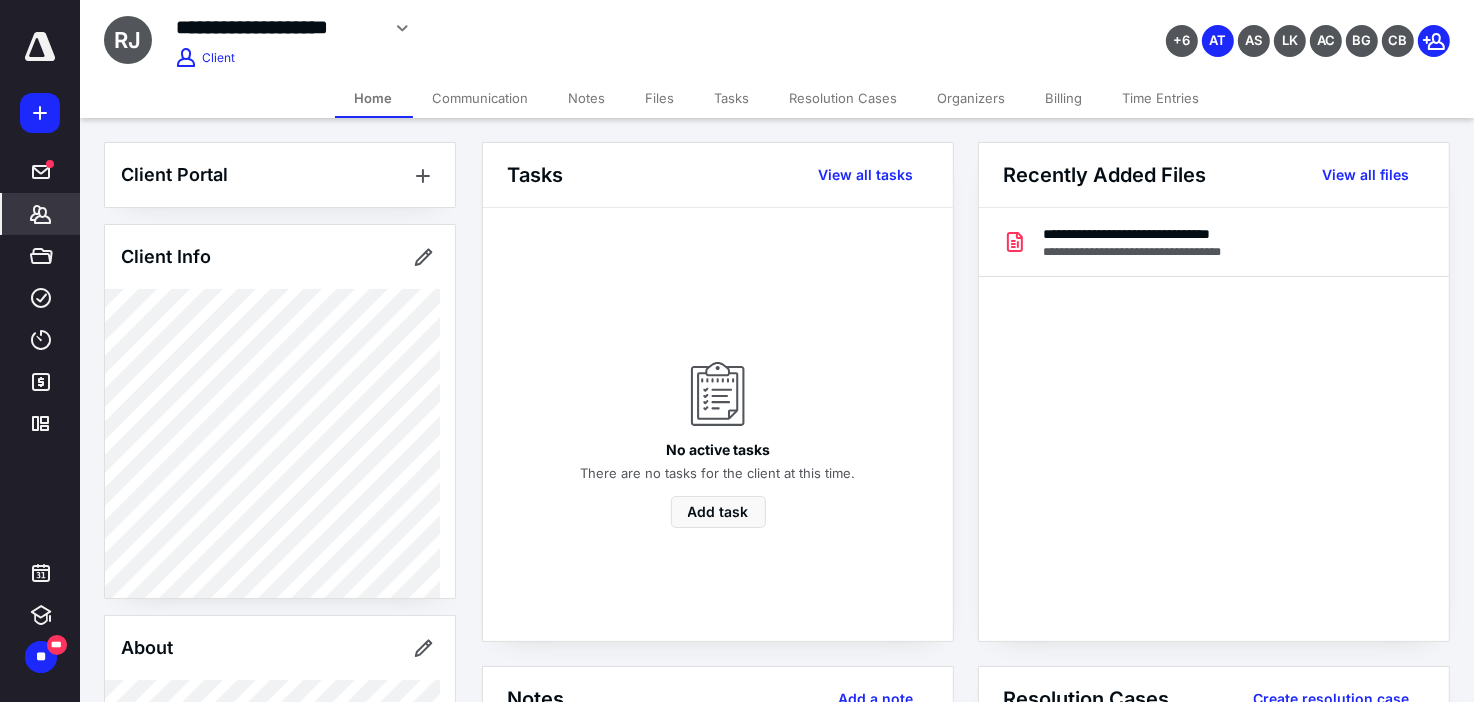click on "*******" at bounding box center [41, 214] 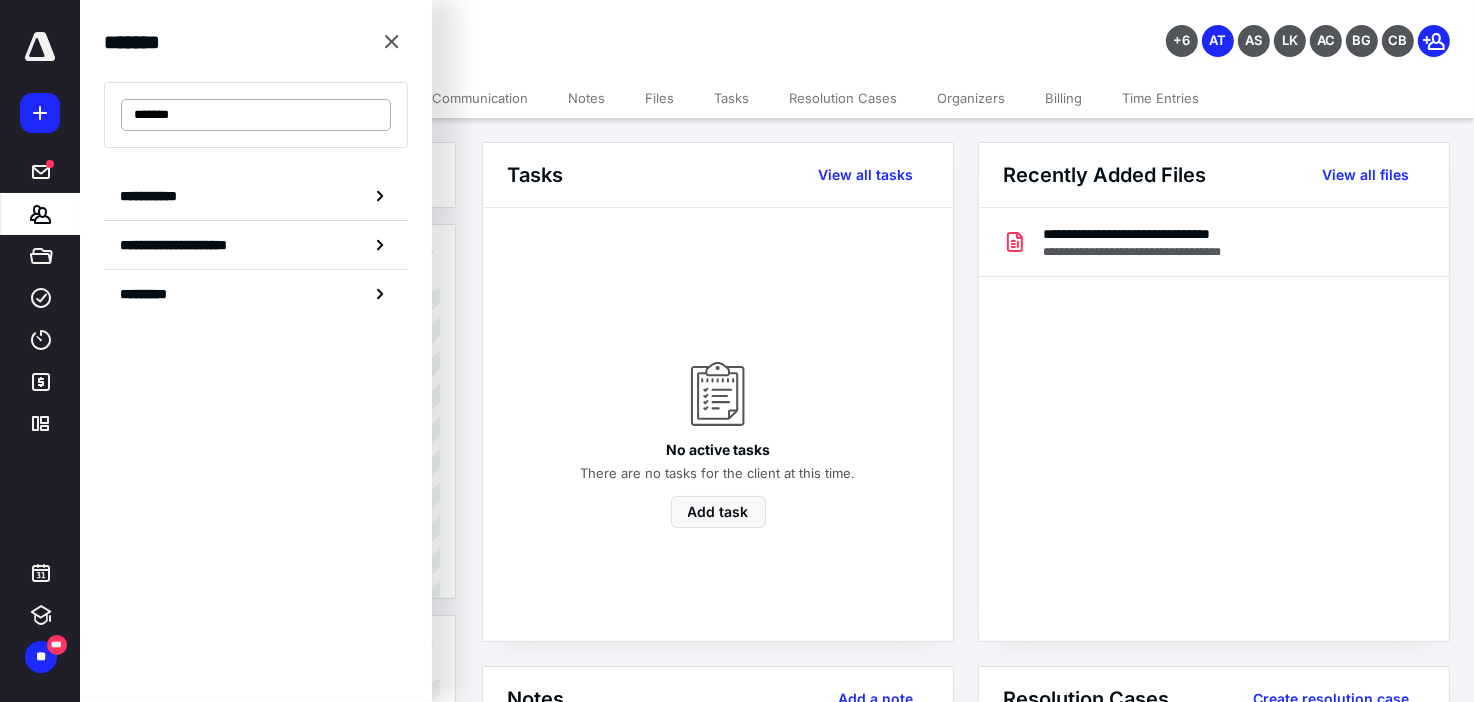 click on "******" at bounding box center [256, 115] 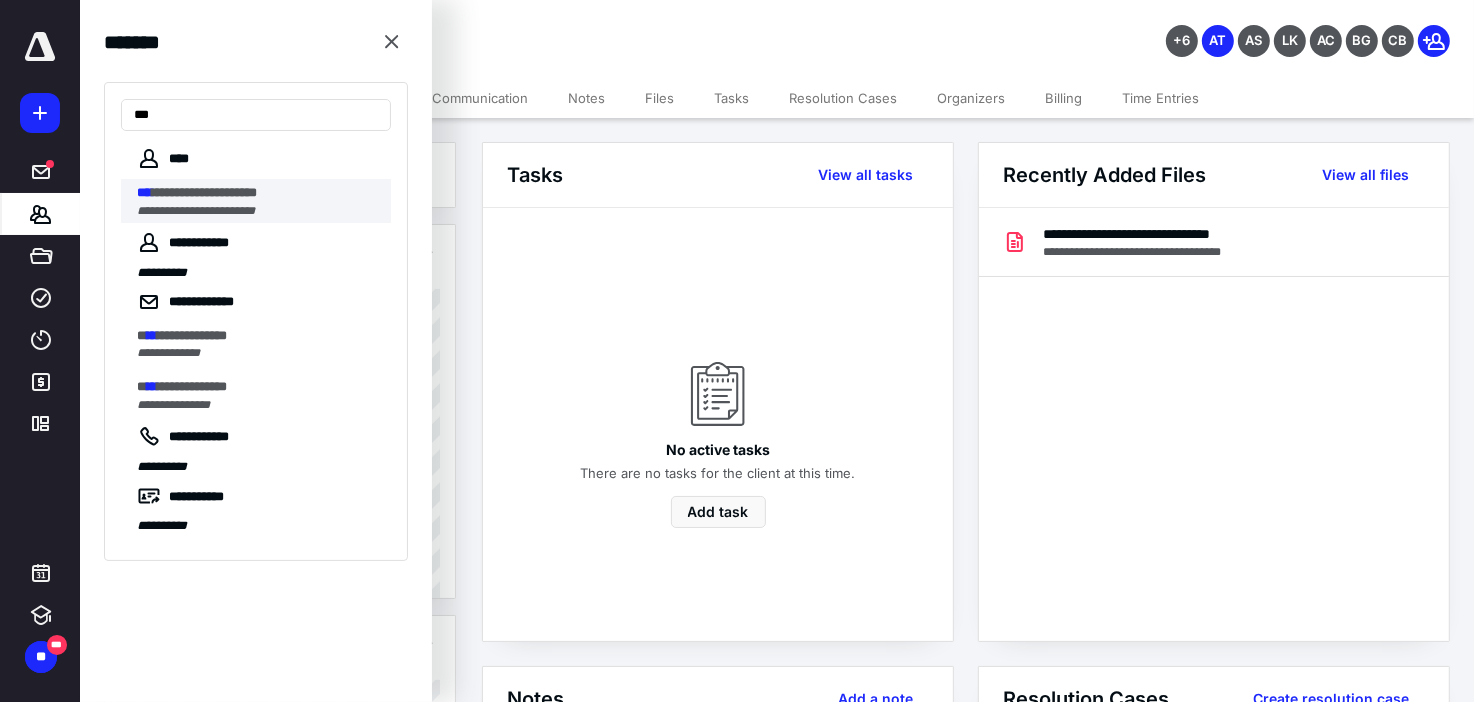 type on "***" 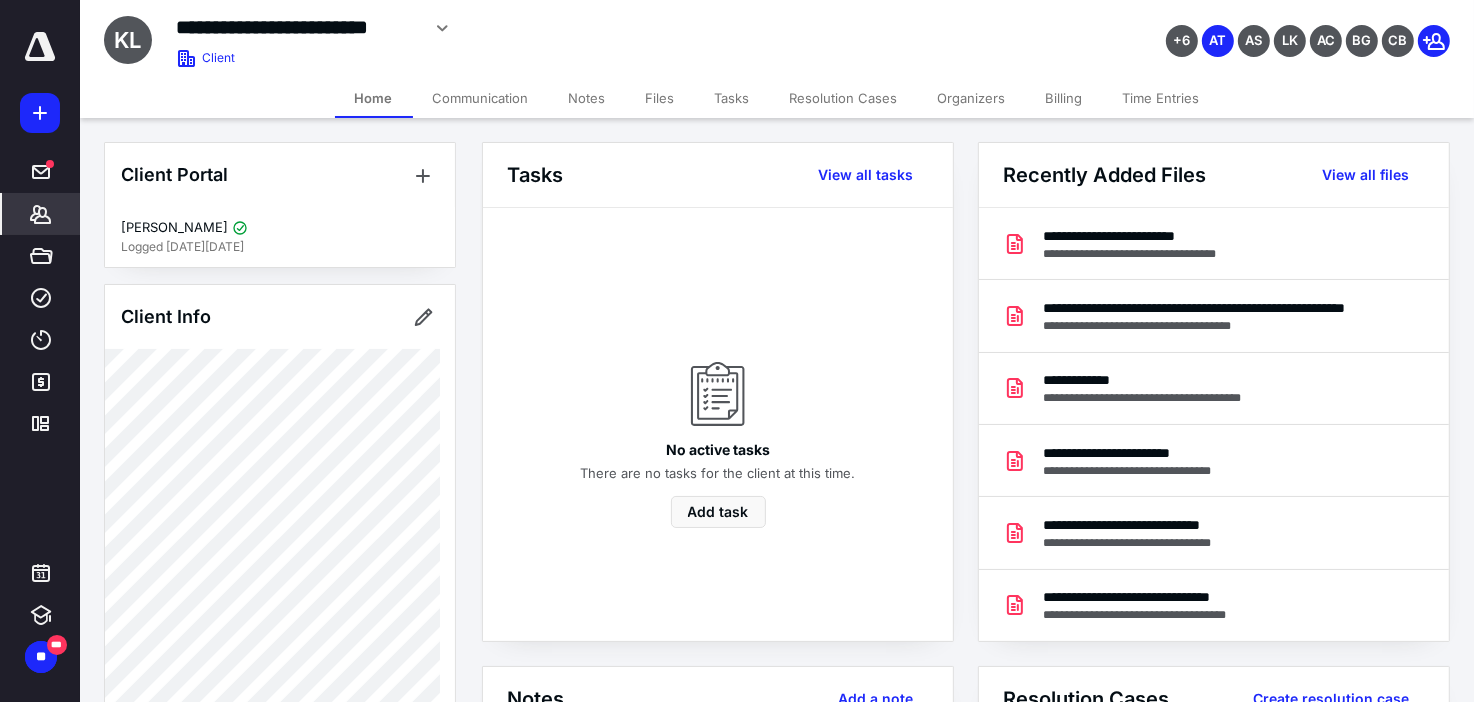click on "Files" at bounding box center [660, 98] 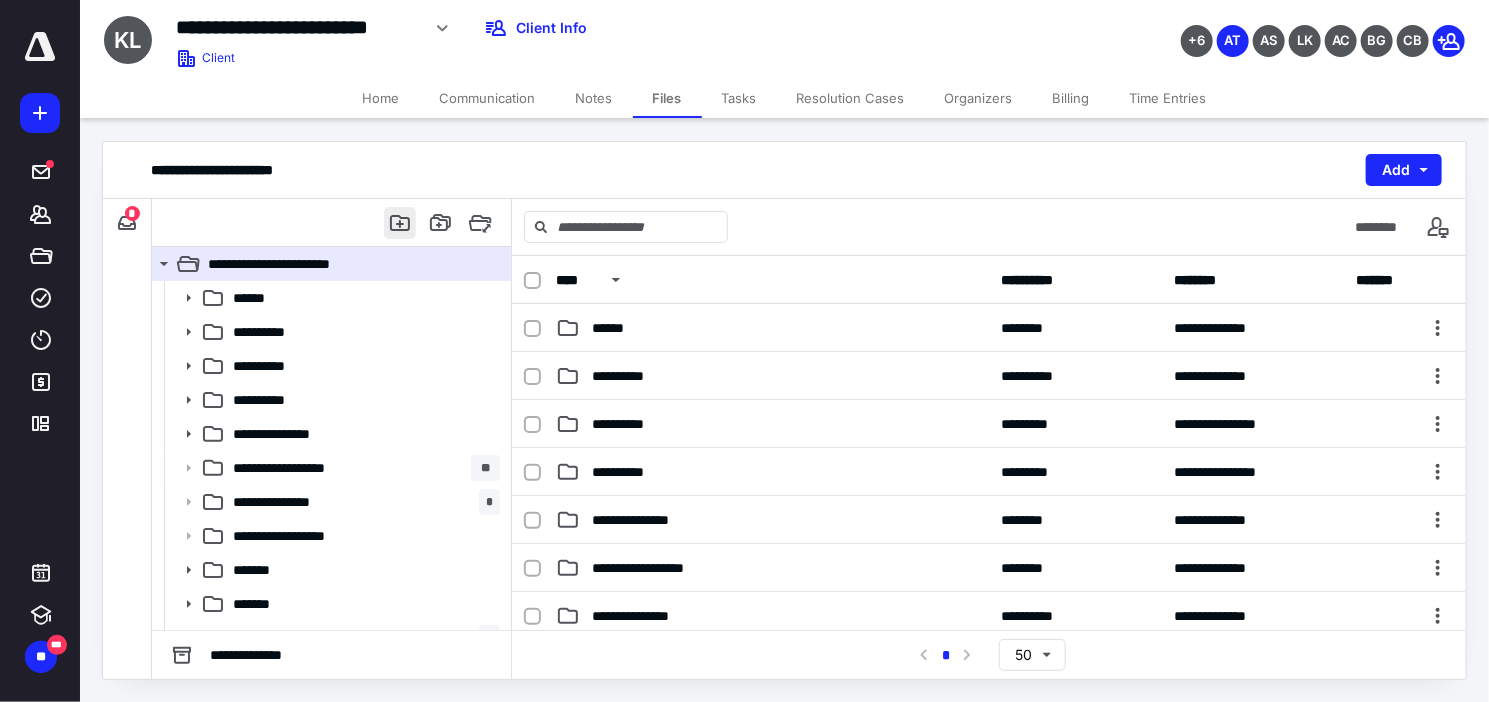 click at bounding box center [400, 223] 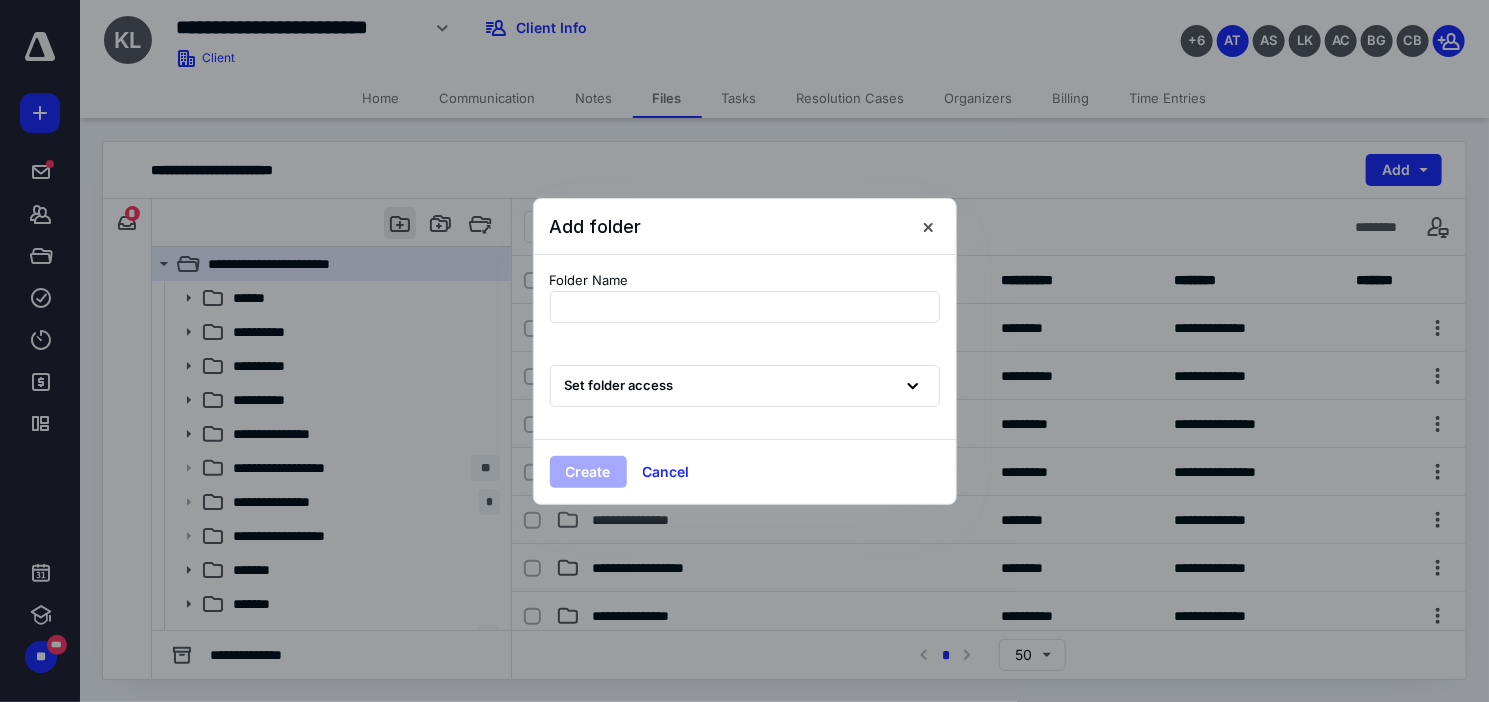 type on "**********" 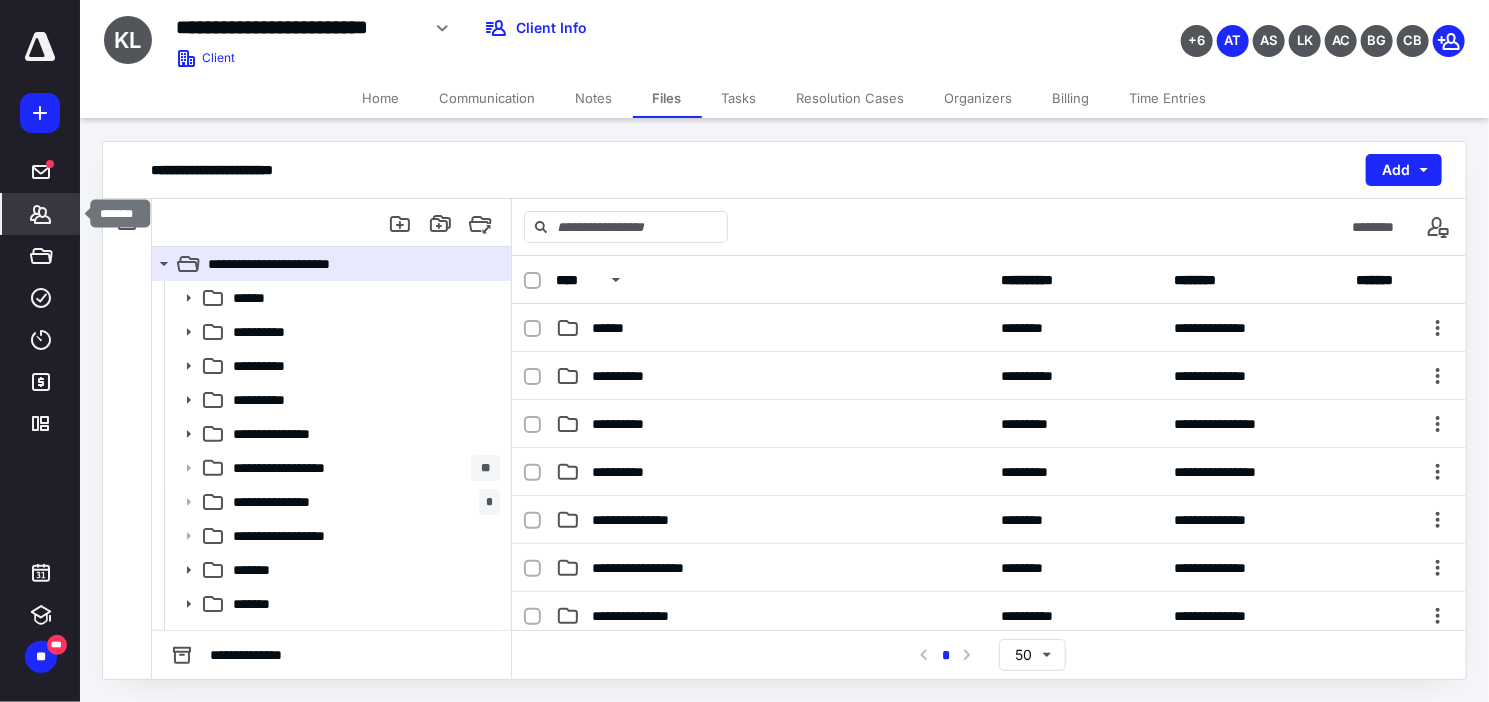 click on "*******" at bounding box center (41, 214) 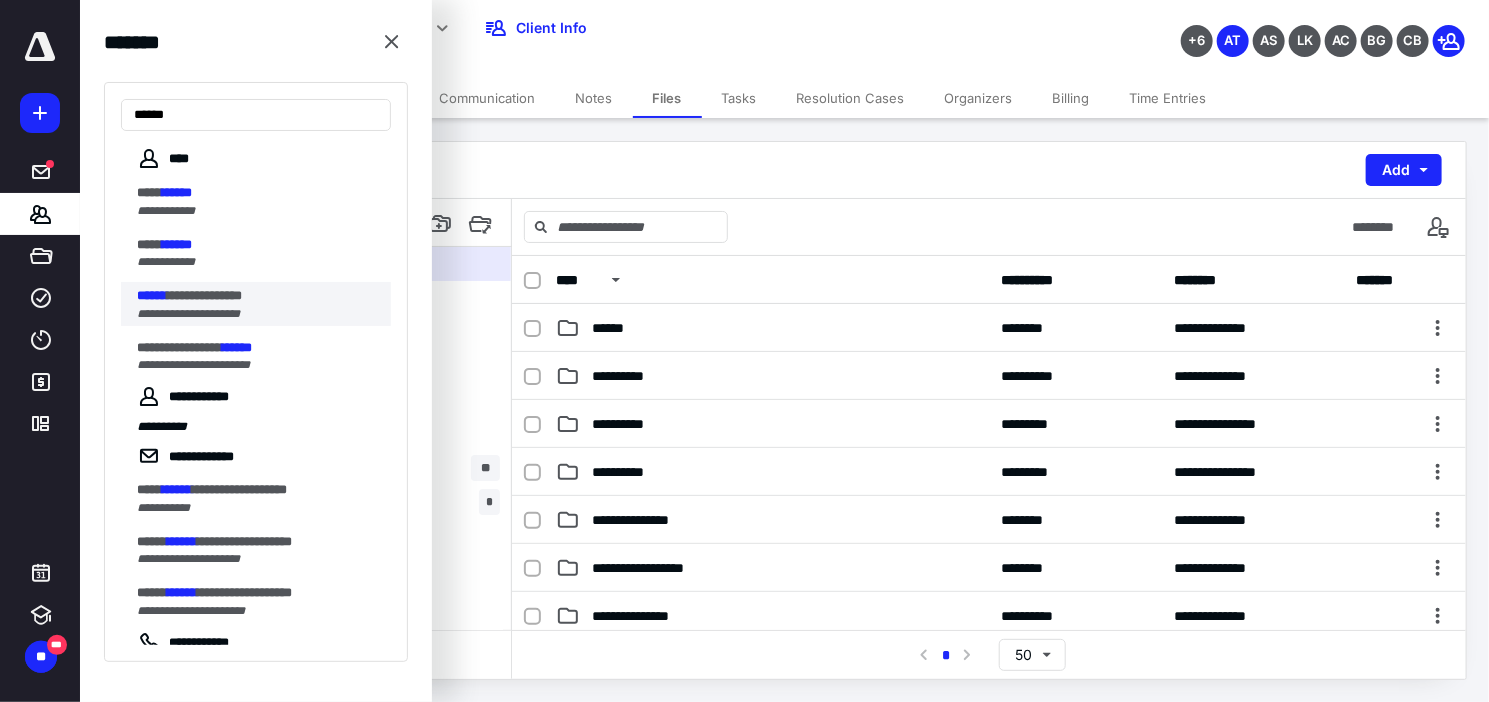 type on "******" 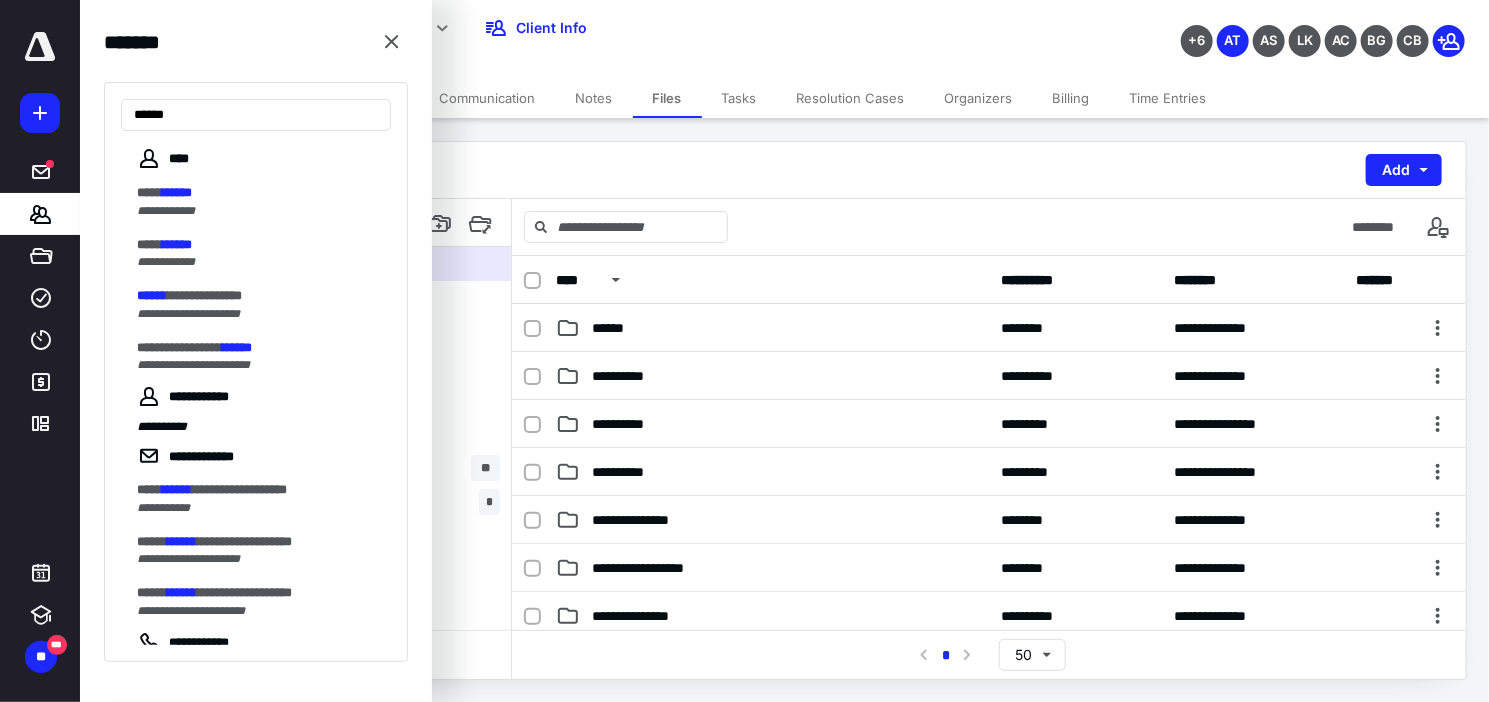 click on "******" at bounding box center (152, 295) 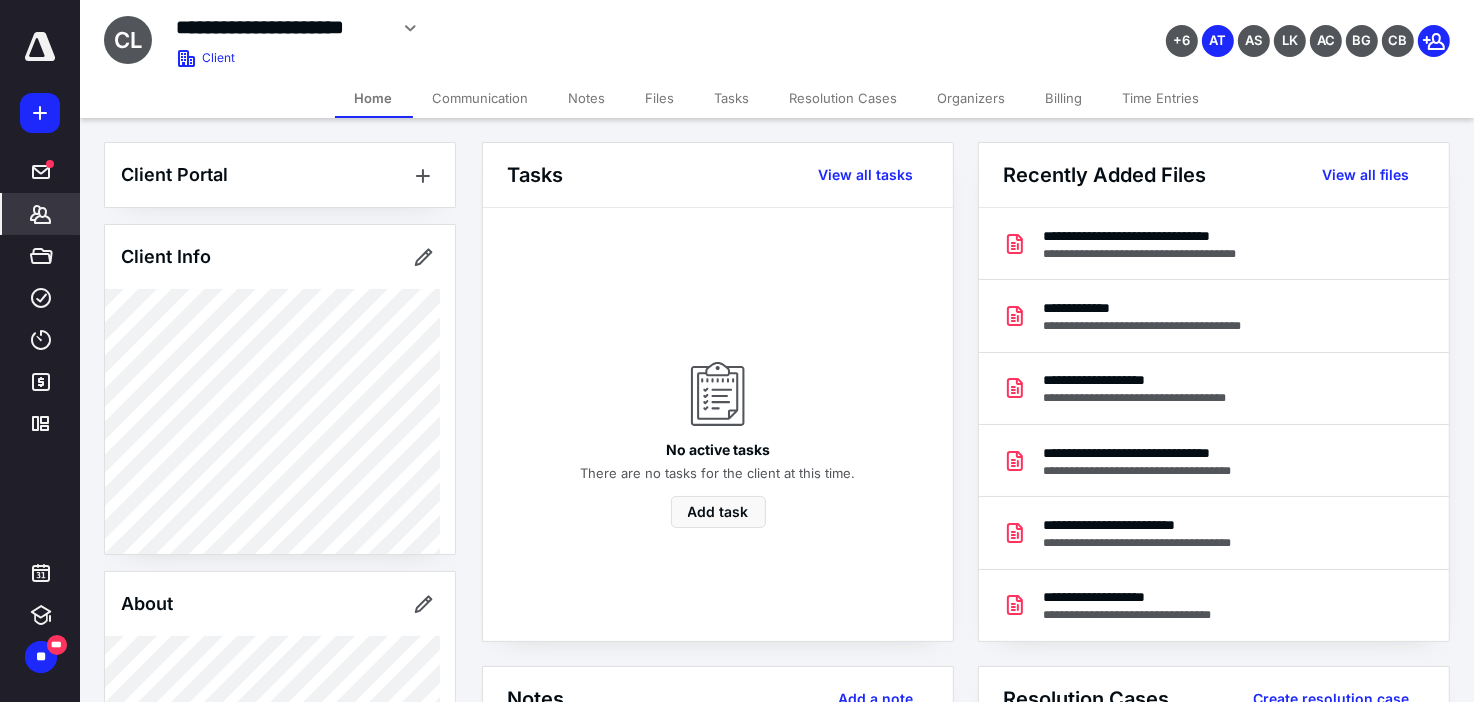 click on "Files" at bounding box center [660, 98] 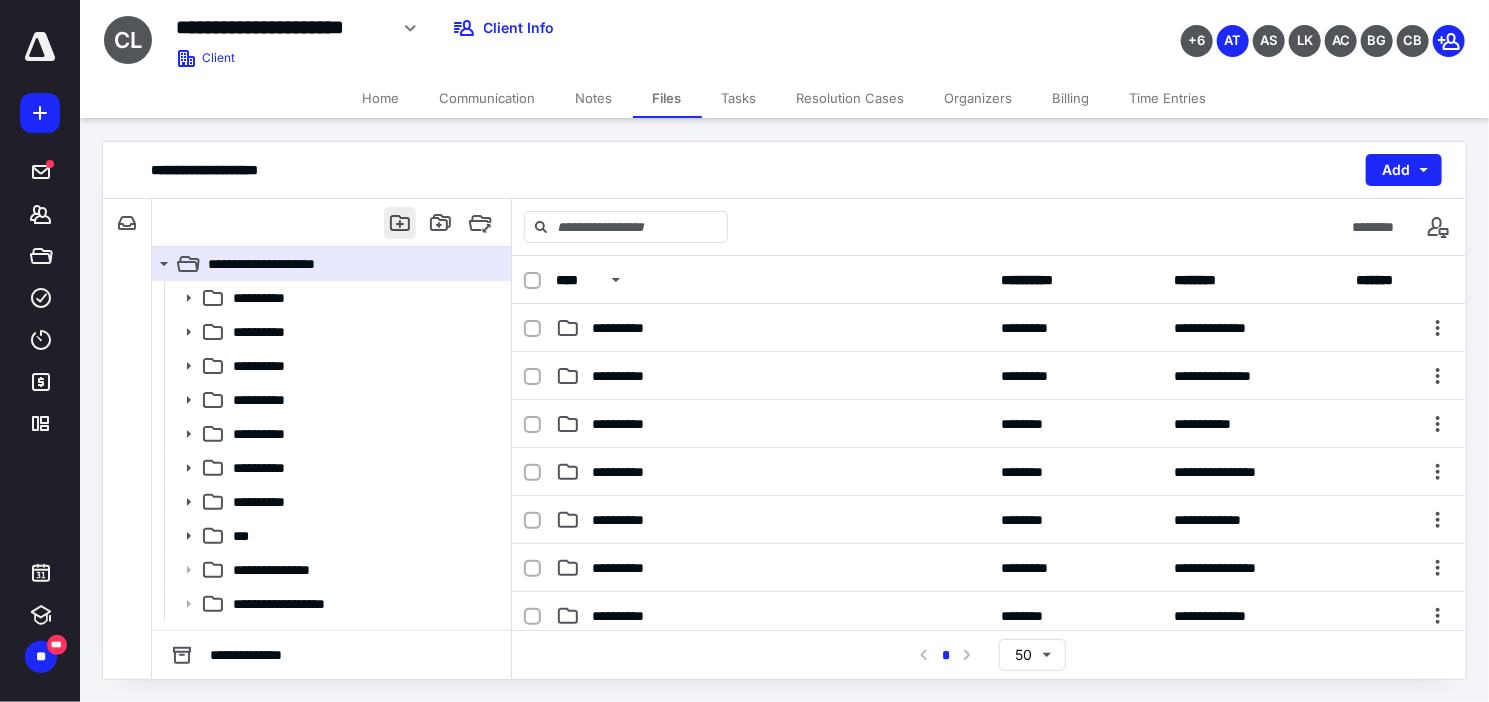 click at bounding box center (400, 223) 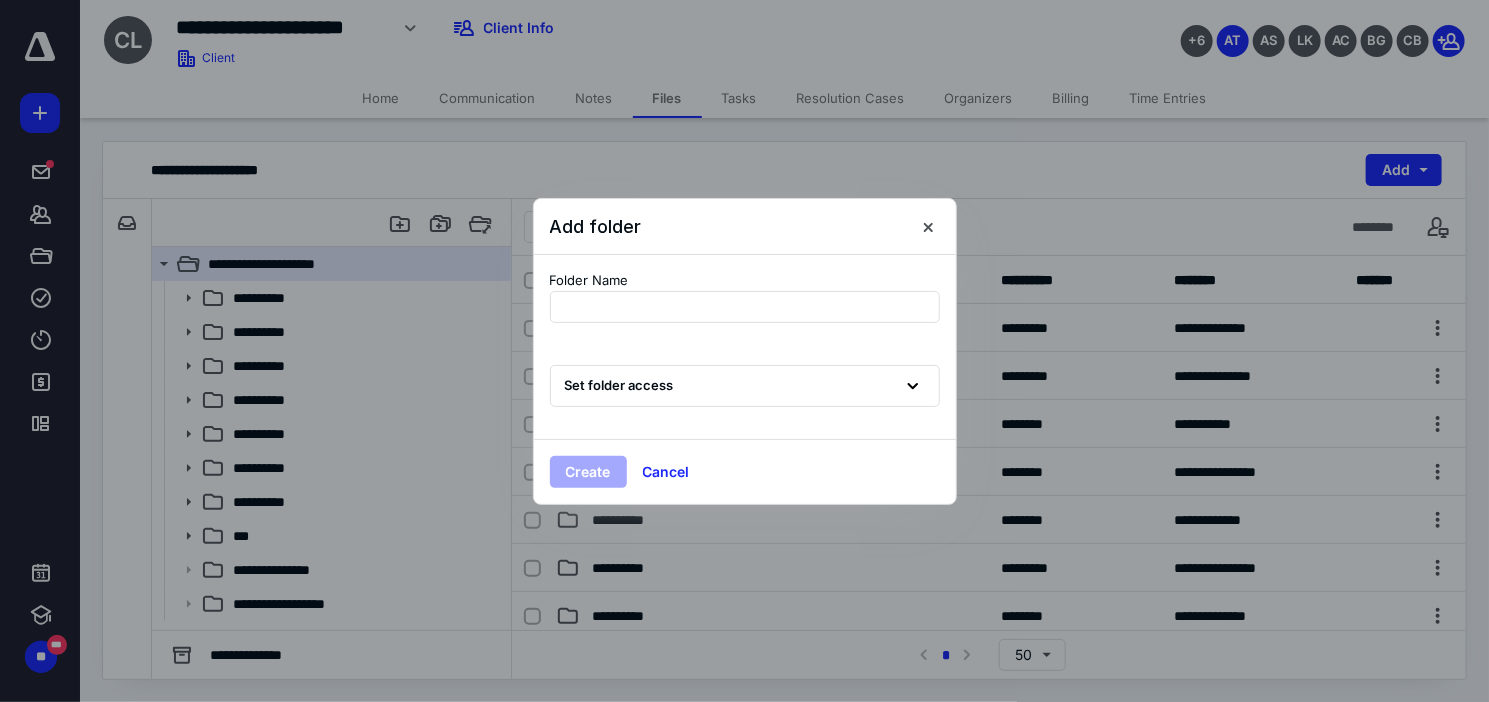 type on "**********" 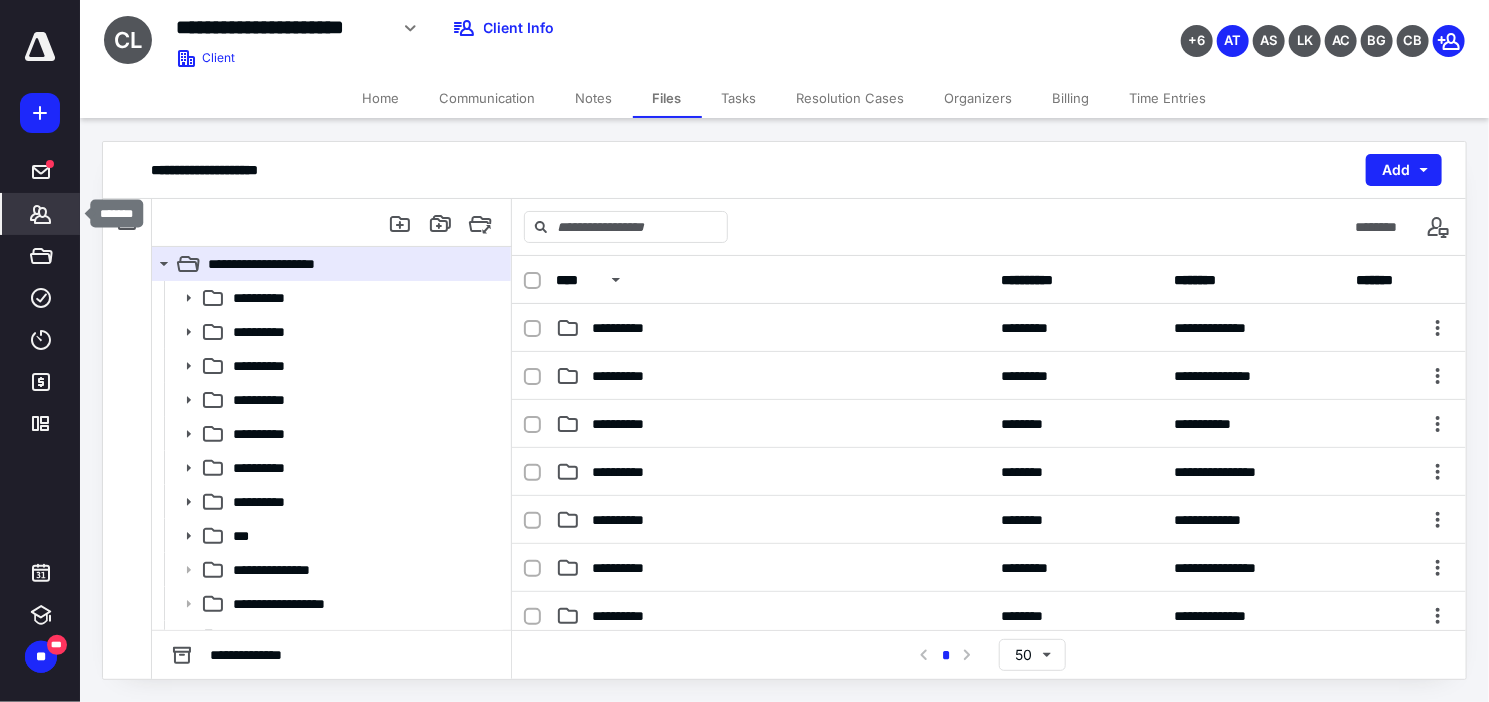 click 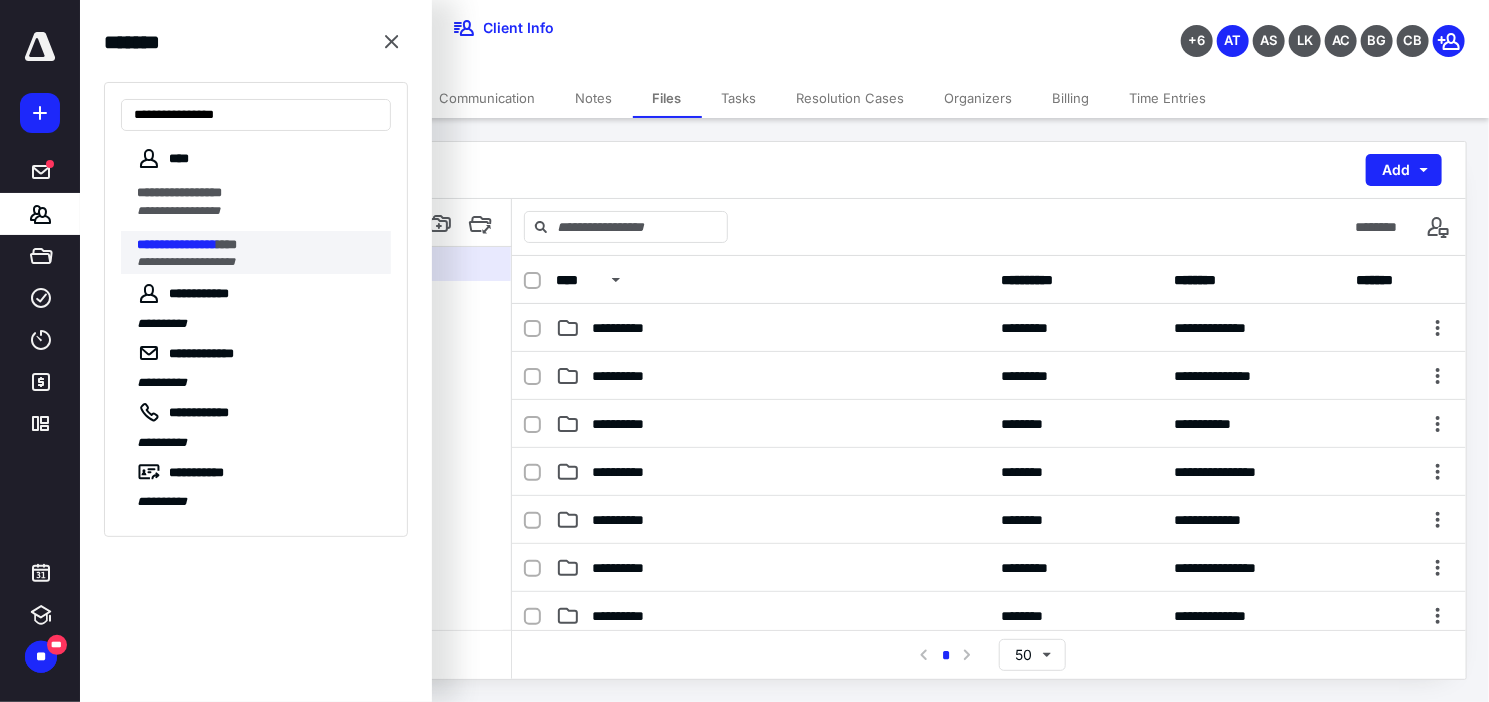 type on "**********" 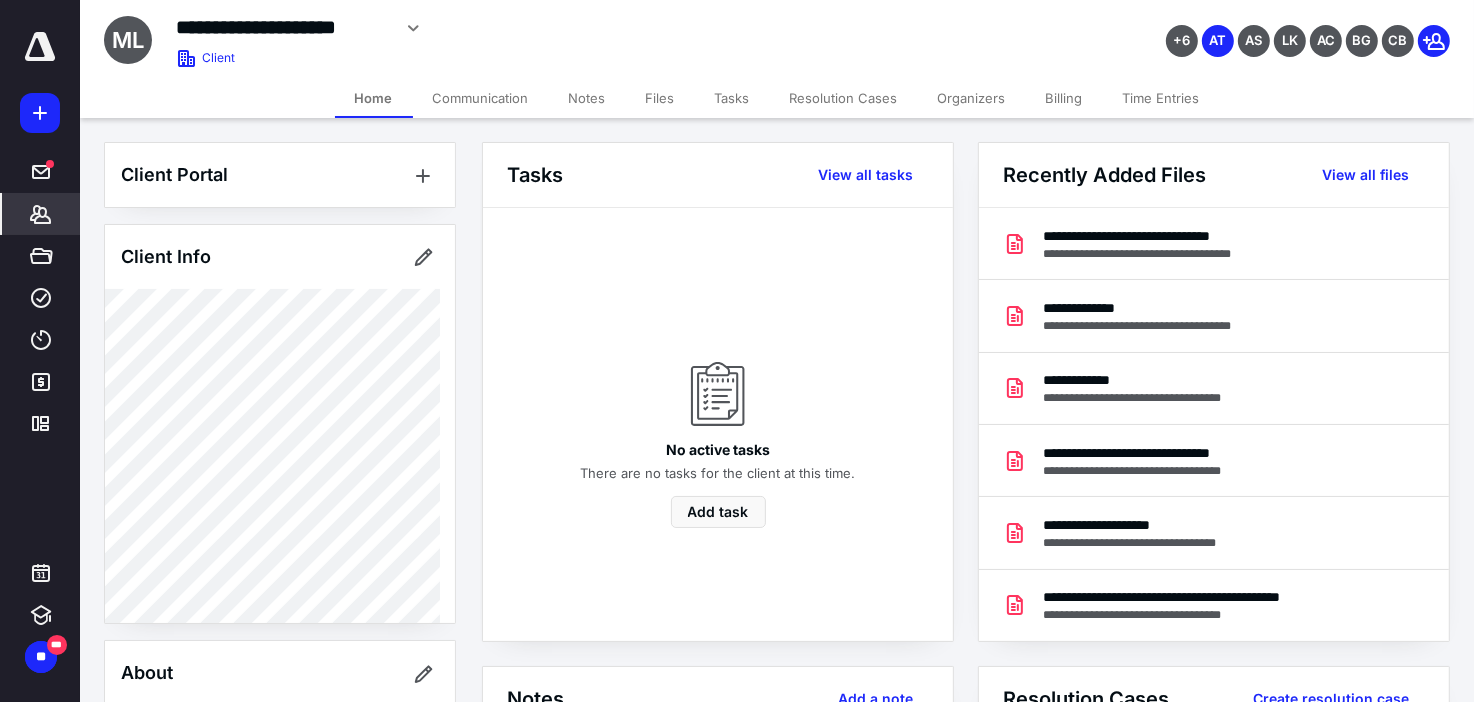 click on "Files" at bounding box center (660, 98) 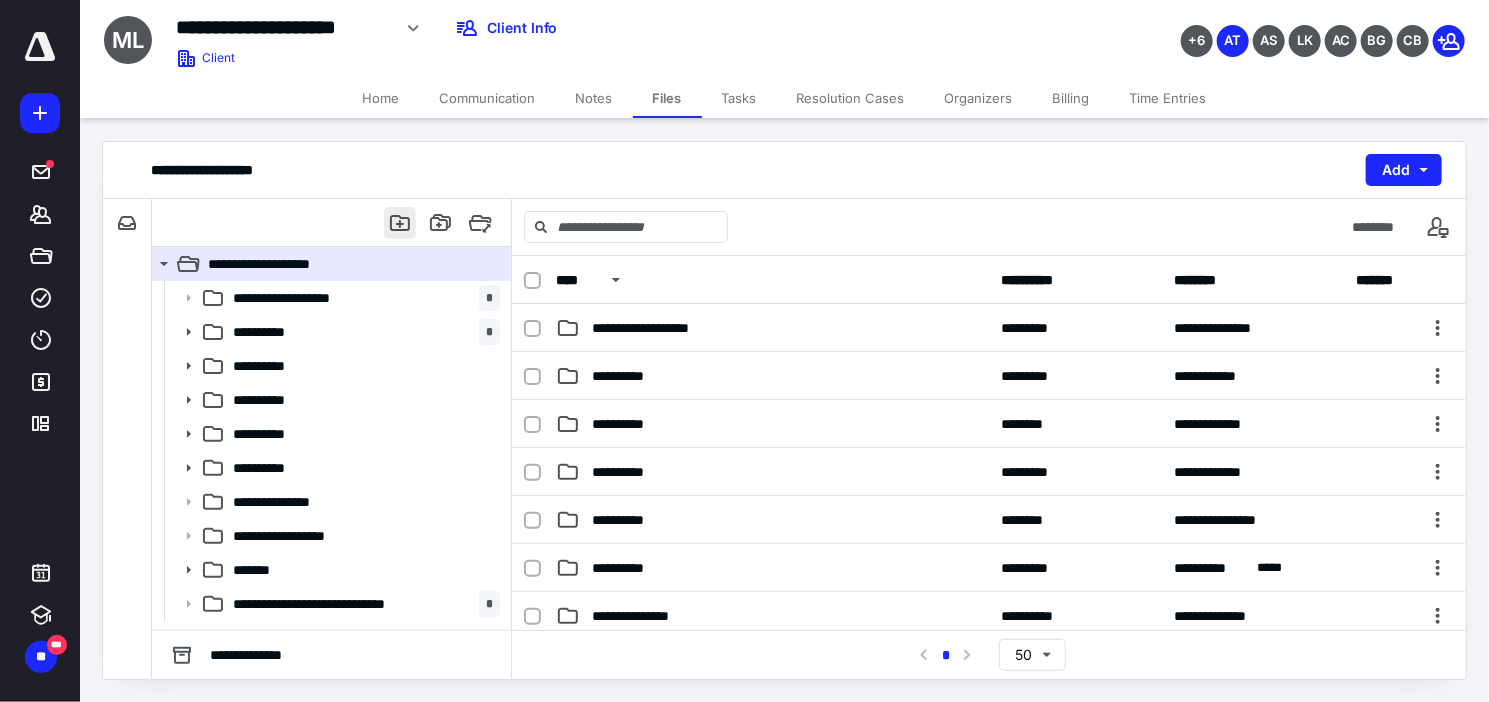 click at bounding box center [400, 223] 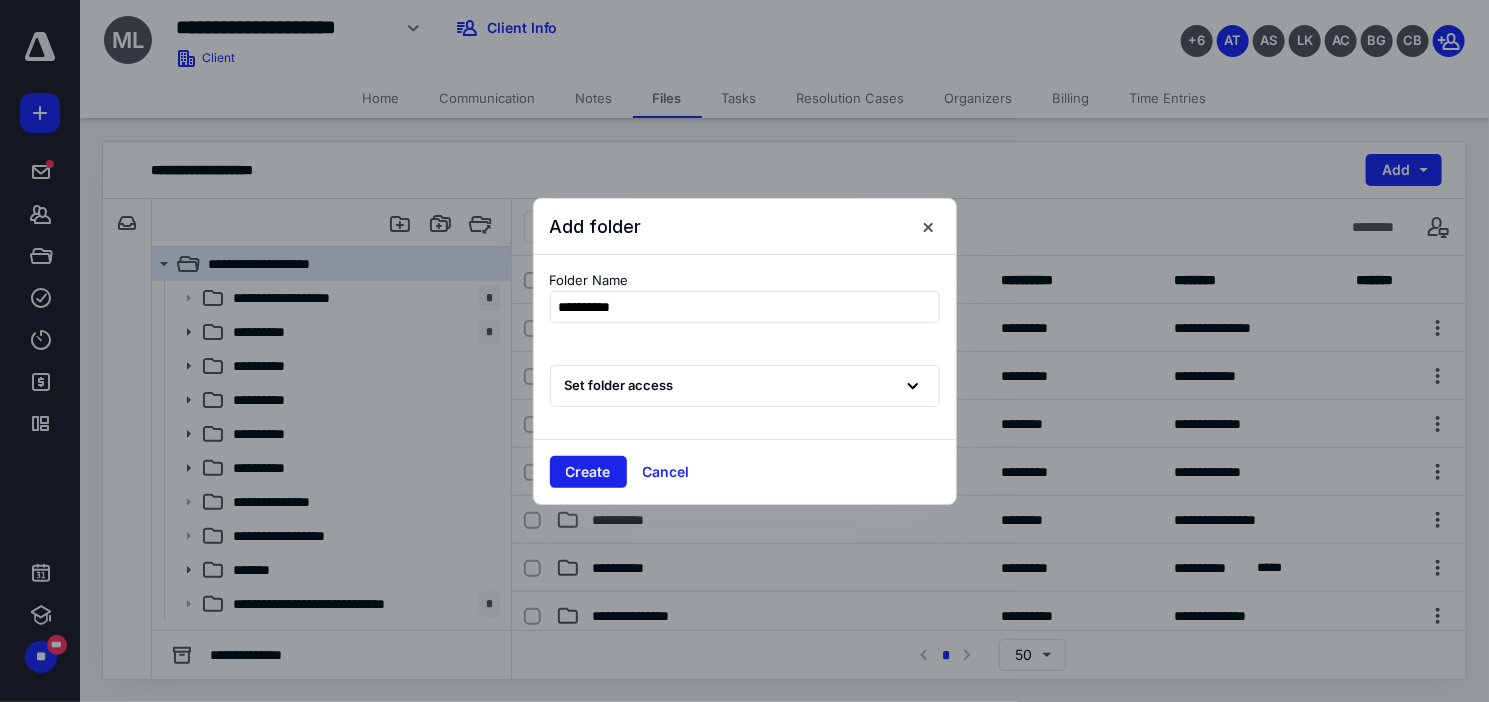 type on "**********" 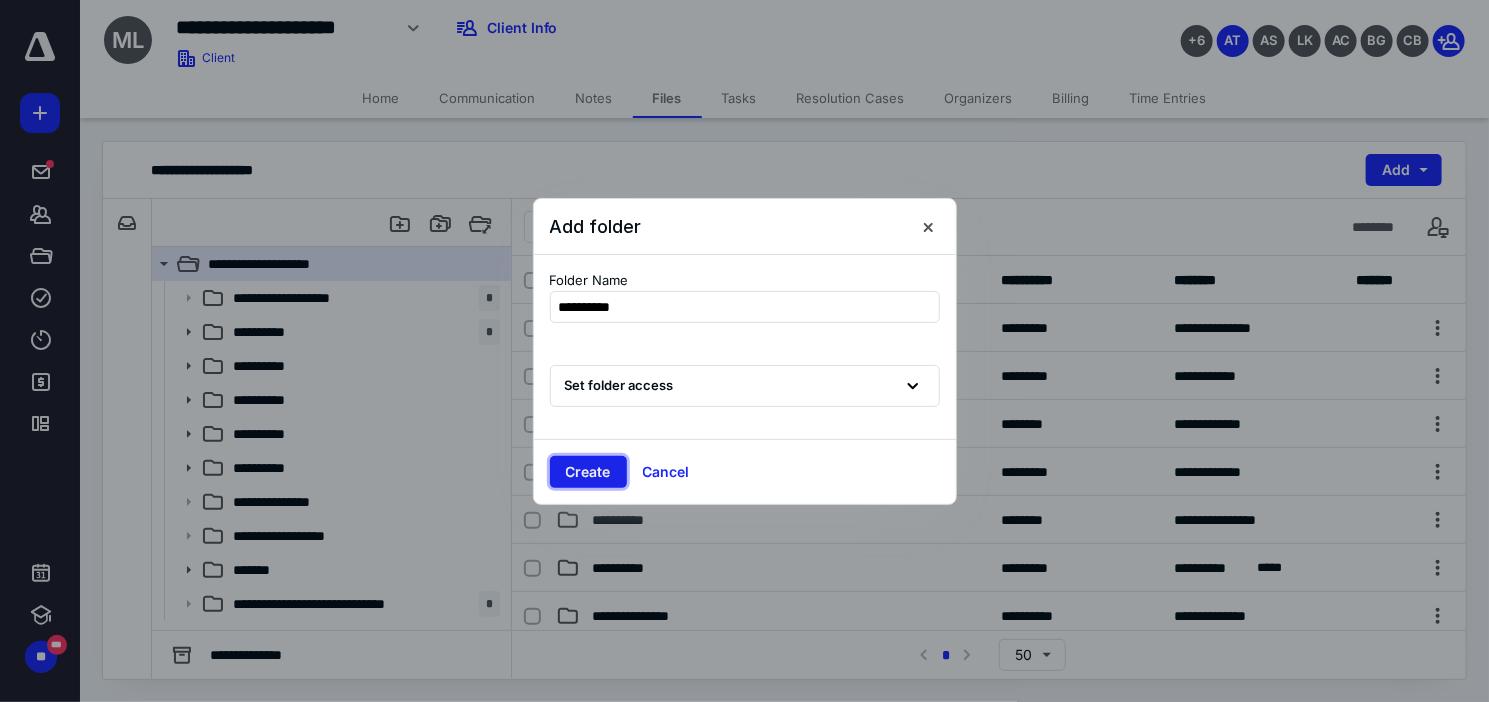 click on "Create" at bounding box center [588, 472] 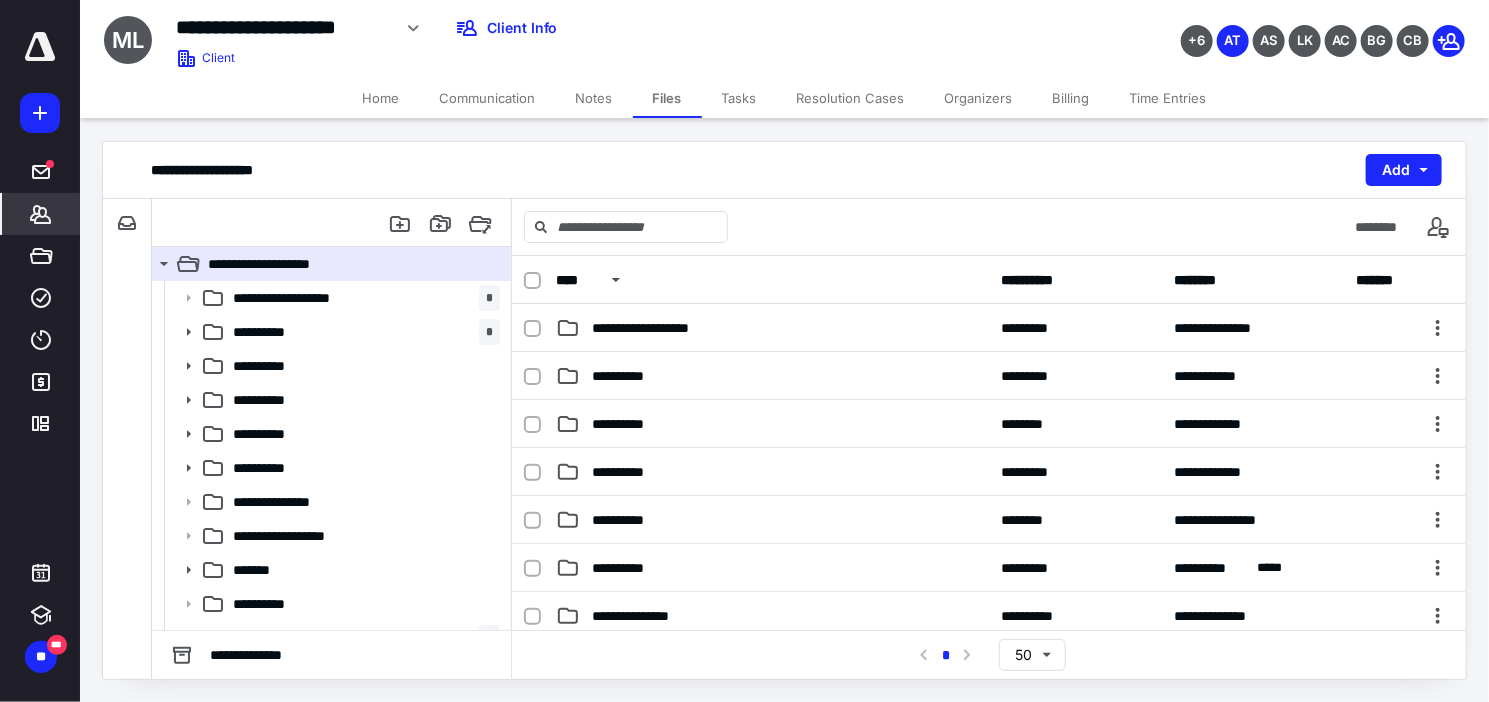 drag, startPoint x: 68, startPoint y: 220, endPoint x: 44, endPoint y: 229, distance: 25.632011 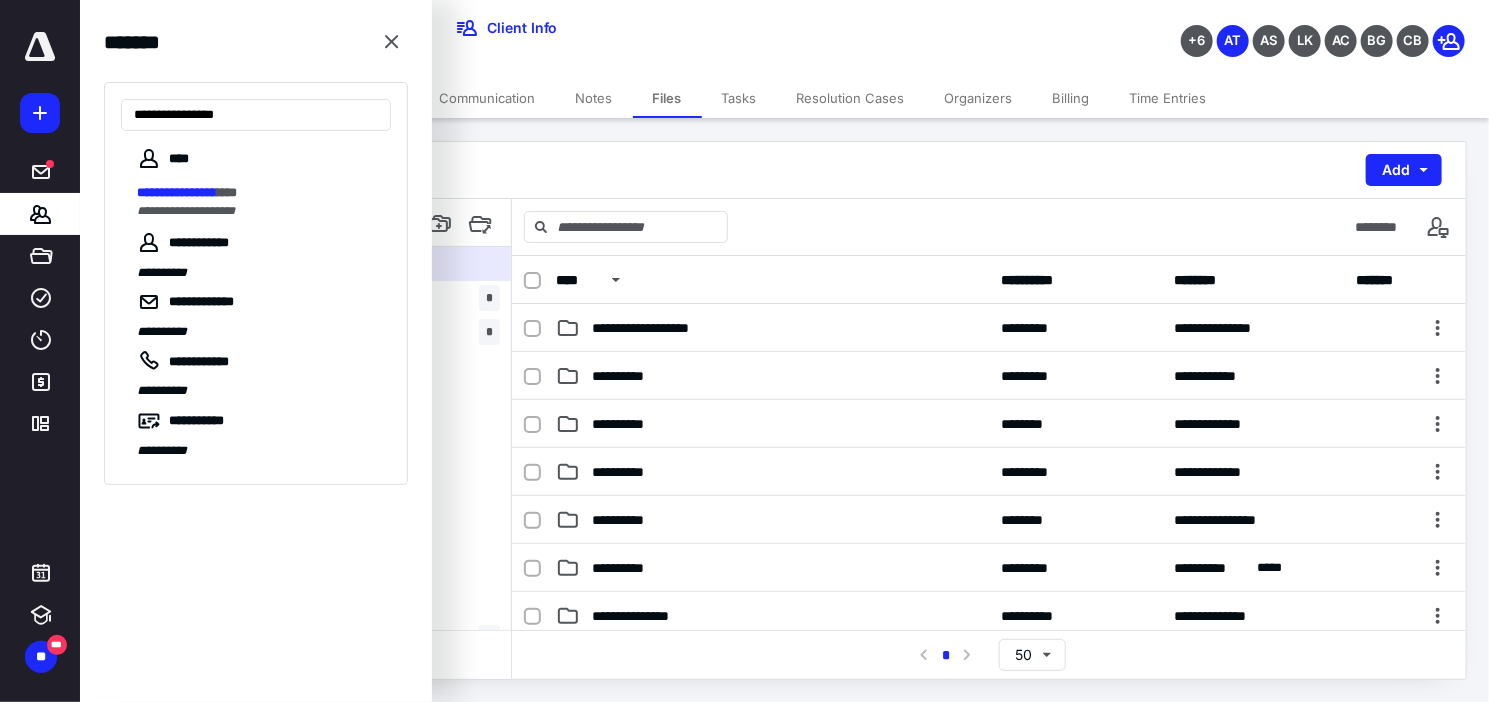 type on "**********" 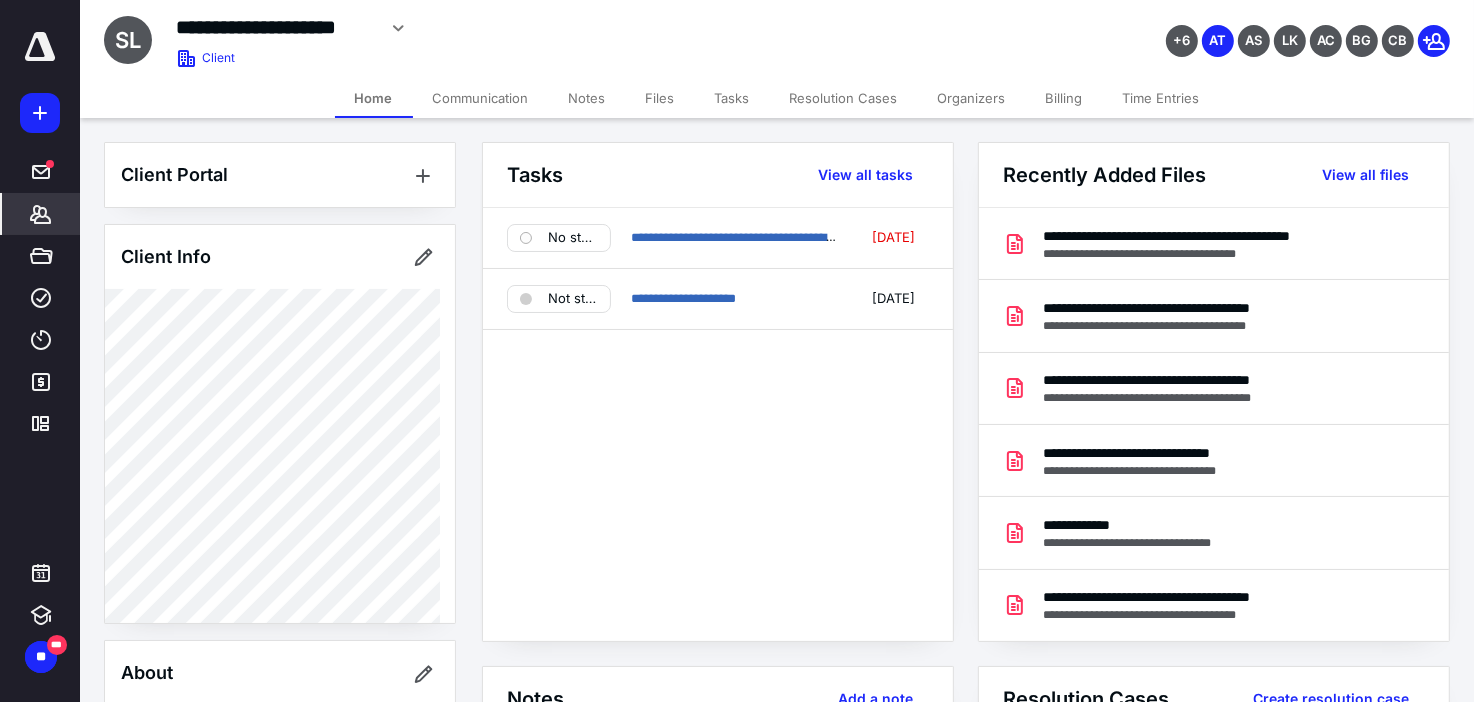 click on "Files" at bounding box center [660, 98] 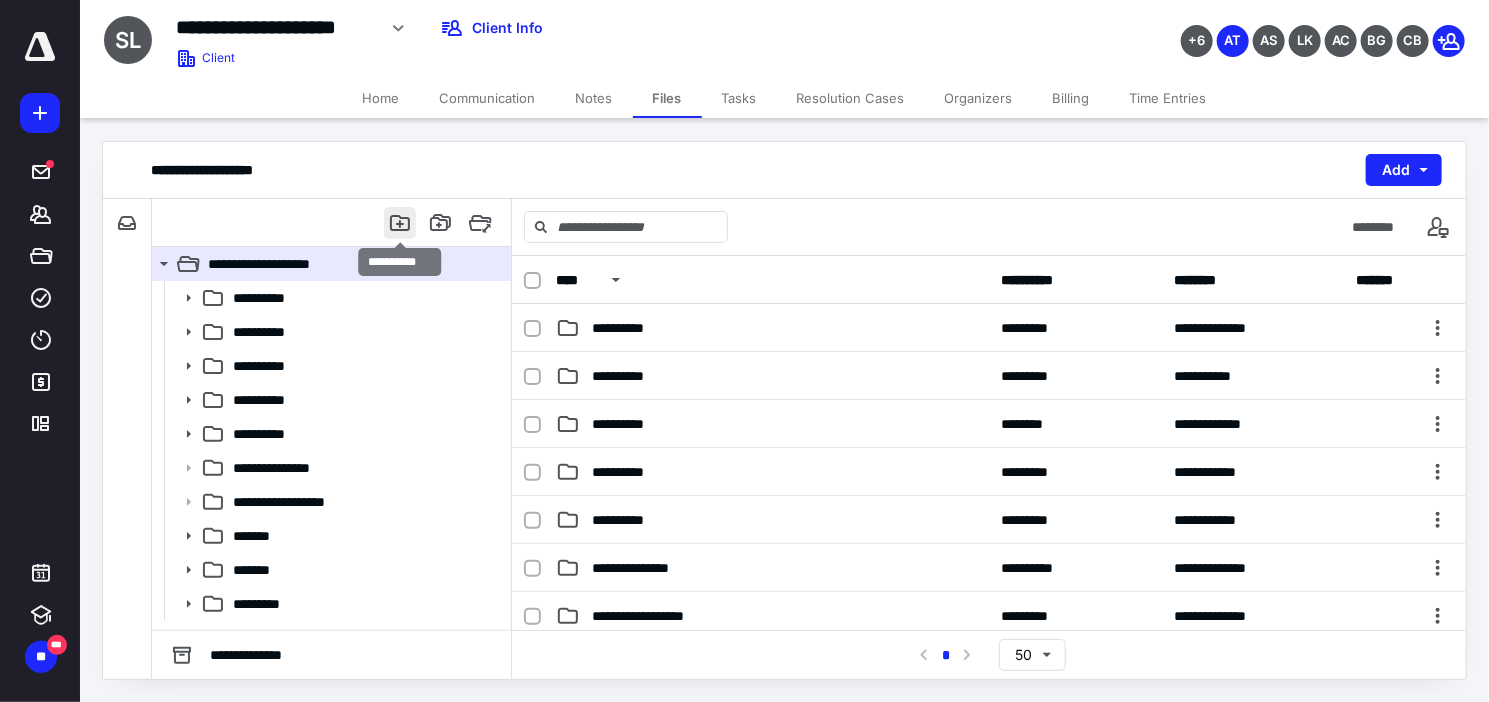 click at bounding box center (400, 223) 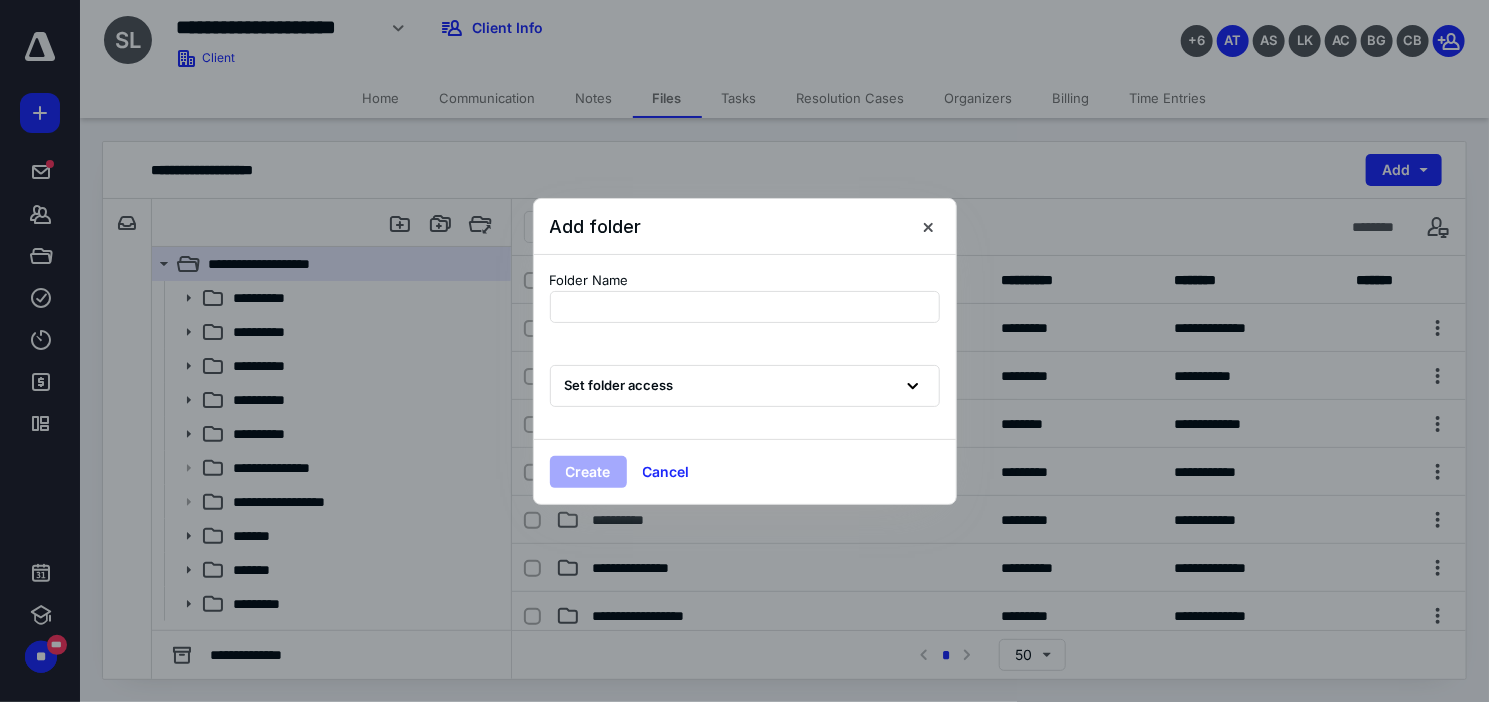 type on "**********" 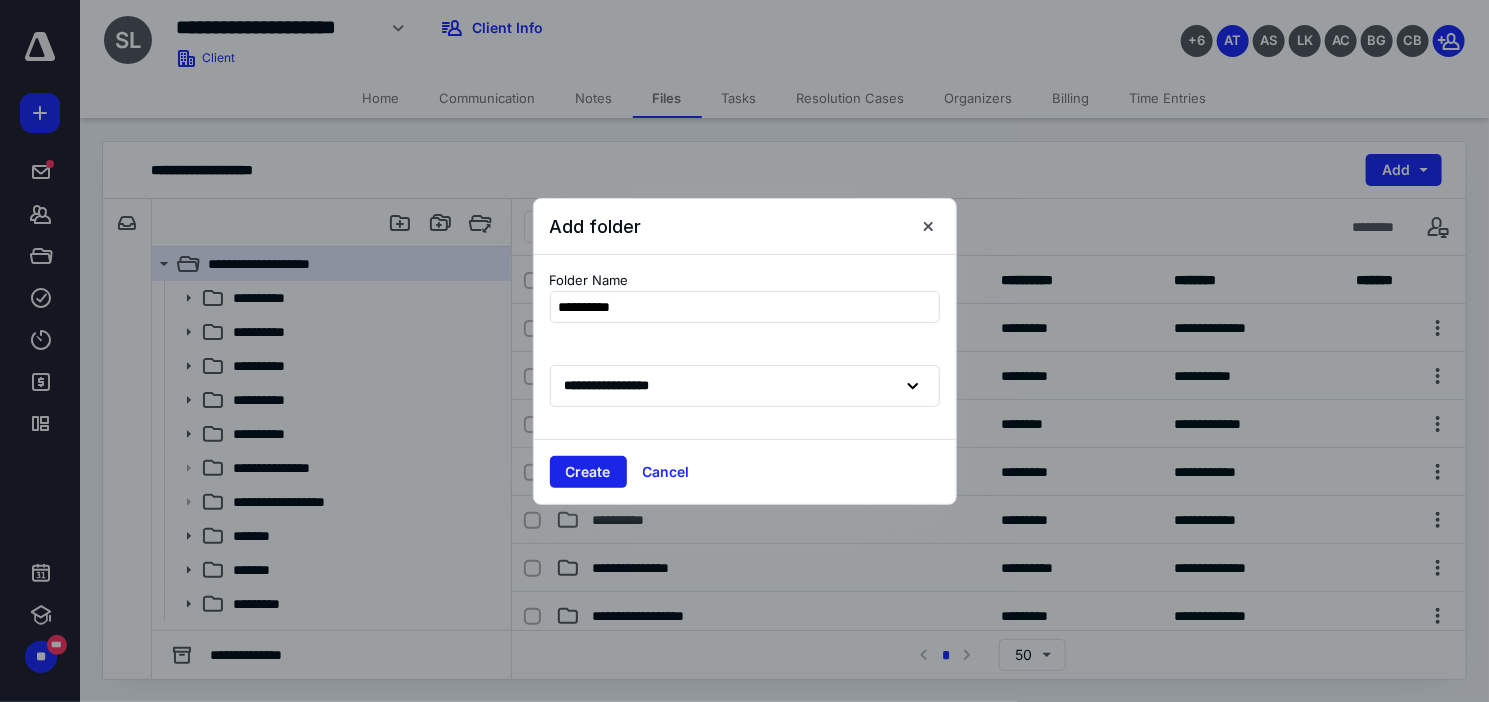 scroll, scrollTop: 0, scrollLeft: 0, axis: both 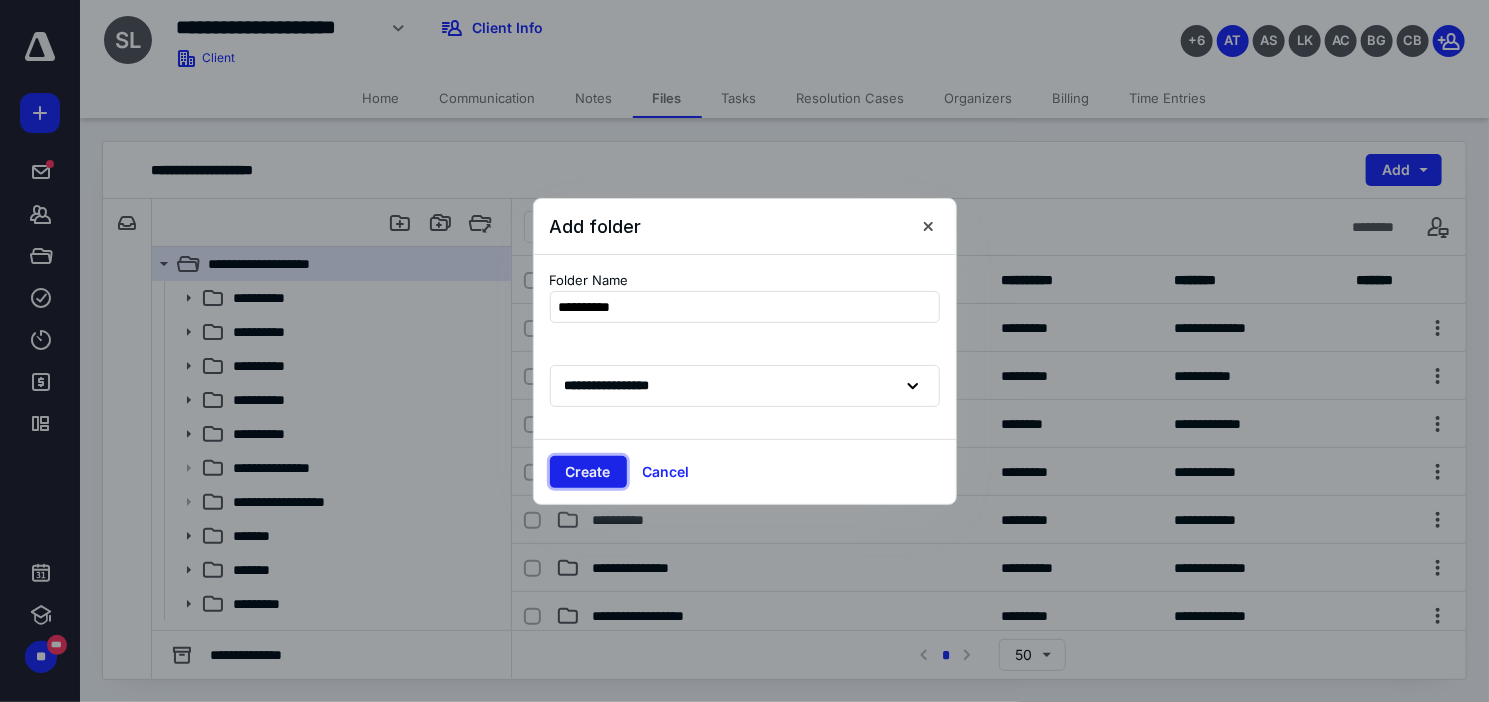 click on "Create" at bounding box center (588, 472) 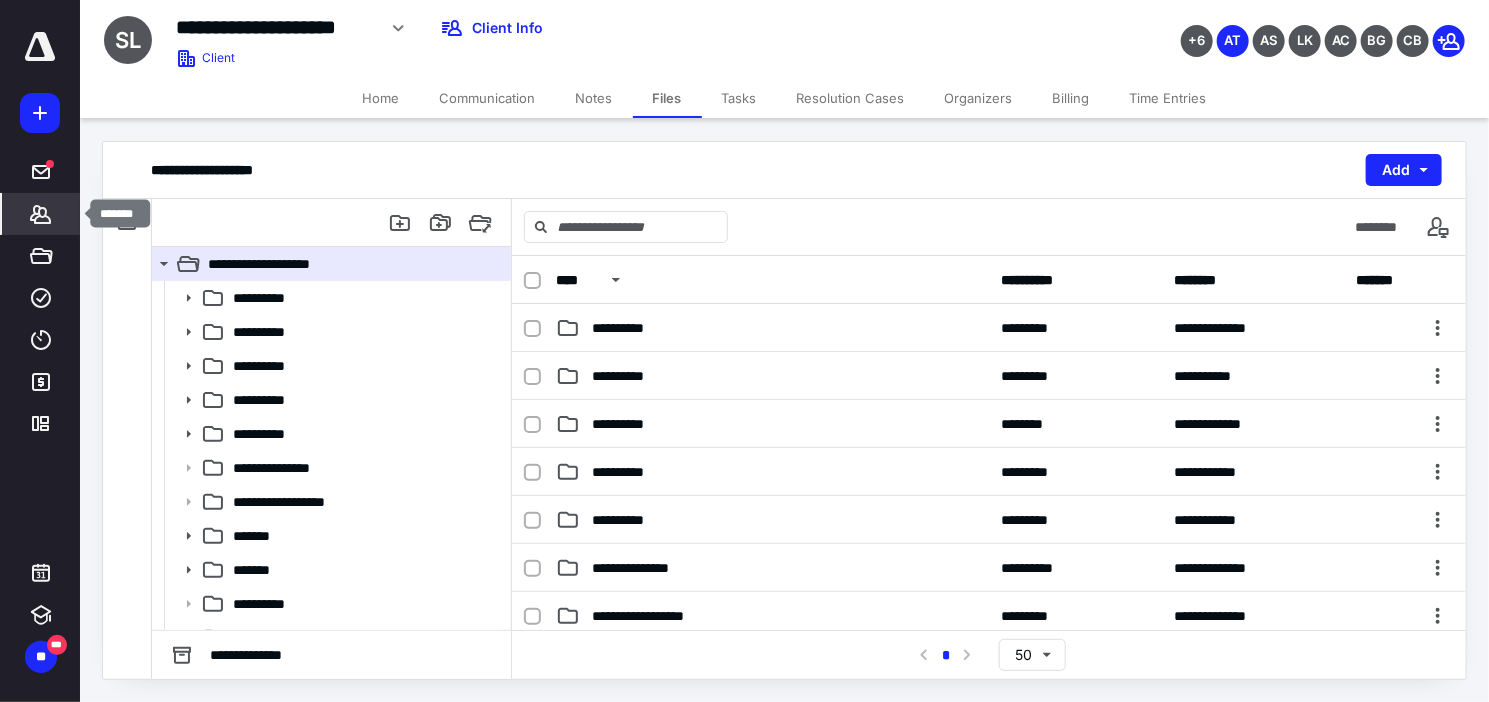 click on "*******" at bounding box center [41, 214] 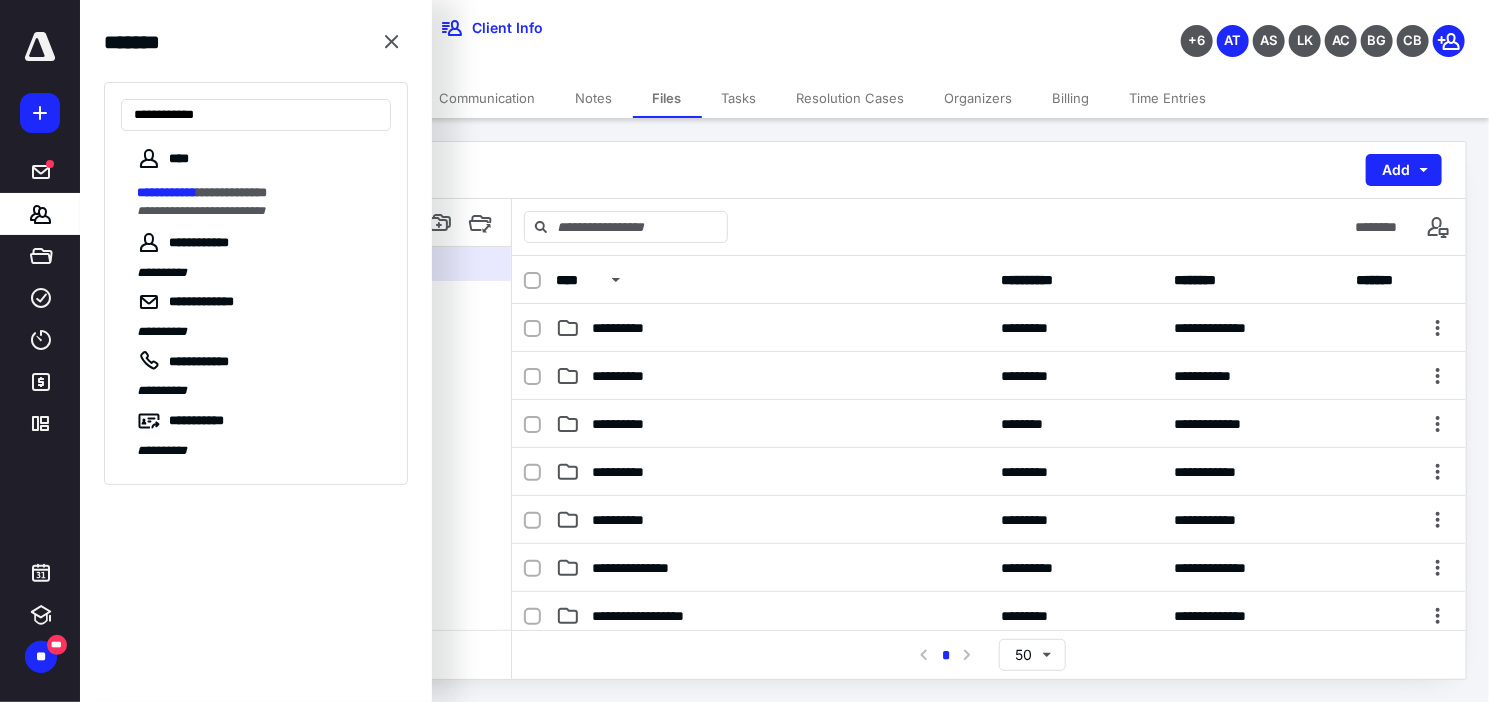 type on "**********" 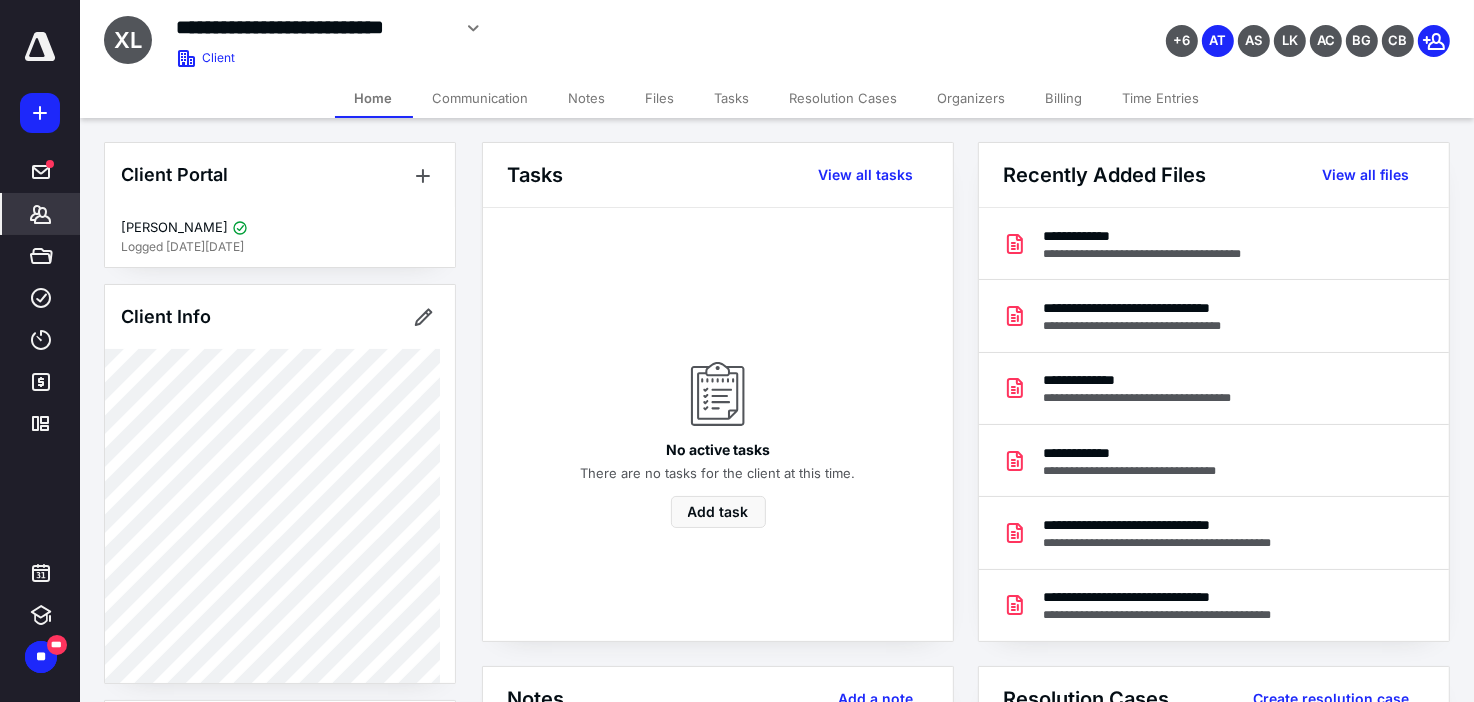 click on "Files" at bounding box center (660, 98) 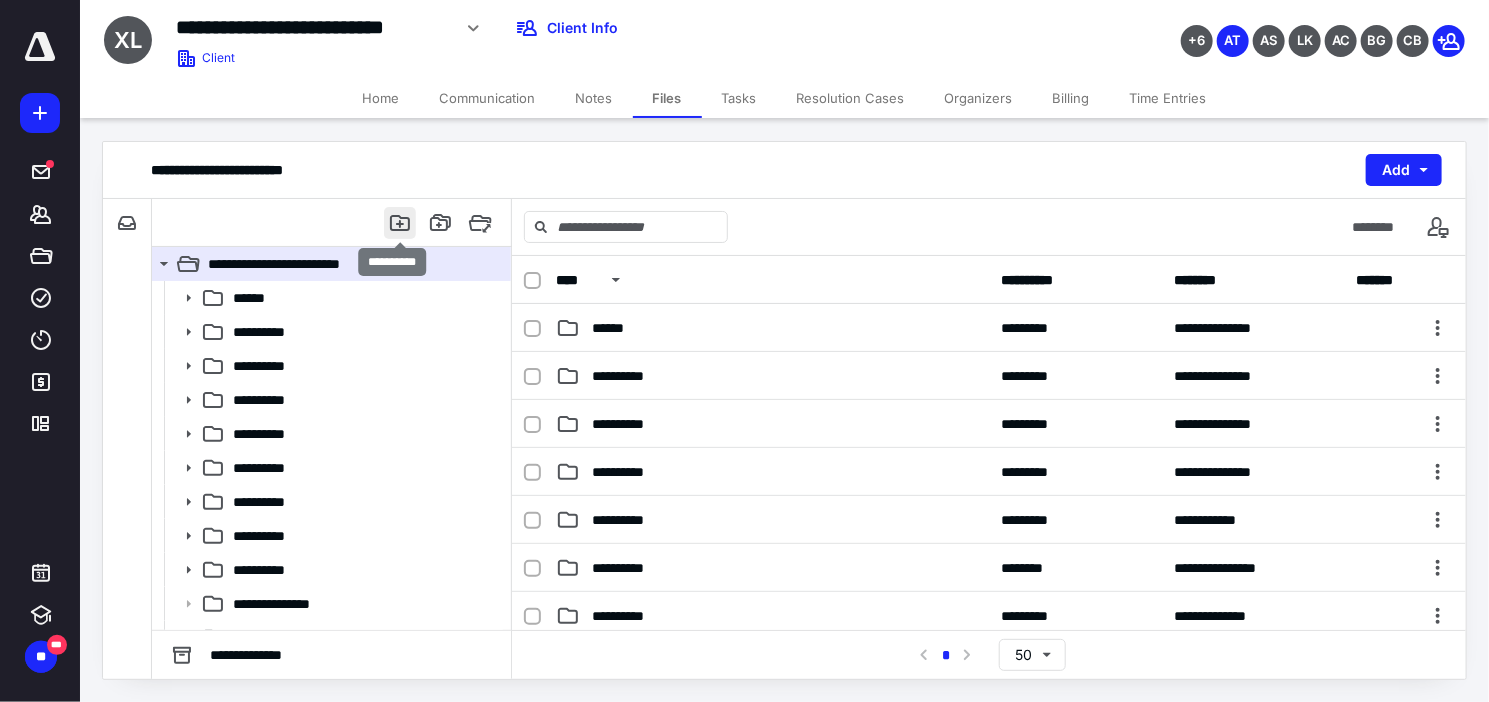 click at bounding box center [400, 223] 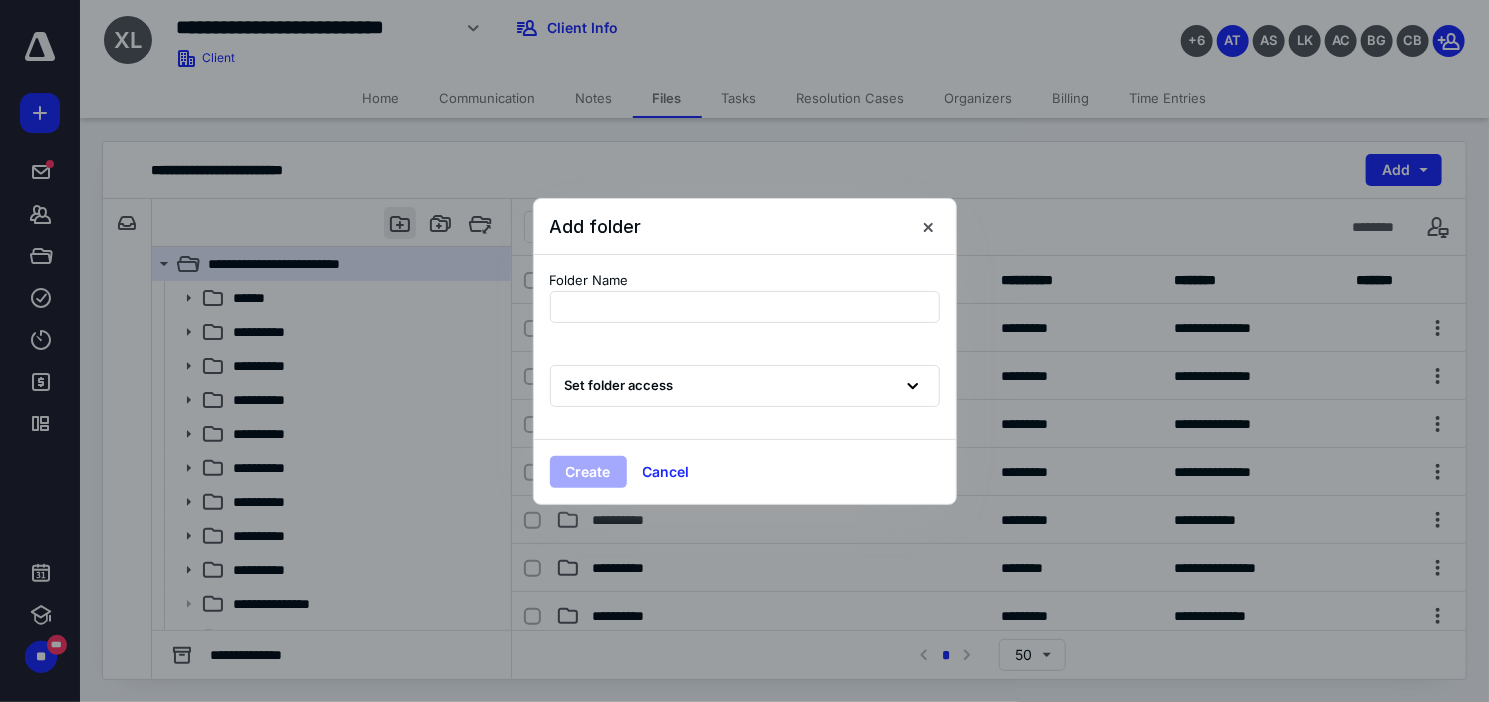 type on "**********" 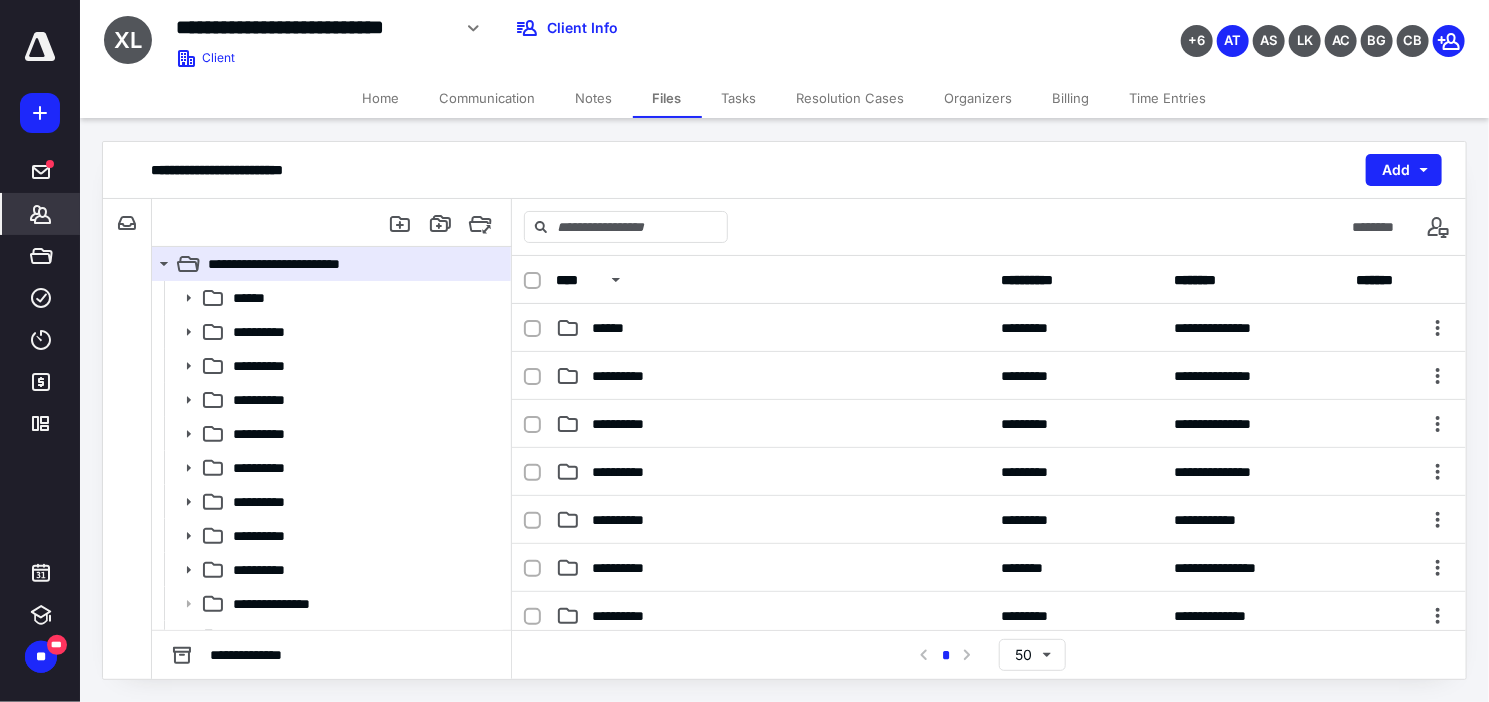 click on "*******" at bounding box center [41, 214] 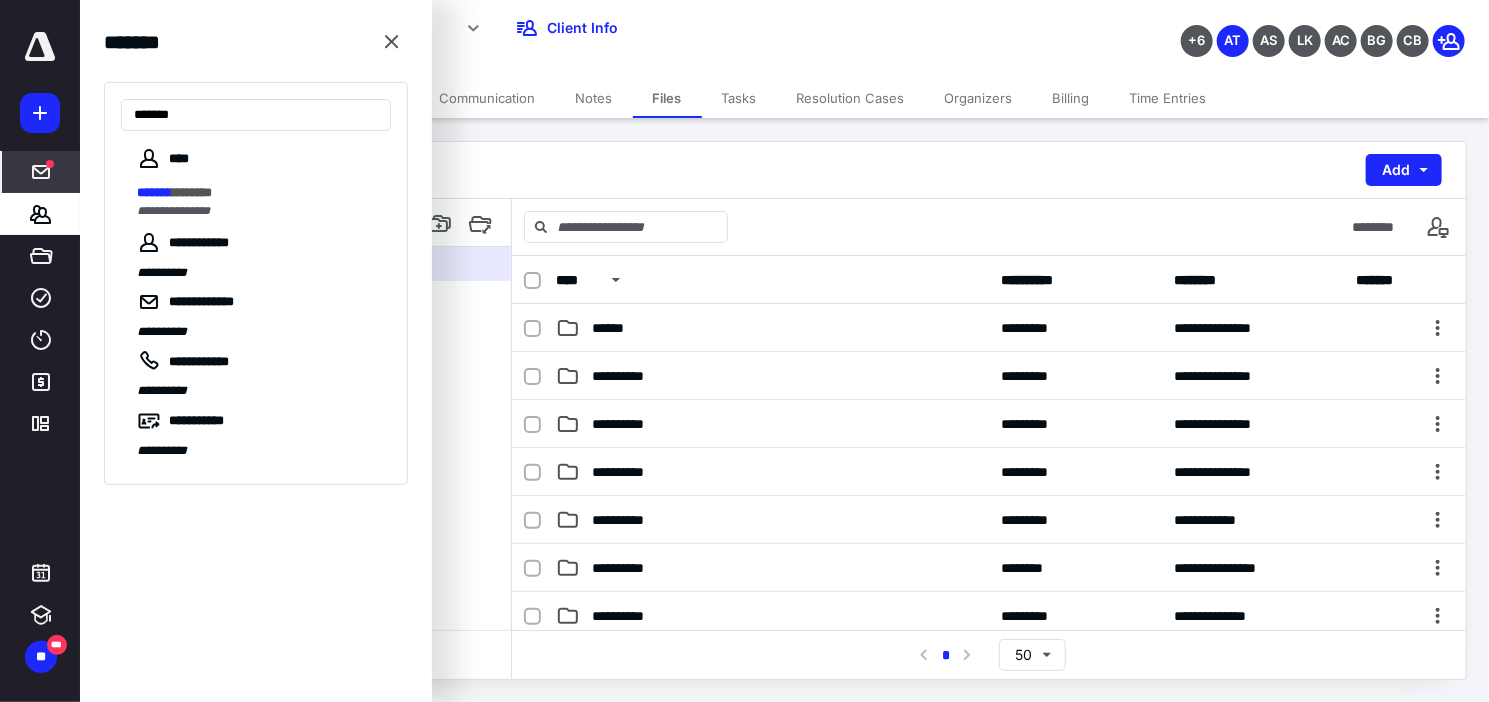 type on "*******" 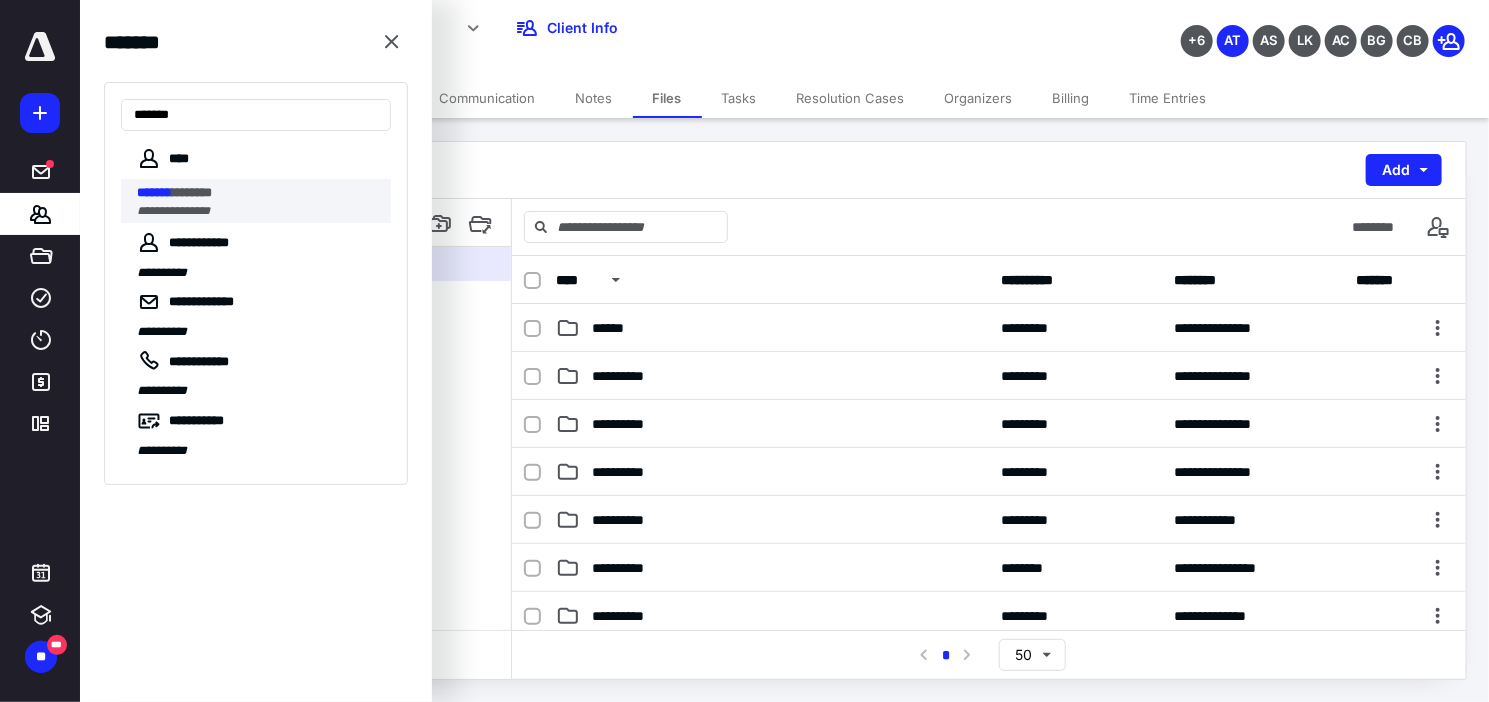 click on "**********" at bounding box center [264, 201] 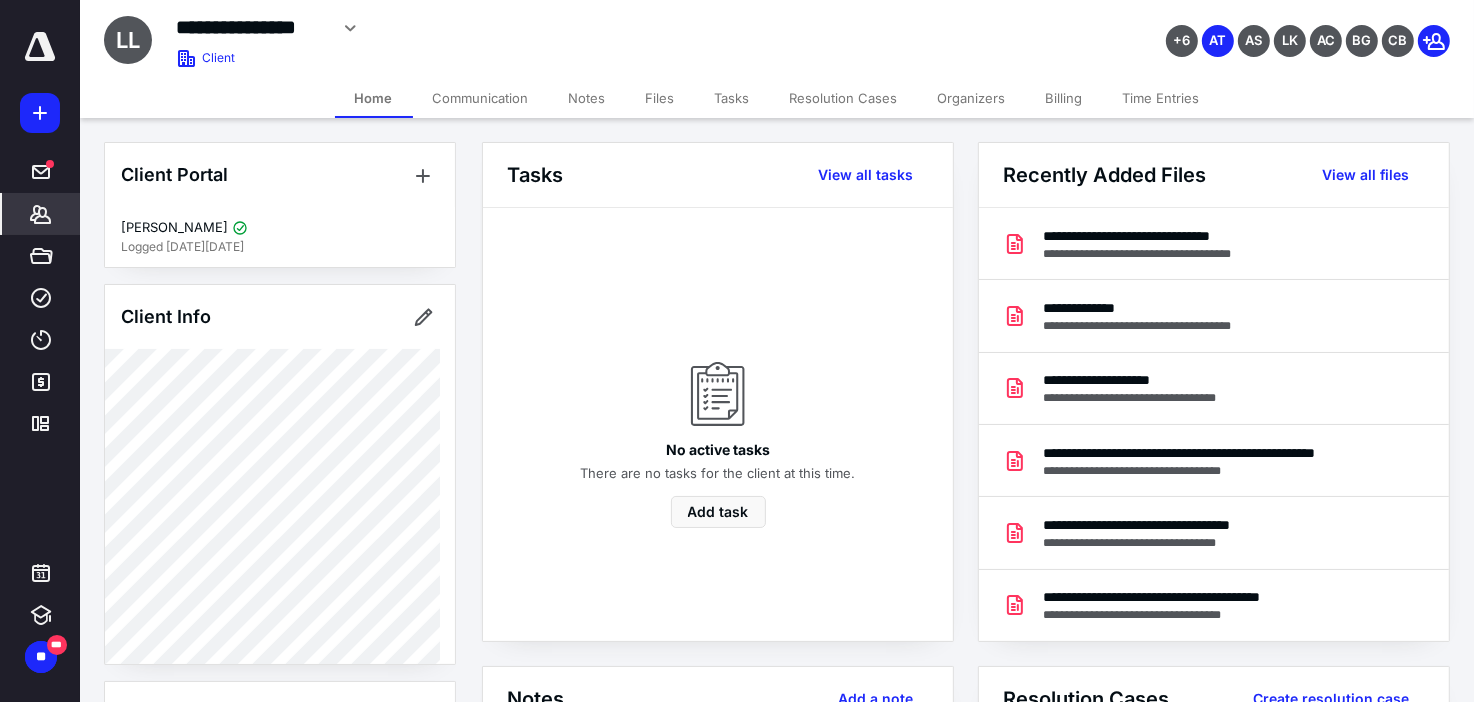 click on "Files" at bounding box center (660, 98) 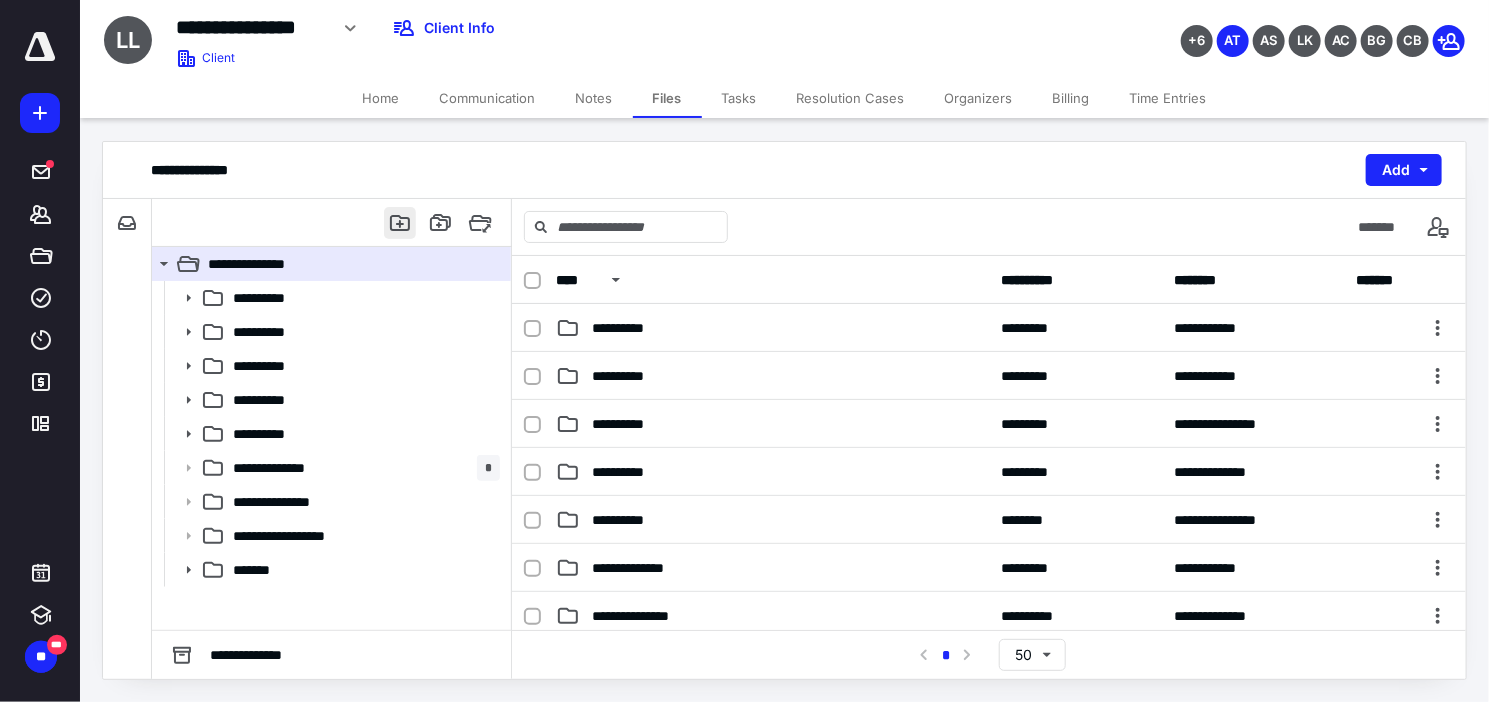 click at bounding box center [400, 223] 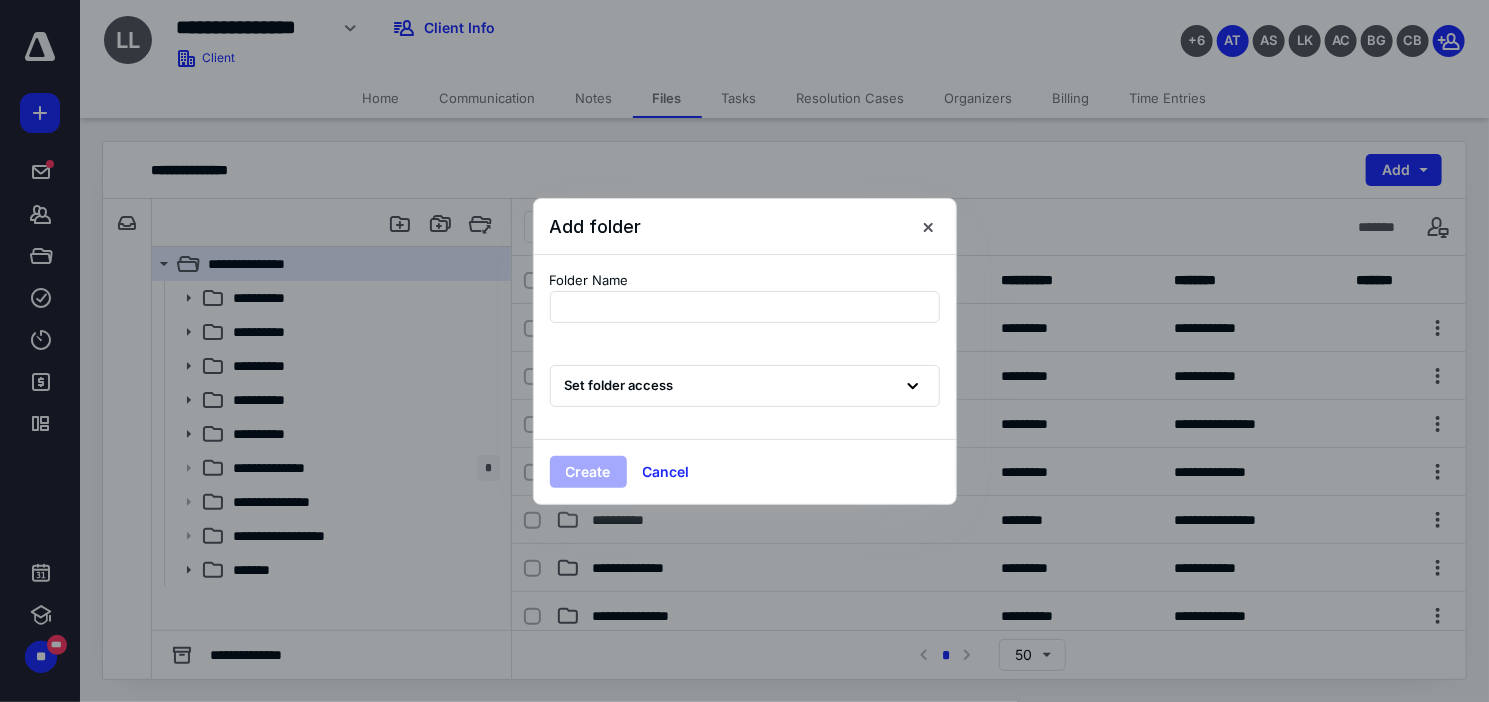 type on "**********" 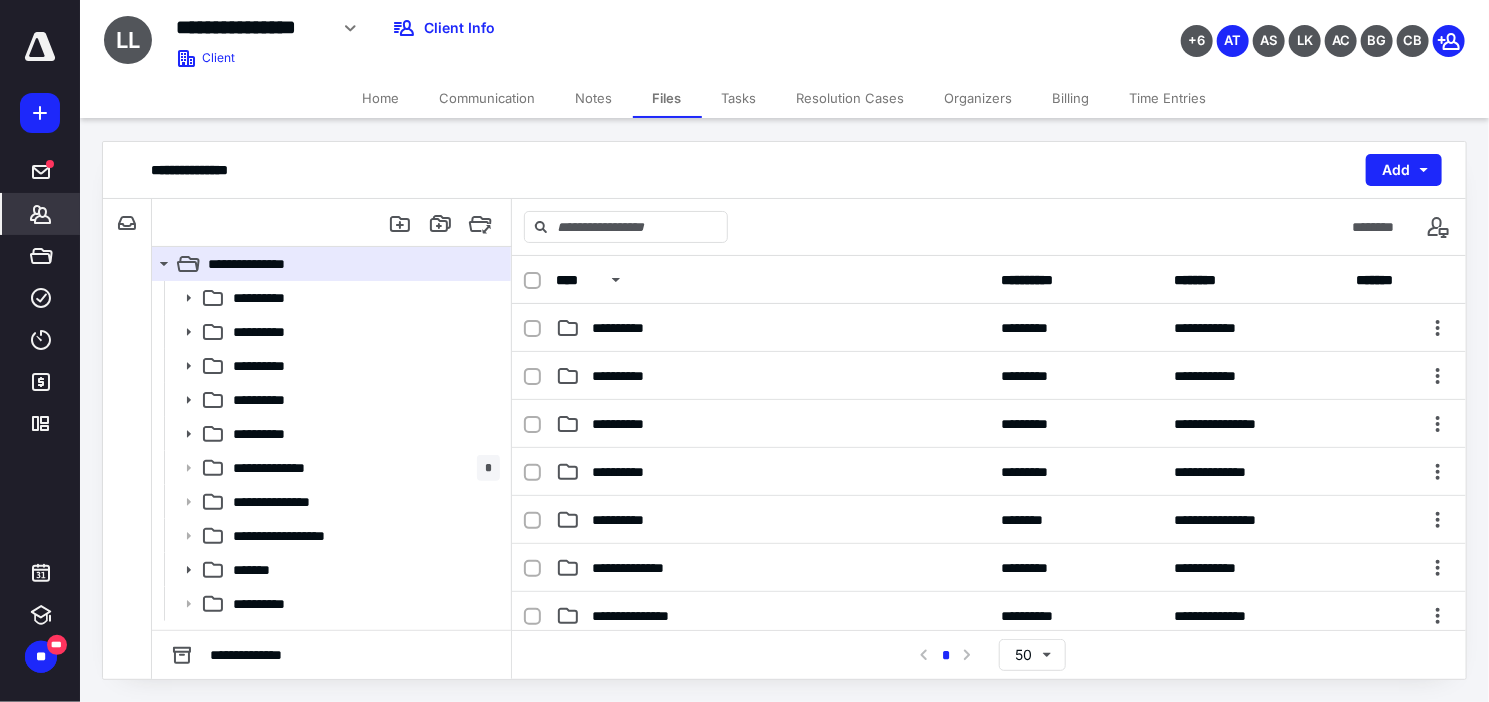 click on "*******" at bounding box center [41, 214] 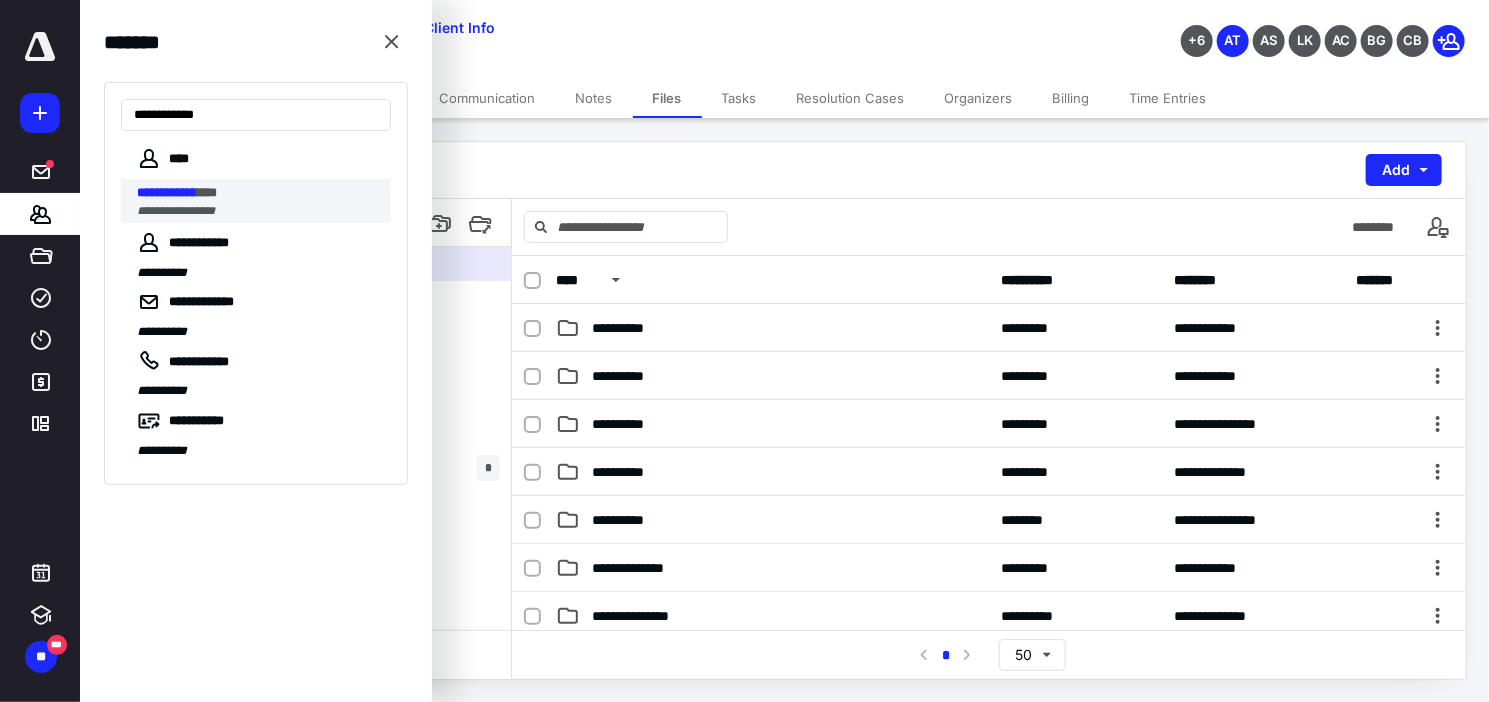 type on "**********" 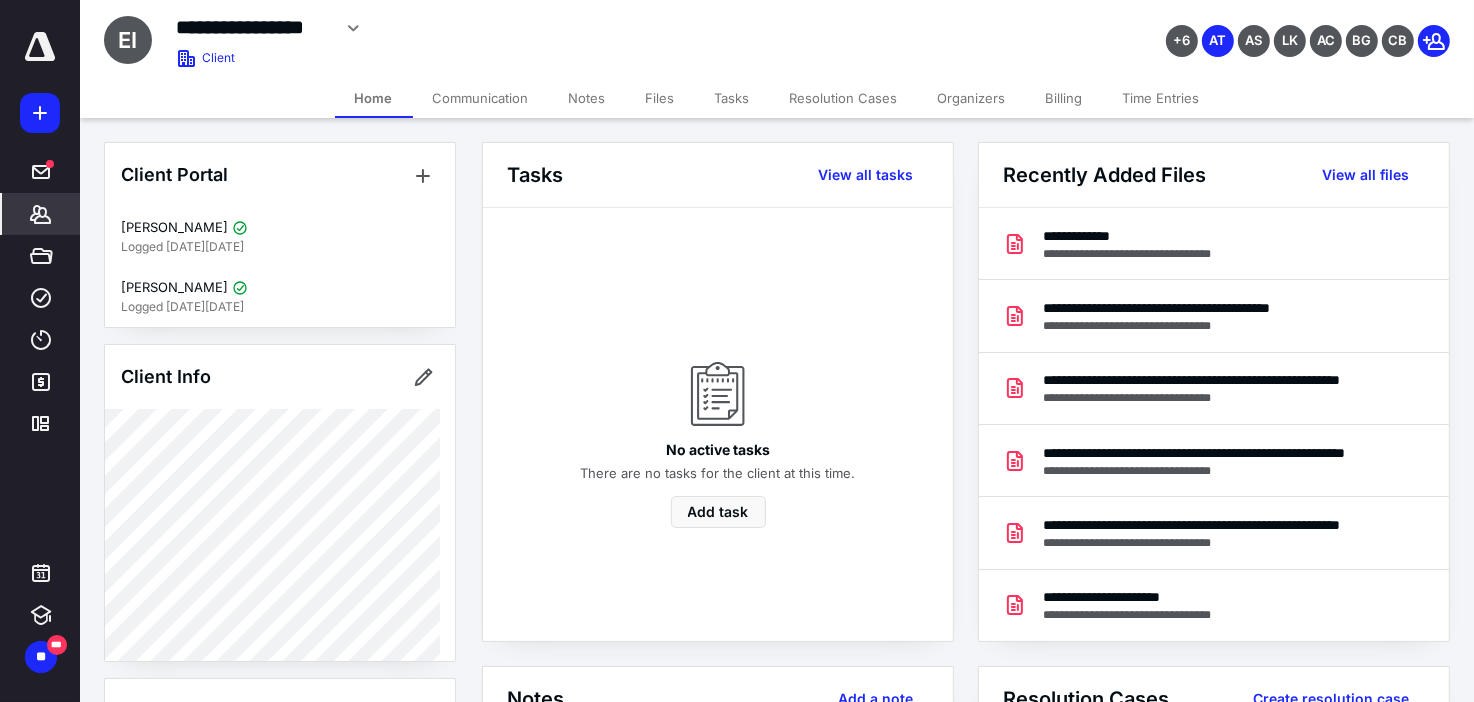 click on "Files" at bounding box center (660, 98) 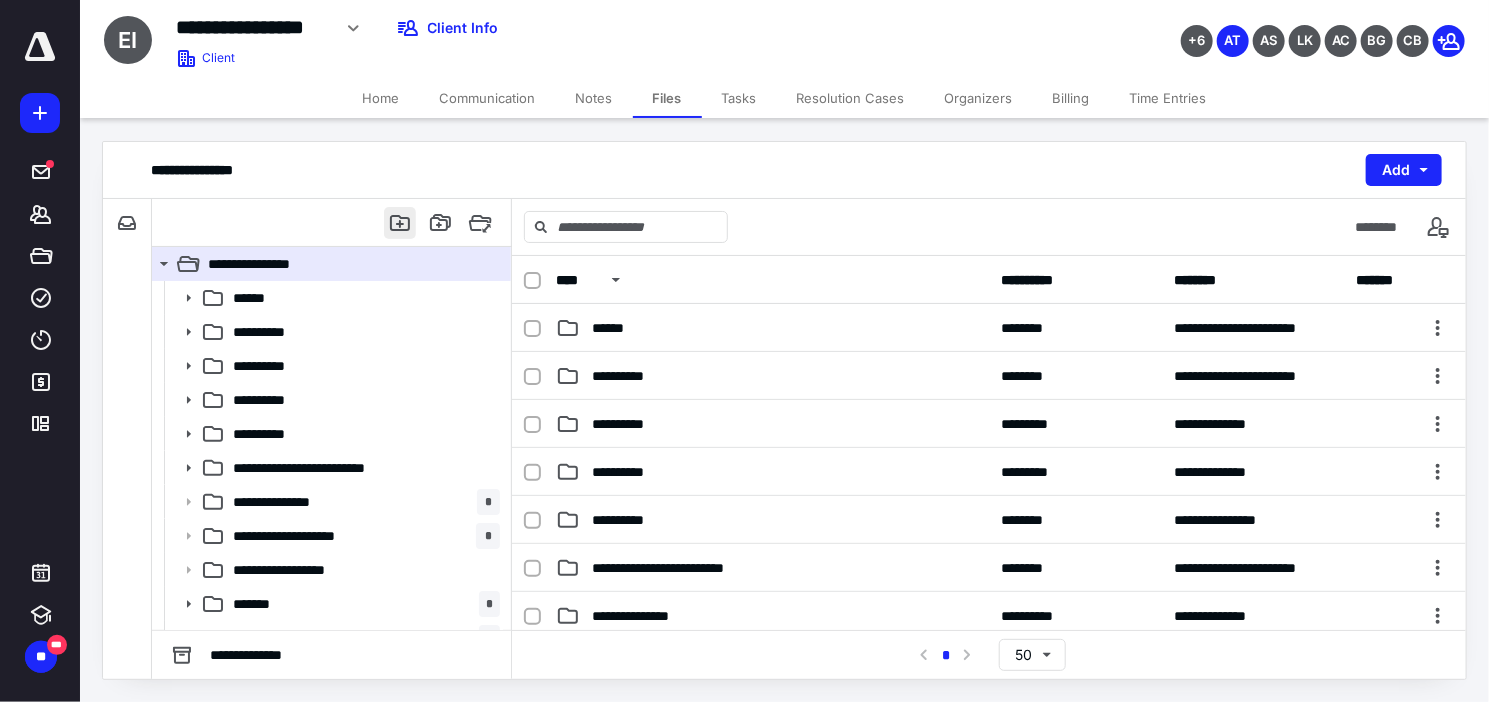 click at bounding box center (400, 223) 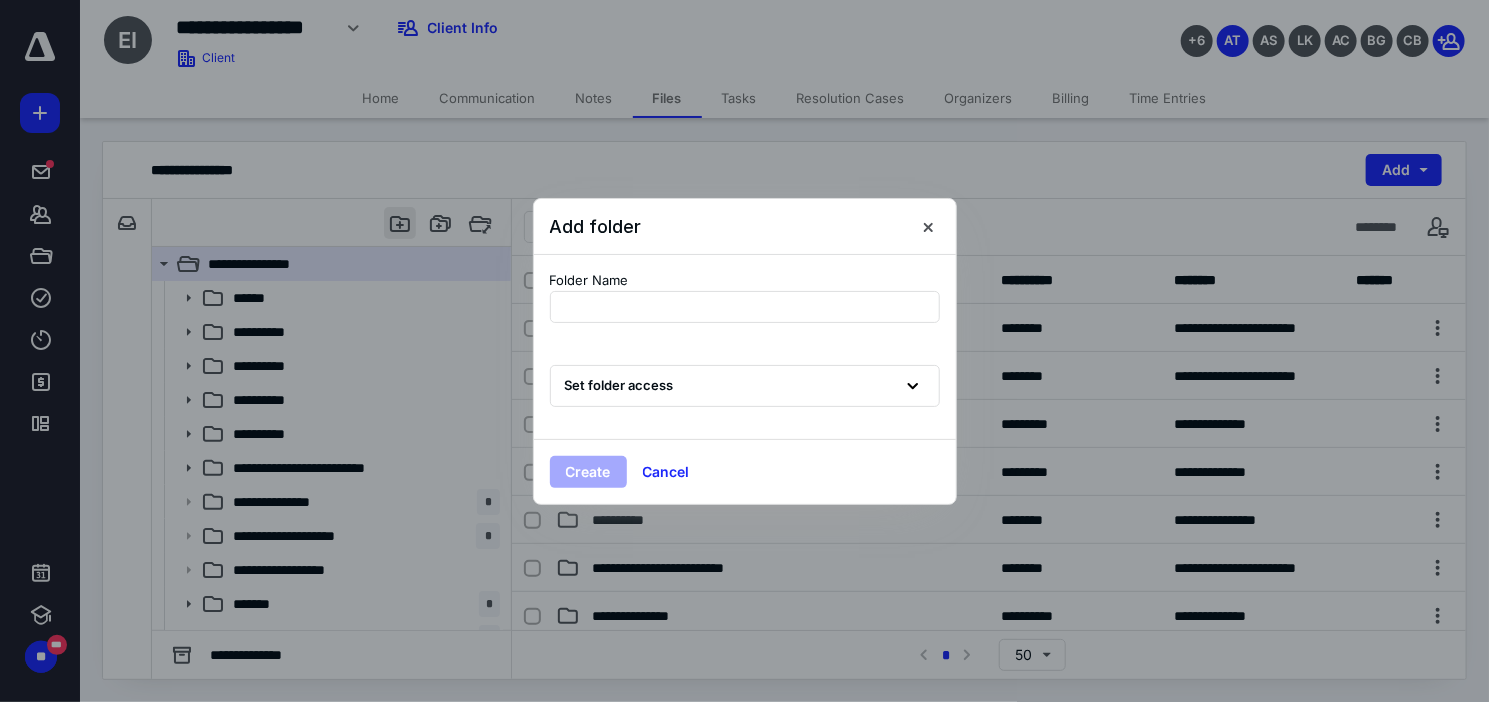 type on "**********" 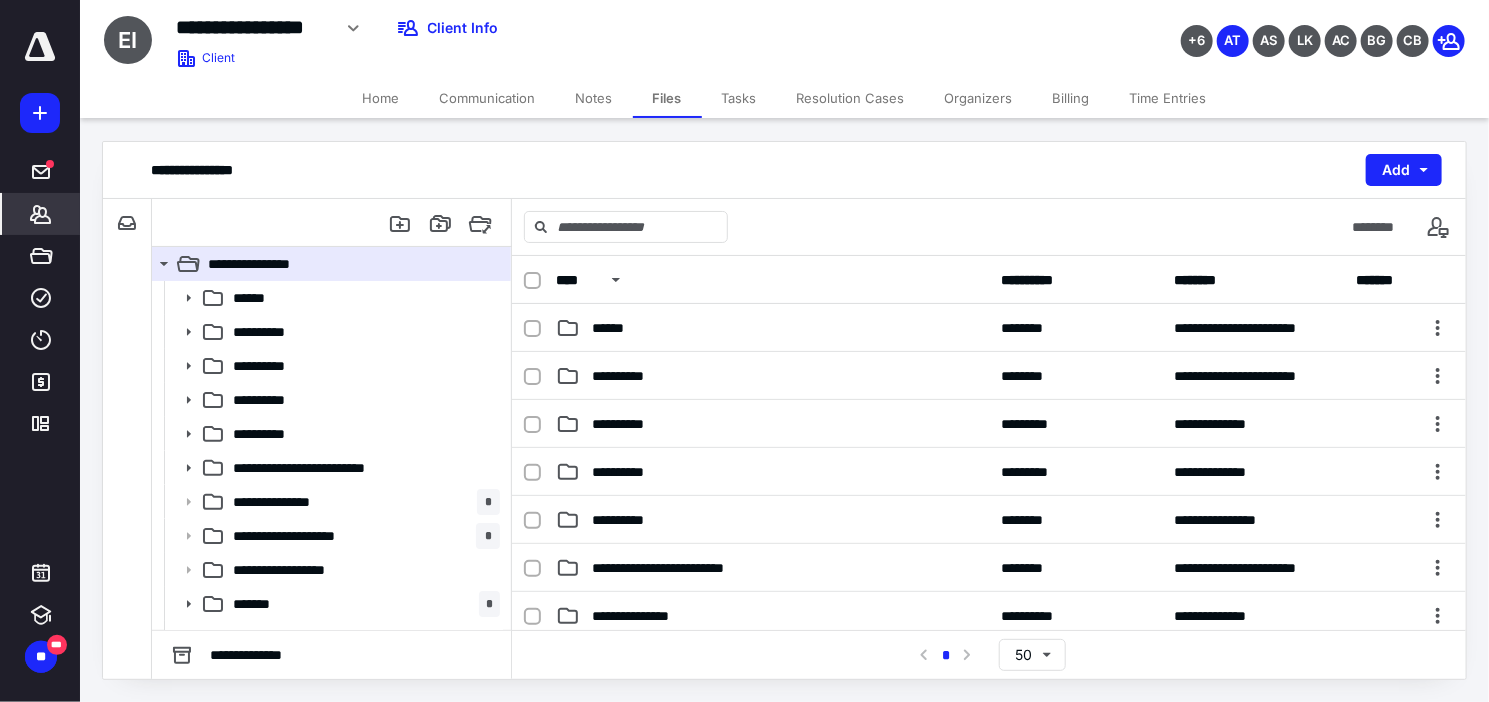 click 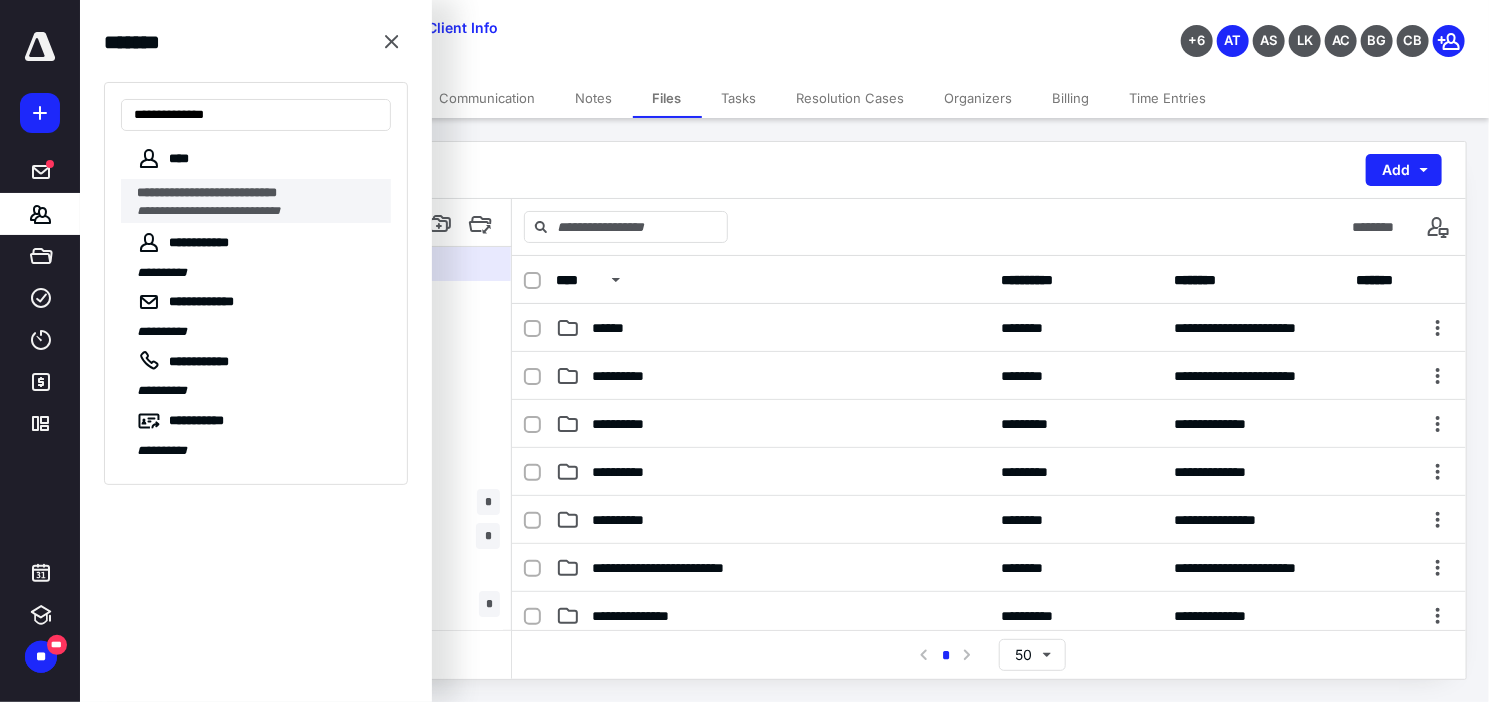 type on "**********" 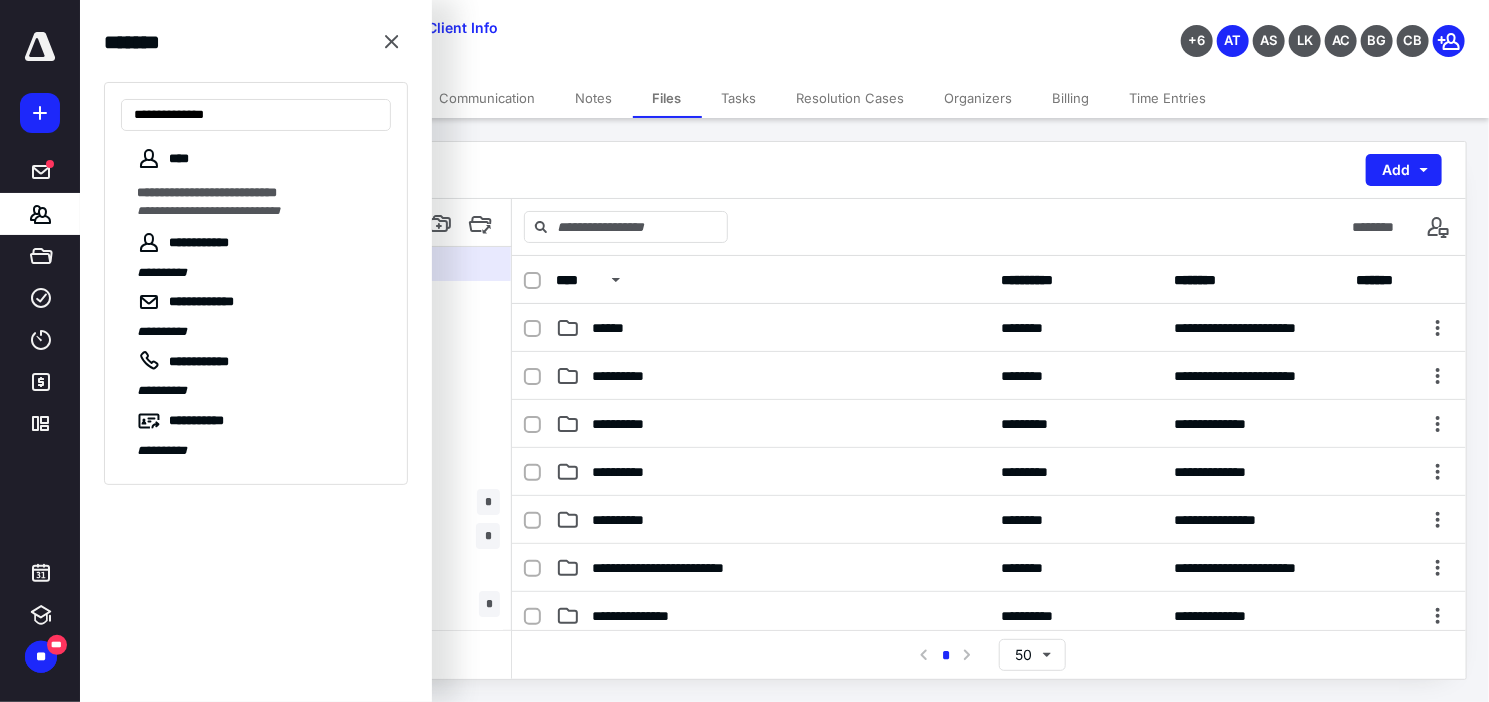 click on "**********" at bounding box center (264, 201) 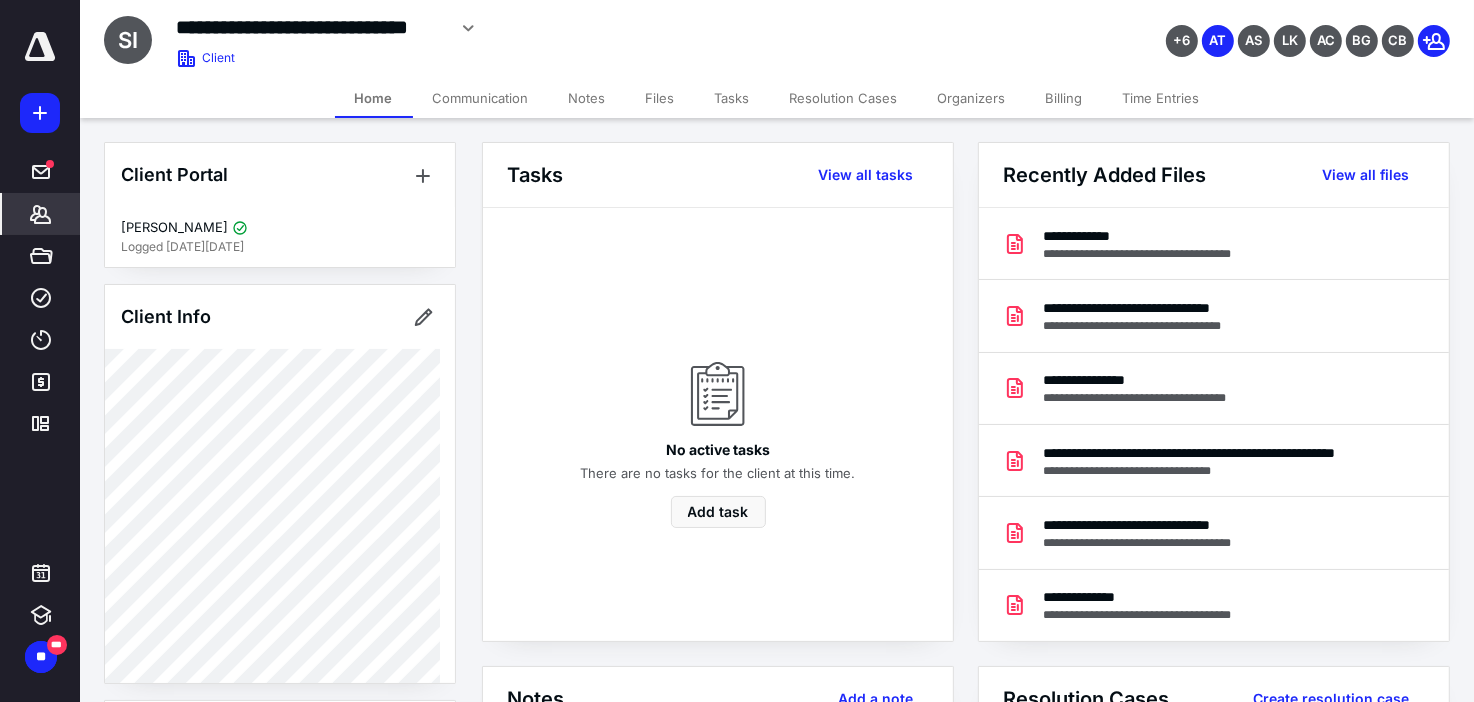 click on "Files" at bounding box center (660, 98) 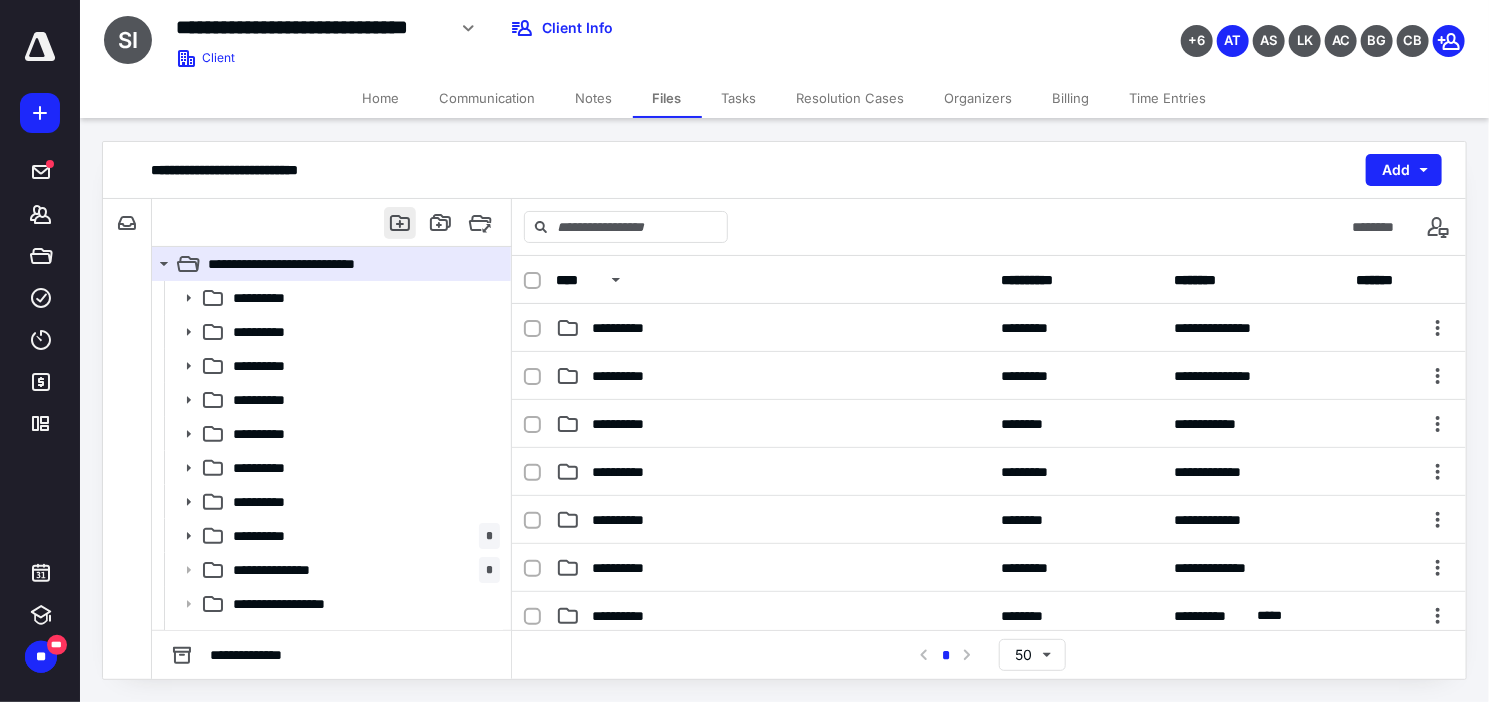 click at bounding box center (400, 223) 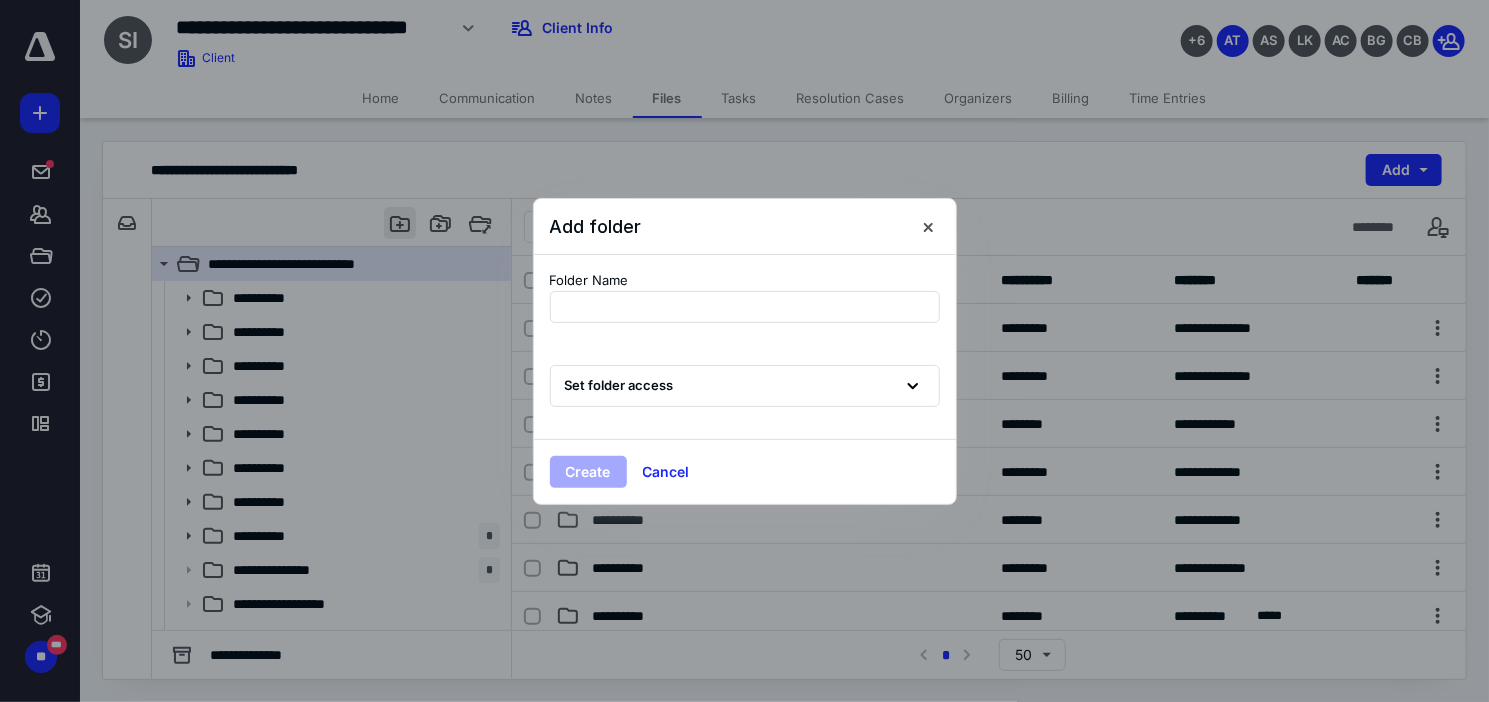 type on "**********" 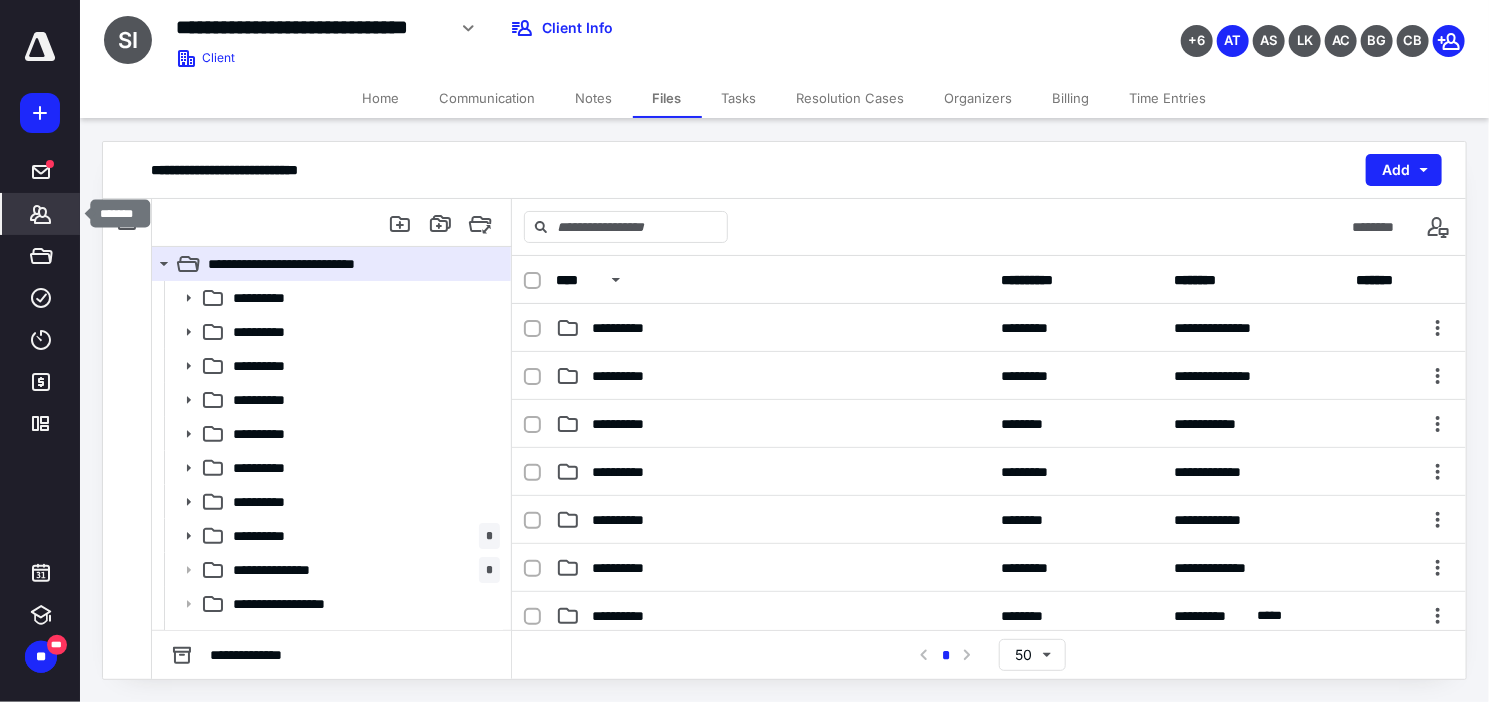 click on "*******" at bounding box center [41, 214] 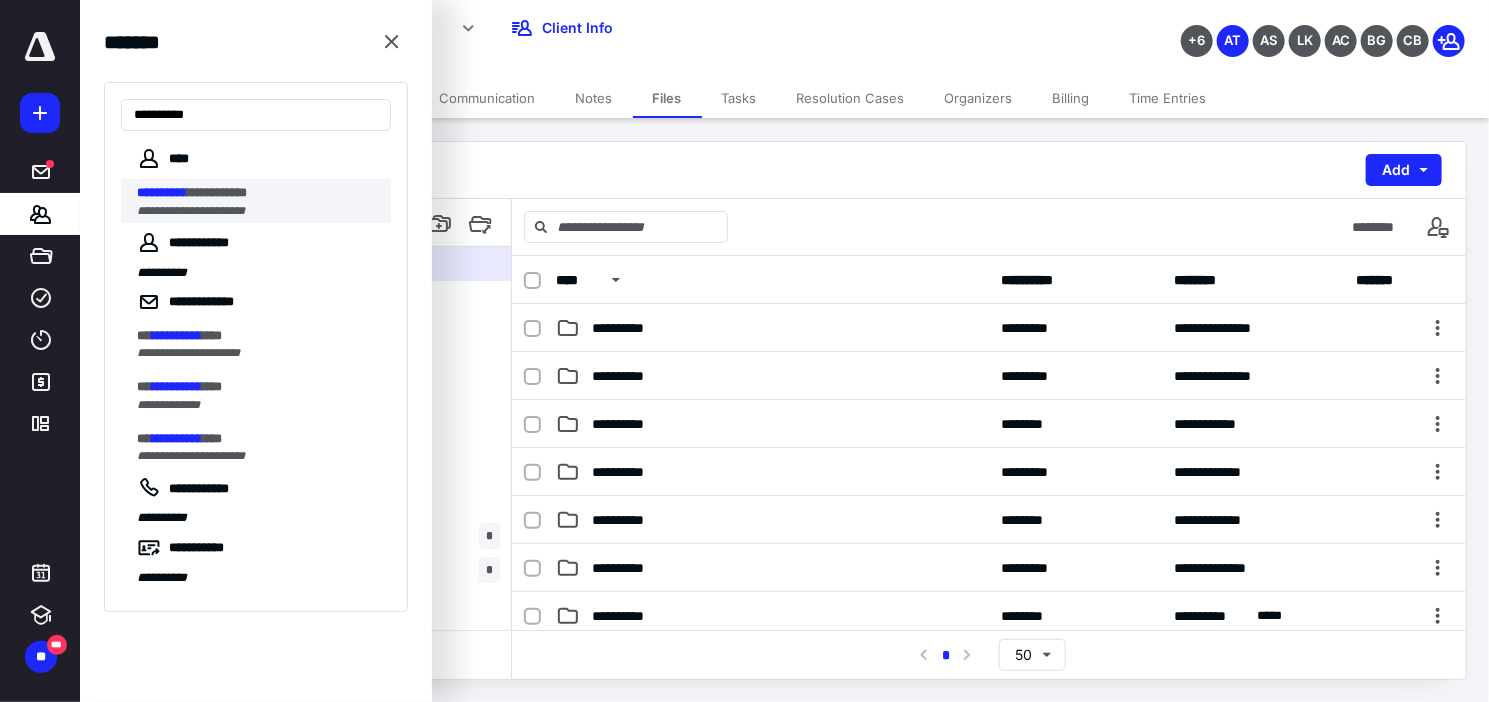 type on "**********" 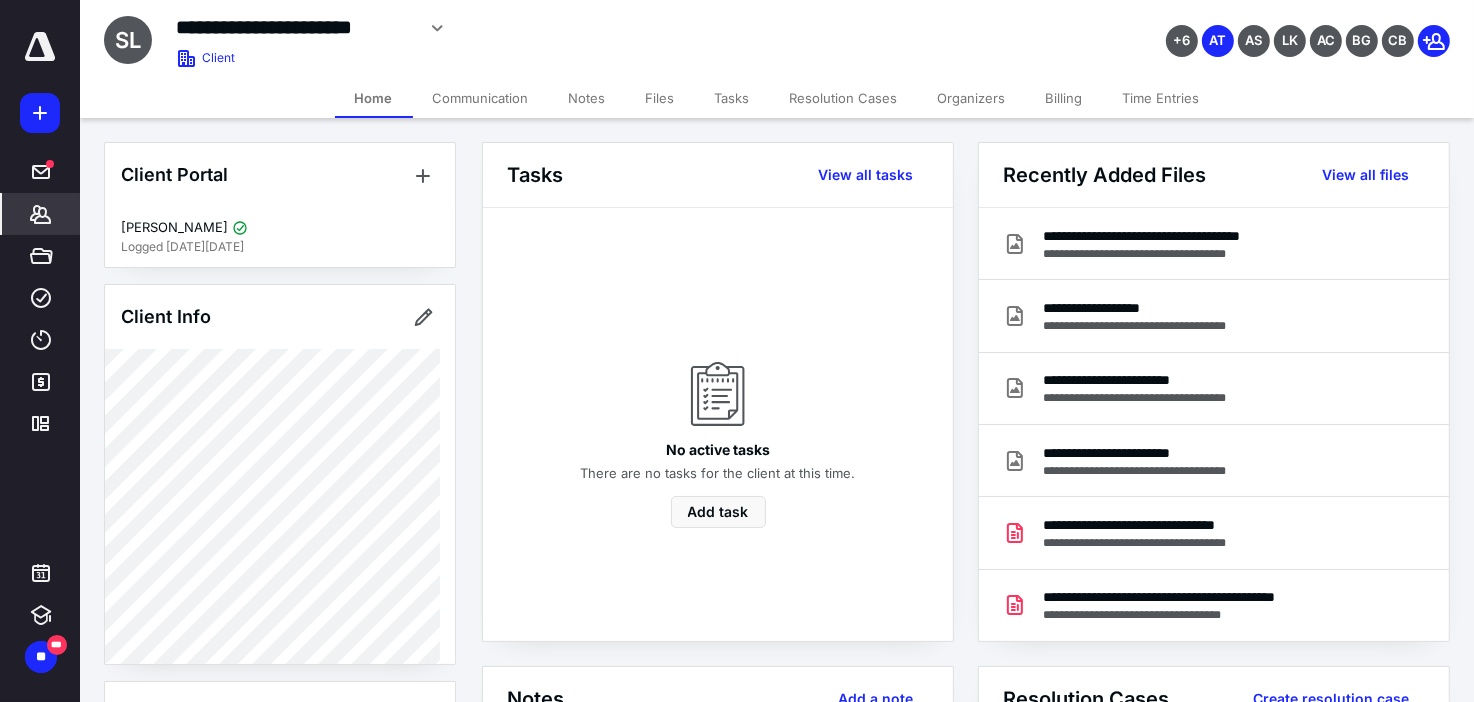 click on "Files" at bounding box center [660, 98] 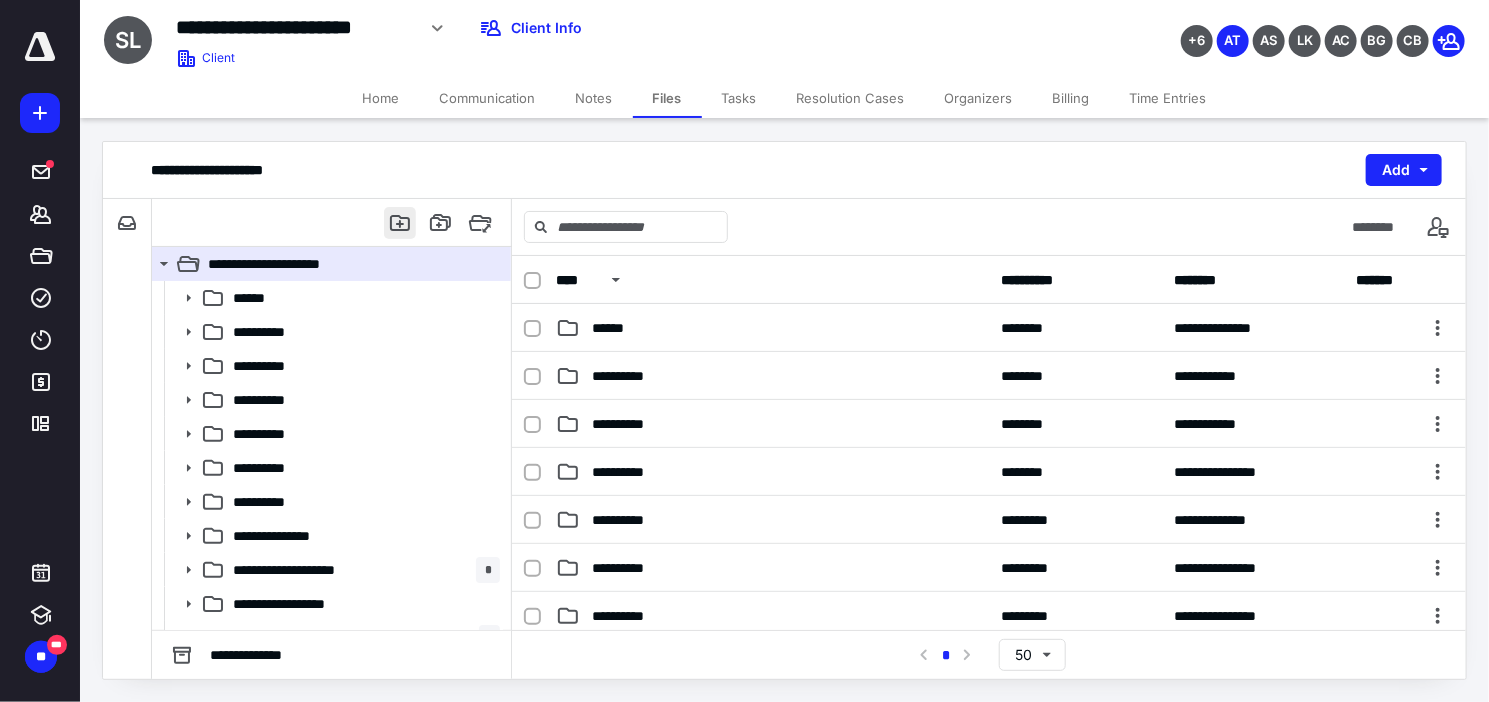 click at bounding box center [400, 223] 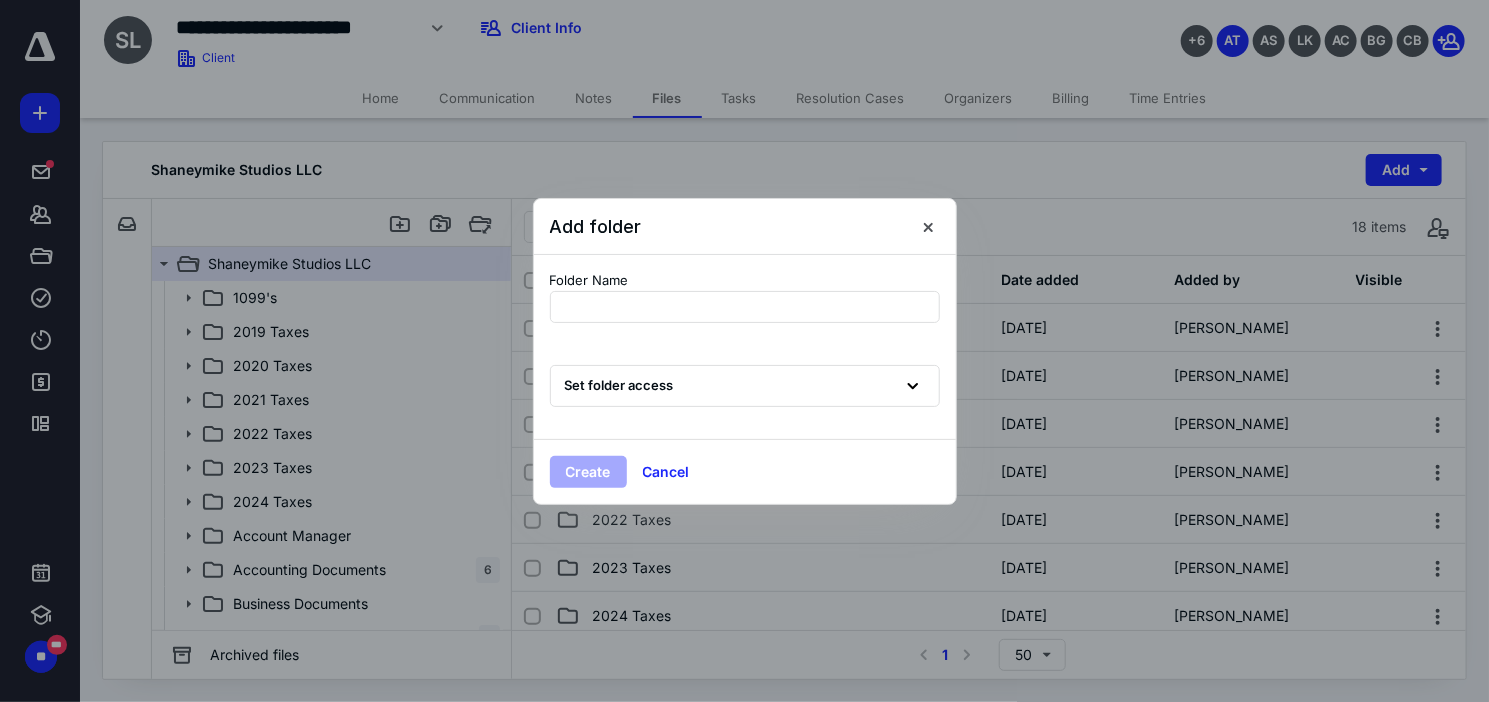 type on "**********" 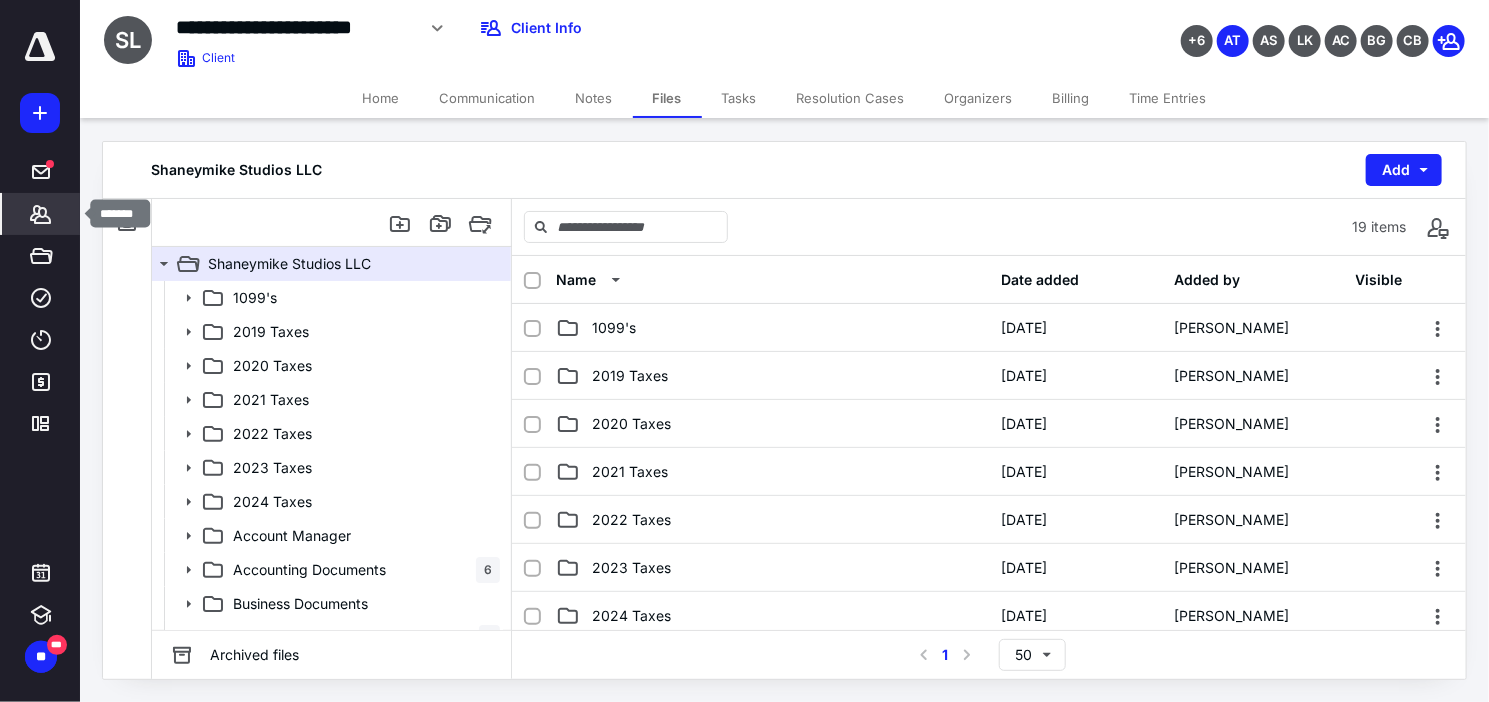 click 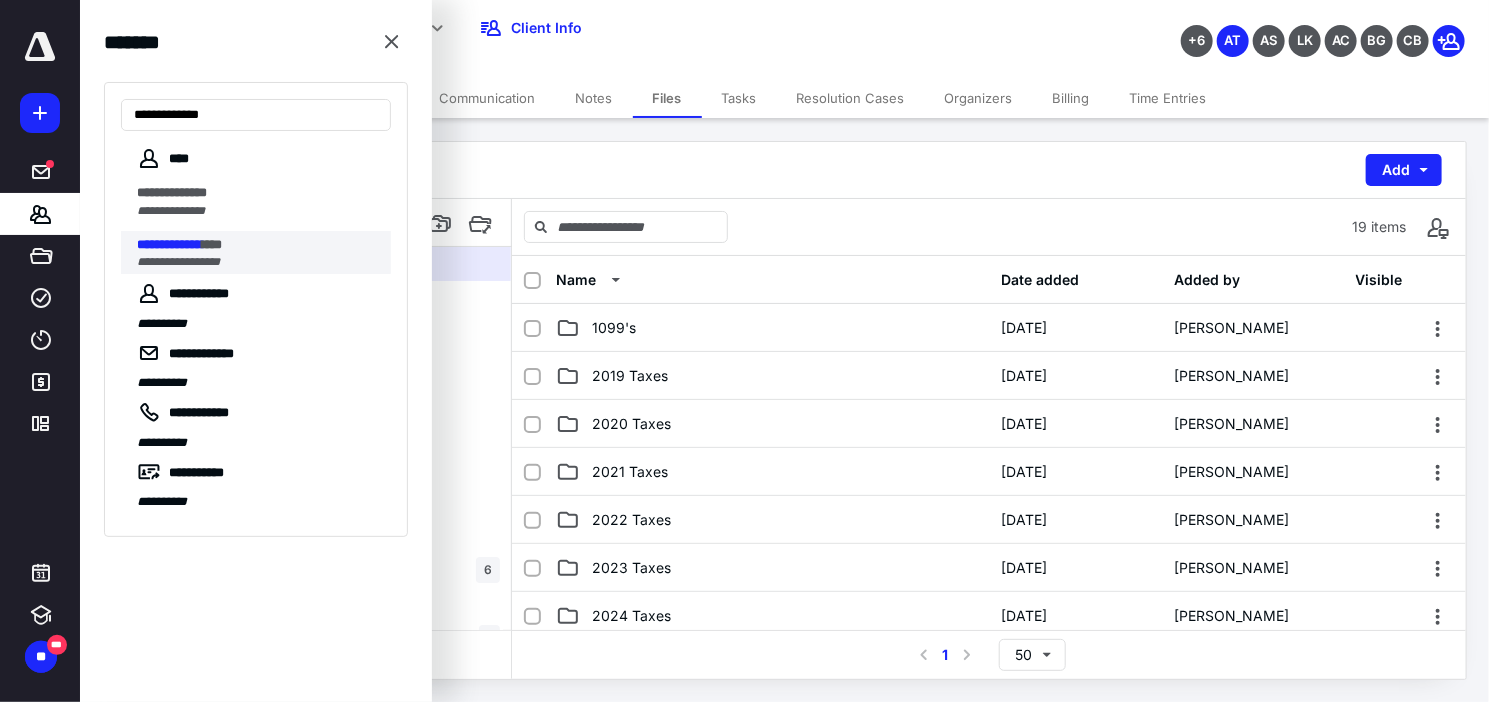 type on "**********" 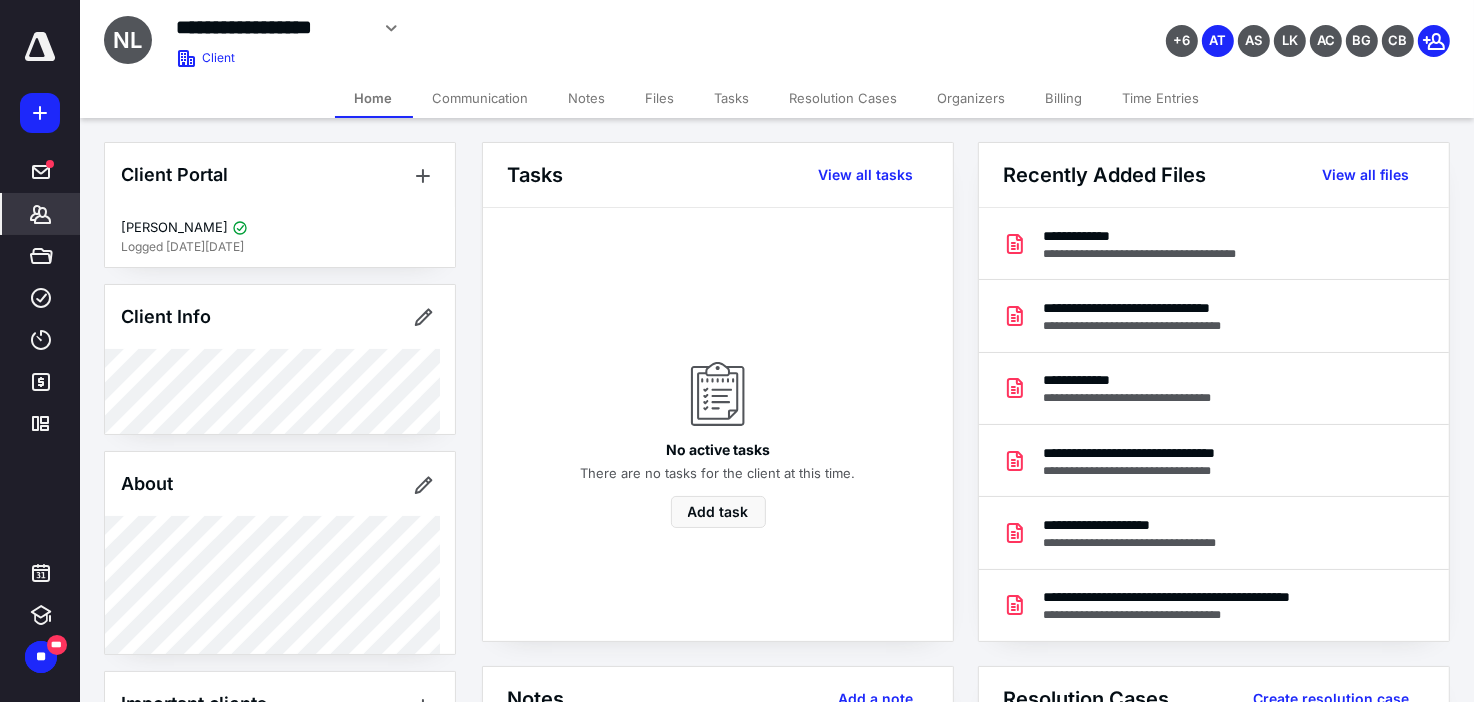 click on "Files" at bounding box center [660, 98] 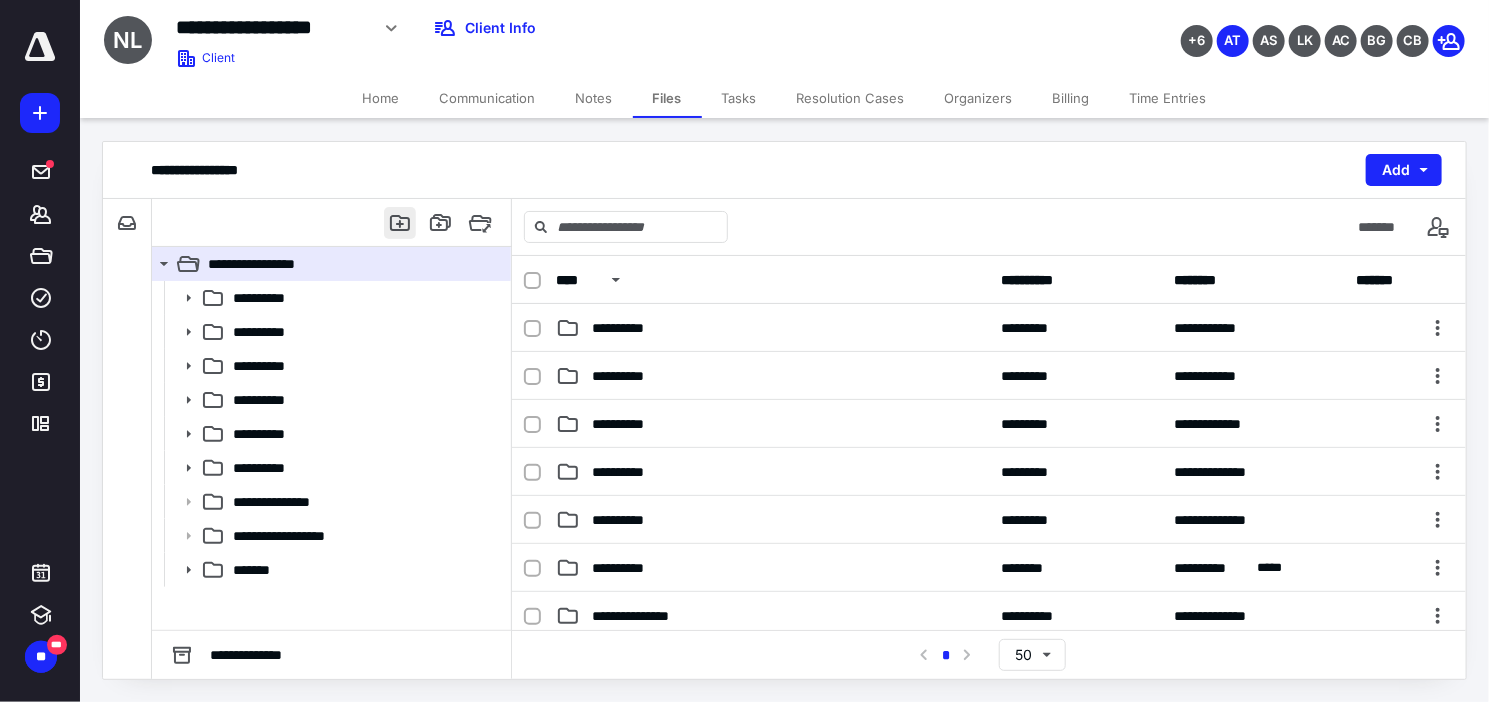 click at bounding box center (400, 223) 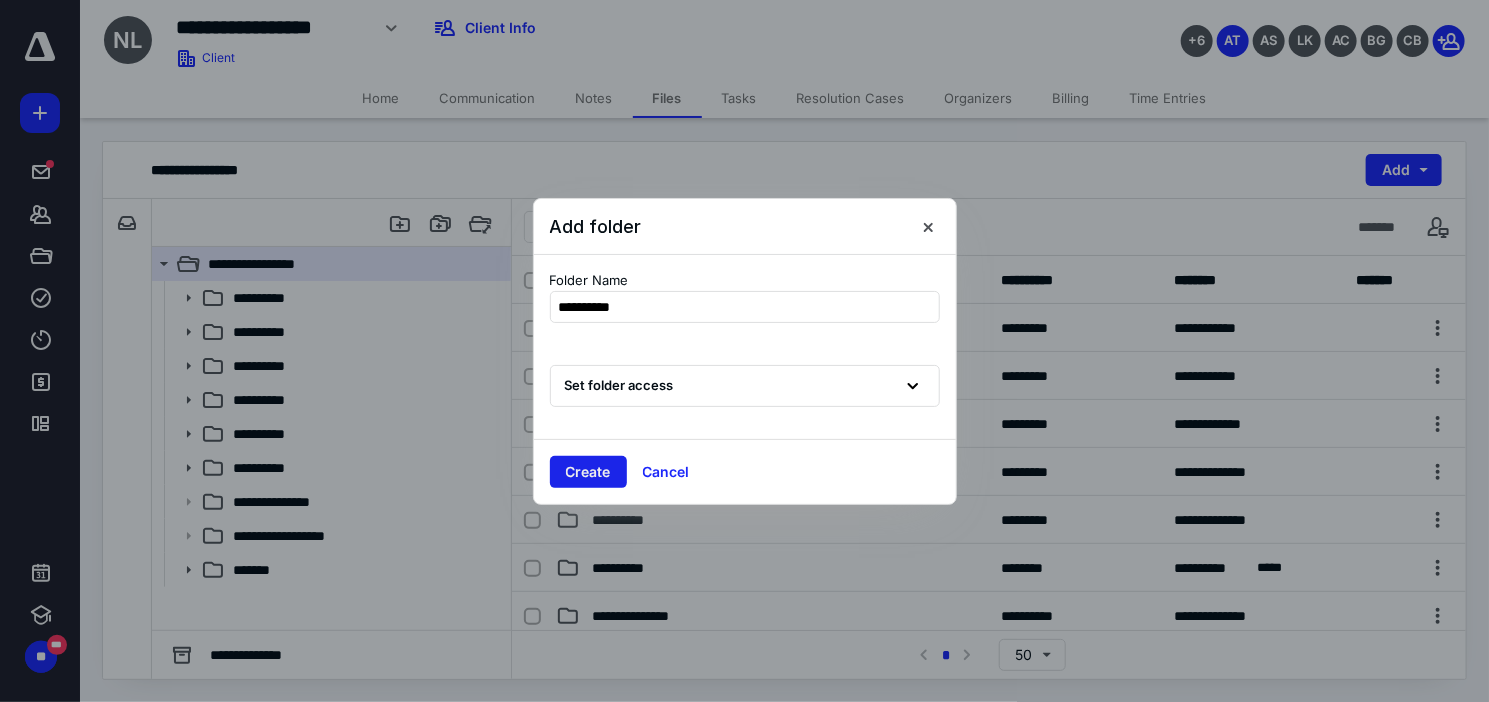 type on "**********" 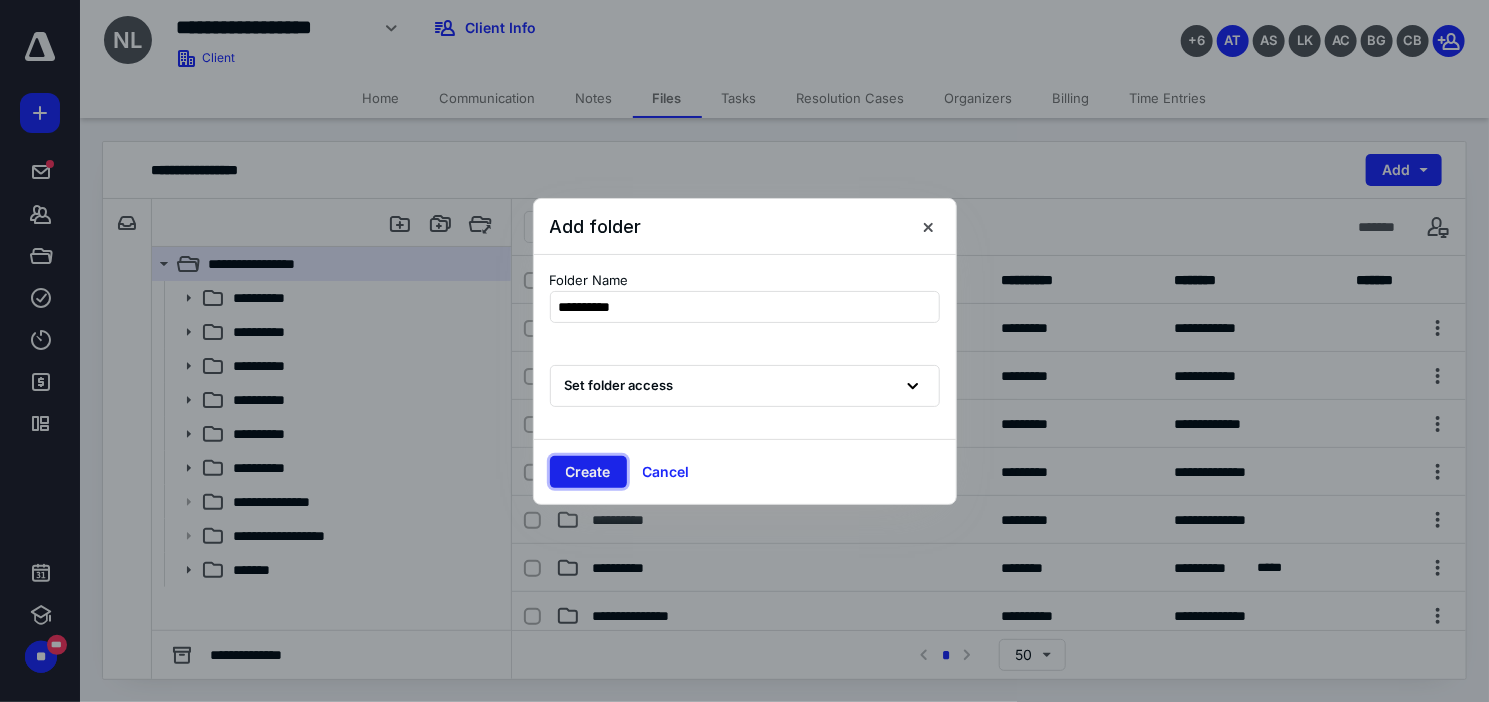 click on "Create" at bounding box center [588, 472] 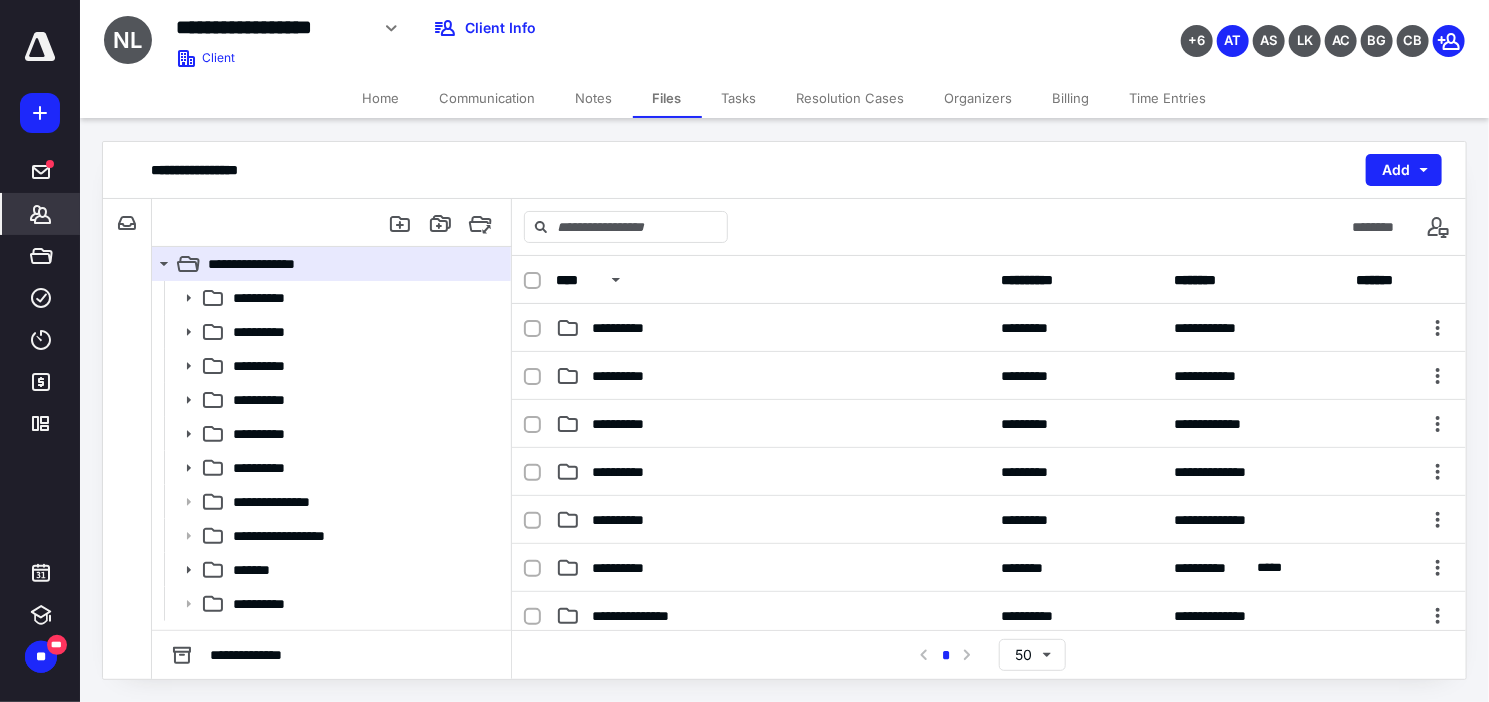 click 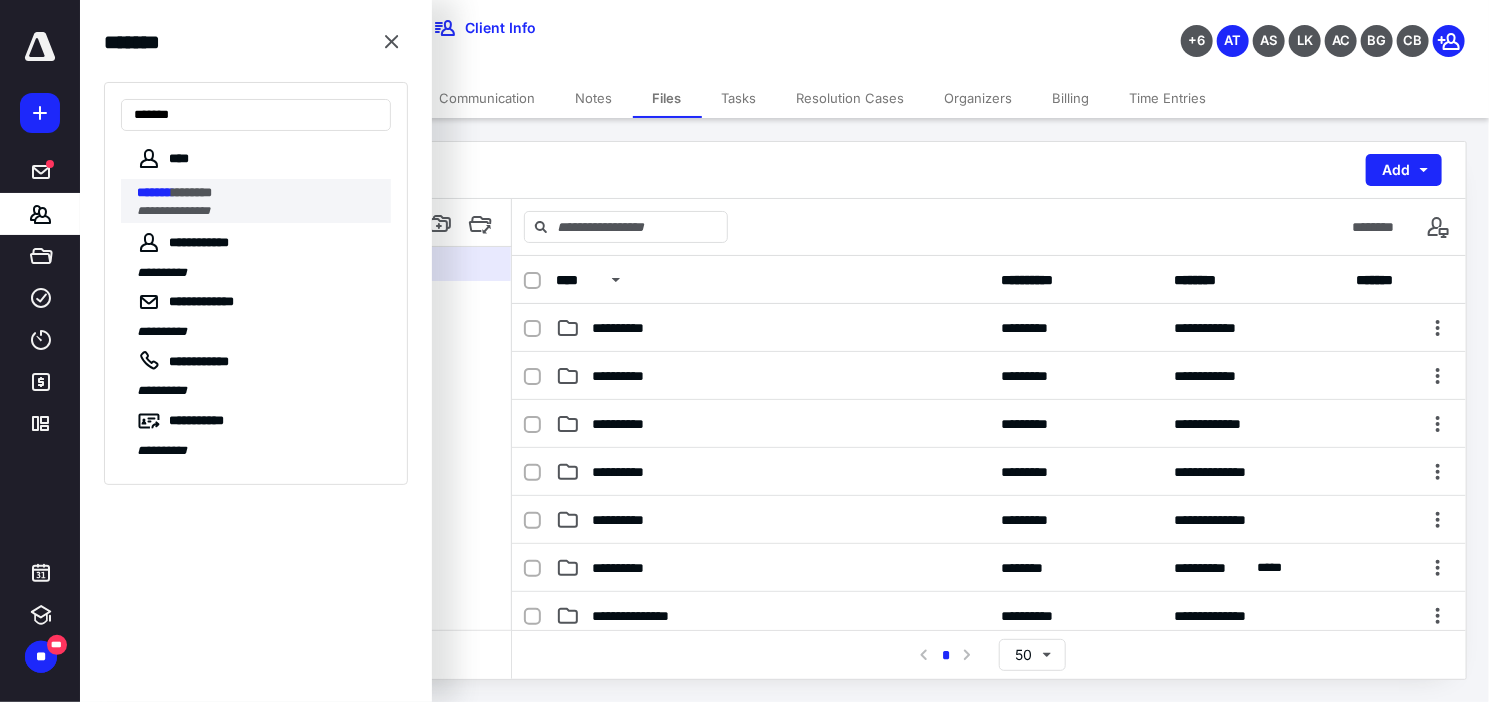 type on "*******" 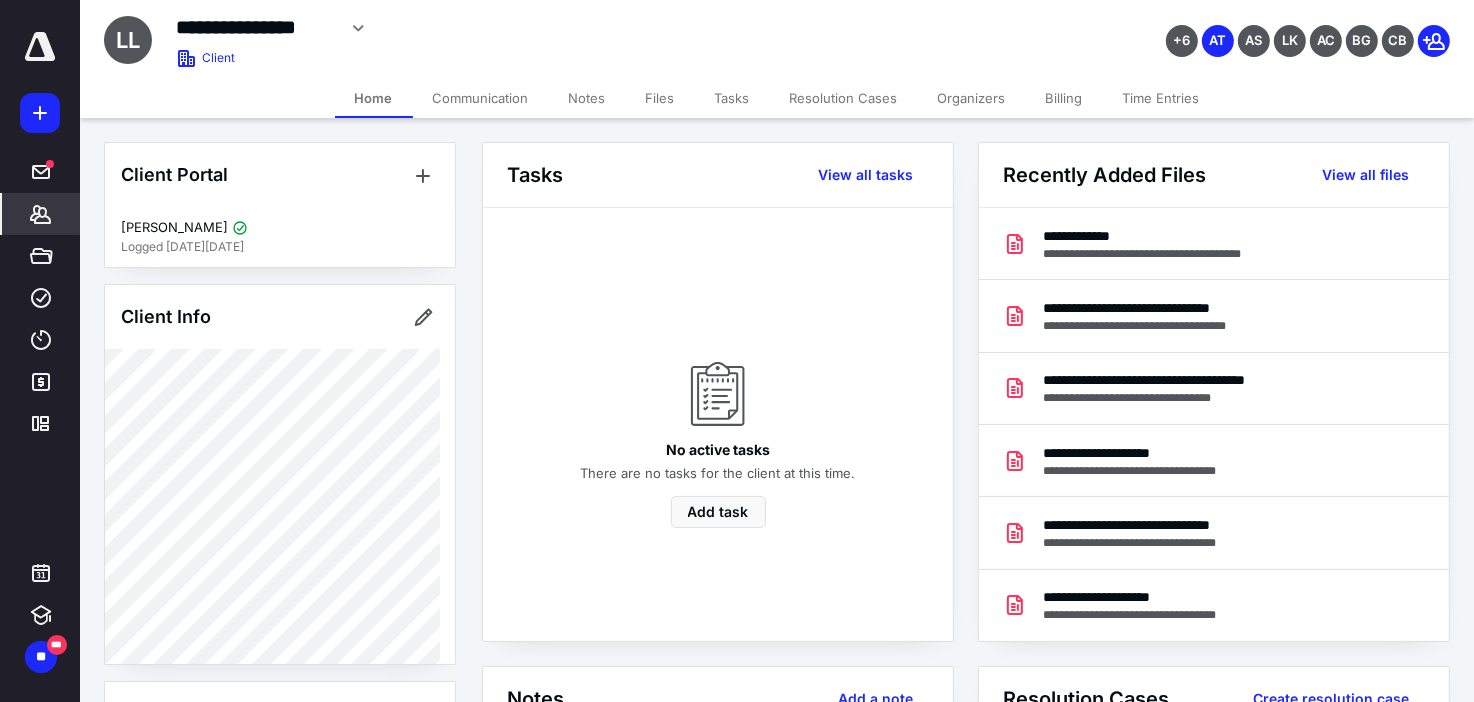 click on "Files" at bounding box center [660, 98] 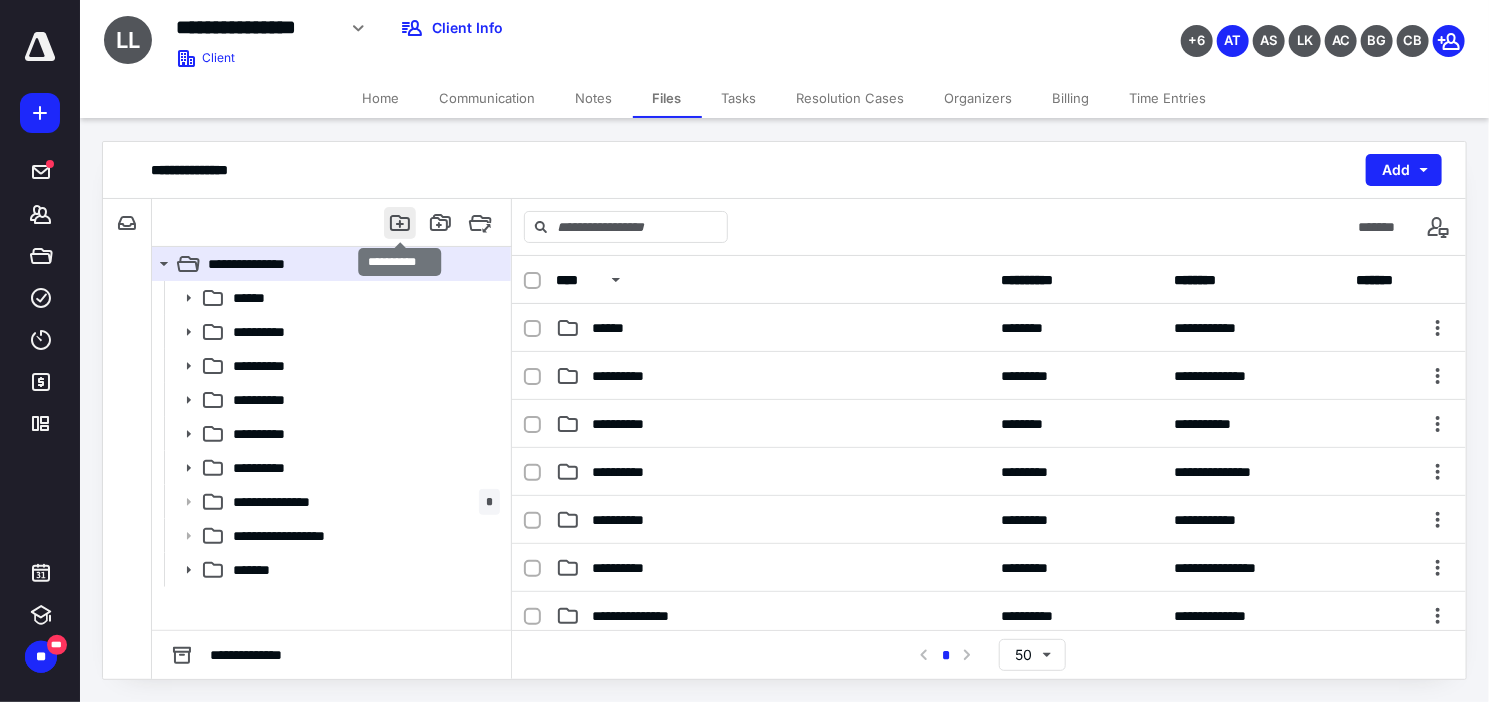 click at bounding box center [400, 223] 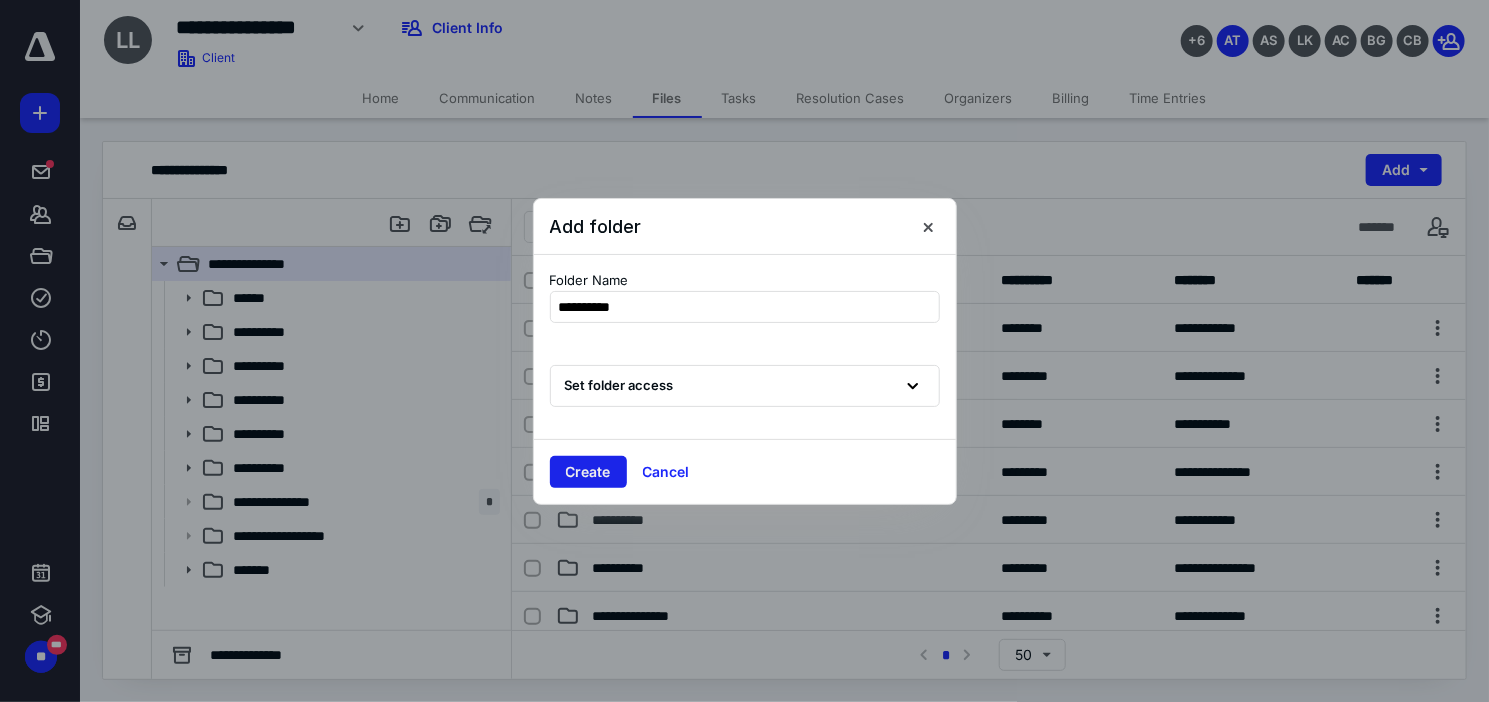 type on "**********" 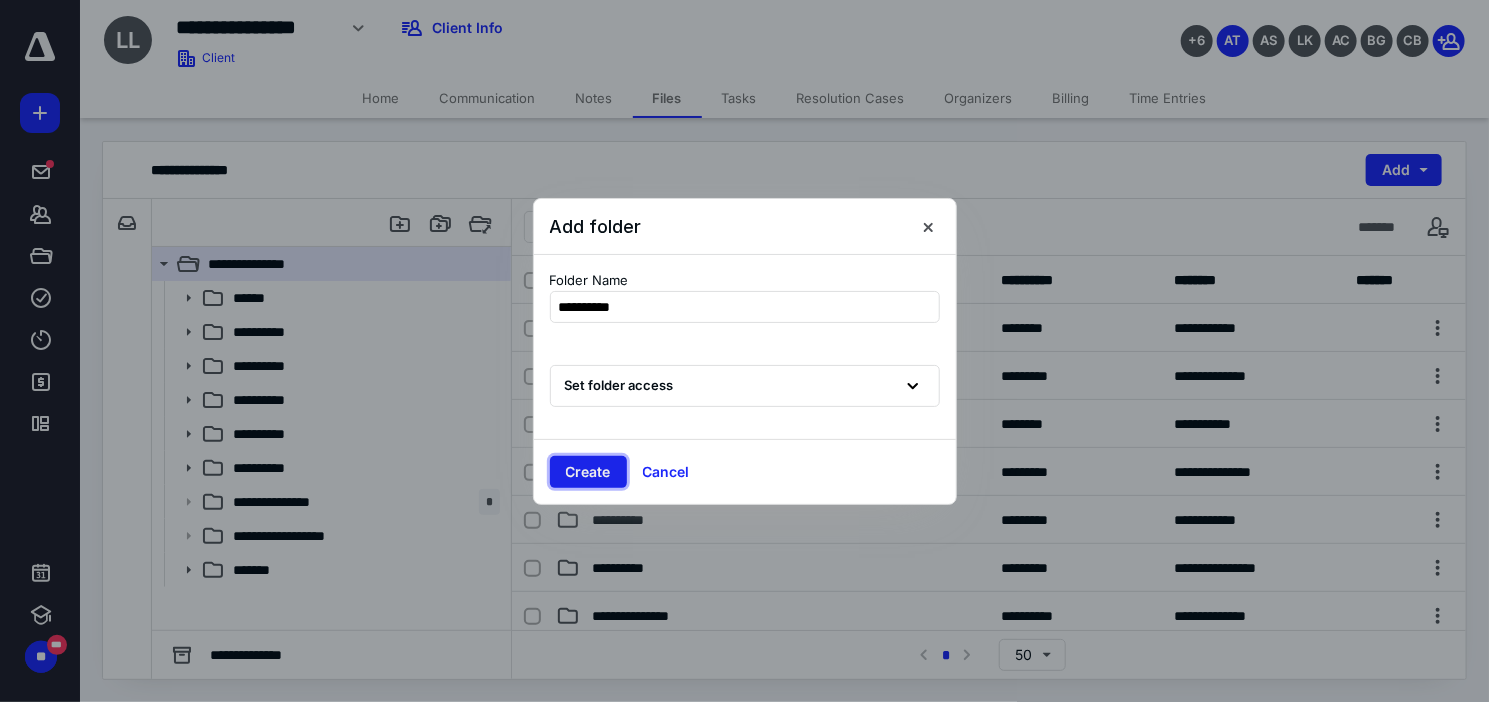 click on "Create" at bounding box center [588, 472] 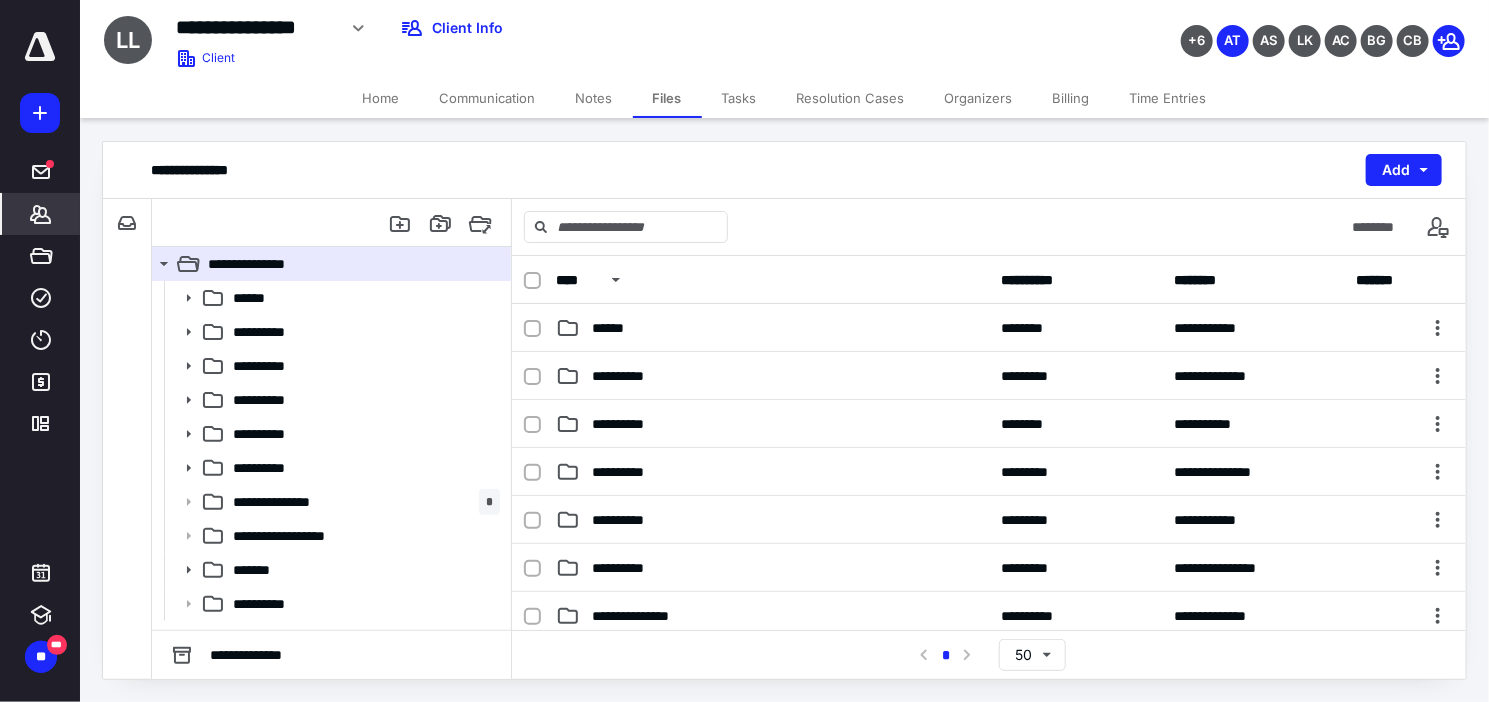 click on "*******" at bounding box center [41, 214] 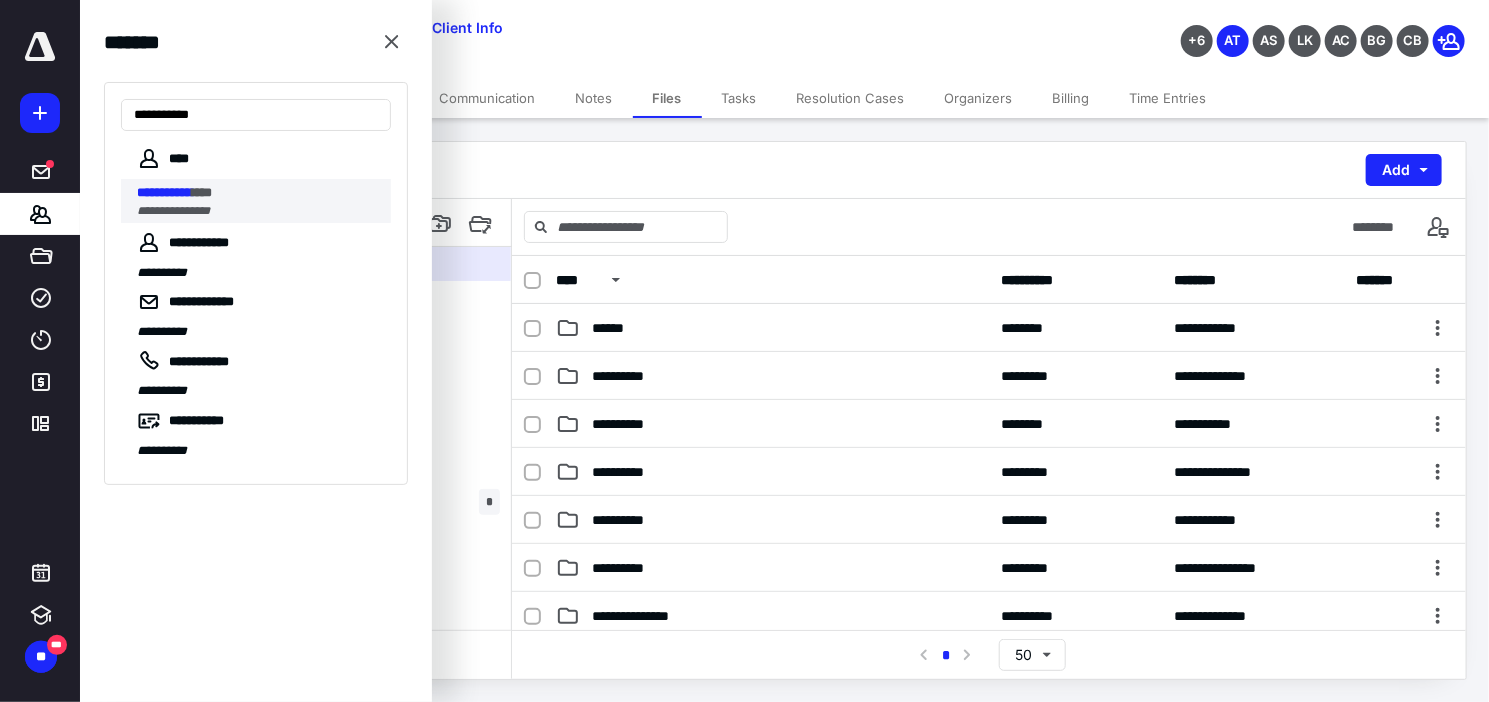 type on "**********" 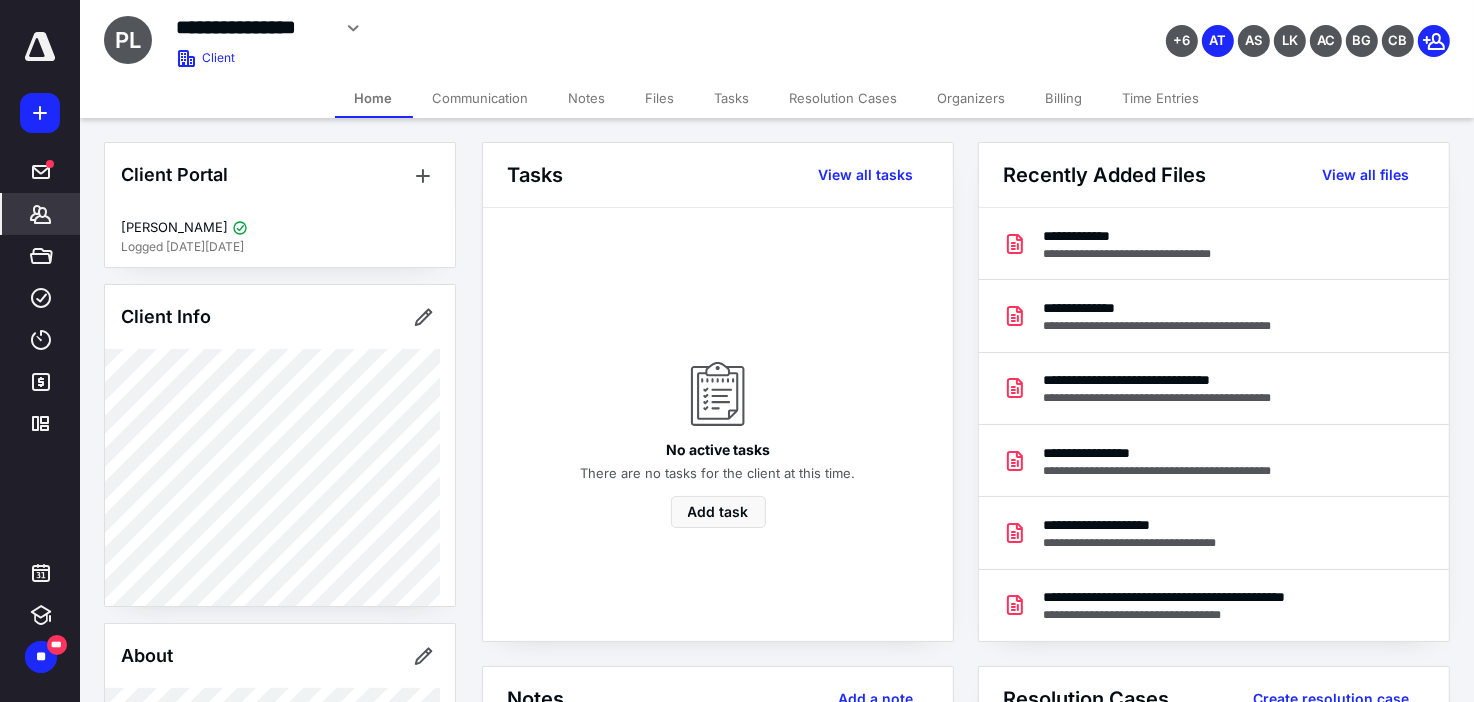 click on "Files" at bounding box center (660, 98) 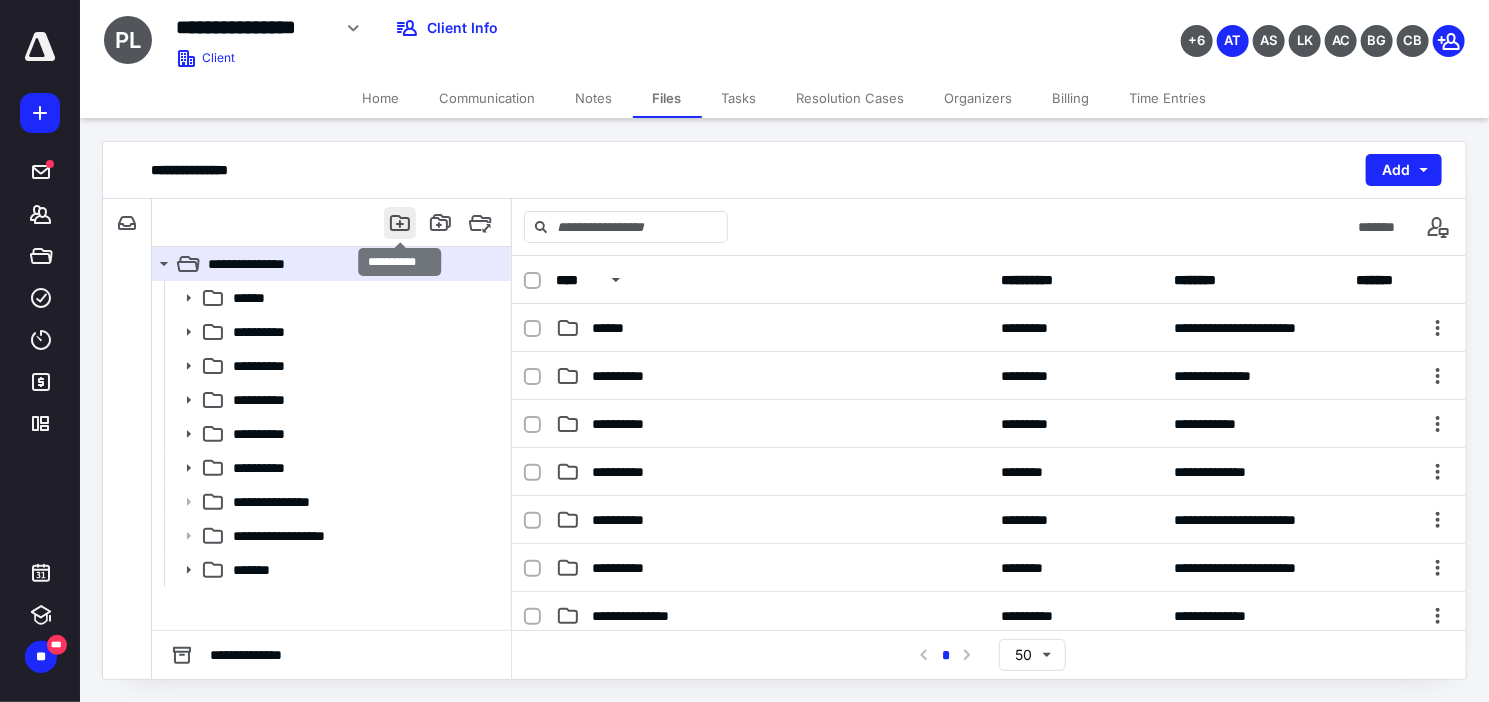 click at bounding box center (400, 223) 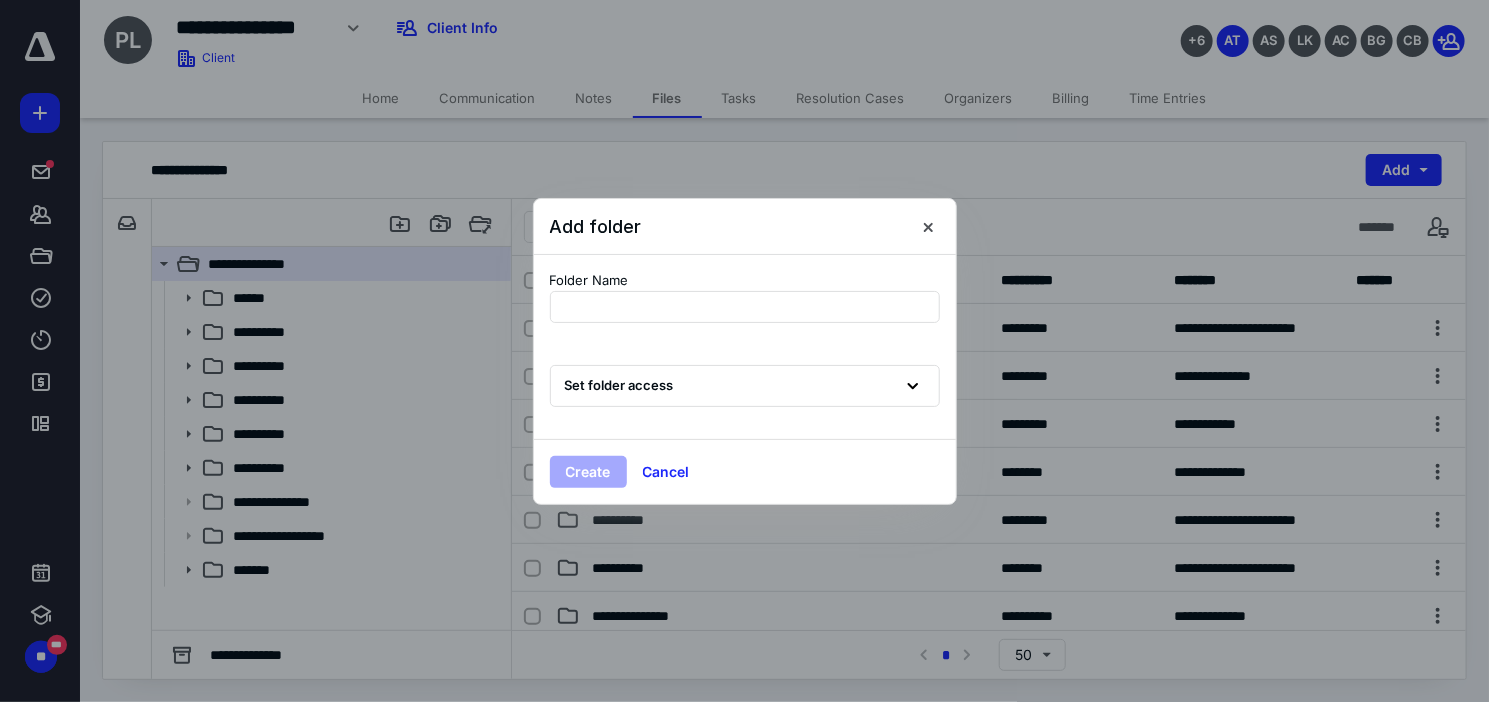 type on "**********" 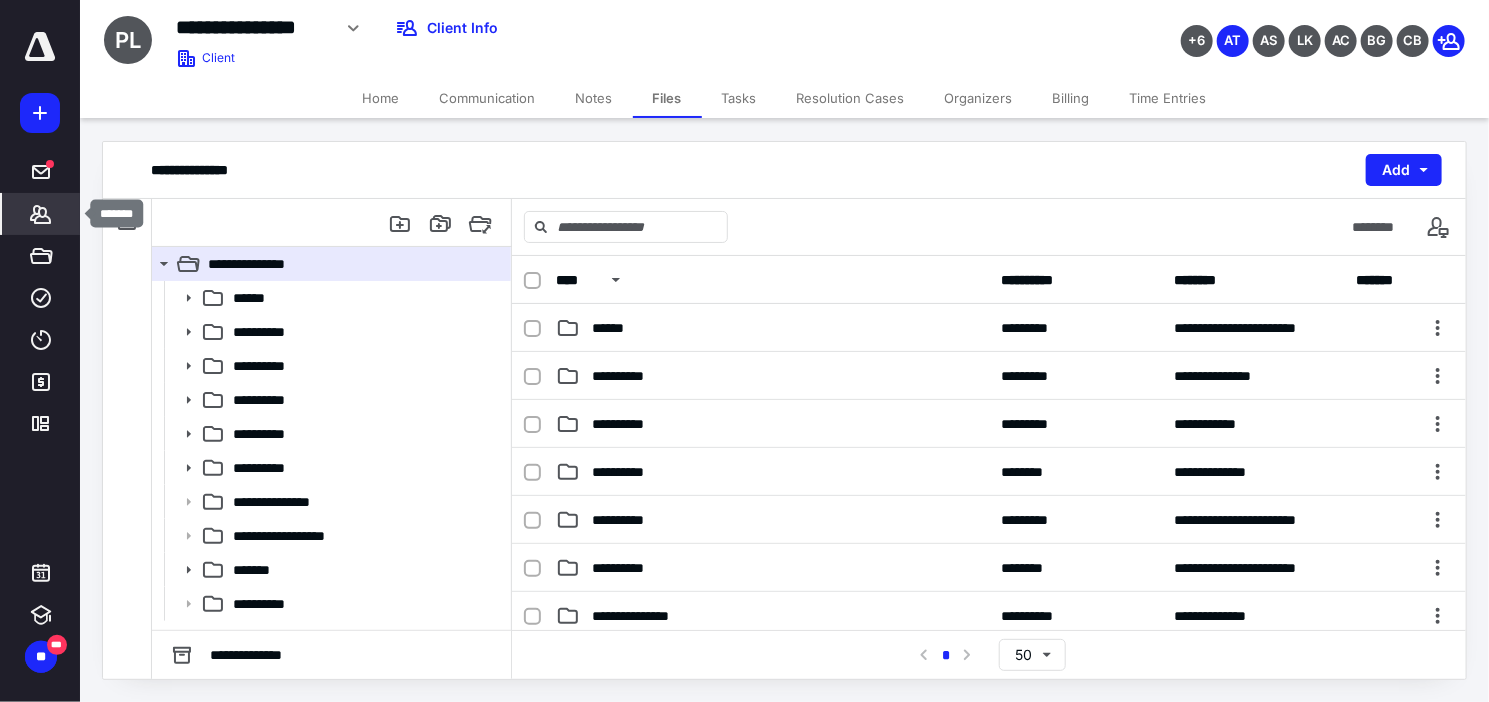 click 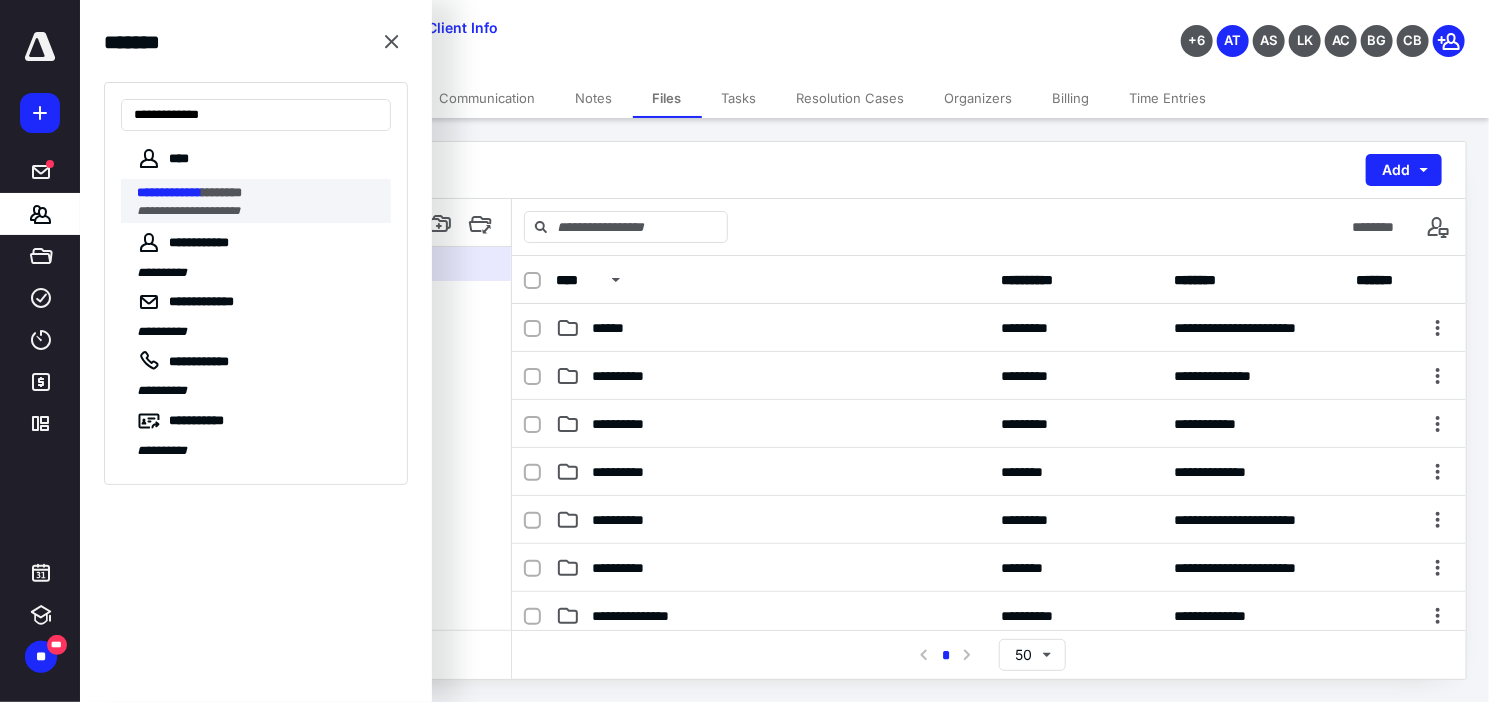type on "**********" 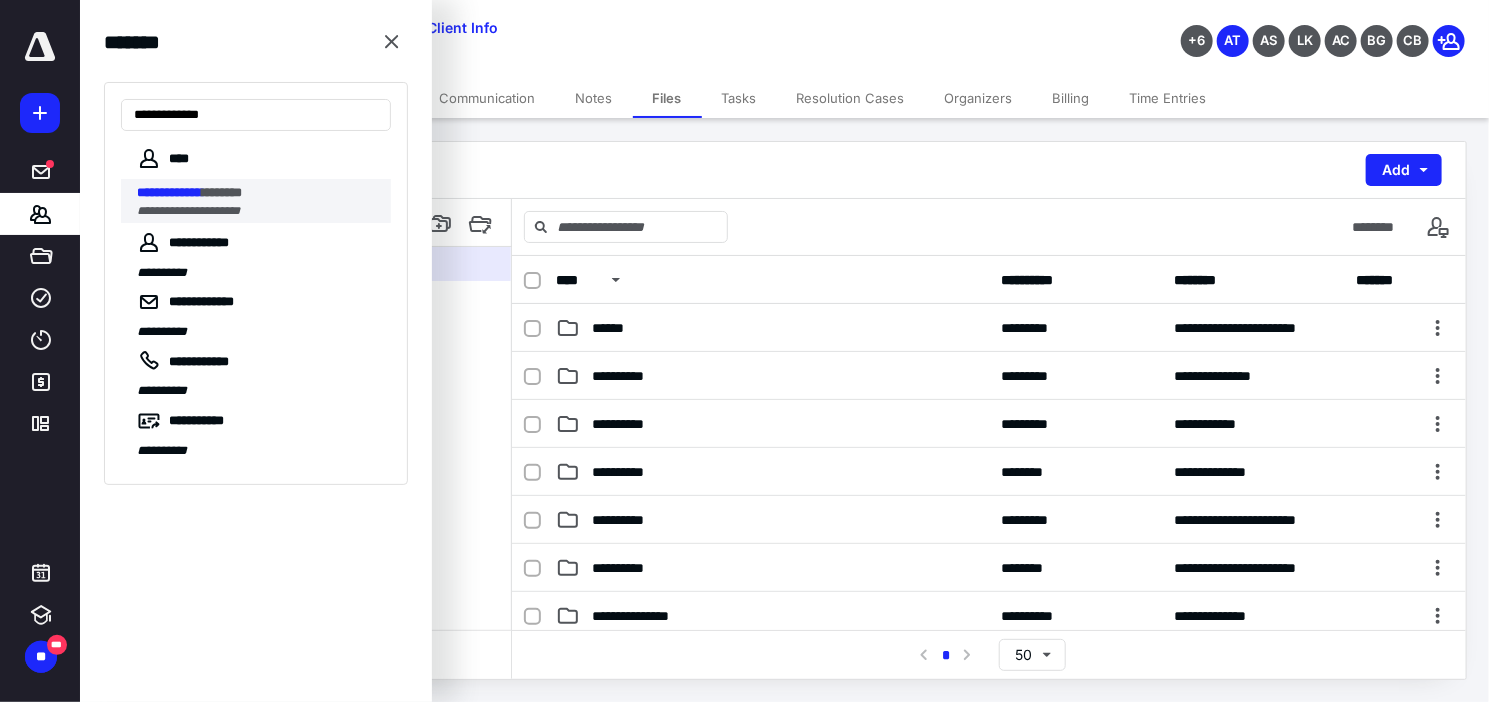 click on "********" at bounding box center [222, 192] 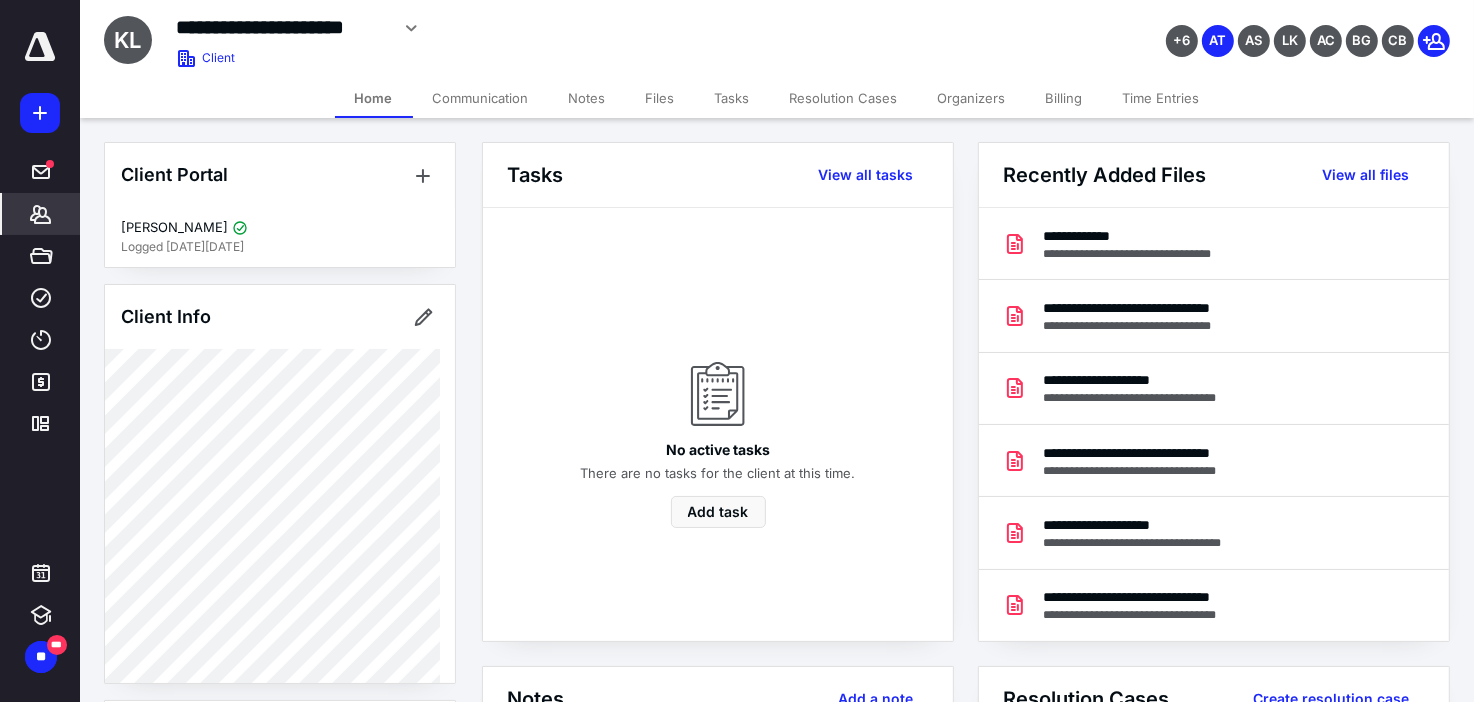 click on "Files" at bounding box center [660, 98] 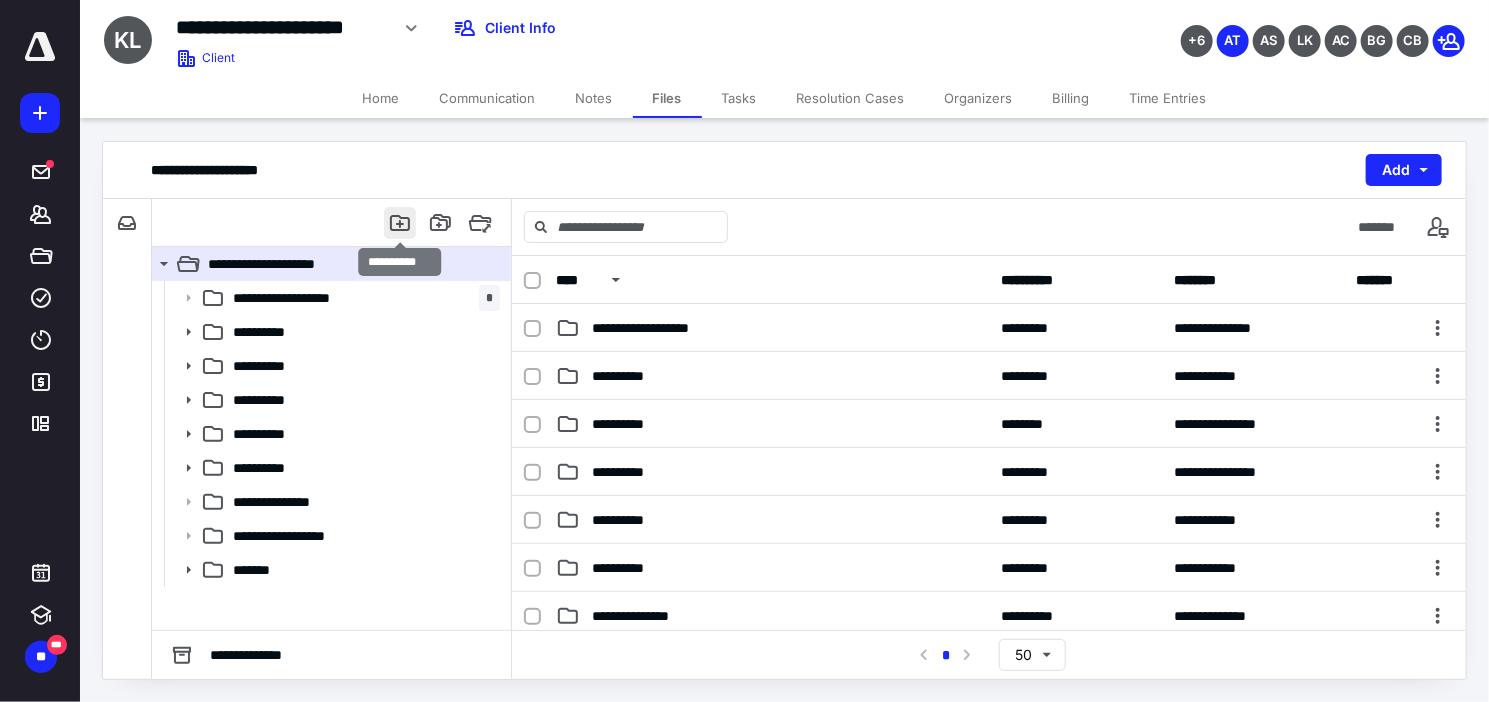 click at bounding box center (400, 223) 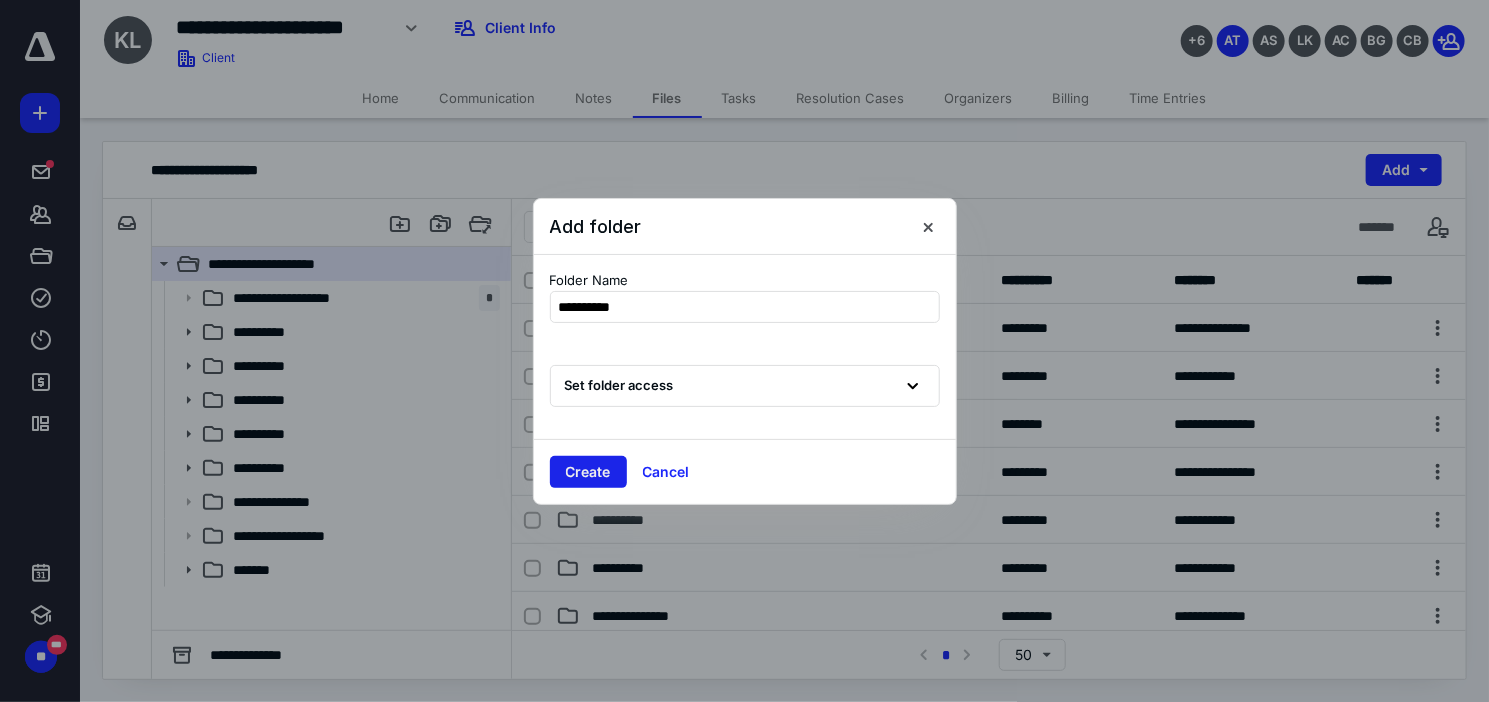 type on "**********" 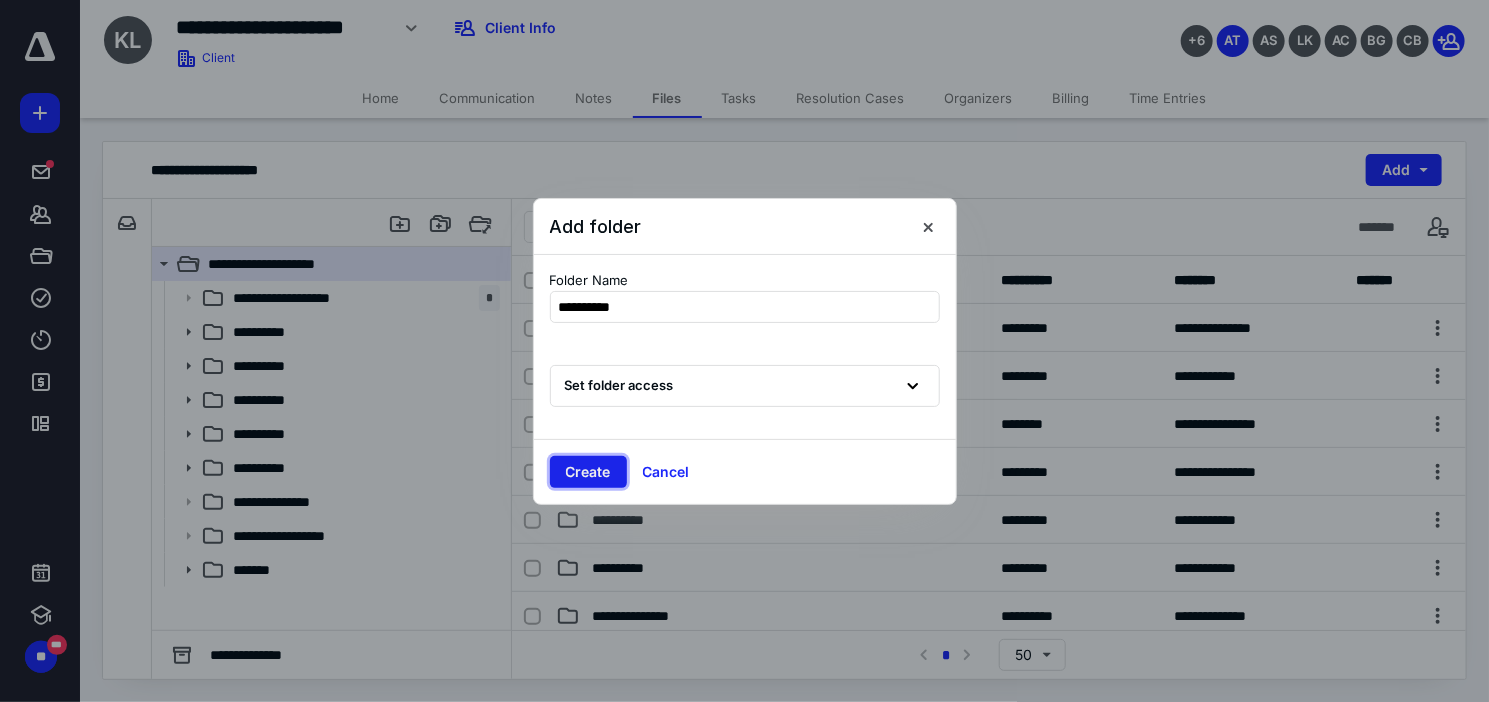 click on "Create" at bounding box center [588, 472] 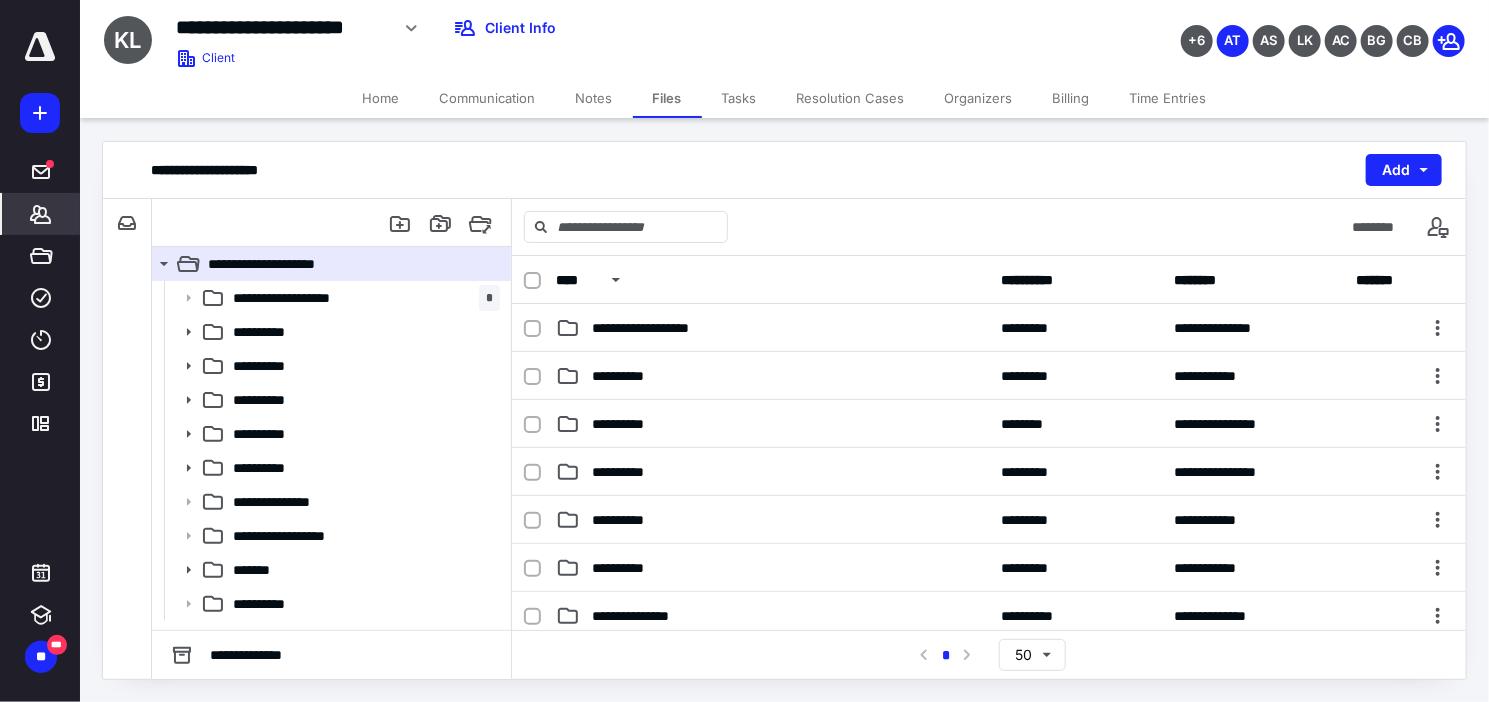 click on "*******" at bounding box center [41, 214] 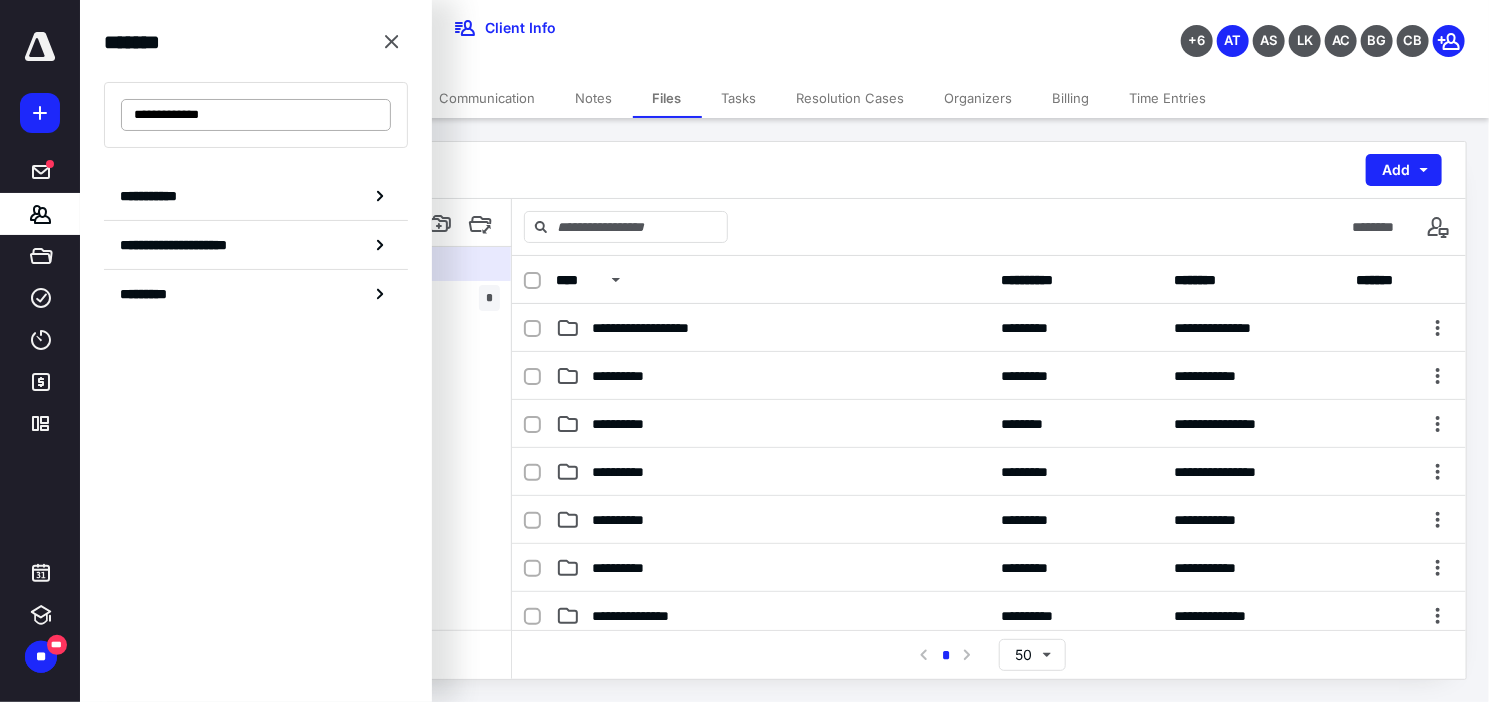 click on "**********" at bounding box center [256, 115] 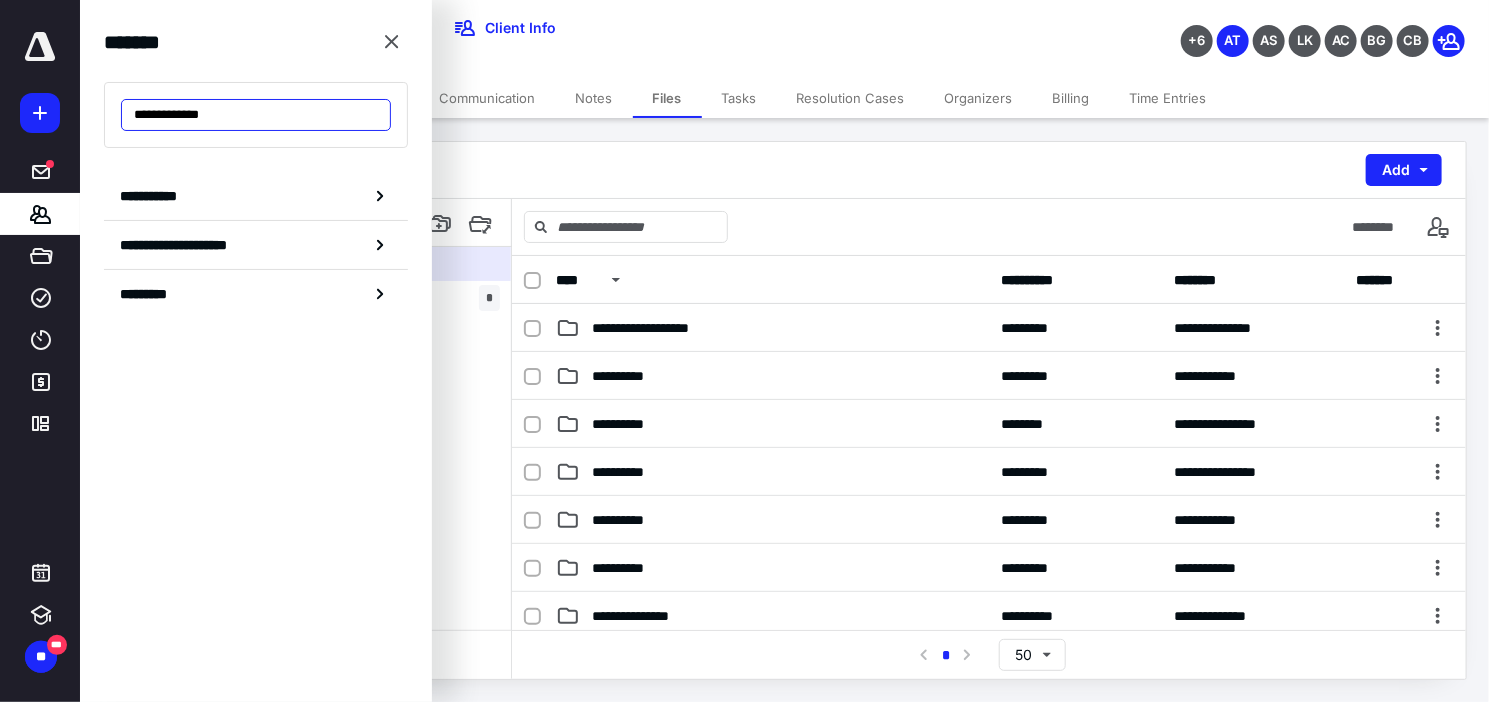 click on "**********" at bounding box center [256, 115] 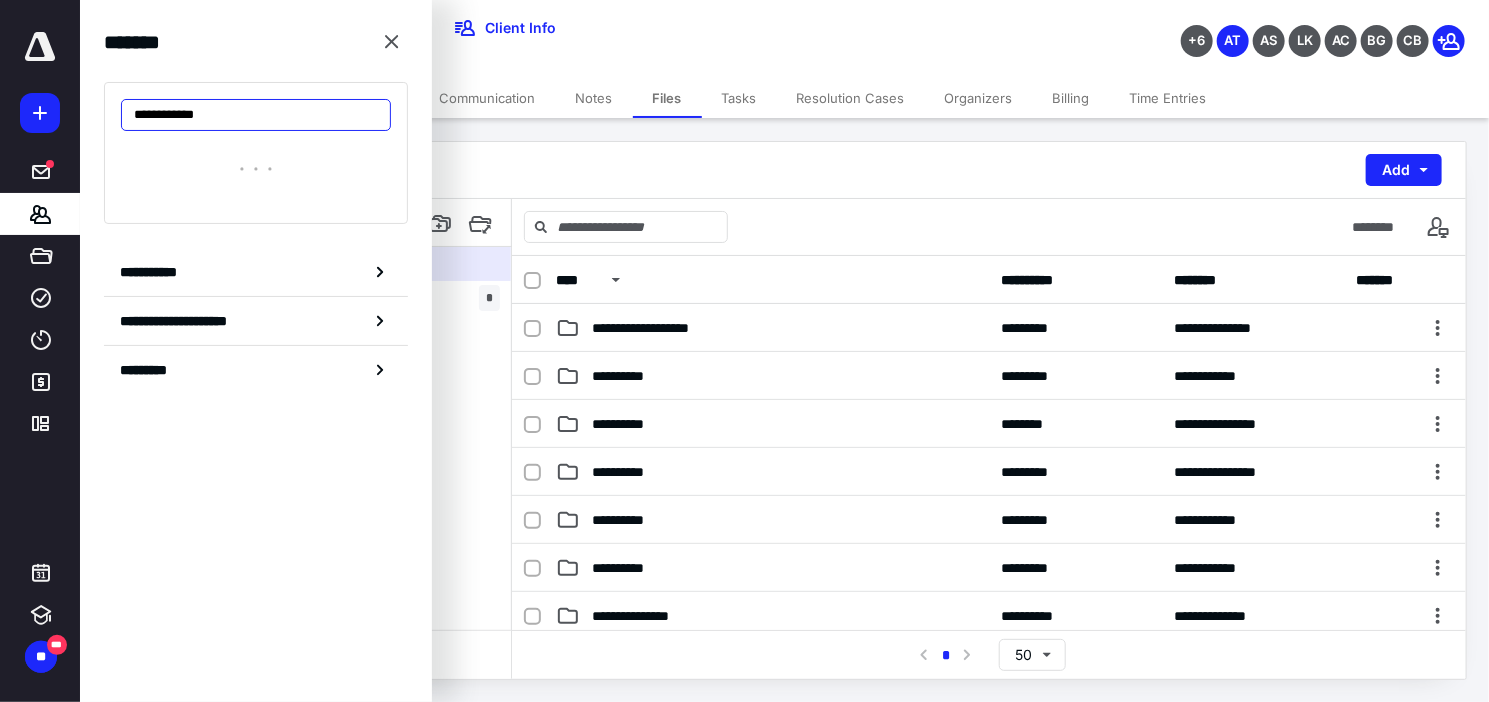 click on "**********" at bounding box center [256, 115] 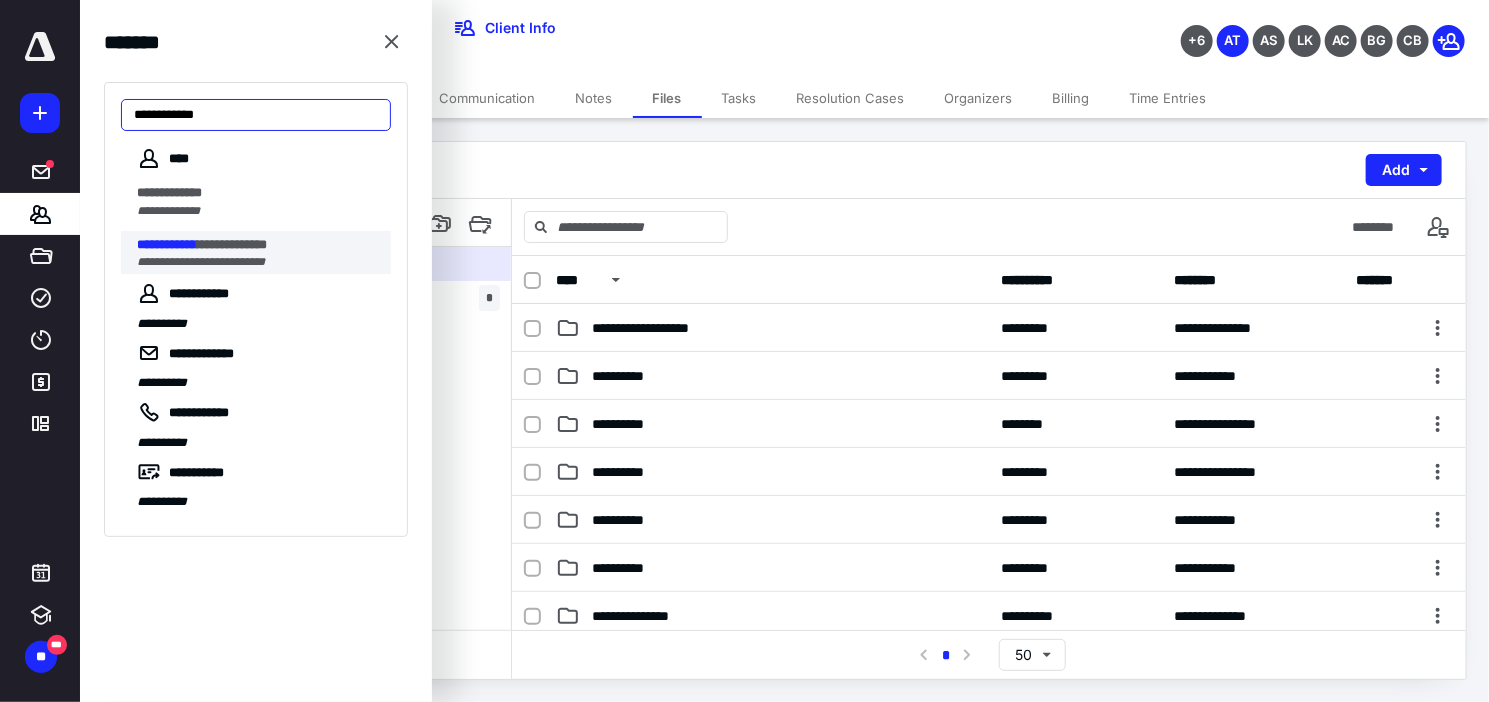 type on "**********" 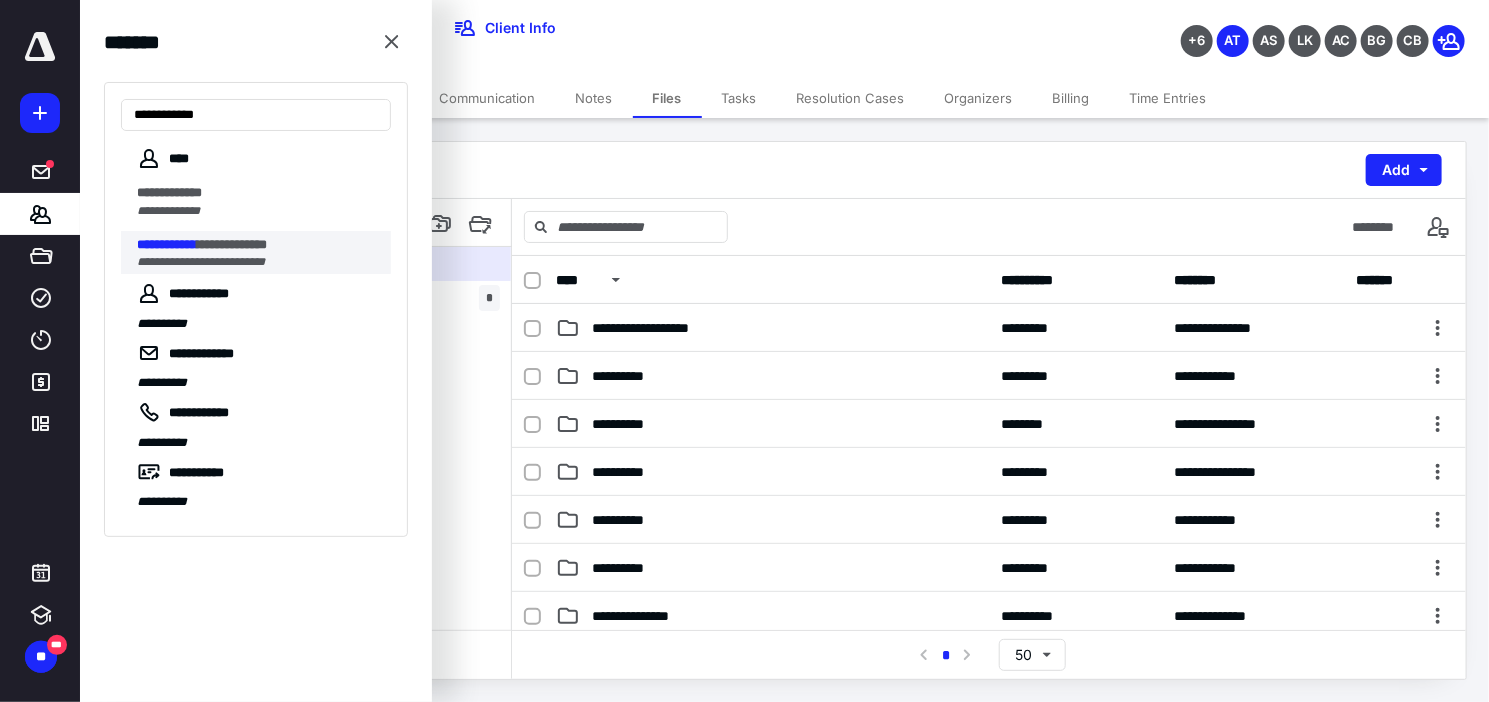 click on "**********" at bounding box center [201, 262] 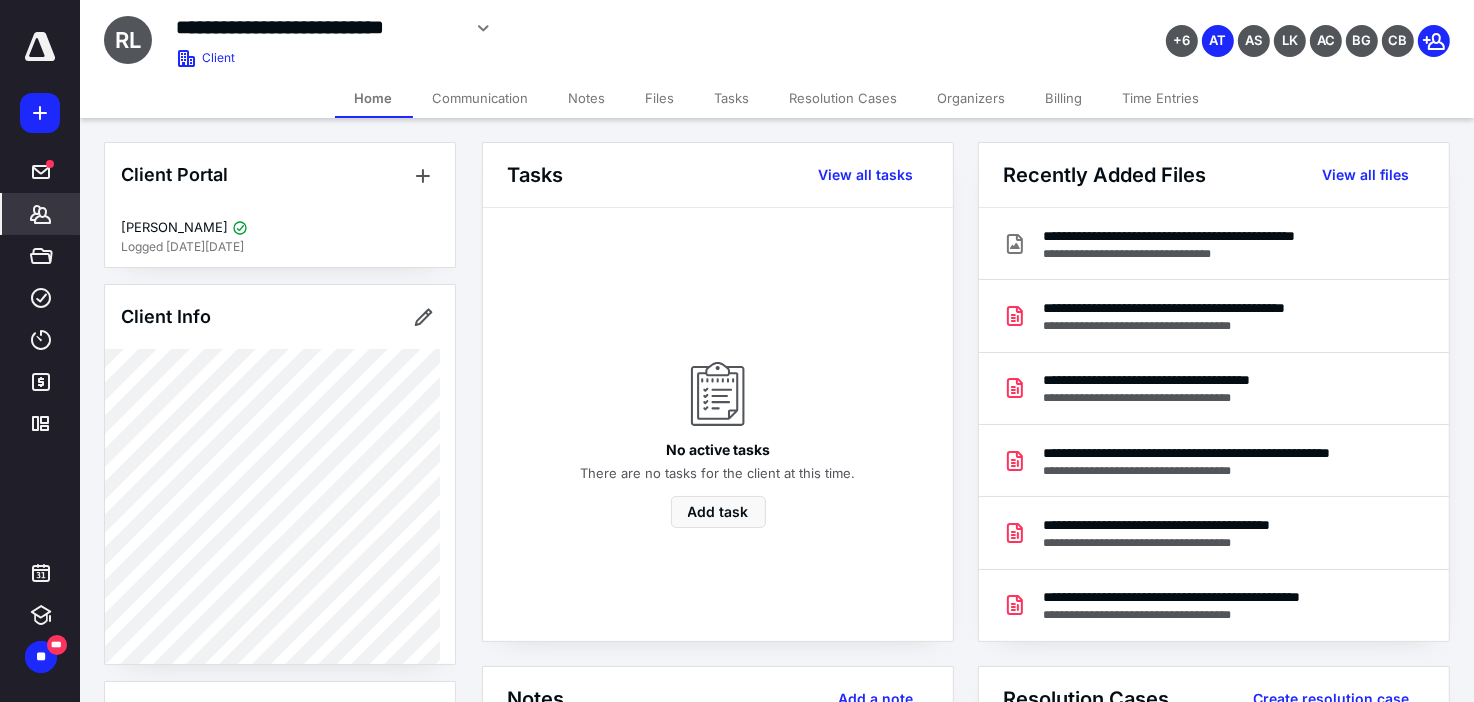 click on "Files" at bounding box center [660, 98] 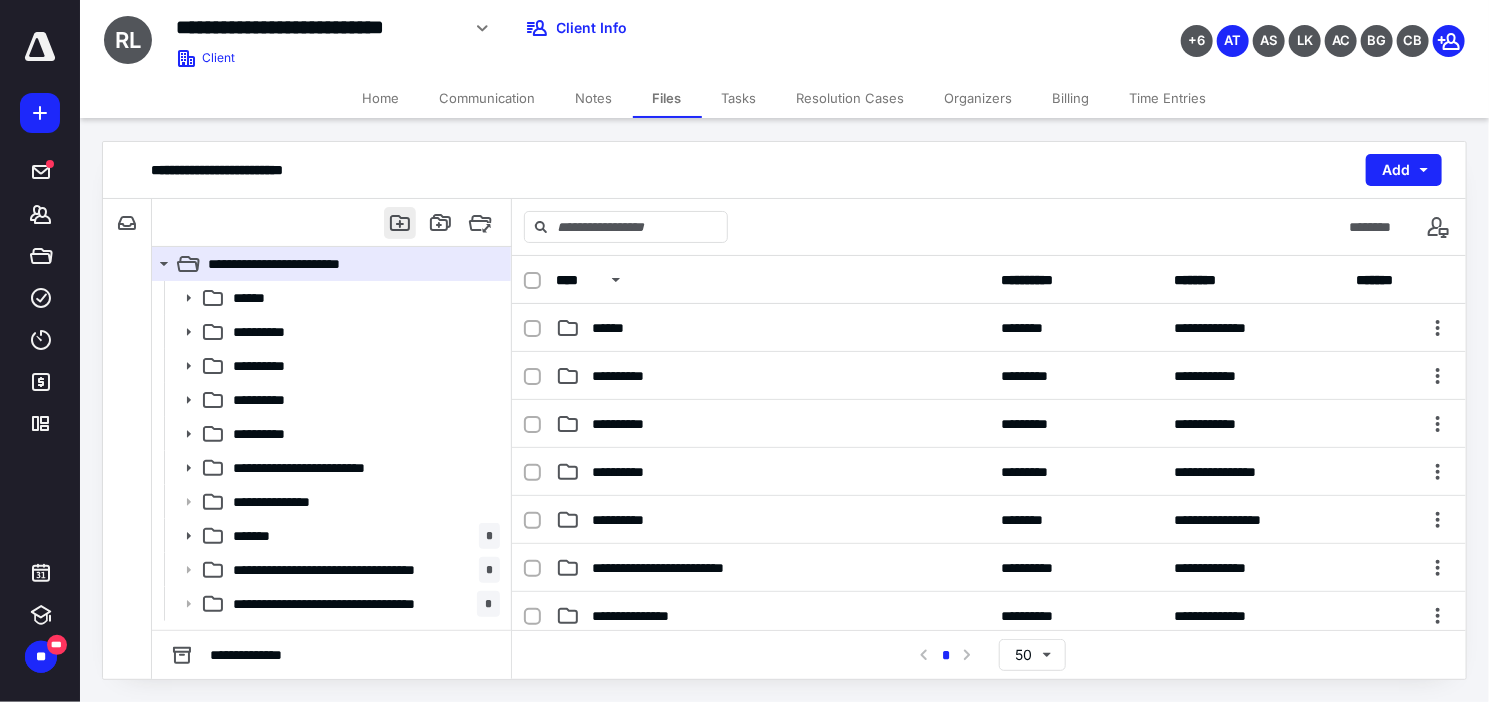 click at bounding box center [400, 223] 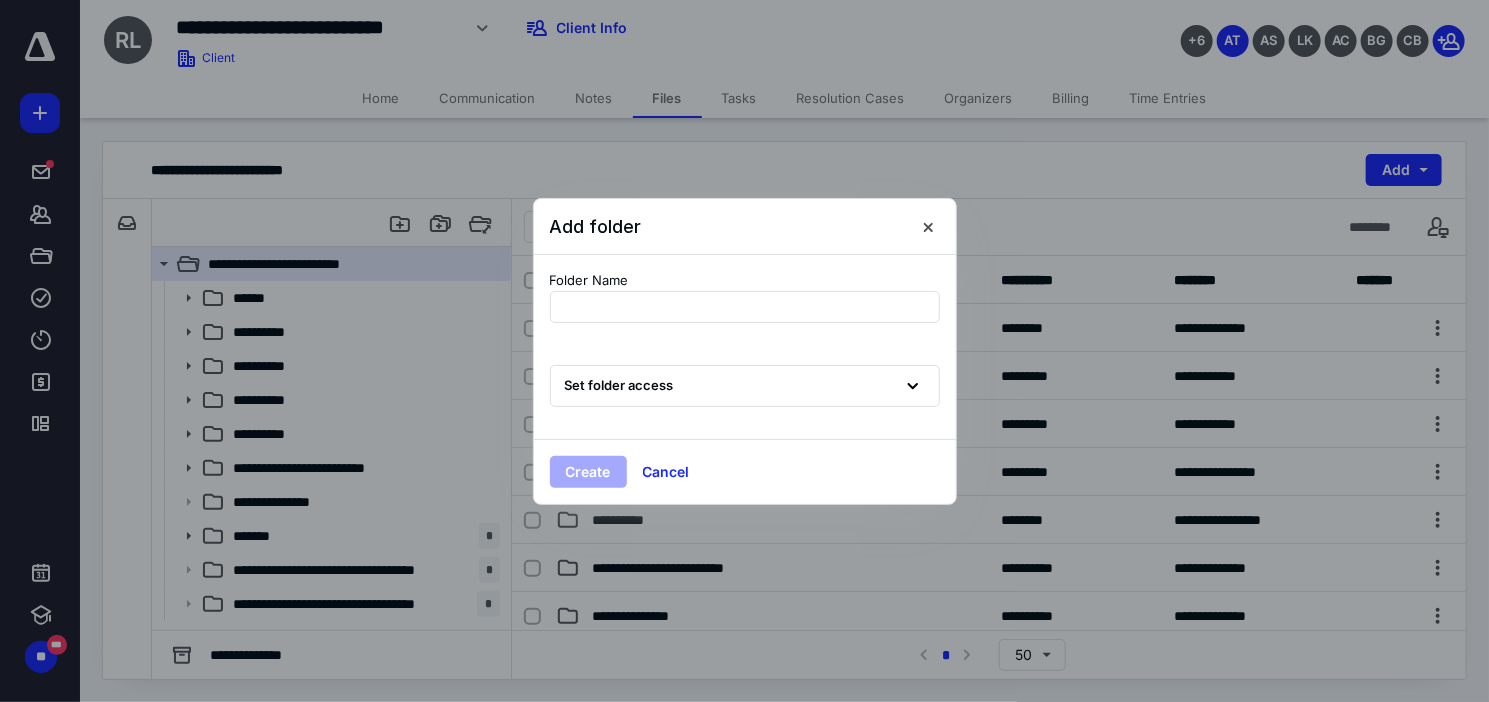 type on "**********" 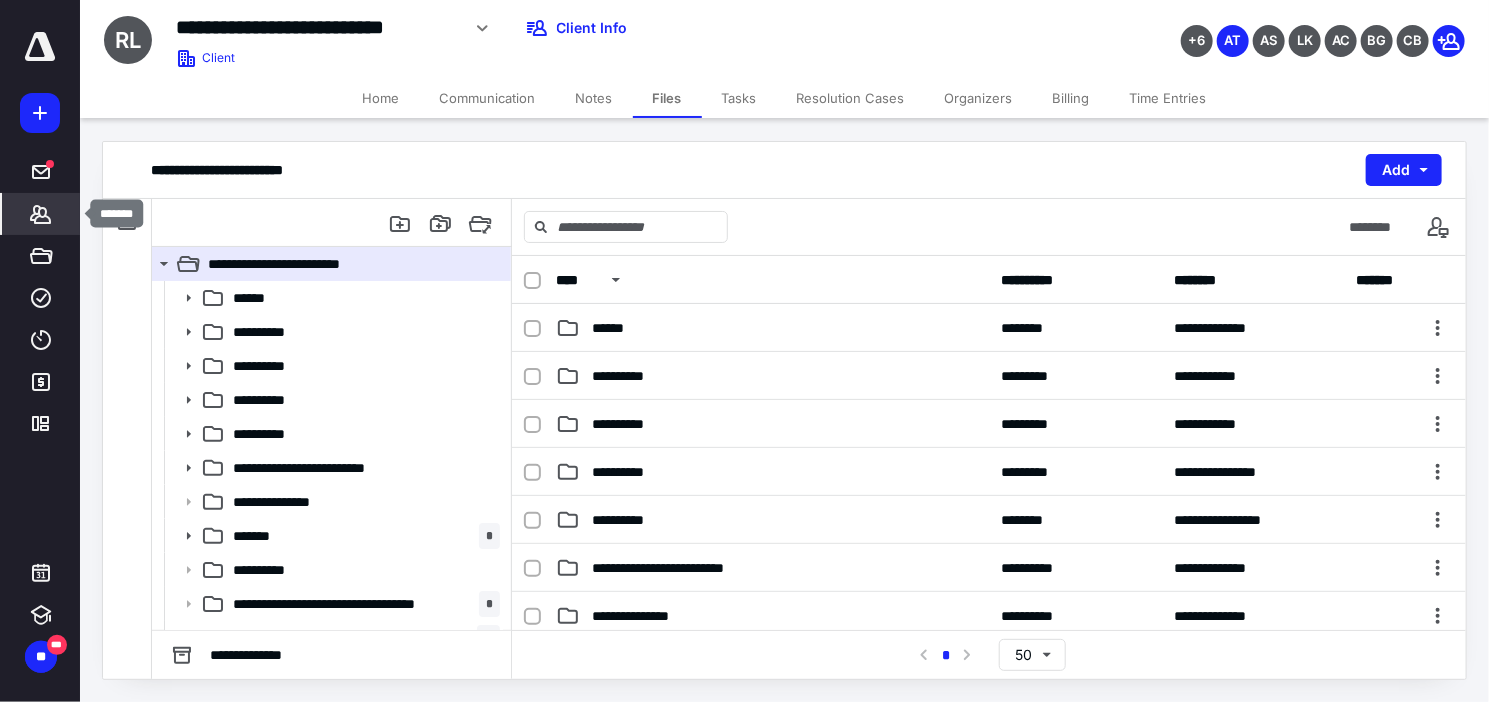click 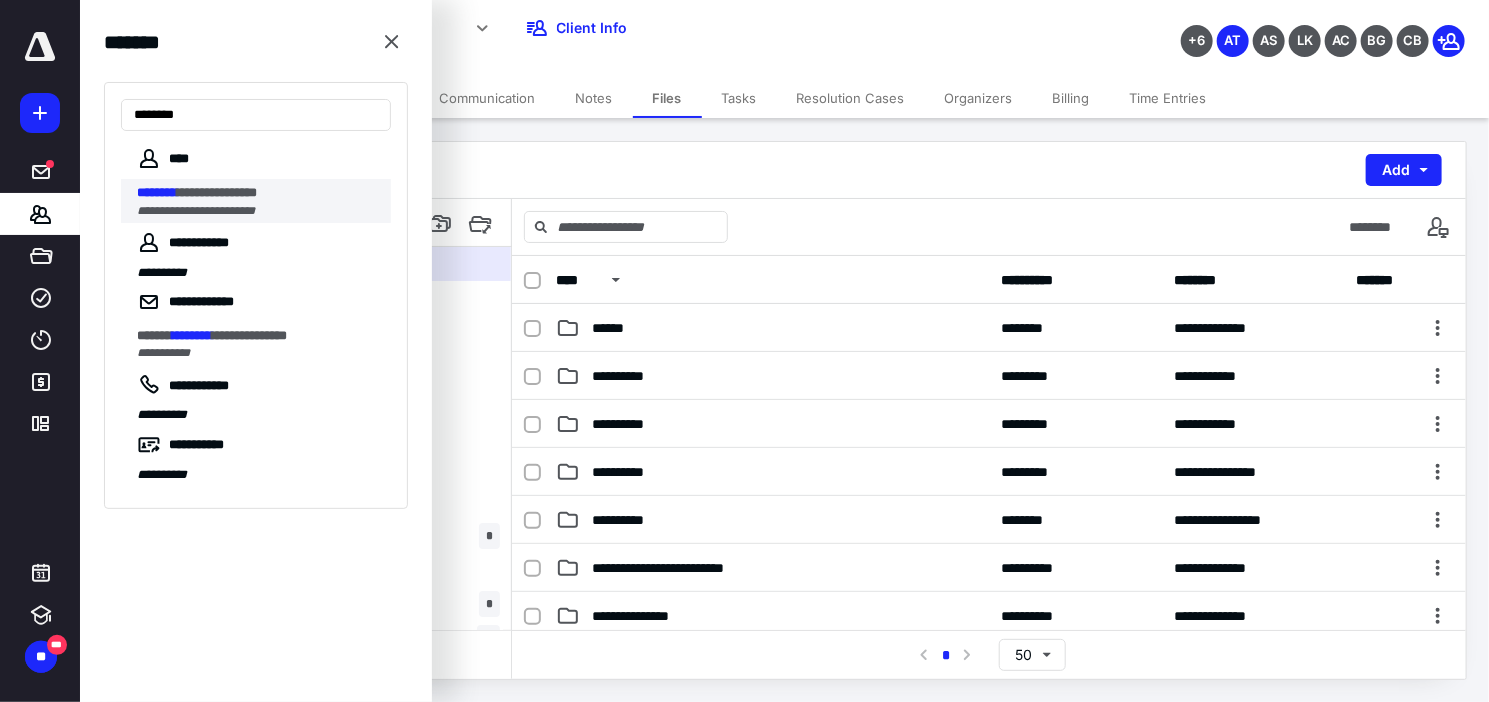 type on "********" 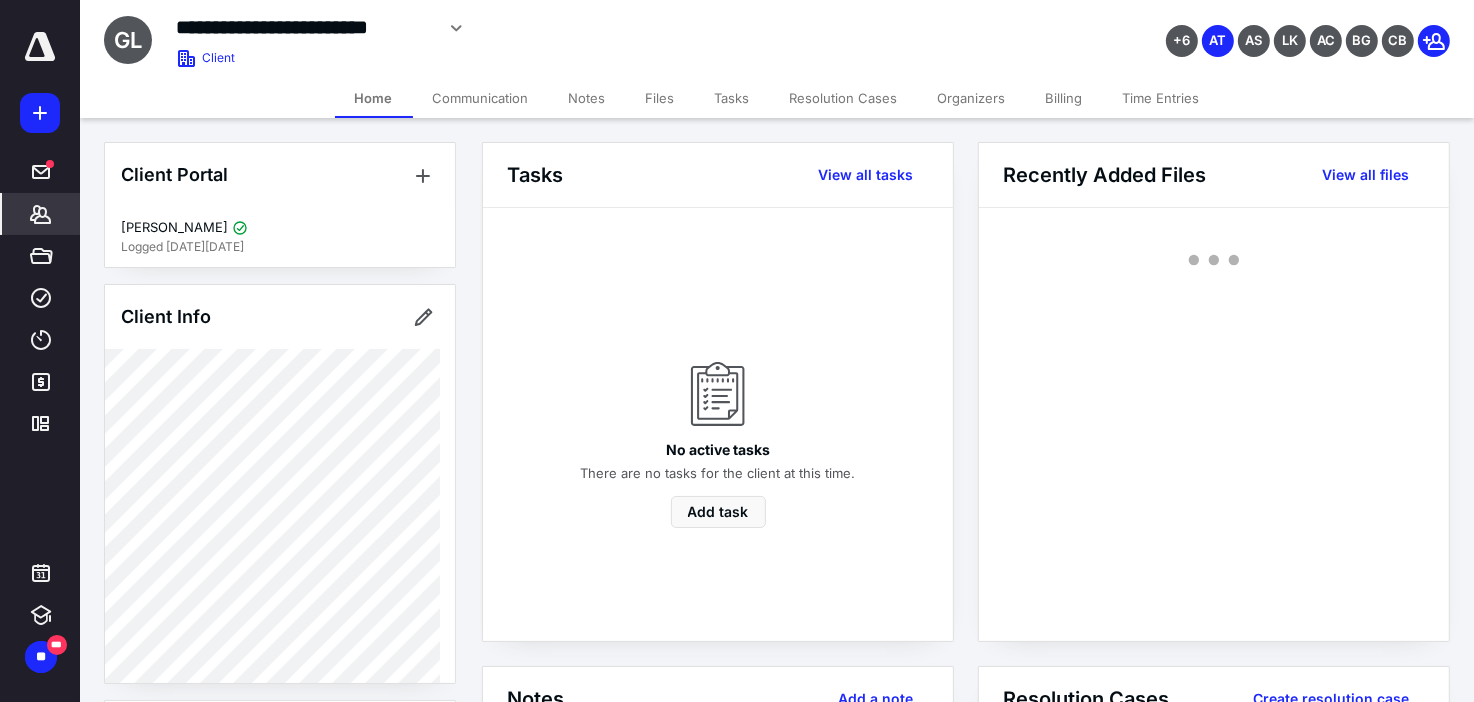 click on "Files" at bounding box center (660, 98) 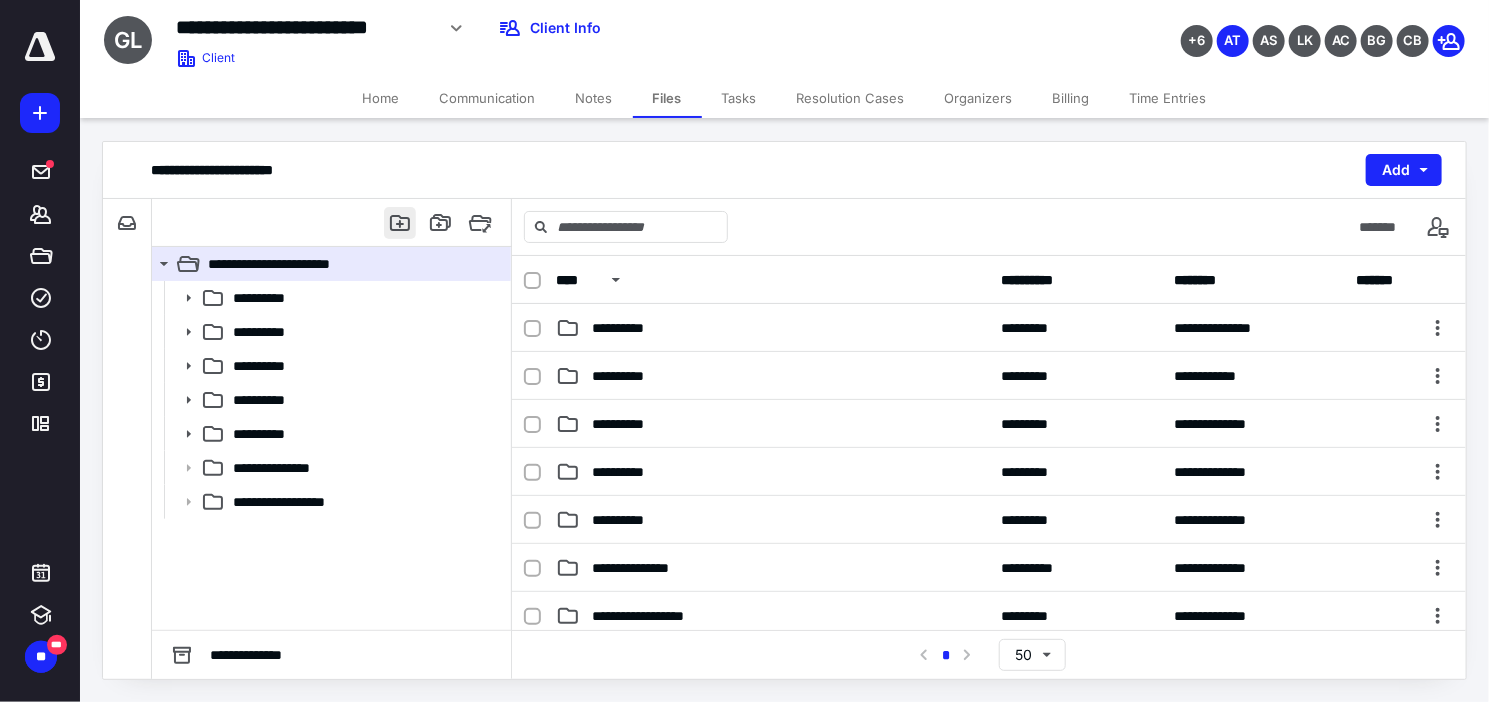 click at bounding box center (400, 223) 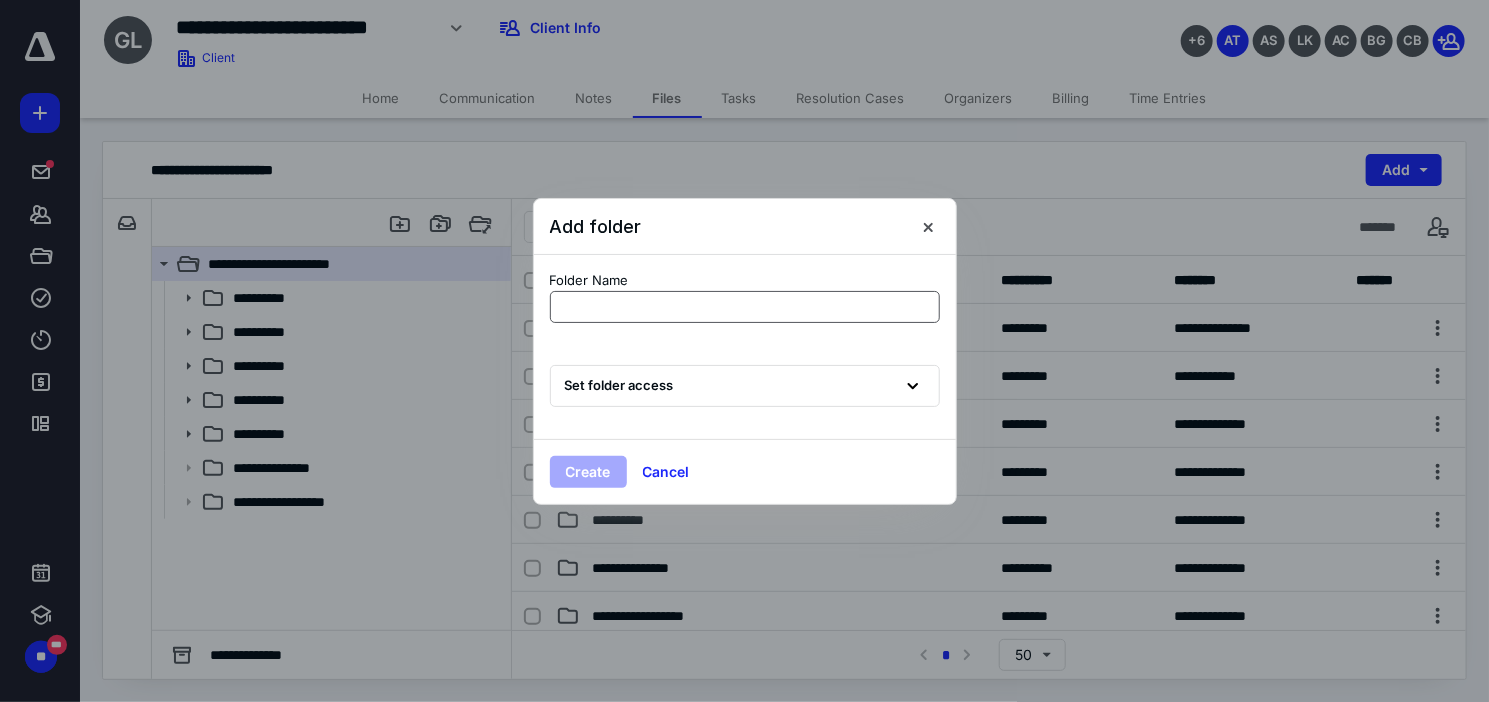 type on "**********" 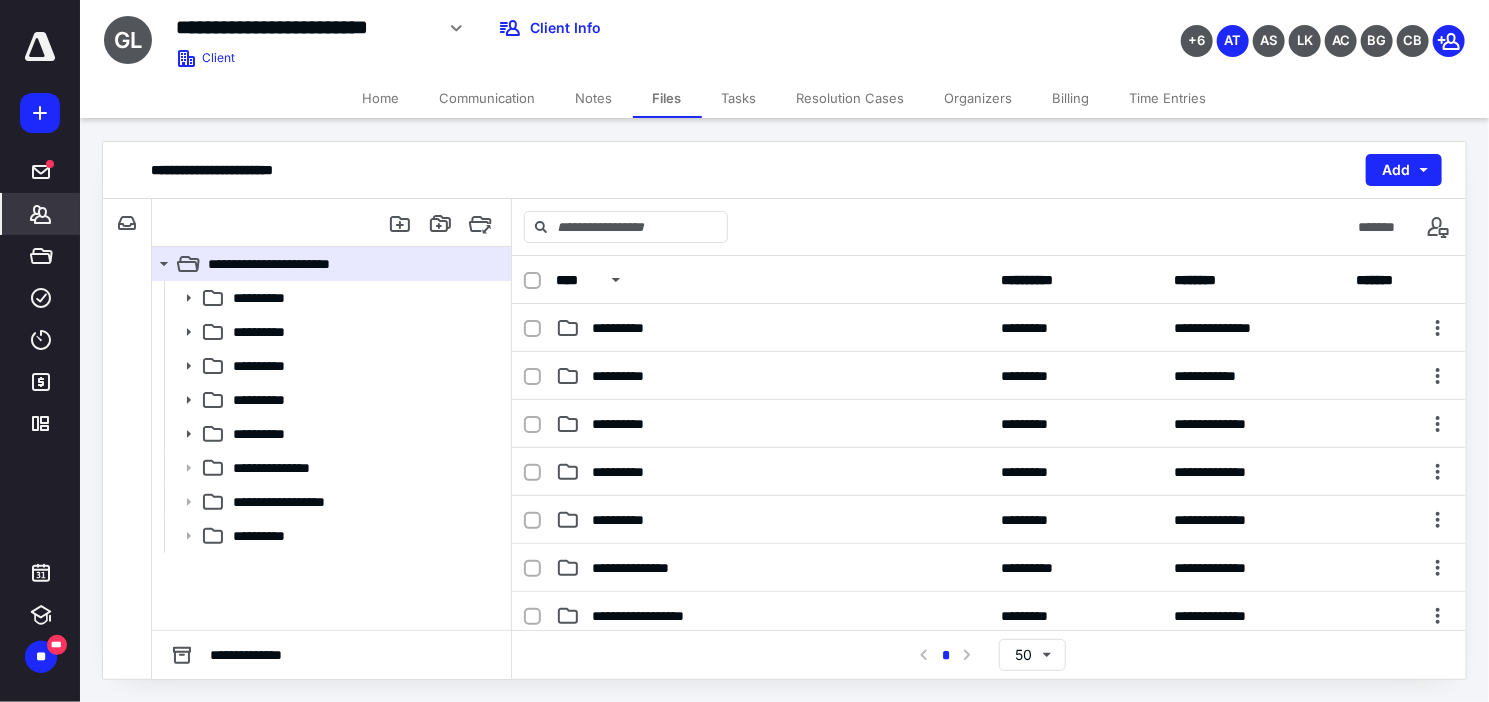 click 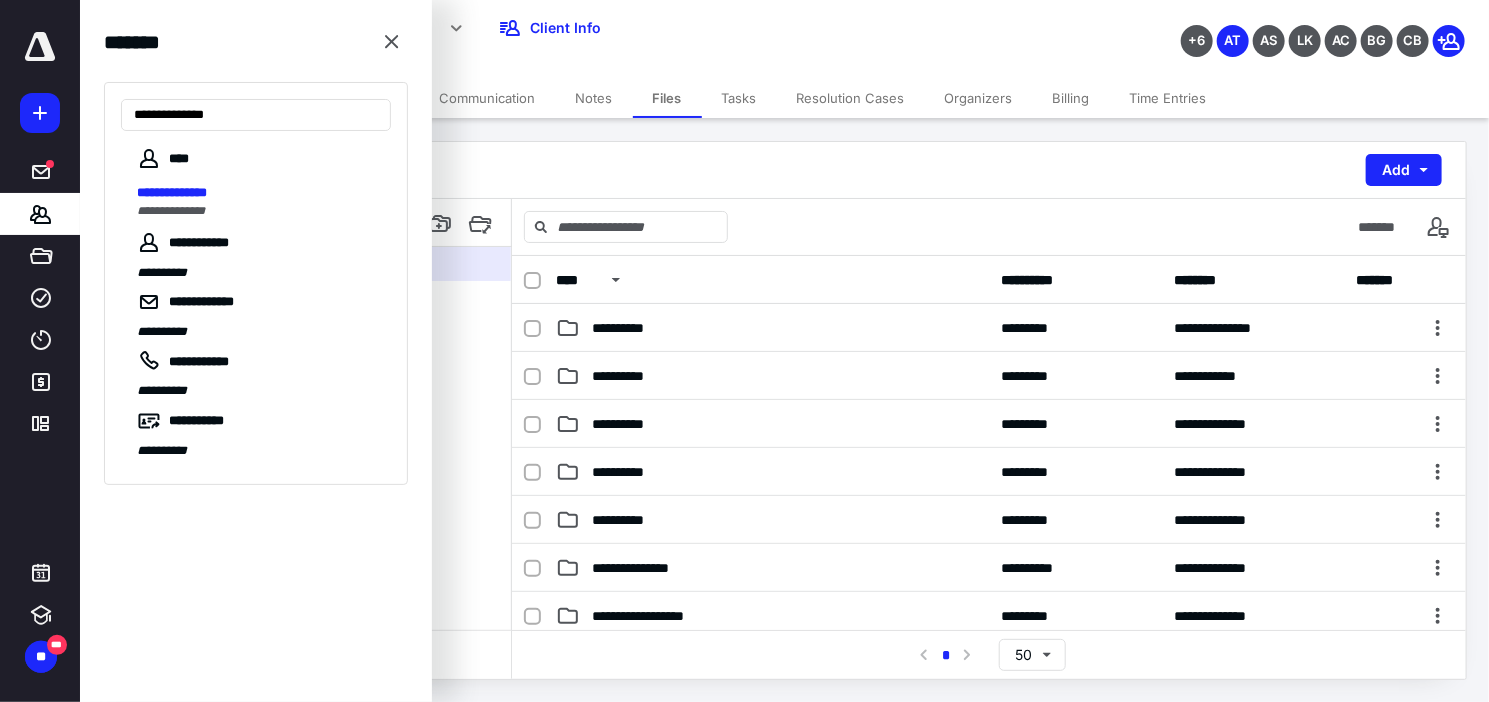 type on "**********" 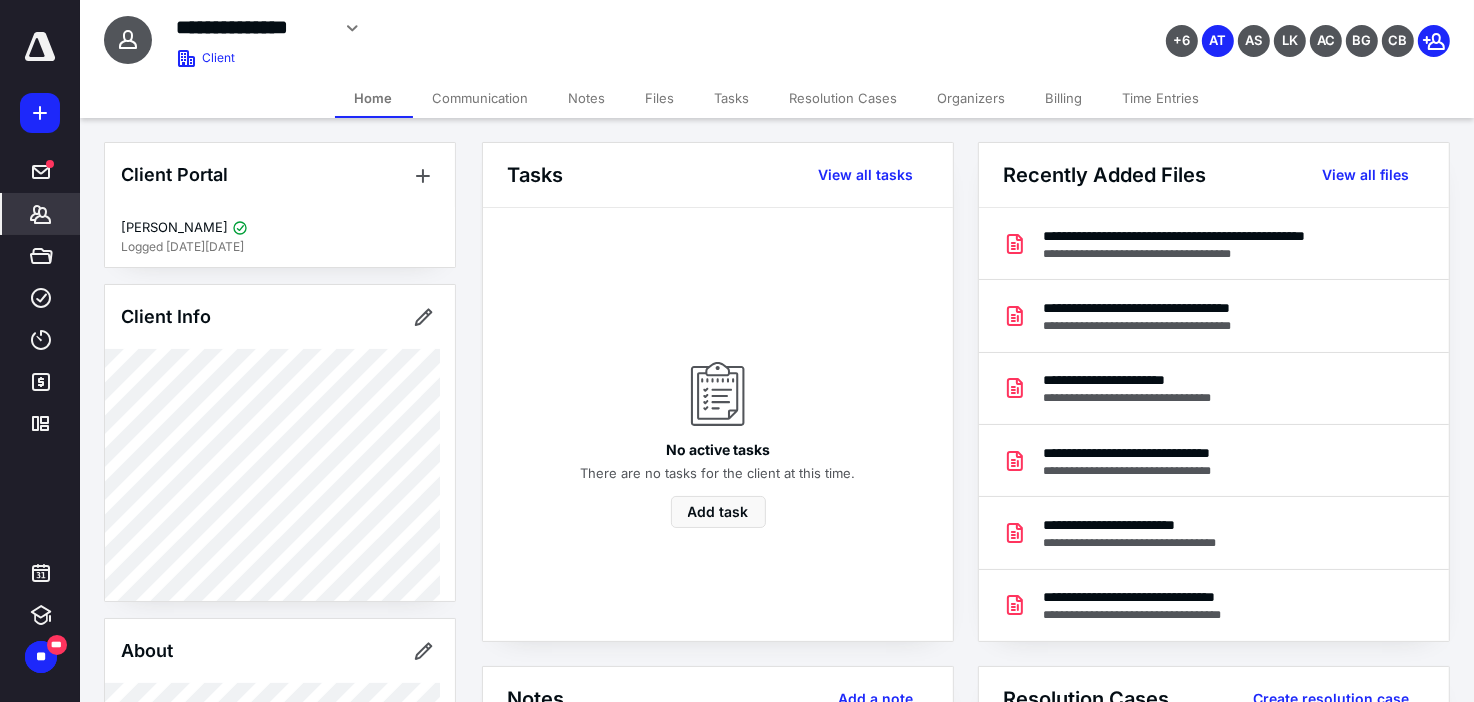 click on "Files" at bounding box center [660, 98] 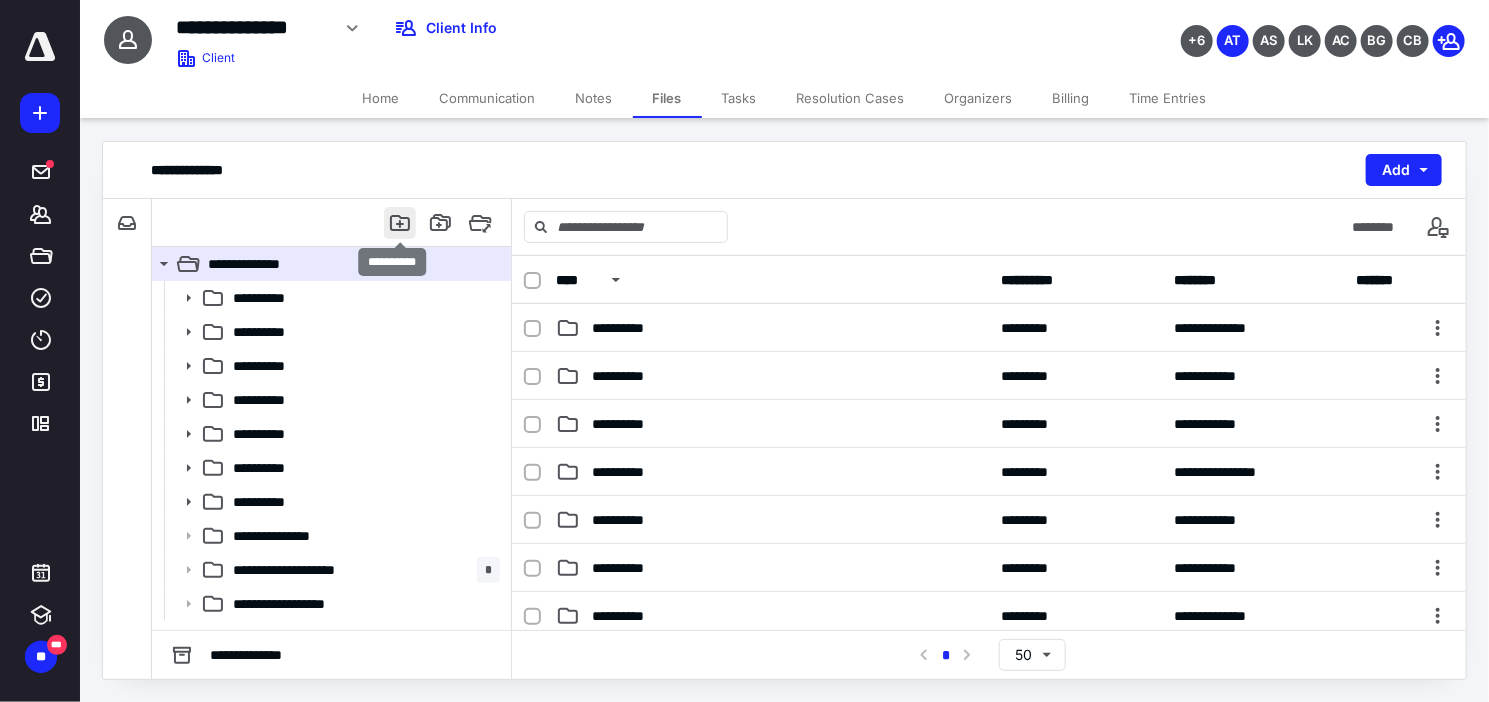 click at bounding box center (400, 223) 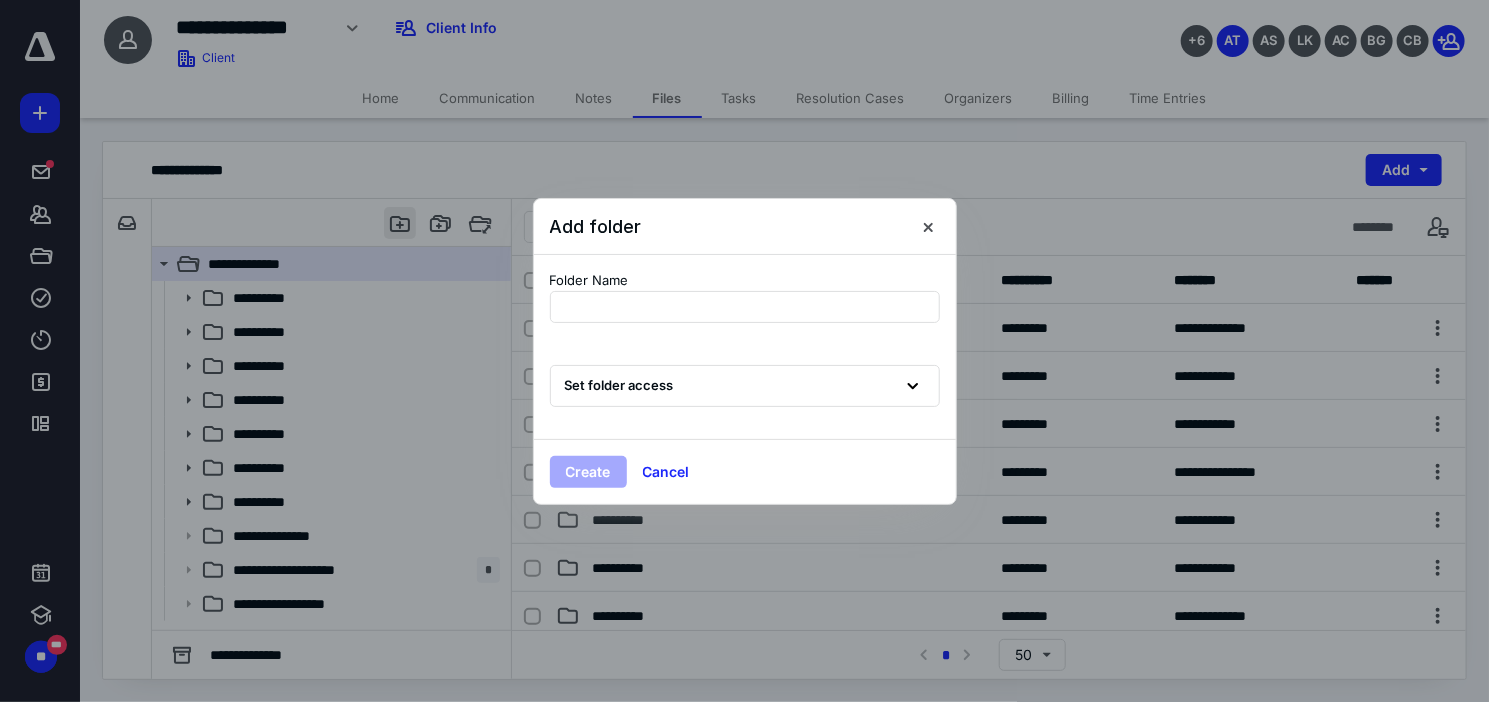type on "**********" 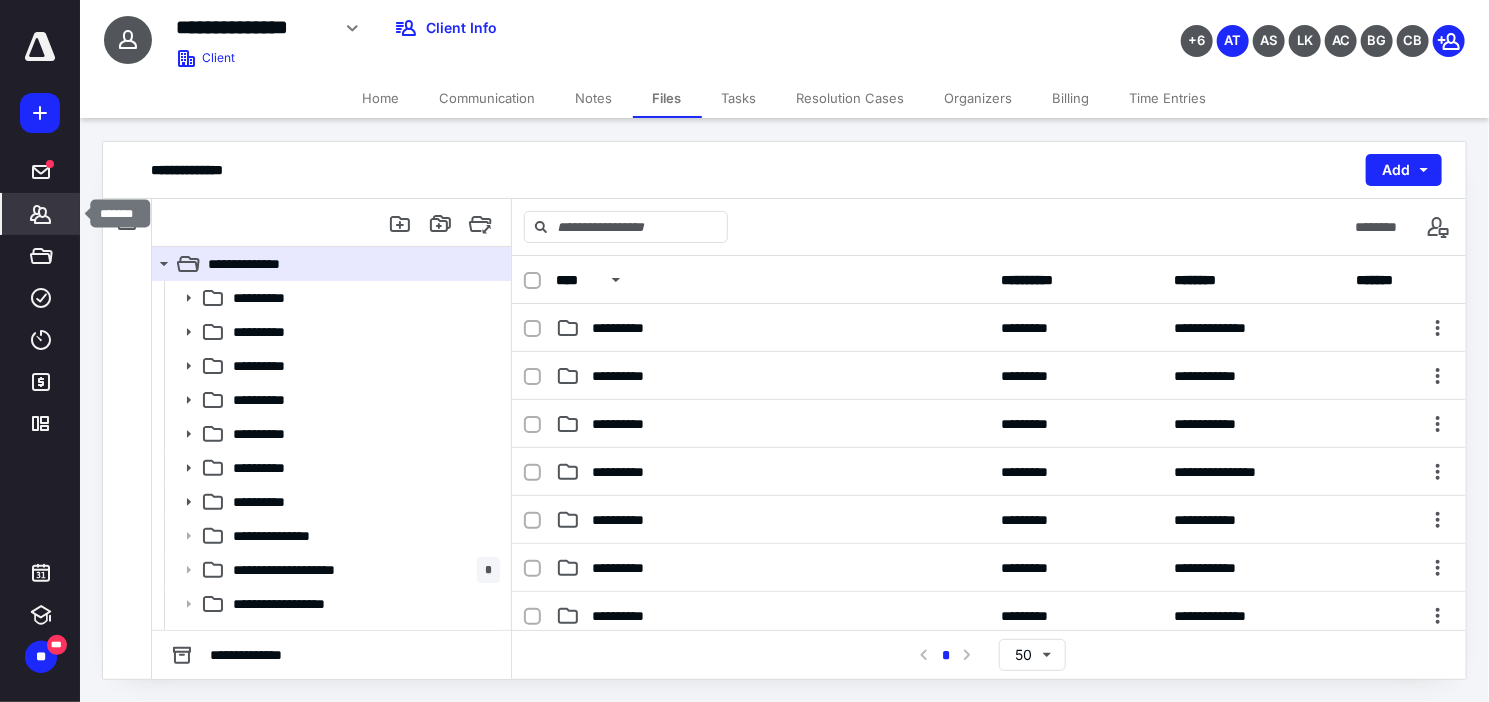 click on "*******" at bounding box center [41, 214] 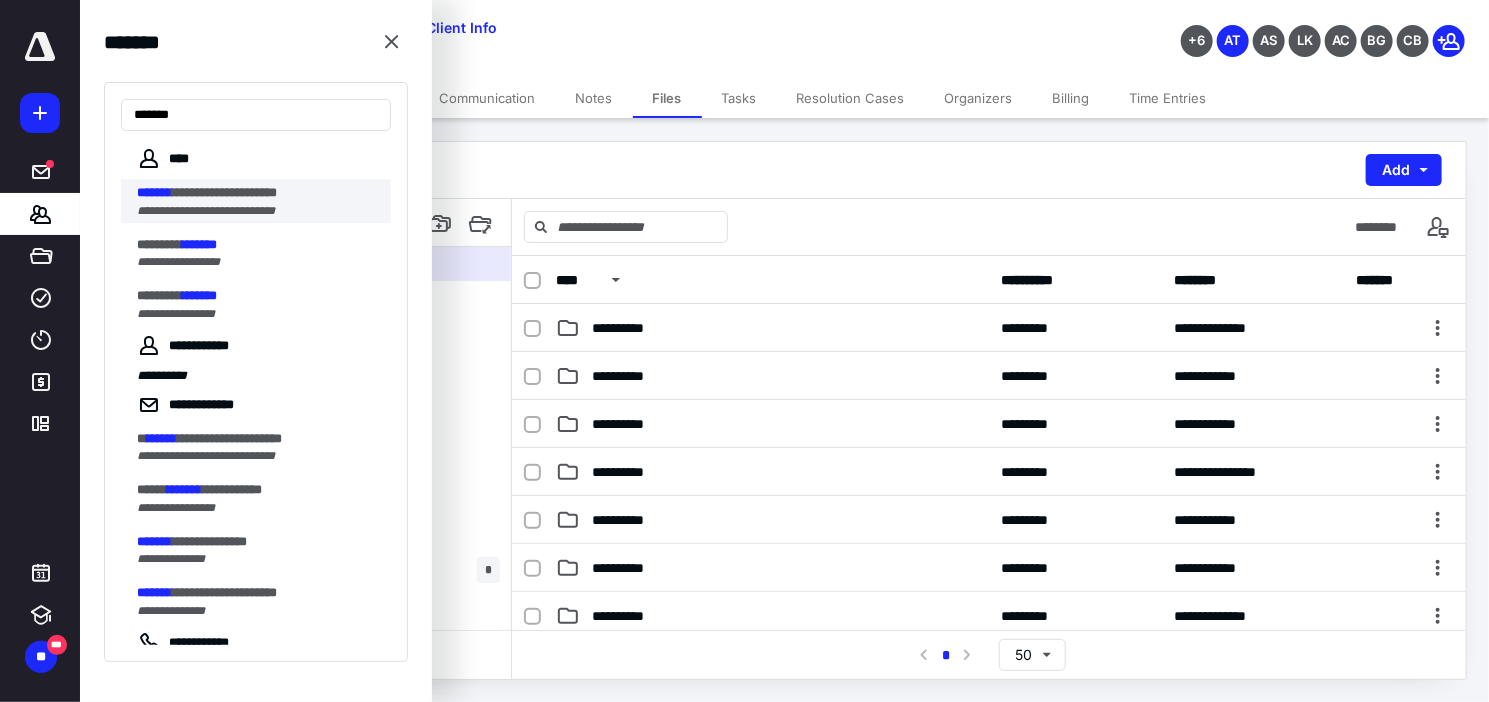 type on "*******" 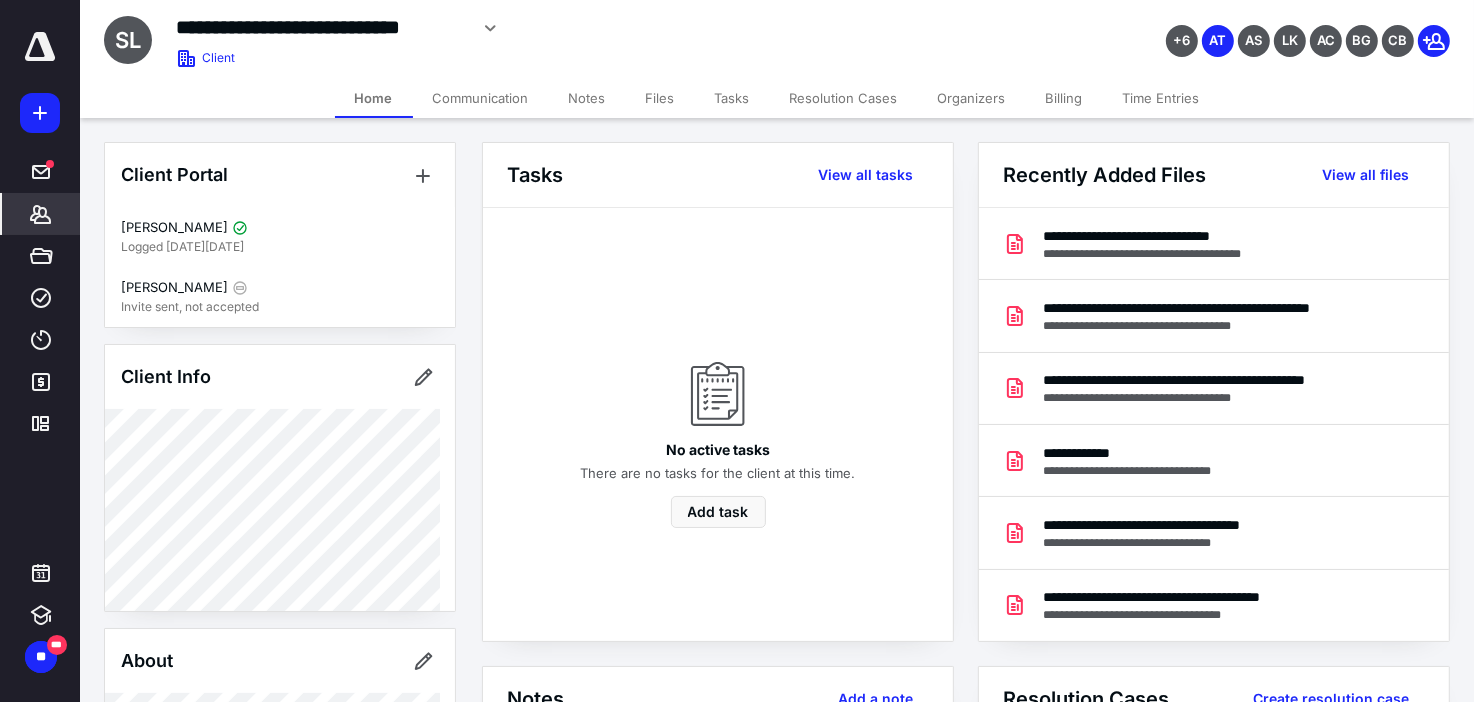 click on "Files" at bounding box center (660, 98) 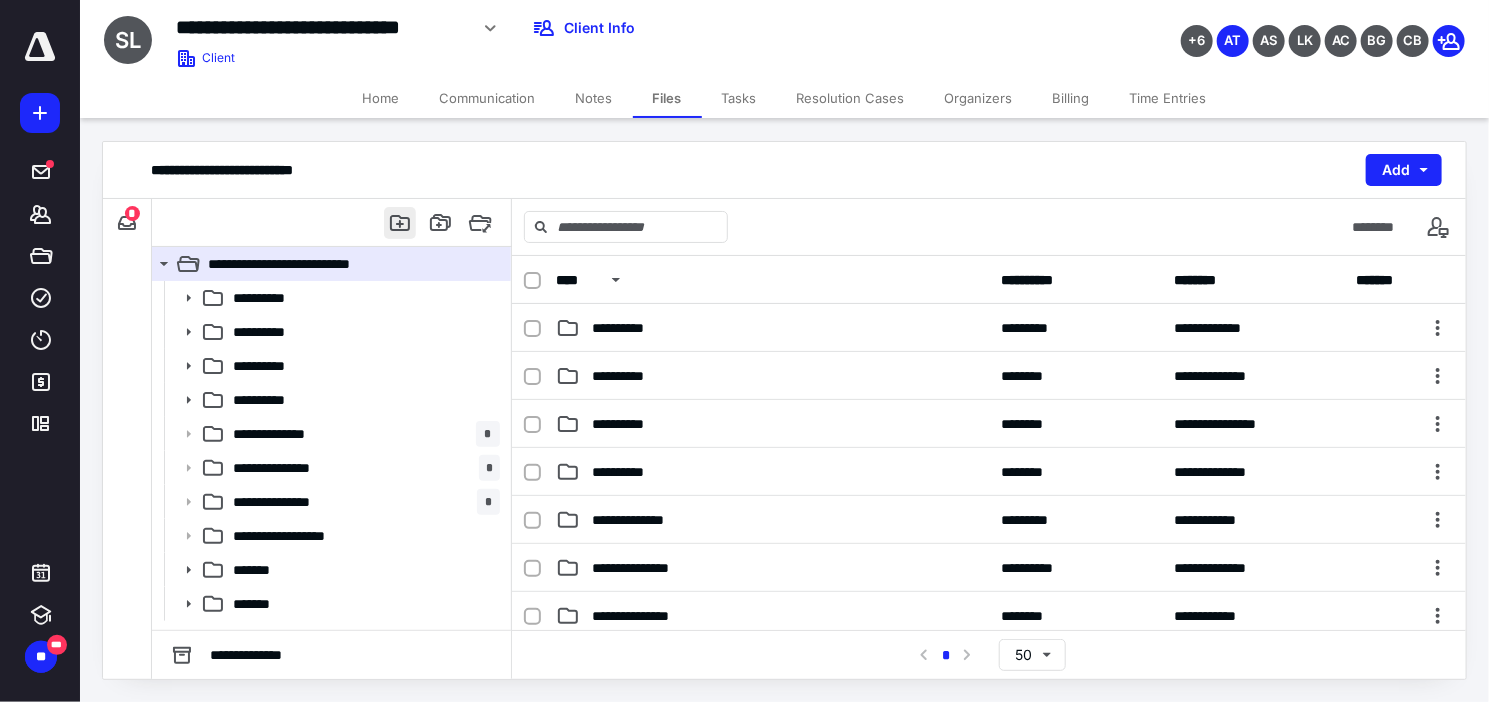 click at bounding box center (400, 223) 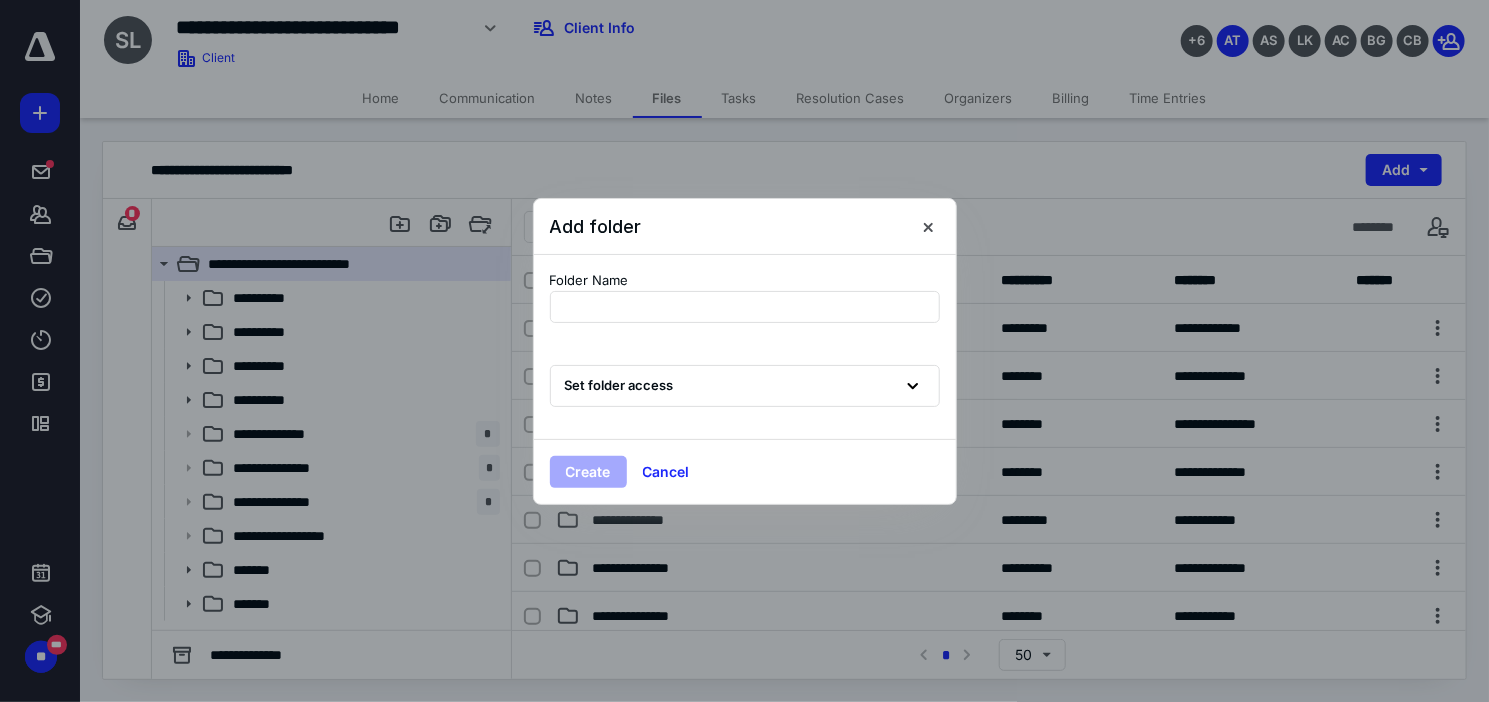 type on "**********" 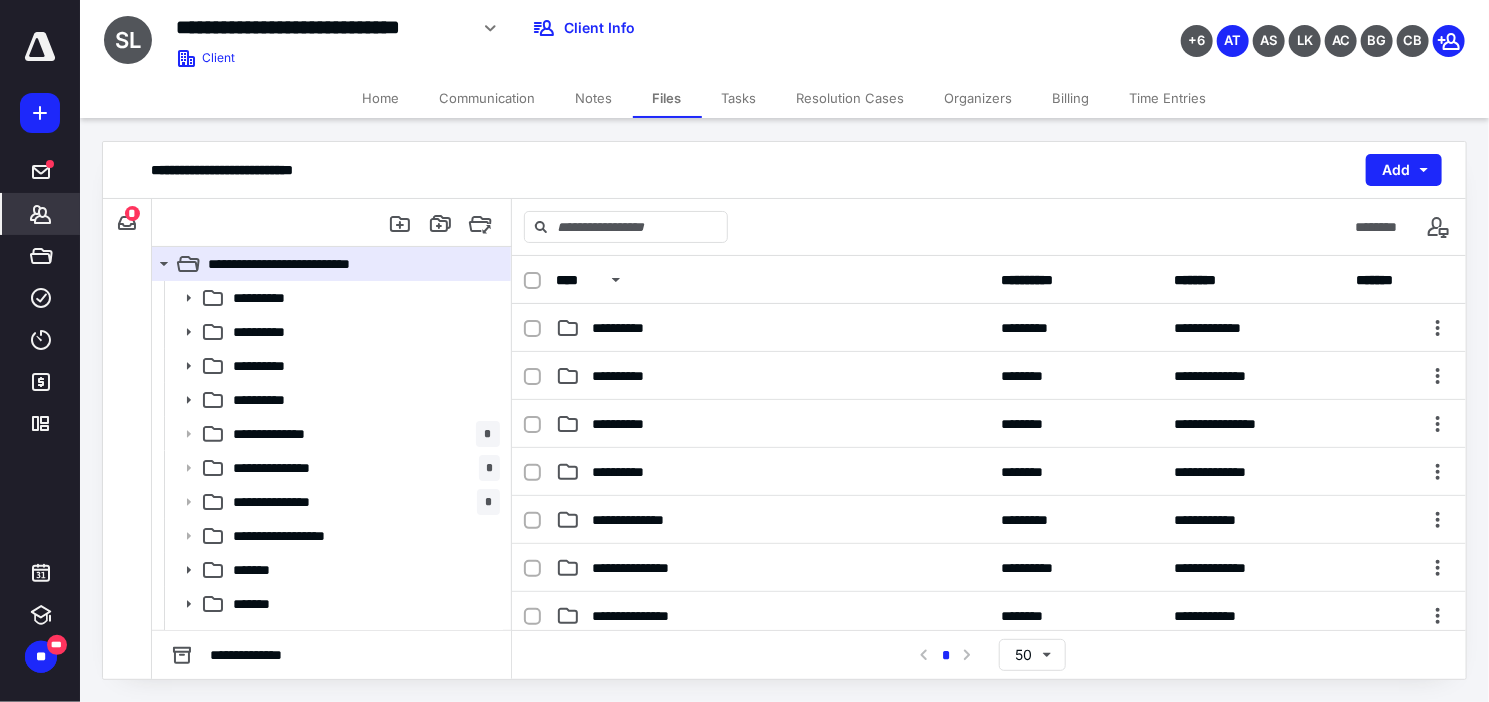 click on "*******" at bounding box center (41, 214) 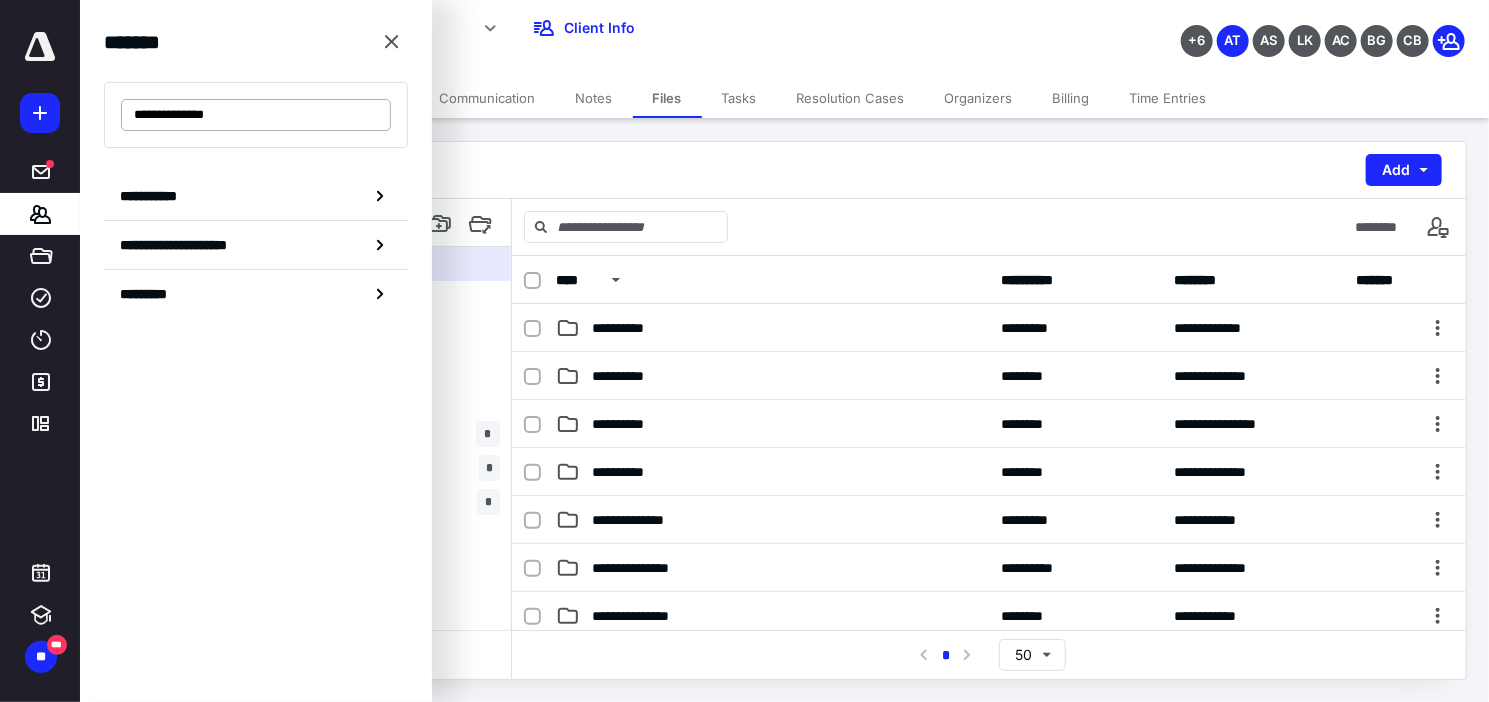 click on "**********" at bounding box center (256, 115) 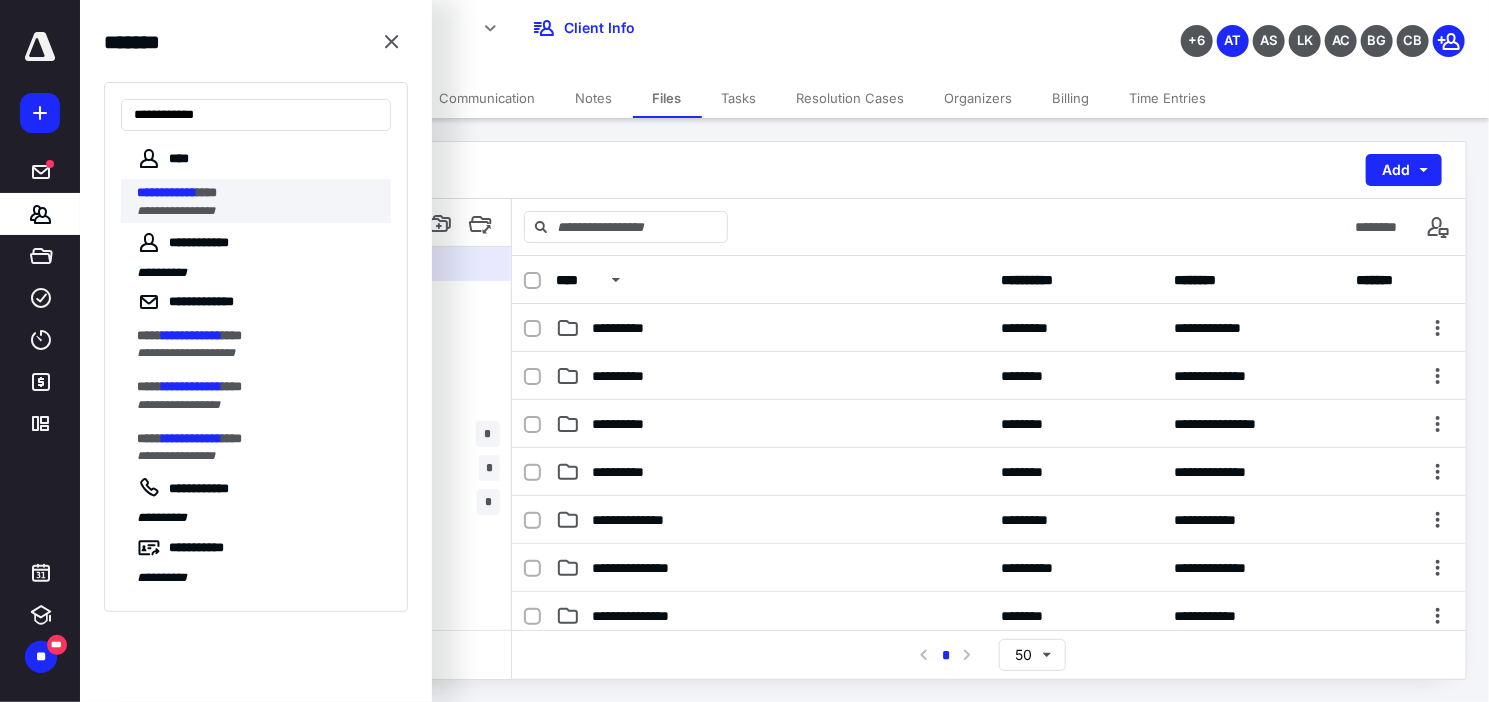 type on "**********" 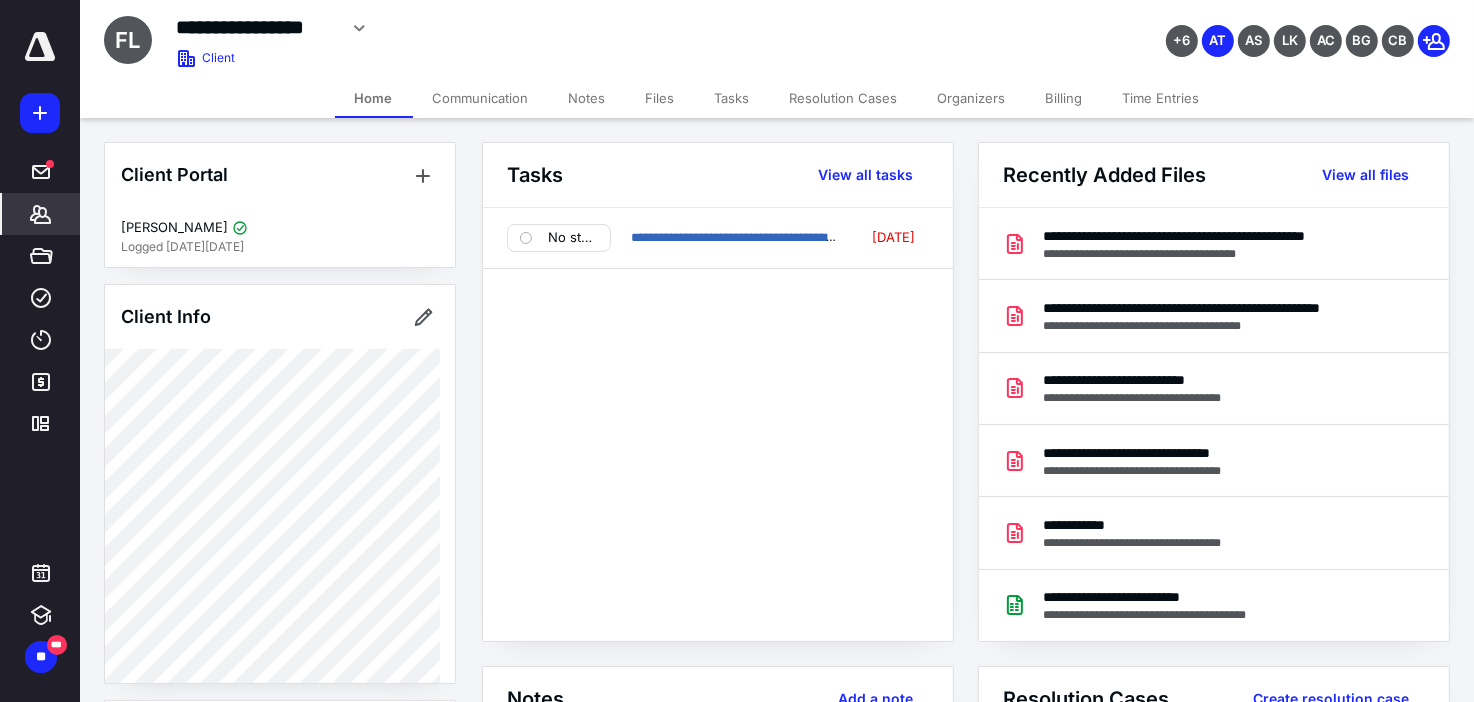click on "Files" at bounding box center [660, 98] 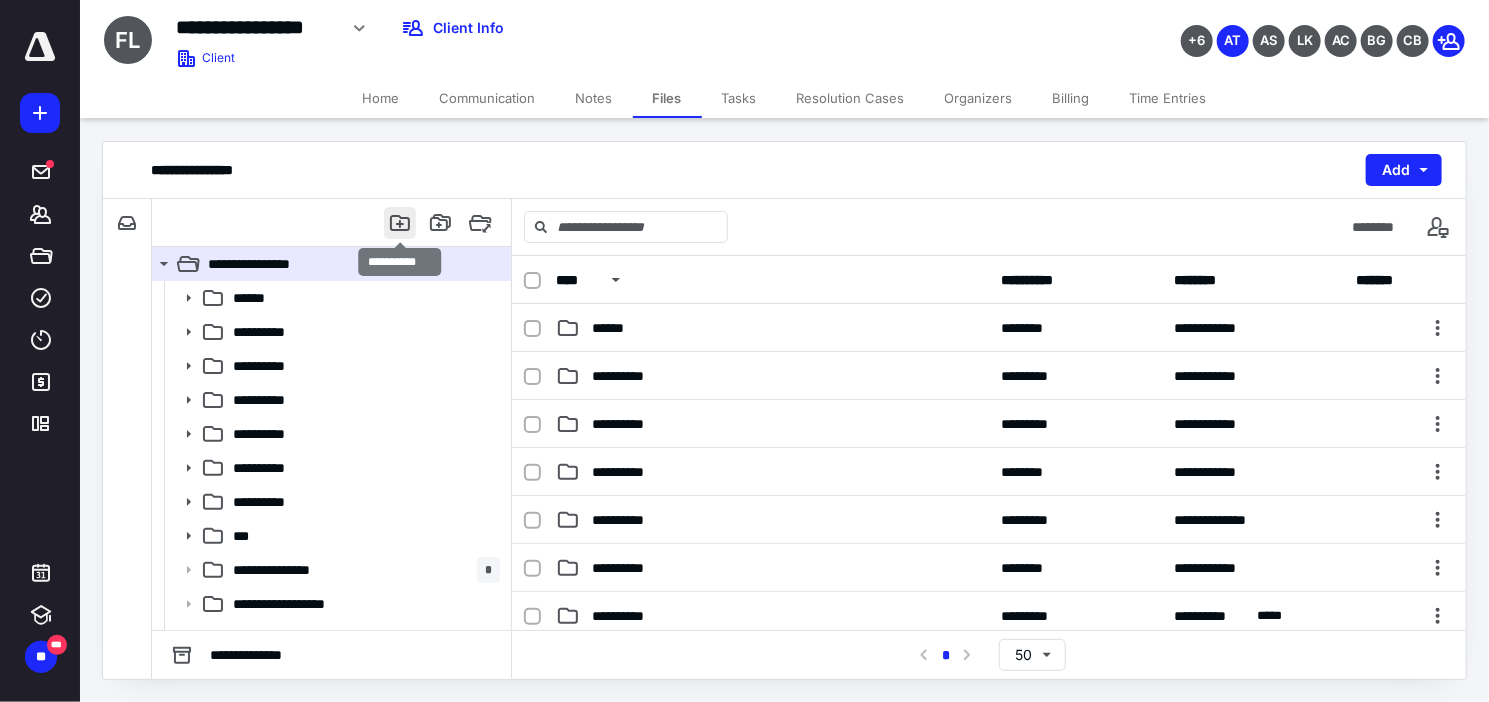 click at bounding box center [400, 223] 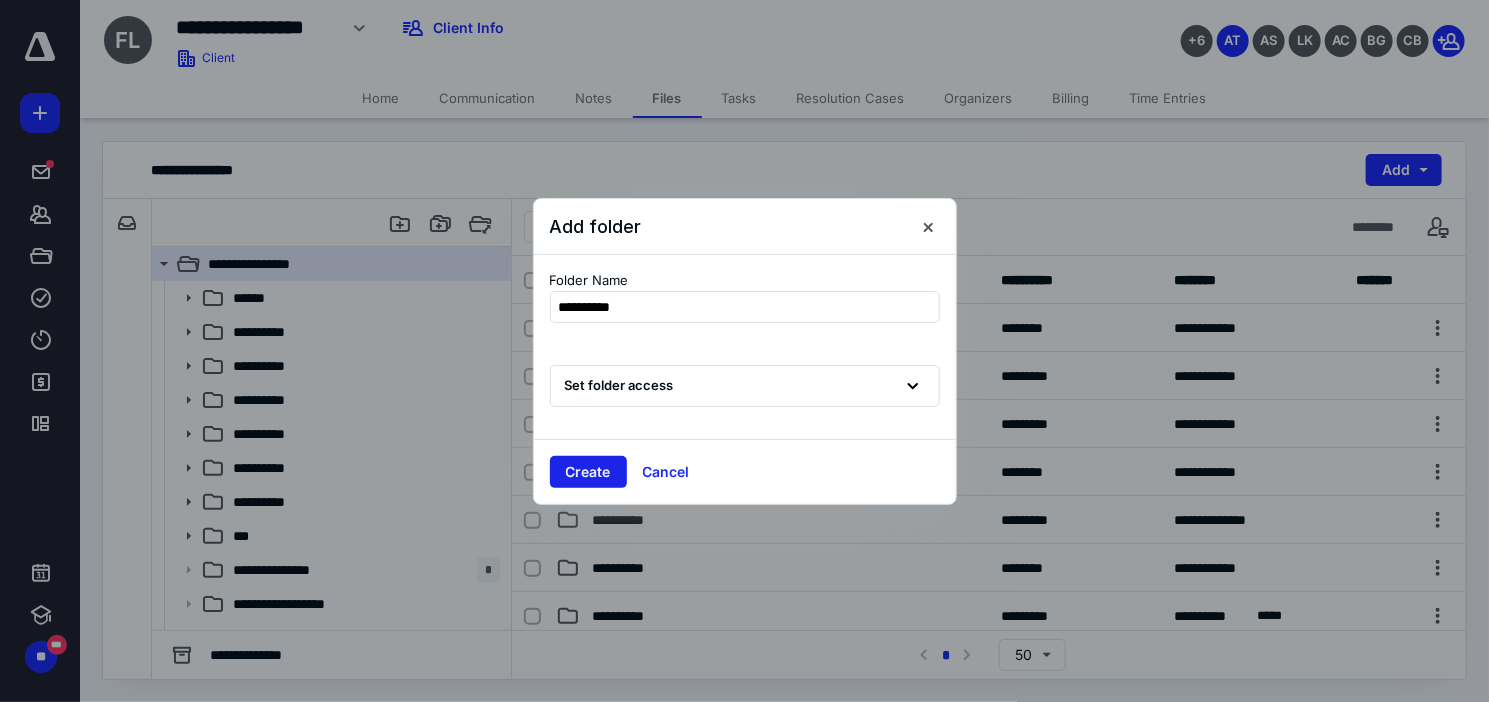 type on "**********" 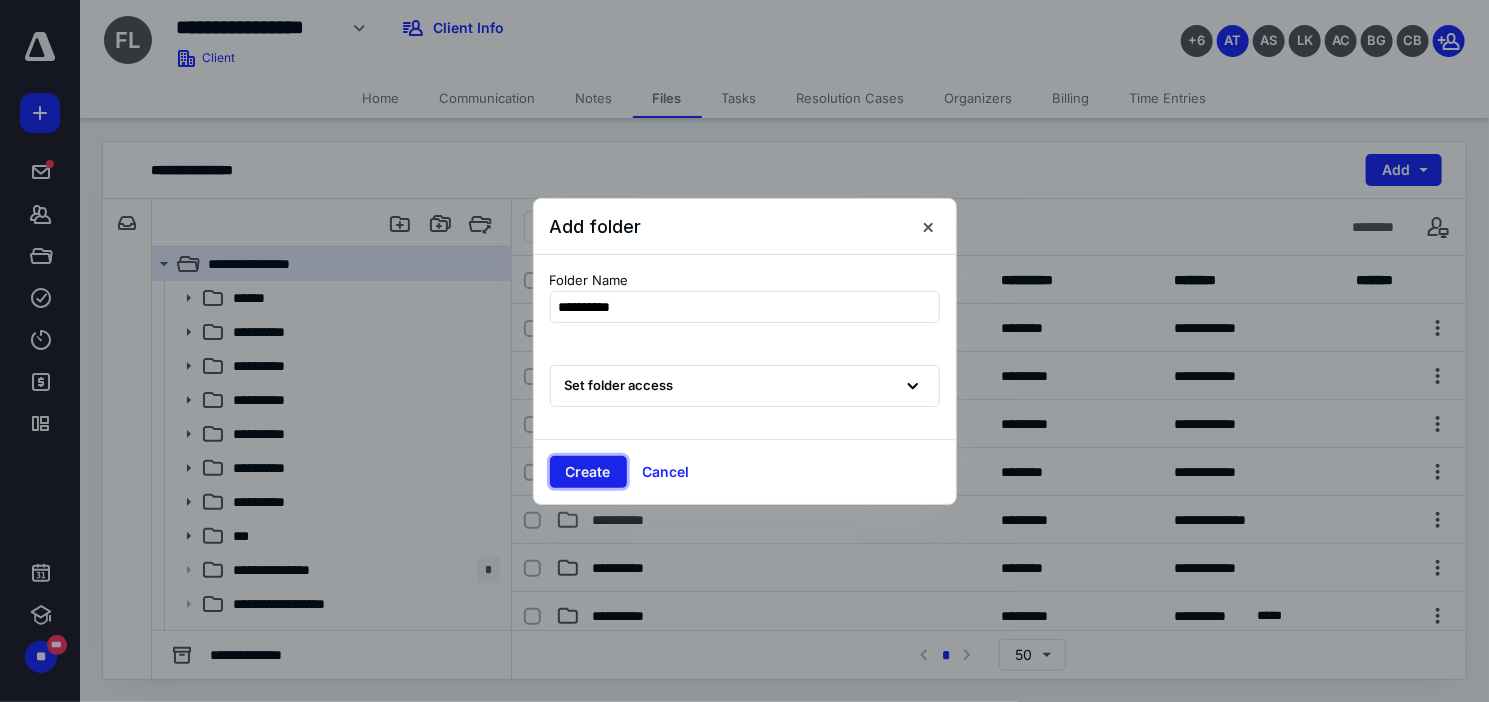 click on "Create" at bounding box center [588, 472] 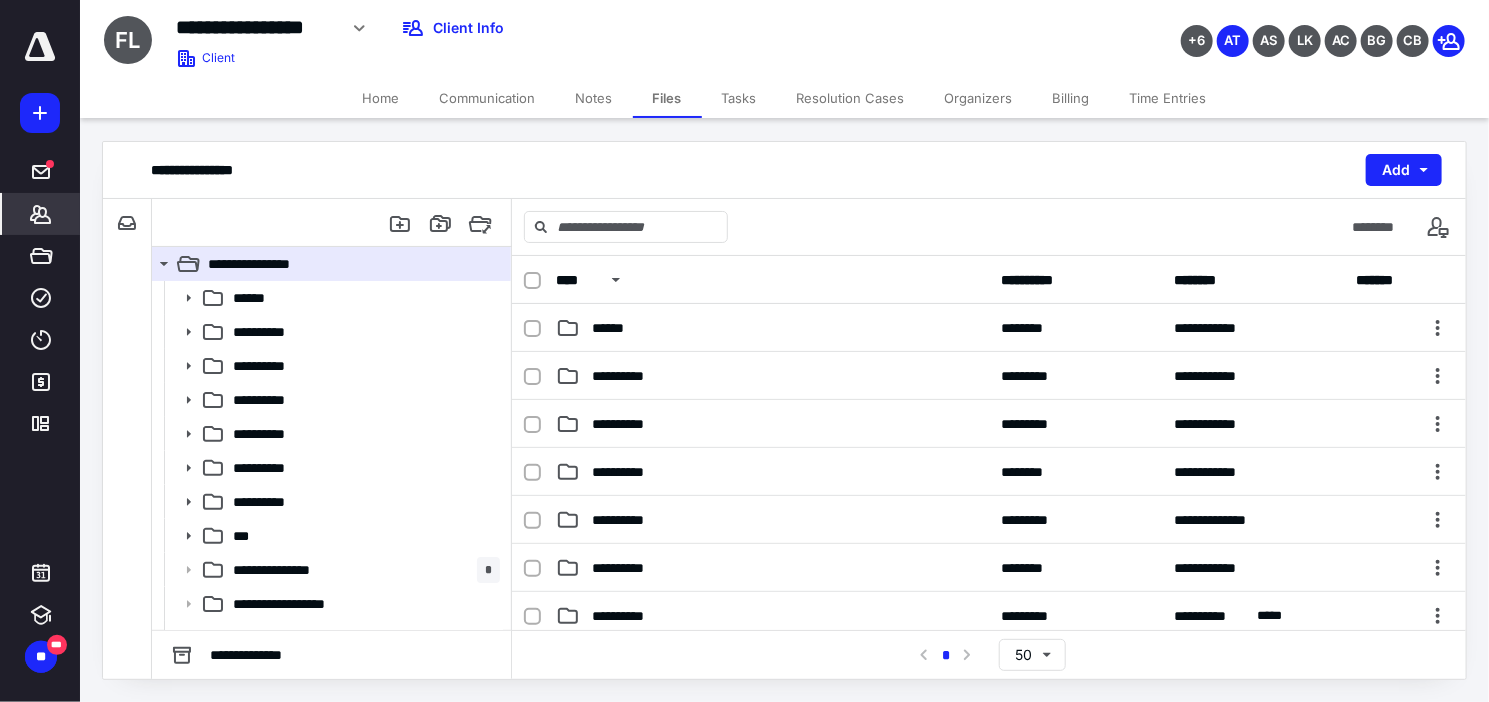 click 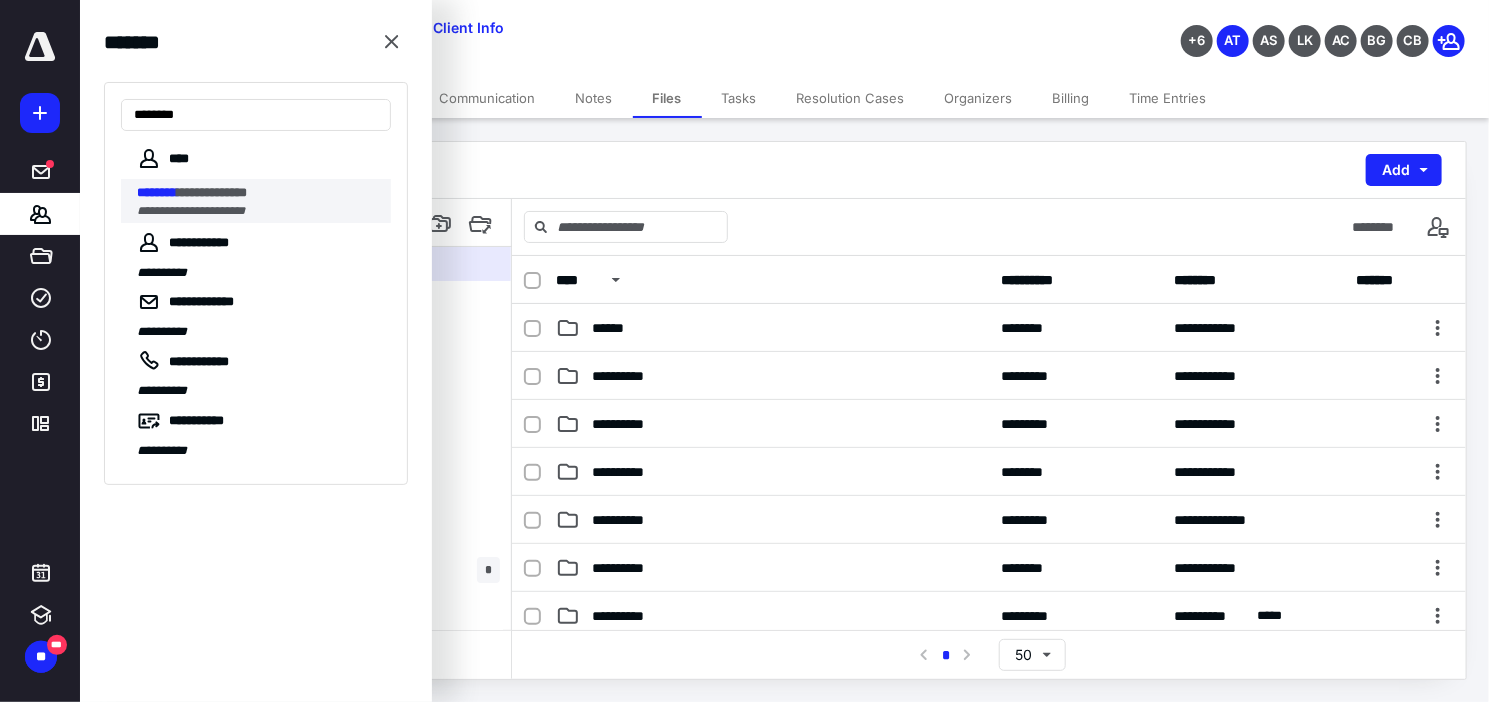 type on "********" 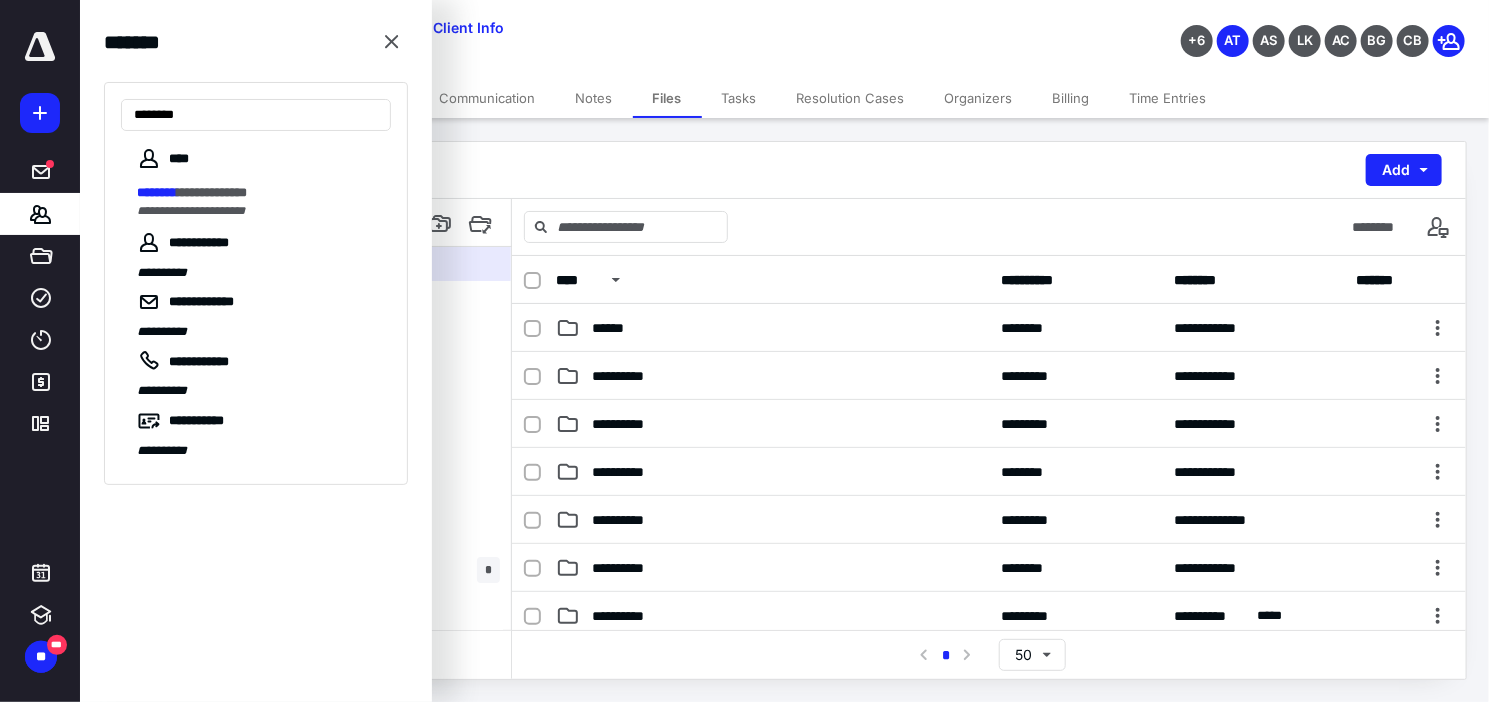 drag, startPoint x: 216, startPoint y: 201, endPoint x: 279, endPoint y: 191, distance: 63.788715 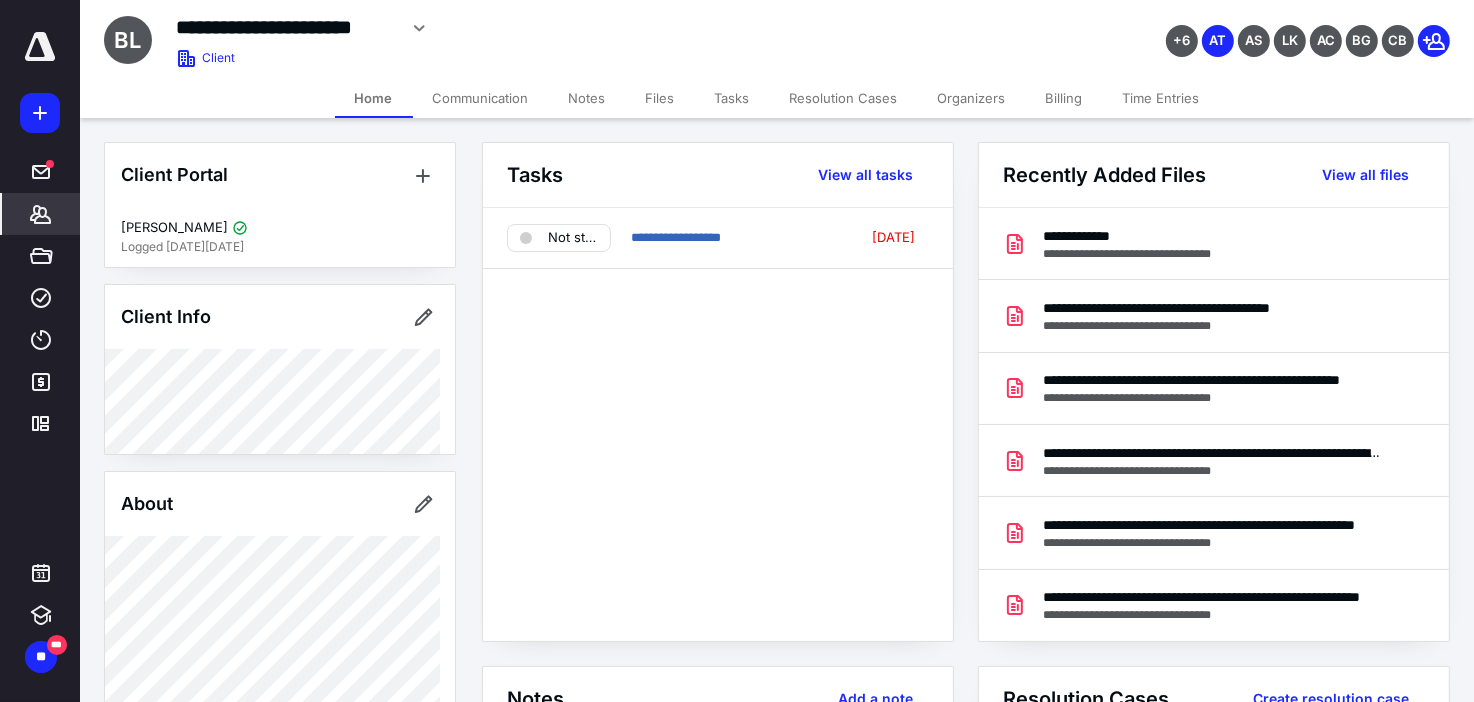 click on "Files" at bounding box center (660, 98) 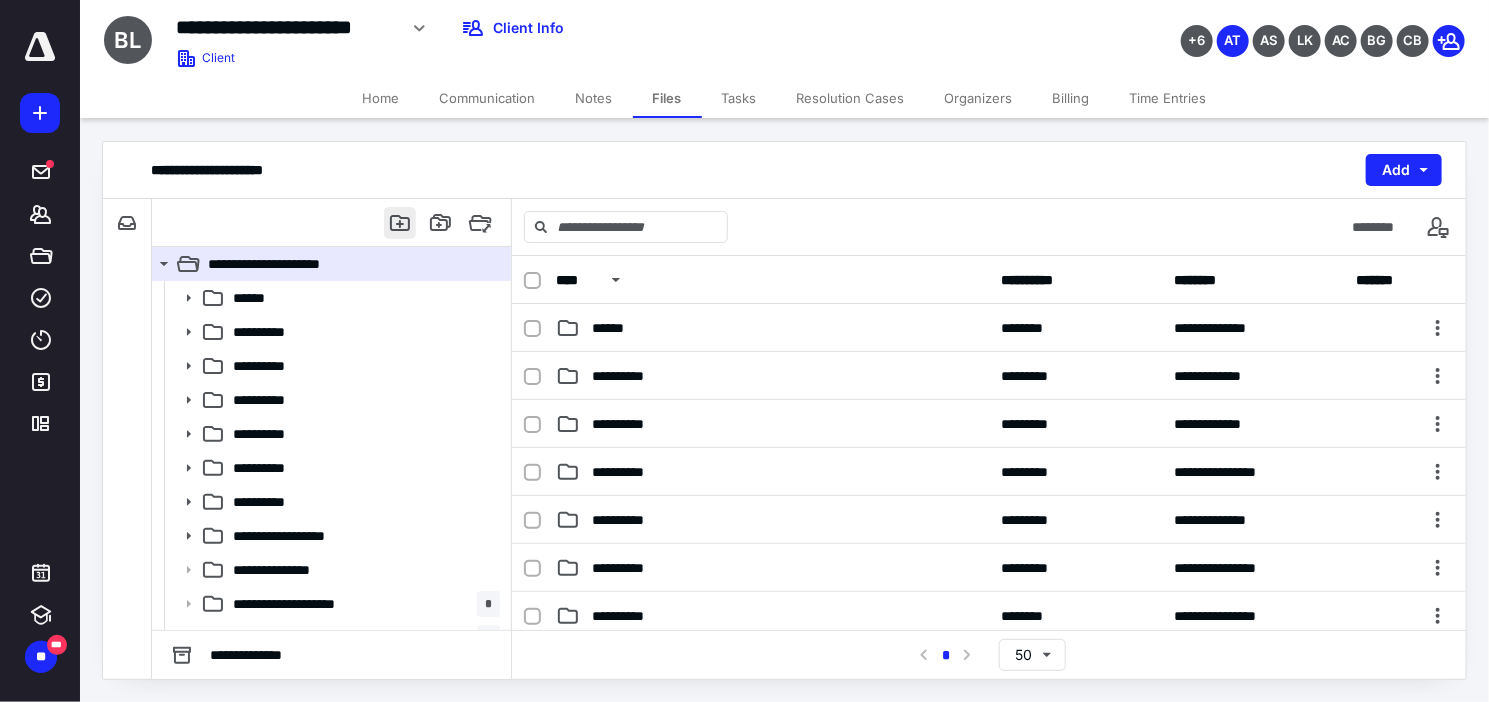 click at bounding box center [400, 223] 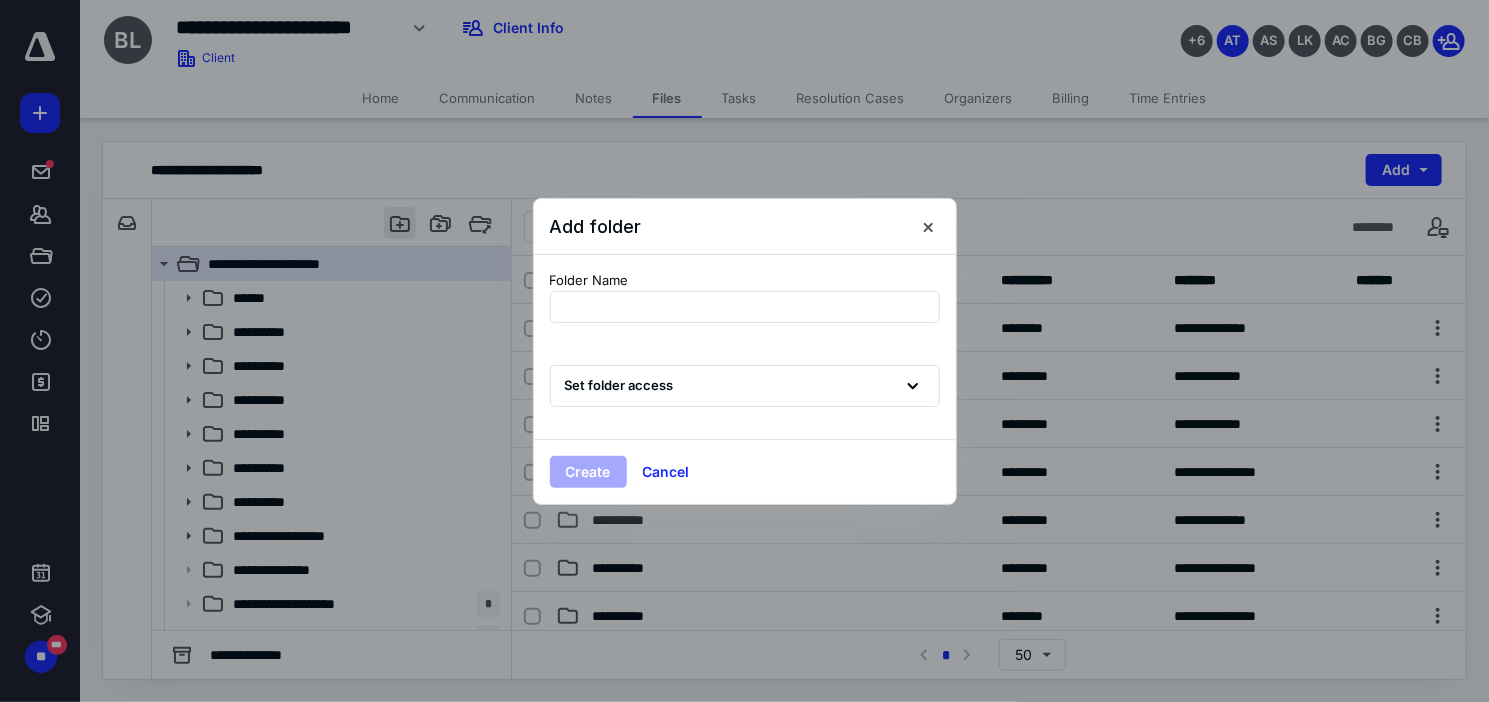 type on "**********" 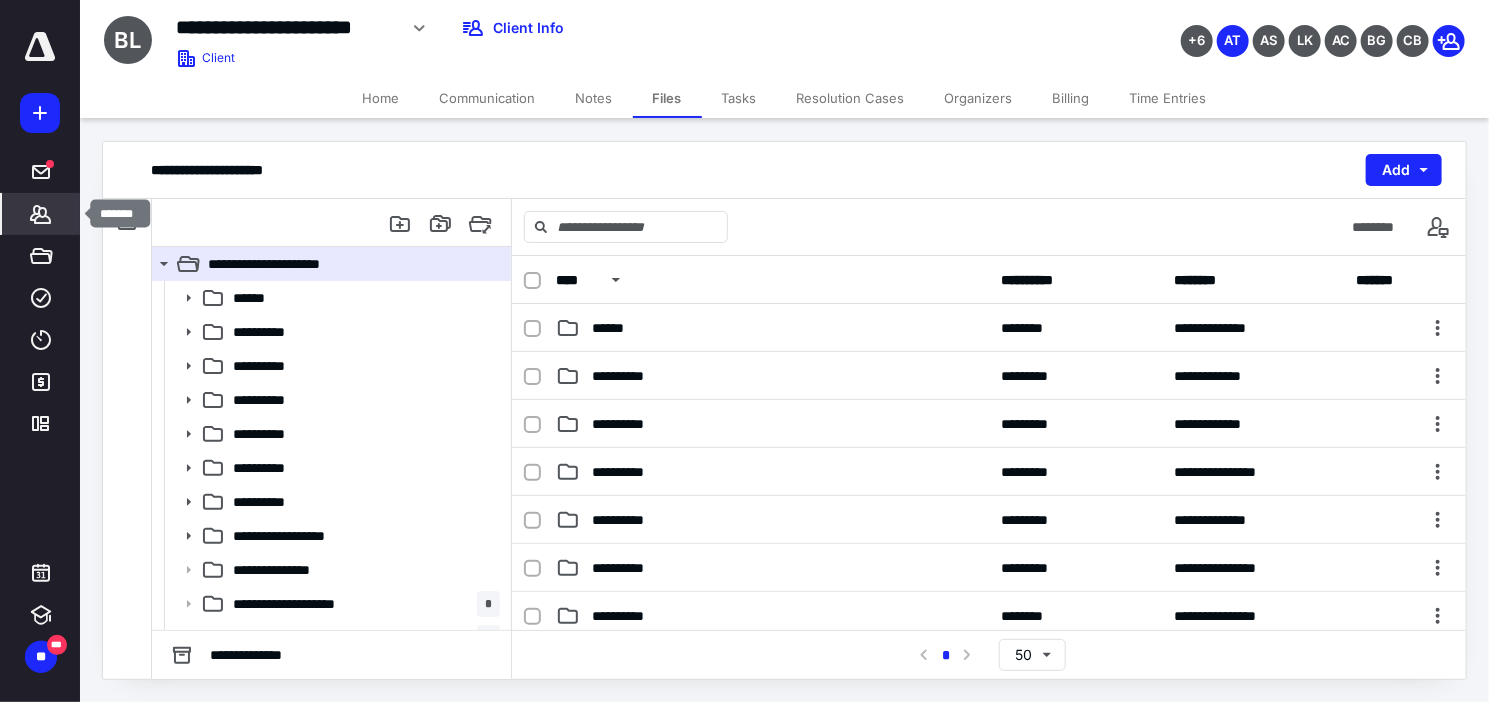 click 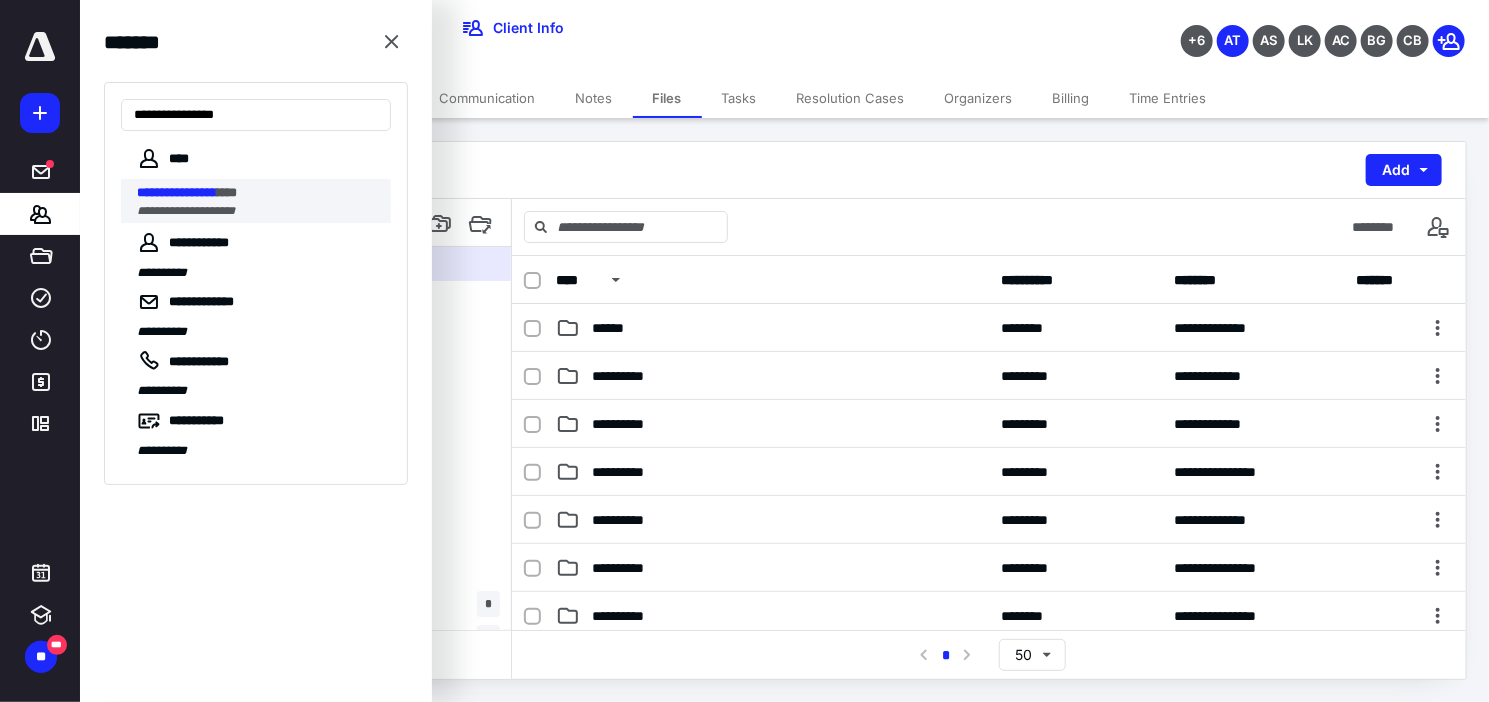 type on "**********" 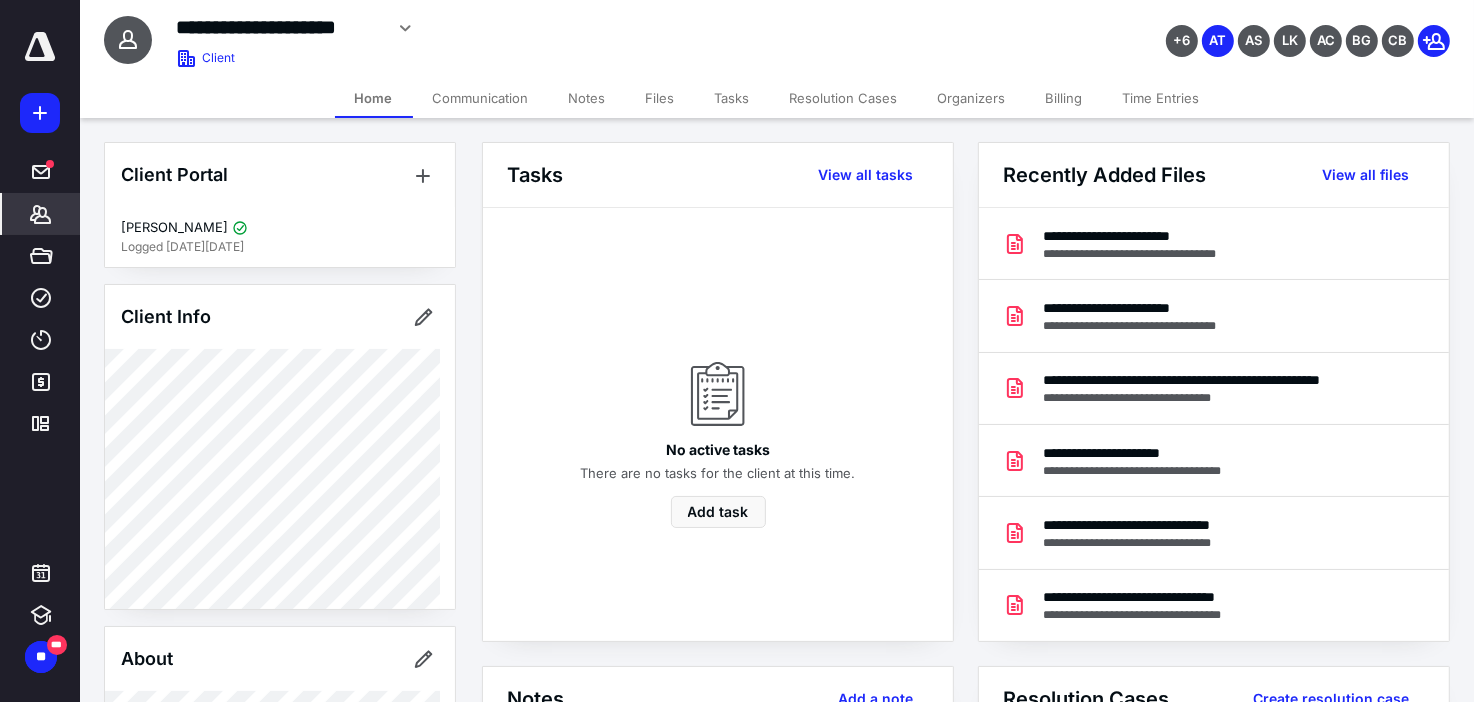 click on "Files" at bounding box center [660, 98] 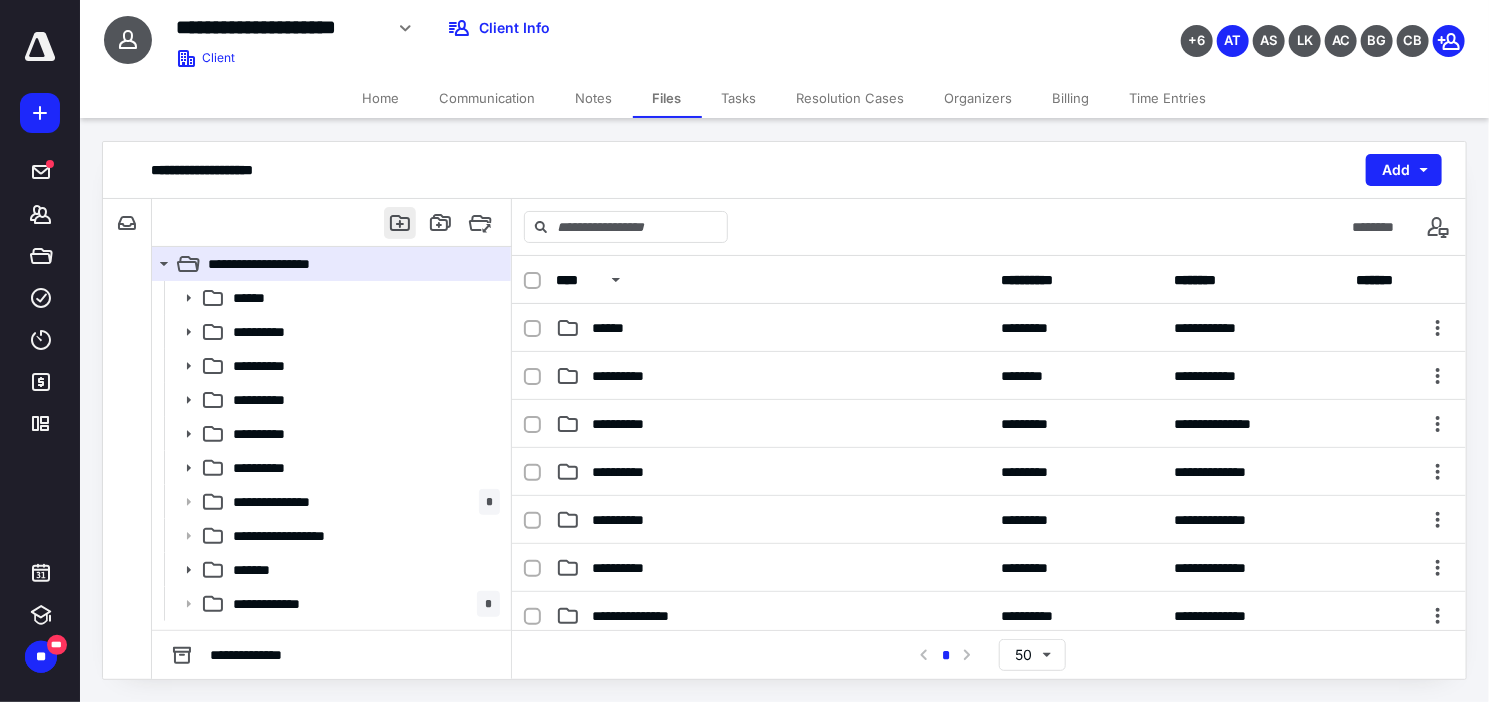click at bounding box center [400, 223] 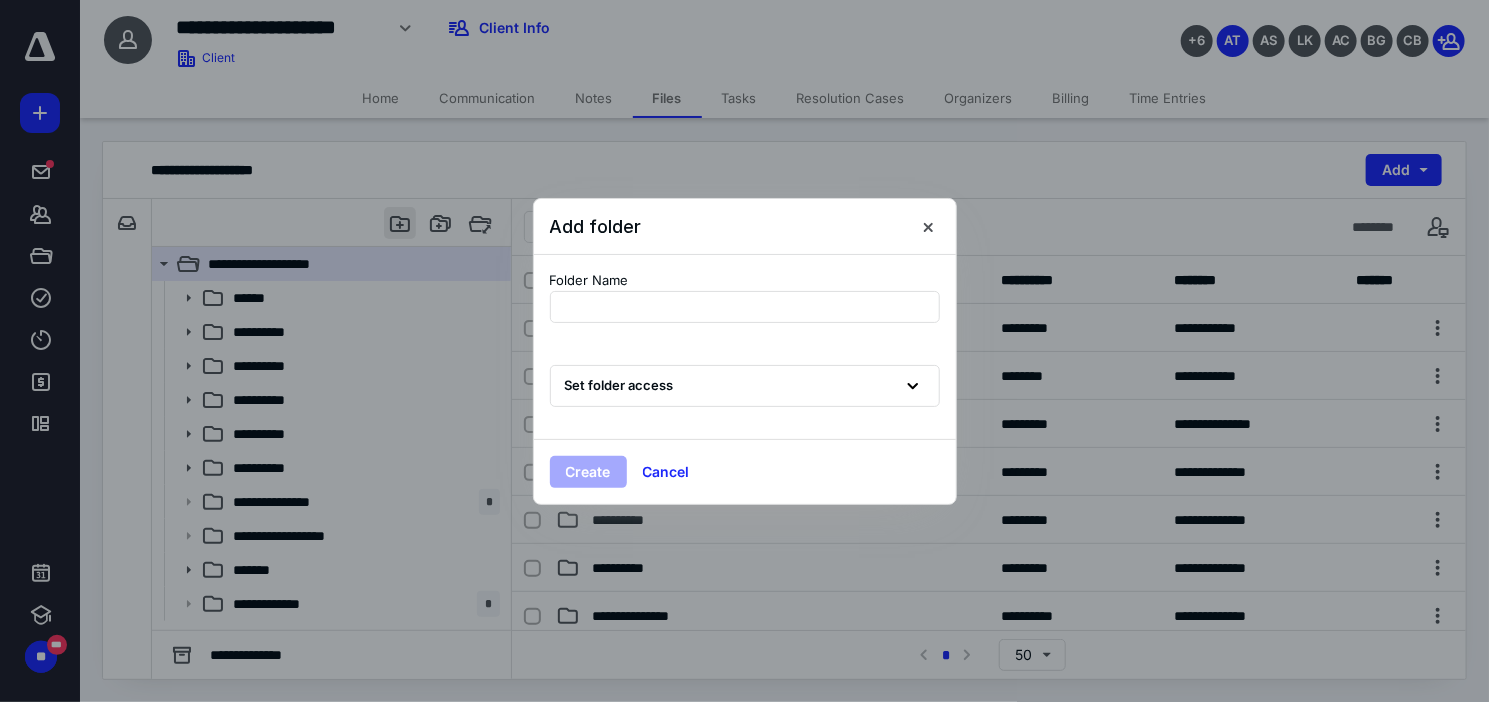 type on "**********" 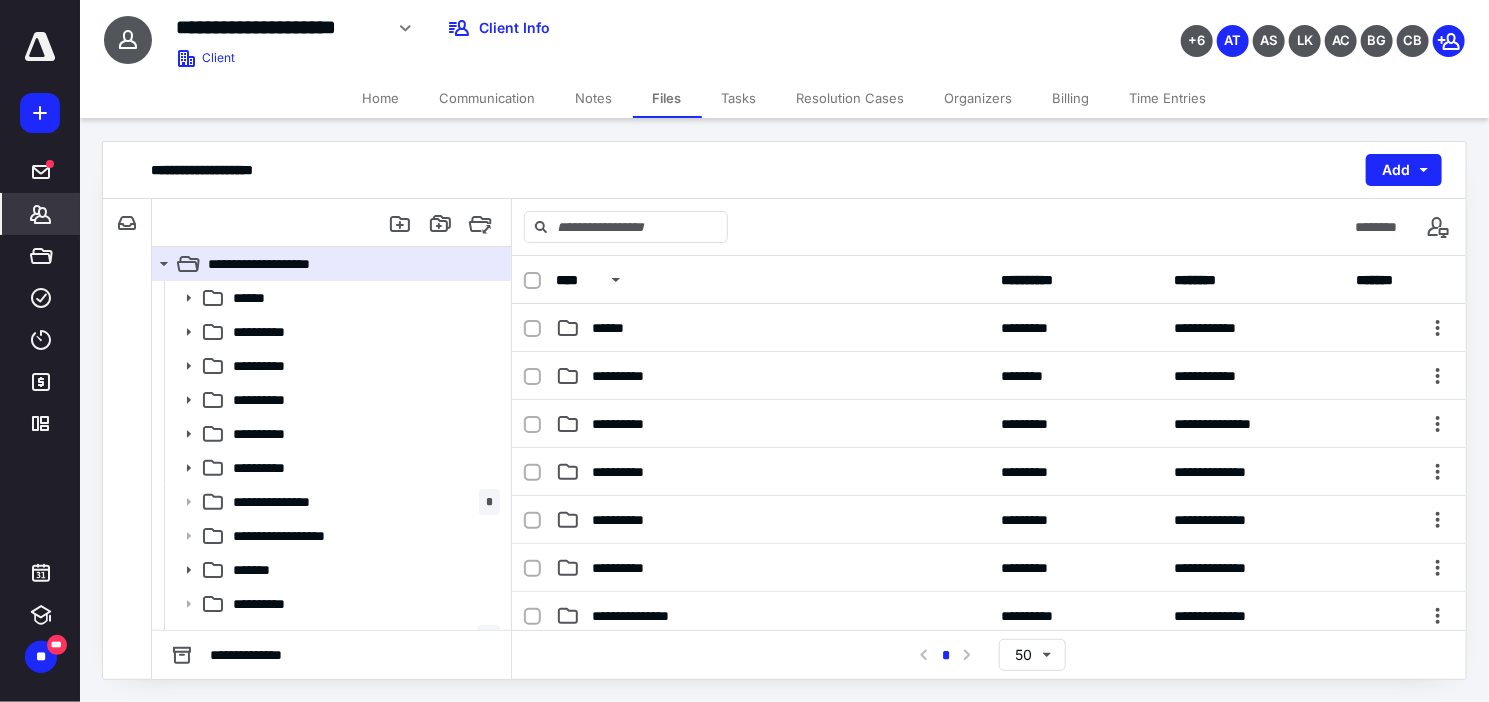 click on "*******" at bounding box center (41, 214) 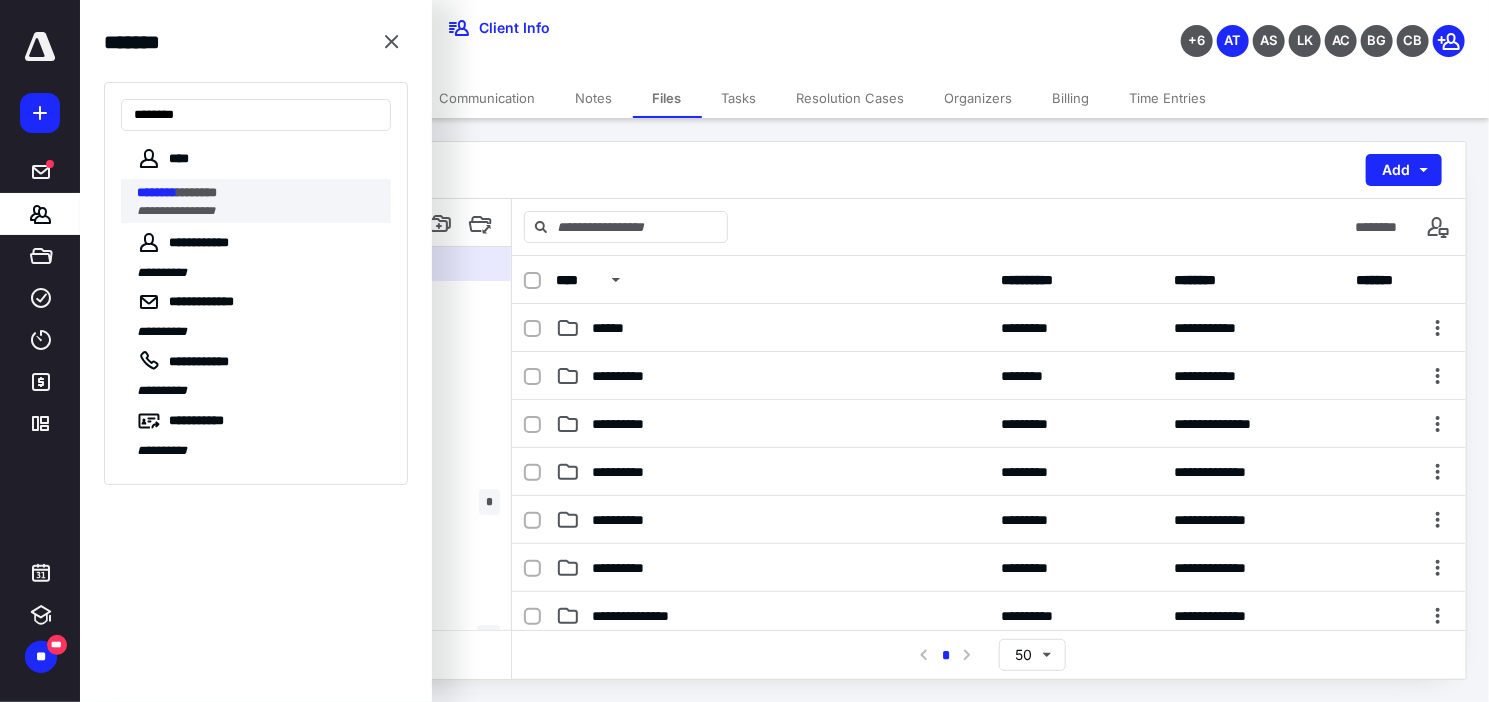 type on "********" 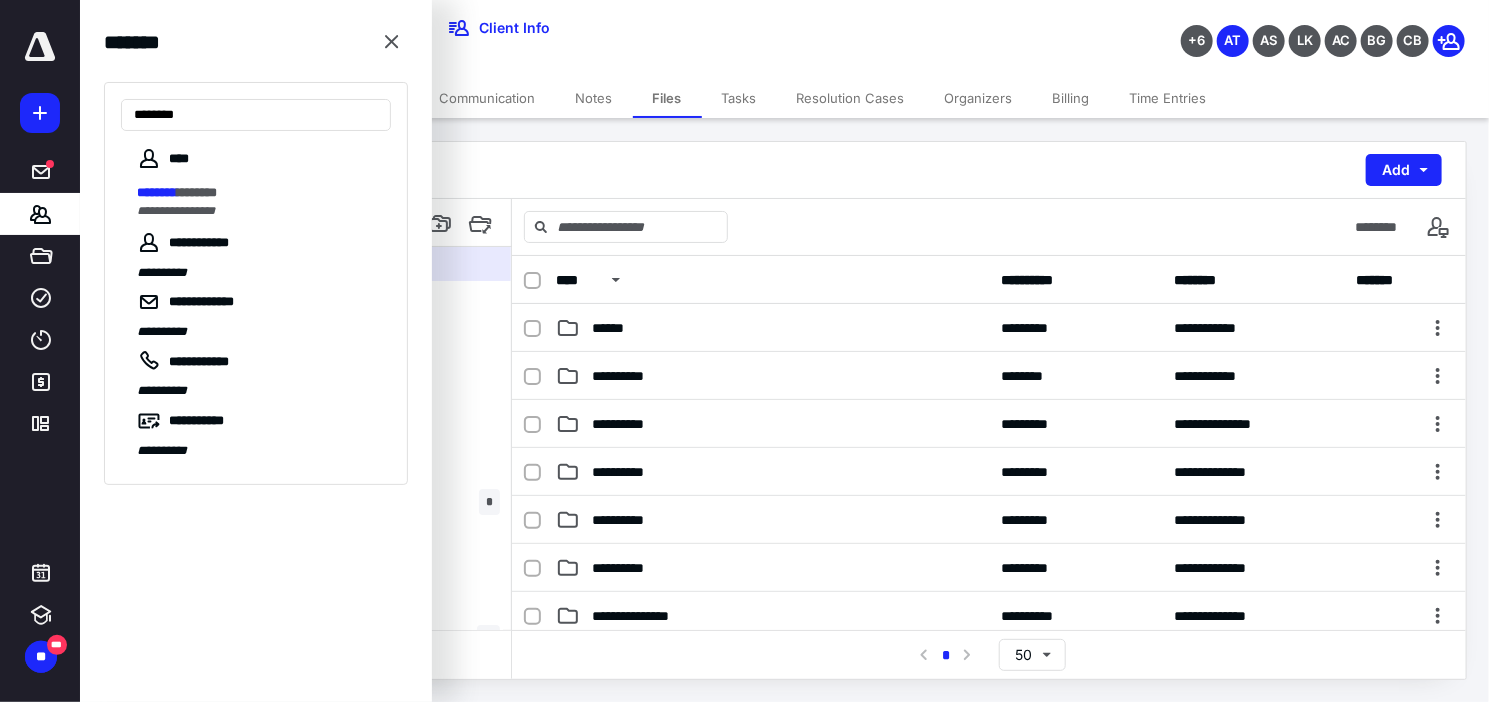 click on "******** ********" at bounding box center (258, 193) 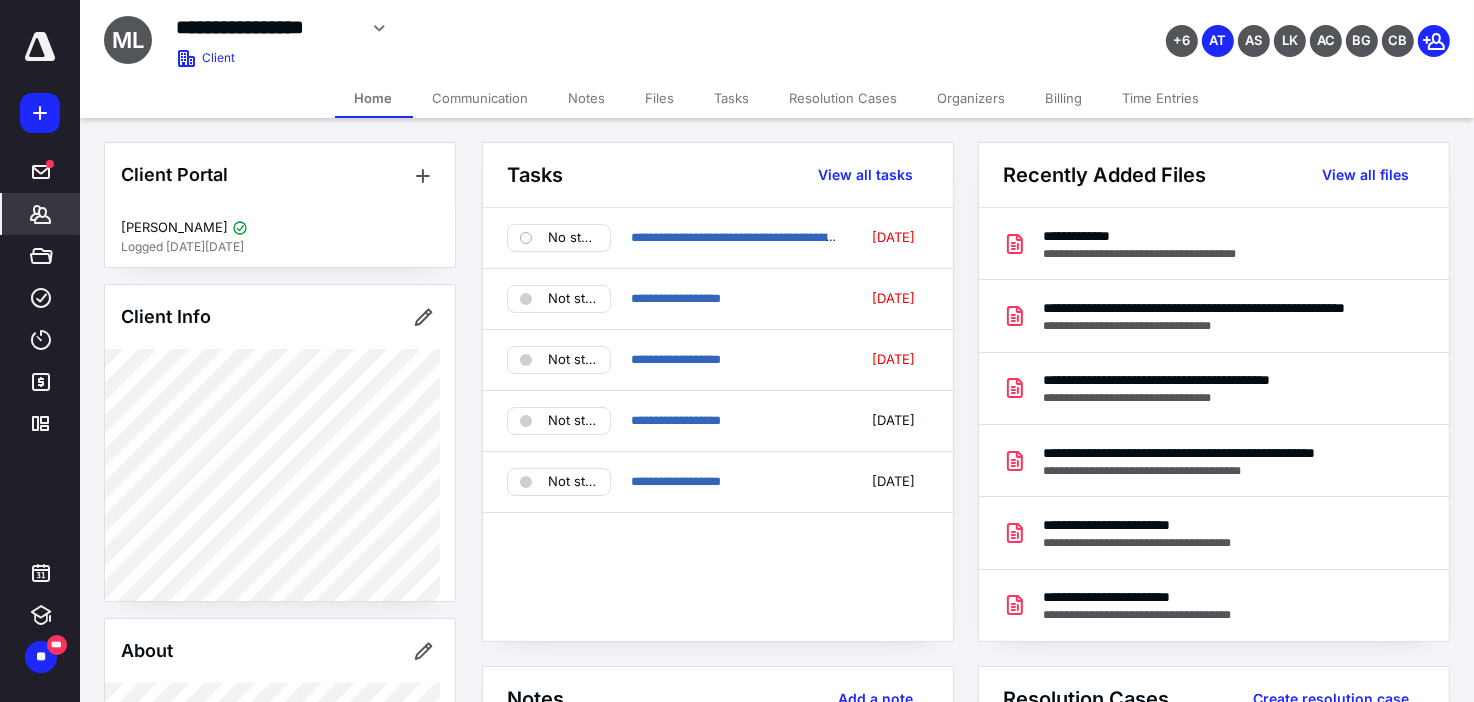 click on "Files" at bounding box center (660, 98) 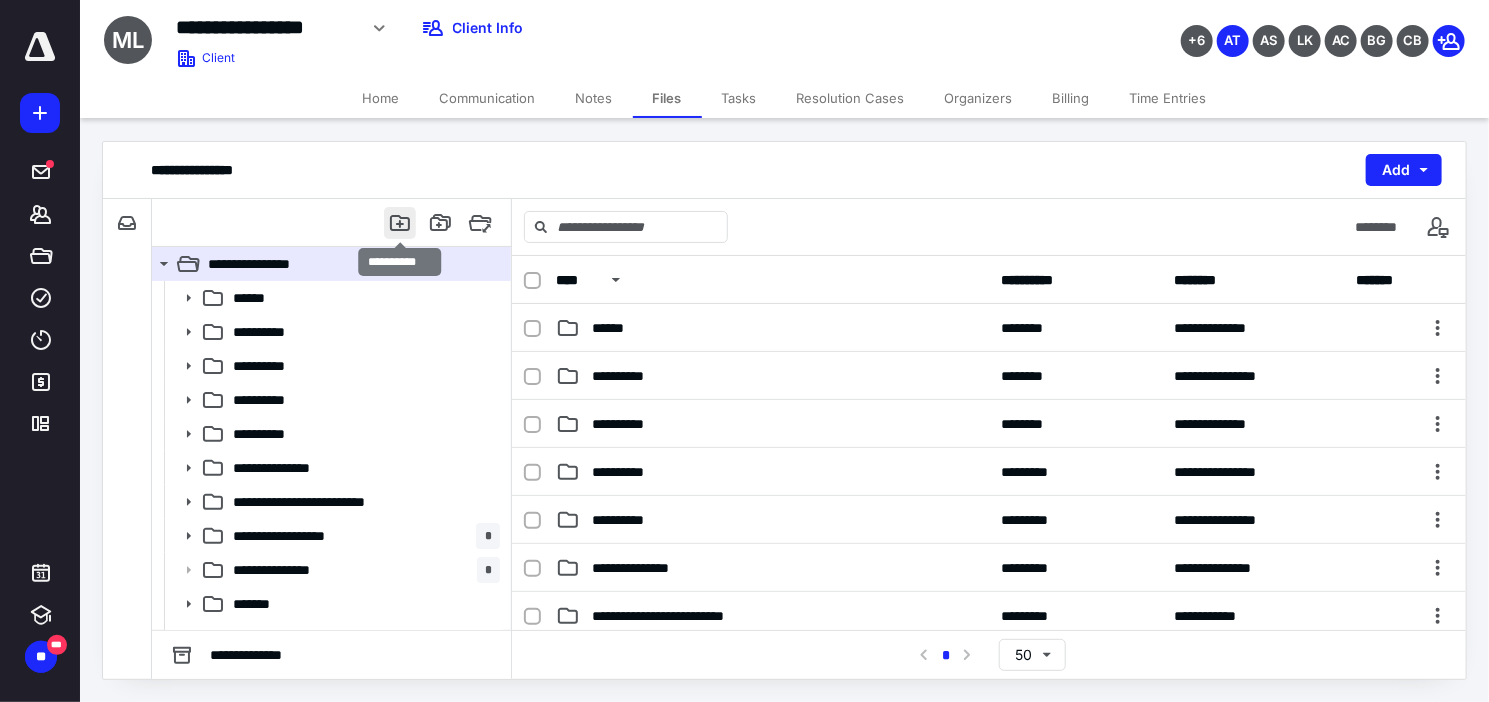 click at bounding box center (400, 223) 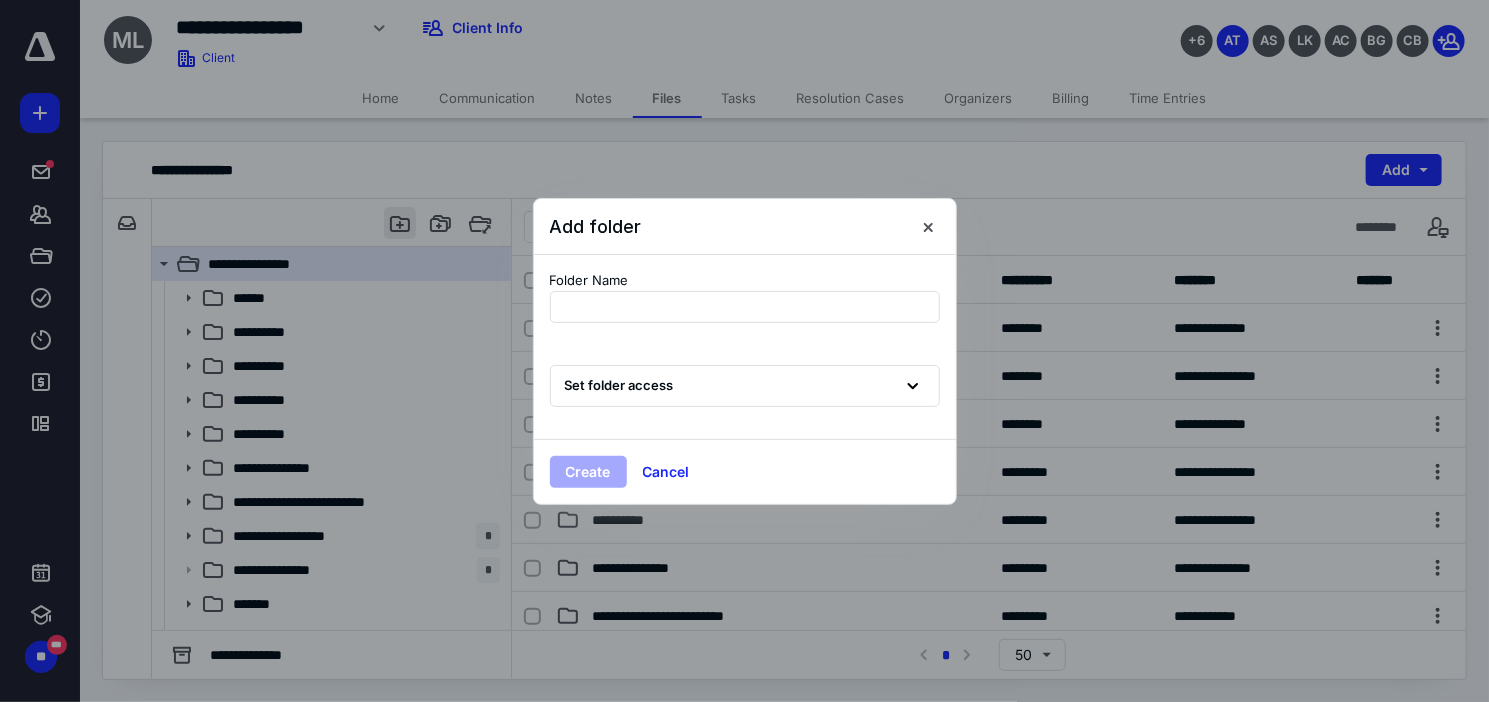 type on "**********" 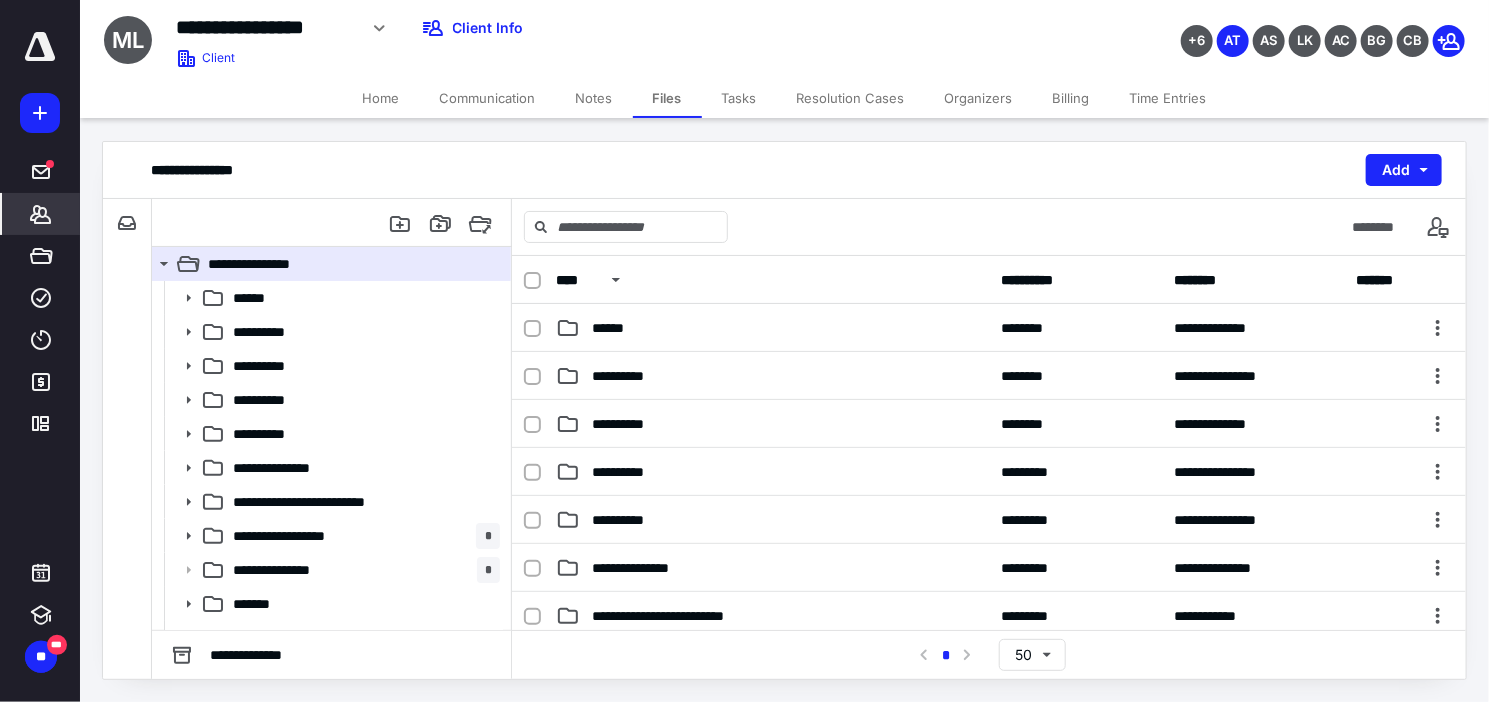 click on "*******" at bounding box center (41, 214) 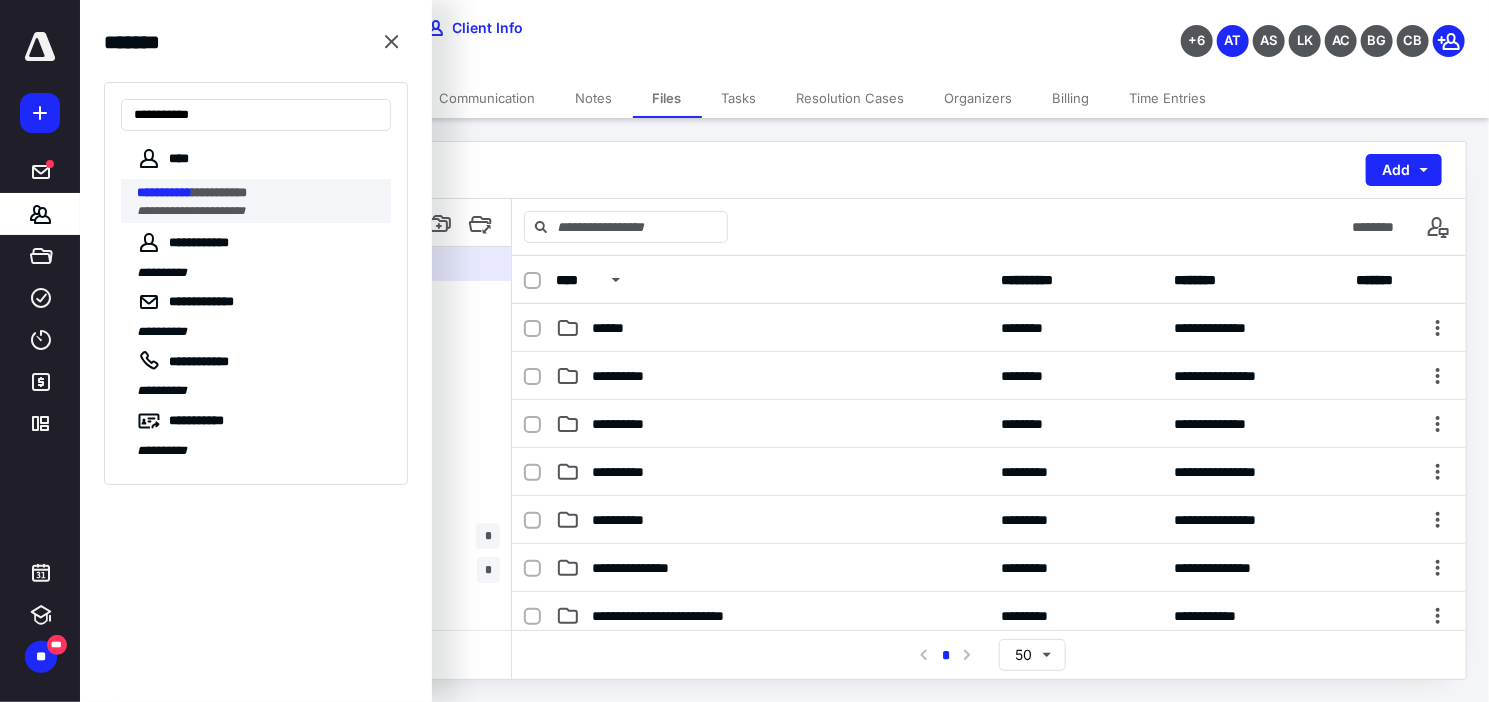type on "**********" 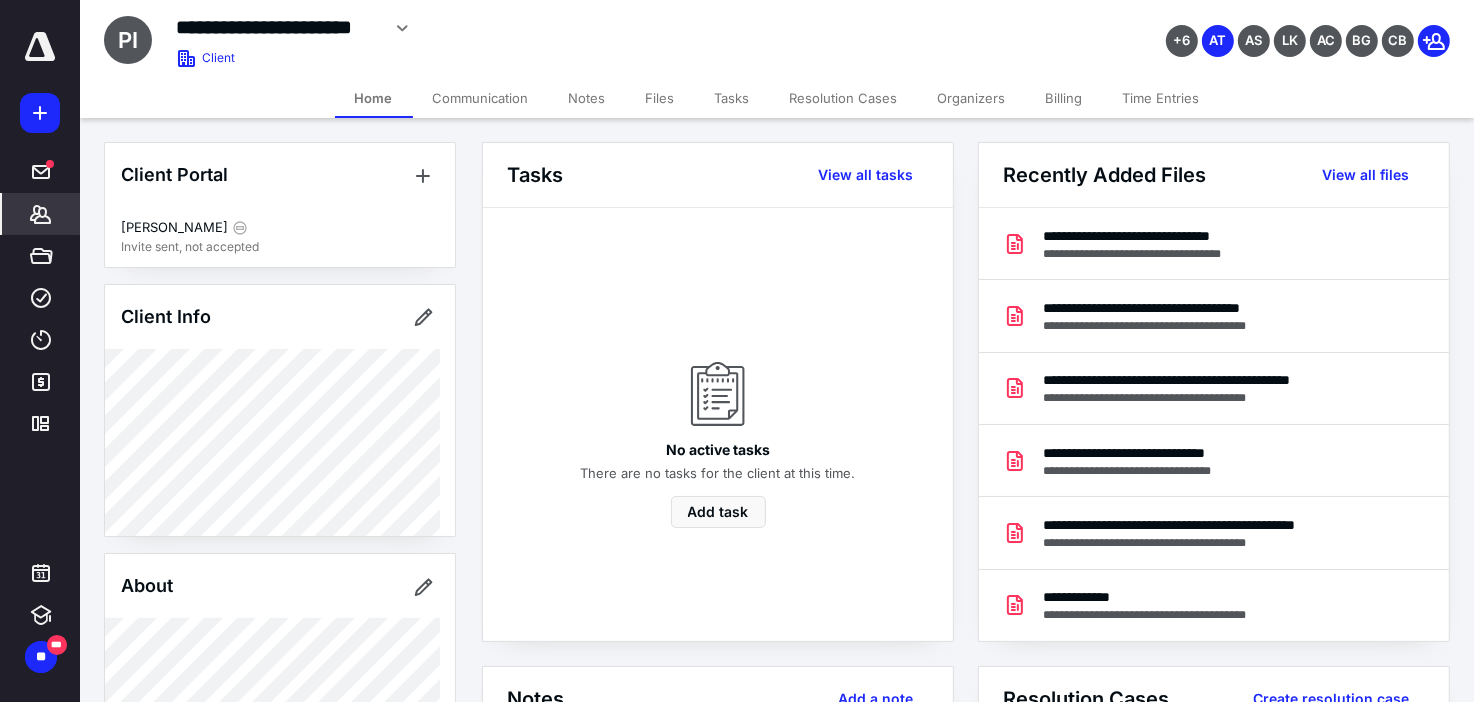 click on "Files" at bounding box center (660, 98) 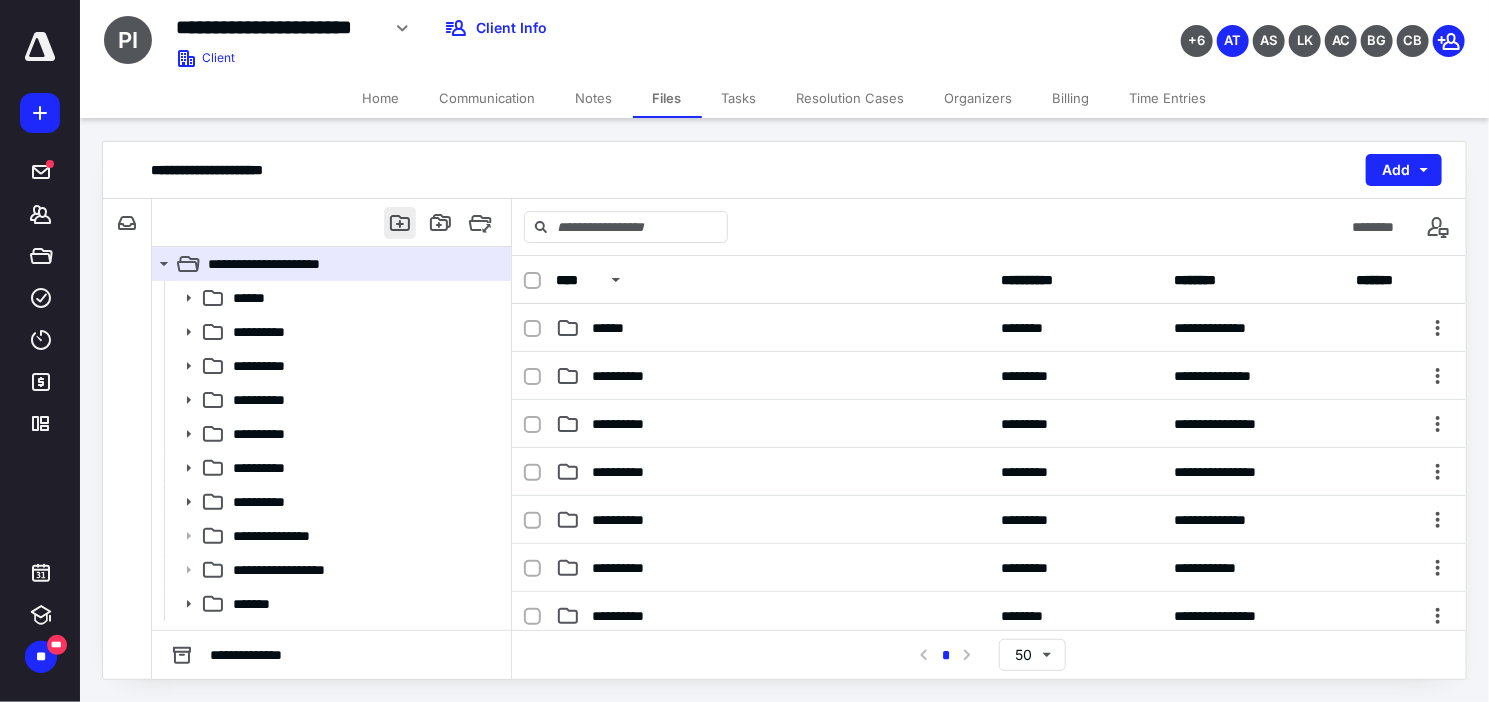 click at bounding box center [400, 223] 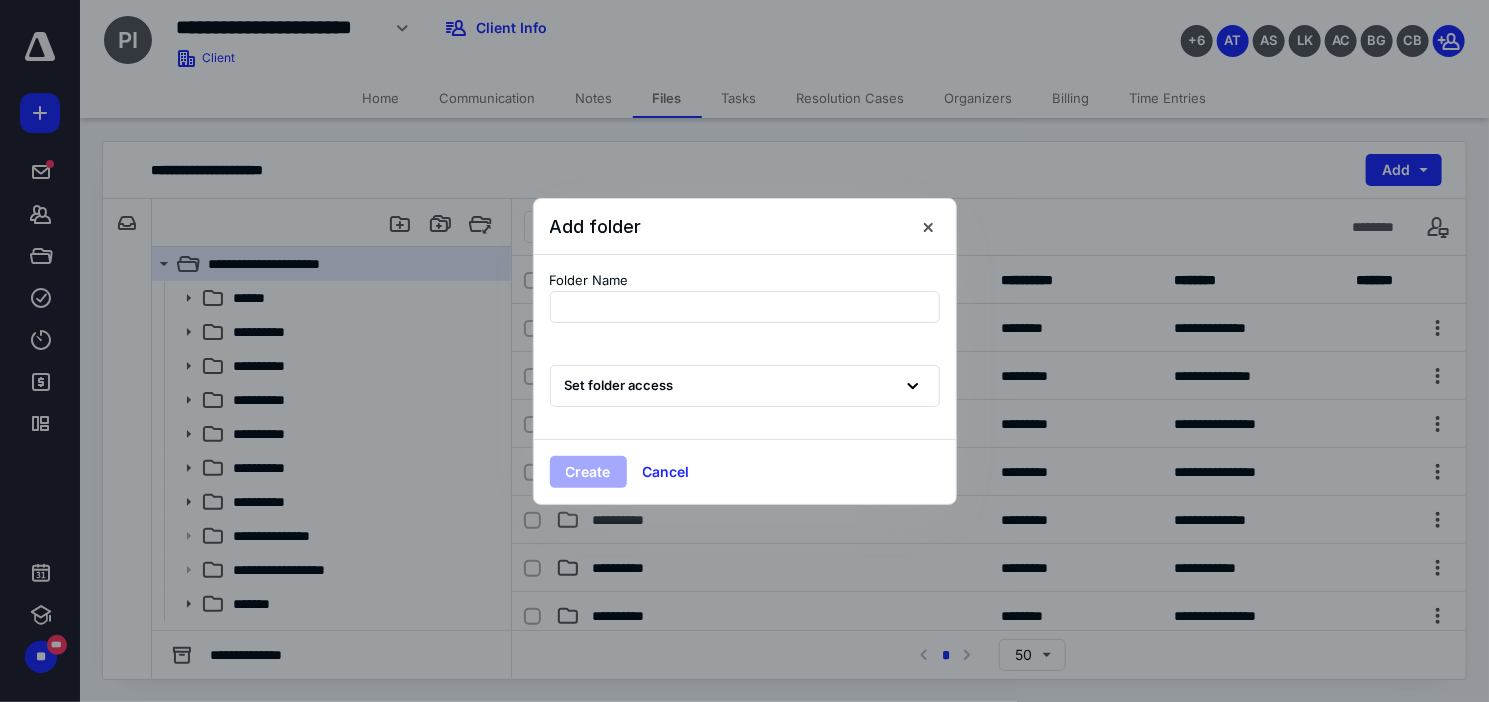 drag, startPoint x: 386, startPoint y: 220, endPoint x: 842, endPoint y: 285, distance: 460.60938 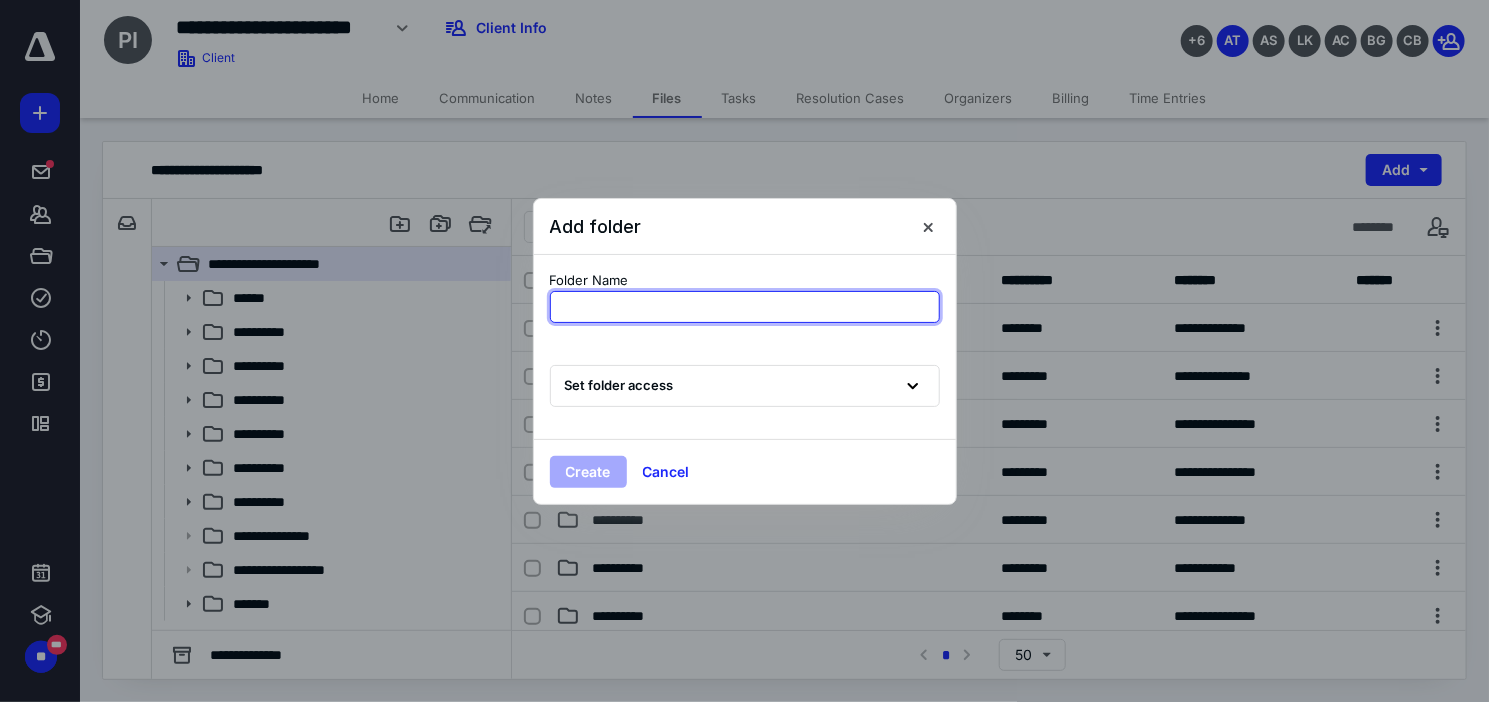 click at bounding box center (745, 307) 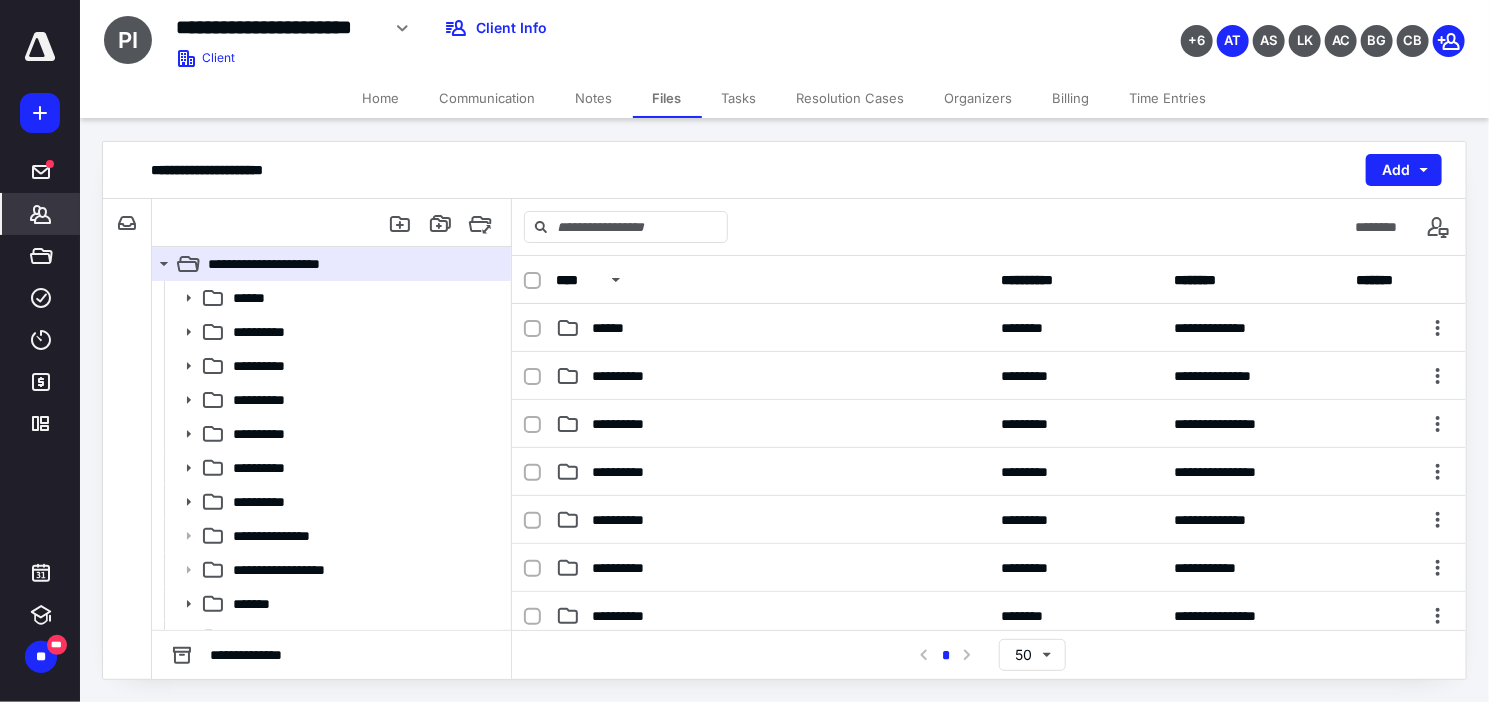 click 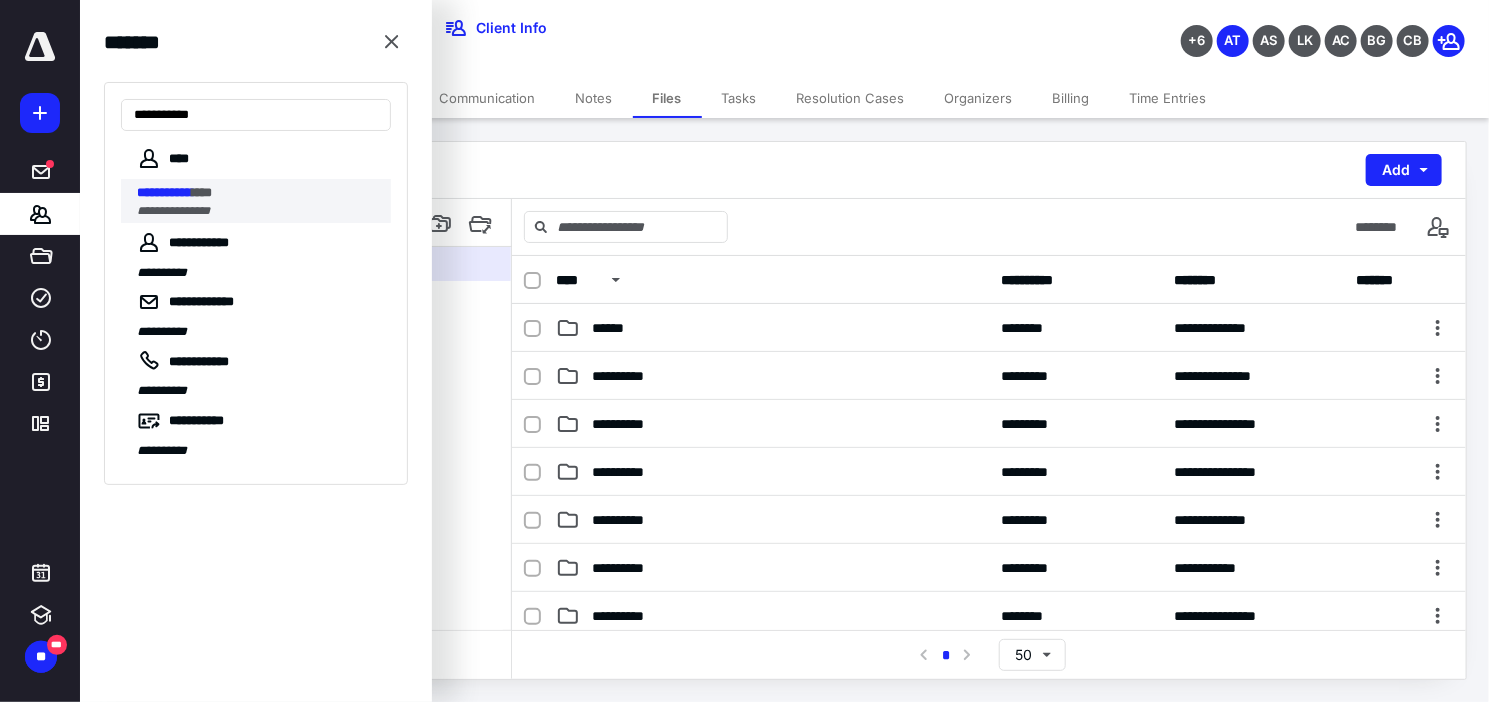 type on "**********" 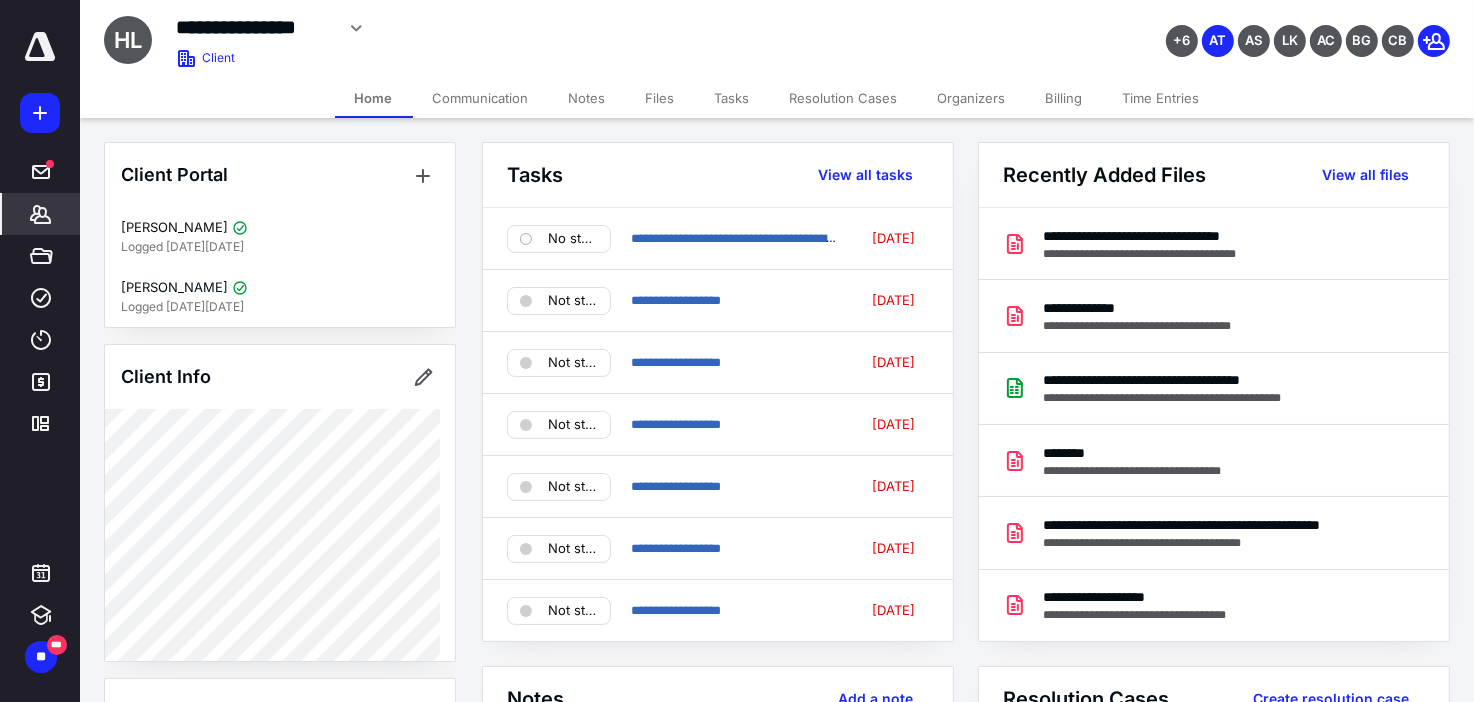 click on "Files" at bounding box center [660, 98] 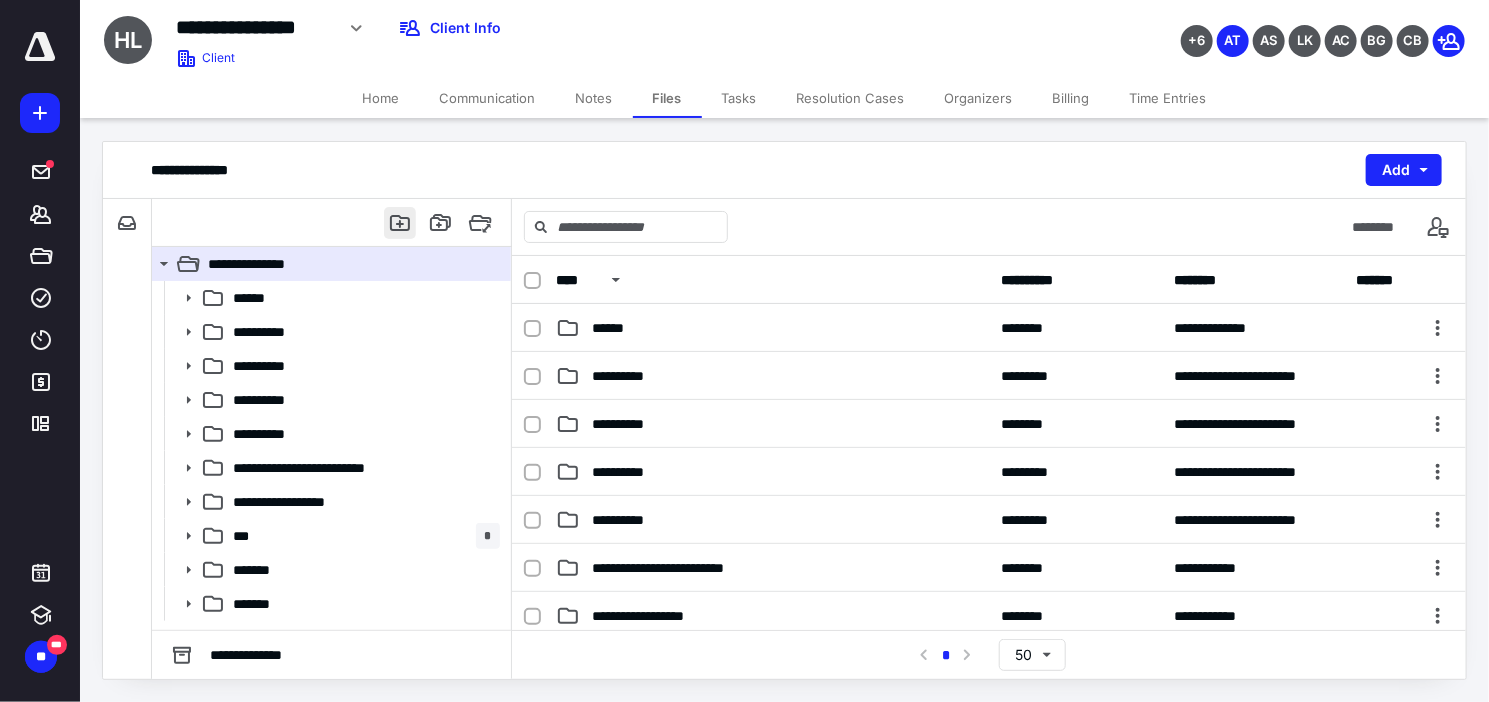 drag, startPoint x: 373, startPoint y: 224, endPoint x: 391, endPoint y: 225, distance: 18.027756 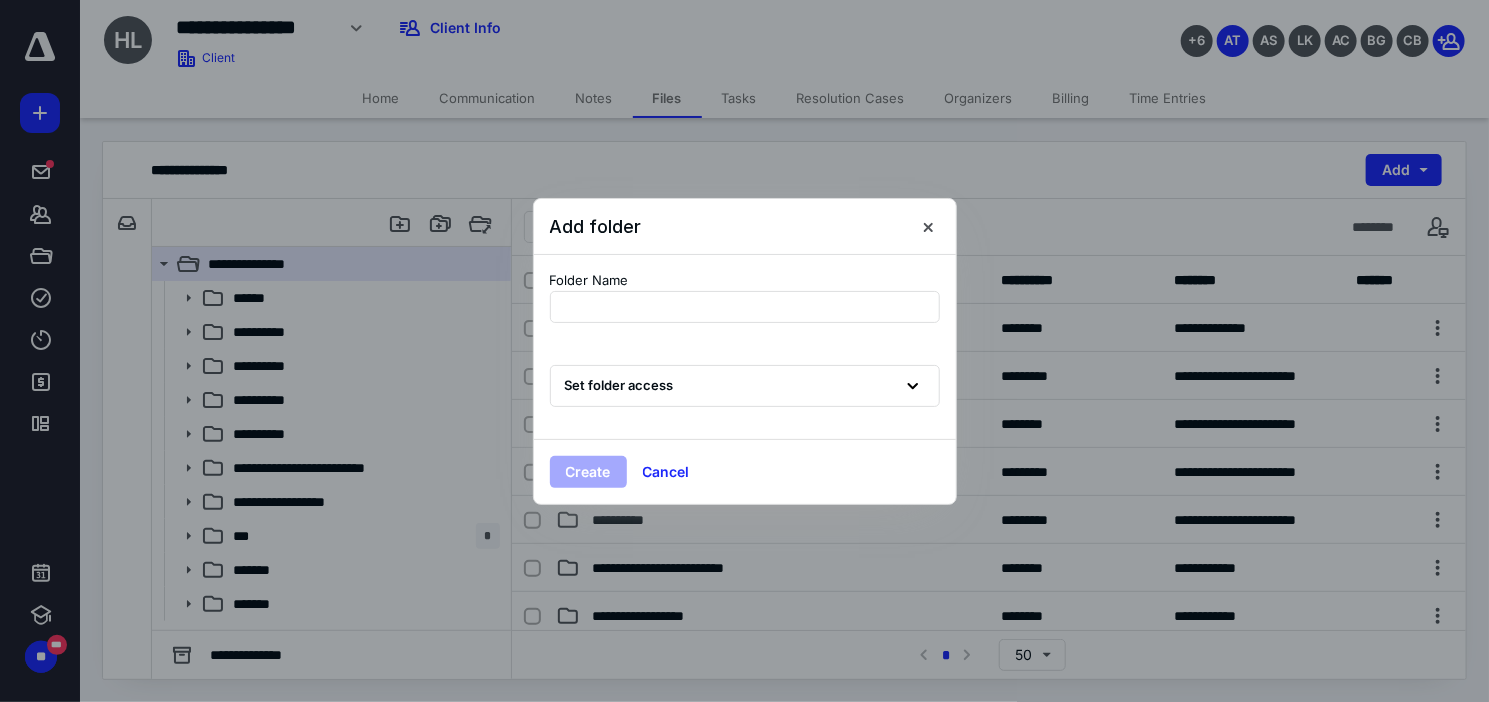 type on "**********" 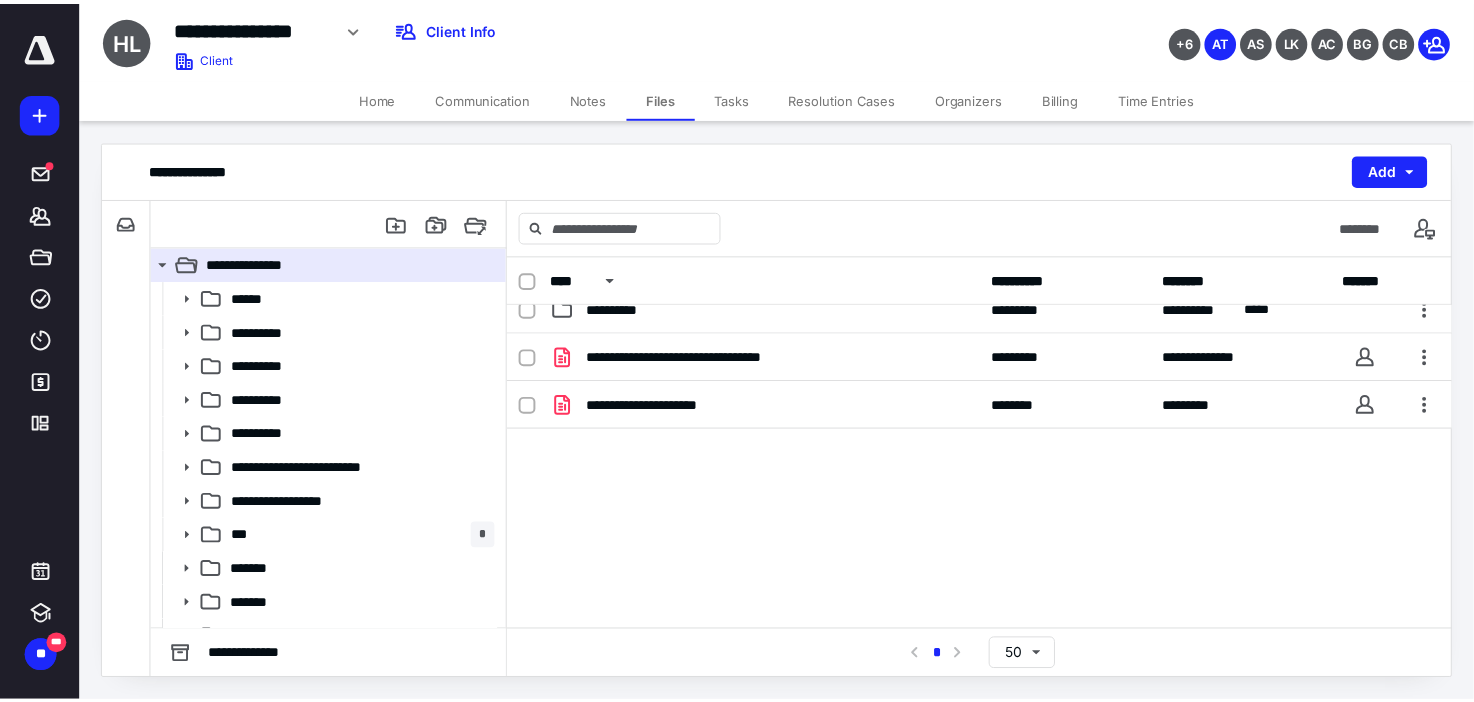 scroll, scrollTop: 400, scrollLeft: 0, axis: vertical 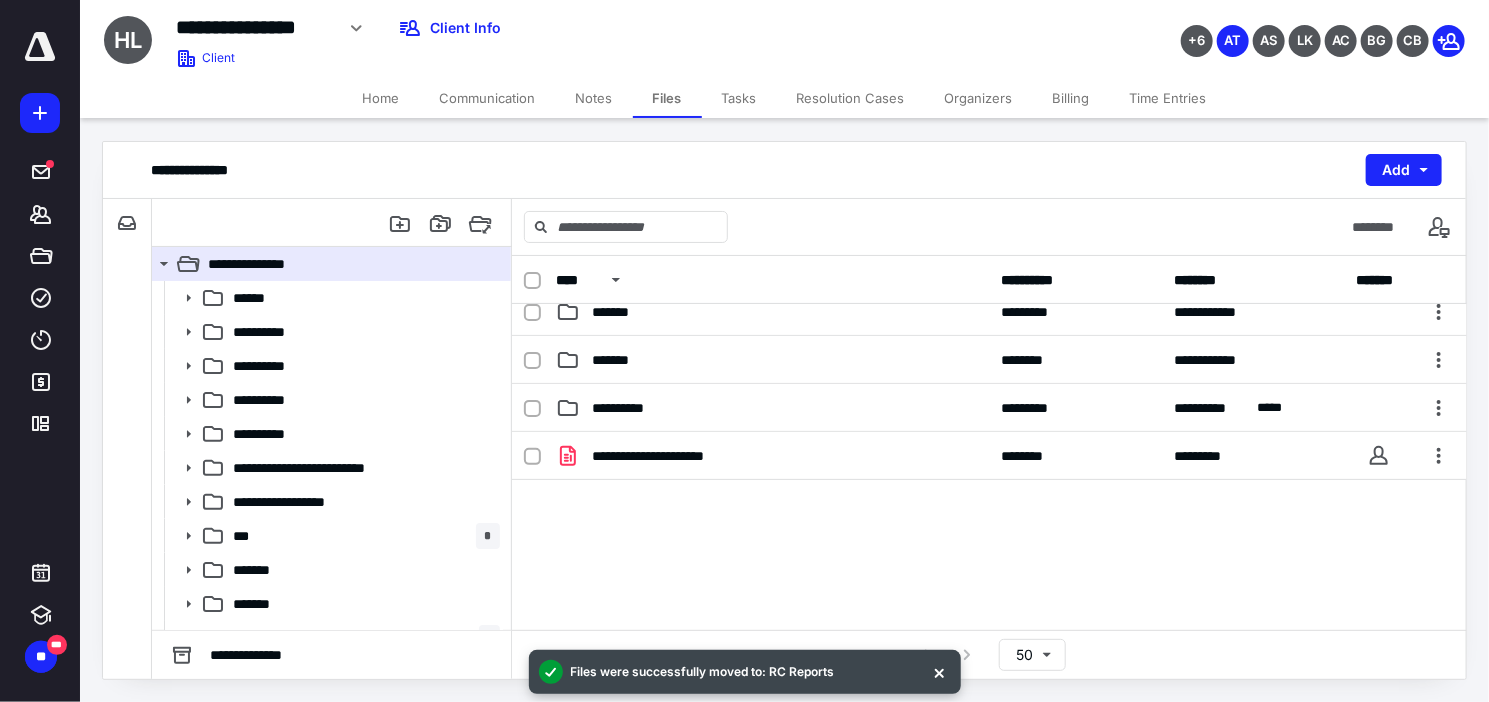 click on "Home" at bounding box center (381, 98) 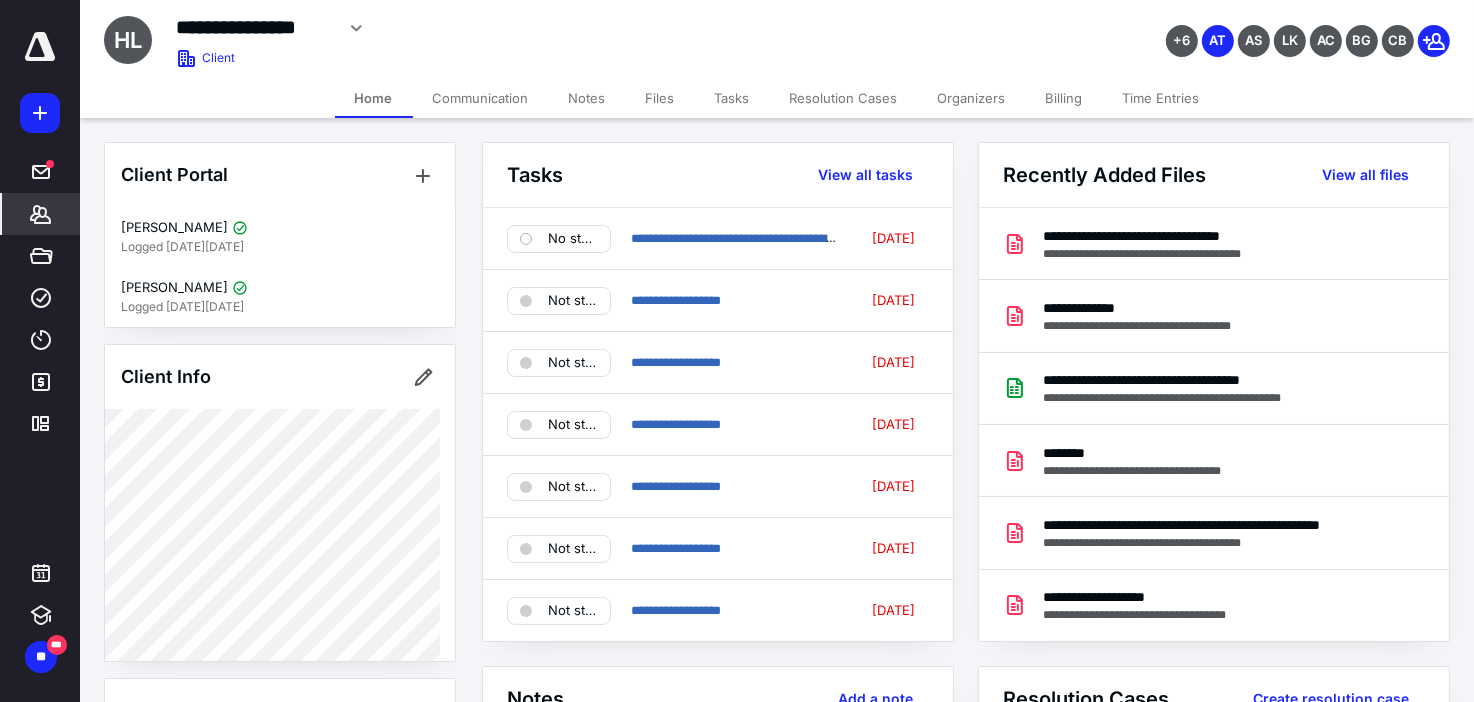 click 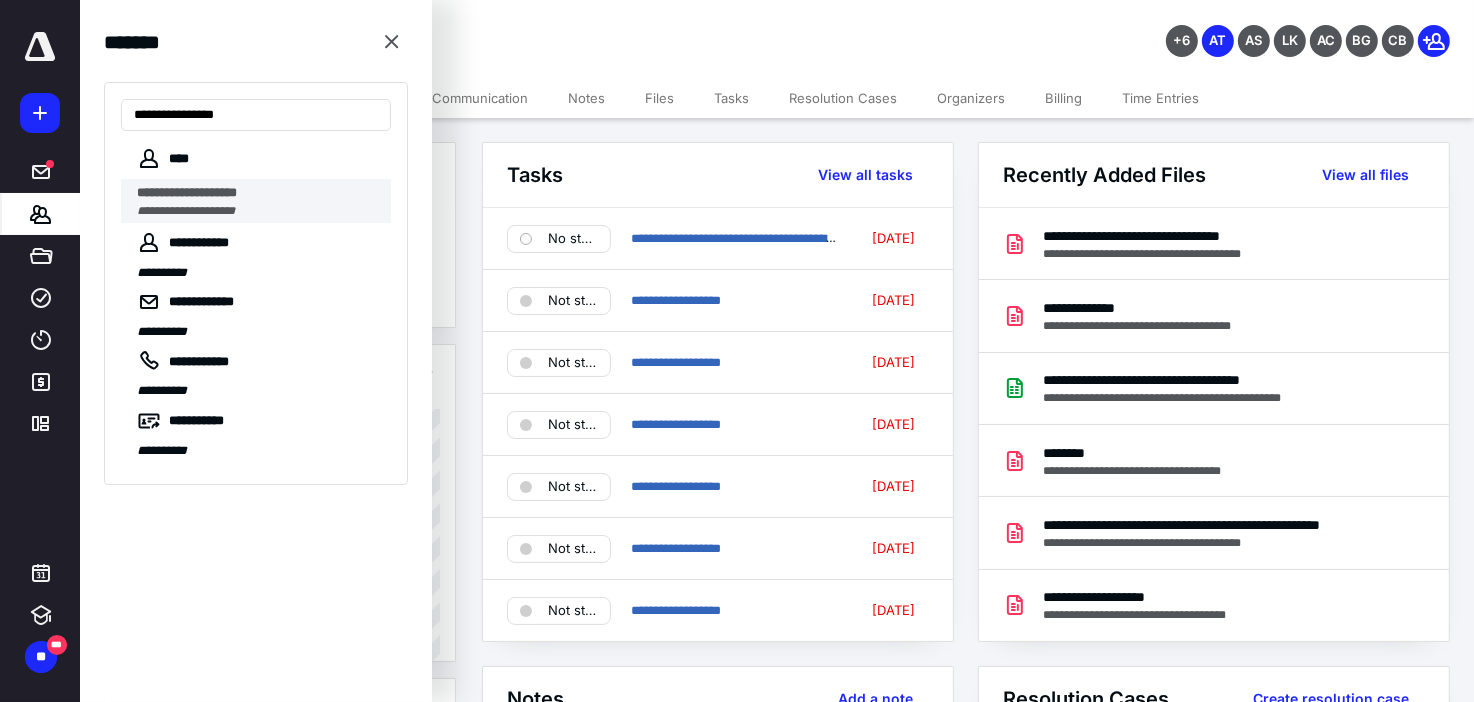 type on "**********" 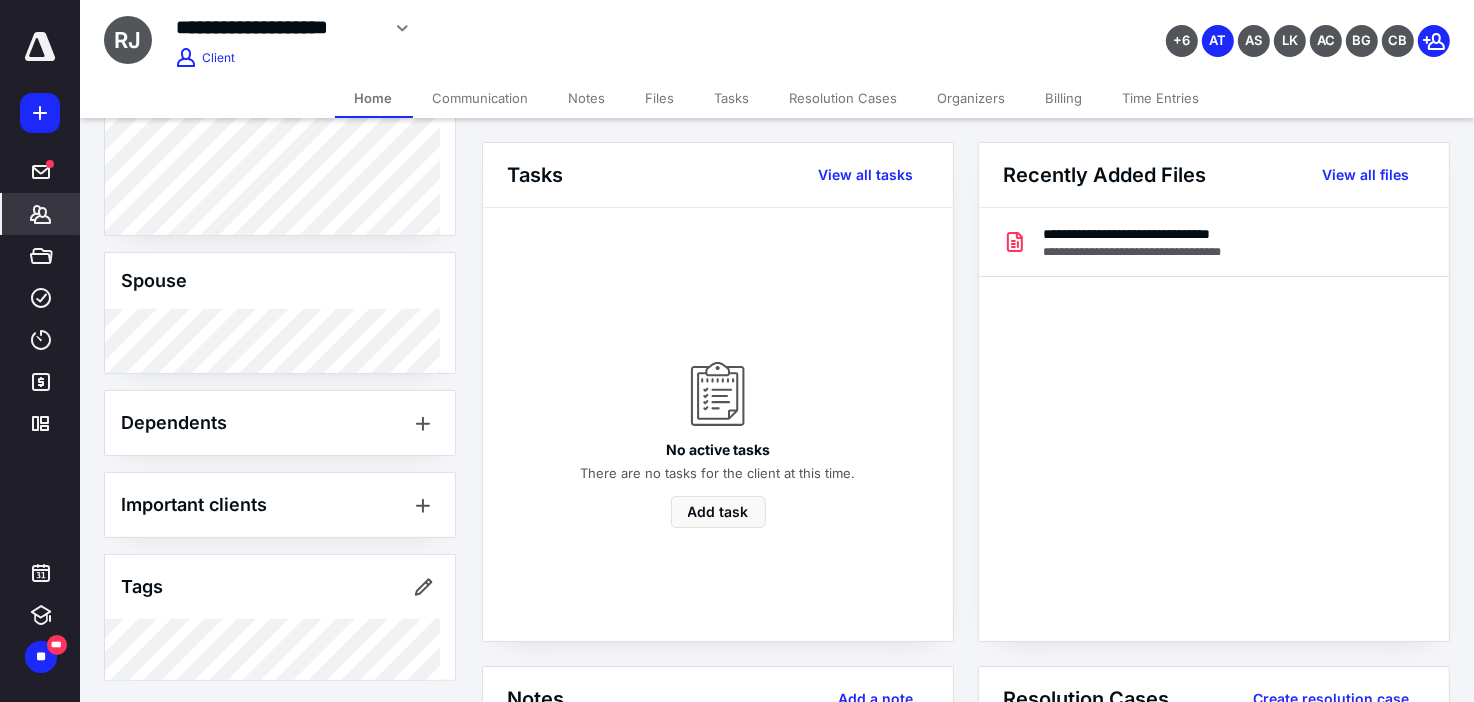 scroll, scrollTop: 714, scrollLeft: 0, axis: vertical 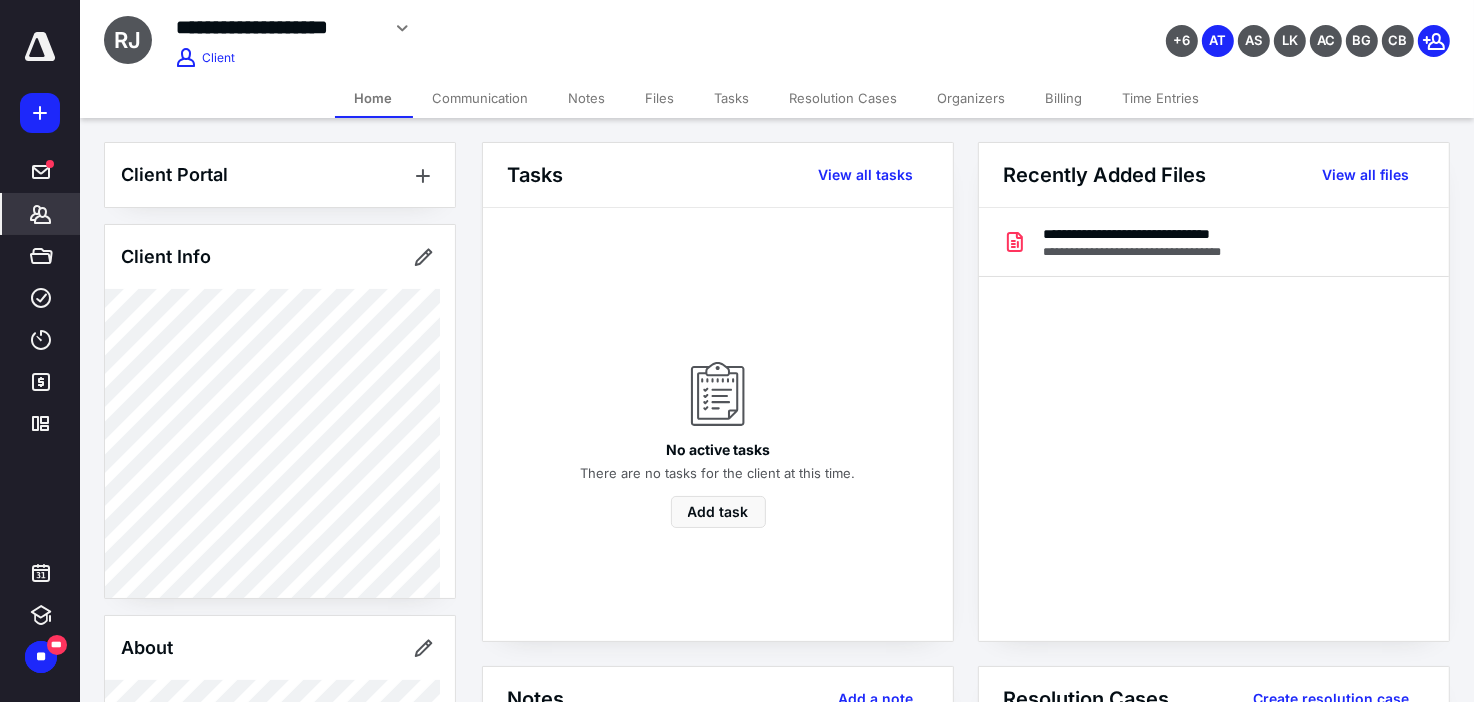 click on "Files" at bounding box center (660, 98) 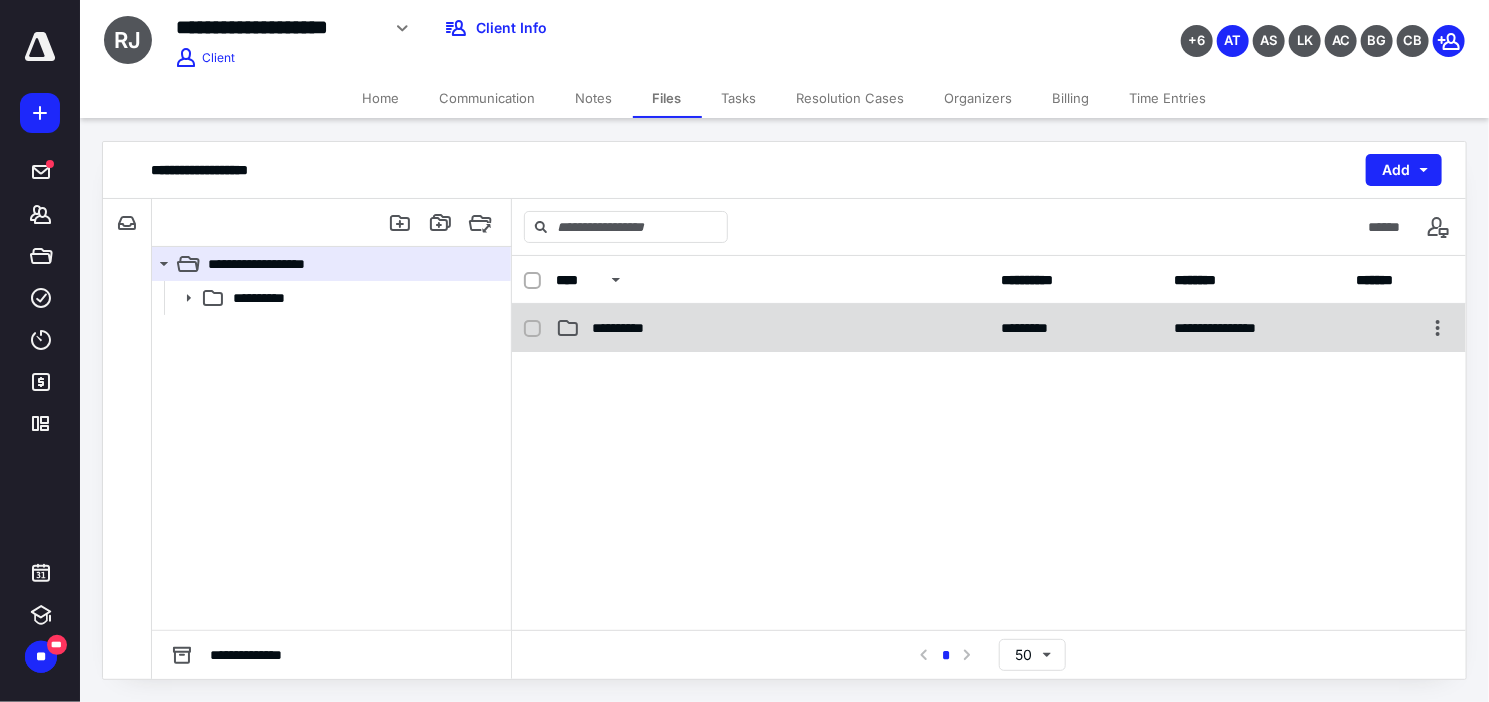 click on "**********" at bounding box center [772, 328] 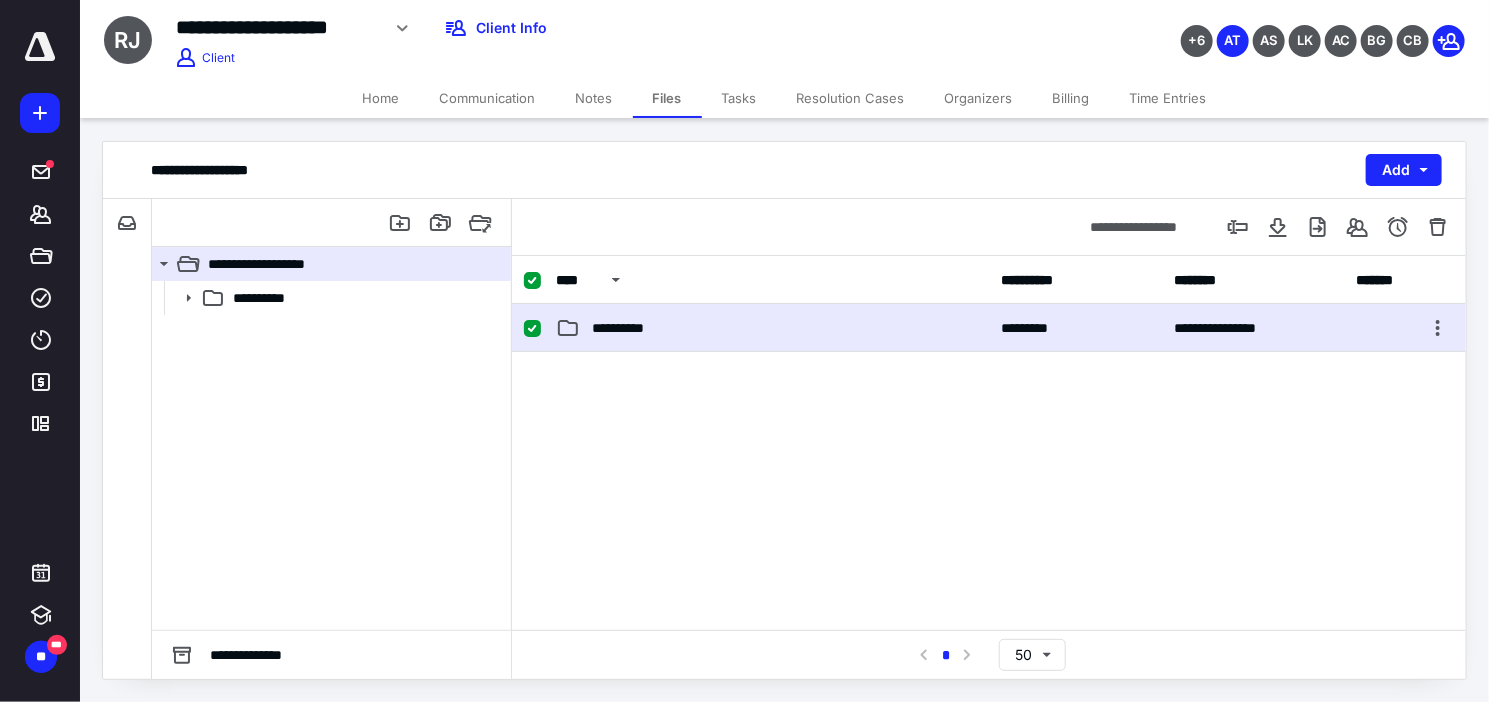 click on "**********" at bounding box center [772, 328] 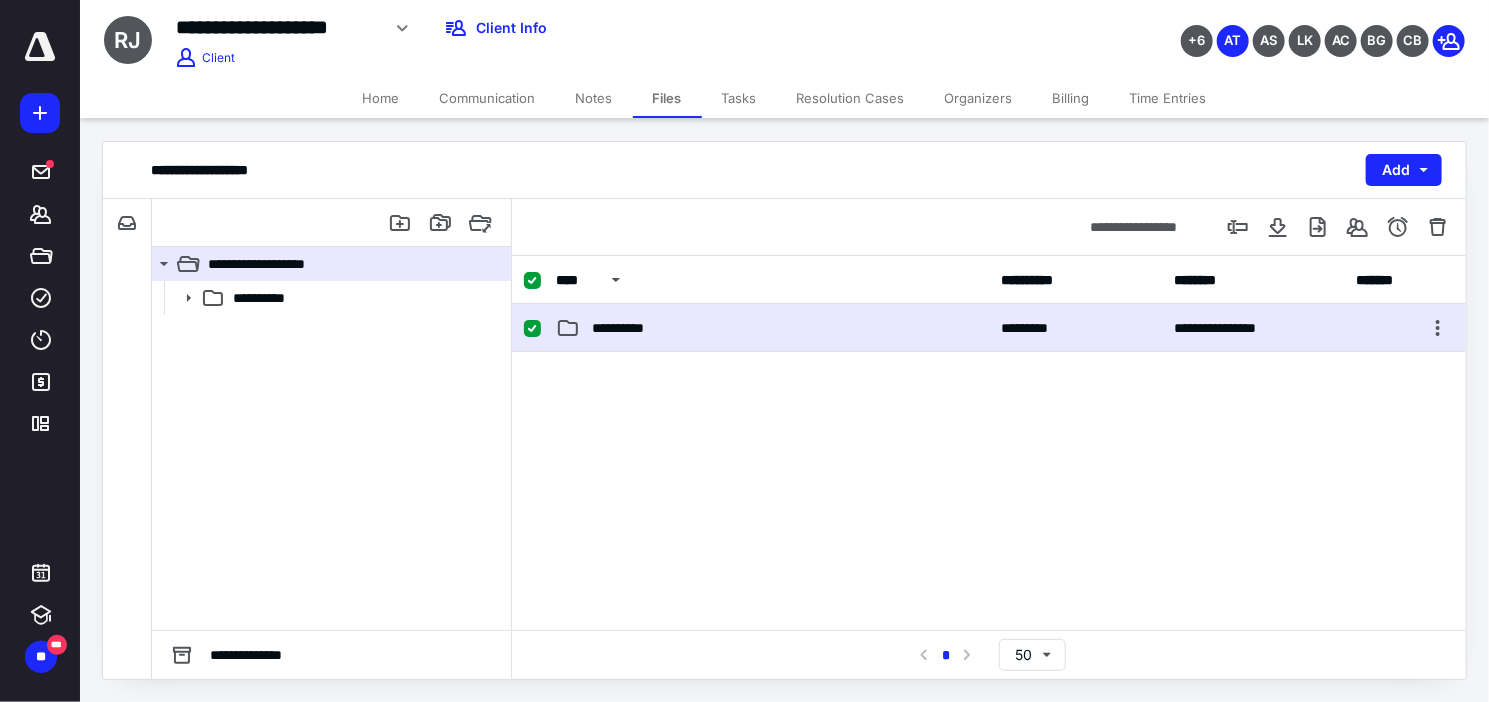 checkbox on "false" 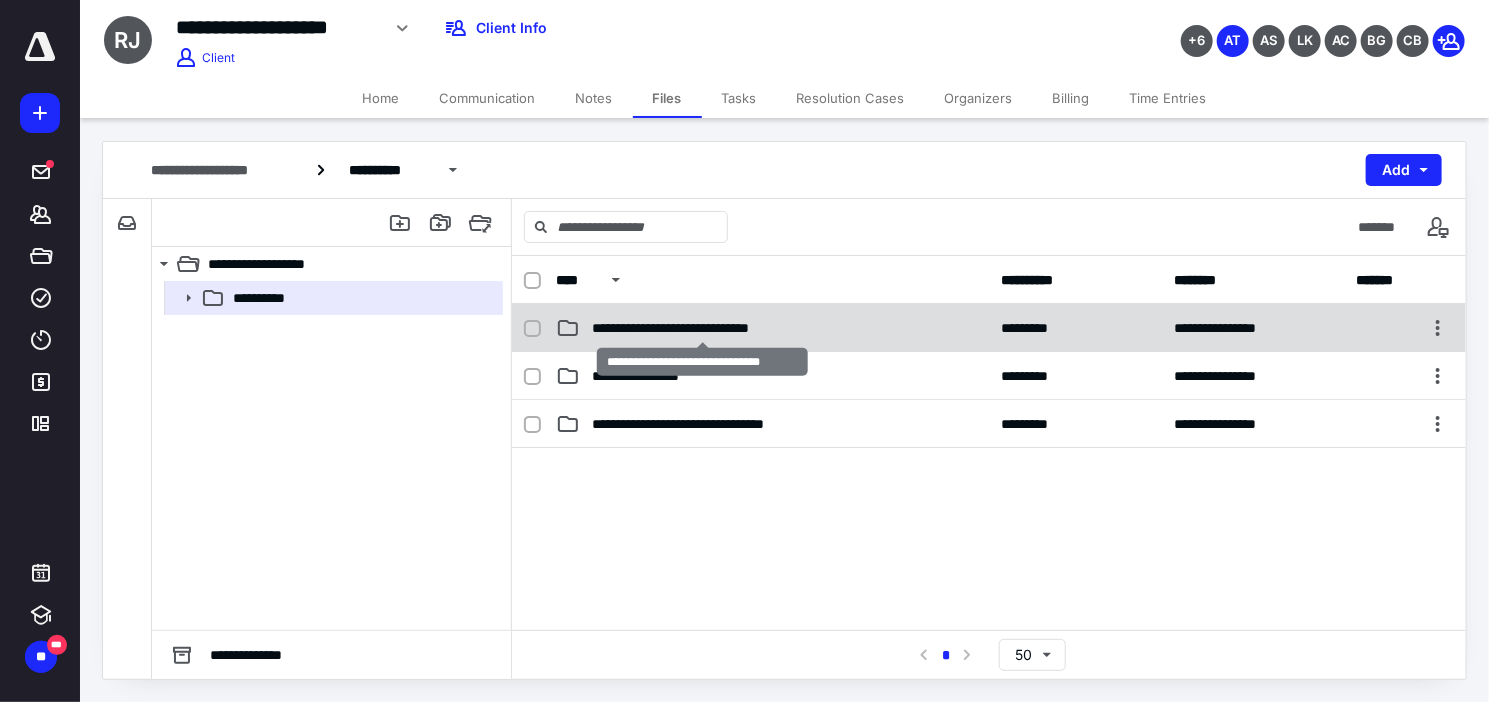 click on "**********" at bounding box center [702, 328] 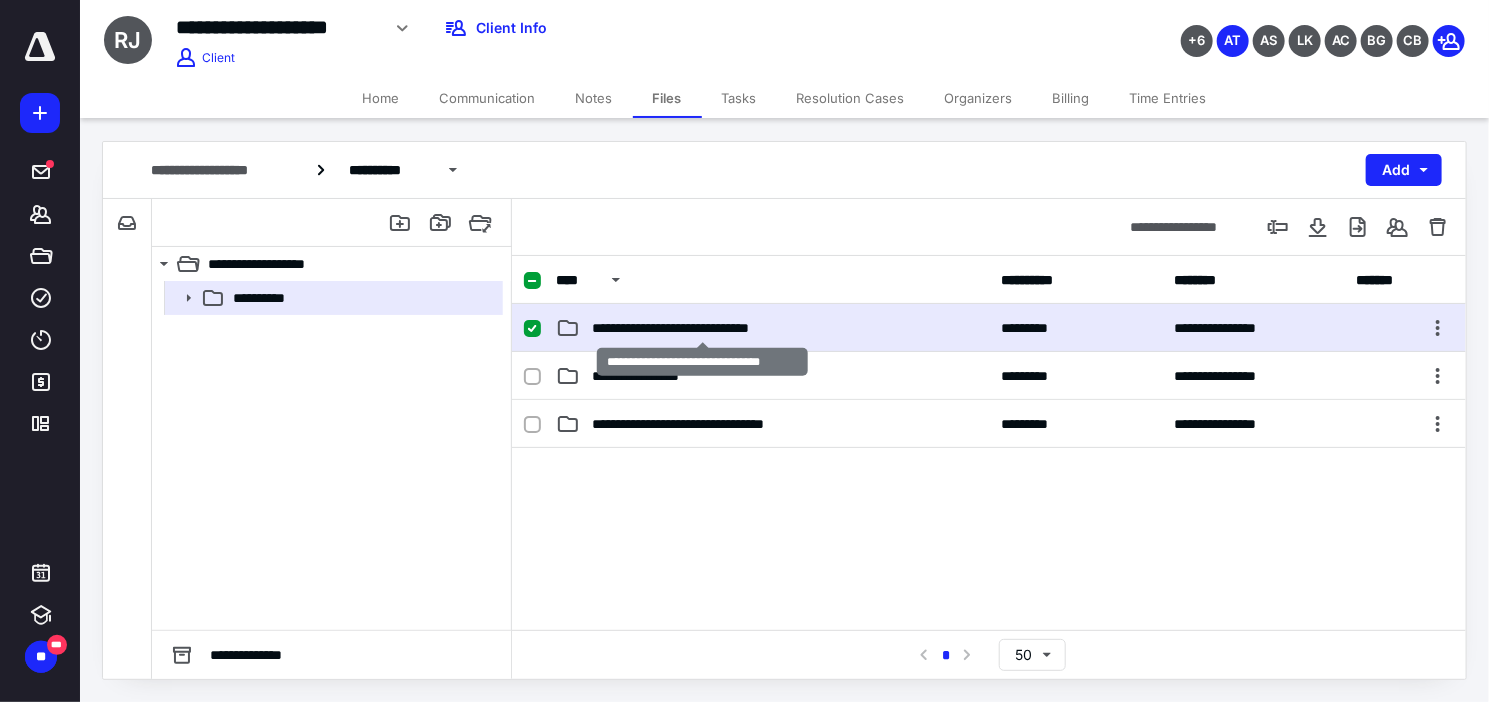 click on "**********" at bounding box center [702, 328] 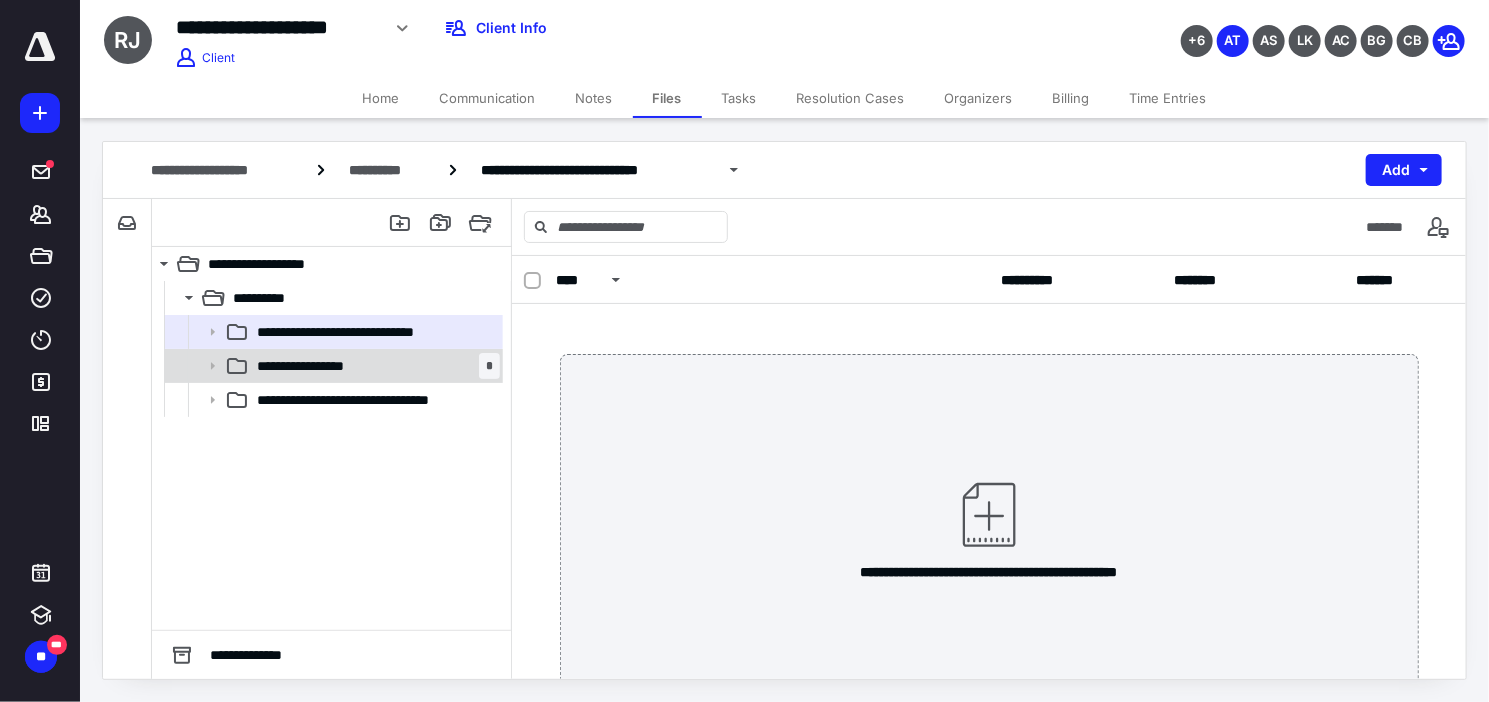 click on "**********" at bounding box center [374, 366] 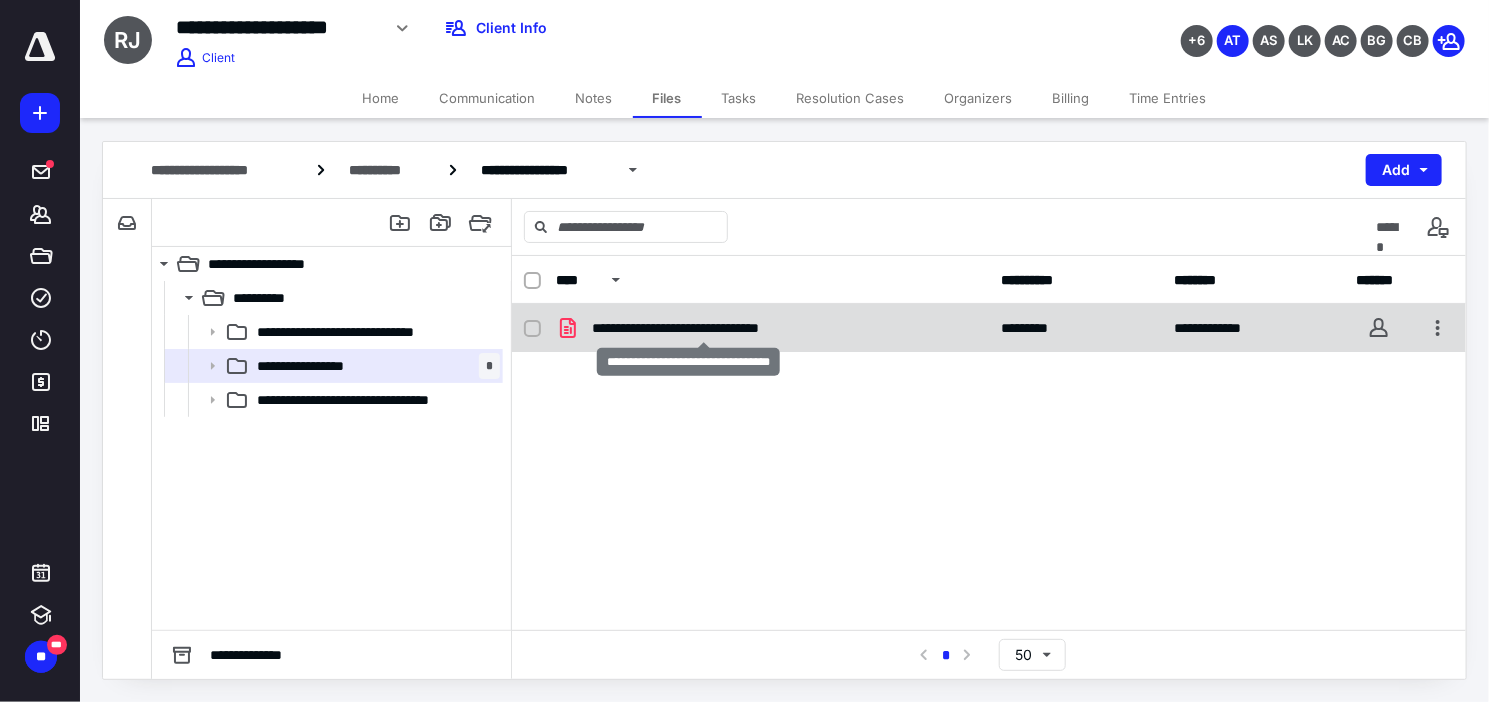 click on "**********" at bounding box center (703, 328) 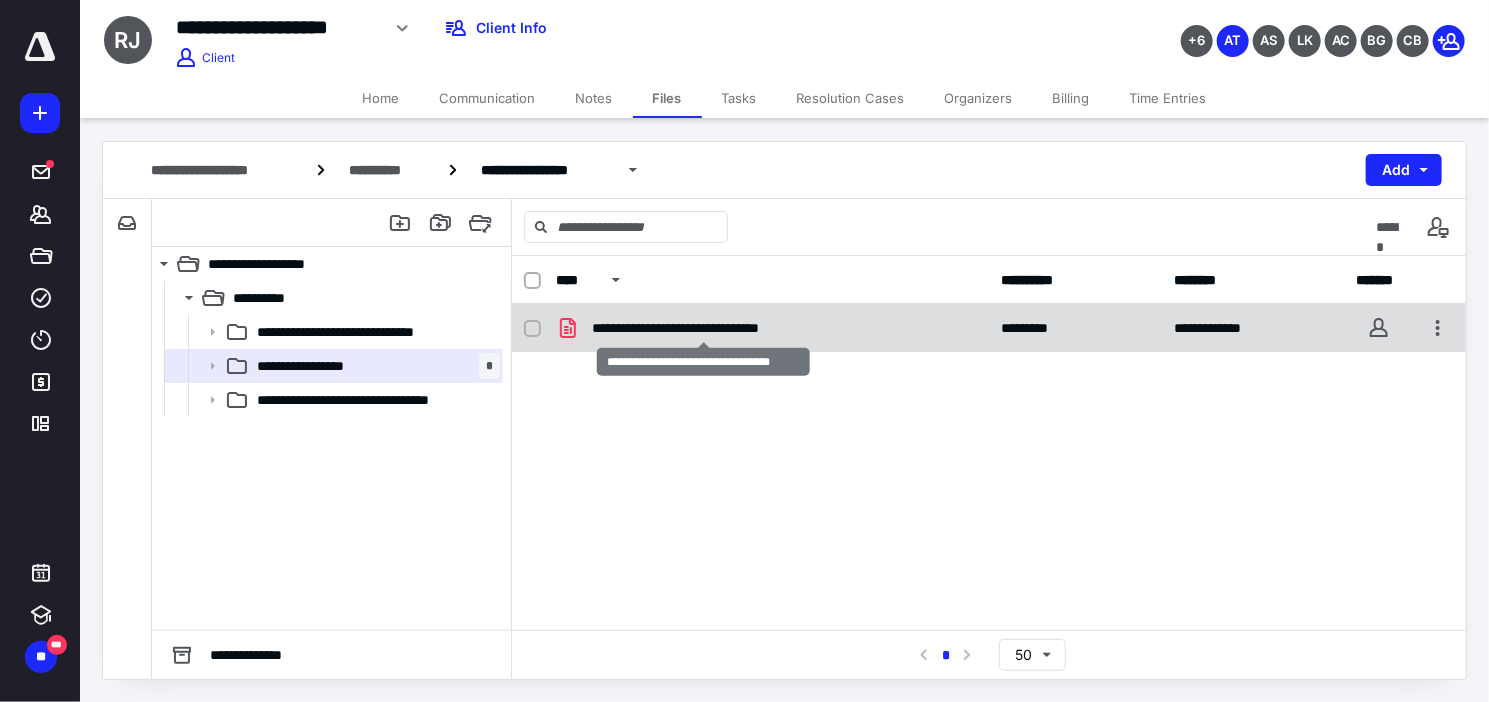 click on "**********" at bounding box center [703, 328] 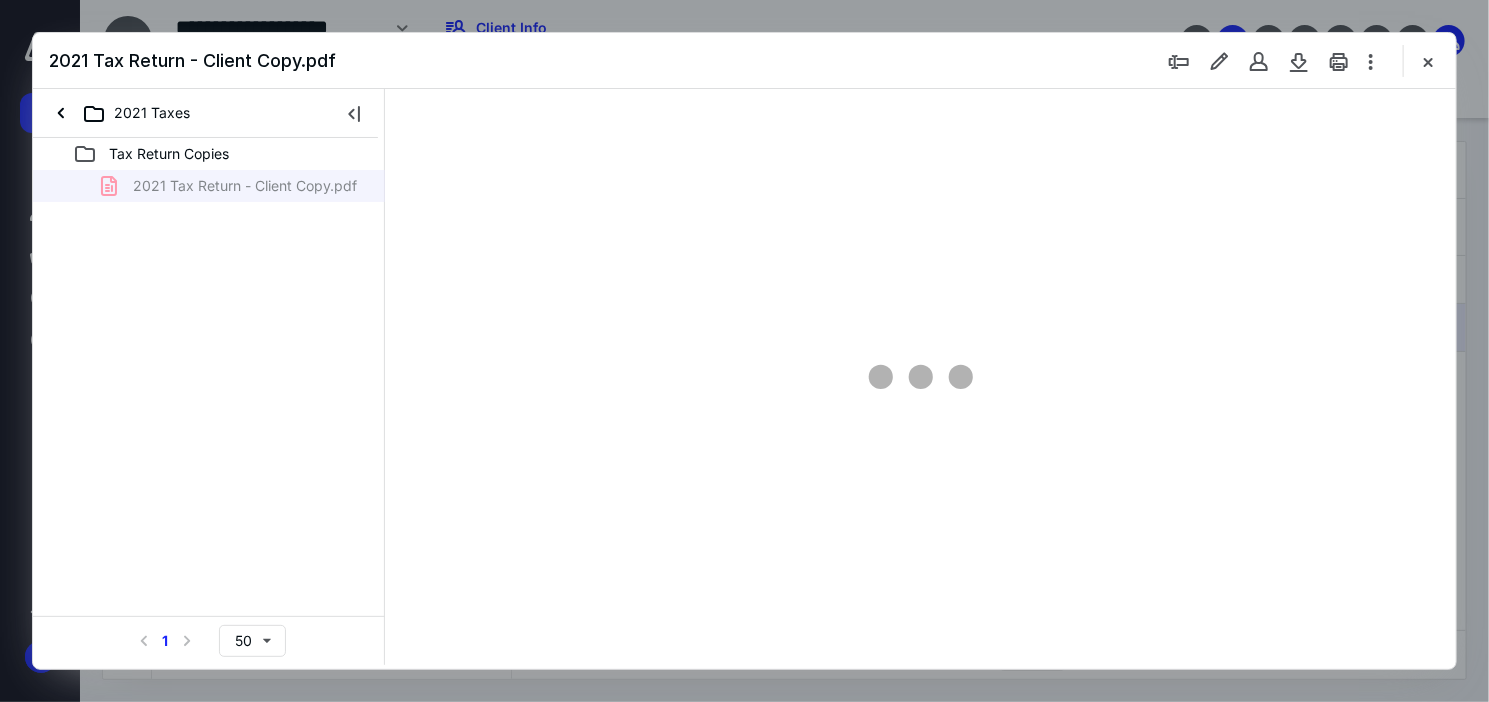 scroll, scrollTop: 0, scrollLeft: 0, axis: both 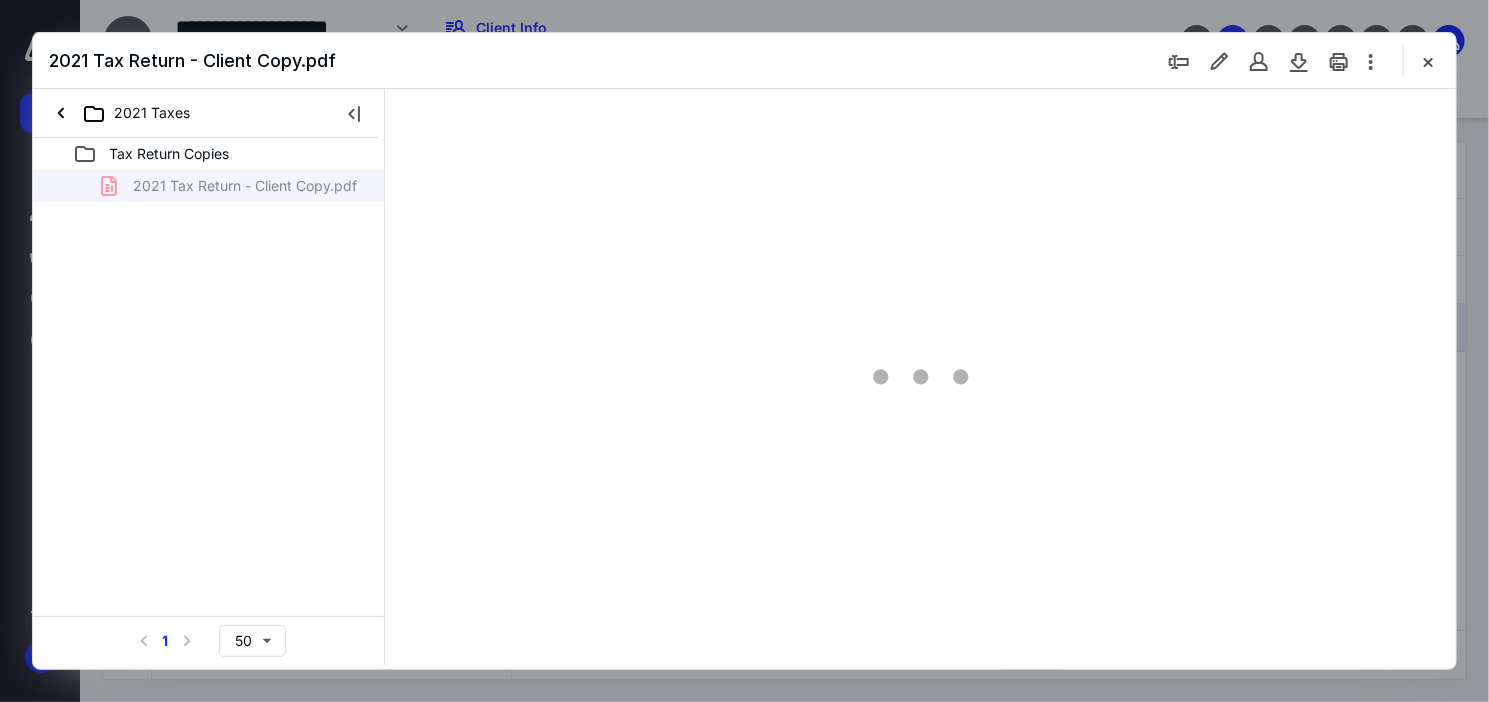 type on "63" 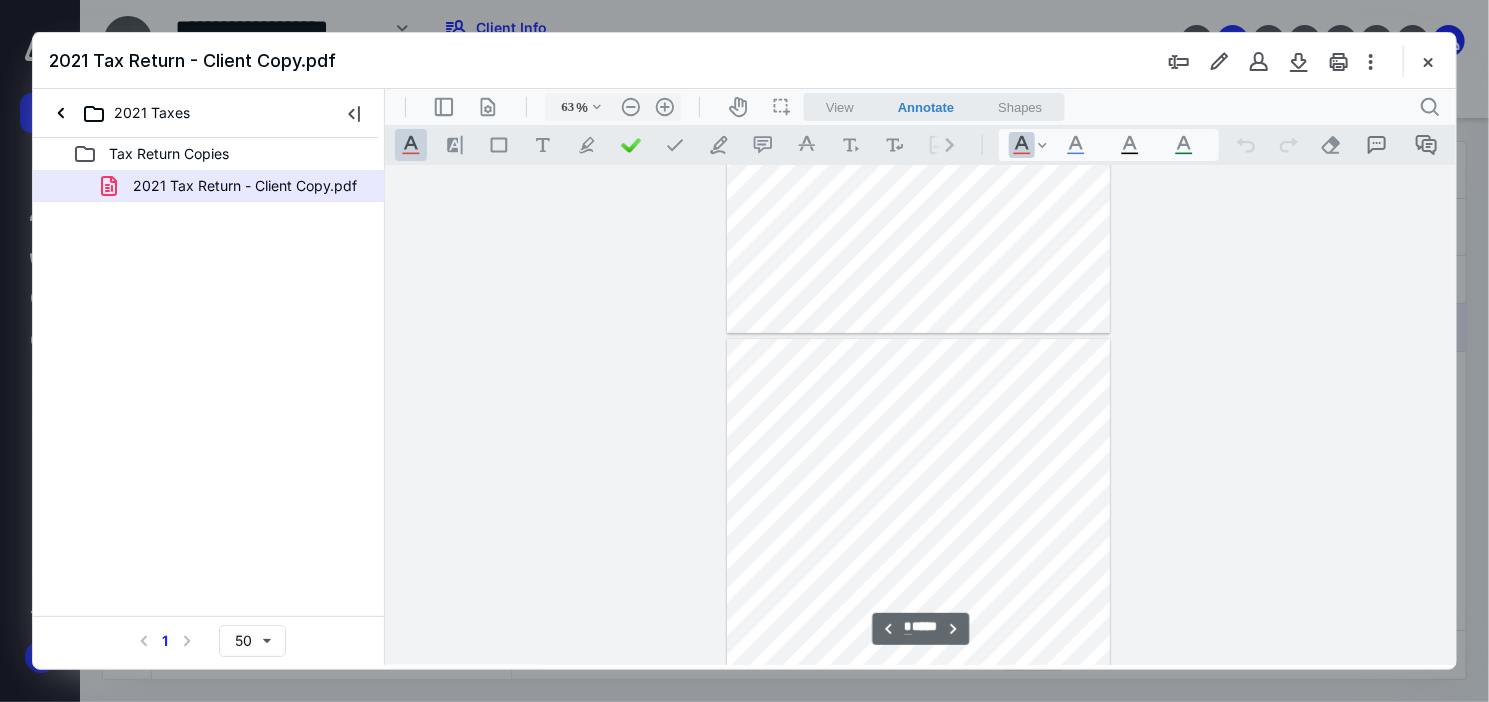 scroll, scrollTop: 678, scrollLeft: 0, axis: vertical 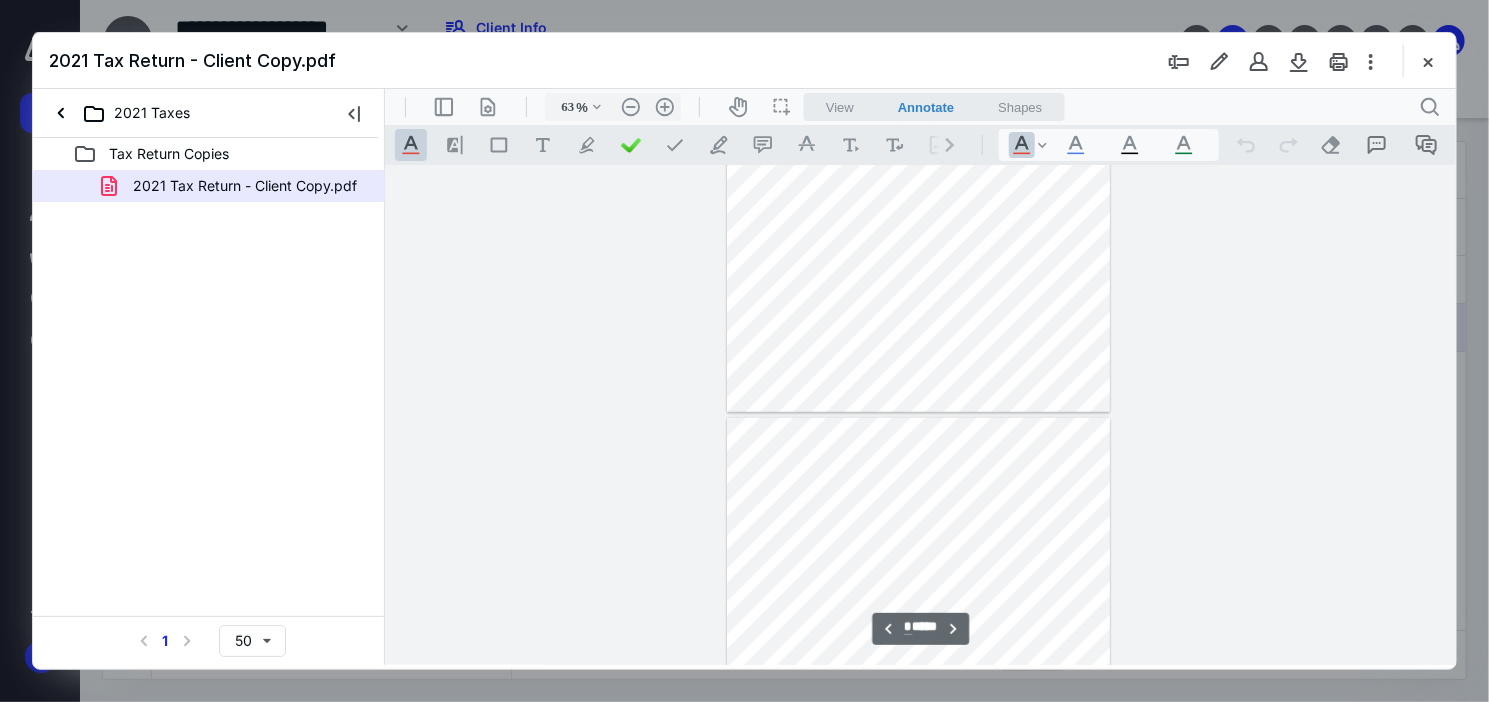 type on "*" 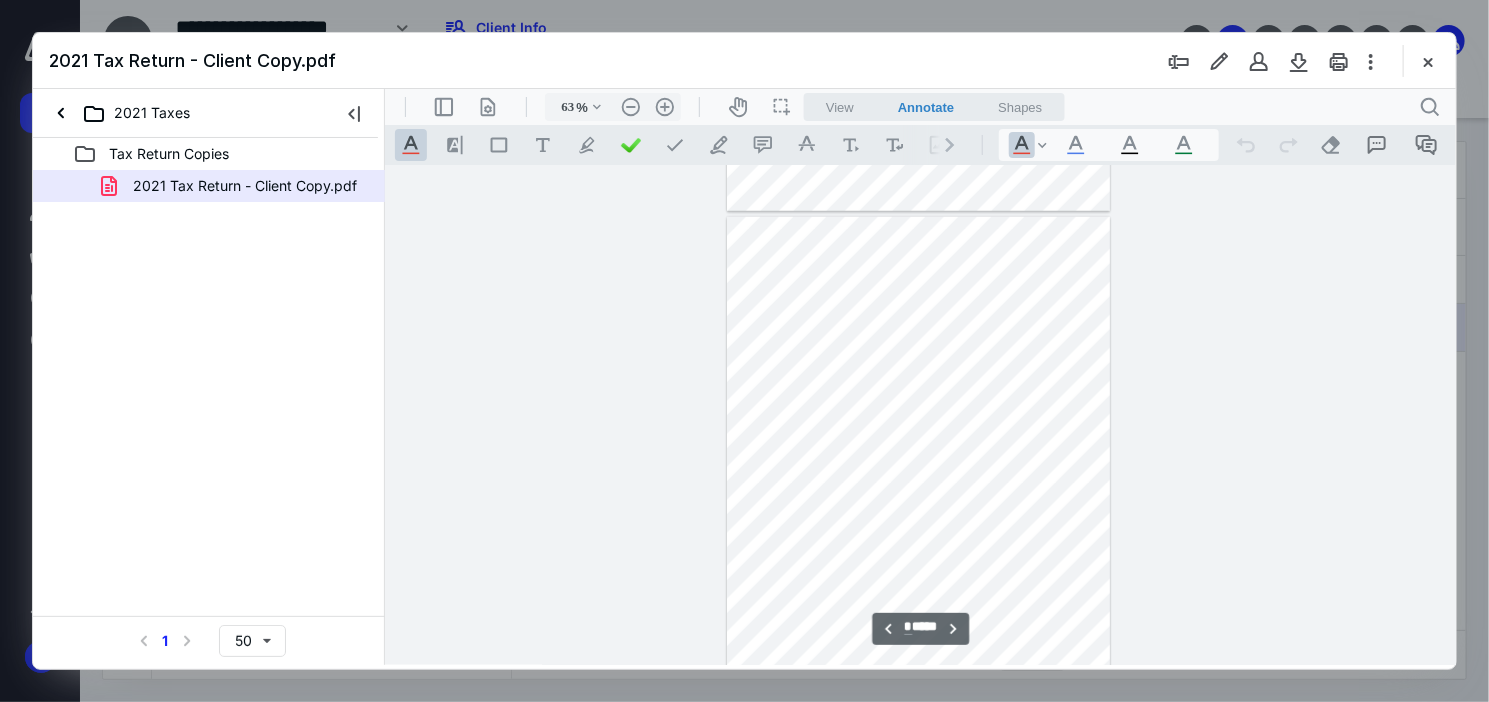 scroll, scrollTop: 979, scrollLeft: 0, axis: vertical 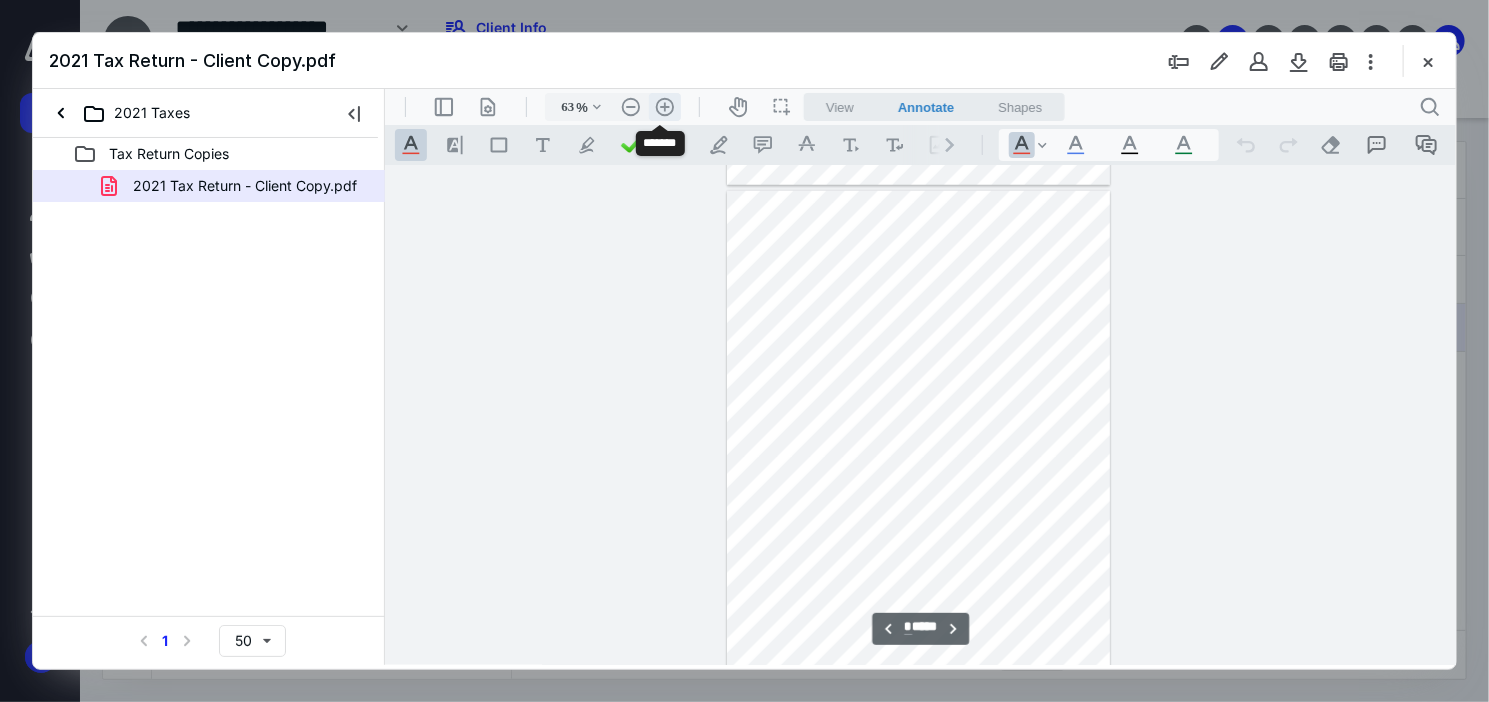 click on ".cls-1{fill:#abb0c4;} icon - header - zoom - in - line" at bounding box center [664, 106] 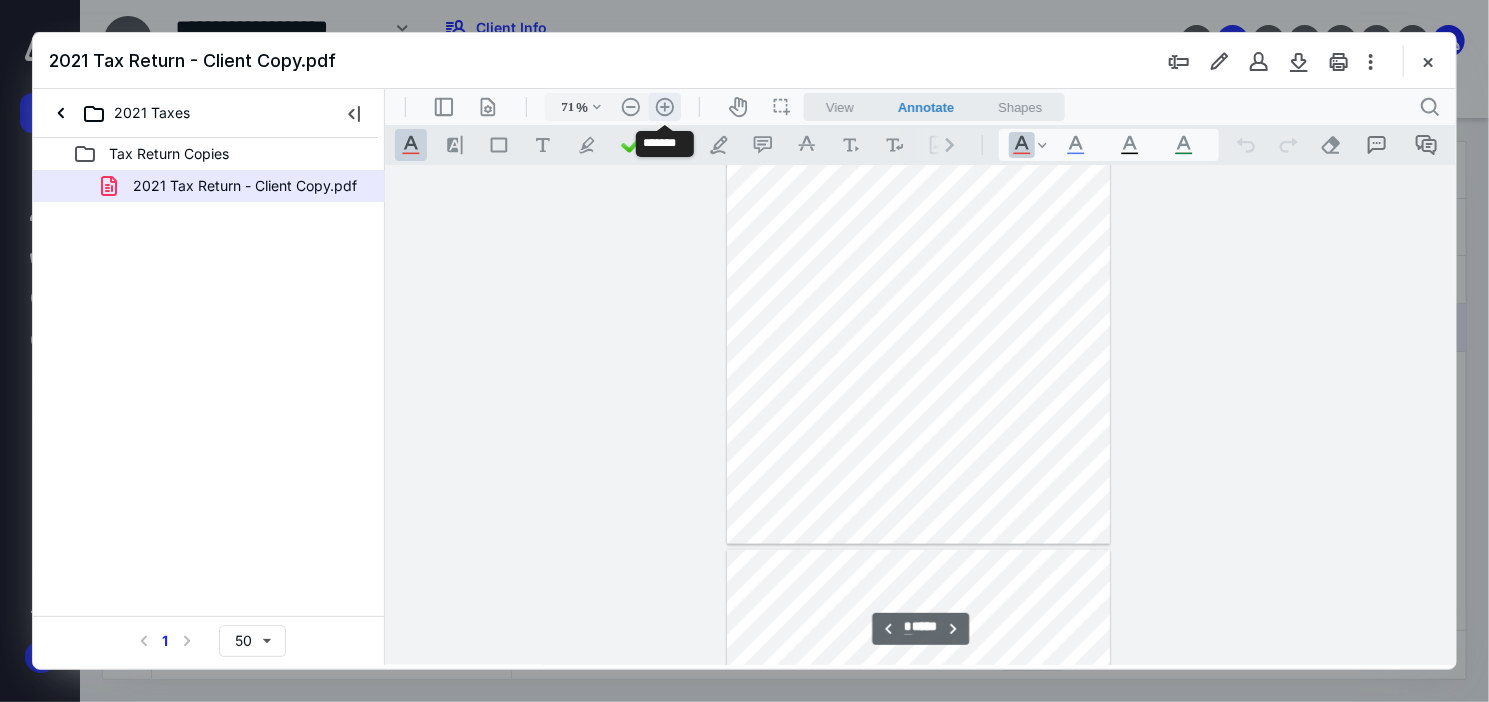 click on ".cls-1{fill:#abb0c4;} icon - header - zoom - in - line" at bounding box center (664, 106) 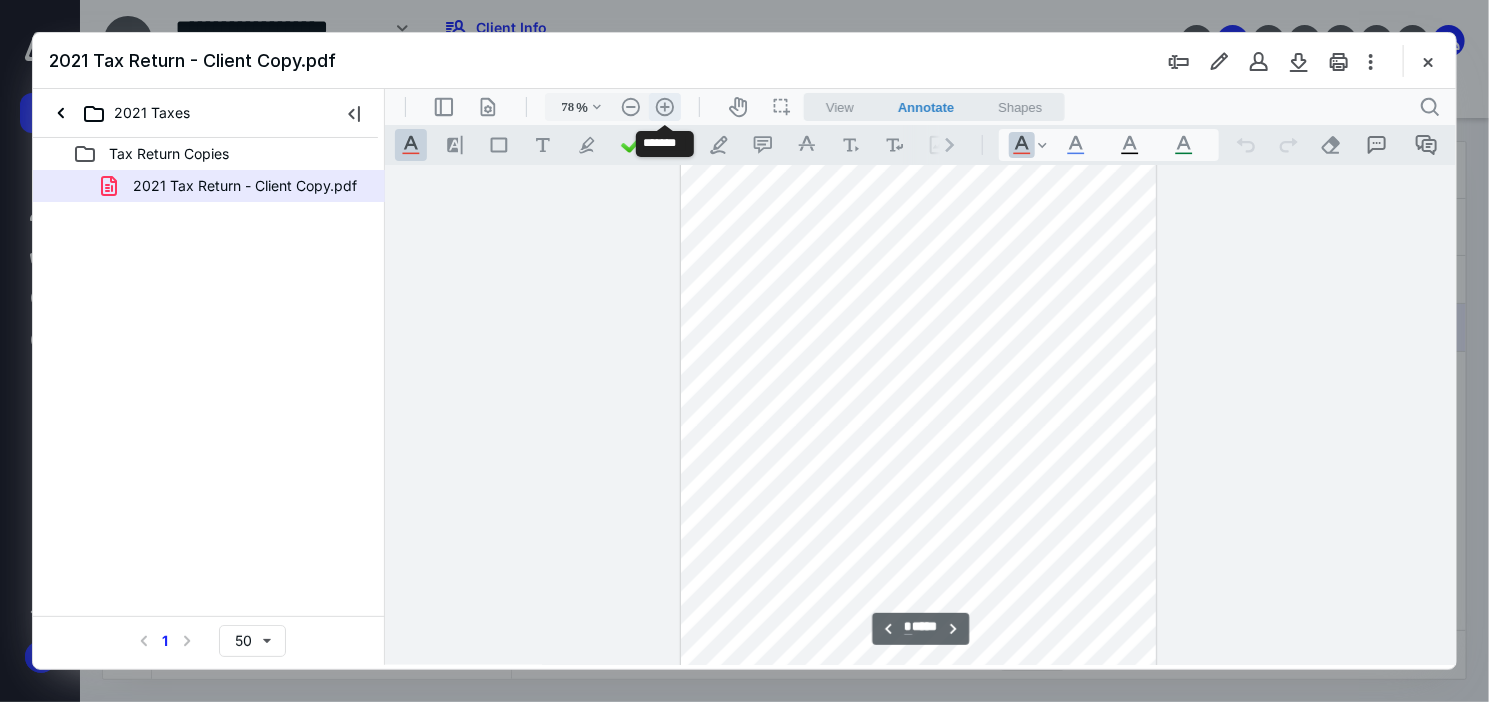 click on ".cls-1{fill:#abb0c4;} icon - header - zoom - in - line" at bounding box center (664, 106) 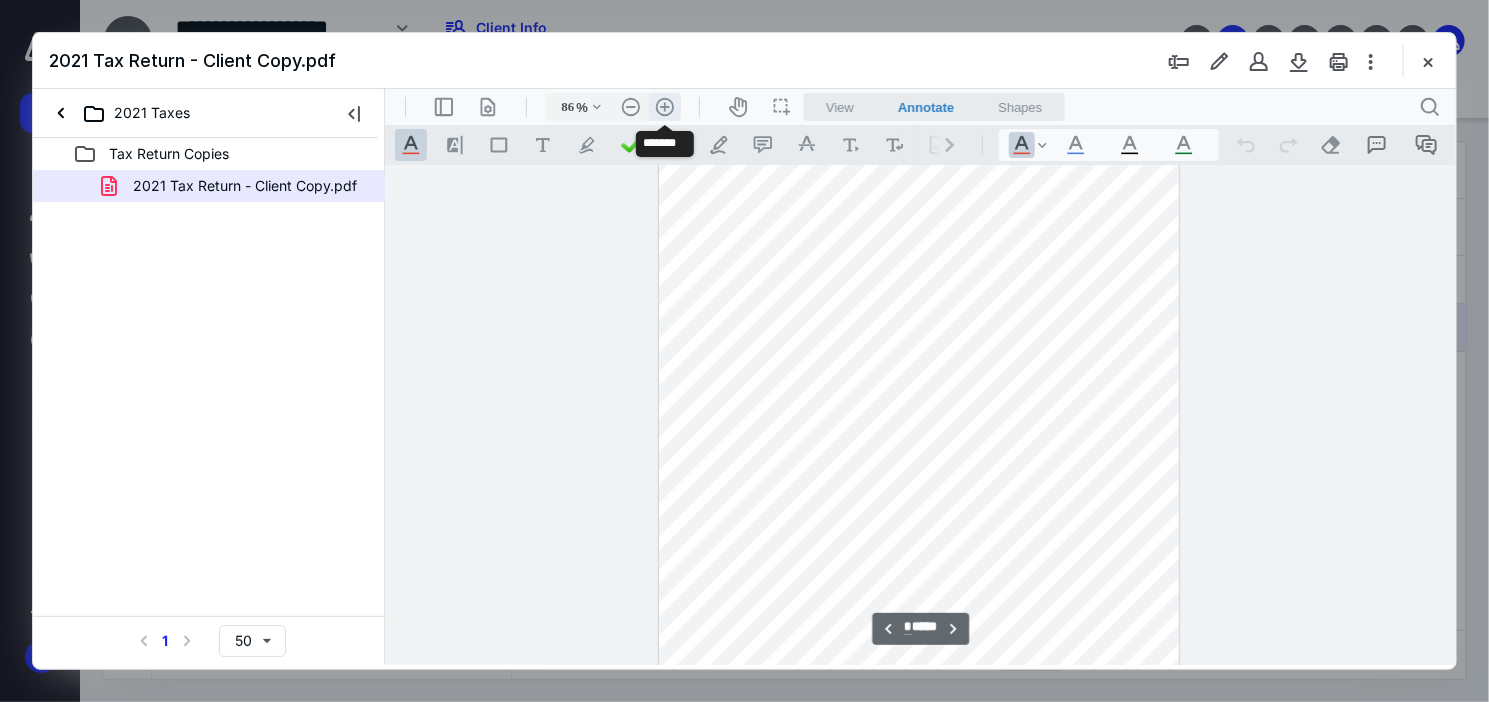 click on ".cls-1{fill:#abb0c4;} icon - header - zoom - in - line" at bounding box center [664, 106] 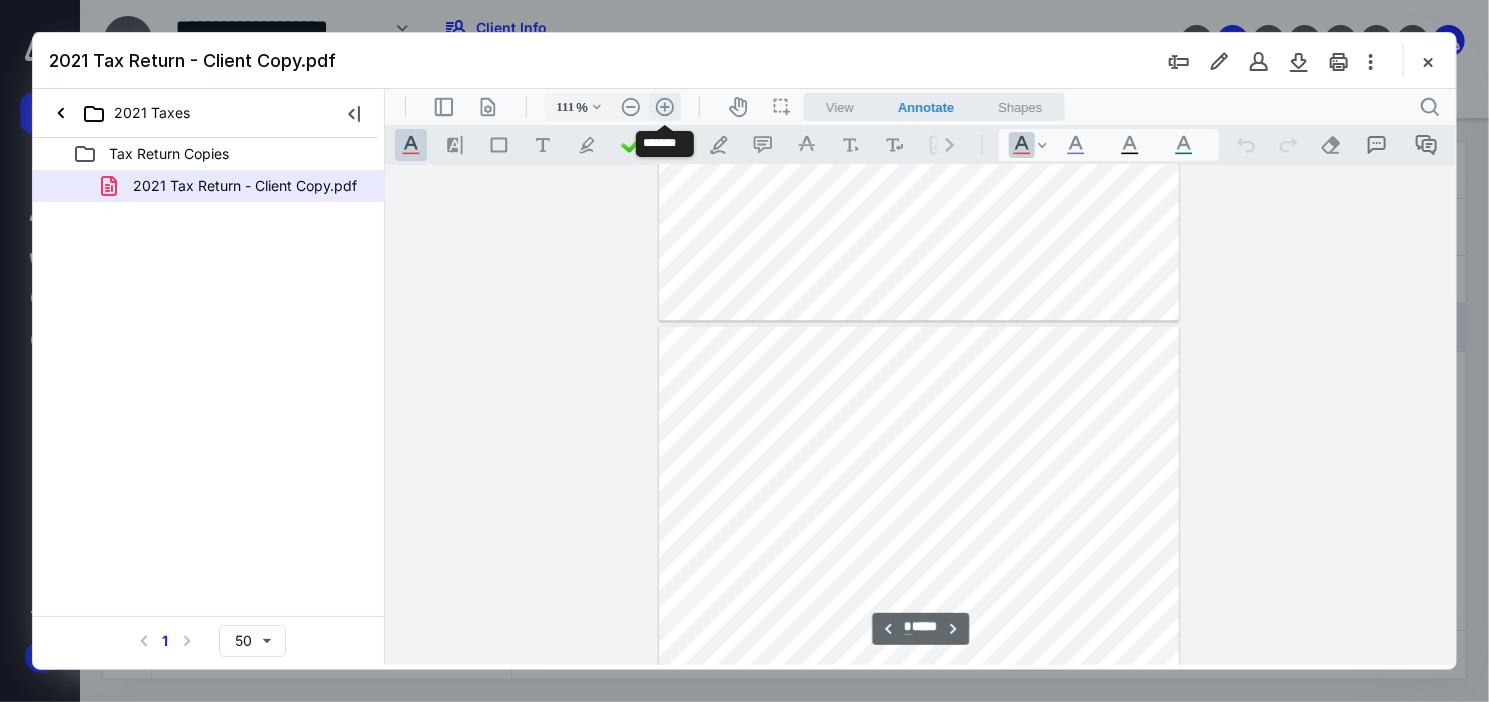 click on ".cls-1{fill:#abb0c4;} icon - header - zoom - in - line" at bounding box center (664, 106) 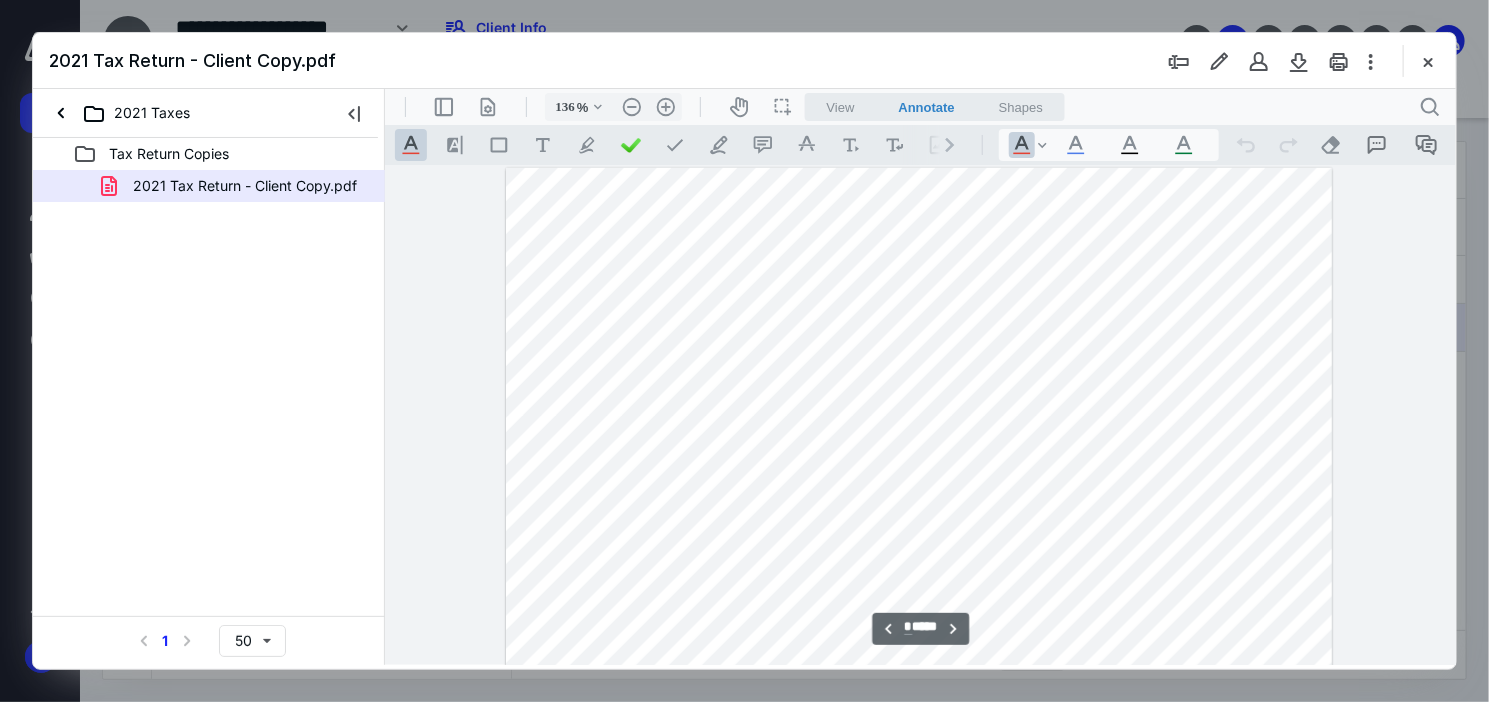 scroll, scrollTop: 4357, scrollLeft: 0, axis: vertical 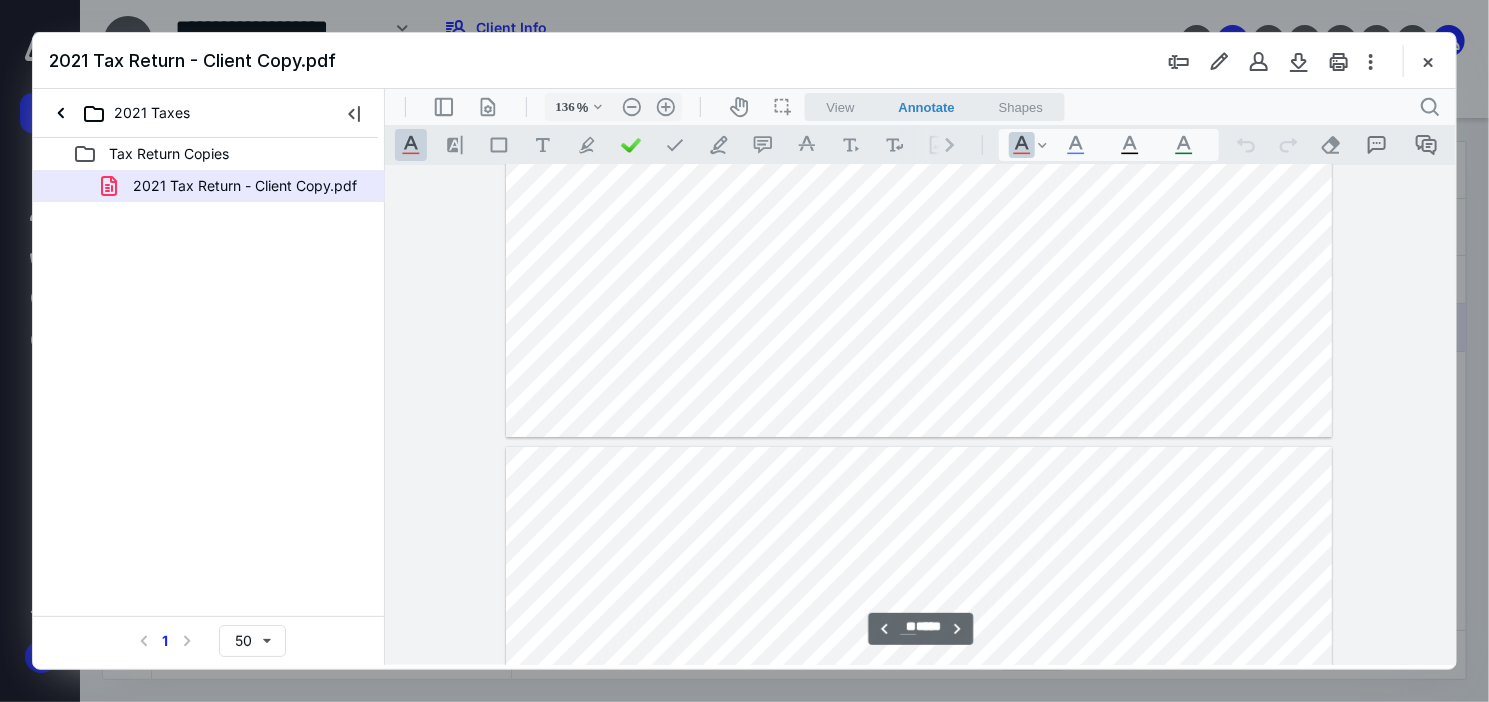 type on "**" 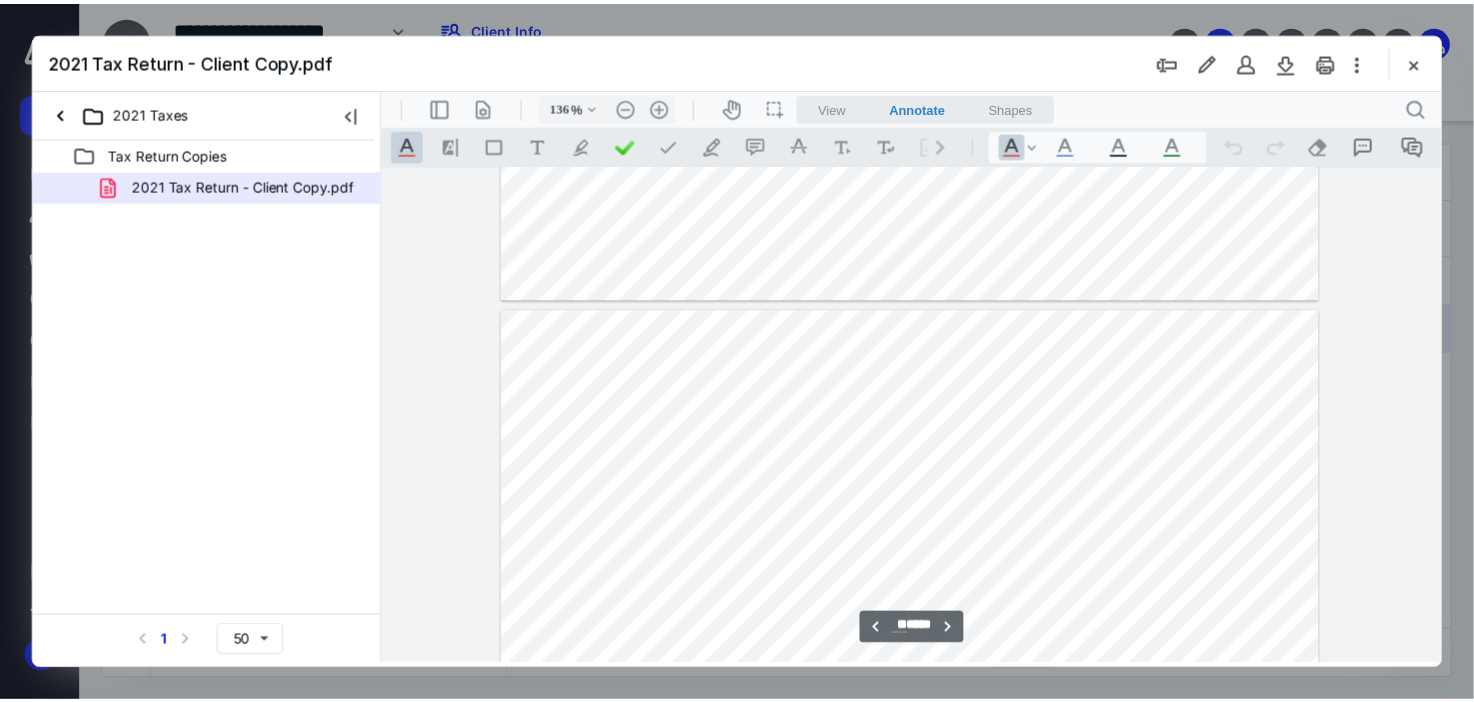 scroll, scrollTop: 10656, scrollLeft: 0, axis: vertical 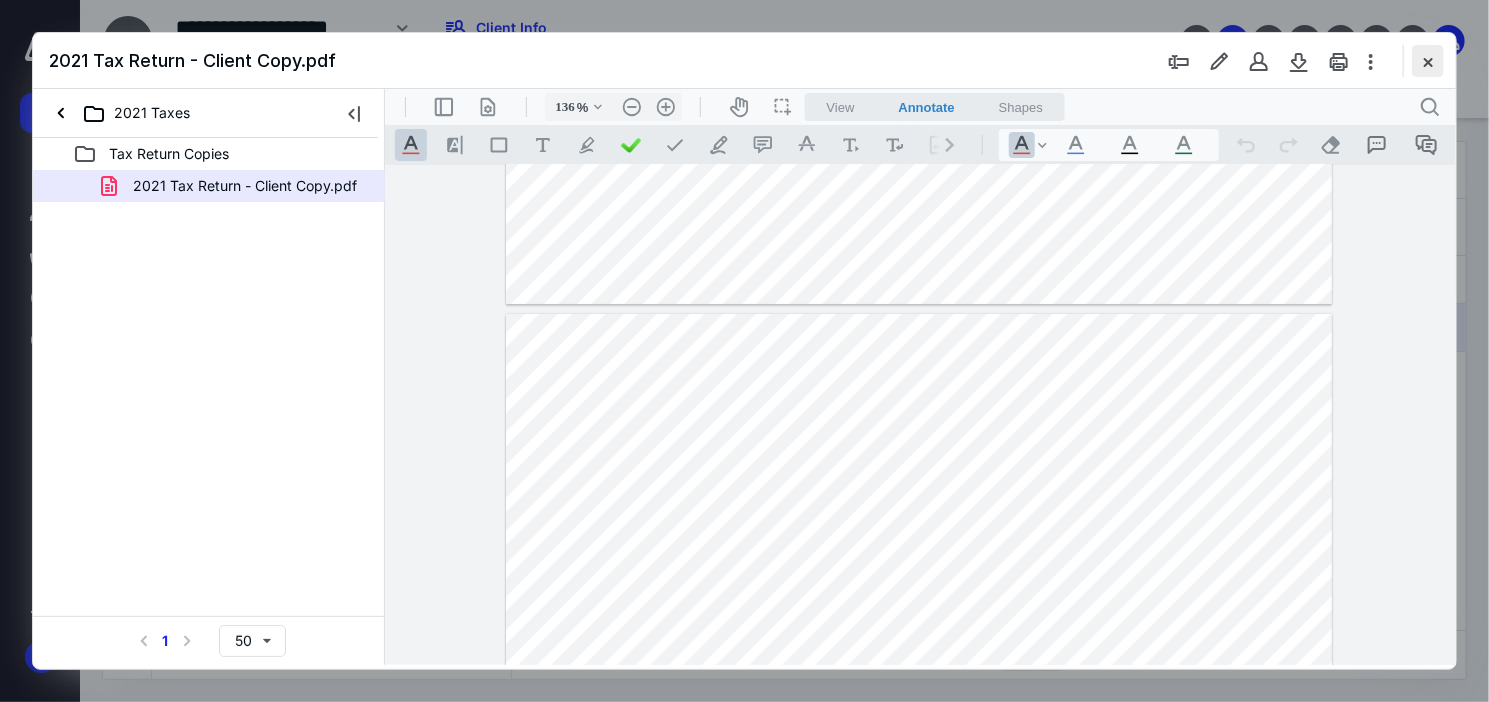 click at bounding box center (1428, 61) 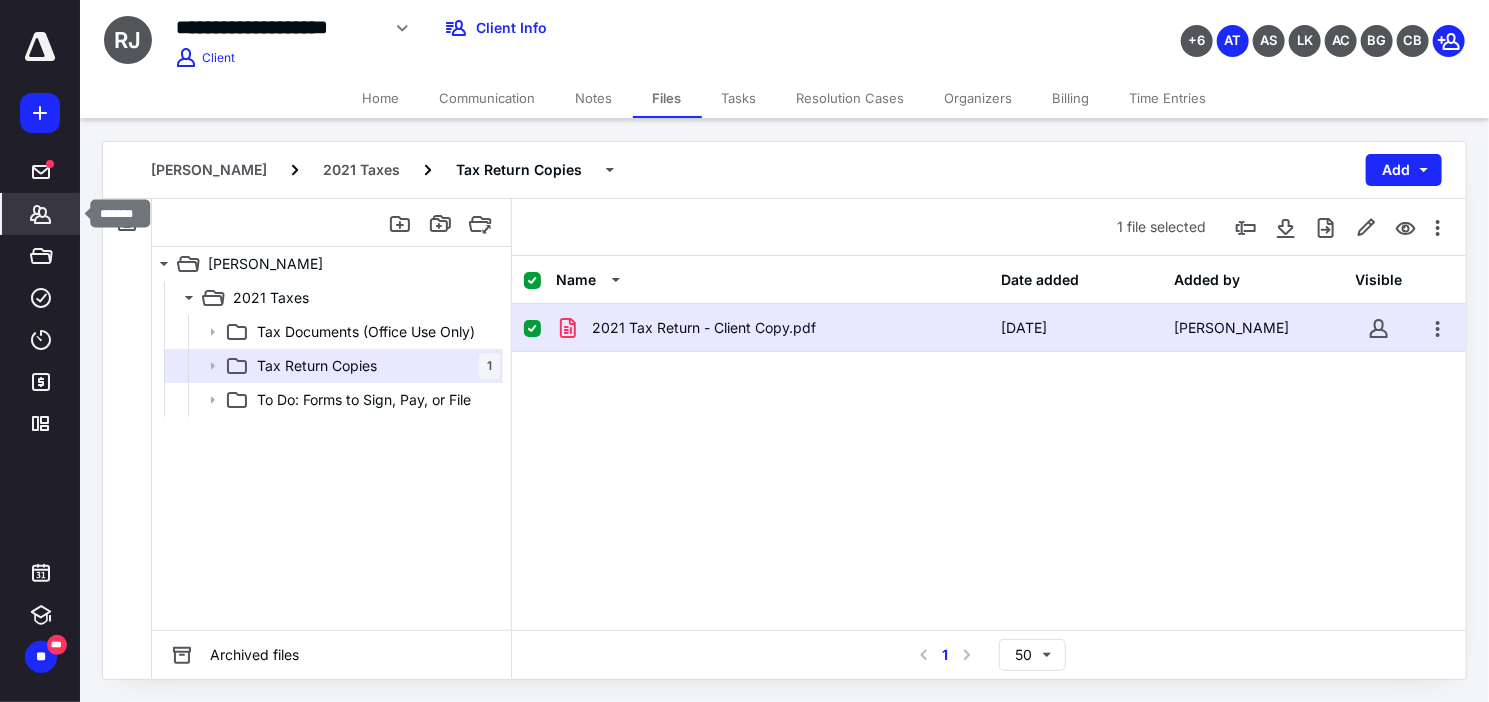 click on "*******" at bounding box center (41, 214) 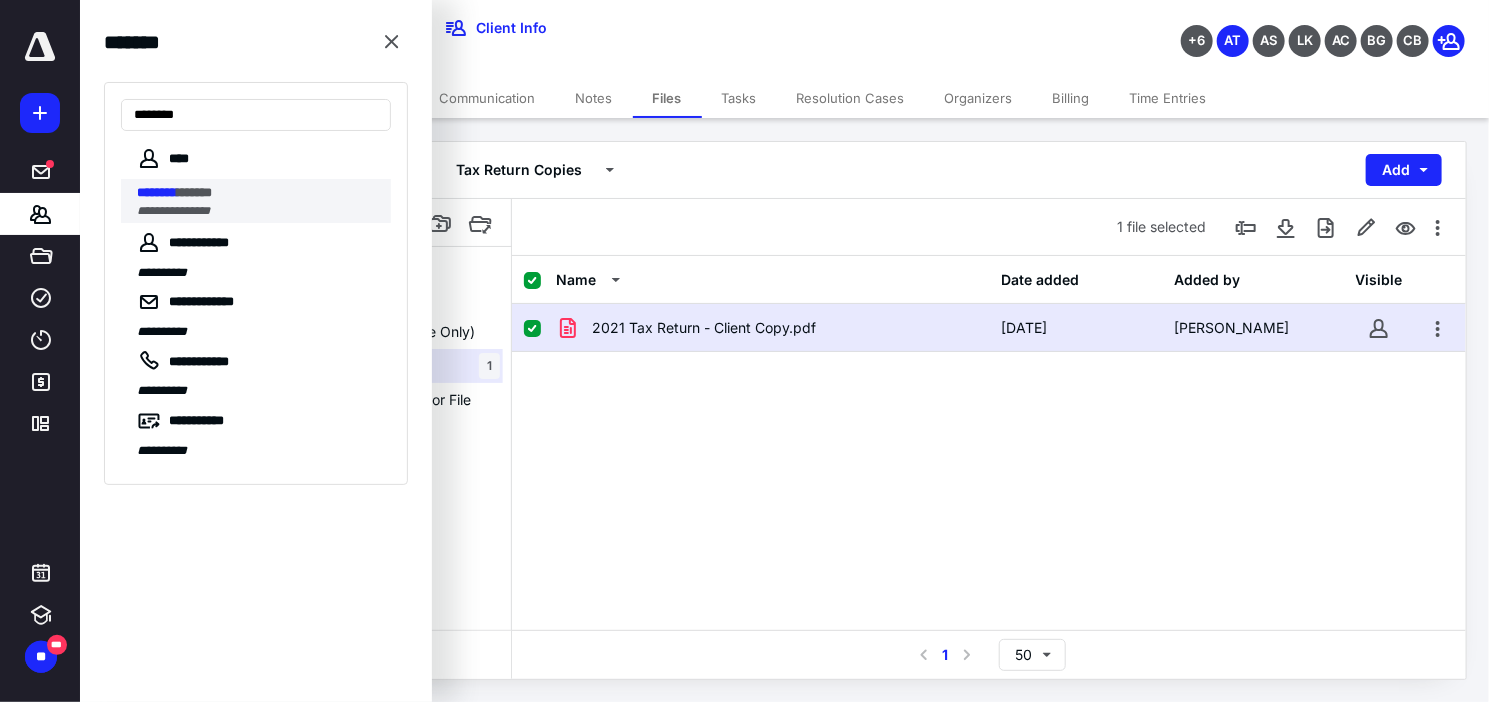 type on "********" 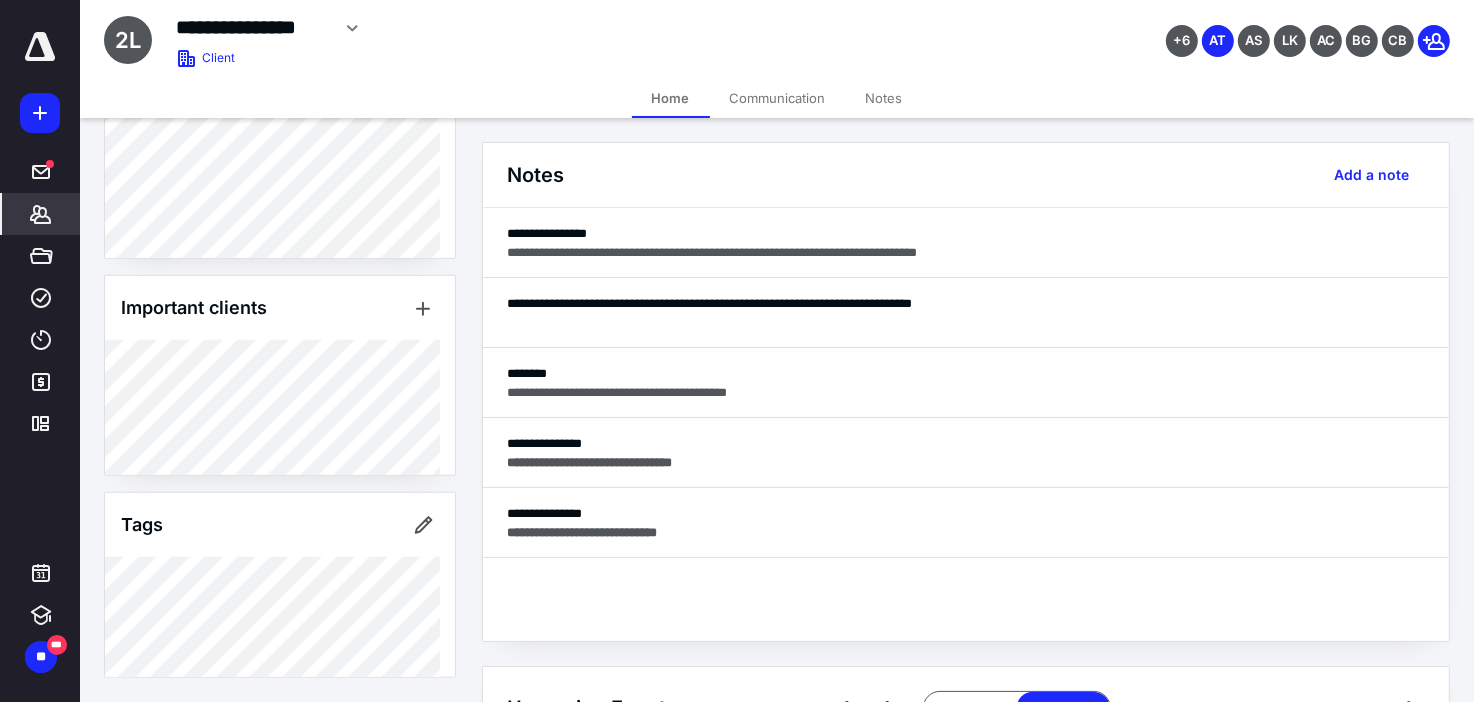 scroll, scrollTop: 1304, scrollLeft: 0, axis: vertical 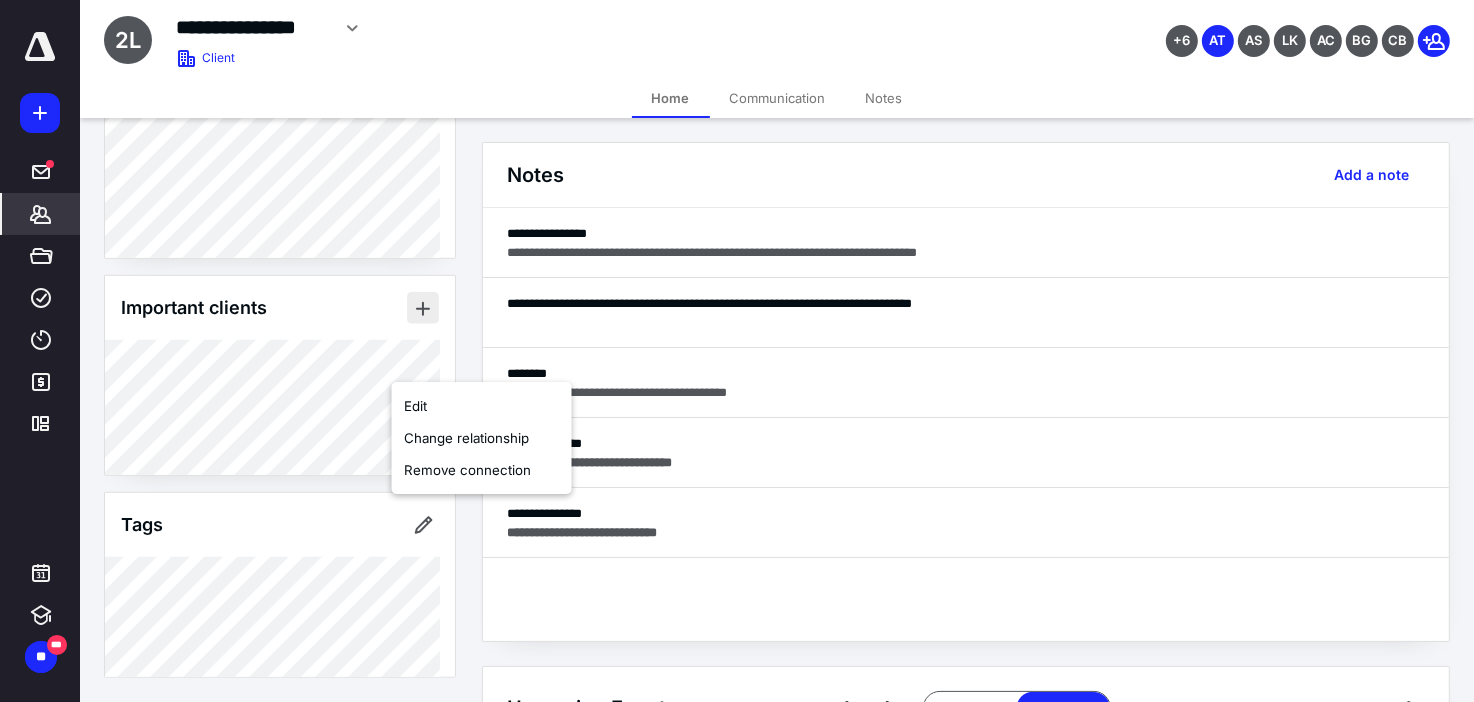 click at bounding box center (423, 308) 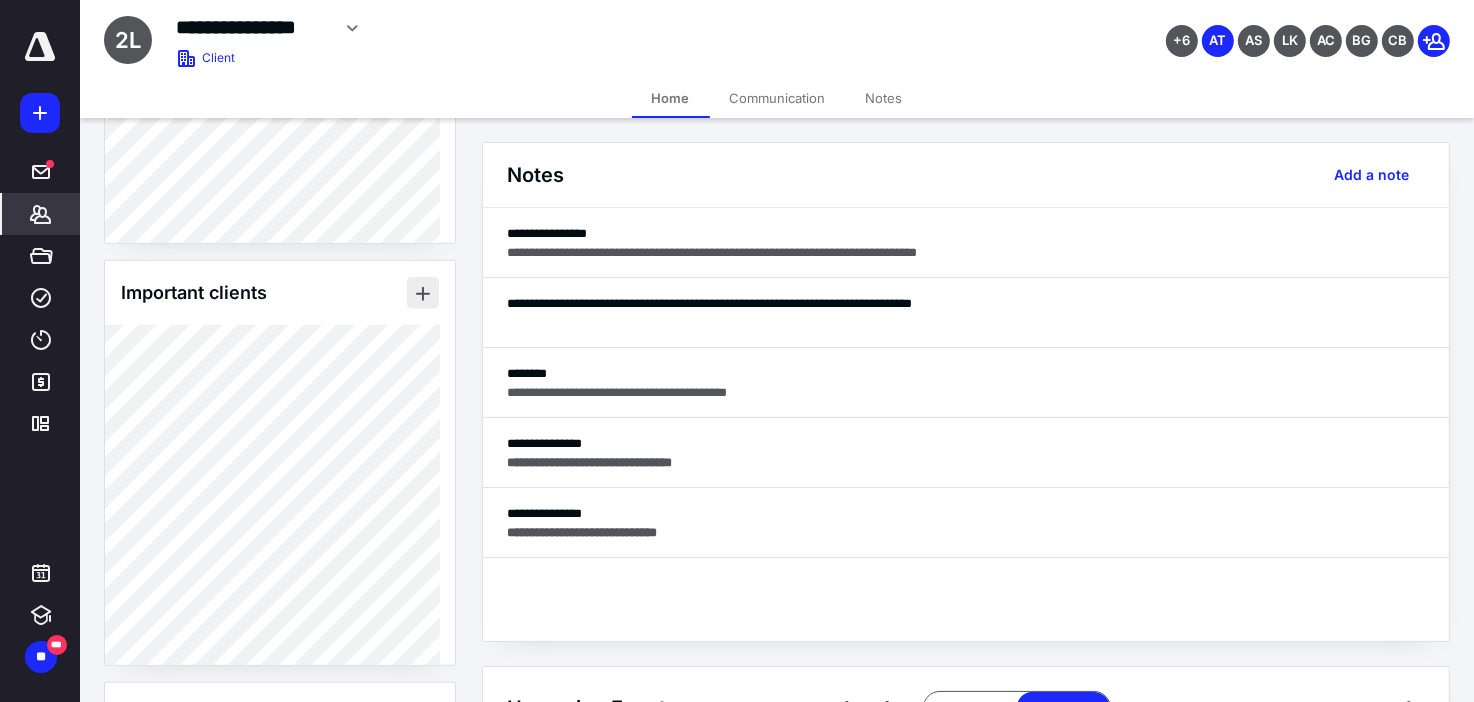 click at bounding box center [423, 293] 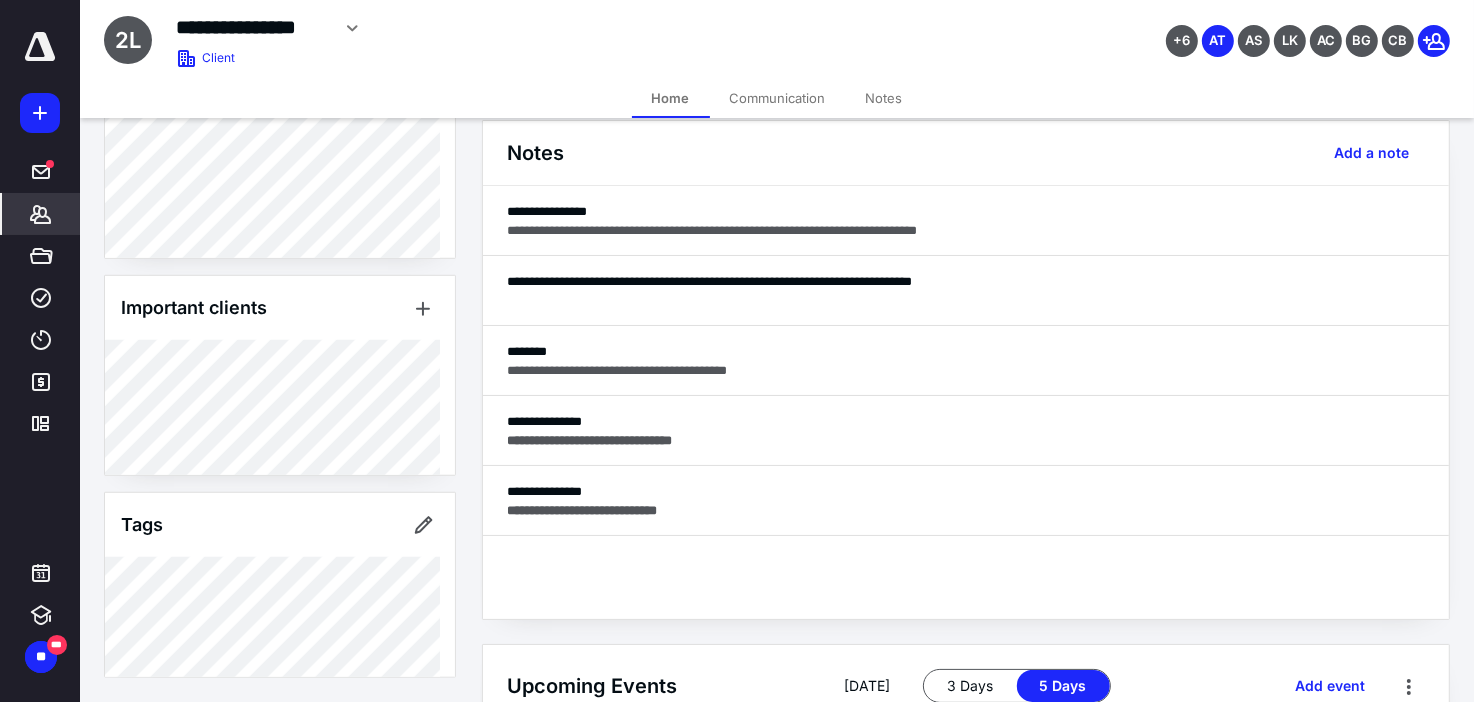 scroll, scrollTop: 0, scrollLeft: 0, axis: both 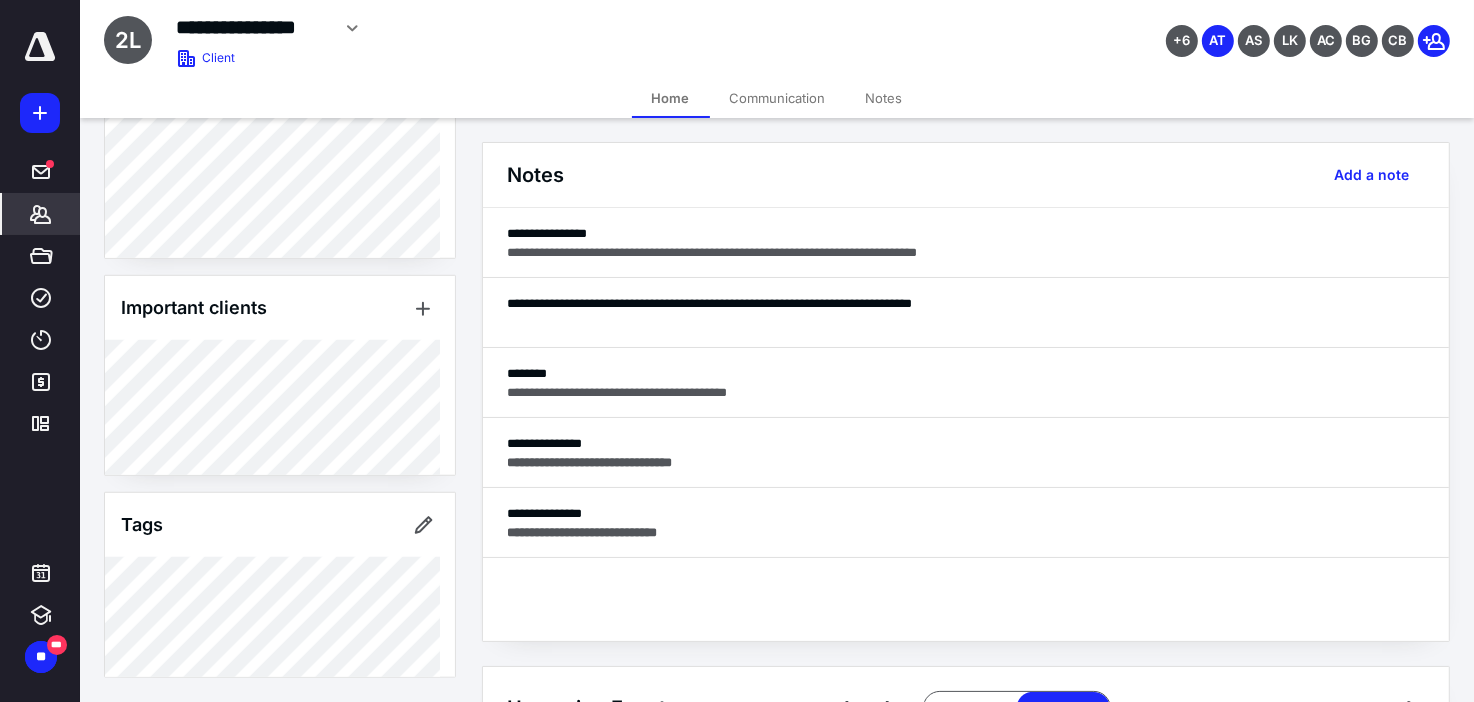 click on "Communication" at bounding box center (778, 98) 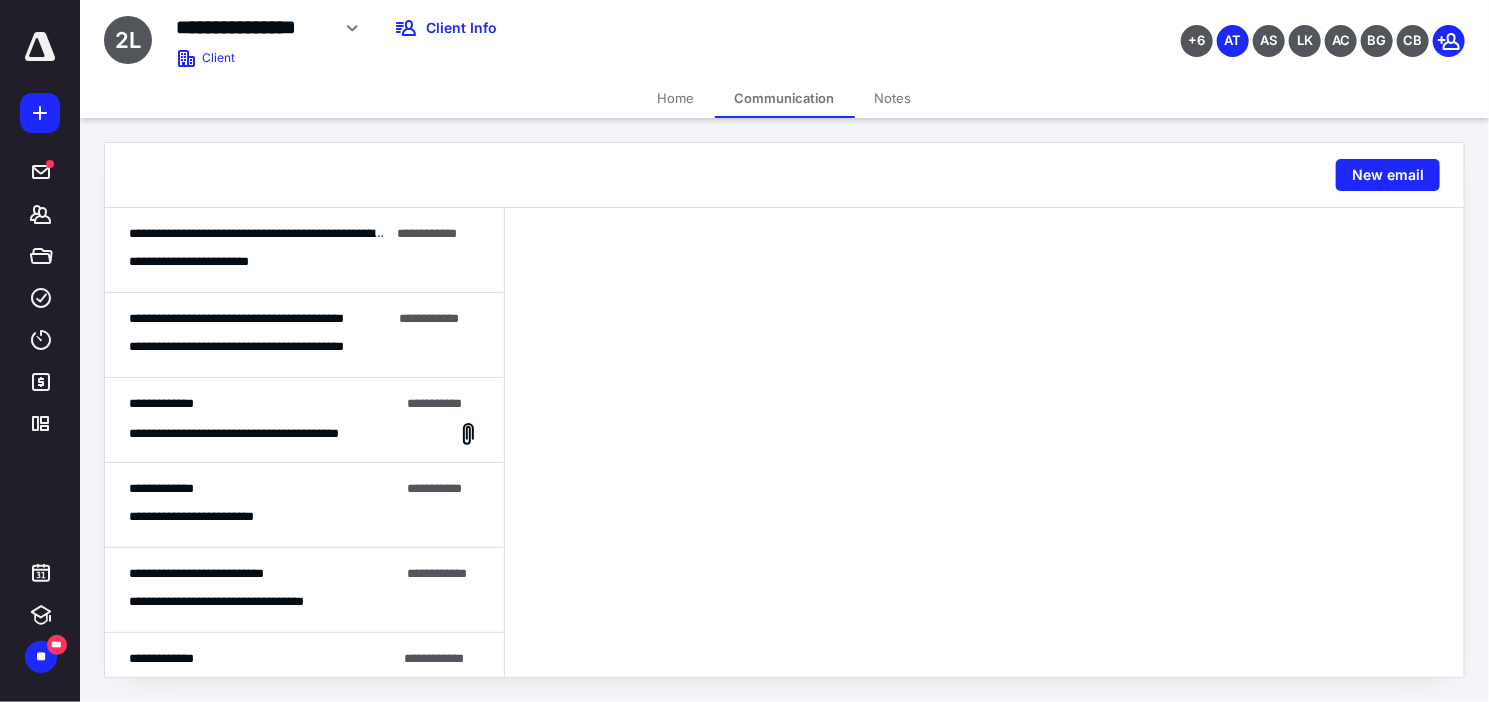 click on "Notes" at bounding box center [893, 98] 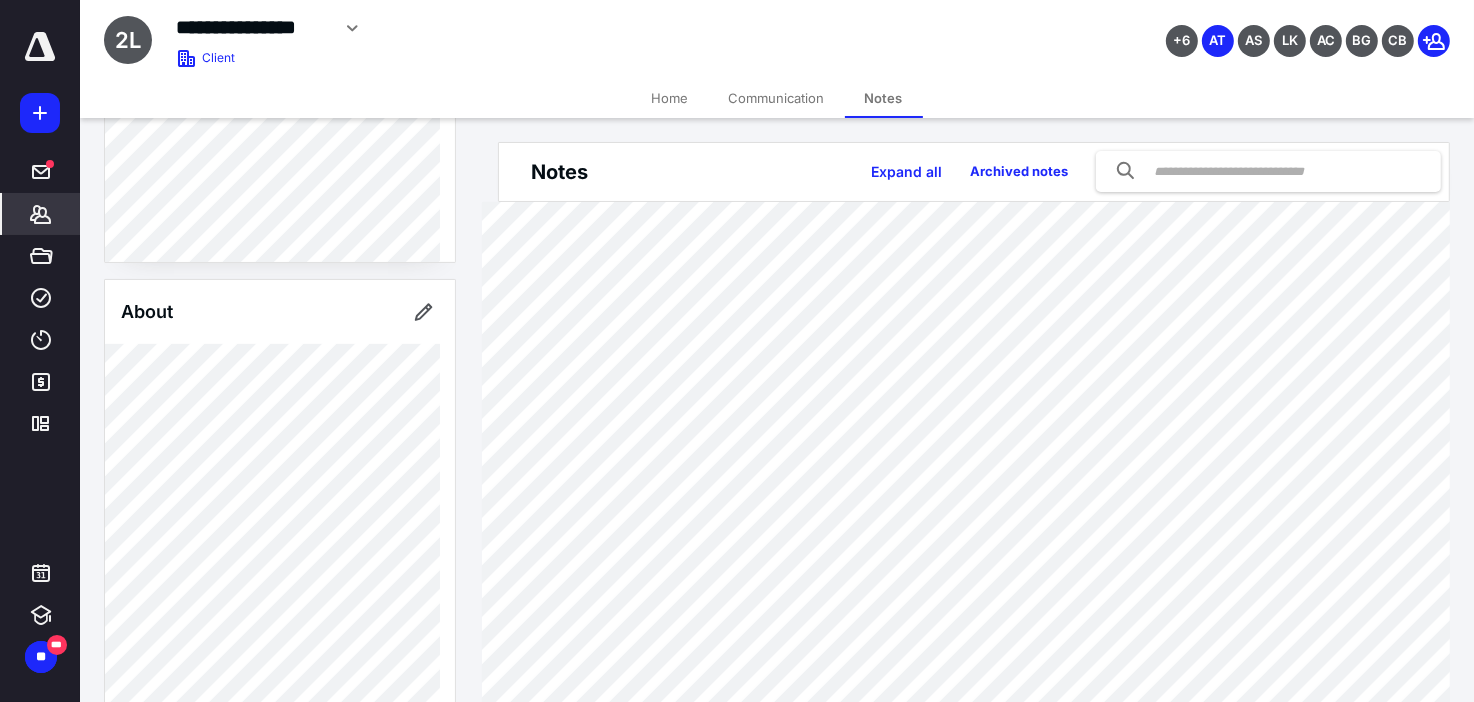 scroll, scrollTop: 499, scrollLeft: 0, axis: vertical 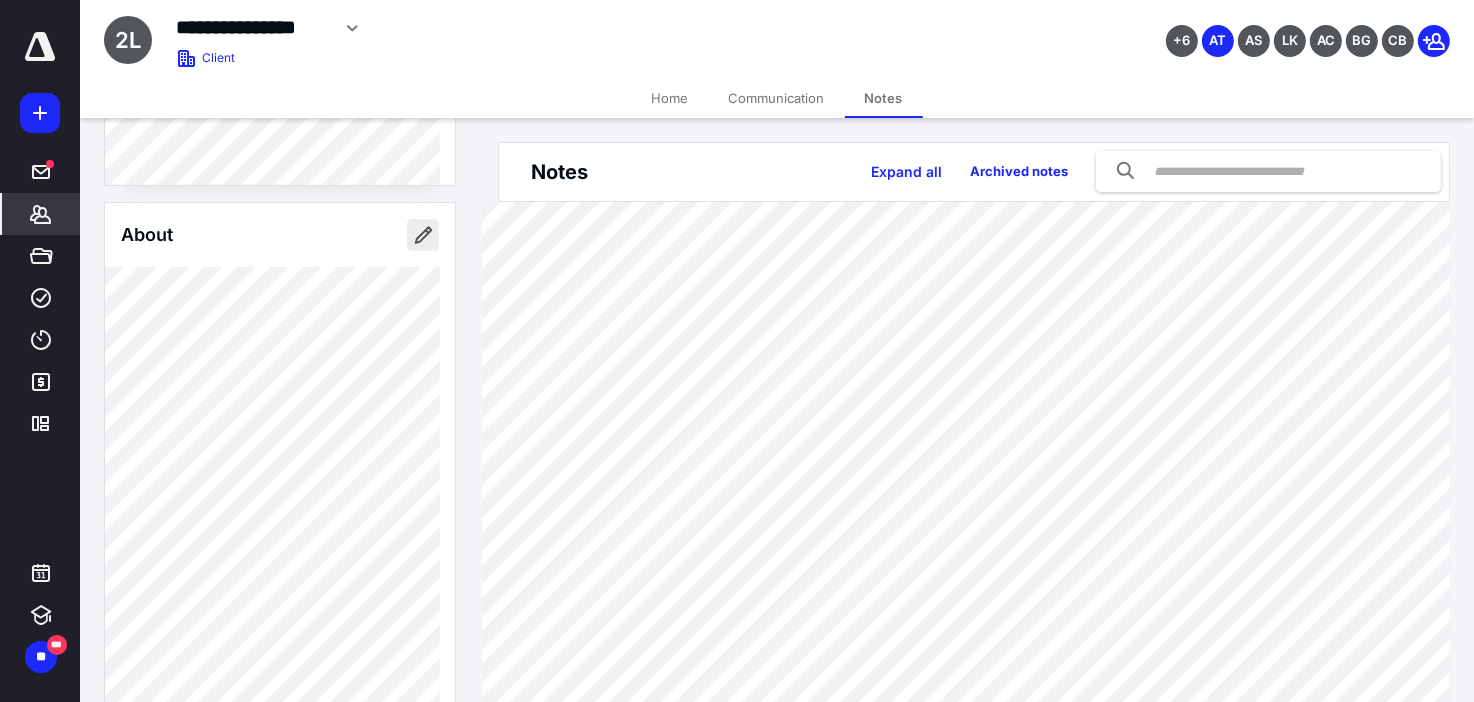 click at bounding box center [423, 235] 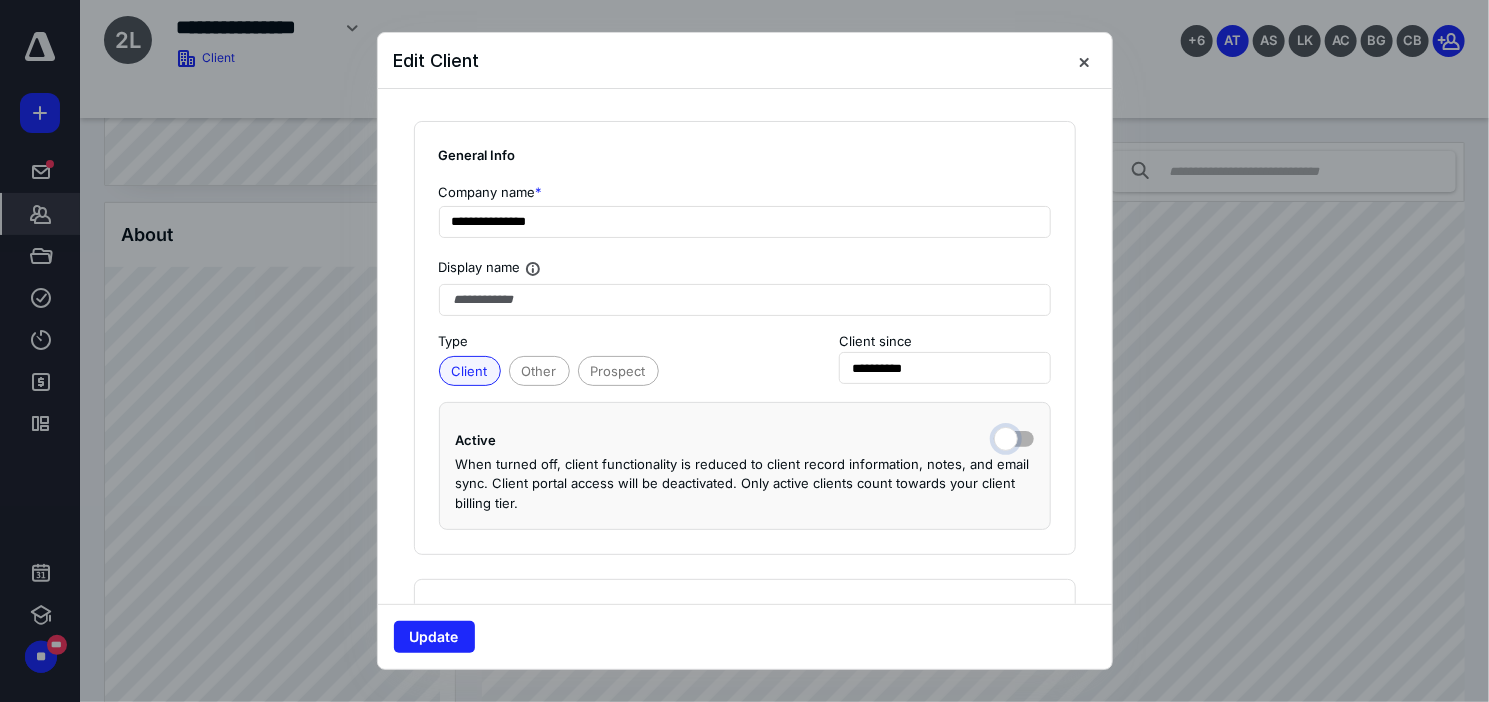 click at bounding box center [1014, 437] 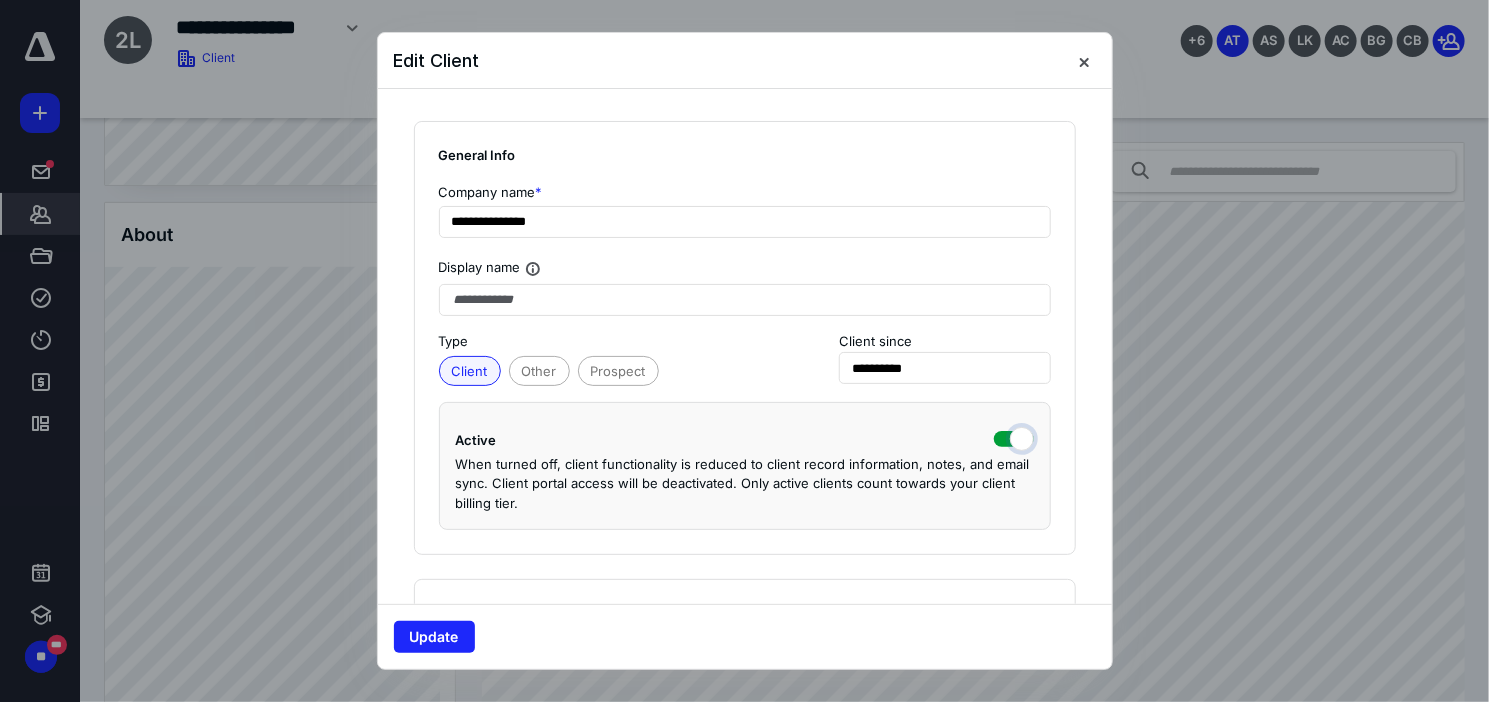 checkbox on "true" 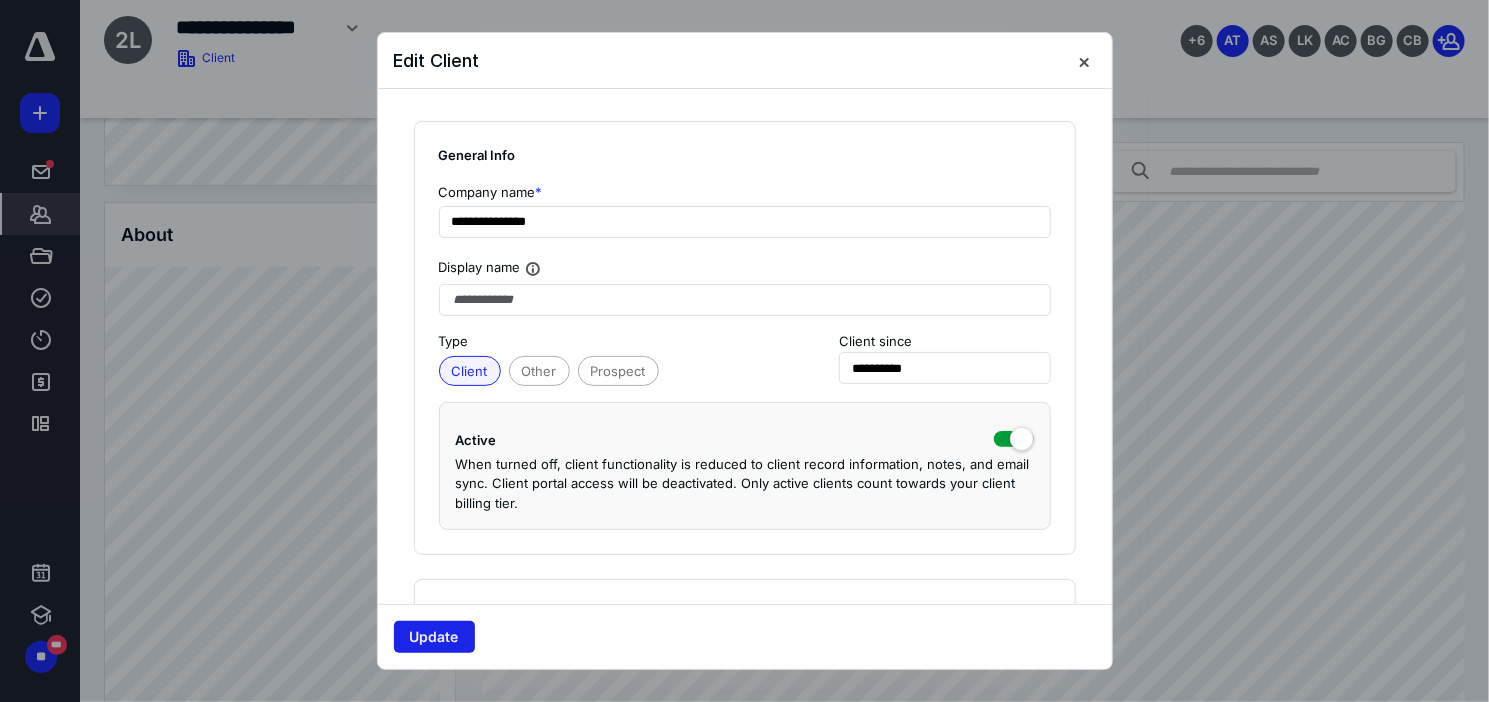 click on "Update" at bounding box center (434, 637) 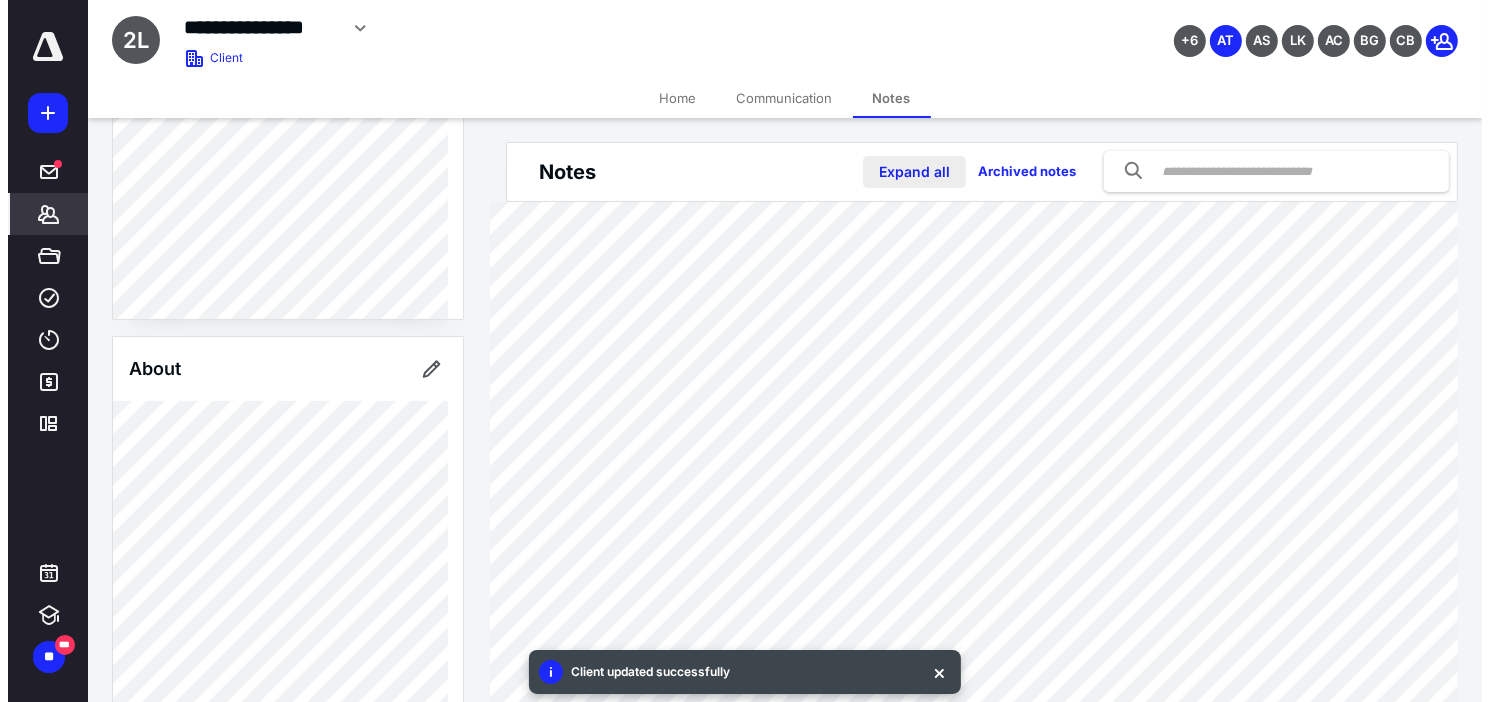 scroll, scrollTop: 567, scrollLeft: 0, axis: vertical 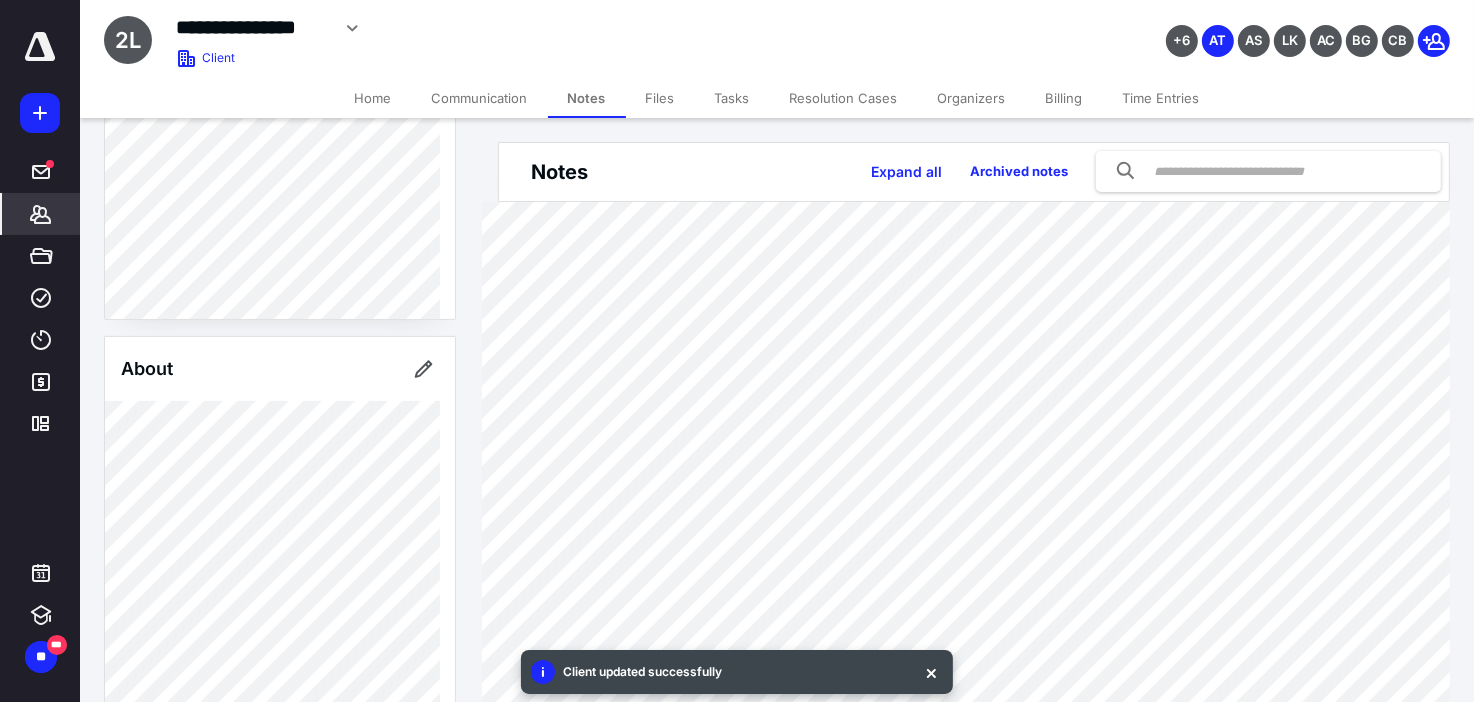click on "Tasks" at bounding box center [732, 98] 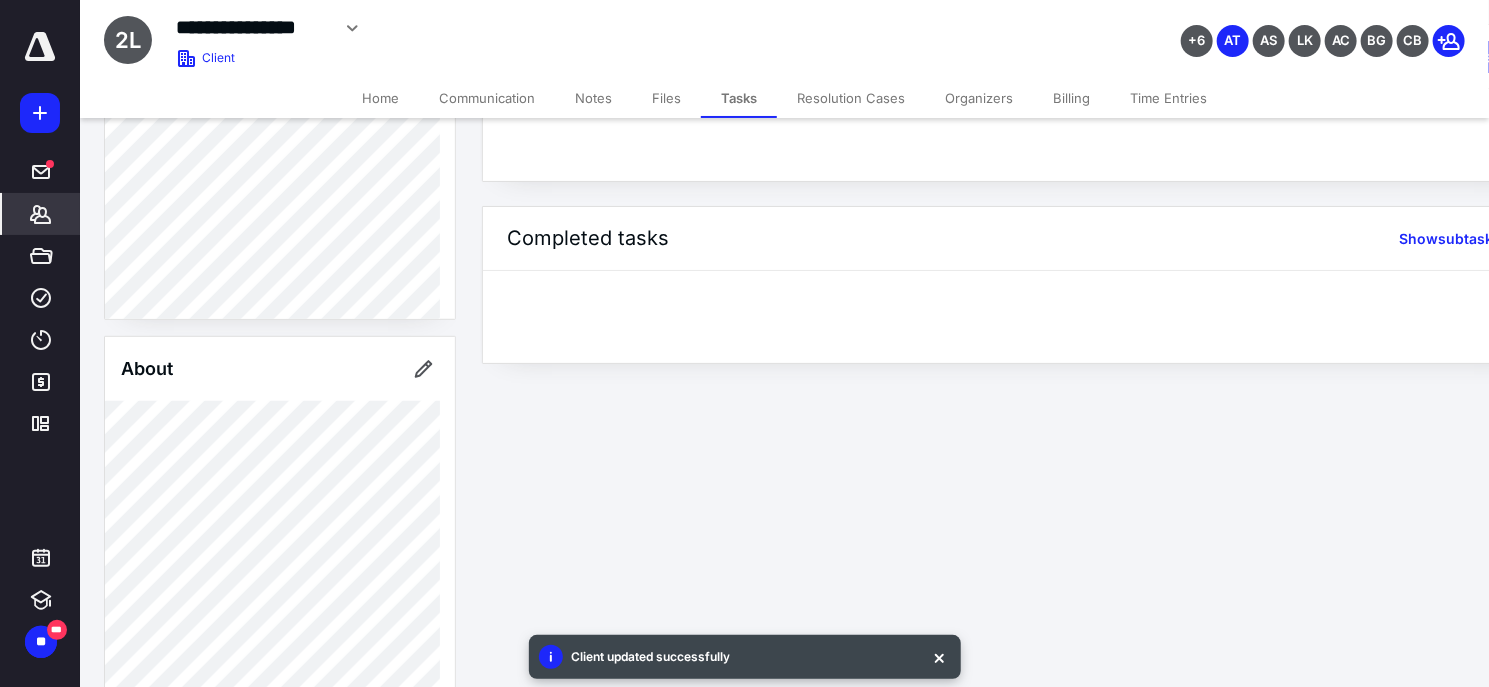 click on "Files" at bounding box center [666, 98] 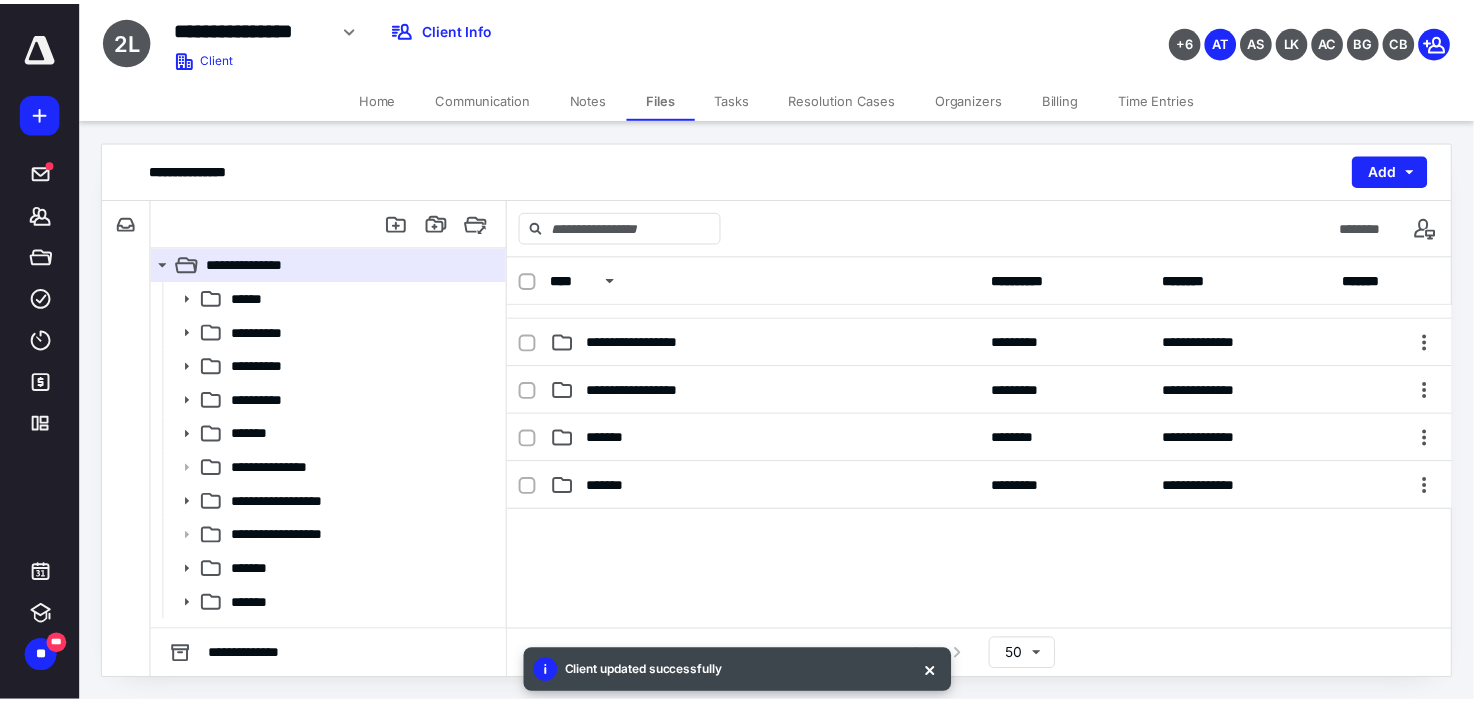 scroll, scrollTop: 199, scrollLeft: 0, axis: vertical 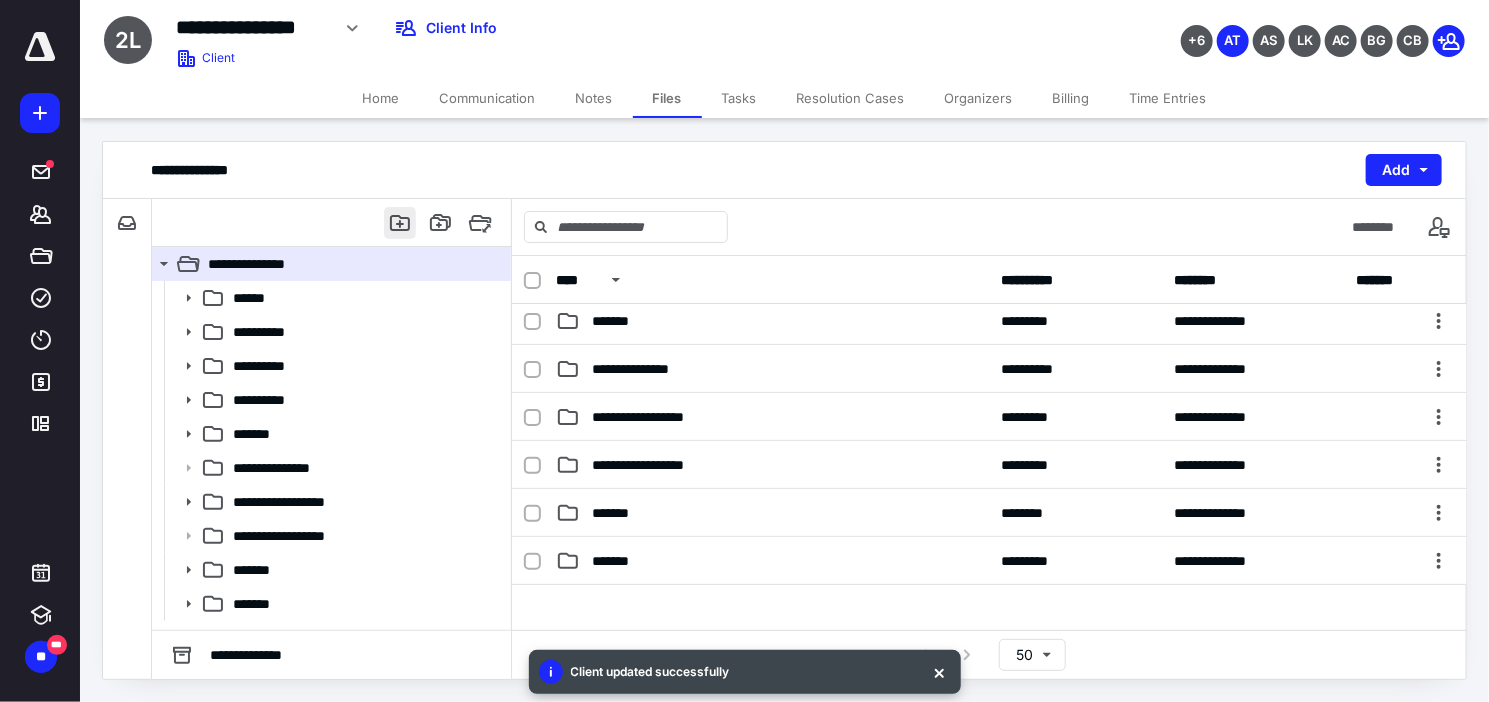 click at bounding box center (400, 223) 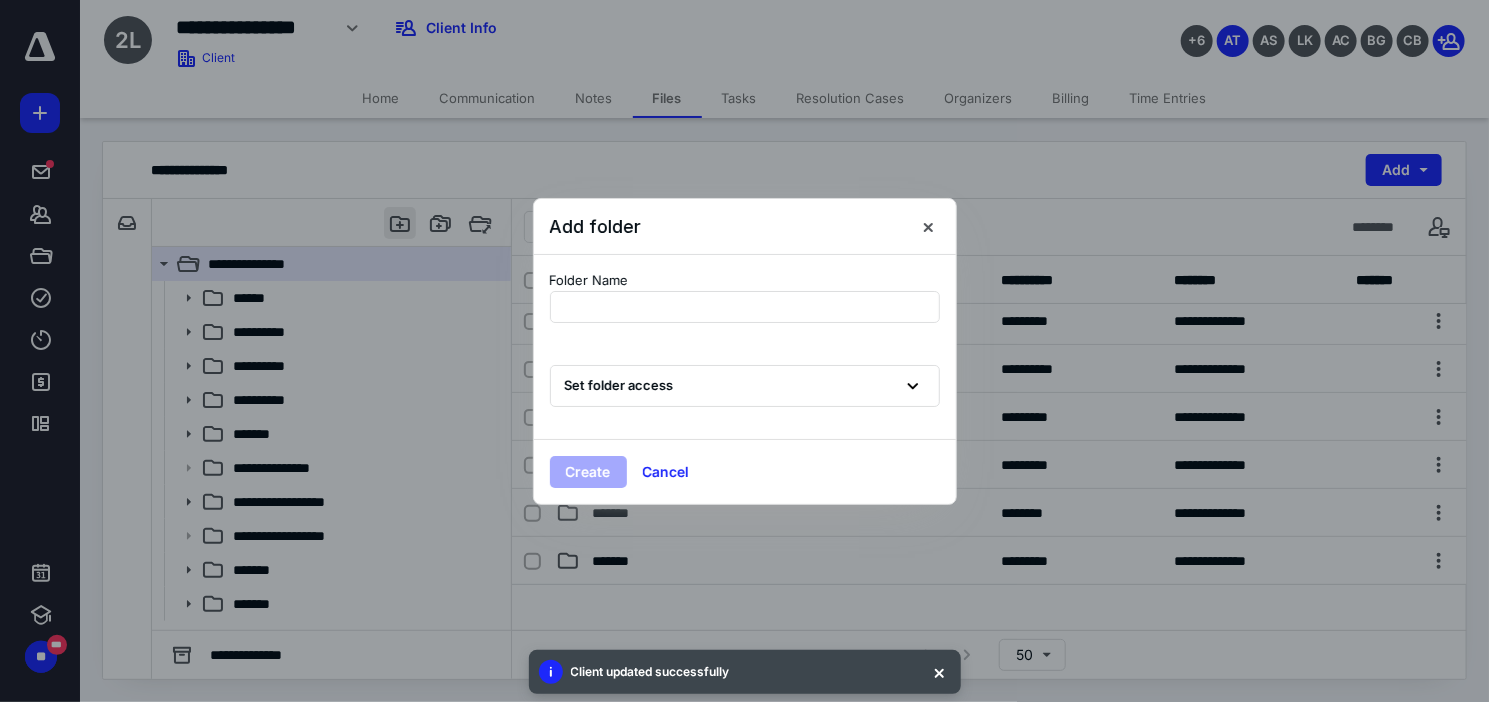 type on "**********" 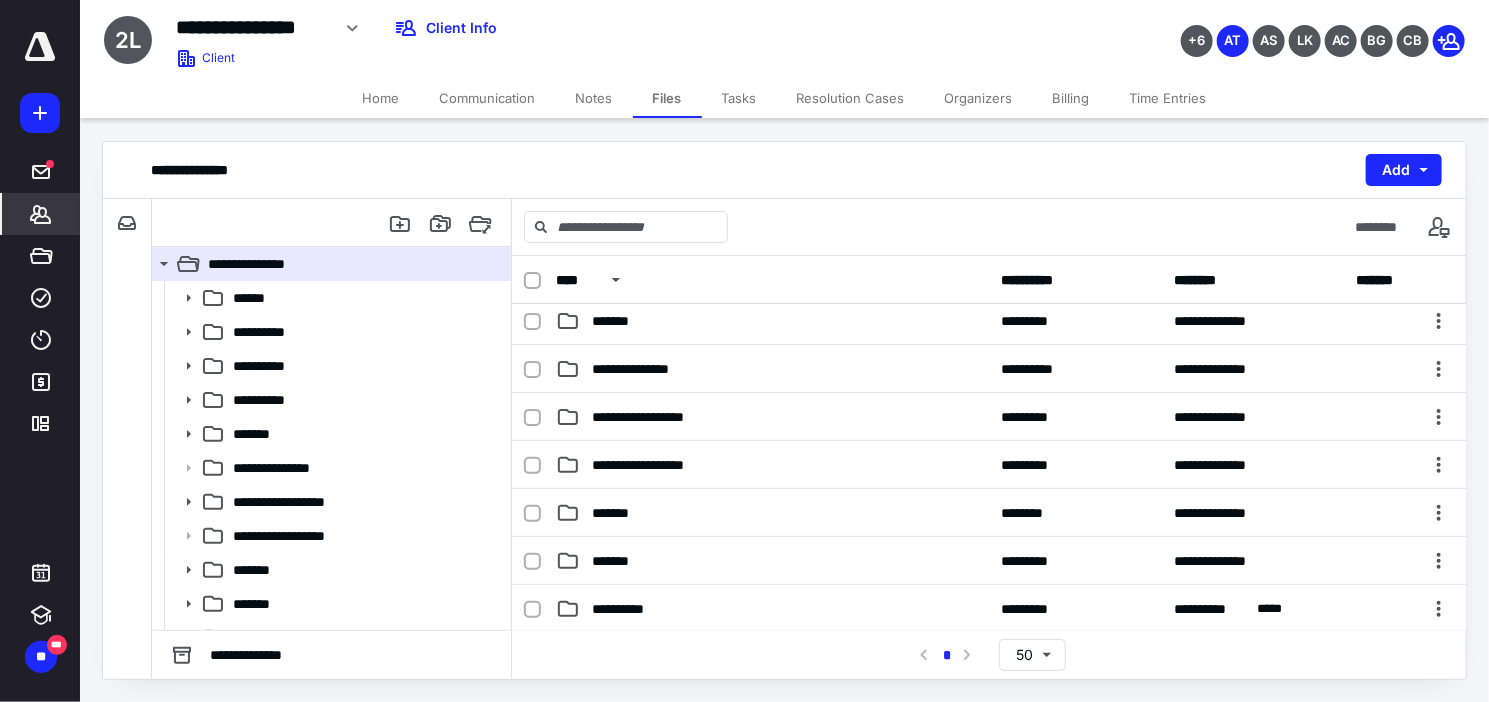 click on "*******" at bounding box center (41, 214) 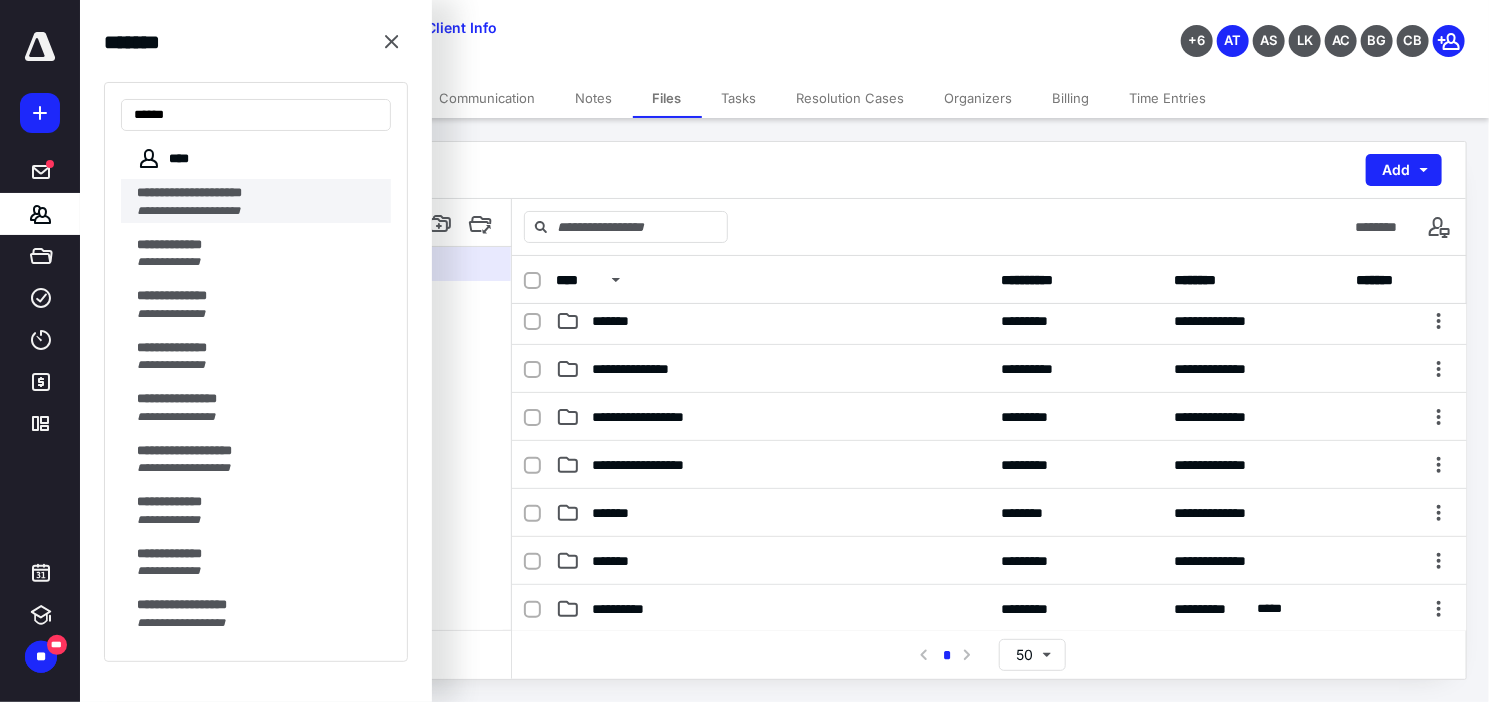 type on "*****" 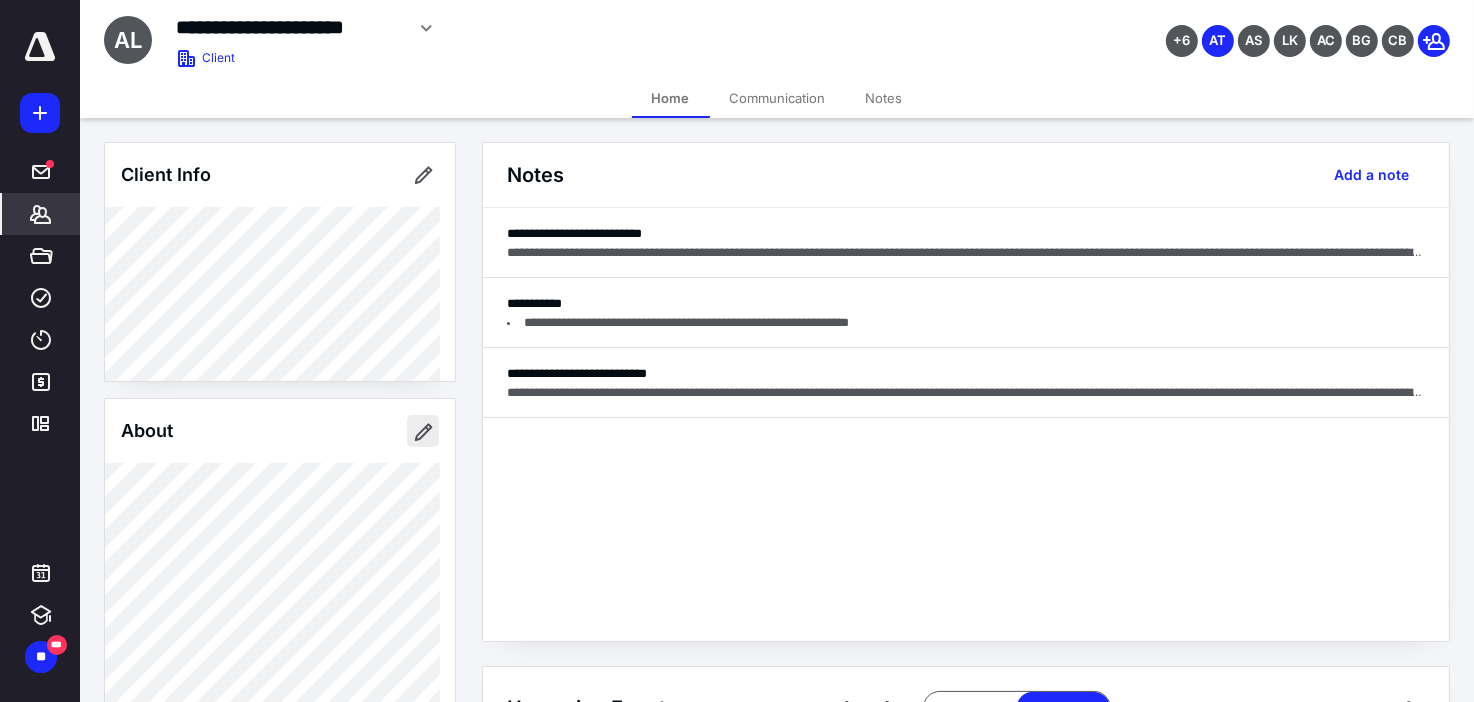 click at bounding box center [423, 431] 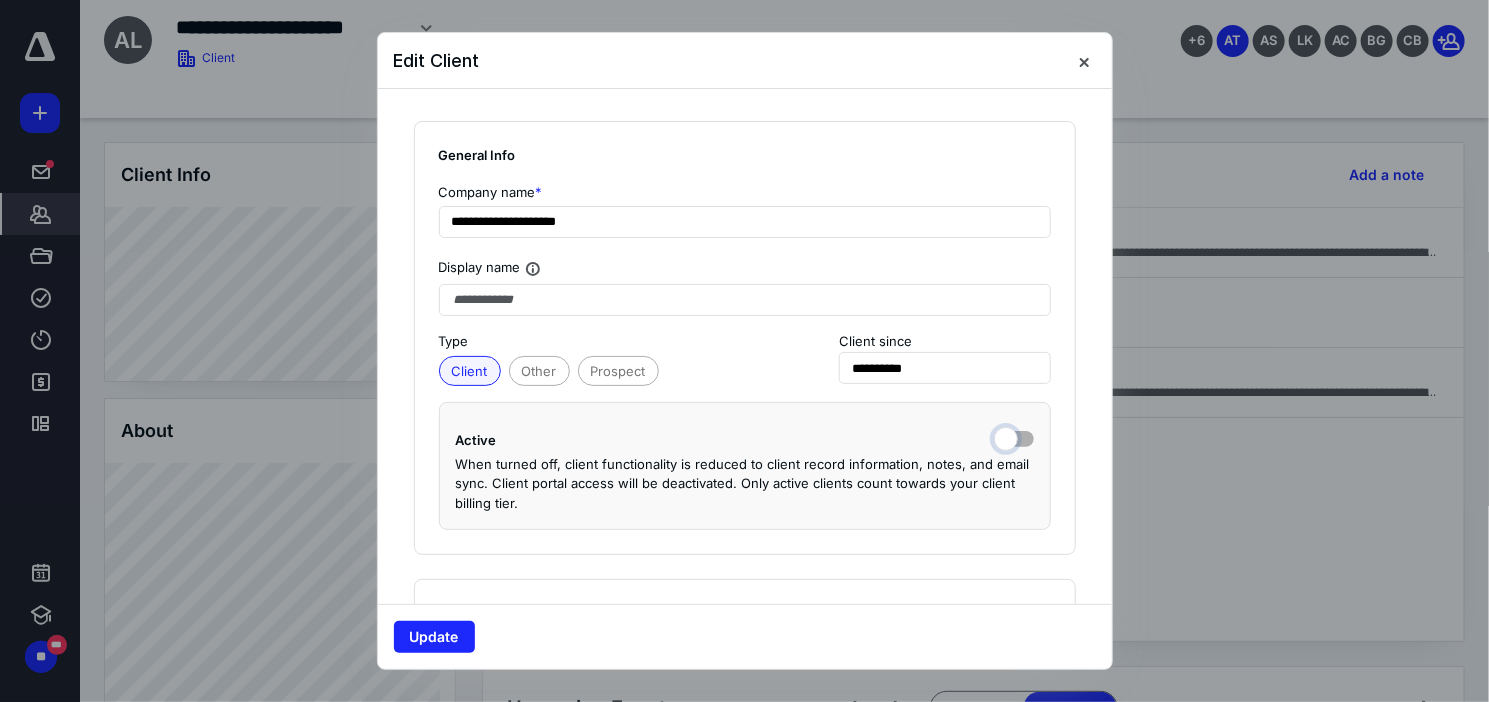 click at bounding box center (1014, 437) 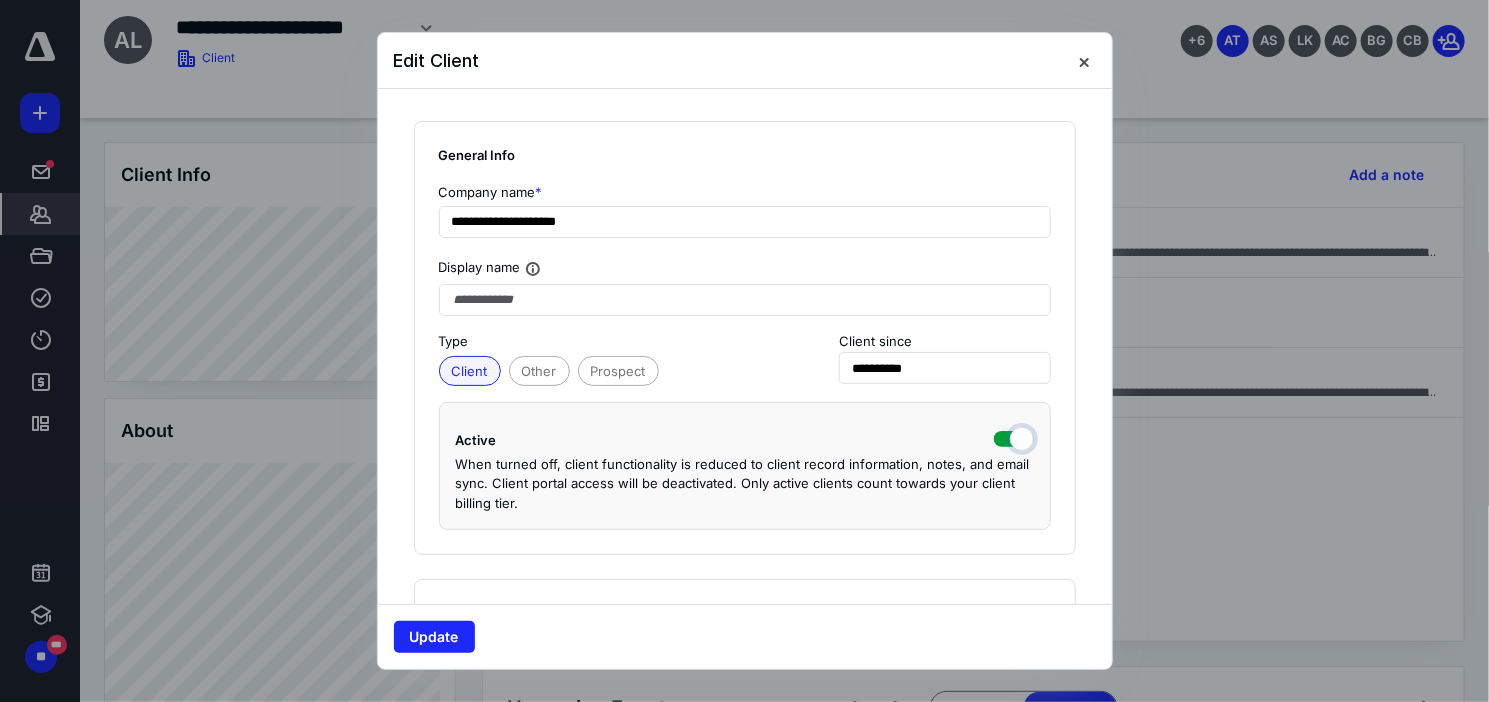 checkbox on "true" 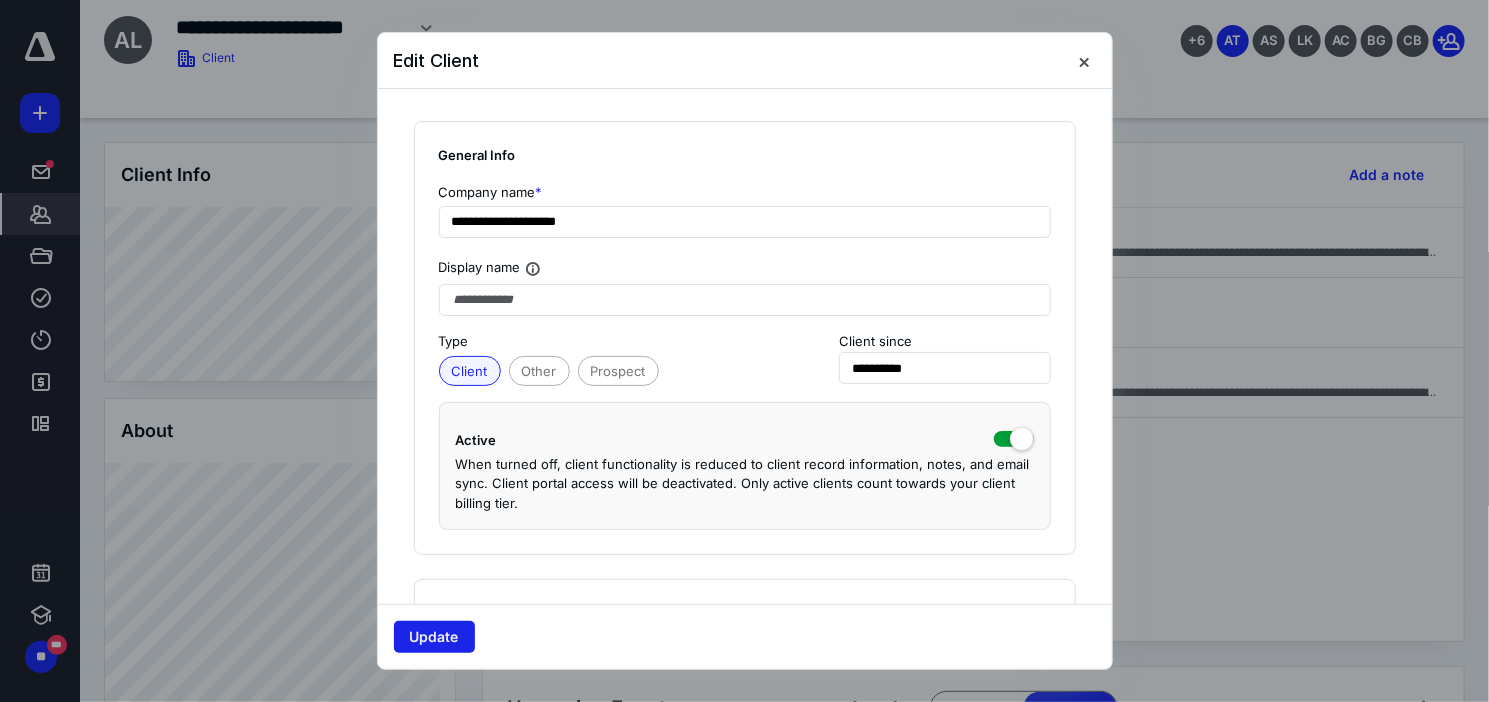 click on "Update" at bounding box center (434, 637) 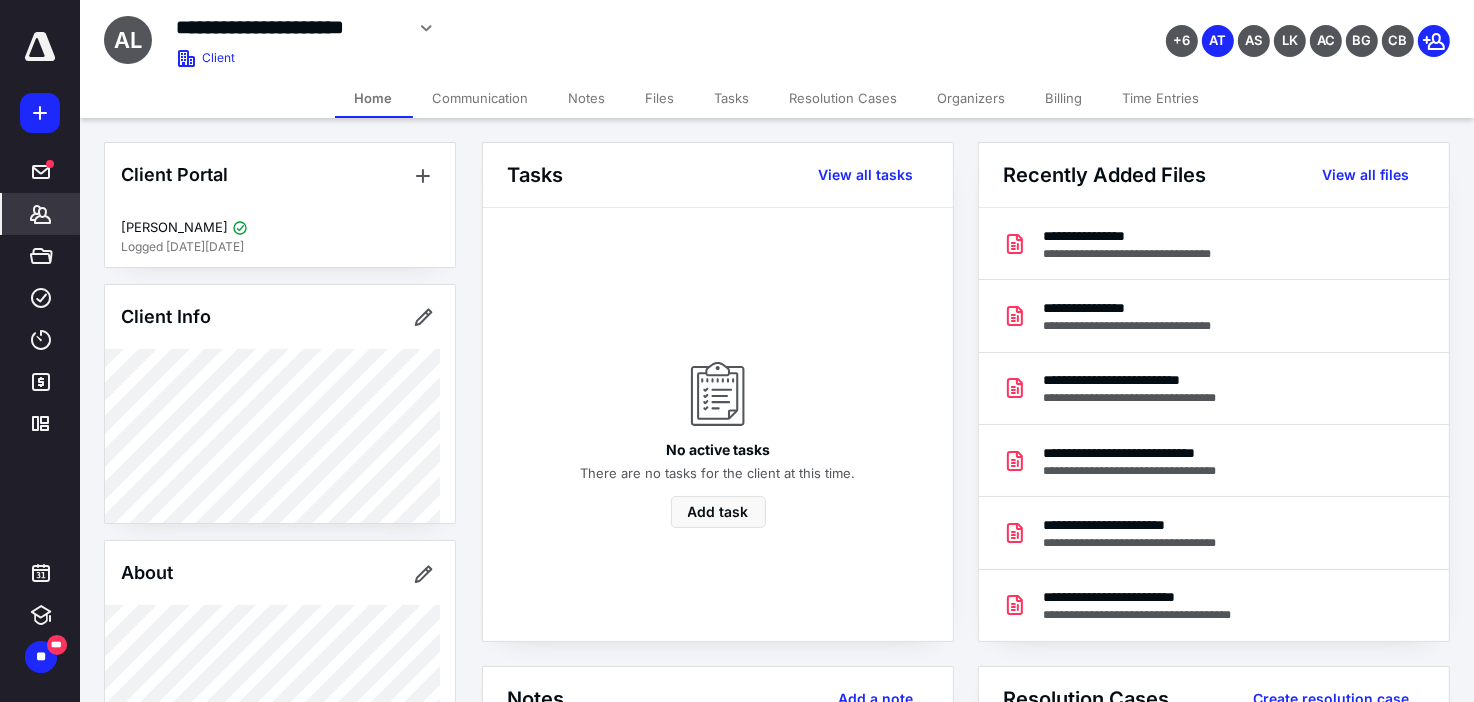 click on "Files" at bounding box center [660, 98] 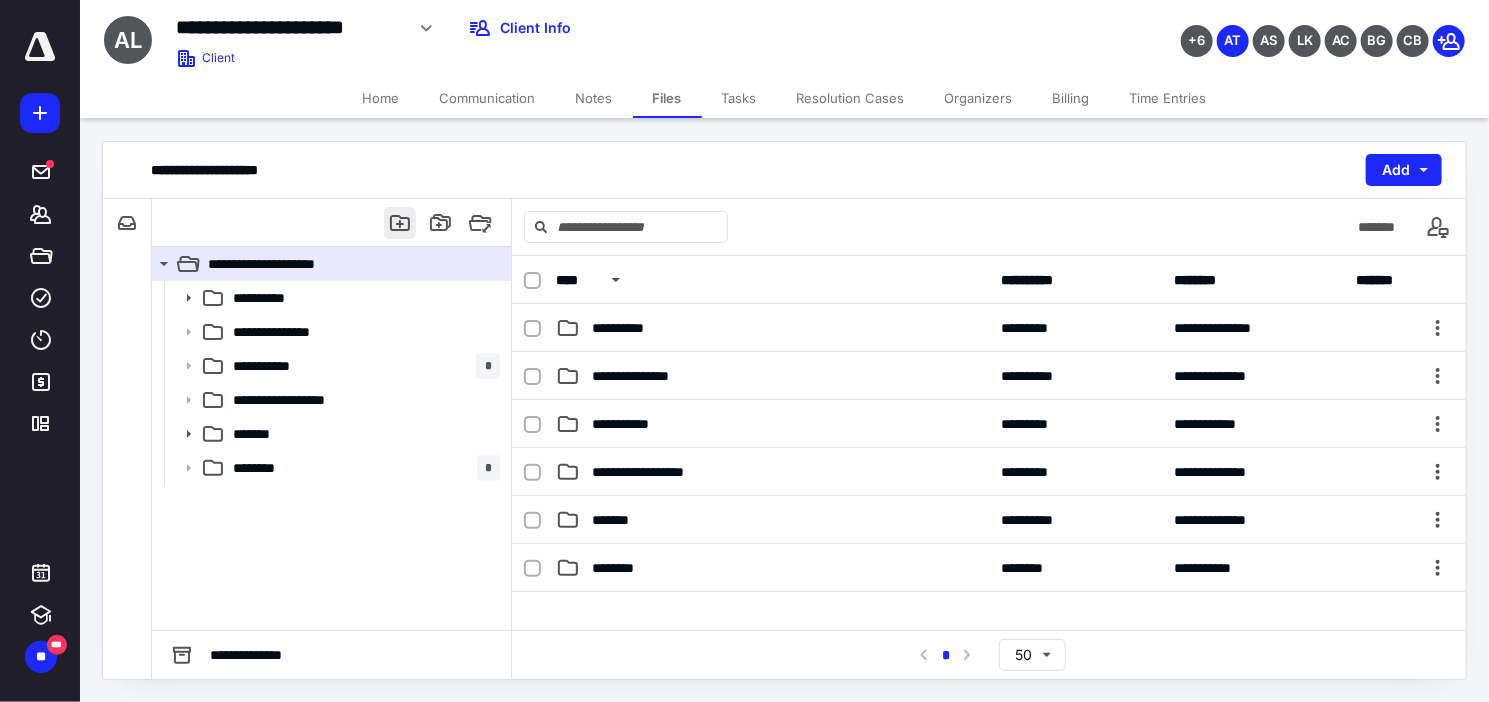 click at bounding box center (400, 223) 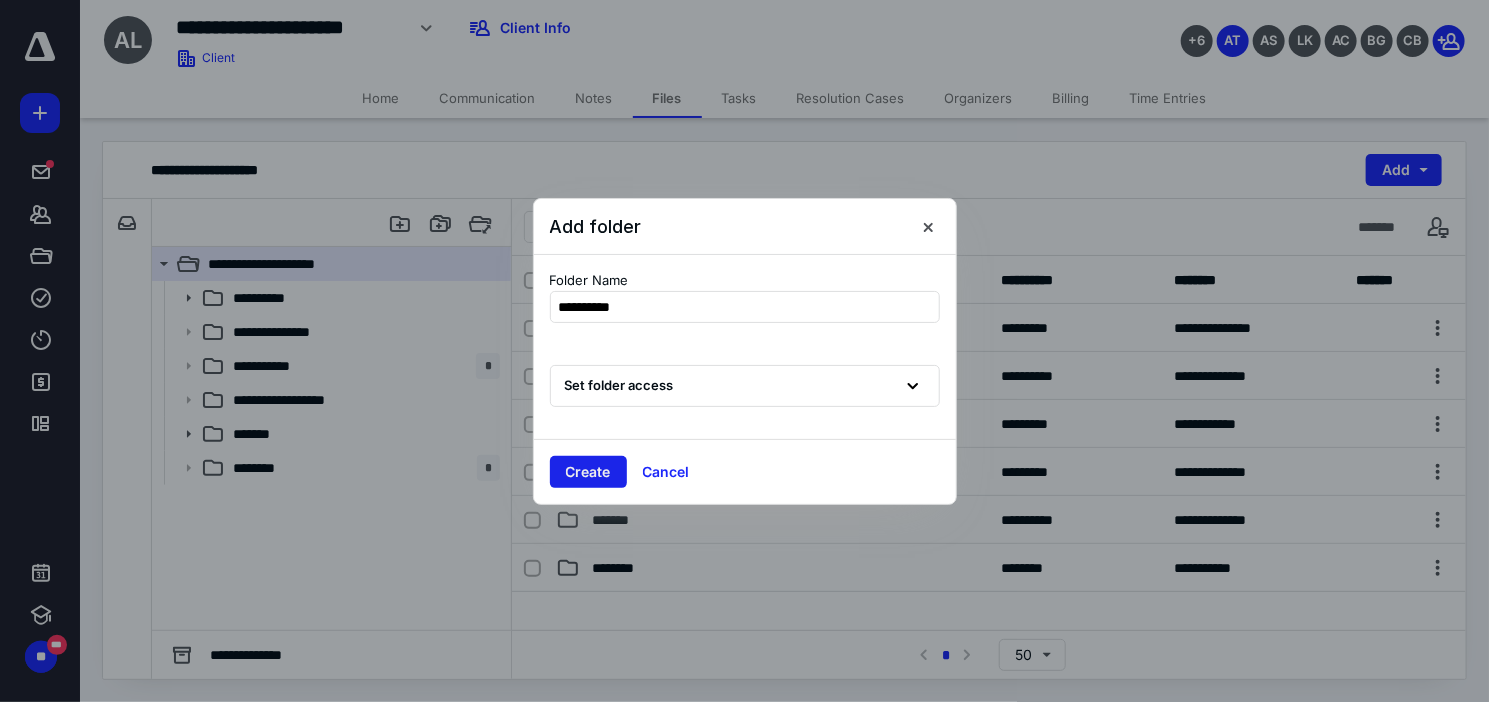 type on "**********" 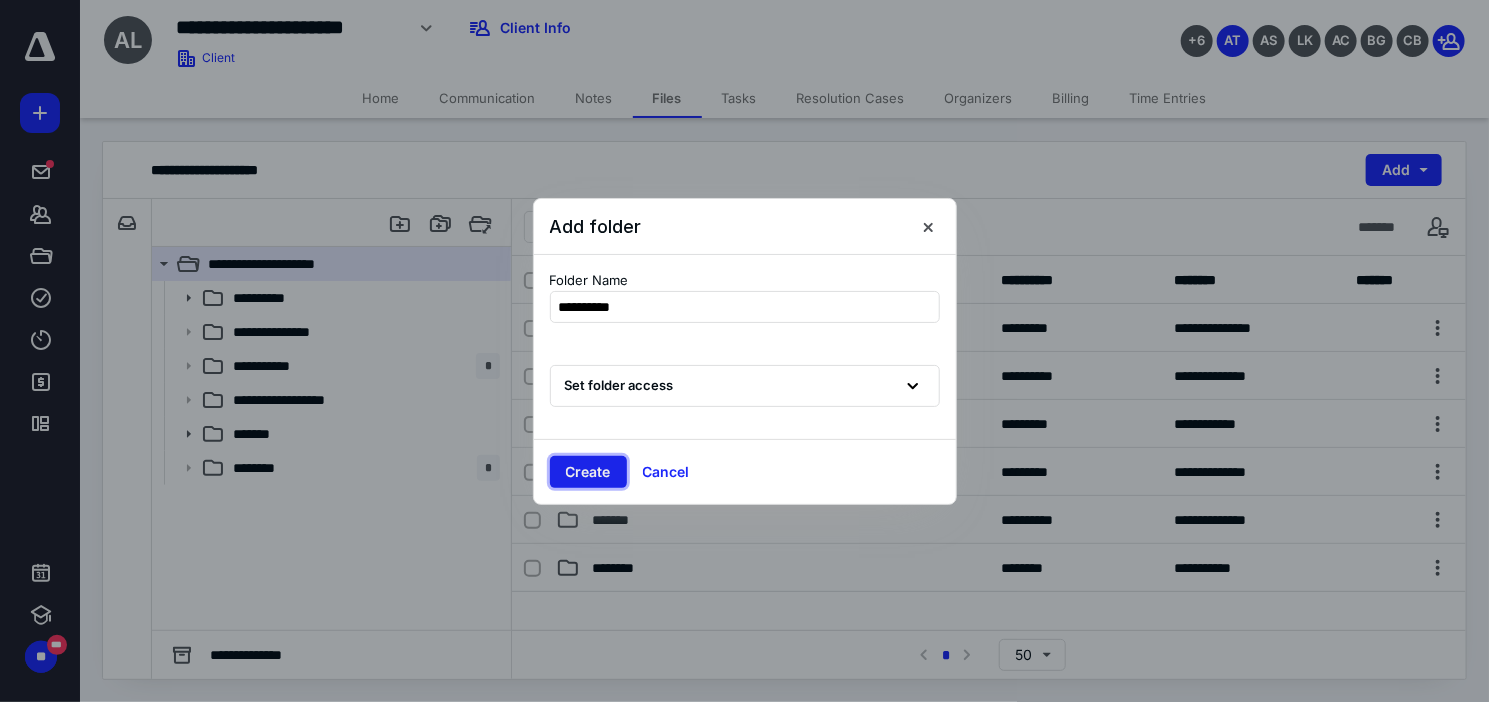 click on "Create" at bounding box center (588, 472) 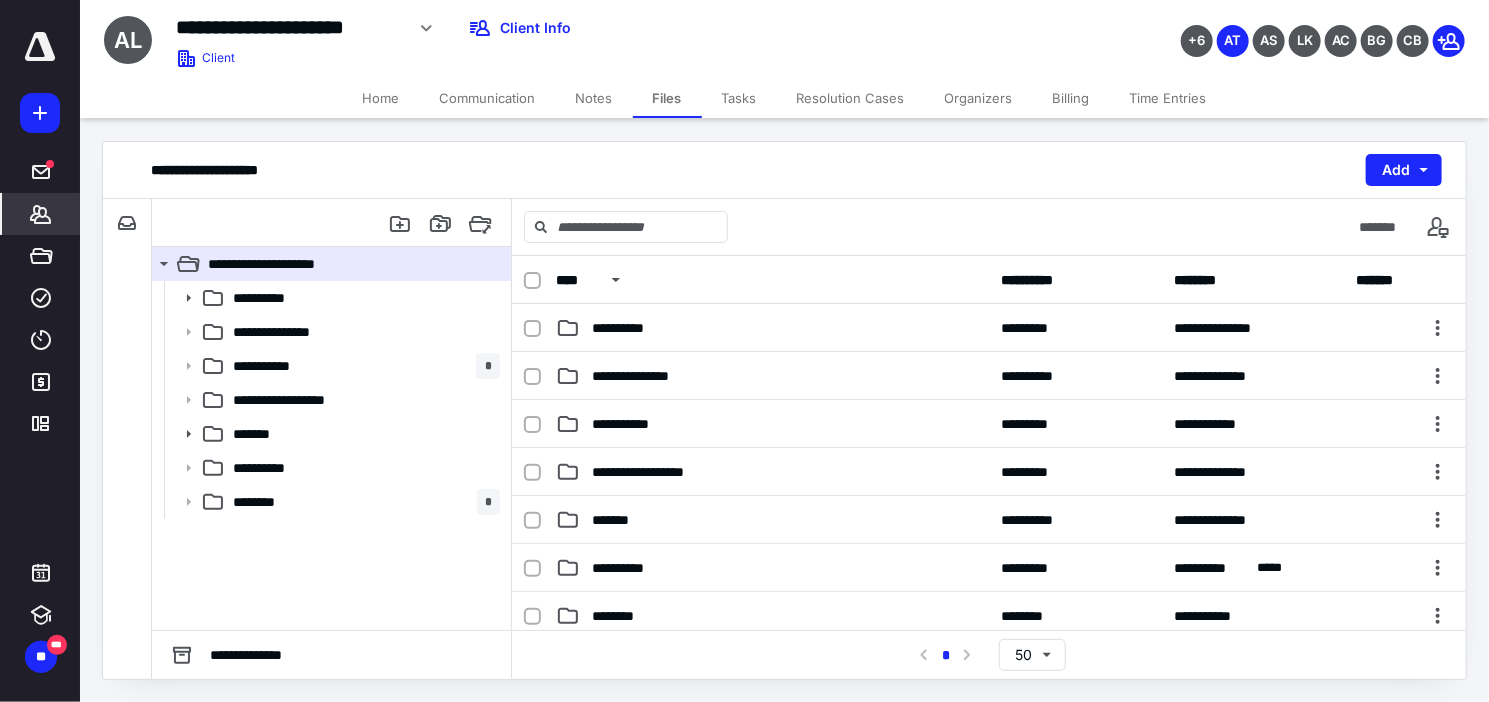 click 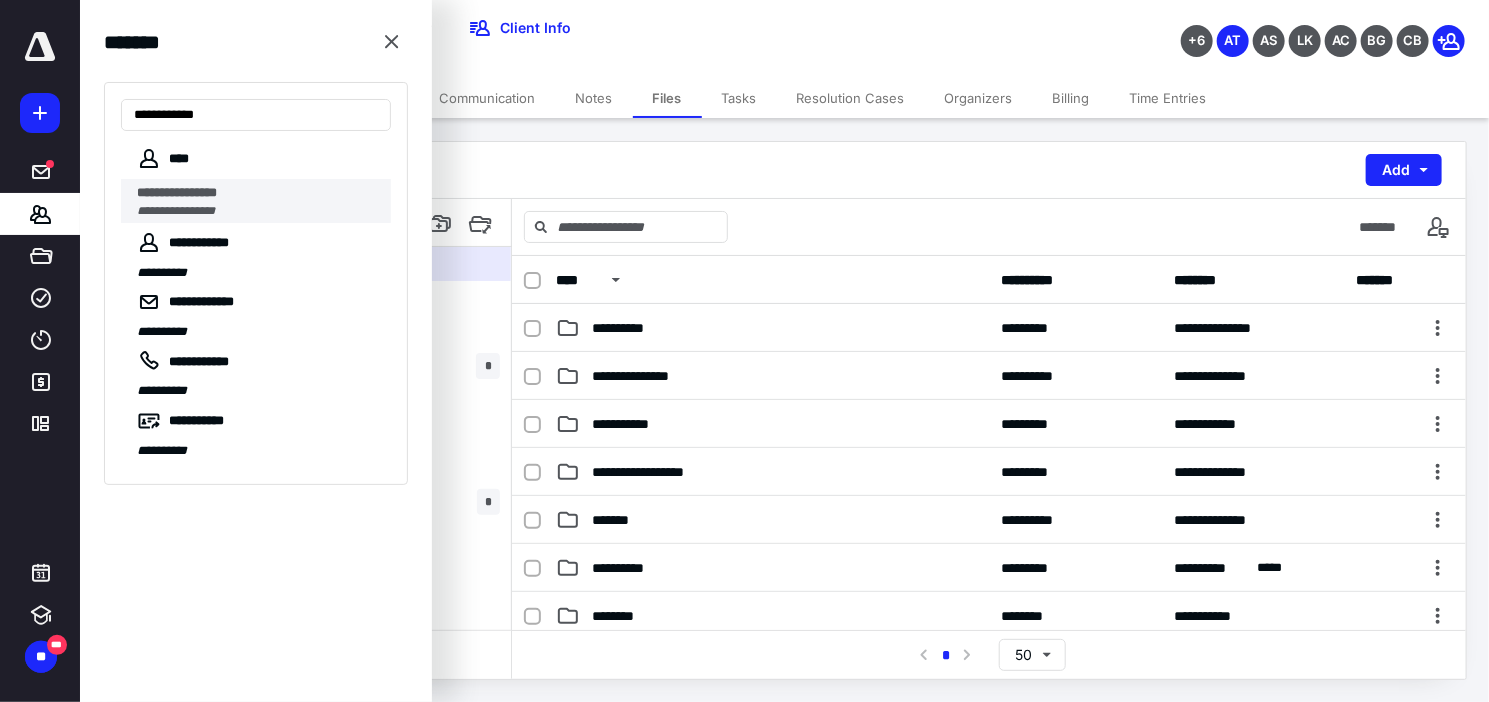 type on "**********" 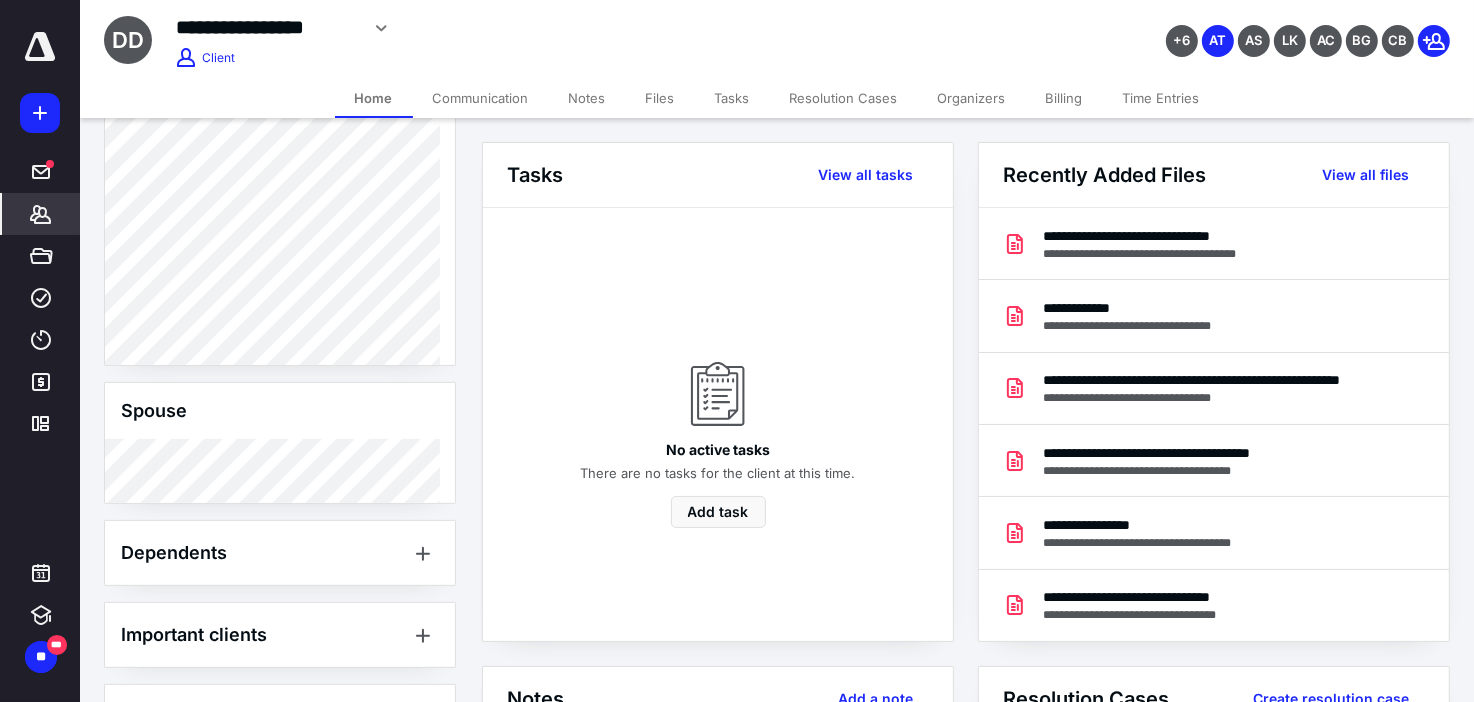 scroll, scrollTop: 652, scrollLeft: 0, axis: vertical 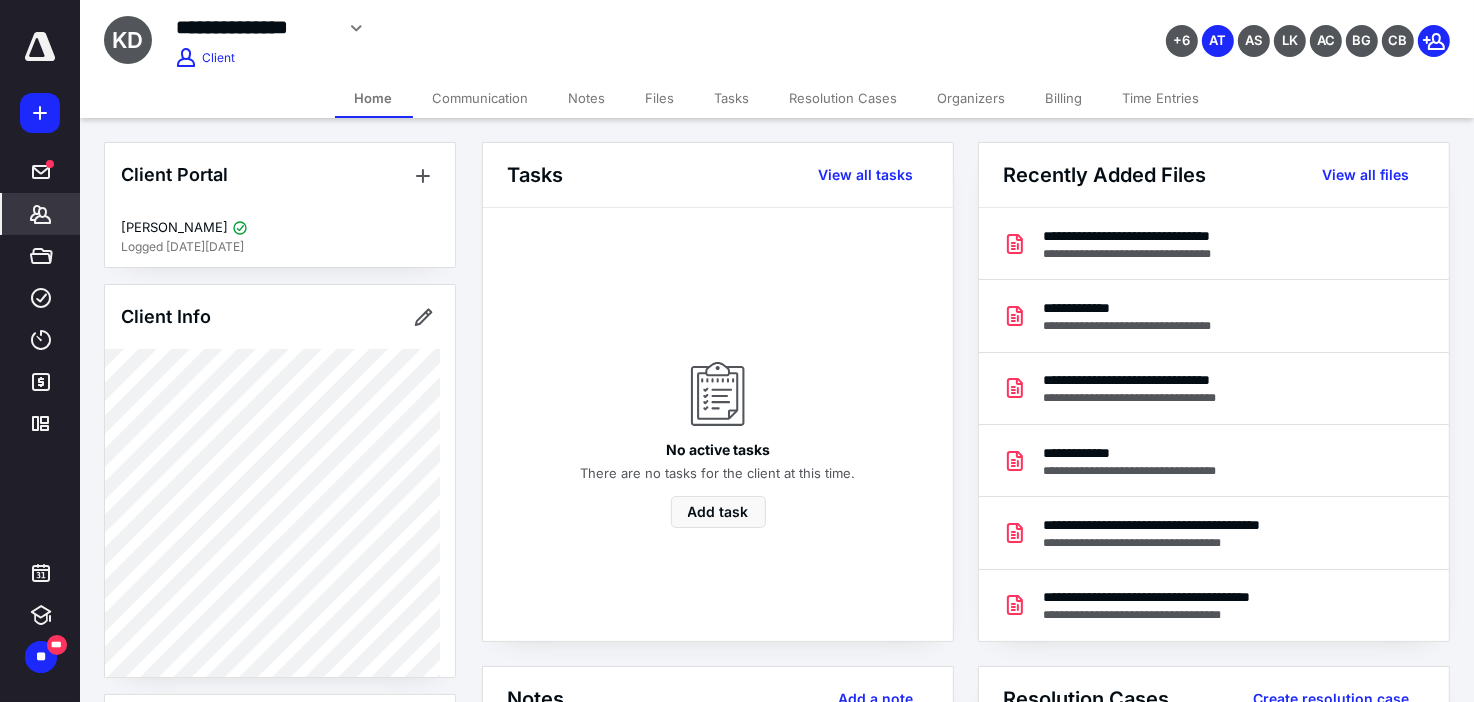 click on "Files" at bounding box center [660, 98] 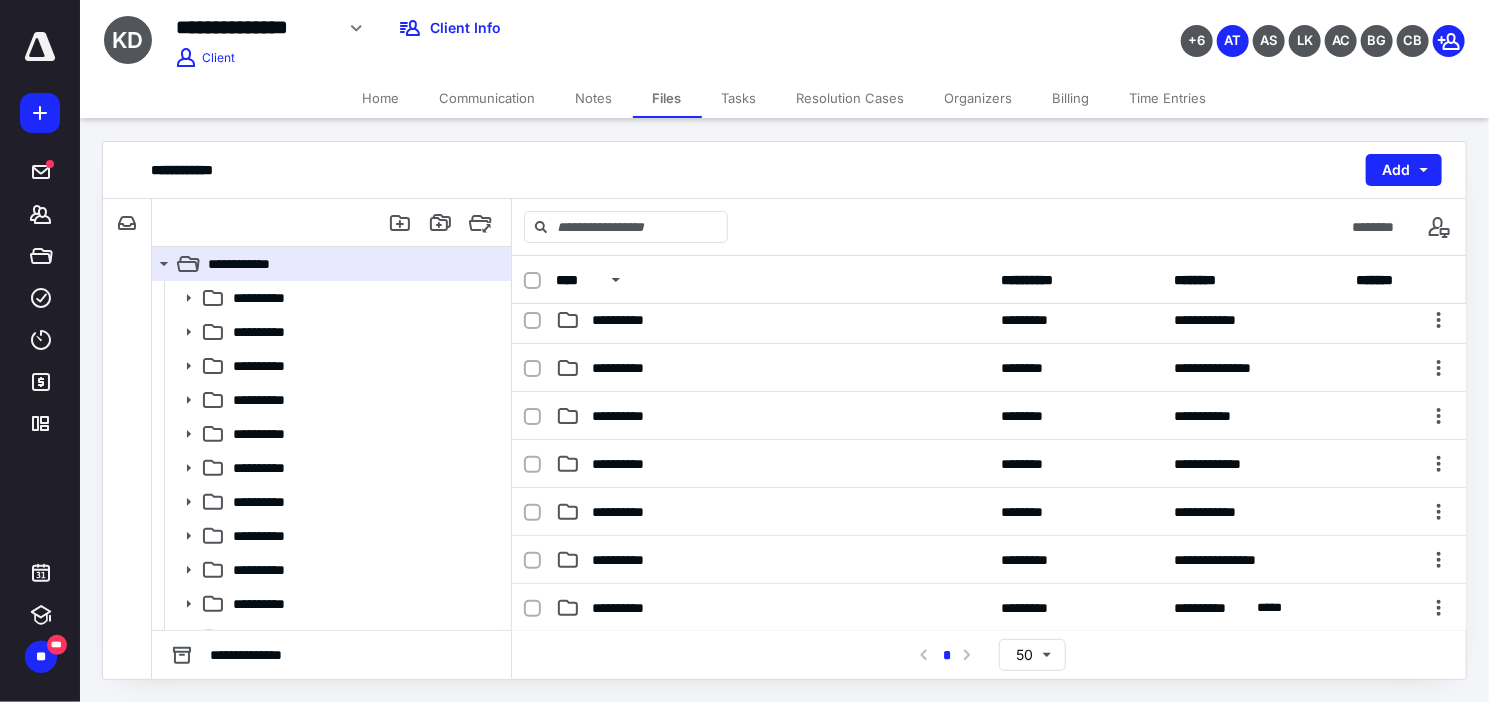 scroll, scrollTop: 499, scrollLeft: 0, axis: vertical 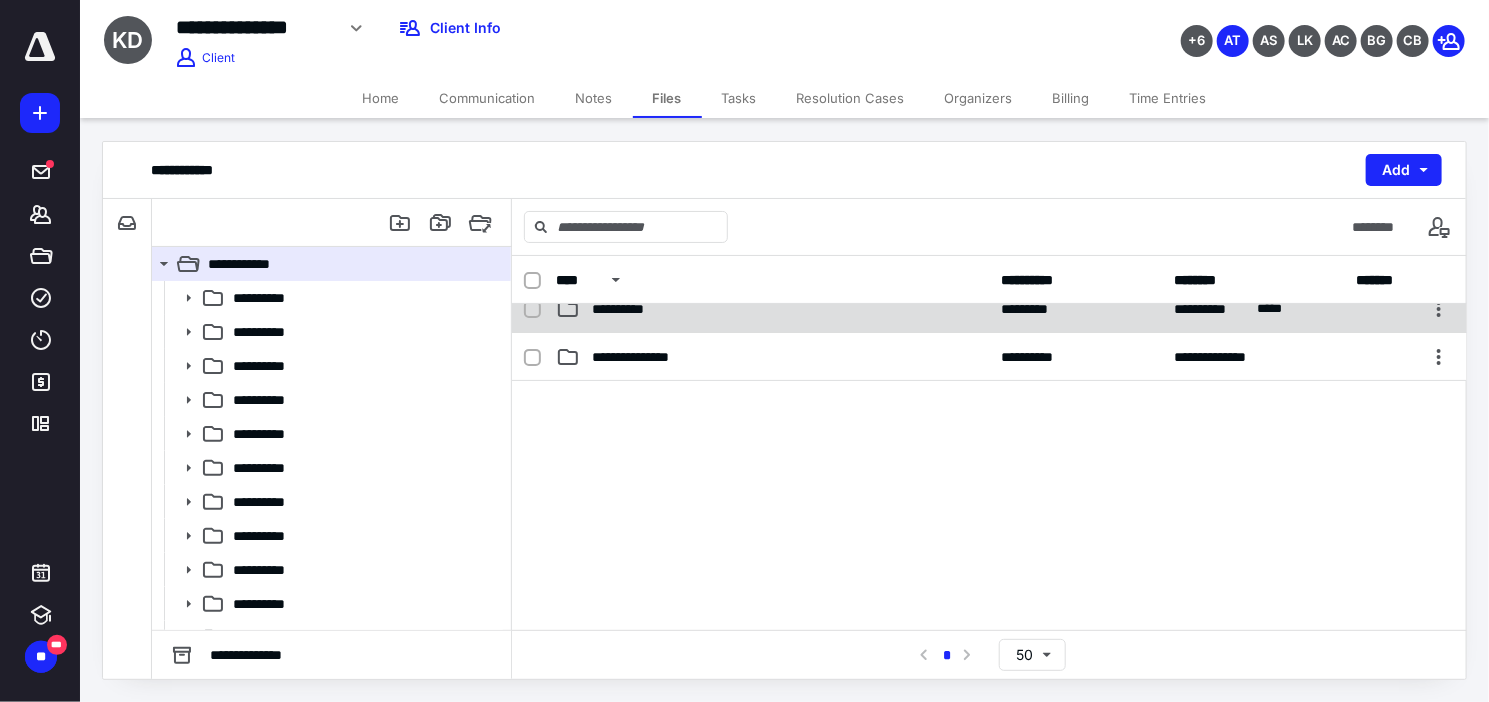 click on "**********" at bounding box center (772, 309) 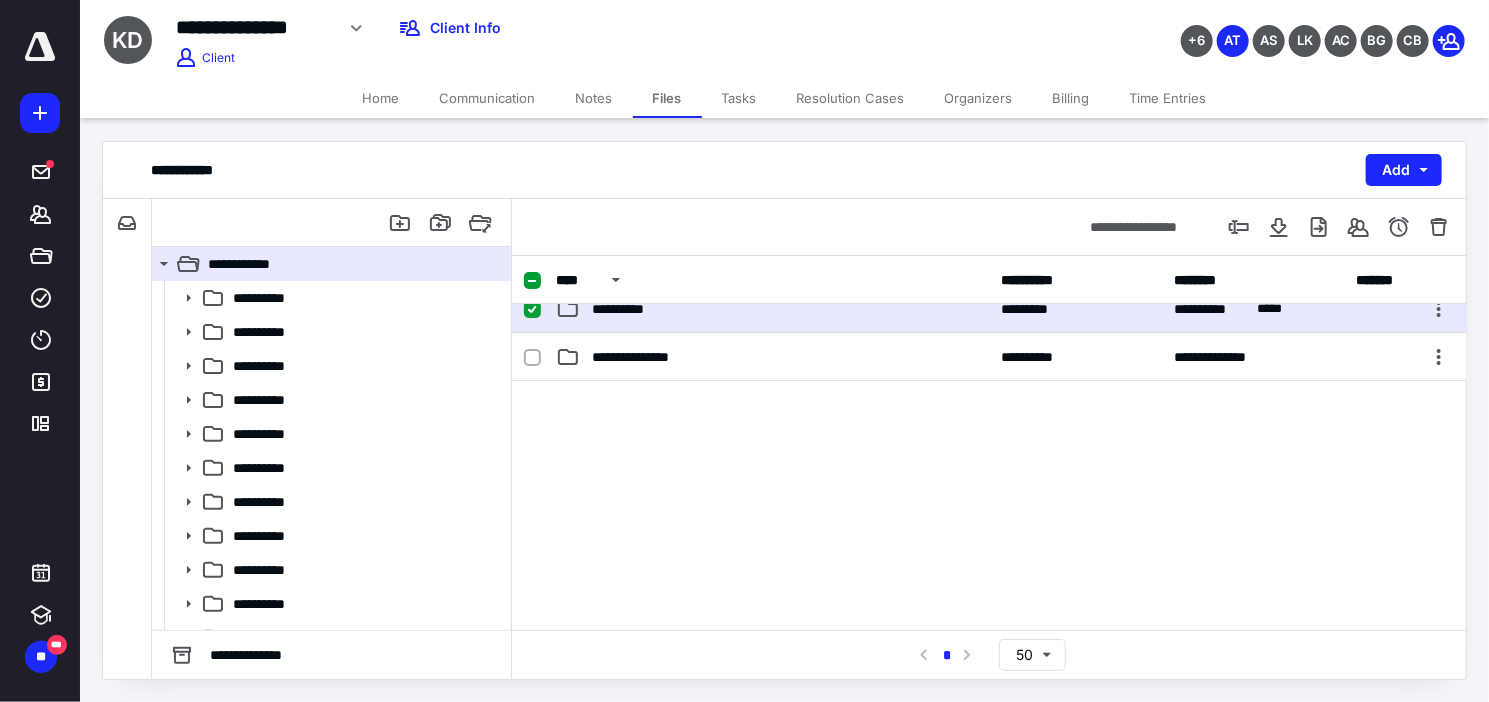 click on "**********" at bounding box center [772, 309] 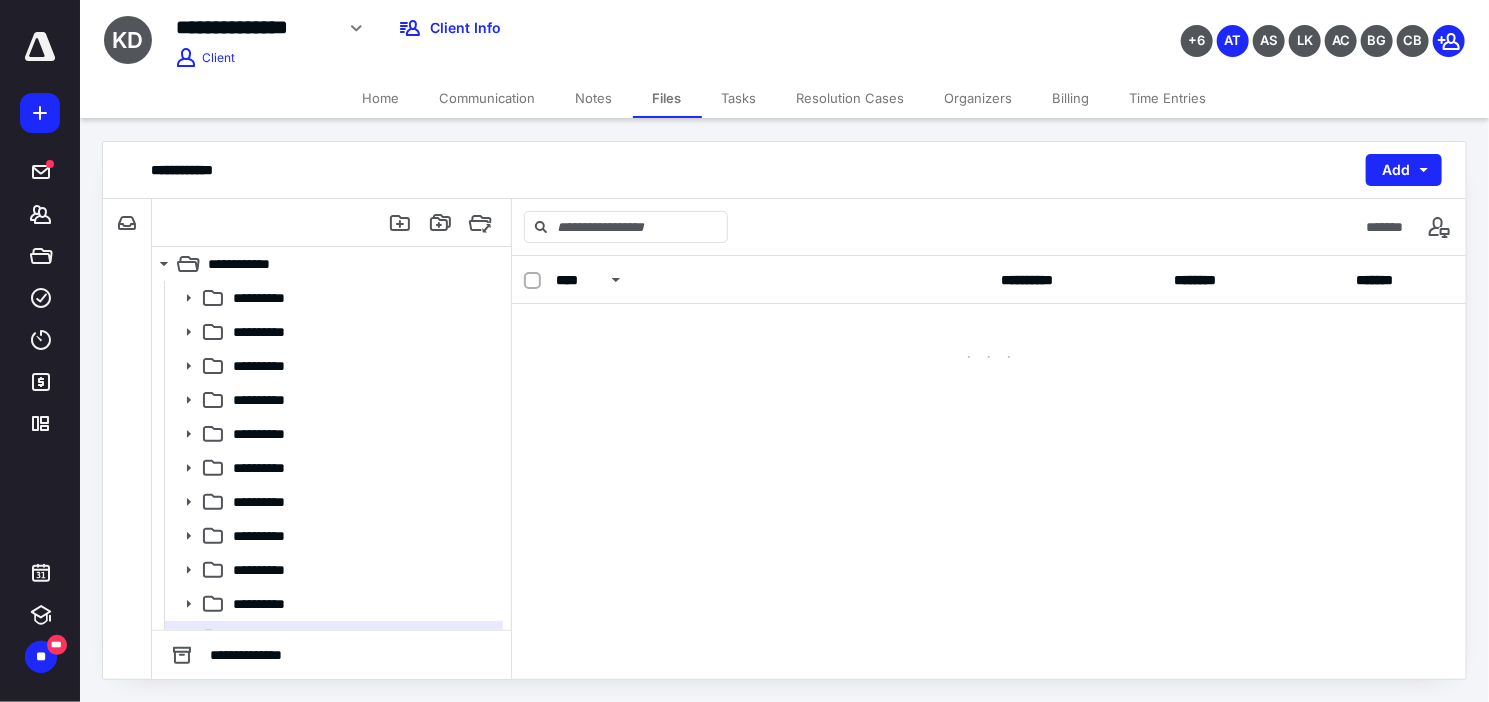 scroll, scrollTop: 0, scrollLeft: 0, axis: both 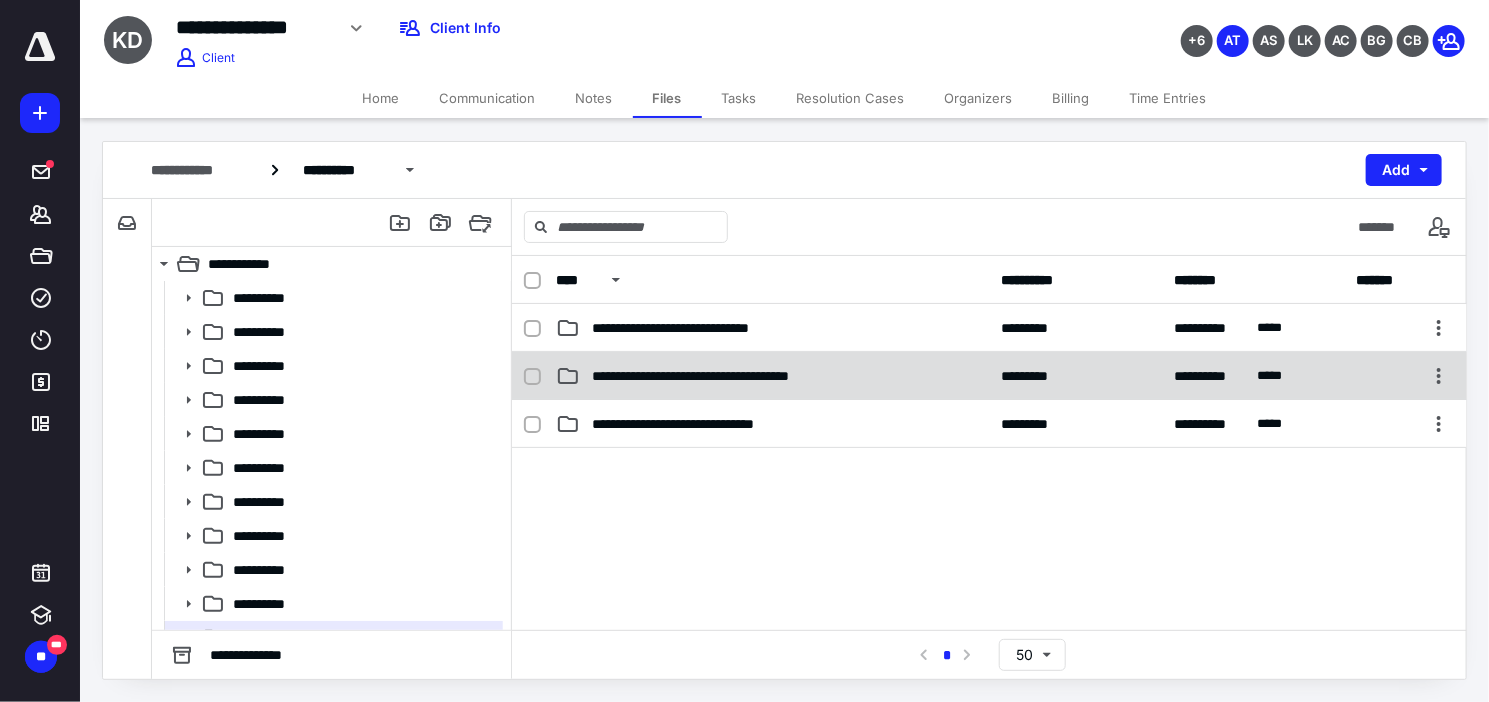 click on "**********" at bounding box center (719, 376) 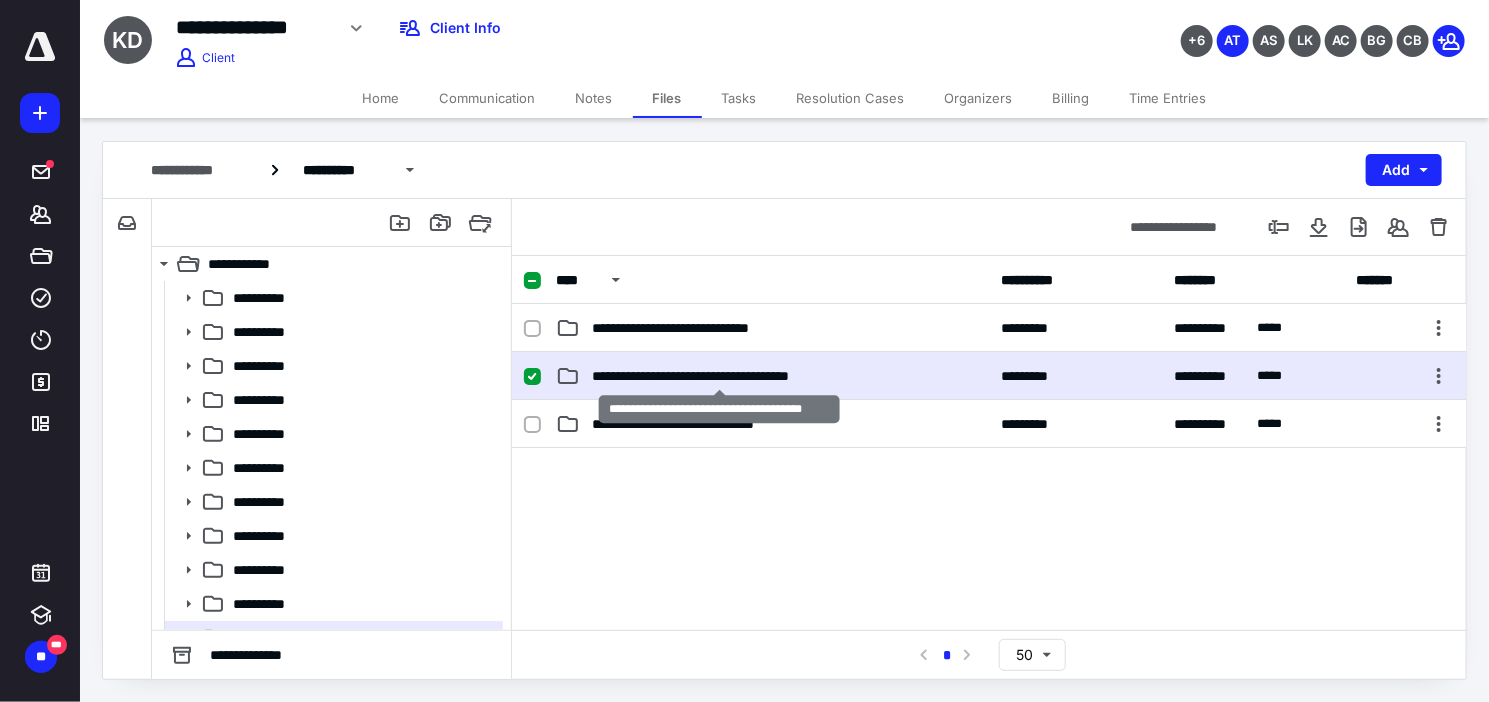 click on "**********" at bounding box center (719, 376) 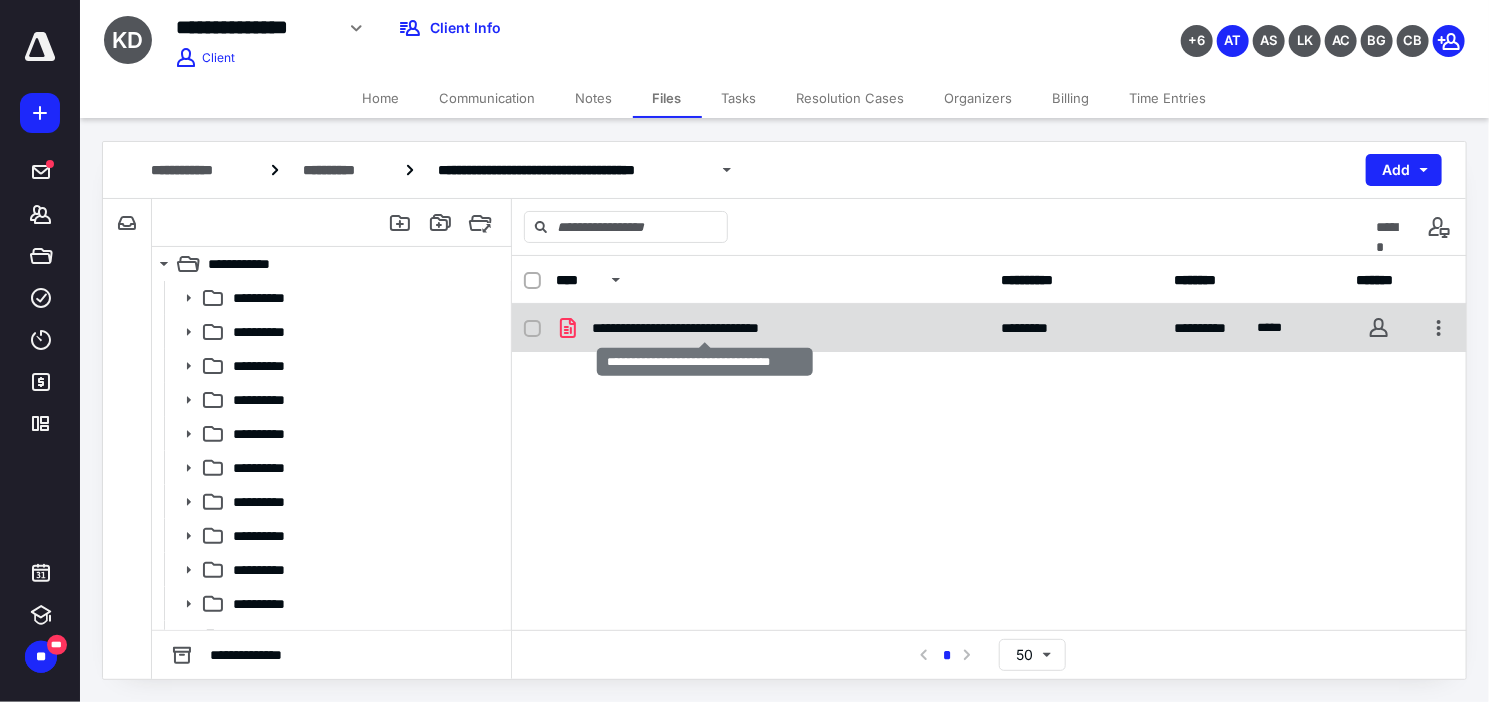 click on "**********" at bounding box center [705, 328] 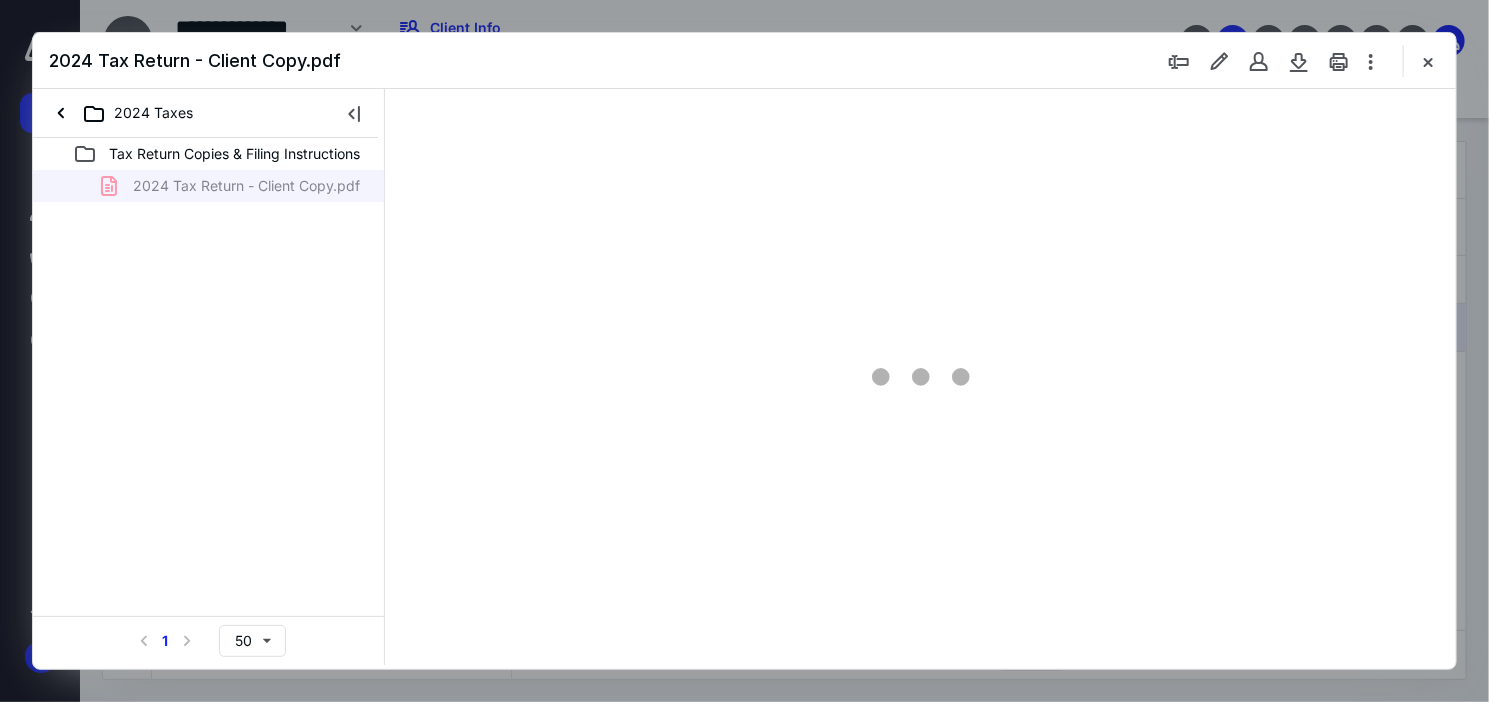 scroll, scrollTop: 0, scrollLeft: 0, axis: both 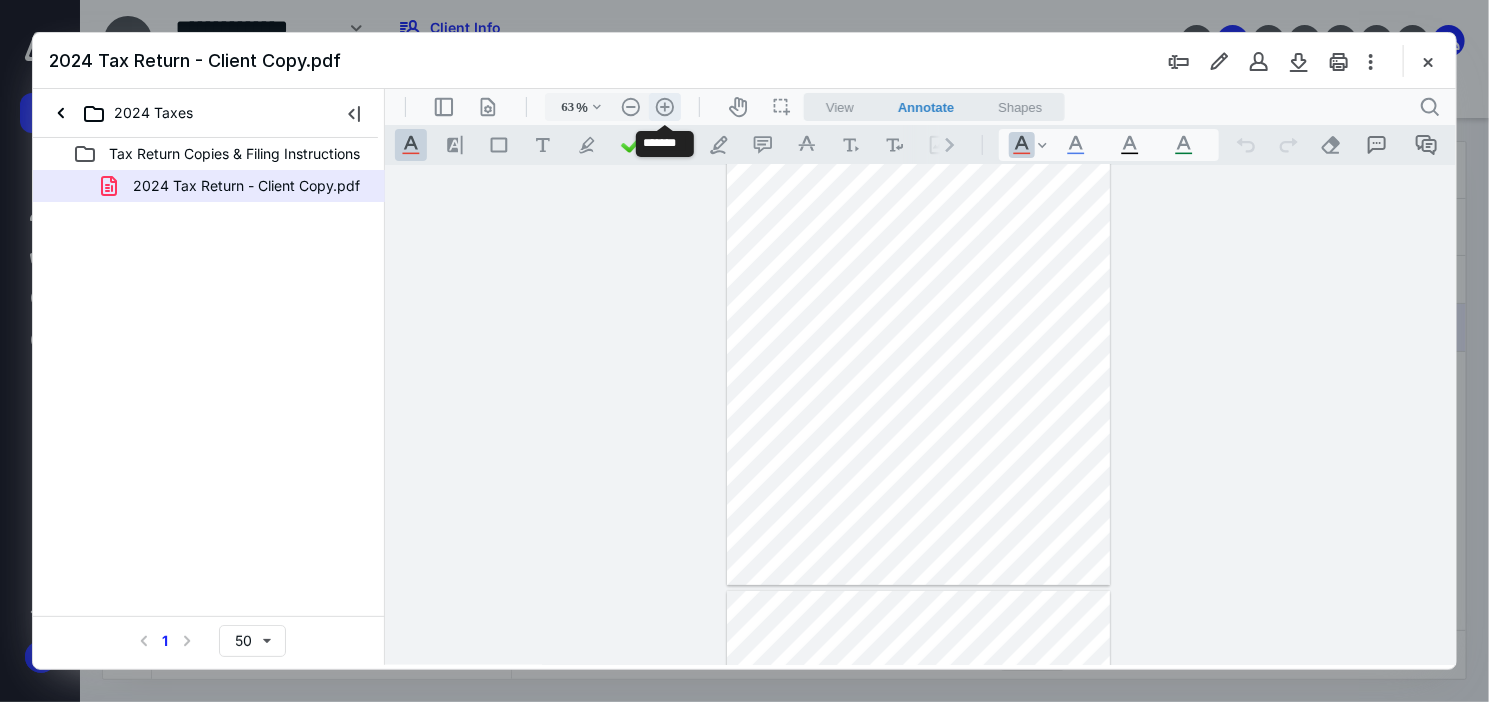 click on ".cls-1{fill:#abb0c4;} icon - header - zoom - in - line" at bounding box center [664, 106] 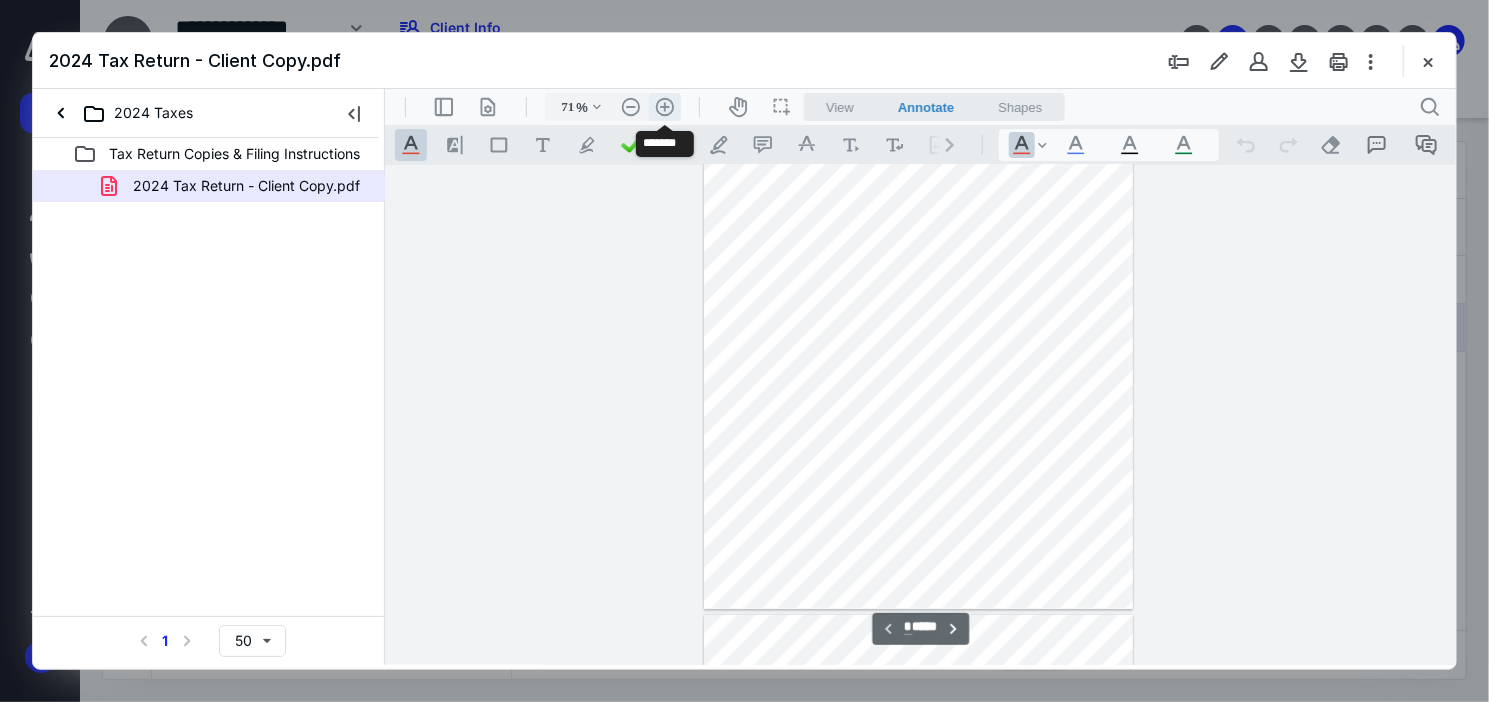 click on ".cls-1{fill:#abb0c4;} icon - header - zoom - in - line" at bounding box center [664, 106] 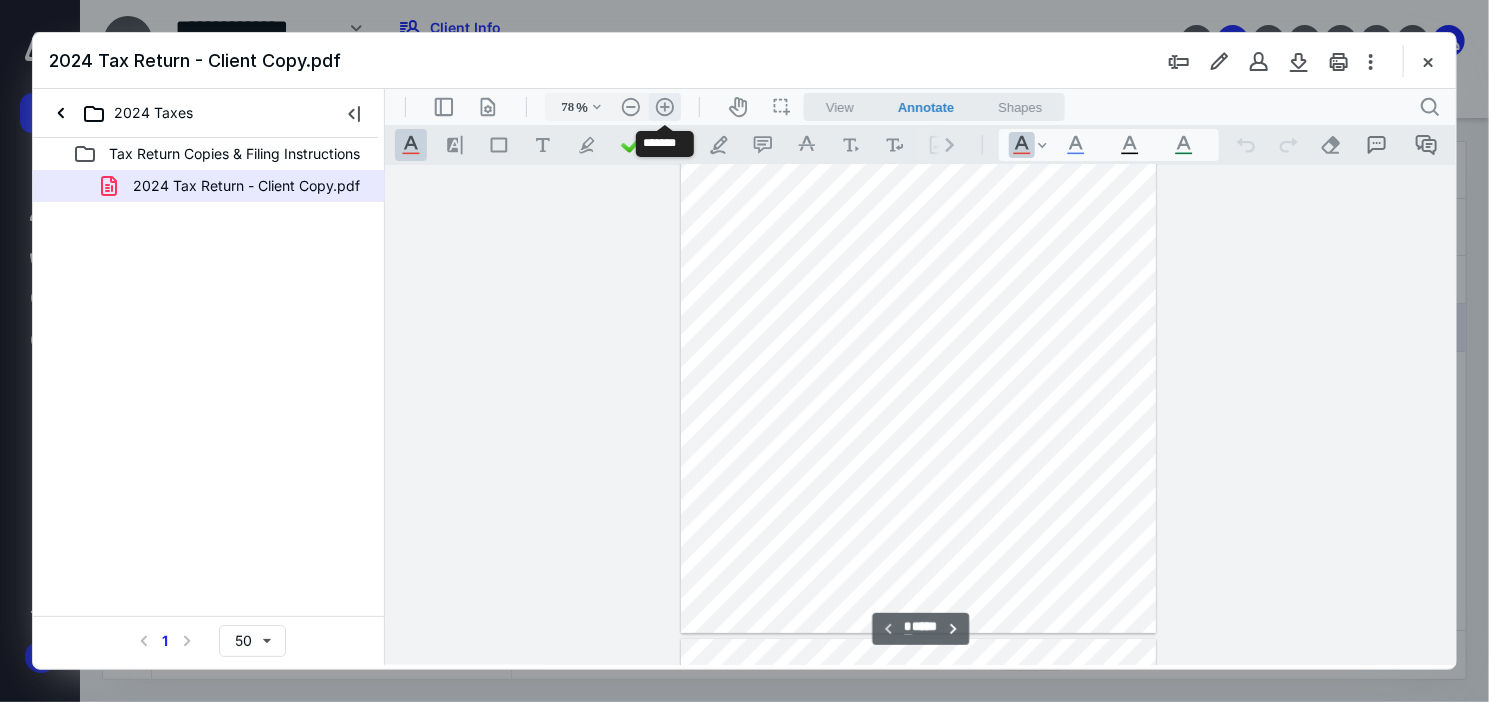 click on ".cls-1{fill:#abb0c4;} icon - header - zoom - in - line" at bounding box center (664, 106) 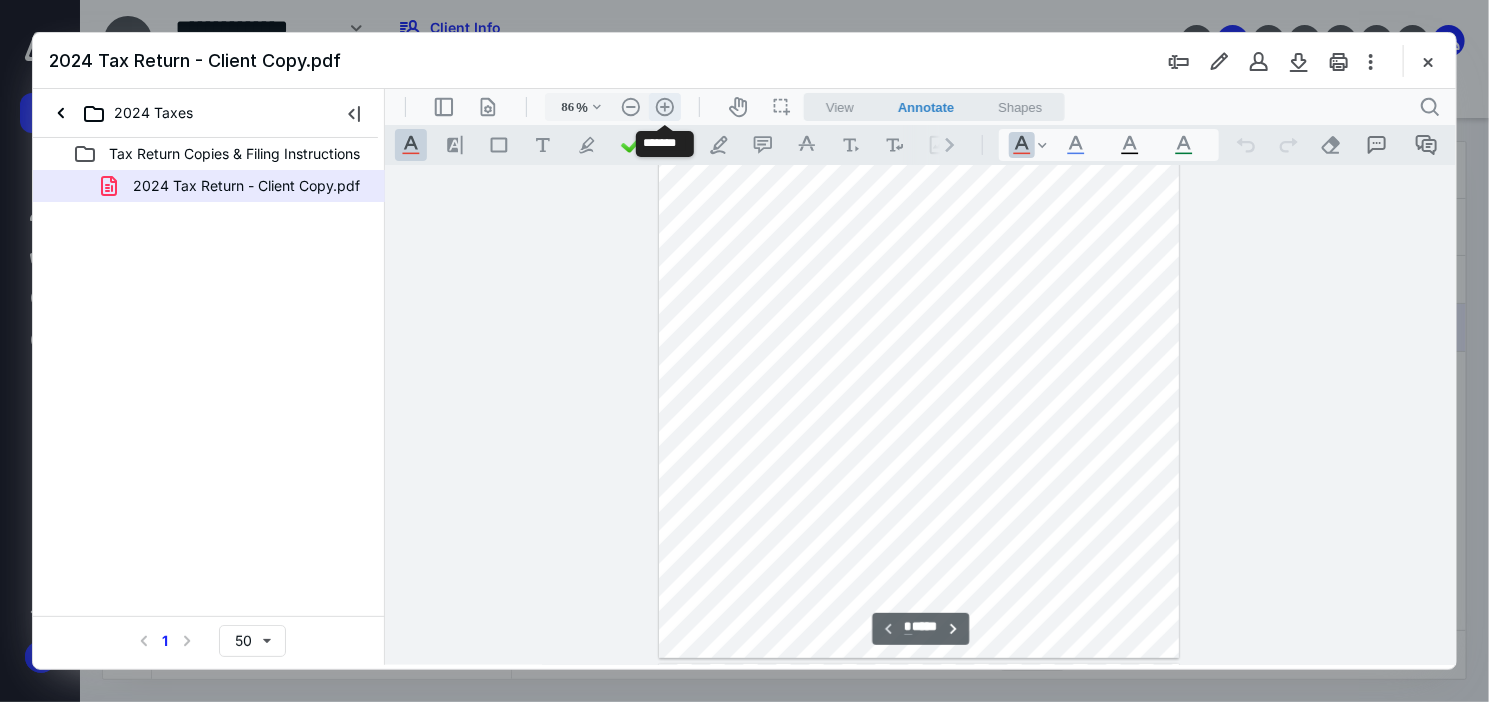 click on ".cls-1{fill:#abb0c4;} icon - header - zoom - in - line" at bounding box center [664, 106] 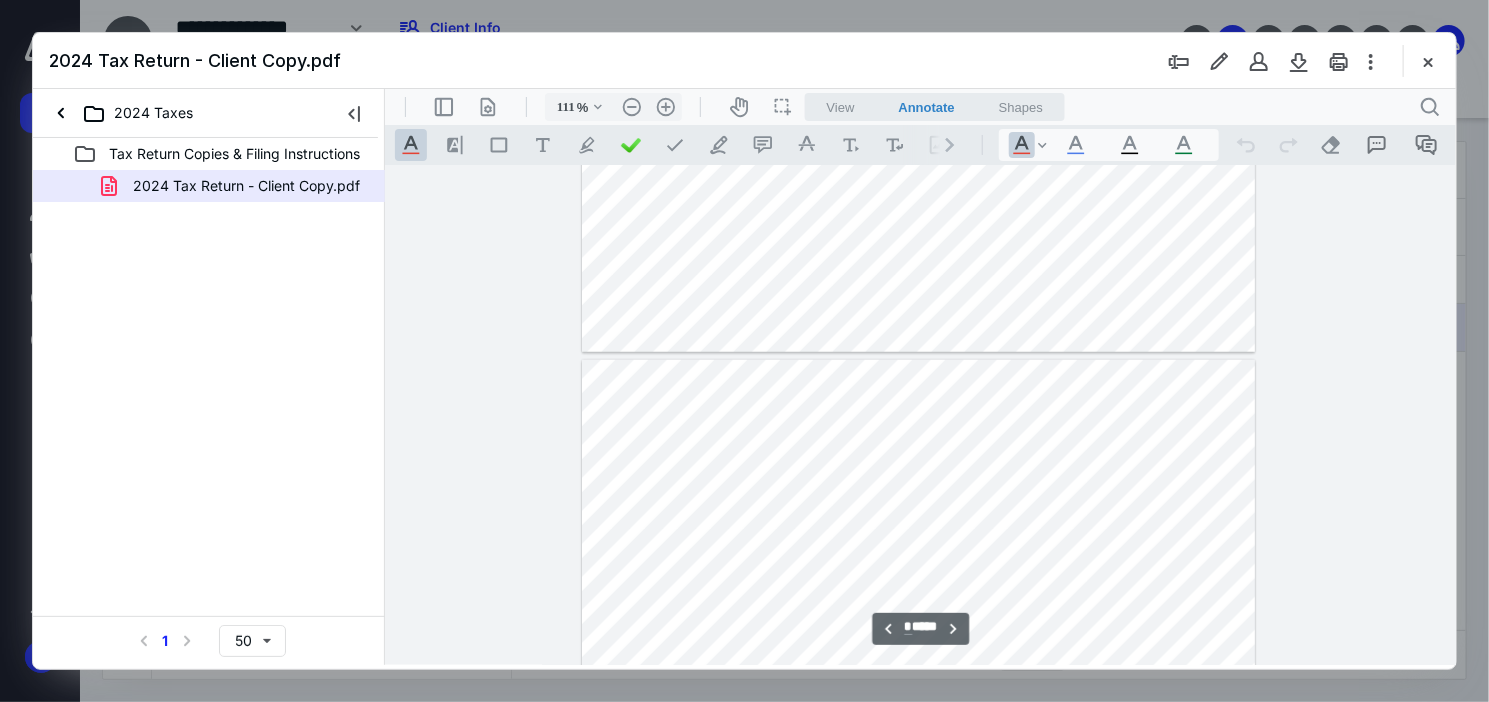 scroll, scrollTop: 4300, scrollLeft: 0, axis: vertical 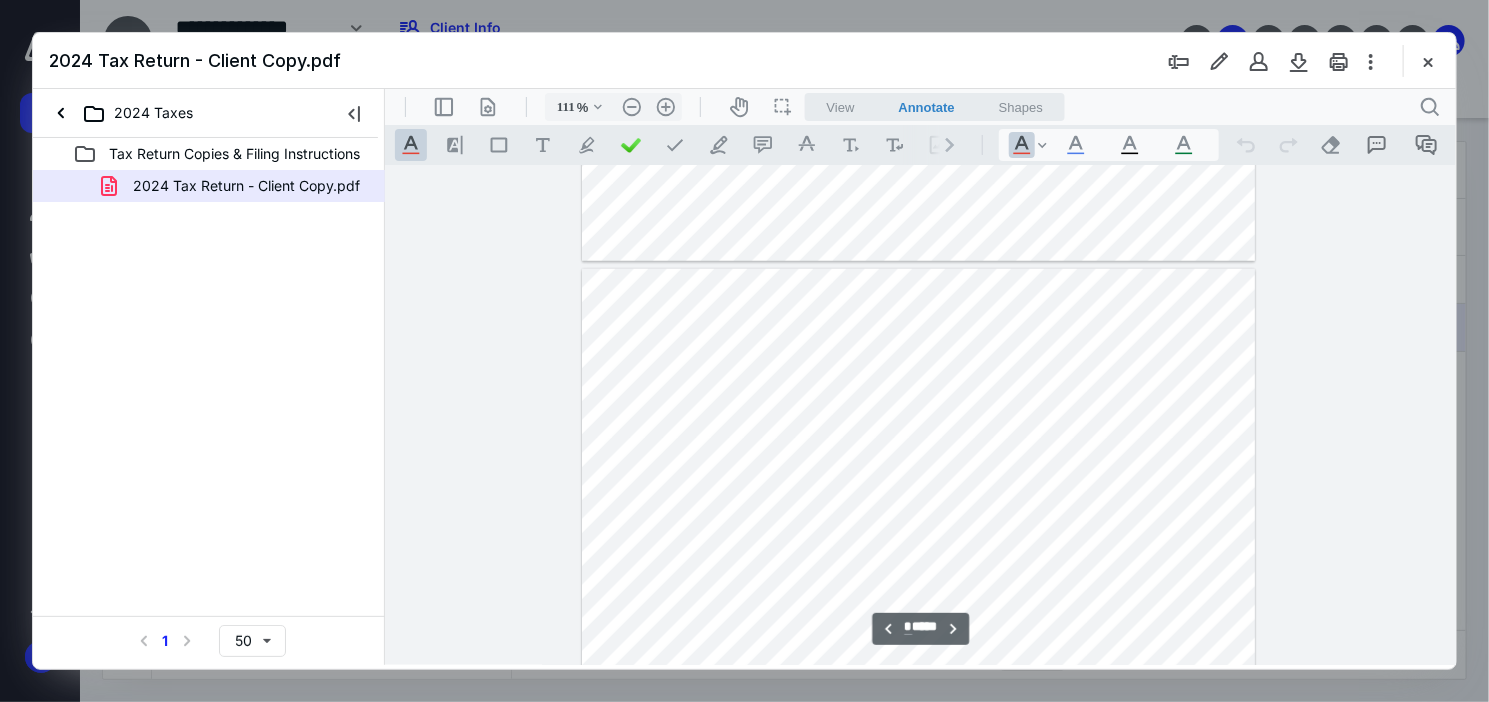 click at bounding box center (918, 704) 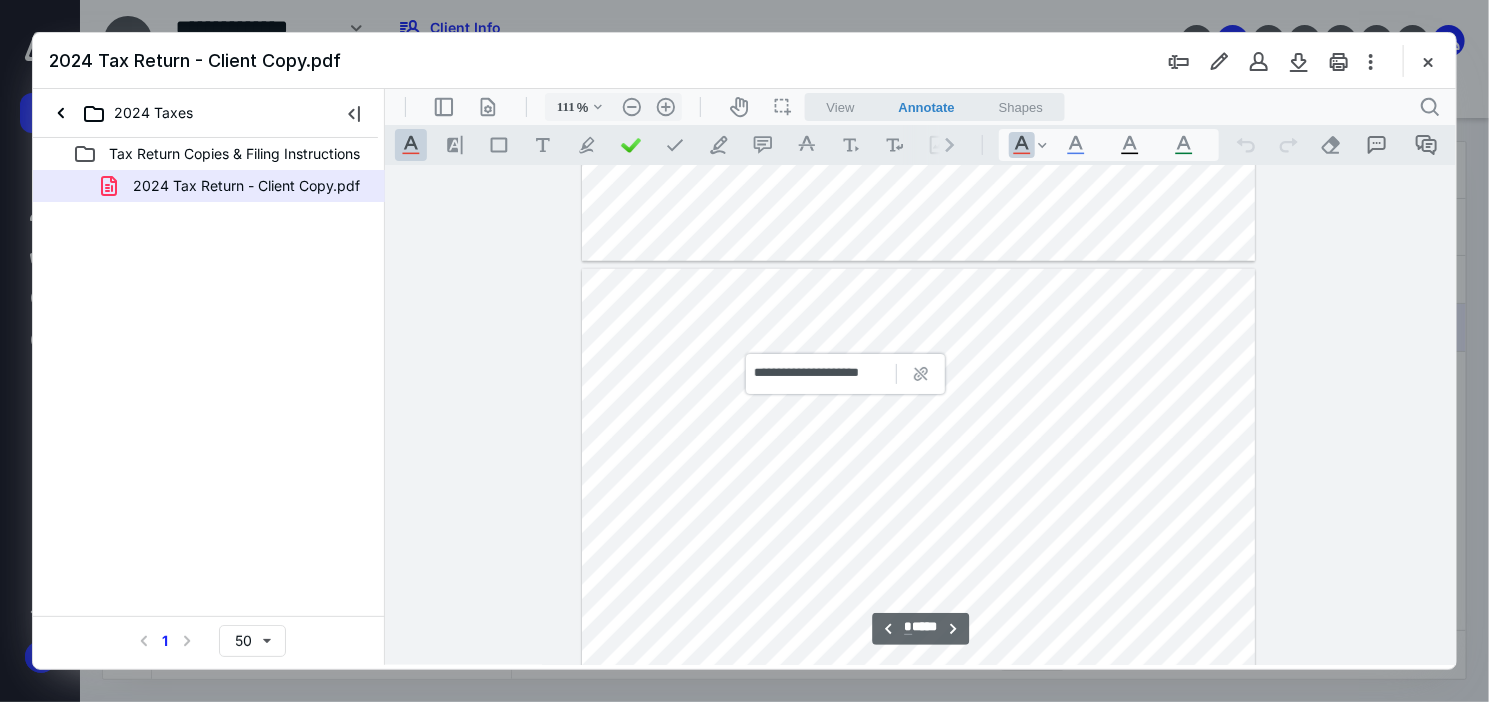 click on "2024 Tax Return - Client Copy.pdf" at bounding box center (246, 186) 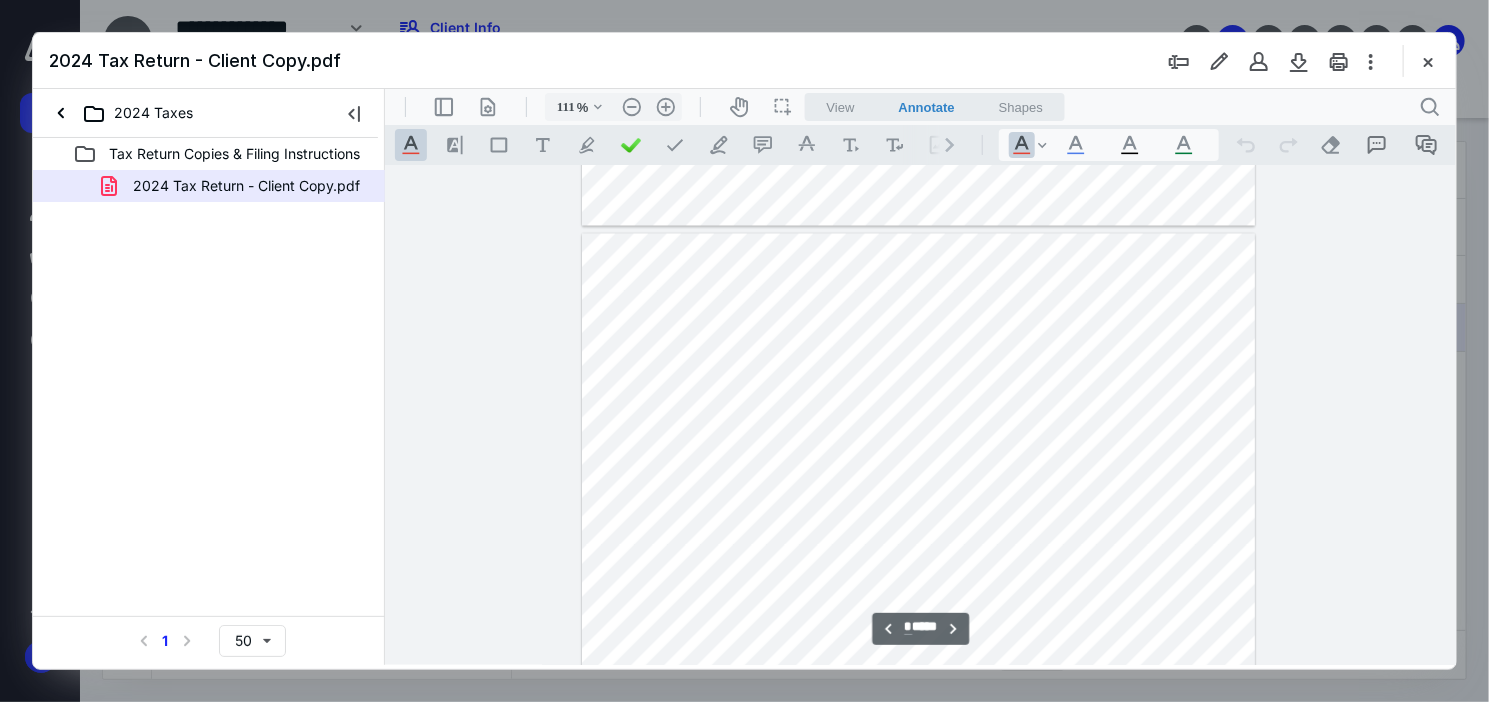 scroll, scrollTop: 5201, scrollLeft: 0, axis: vertical 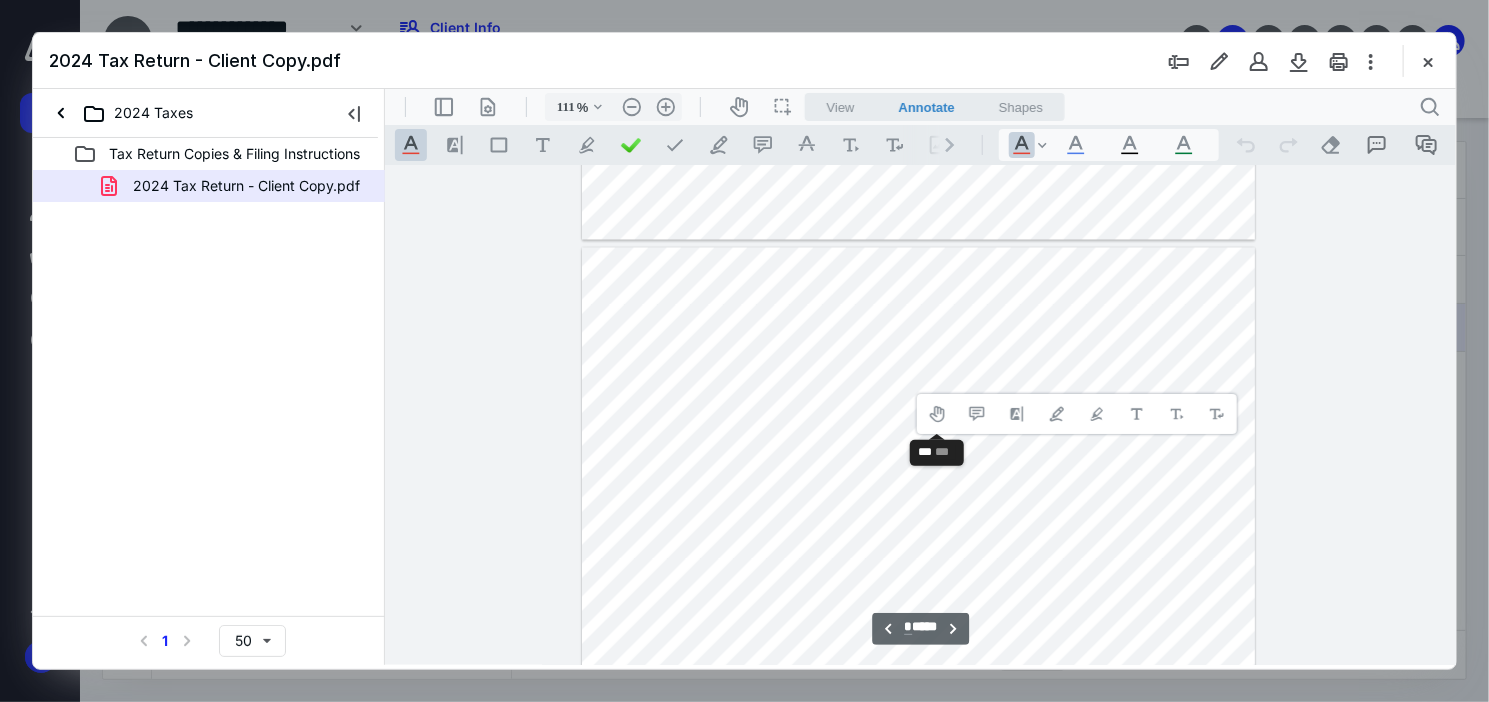 click at bounding box center (918, 683) 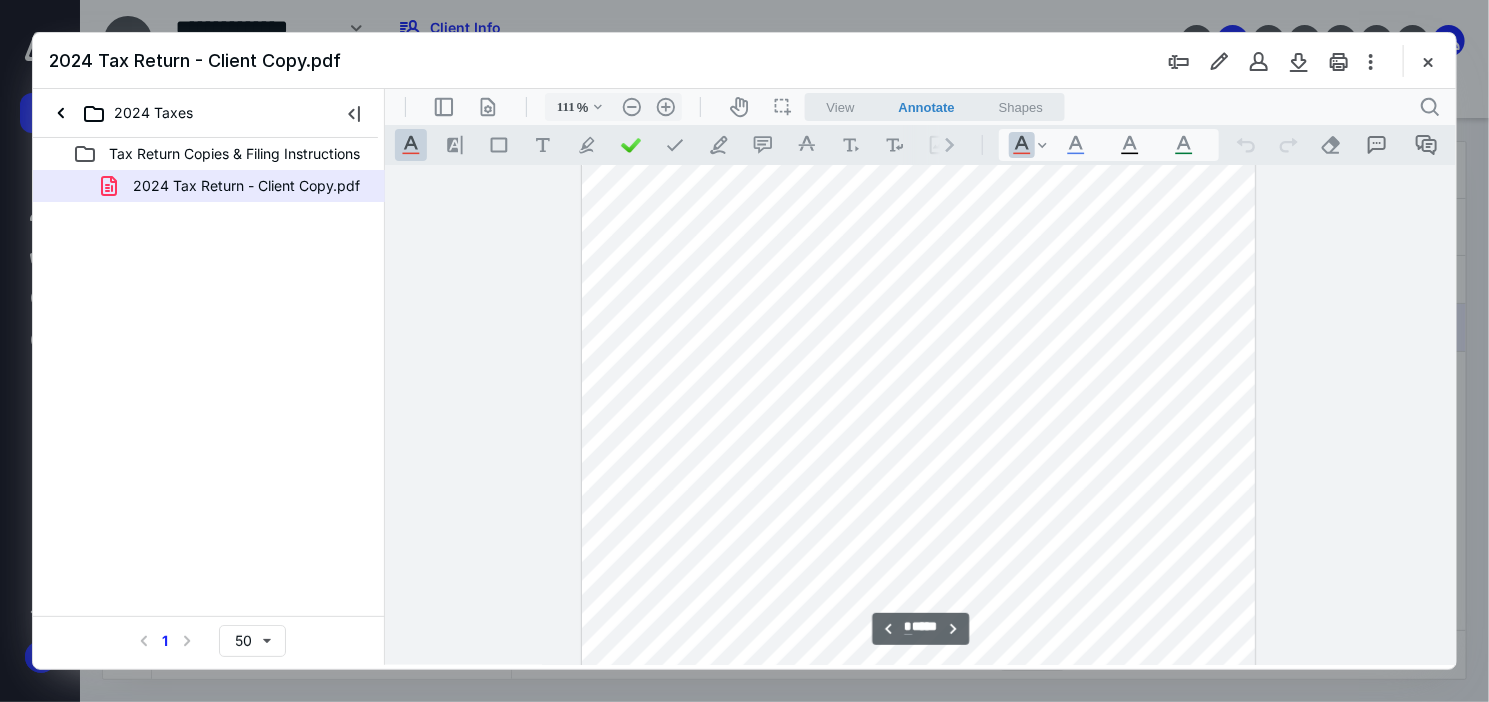 scroll, scrollTop: 4501, scrollLeft: 0, axis: vertical 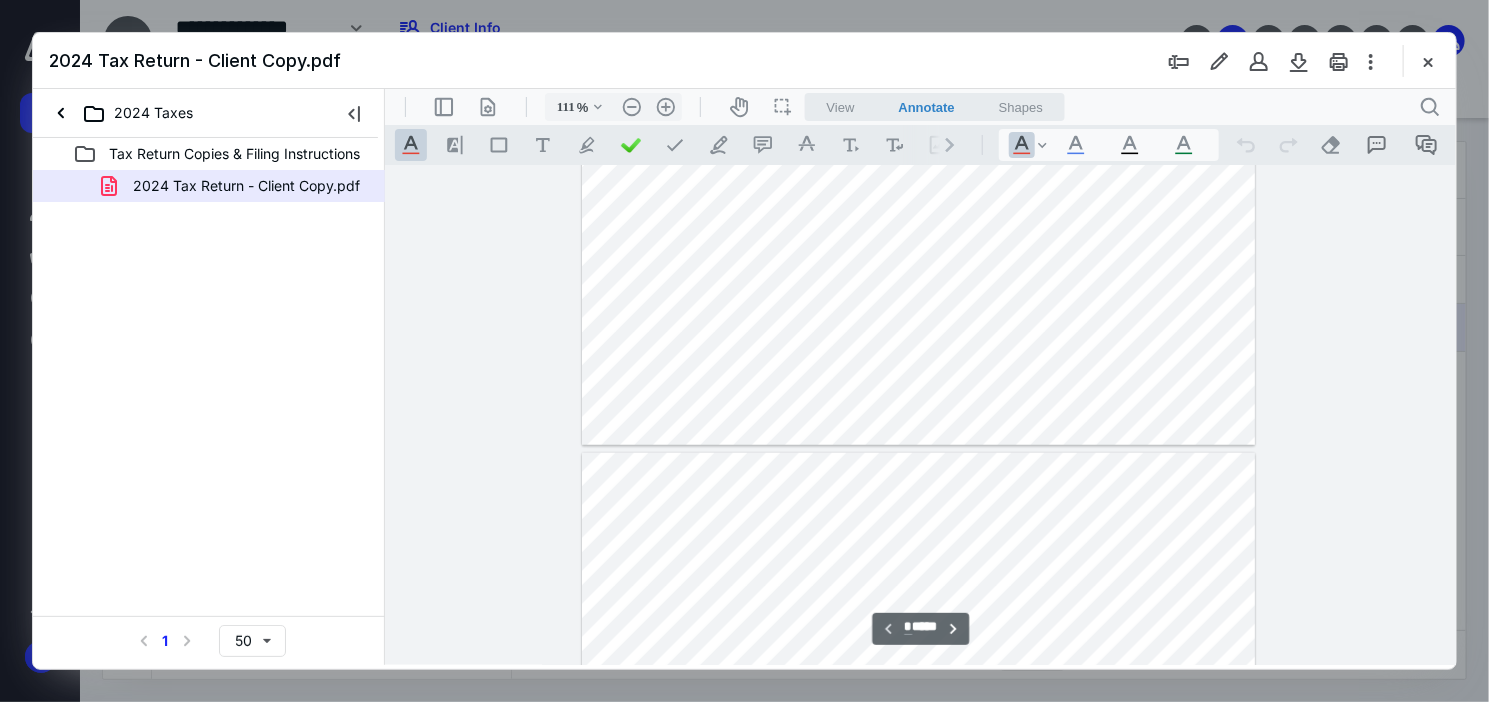 type on "*" 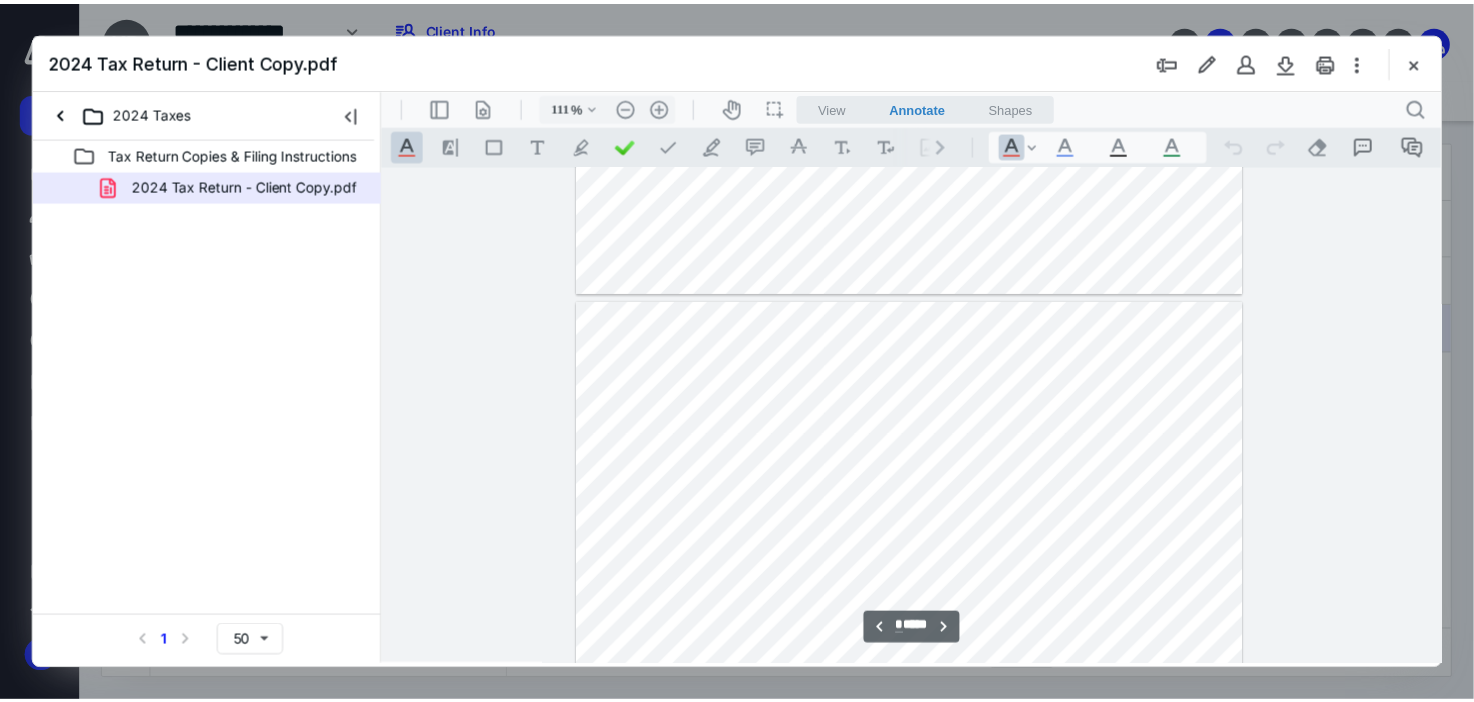 scroll, scrollTop: 801, scrollLeft: 0, axis: vertical 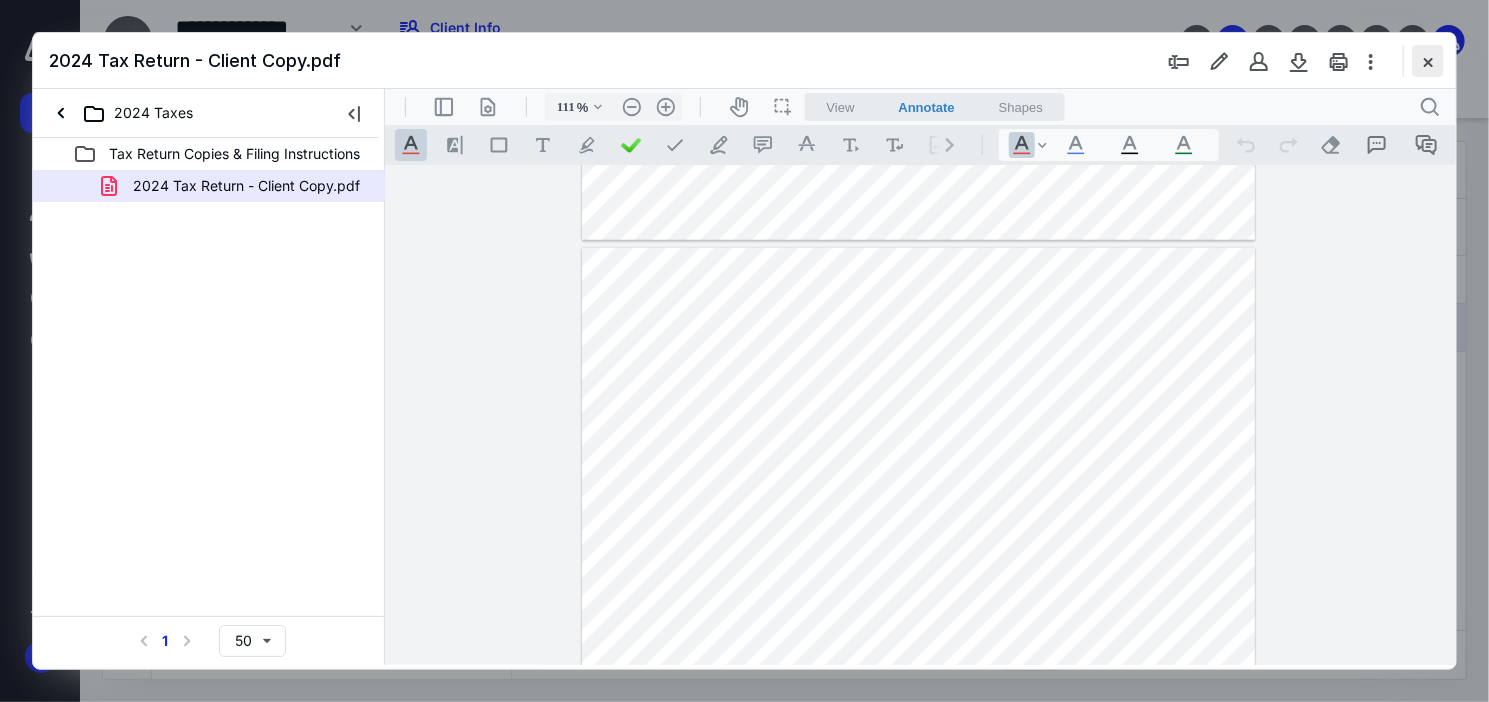 click at bounding box center [1428, 61] 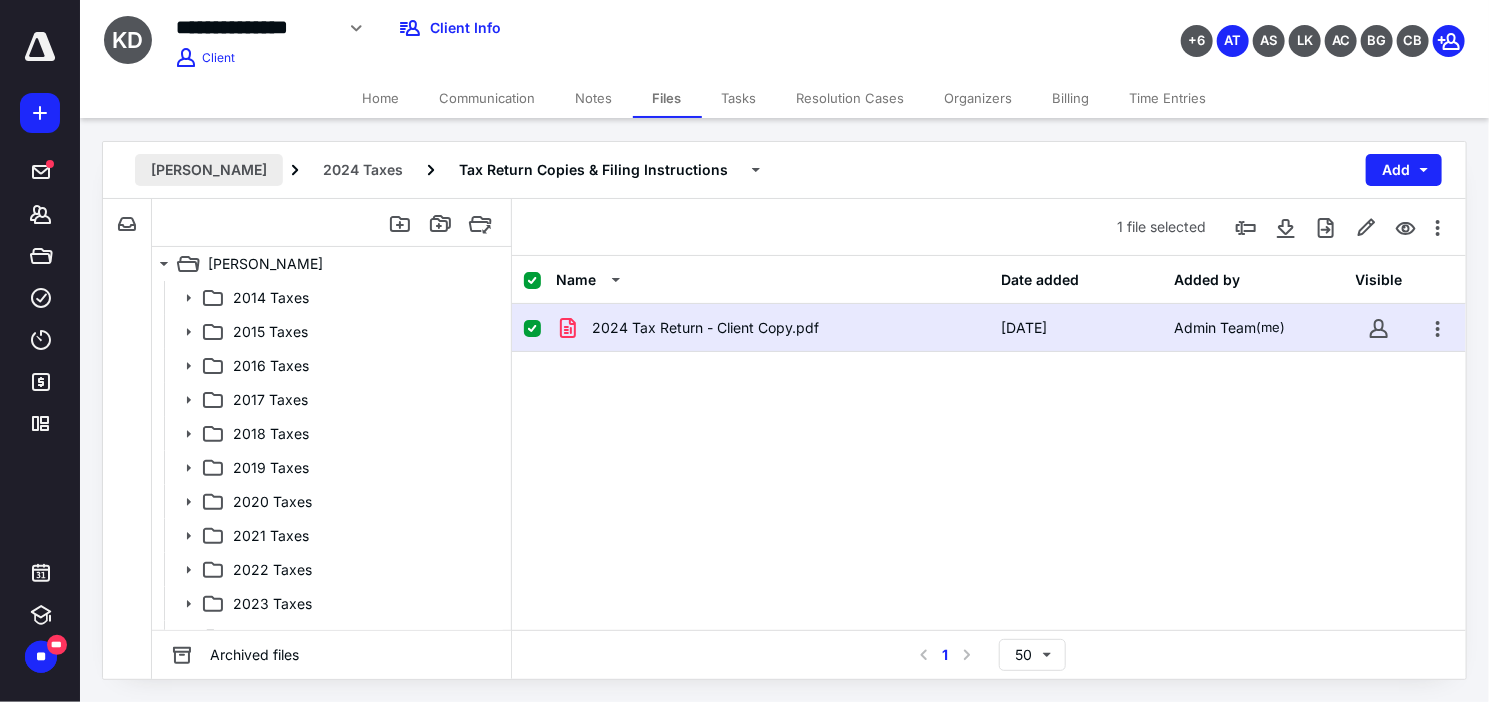 click on "Kevin Downey" at bounding box center (209, 170) 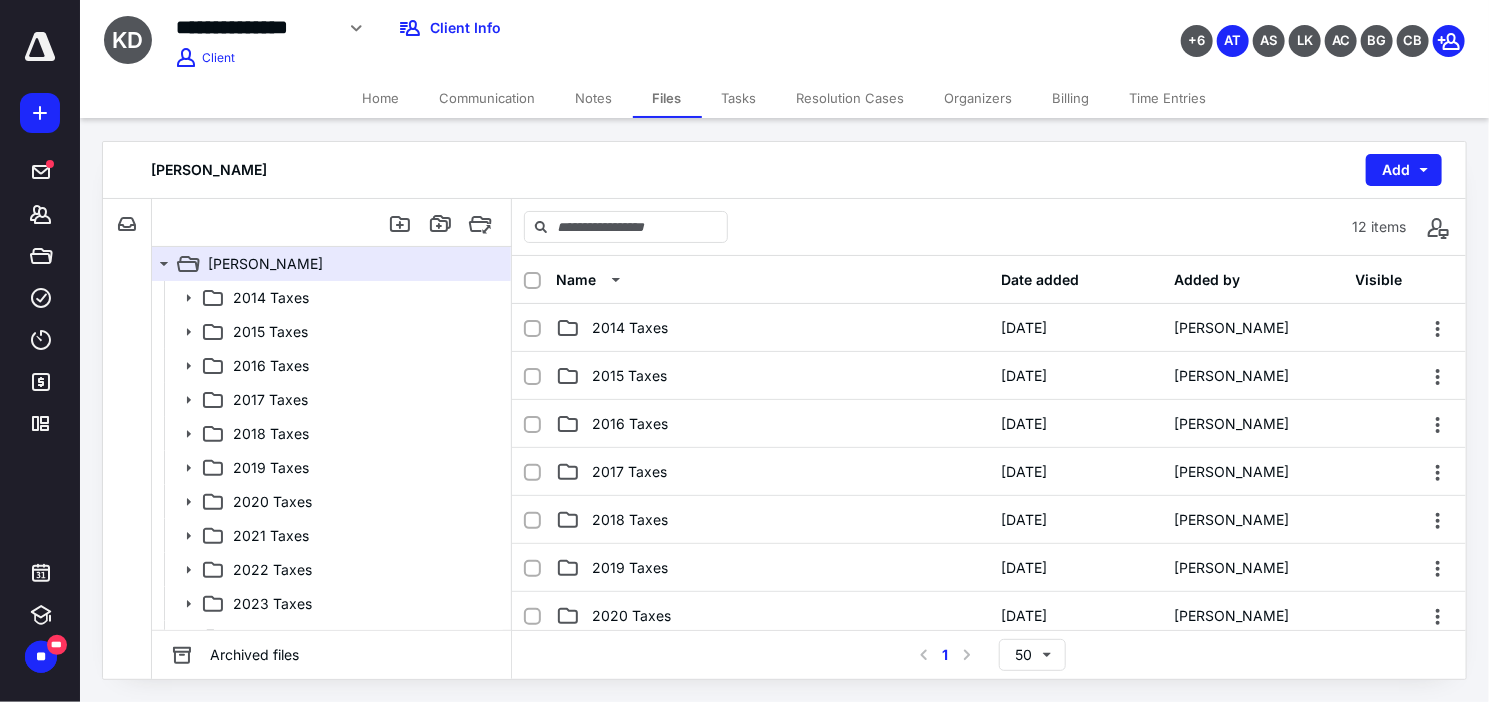 click on "Home" at bounding box center [381, 98] 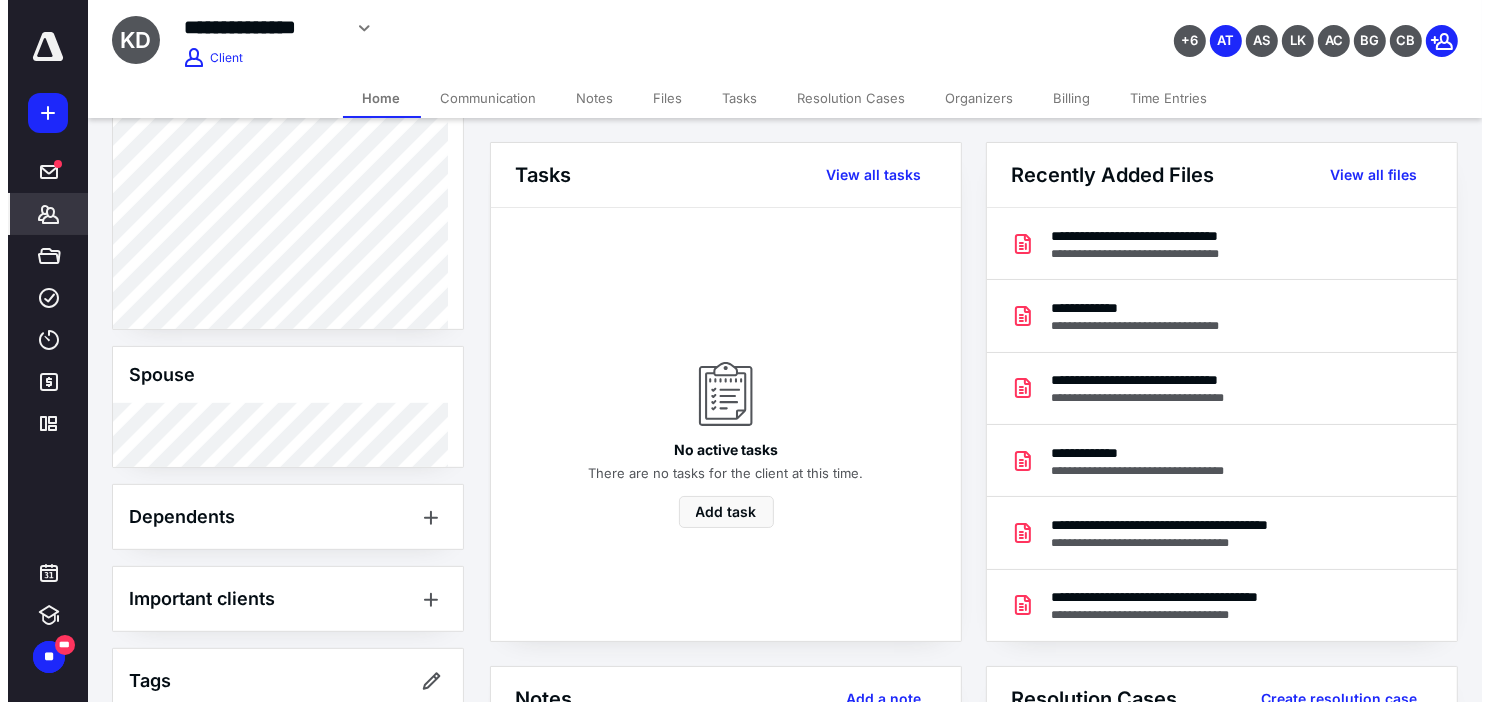 scroll, scrollTop: 699, scrollLeft: 0, axis: vertical 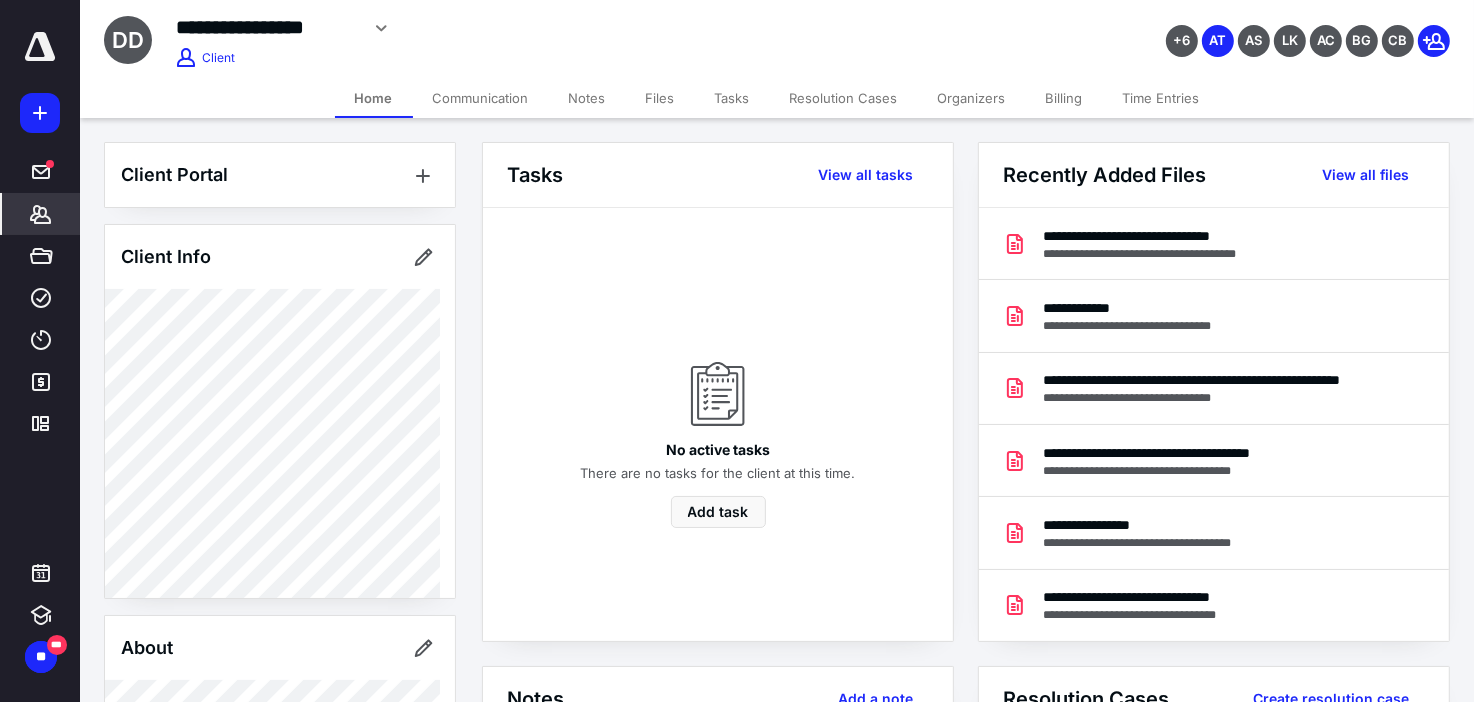 click on "Files" at bounding box center (660, 98) 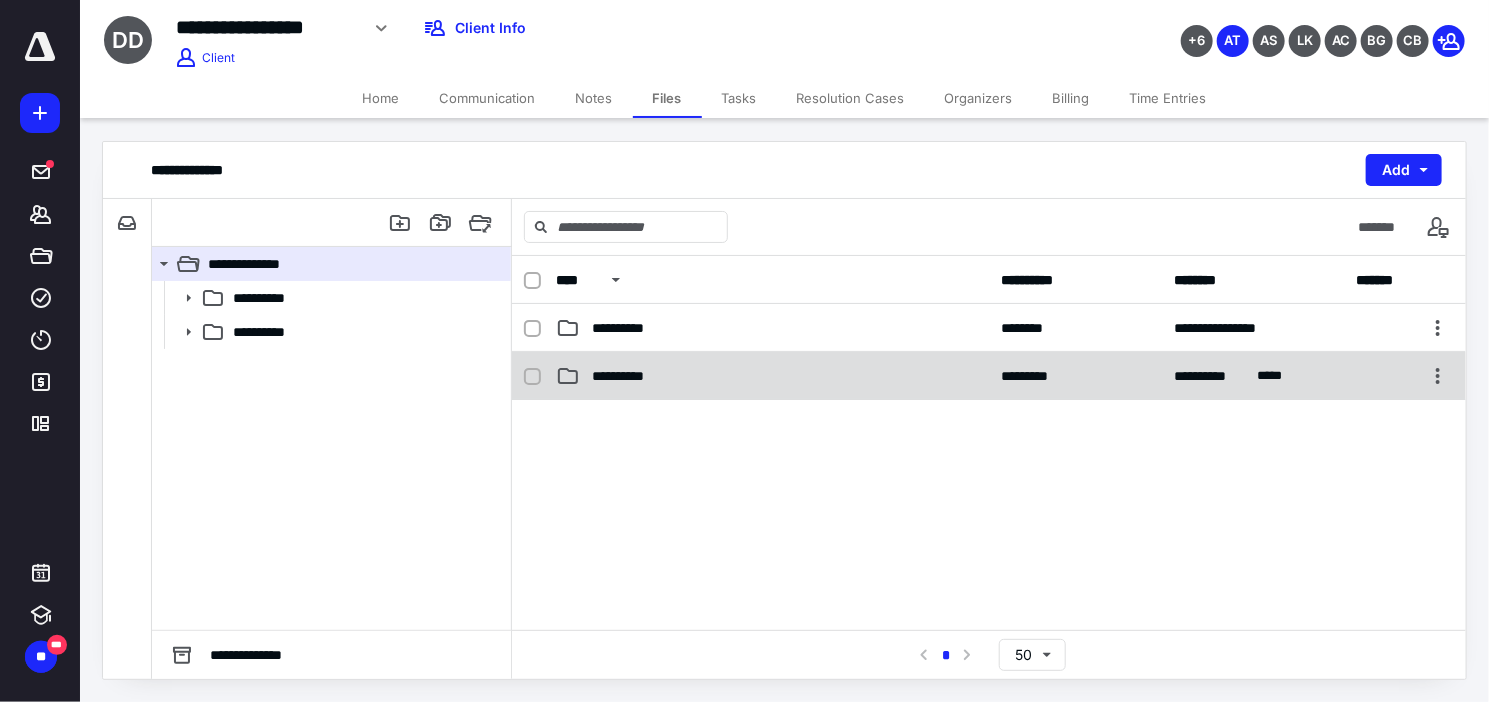 click on "**********" at bounding box center (772, 376) 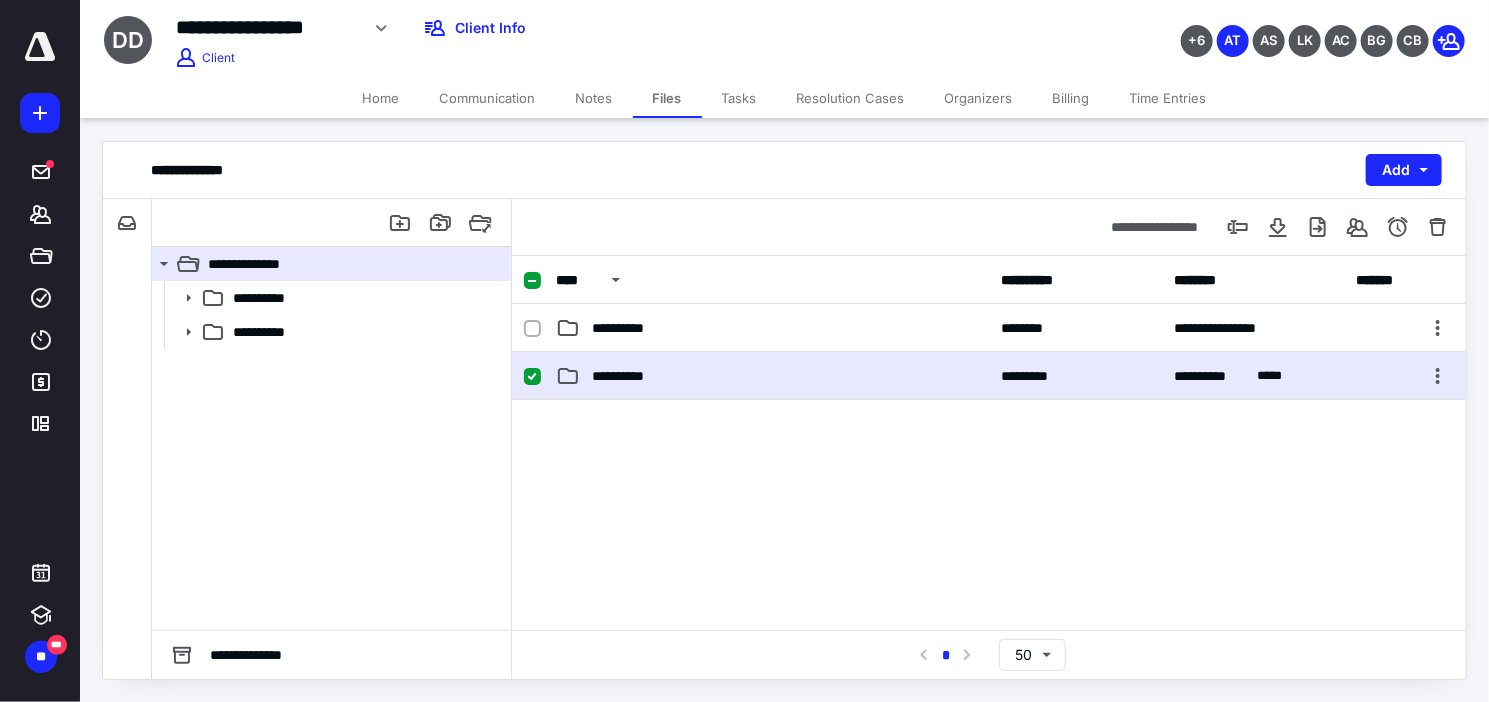click on "**********" at bounding box center (772, 376) 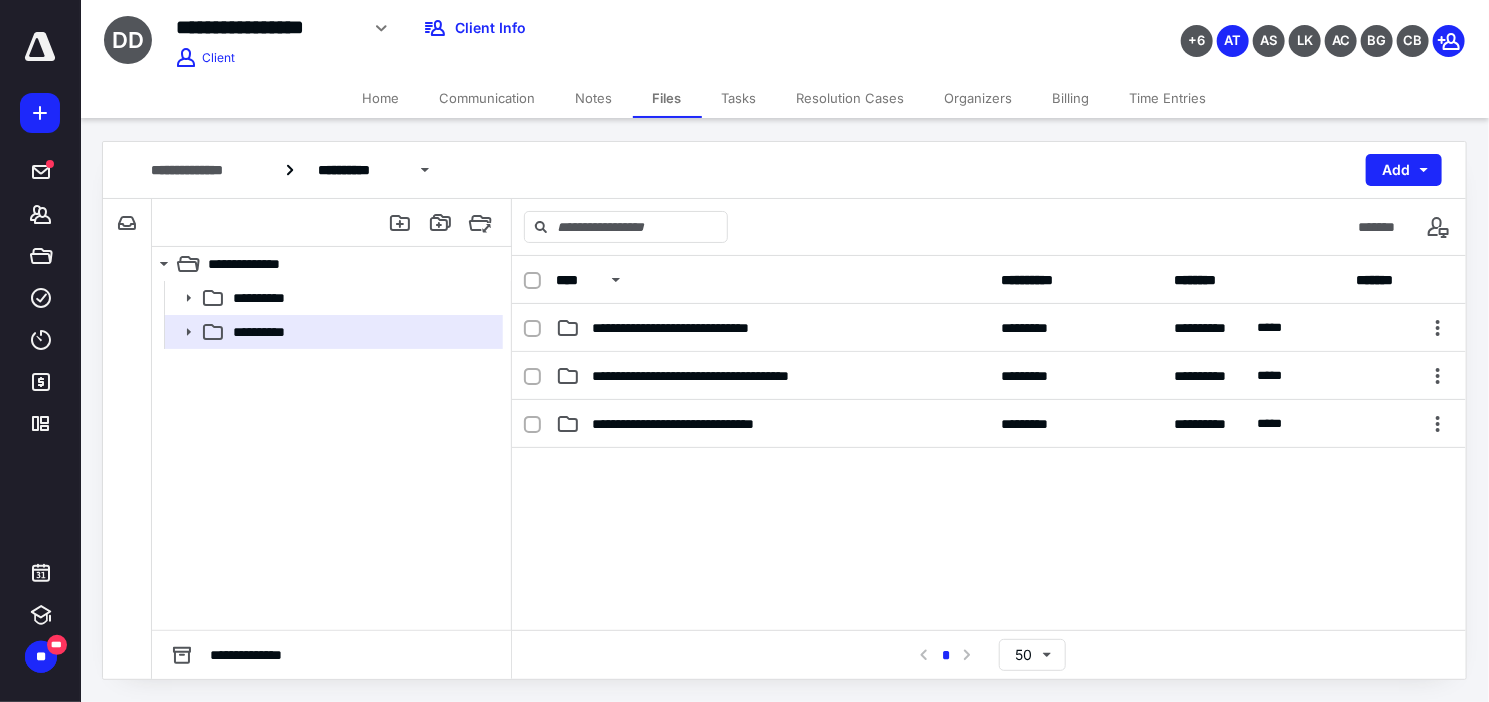 click on "**********" at bounding box center [719, 376] 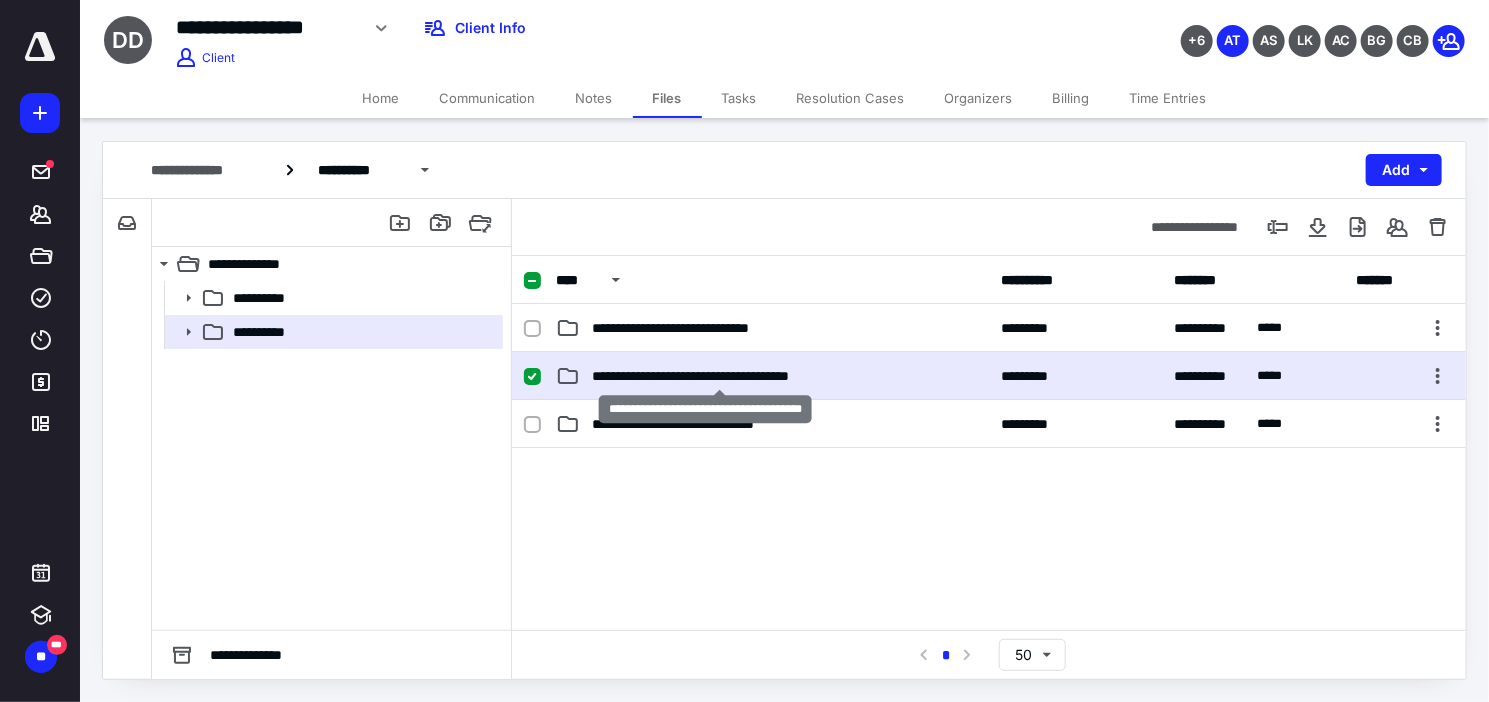 click on "**********" at bounding box center (719, 376) 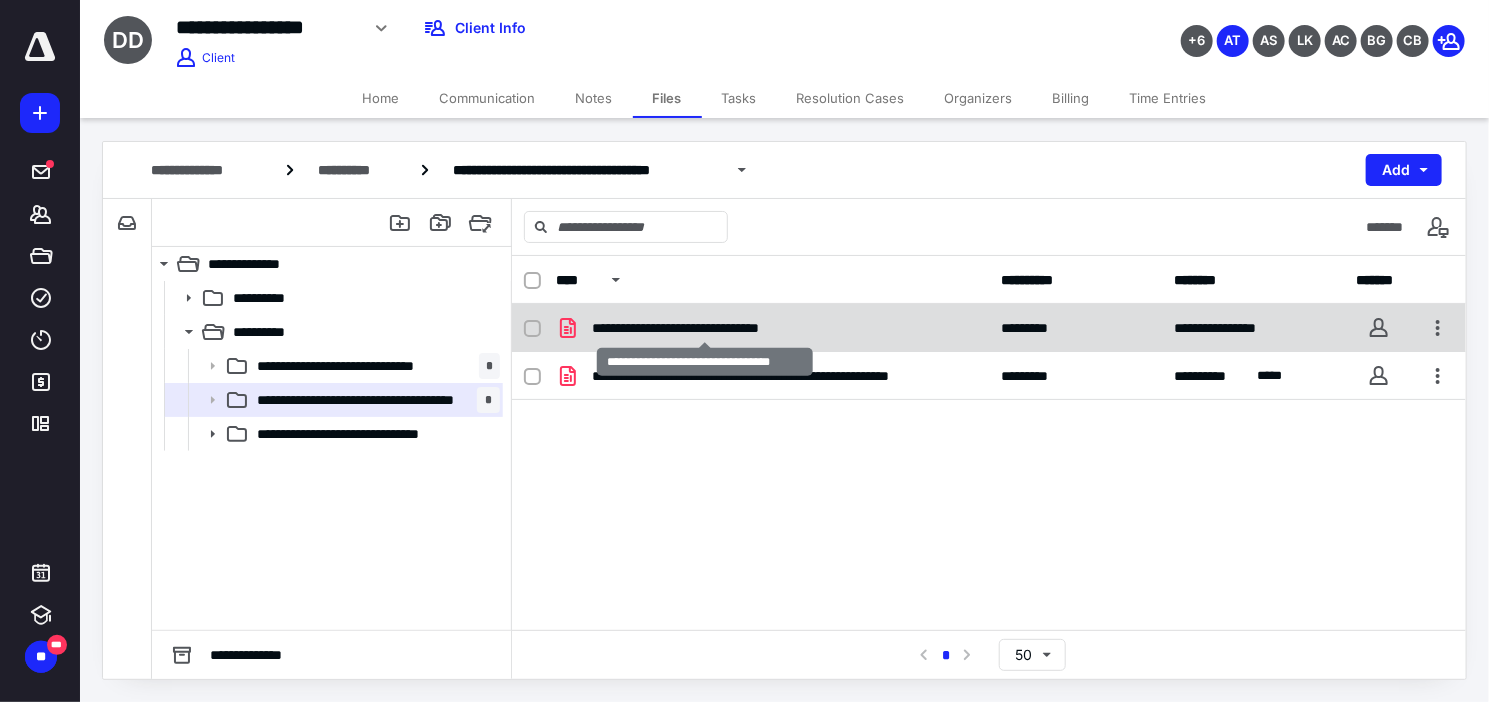 click on "**********" at bounding box center [705, 328] 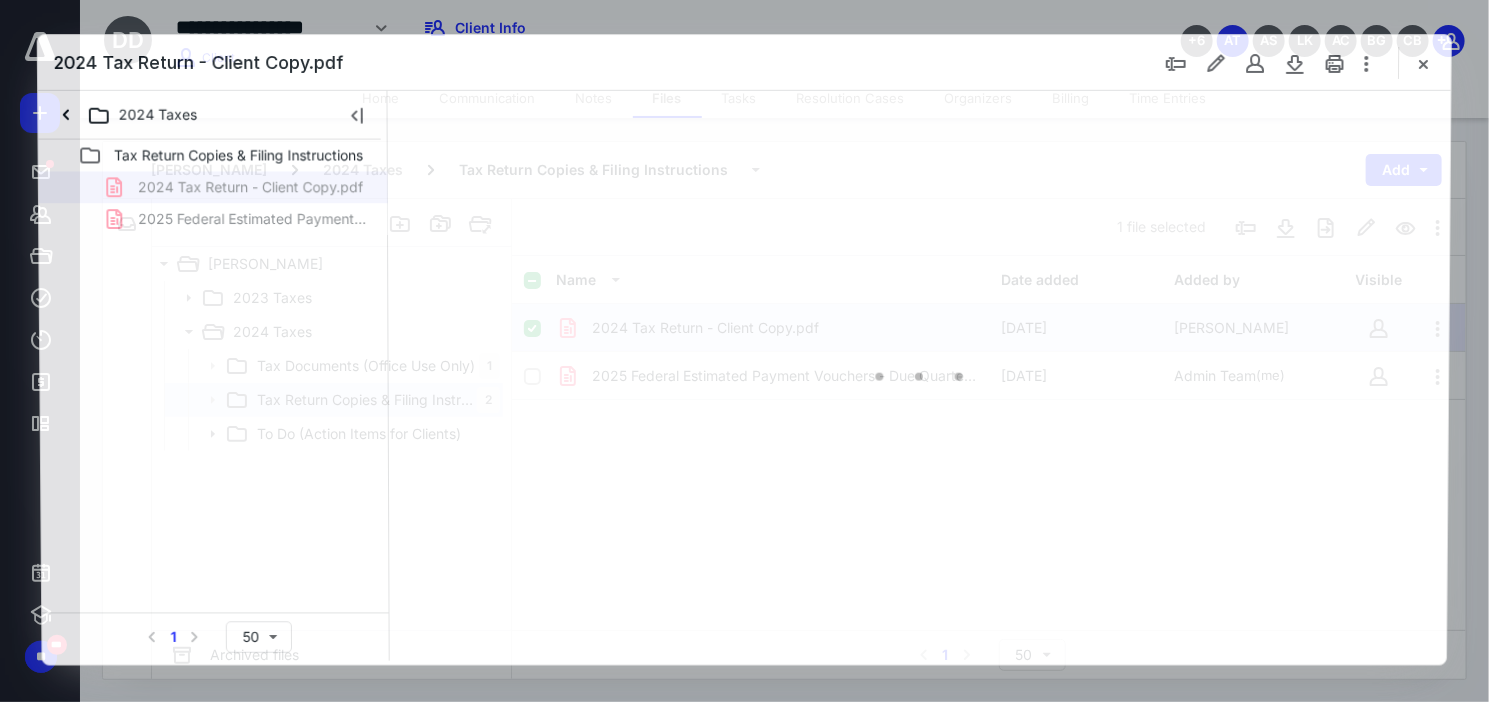 scroll, scrollTop: 0, scrollLeft: 0, axis: both 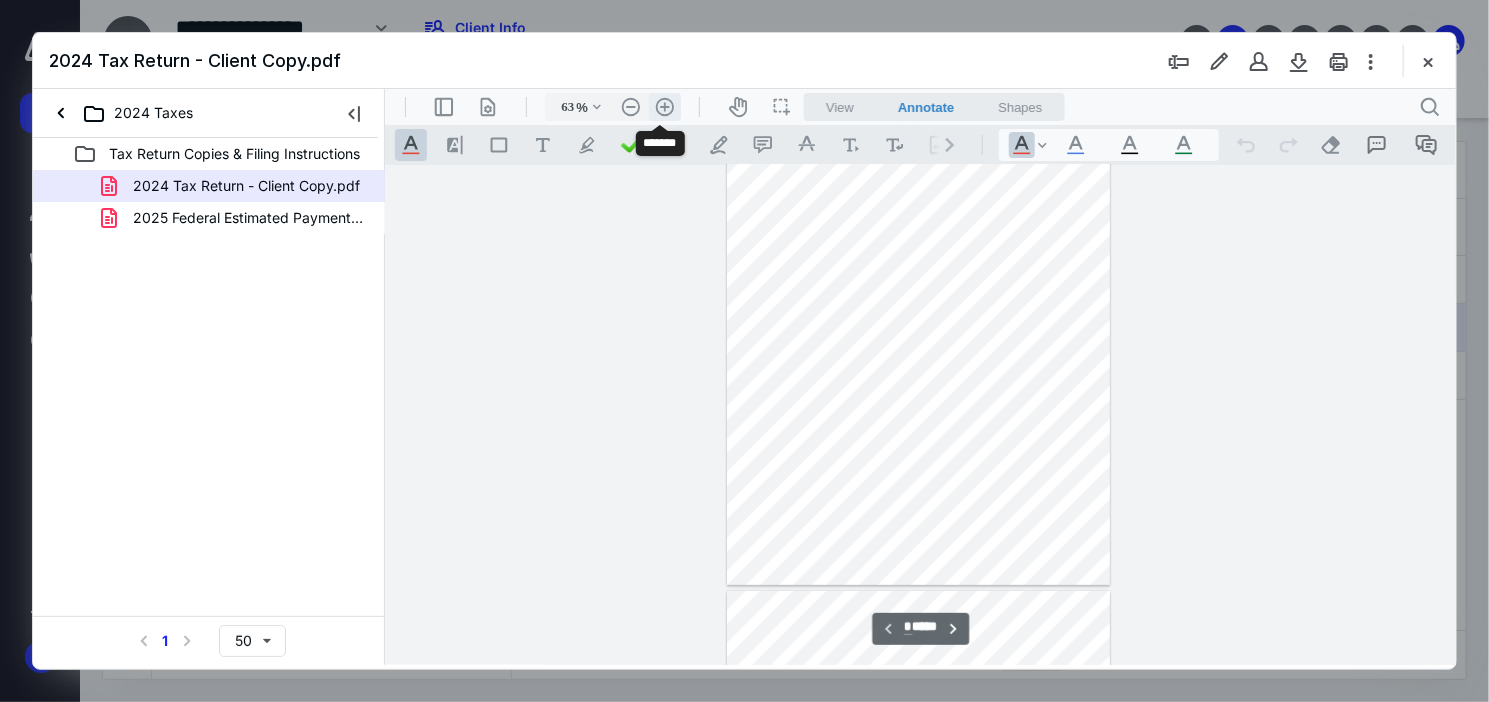 click on ".cls-1{fill:#abb0c4;} icon - header - zoom - in - line" at bounding box center (664, 106) 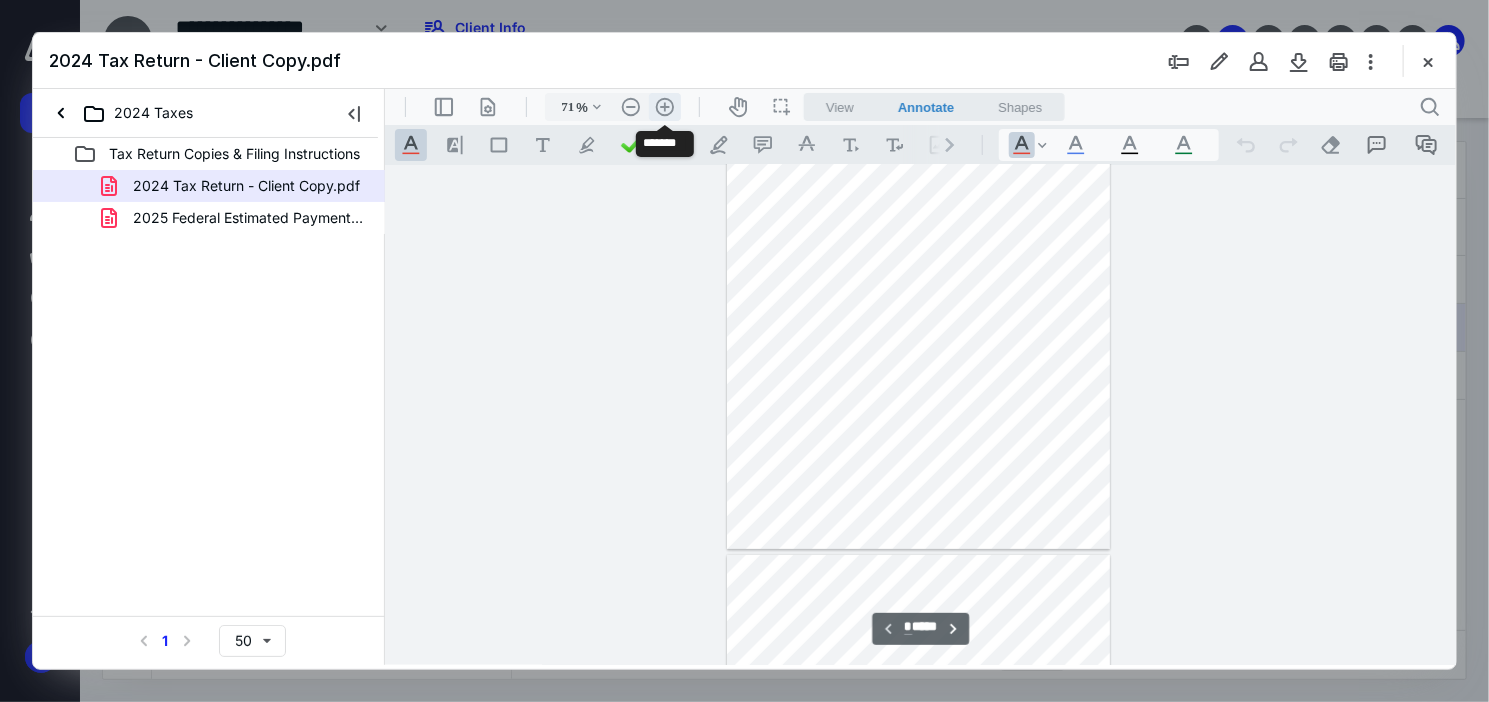click on ".cls-1{fill:#abb0c4;} icon - header - zoom - in - line" at bounding box center (664, 106) 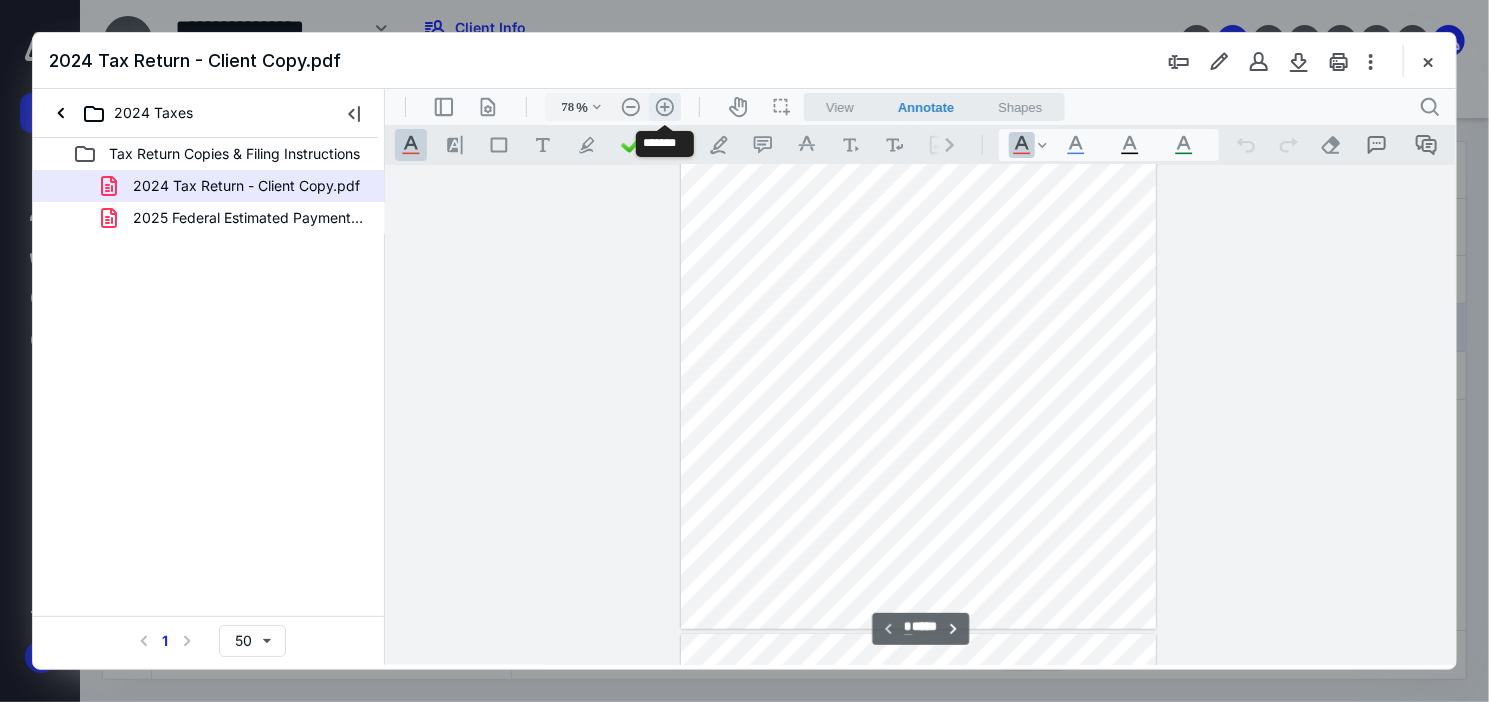 click on ".cls-1{fill:#abb0c4;} icon - header - zoom - in - line" at bounding box center [664, 106] 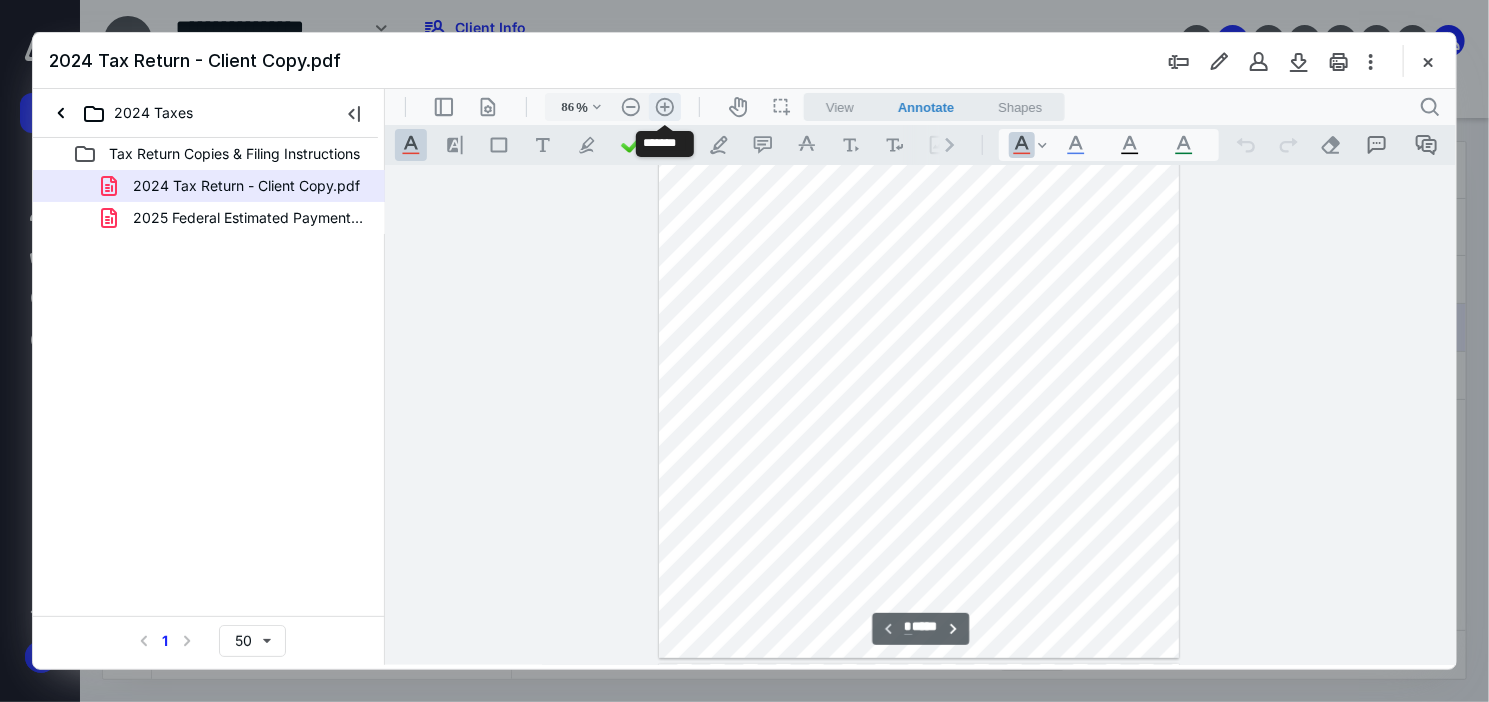click on ".cls-1{fill:#abb0c4;} icon - header - zoom - in - line" at bounding box center (664, 106) 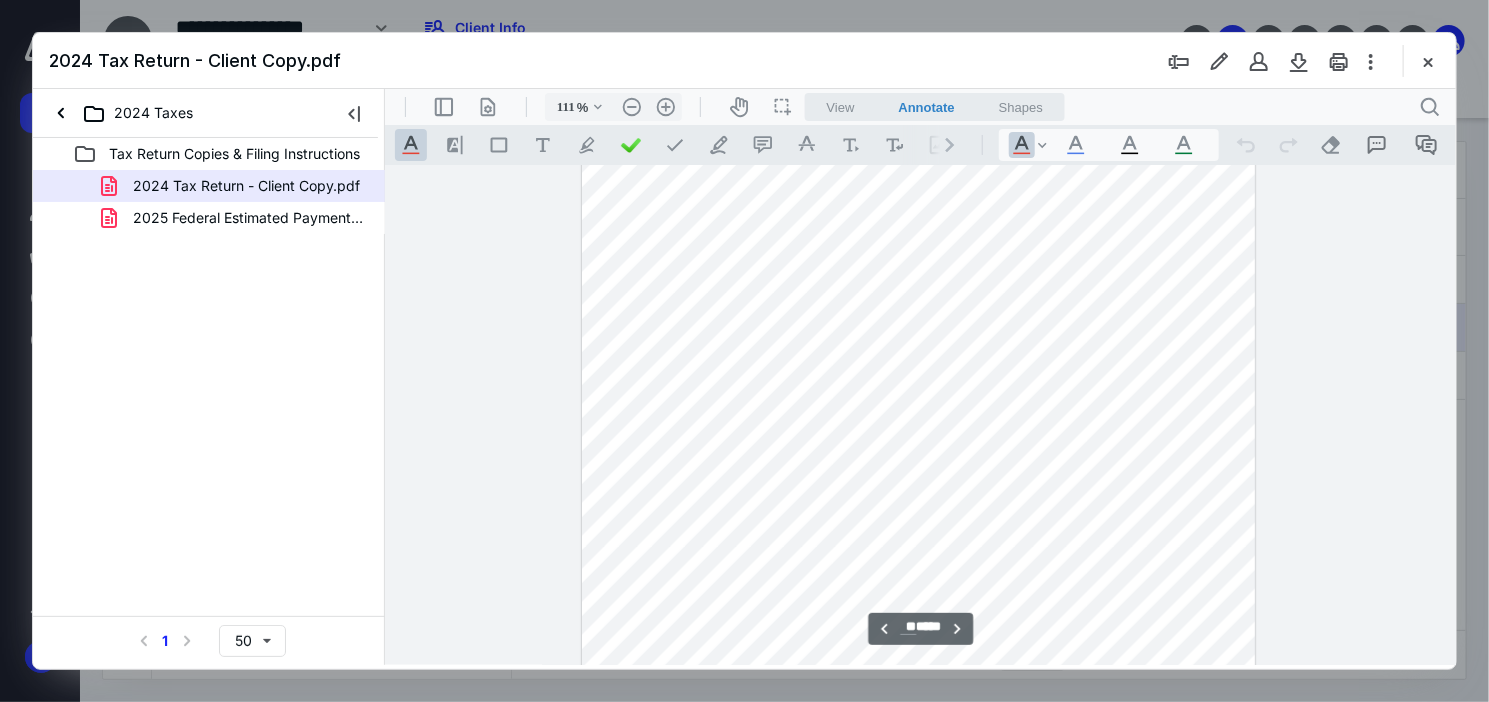 scroll, scrollTop: 7901, scrollLeft: 0, axis: vertical 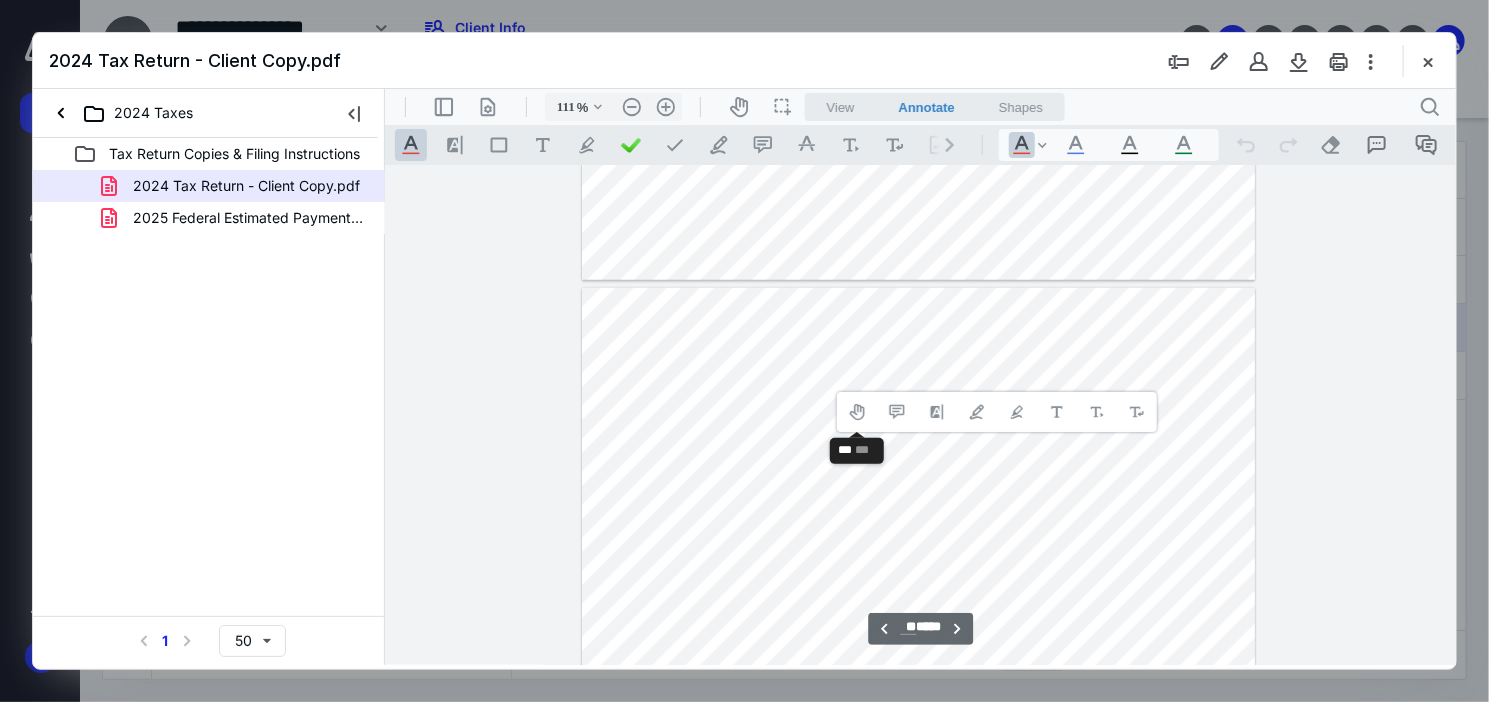 click at bounding box center (918, 723) 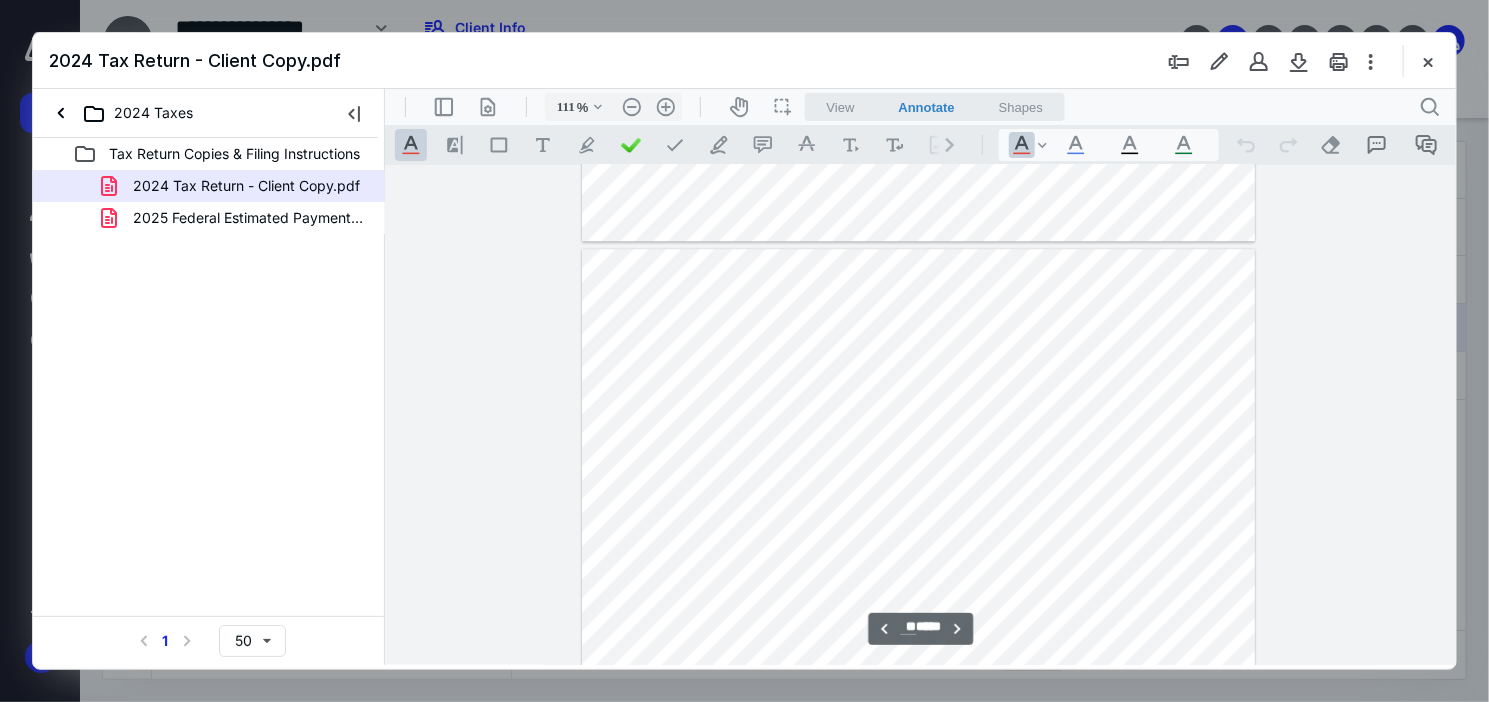 scroll, scrollTop: 9701, scrollLeft: 0, axis: vertical 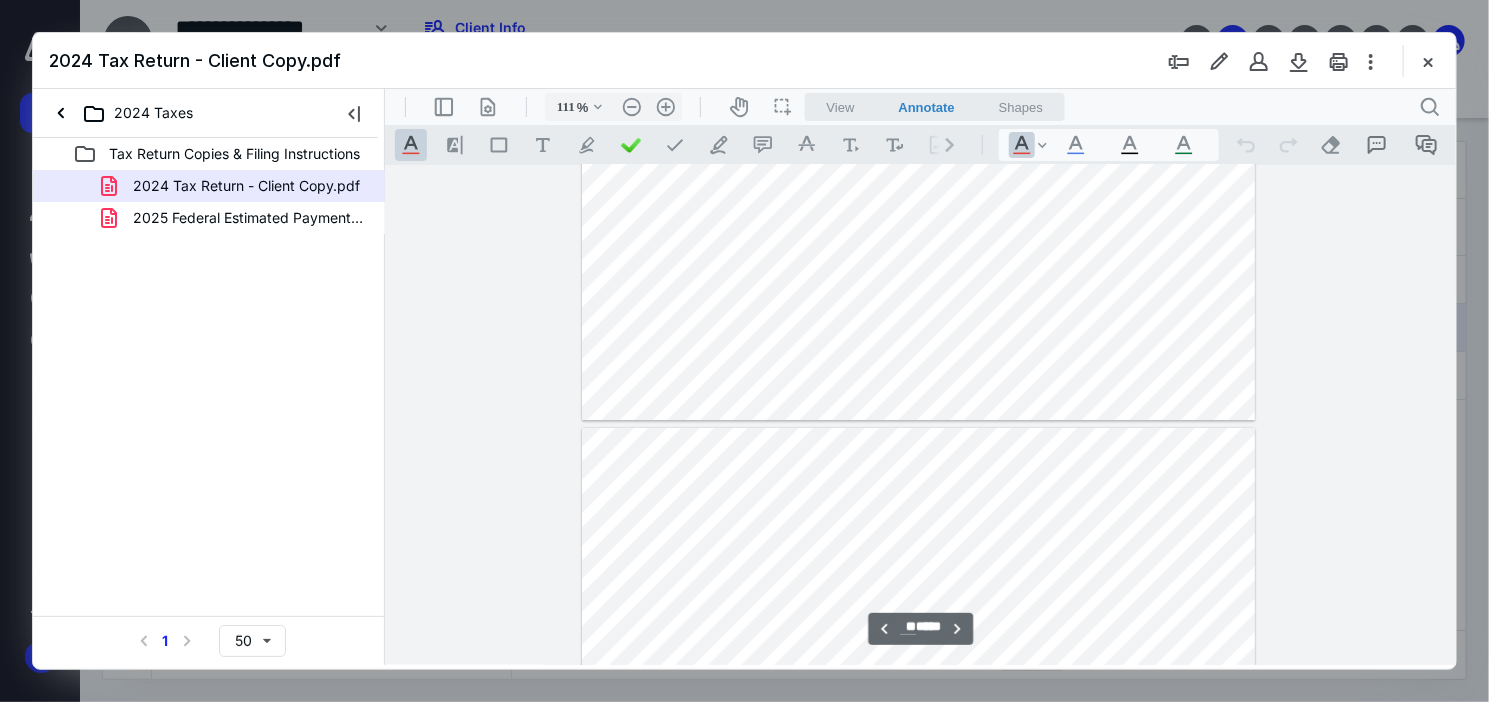 type on "**" 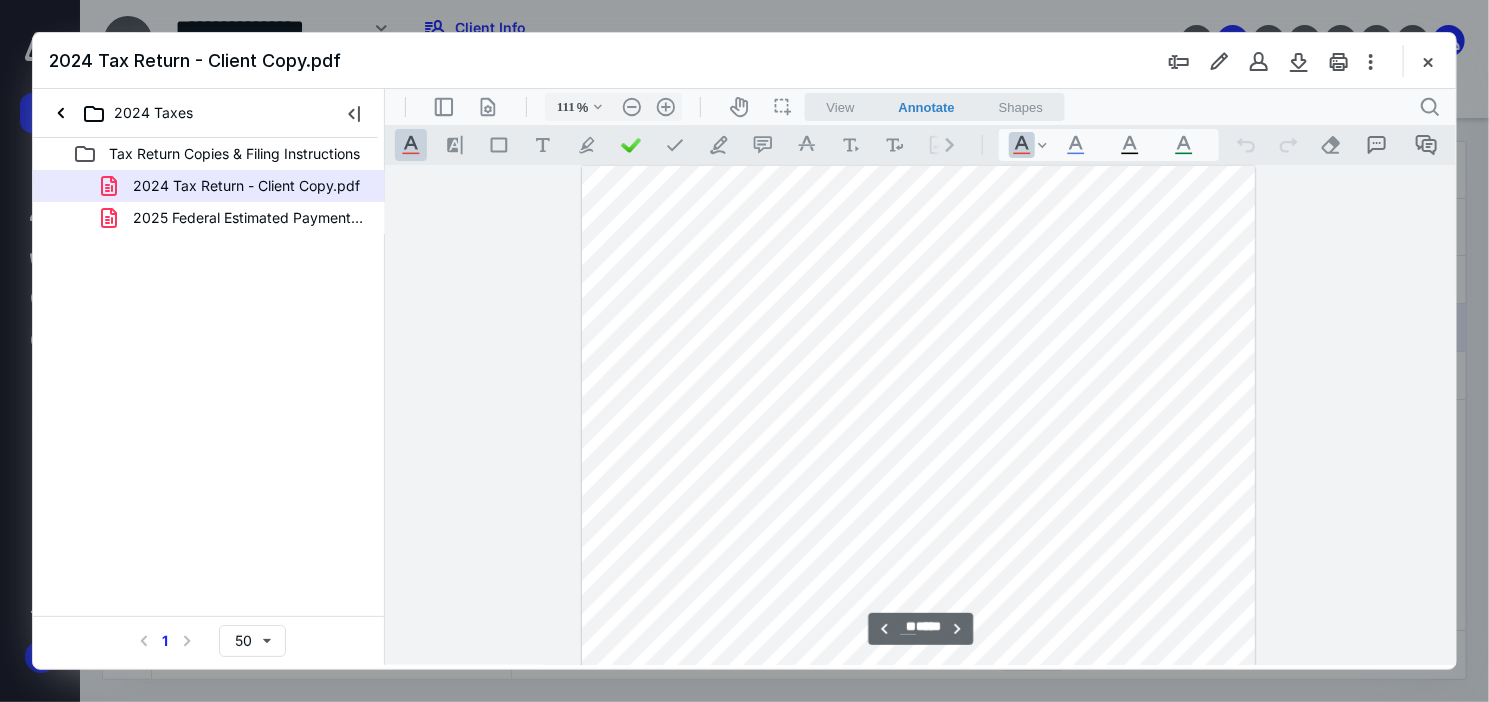 scroll, scrollTop: 10600, scrollLeft: 0, axis: vertical 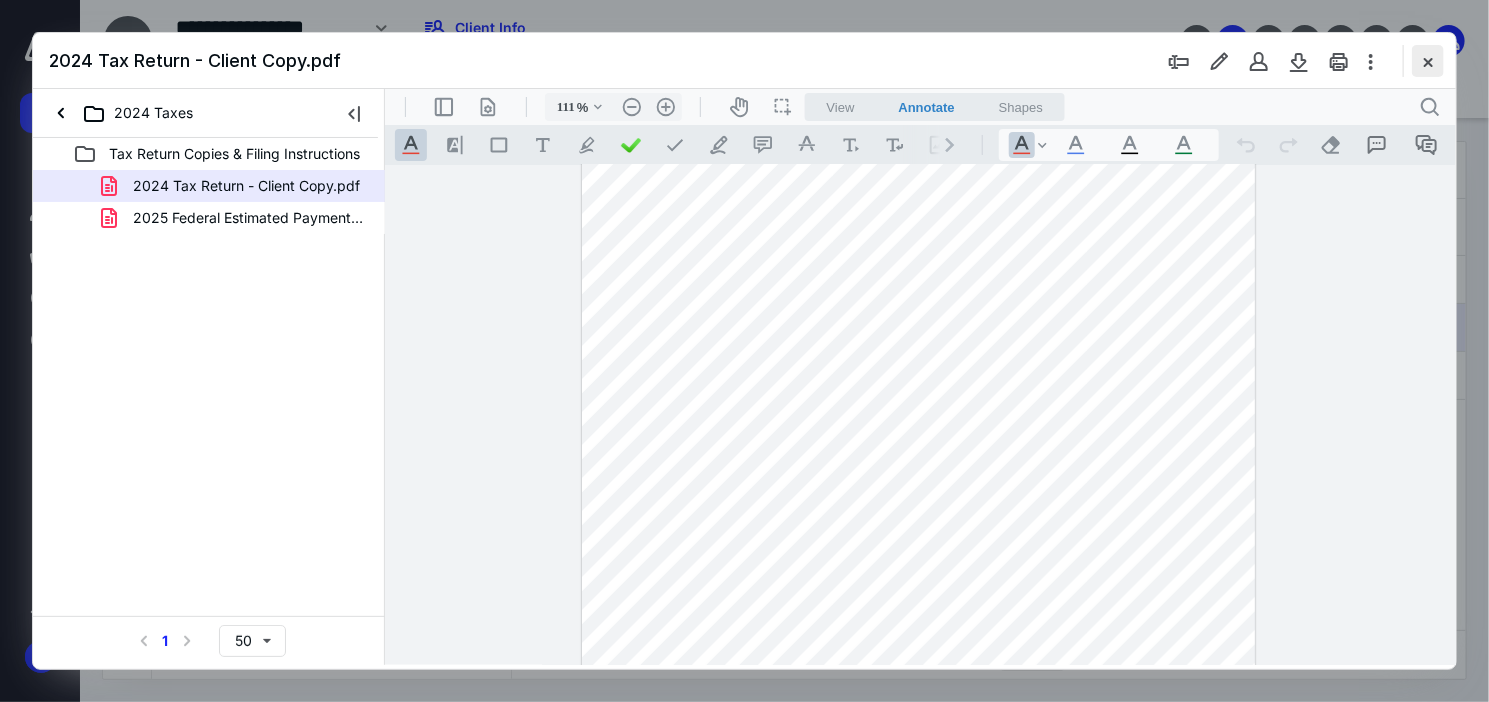 click at bounding box center [1428, 61] 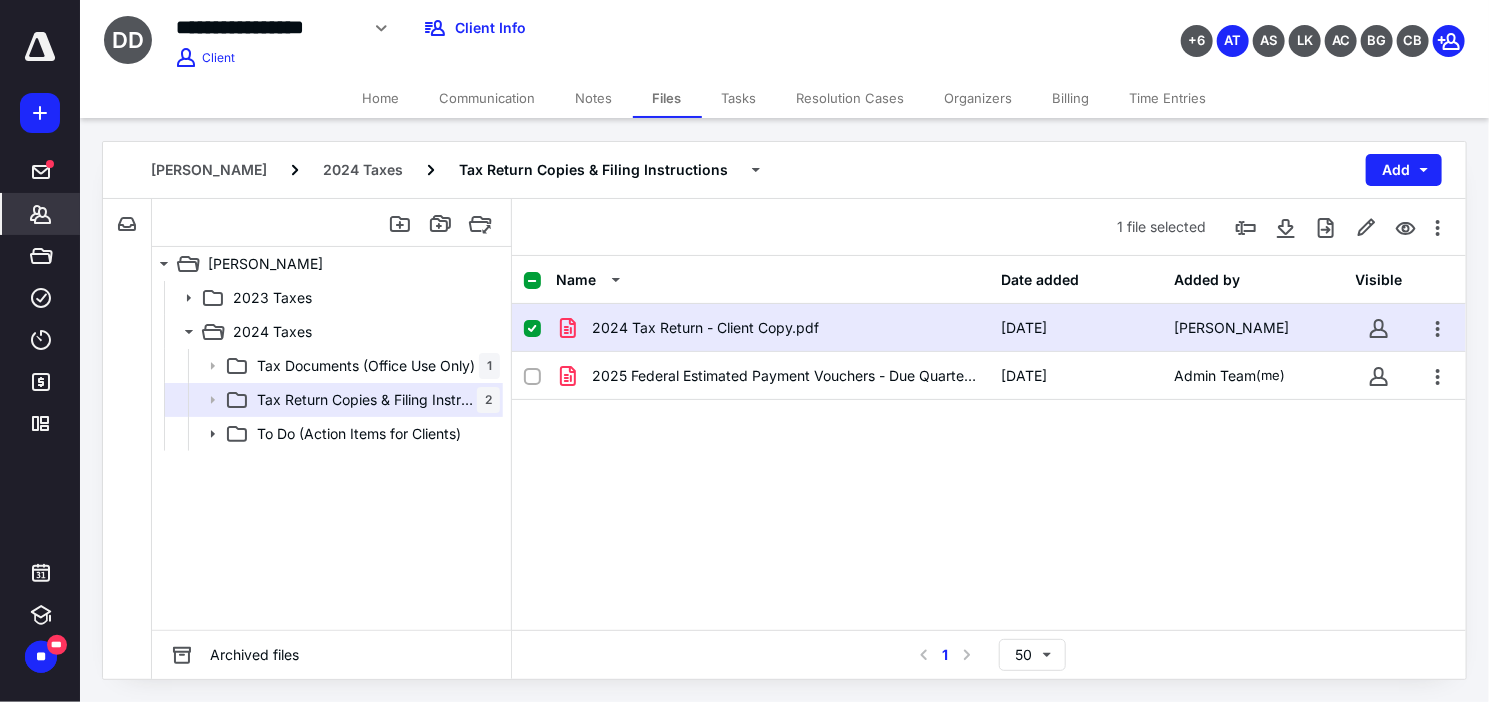 click on "*******" at bounding box center [41, 214] 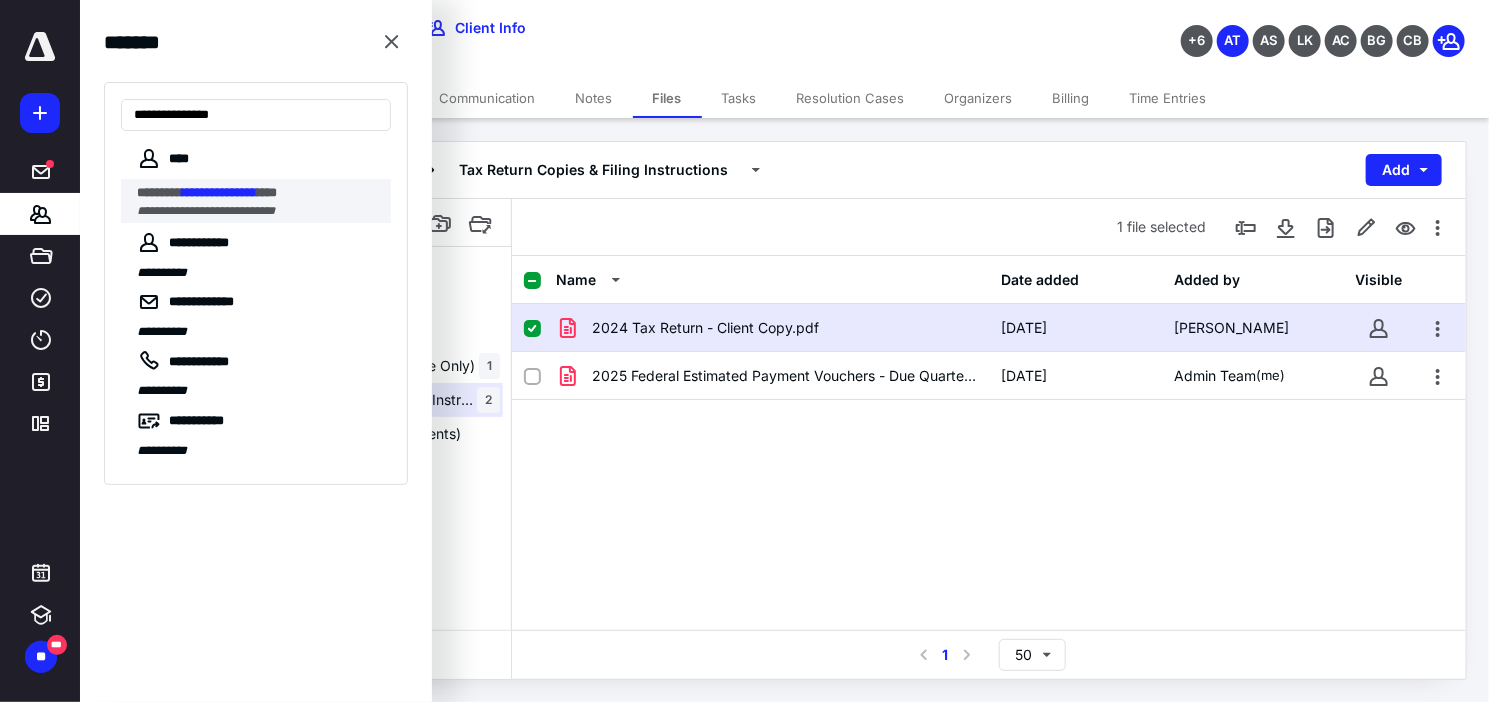 type on "**********" 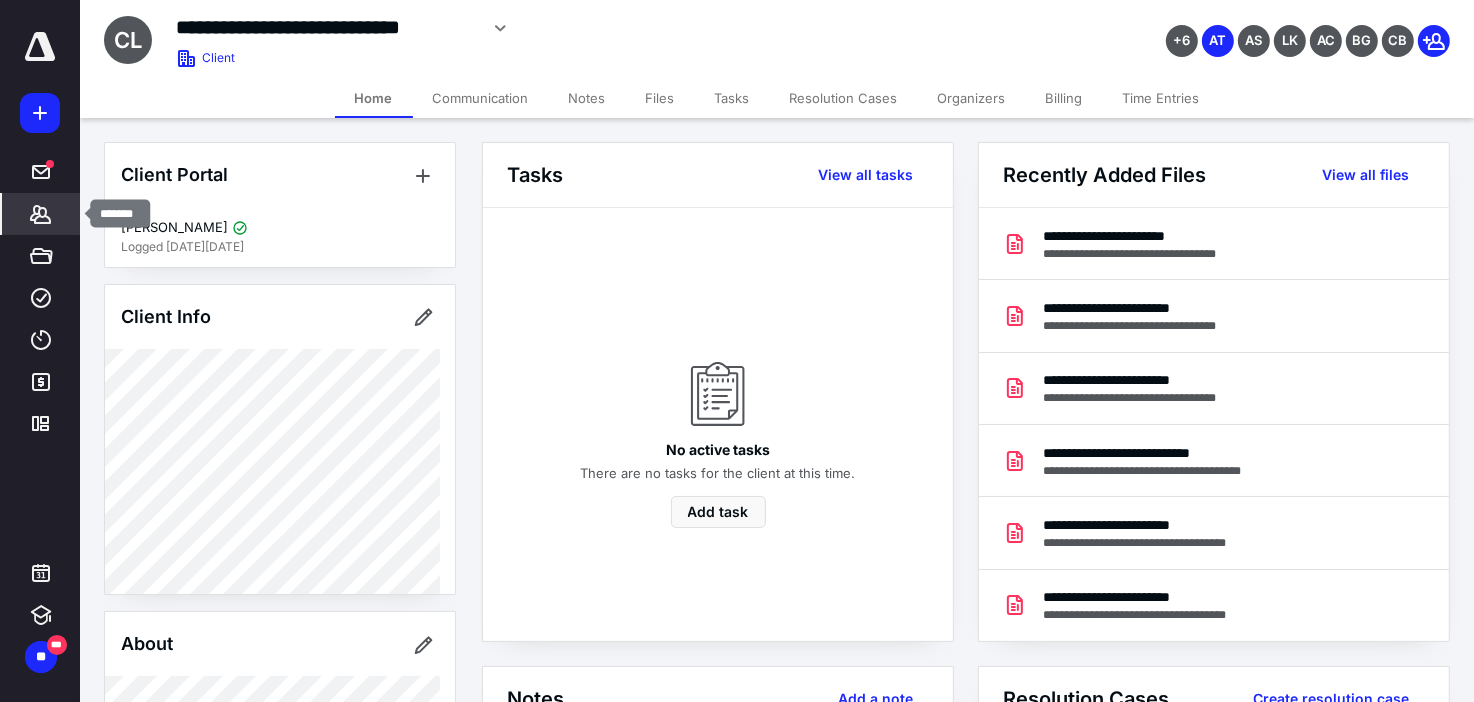 click 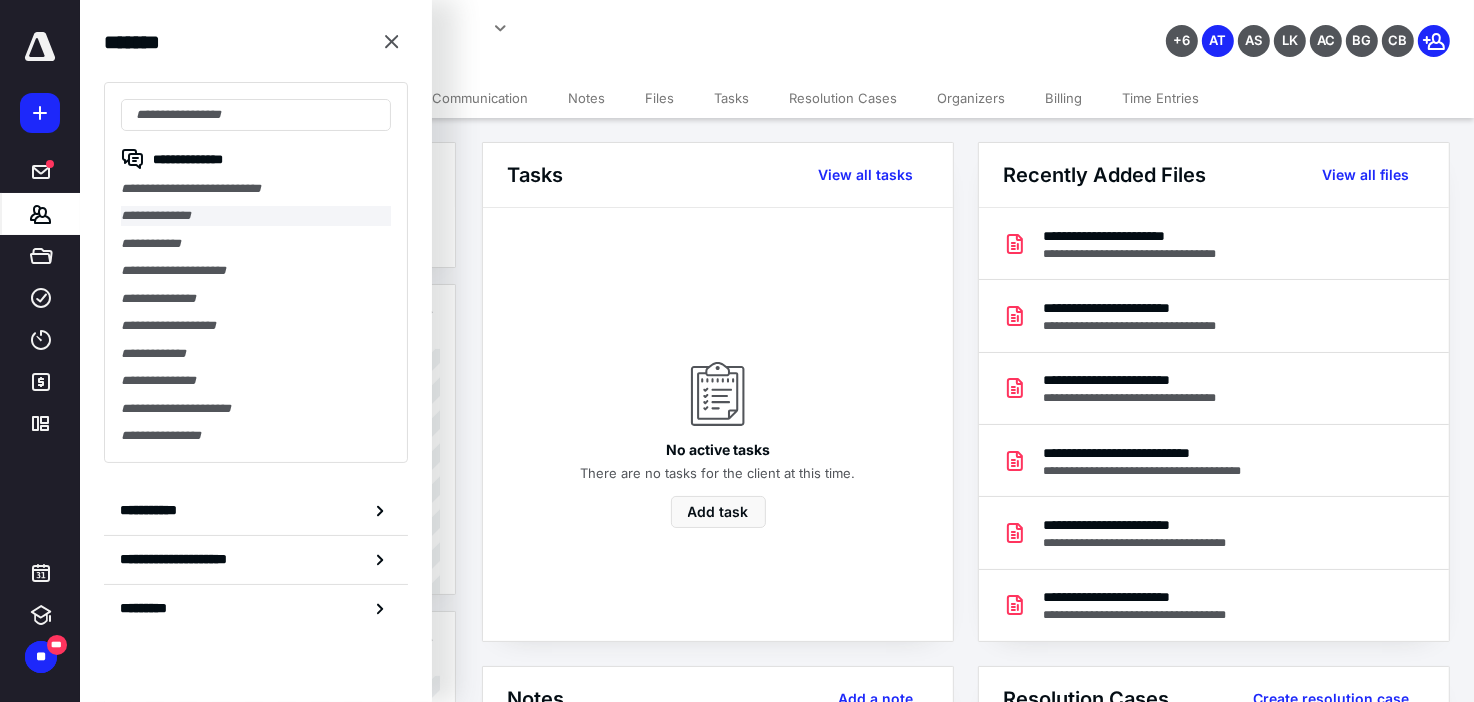 click on "**********" at bounding box center (256, 215) 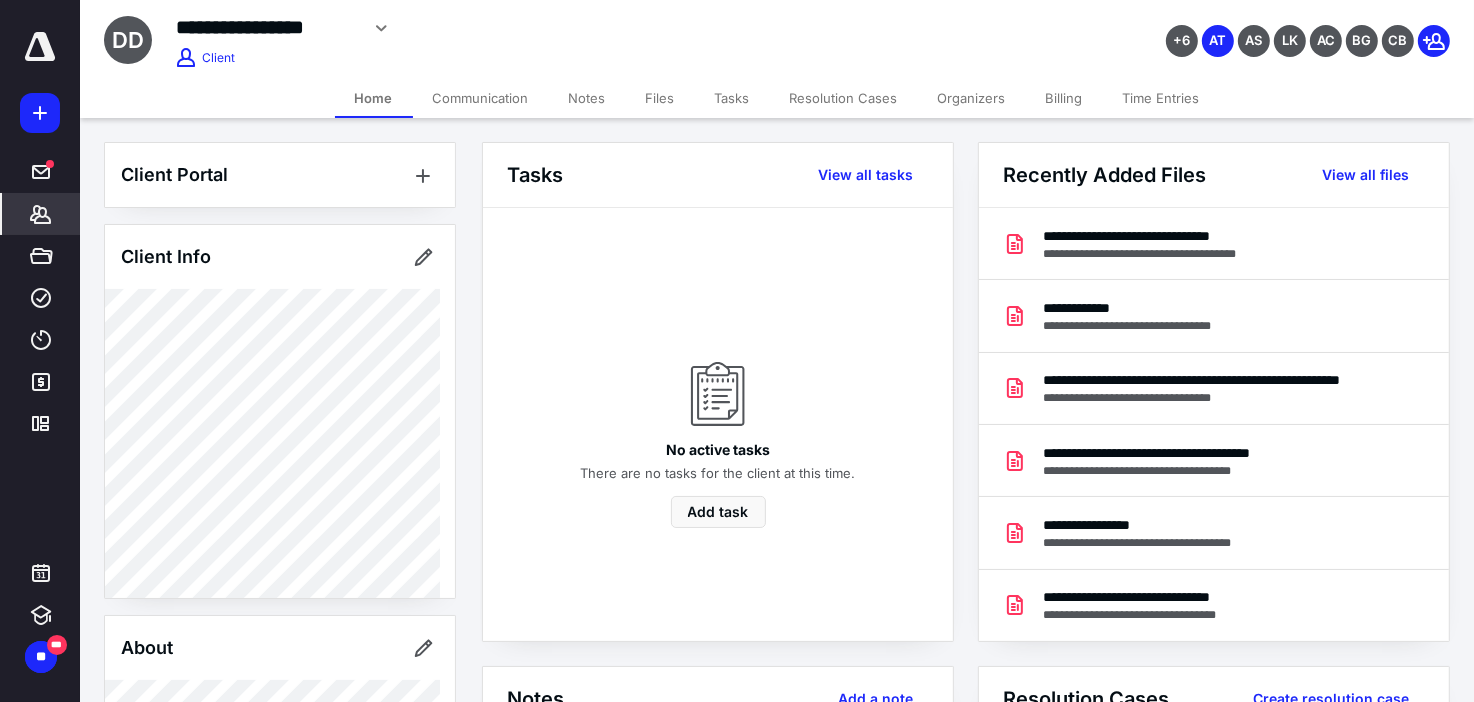 click on "Files" at bounding box center (660, 98) 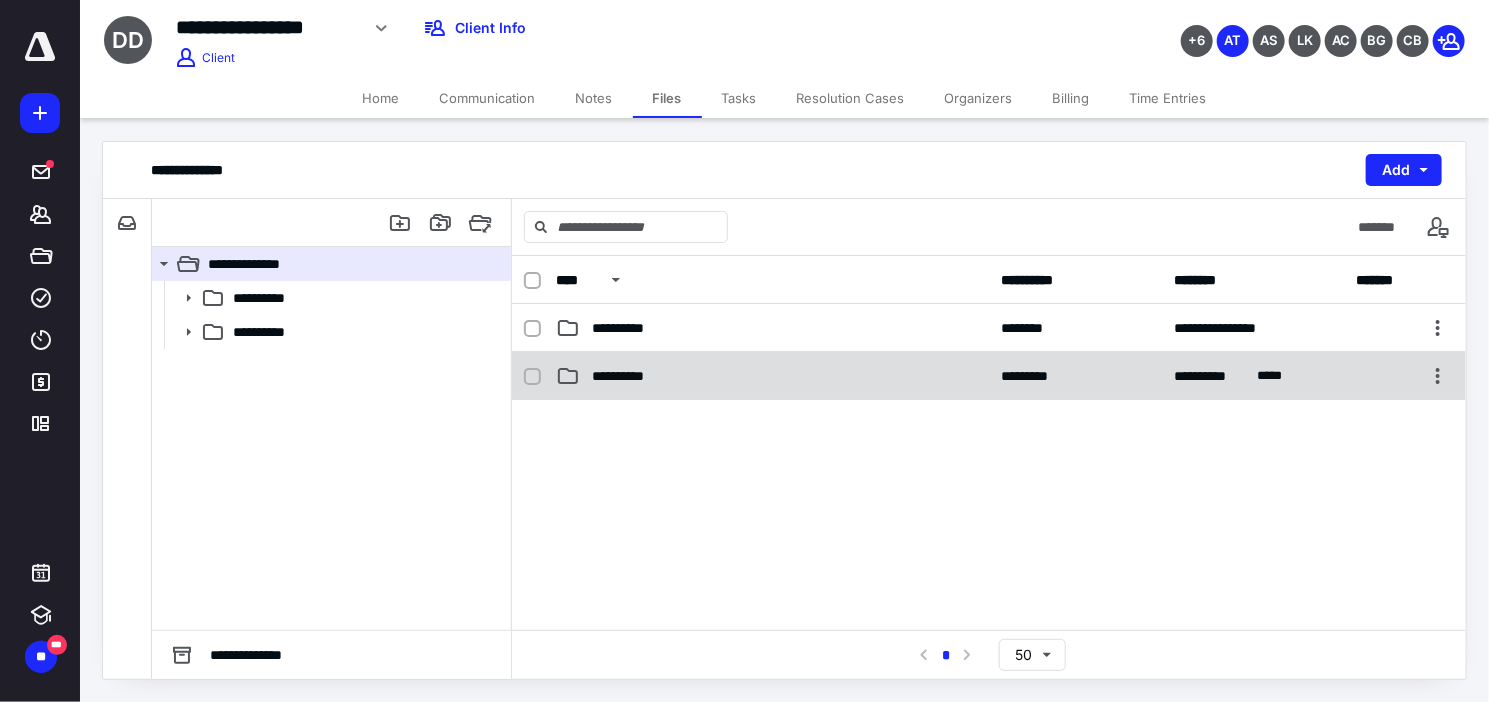 click on "**********" at bounding box center (630, 376) 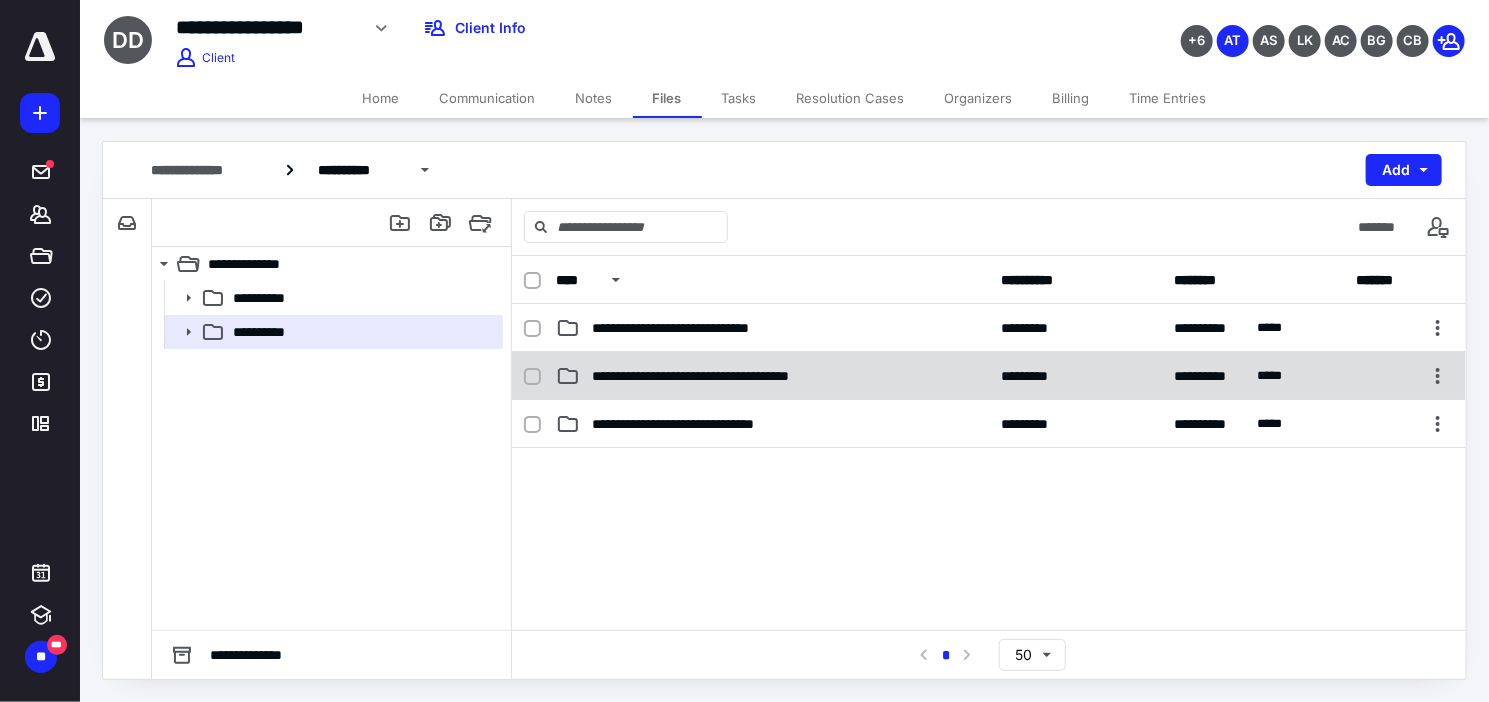 click on "**********" at bounding box center [719, 376] 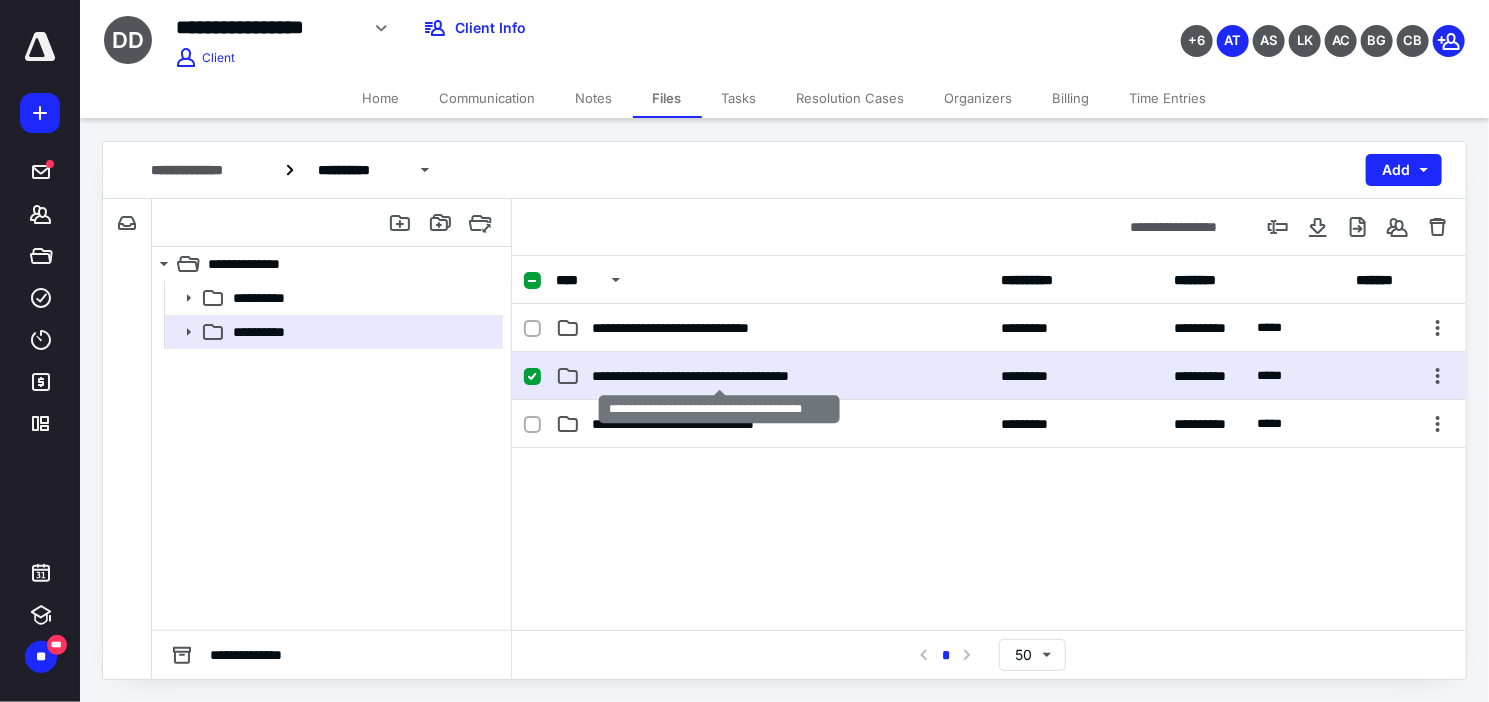 click on "**********" at bounding box center (719, 376) 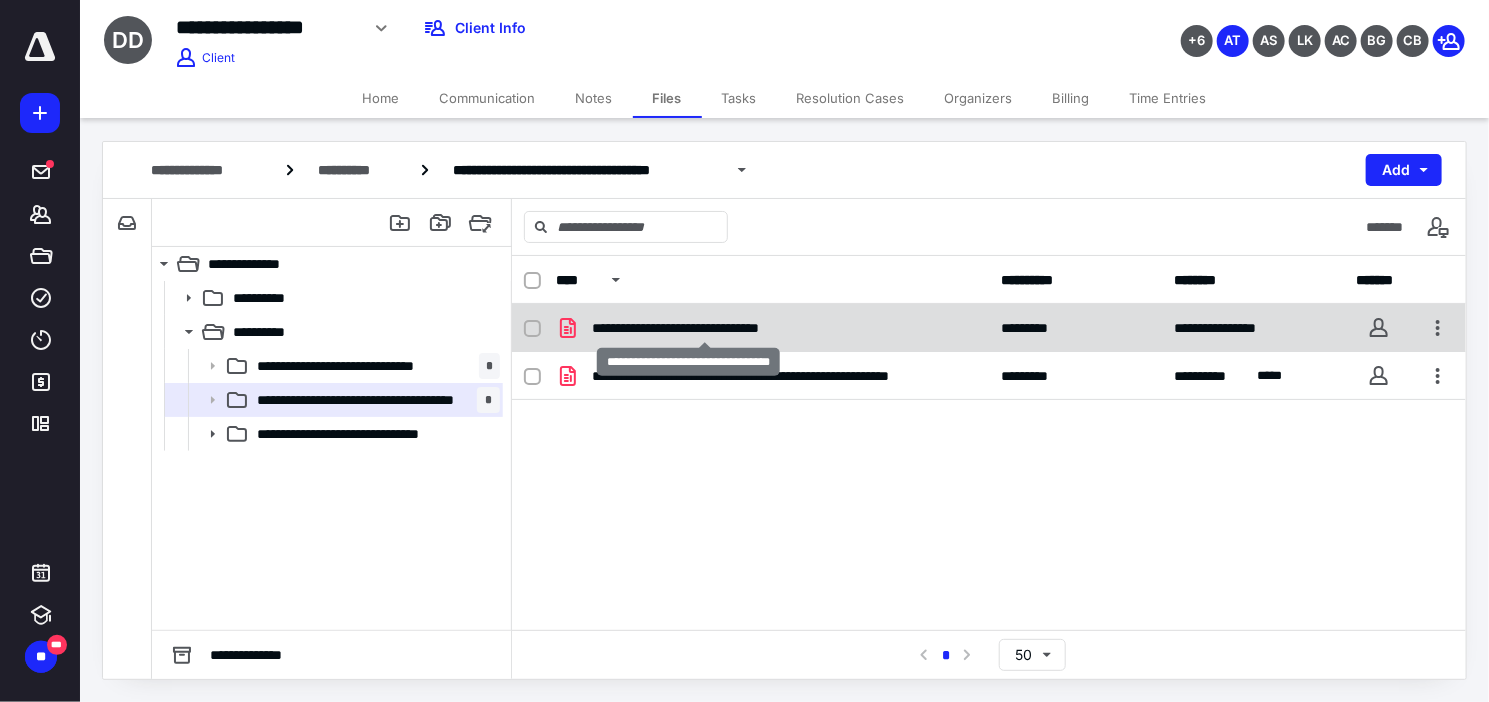 click on "**********" at bounding box center [705, 328] 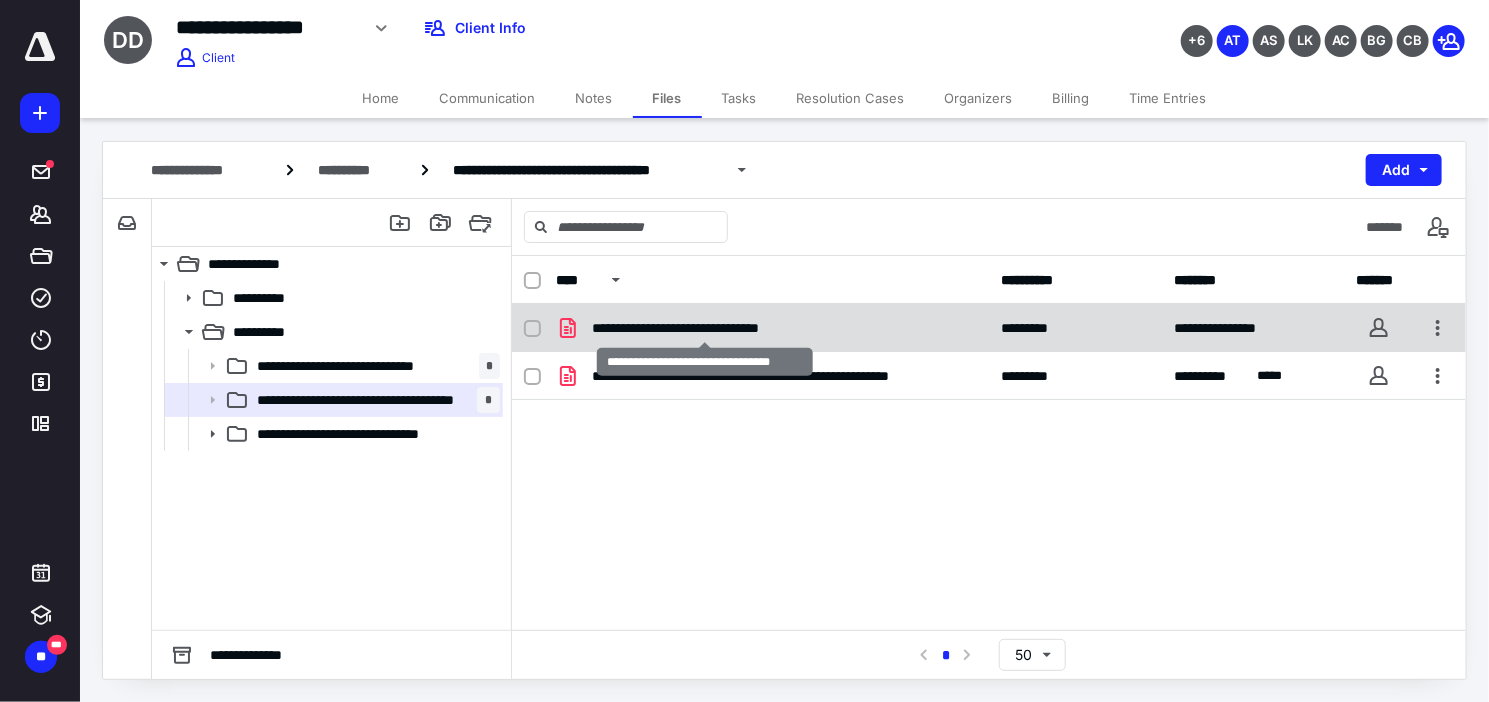 click on "**********" at bounding box center [705, 328] 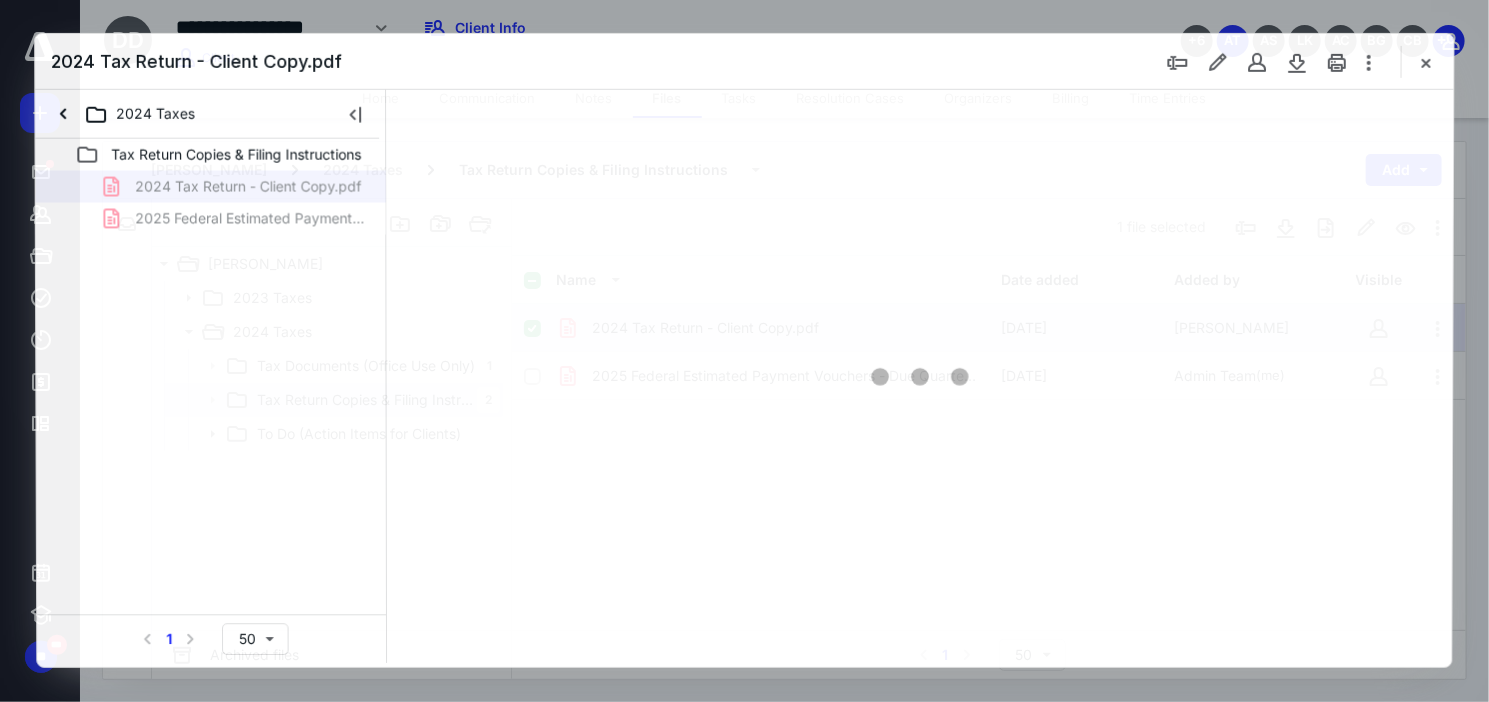 scroll, scrollTop: 0, scrollLeft: 0, axis: both 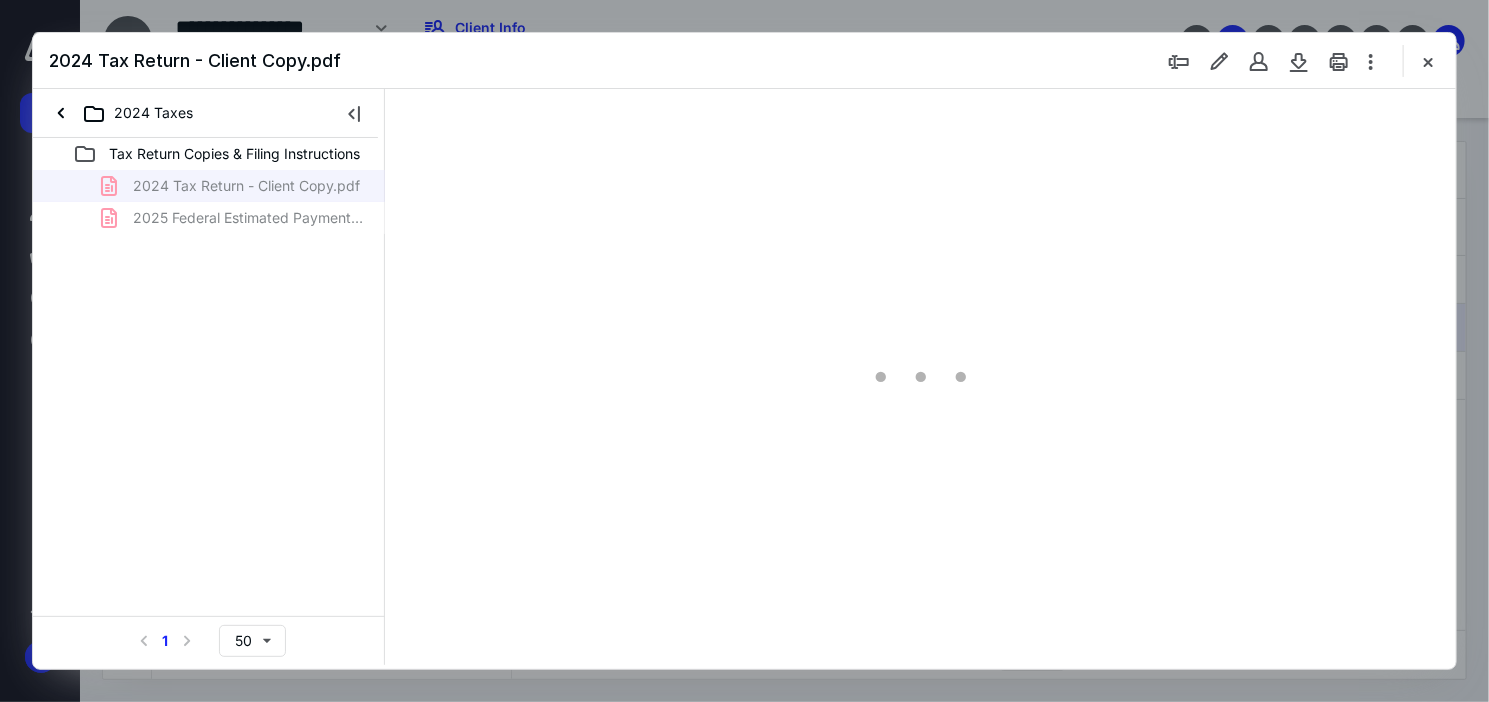 type on "63" 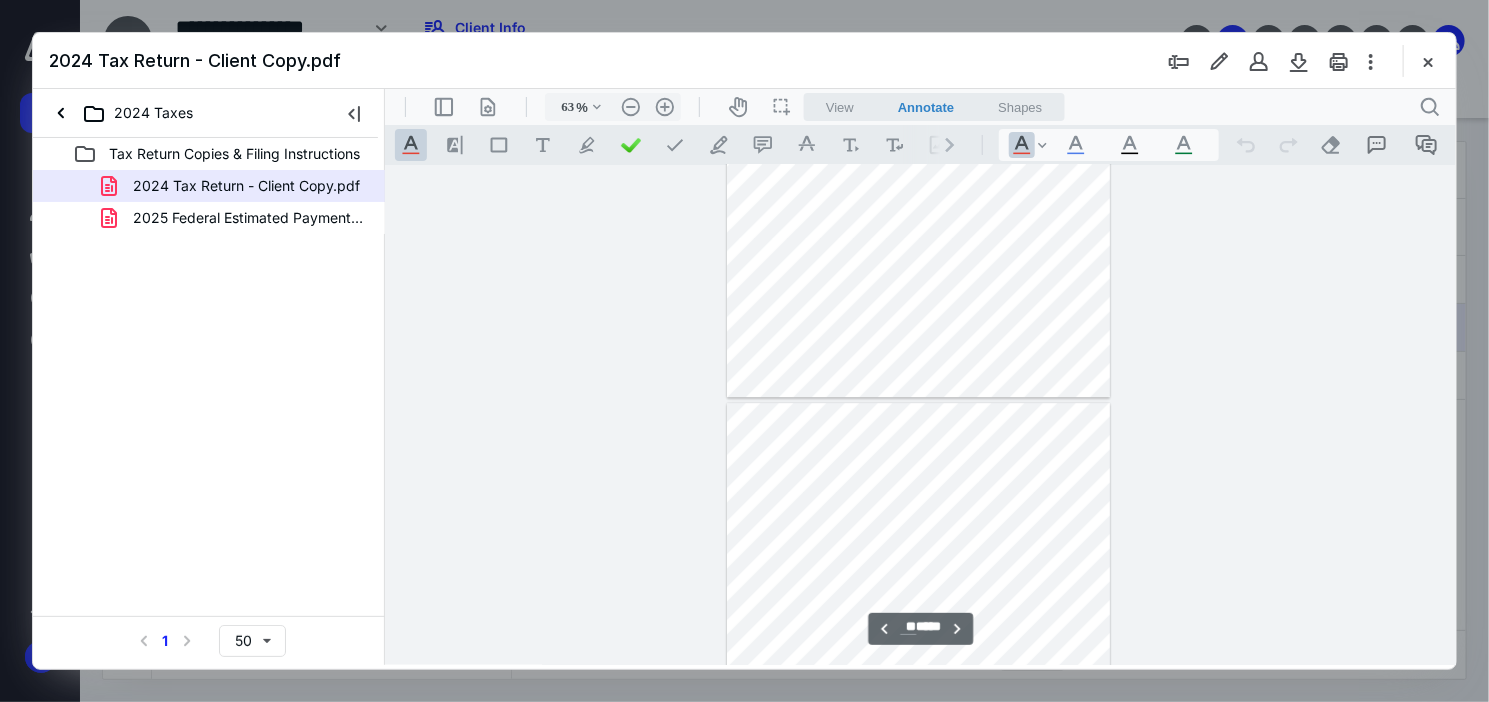 type on "**" 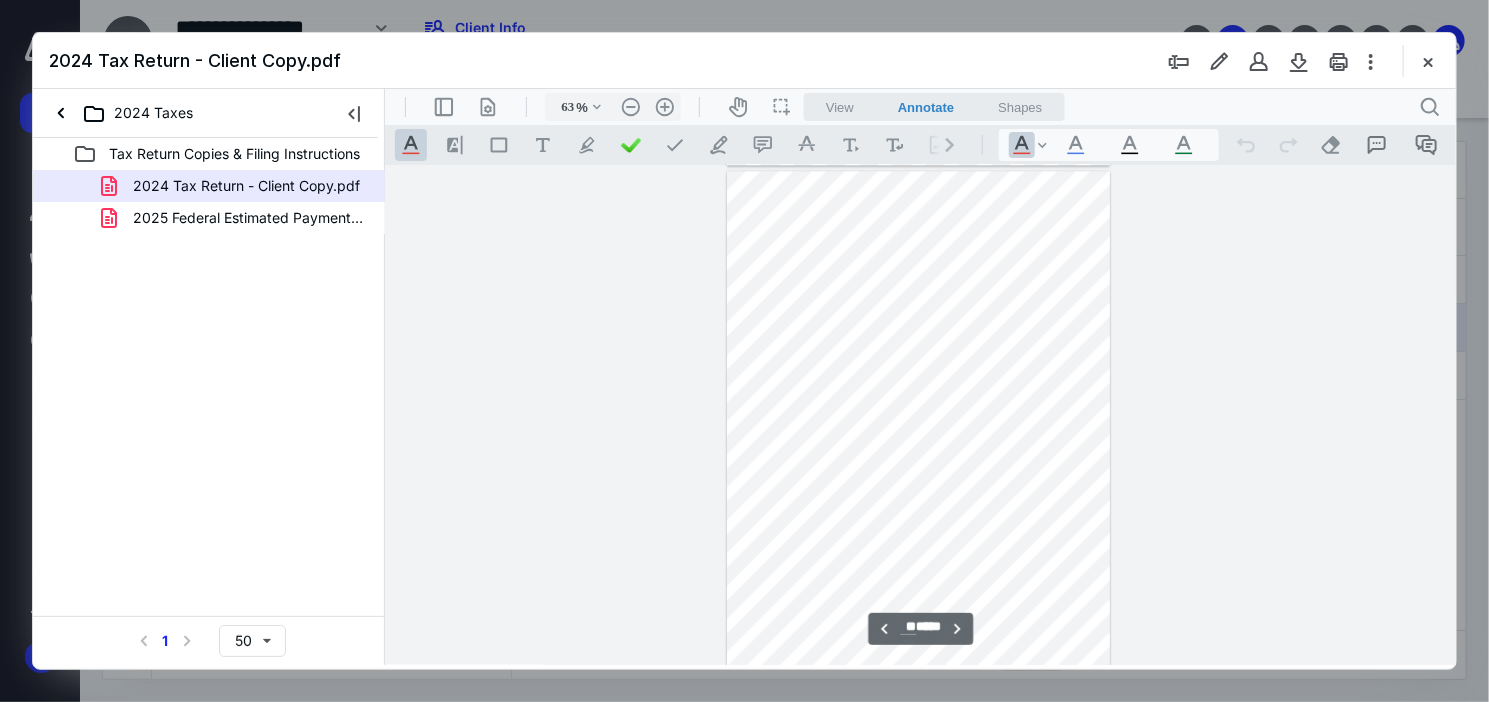 scroll, scrollTop: 5978, scrollLeft: 0, axis: vertical 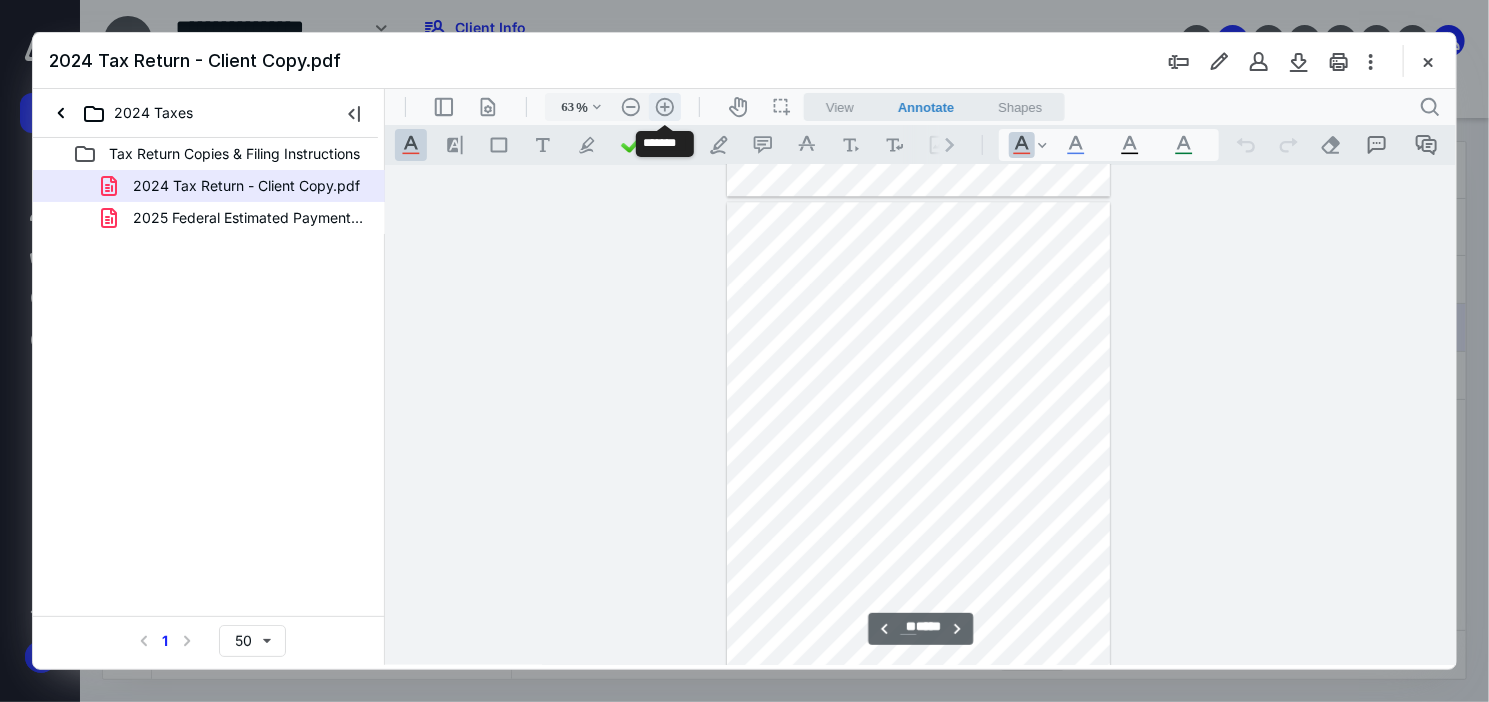 click on ".cls-1{fill:#abb0c4;} icon - header - zoom - in - line" at bounding box center [664, 106] 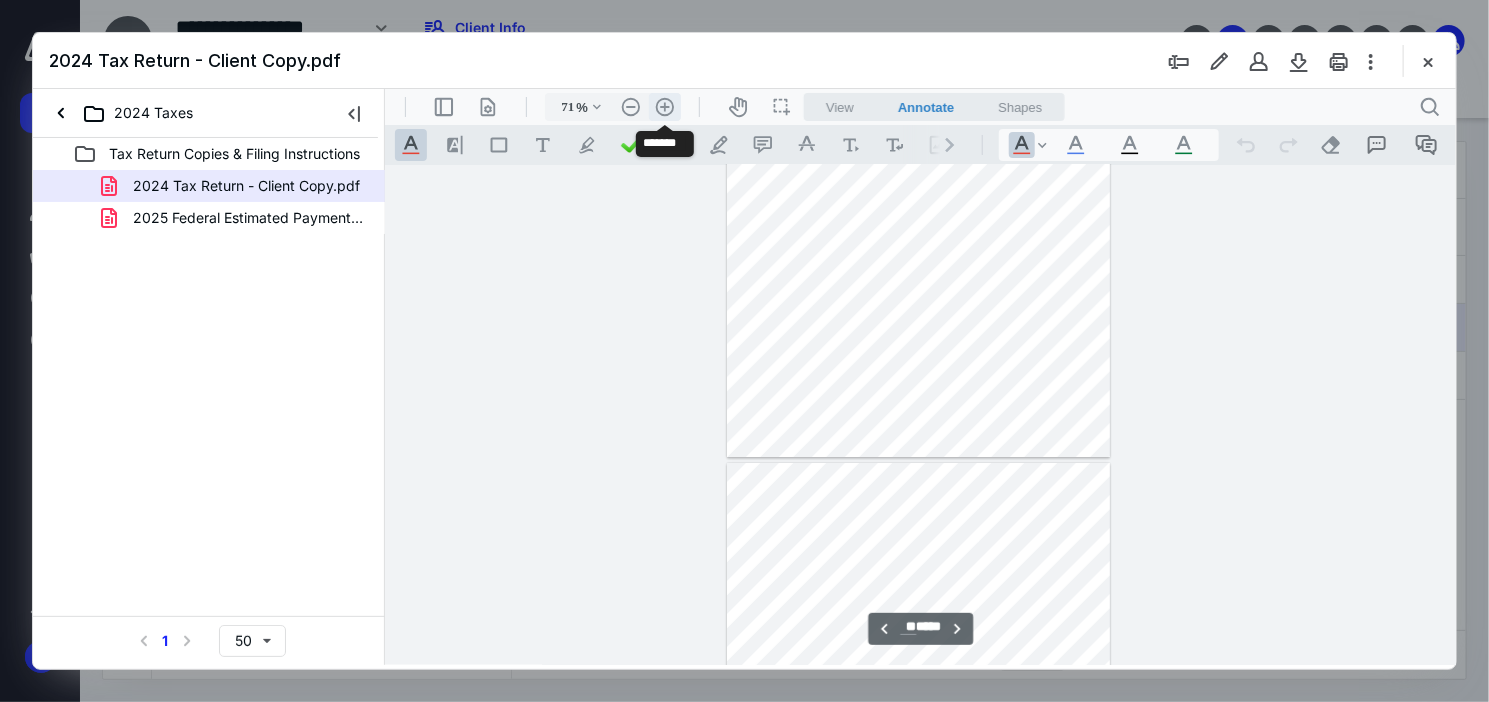 click on ".cls-1{fill:#abb0c4;} icon - header - zoom - in - line" at bounding box center [664, 106] 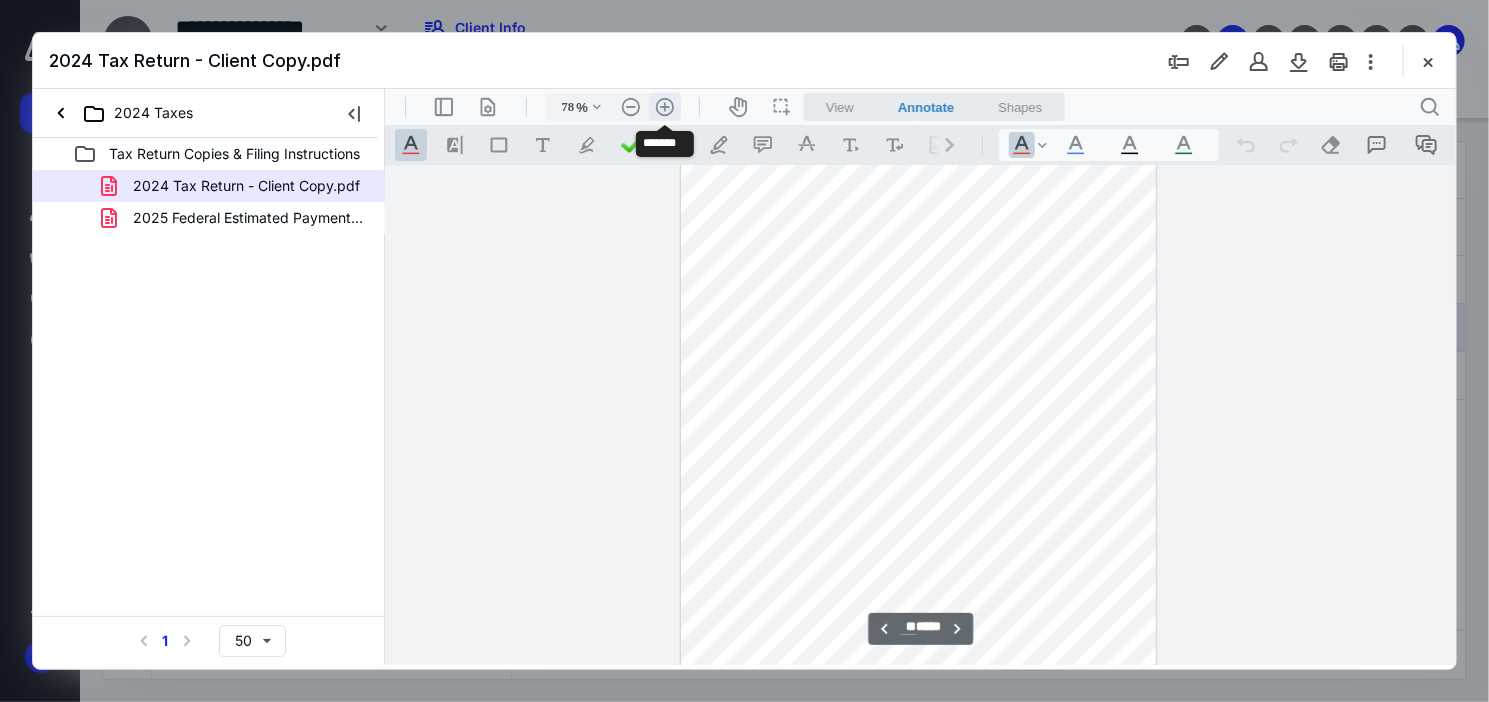 click on ".cls-1{fill:#abb0c4;} icon - header - zoom - in - line" at bounding box center [664, 106] 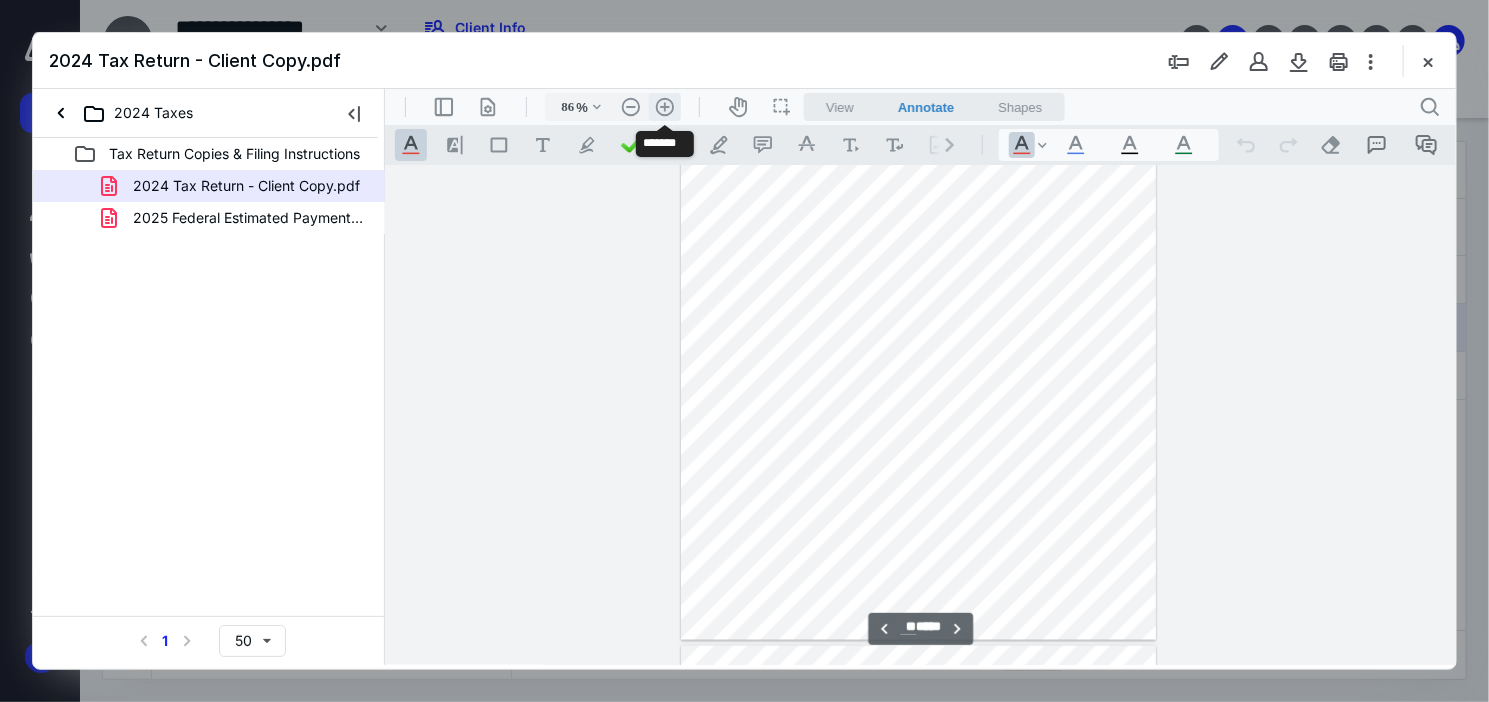 click on ".cls-1{fill:#abb0c4;} icon - header - zoom - in - line" at bounding box center (664, 106) 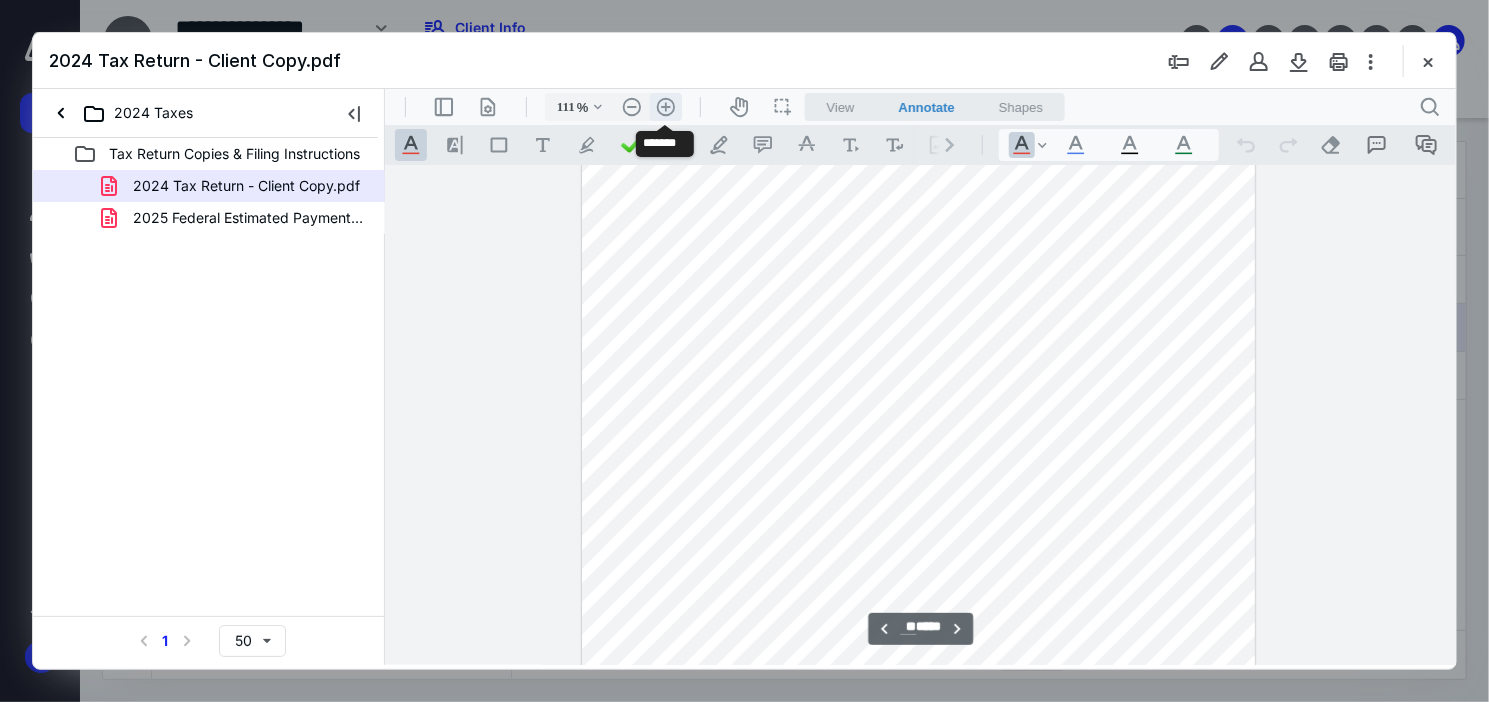 click on ".cls-1{fill:#abb0c4;} icon - header - zoom - in - line" at bounding box center [665, 106] 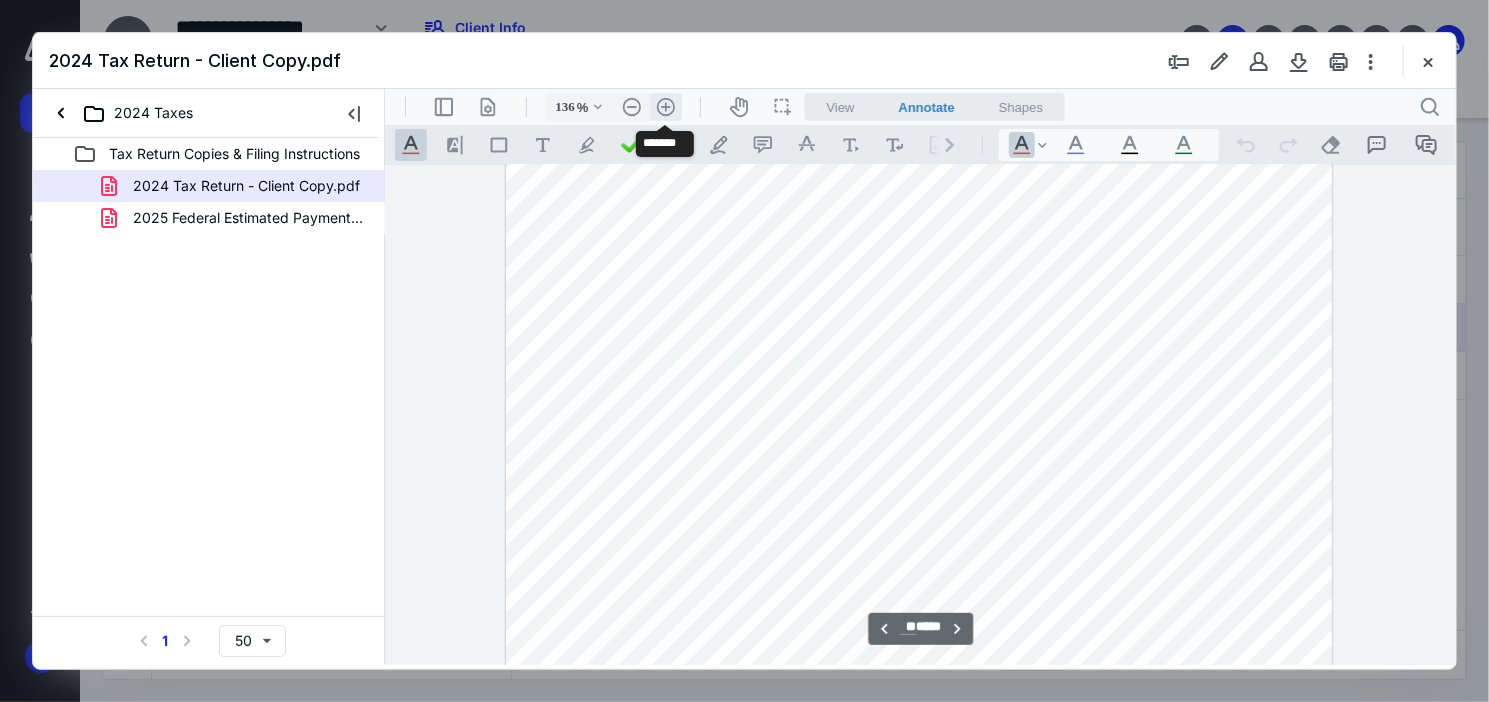 click on ".cls-1{fill:#abb0c4;} icon - header - zoom - in - line" at bounding box center [665, 106] 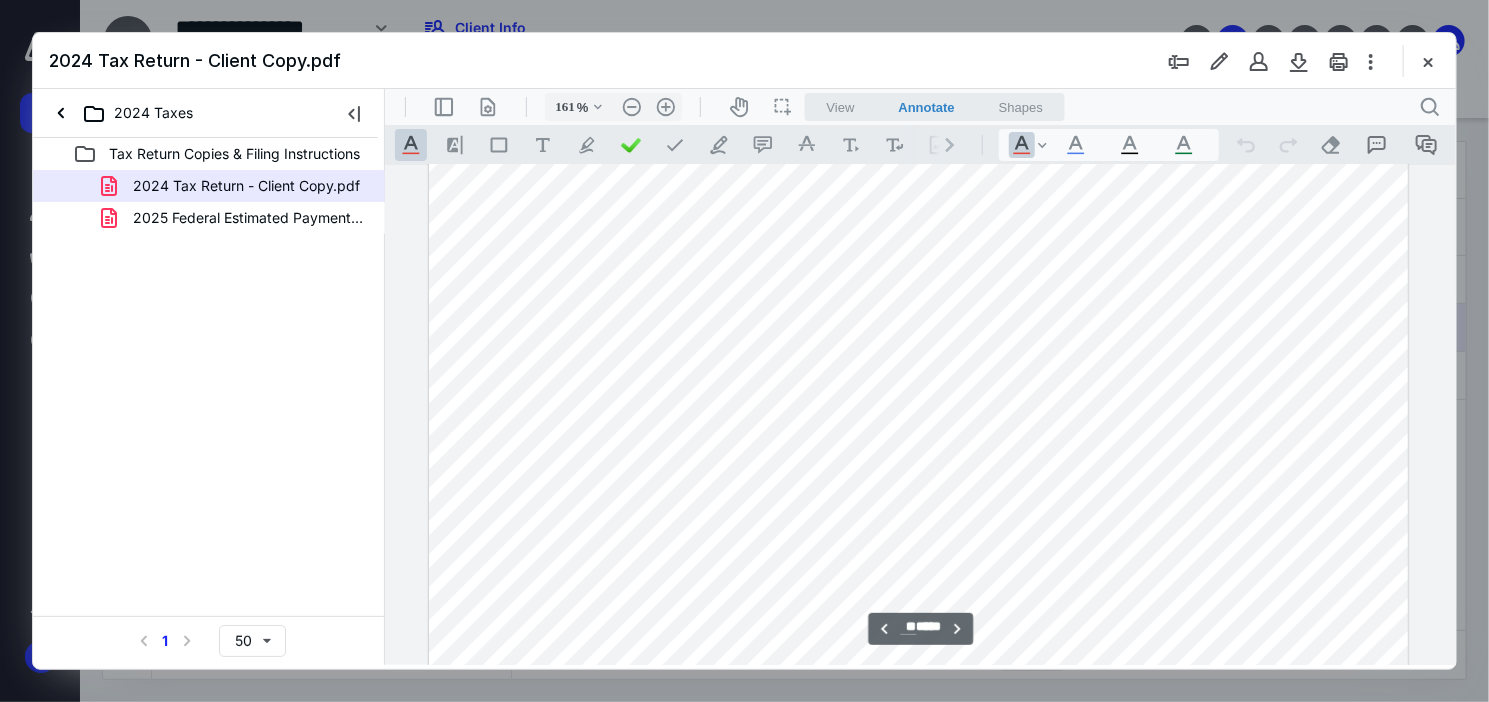 scroll, scrollTop: 30916, scrollLeft: 0, axis: vertical 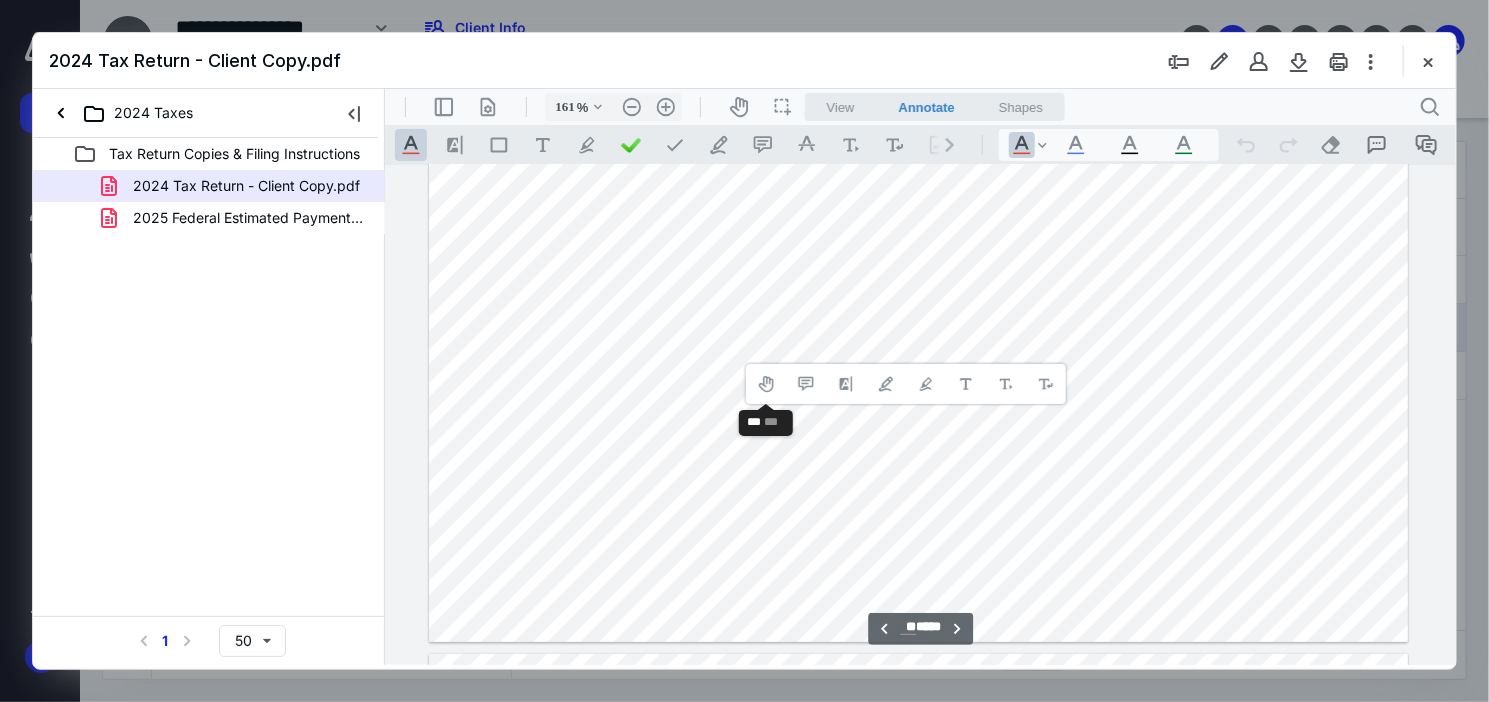 click at bounding box center [918, 7] 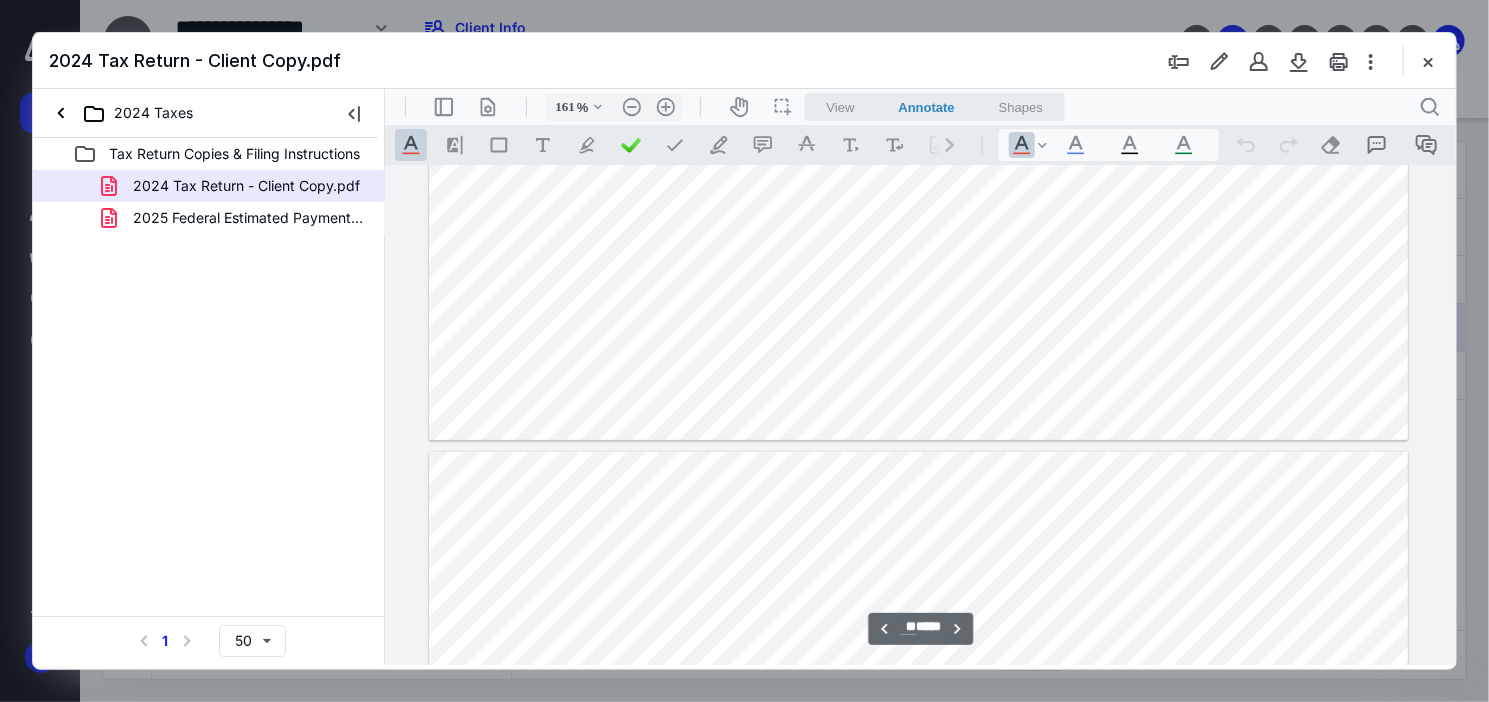 scroll, scrollTop: 31916, scrollLeft: 0, axis: vertical 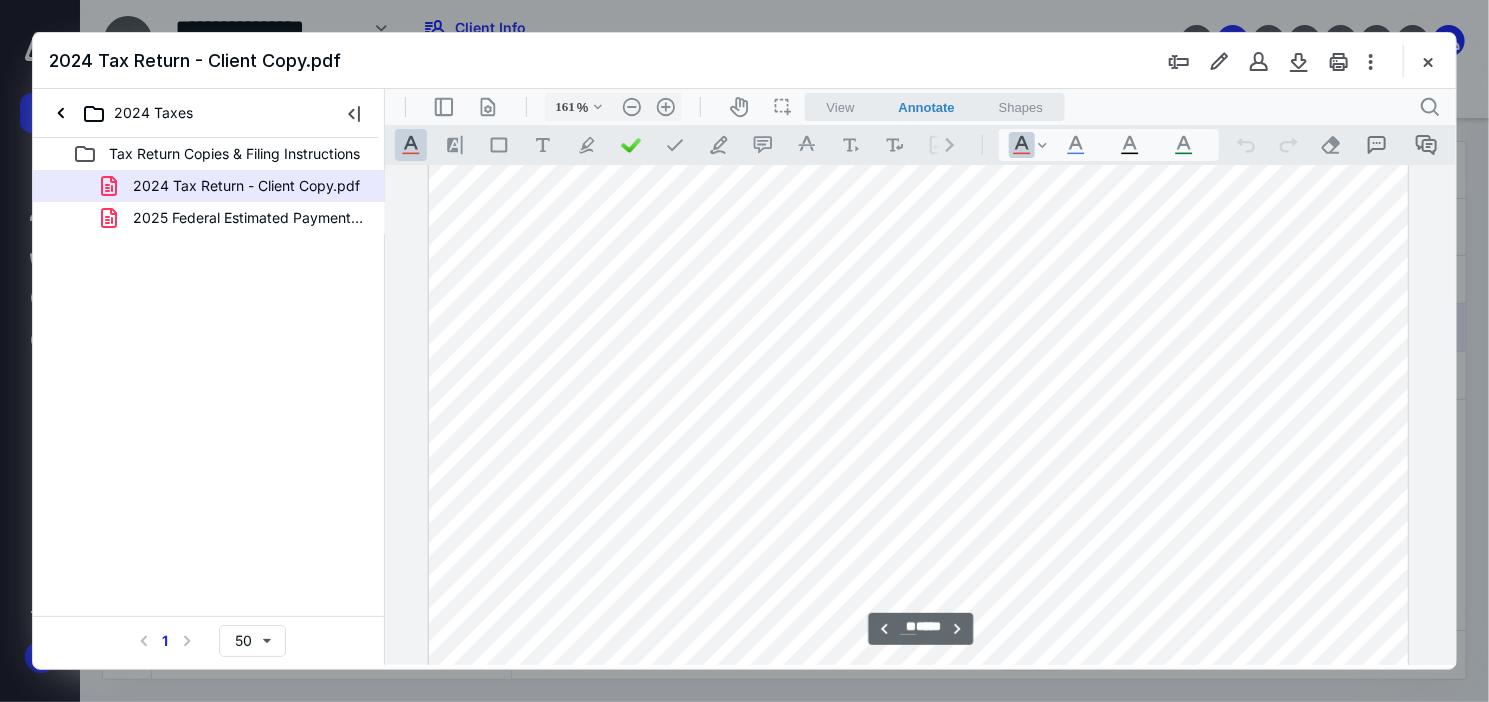 type on "**" 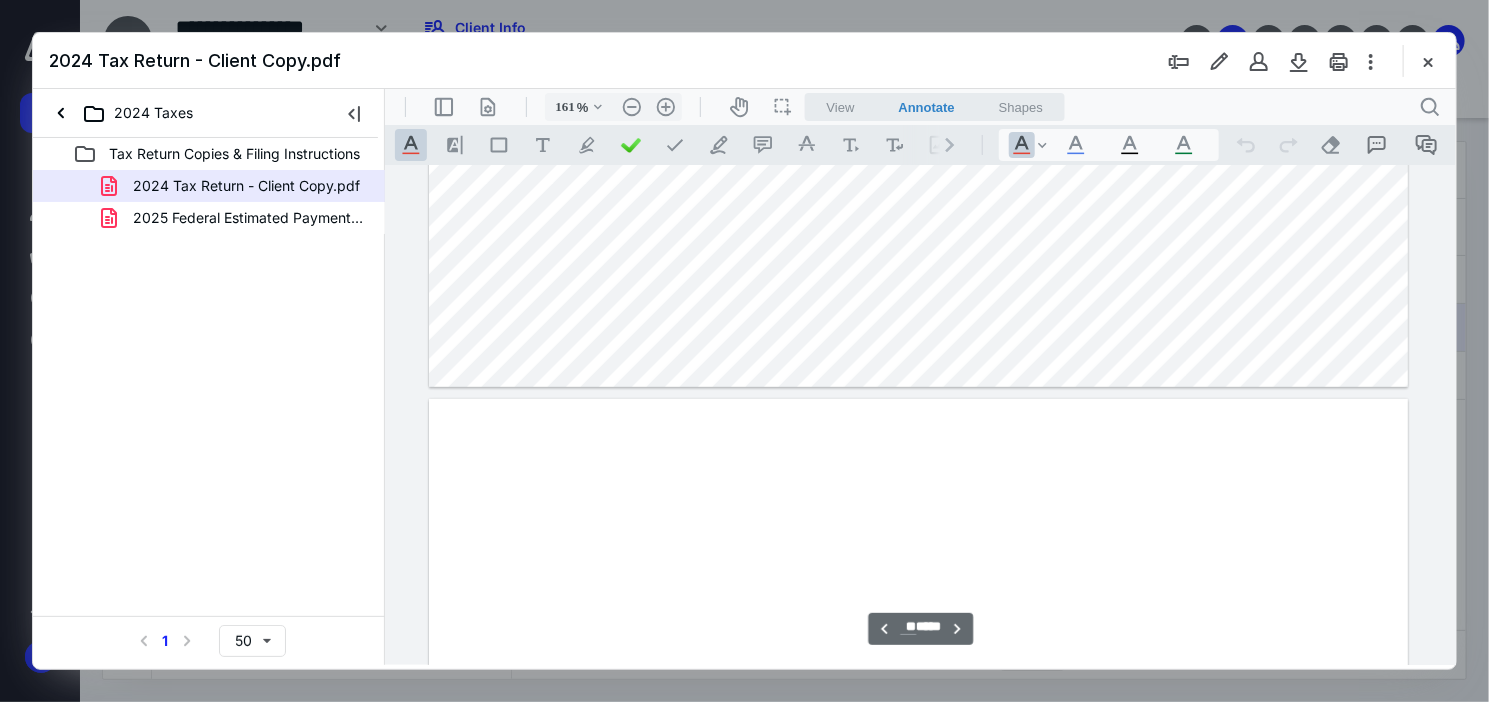 scroll, scrollTop: 35616, scrollLeft: 0, axis: vertical 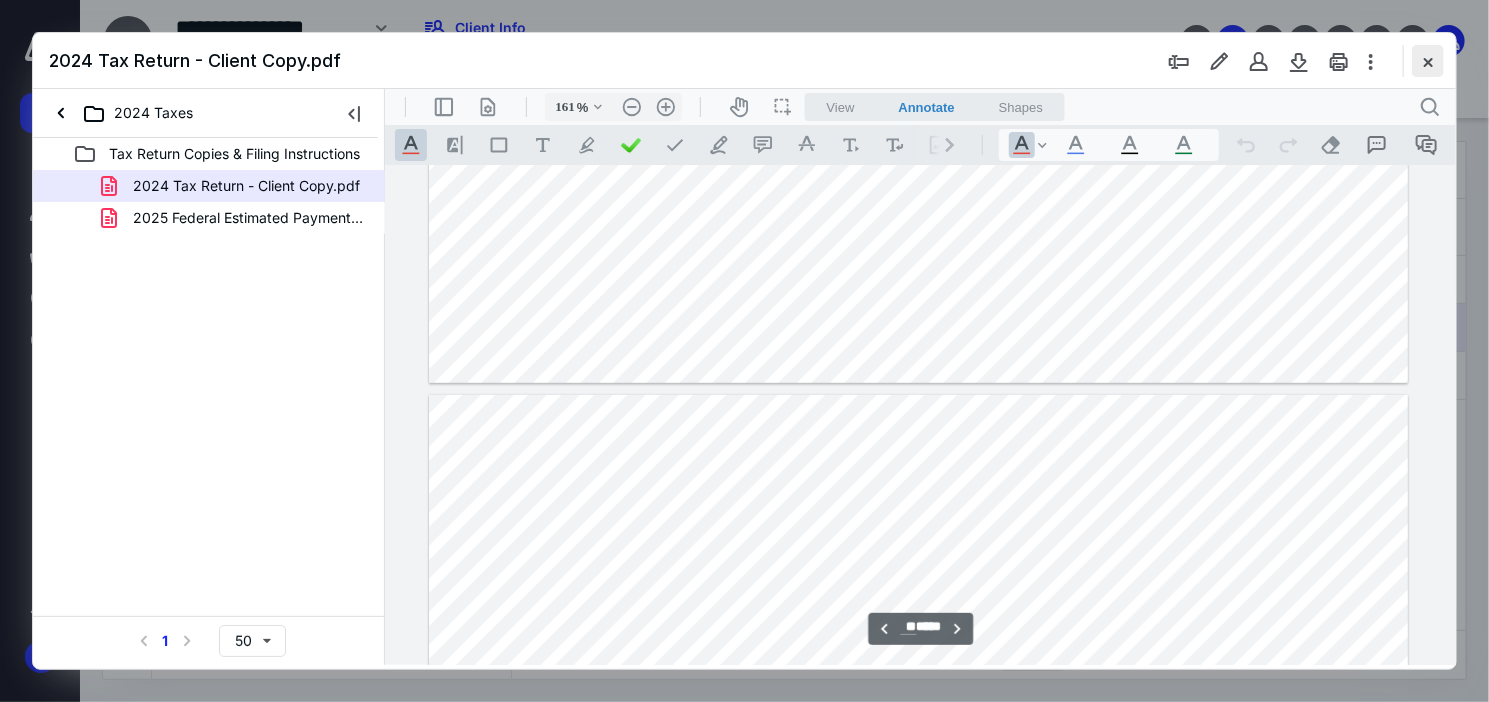 click at bounding box center (1428, 61) 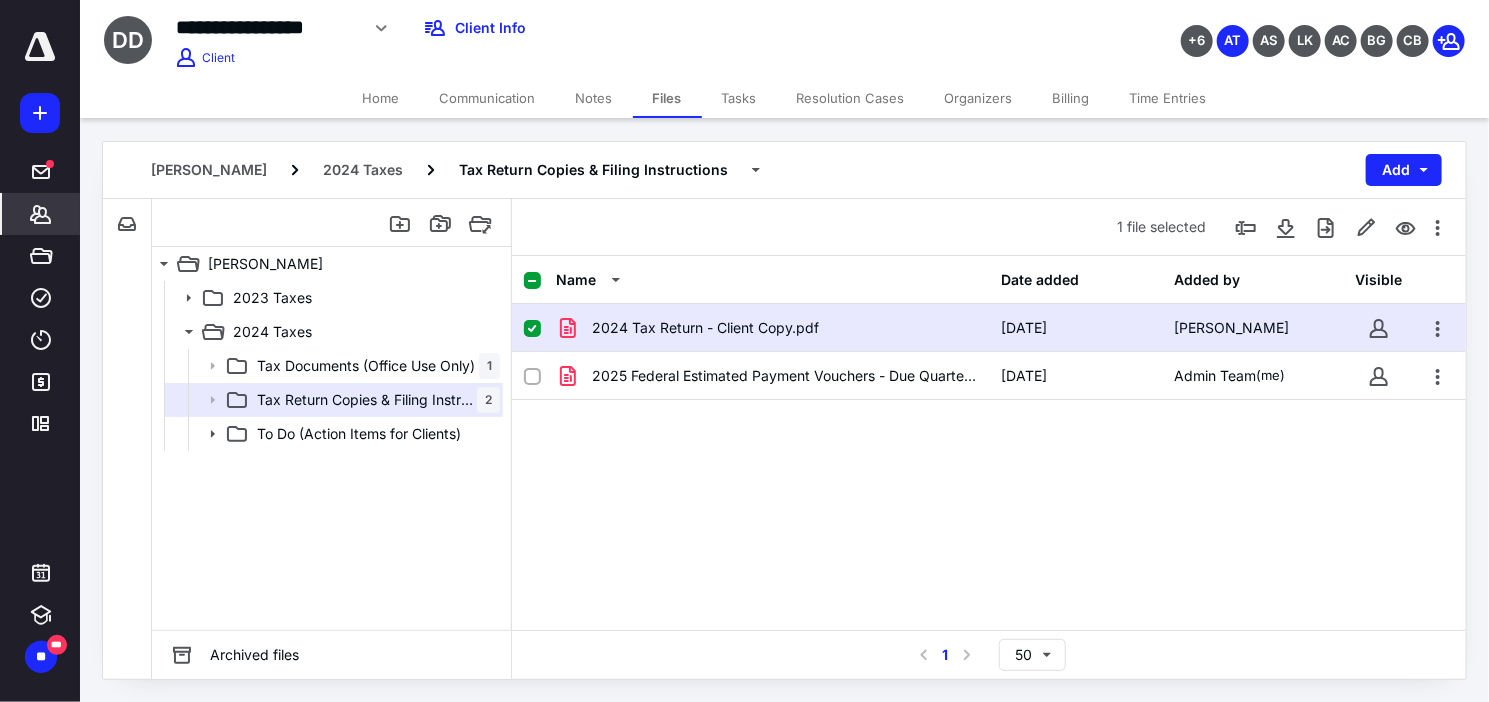 click 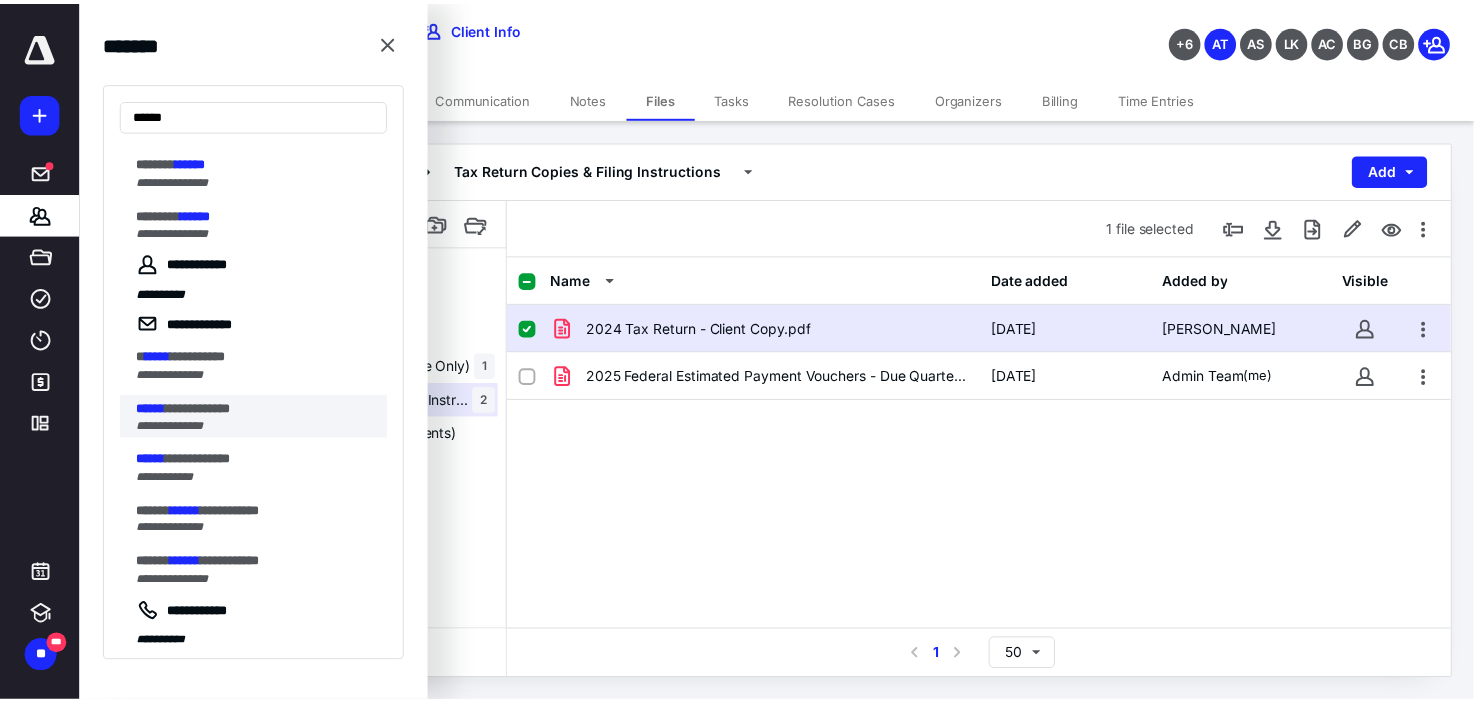 scroll, scrollTop: 309, scrollLeft: 0, axis: vertical 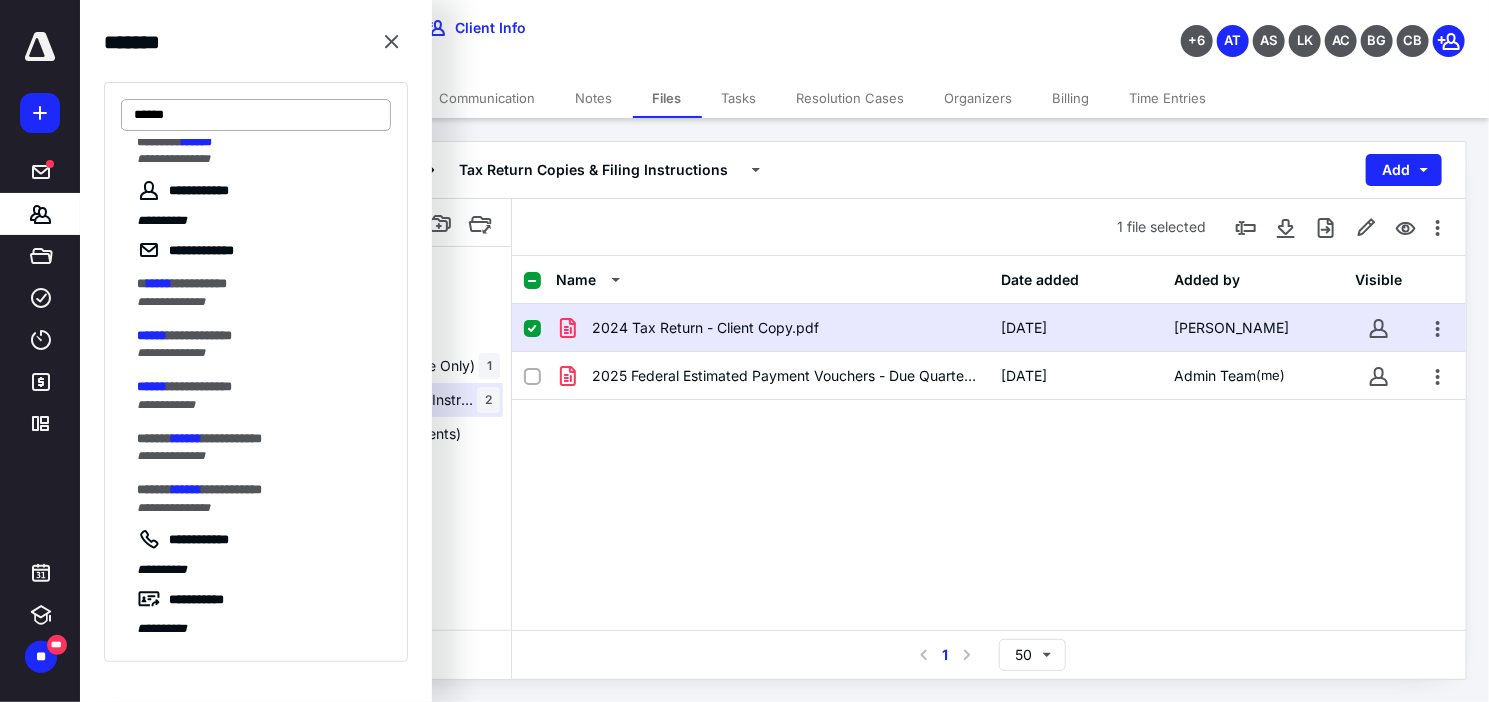 click on "******" at bounding box center [256, 115] 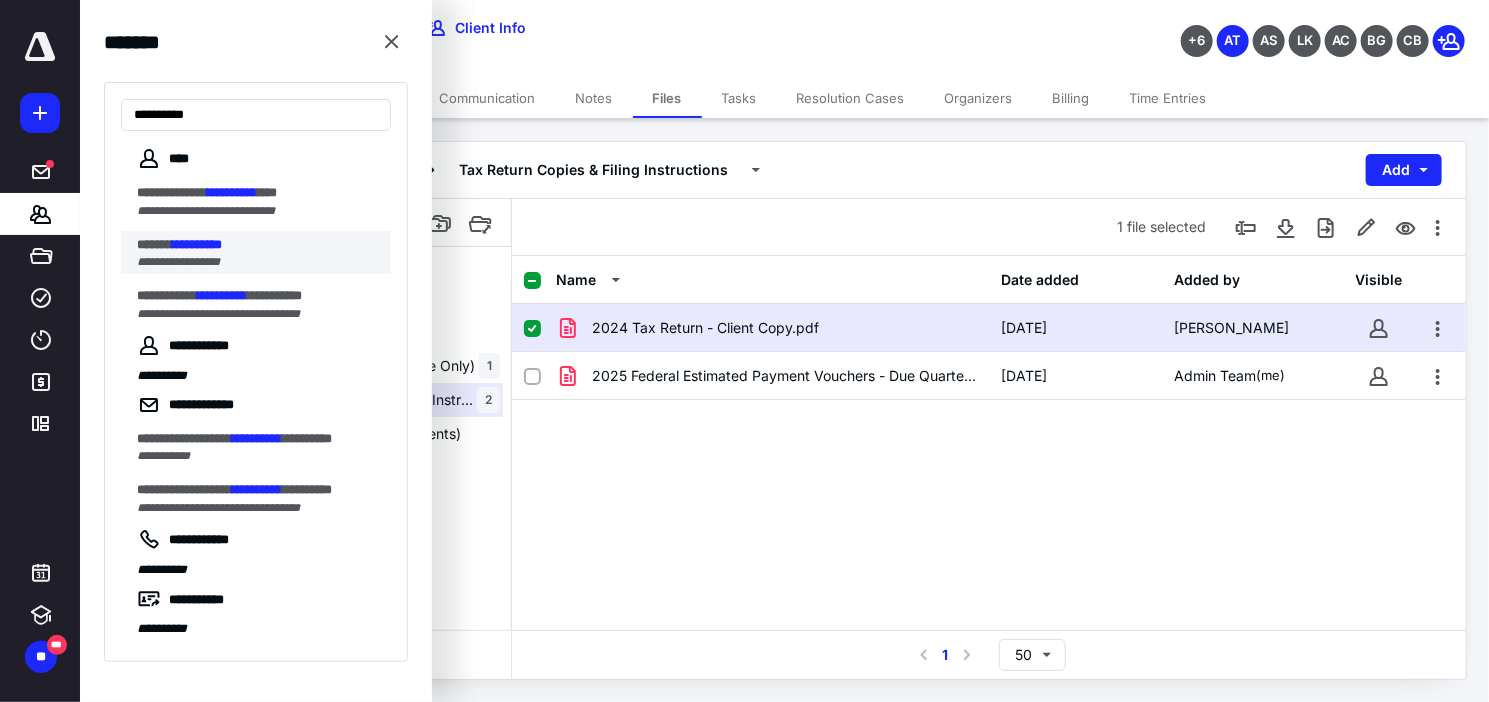 type on "**********" 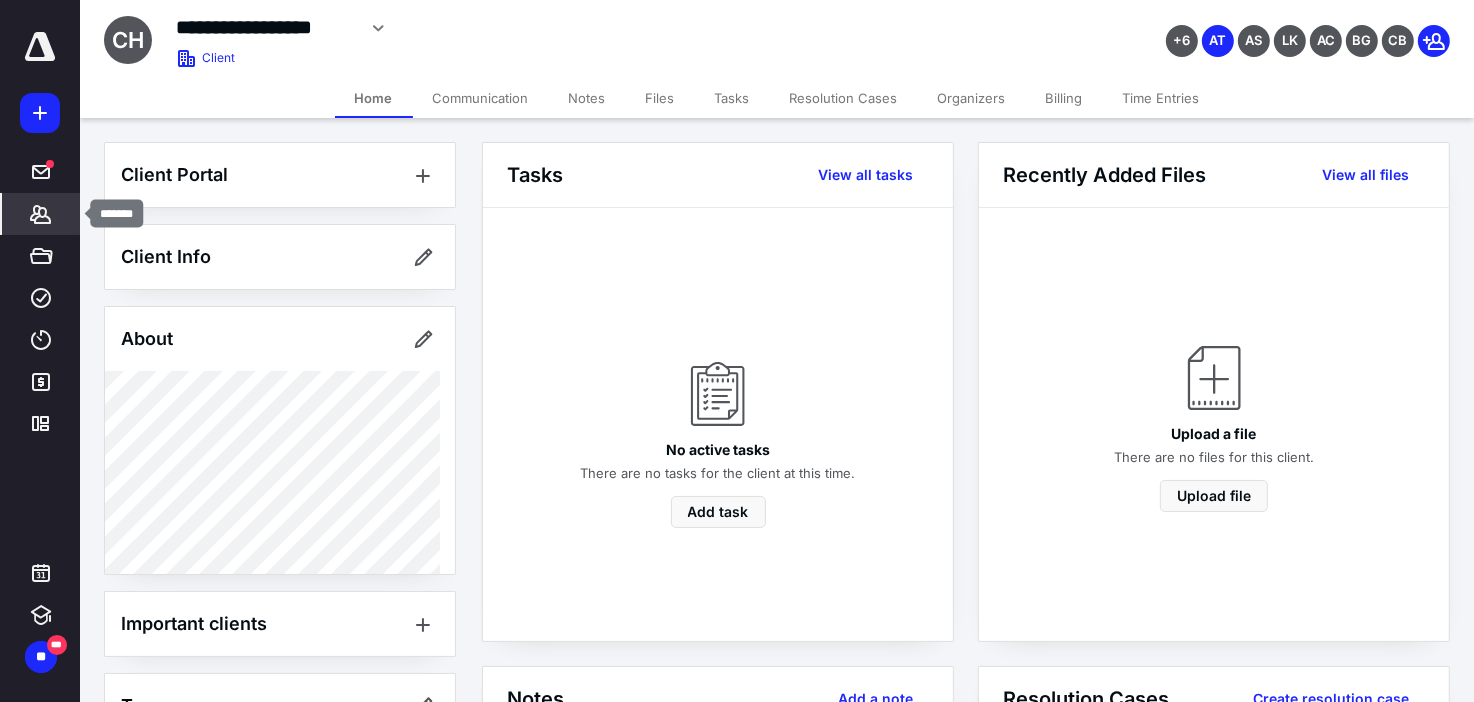 click 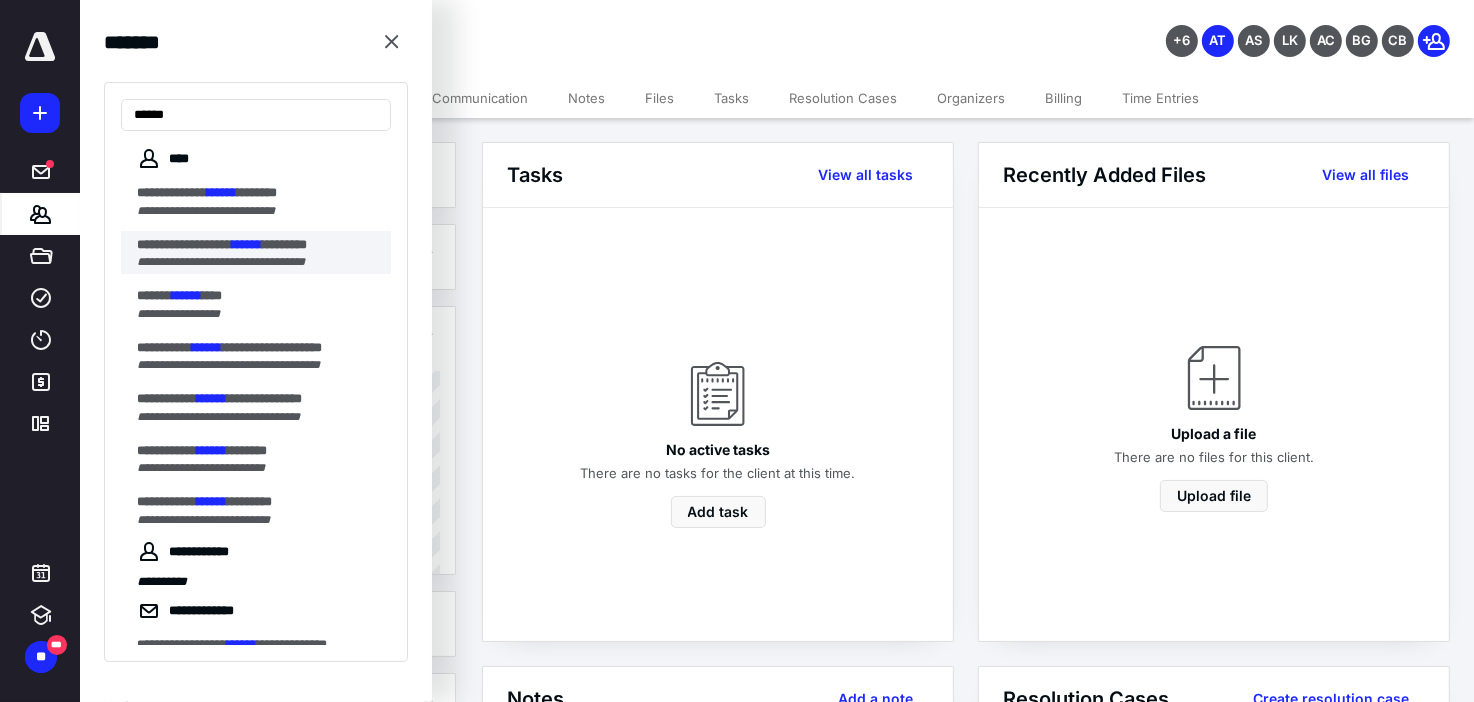 type on "******" 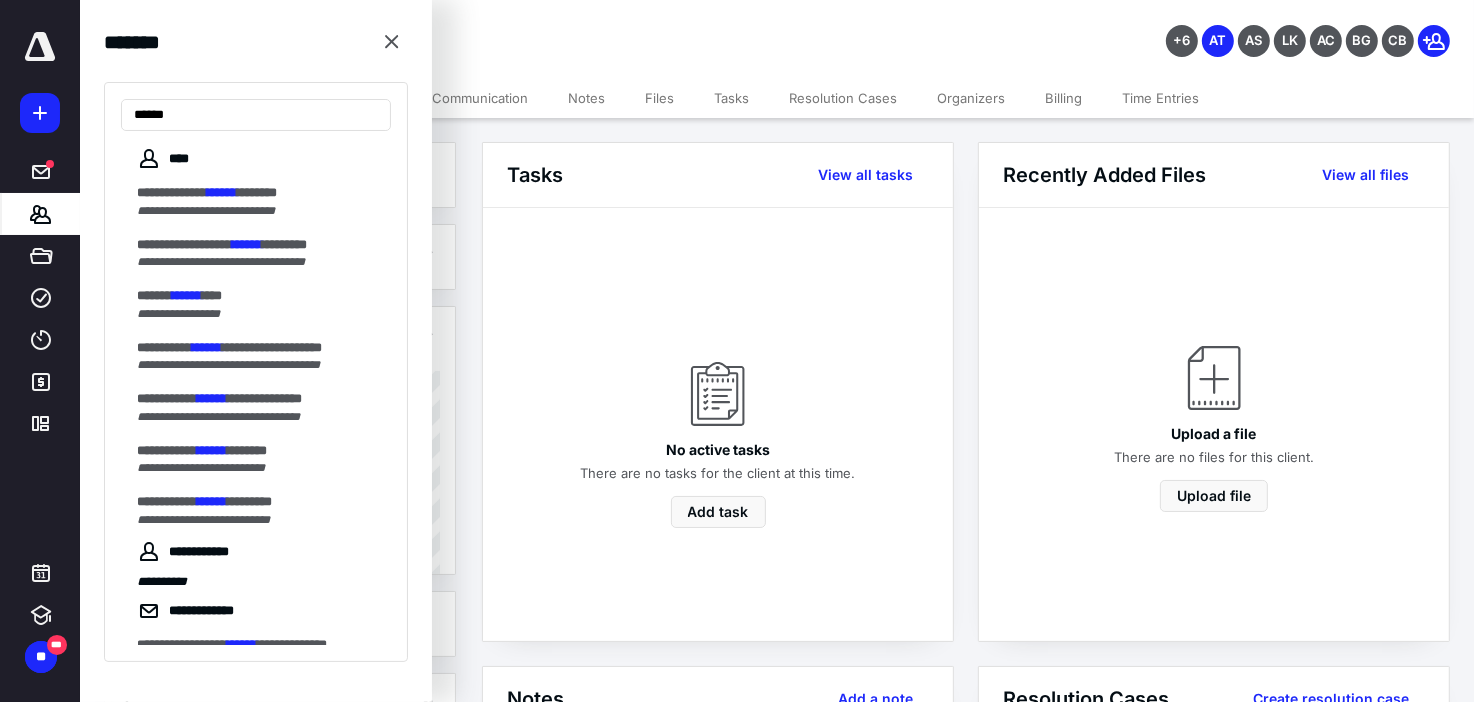 click on "**********" at bounding box center (221, 262) 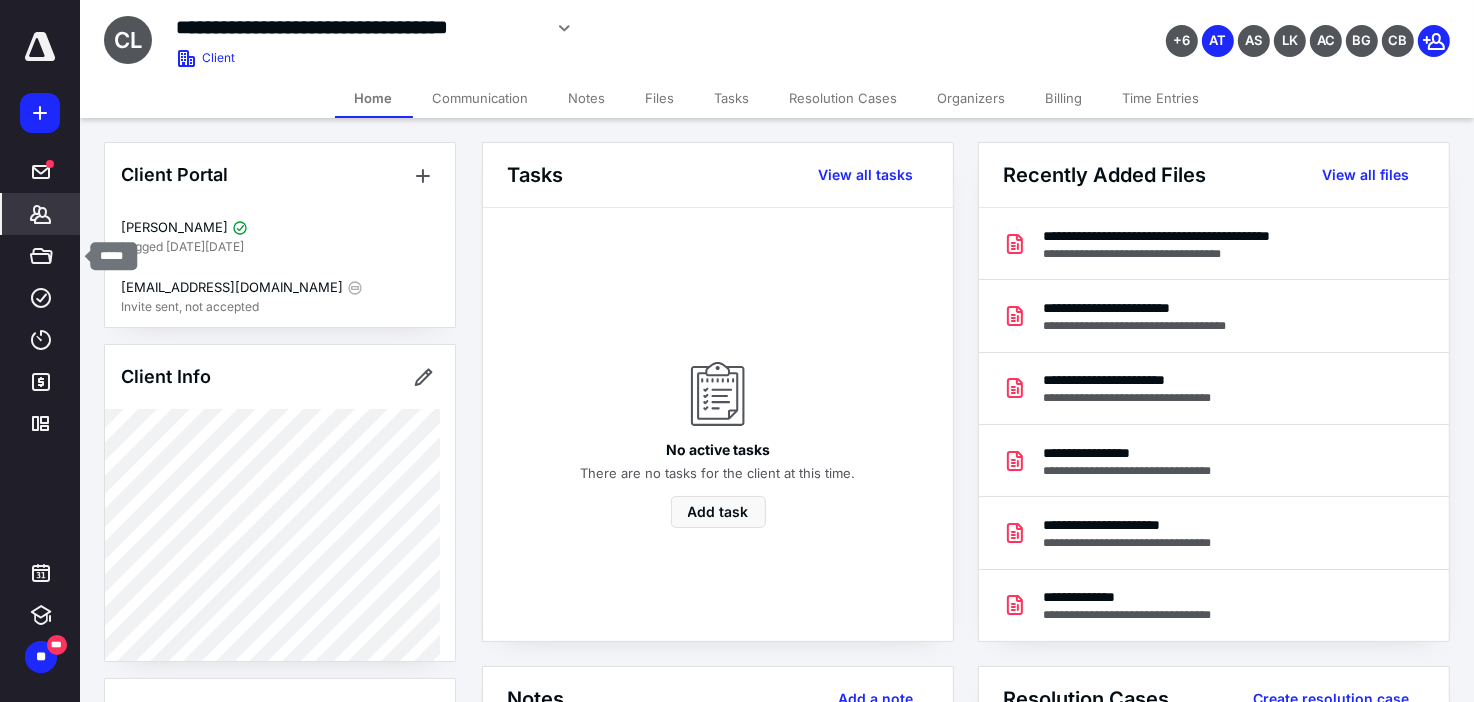 click 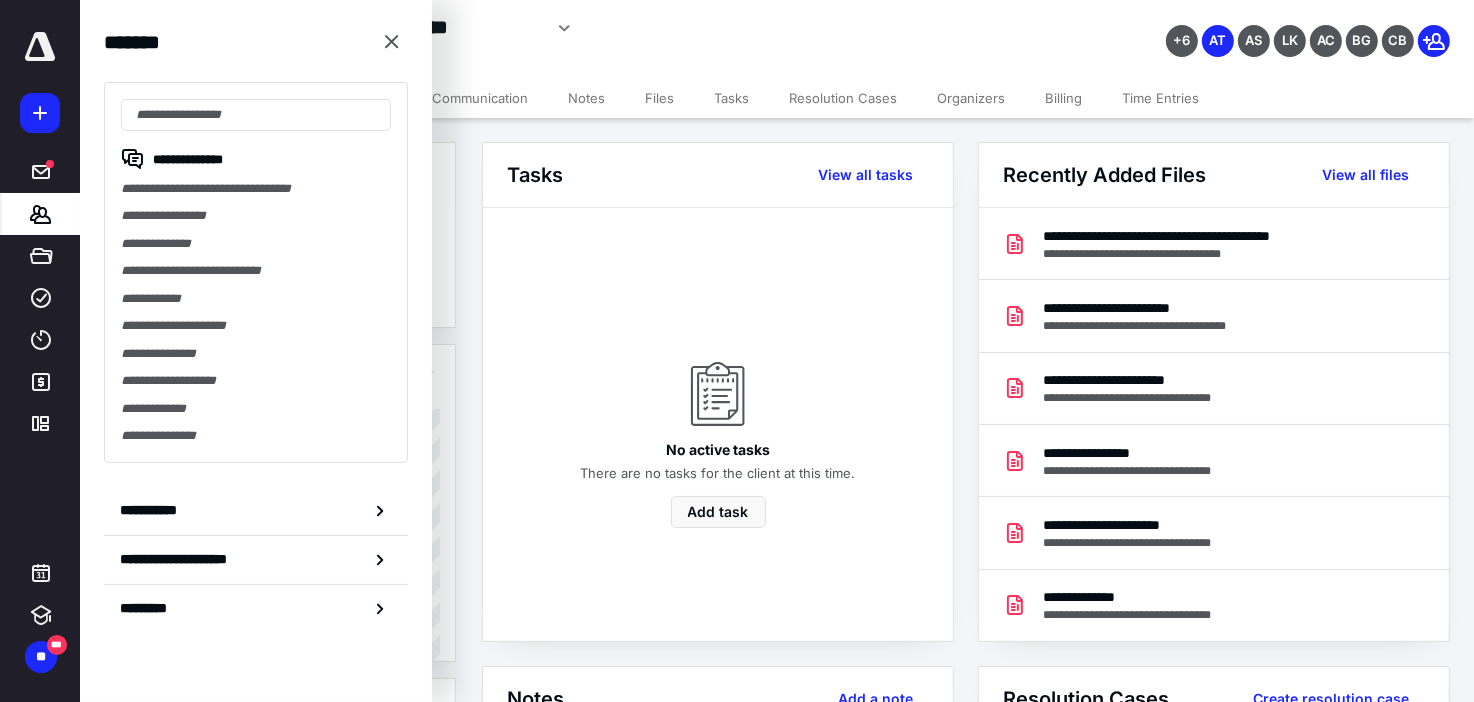 click at bounding box center [392, 42] 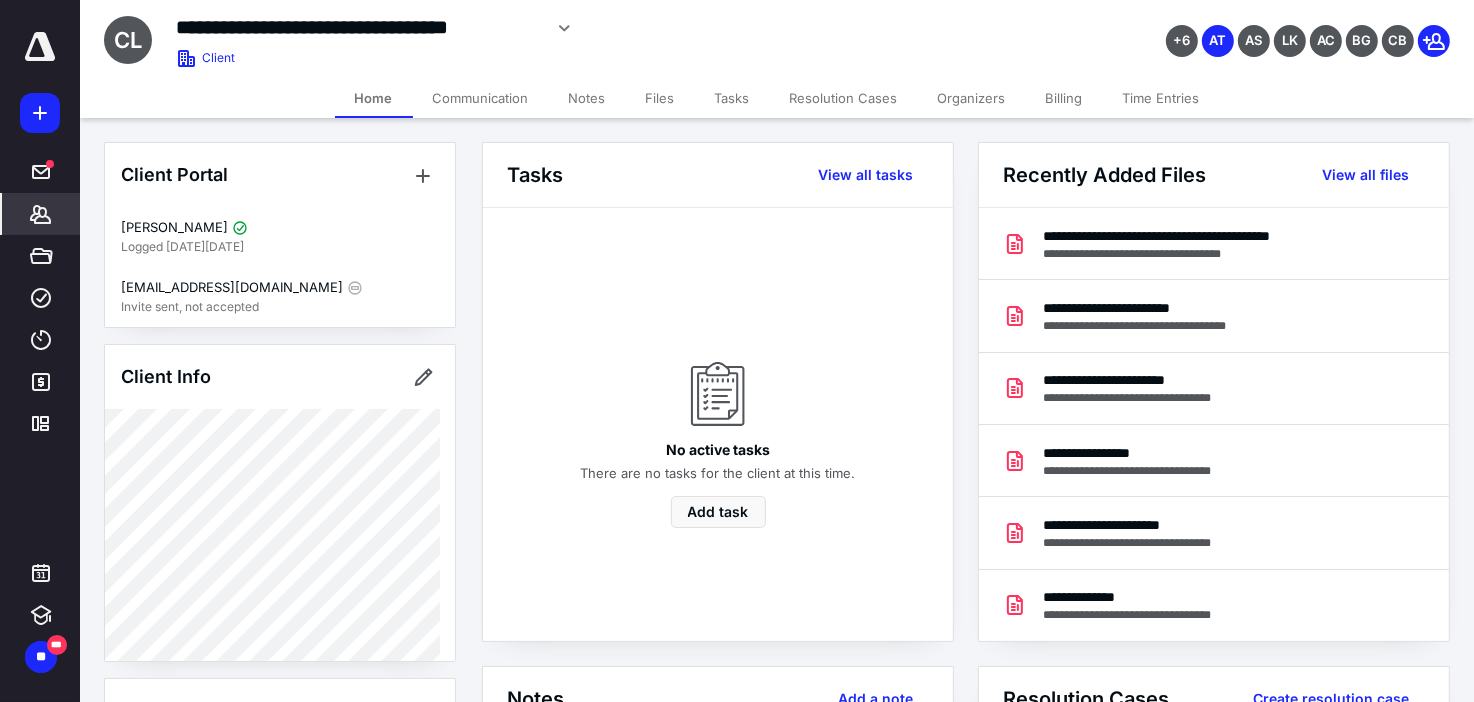 drag, startPoint x: 39, startPoint y: 212, endPoint x: 11, endPoint y: 225, distance: 30.870699 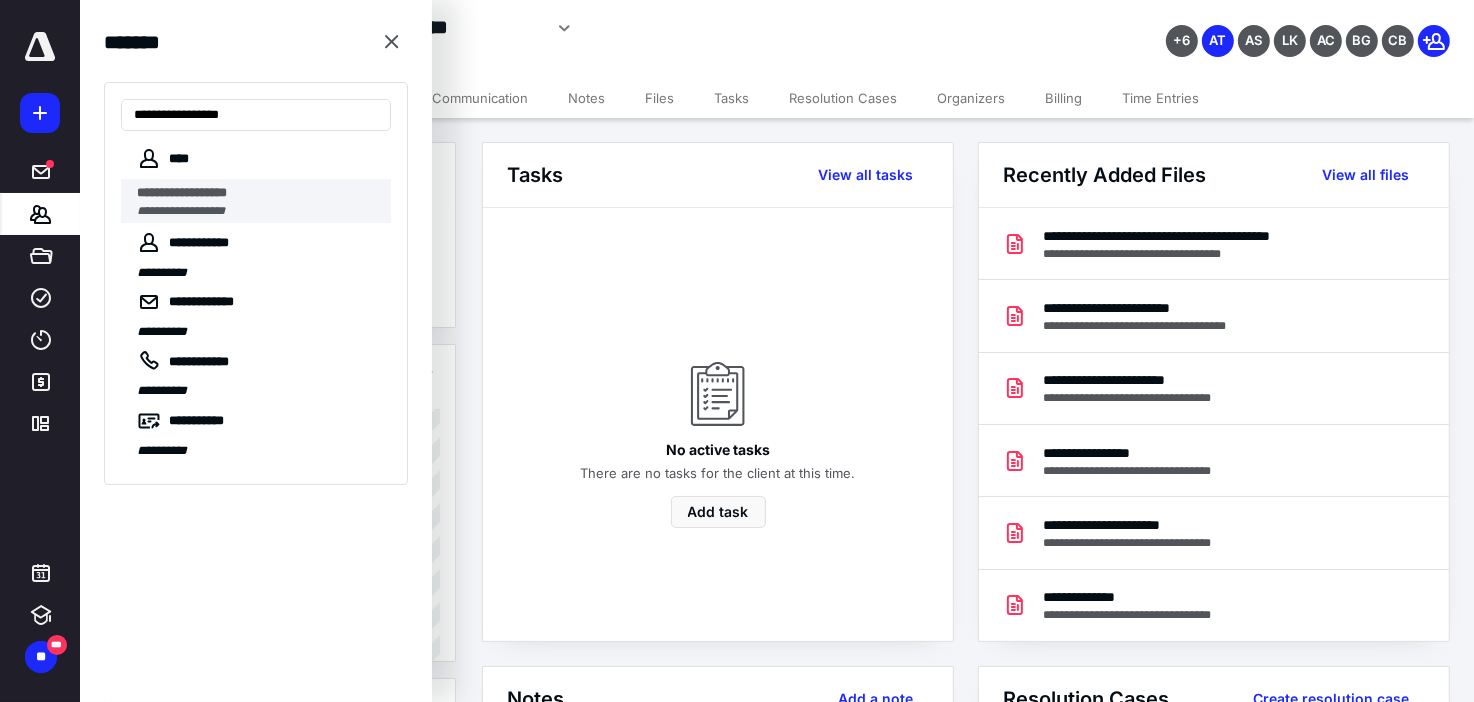 type on "**********" 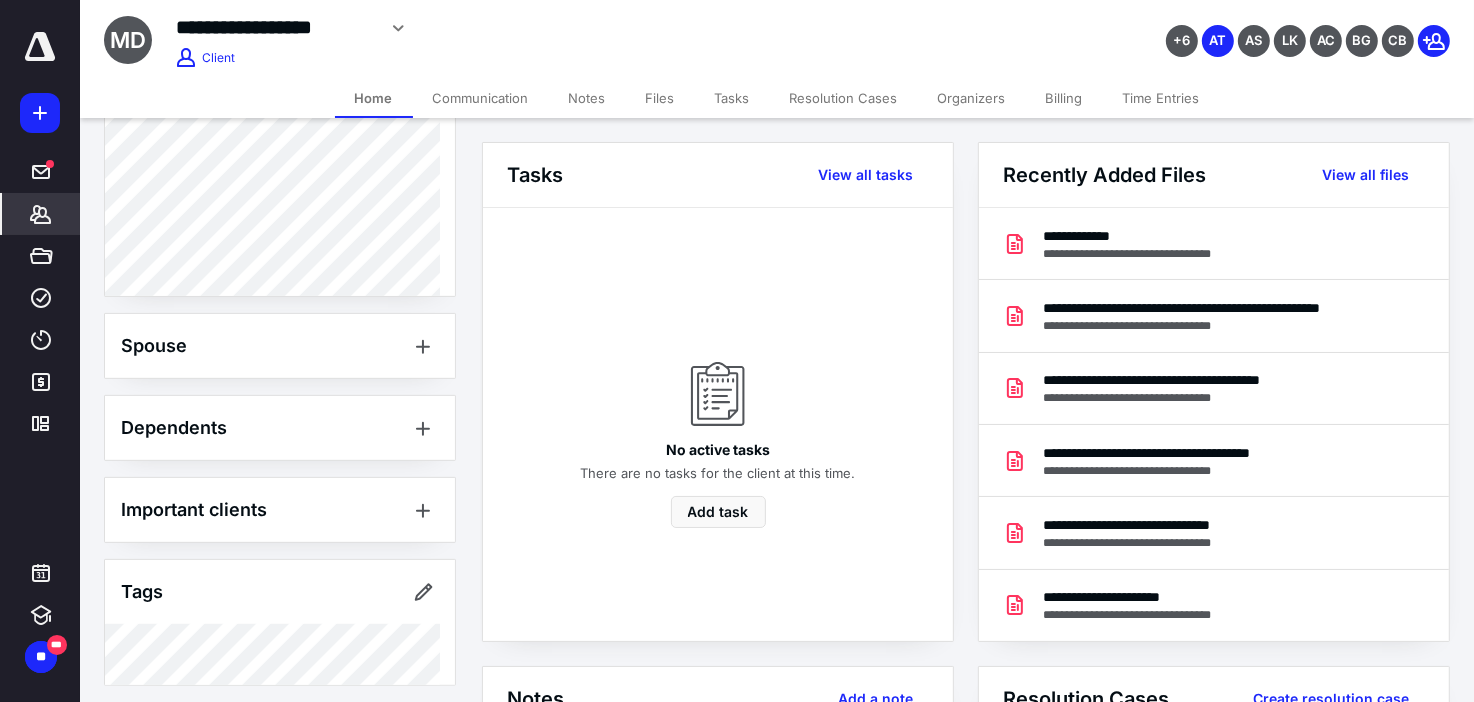 scroll, scrollTop: 718, scrollLeft: 0, axis: vertical 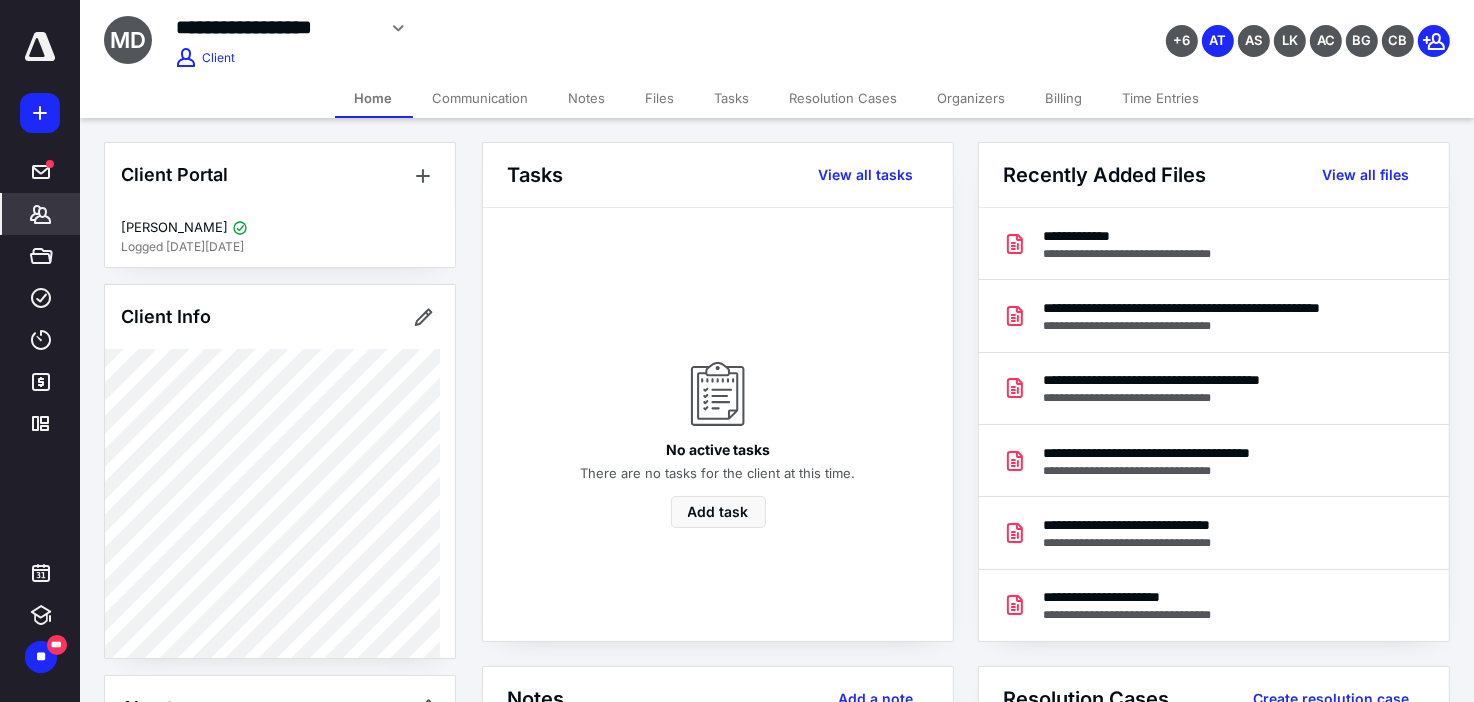 click on "Files" at bounding box center [660, 98] 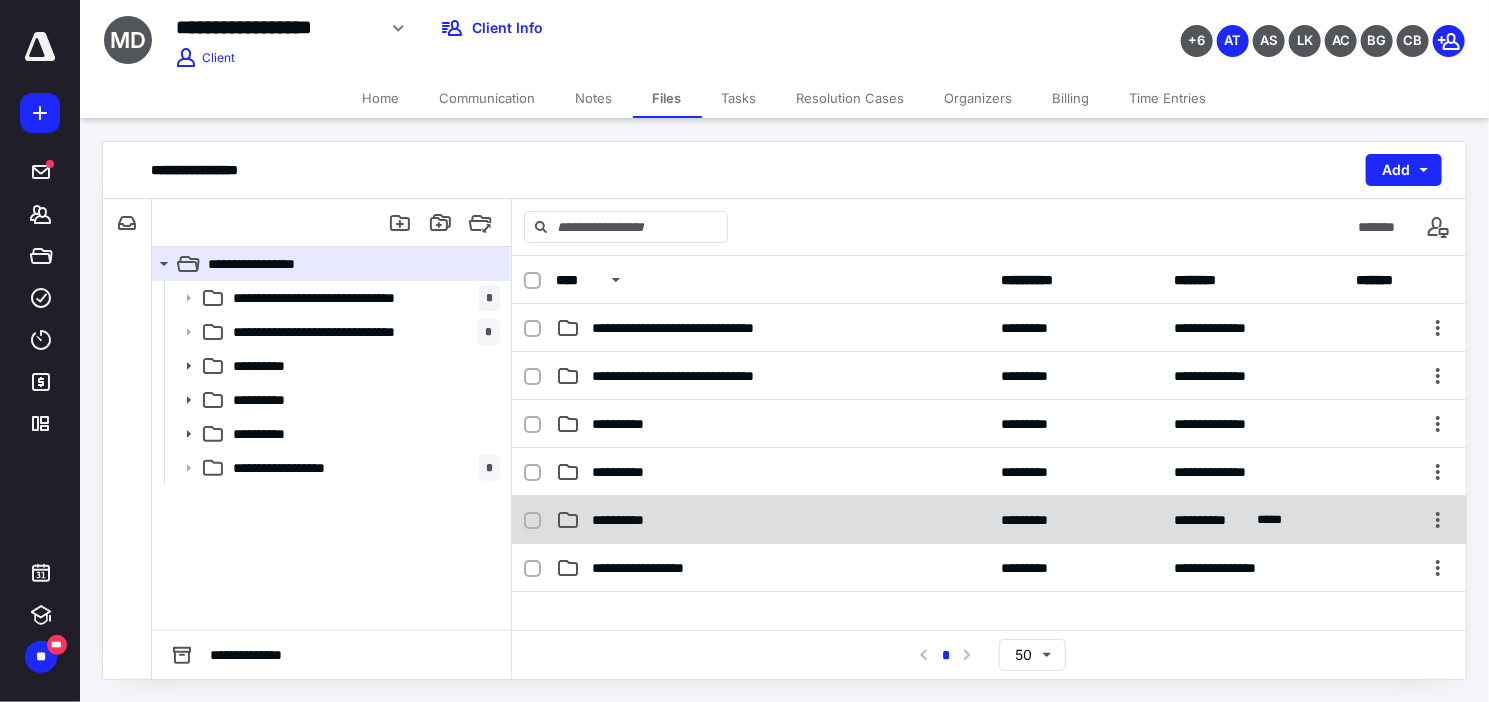 click on "**********" at bounding box center (630, 520) 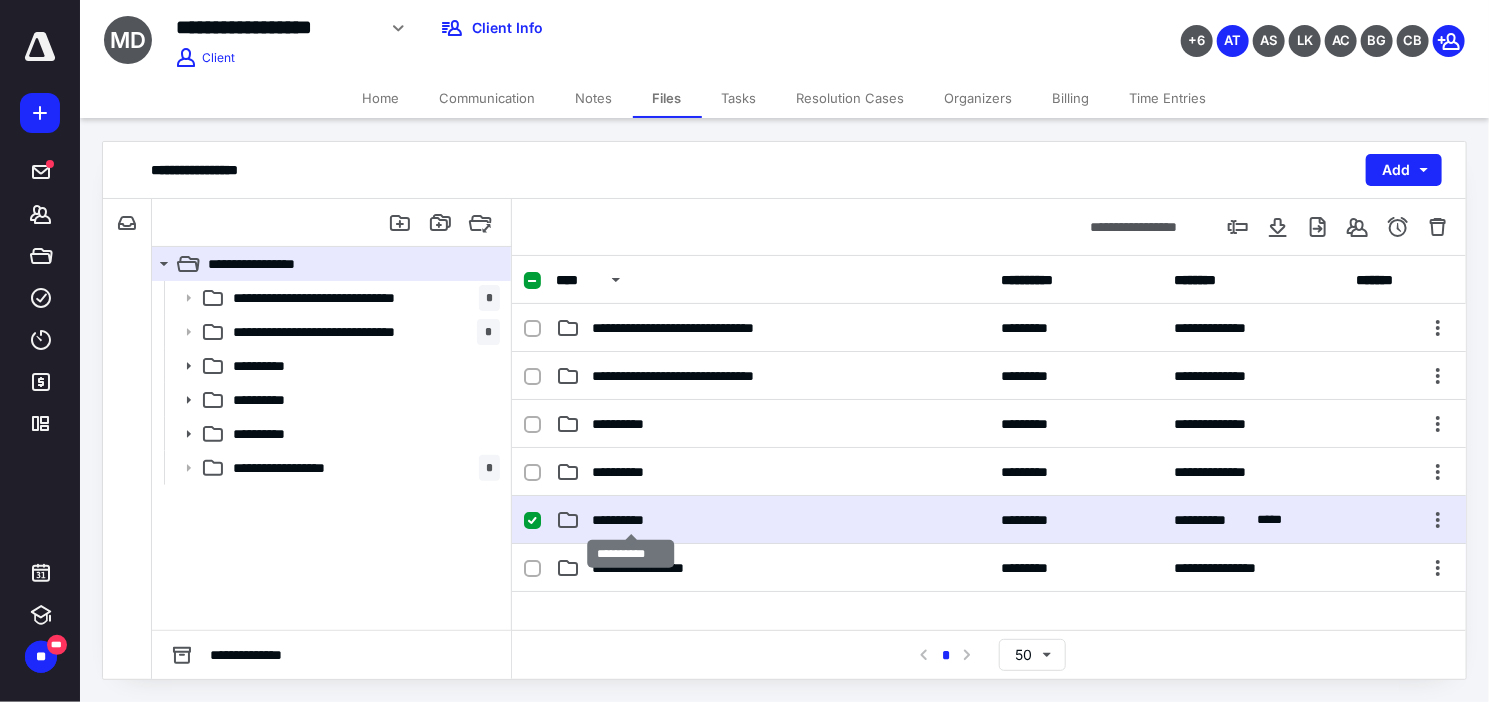 click on "**********" at bounding box center (630, 520) 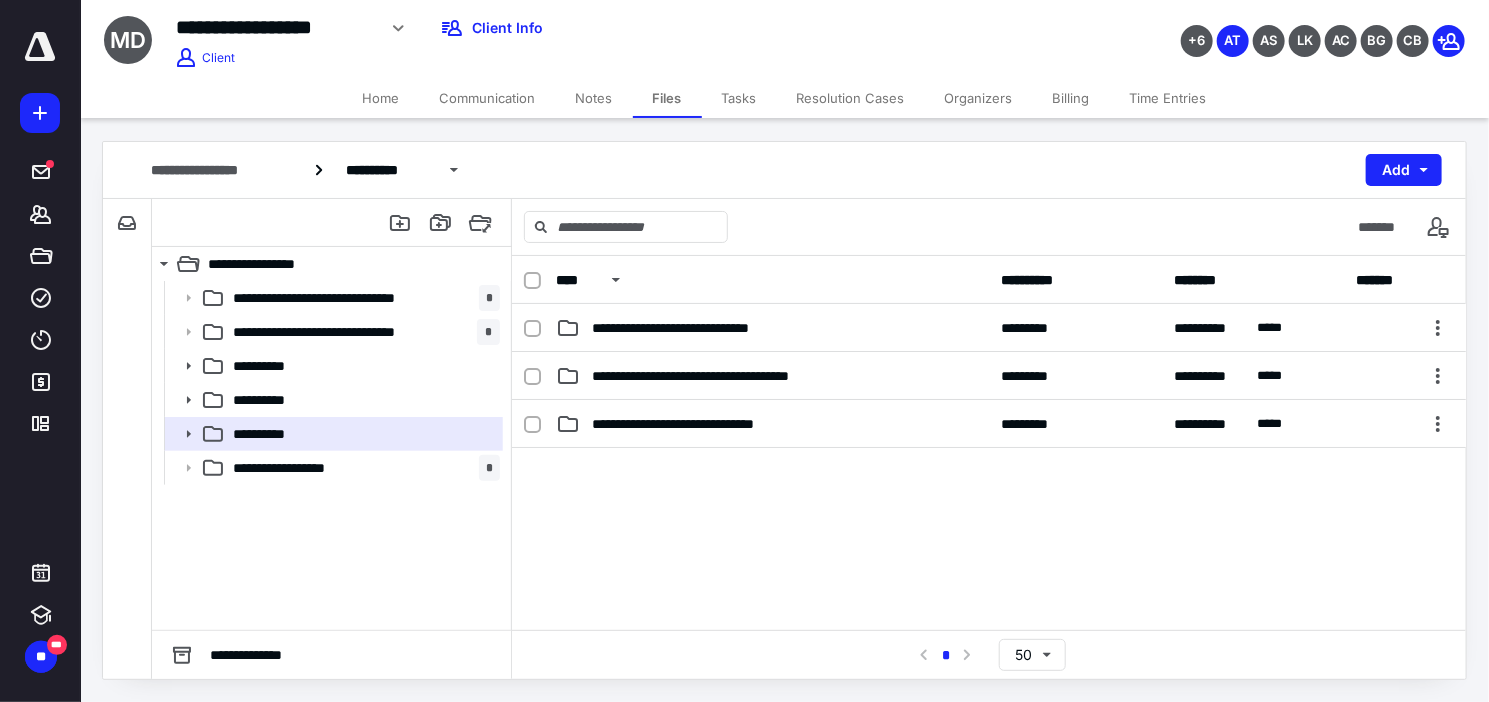 click on "**********" at bounding box center [719, 376] 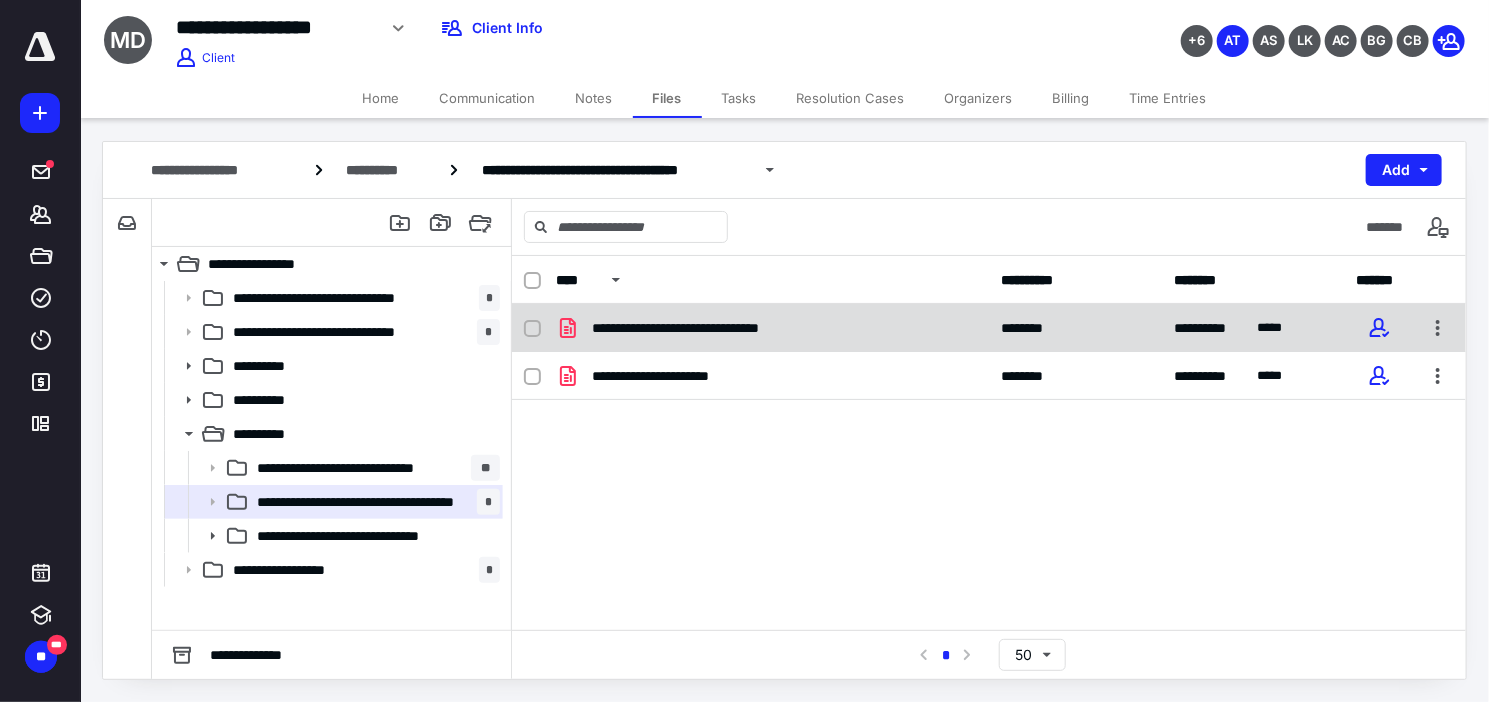 click on "**********" at bounding box center (705, 328) 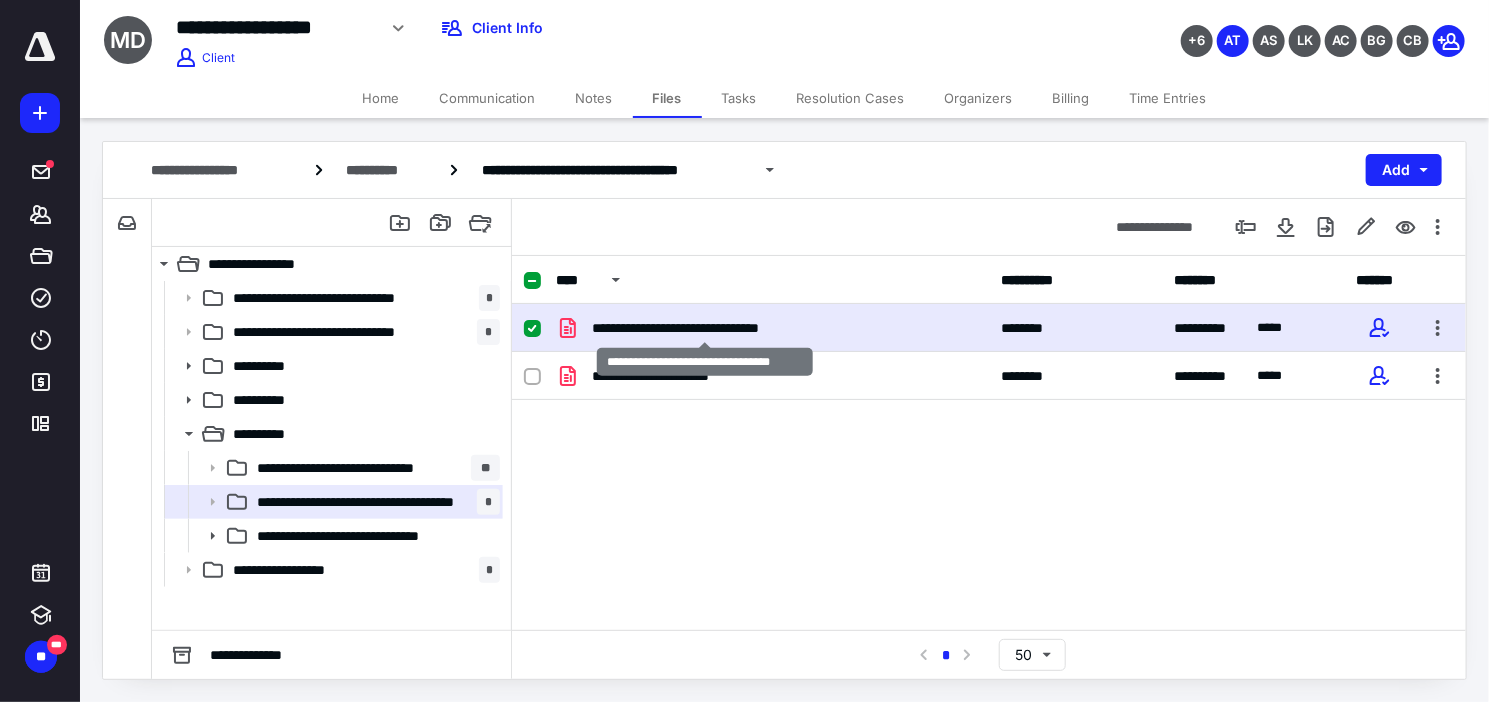 click on "**********" at bounding box center (705, 328) 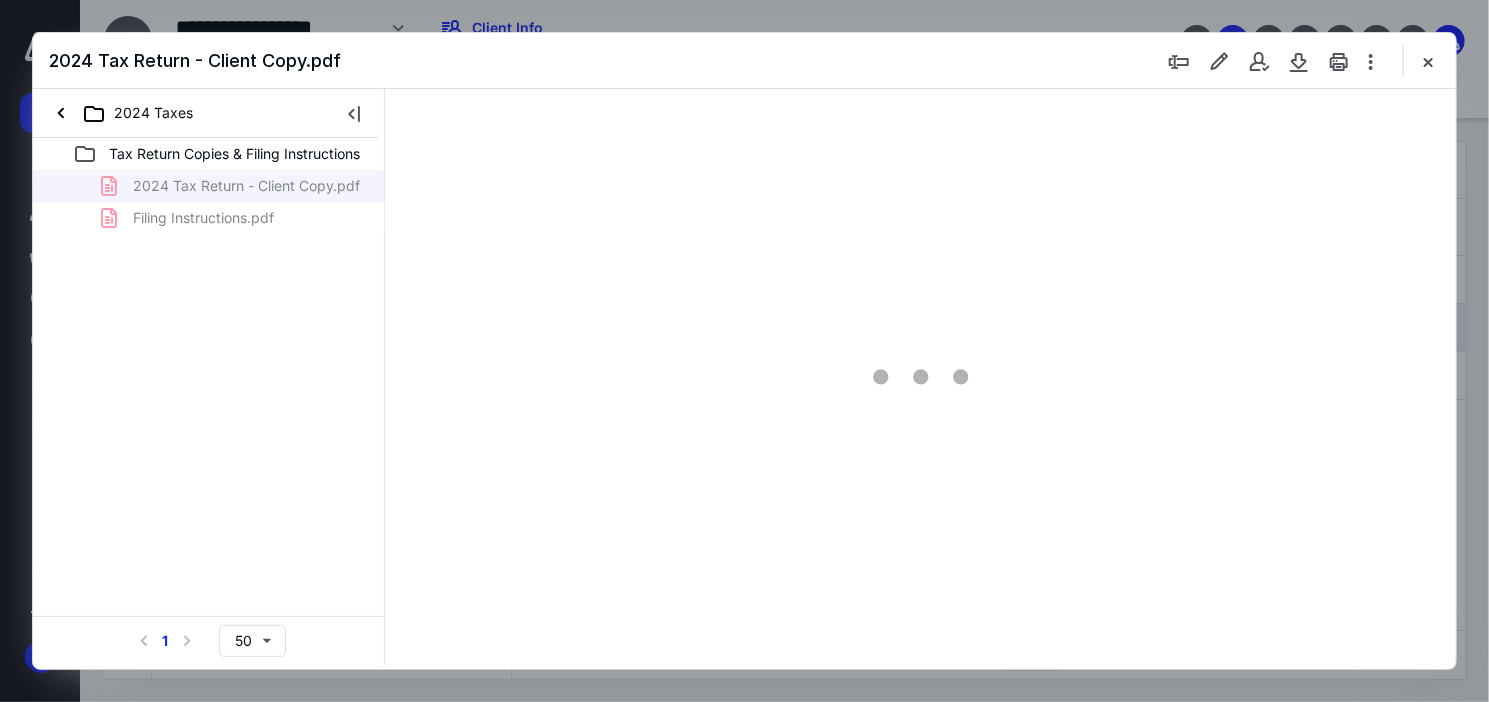 scroll, scrollTop: 0, scrollLeft: 0, axis: both 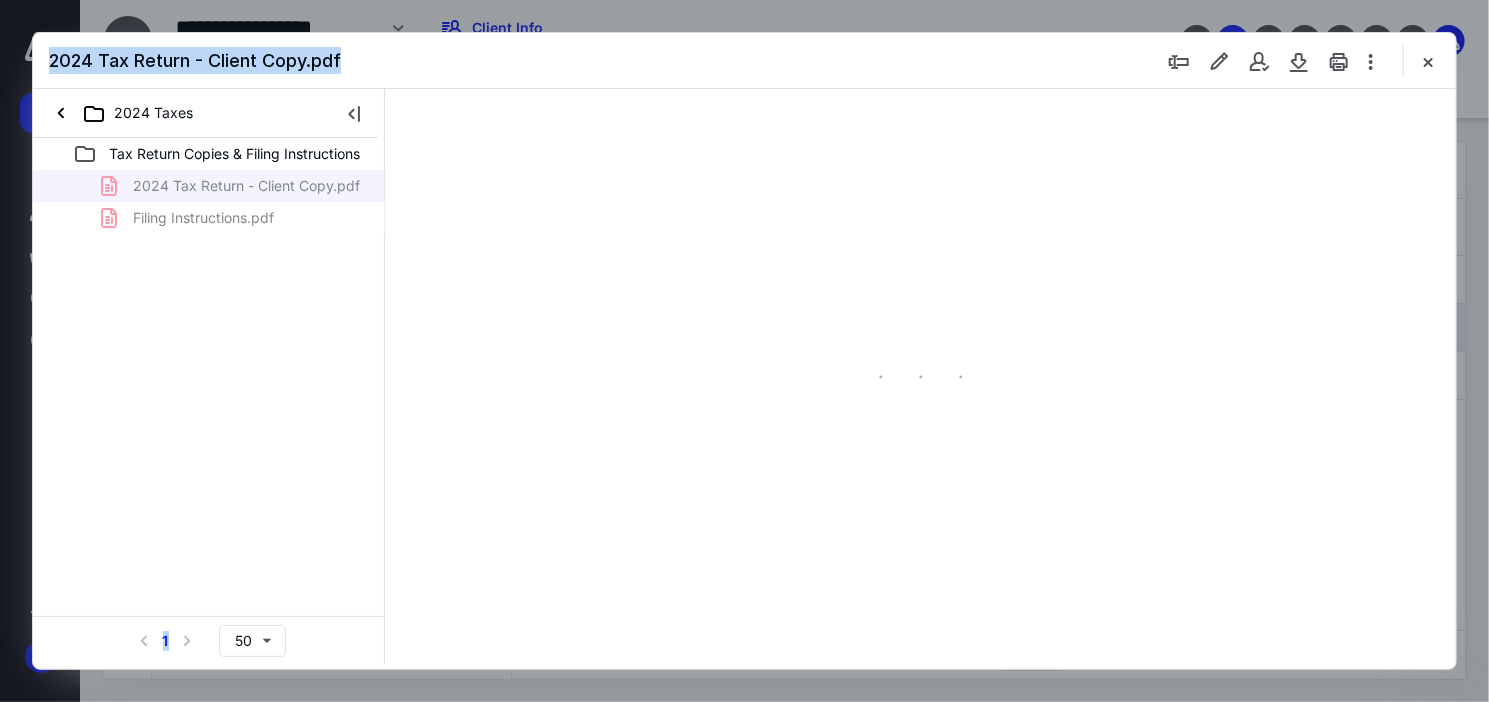 click on "2024 Tax Return - Client Copy.pdf 2024 Taxes Tax Return Copies & Filing Instructions 2024 Tax Return - Client Copy.pdf Filing Instructions.pdf Select a page number for more results 1 50" at bounding box center (744, 351) 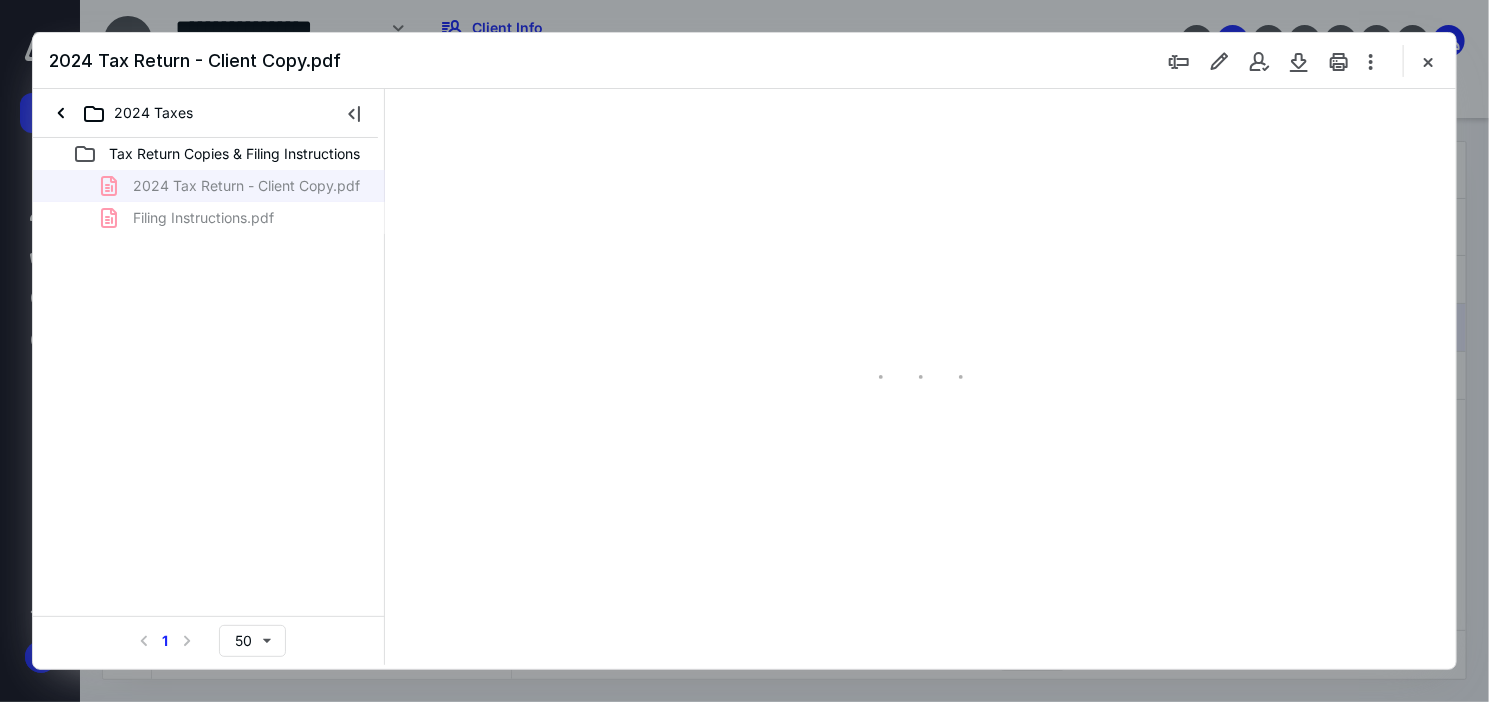 click at bounding box center [920, 377] 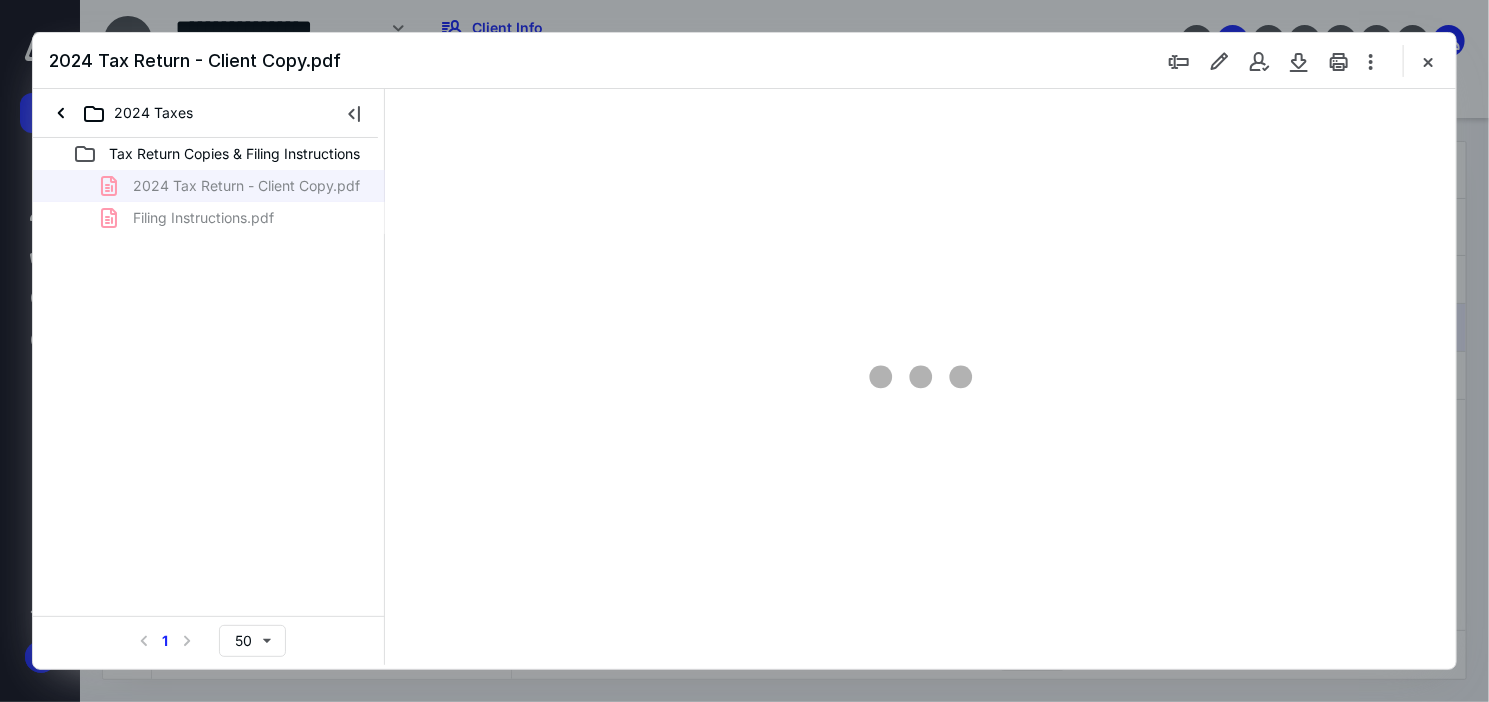 drag, startPoint x: 608, startPoint y: 559, endPoint x: 457, endPoint y: 564, distance: 151.08276 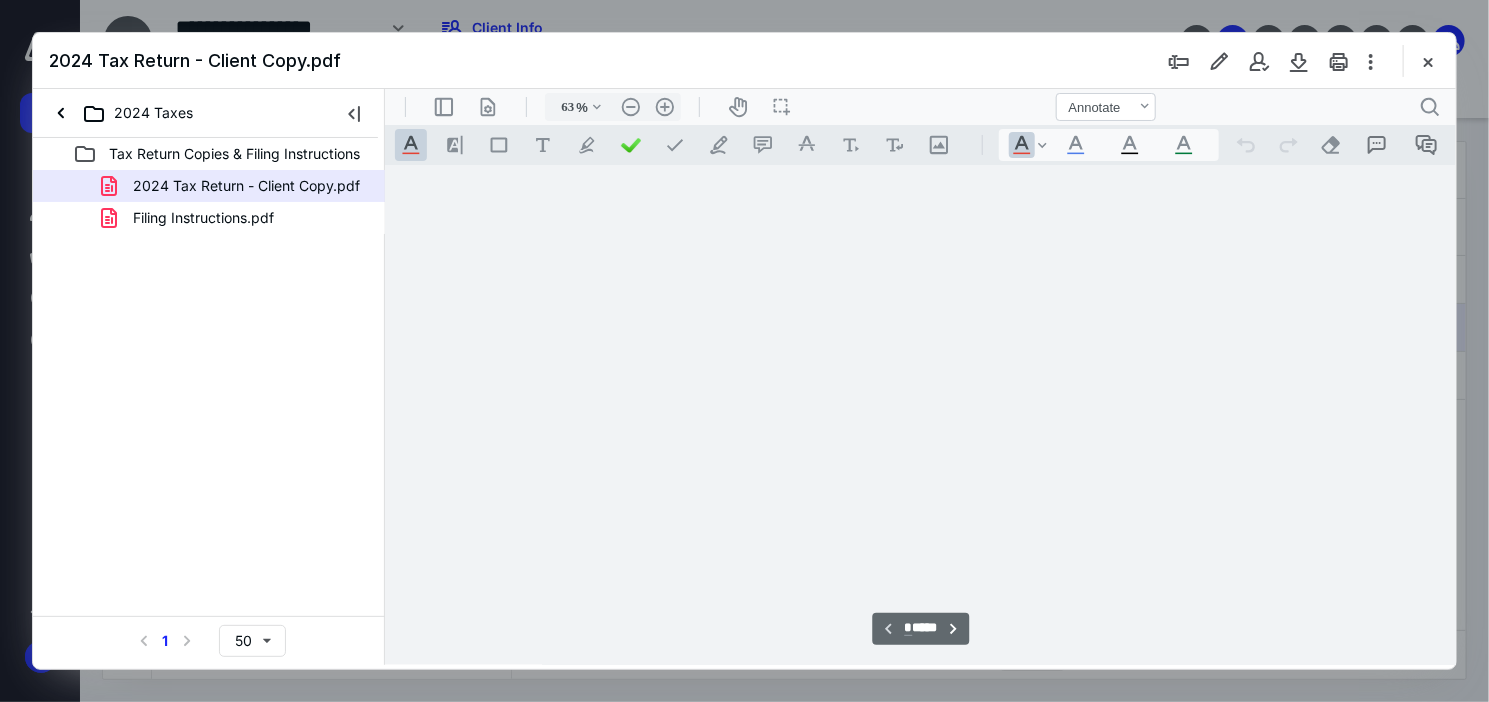 scroll, scrollTop: 78, scrollLeft: 0, axis: vertical 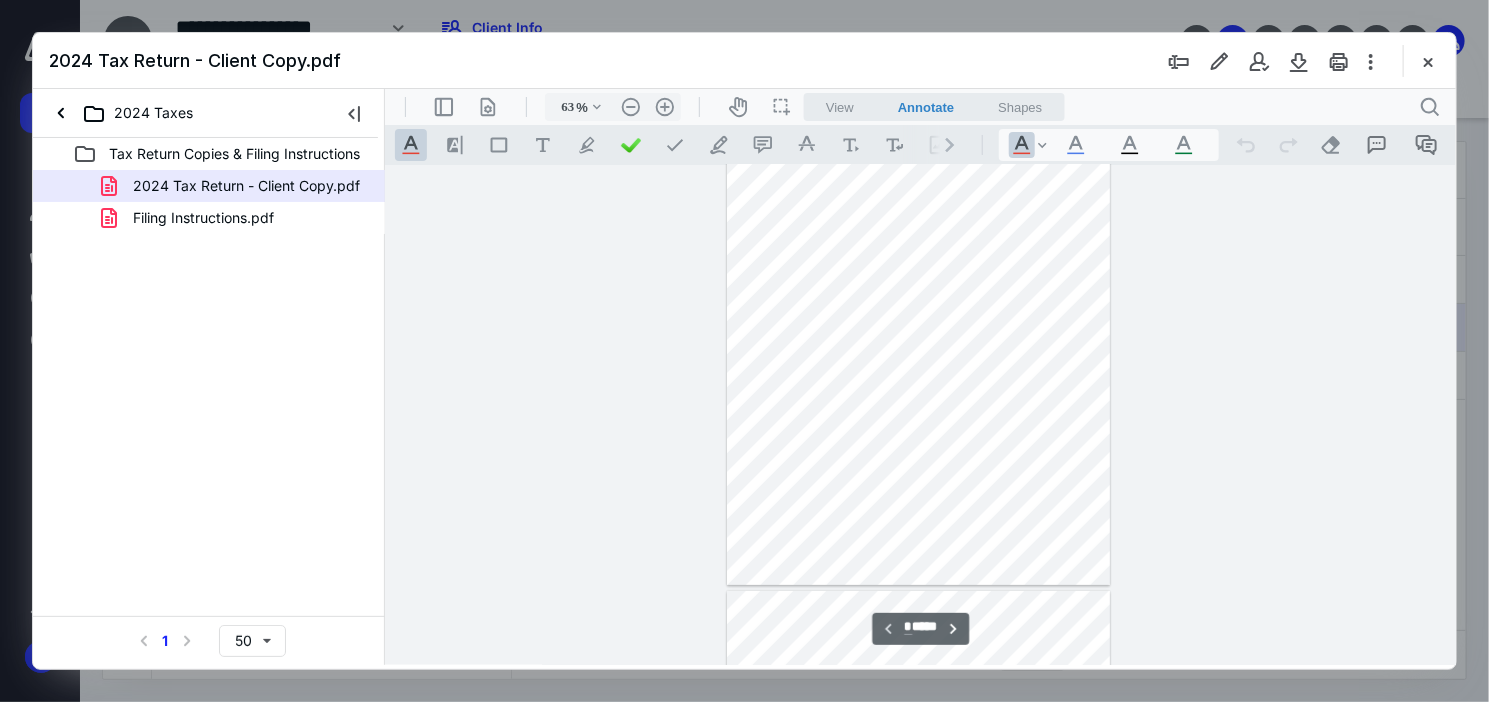 drag, startPoint x: 841, startPoint y: 652, endPoint x: 1350, endPoint y: 231, distance: 660.54675 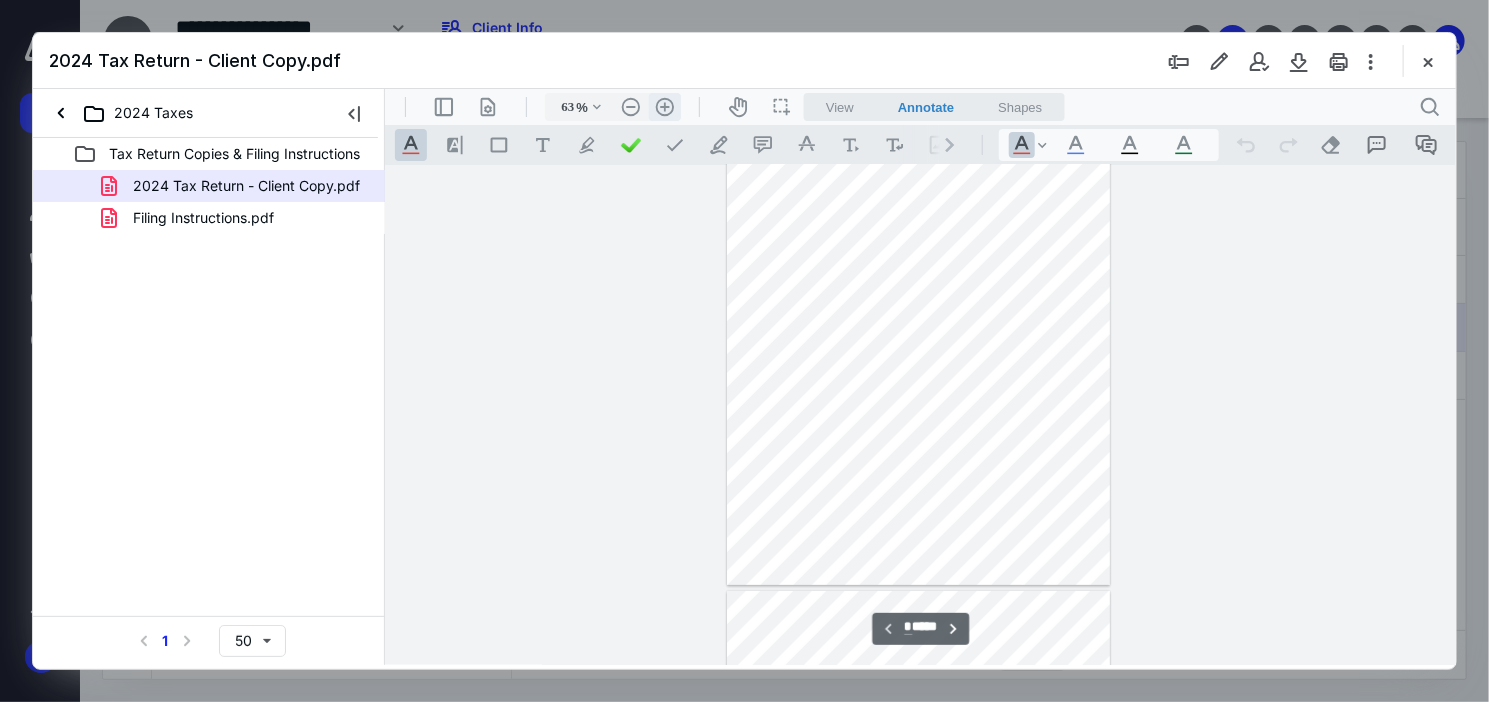 click on ".cls-1{fill:#abb0c4;} icon - header - zoom - in - line" at bounding box center (664, 106) 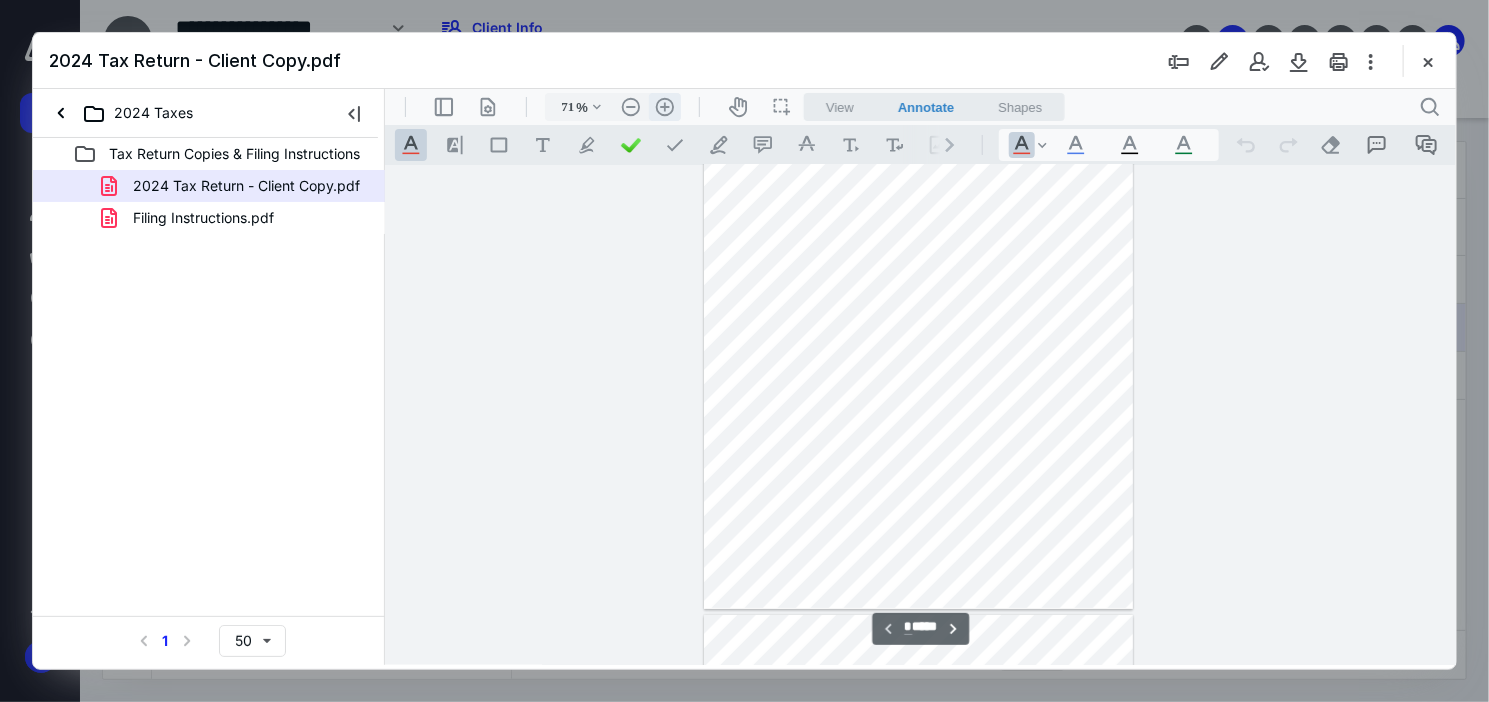 click on ".cls-1{fill:#abb0c4;} icon - header - zoom - in - line" at bounding box center (664, 106) 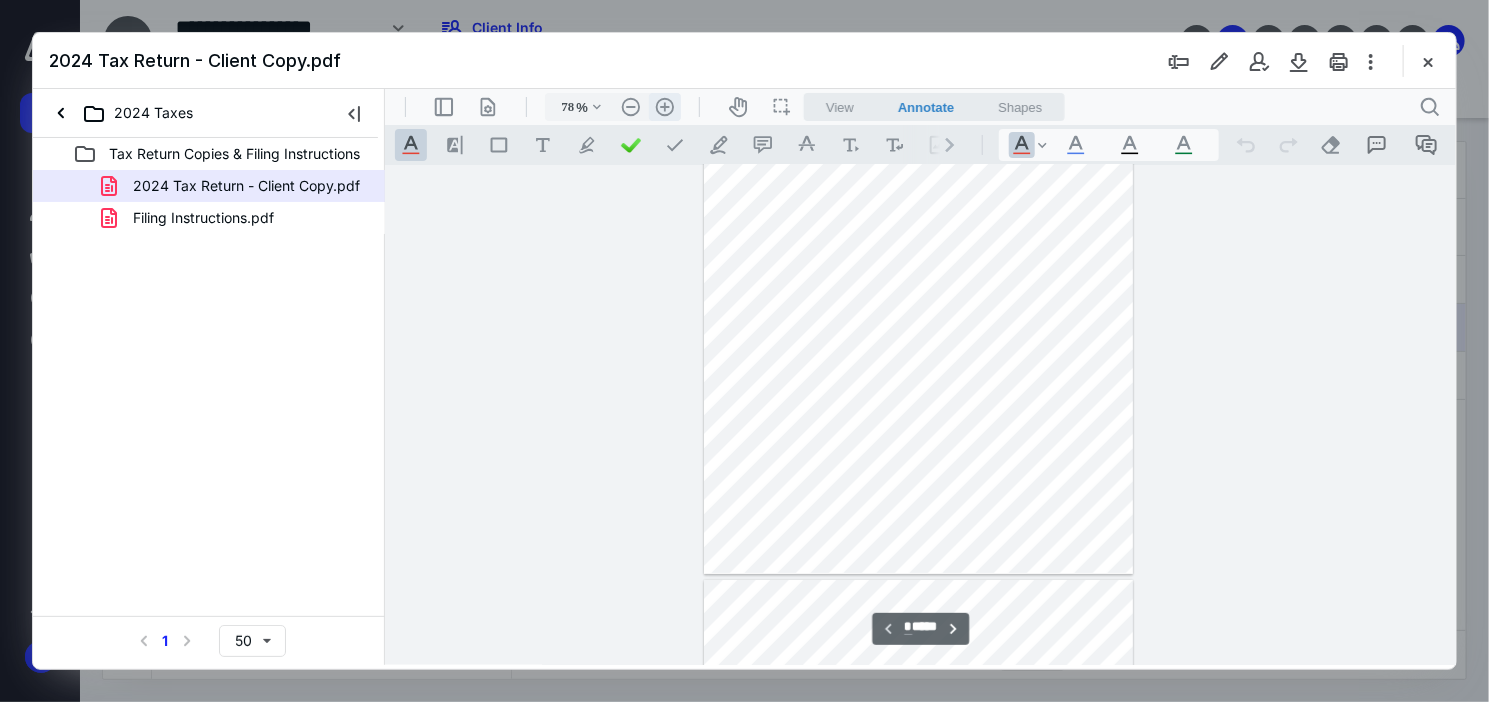 click on ".cls-1{fill:#abb0c4;} icon - header - zoom - in - line" at bounding box center (664, 106) 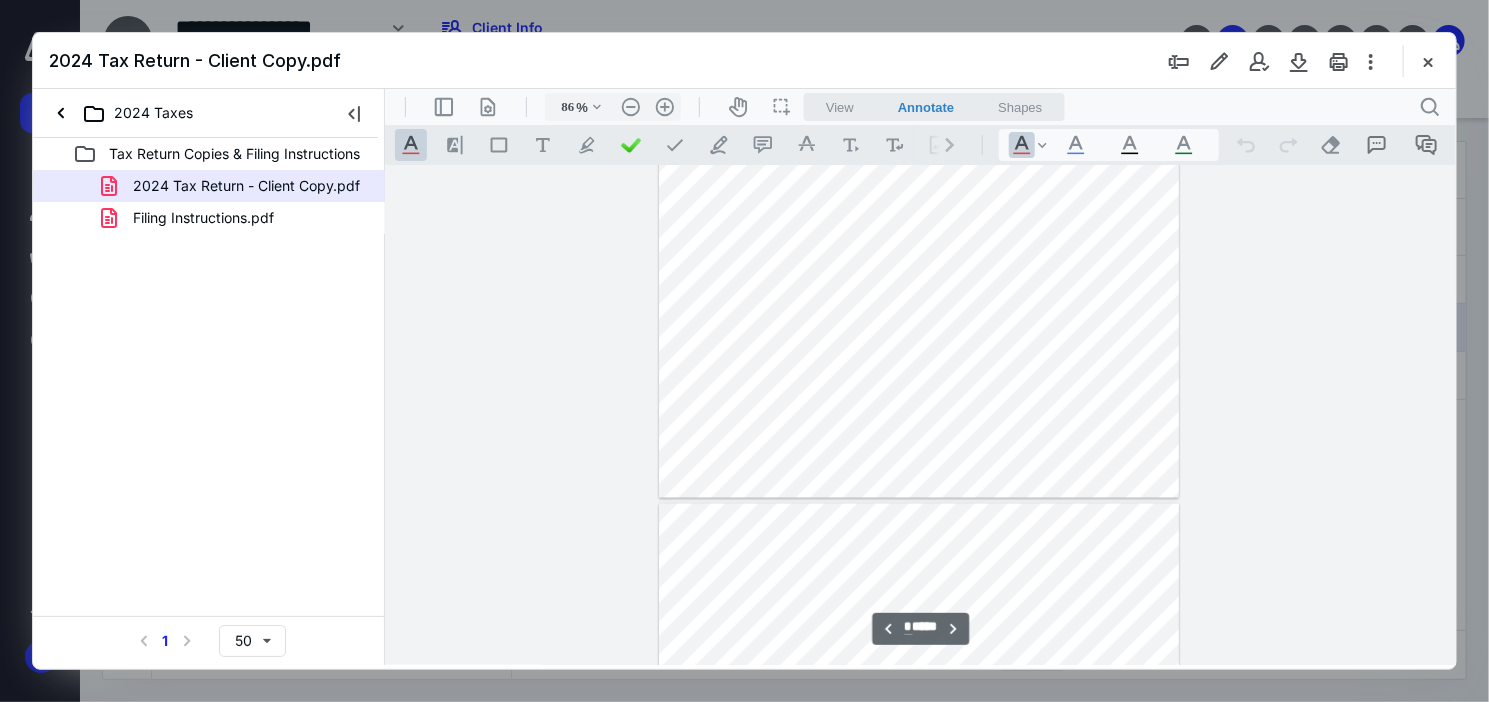 type on "*" 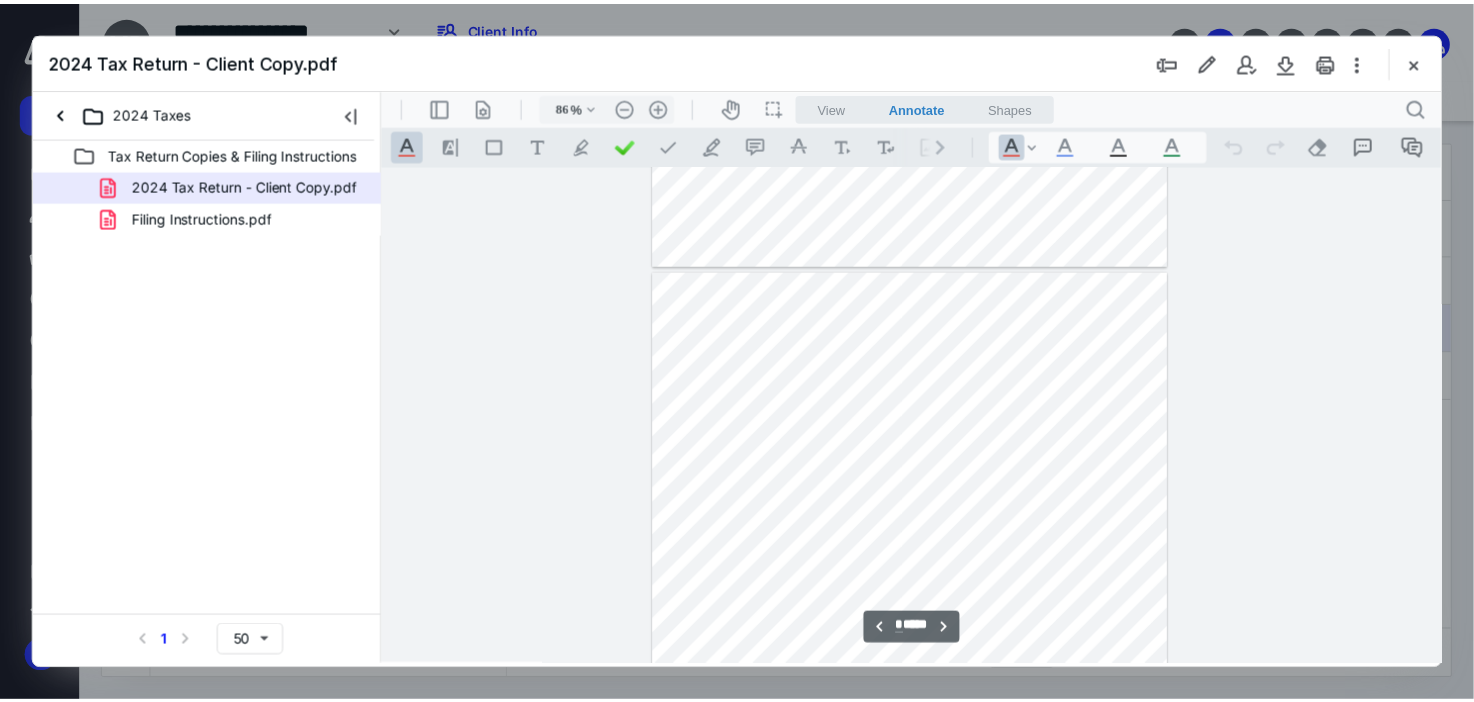 scroll, scrollTop: 5384, scrollLeft: 0, axis: vertical 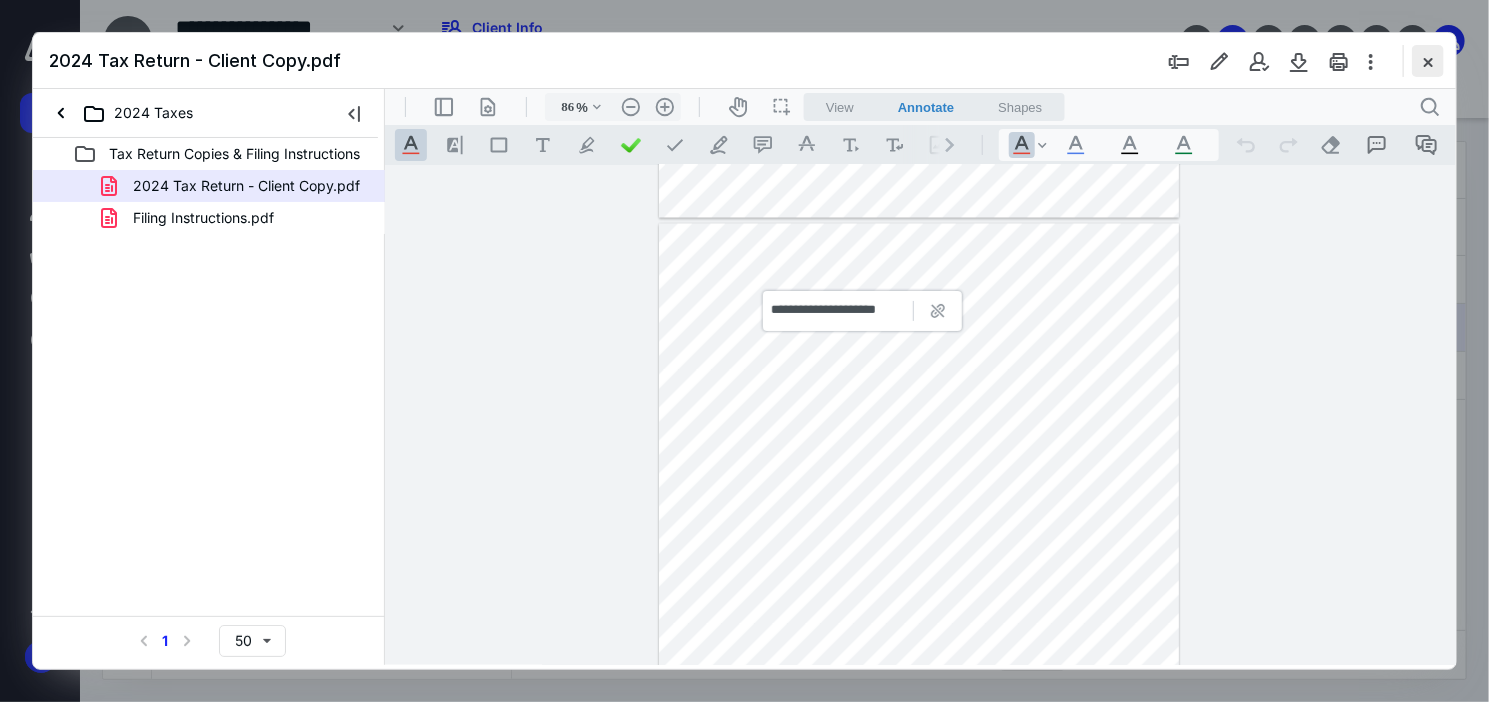 click at bounding box center [1428, 61] 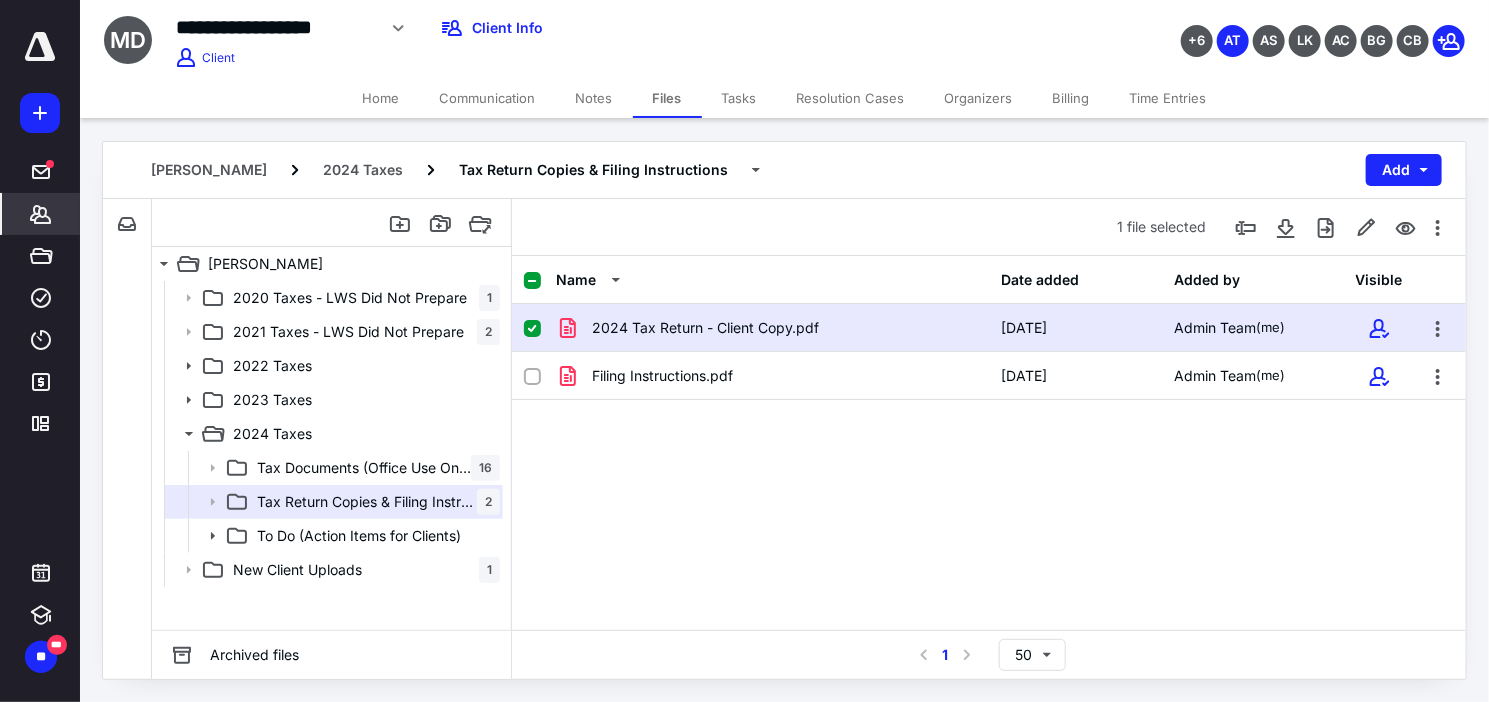 click 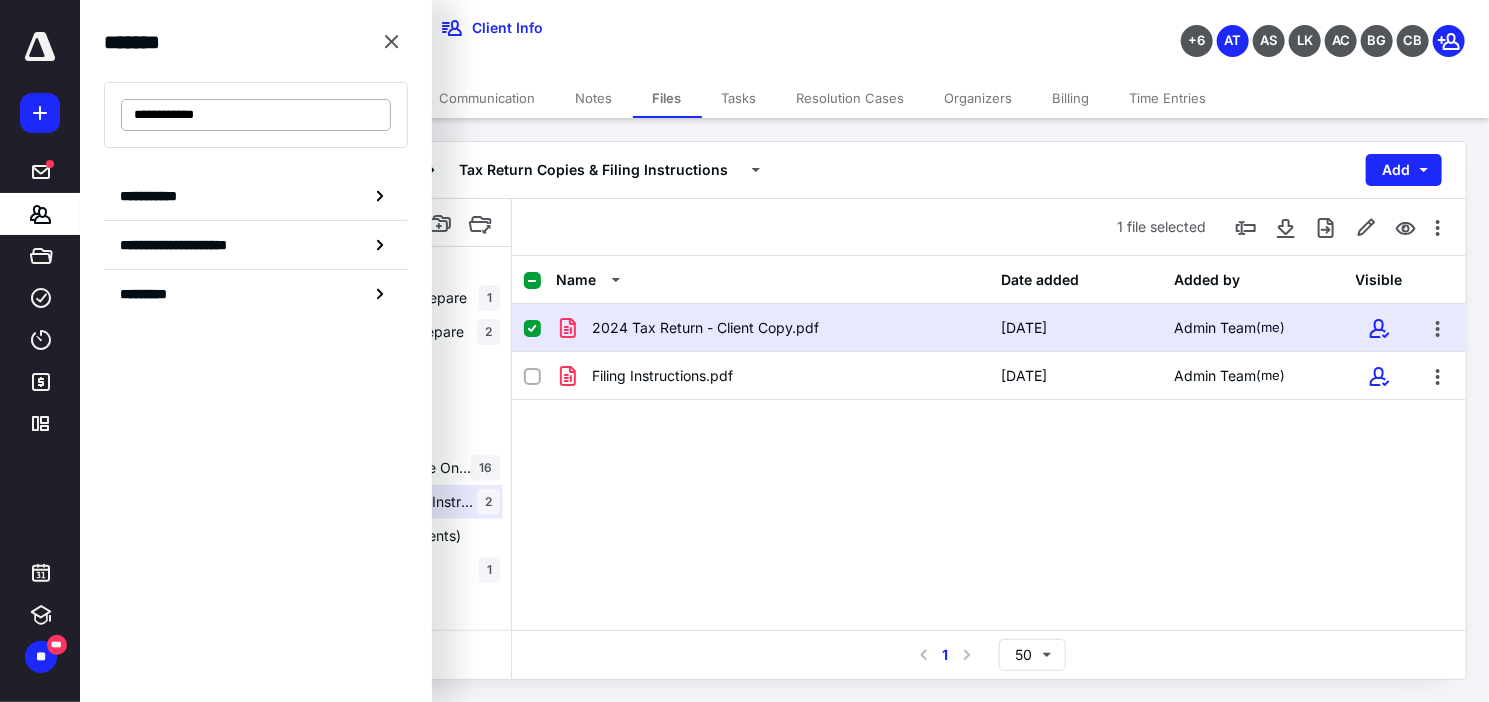 click on "**********" at bounding box center [256, 115] 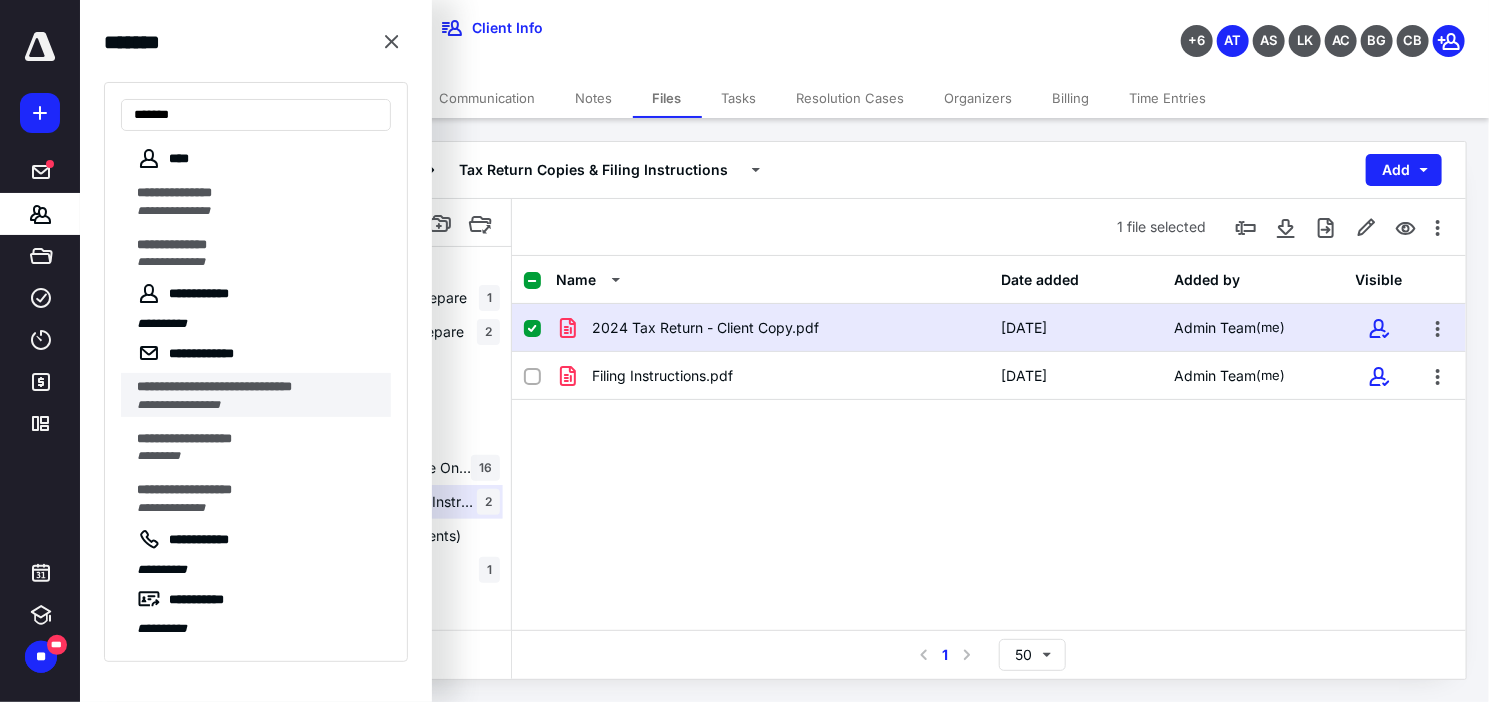 type on "******" 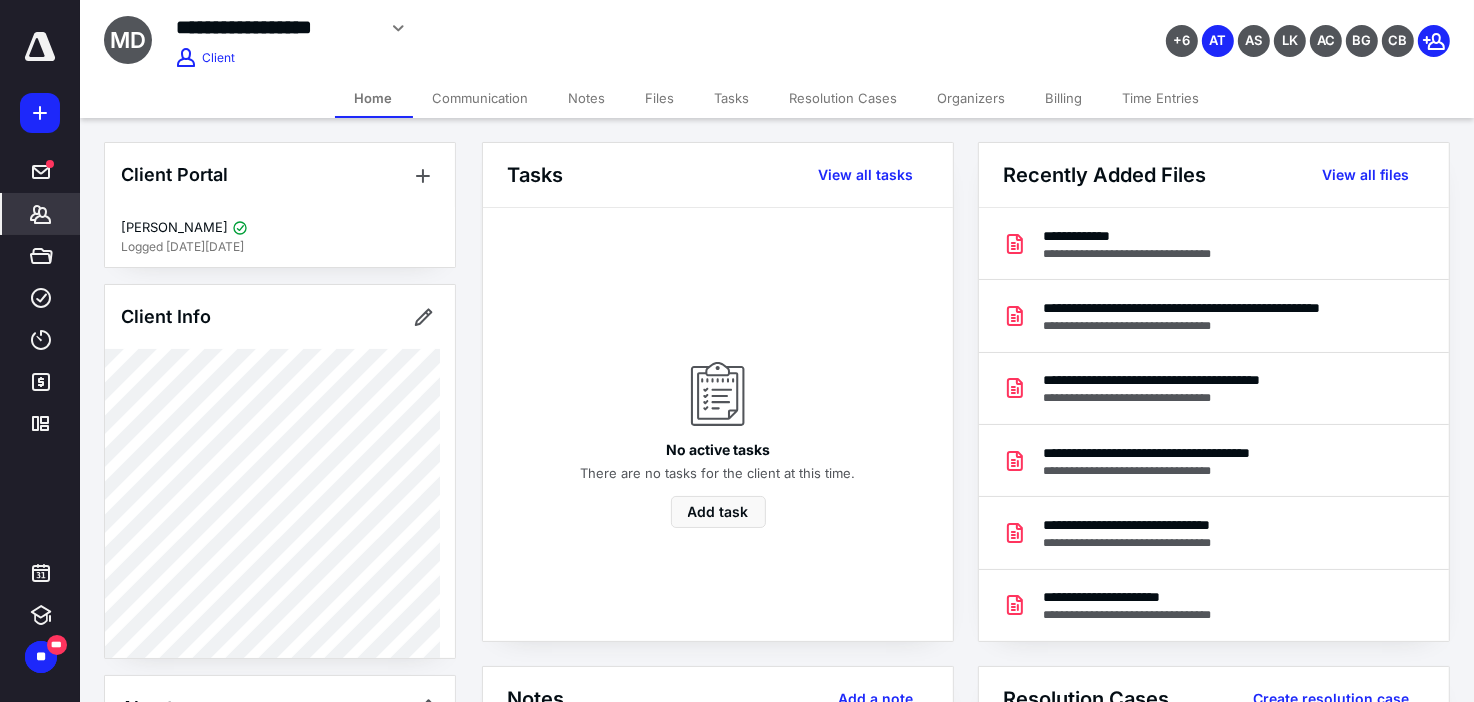 click on "Communication" at bounding box center (481, 98) 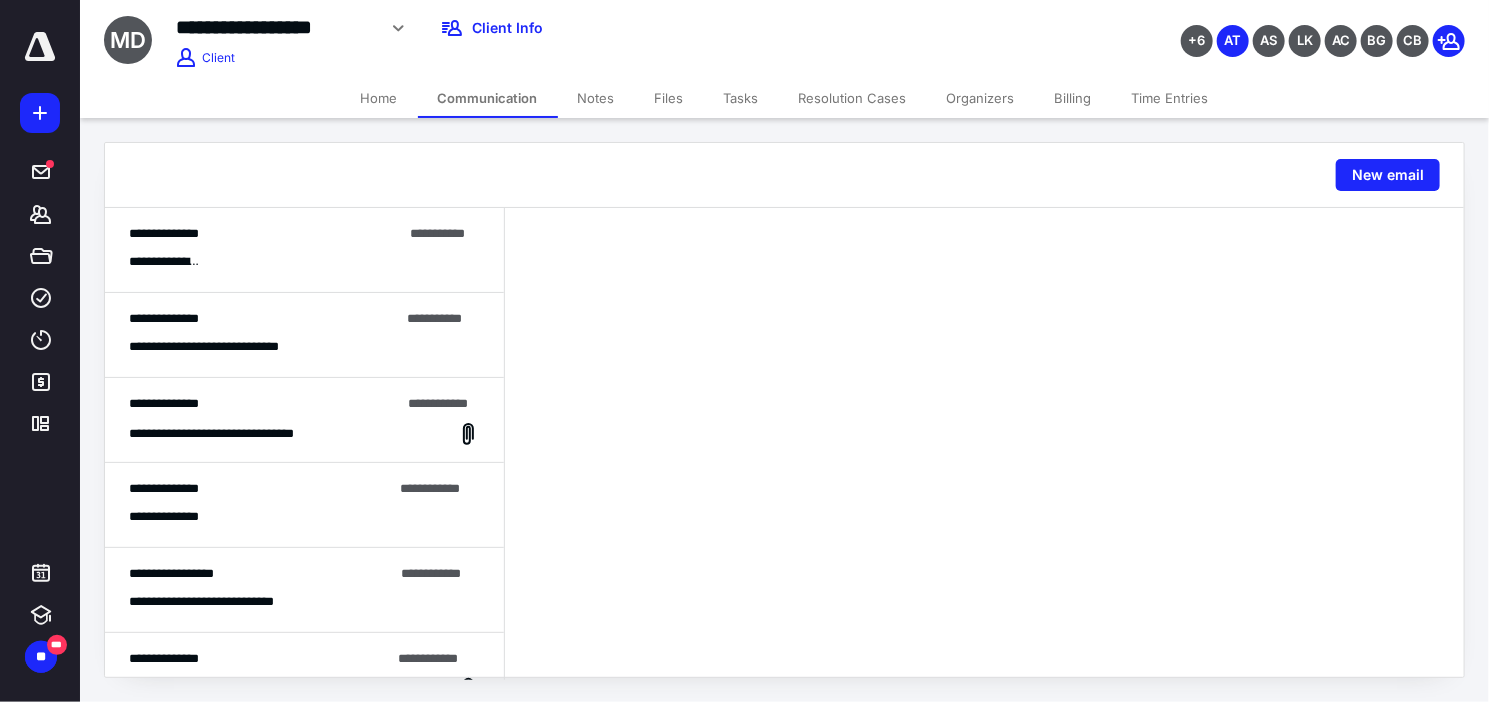 click on "Notes" at bounding box center [596, 98] 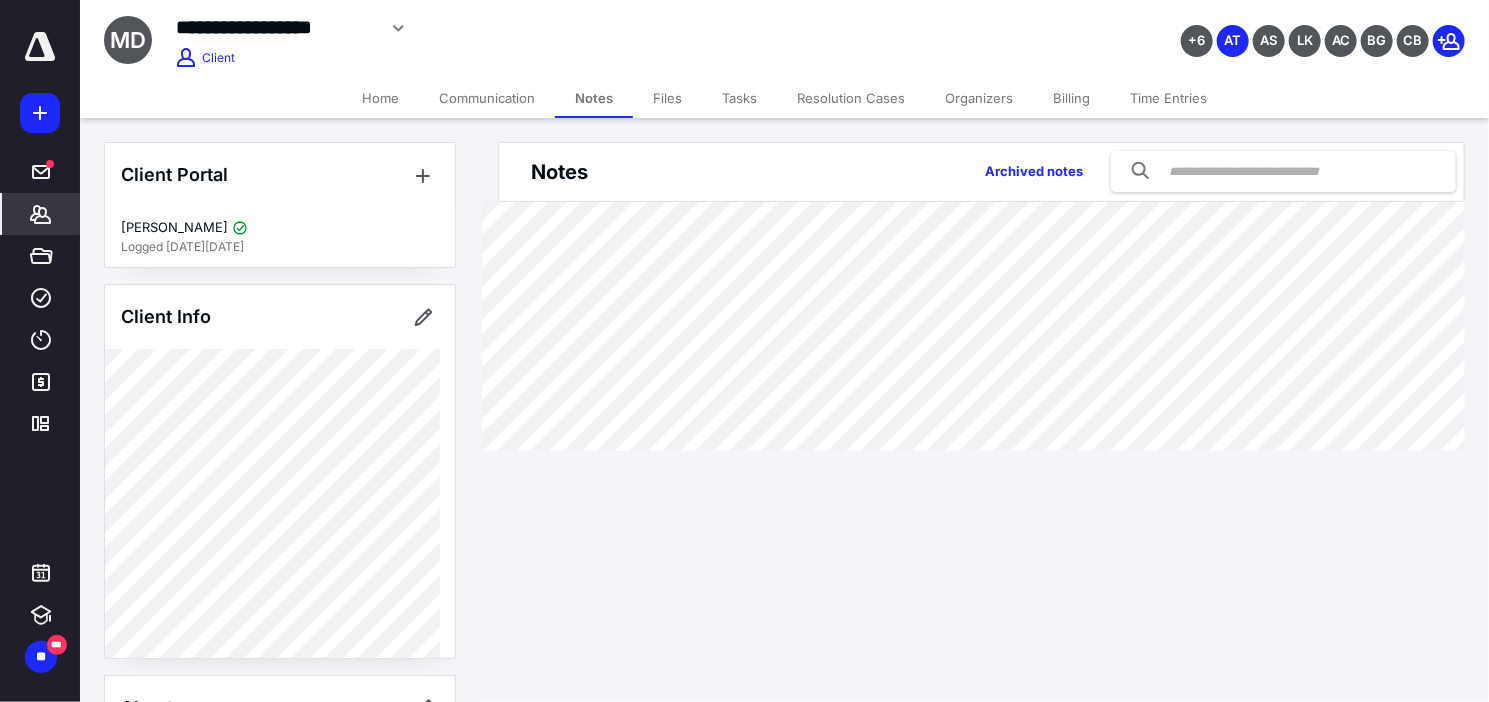 click on "Files" at bounding box center (667, 98) 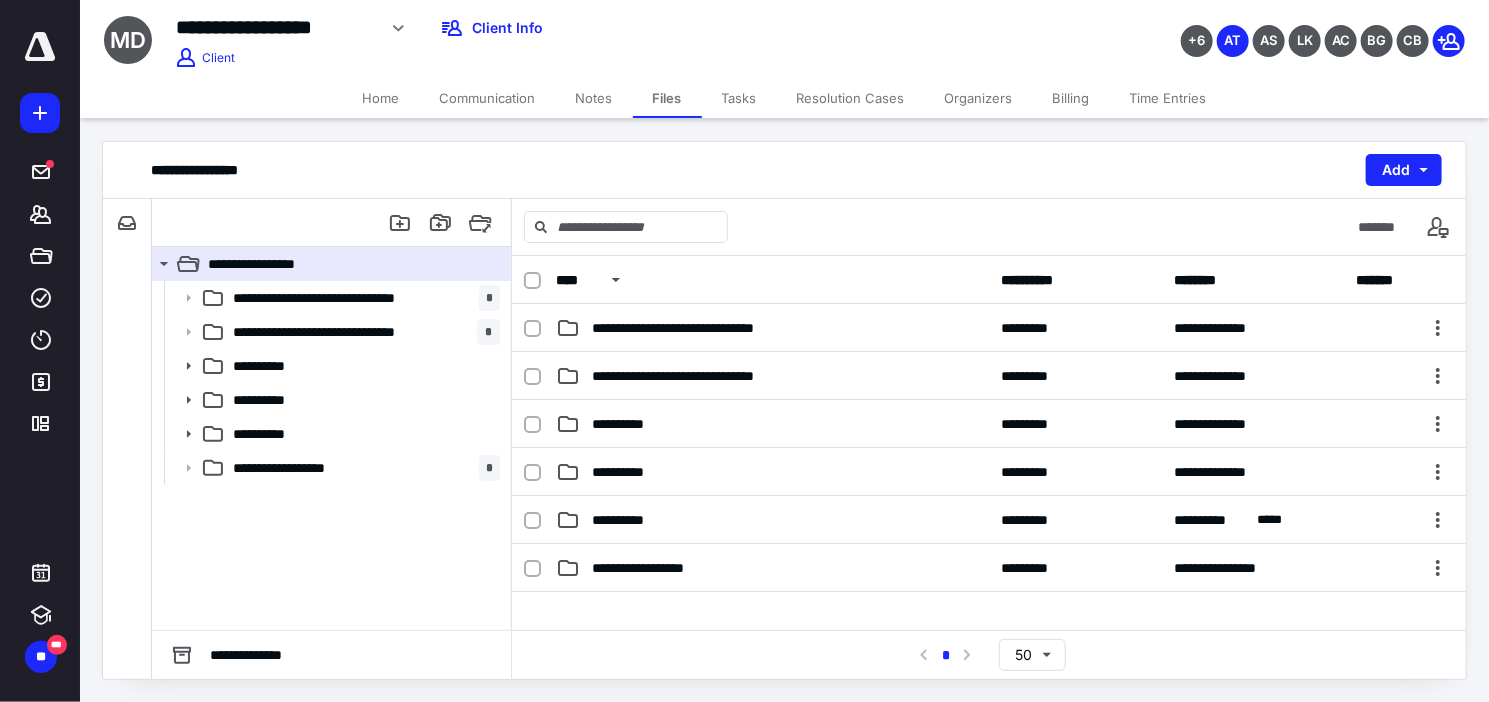 click on "Tasks" at bounding box center [739, 98] 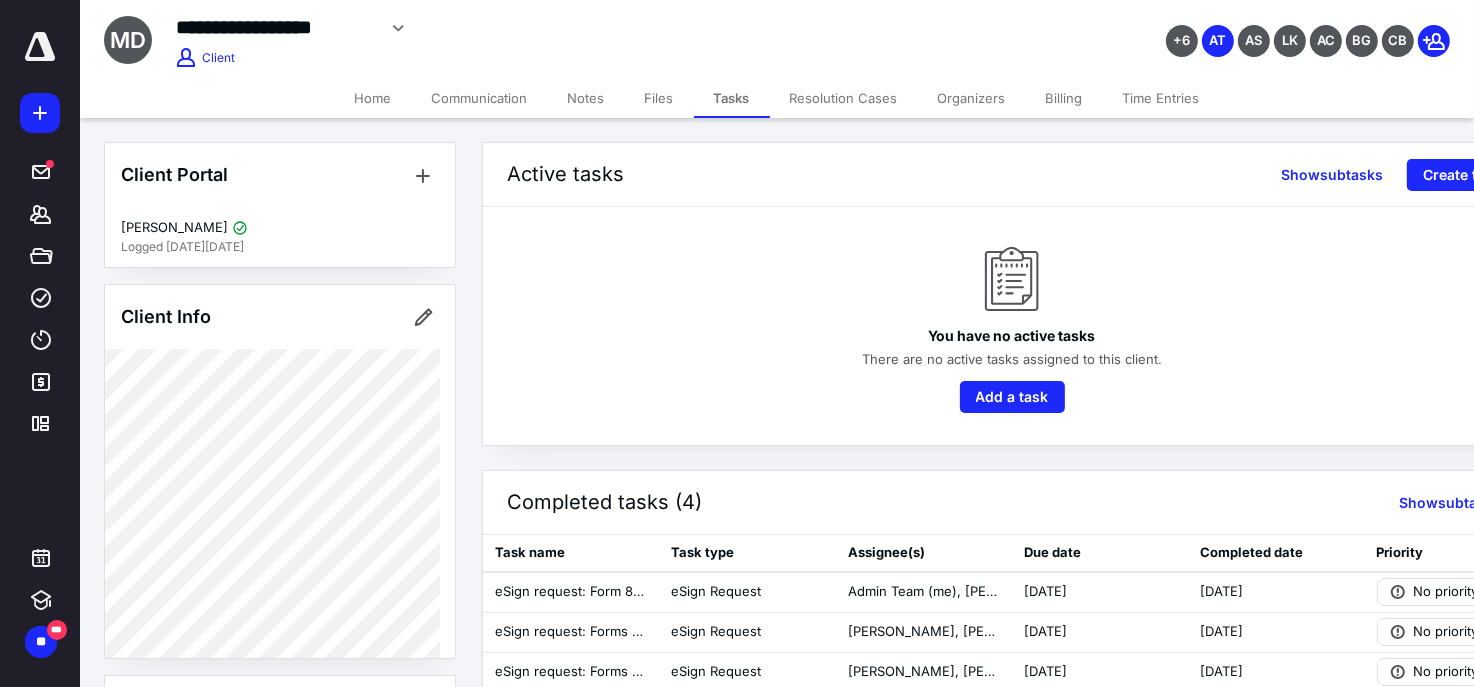 click on "Resolution Cases" at bounding box center [844, 98] 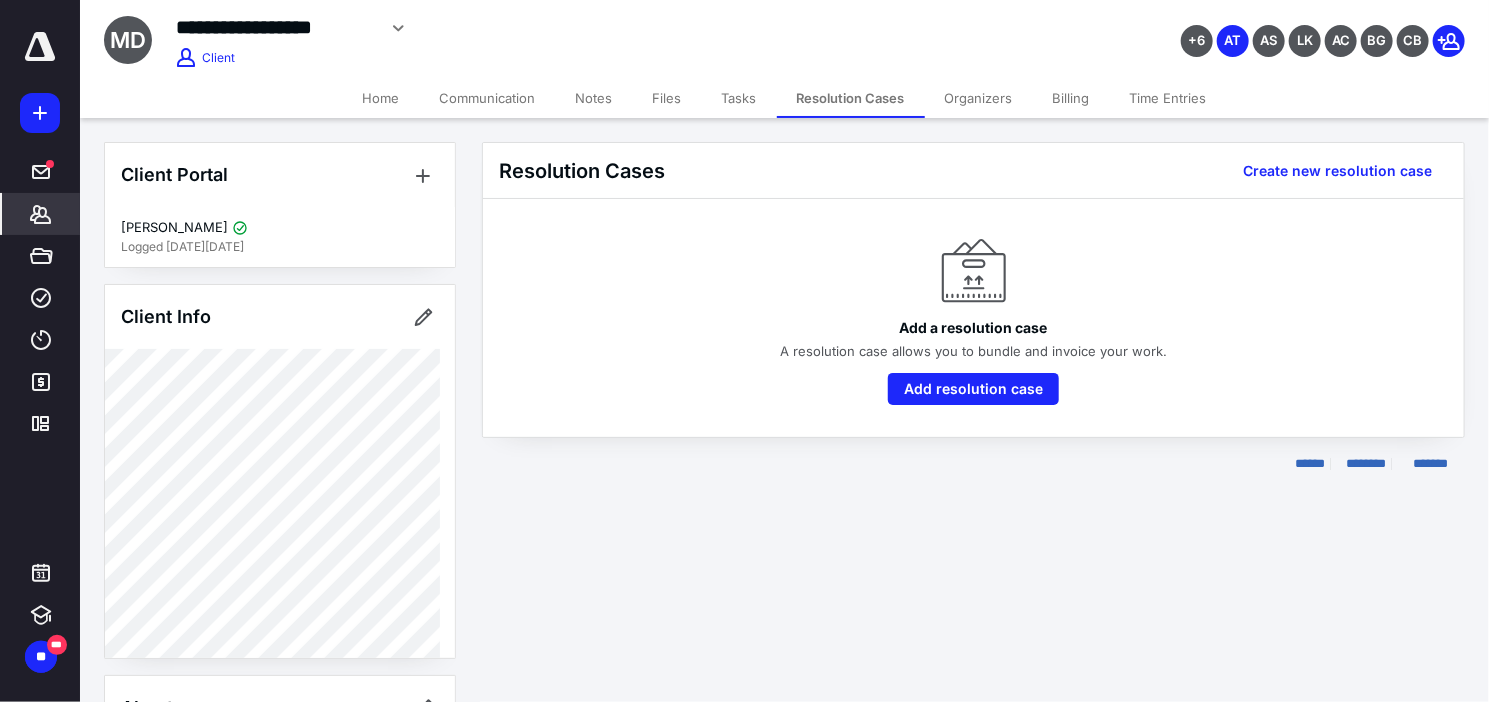 click on "Files" at bounding box center [667, 98] 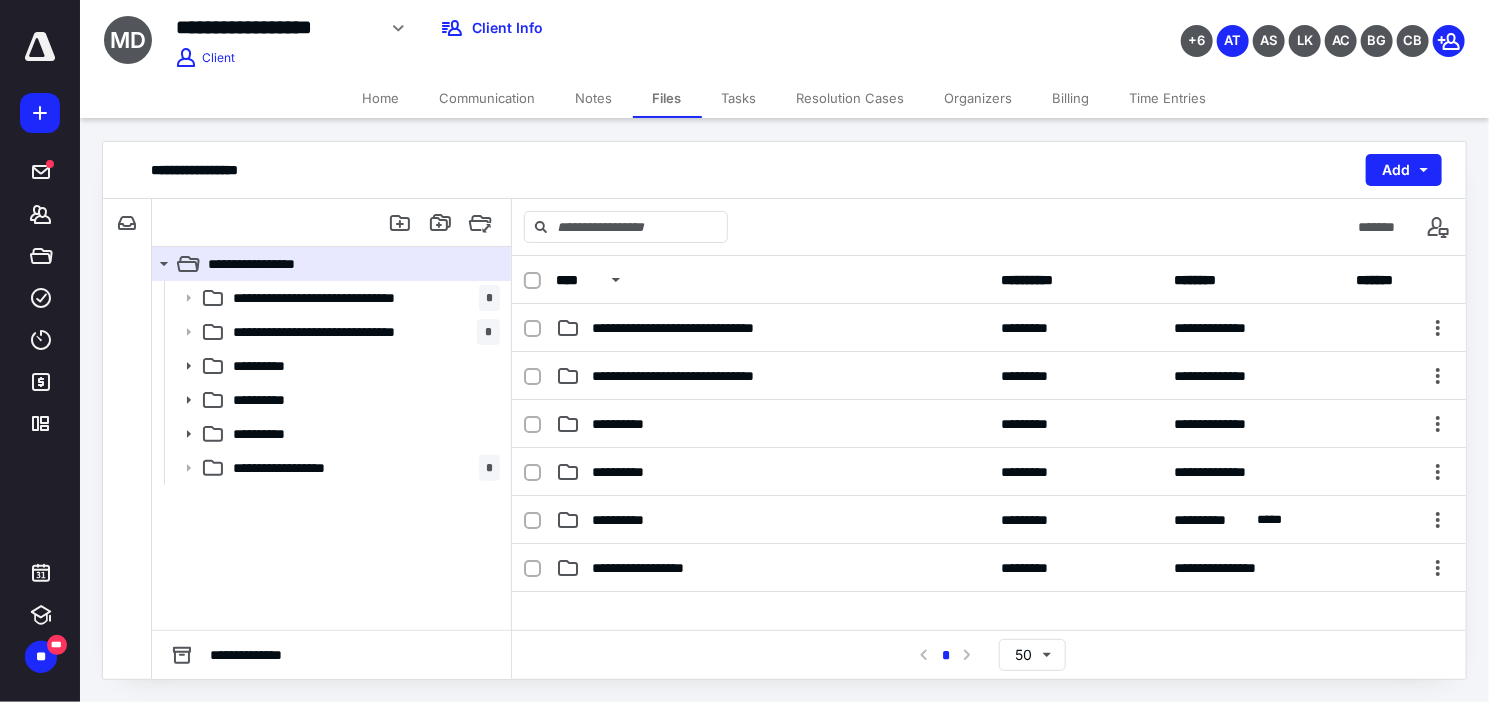 click on "Home" at bounding box center (381, 98) 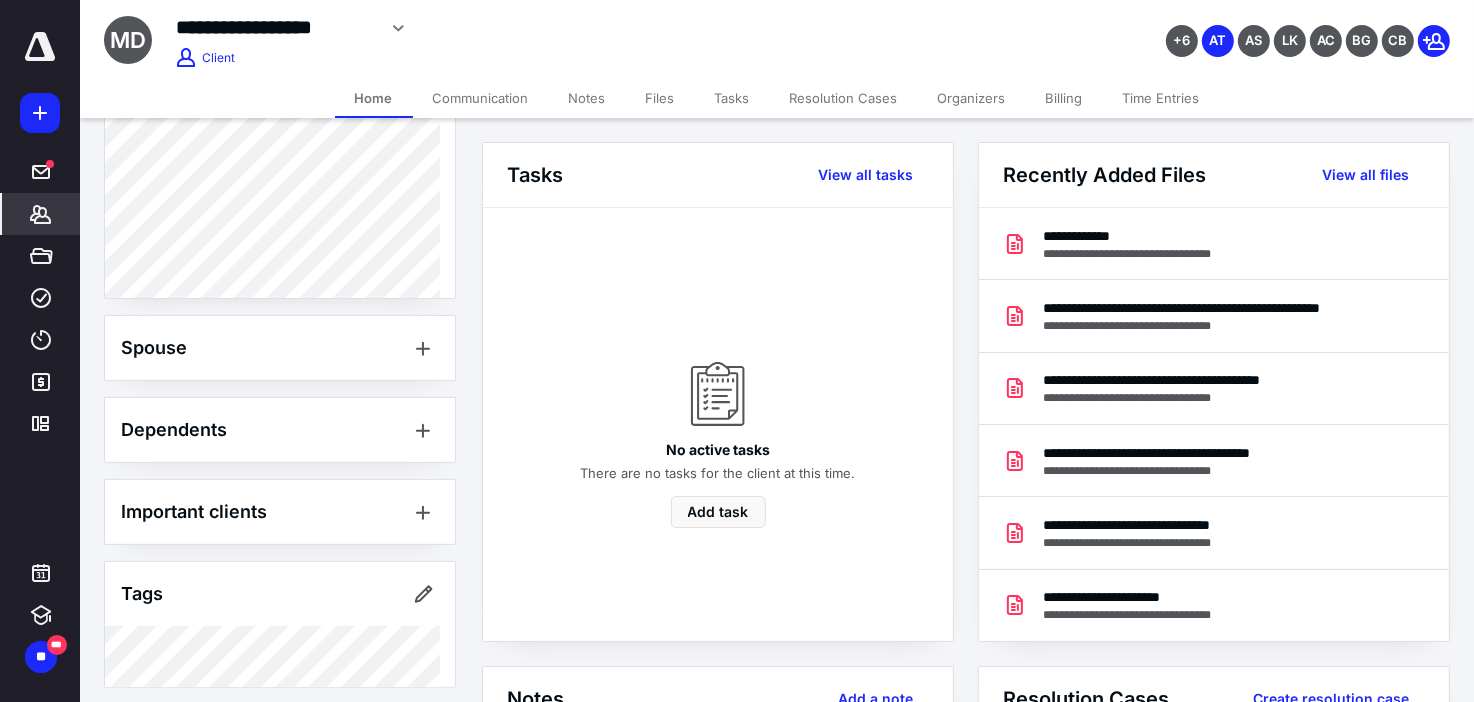 scroll, scrollTop: 718, scrollLeft: 0, axis: vertical 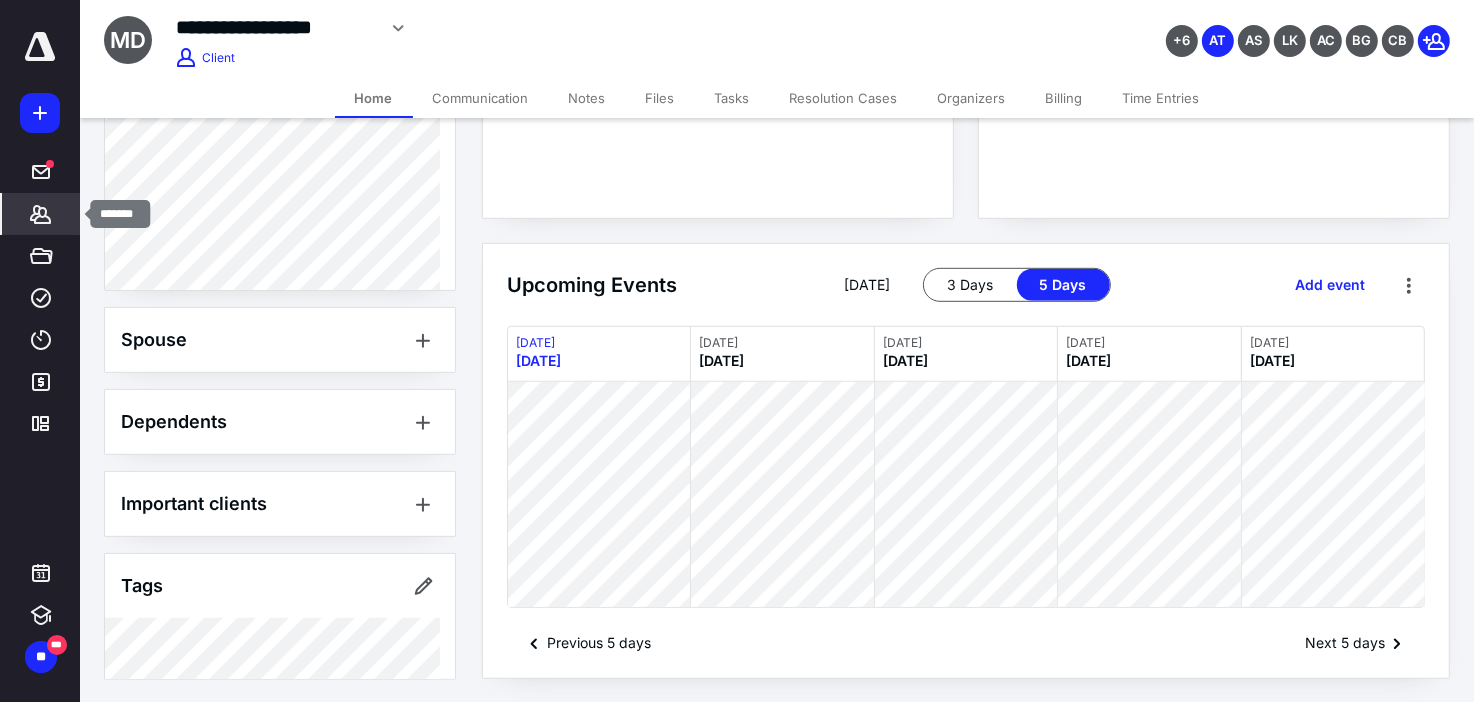 click 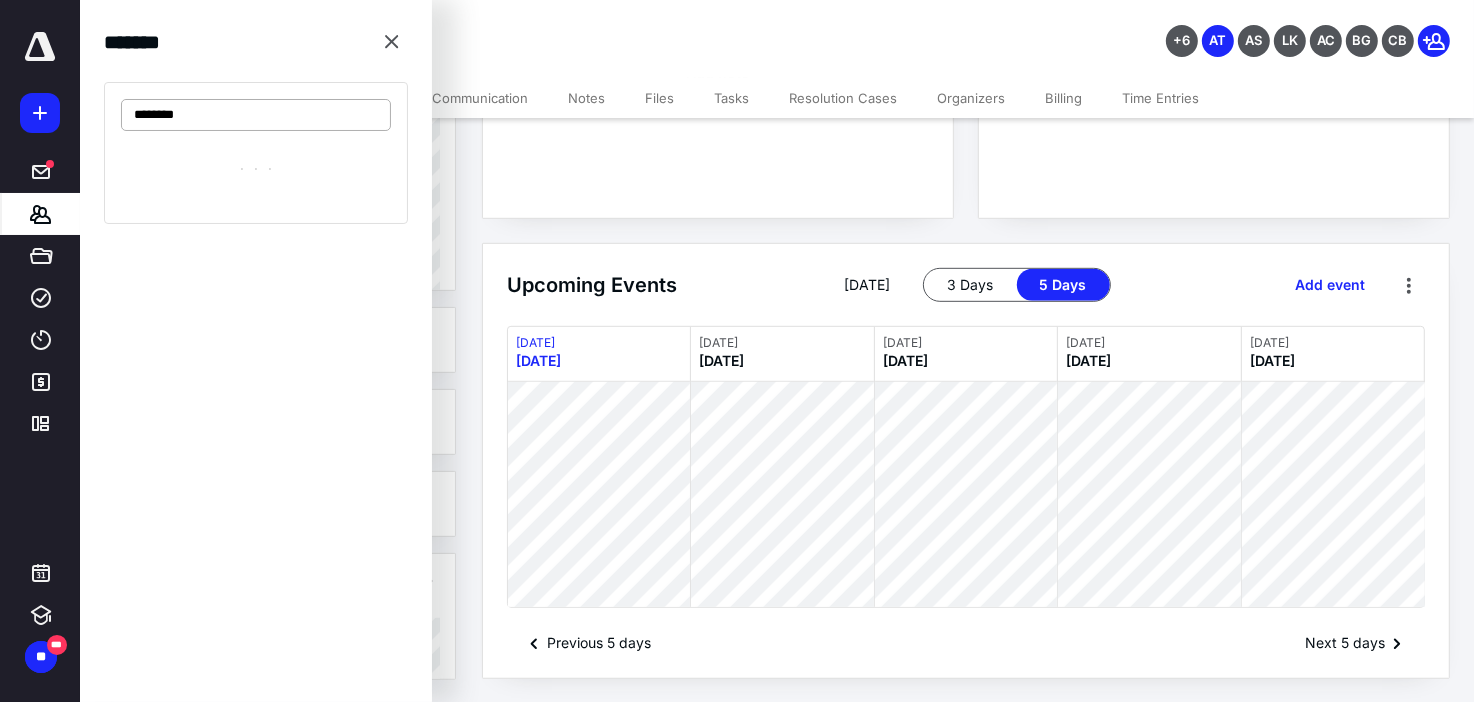 type on "*******" 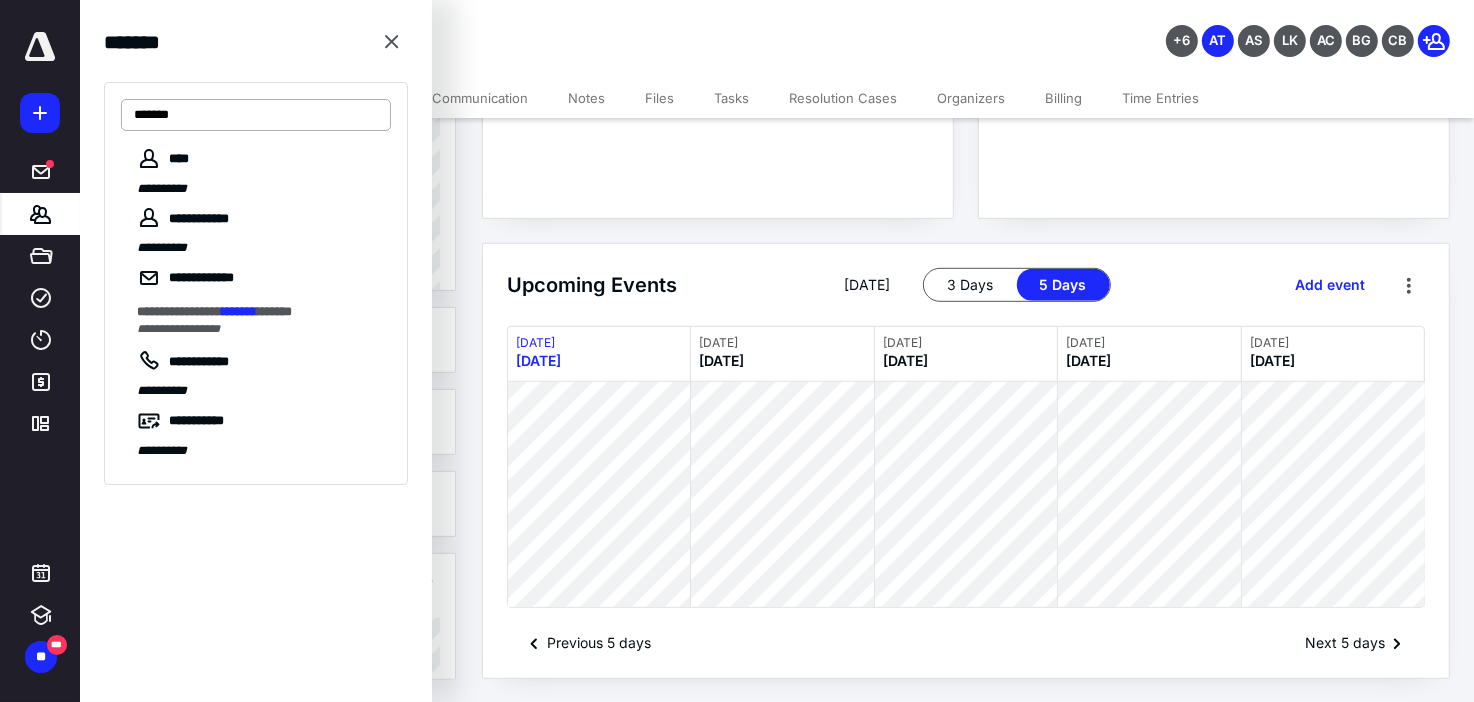click on "*******" at bounding box center [256, 115] 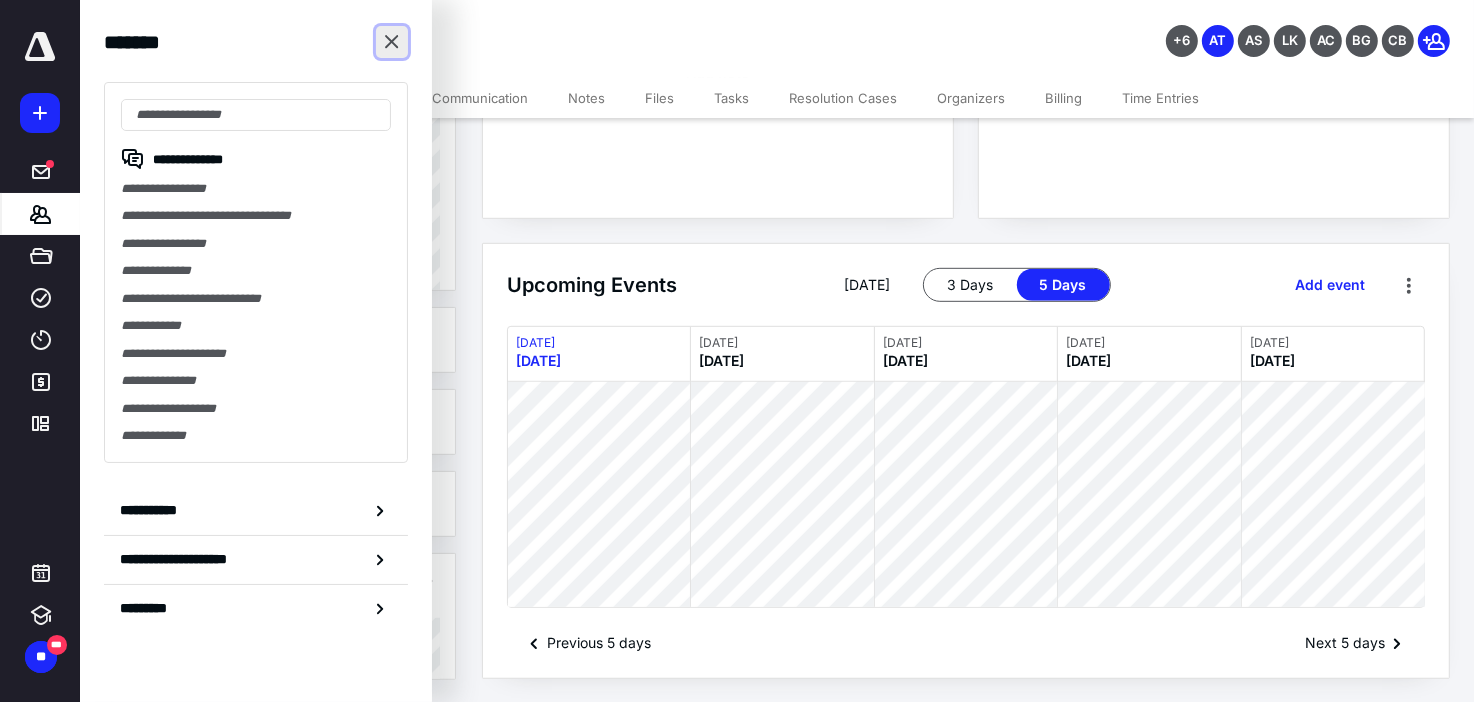 click at bounding box center [392, 42] 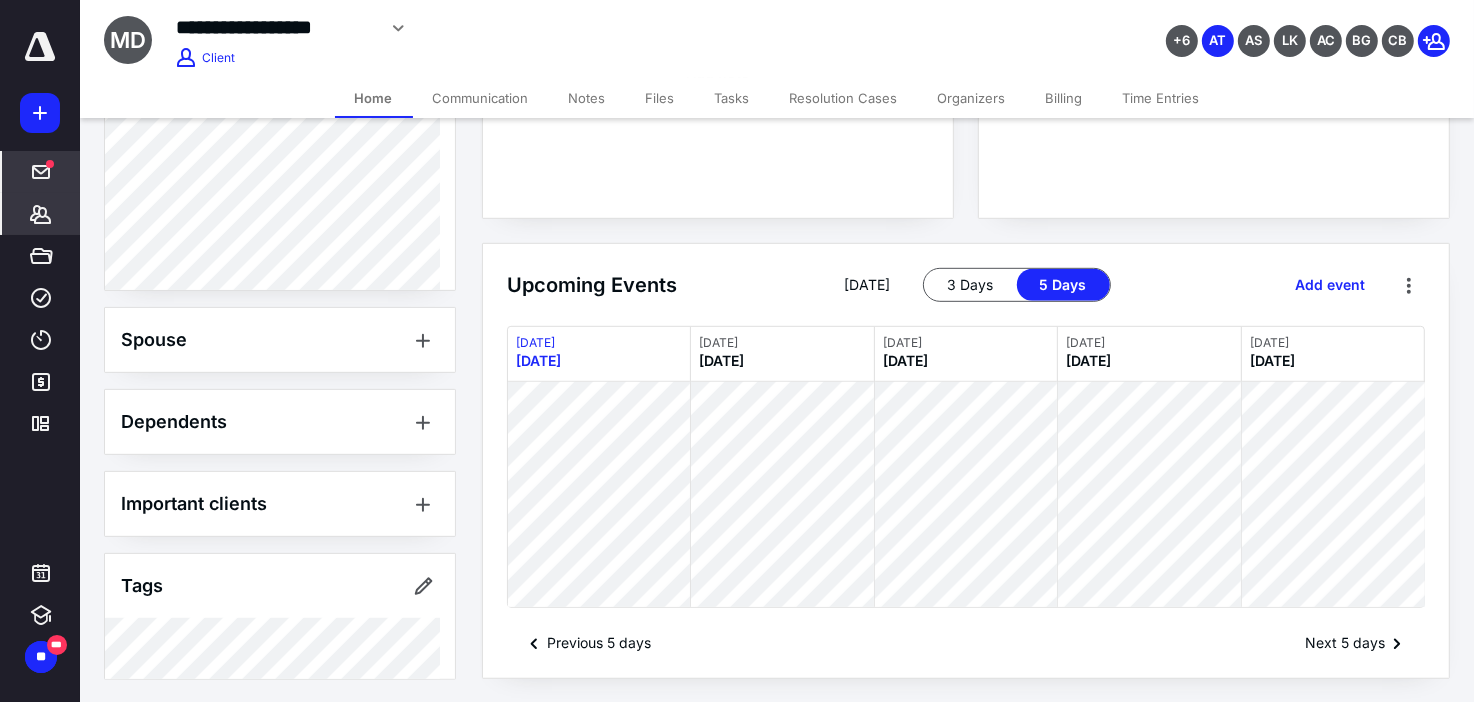 click on "*****" at bounding box center [41, 172] 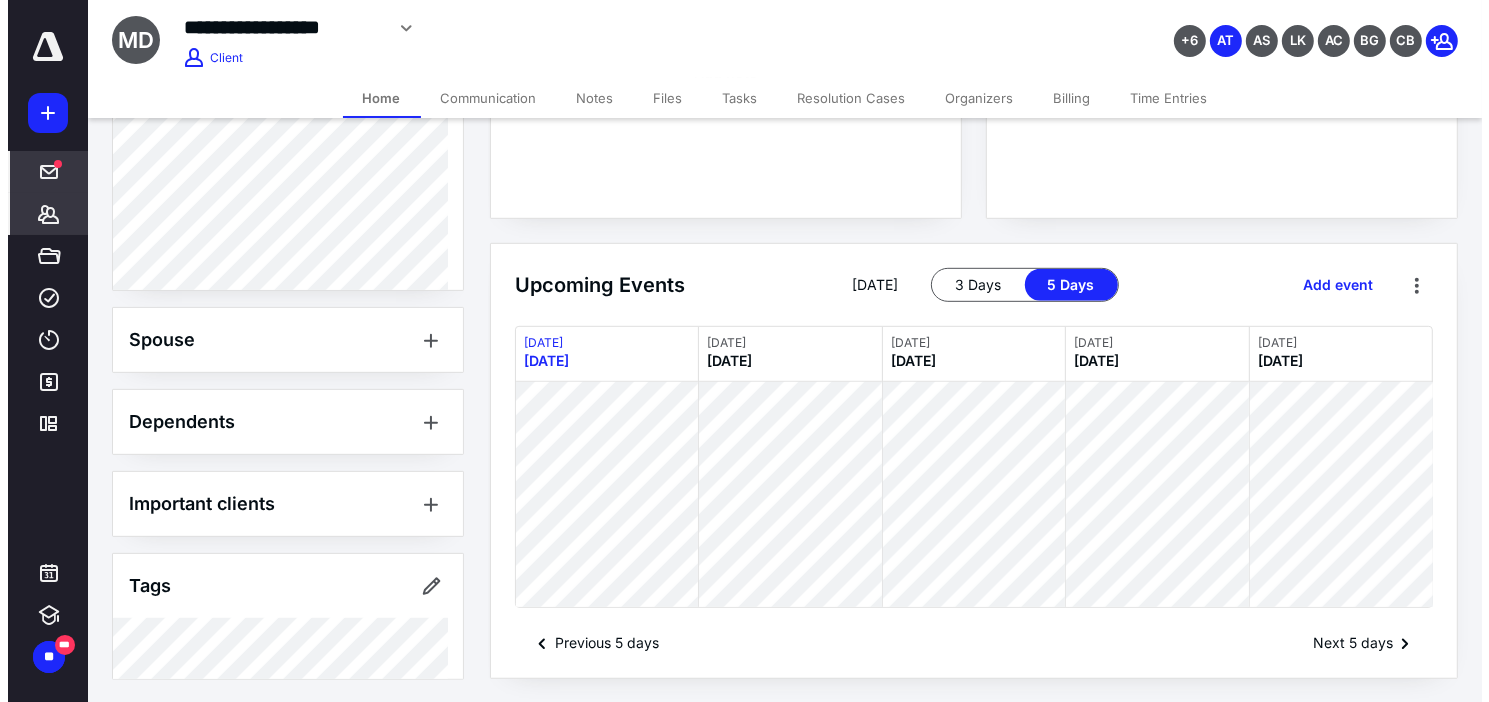 scroll, scrollTop: 0, scrollLeft: 0, axis: both 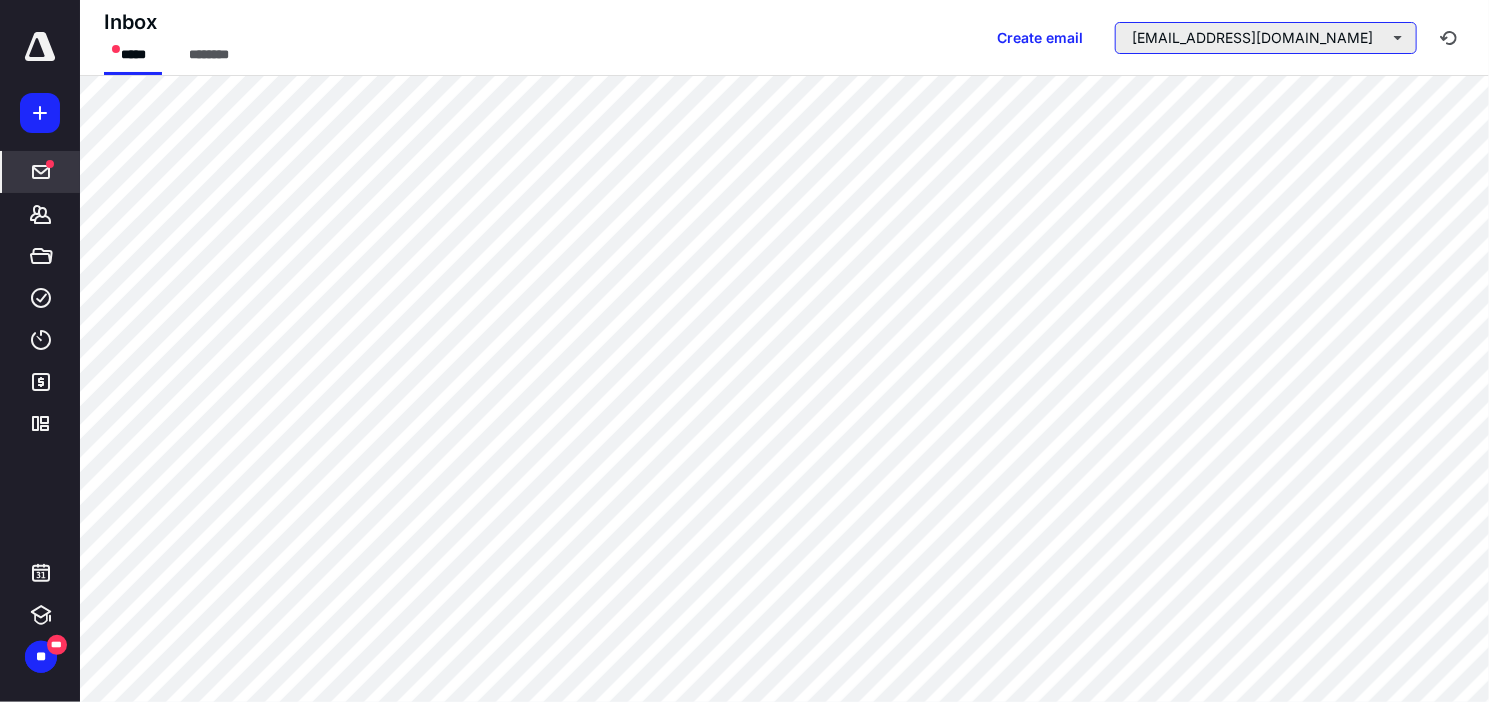 click on "alexandria@lwstax.com" at bounding box center [1266, 38] 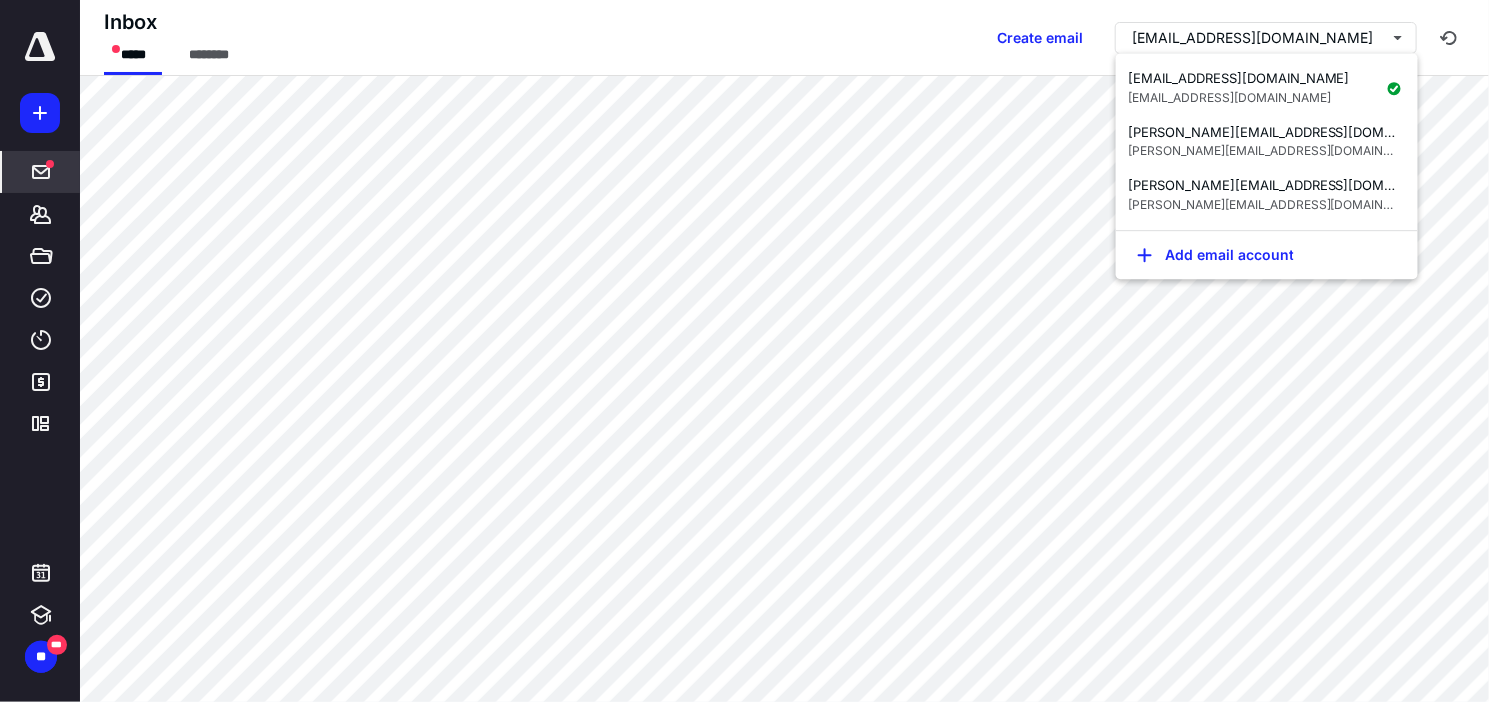 click on "Inbox ***** ******** Create email alexandria@lwstax.com" at bounding box center (784, 38) 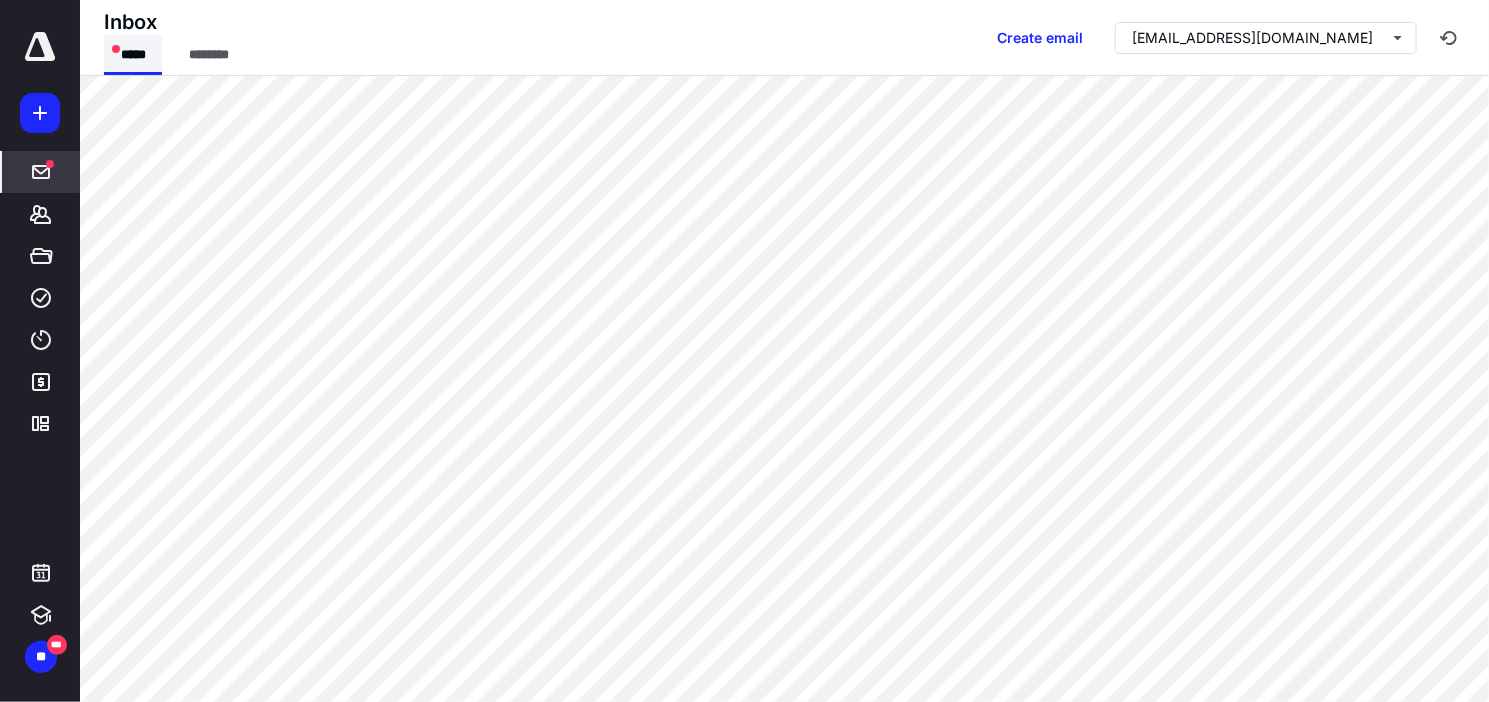 click on "*****" at bounding box center [133, 55] 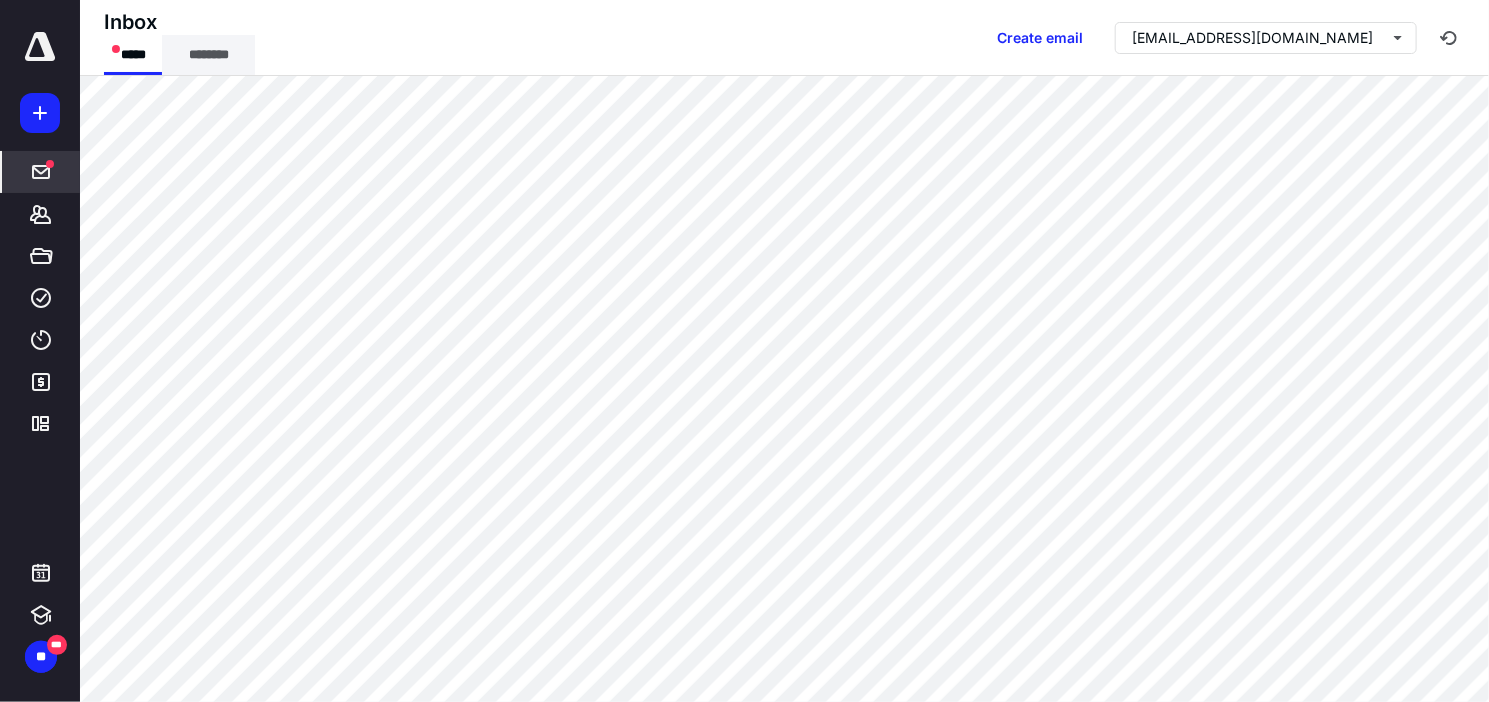 click on "********" at bounding box center (208, 55) 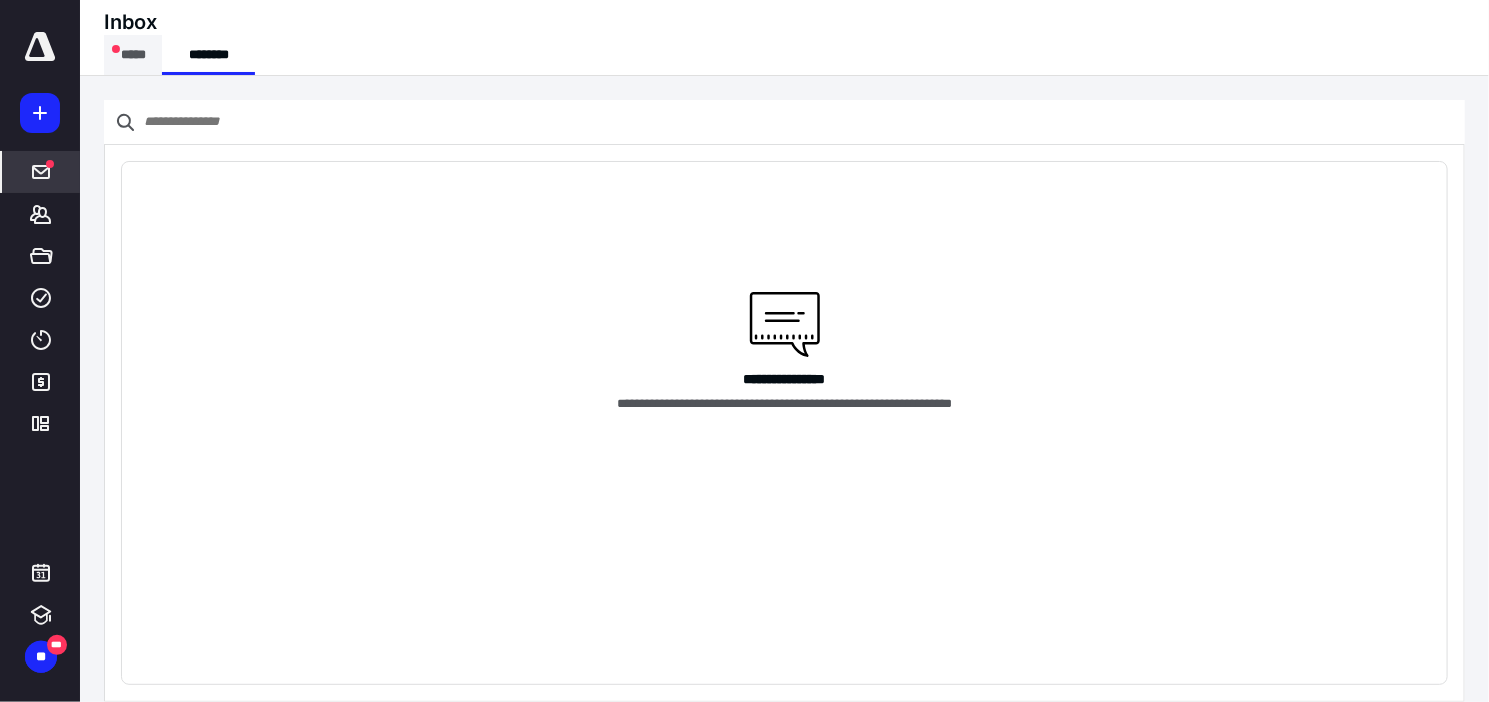 click on "*****" at bounding box center [133, 55] 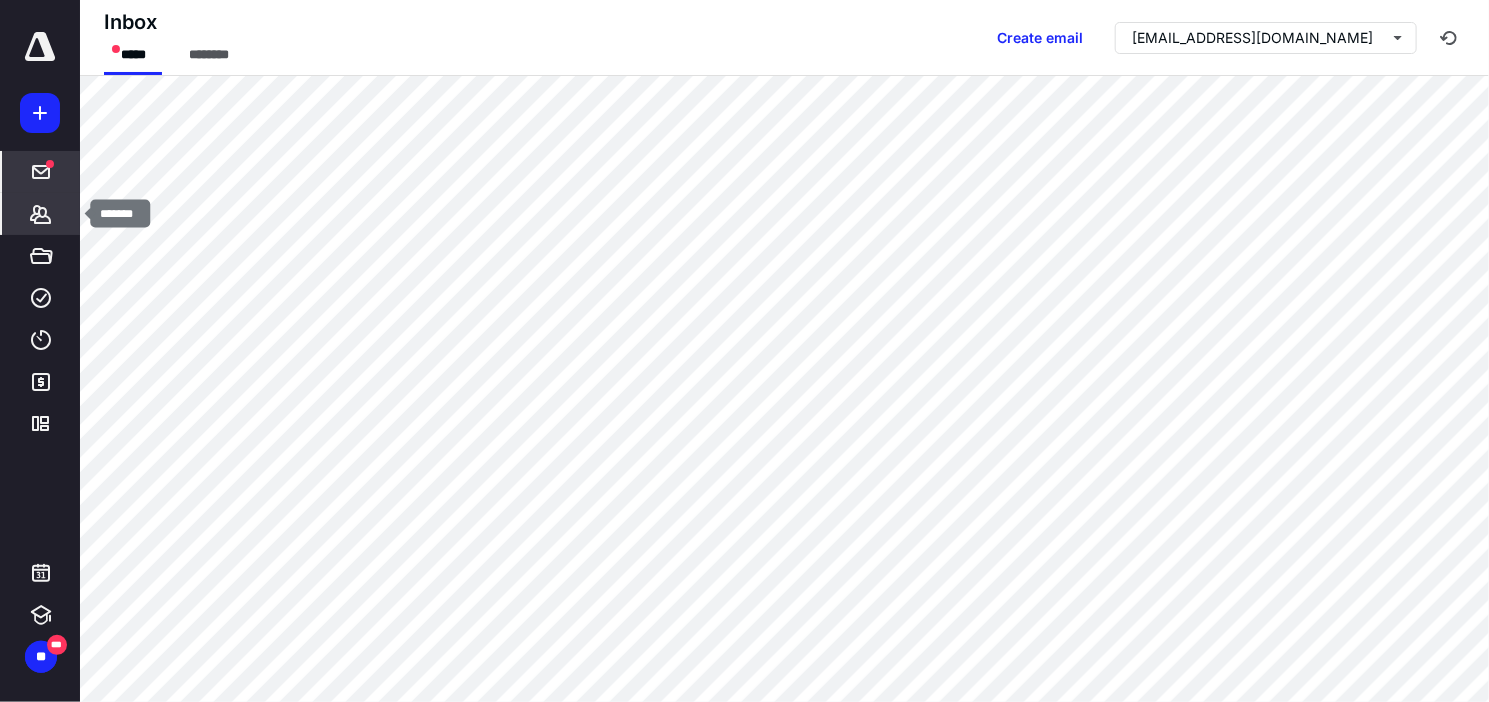 click 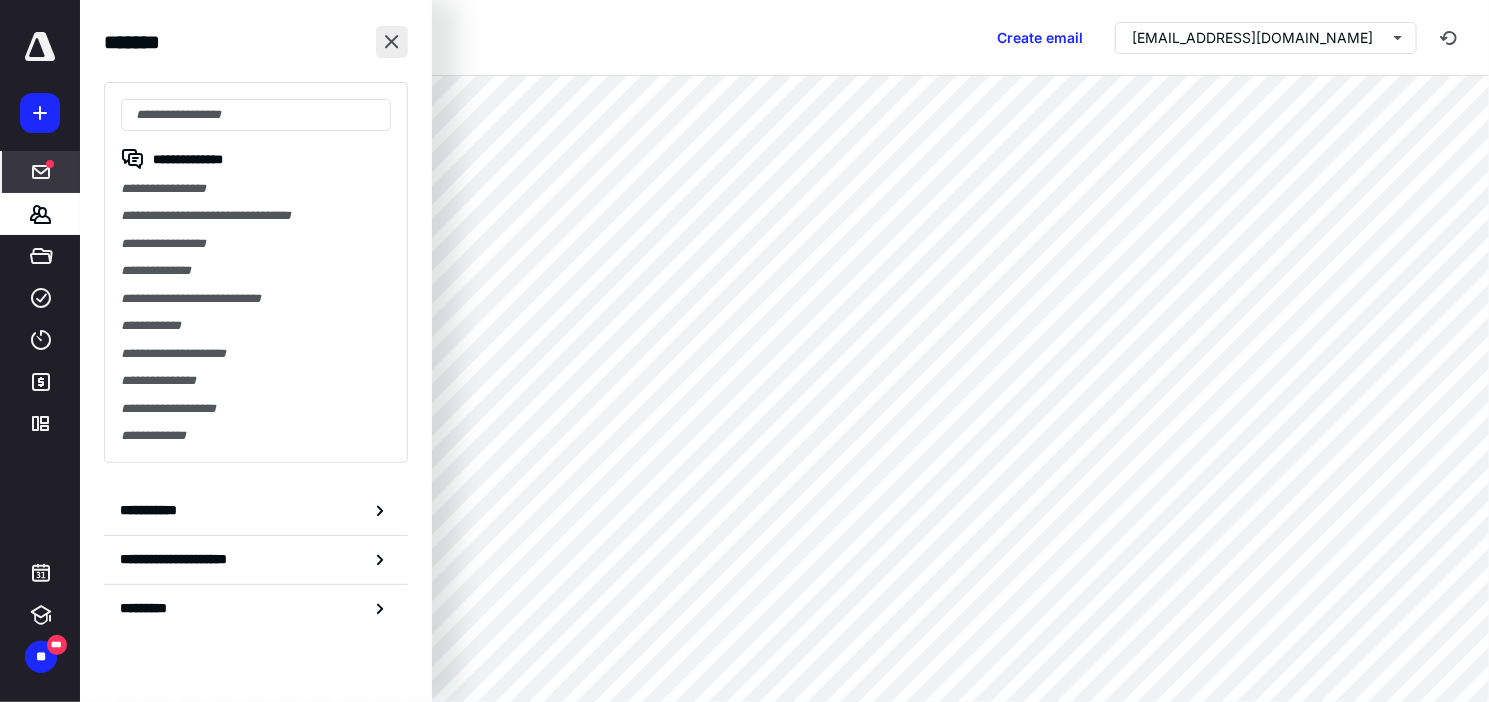 click at bounding box center [392, 42] 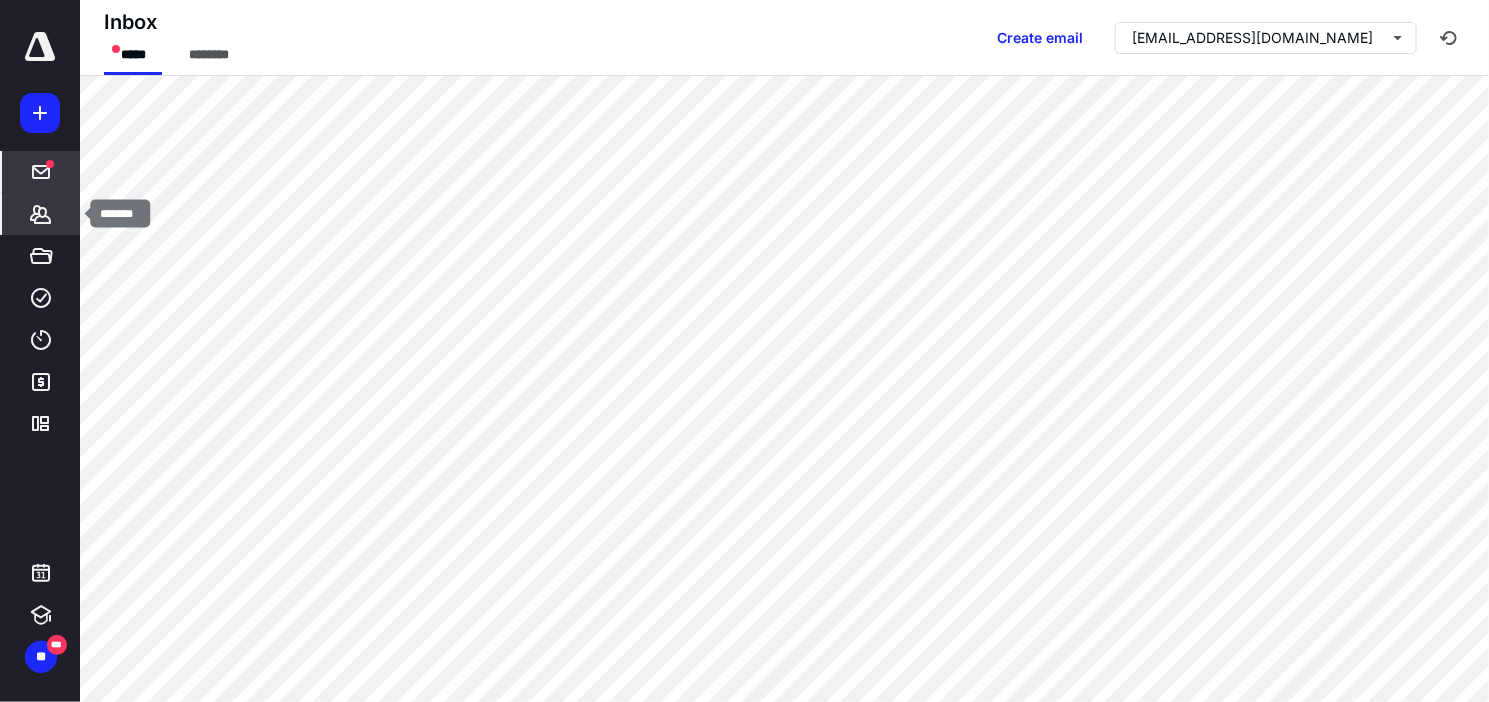 click 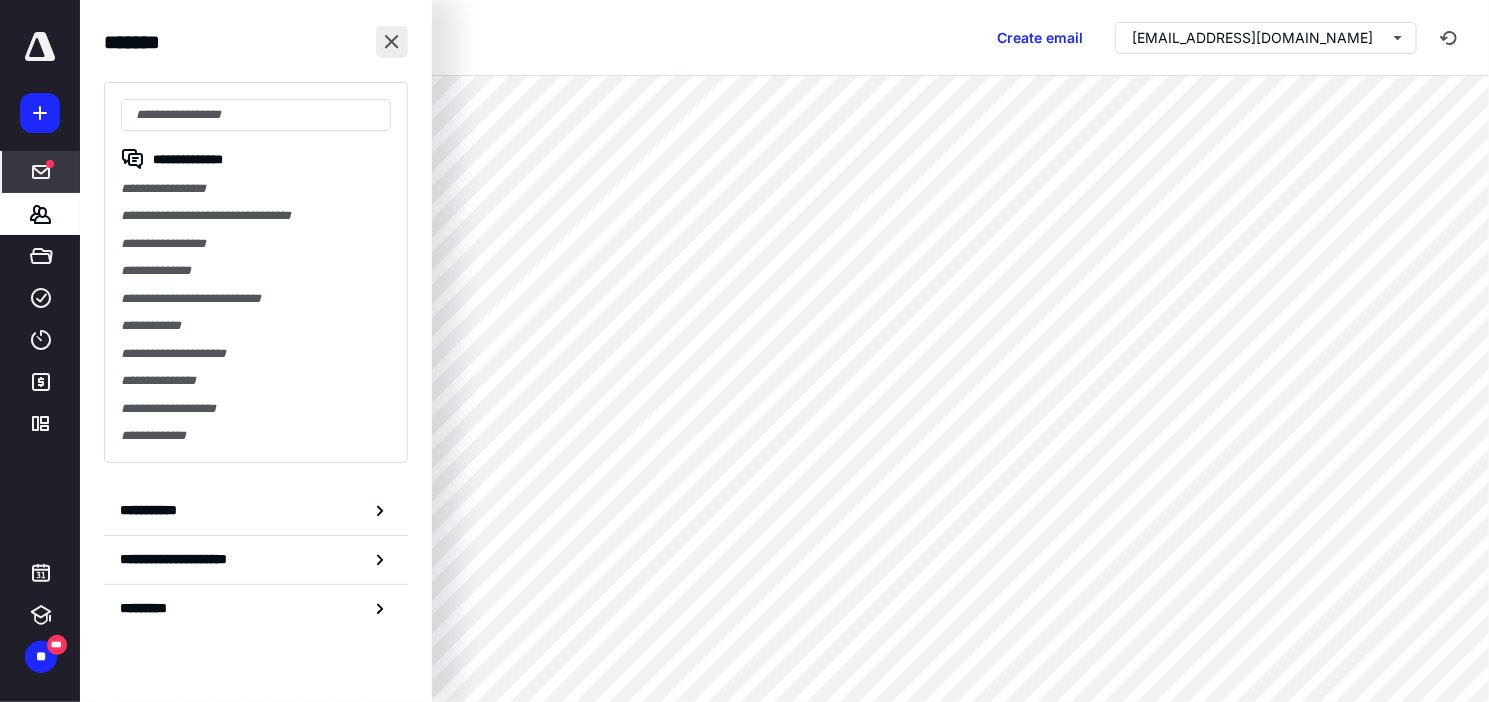 click at bounding box center [392, 42] 